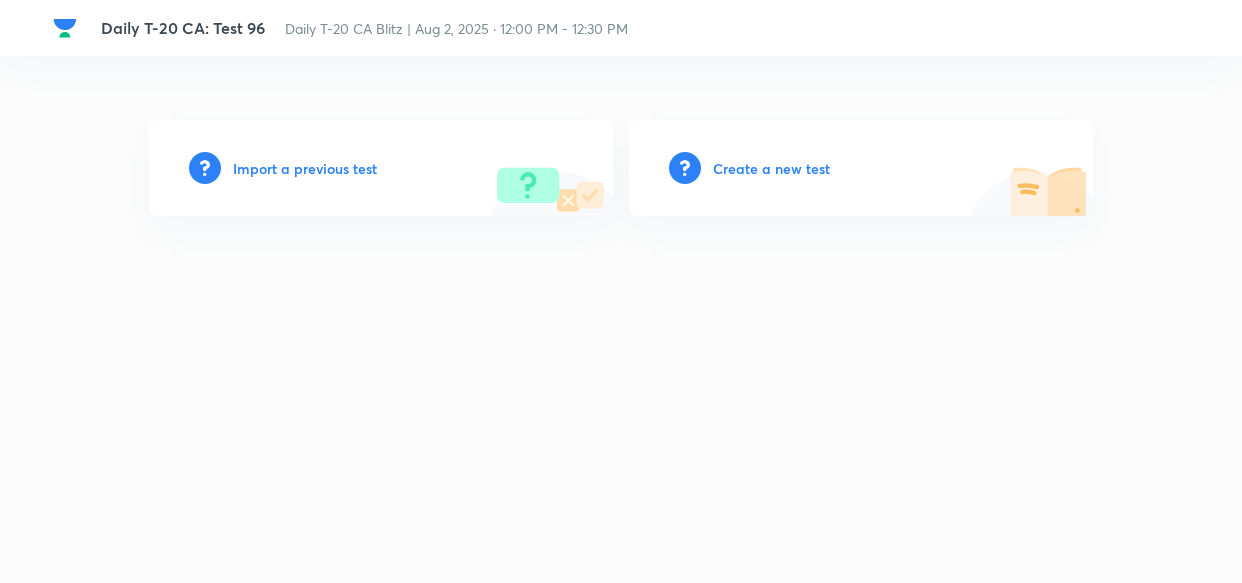 scroll, scrollTop: 0, scrollLeft: 0, axis: both 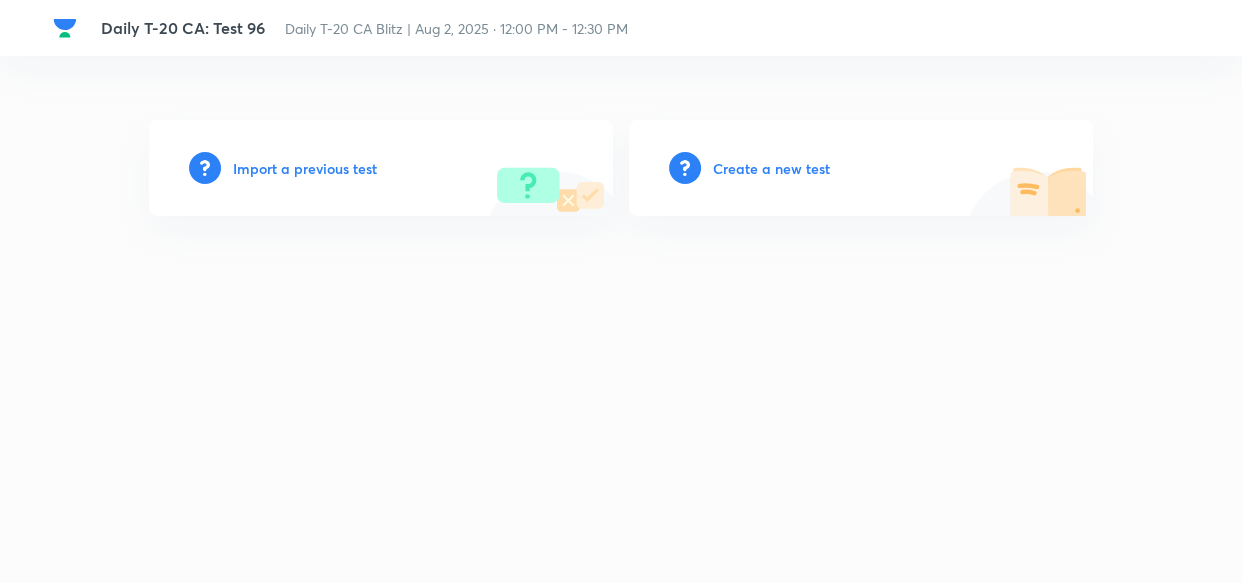 click on "Create a new test" at bounding box center [771, 168] 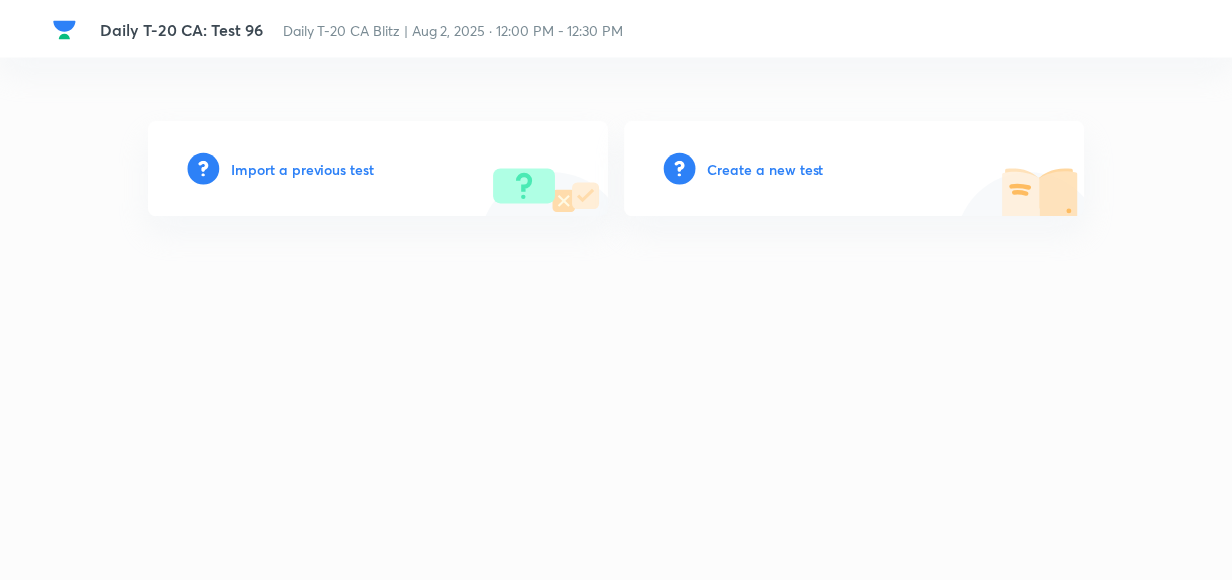 scroll, scrollTop: 0, scrollLeft: 0, axis: both 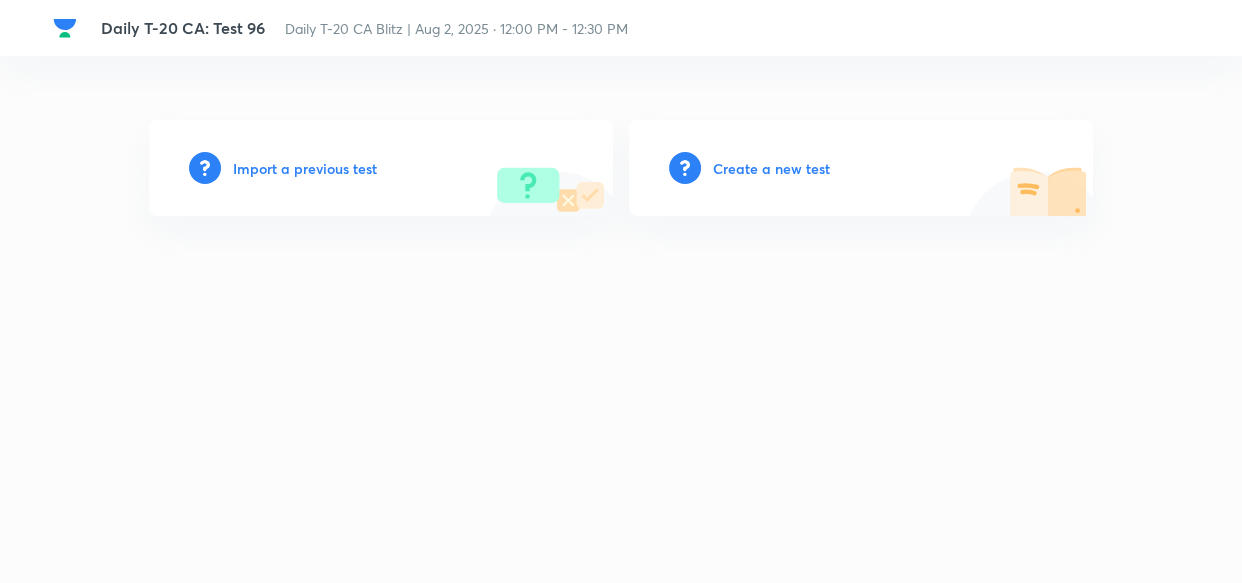 click on "Daily T-20 CA: Test 96 Daily T-20 CA Blitz | Aug 2, [YEAR] · 12:00 PM - 12:30 PM Import a previous test Create a new test" at bounding box center [621, 291] 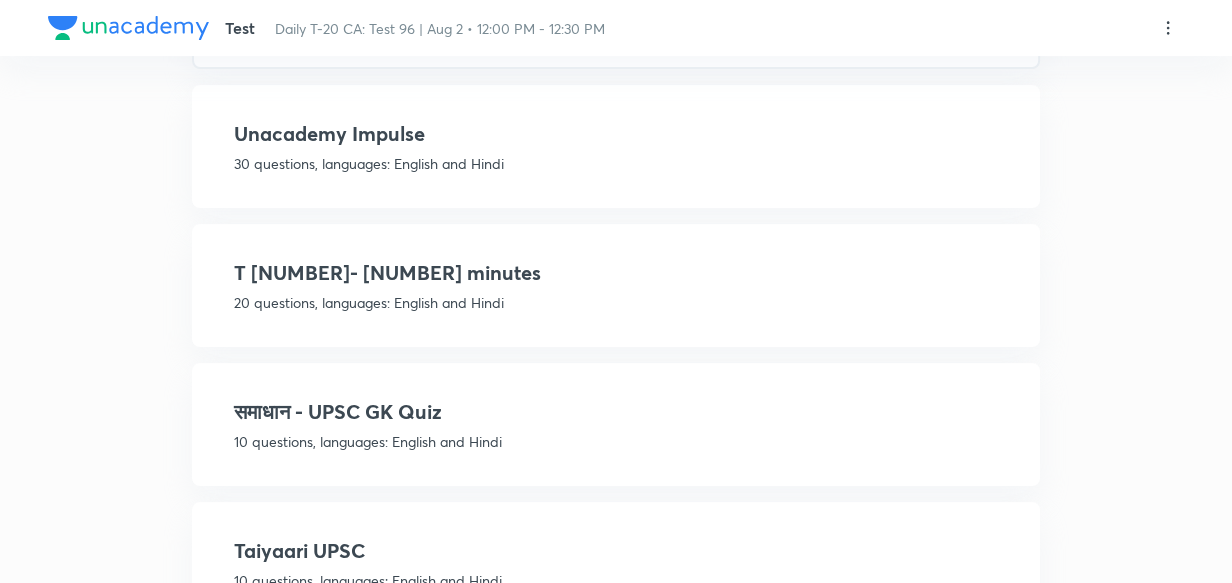 scroll, scrollTop: 363, scrollLeft: 0, axis: vertical 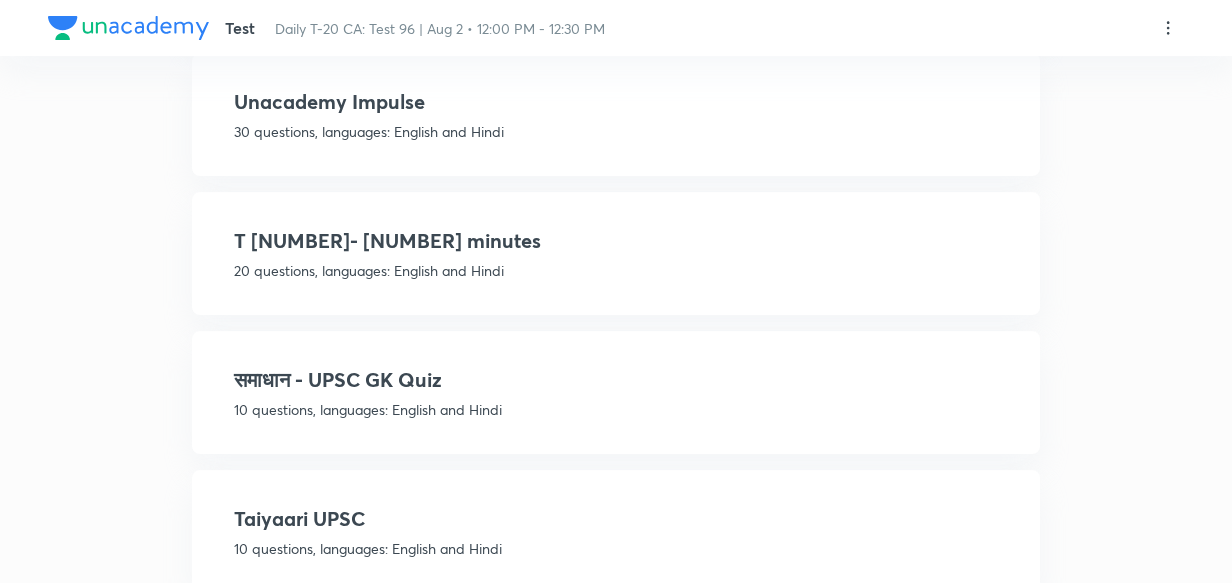 click on "20 questions, languages: English and Hindi" at bounding box center [616, 270] 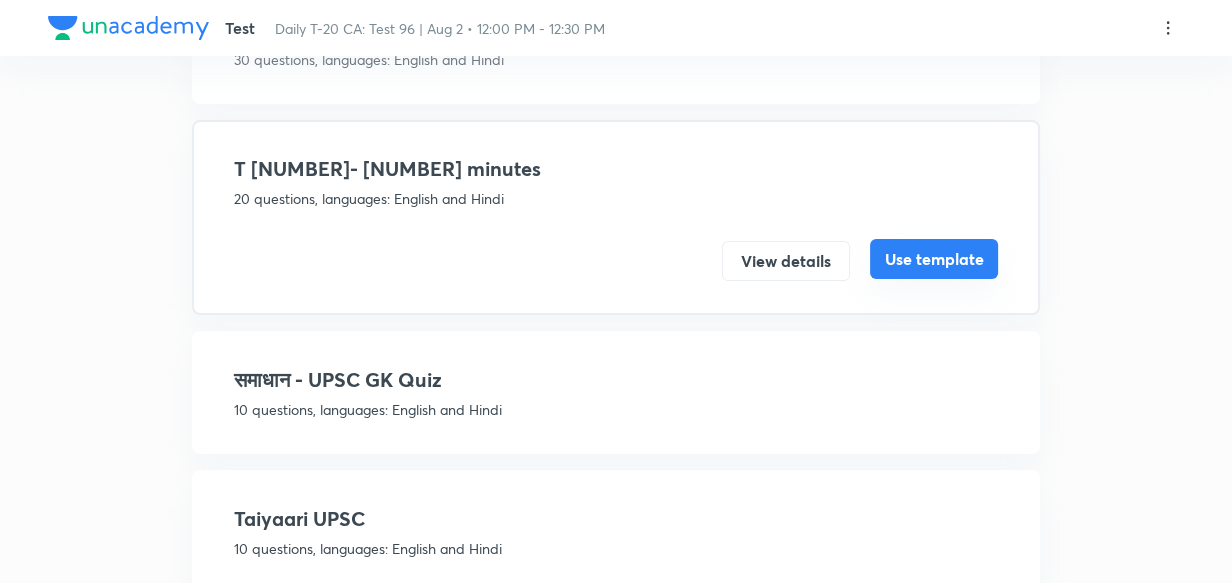 click on "Use template" at bounding box center (934, 259) 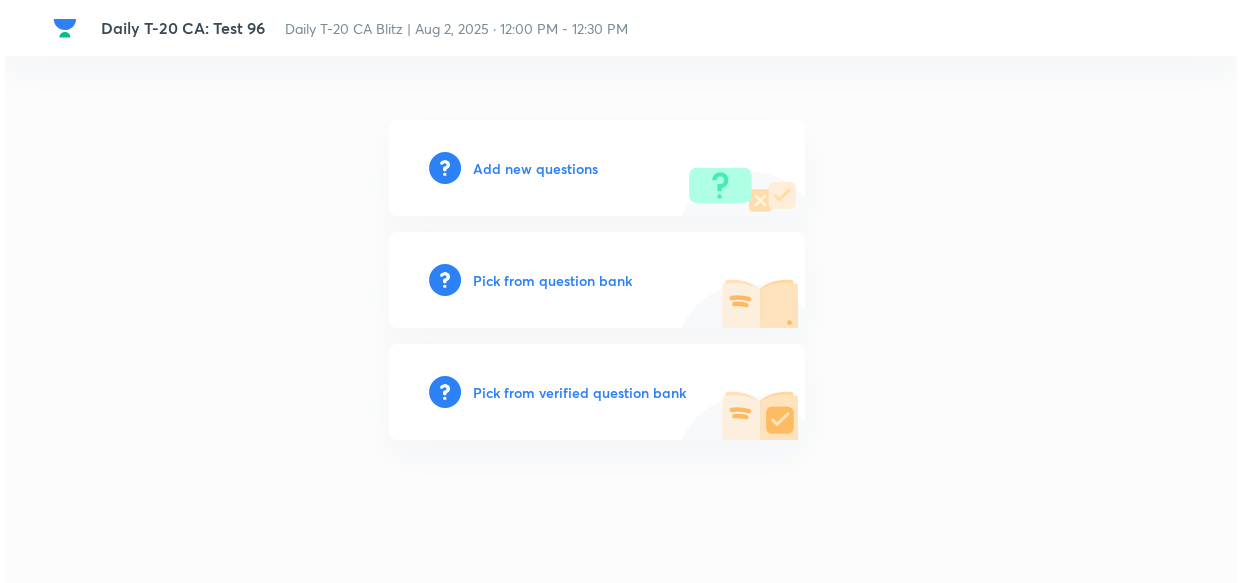 scroll, scrollTop: 0, scrollLeft: 0, axis: both 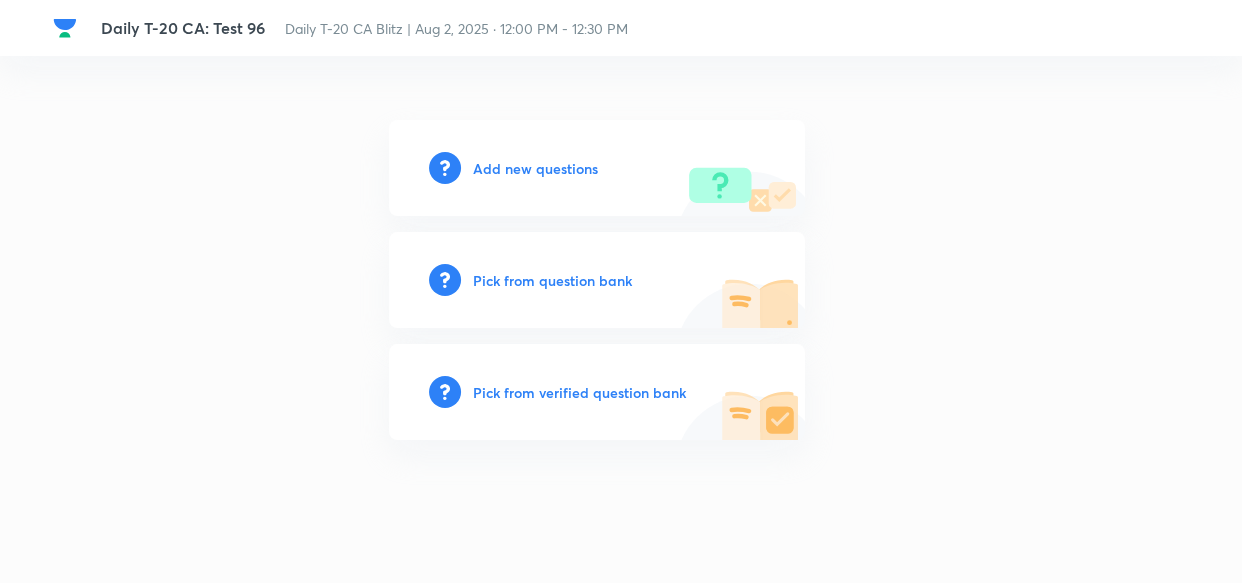 click on "Add new questions" at bounding box center (535, 168) 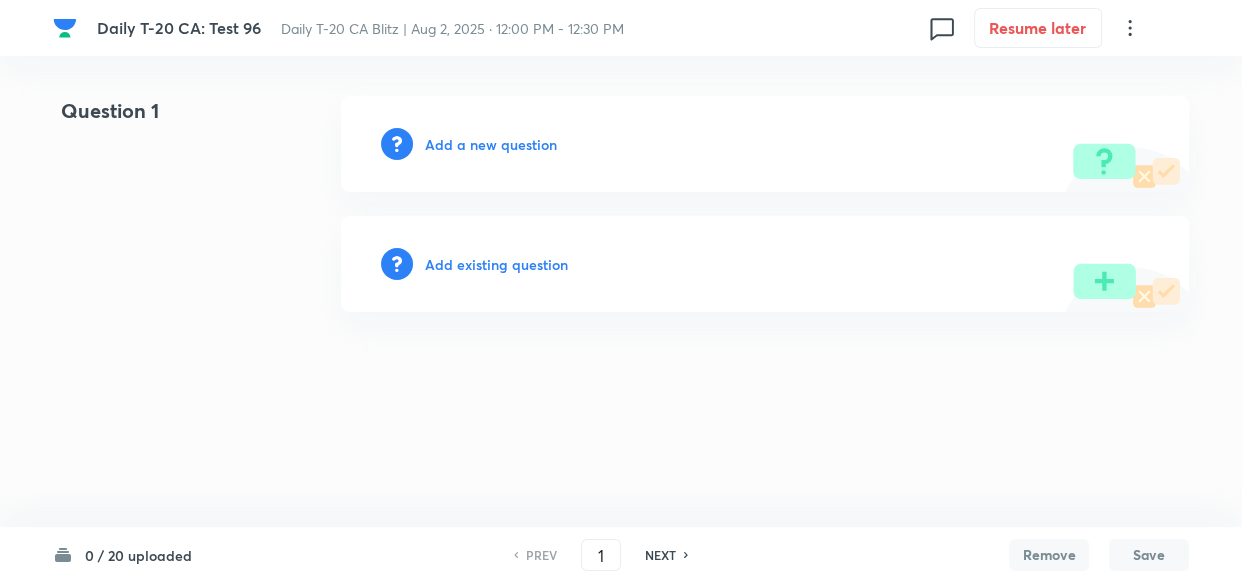 click on "Daily T-20 CA: Test 96 Daily T-20 CA Blitz | Aug 2, 2025 · 12:00 PM - 12:30 PM 0 Resume later Question 1 Add a new question Add existing question
0 / 20 uploaded
PREV 1 ​ NEXT Remove Save No internet connection Daily T-20 CA: Test 96 | Unacademy" at bounding box center (621, 204) 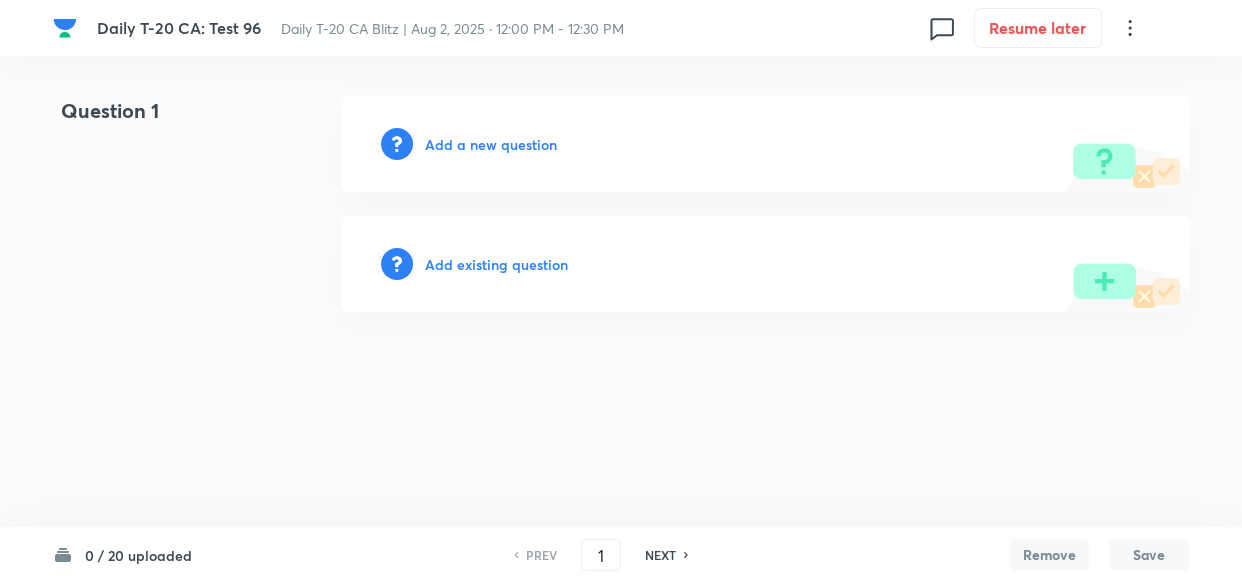 click on "Add a new question" at bounding box center (491, 144) 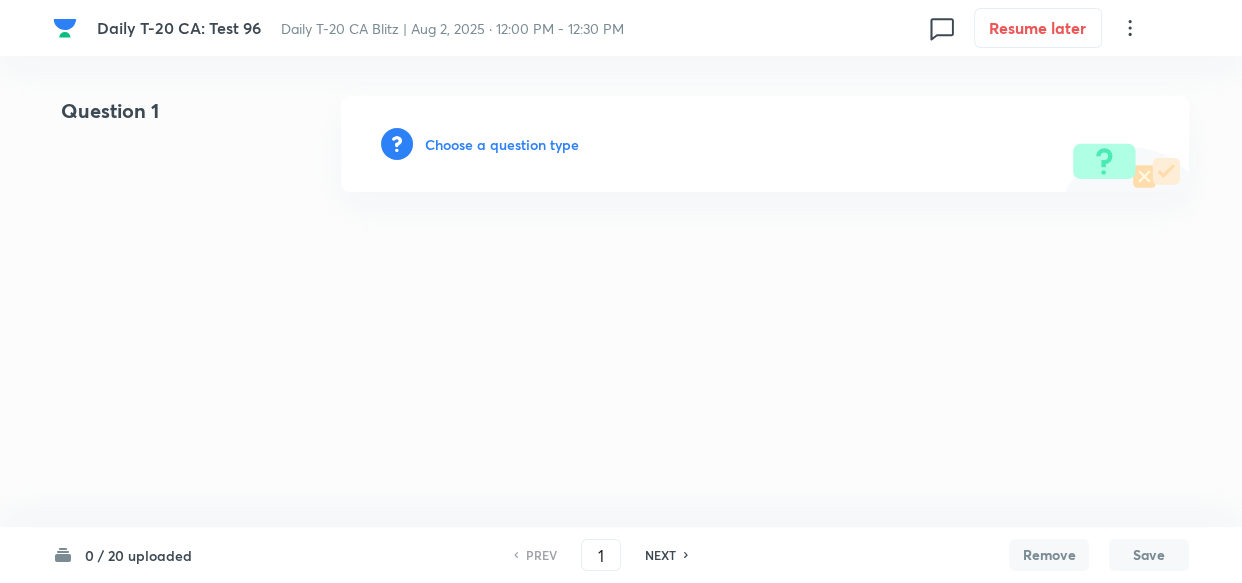 click on "Choose a question type" at bounding box center [502, 144] 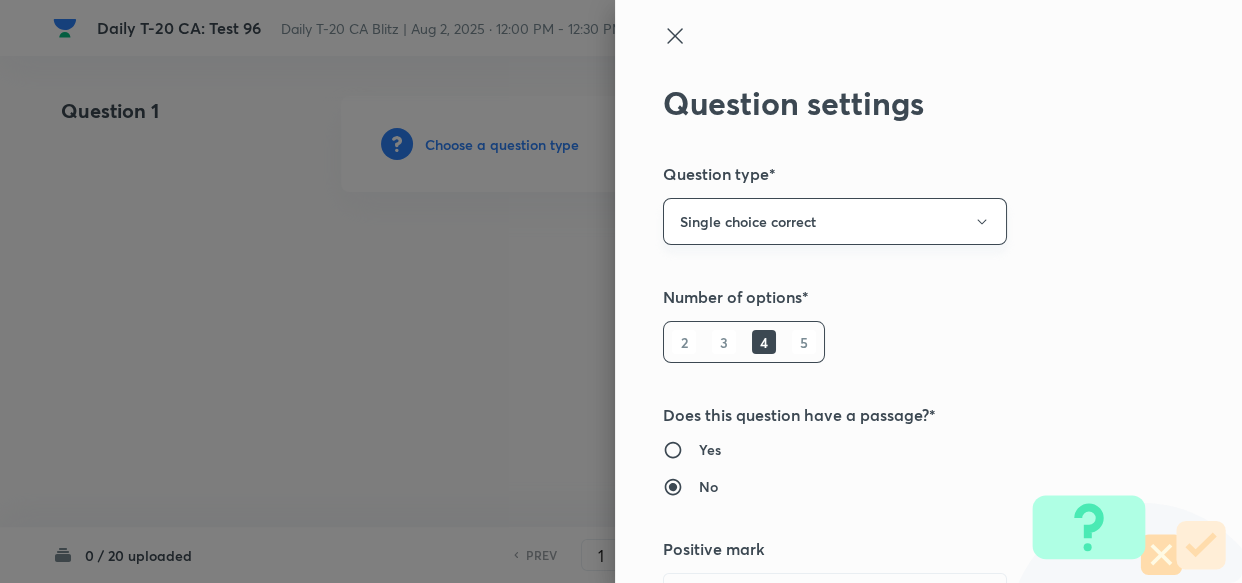 scroll, scrollTop: 454, scrollLeft: 0, axis: vertical 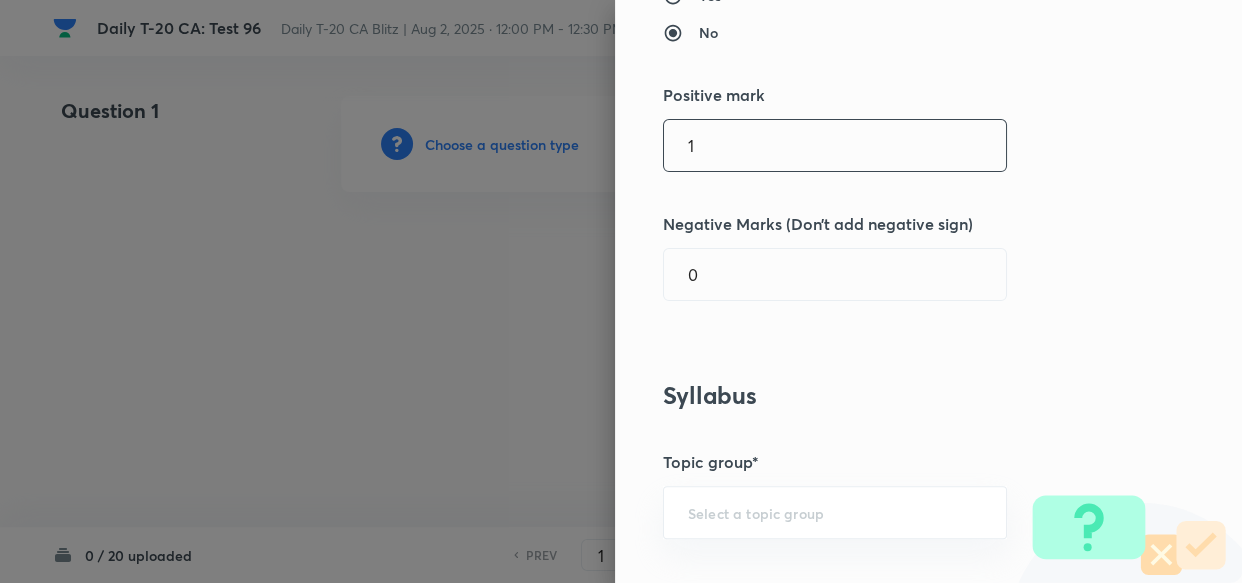 drag, startPoint x: 652, startPoint y: 141, endPoint x: 530, endPoint y: 139, distance: 122.016396 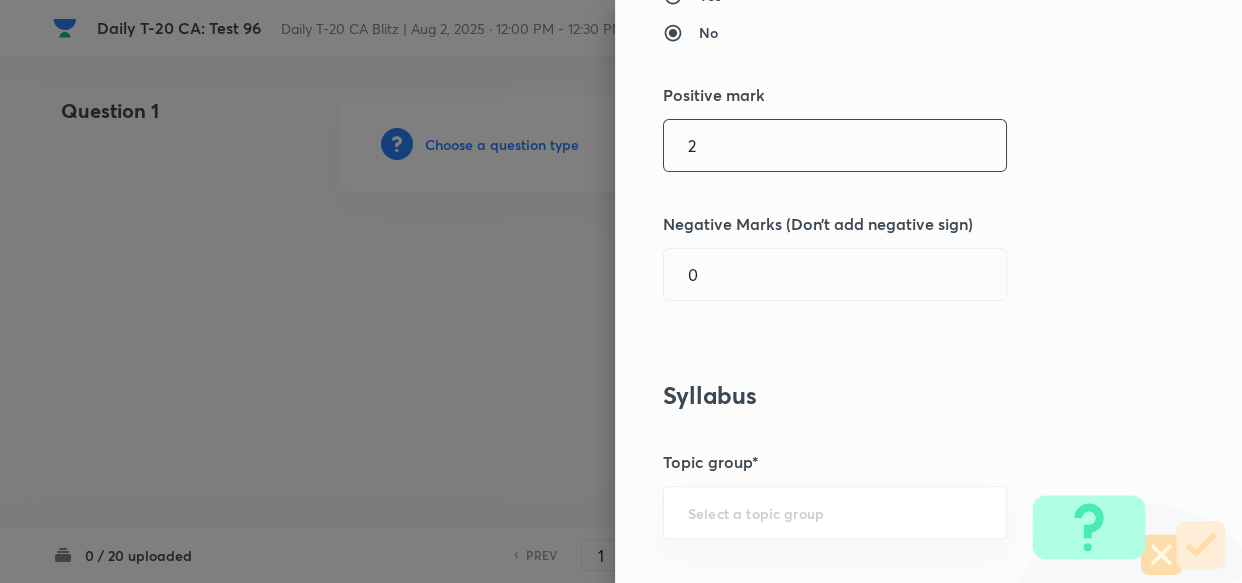 type on "2" 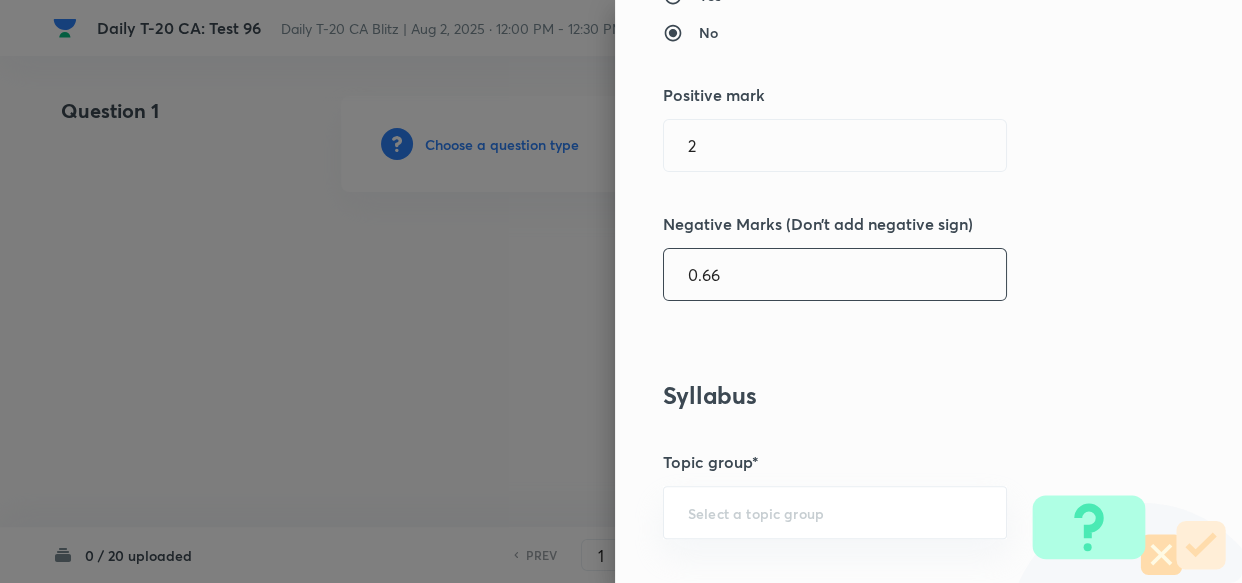 type on "0.66" 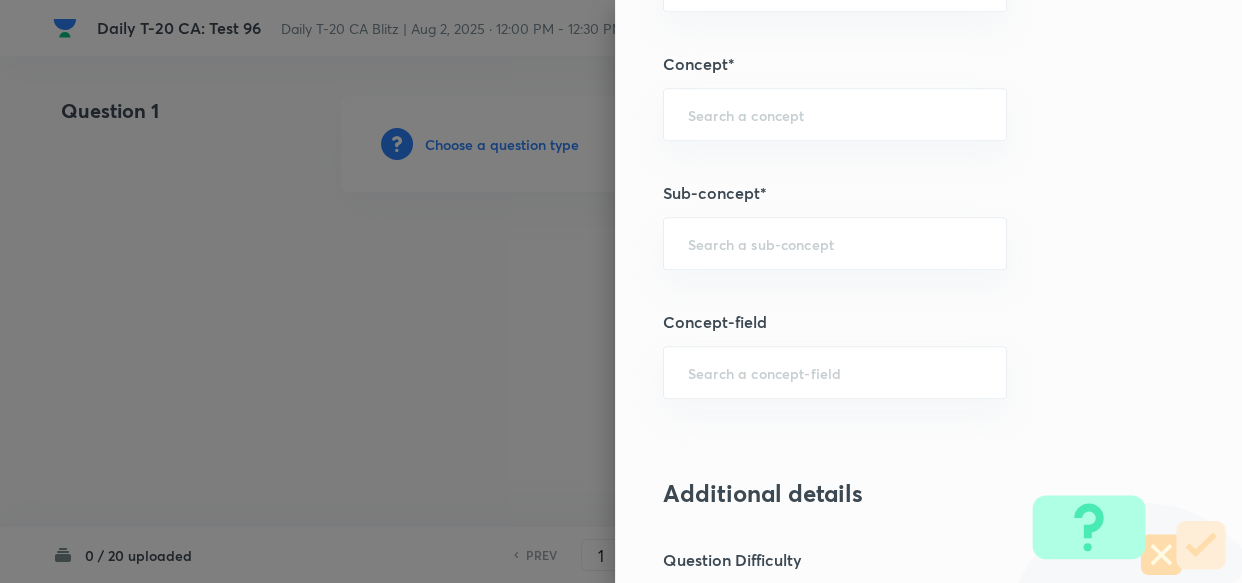 scroll, scrollTop: 1181, scrollLeft: 0, axis: vertical 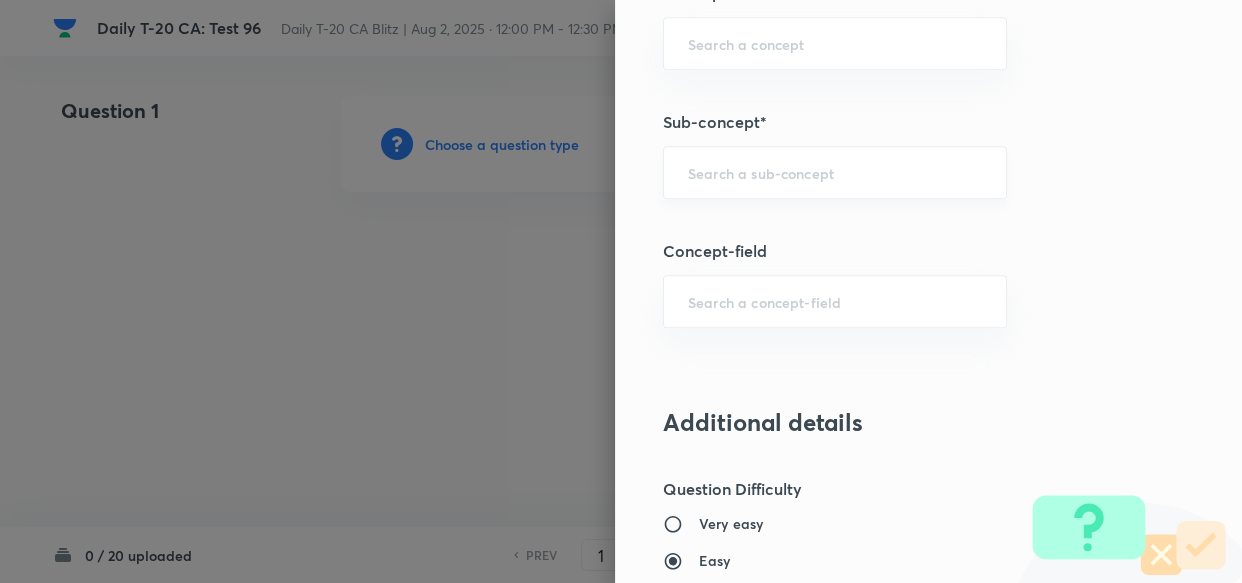 click on "​" at bounding box center [835, 172] 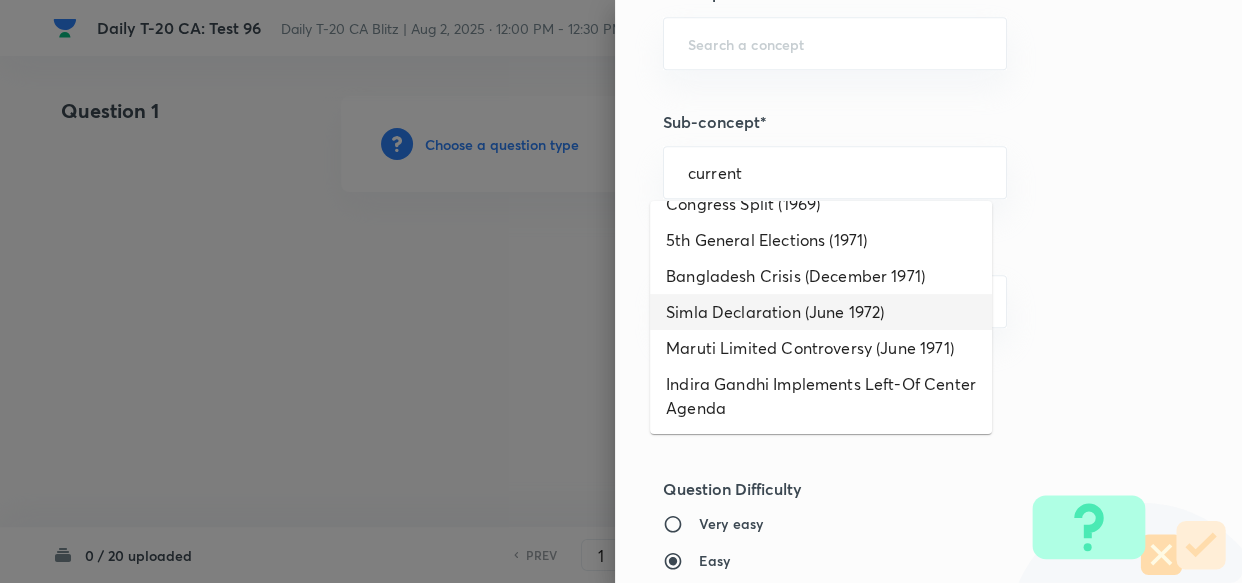 scroll, scrollTop: 0, scrollLeft: 0, axis: both 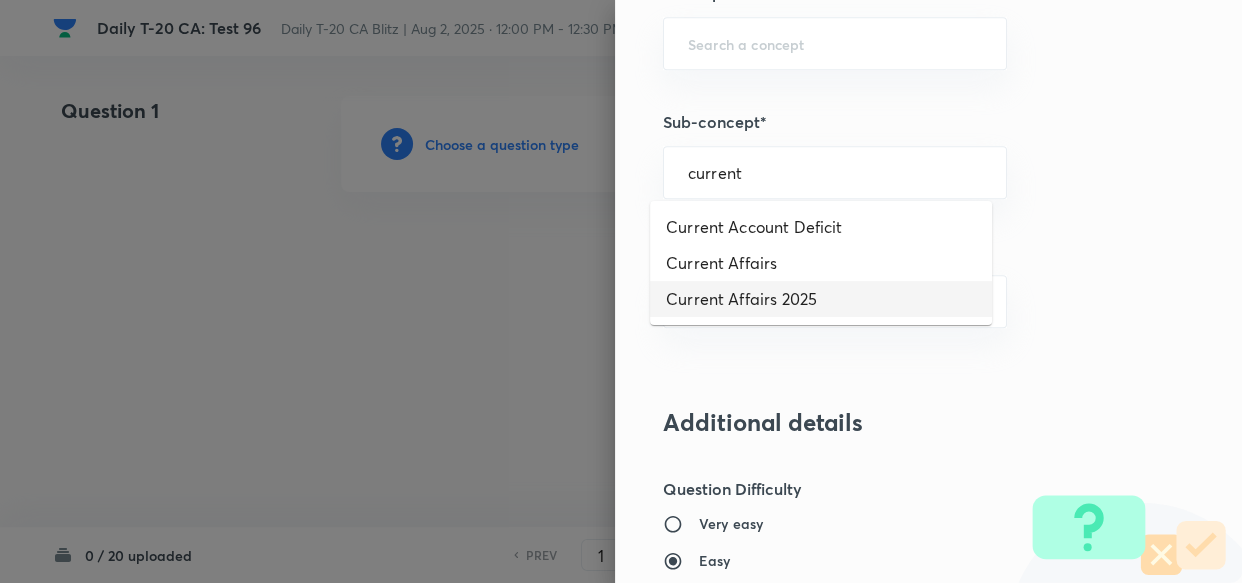 click on "Current Affairs 2025" at bounding box center (821, 299) 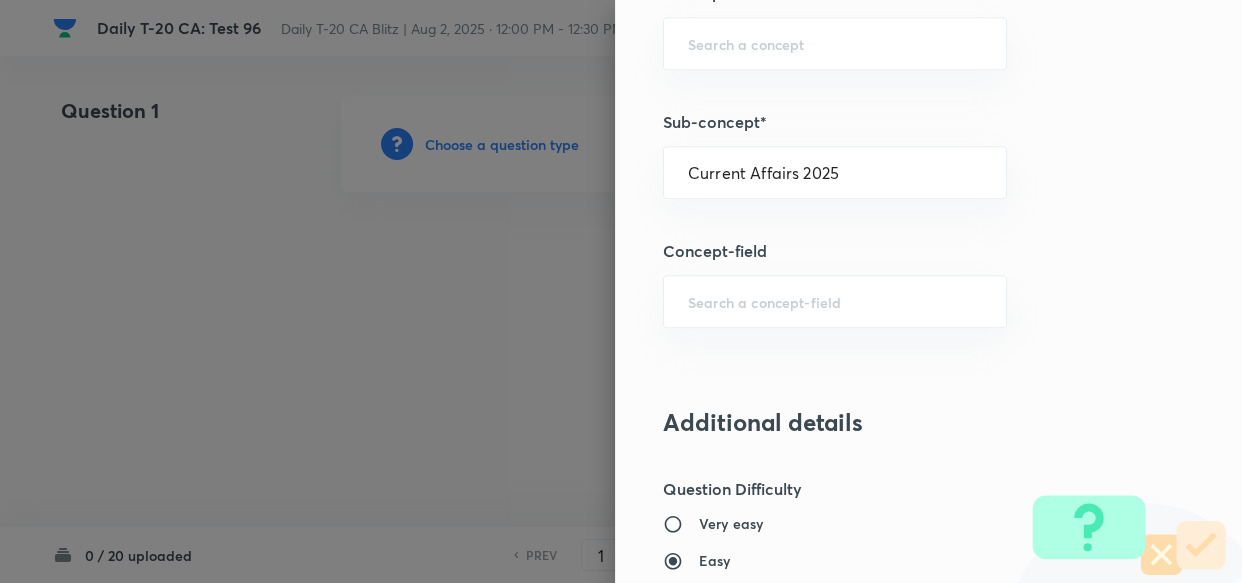 type on "Current Affairs" 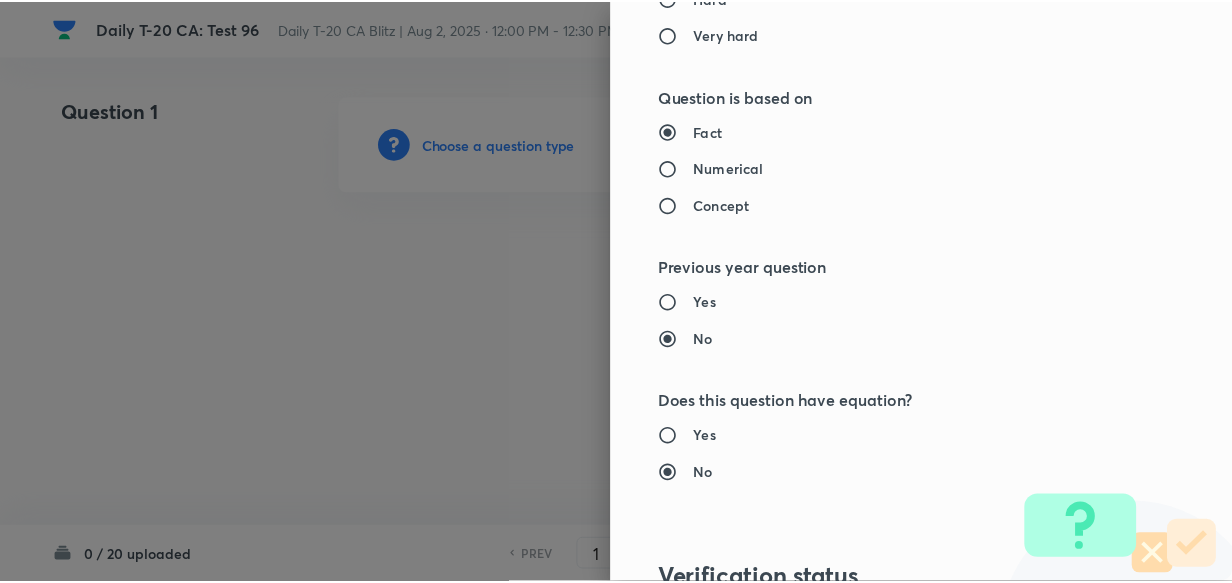 scroll, scrollTop: 2140, scrollLeft: 0, axis: vertical 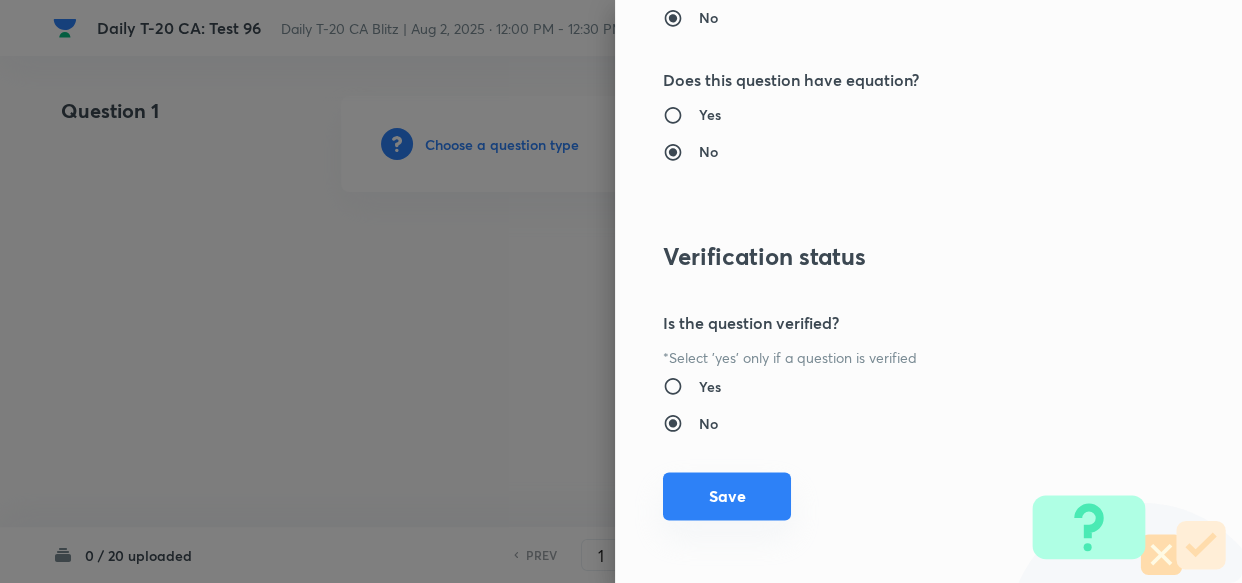 click on "Save" at bounding box center [727, 496] 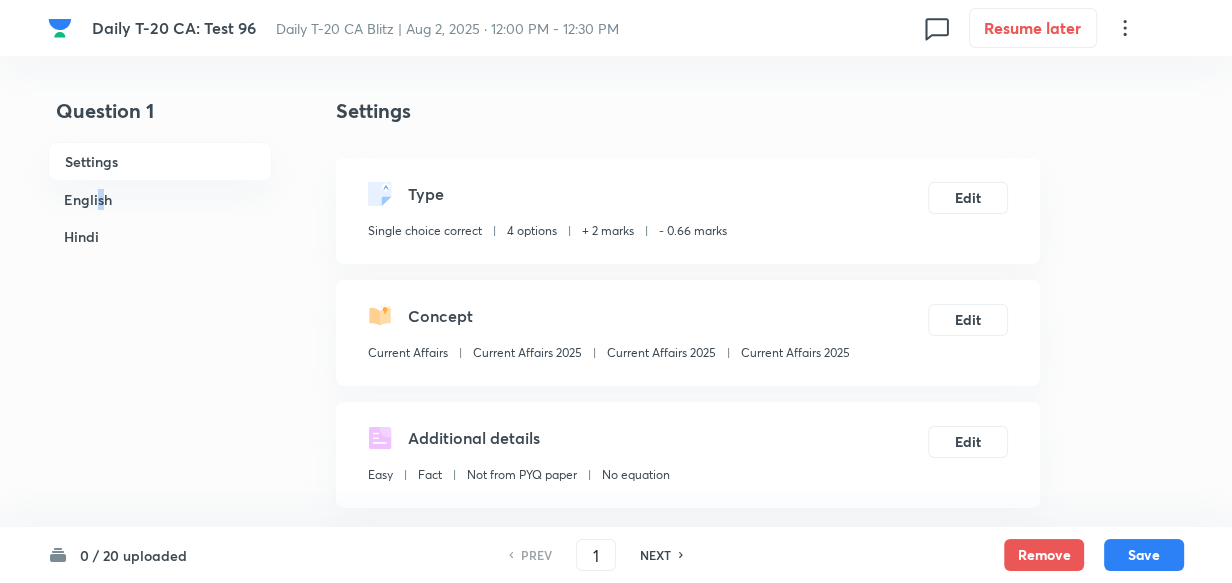 drag, startPoint x: 99, startPoint y: 200, endPoint x: 160, endPoint y: 212, distance: 62.169125 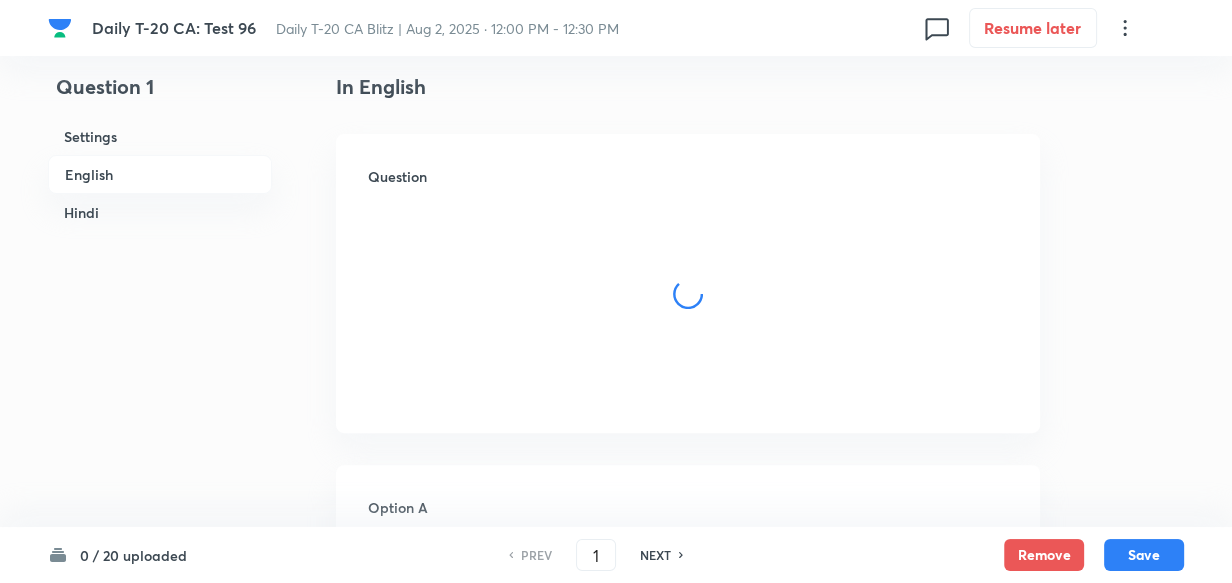click on "In English" at bounding box center [688, 87] 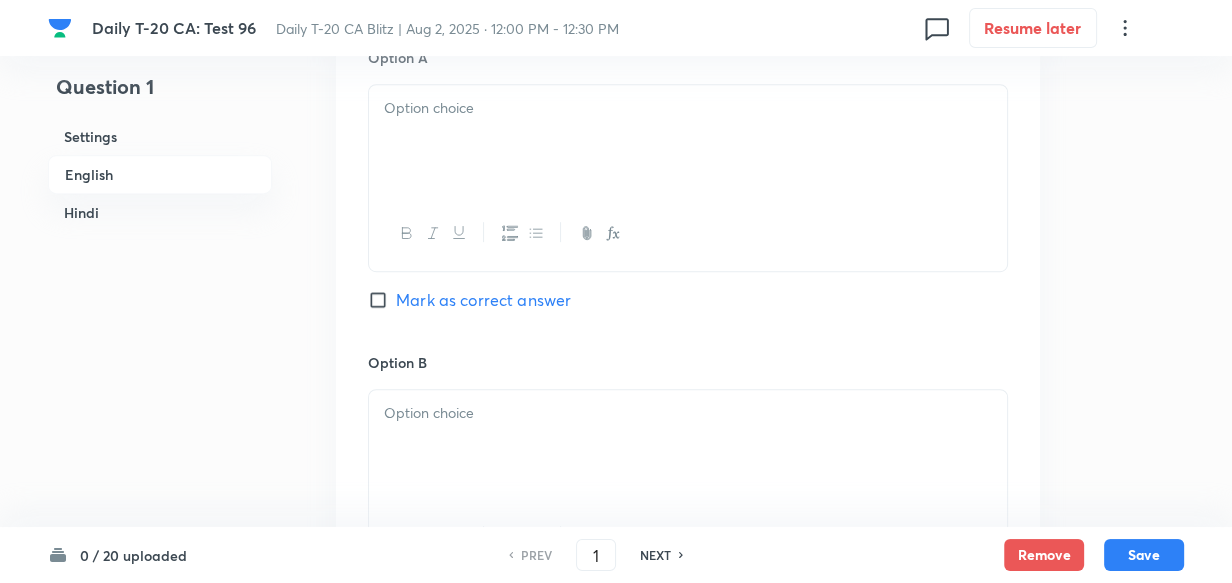 scroll, scrollTop: 1061, scrollLeft: 0, axis: vertical 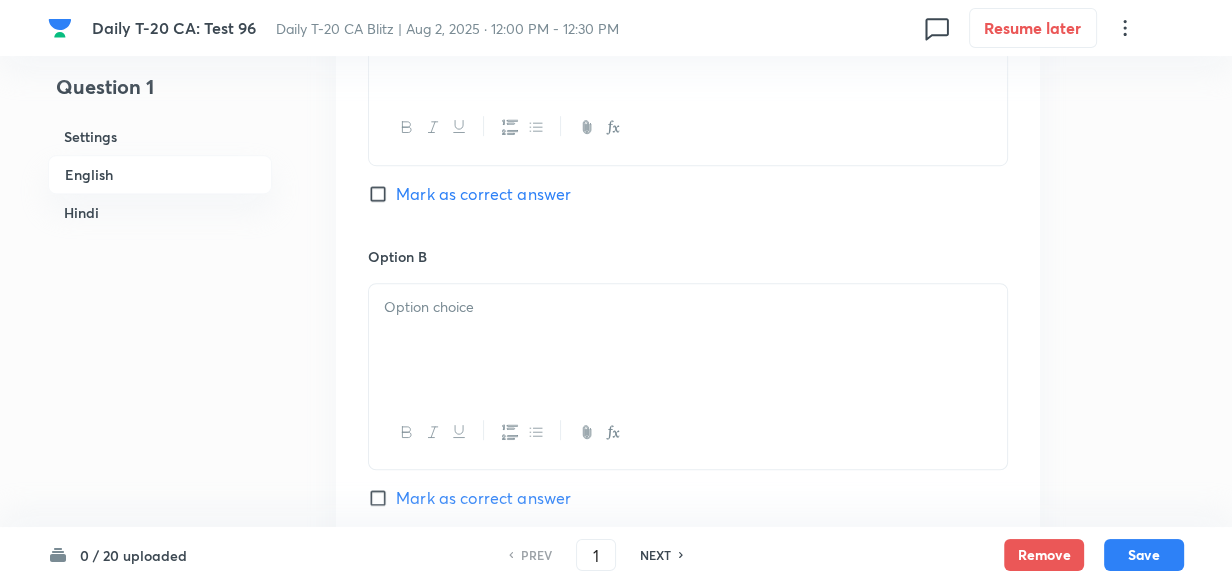 click on "English" at bounding box center [160, 174] 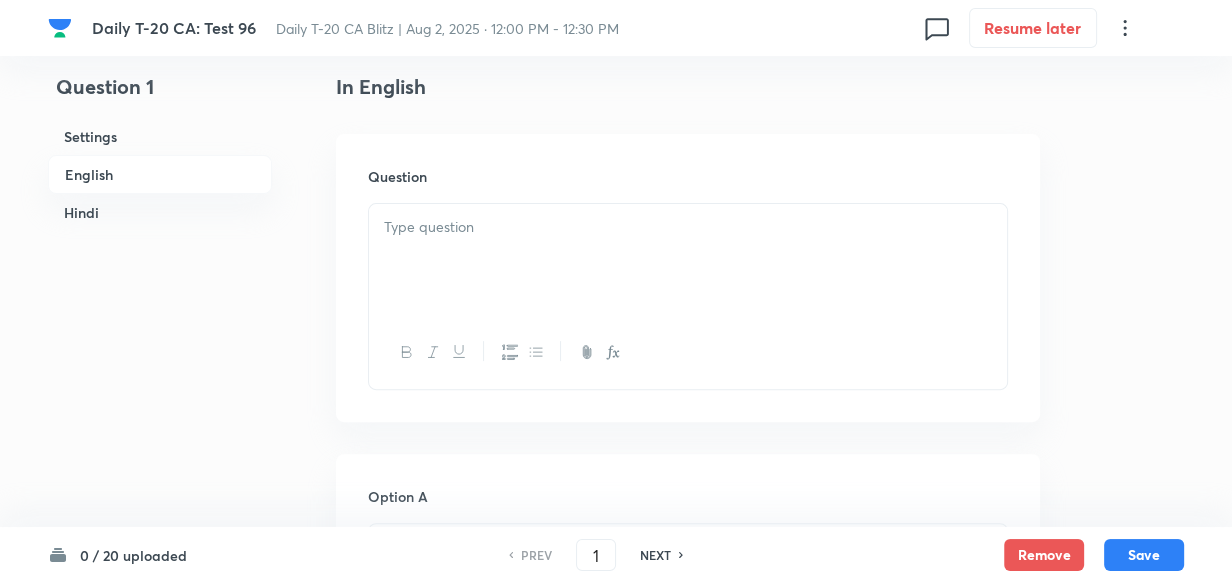 click at bounding box center (688, 227) 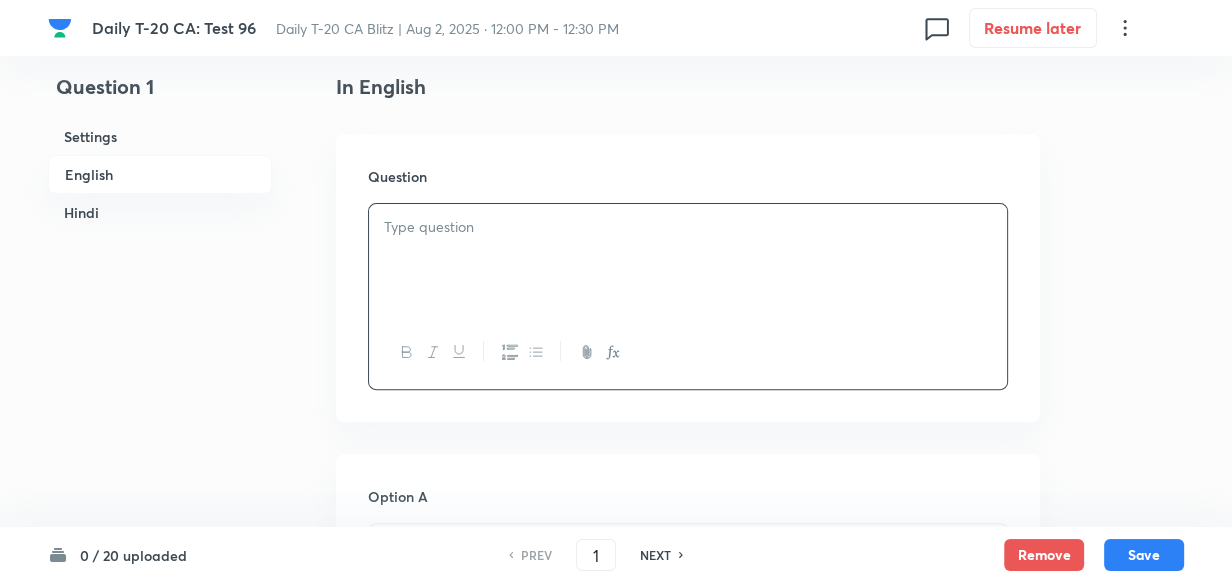 click at bounding box center (688, 227) 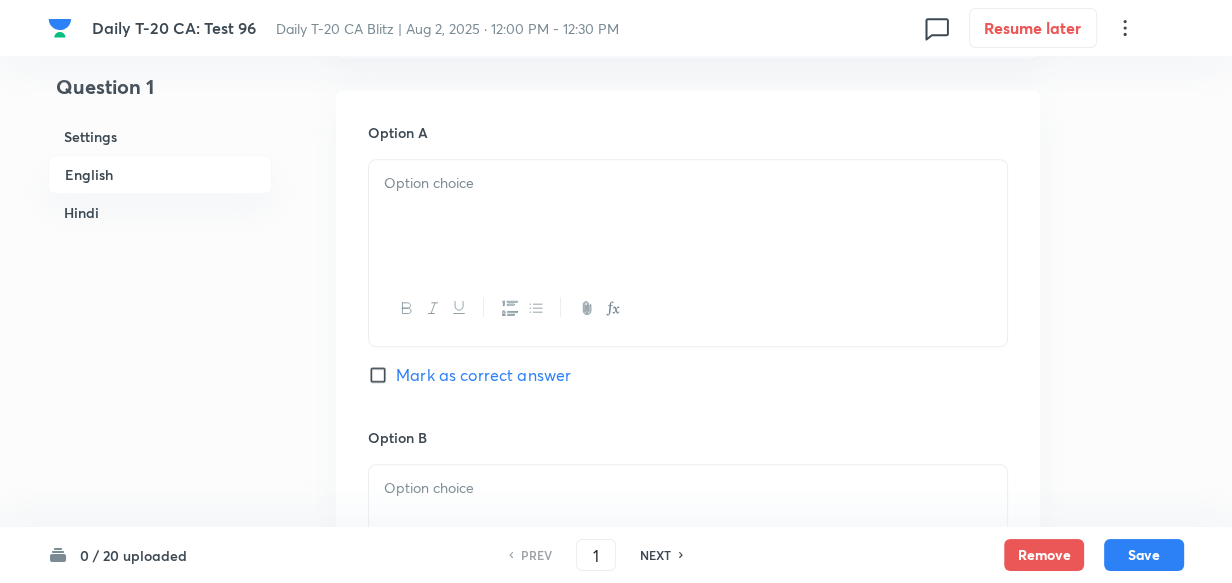 click at bounding box center [688, 216] 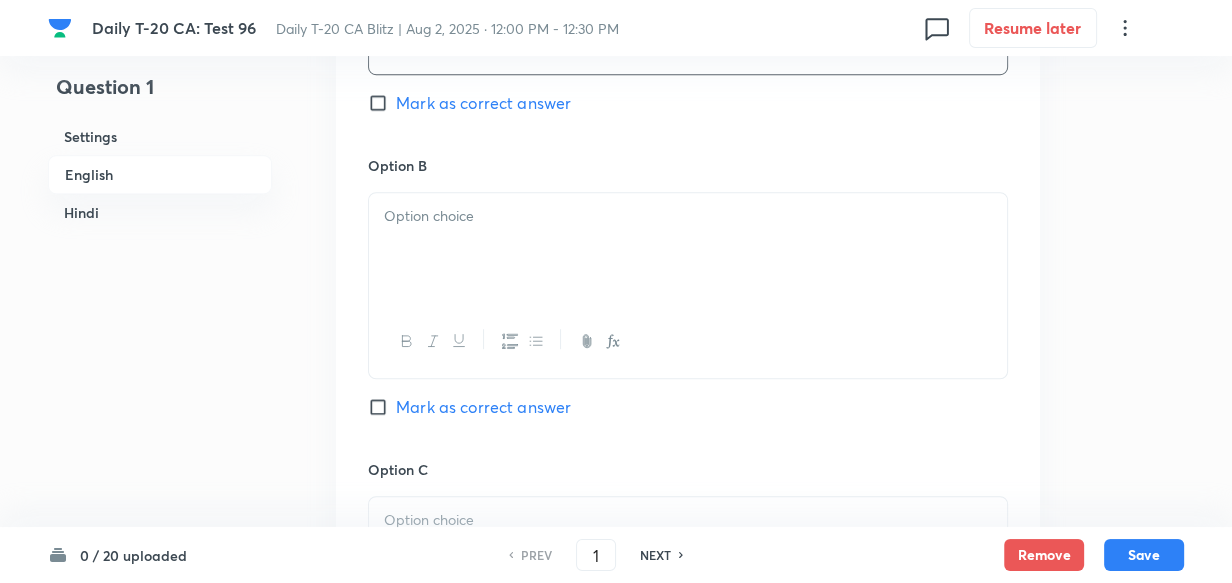 type 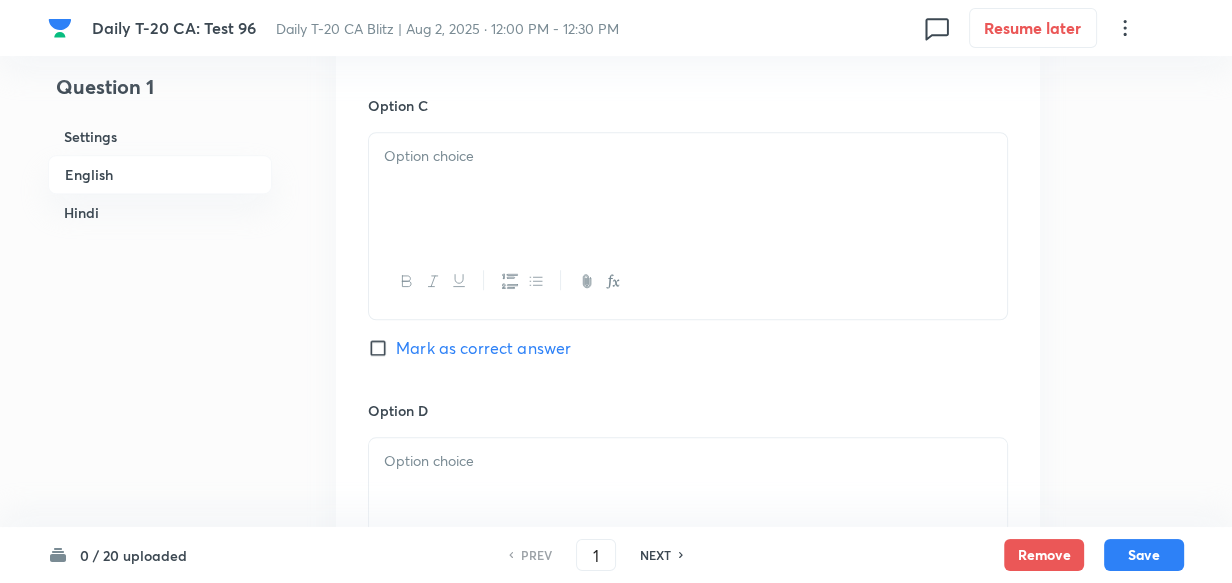 click at bounding box center [688, 189] 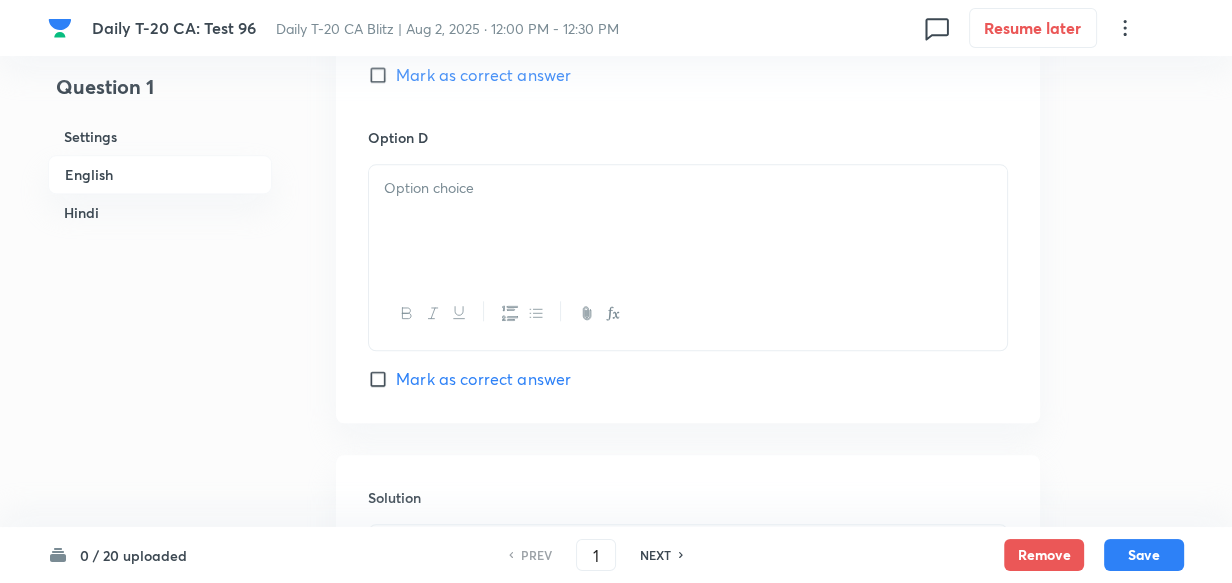 click at bounding box center (688, 221) 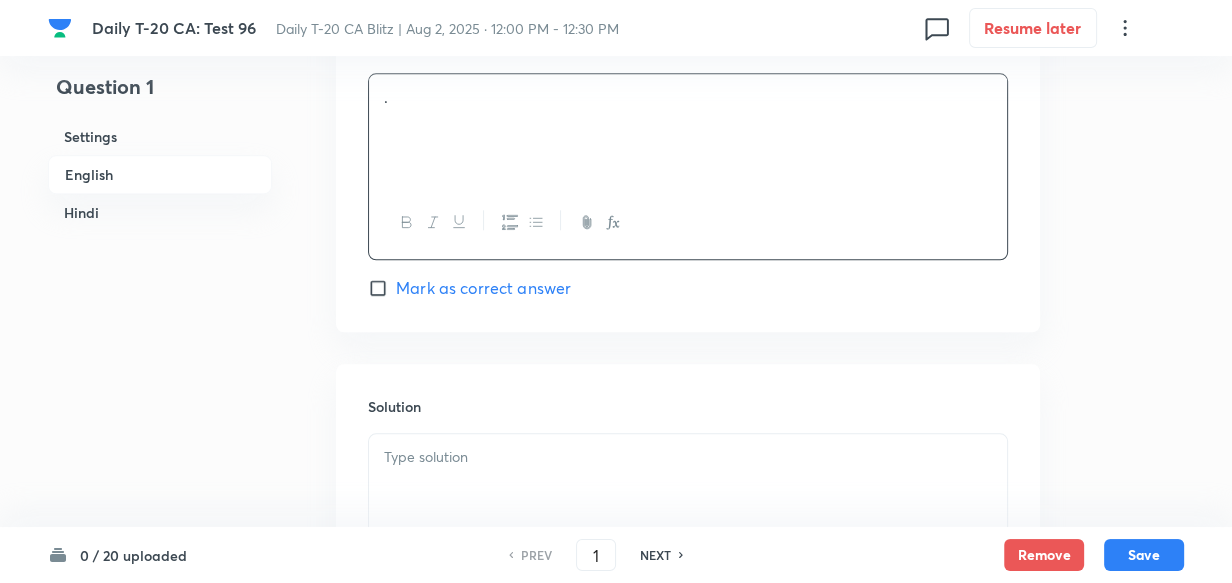click on "Mark as correct answer" at bounding box center [483, 288] 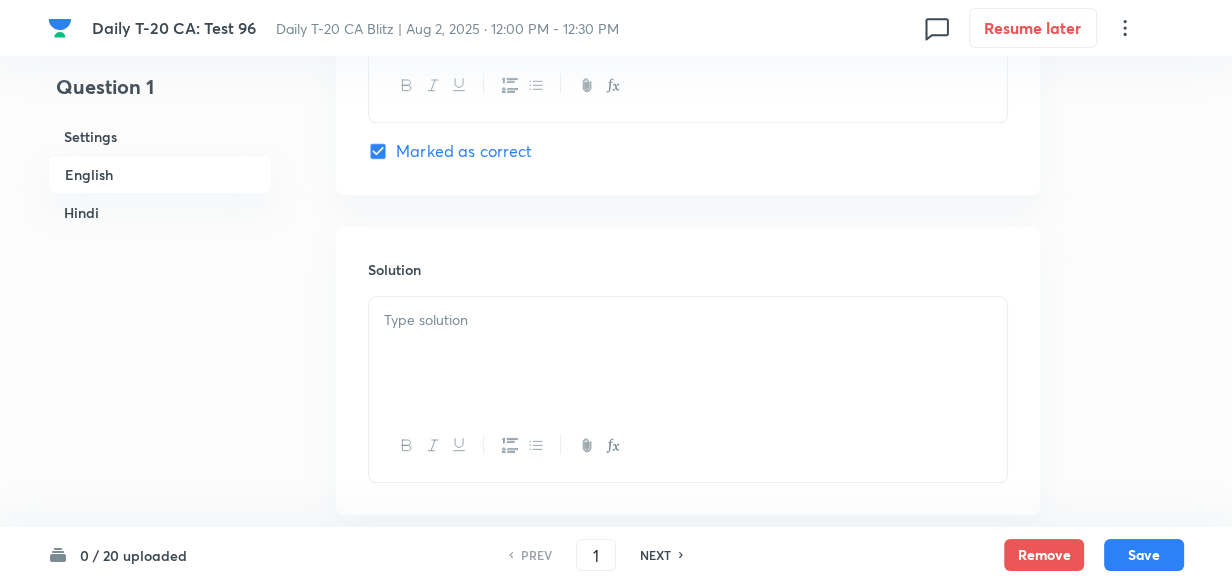 checkbox on "true" 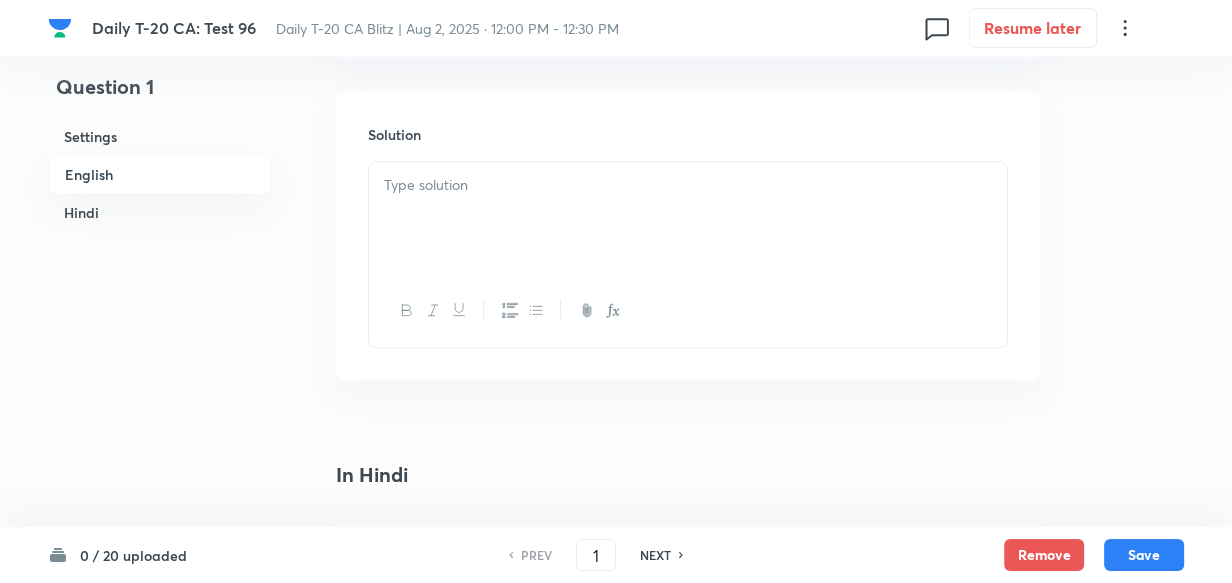 click at bounding box center (688, 218) 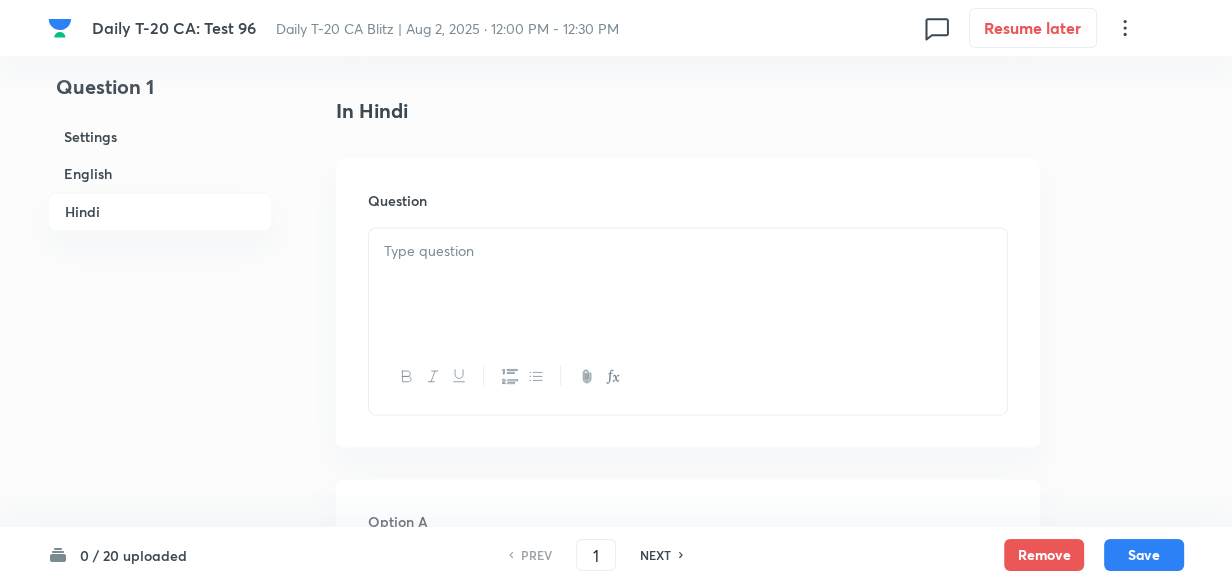 click at bounding box center (688, 251) 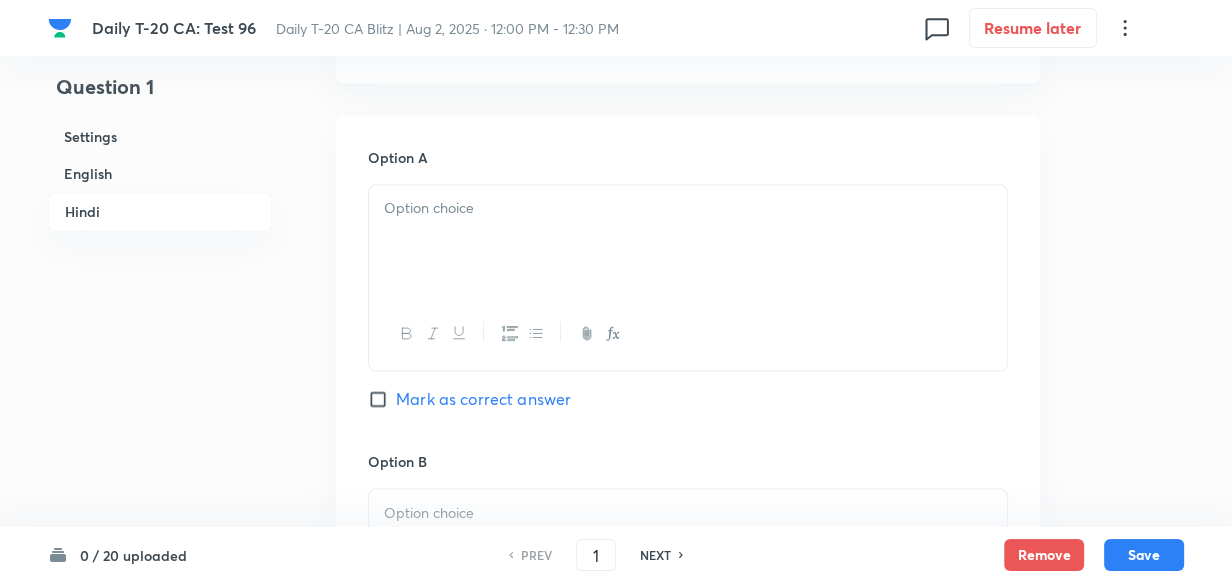 click at bounding box center (688, 241) 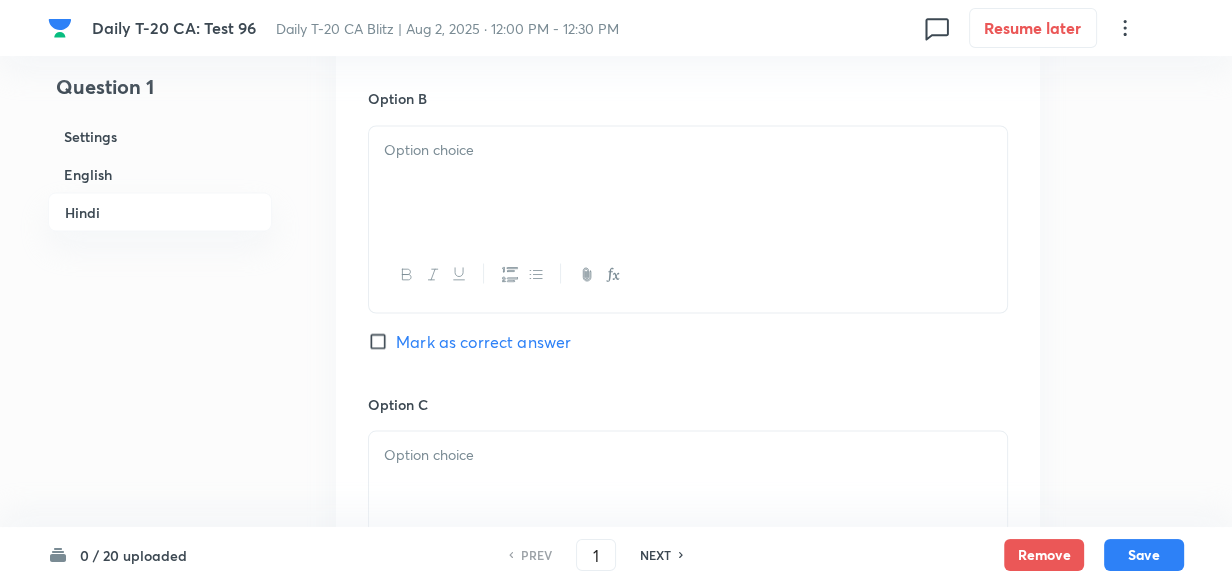 type 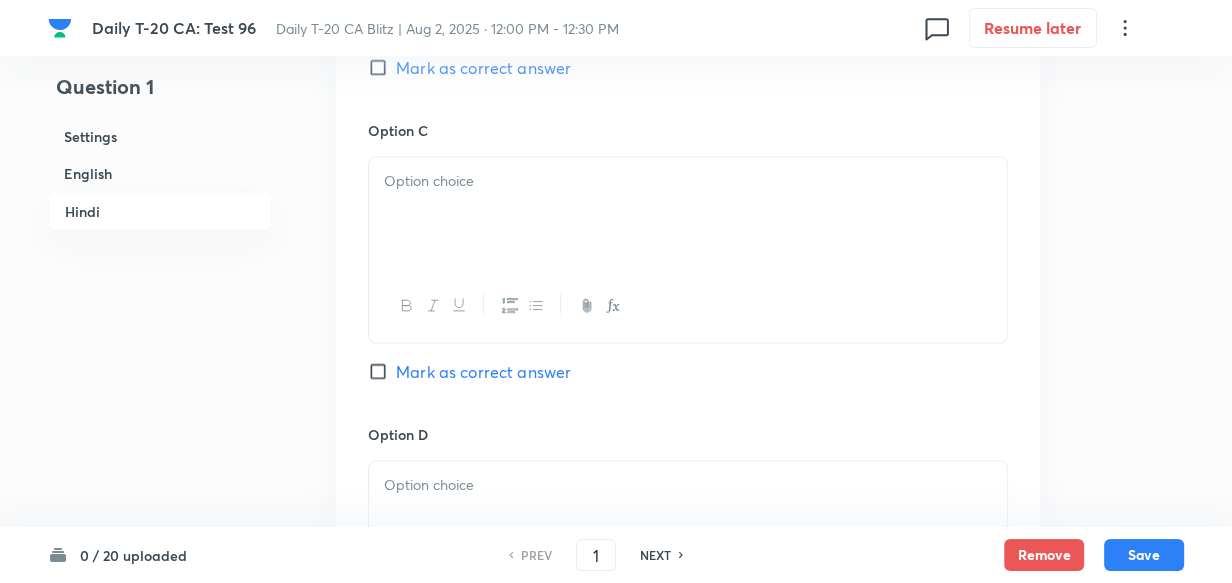 type 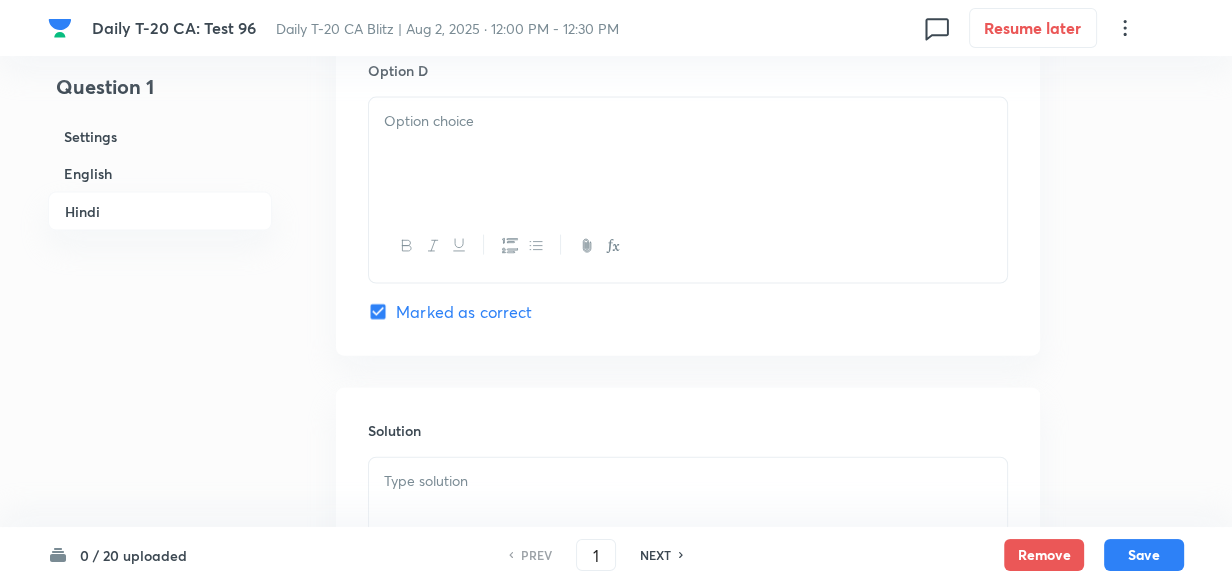 type 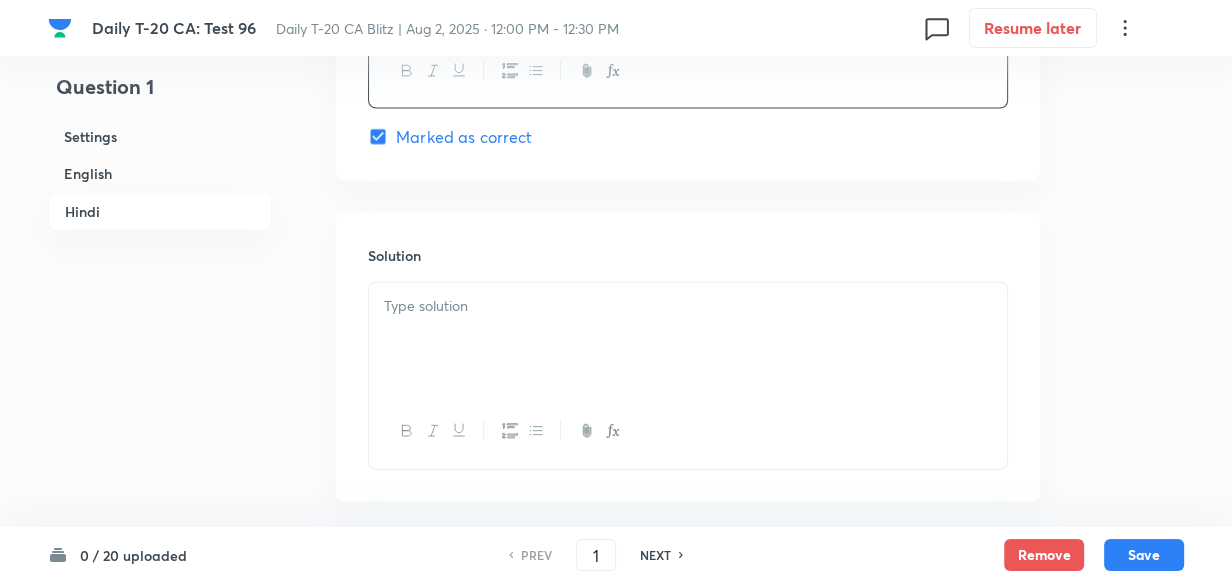 scroll, scrollTop: 4151, scrollLeft: 0, axis: vertical 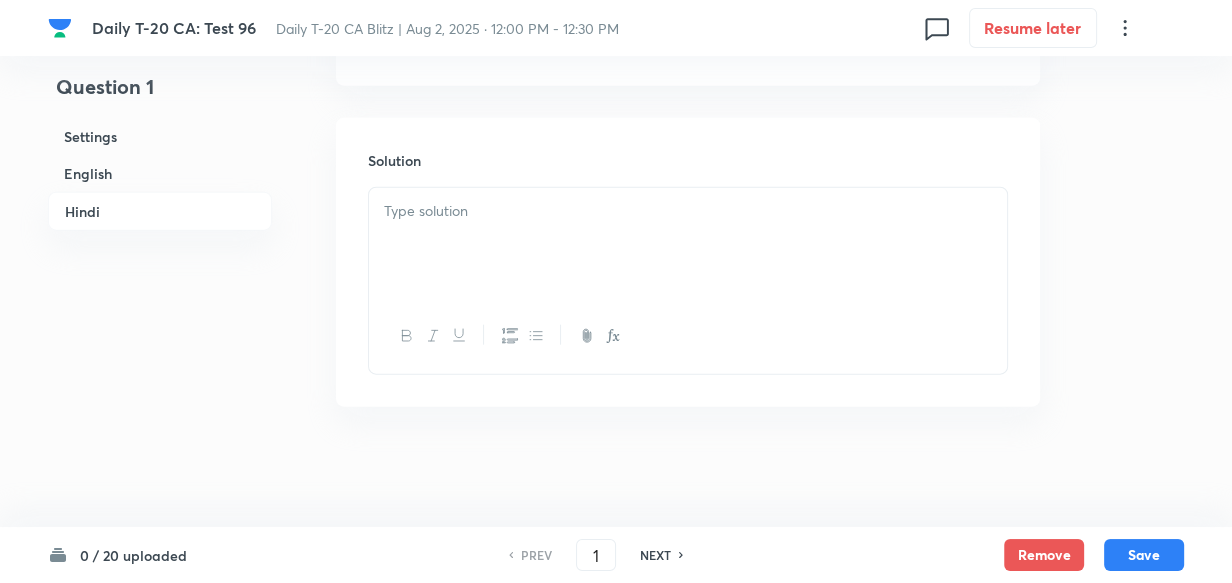 click at bounding box center (688, 244) 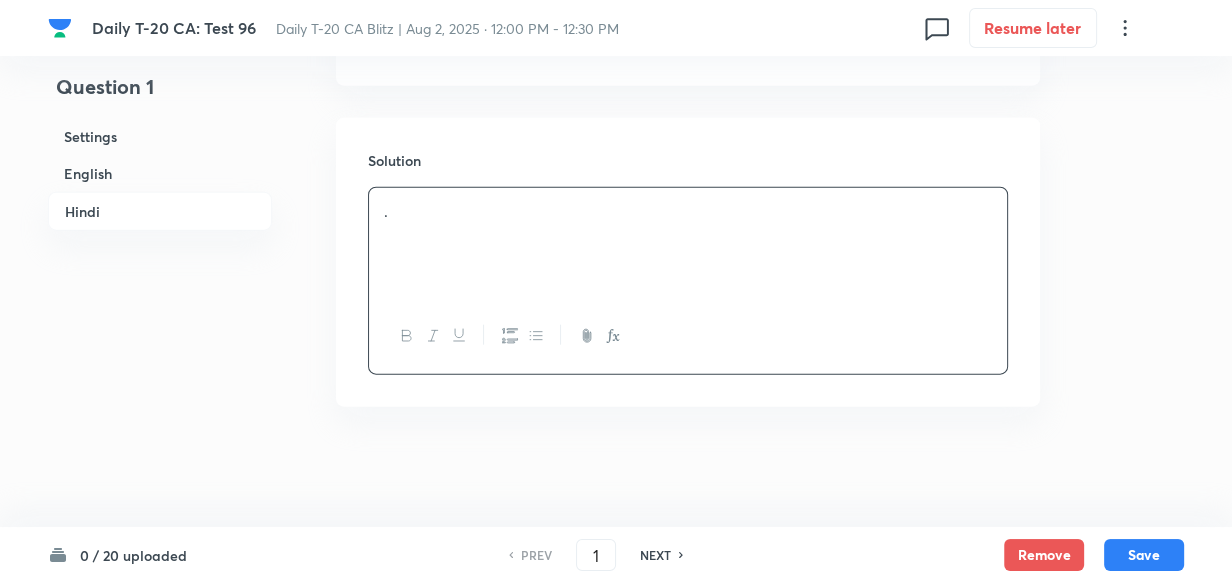 click on "Settings" at bounding box center (160, 136) 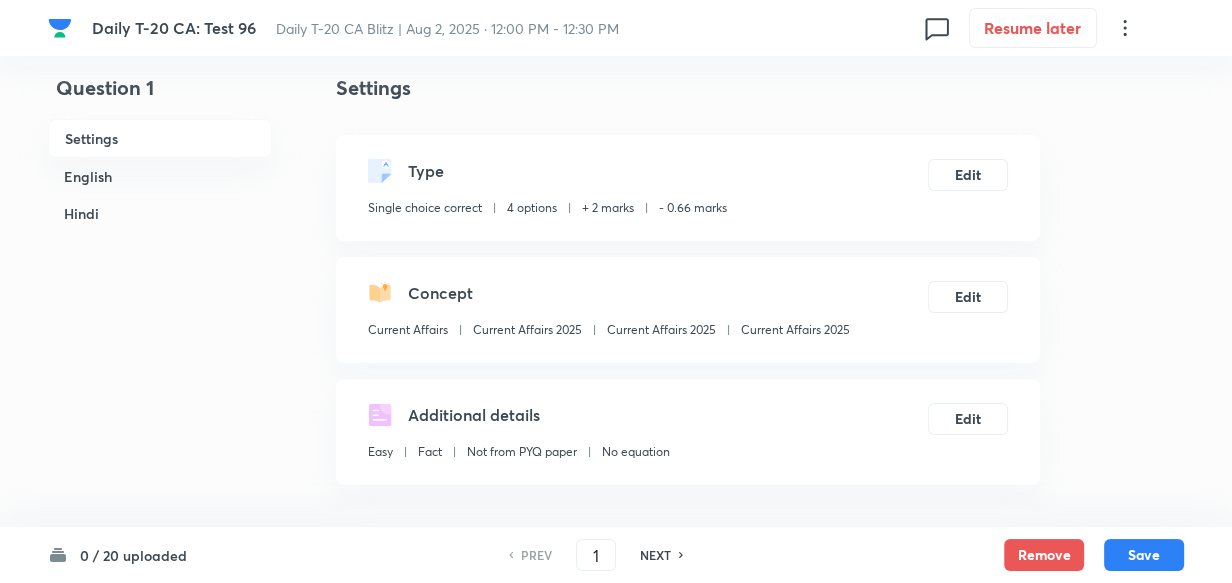 click on "Current Affairs Current Affairs 2025 Current Affairs 2025 Current Affairs 2025" at bounding box center [609, 334] 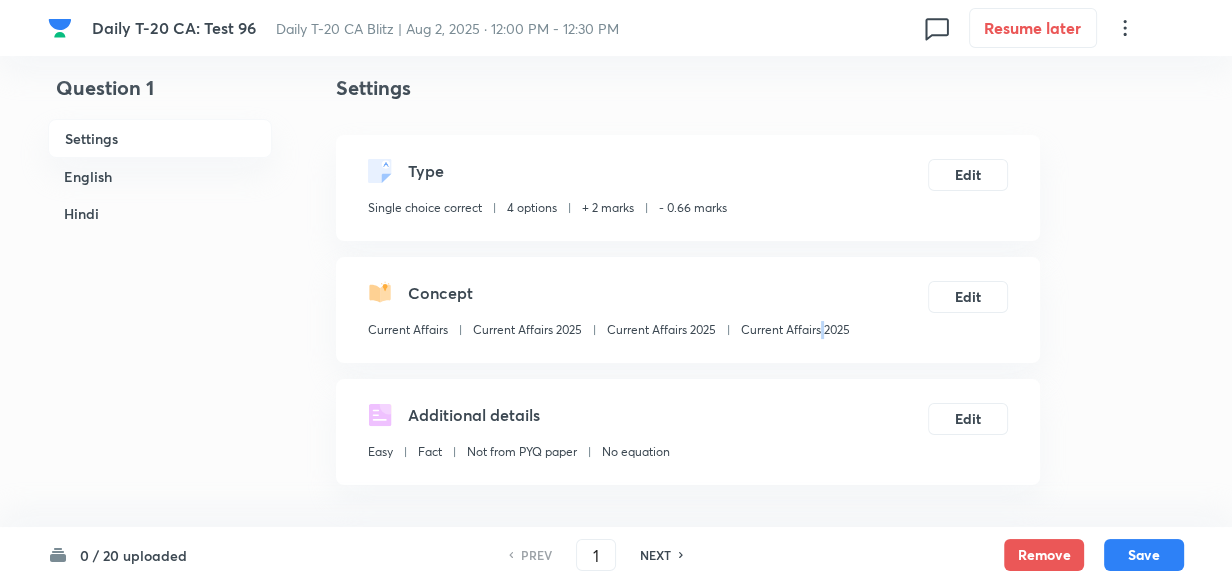 click on "Current Affairs Current Affairs 2025 Current Affairs 2025 Current Affairs 2025" at bounding box center (609, 334) 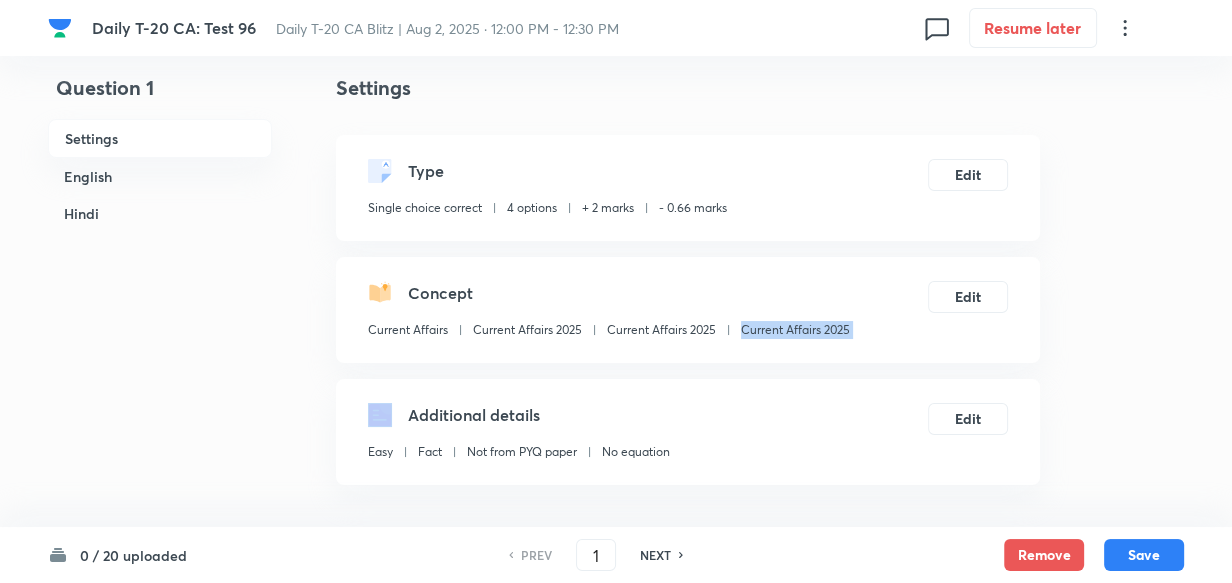 click on "Current Affairs Current Affairs 2025 Current Affairs 2025 Current Affairs 2025" at bounding box center (609, 334) 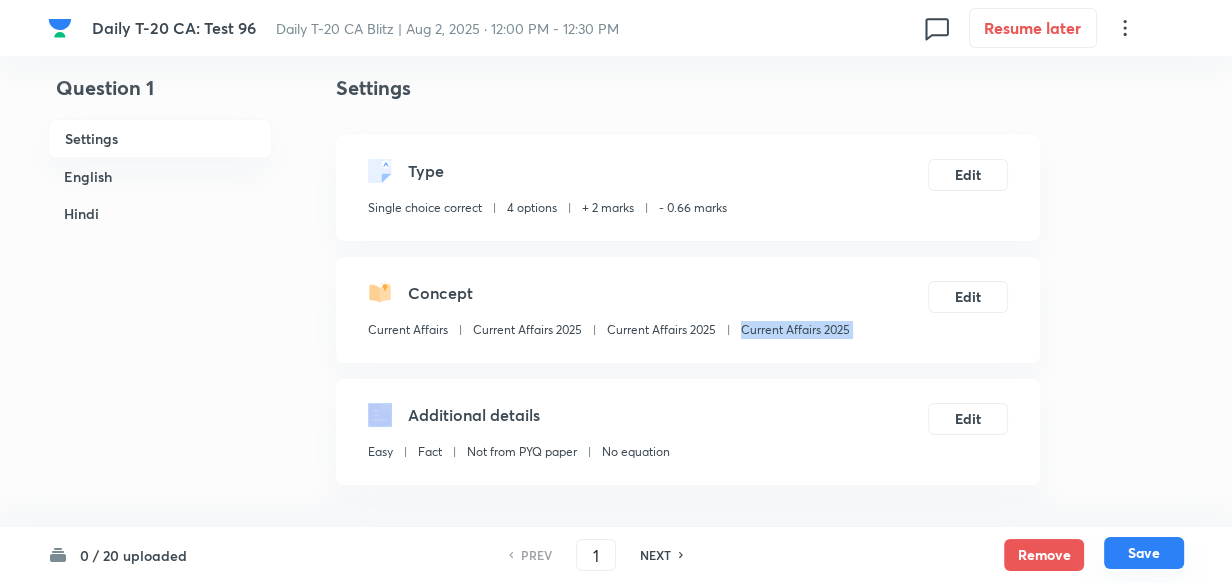 click on "Save" at bounding box center [1144, 553] 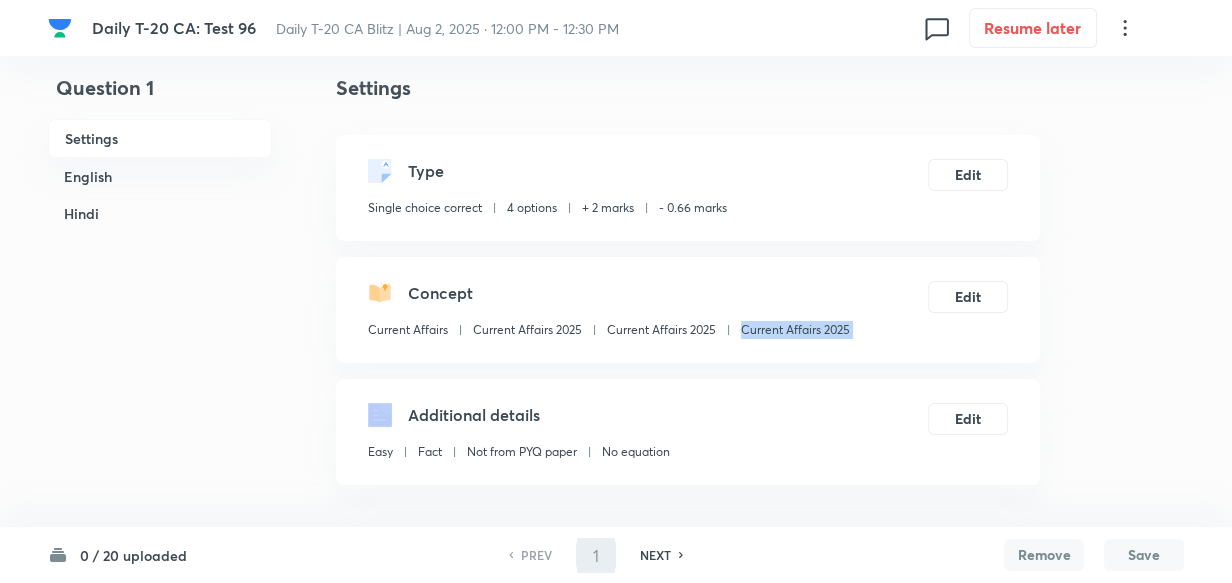 type on "2" 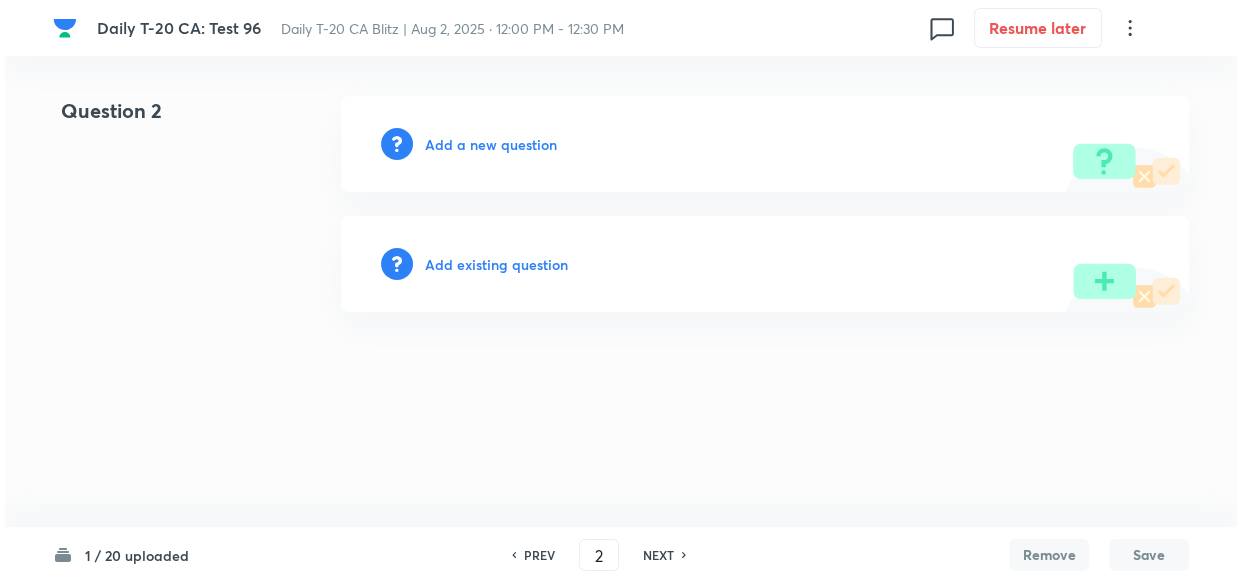 scroll, scrollTop: 0, scrollLeft: 0, axis: both 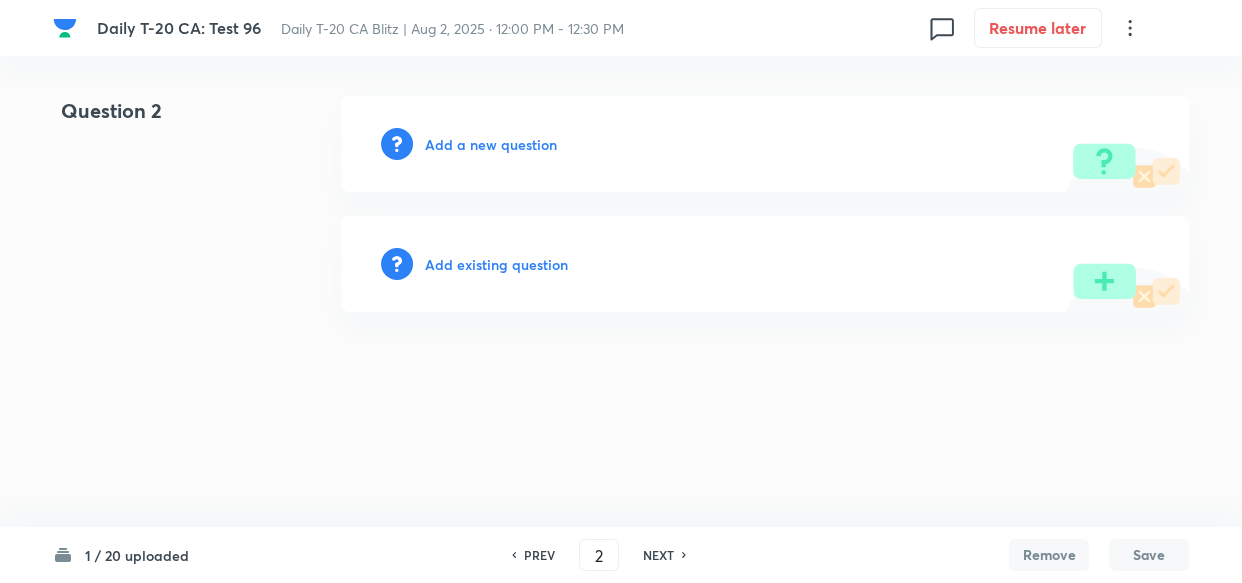 click on "Add a new question" at bounding box center (491, 144) 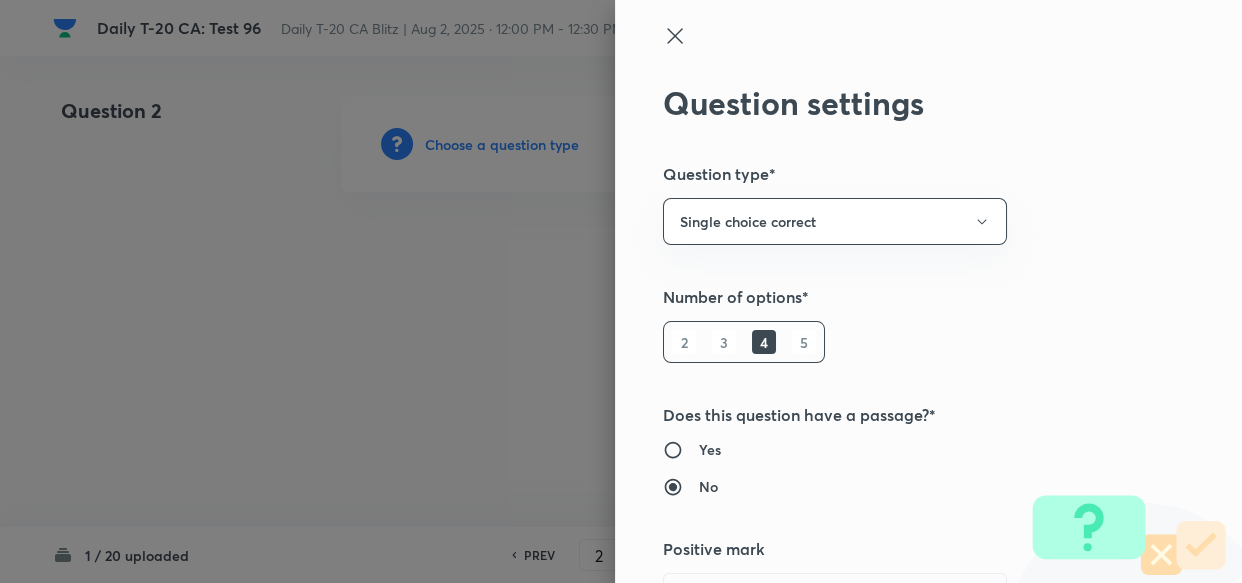 type 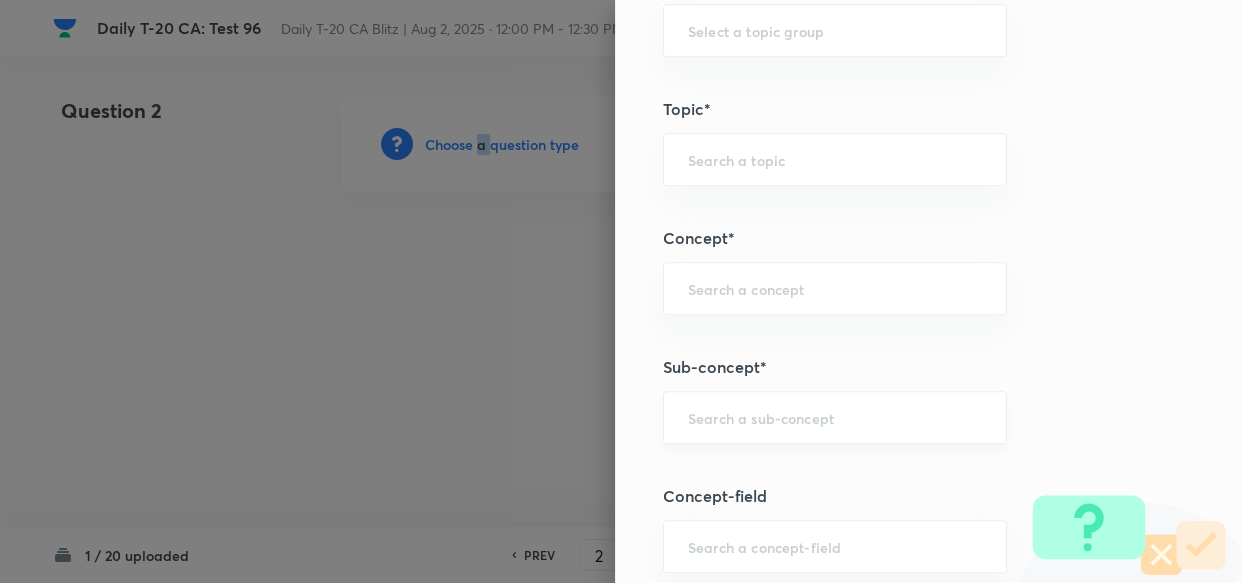 scroll, scrollTop: 1090, scrollLeft: 0, axis: vertical 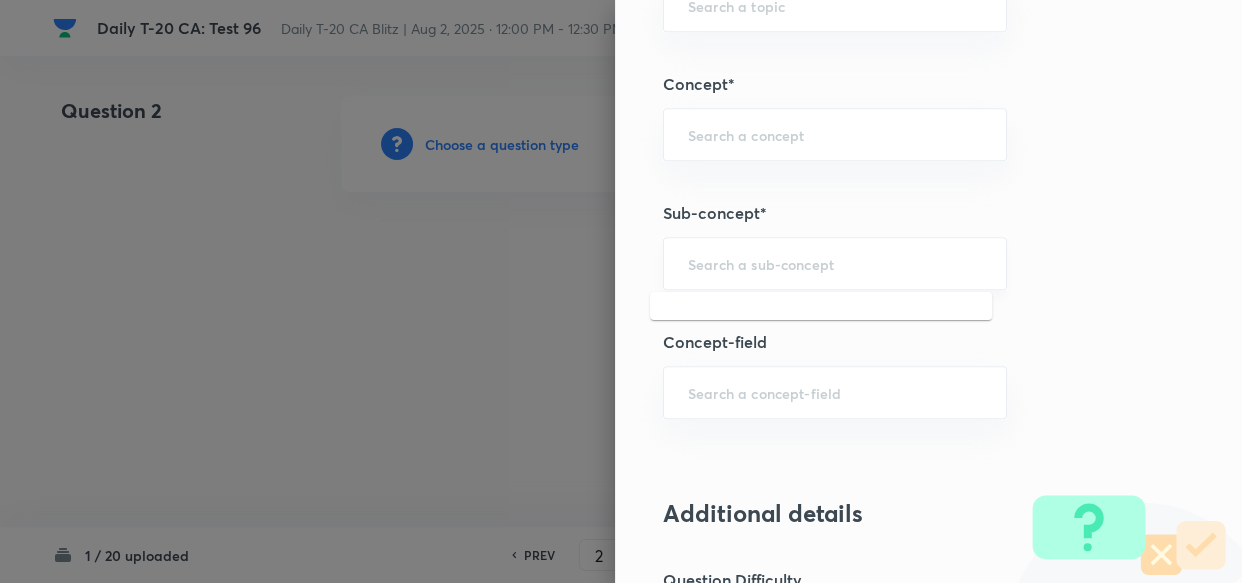 click at bounding box center (835, 263) 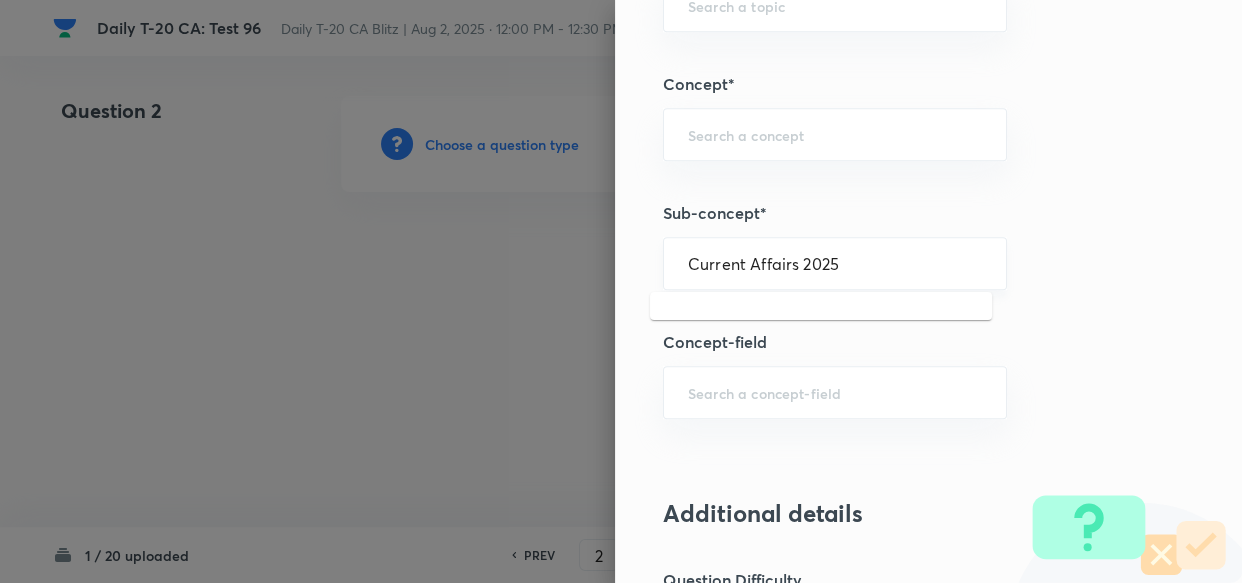 click on "Current Affairs 2025" at bounding box center [835, 263] 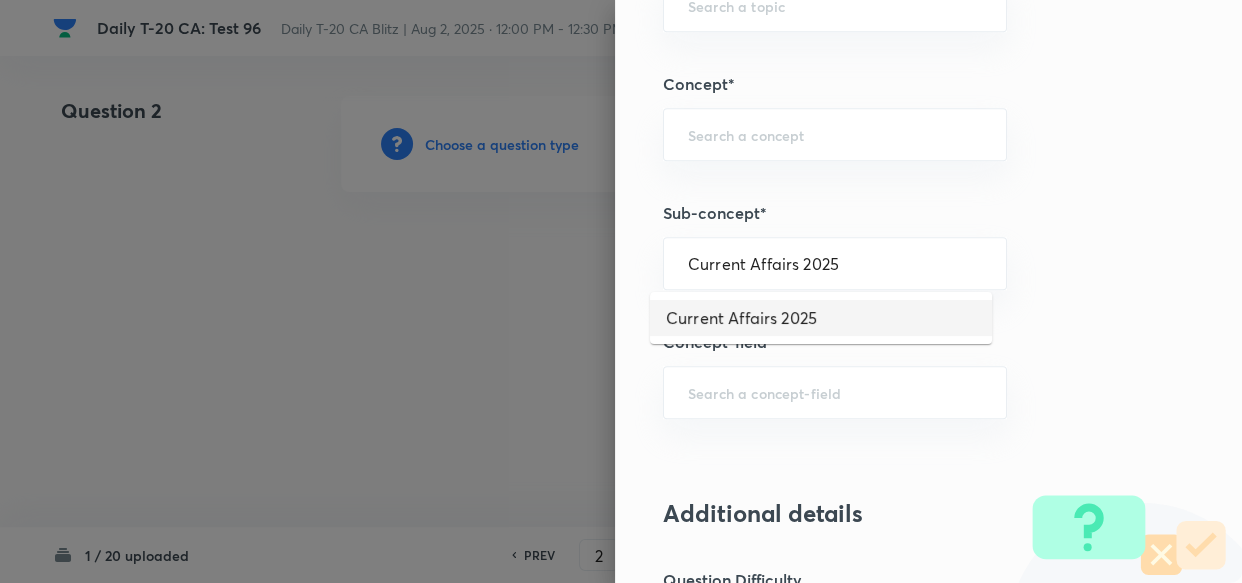 click on "Current Affairs 2025" at bounding box center [821, 318] 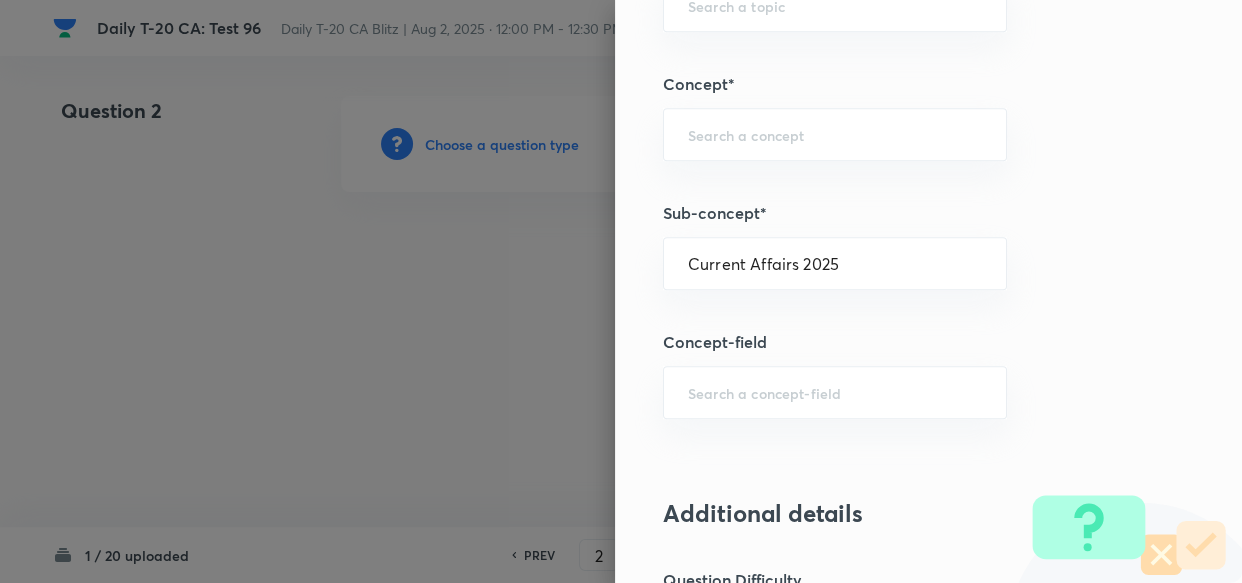 type on "Current Affairs" 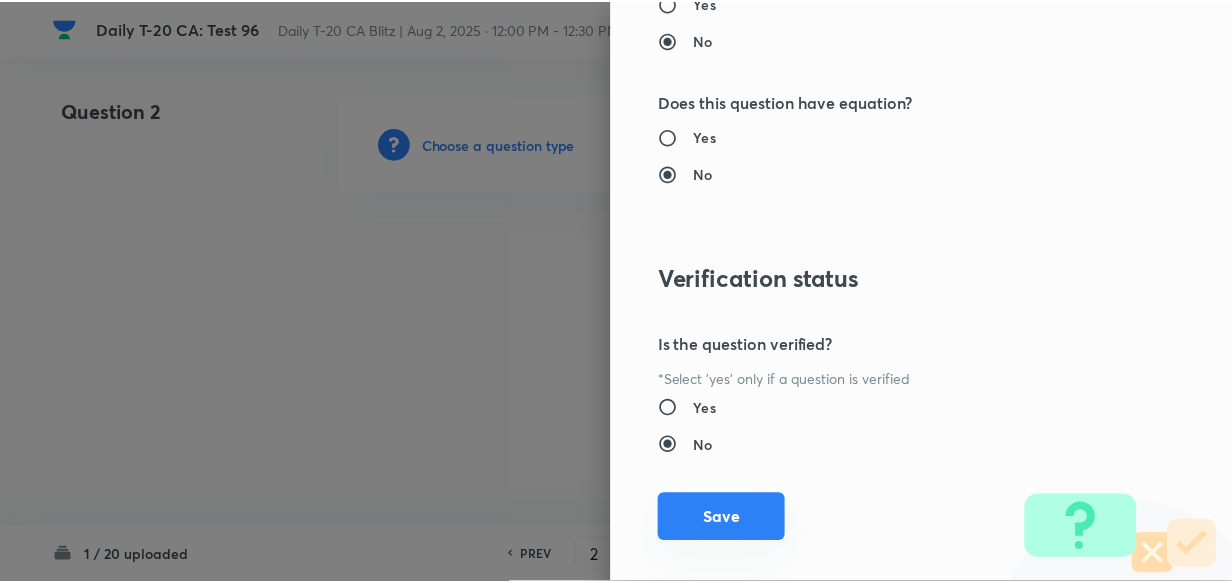 scroll, scrollTop: 2140, scrollLeft: 0, axis: vertical 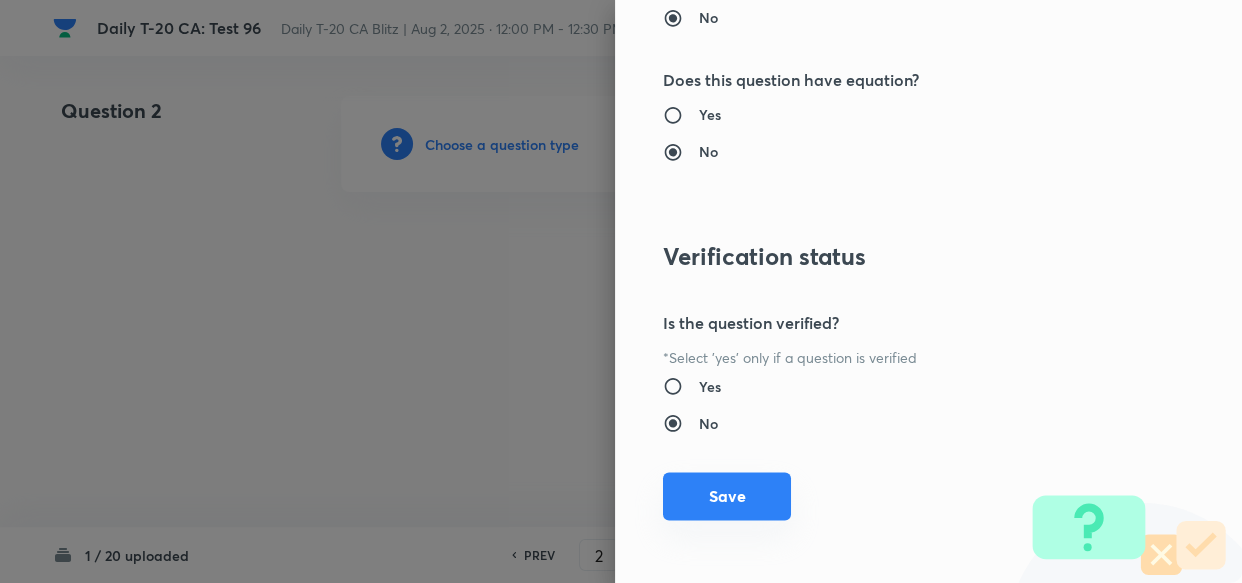 click on "Save" at bounding box center (727, 496) 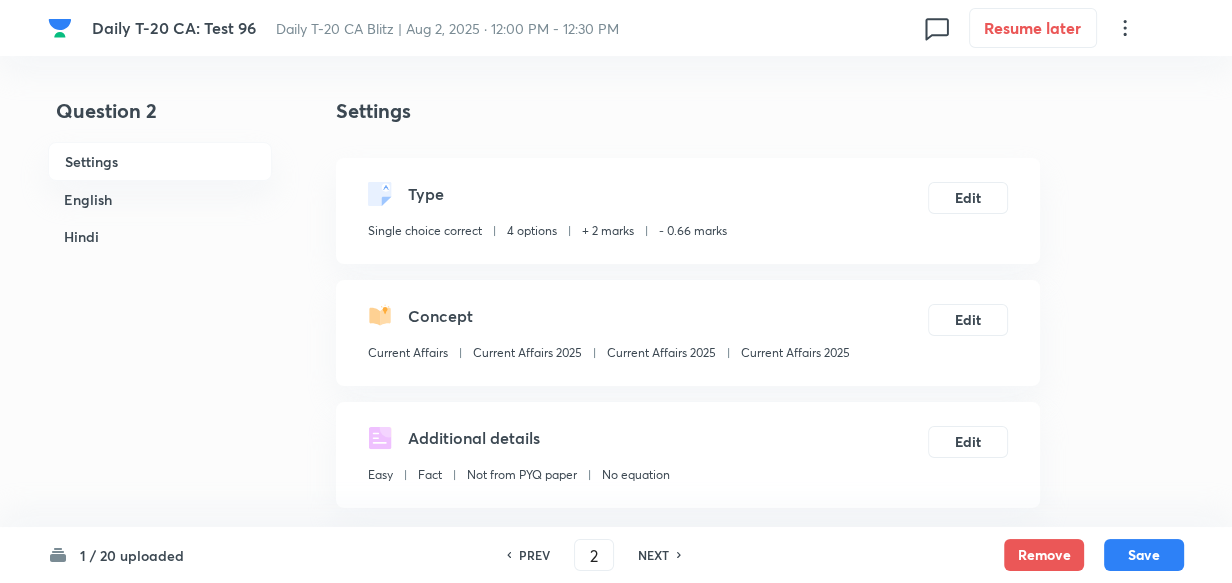 click on "English" at bounding box center (160, 199) 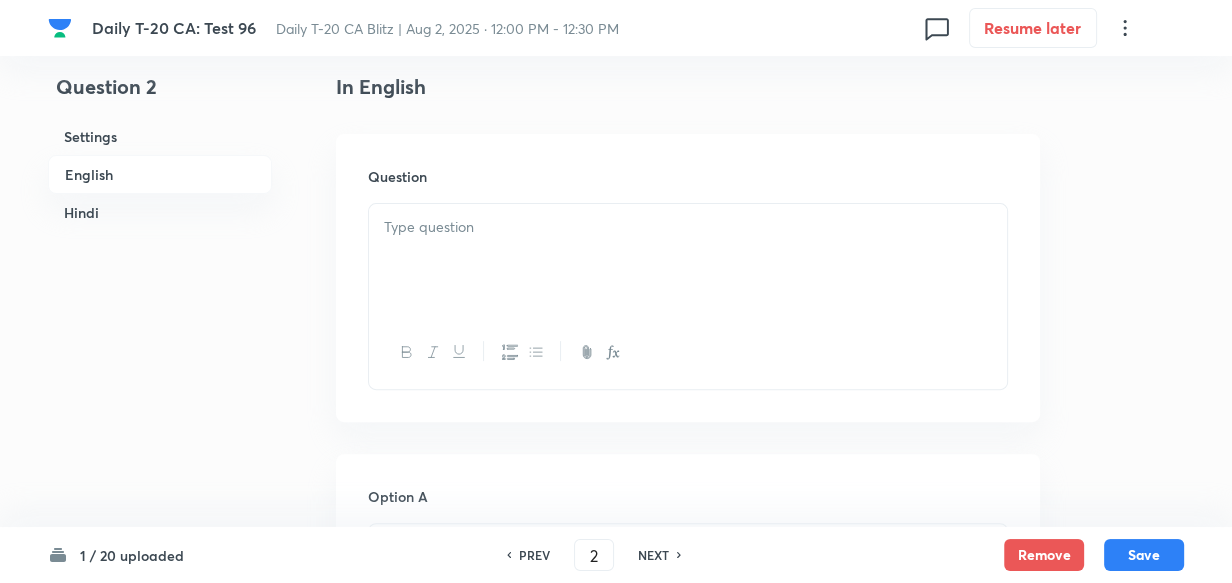 click at bounding box center (688, 260) 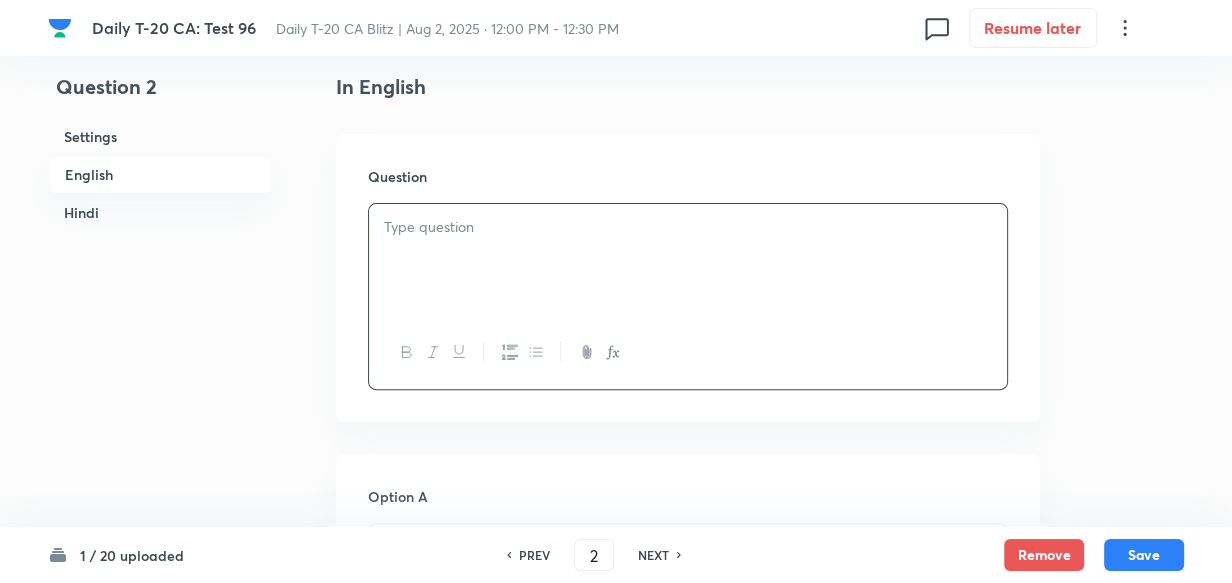 type 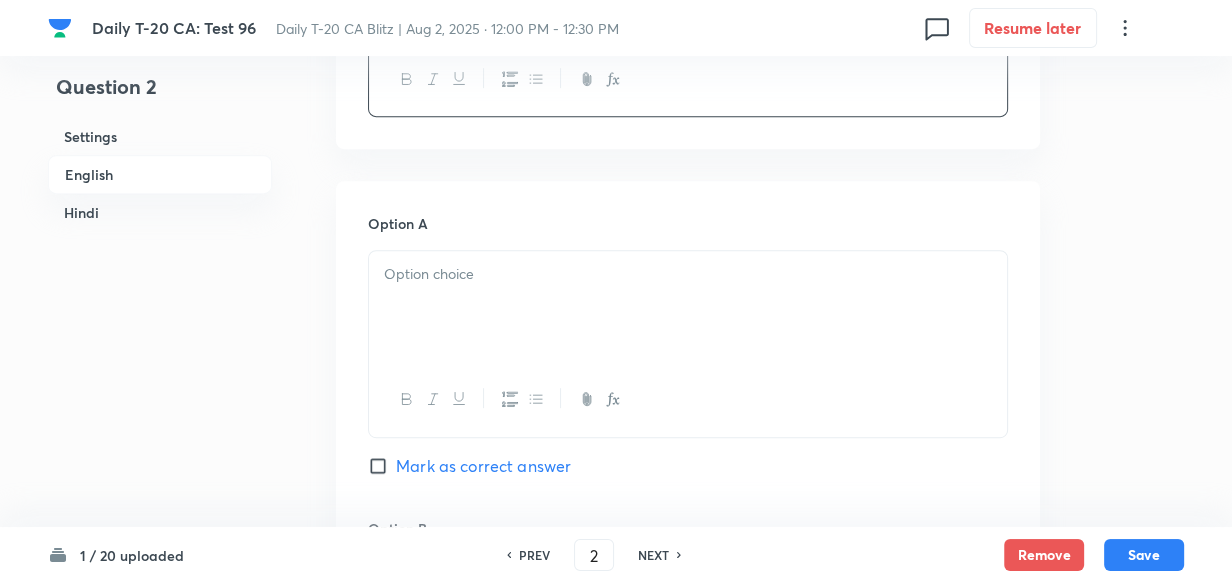 click at bounding box center (688, 274) 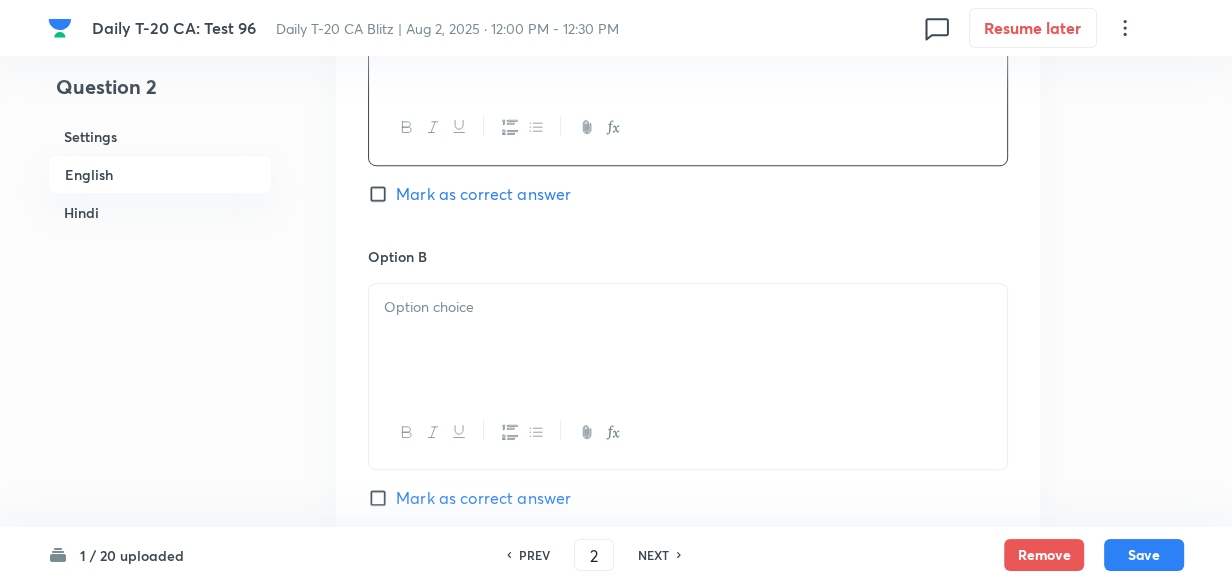 click on "Option B Mark as correct answer" at bounding box center [688, 398] 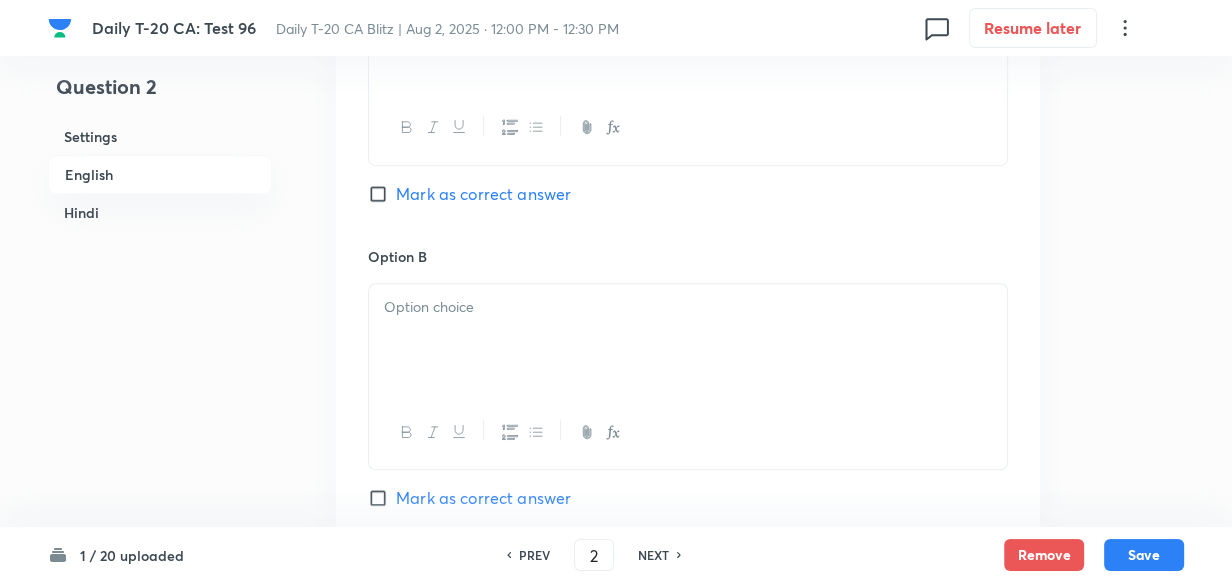 type 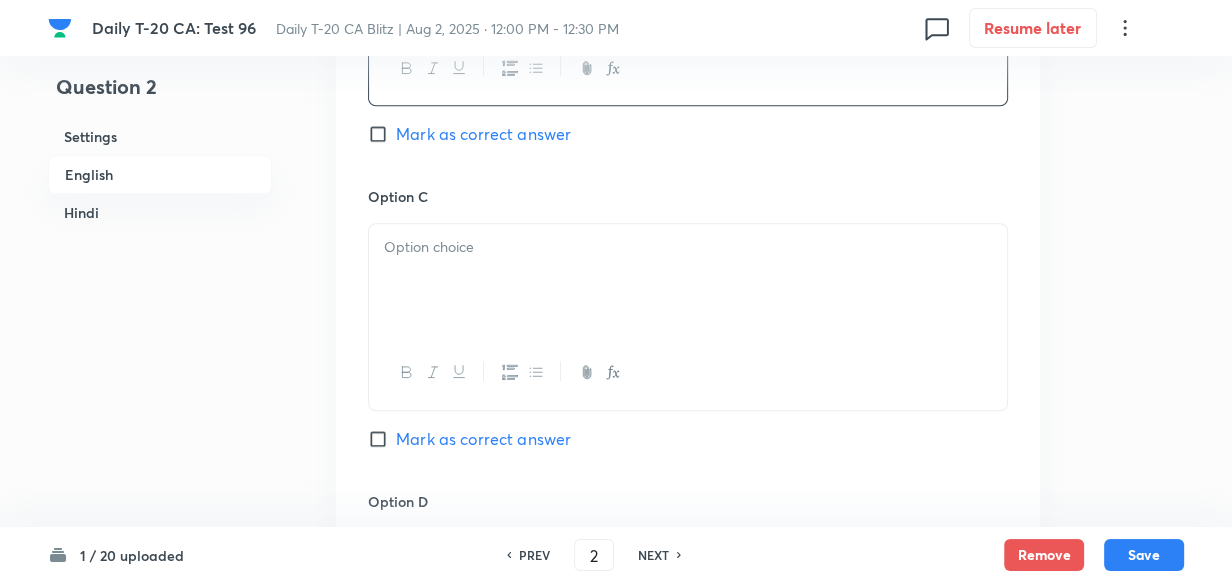 click at bounding box center [688, 280] 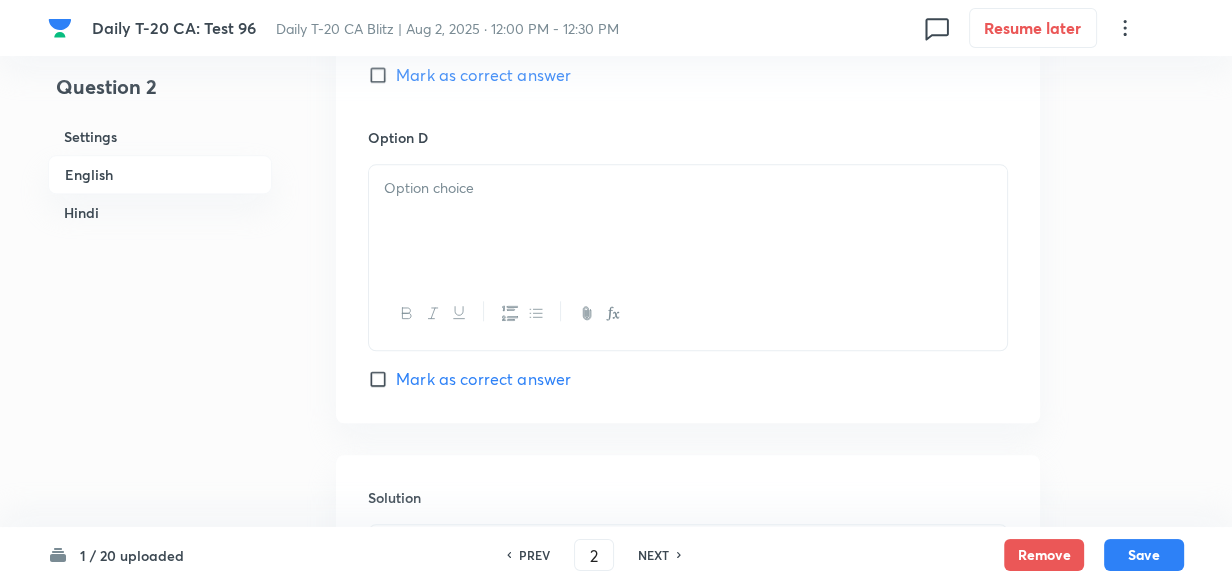 click at bounding box center (688, 221) 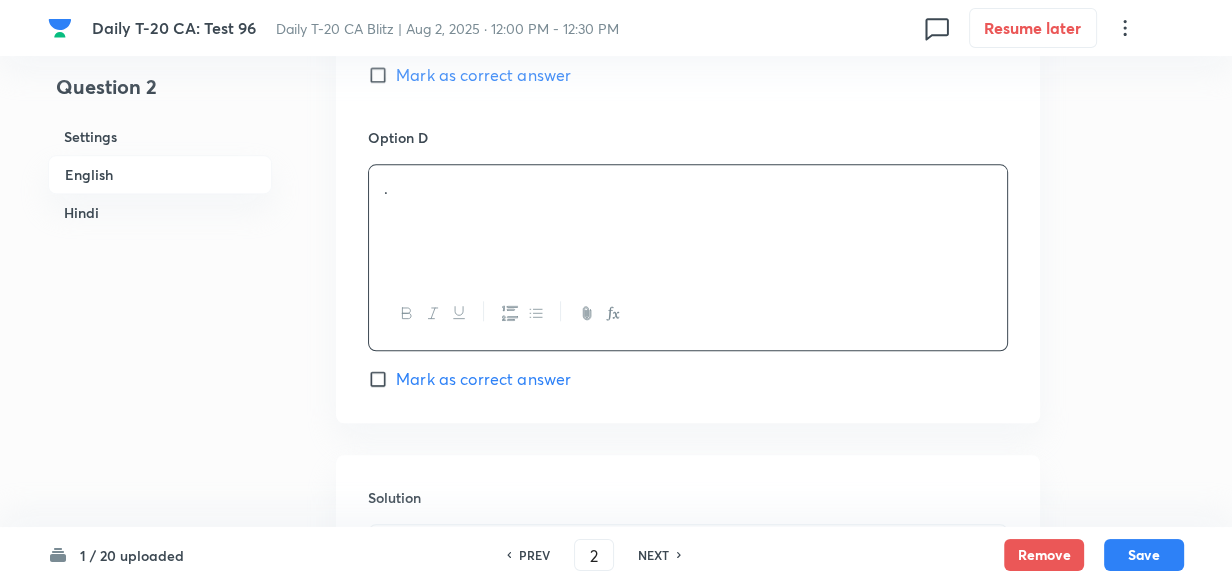 click on "Mark as correct answer" at bounding box center (483, 379) 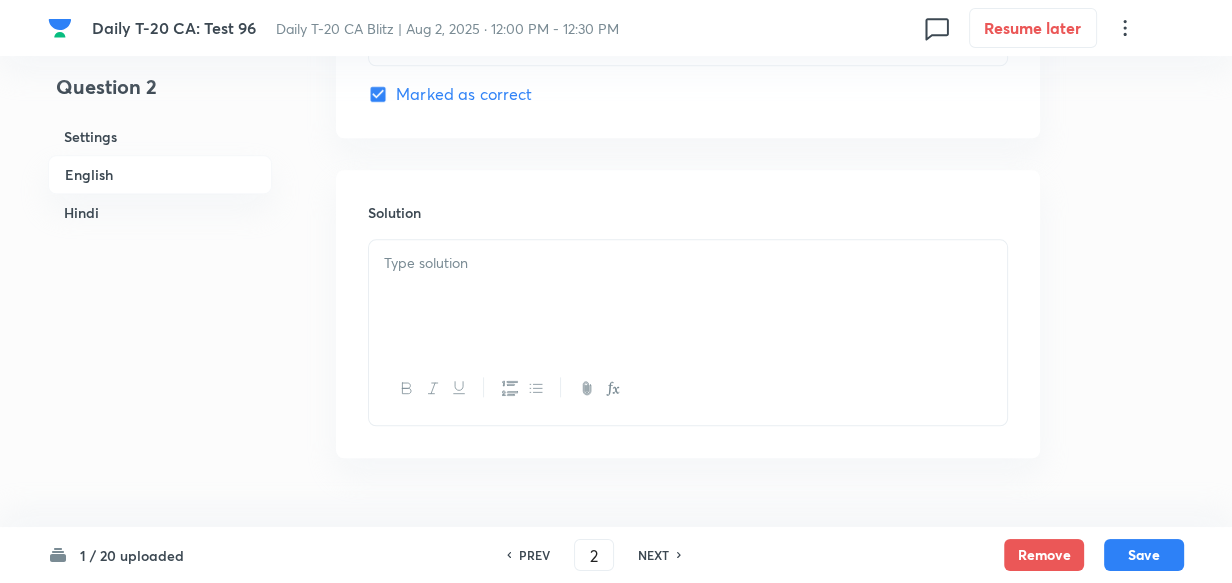 checkbox on "true" 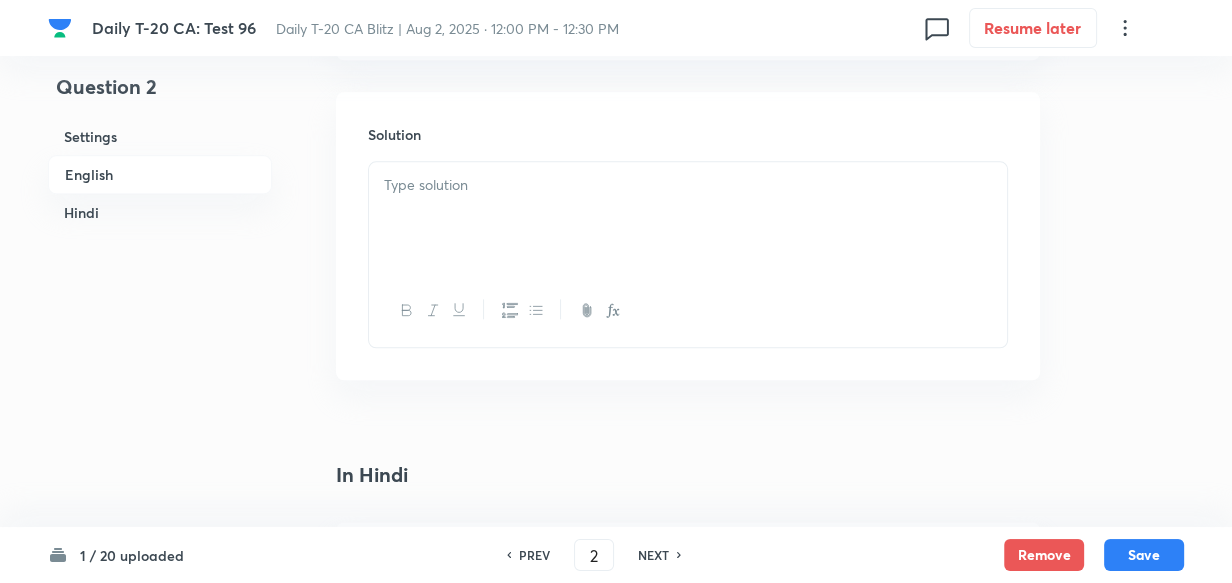 click at bounding box center [688, 218] 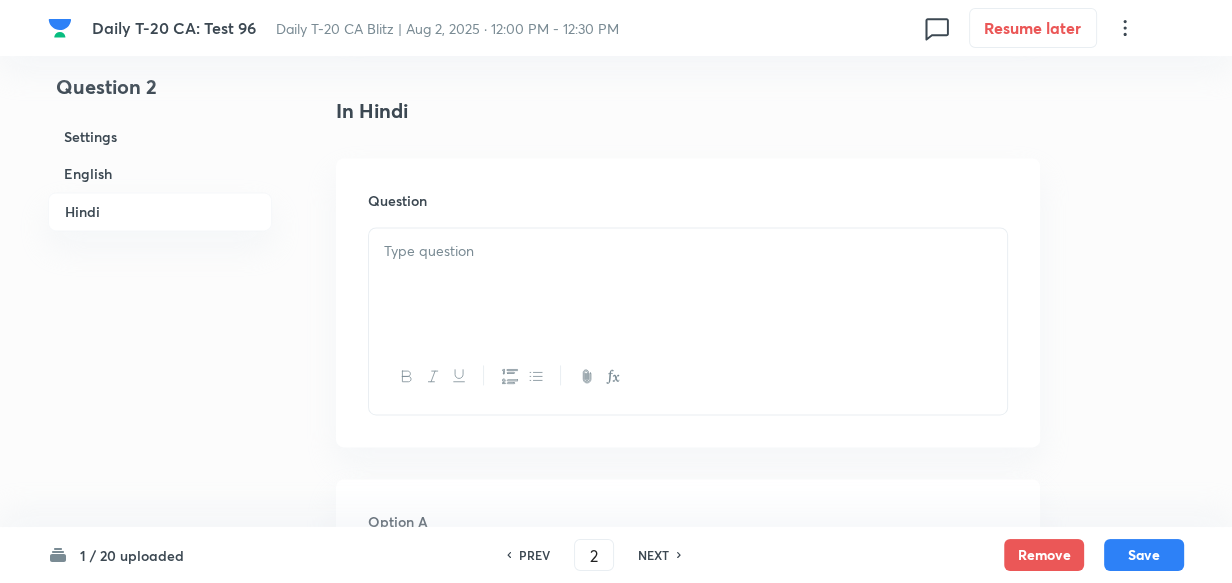 type 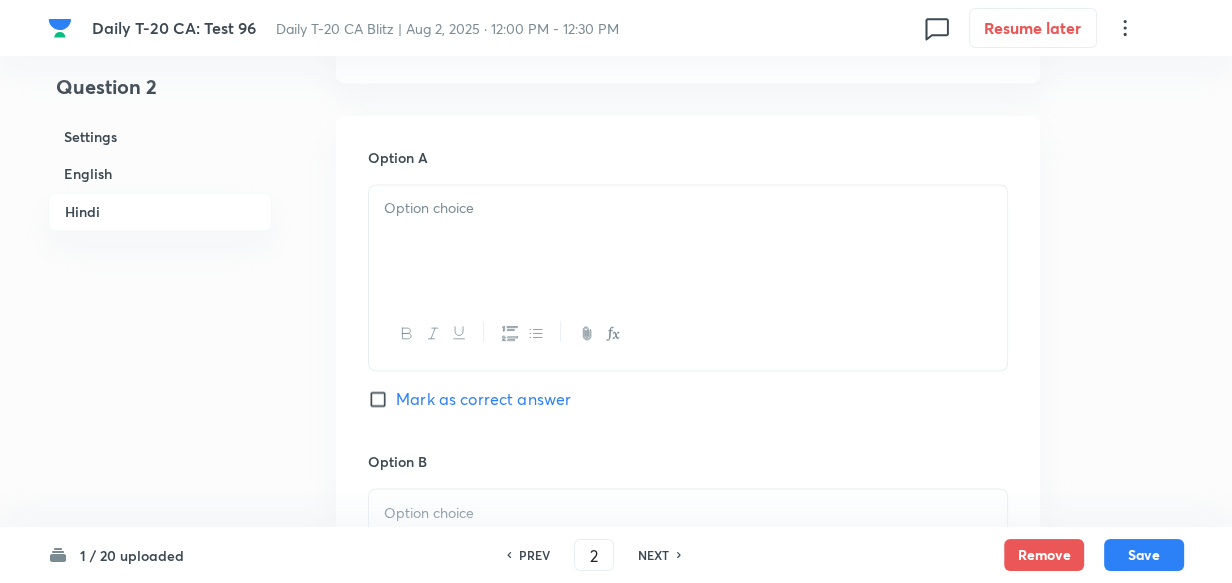 type 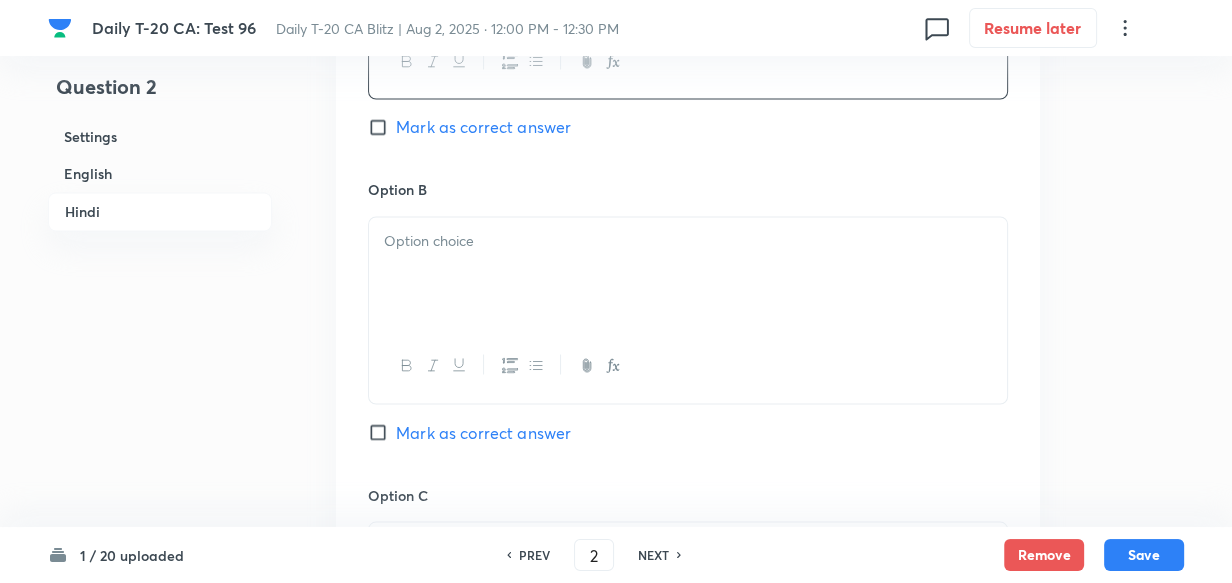 click at bounding box center [688, 240] 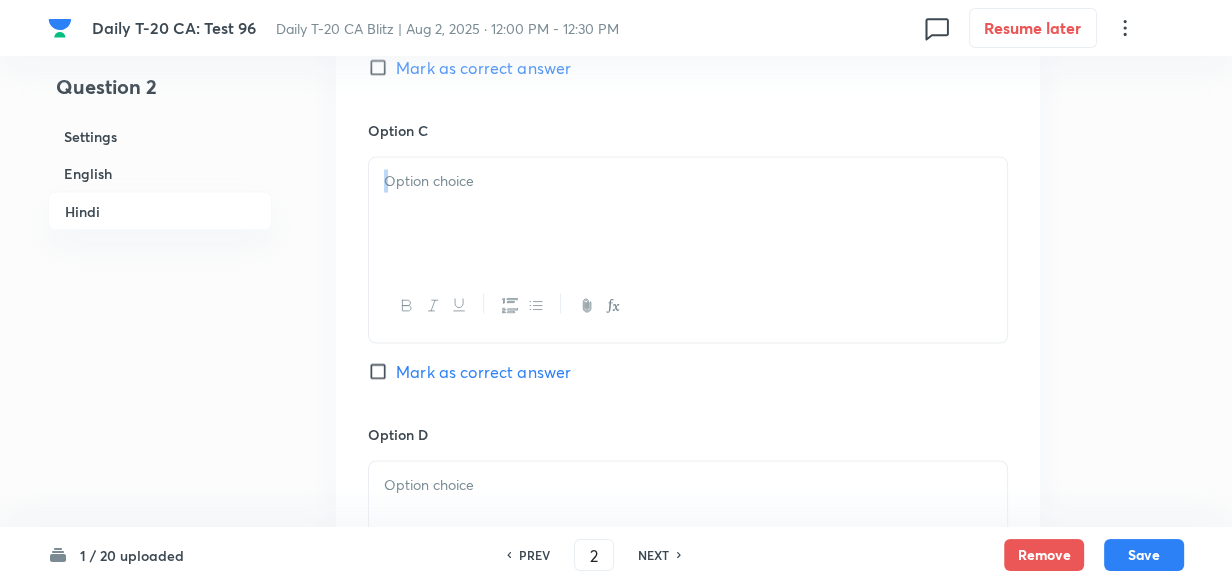 click at bounding box center [688, 250] 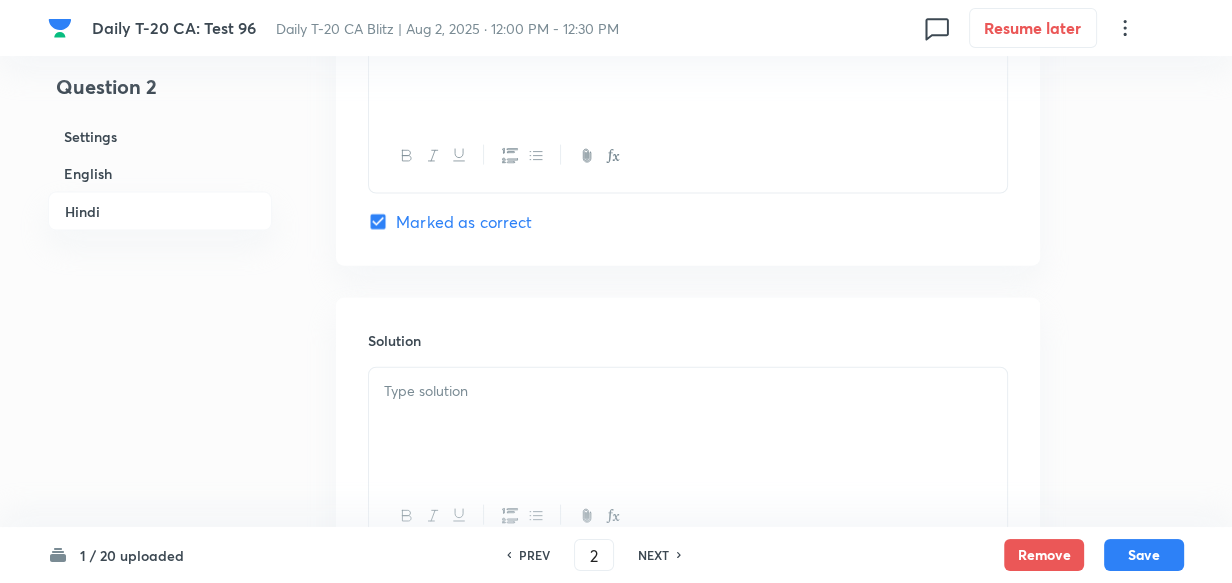 click on "In Hindi Question . Option A . Mark as correct answer Option B . Mark as correct answer Option C . Mark as correct answer Option D Marked as correct Solution" at bounding box center [688, -386] 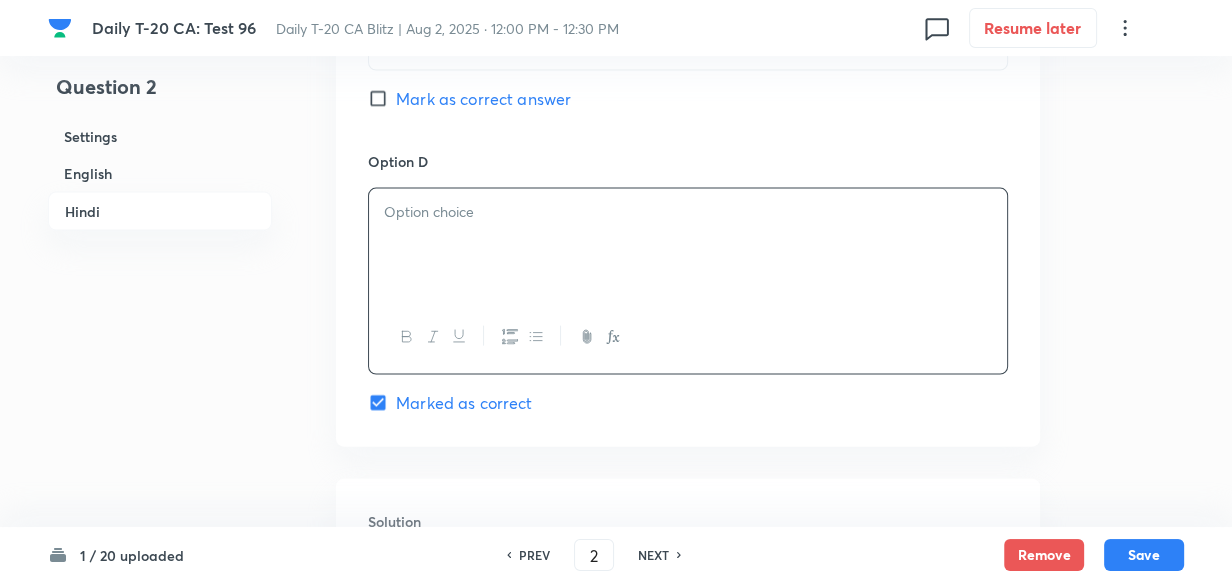 type 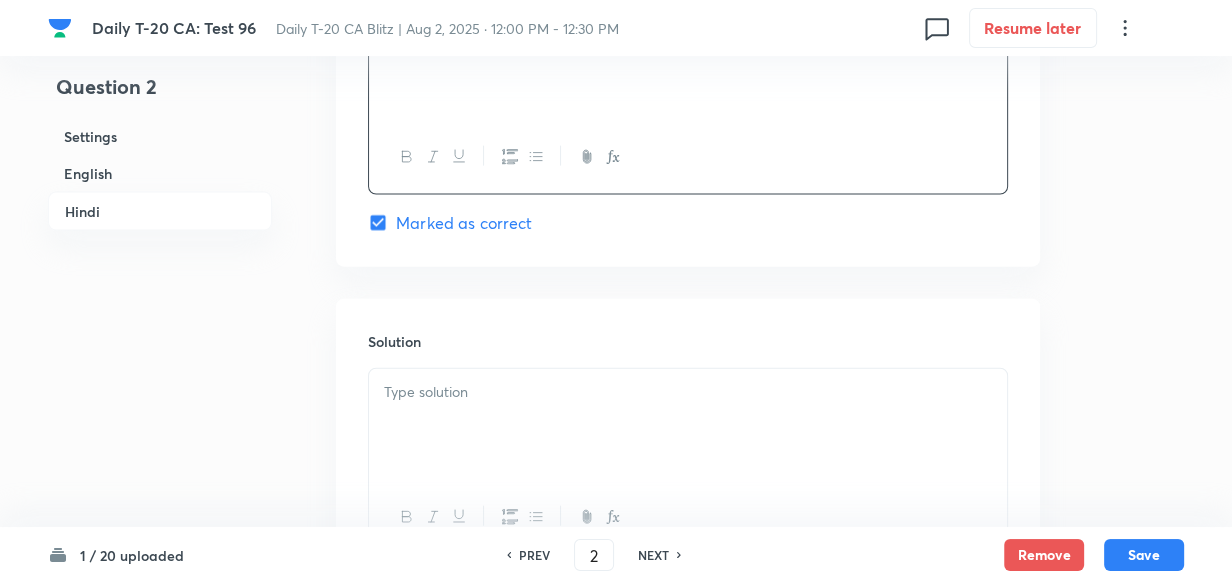 scroll, scrollTop: 4151, scrollLeft: 0, axis: vertical 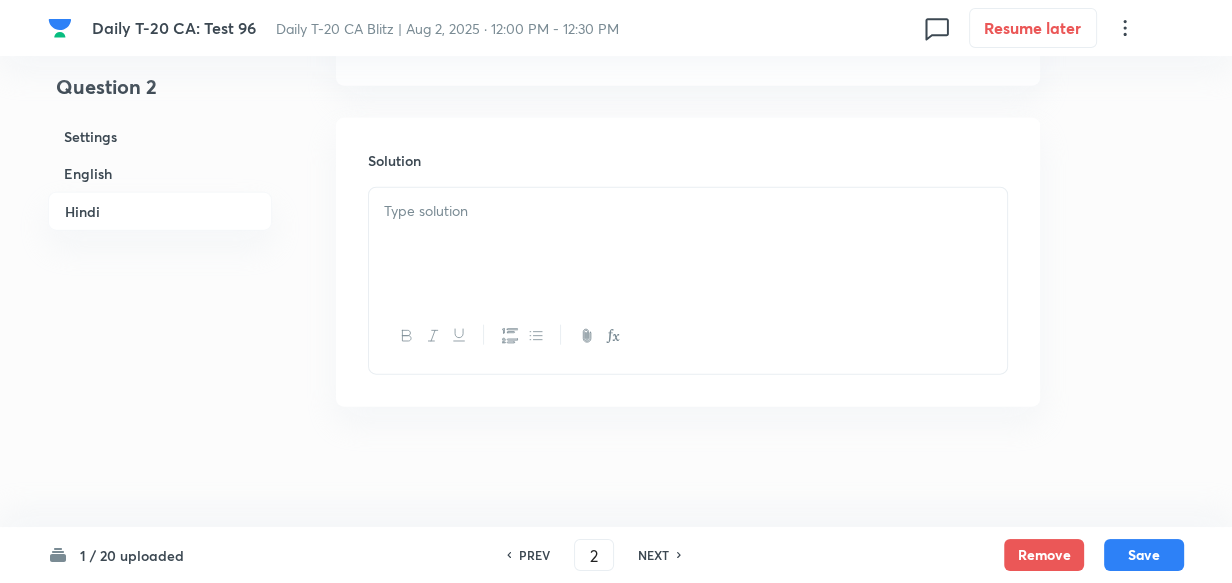 click at bounding box center (688, 244) 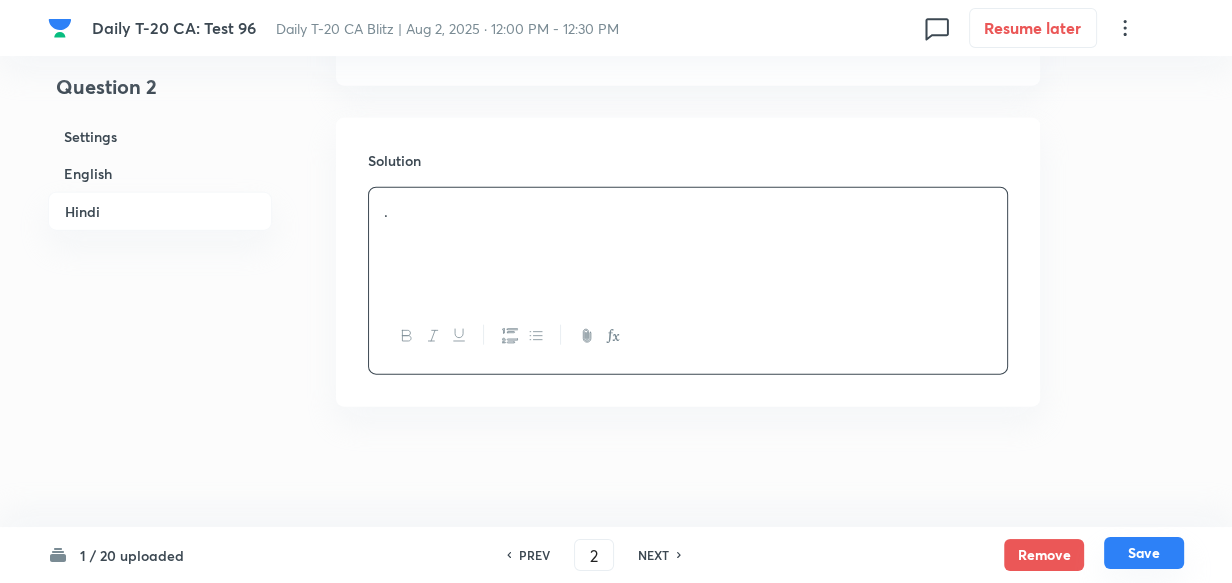 click on "Save" at bounding box center (1144, 553) 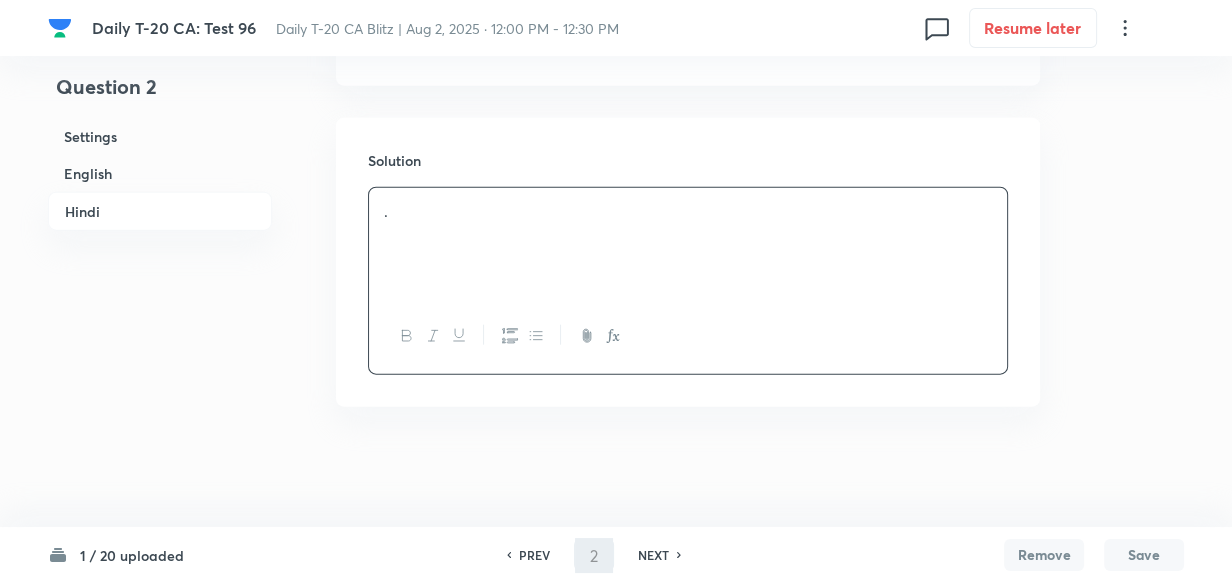 type on "3" 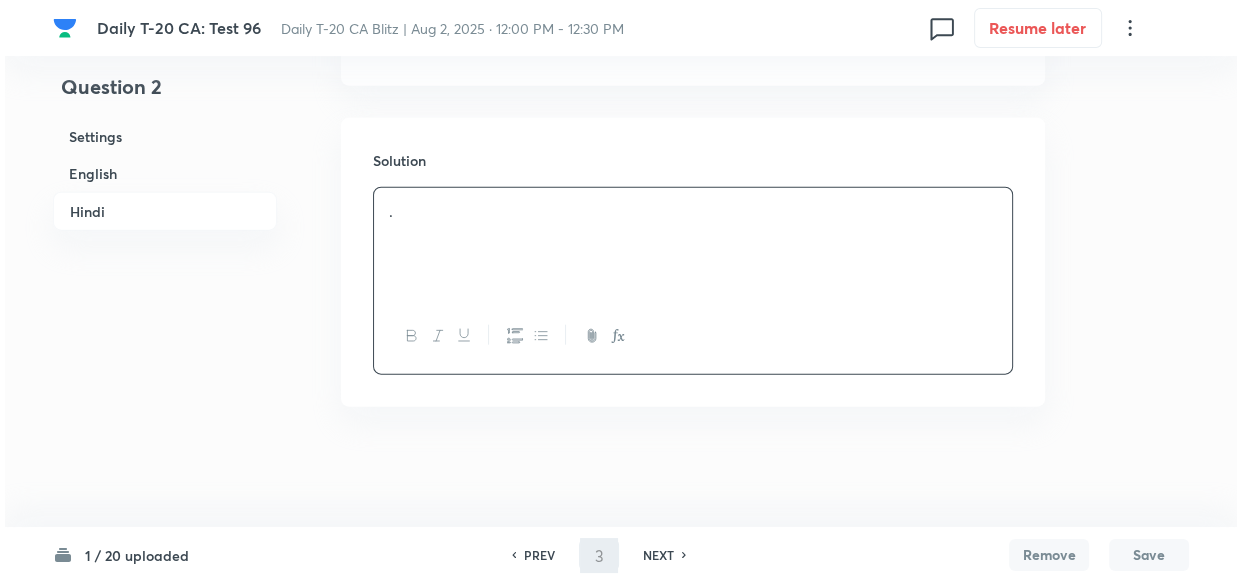 scroll, scrollTop: 0, scrollLeft: 0, axis: both 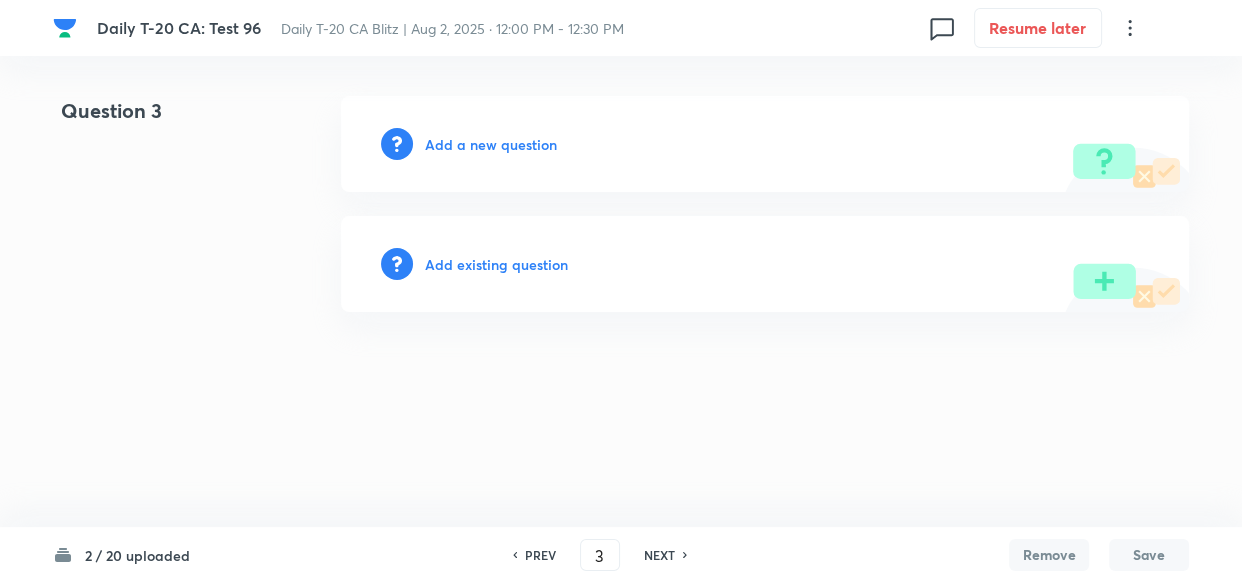 click on "Daily T-20 CA: Test 96 Daily T-20 CA Blitz | Aug 2, 2025 · 12:00 PM - 12:30 PM 0 Resume later Question 3 Add a new question Add existing question
2 / 20 uploaded
PREV 3 ​ NEXT Remove Save No internet connection Daily T-20 CA: Test 96 | Unacademy" at bounding box center (621, 204) 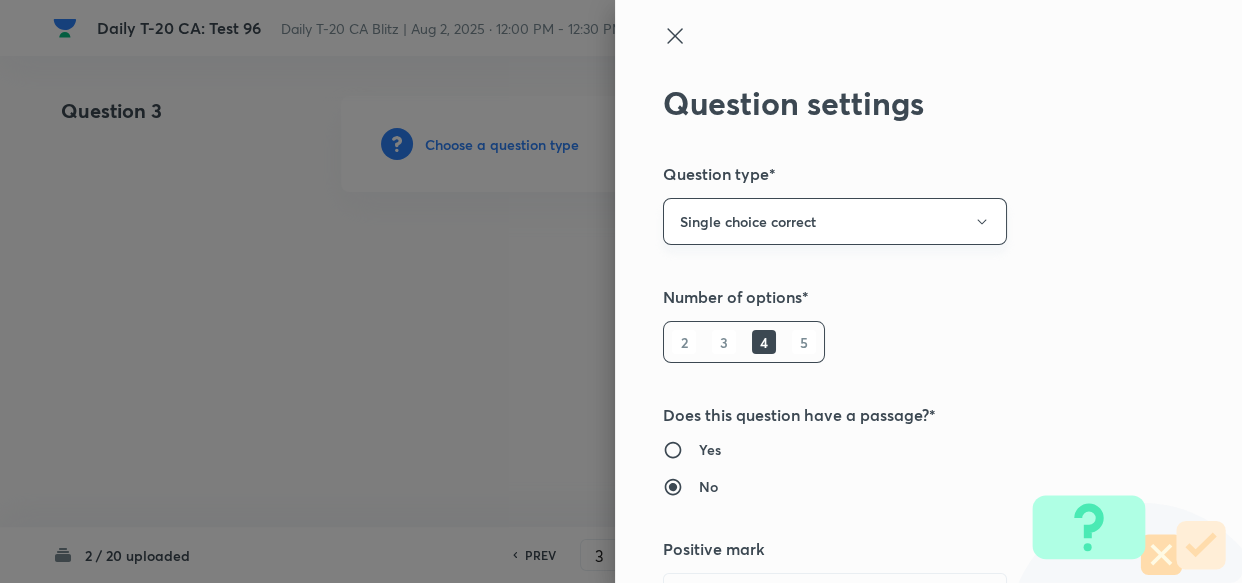type 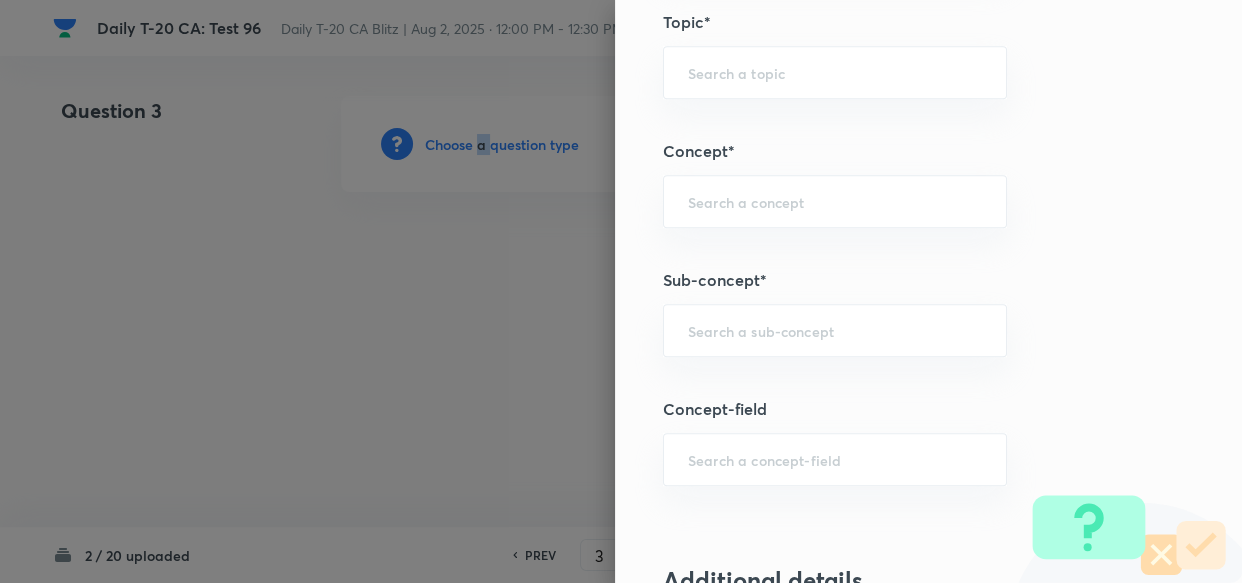 scroll, scrollTop: 1272, scrollLeft: 0, axis: vertical 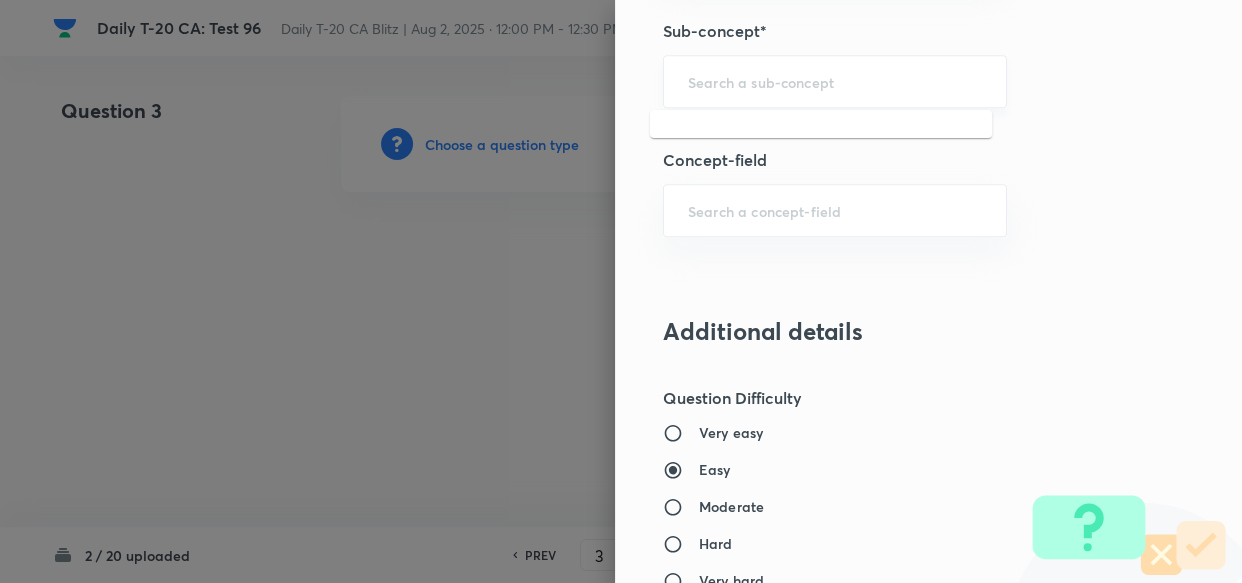 click at bounding box center (835, 81) 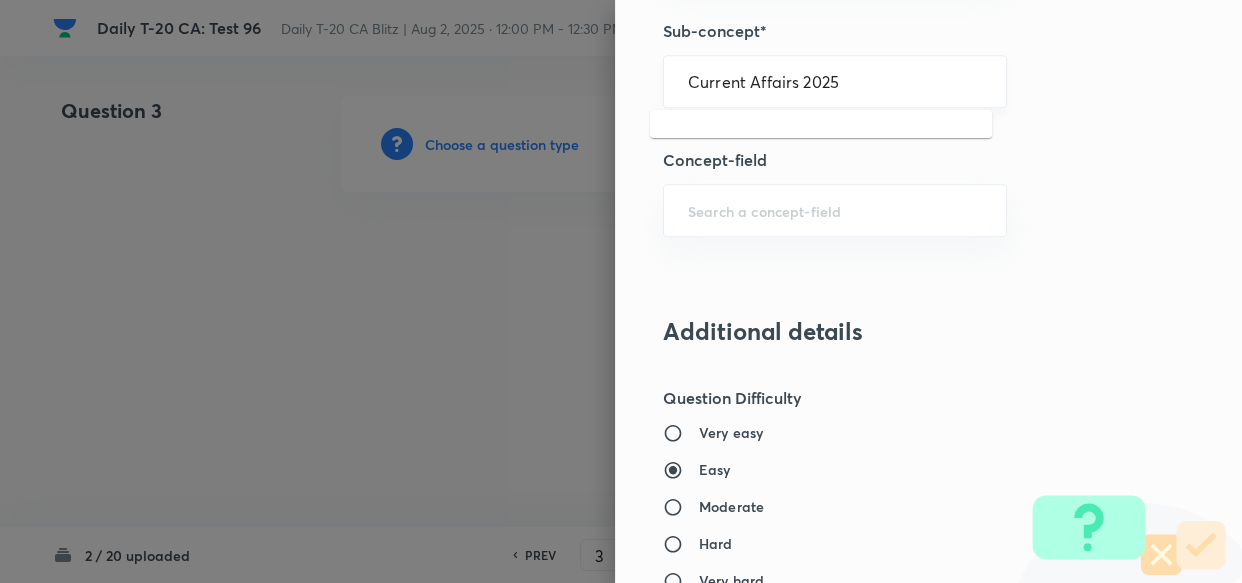 click on "Current Affairs 2025" at bounding box center [835, 81] 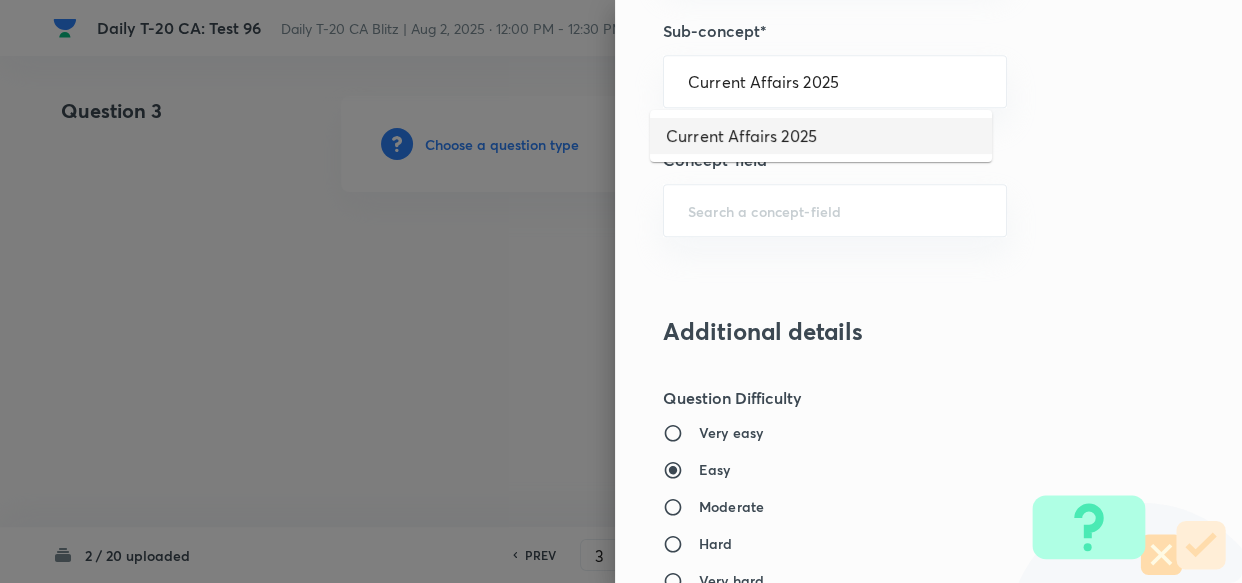 click on "Current Affairs 2025" at bounding box center [821, 136] 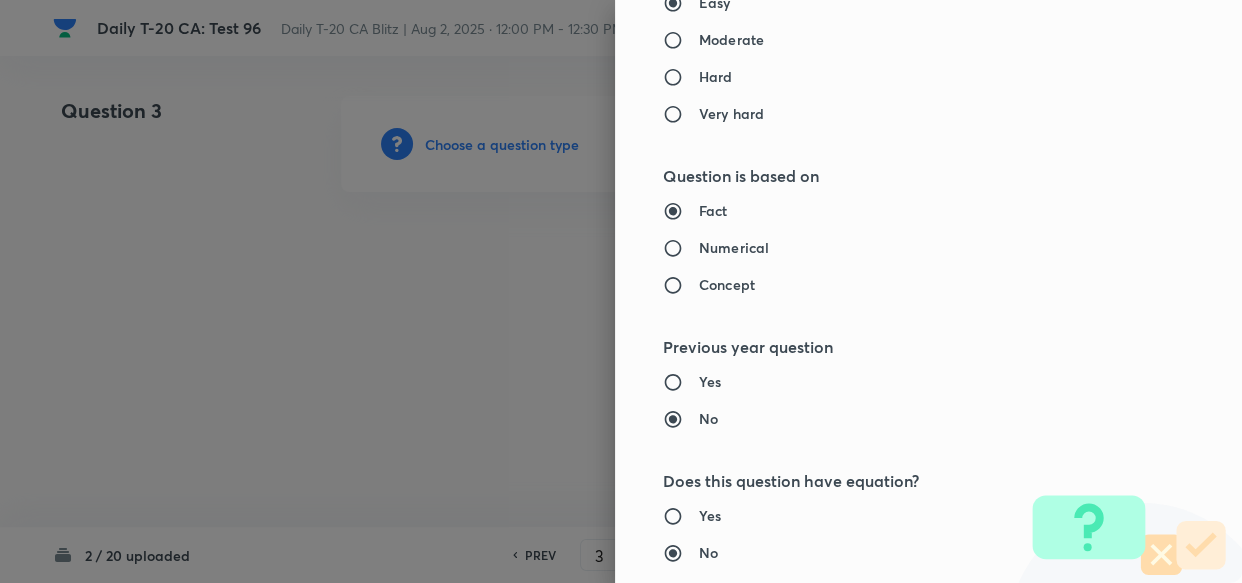 type on "Current Affairs" 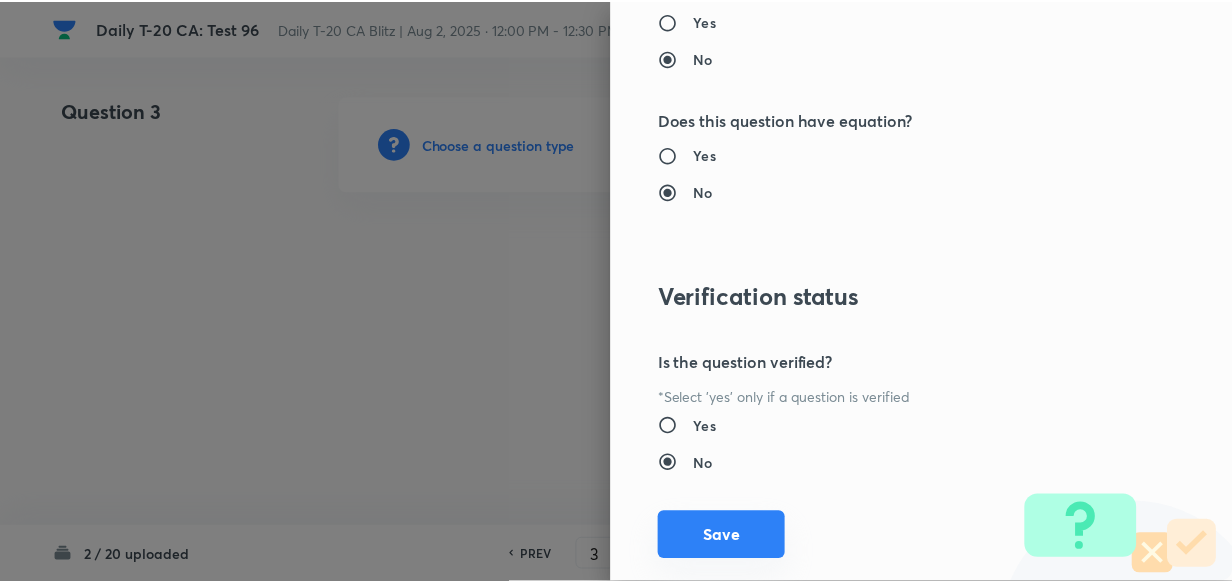 scroll, scrollTop: 2140, scrollLeft: 0, axis: vertical 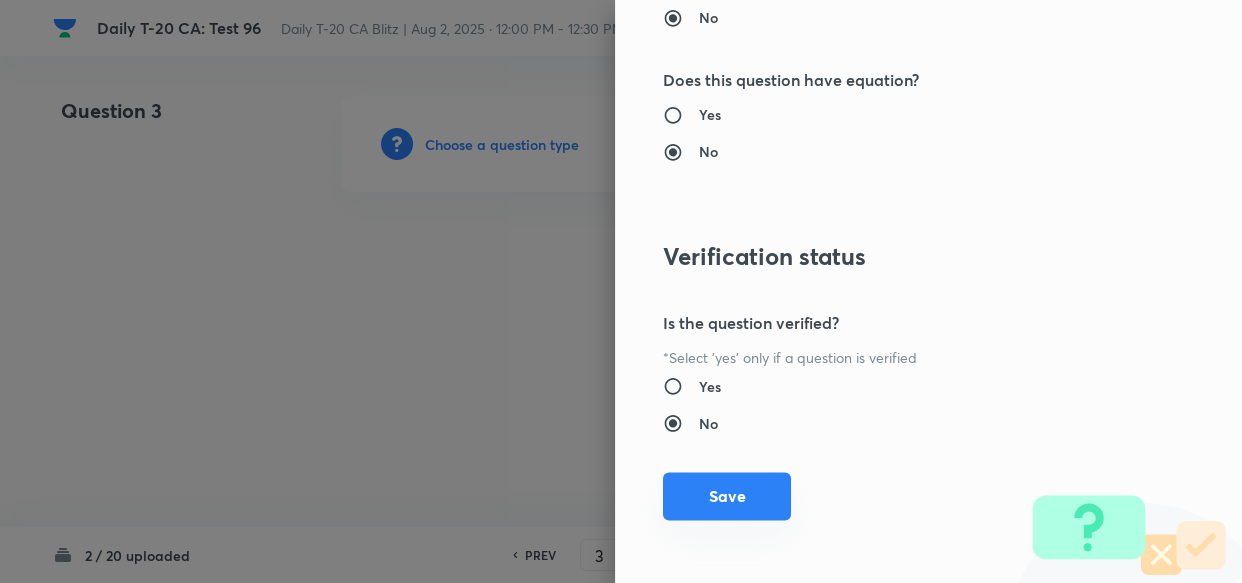 click on "Save" at bounding box center (727, 496) 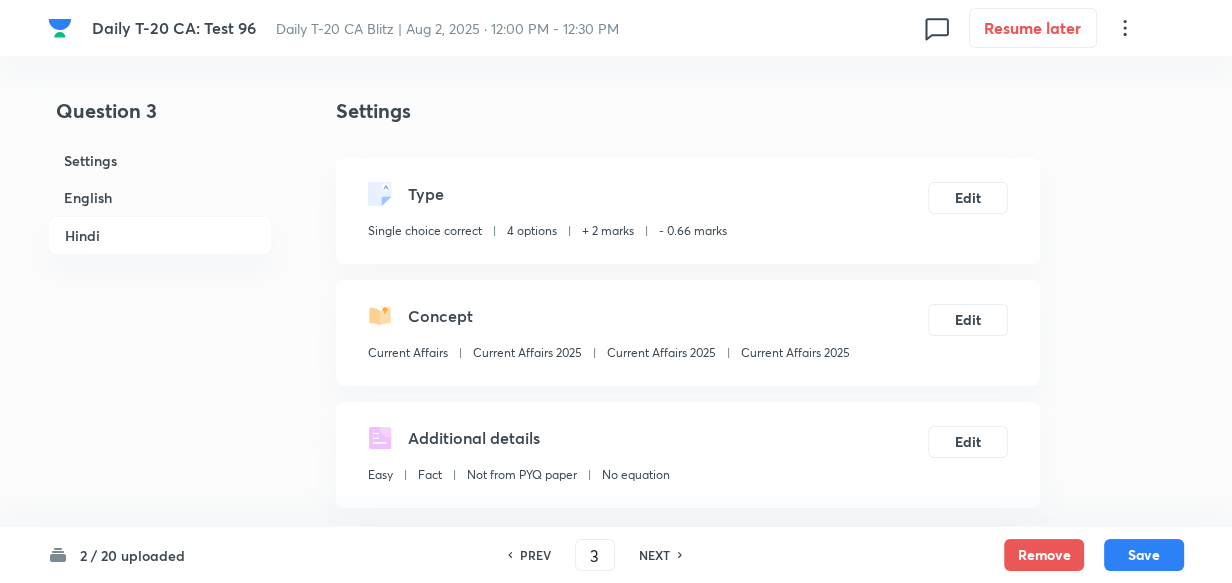 click on "English" at bounding box center [160, 197] 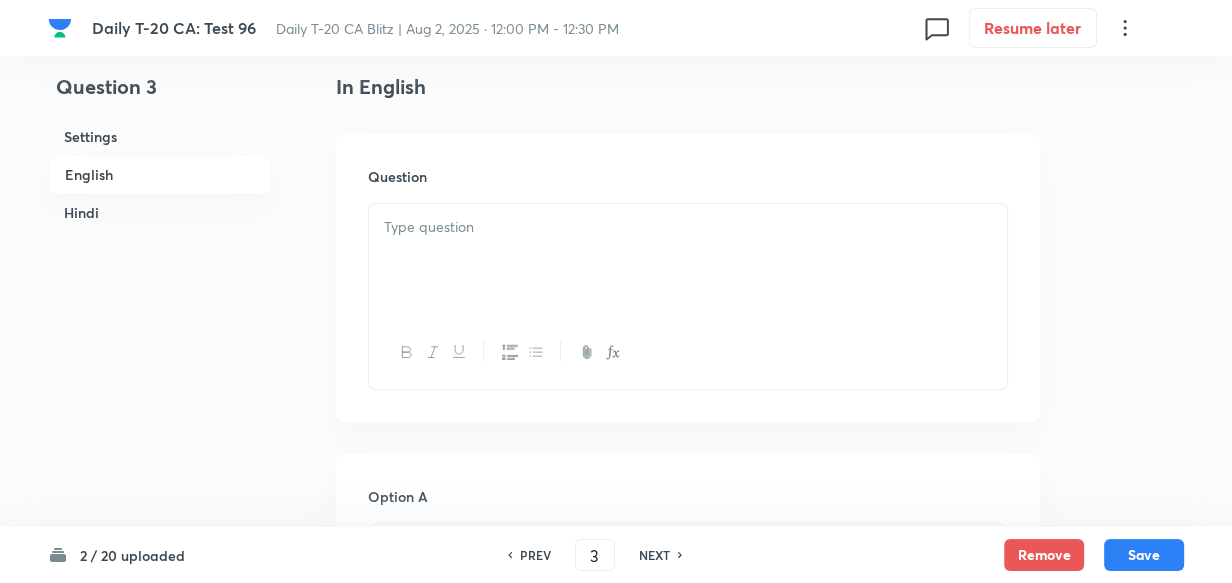 click at bounding box center [688, 260] 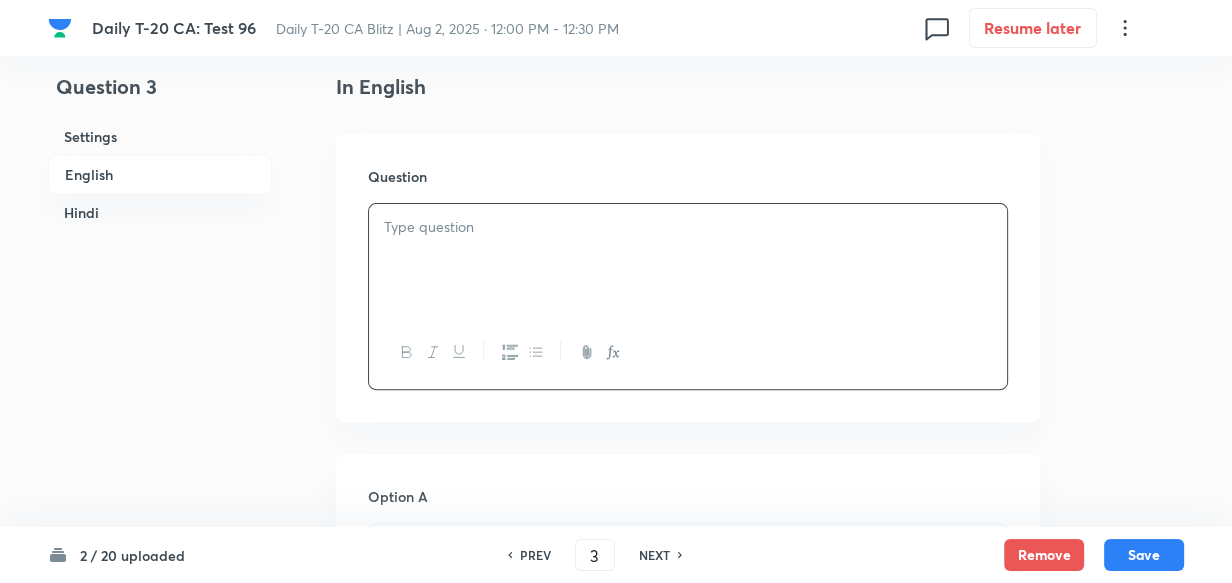type 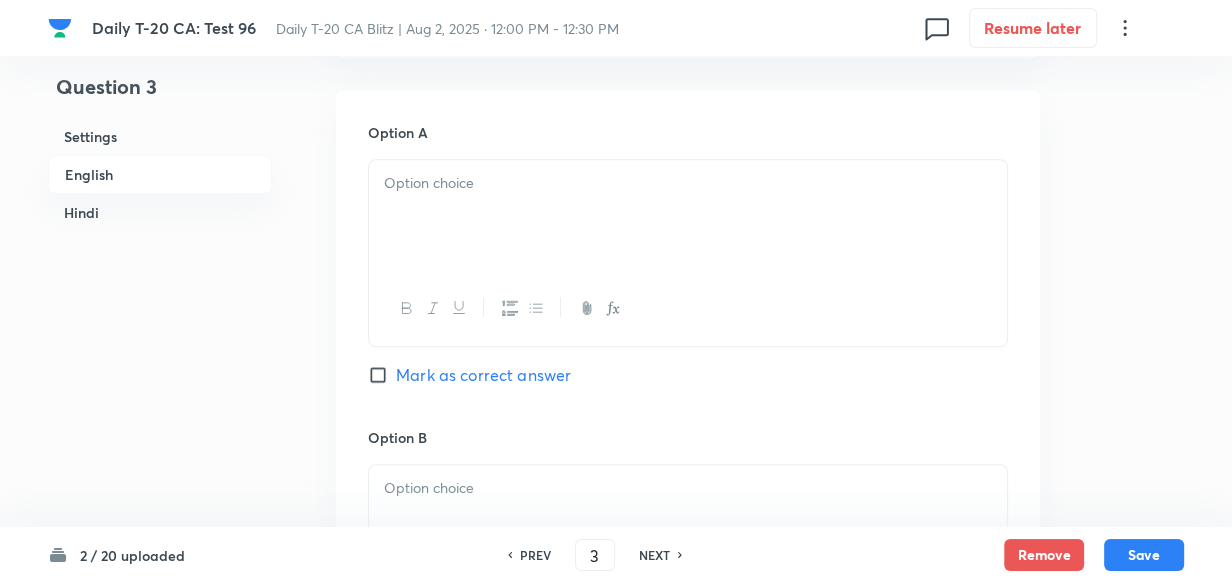 drag, startPoint x: 463, startPoint y: 270, endPoint x: 465, endPoint y: 241, distance: 29.068884 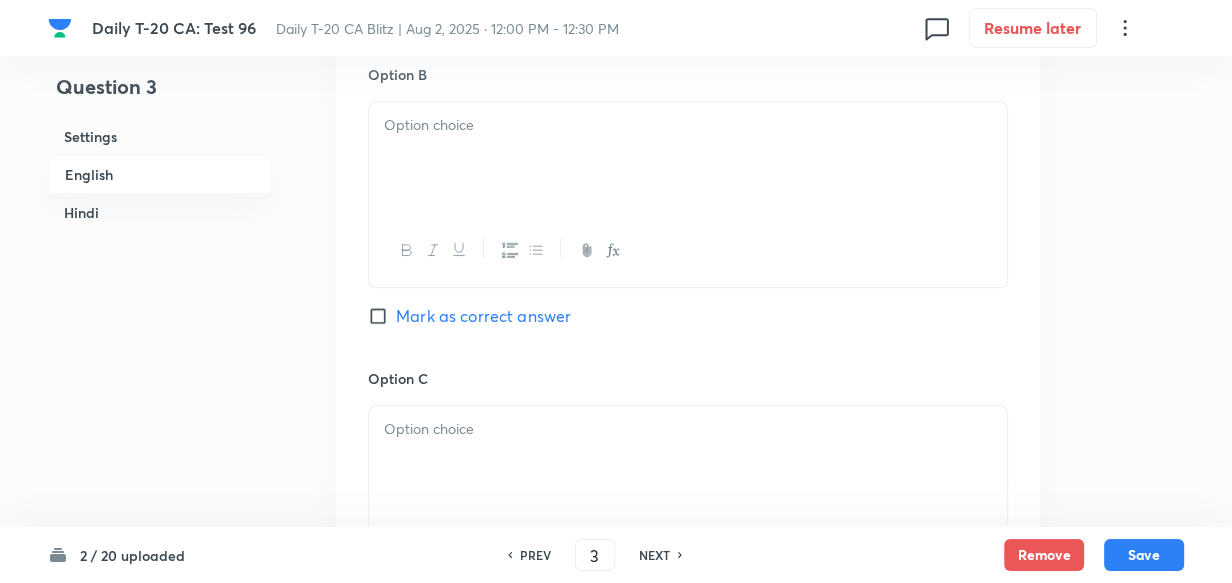 drag, startPoint x: 449, startPoint y: 217, endPoint x: 448, endPoint y: 201, distance: 16.03122 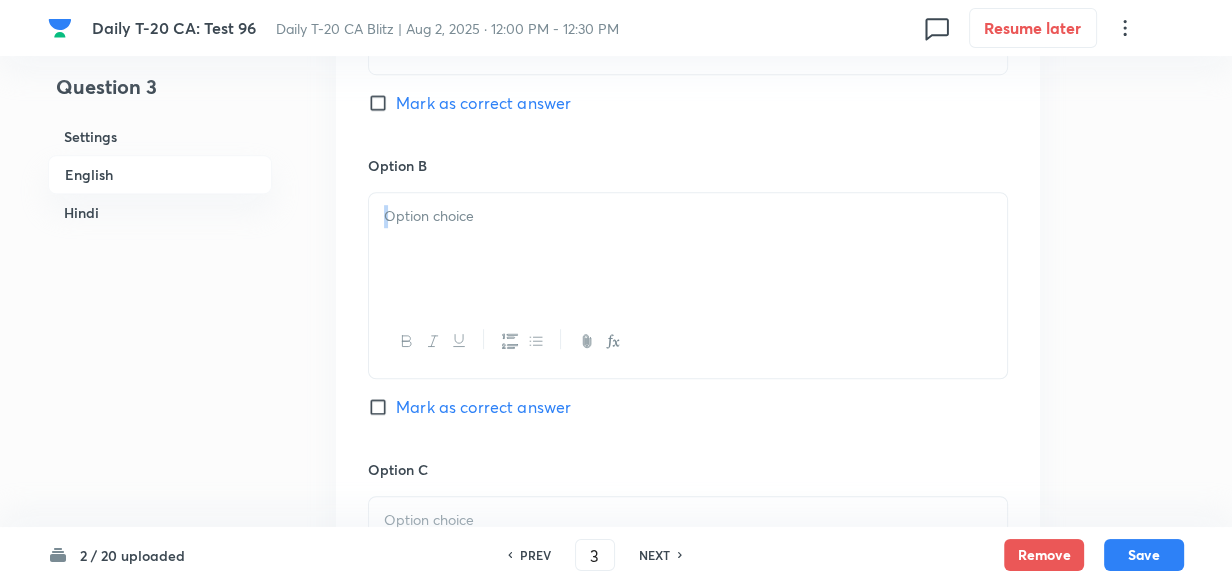 click at bounding box center [688, 249] 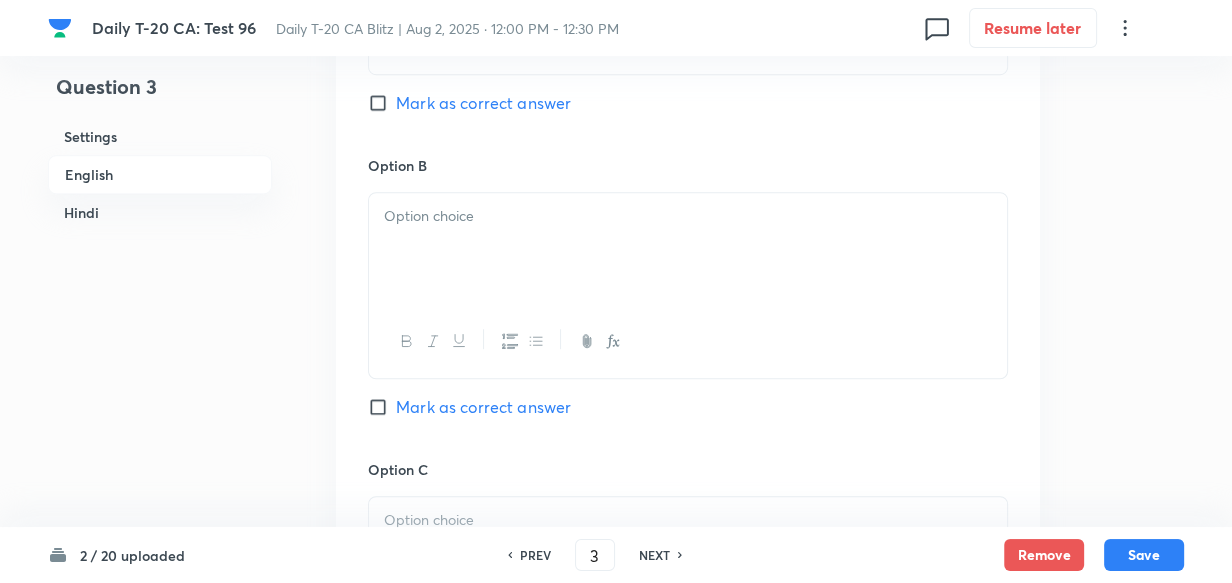 type 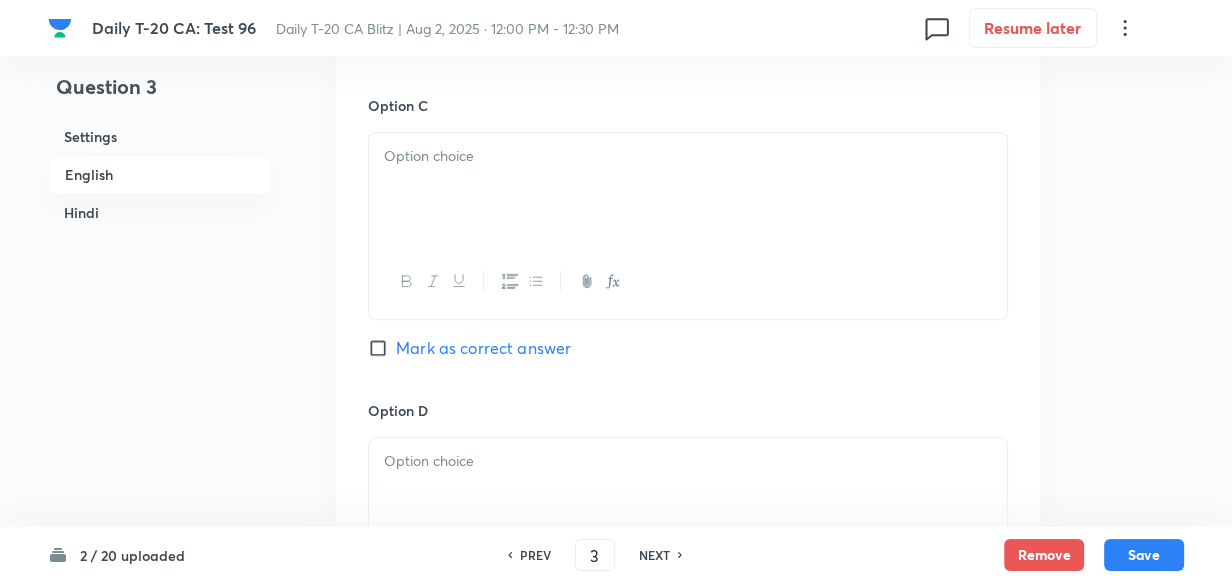 type 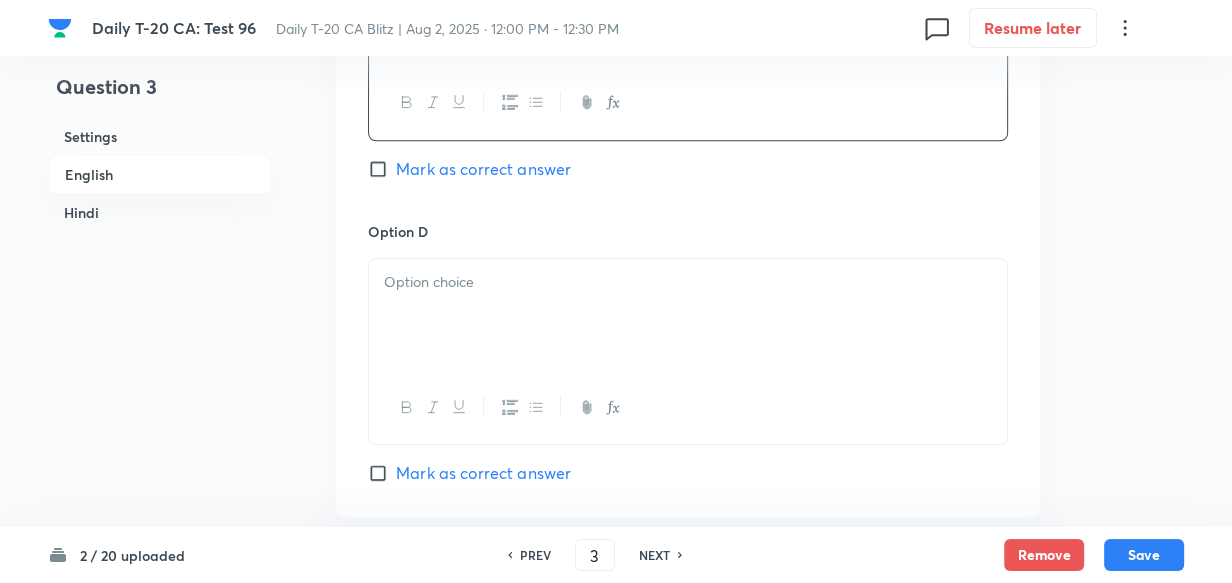 scroll, scrollTop: 1789, scrollLeft: 0, axis: vertical 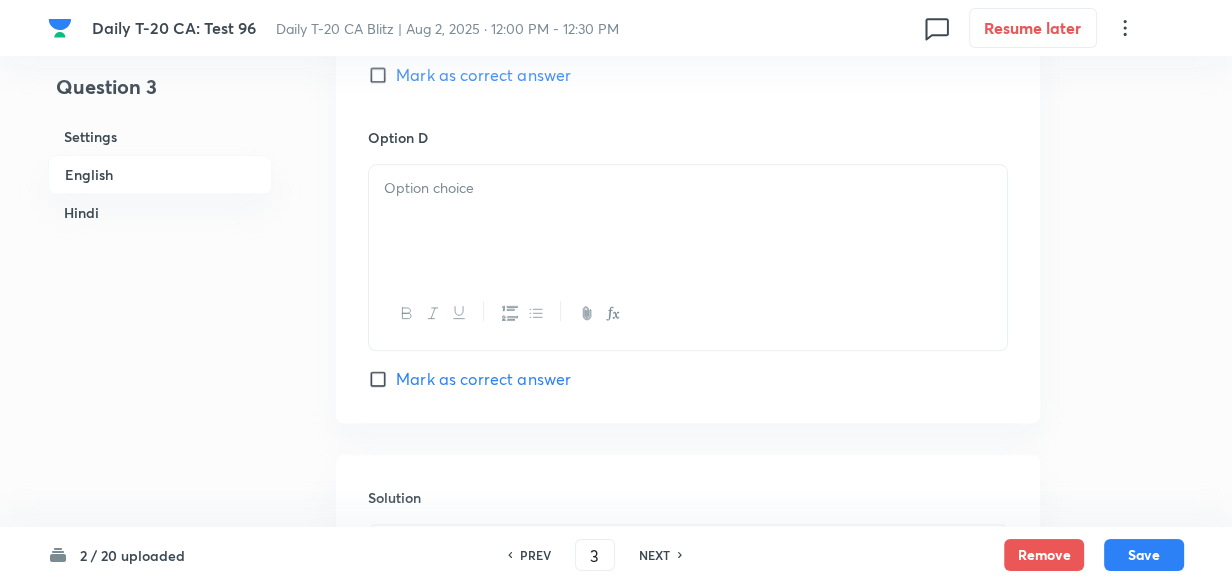 type 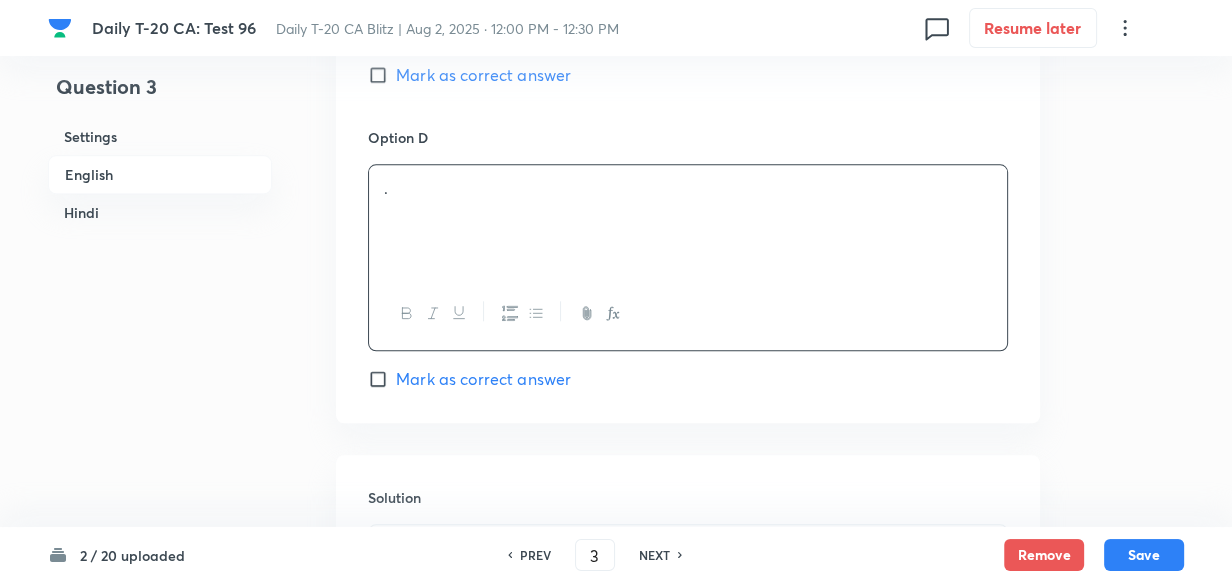 click on "Mark as correct answer" at bounding box center (483, 379) 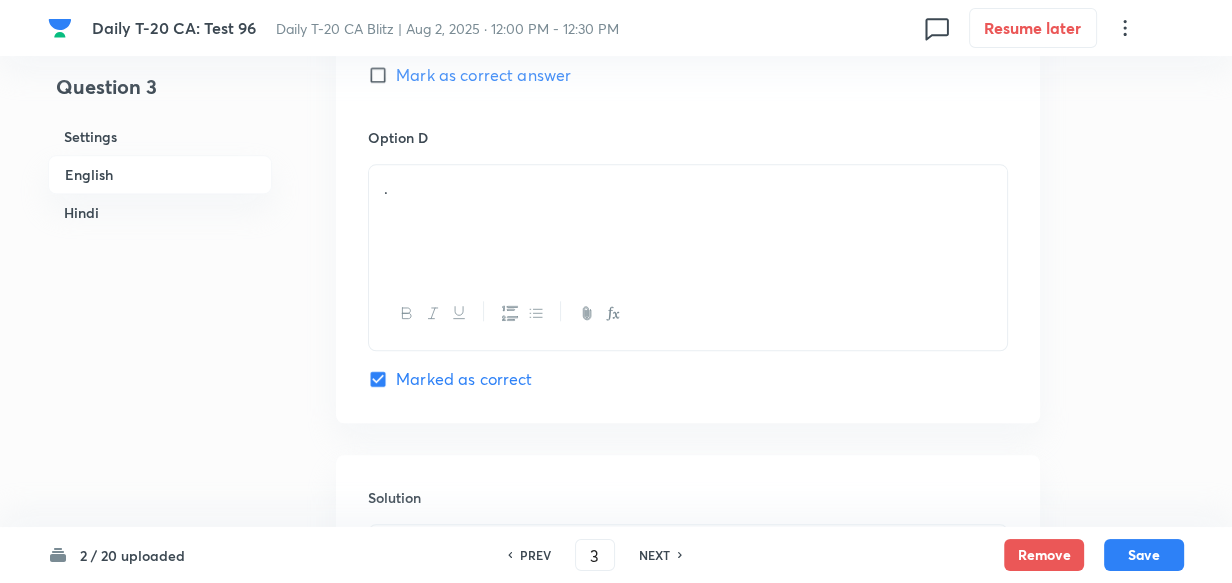 checkbox on "true" 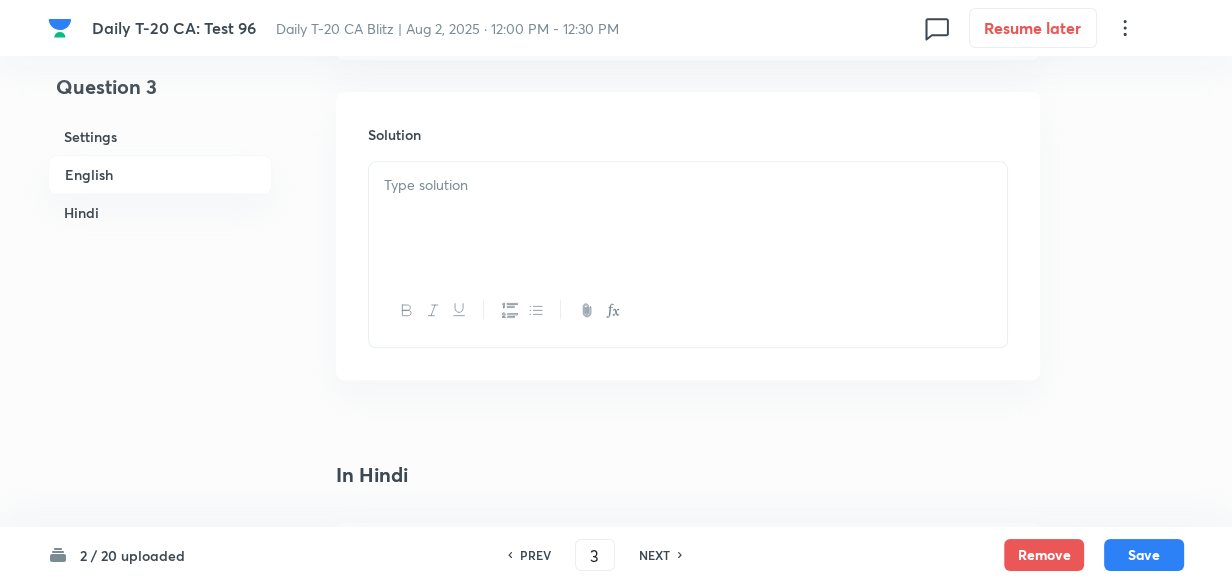 type 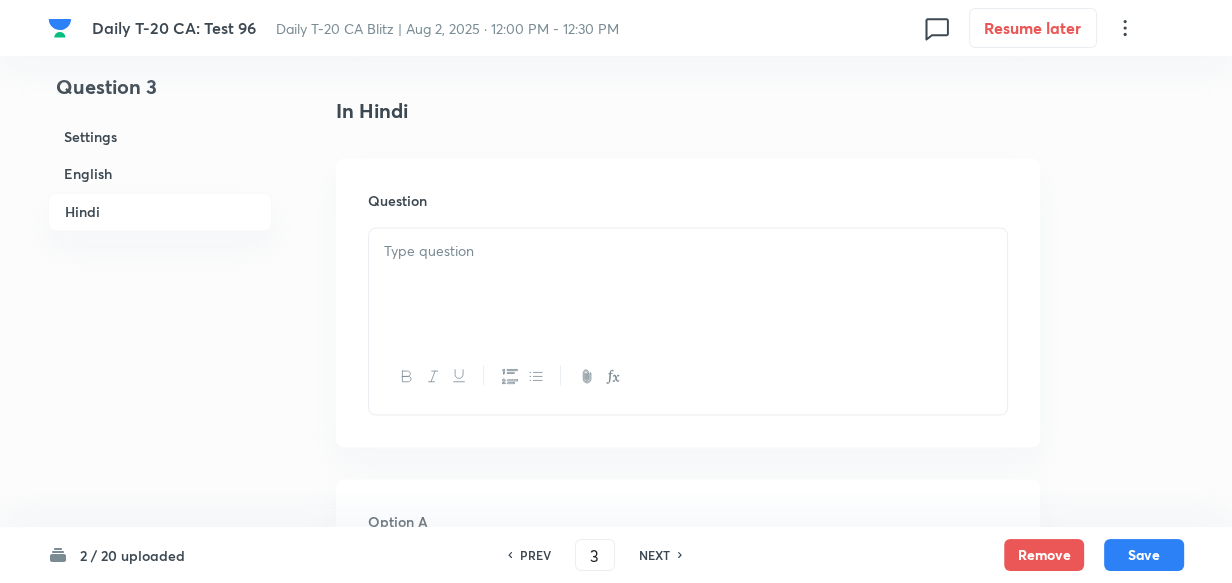 click at bounding box center [688, 284] 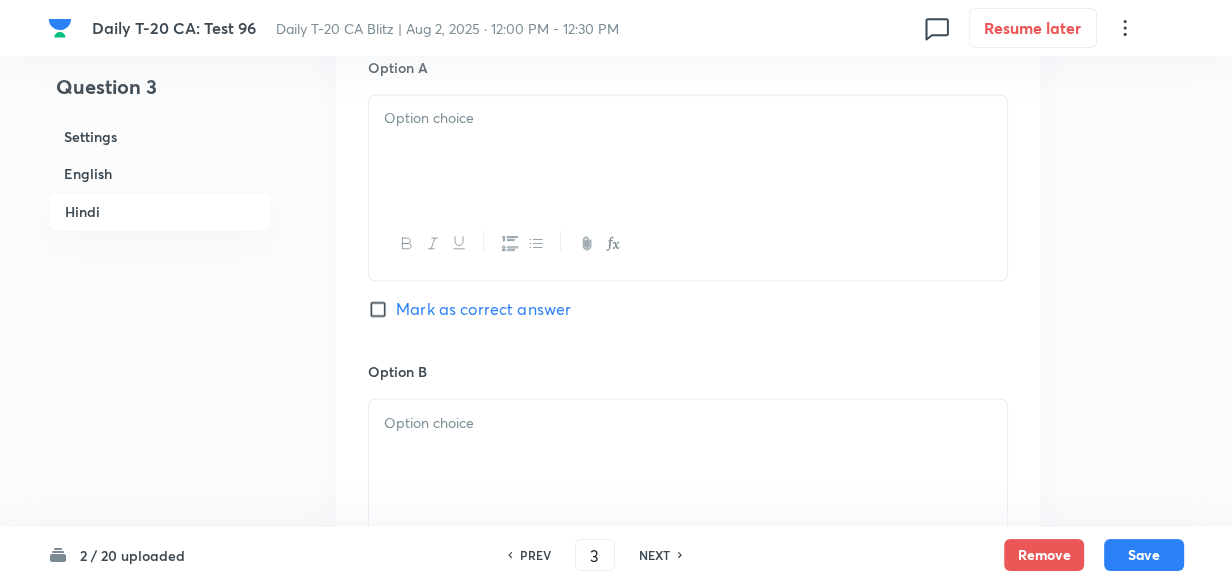 drag, startPoint x: 463, startPoint y: 230, endPoint x: 461, endPoint y: 187, distance: 43.046486 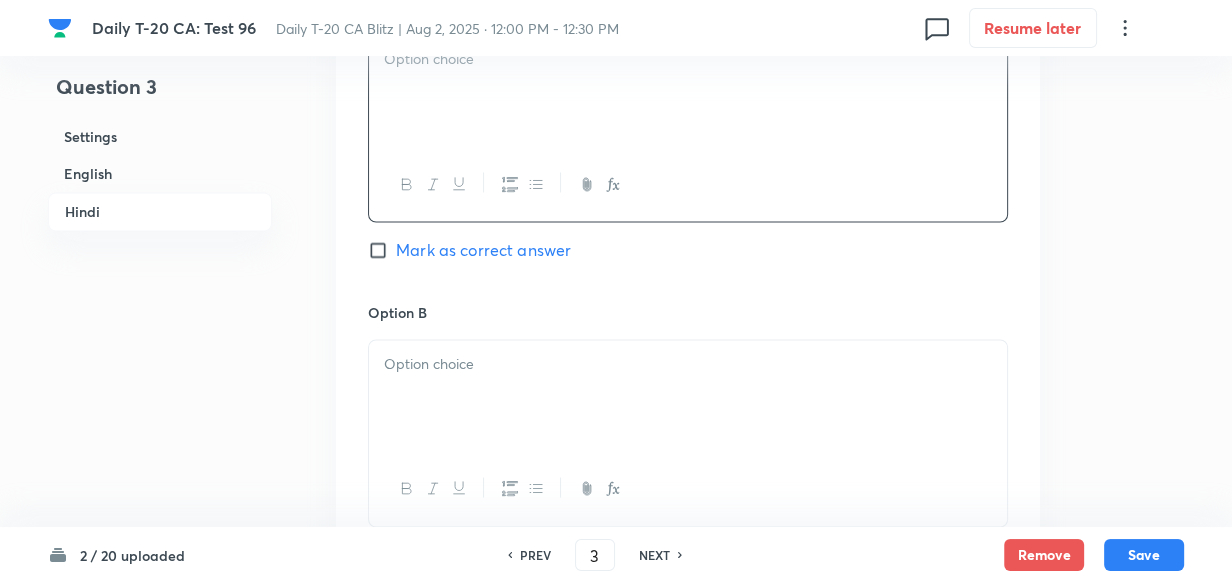 scroll, scrollTop: 3061, scrollLeft: 0, axis: vertical 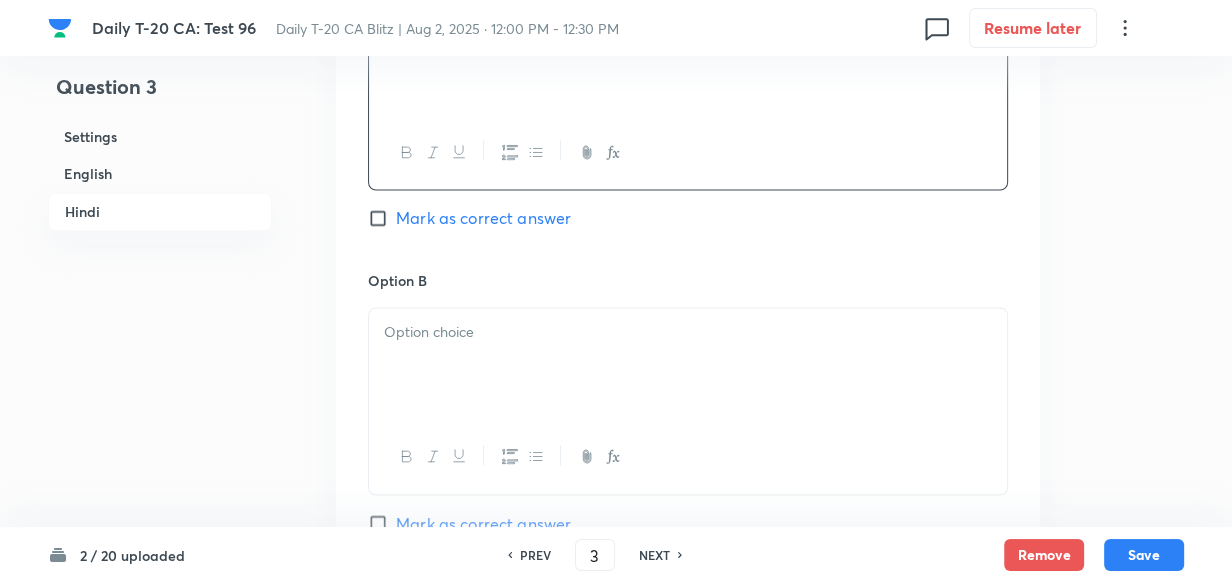 type 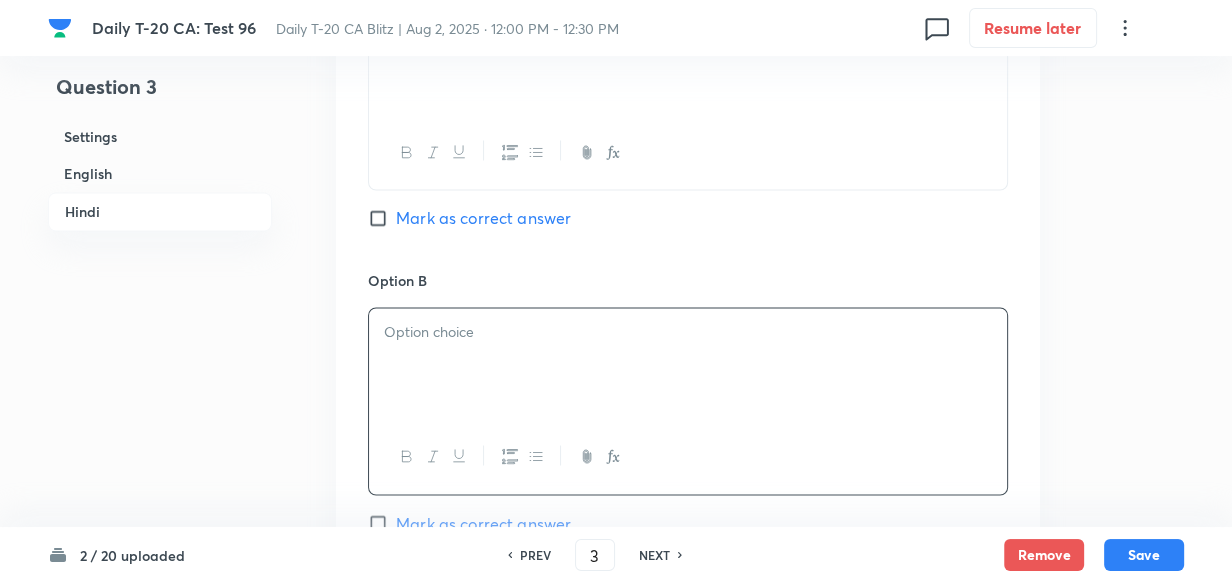 type 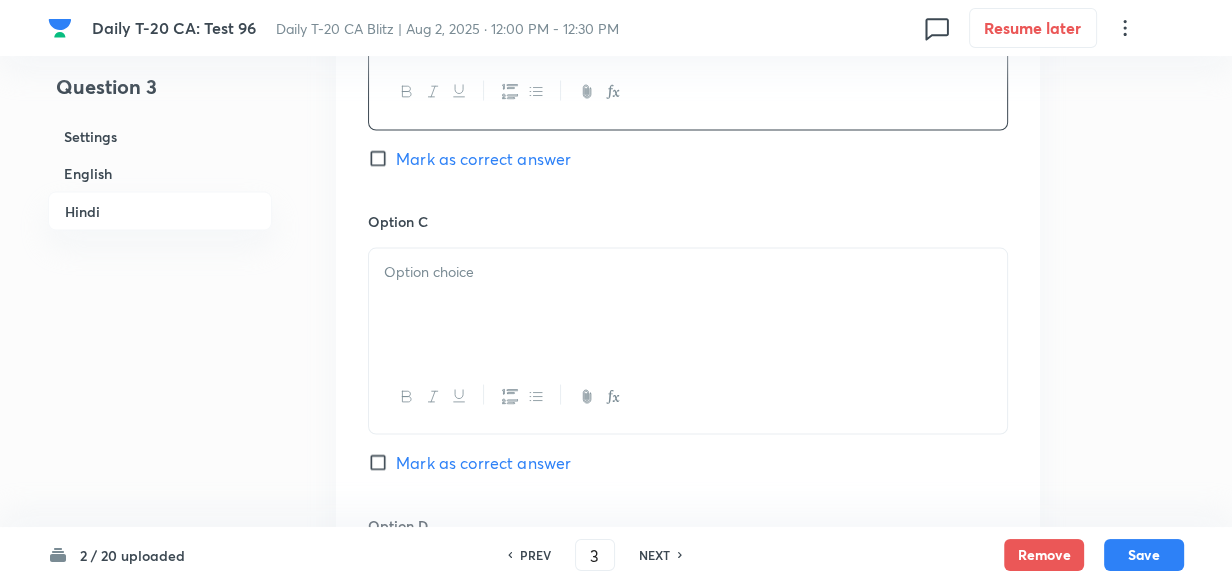 click at bounding box center (688, 305) 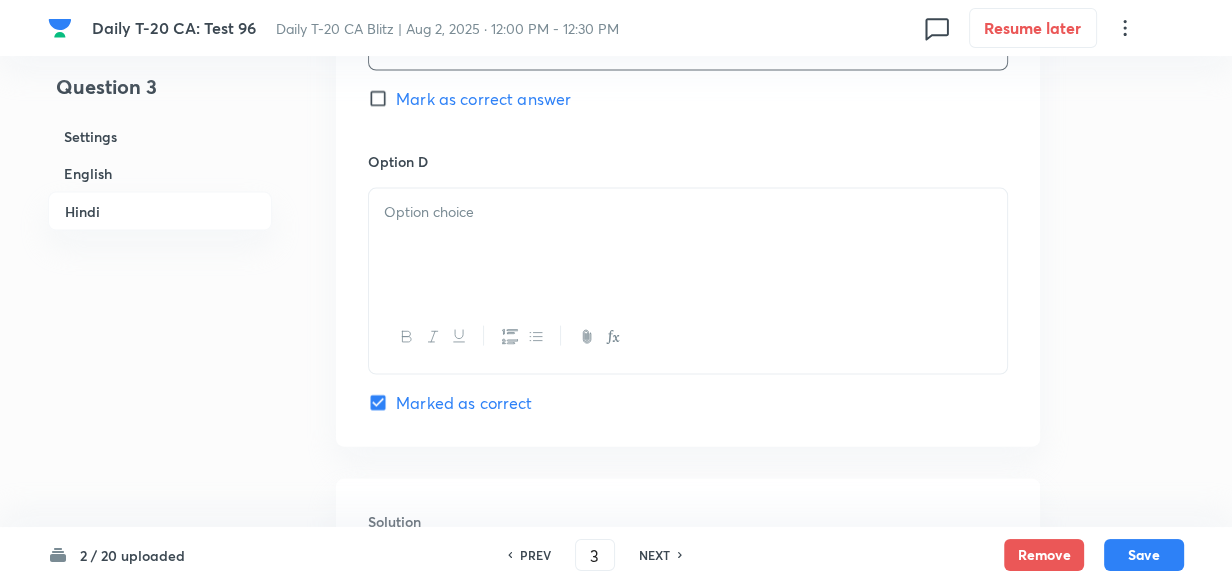 type 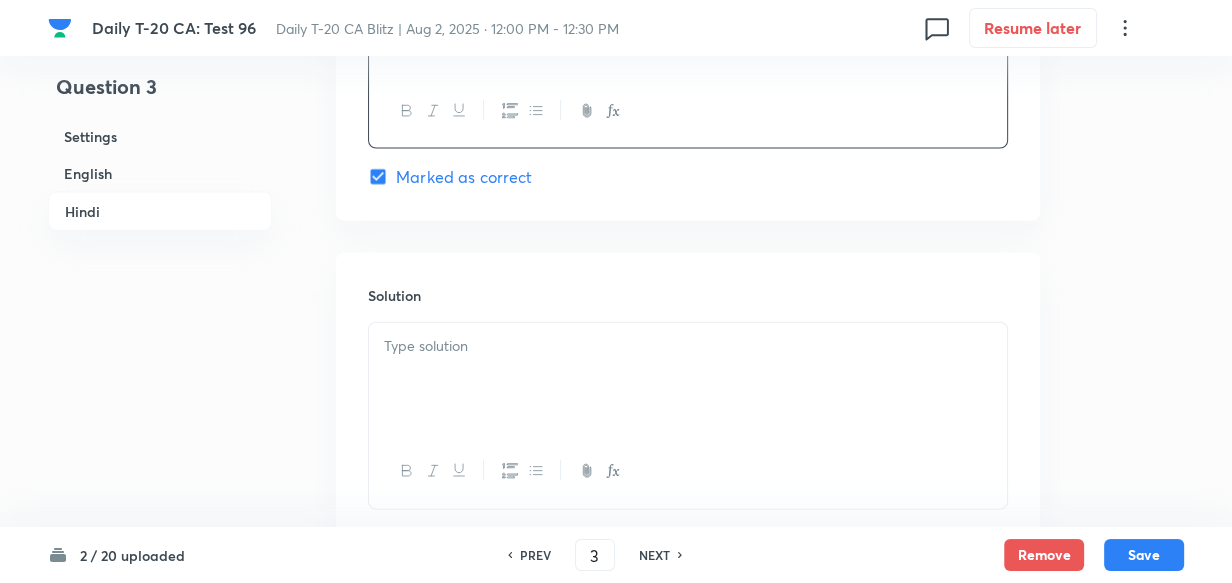 scroll, scrollTop: 4151, scrollLeft: 0, axis: vertical 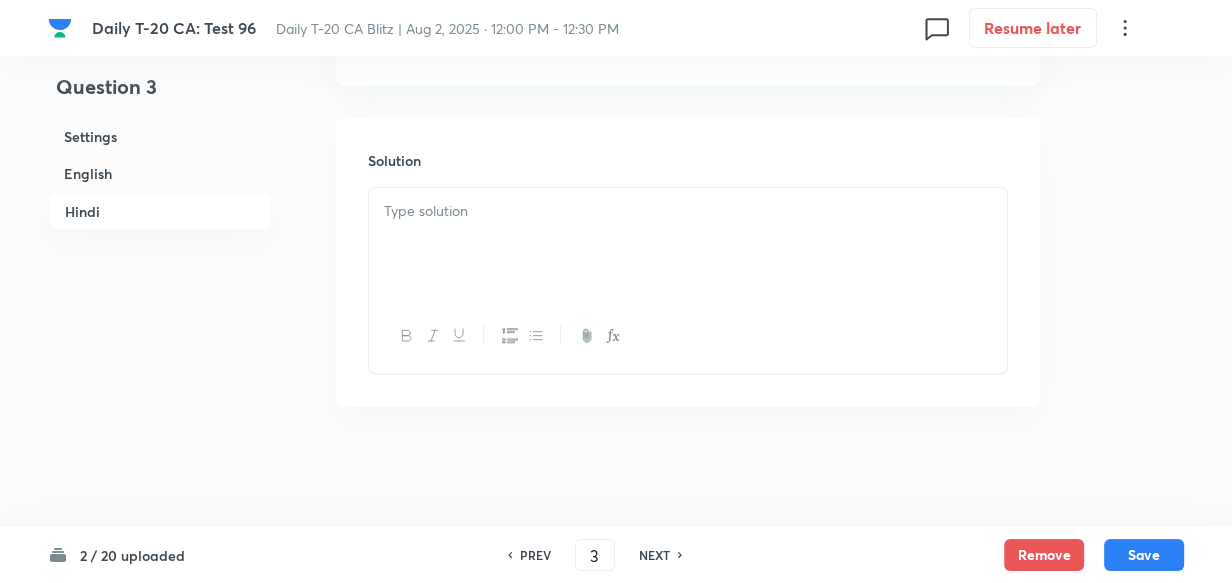 click at bounding box center [688, 244] 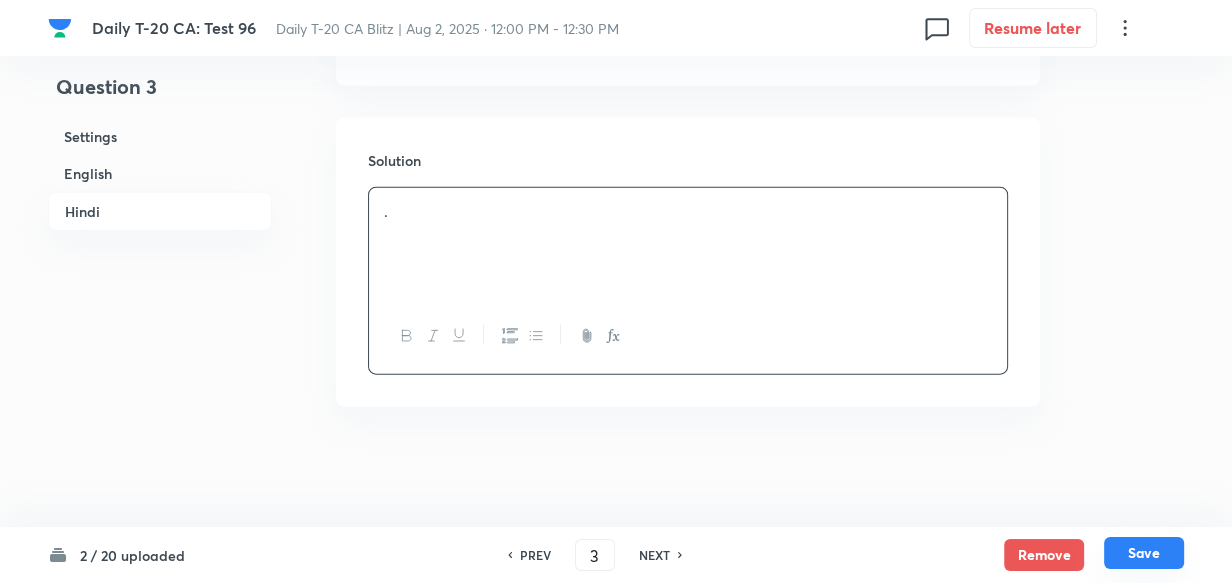 click on "Save" at bounding box center (1144, 553) 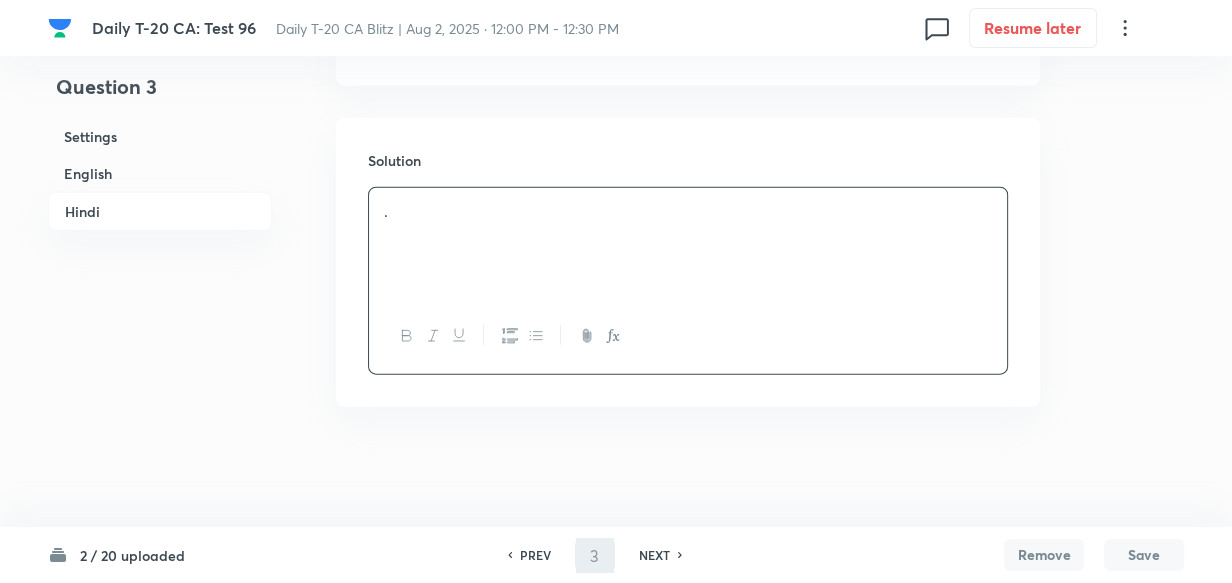 type on "4" 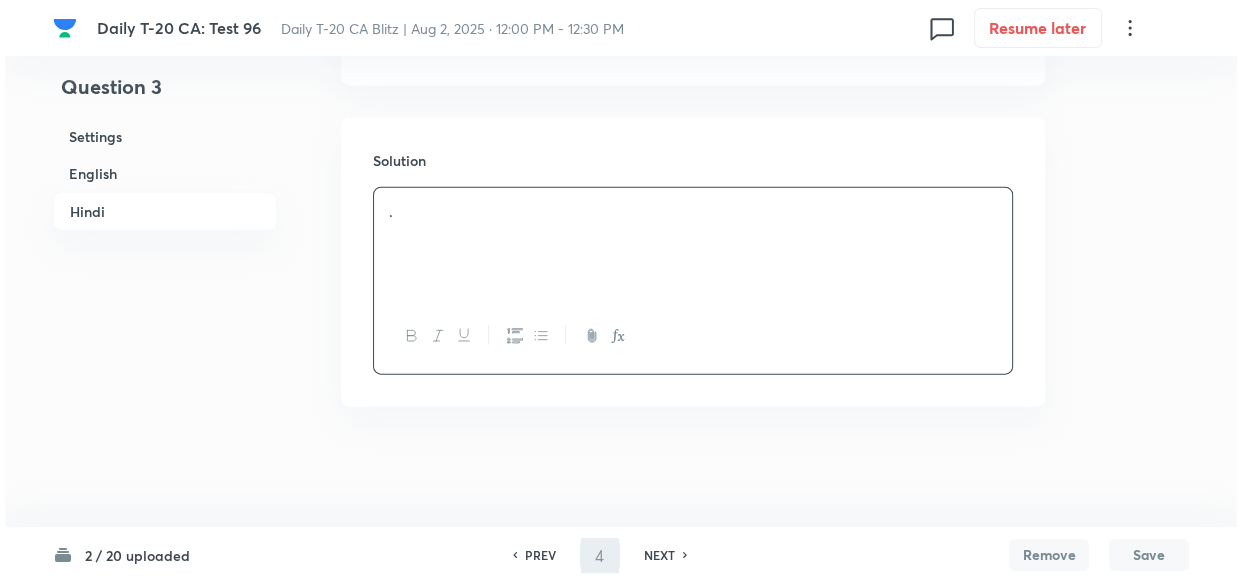 scroll, scrollTop: 0, scrollLeft: 0, axis: both 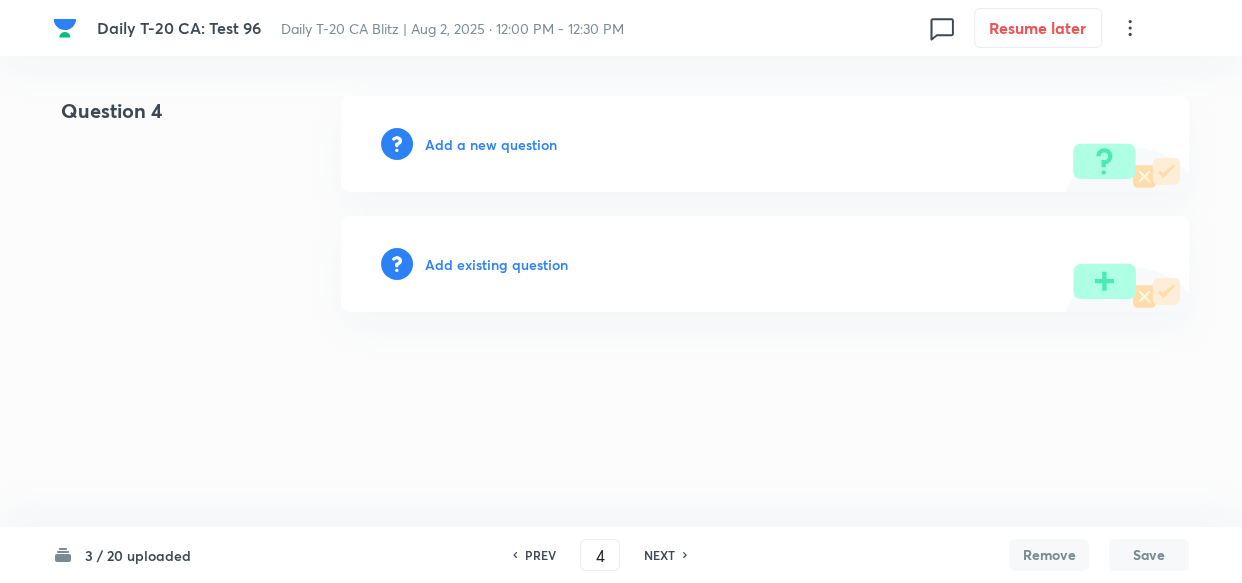click on "Add a new question" at bounding box center [491, 144] 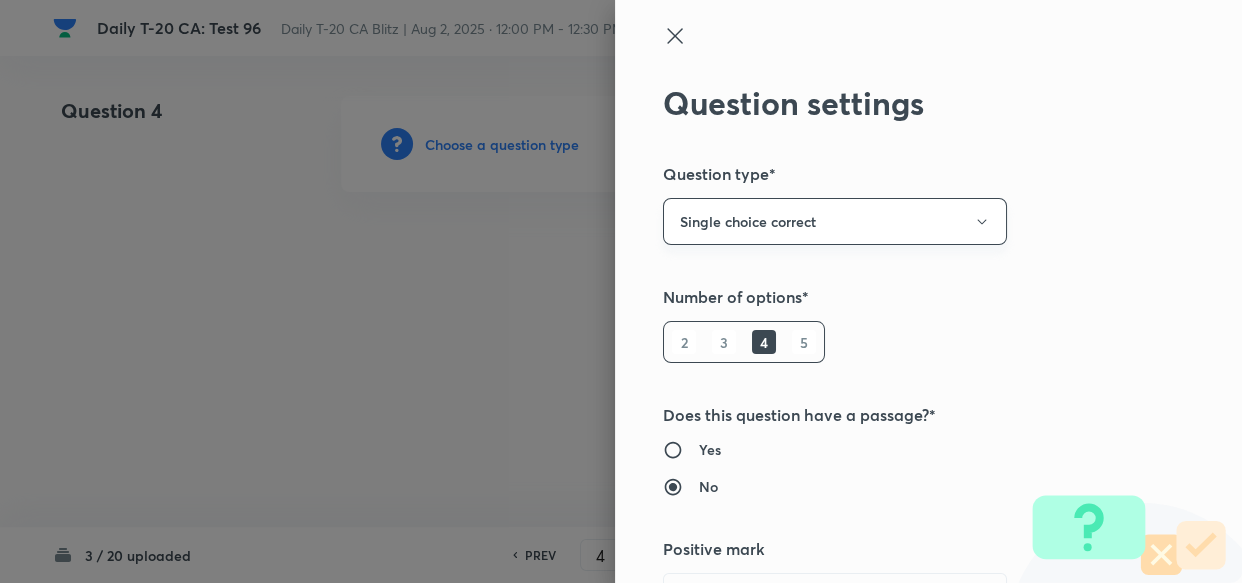 type 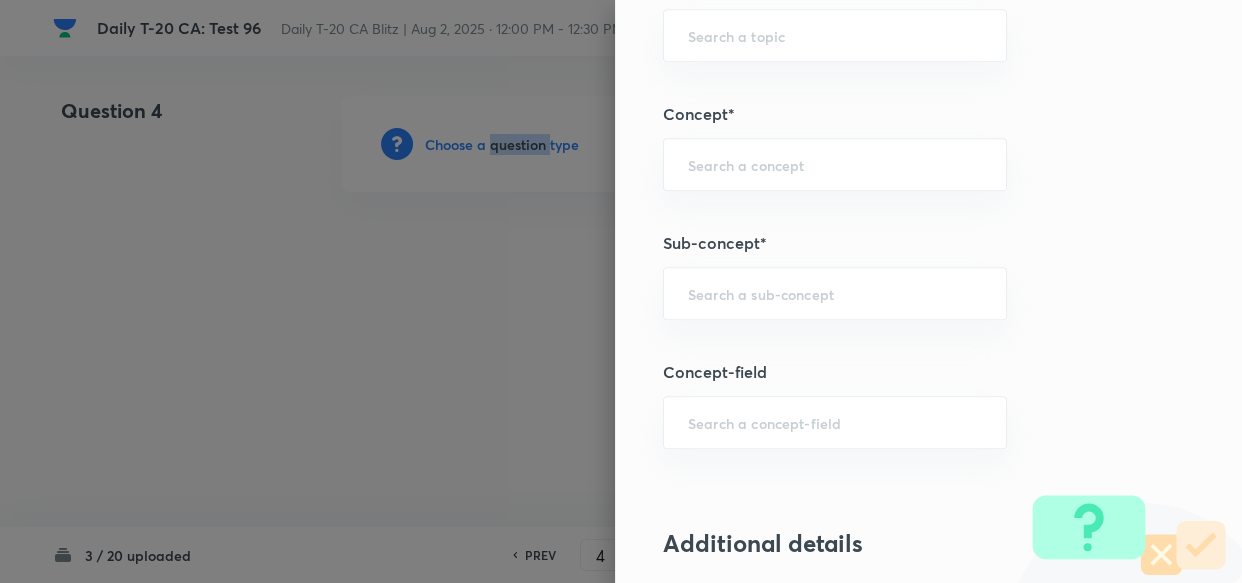 scroll, scrollTop: 1181, scrollLeft: 0, axis: vertical 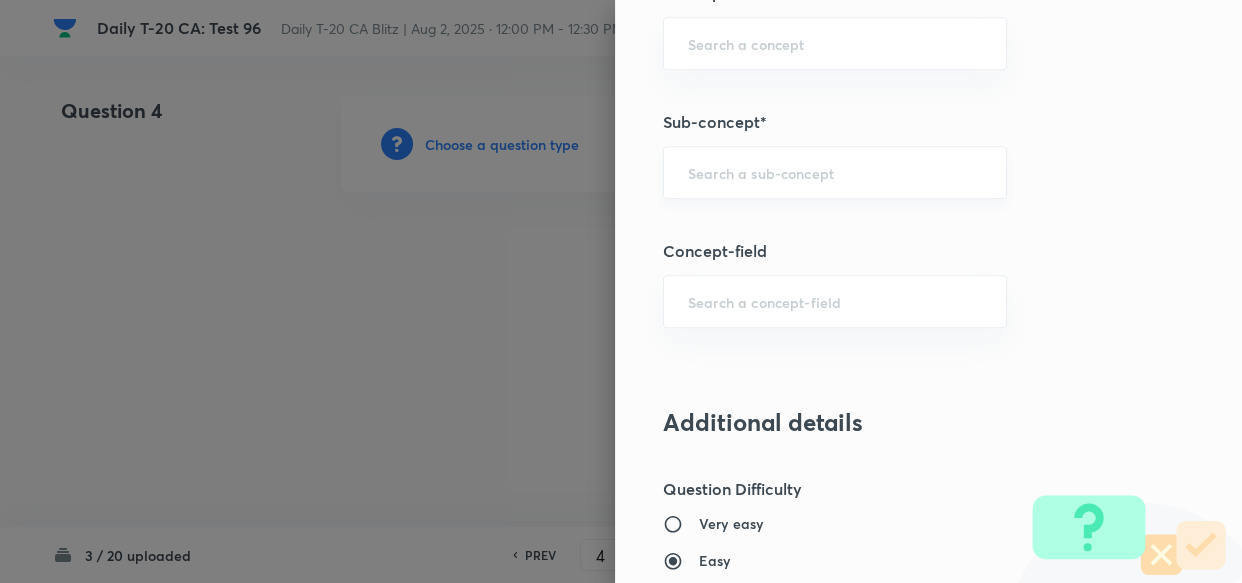 click at bounding box center (835, 172) 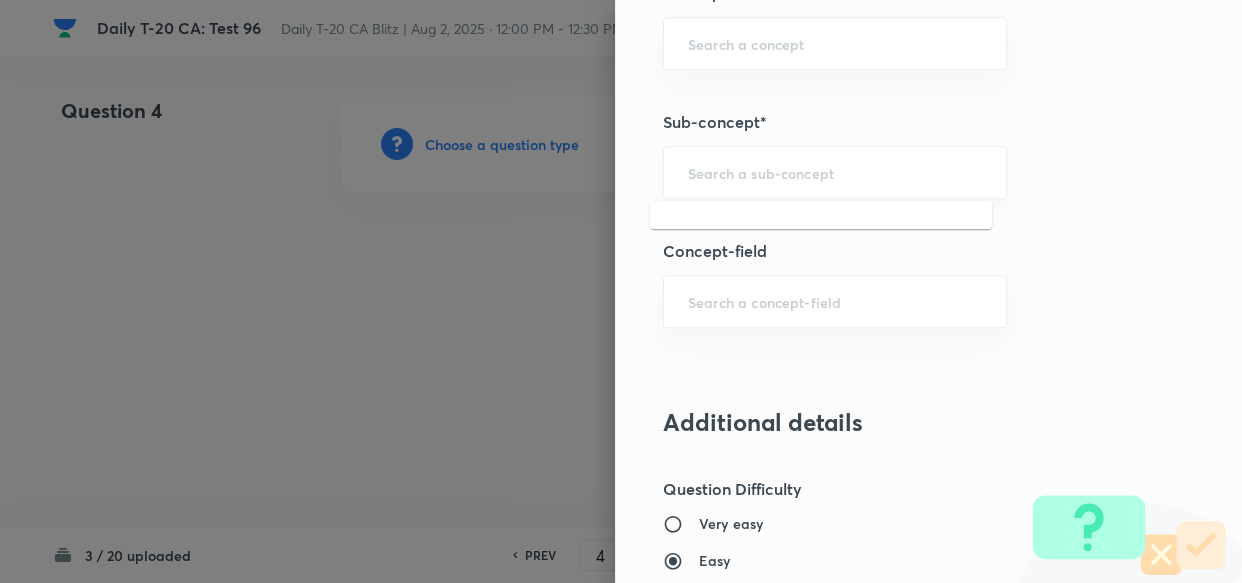 paste on "Current Affairs 2025" 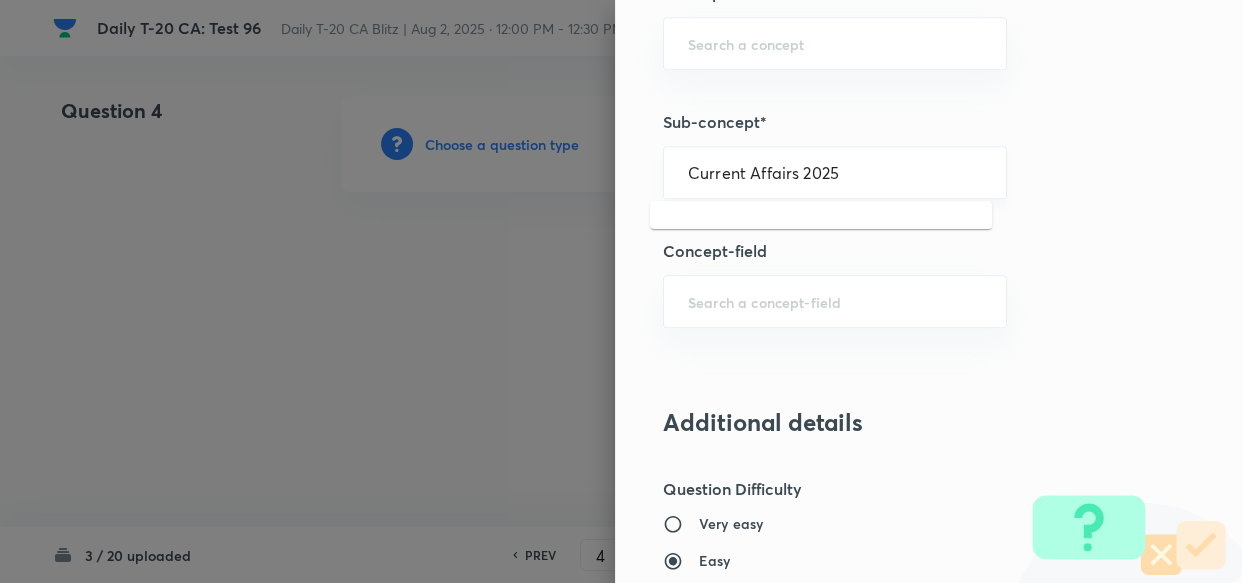 click on "Current Affairs 2025" at bounding box center (835, 172) 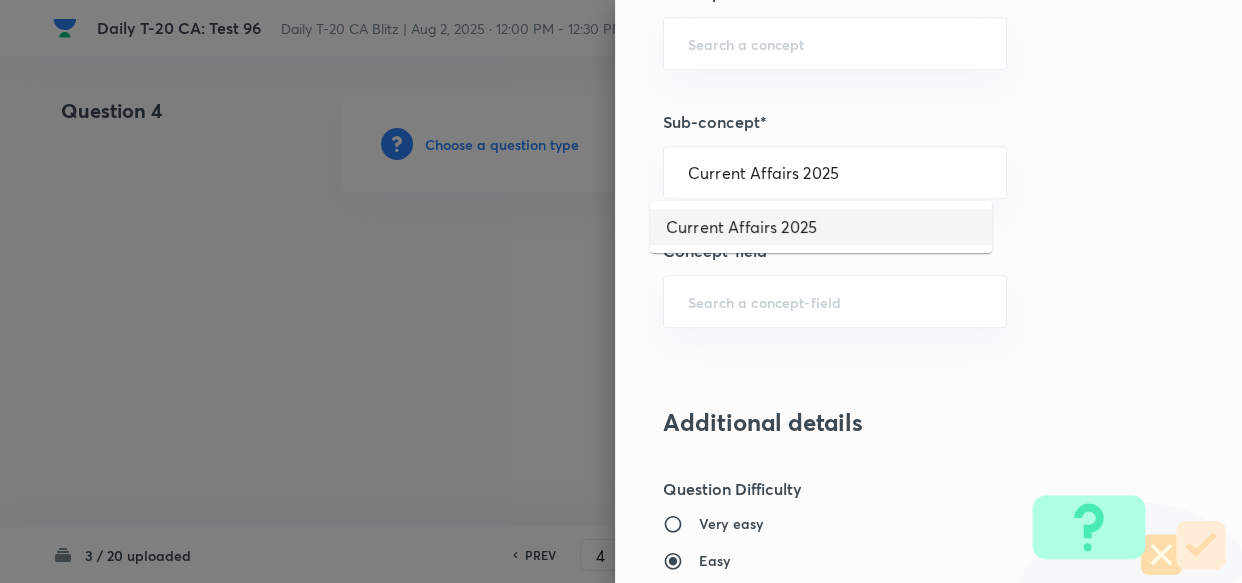 click on "Current Affairs 2025" at bounding box center (821, 227) 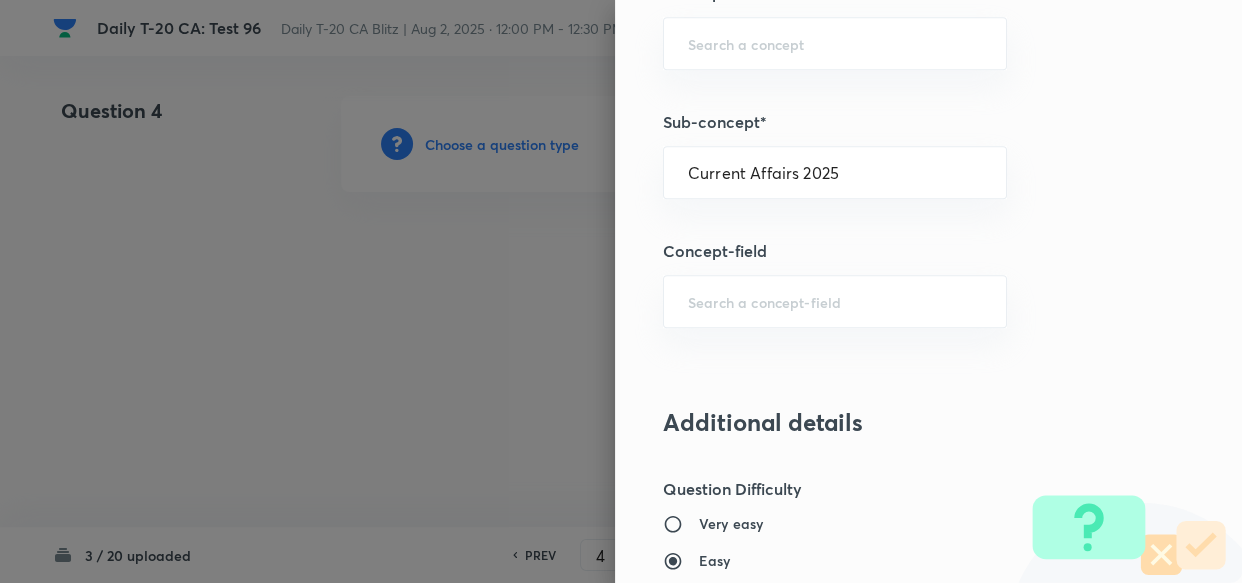 type on "Current Affairs" 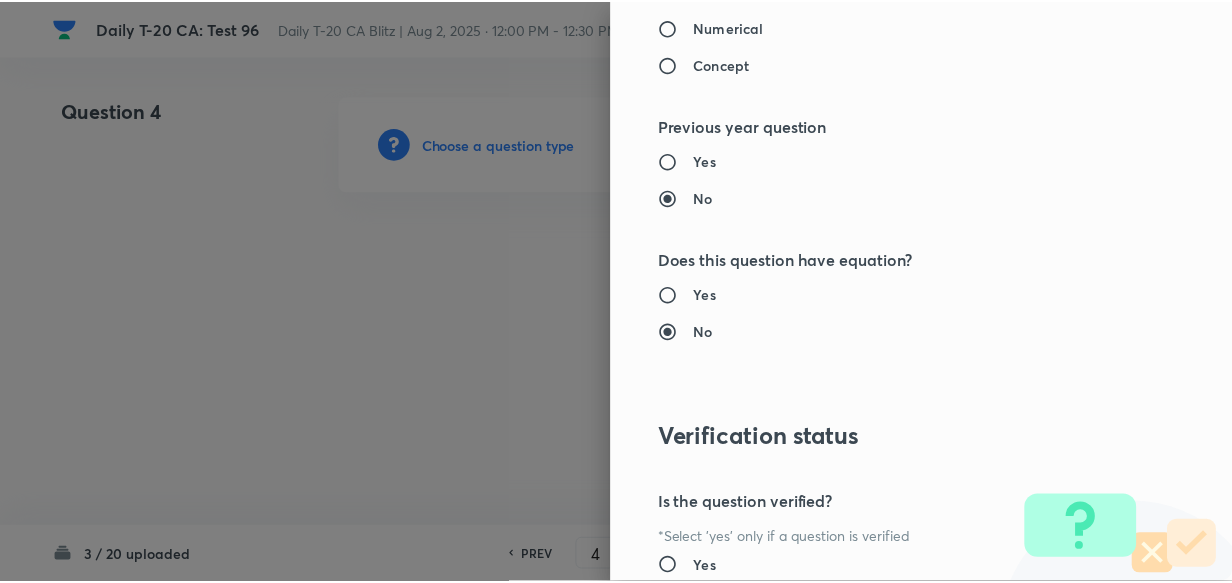 scroll, scrollTop: 2140, scrollLeft: 0, axis: vertical 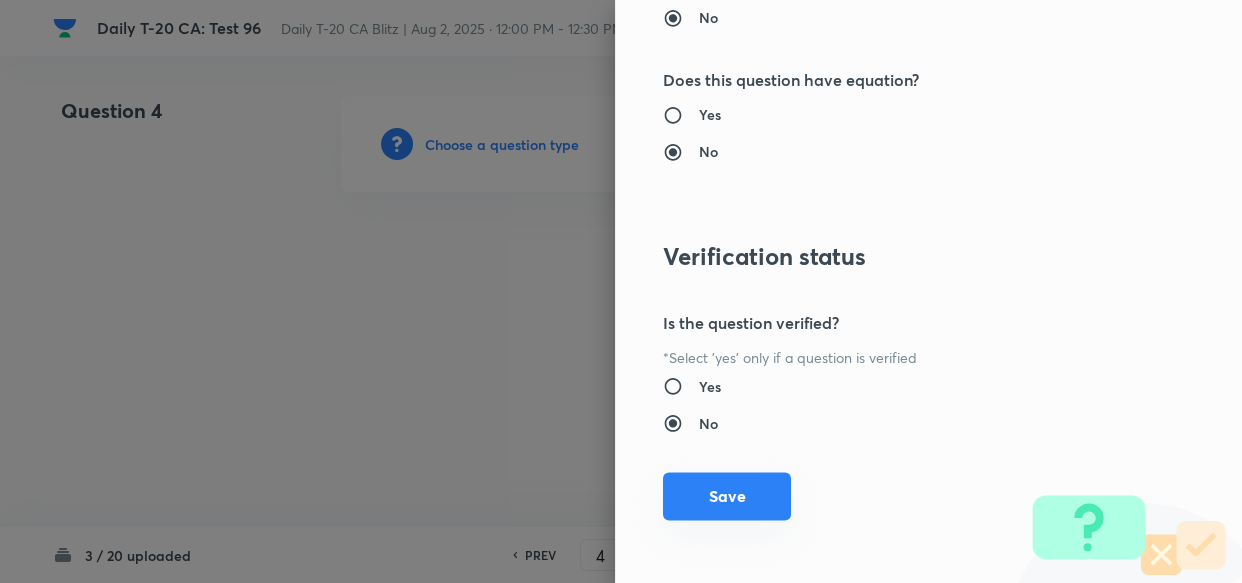 drag, startPoint x: 700, startPoint y: 448, endPoint x: 702, endPoint y: 478, distance: 30.066593 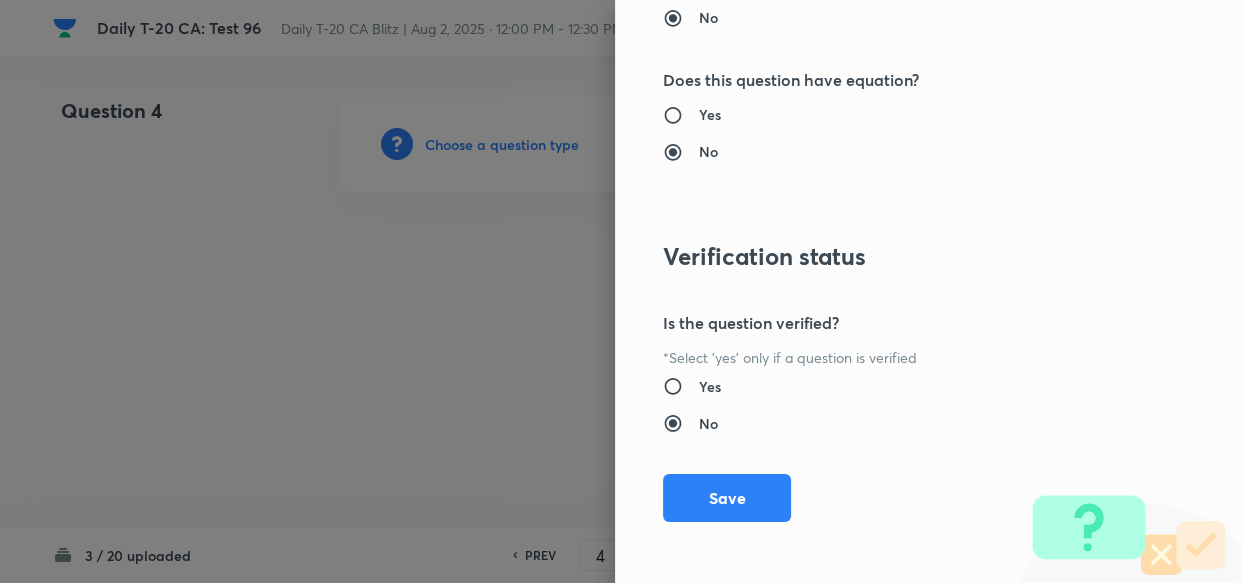 drag, startPoint x: 702, startPoint y: 478, endPoint x: 547, endPoint y: 369, distance: 189.48878 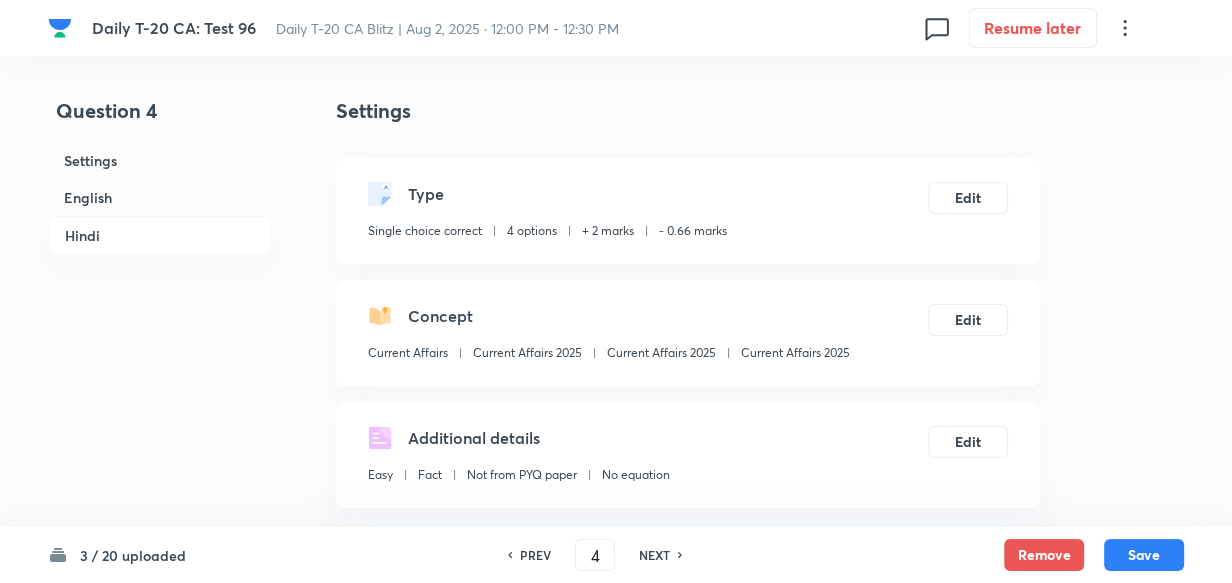click on "English" at bounding box center [160, 197] 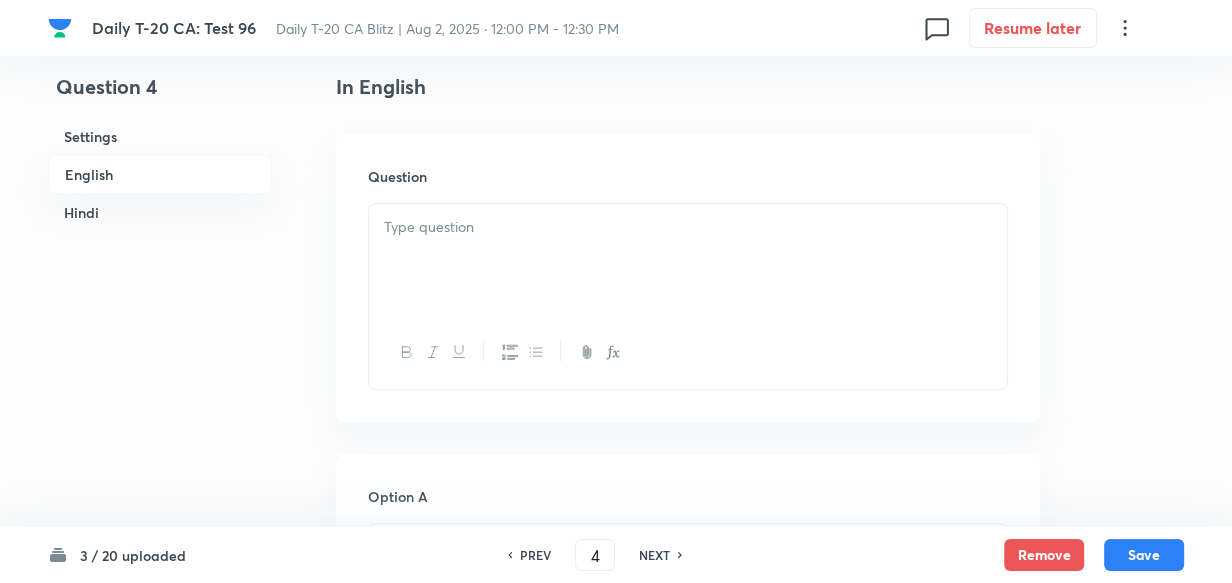 click at bounding box center (688, 260) 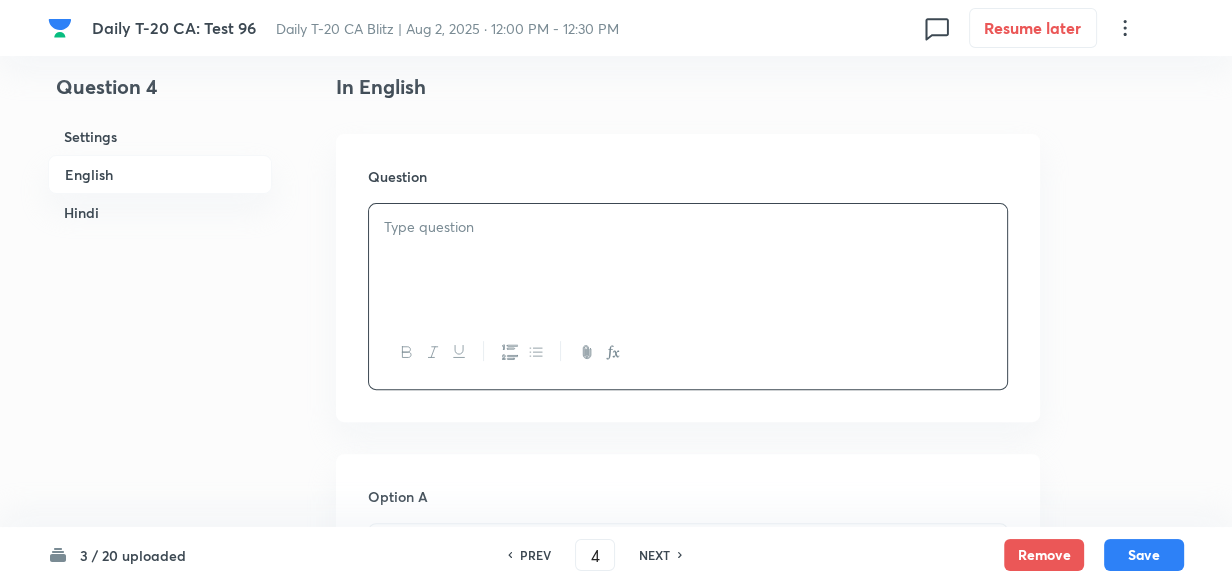 type 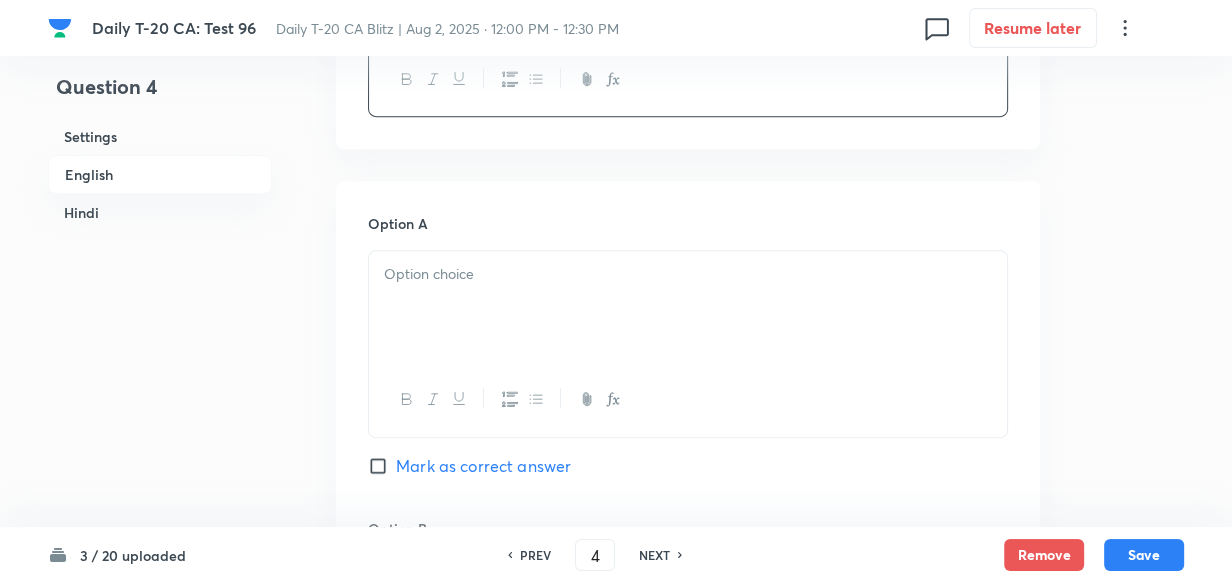 click at bounding box center (688, 307) 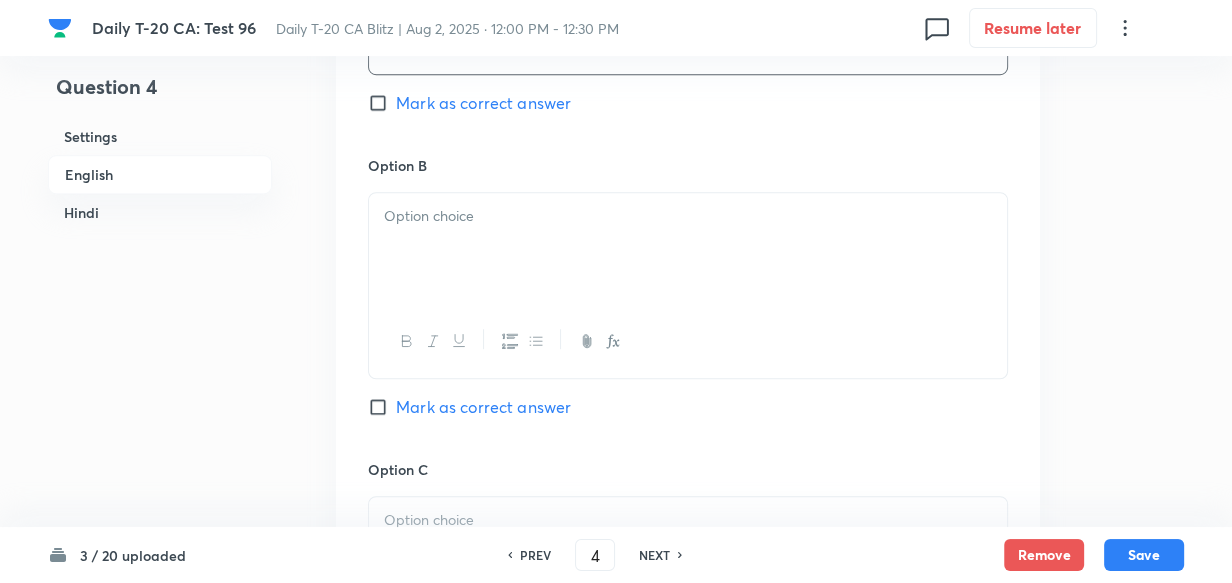 type 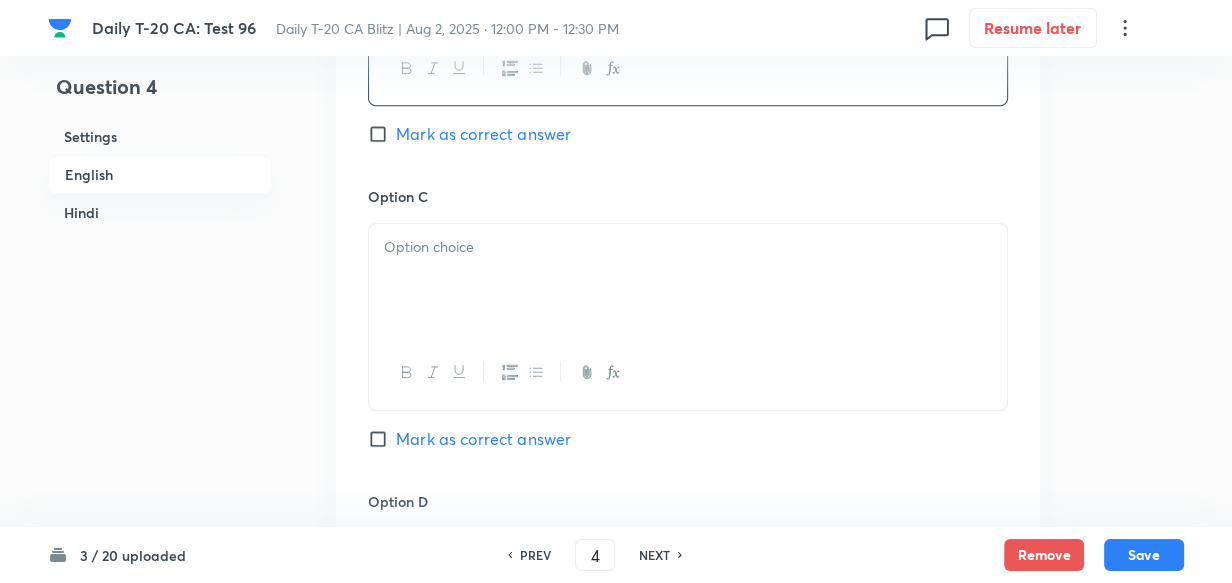 type 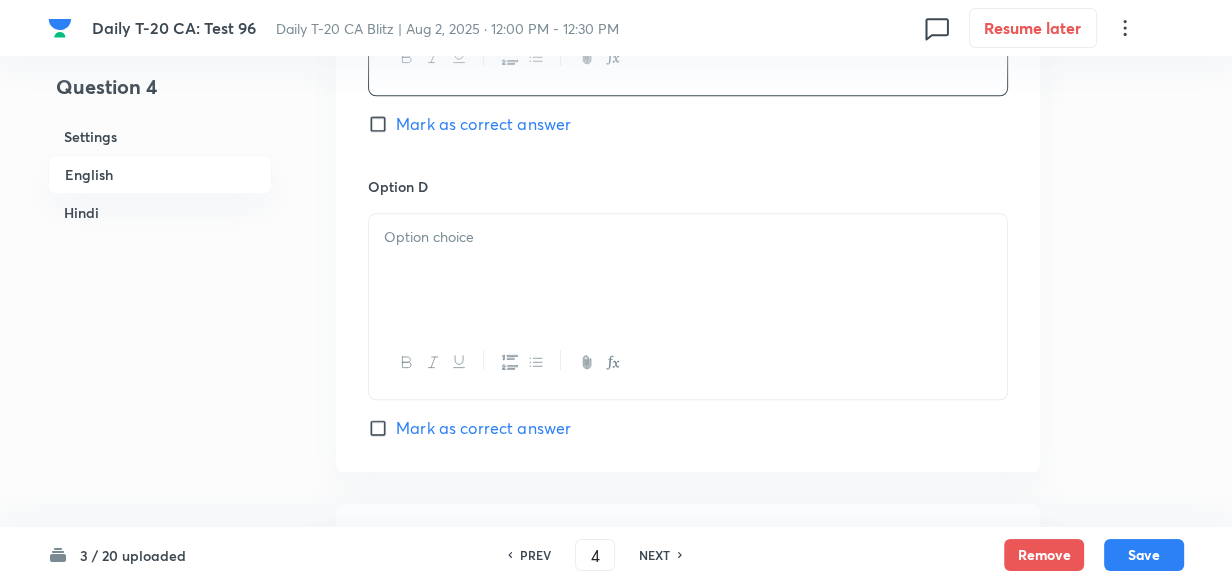 scroll, scrollTop: 1880, scrollLeft: 0, axis: vertical 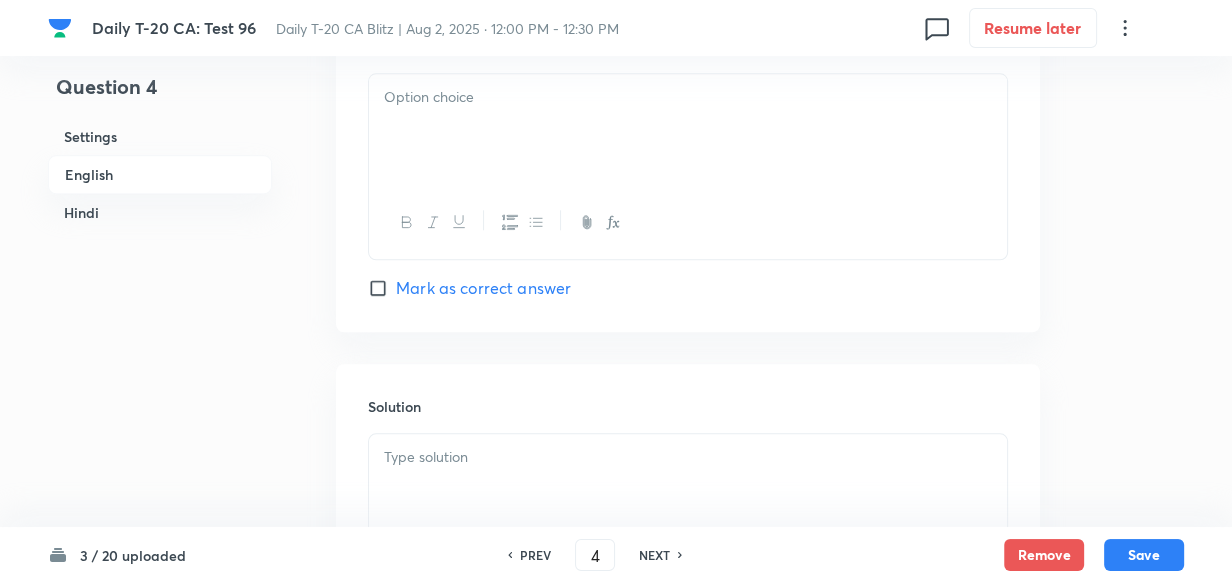 type 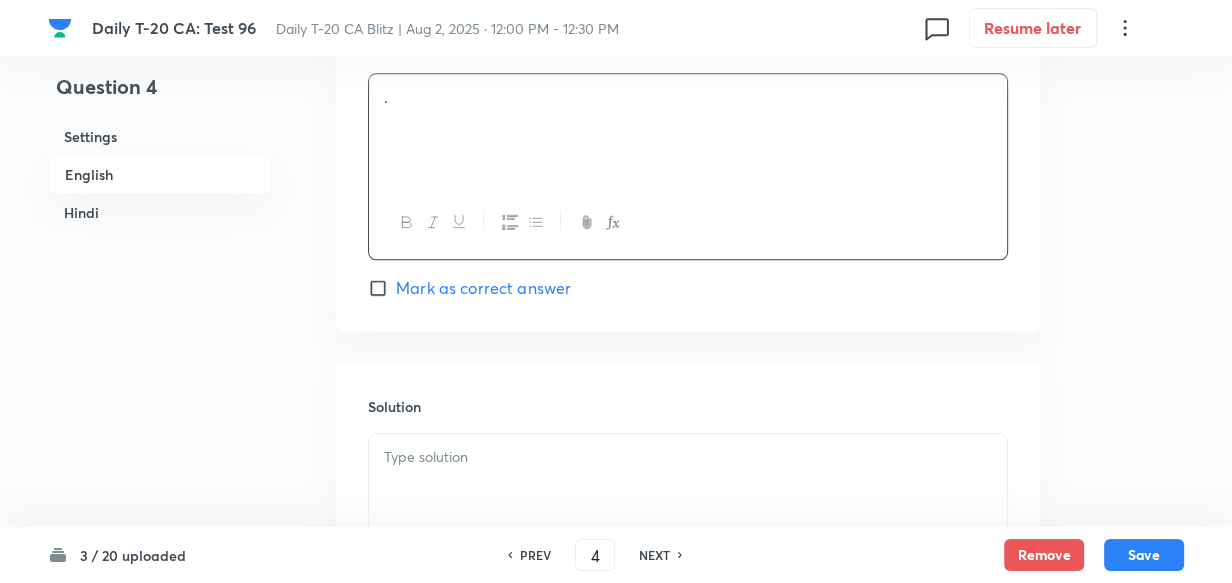click on "Mark as correct answer" at bounding box center (483, 288) 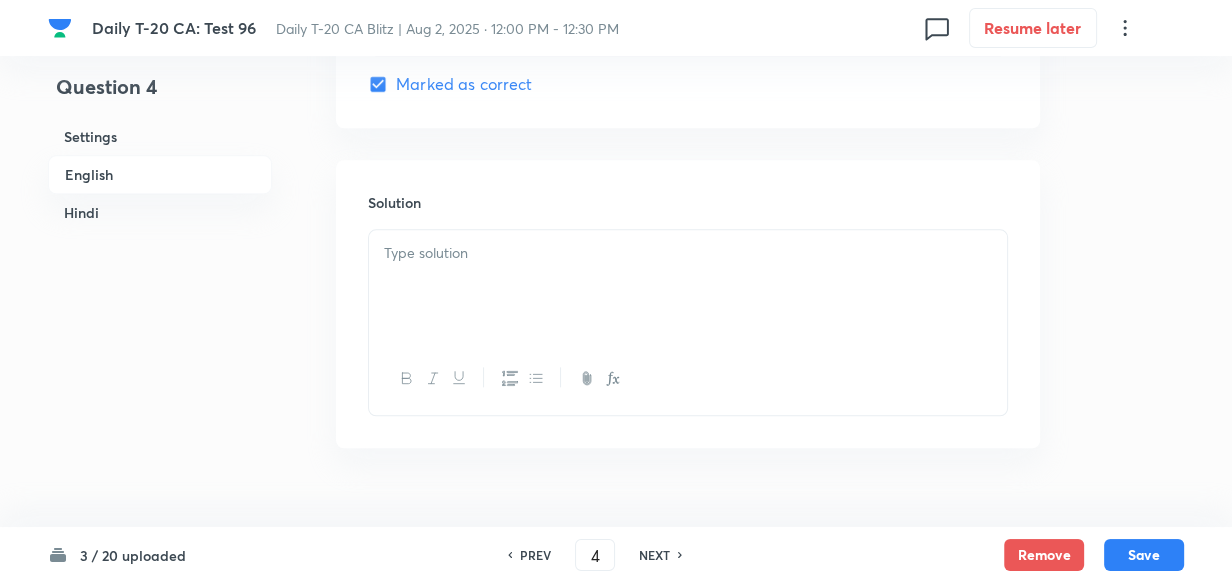 checkbox on "true" 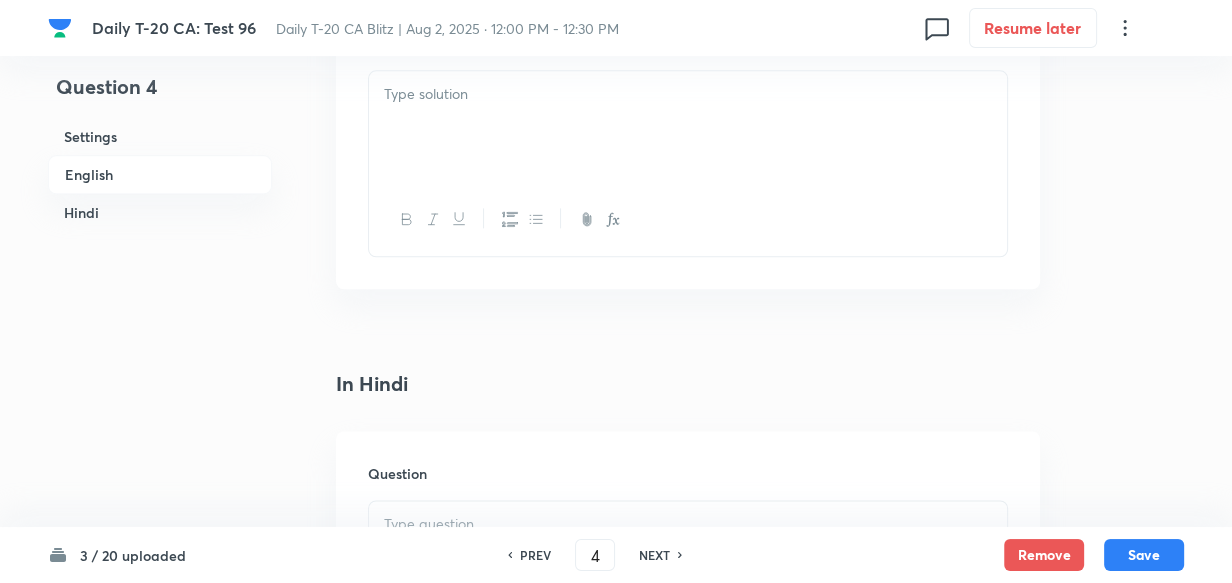 type 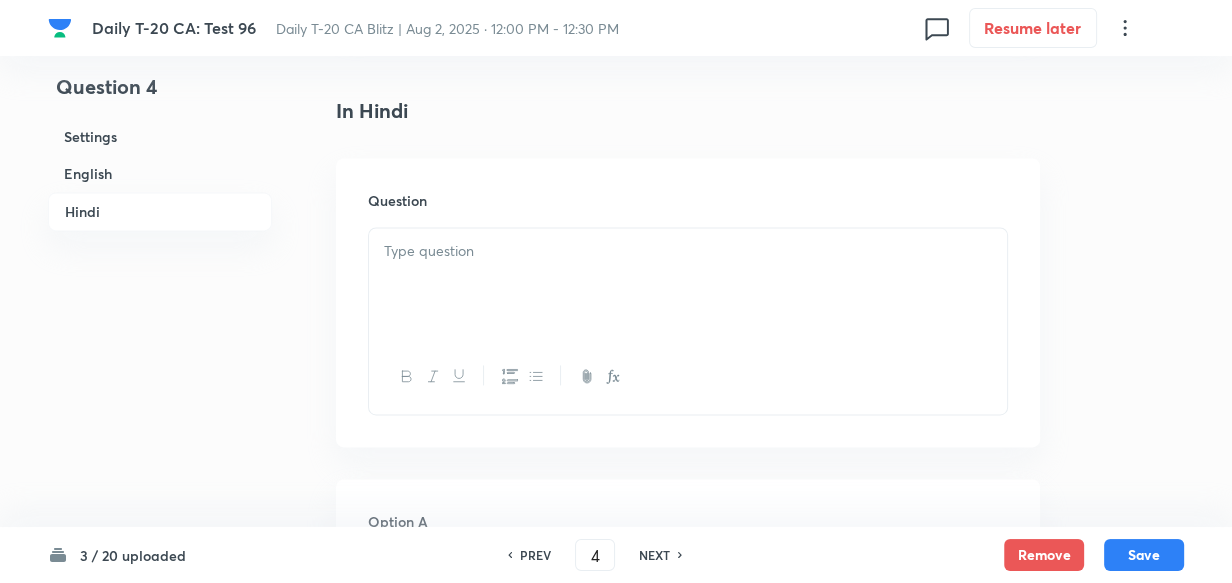 click at bounding box center (688, 251) 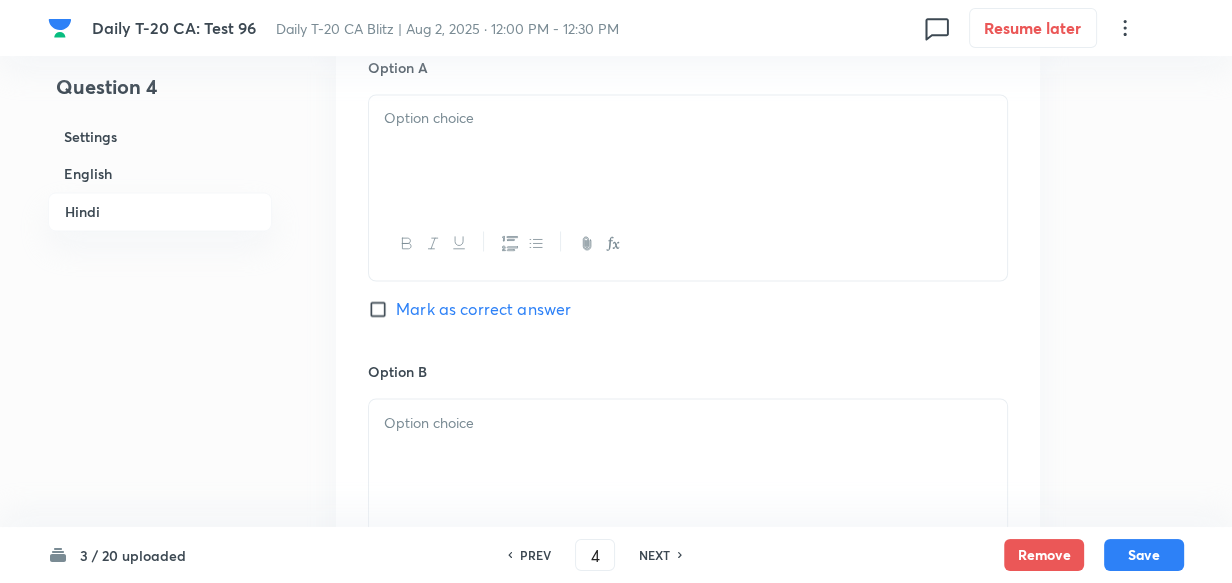 type 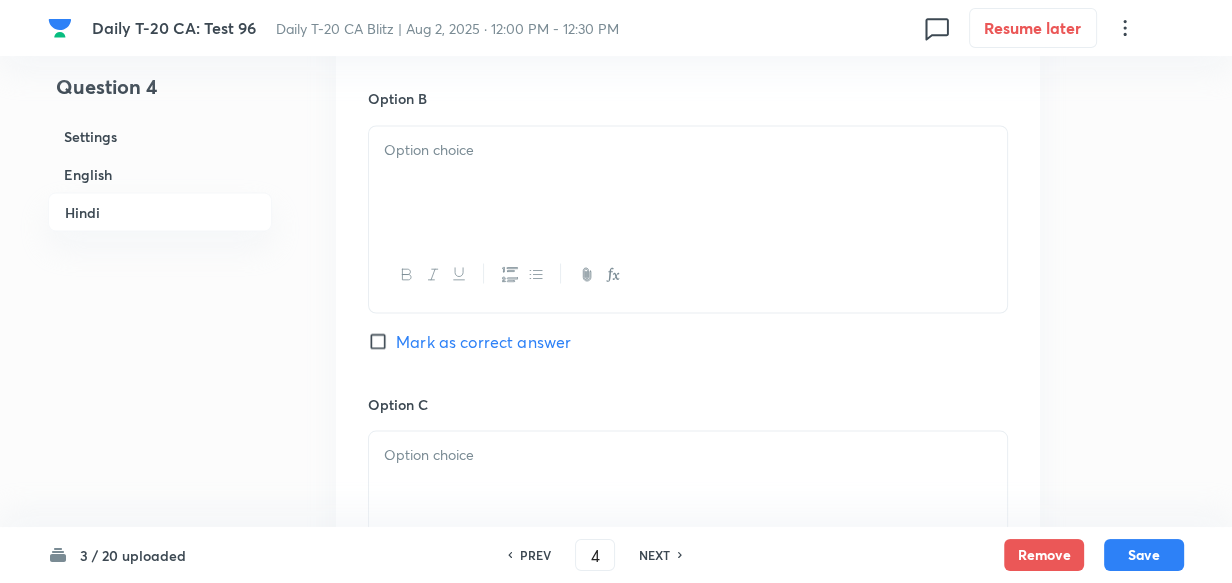 type 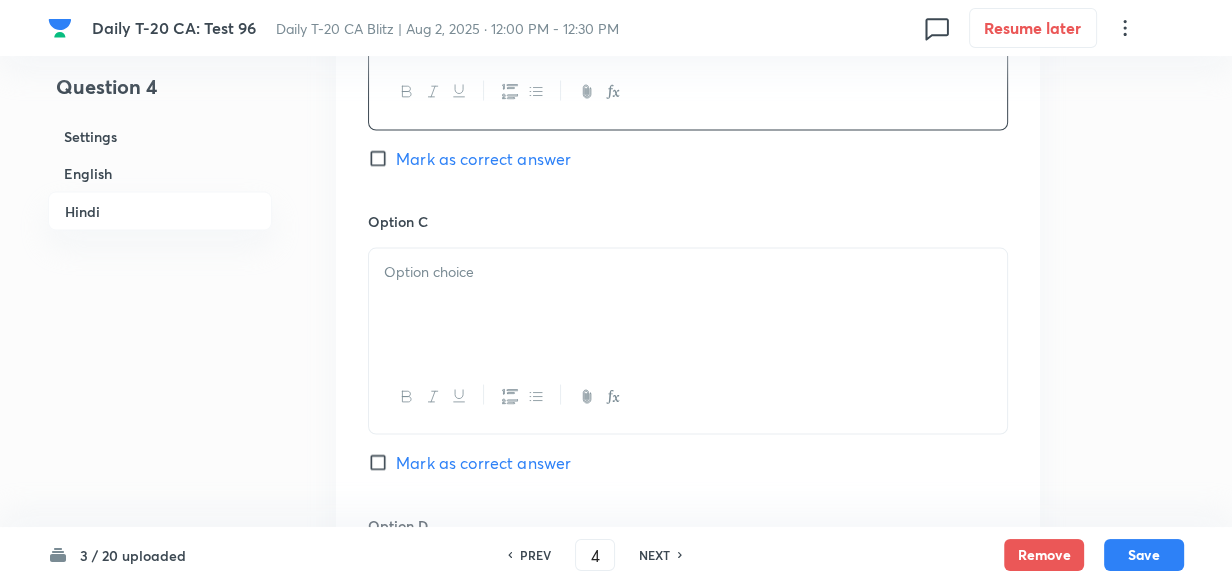 type 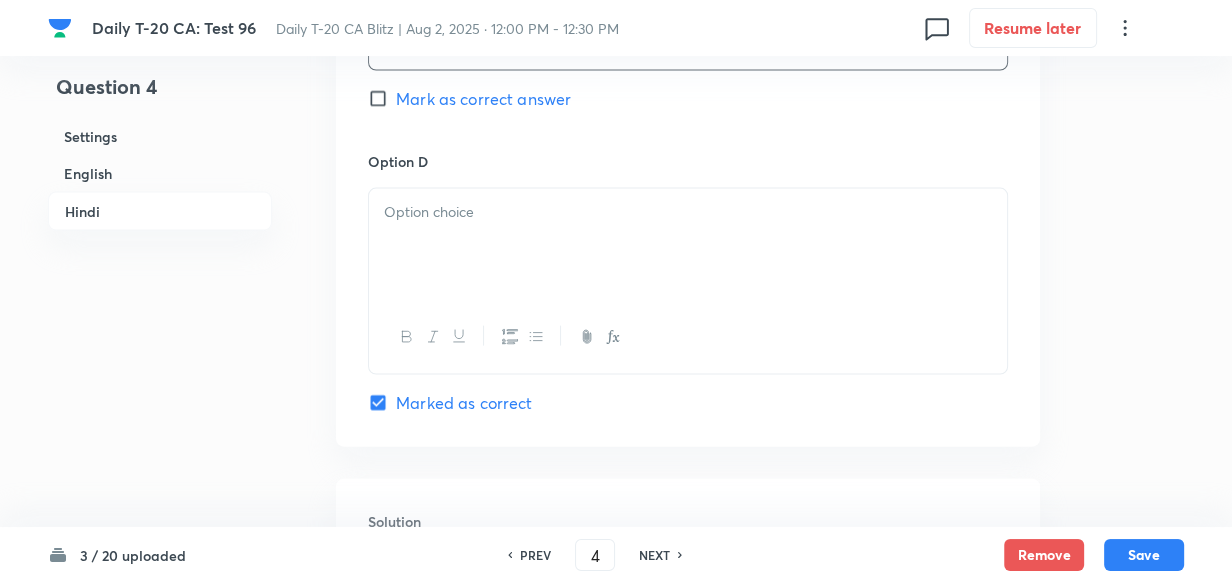 drag, startPoint x: 464, startPoint y: 287, endPoint x: 464, endPoint y: 270, distance: 17 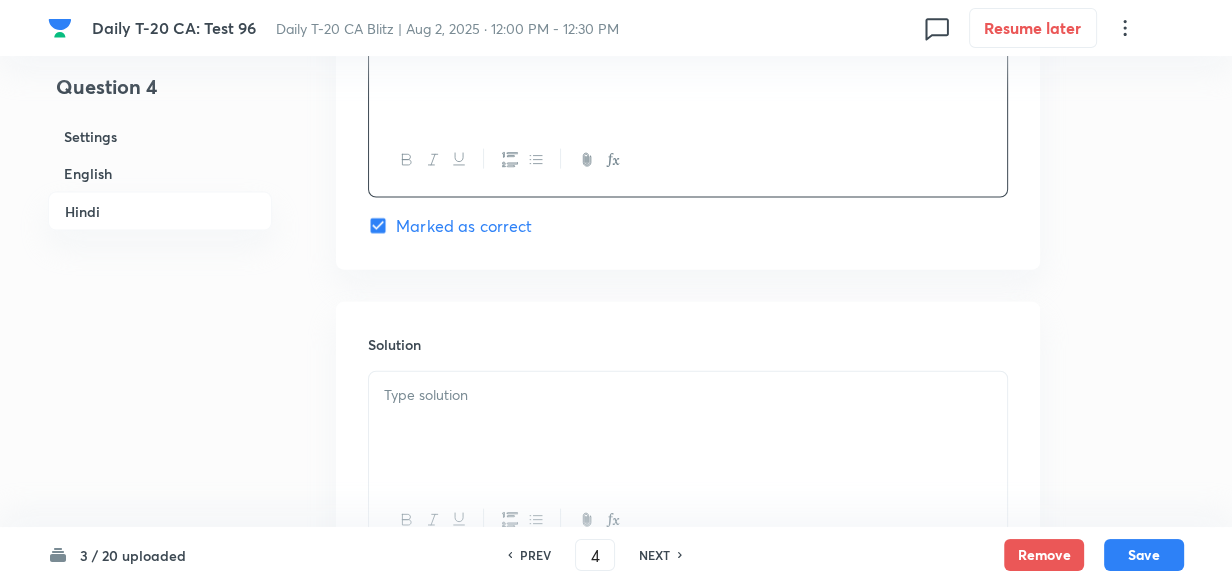 scroll, scrollTop: 4151, scrollLeft: 0, axis: vertical 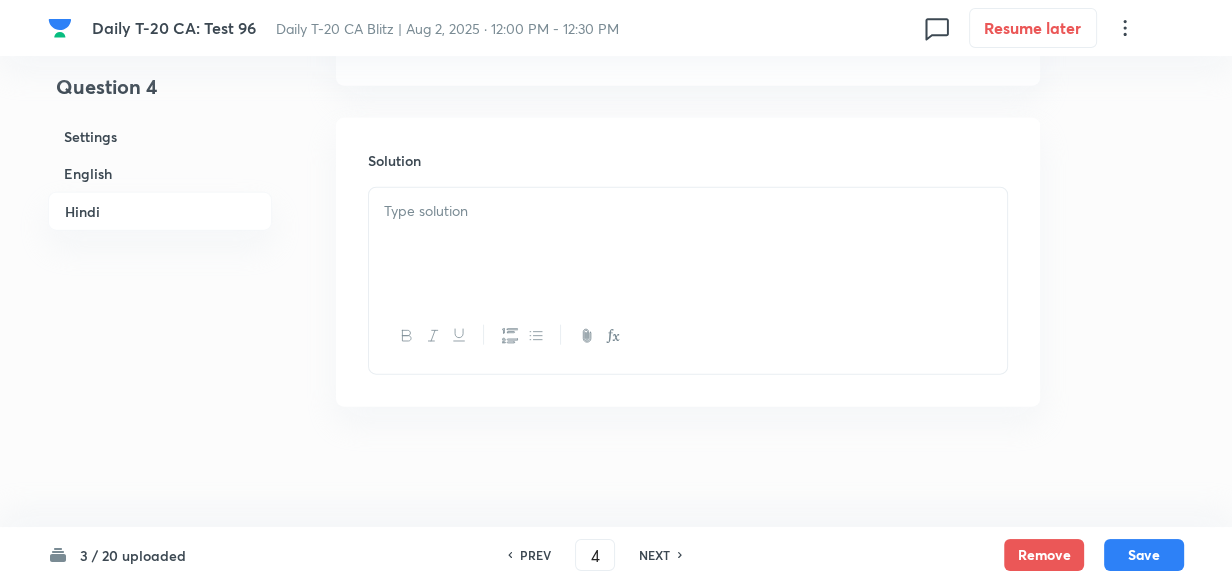 type 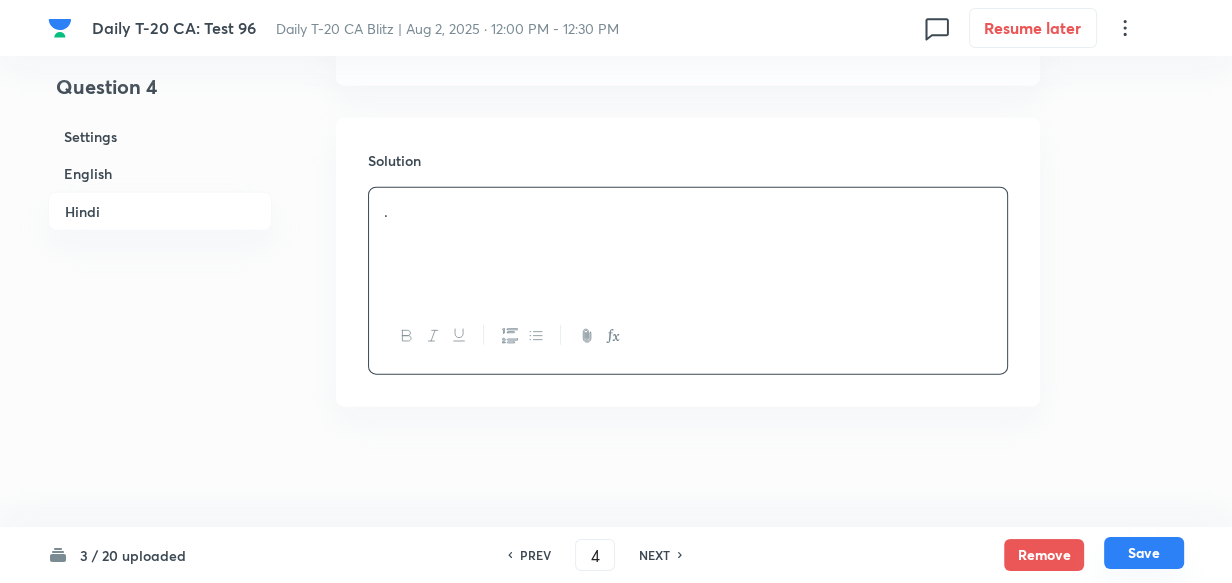 click on "Save" at bounding box center (1144, 553) 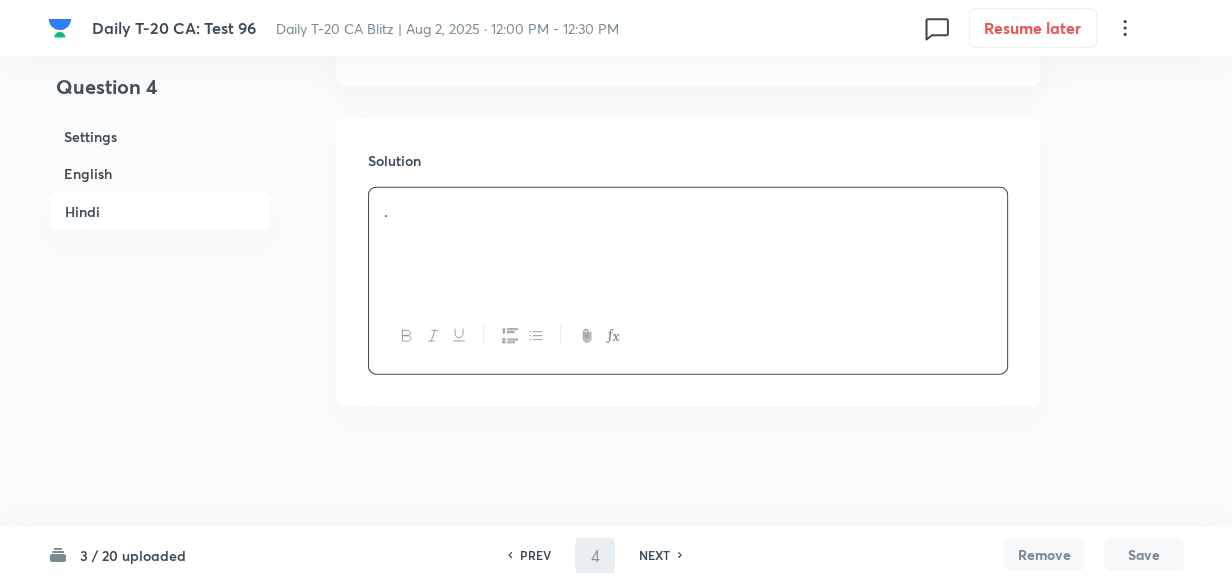 type on "5" 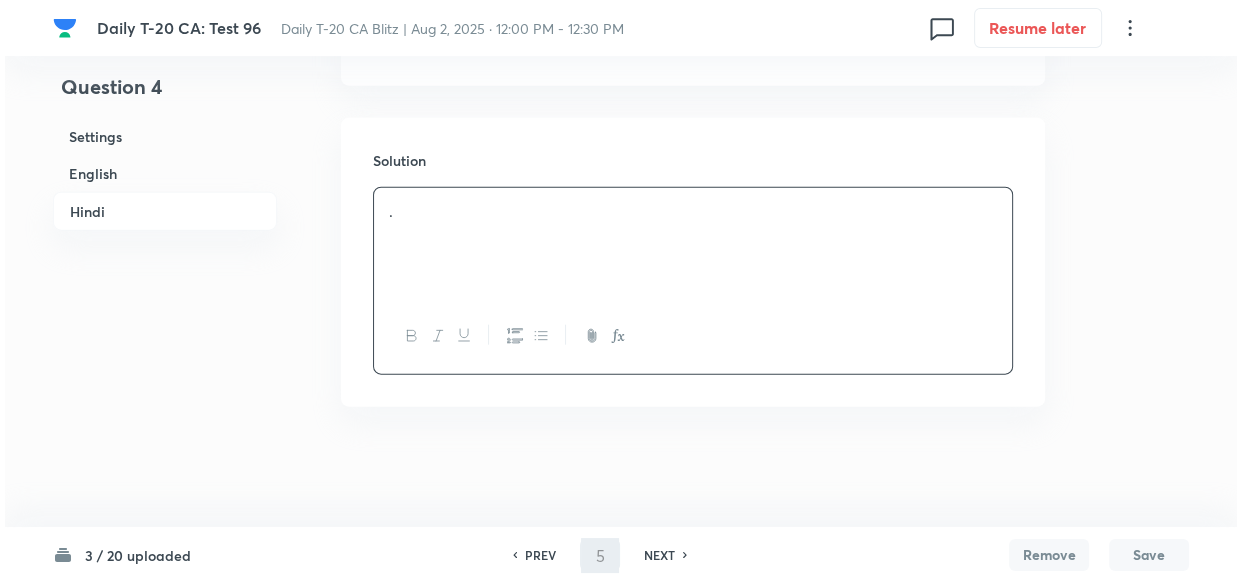 scroll, scrollTop: 0, scrollLeft: 0, axis: both 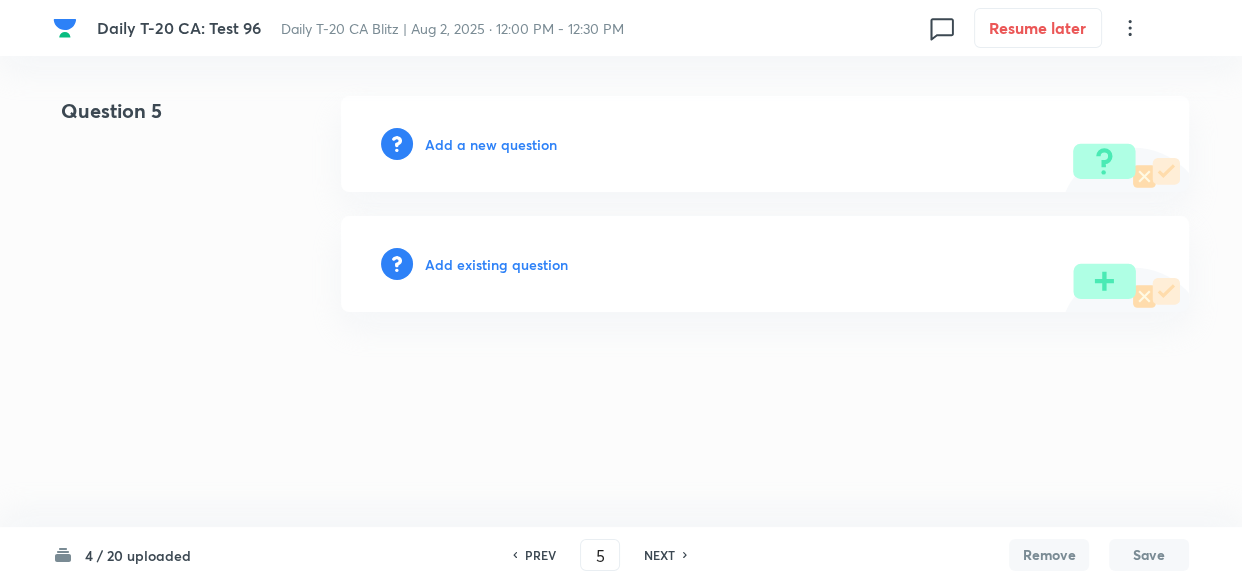 click on "Add a new question" at bounding box center (491, 144) 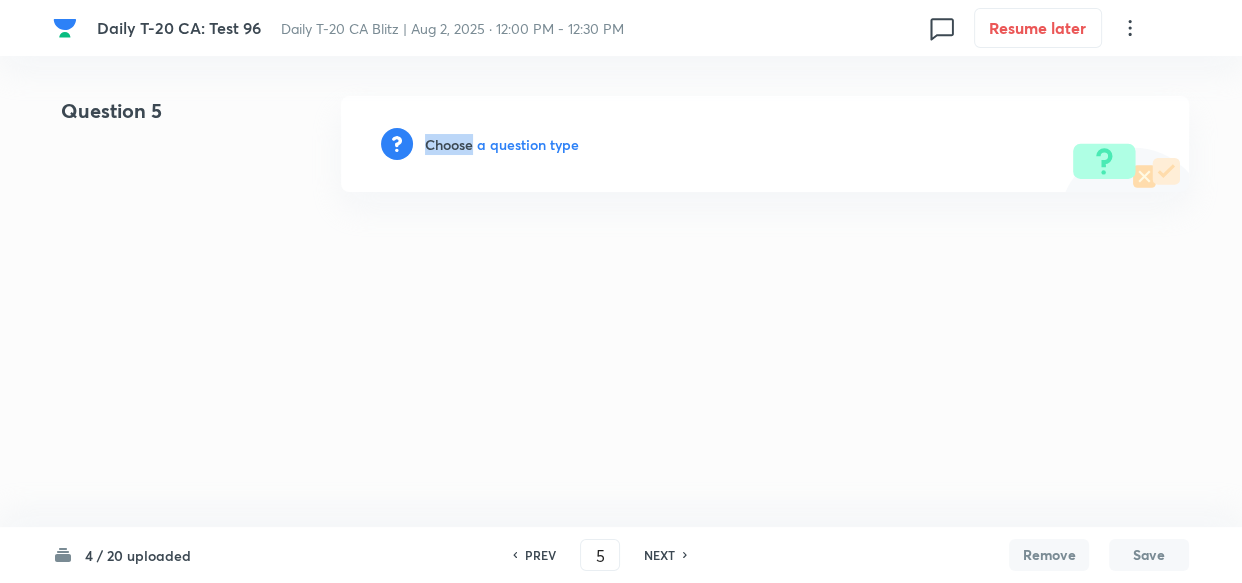 click on "Choose a question type" at bounding box center [502, 144] 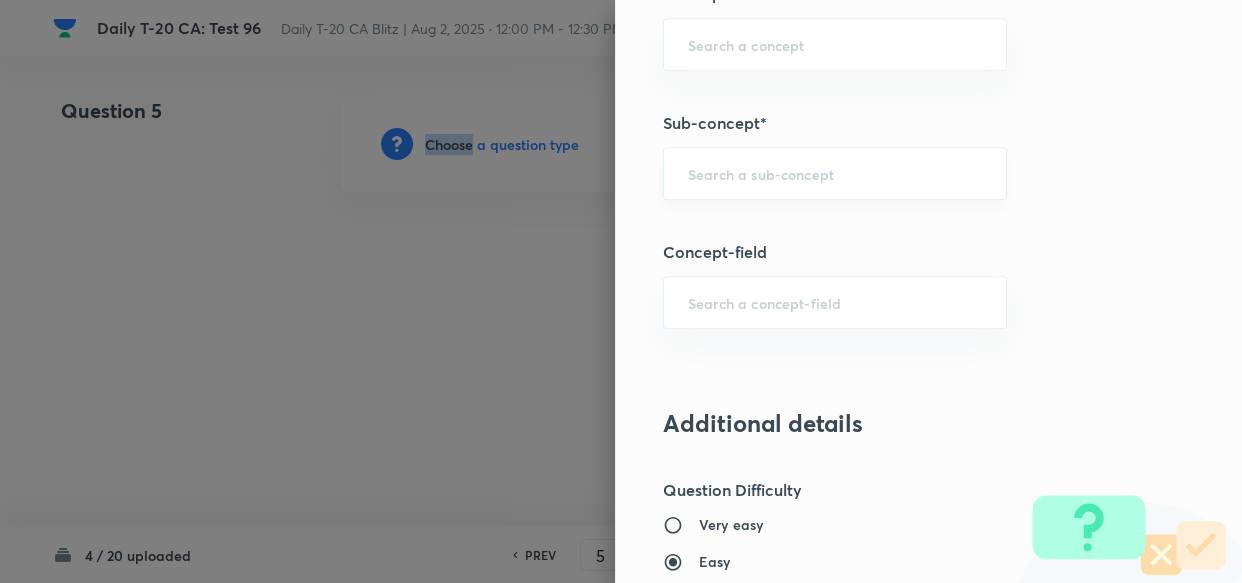 scroll, scrollTop: 1181, scrollLeft: 0, axis: vertical 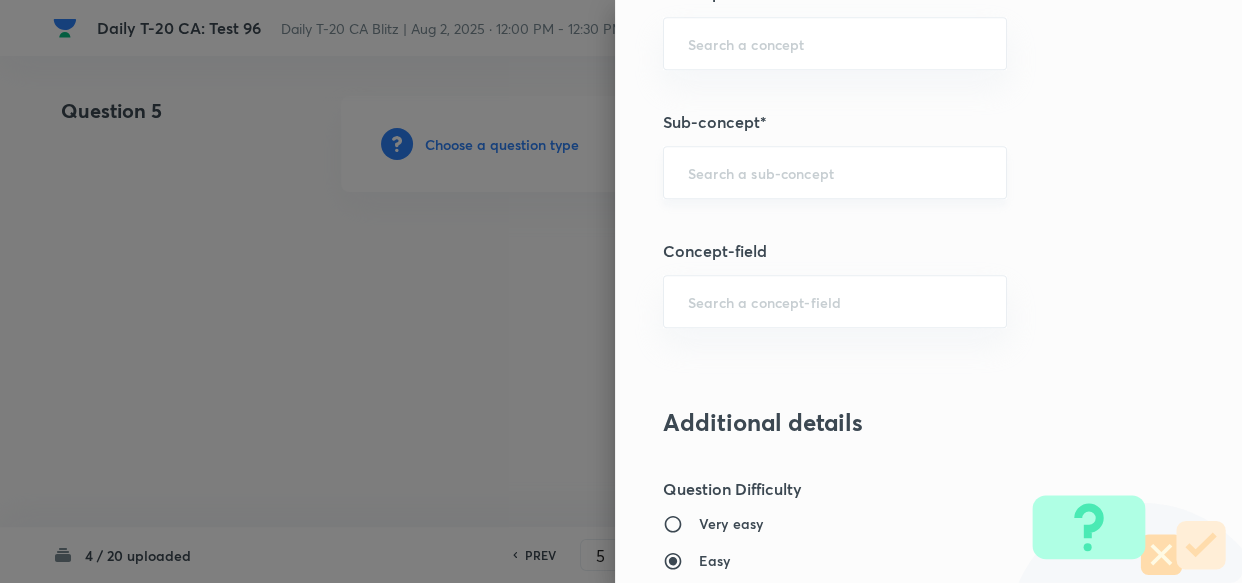 click at bounding box center [835, 172] 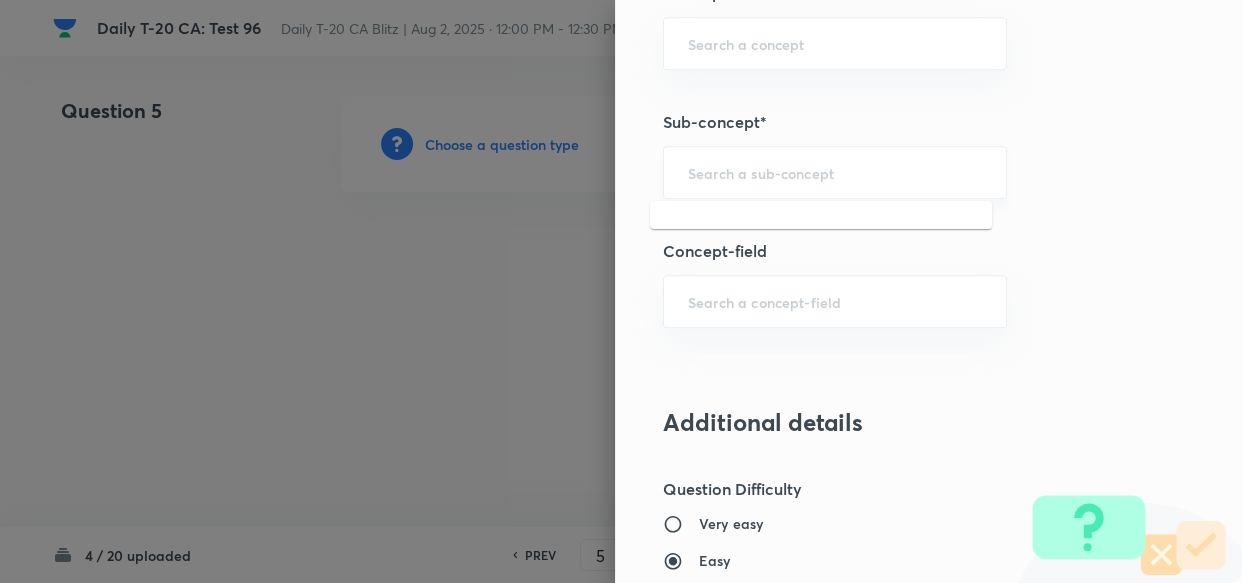 paste on "Current Affairs 2025" 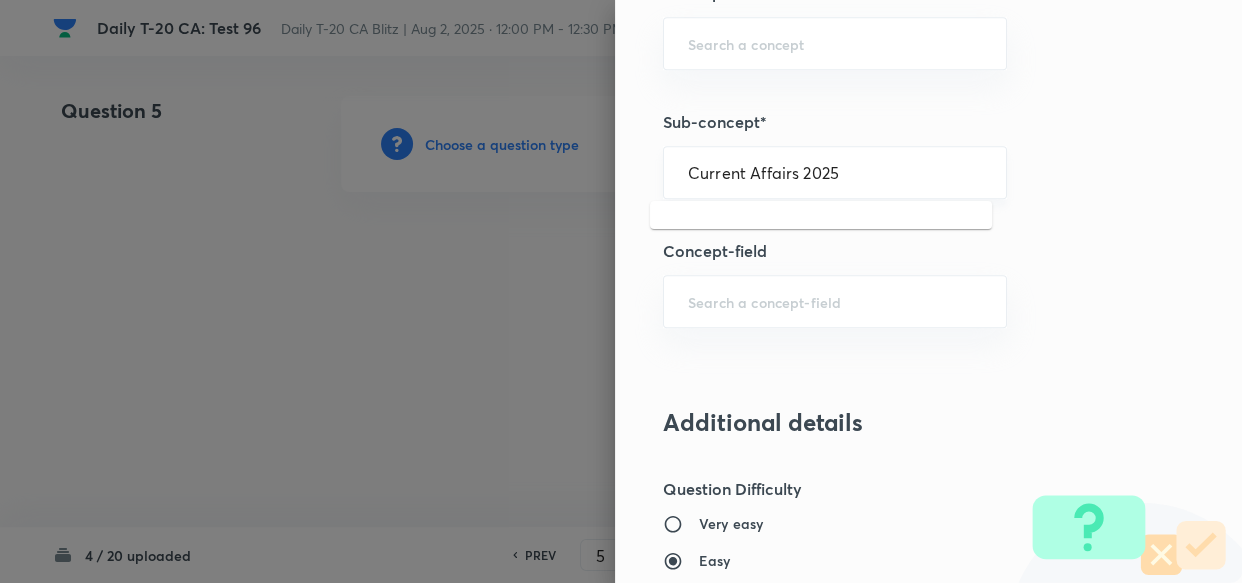 click on "Current Affairs 2025" at bounding box center [835, 172] 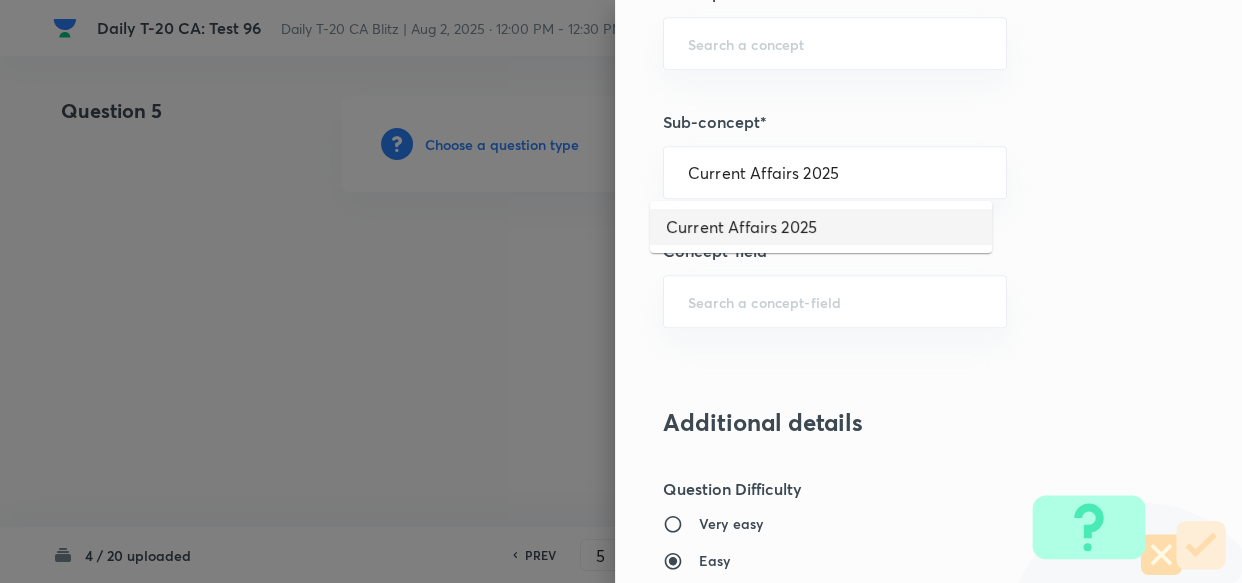 drag, startPoint x: 764, startPoint y: 216, endPoint x: 755, endPoint y: 245, distance: 30.364452 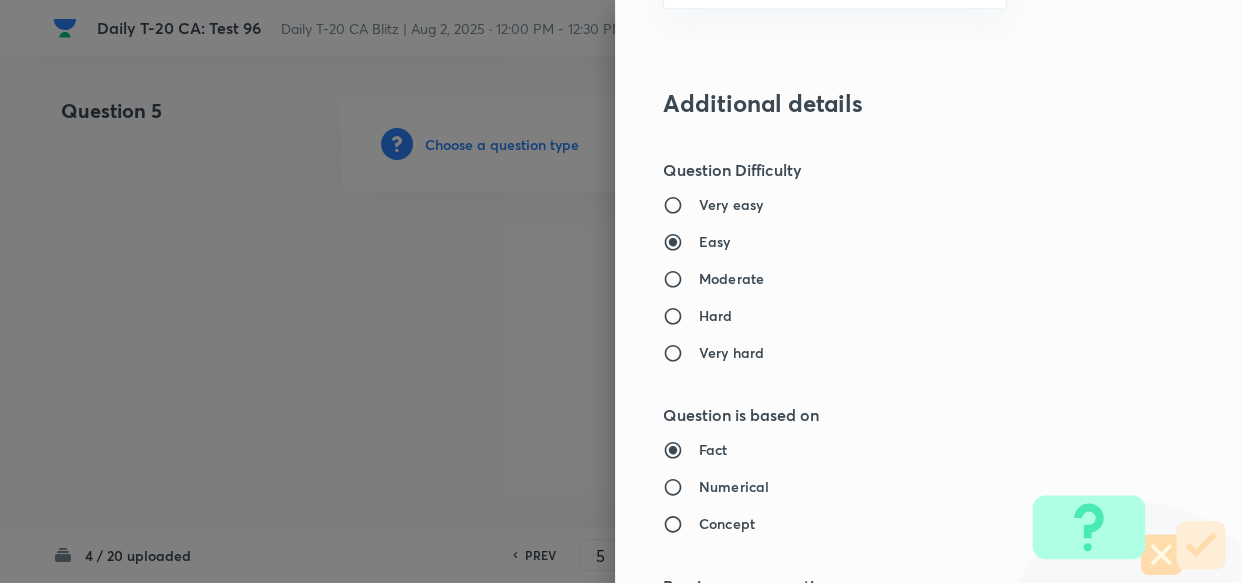 type on "Current Affairs" 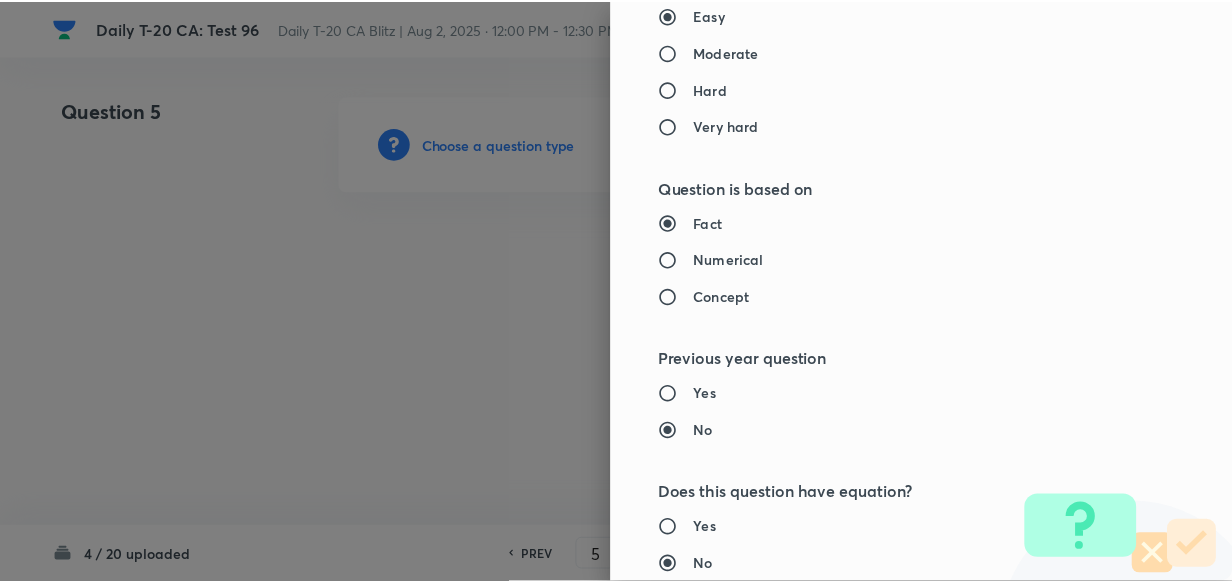 scroll, scrollTop: 2140, scrollLeft: 0, axis: vertical 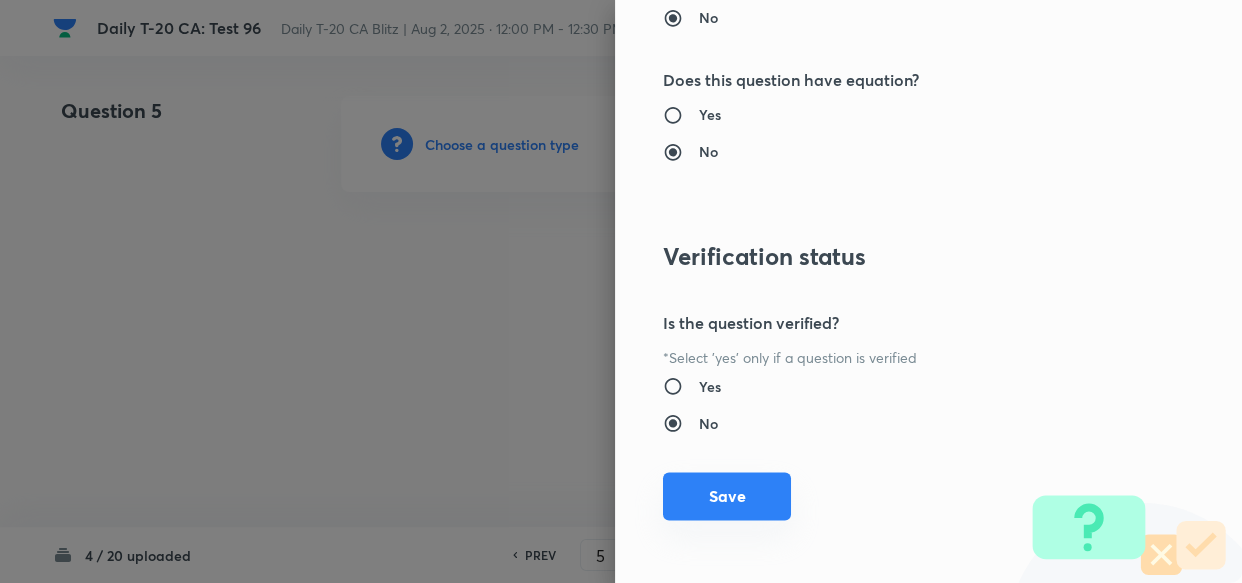 click on "Save" at bounding box center (727, 496) 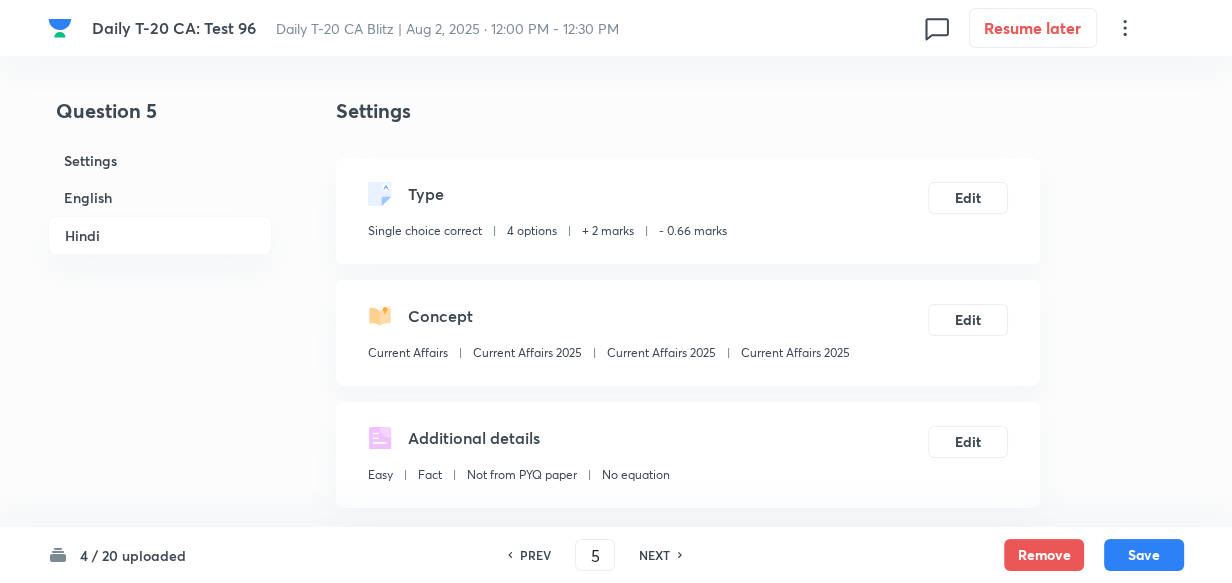 click on "English" at bounding box center [160, 197] 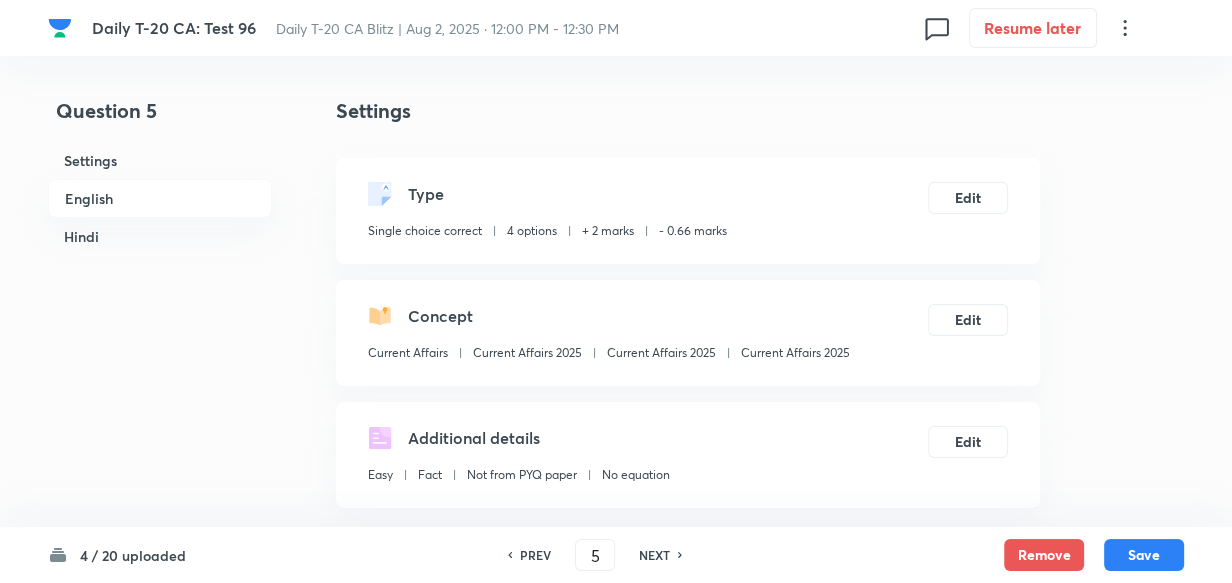 scroll, scrollTop: 516, scrollLeft: 0, axis: vertical 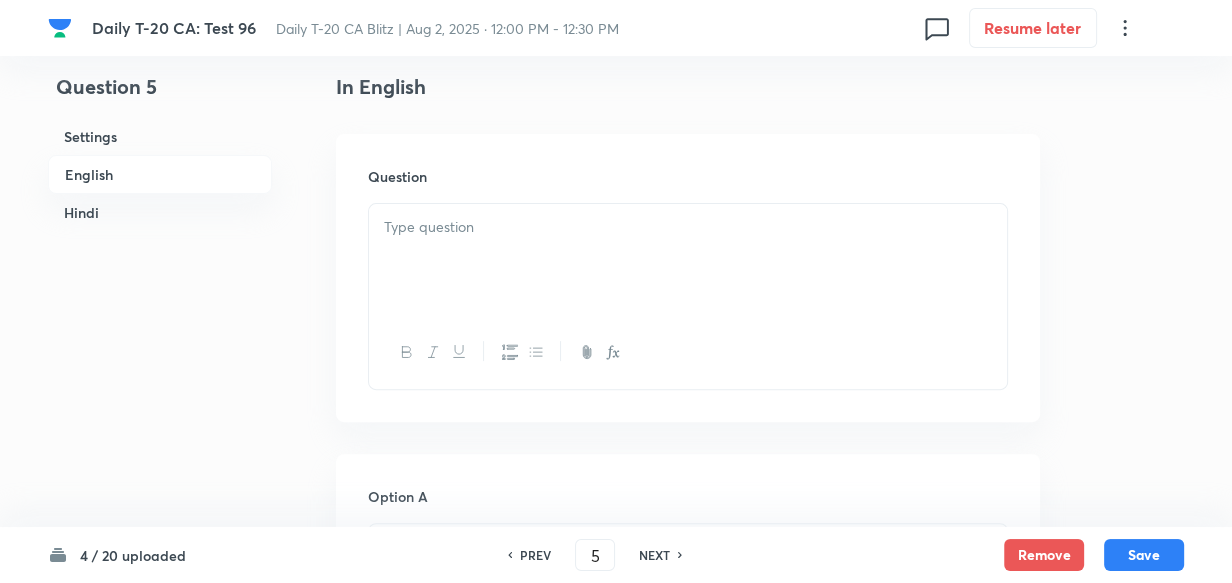 click at bounding box center (688, 260) 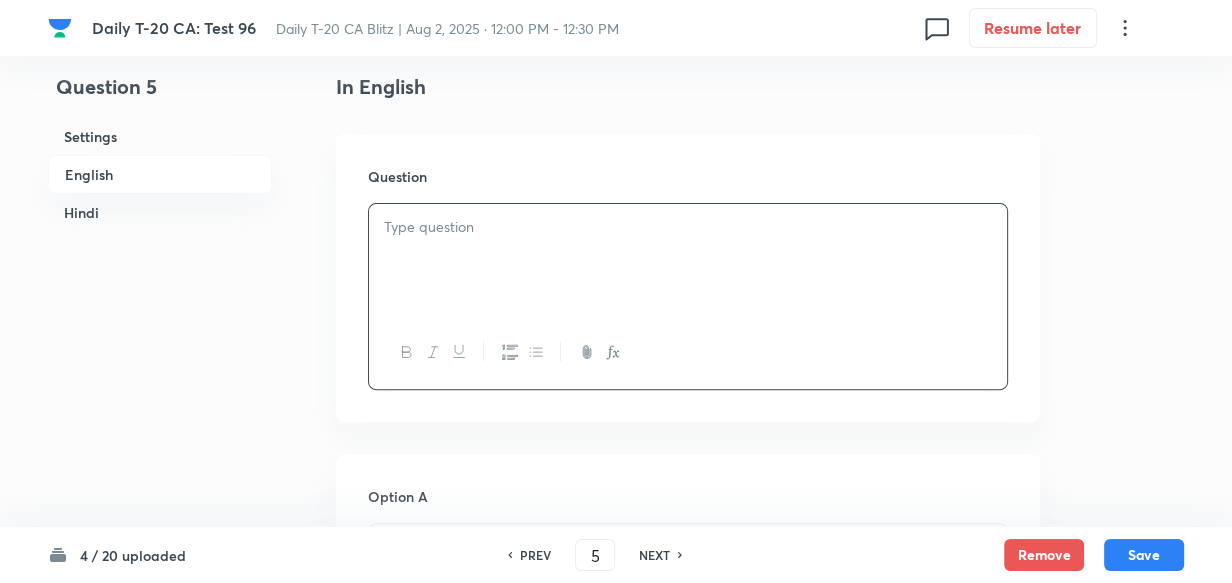 type 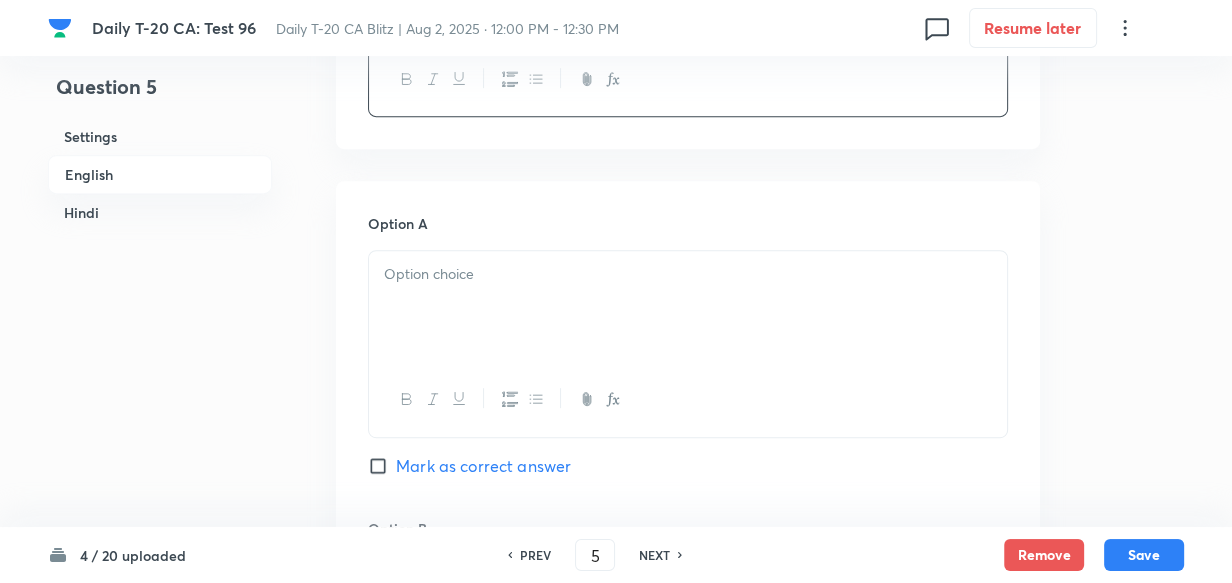 click at bounding box center (688, 307) 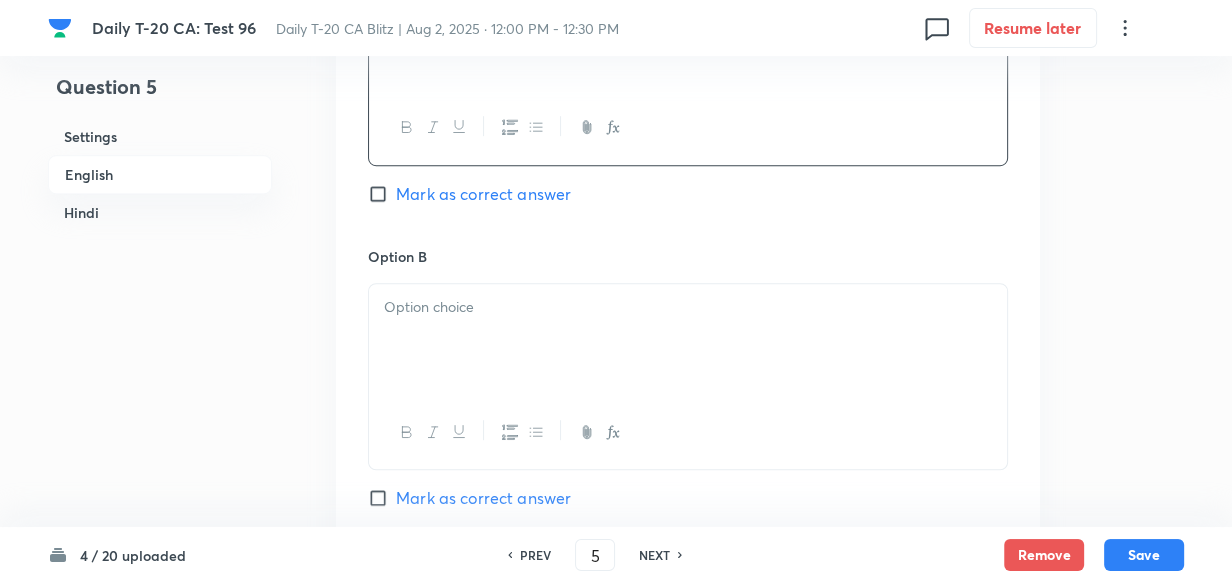 click on "Option B" at bounding box center [688, 256] 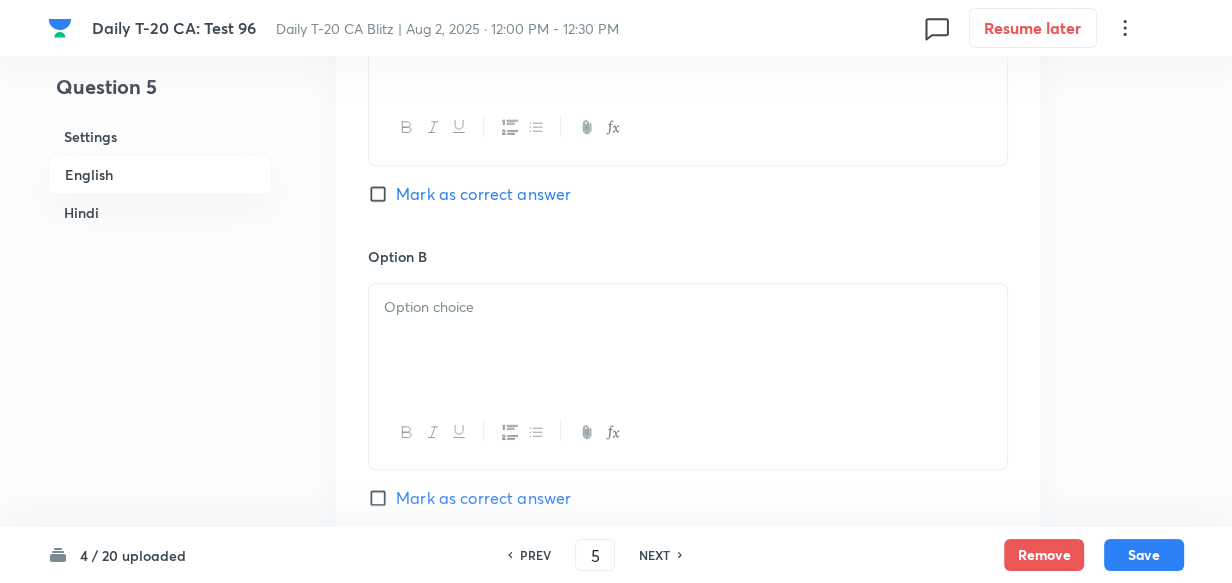 type 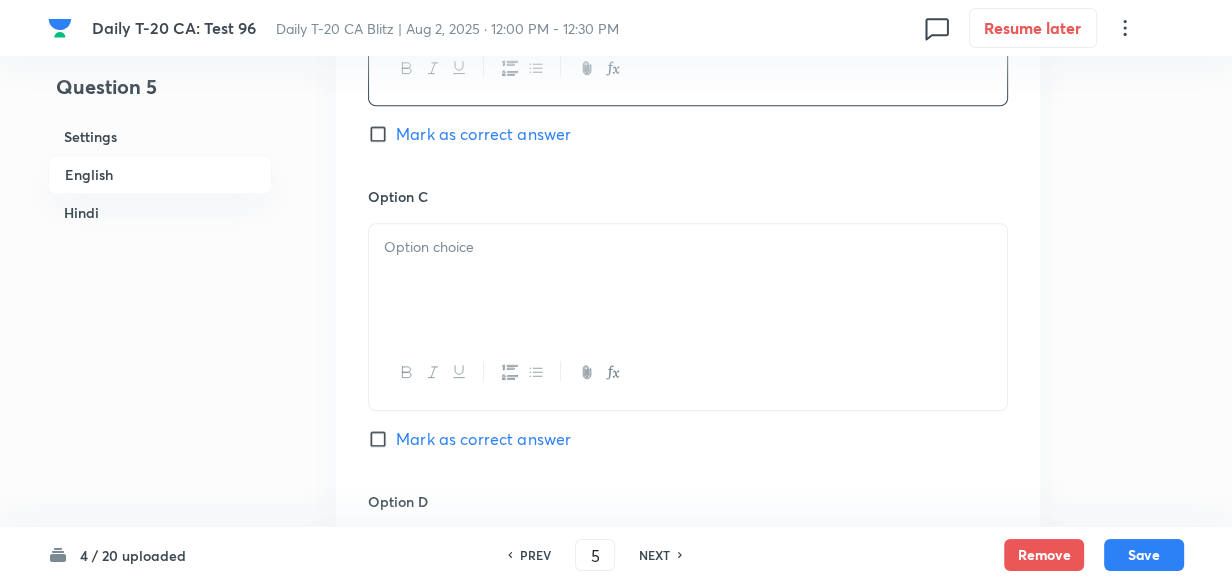 click at bounding box center (688, 280) 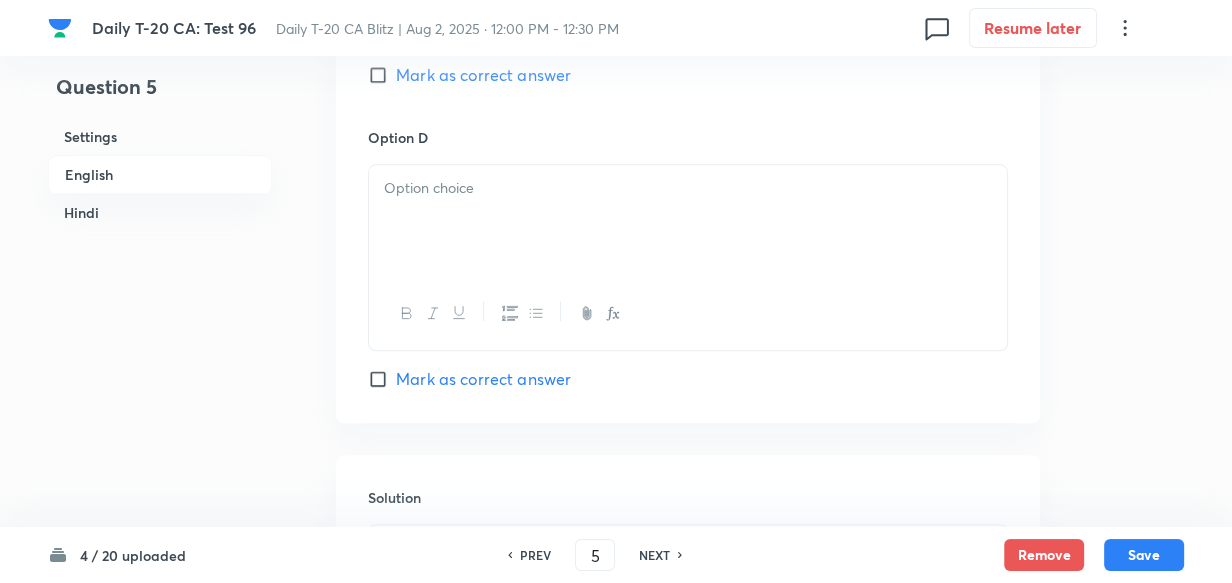 type 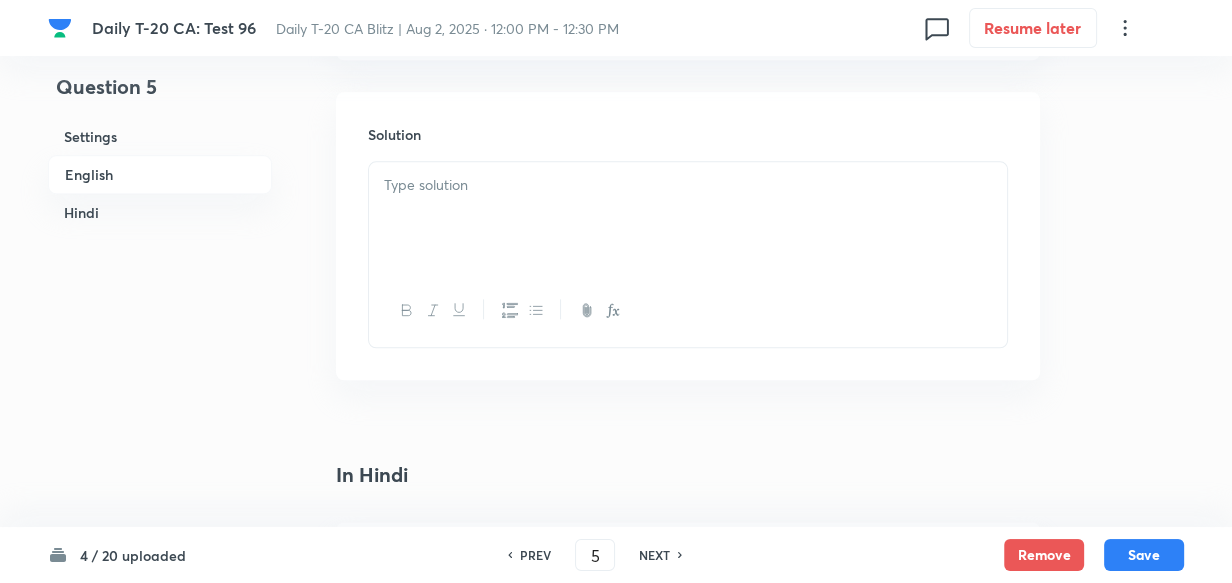 type 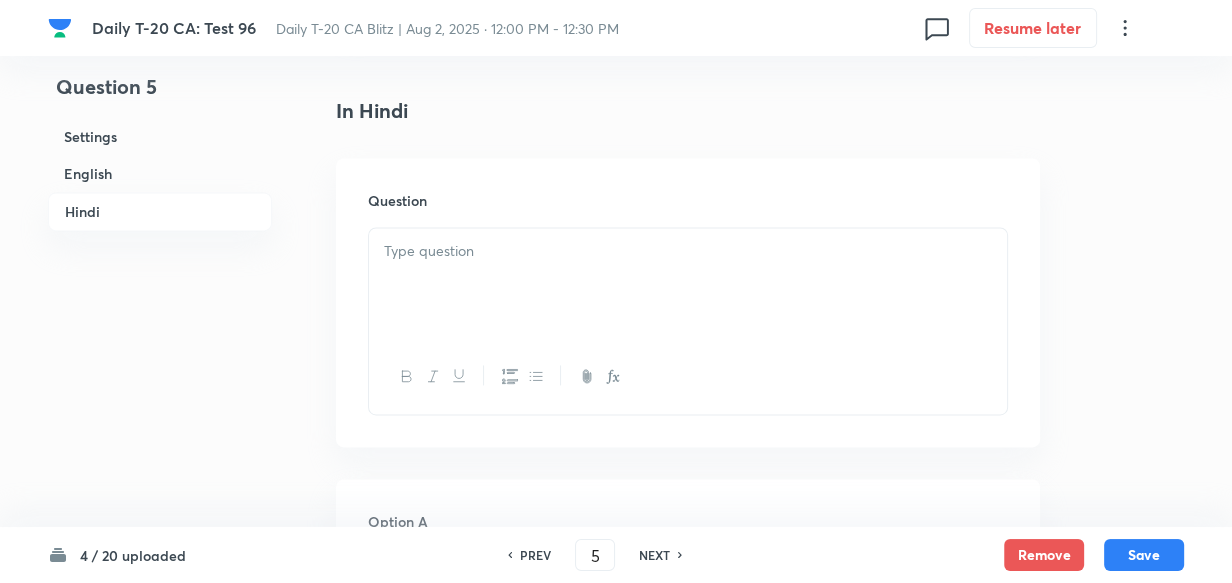 type 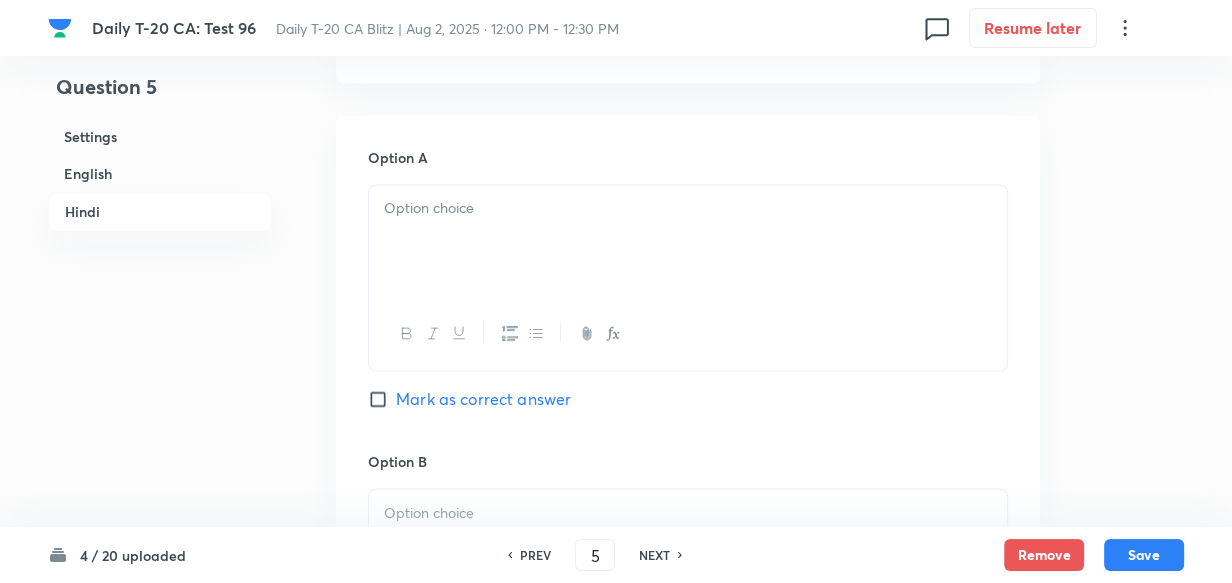 type 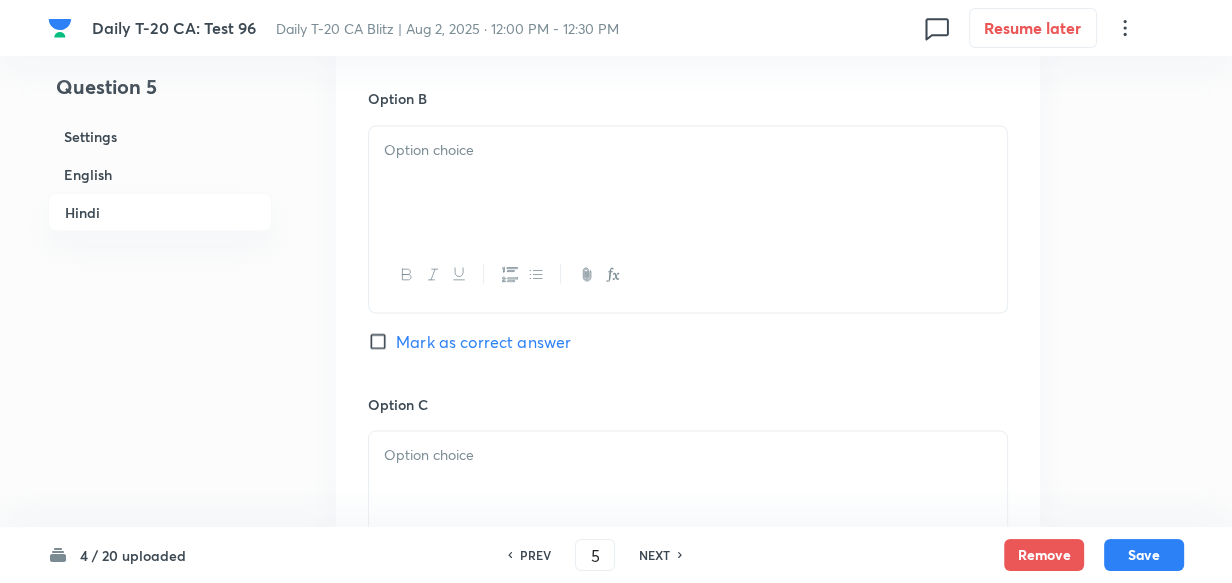 type 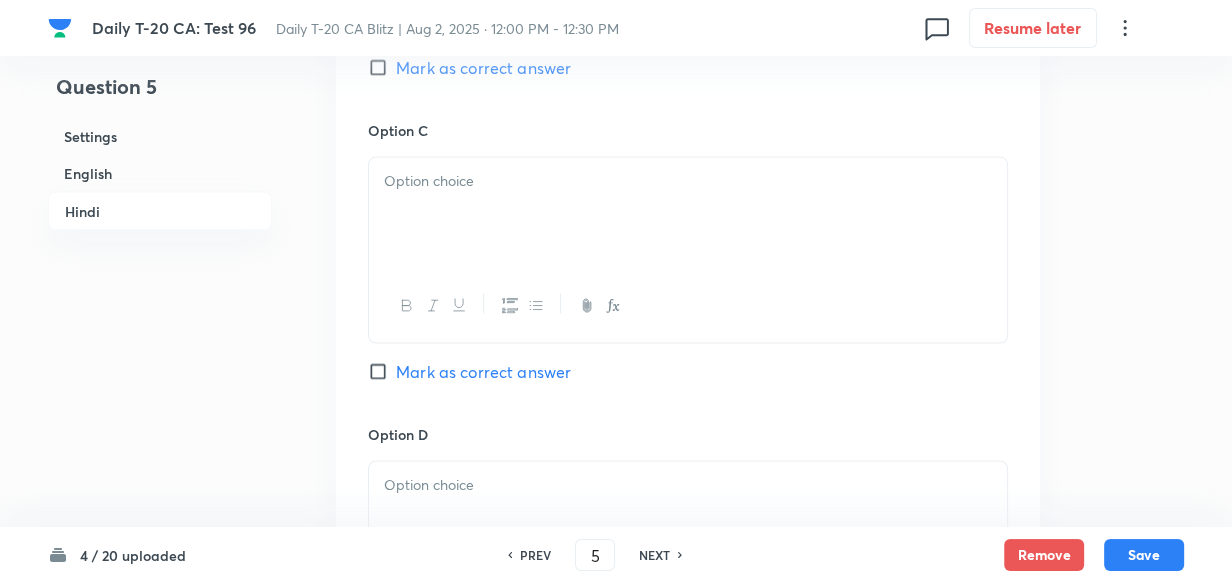 type 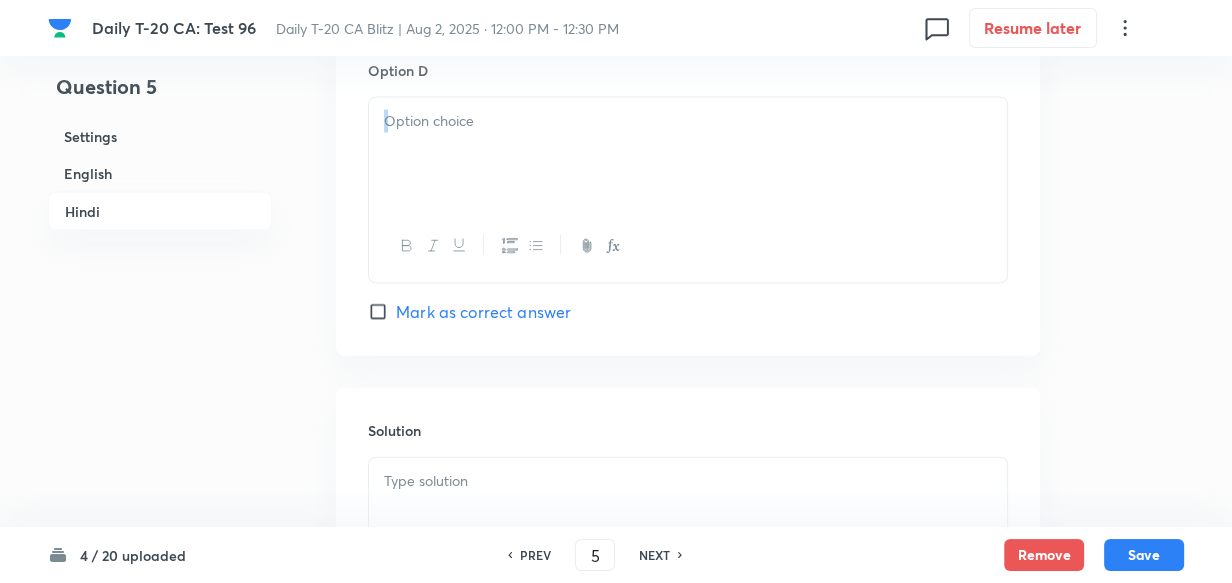 type 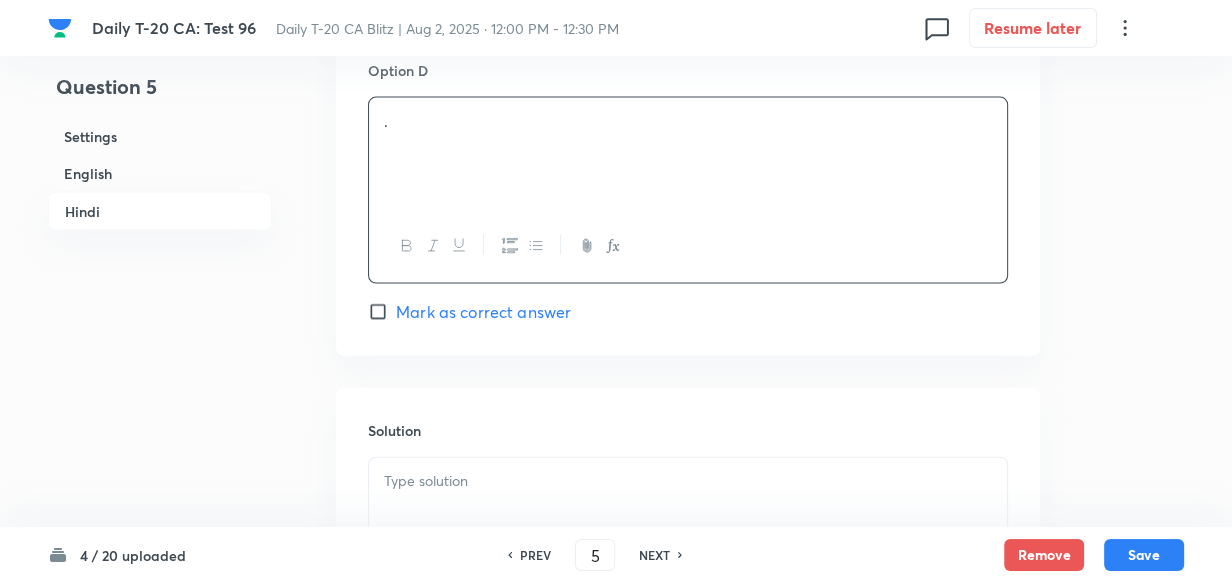 click on "." at bounding box center [688, 190] 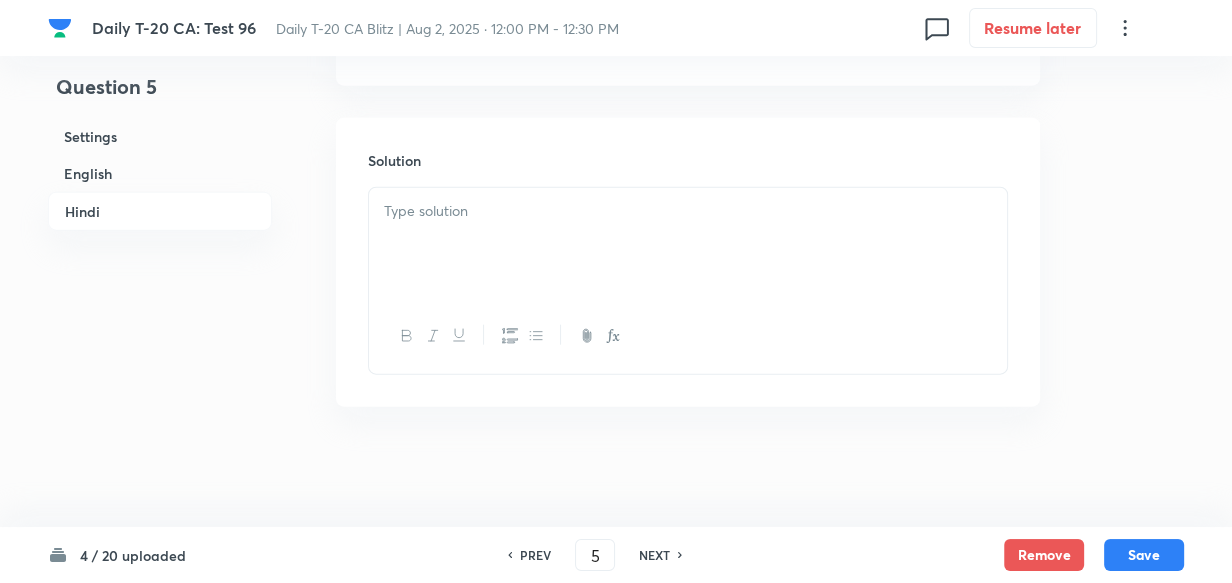 click at bounding box center (688, 244) 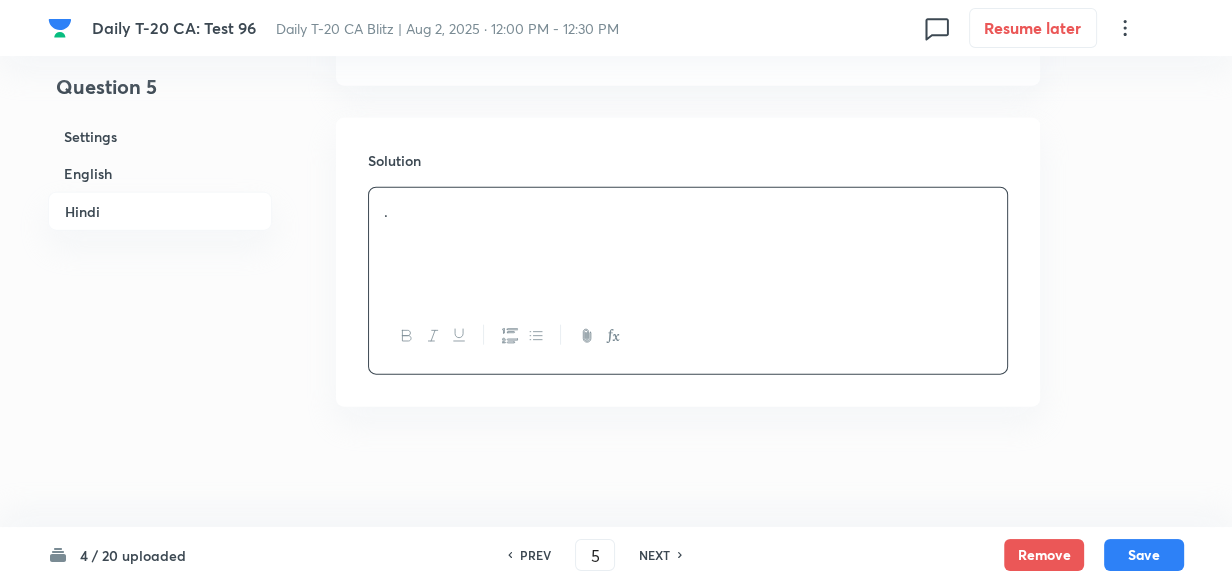 scroll, scrollTop: 3970, scrollLeft: 0, axis: vertical 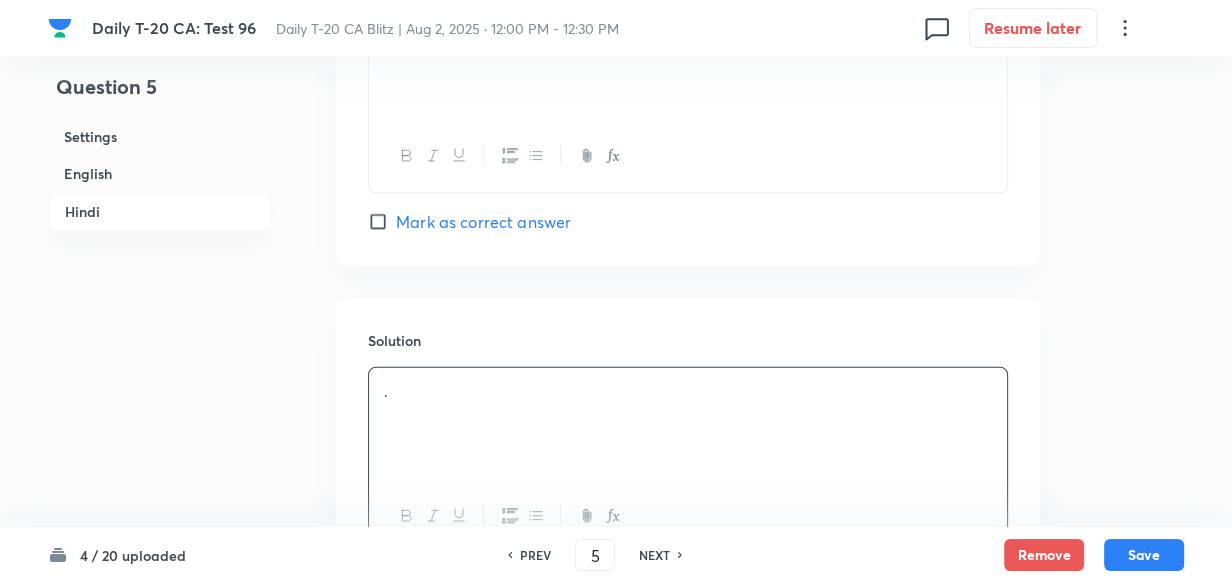 click on "Mark as correct answer" at bounding box center [483, 222] 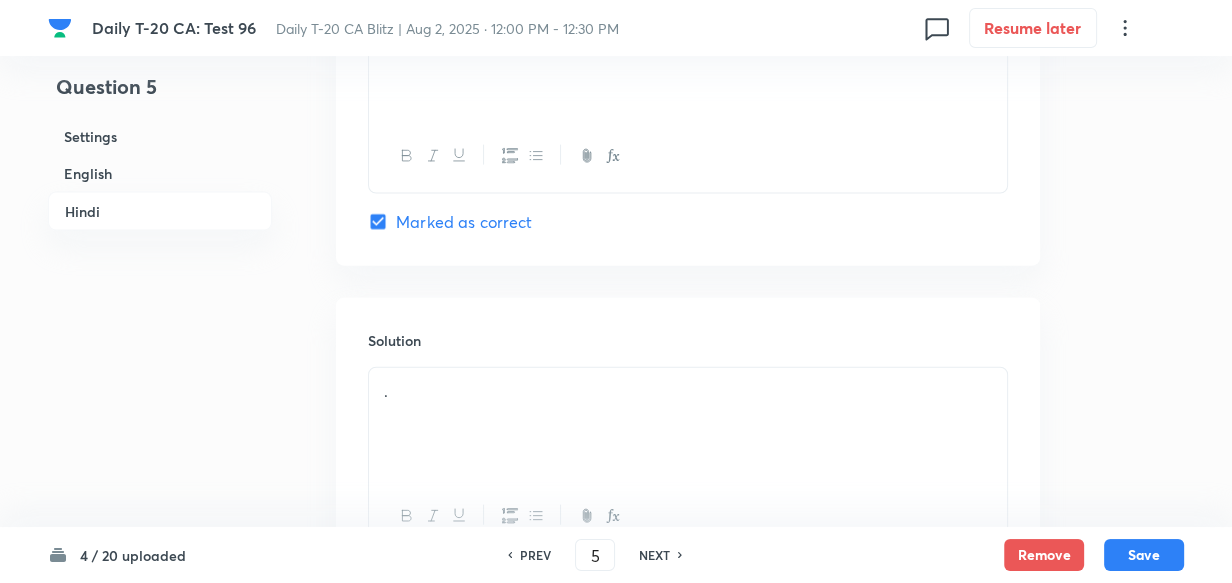 checkbox on "true" 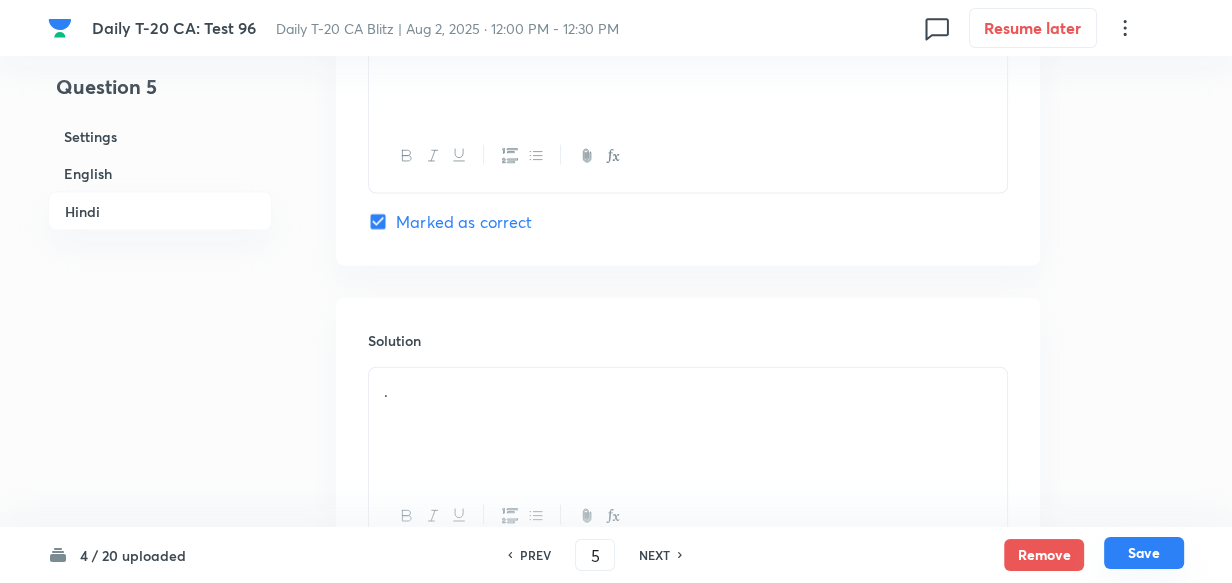 click on "Save" at bounding box center (1144, 553) 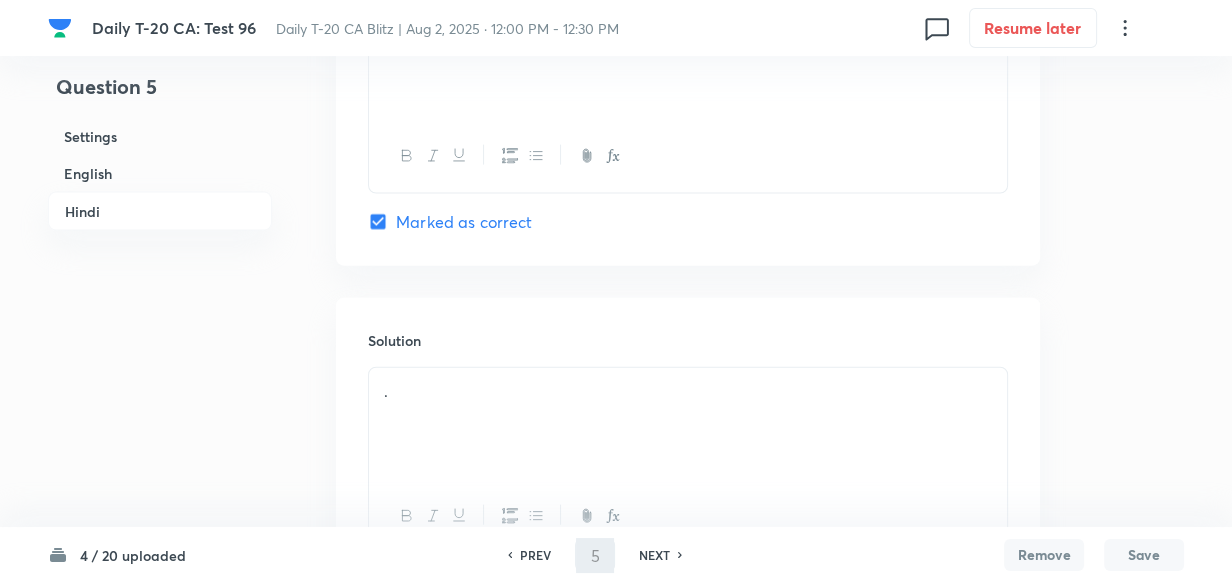 type on "6" 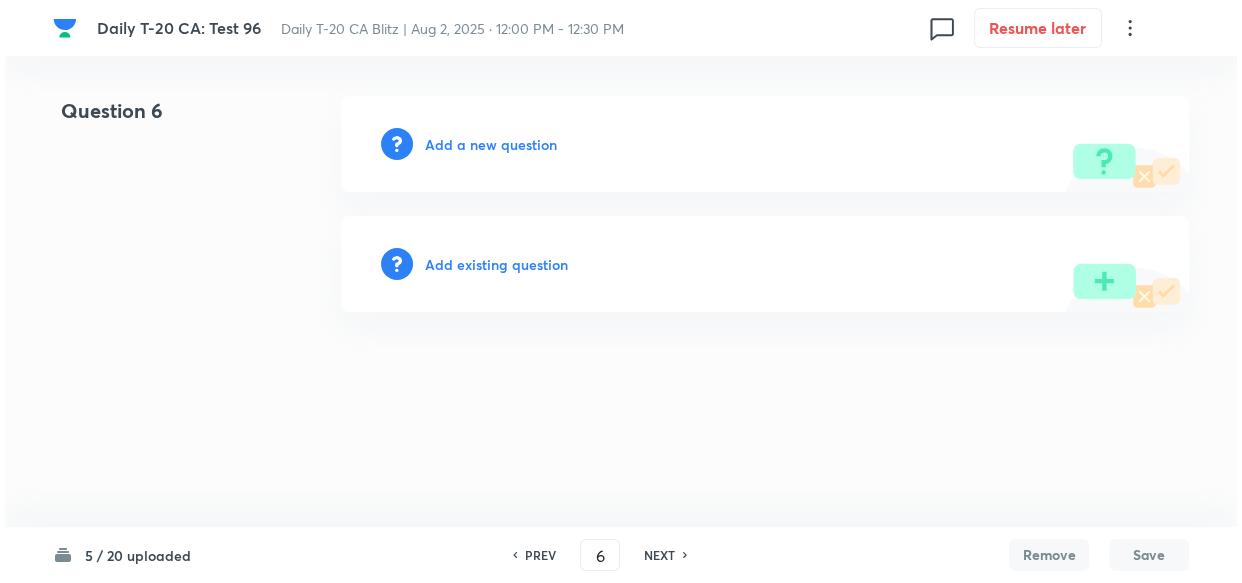 scroll, scrollTop: 0, scrollLeft: 0, axis: both 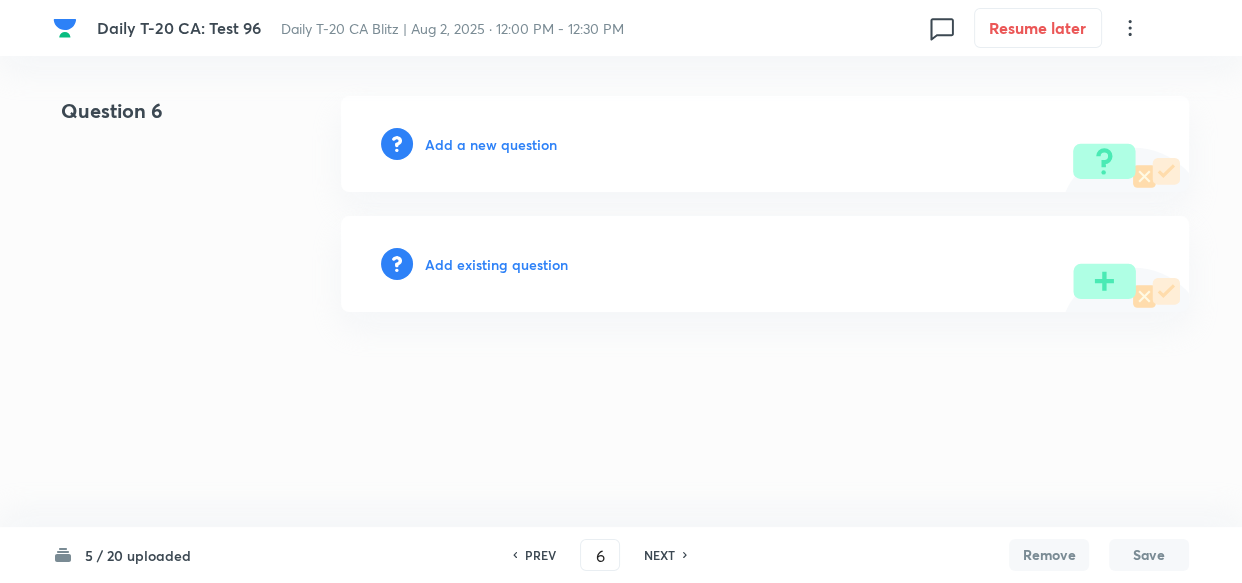 click on "Add a new question" at bounding box center [491, 144] 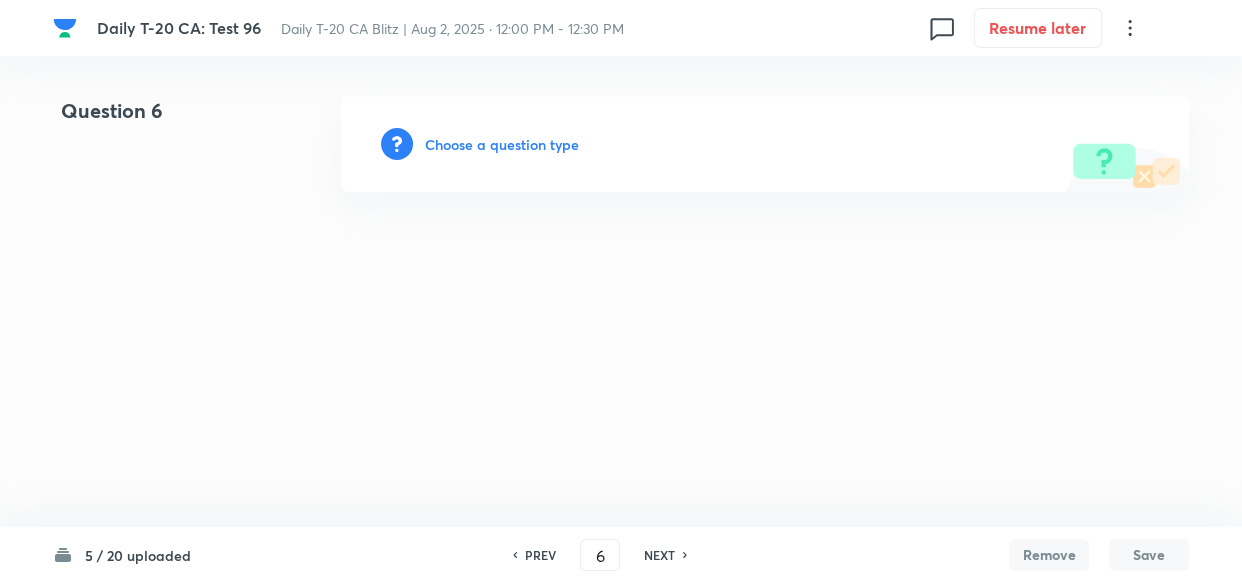 click on "Choose a question type" at bounding box center [502, 144] 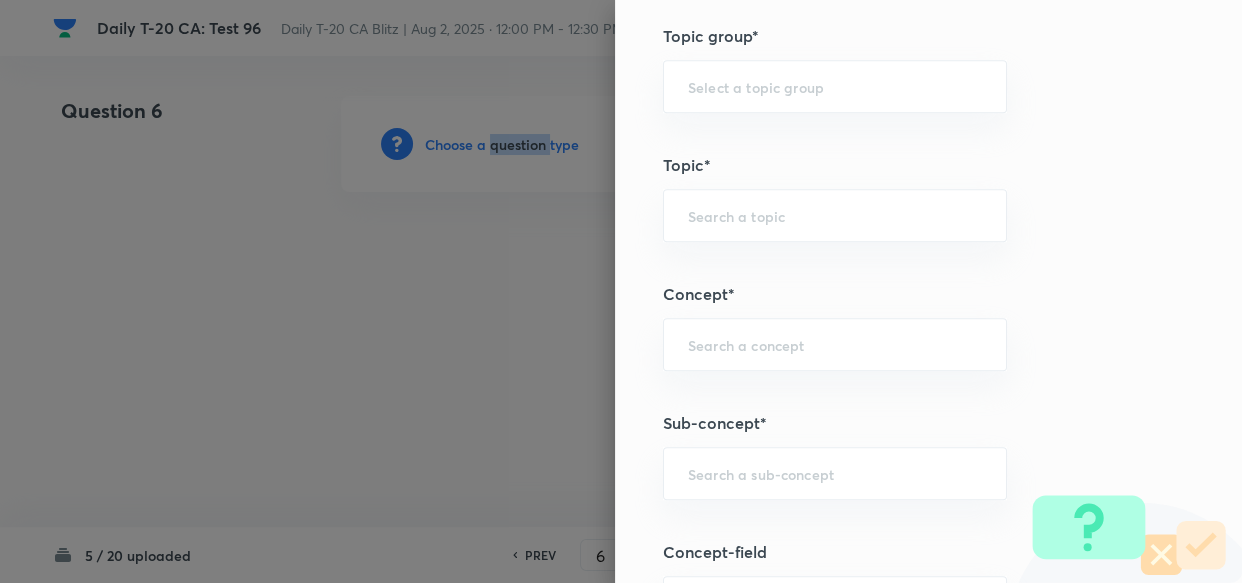scroll, scrollTop: 1000, scrollLeft: 0, axis: vertical 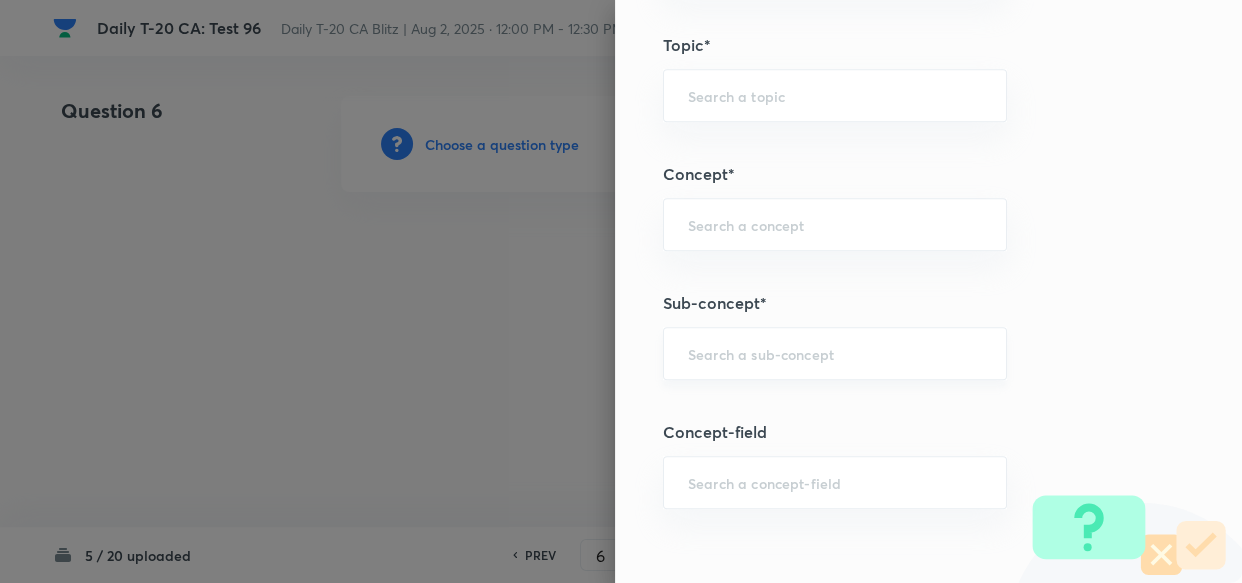 click at bounding box center (835, 353) 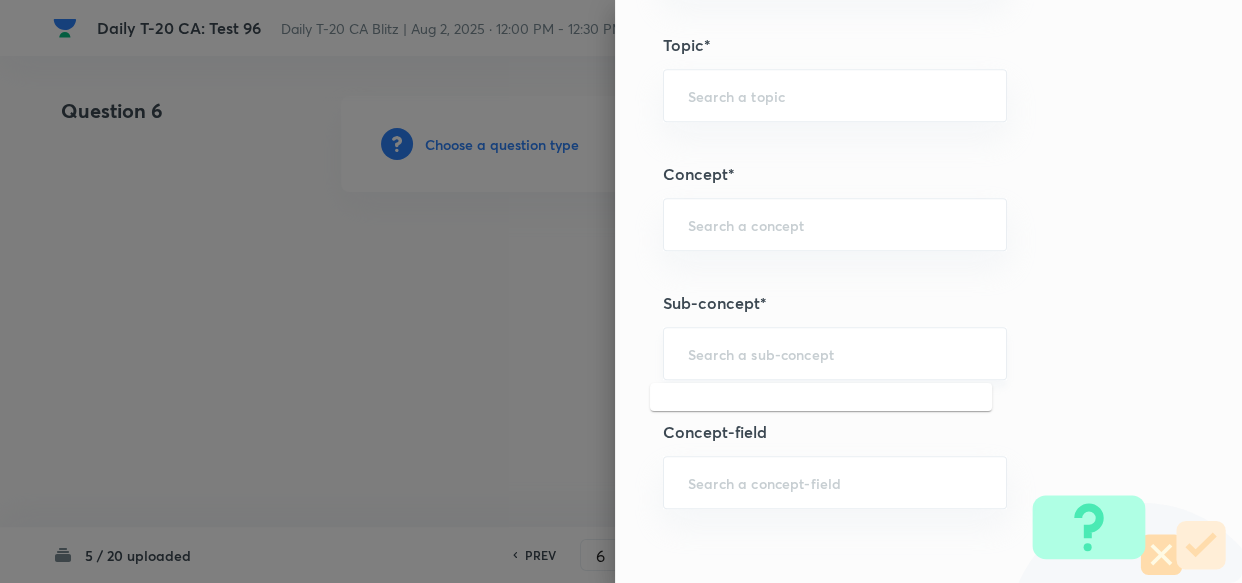 paste on "Current Affairs 2025" 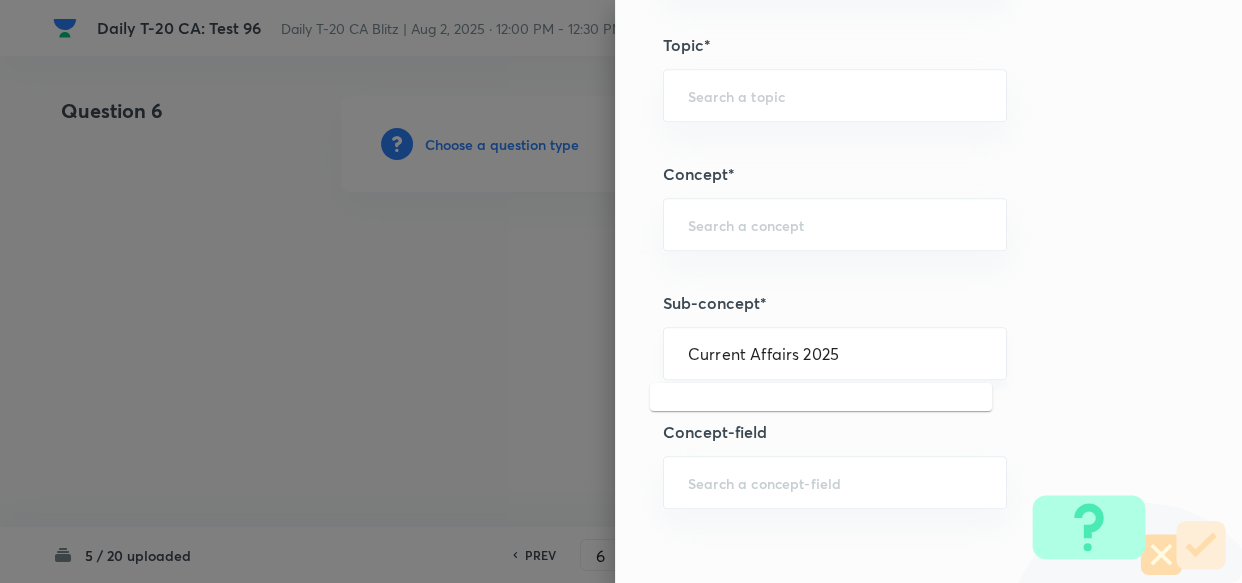 click on "Current Affairs 2025" at bounding box center [835, 353] 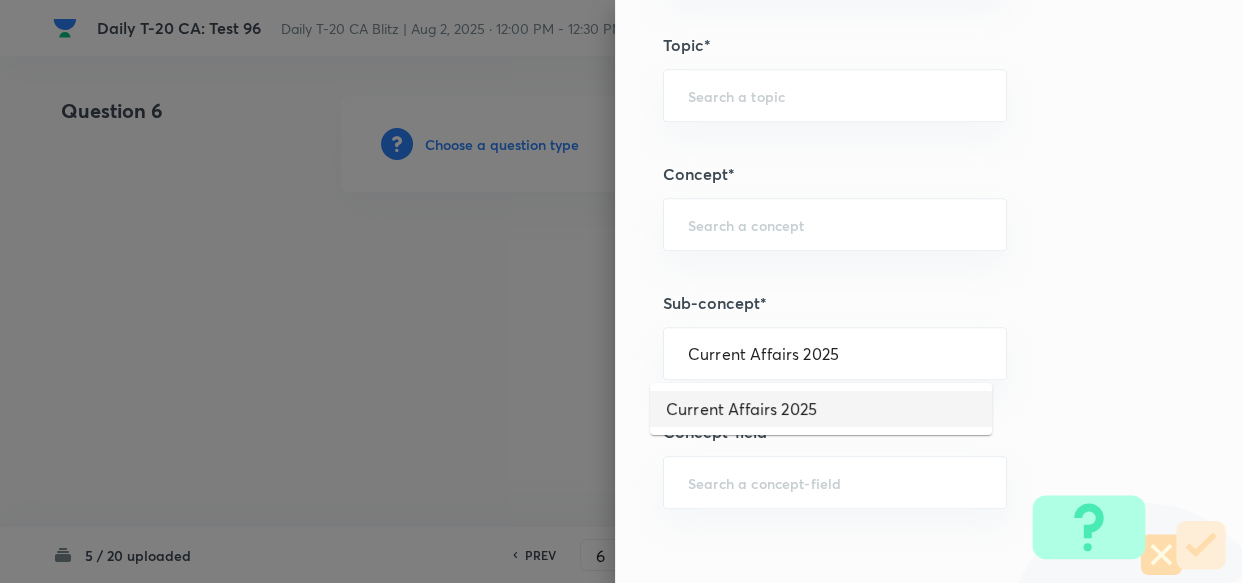 click on "Current Affairs 2025" at bounding box center [821, 409] 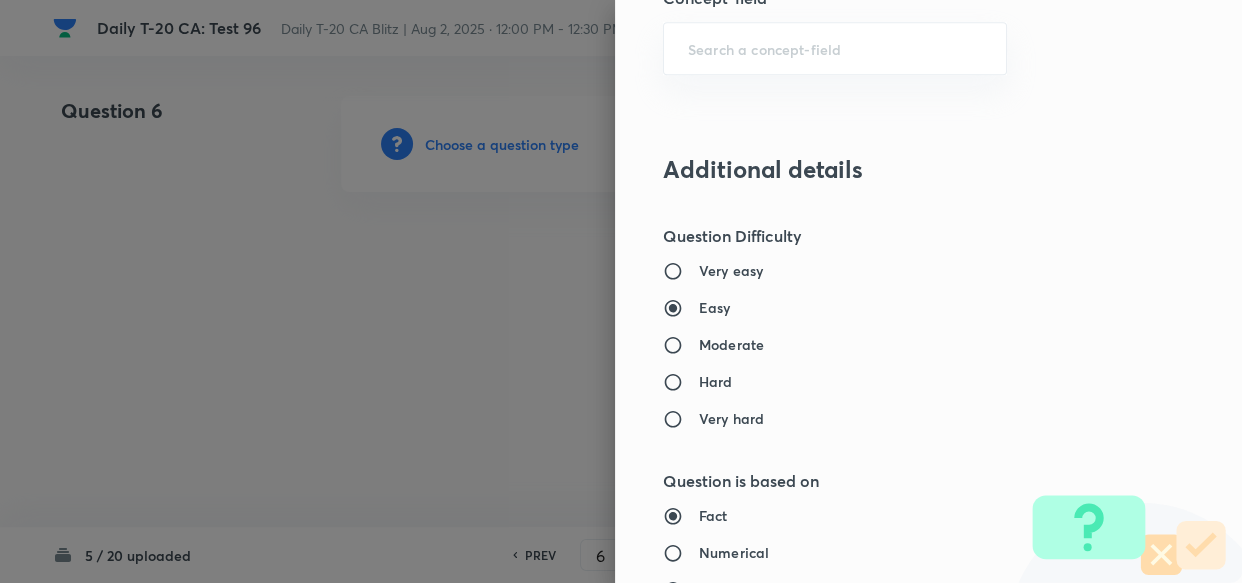 type on "Current Affairs" 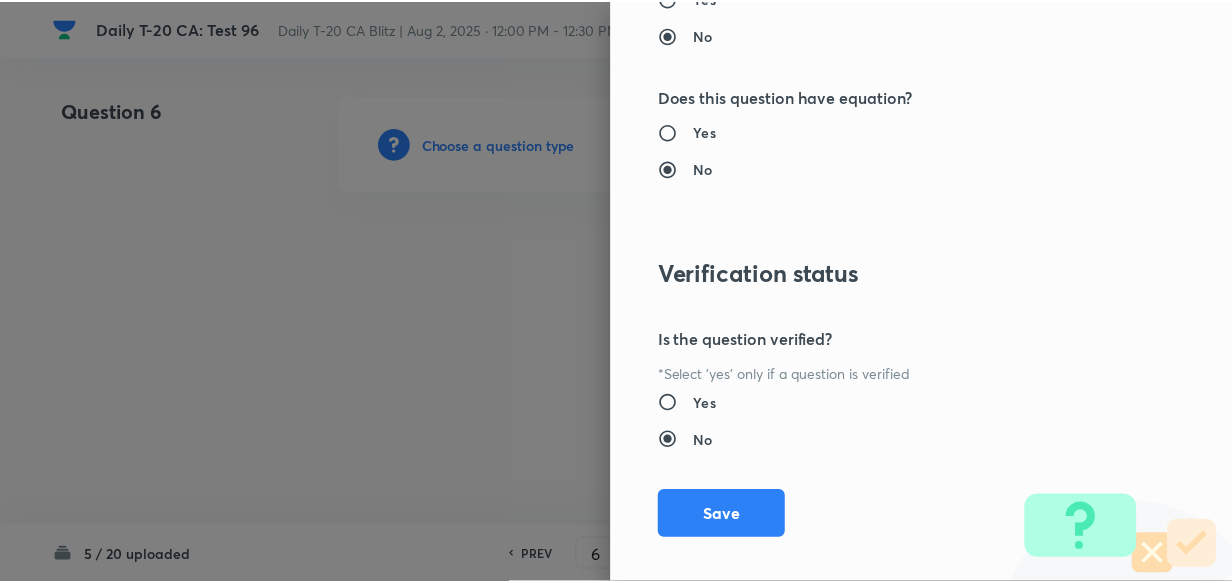 scroll, scrollTop: 2140, scrollLeft: 0, axis: vertical 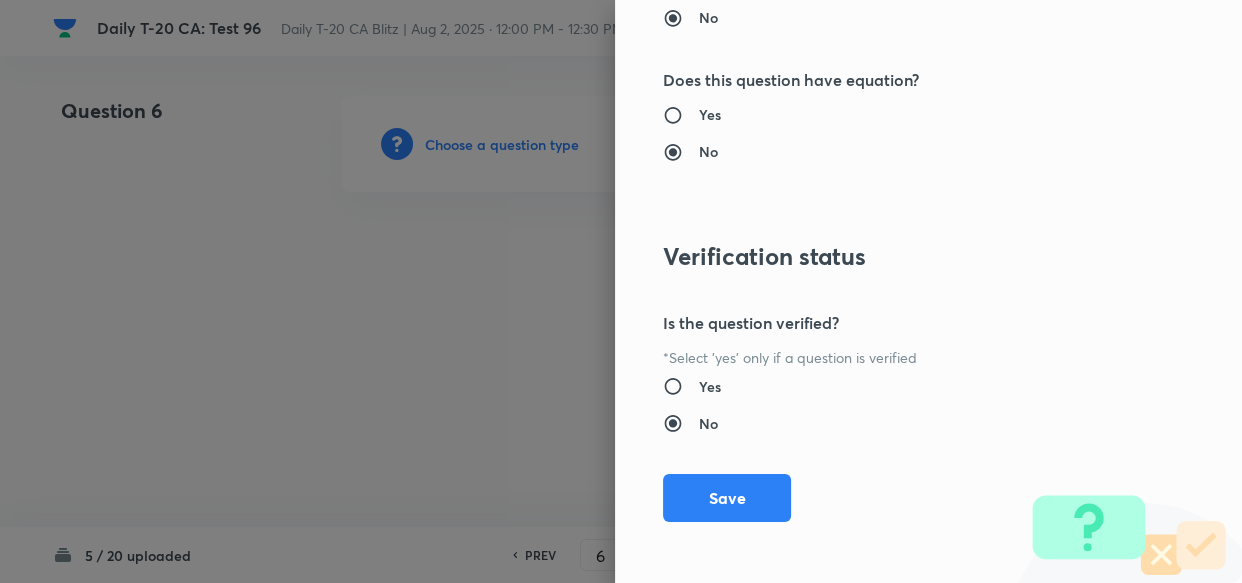 click on "Save" at bounding box center (727, 498) 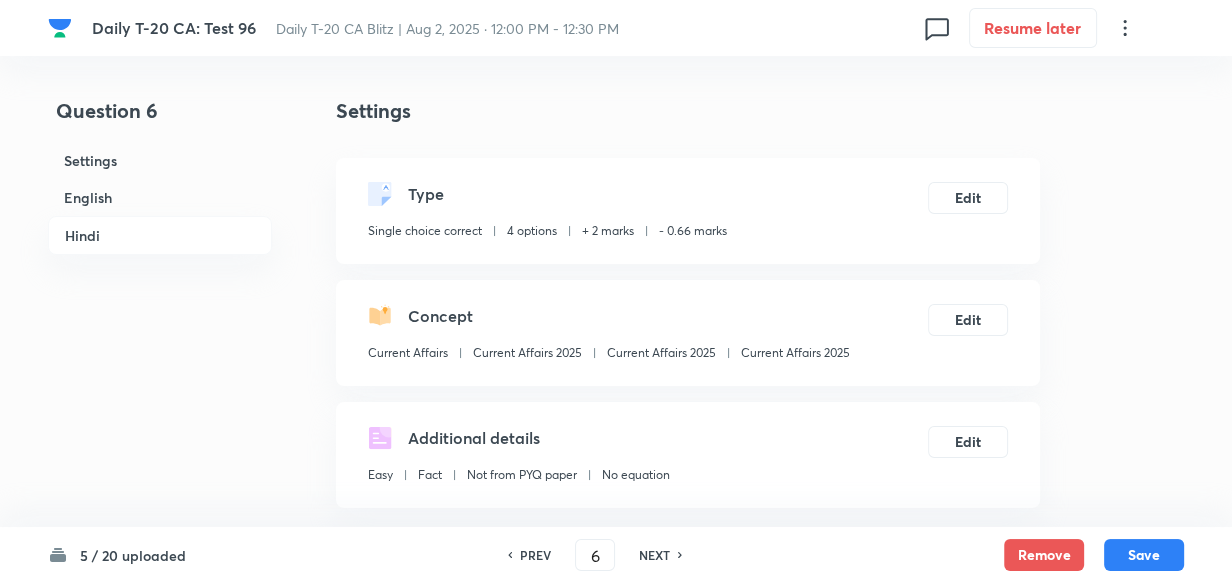 click on "English" at bounding box center [160, 197] 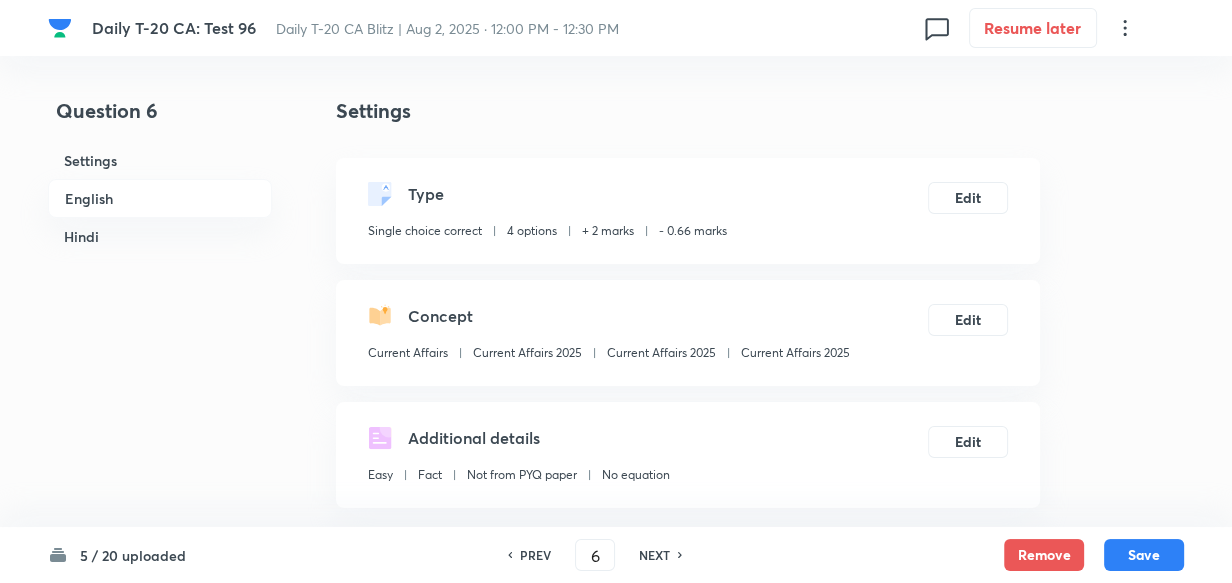 scroll, scrollTop: 516, scrollLeft: 0, axis: vertical 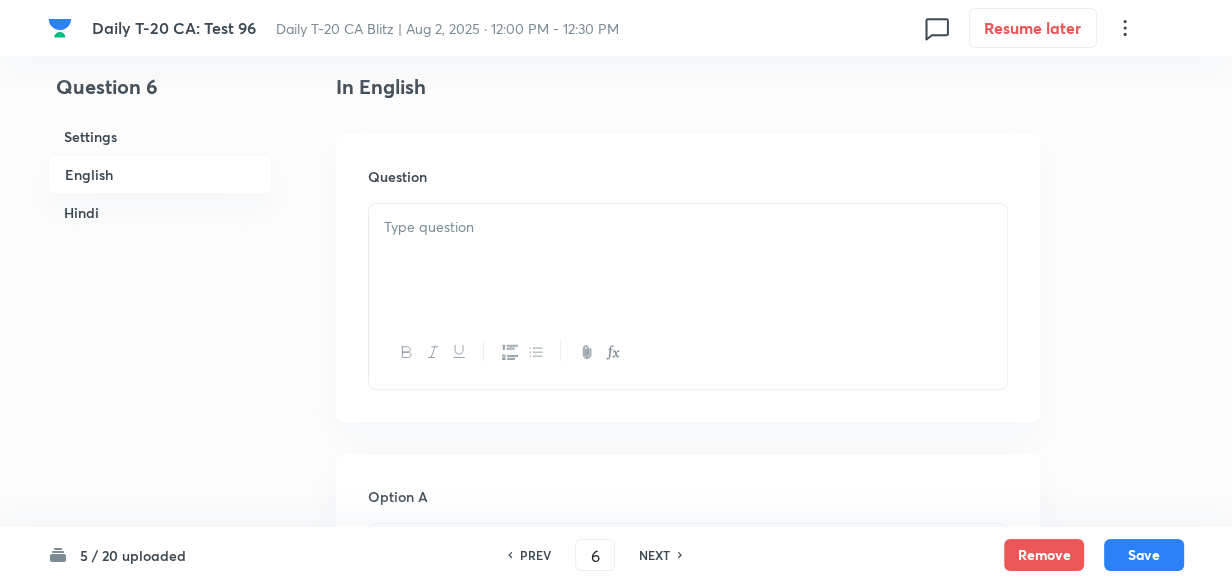 click on "English" at bounding box center (160, 174) 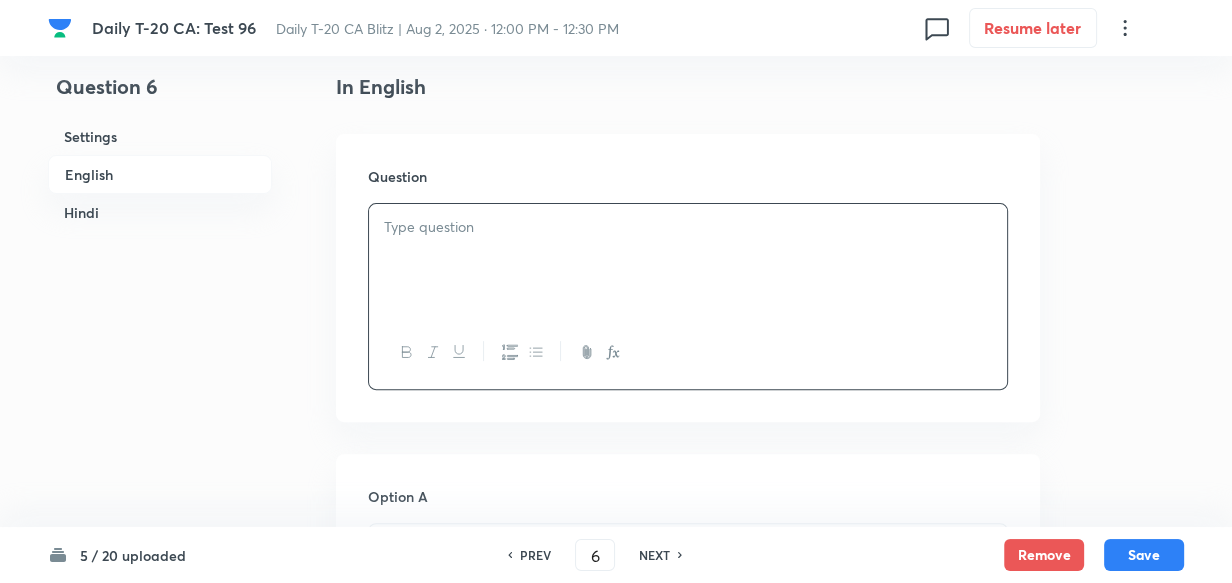 type 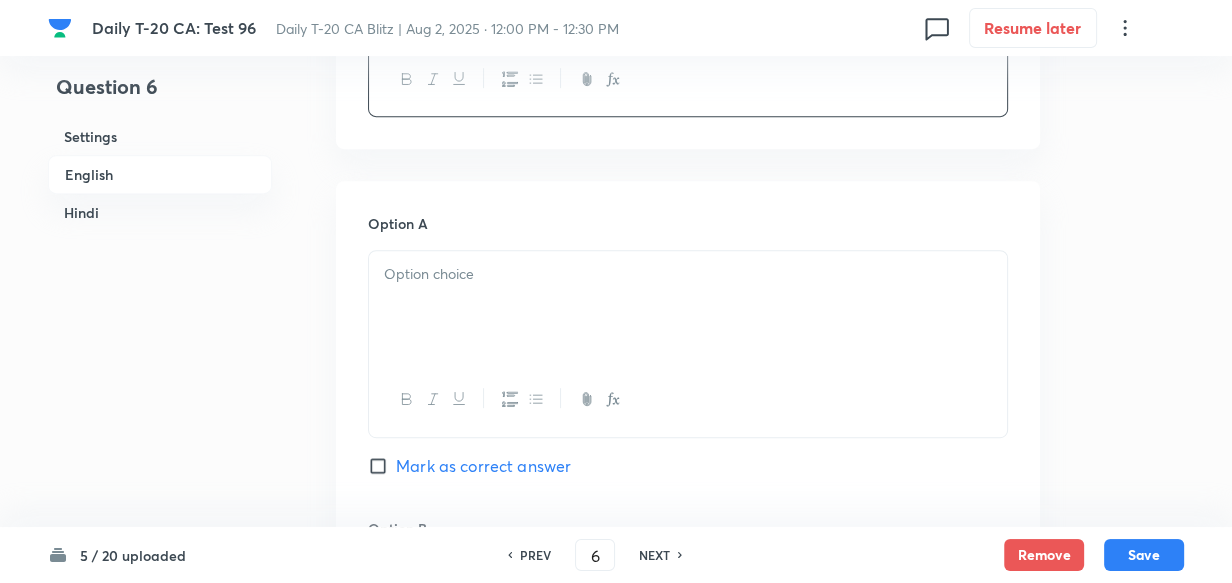click at bounding box center (688, 307) 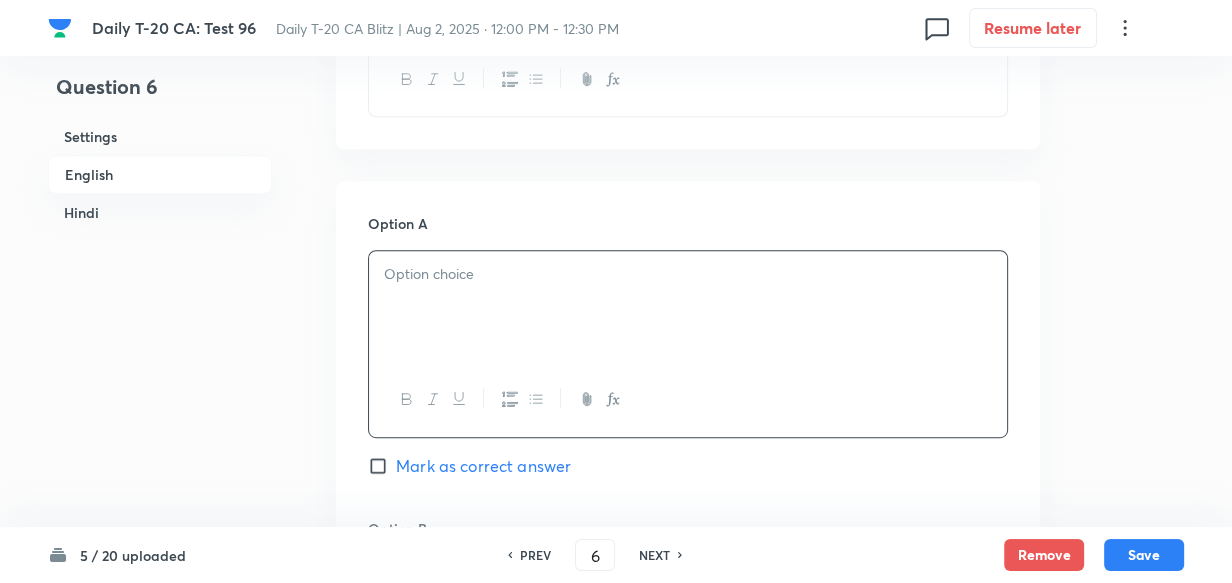 type 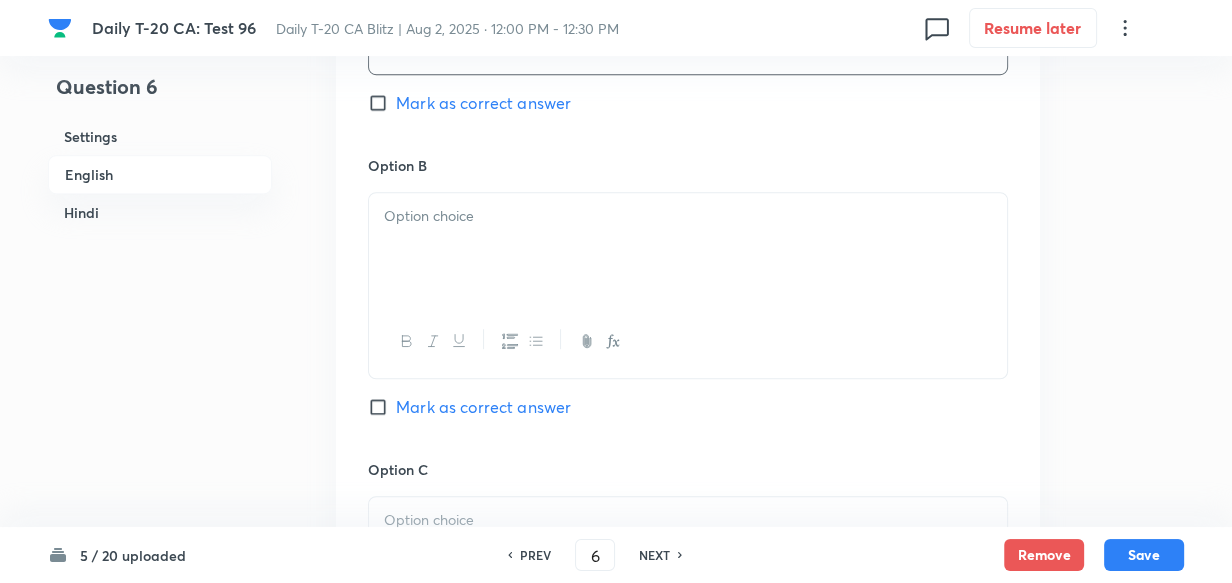 type 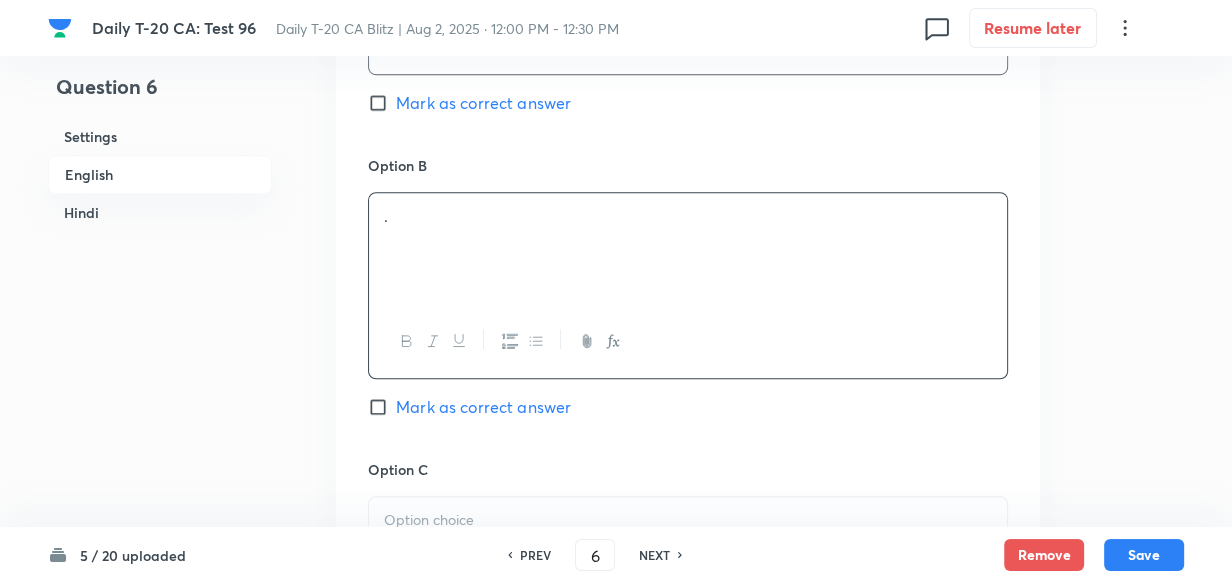 click on "." at bounding box center (688, 249) 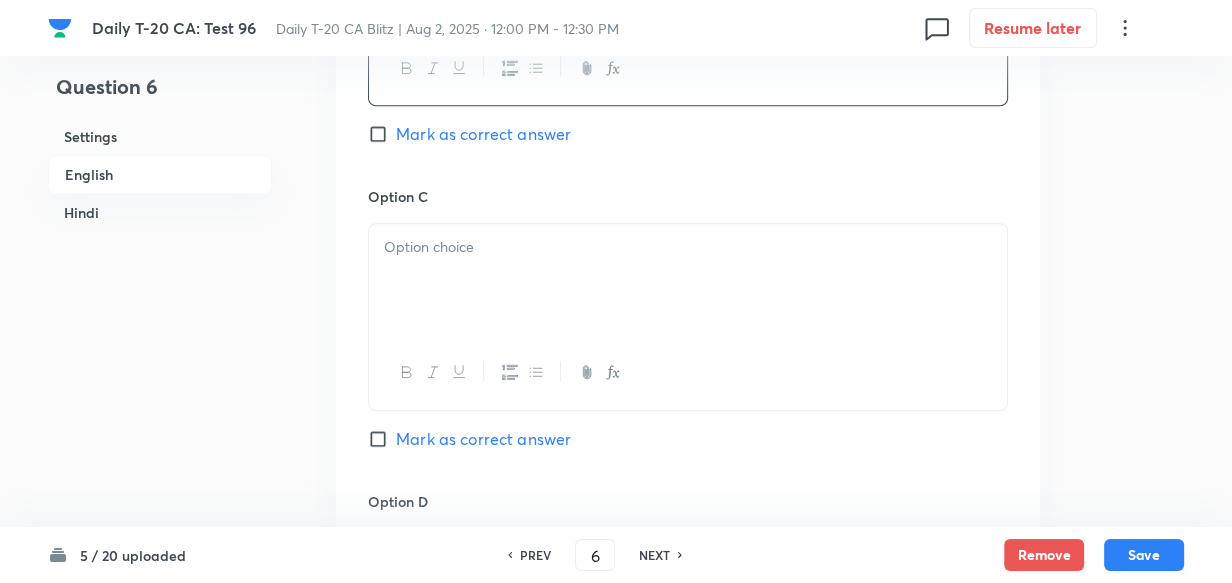 type 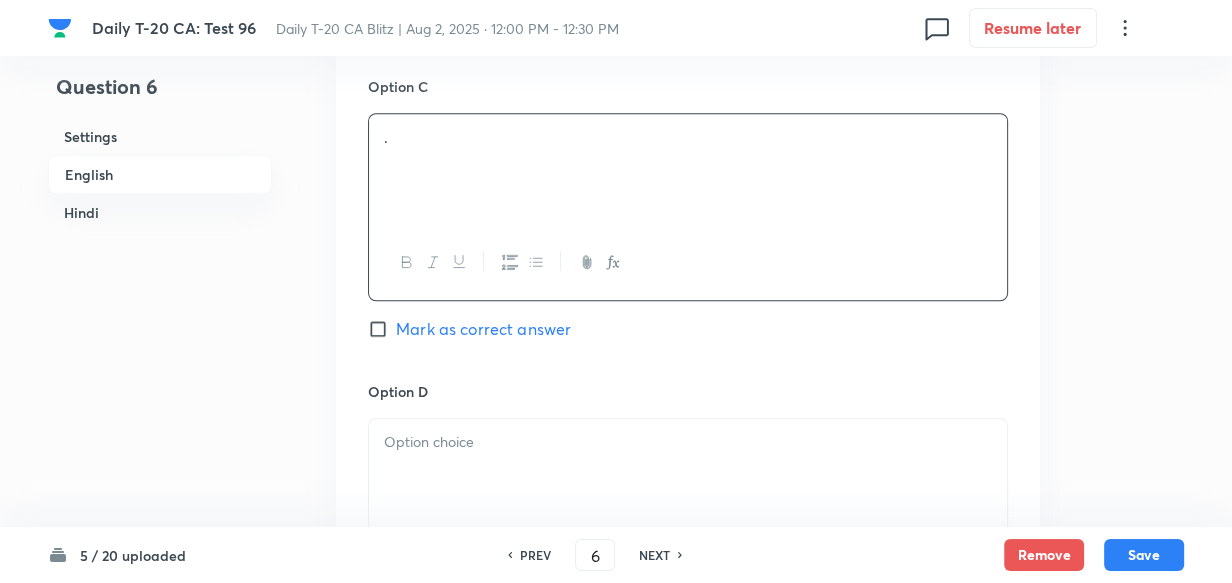 scroll, scrollTop: 1698, scrollLeft: 0, axis: vertical 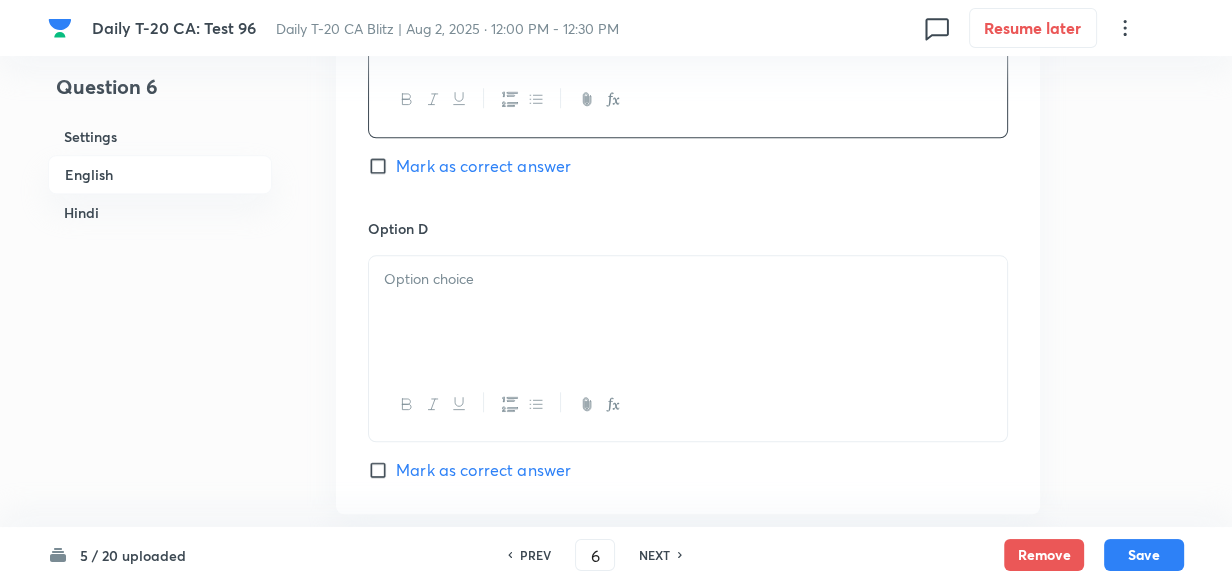 click at bounding box center [688, 312] 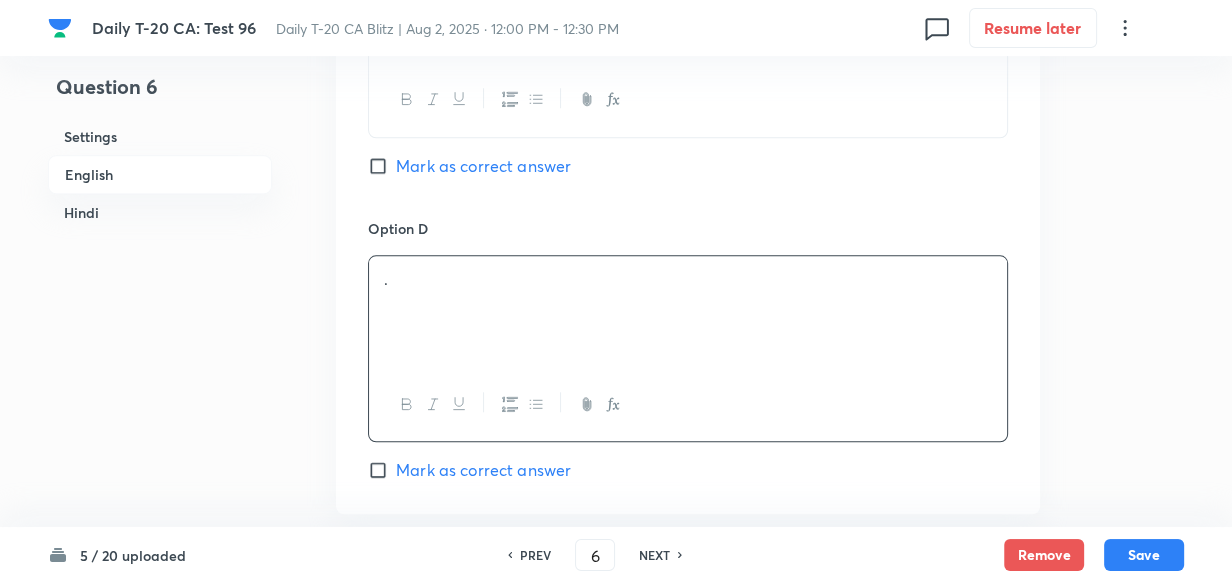 click on "Option D . Mark as correct answer" at bounding box center (688, 350) 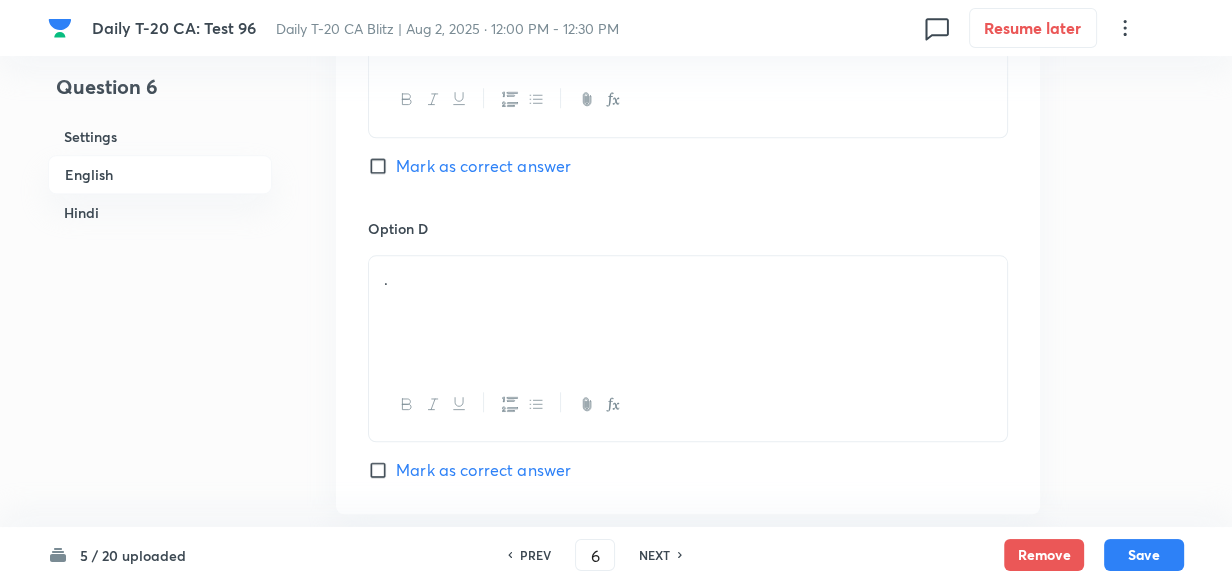 scroll, scrollTop: 2061, scrollLeft: 0, axis: vertical 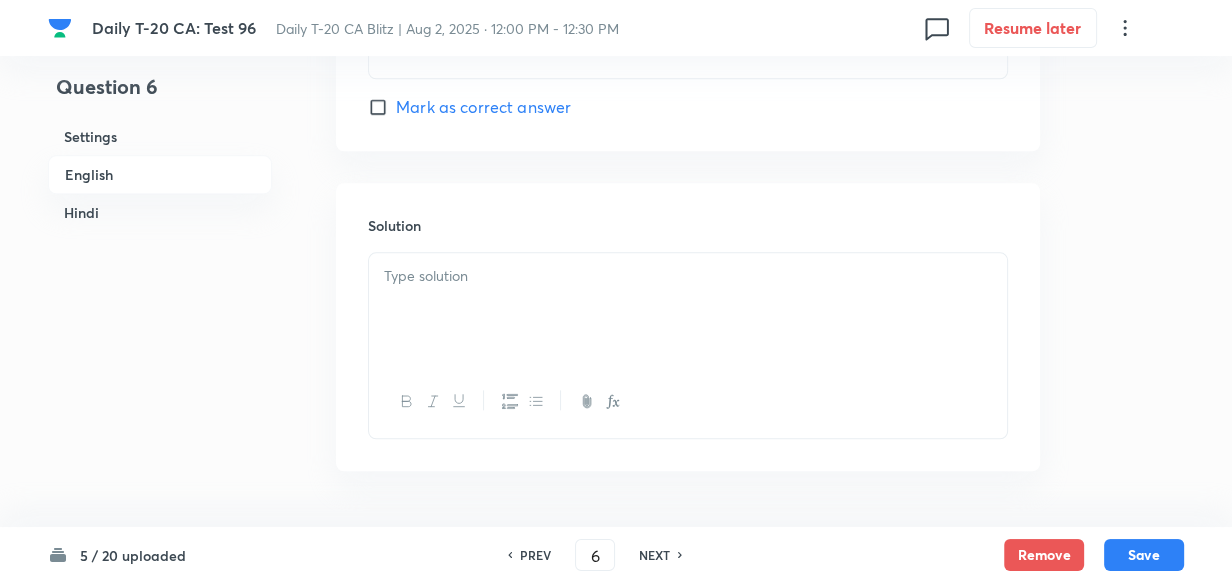 click on "Mark as correct answer" at bounding box center [483, 107] 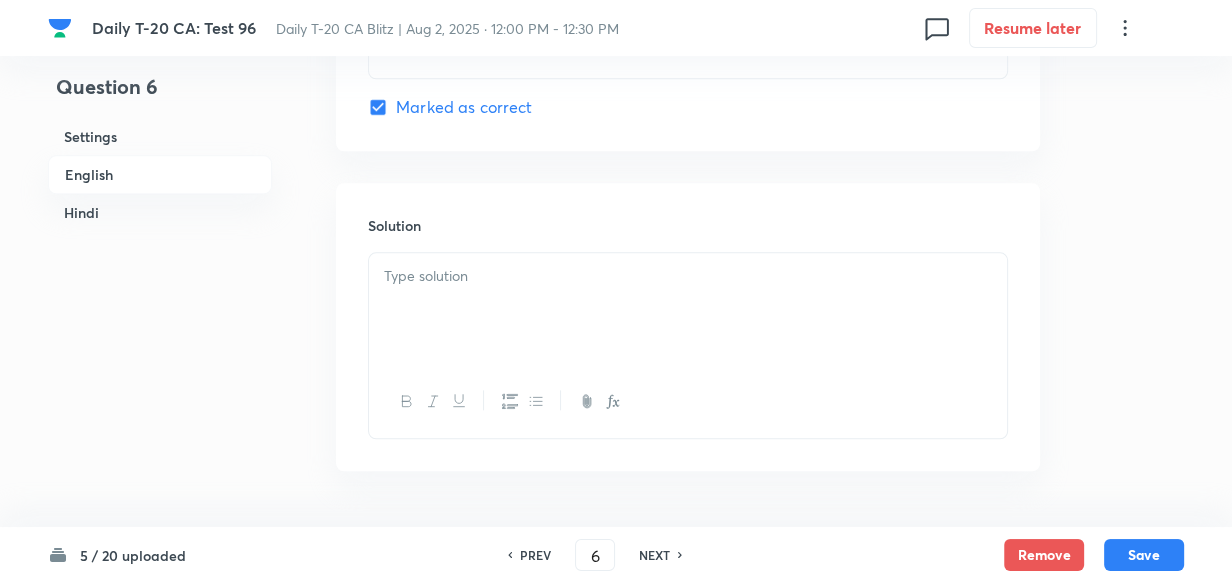 click at bounding box center [688, 309] 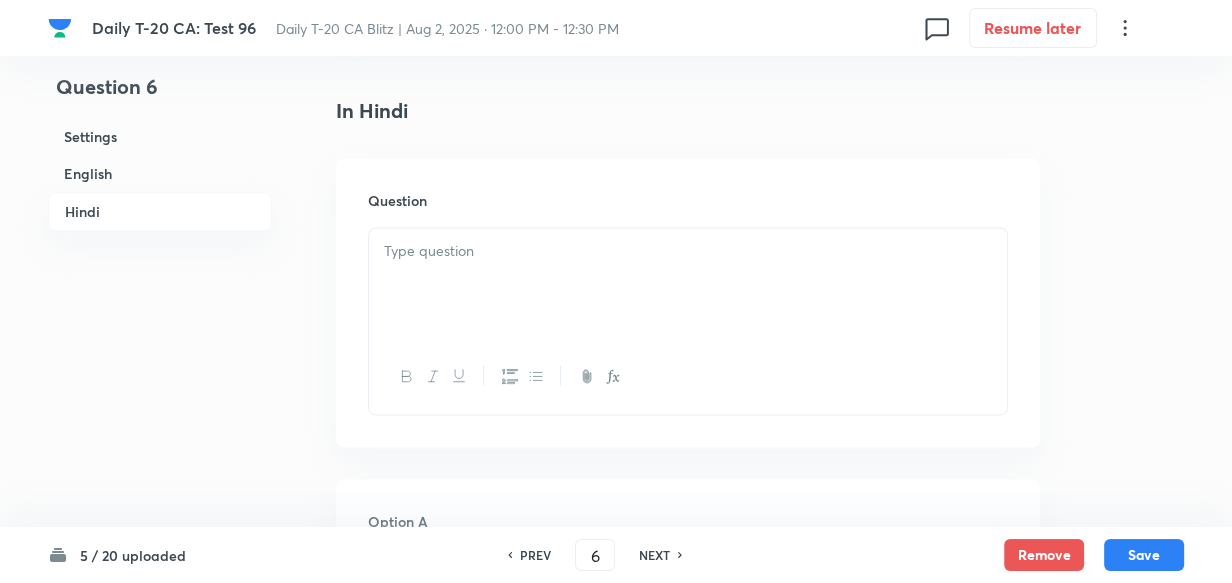 type 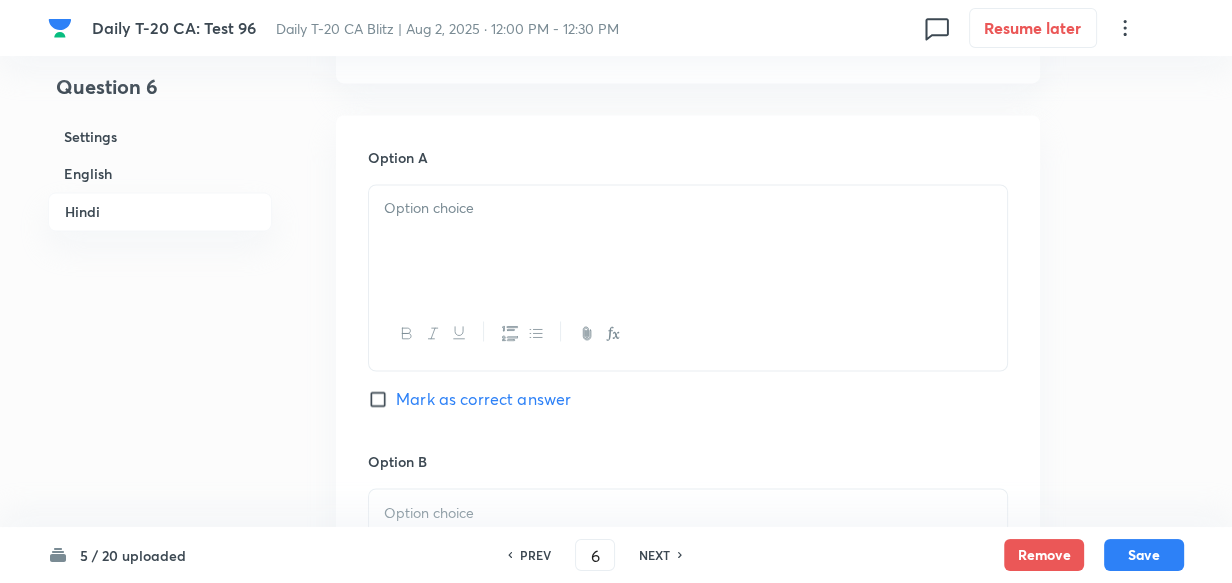 type 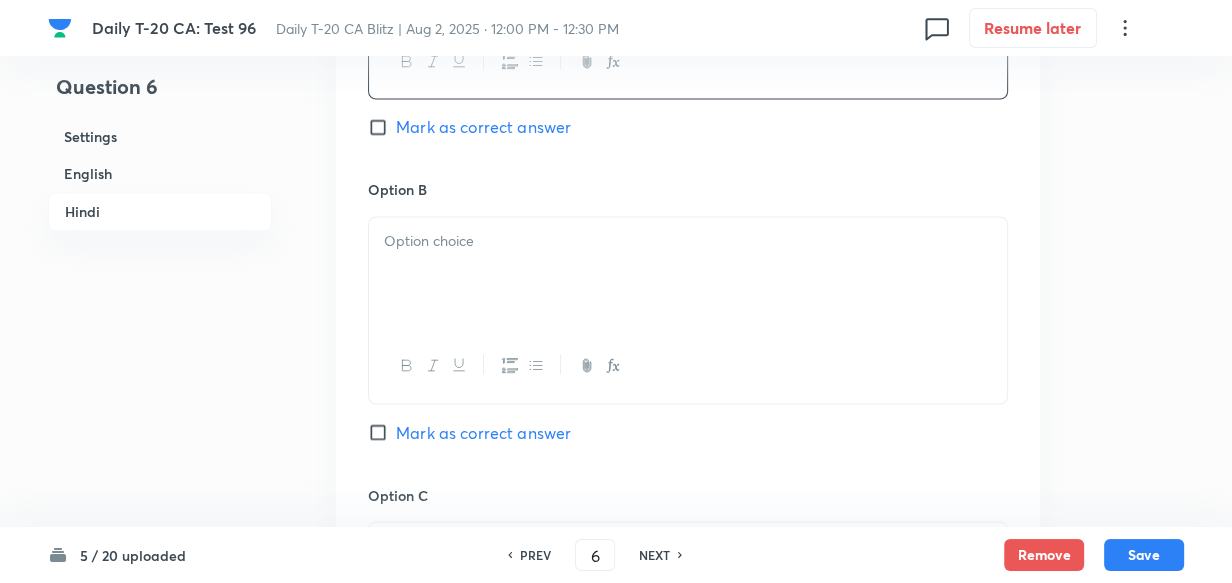 type 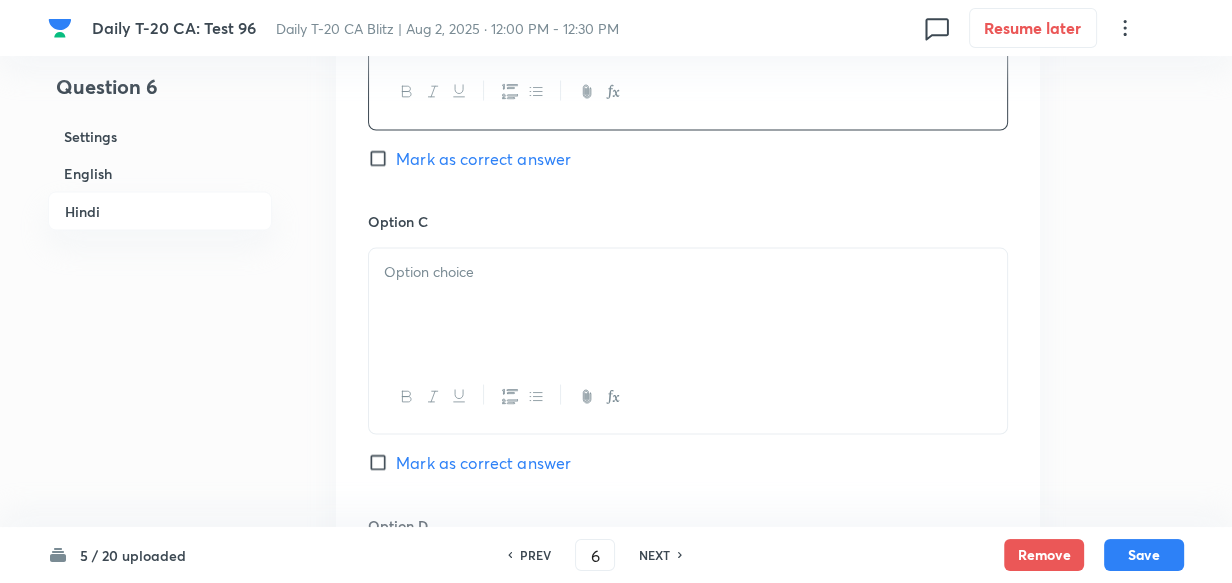 type 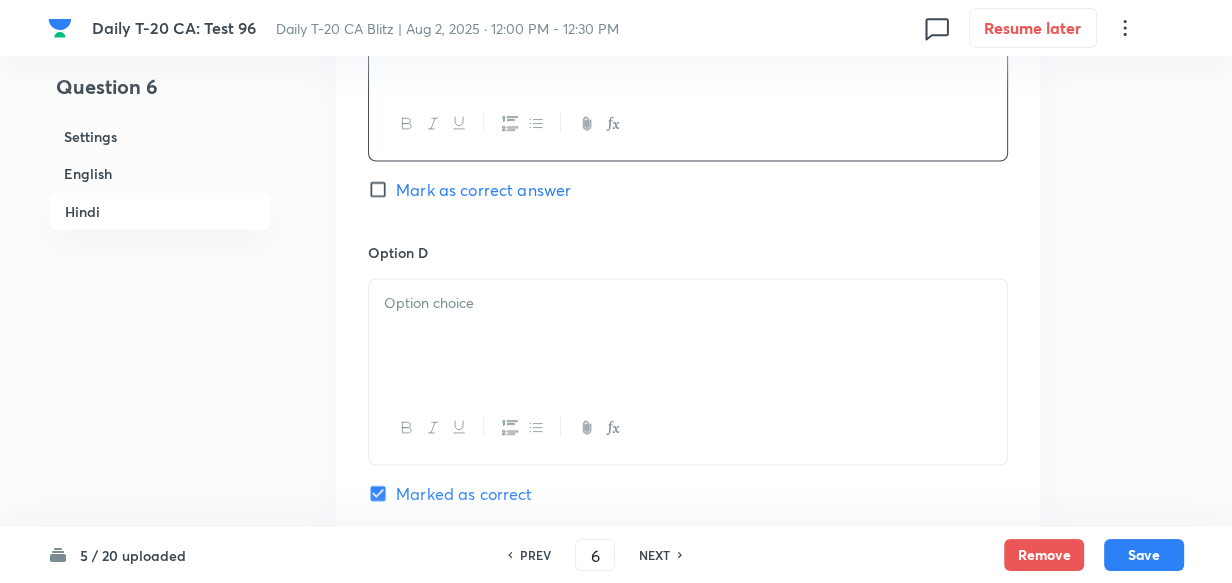 type 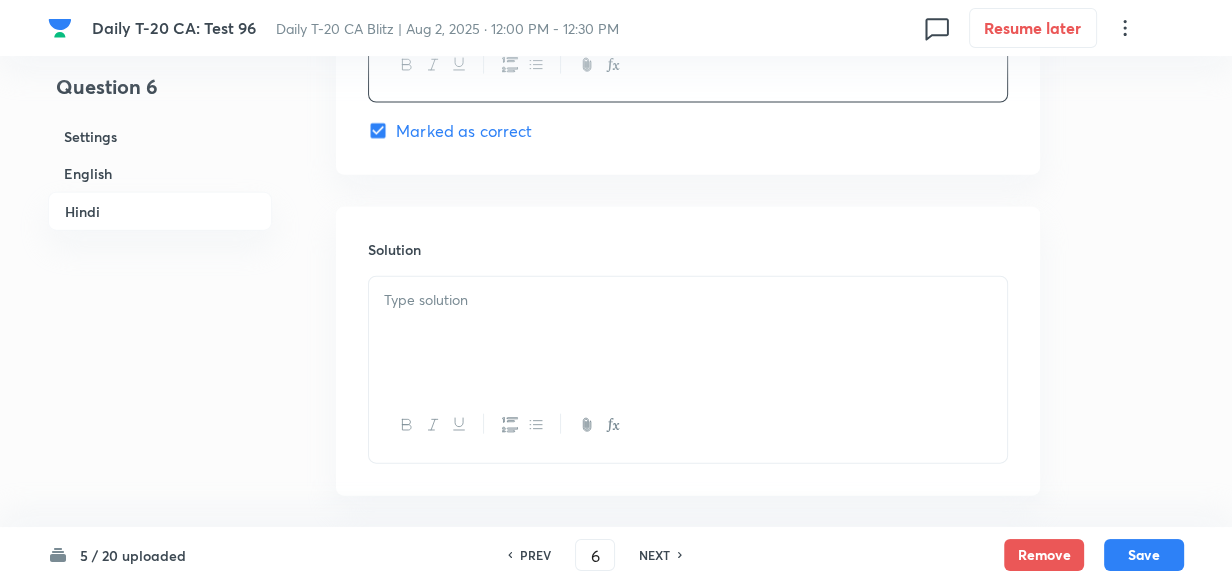 click at bounding box center (688, 333) 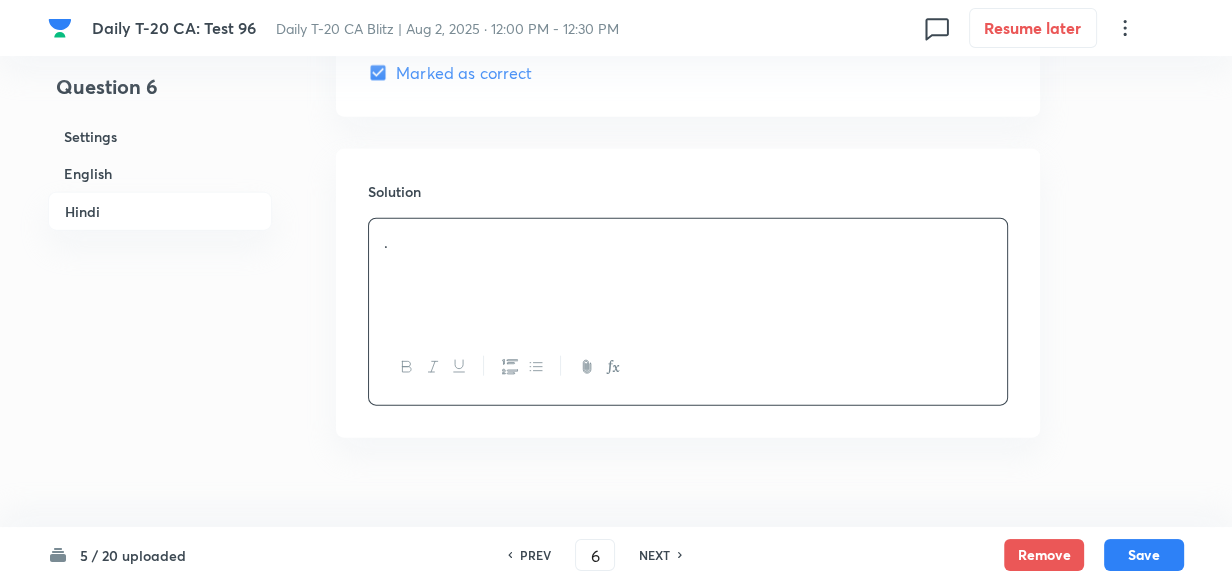 scroll, scrollTop: 4151, scrollLeft: 0, axis: vertical 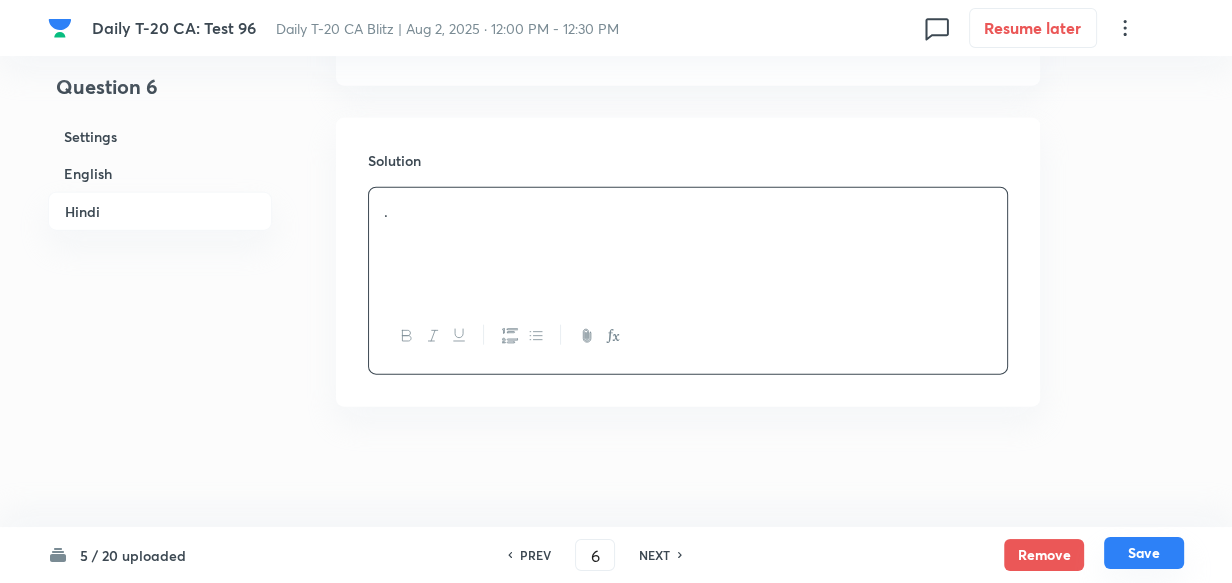 click on "Save" at bounding box center [1144, 553] 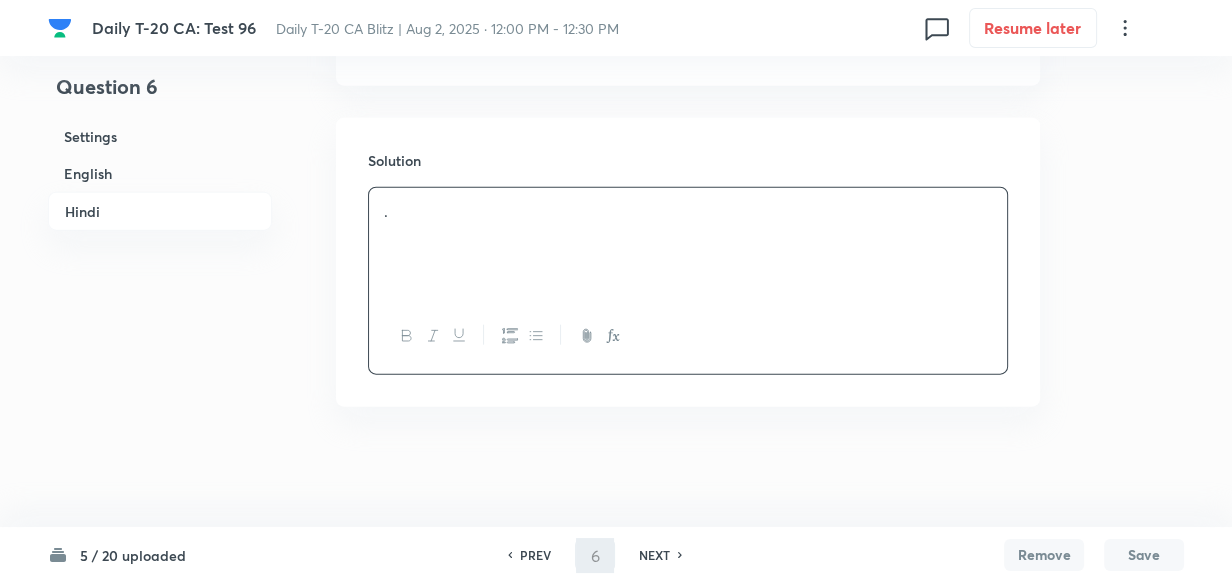 type on "7" 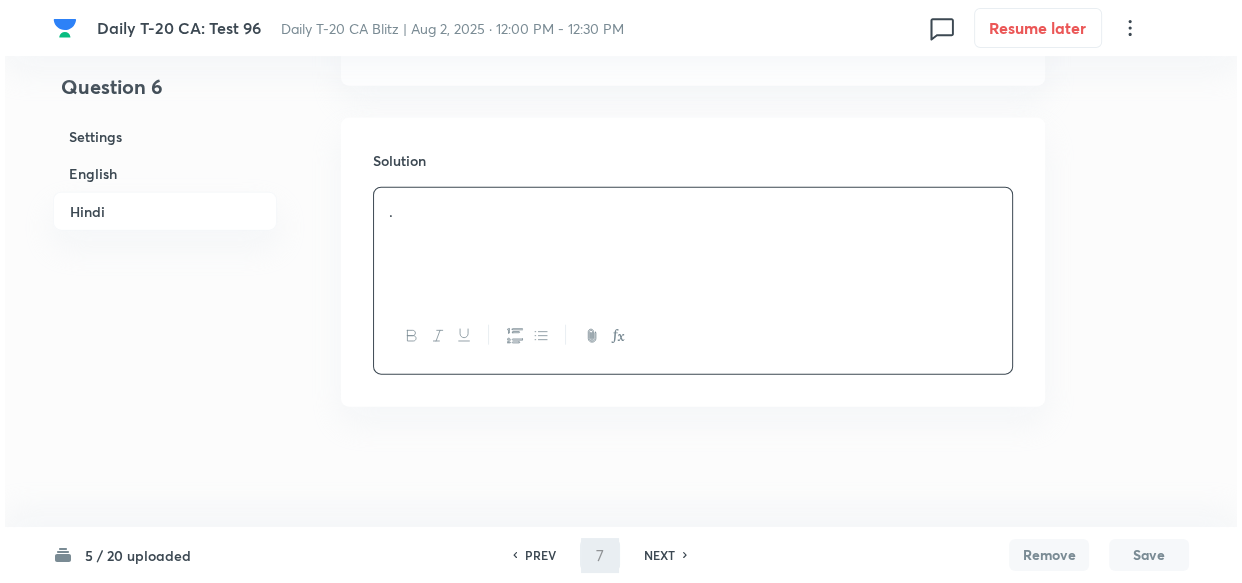 scroll, scrollTop: 0, scrollLeft: 0, axis: both 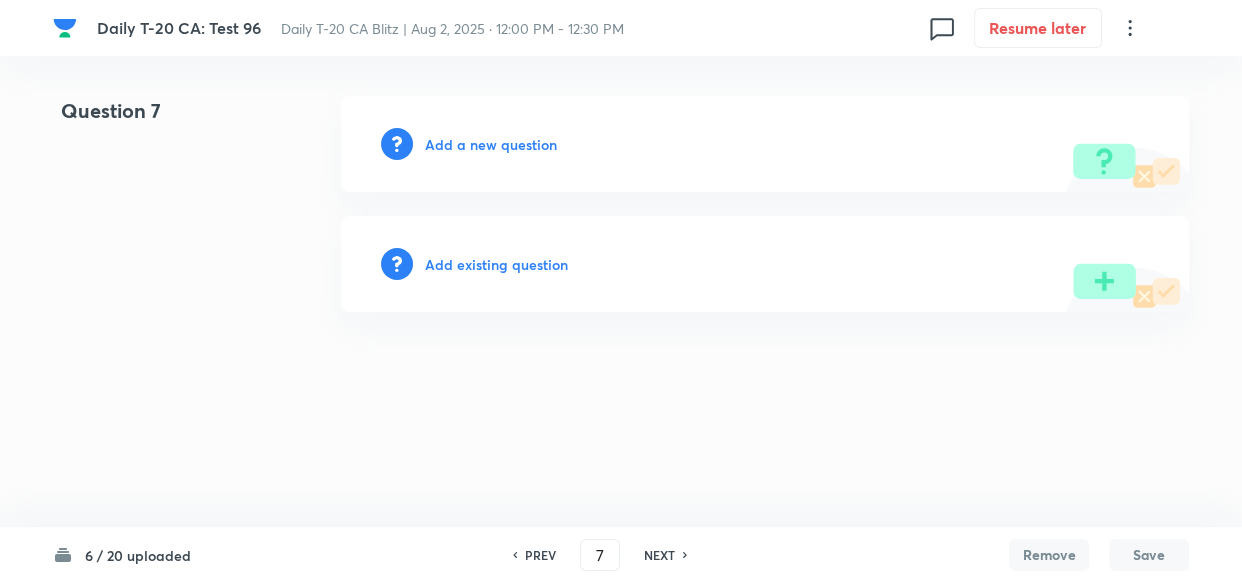 click on "Add a new question" at bounding box center [491, 144] 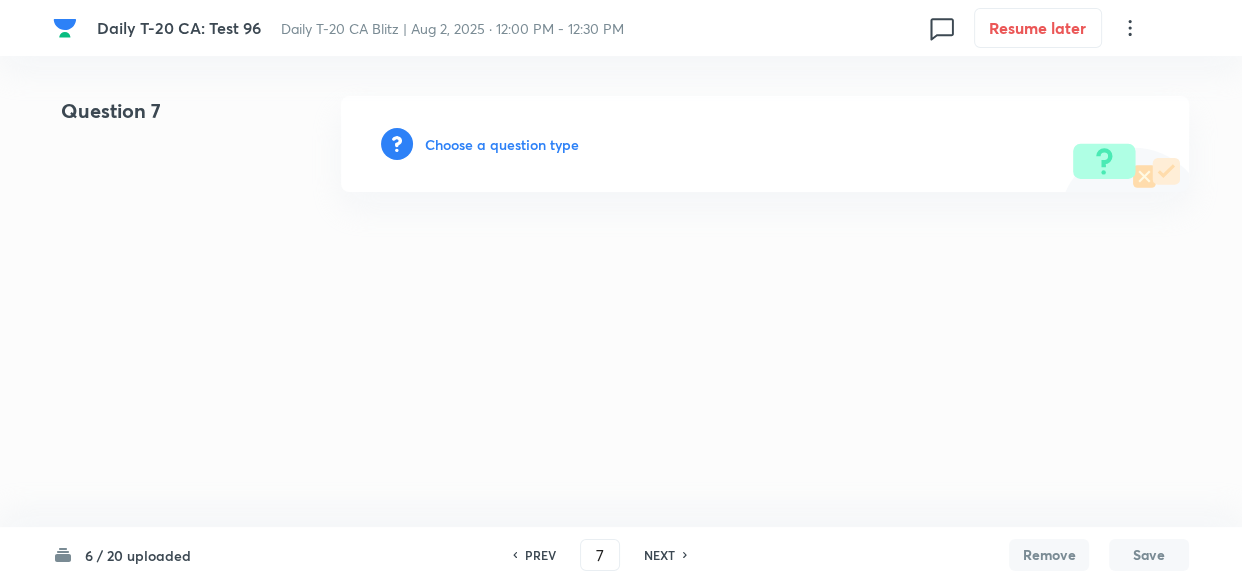 click on "Choose a question type" at bounding box center (502, 144) 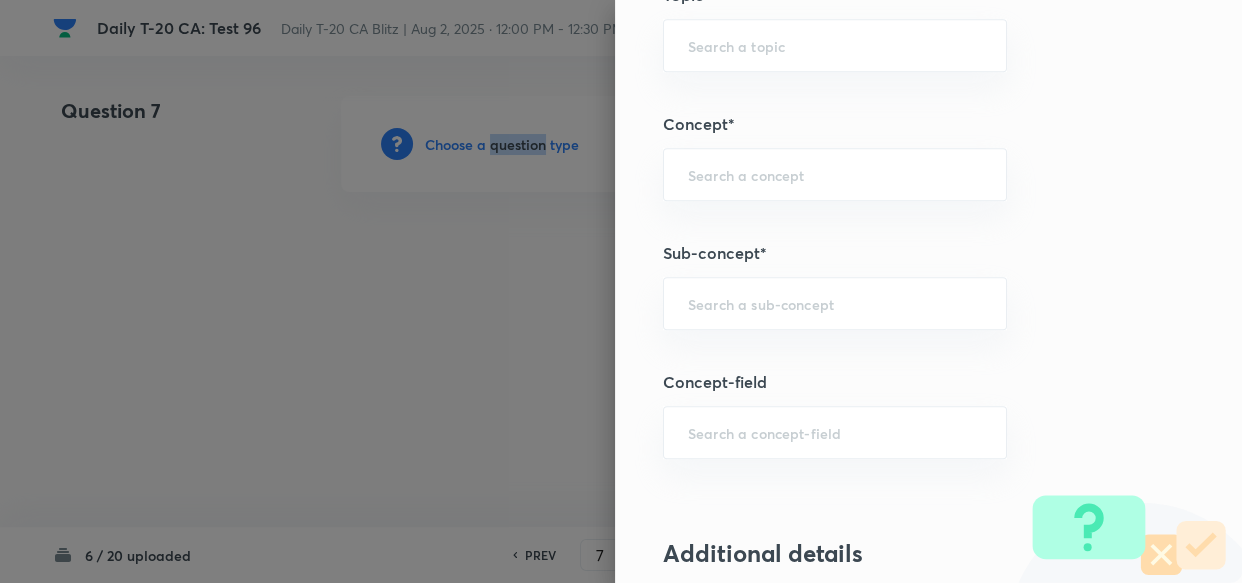 scroll, scrollTop: 1090, scrollLeft: 0, axis: vertical 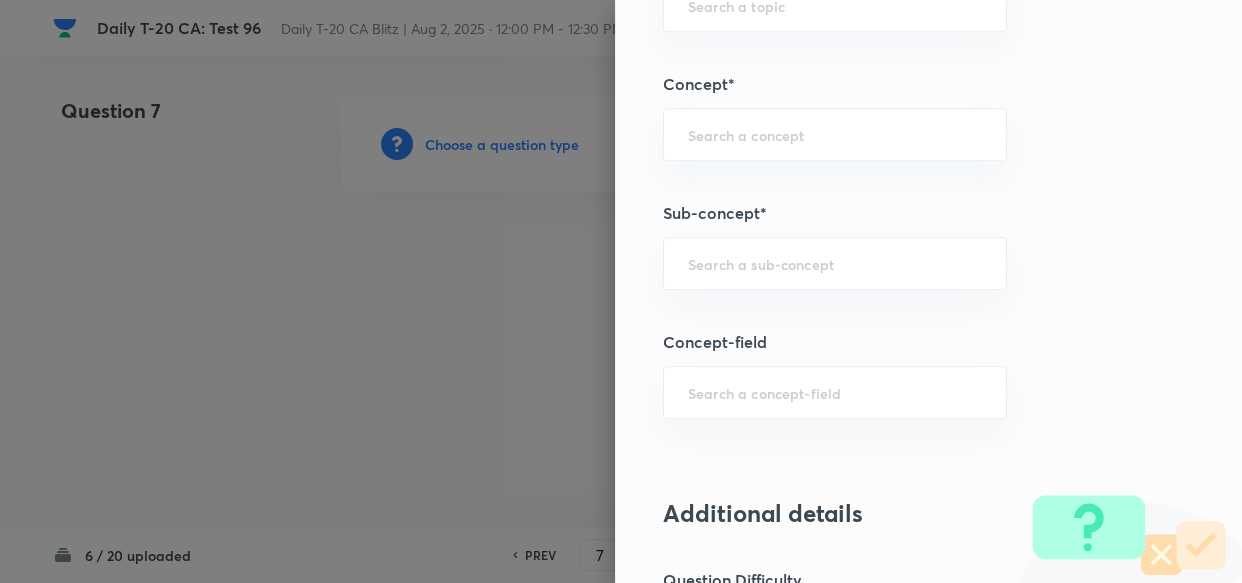 click on "Question settings Question type* Single choice correct Number of options* 2 3 4 5 Does this question have a passage?* Yes No Positive mark 2 ​ Negative Marks (Don’t add negative sign) 0.66 ​ Syllabus Topic group* ​ Topic* ​ Concept* ​ Sub-concept* ​ Concept-field ​ Additional details Question Difficulty Very easy Easy Moderate Hard Very hard Question is based on Fact Numerical Concept Previous year question Yes No Does this question have equation? Yes No Verification status Is the question verified? *Select 'yes' only if a question is verified Yes No Save" at bounding box center [928, 291] 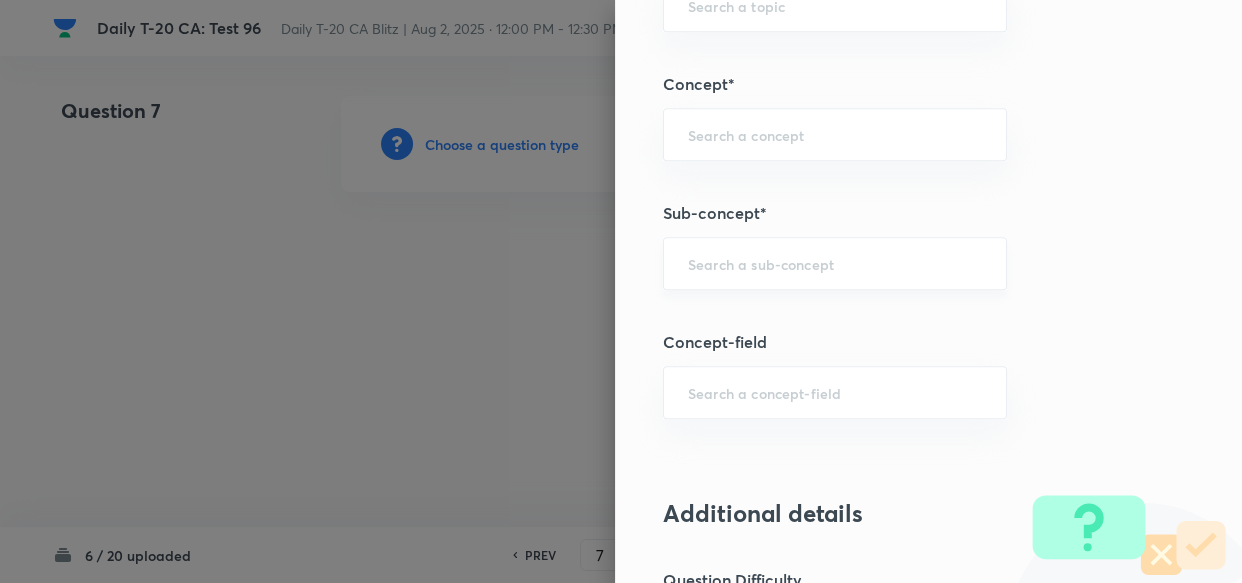 click at bounding box center [835, 263] 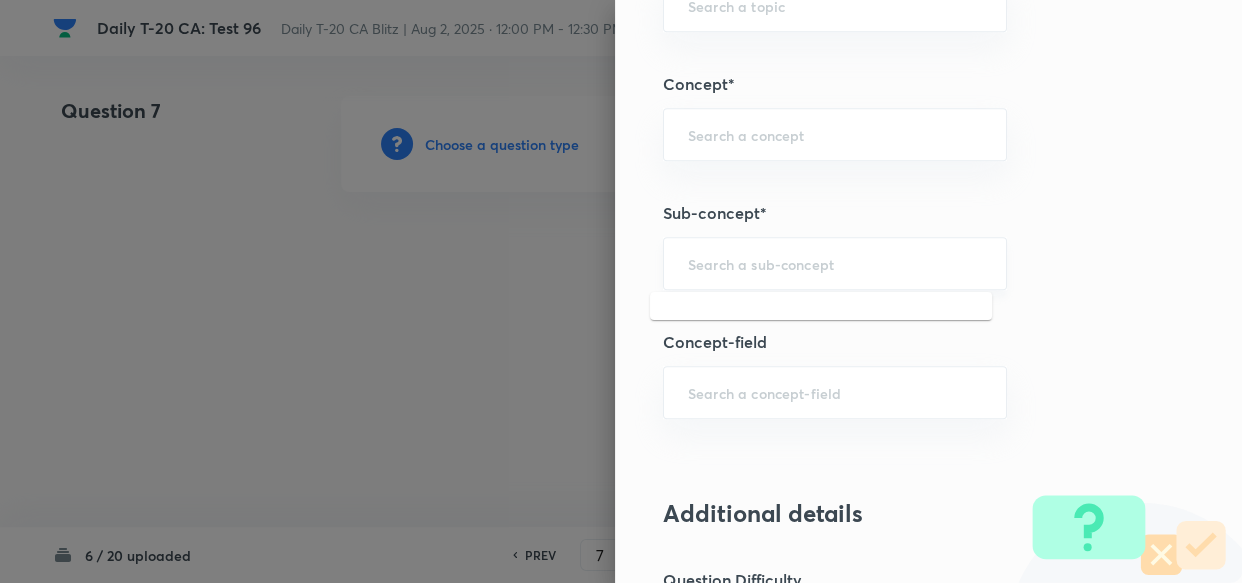 paste on "Current Affairs 2025" 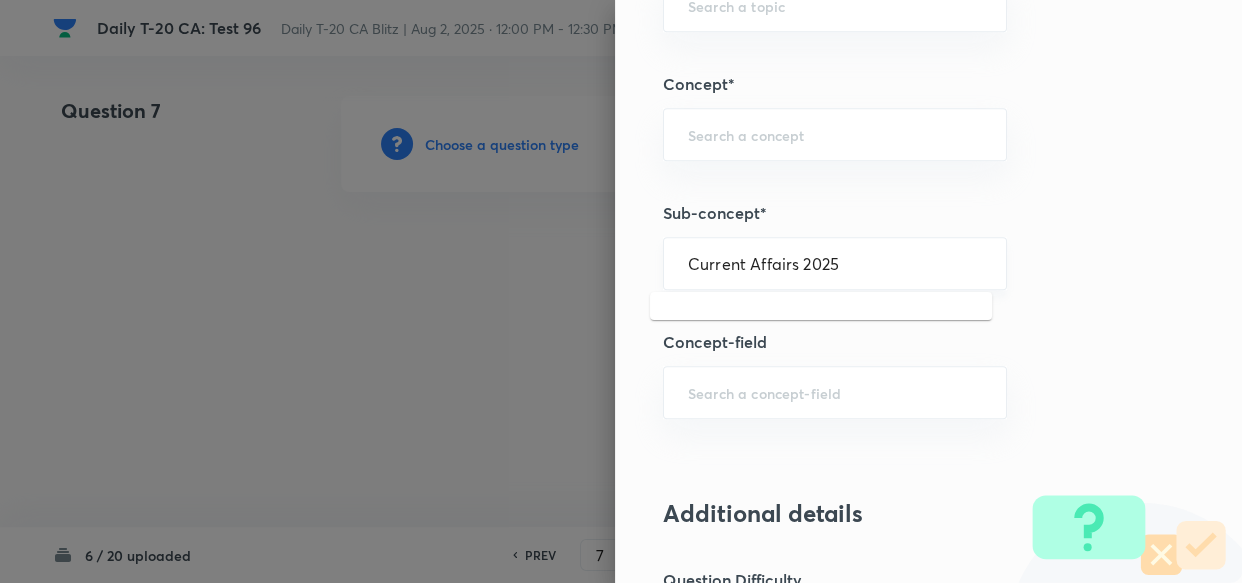 click on "Current Affairs 2025" at bounding box center (835, 263) 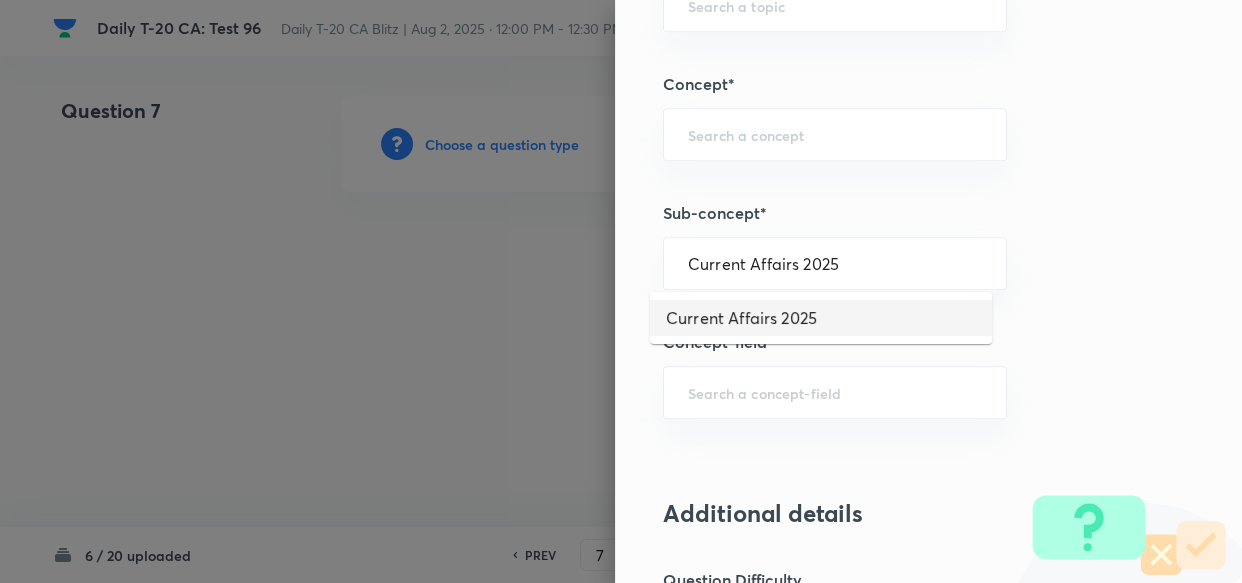 click on "Current Affairs 2025" at bounding box center [821, 318] 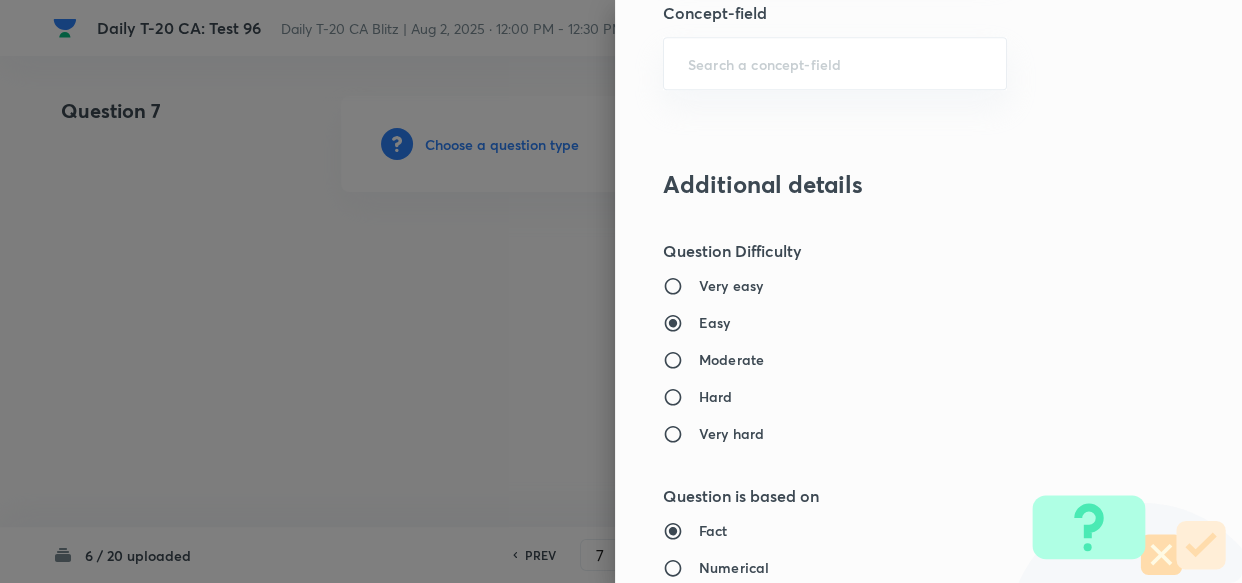 type on "Current Affairs" 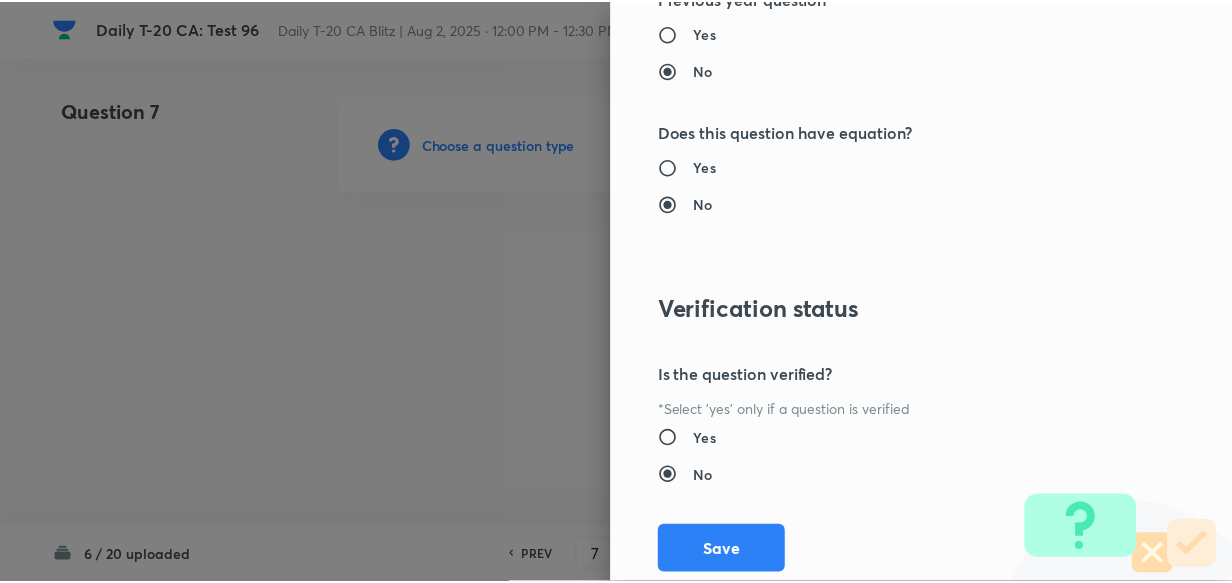 scroll, scrollTop: 2140, scrollLeft: 0, axis: vertical 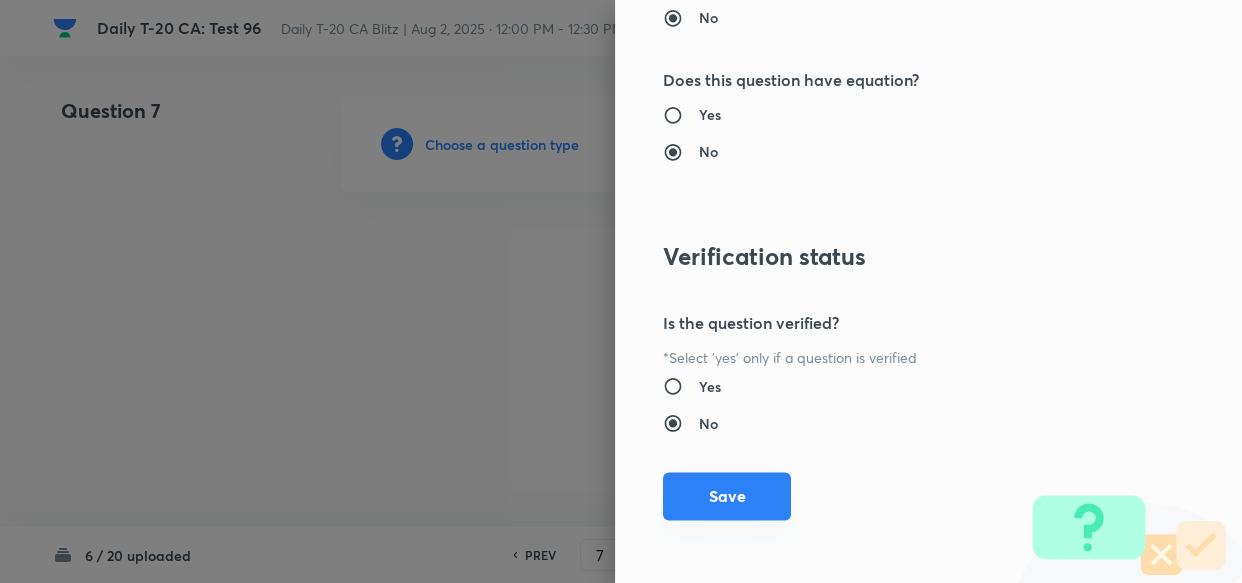 click on "Save" at bounding box center [727, 496] 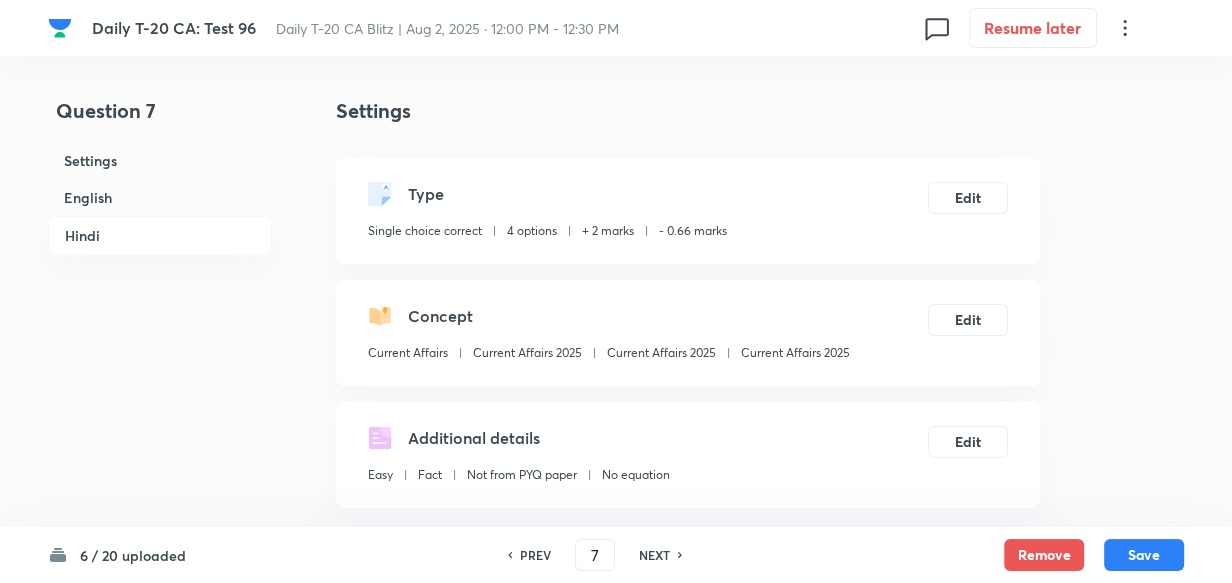 drag, startPoint x: 118, startPoint y: 197, endPoint x: 291, endPoint y: 250, distance: 180.93645 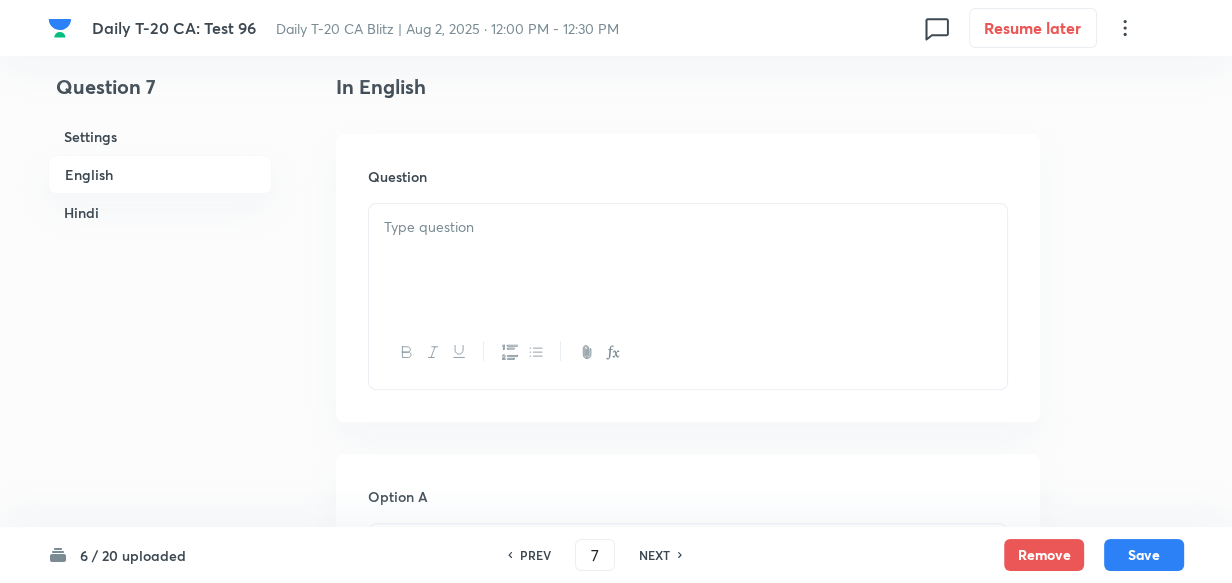 click at bounding box center (688, 260) 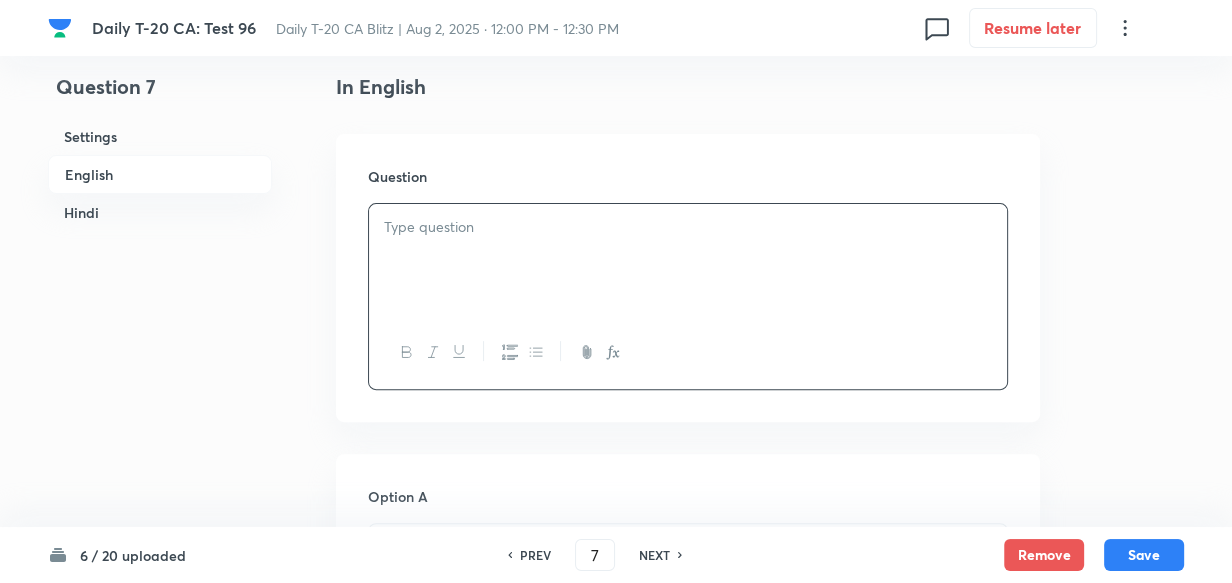 type 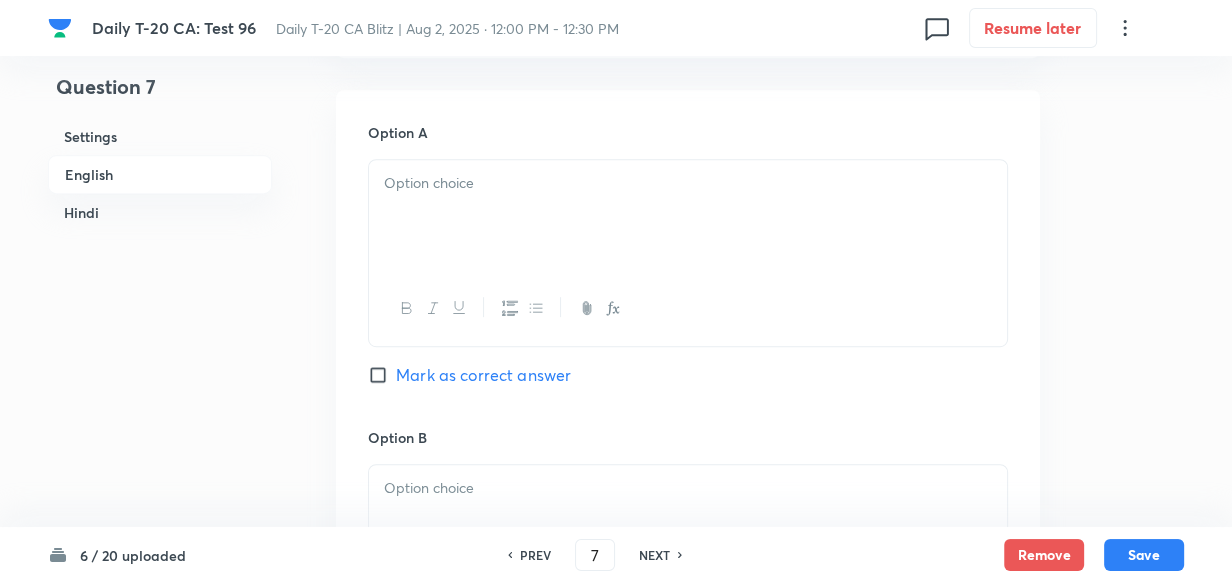 click at bounding box center [688, 216] 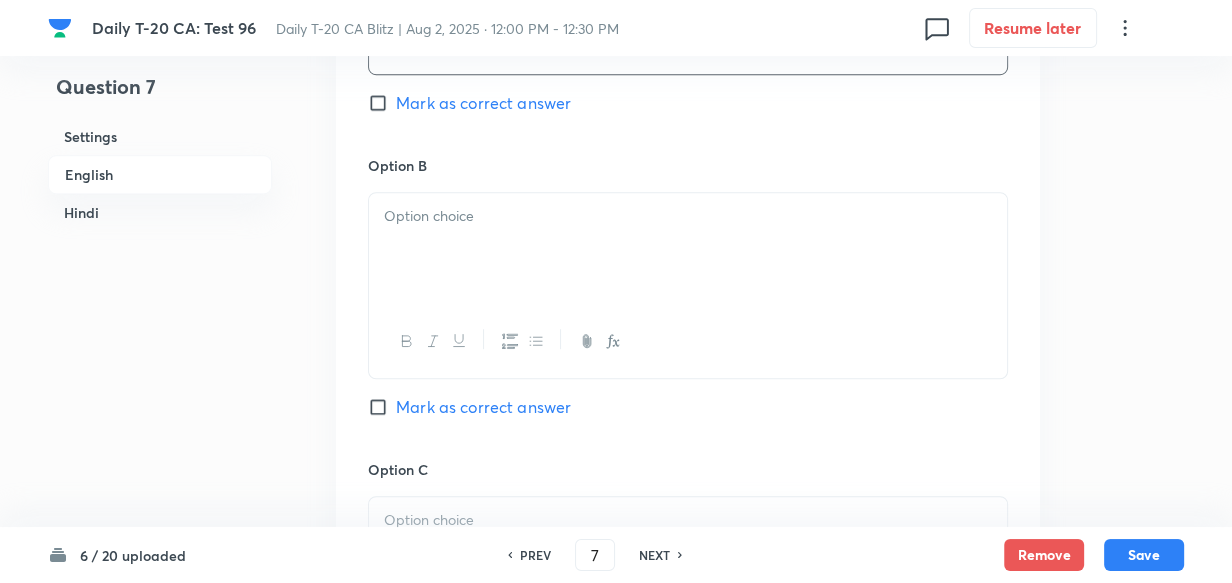 type 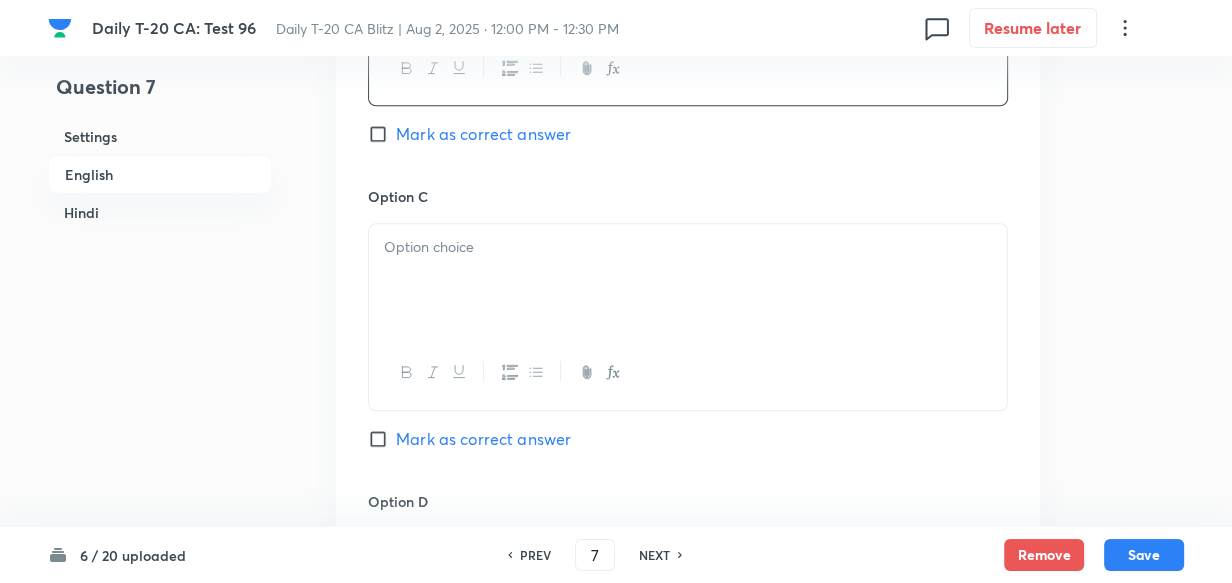 type 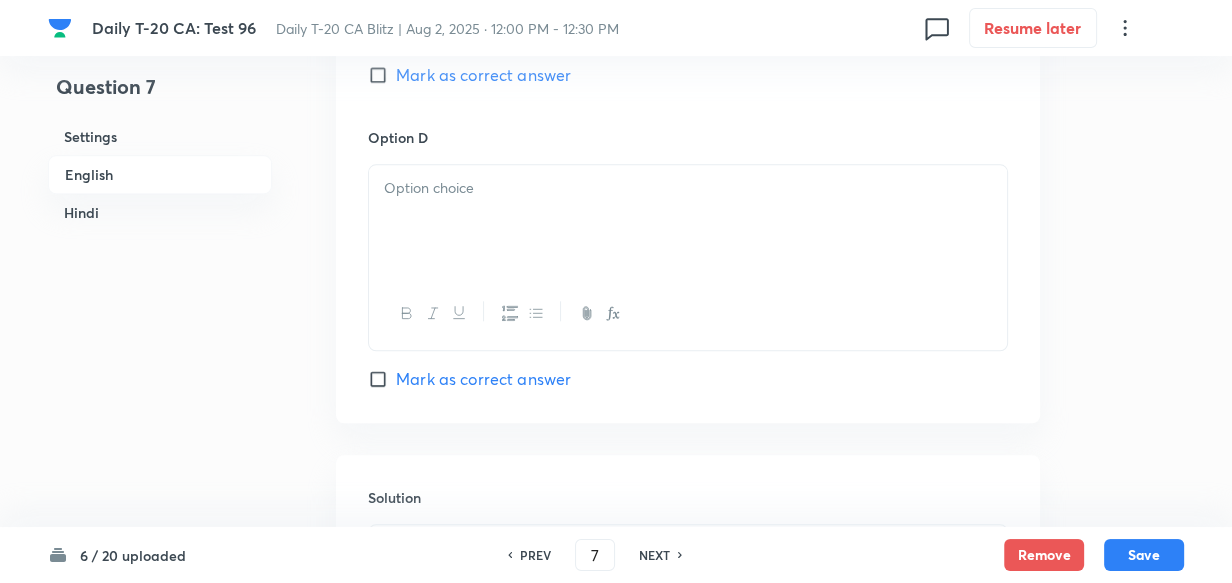 type 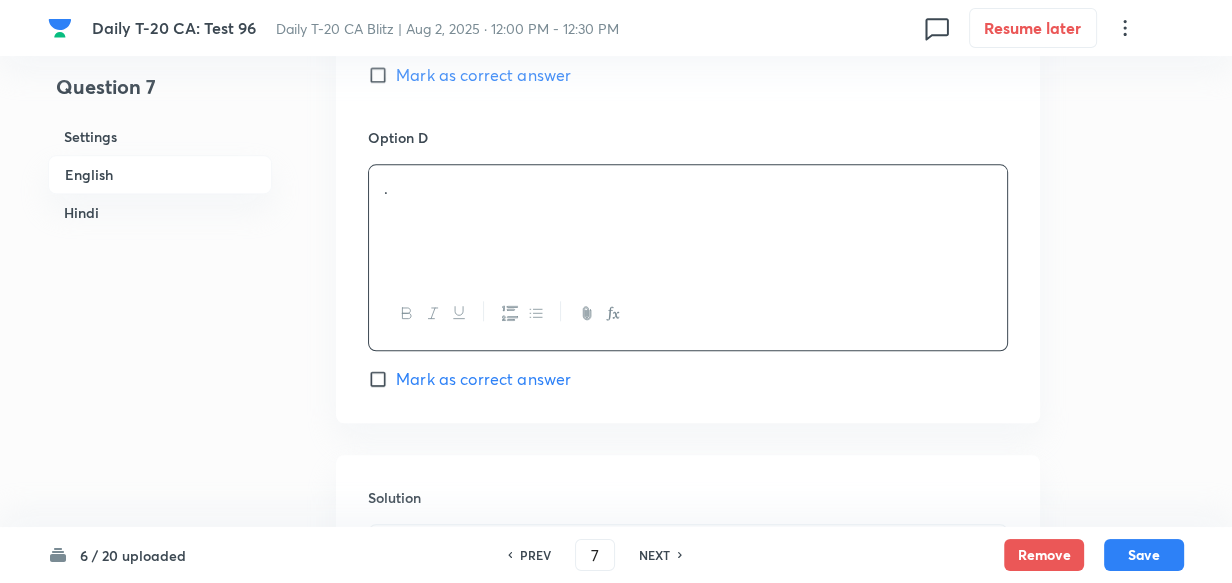 click on "Mark as correct answer" at bounding box center (483, 379) 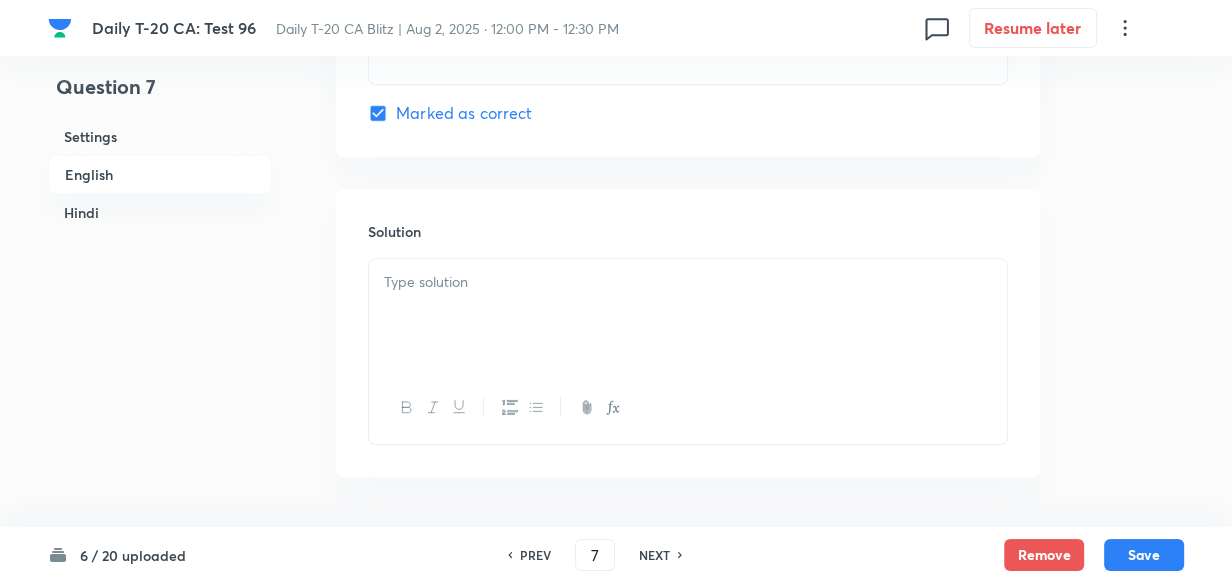checkbox on "true" 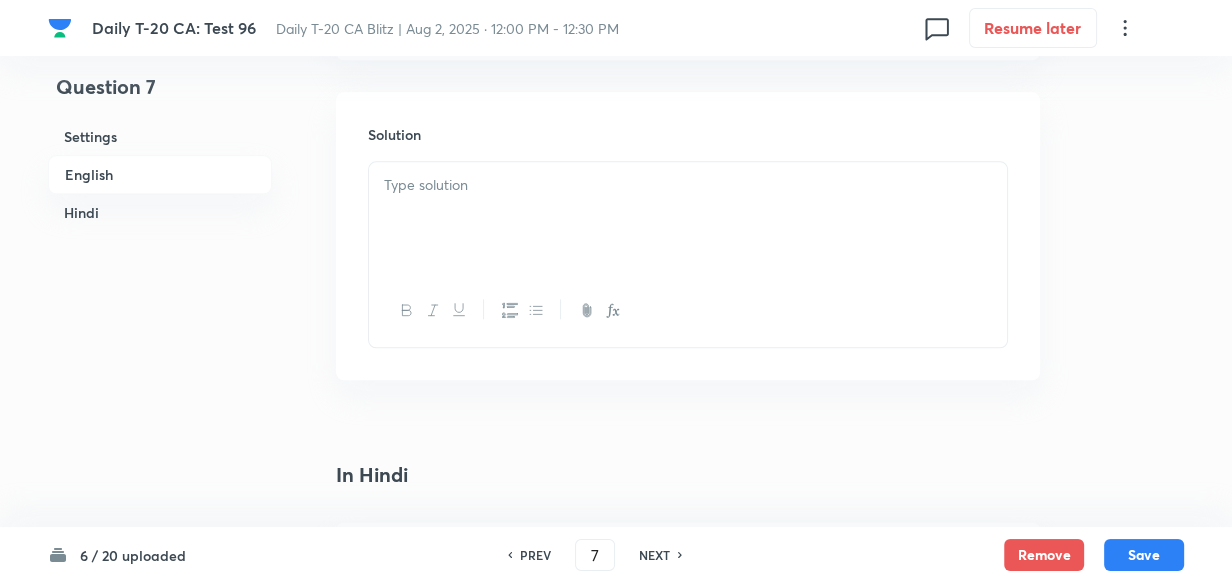 type 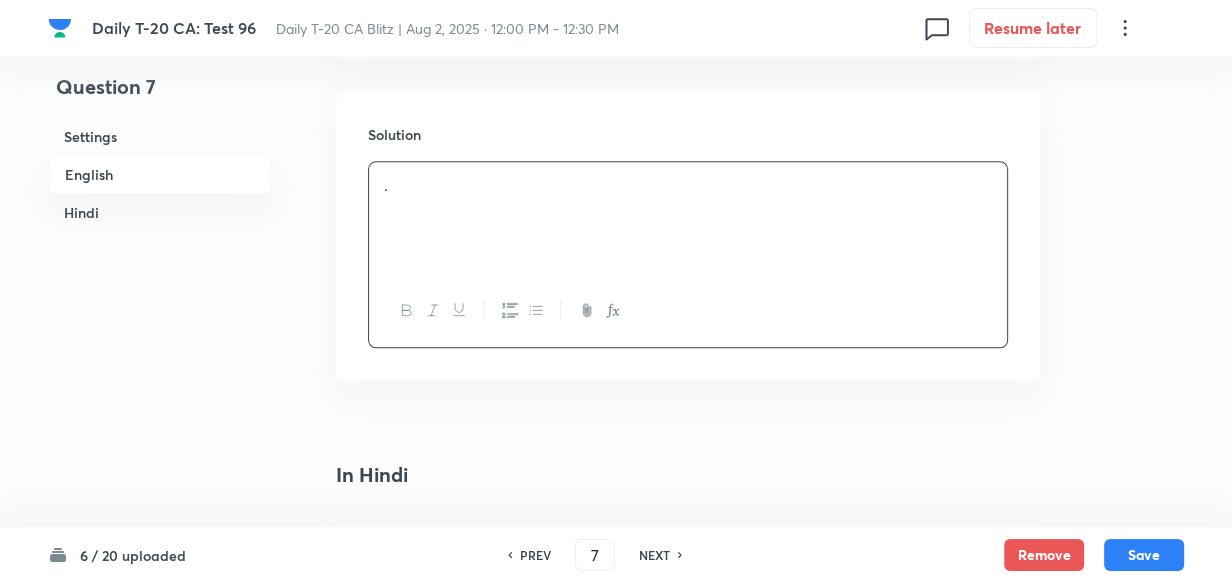 click on "." at bounding box center [688, 218] 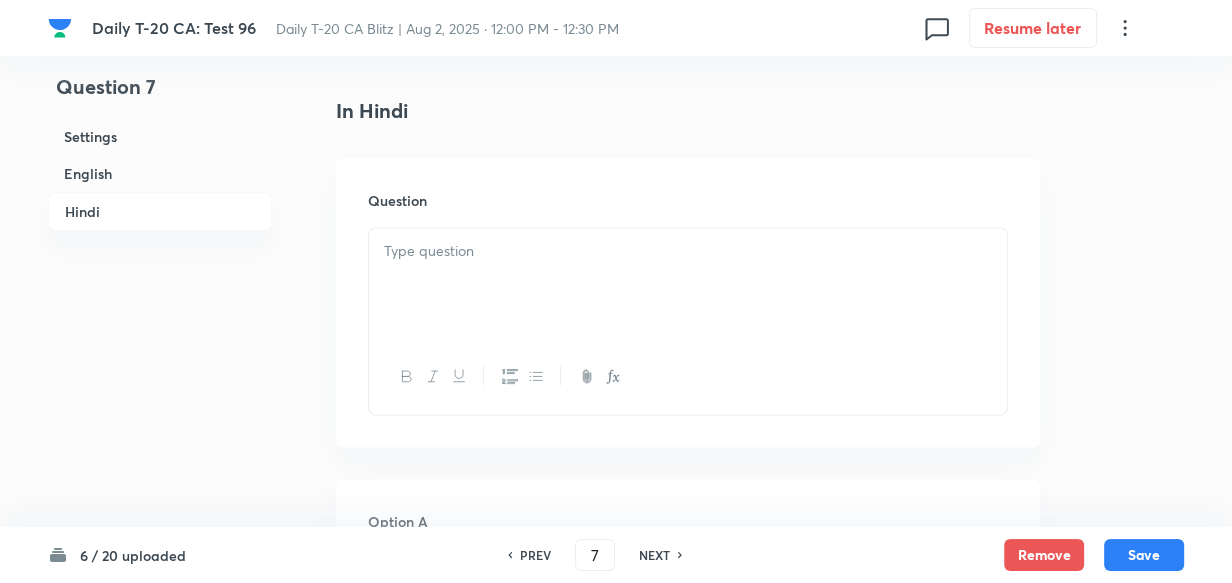 click at bounding box center (688, 284) 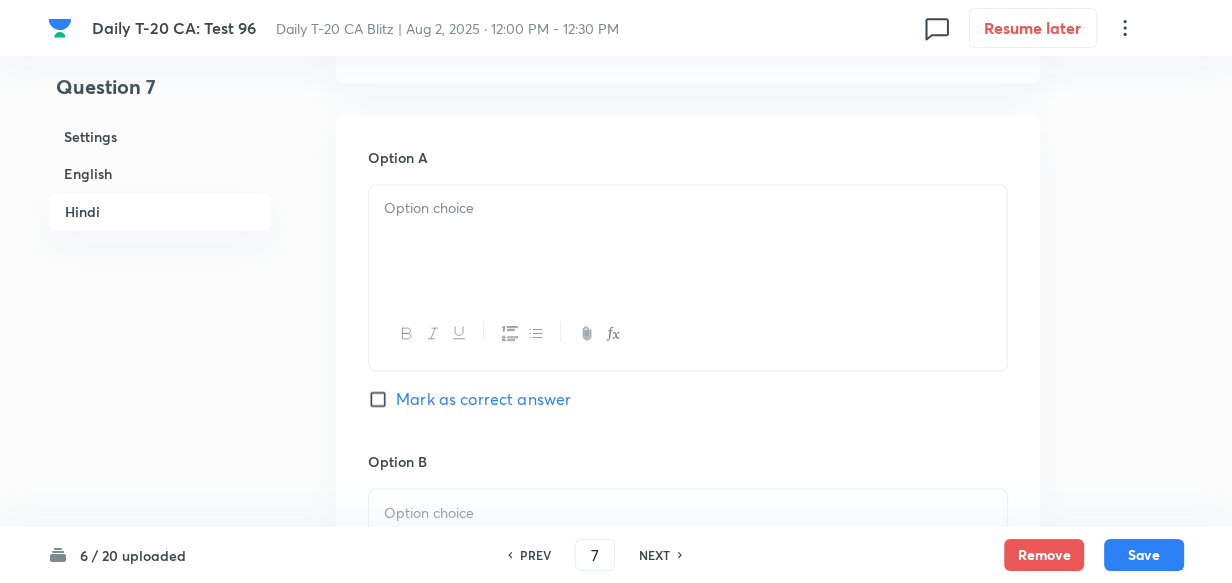 type 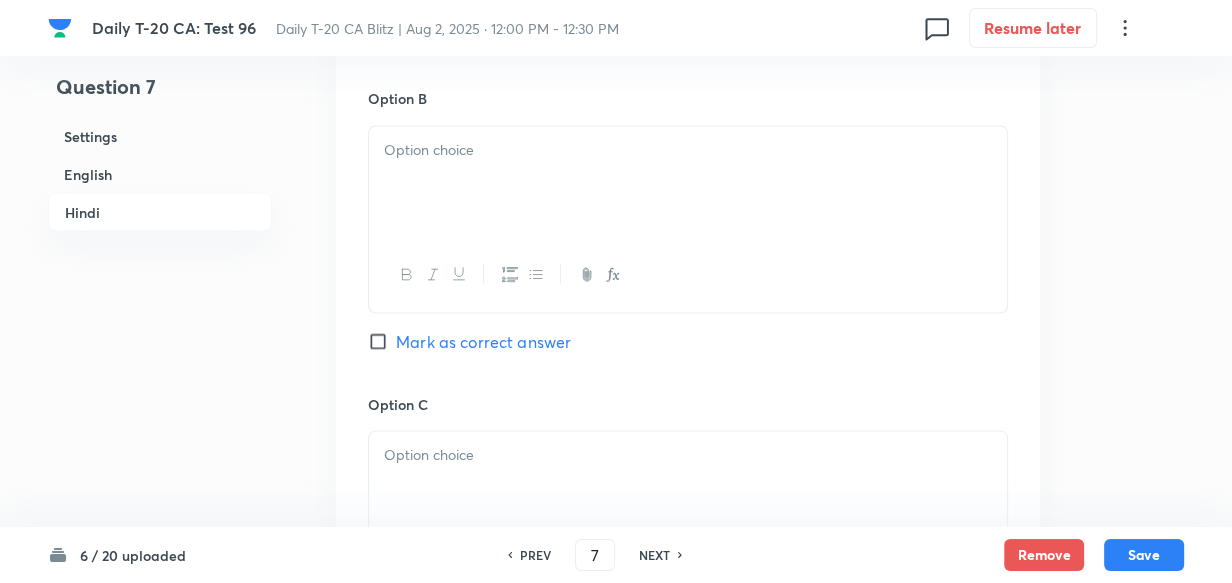 type 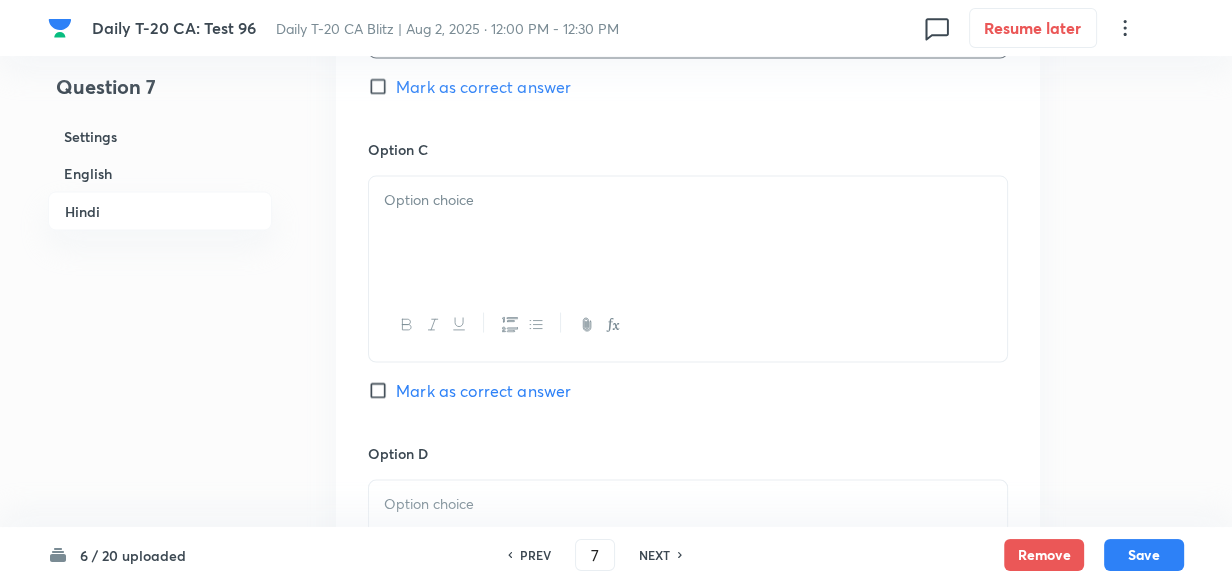 scroll, scrollTop: 3607, scrollLeft: 0, axis: vertical 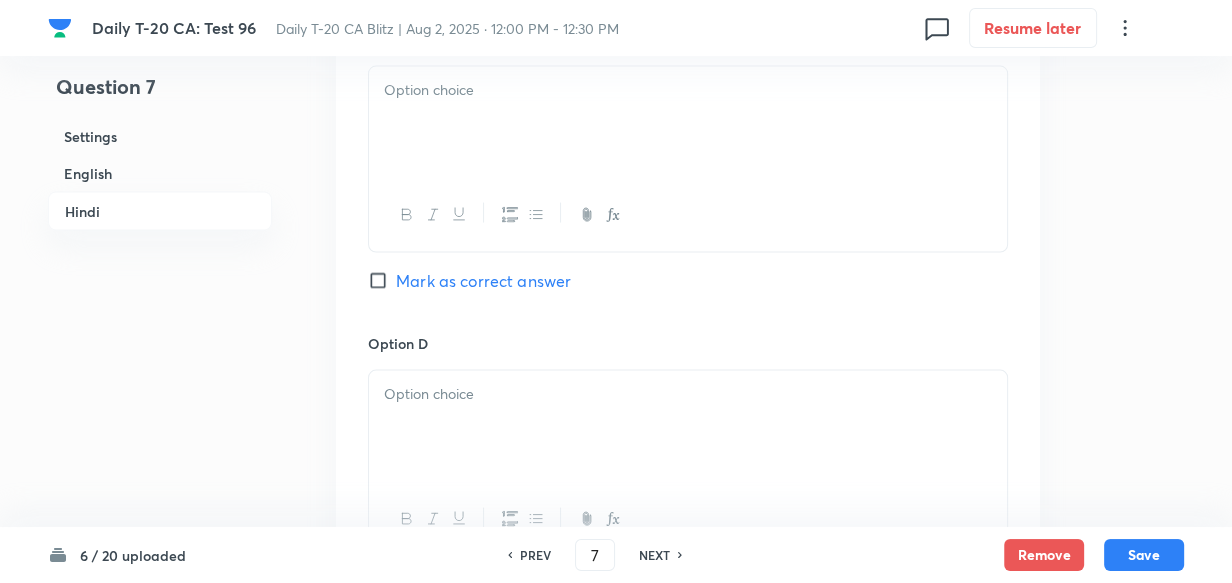 click at bounding box center (688, 215) 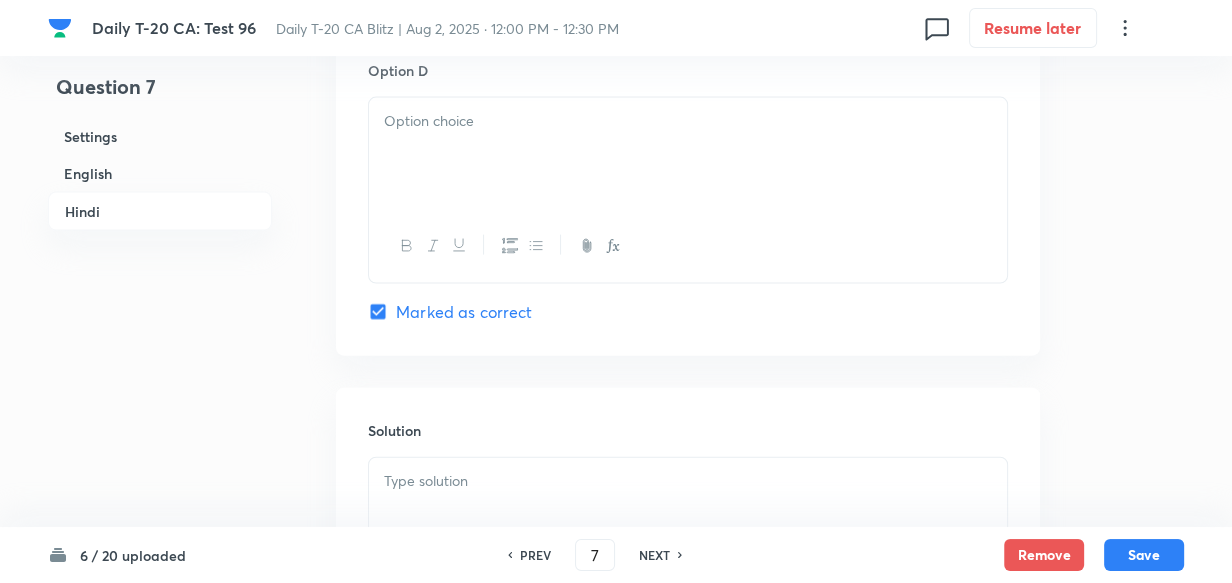 type 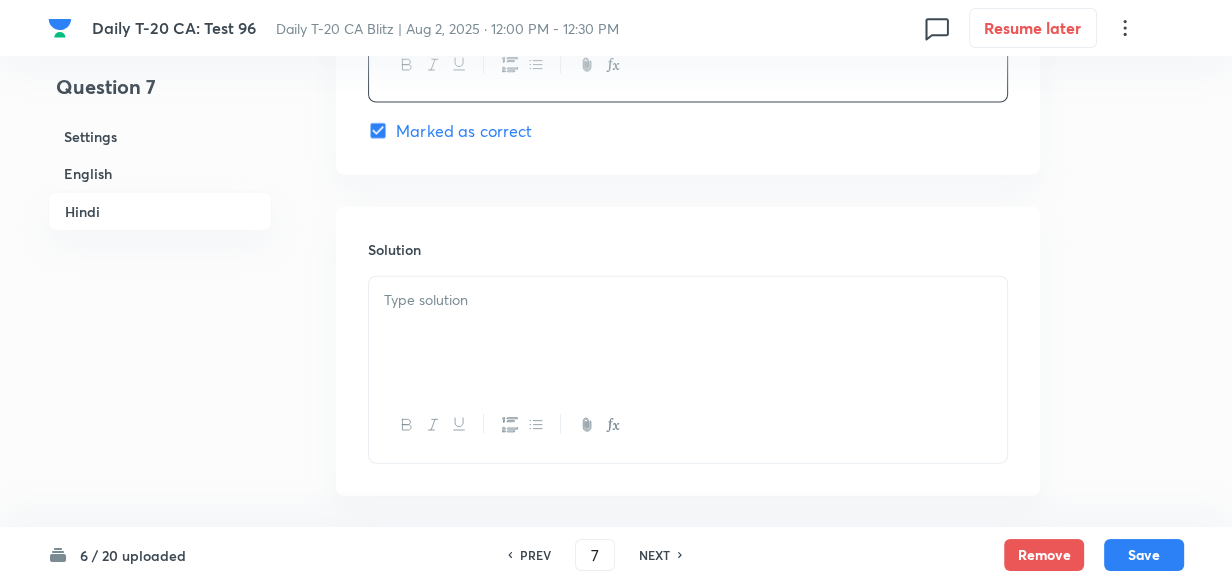 type 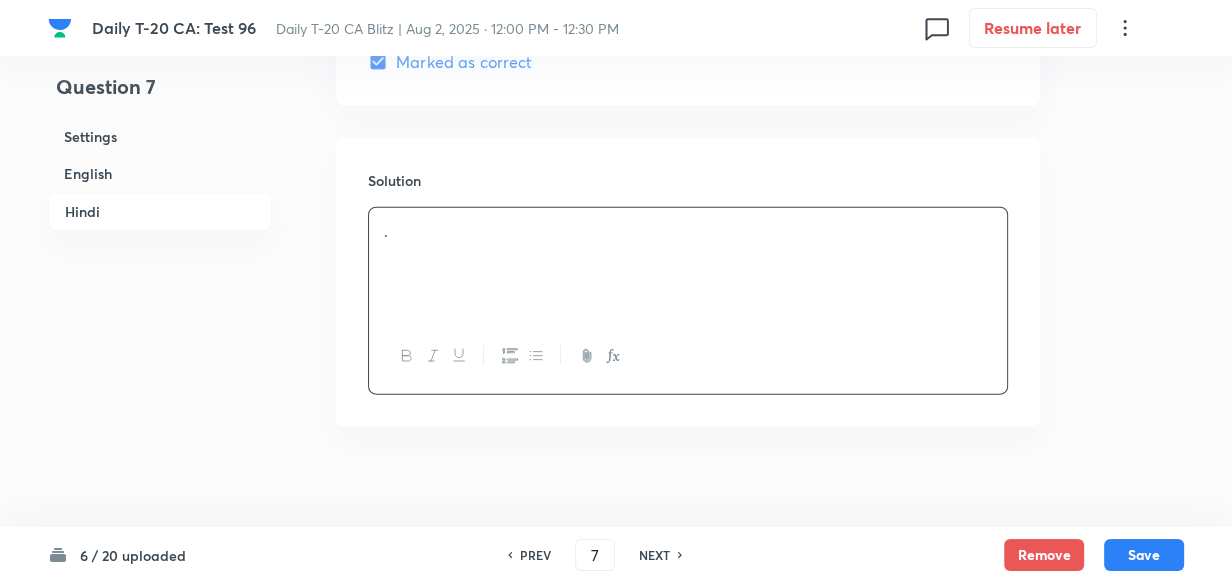 scroll, scrollTop: 4151, scrollLeft: 0, axis: vertical 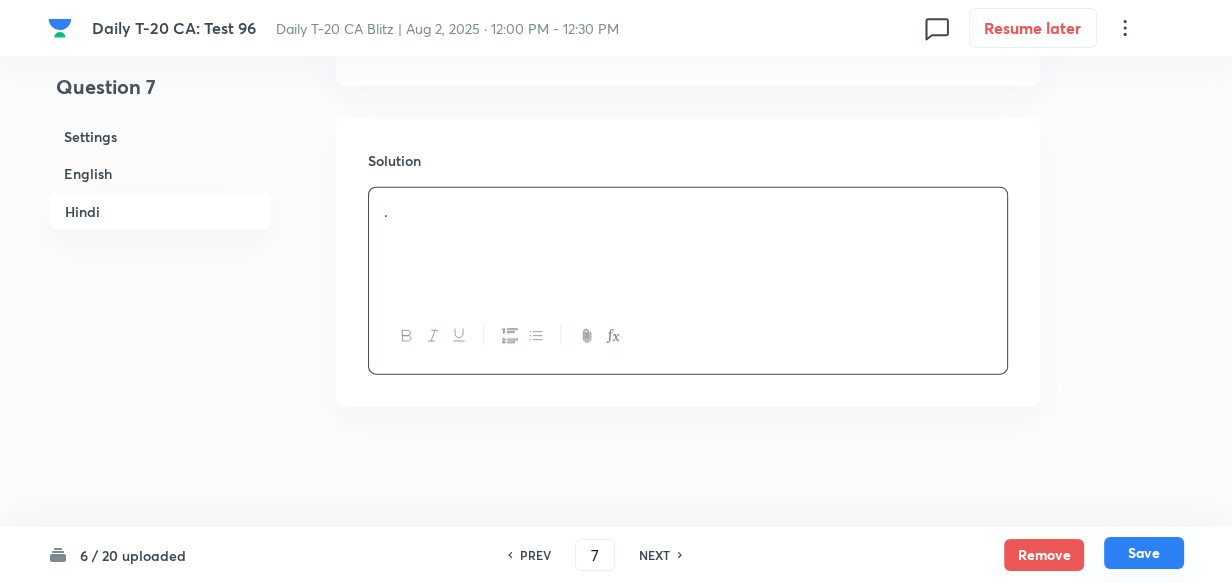 click on "Save" at bounding box center (1144, 553) 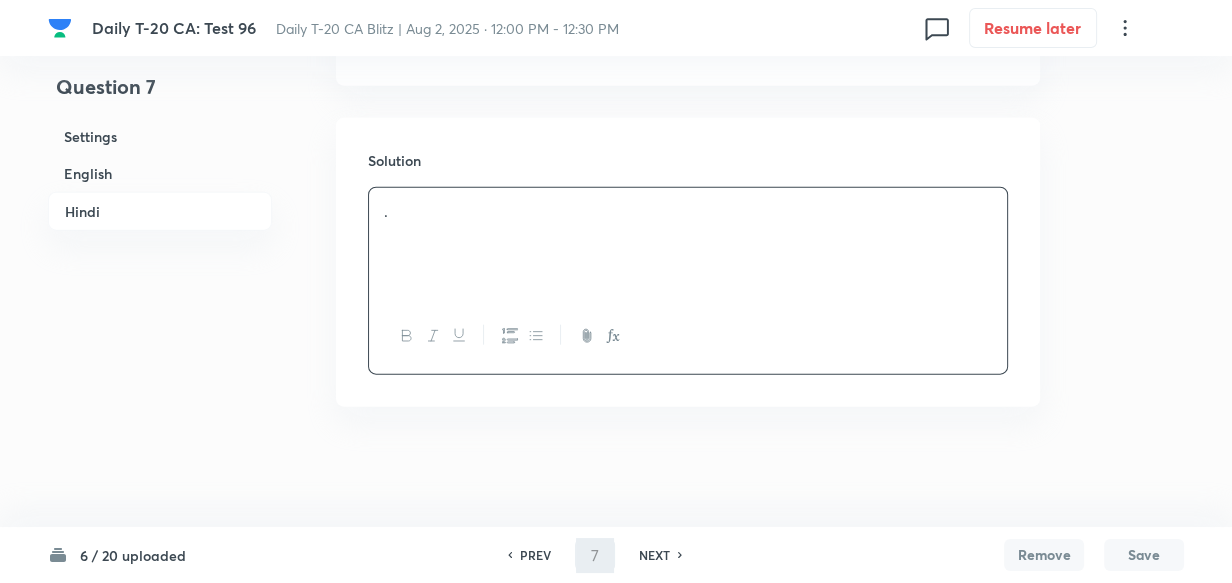 type on "8" 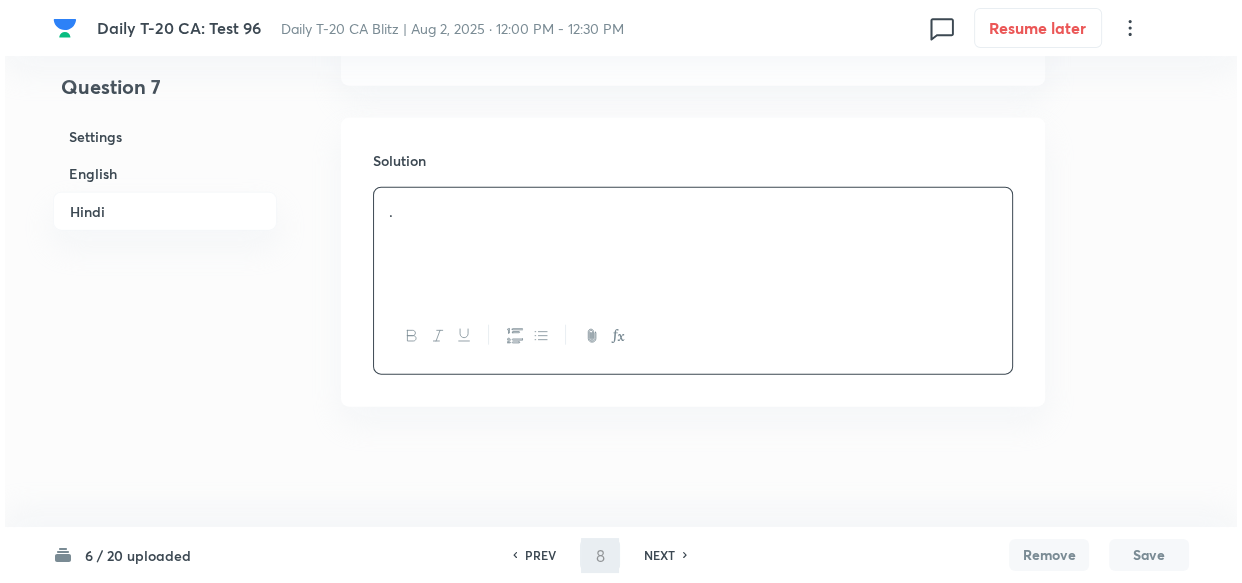scroll, scrollTop: 0, scrollLeft: 0, axis: both 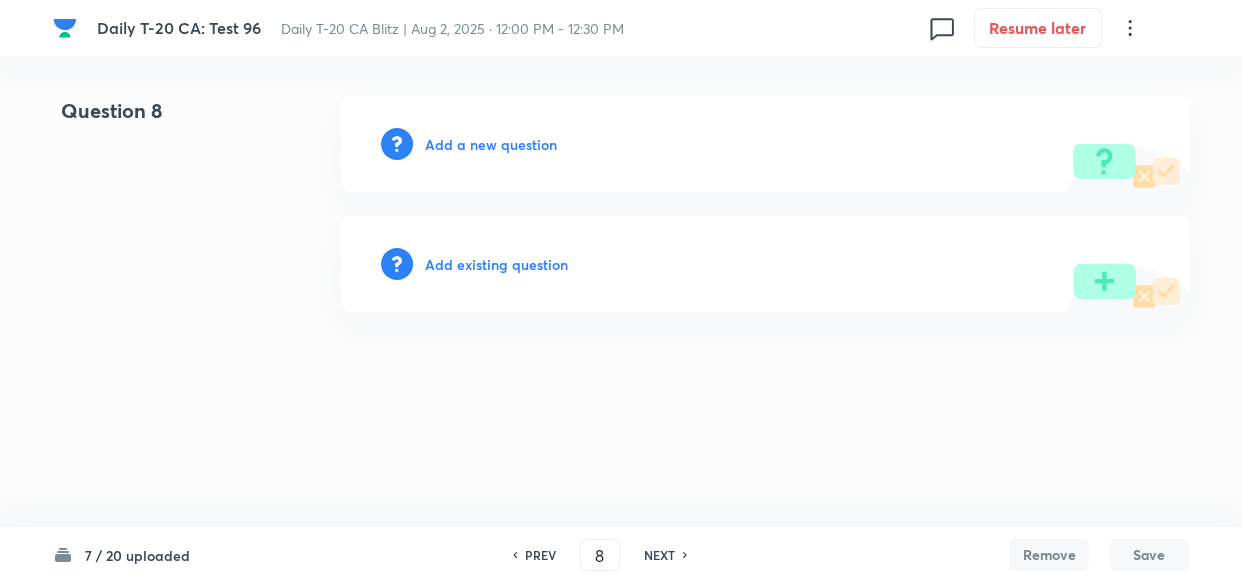 click on "Add a new question" at bounding box center [491, 144] 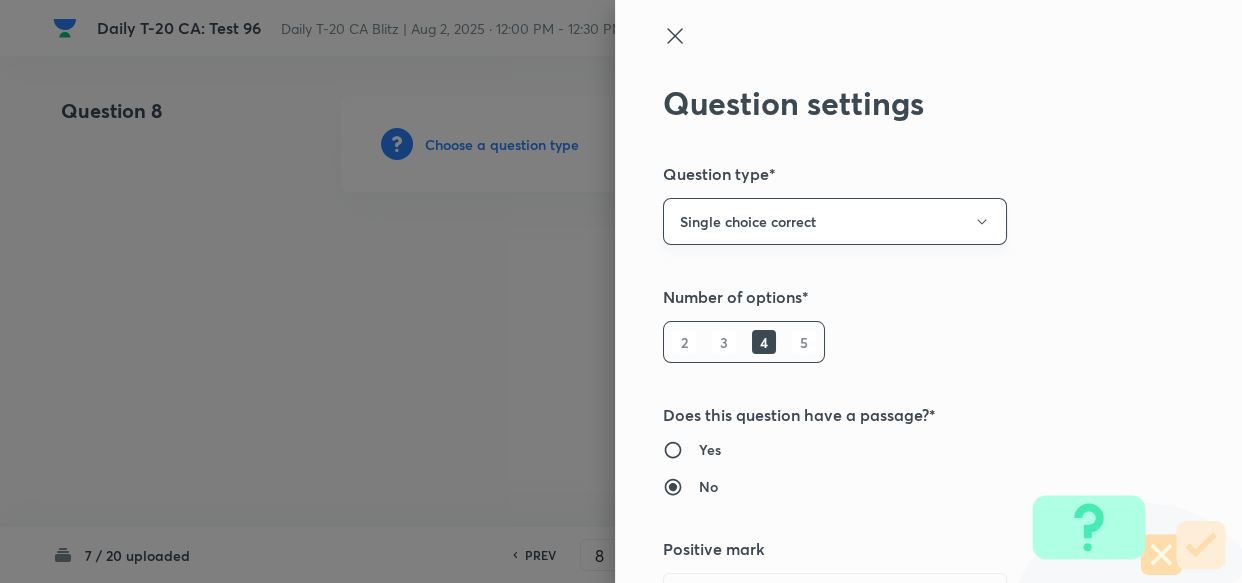 type 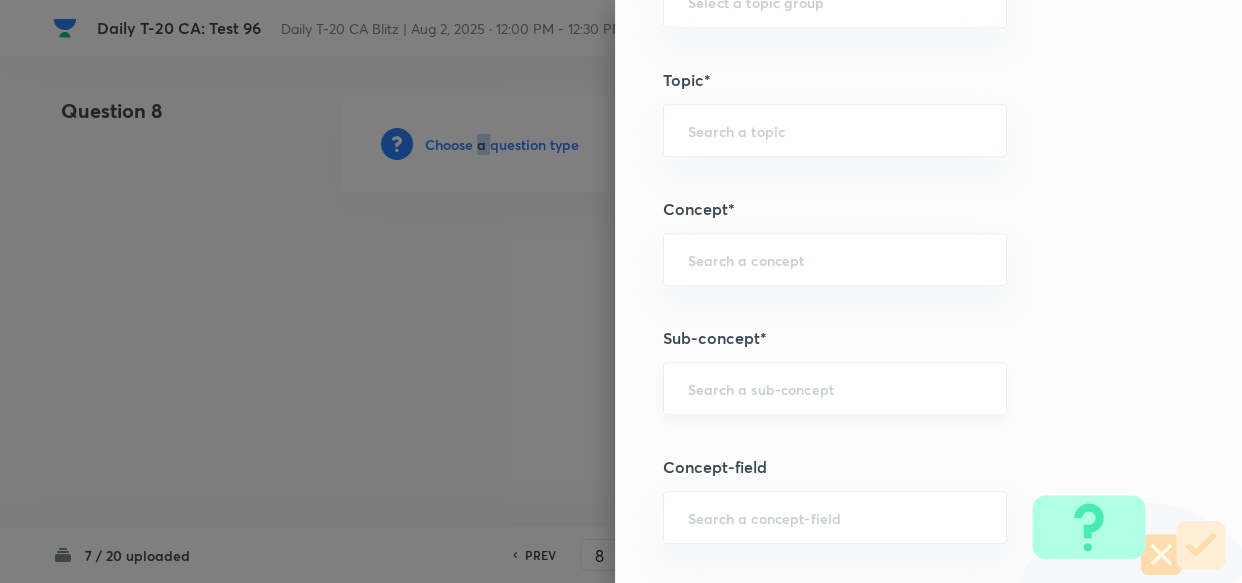 scroll, scrollTop: 1090, scrollLeft: 0, axis: vertical 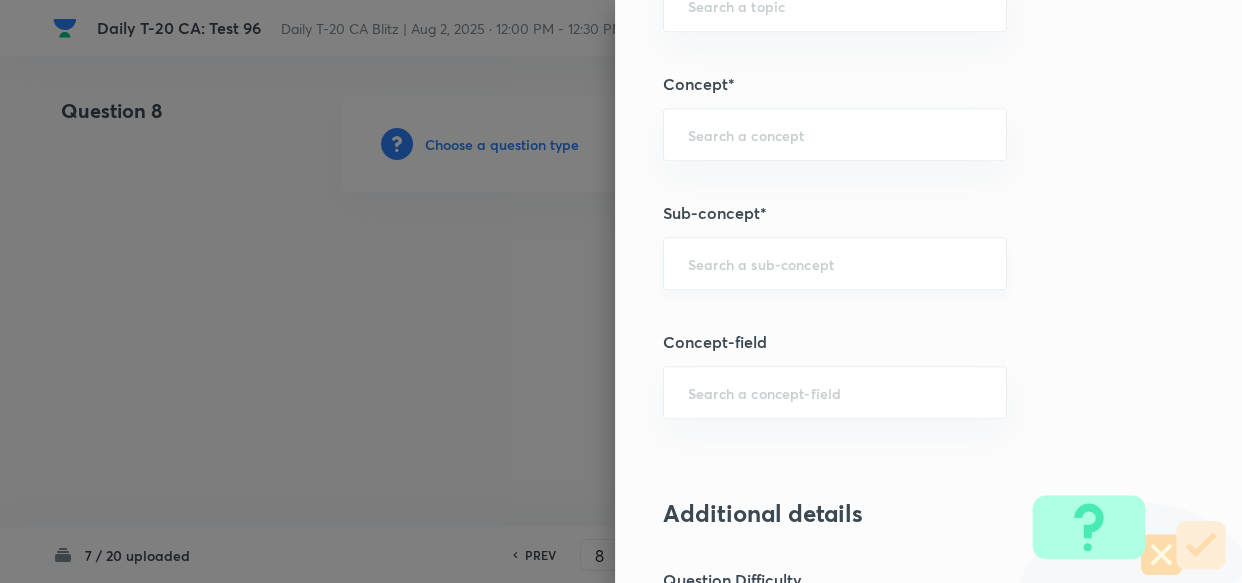 click at bounding box center [835, 263] 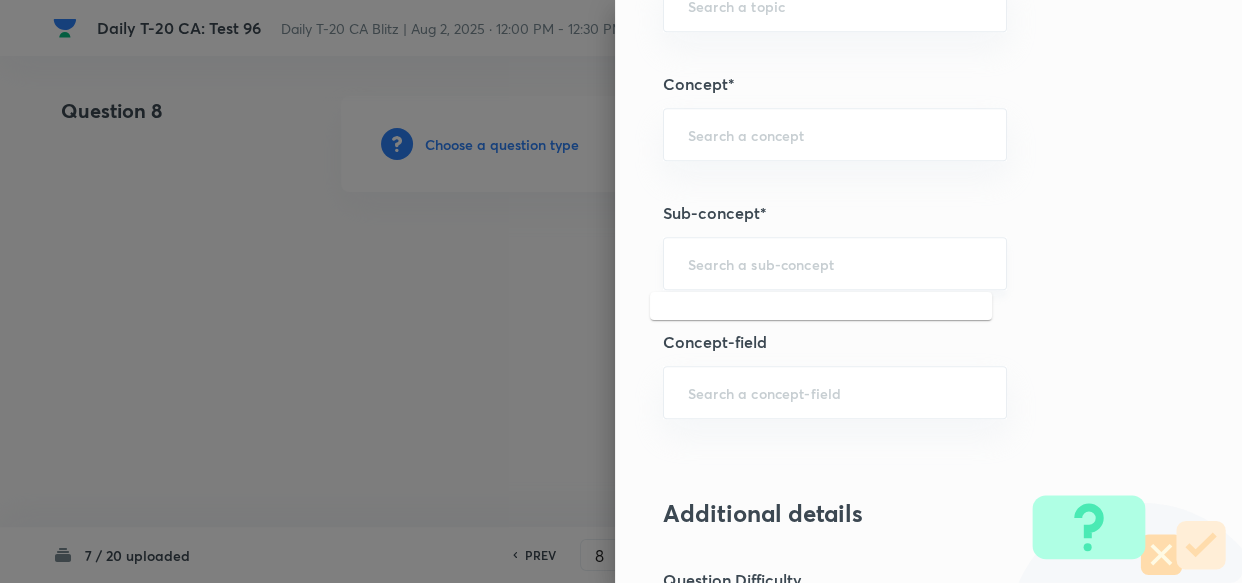 paste on "Current Affairs 2025" 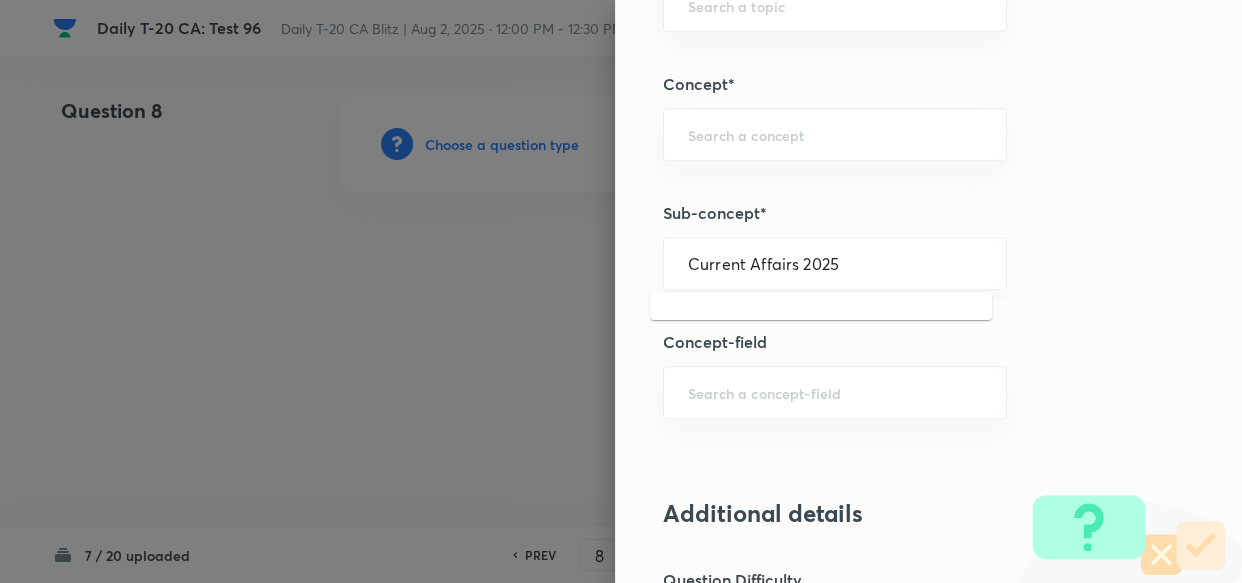 click on "Current Affairs 2025" at bounding box center (835, 263) 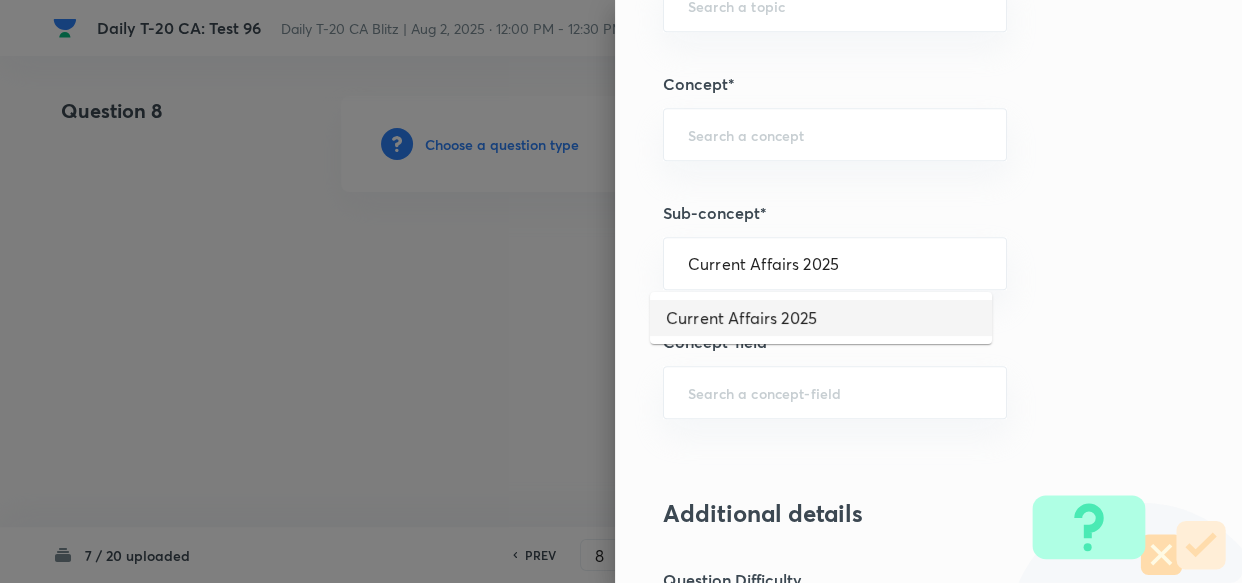 click on "Current Affairs 2025" at bounding box center (821, 318) 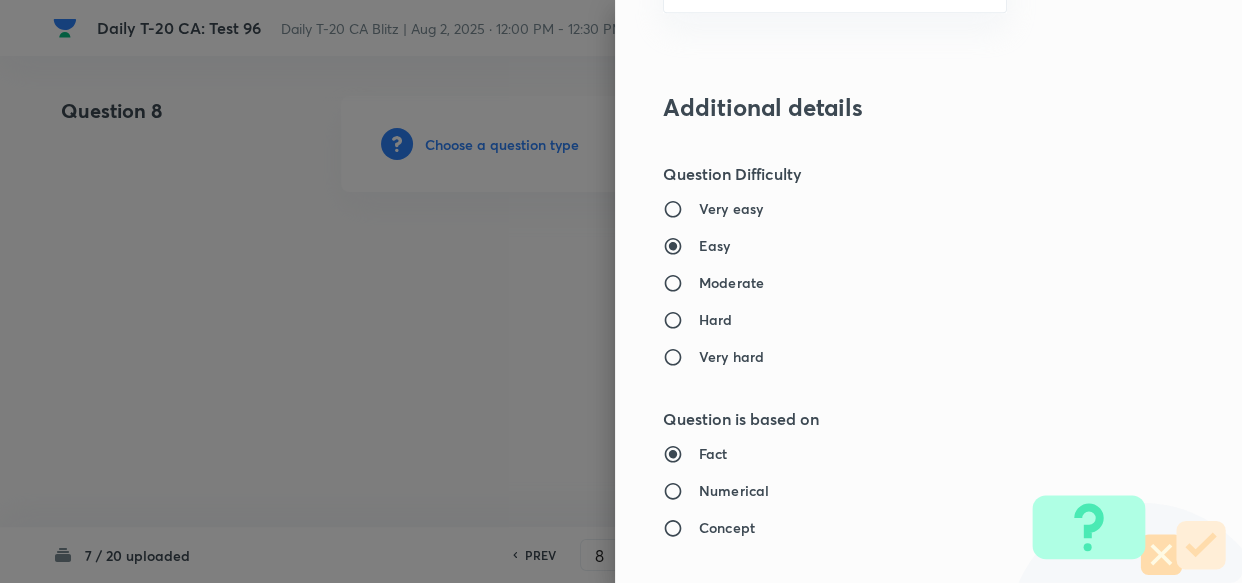 type on "Current Affairs" 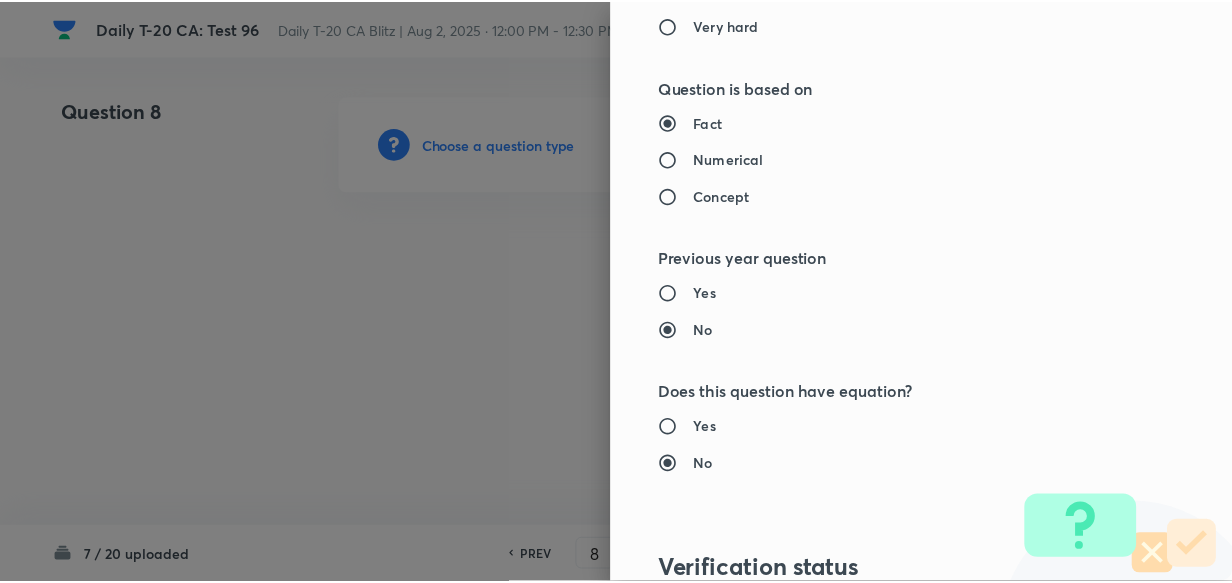 scroll, scrollTop: 2140, scrollLeft: 0, axis: vertical 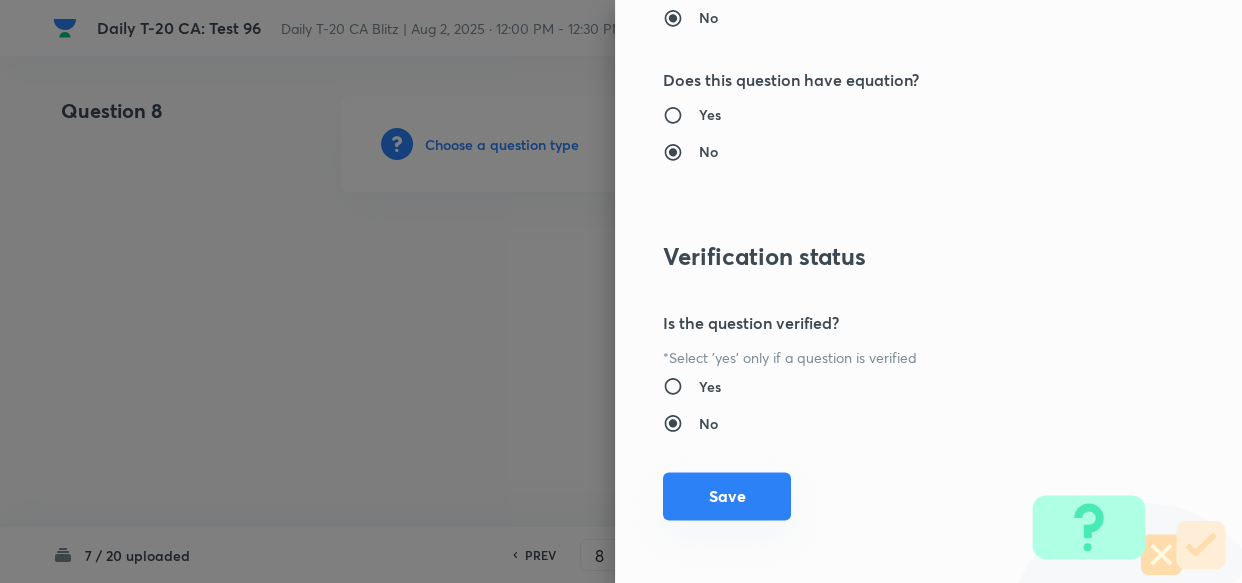 click on "Save" at bounding box center (727, 496) 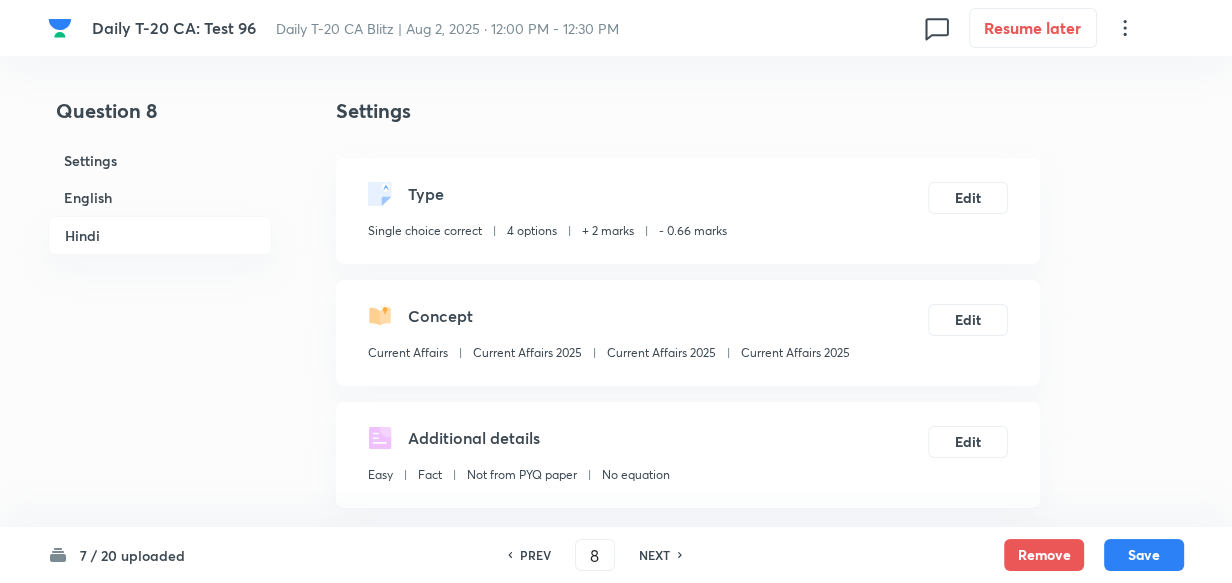 click on "English" at bounding box center [160, 197] 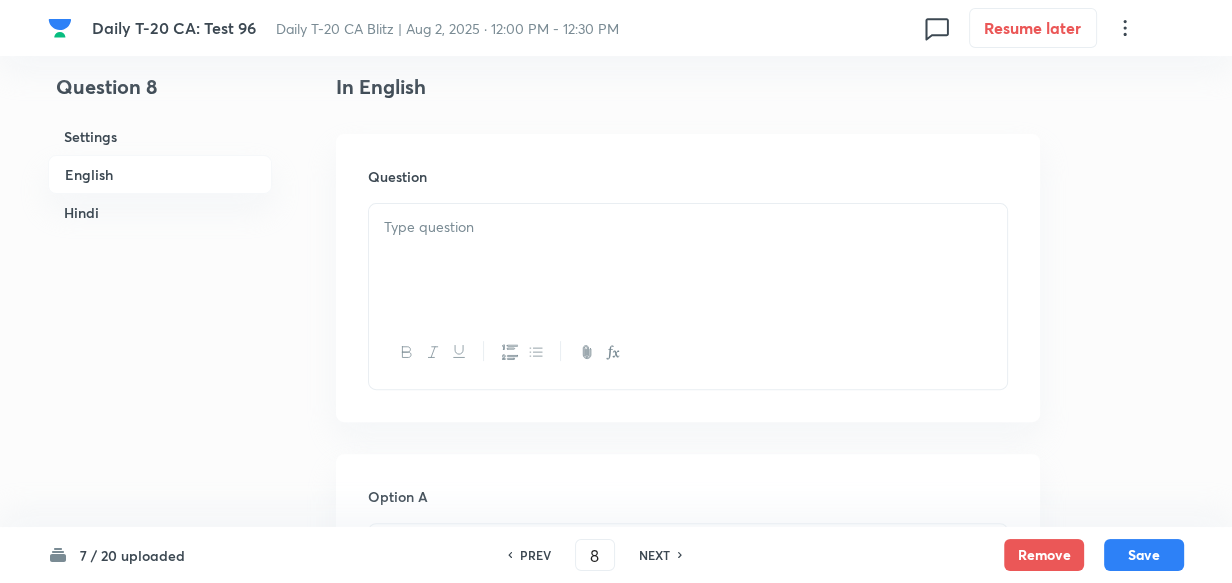 click at bounding box center (688, 260) 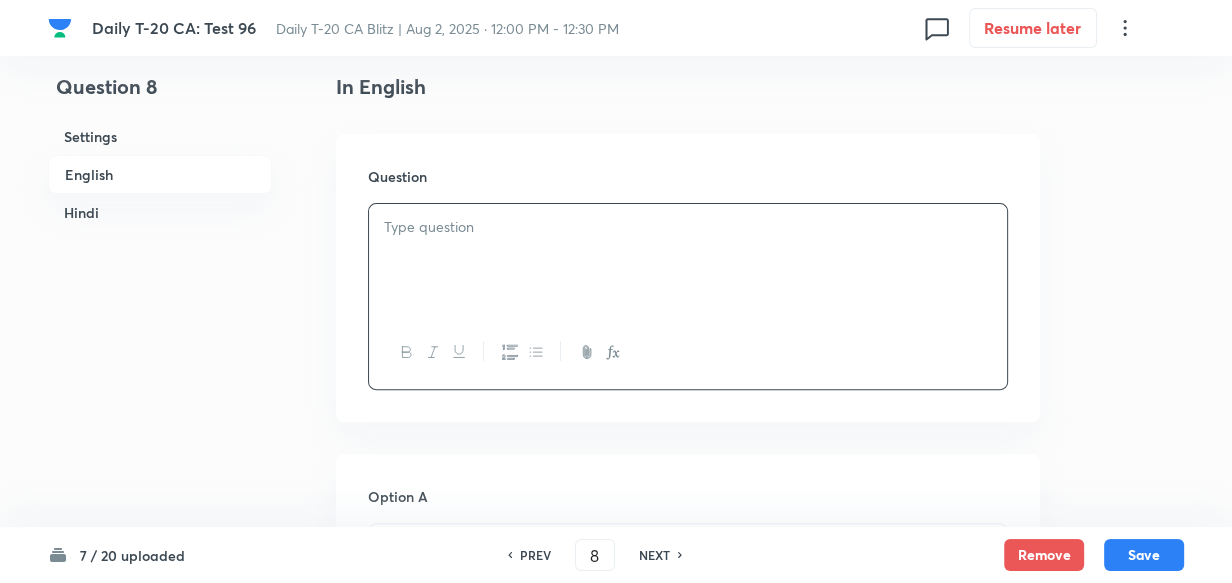 type 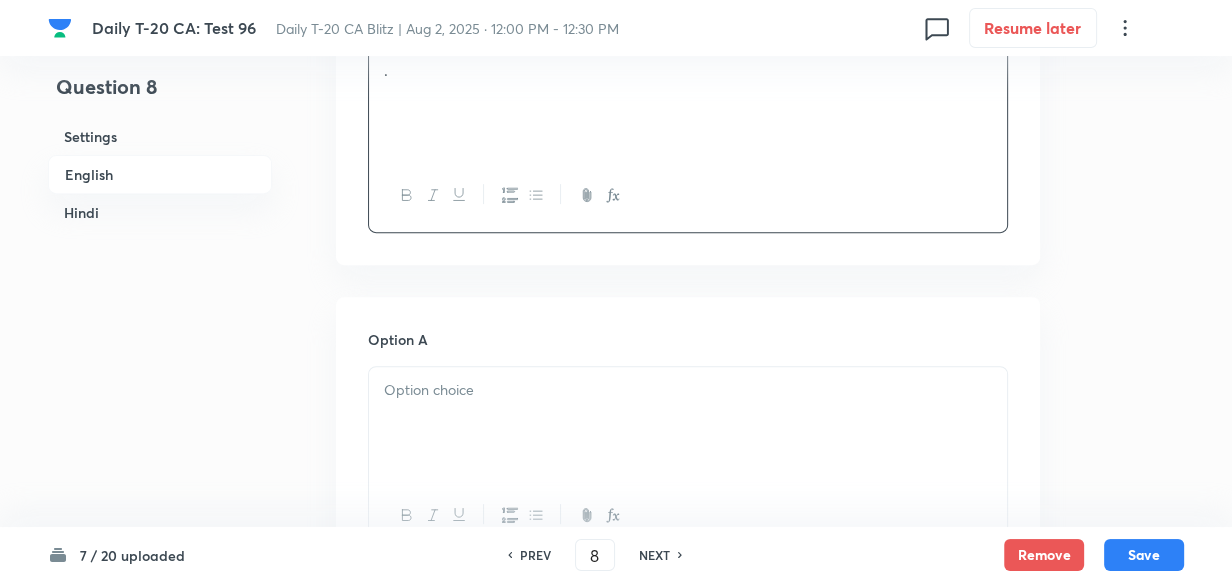 scroll, scrollTop: 880, scrollLeft: 0, axis: vertical 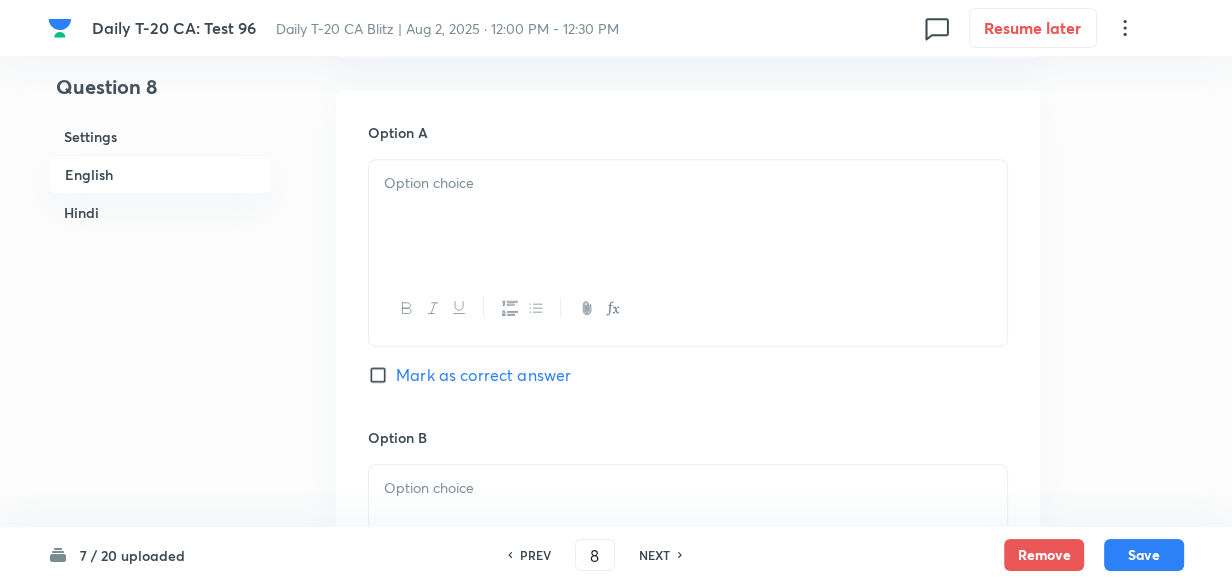 click at bounding box center (688, 216) 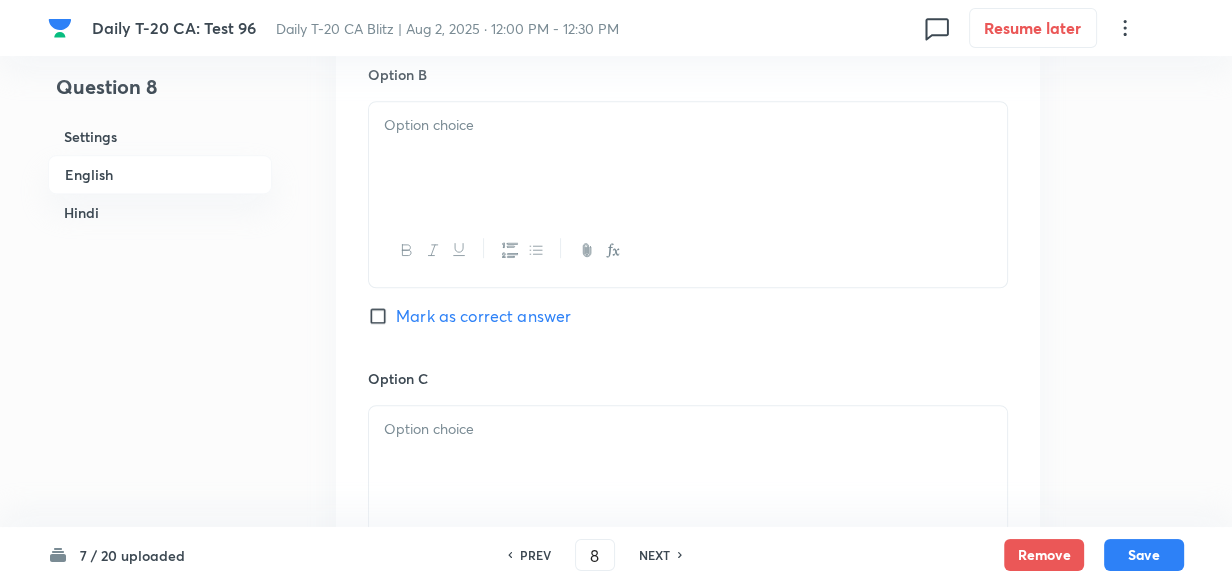 type 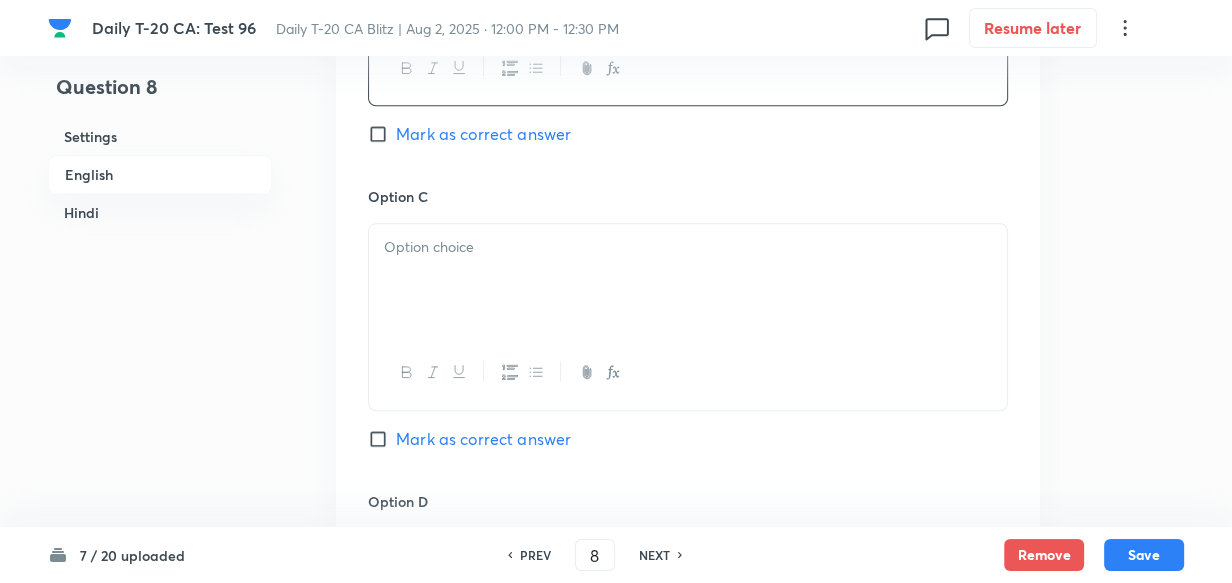 type 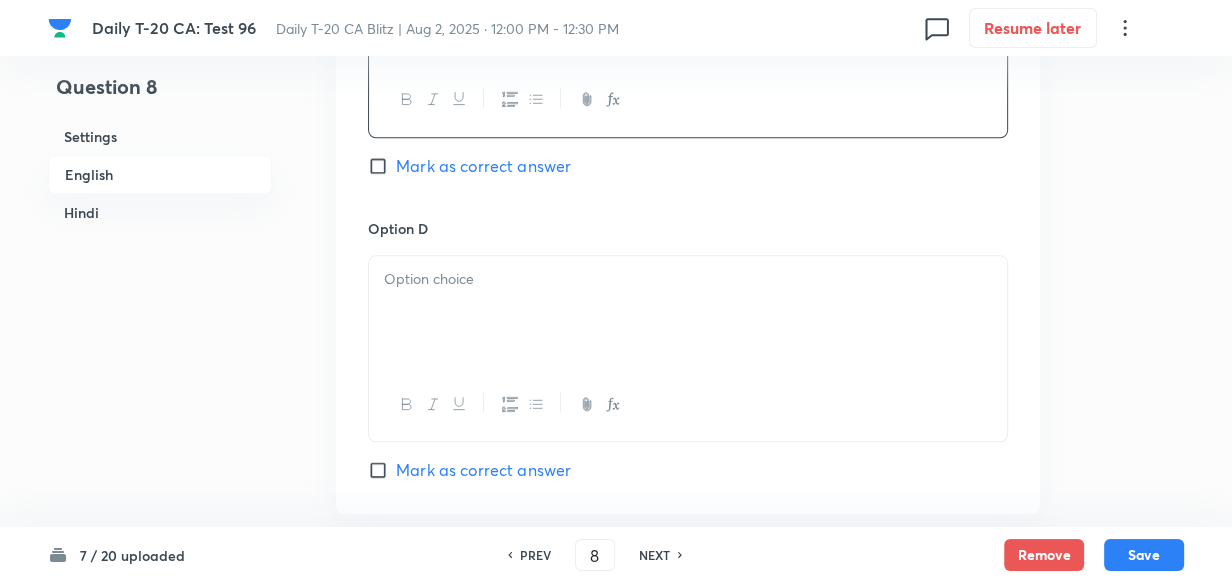 type 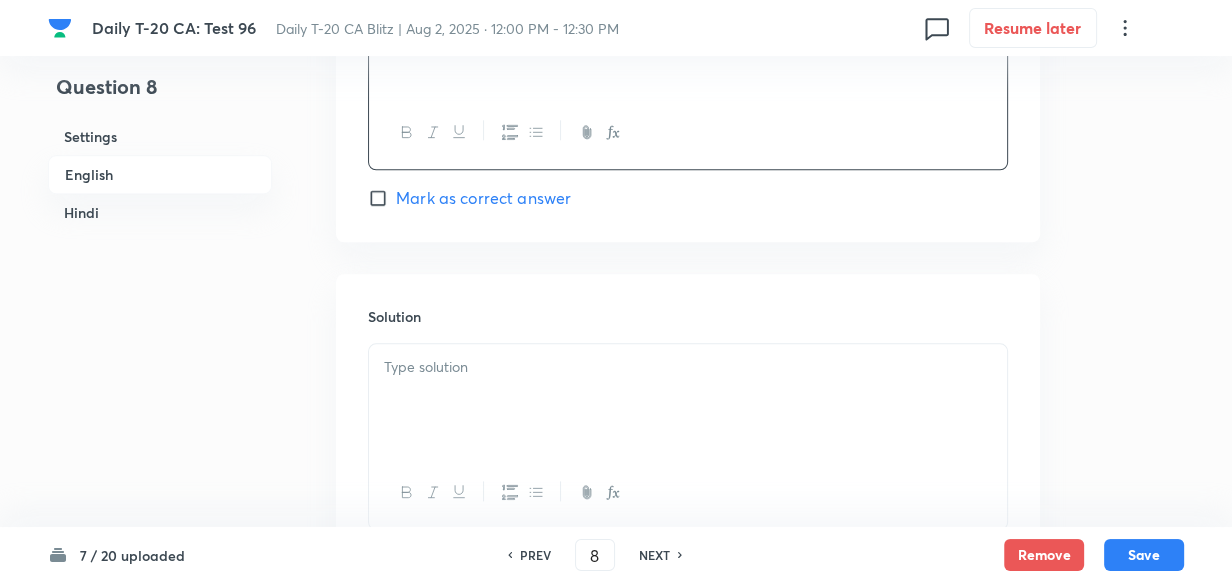 click on "Mark as correct answer" at bounding box center (483, 198) 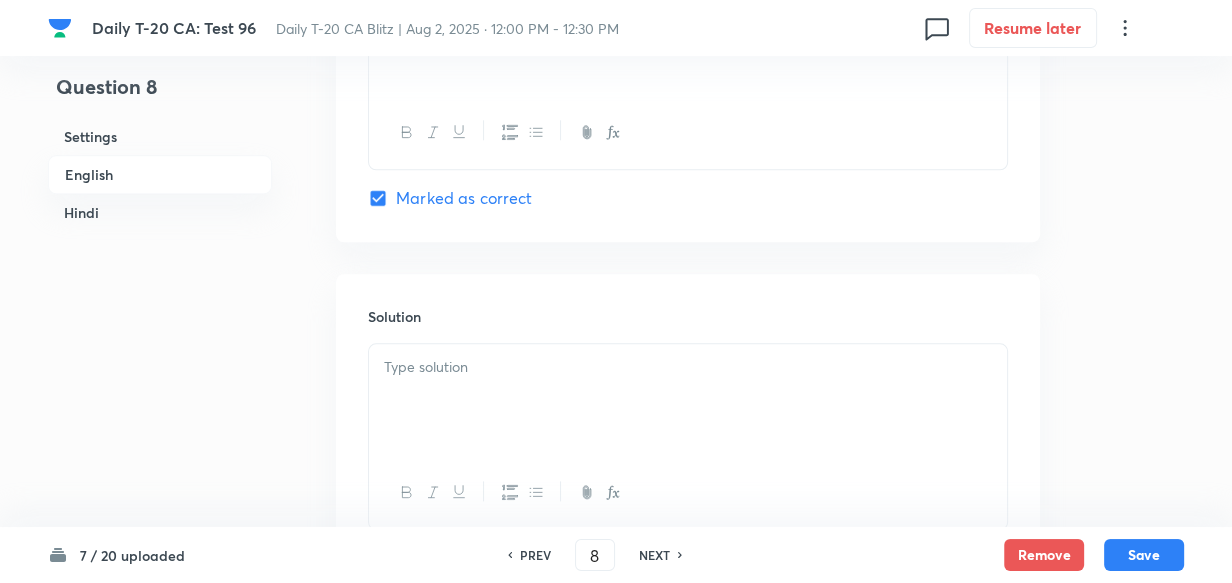 checkbox on "true" 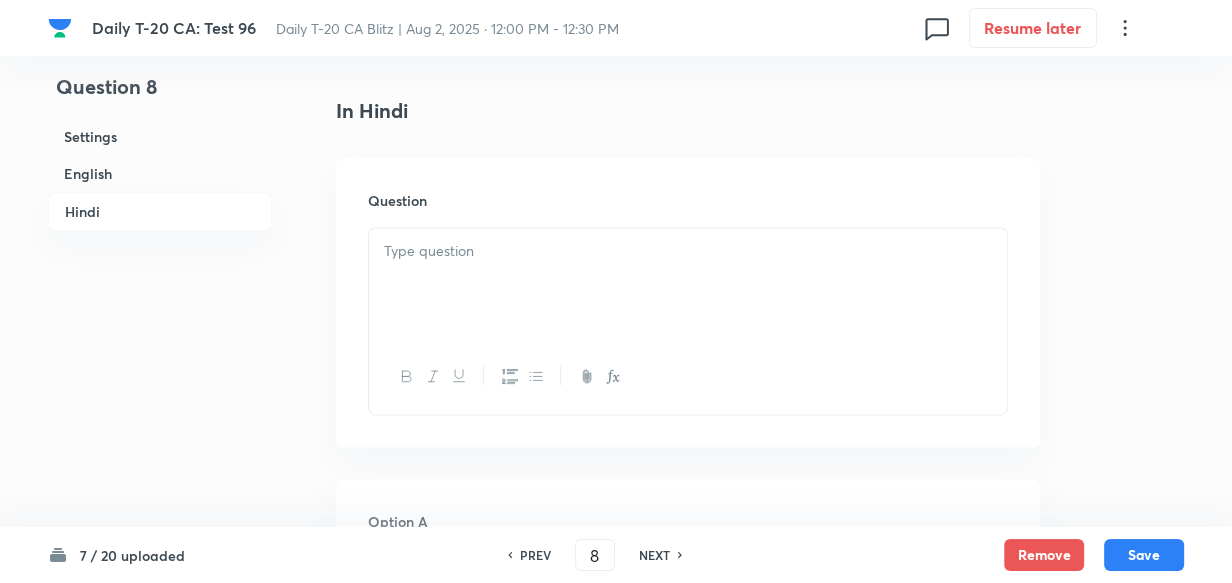 type 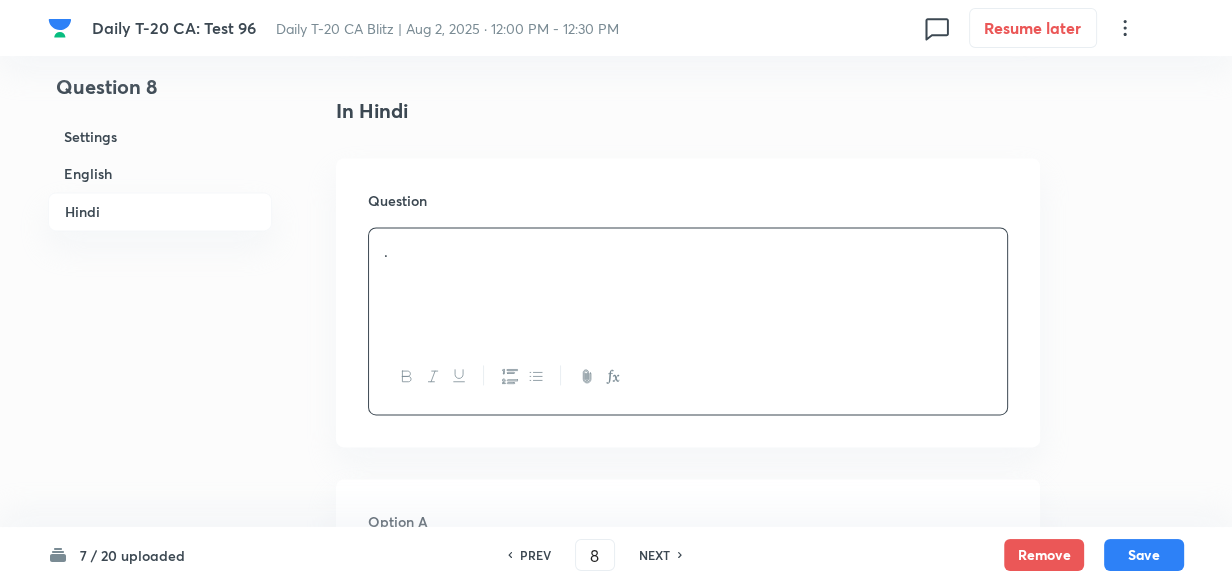 click on "." at bounding box center (688, 284) 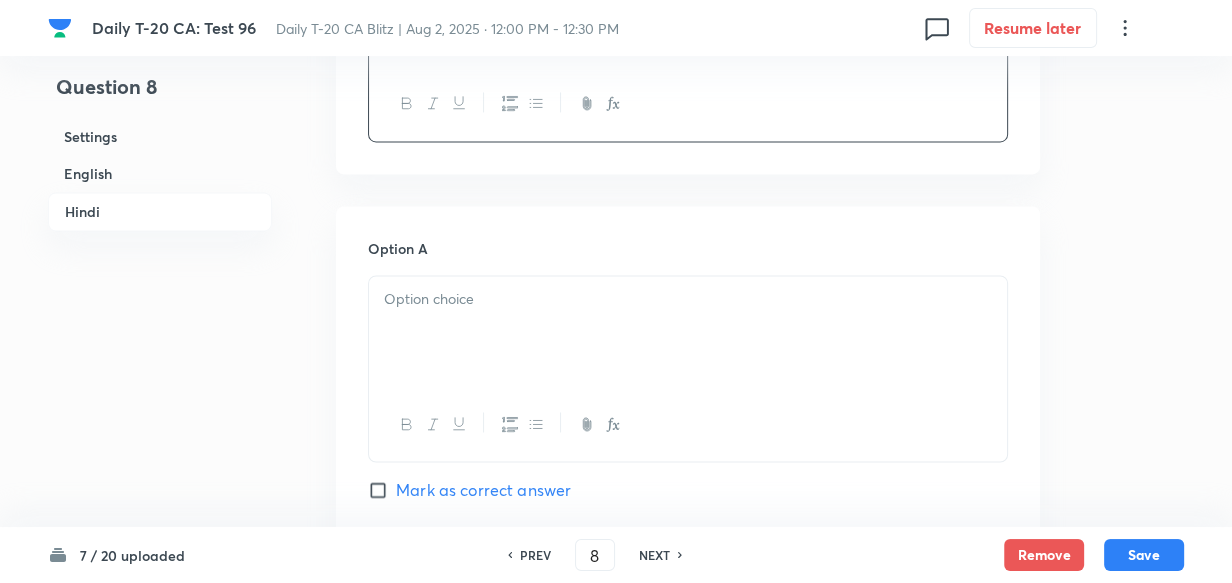 click on "Option A Mark as correct answer" at bounding box center (688, 390) 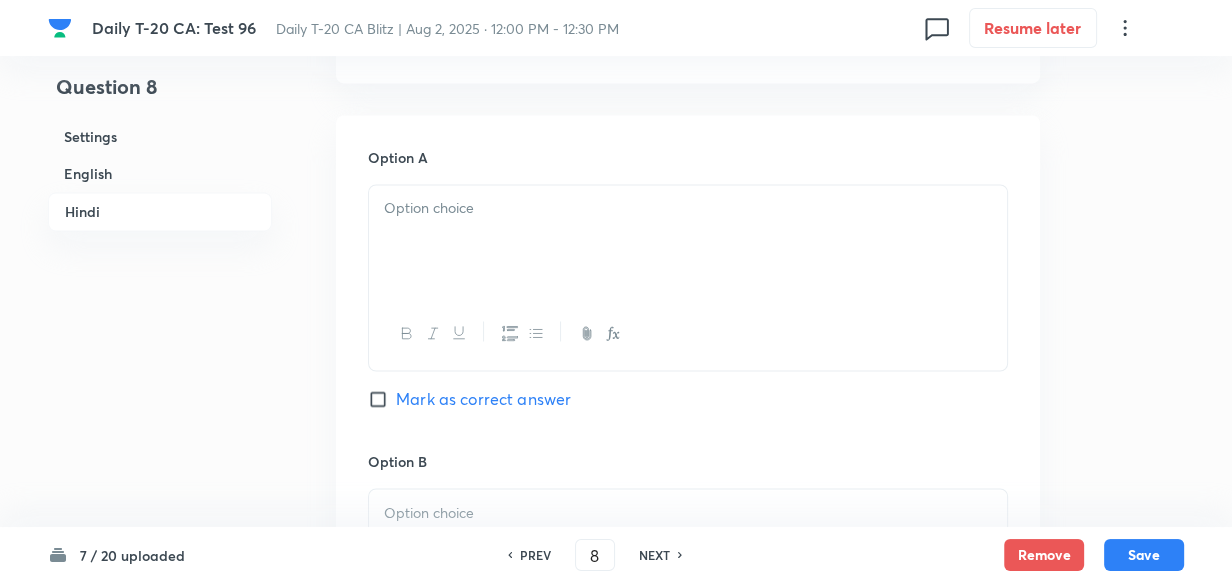 click on "Option A Mark as correct answer" at bounding box center [688, 299] 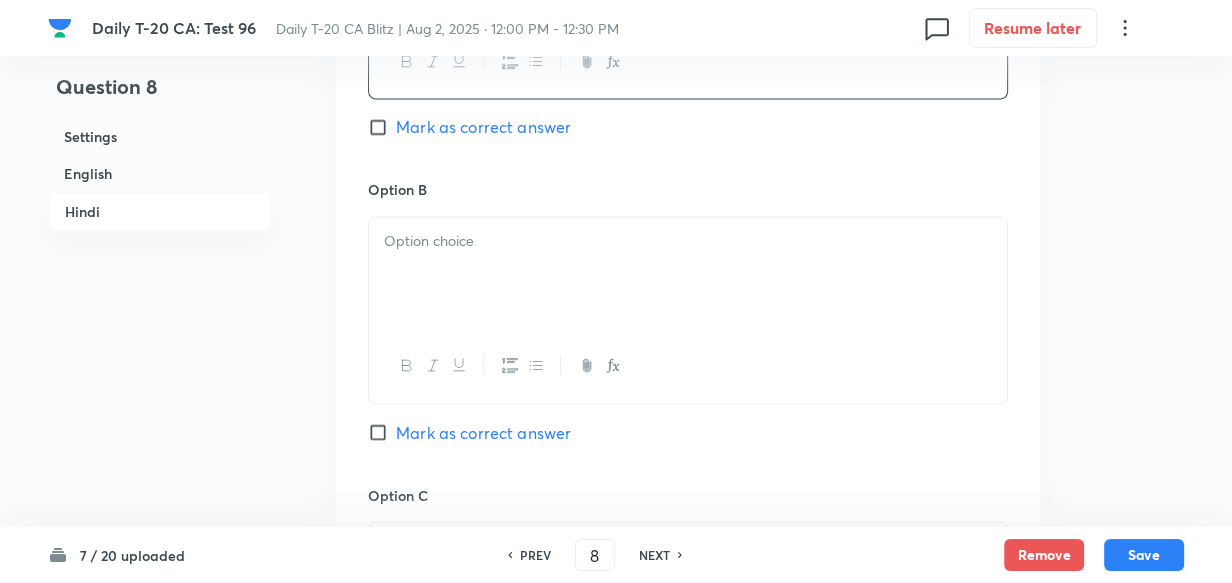 click at bounding box center [688, 273] 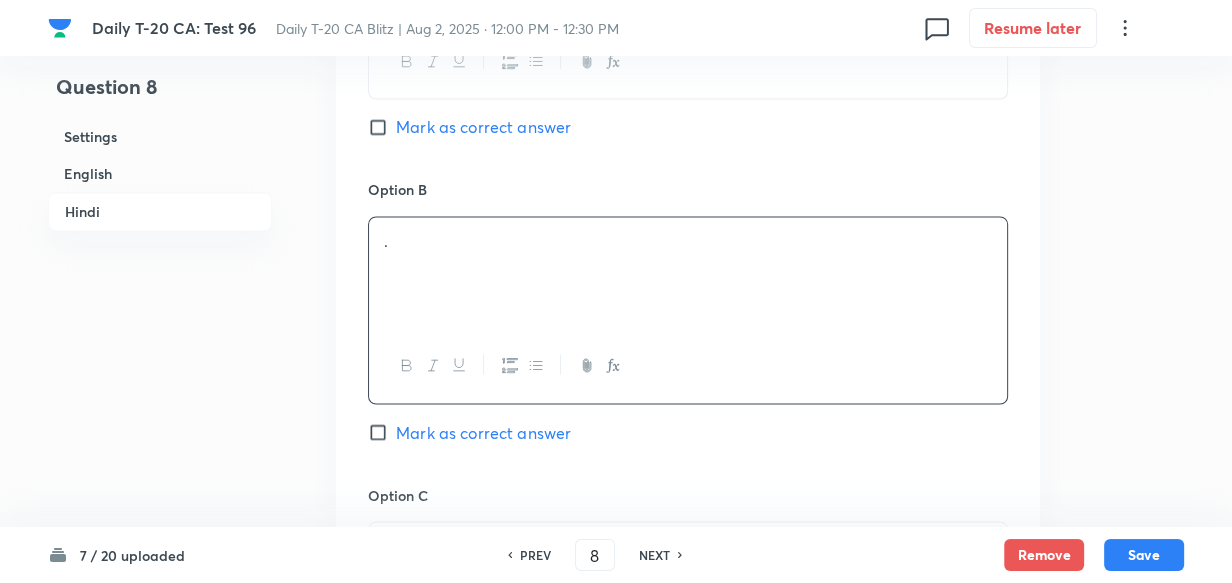 type 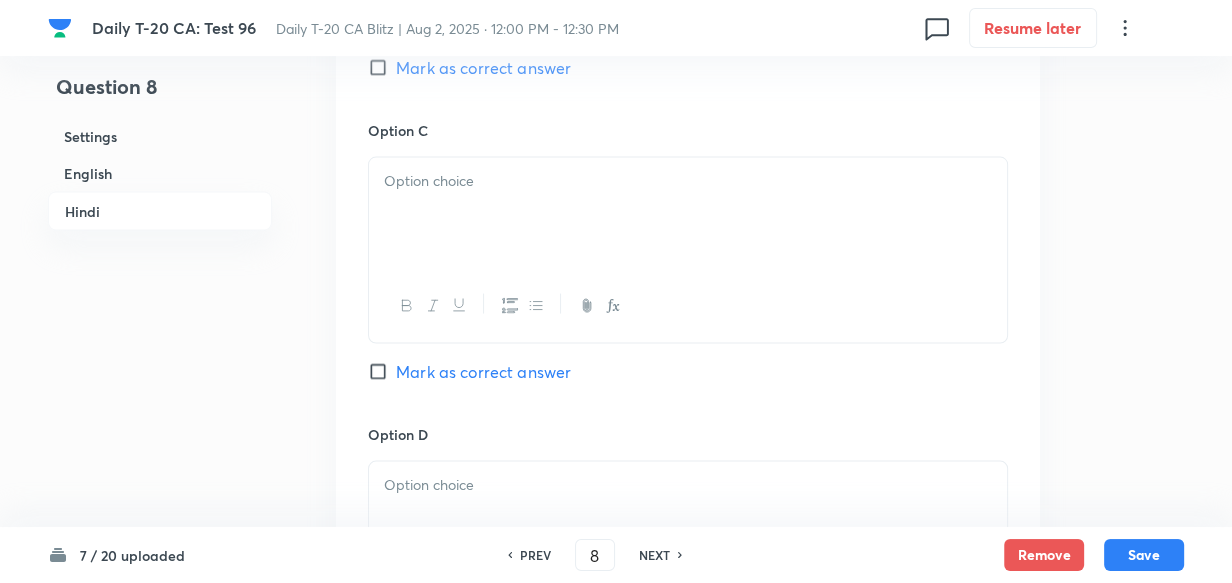 click at bounding box center (688, 214) 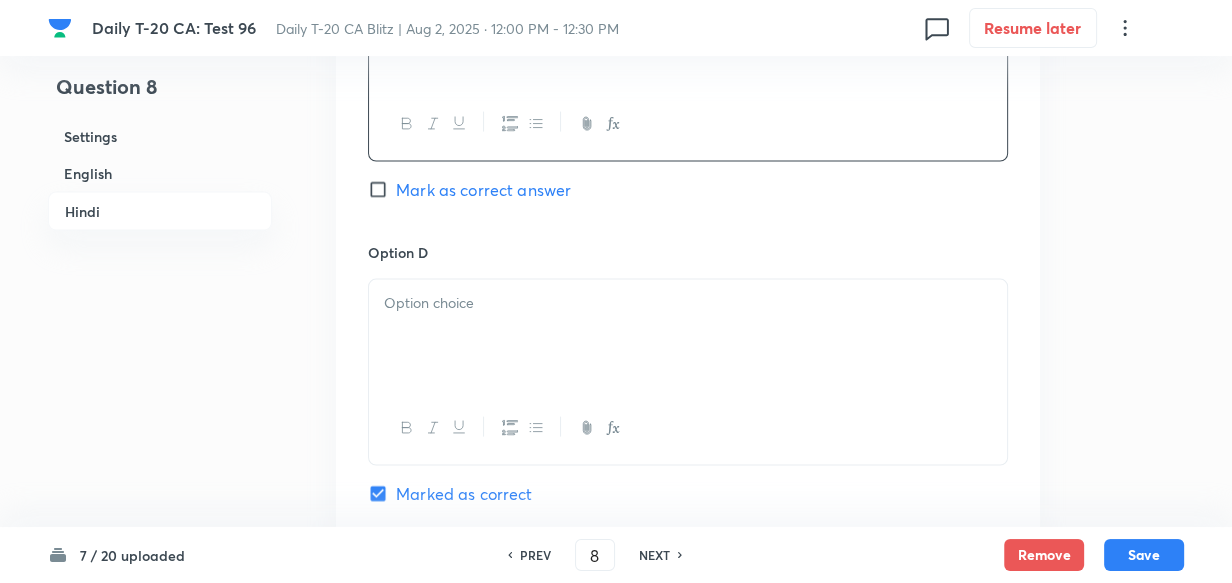 type 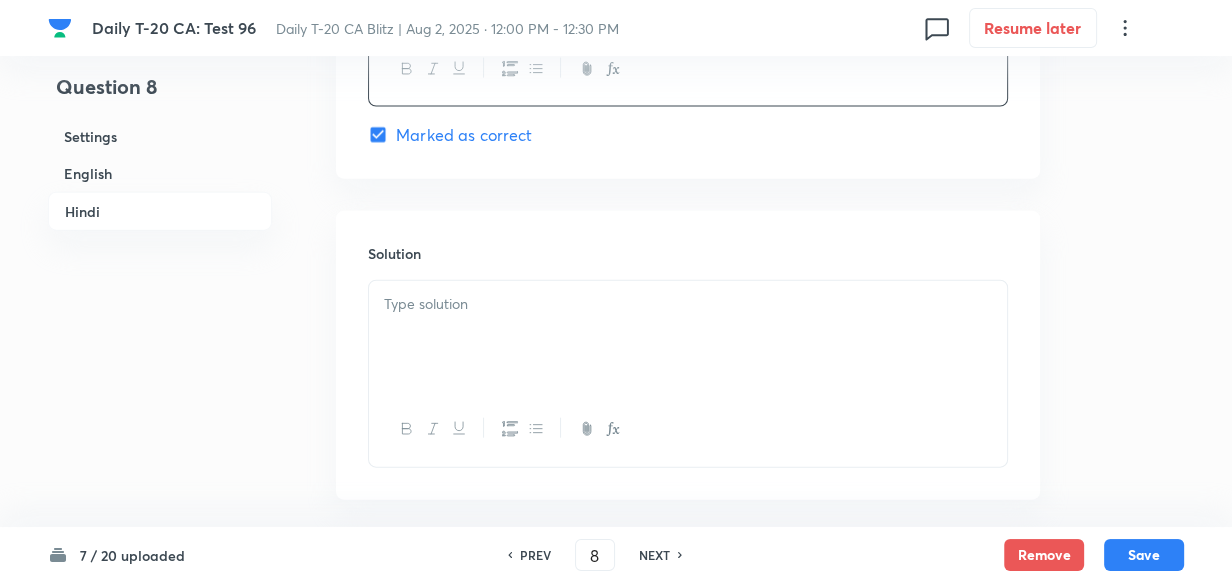scroll, scrollTop: 4151, scrollLeft: 0, axis: vertical 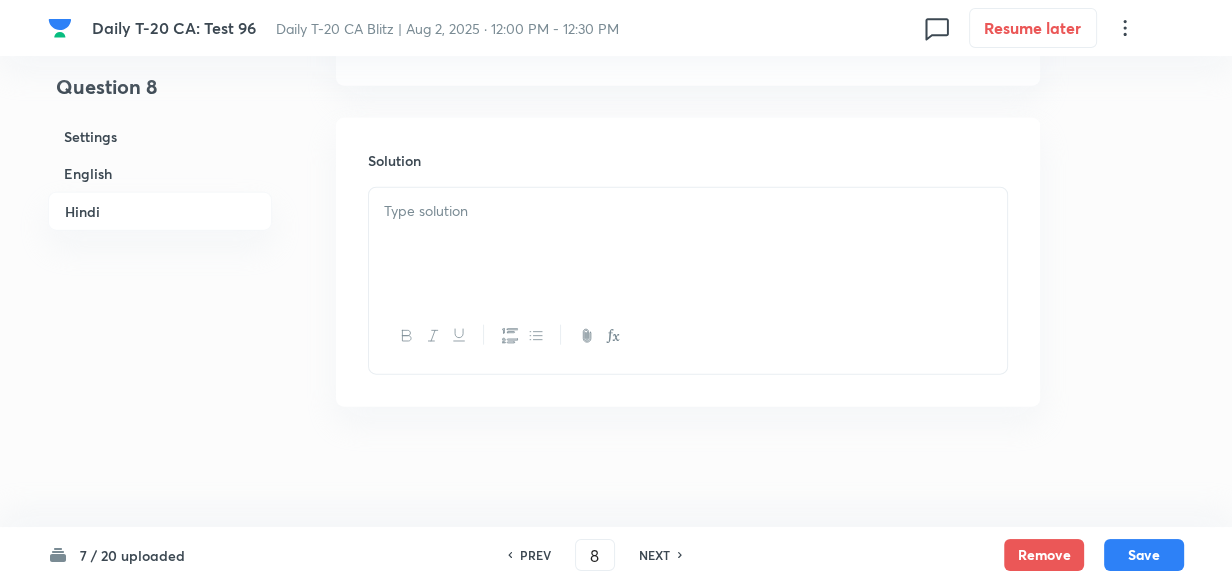 click at bounding box center [688, 244] 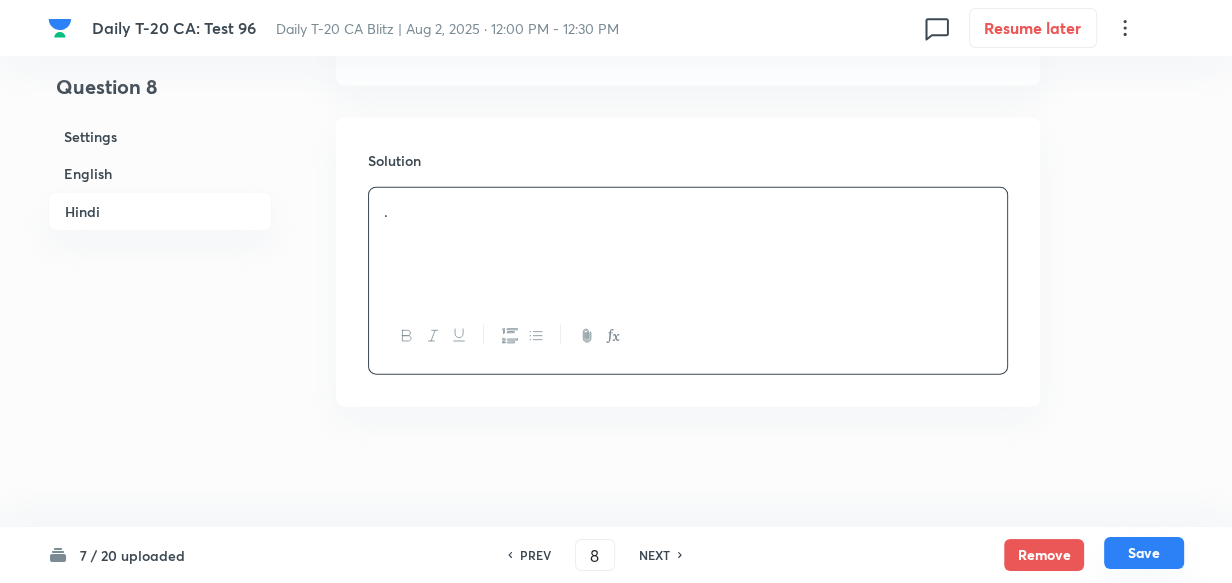 click on "Save" at bounding box center [1144, 553] 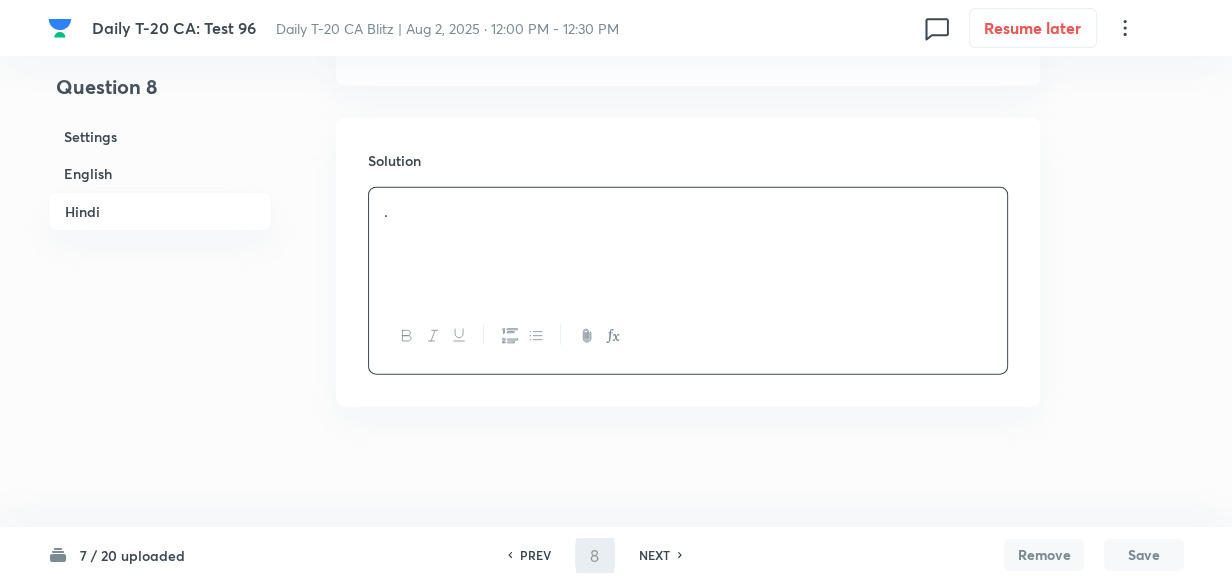type on "9" 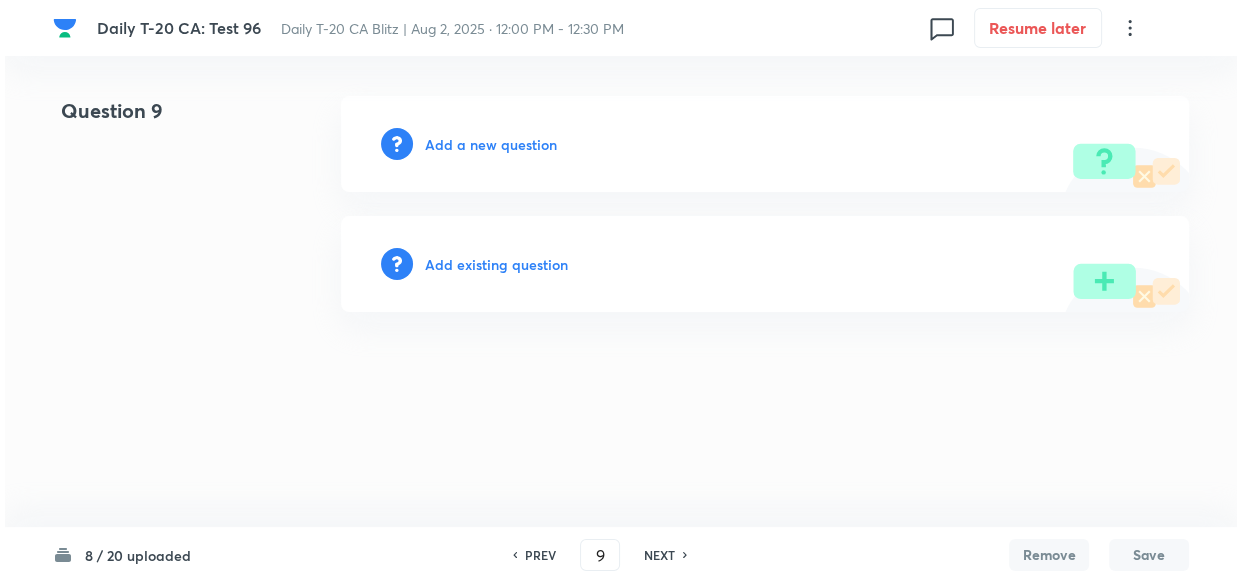 scroll, scrollTop: 0, scrollLeft: 0, axis: both 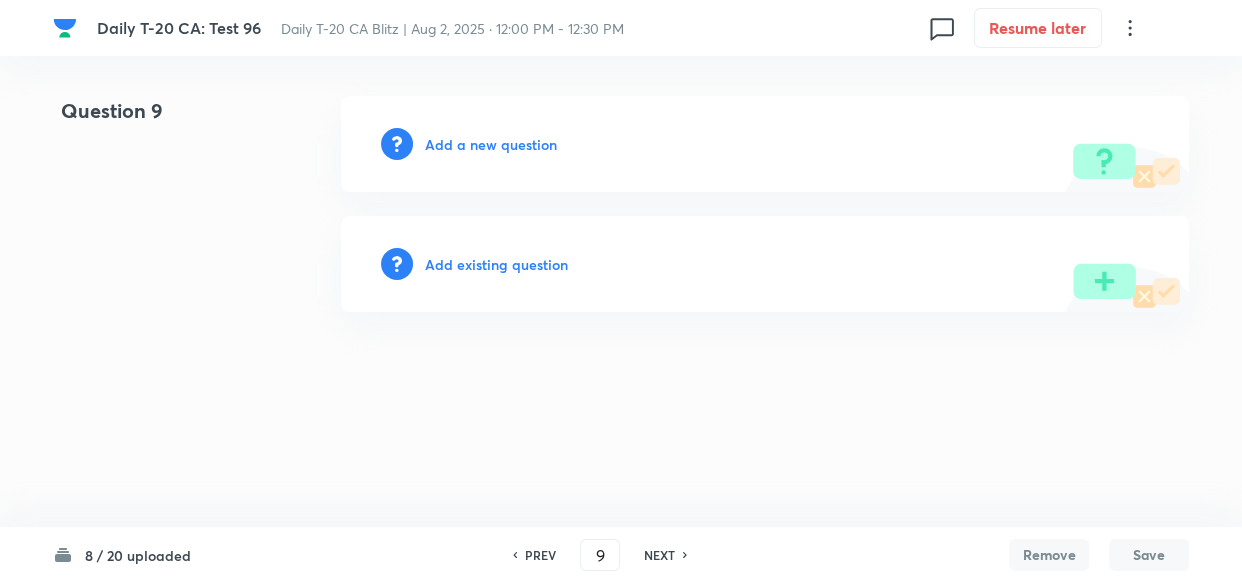 click on "Add a new question" at bounding box center [491, 144] 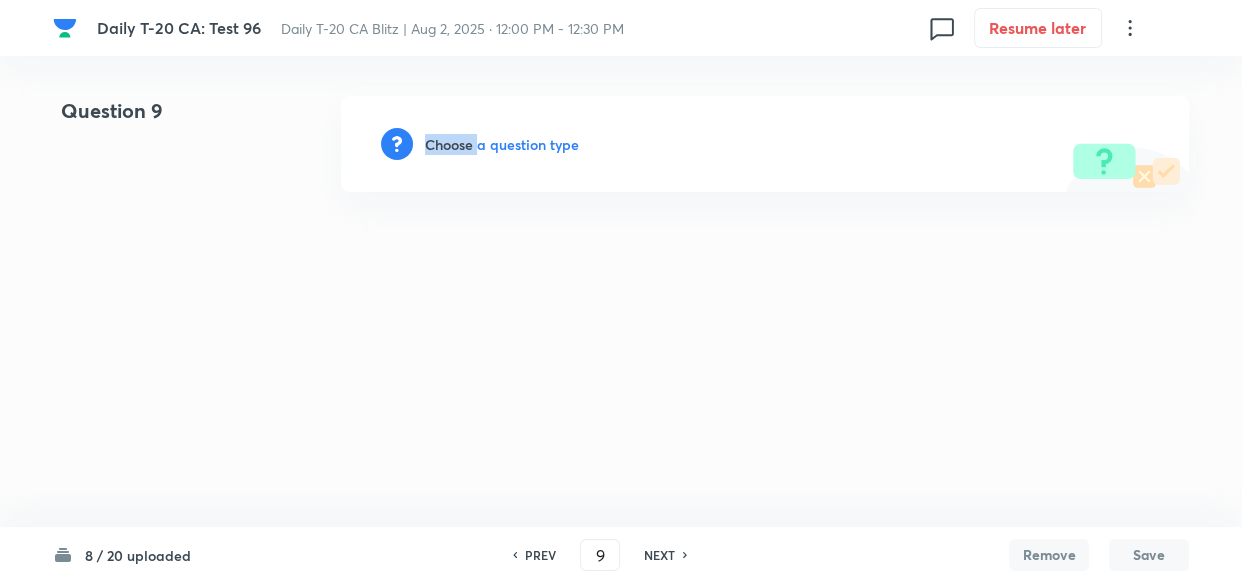 click on "Choose a question type" at bounding box center [502, 144] 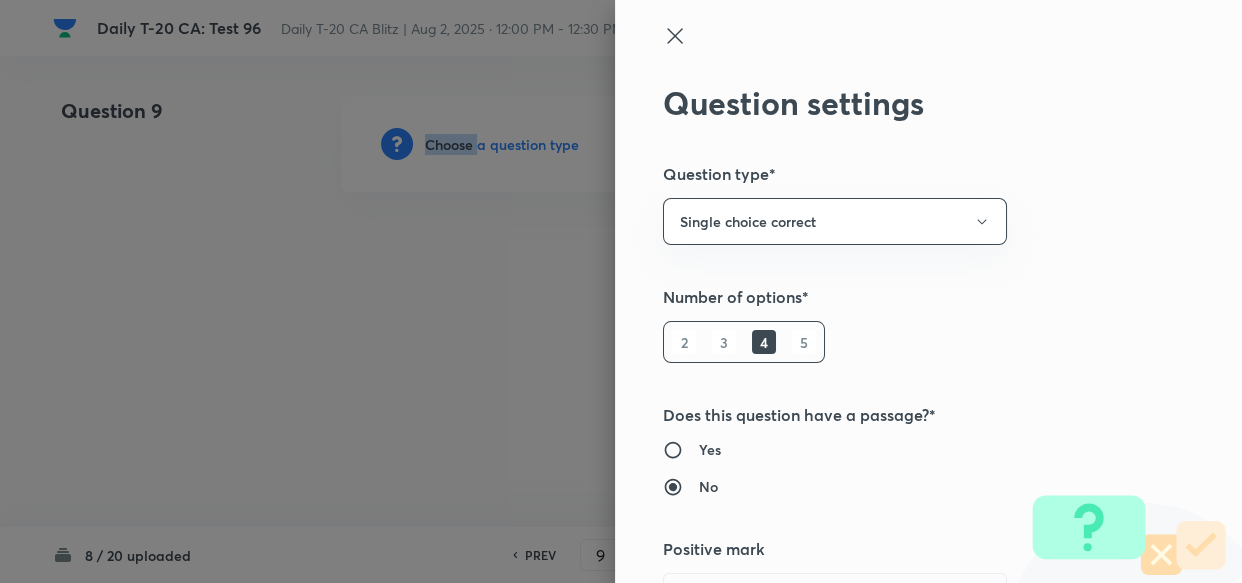type 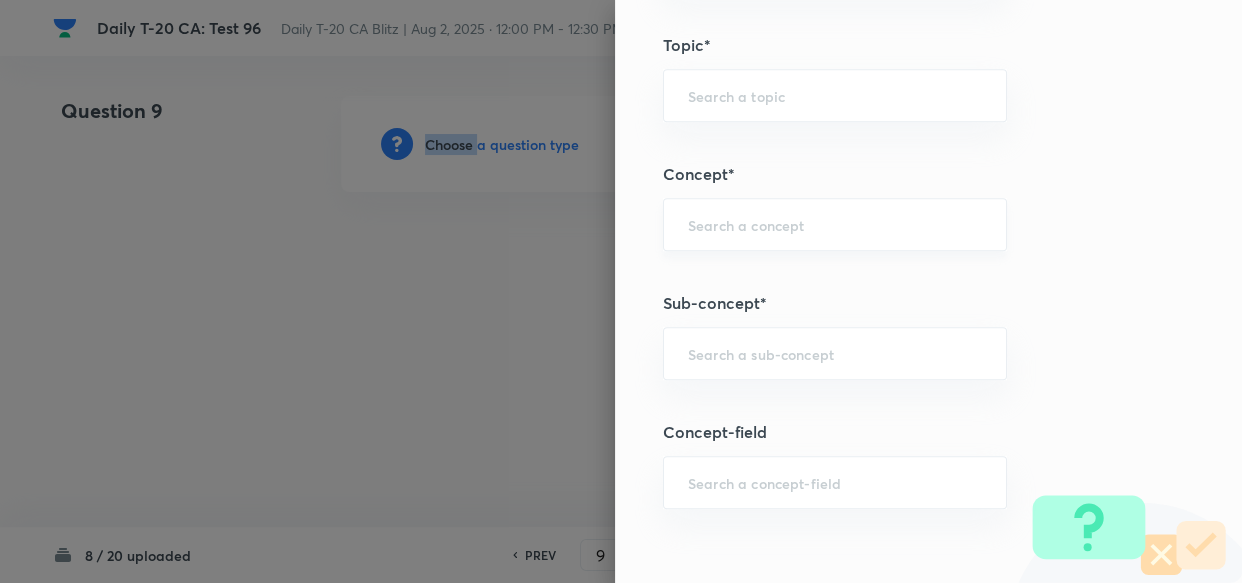click on "​" at bounding box center [835, 224] 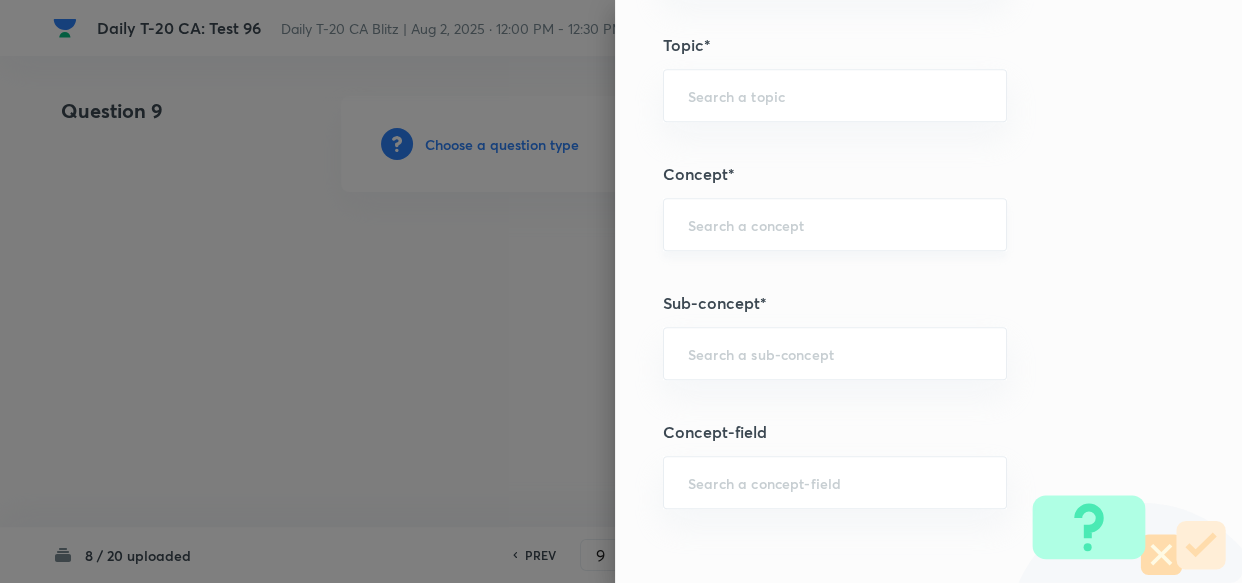 scroll, scrollTop: 1181, scrollLeft: 0, axis: vertical 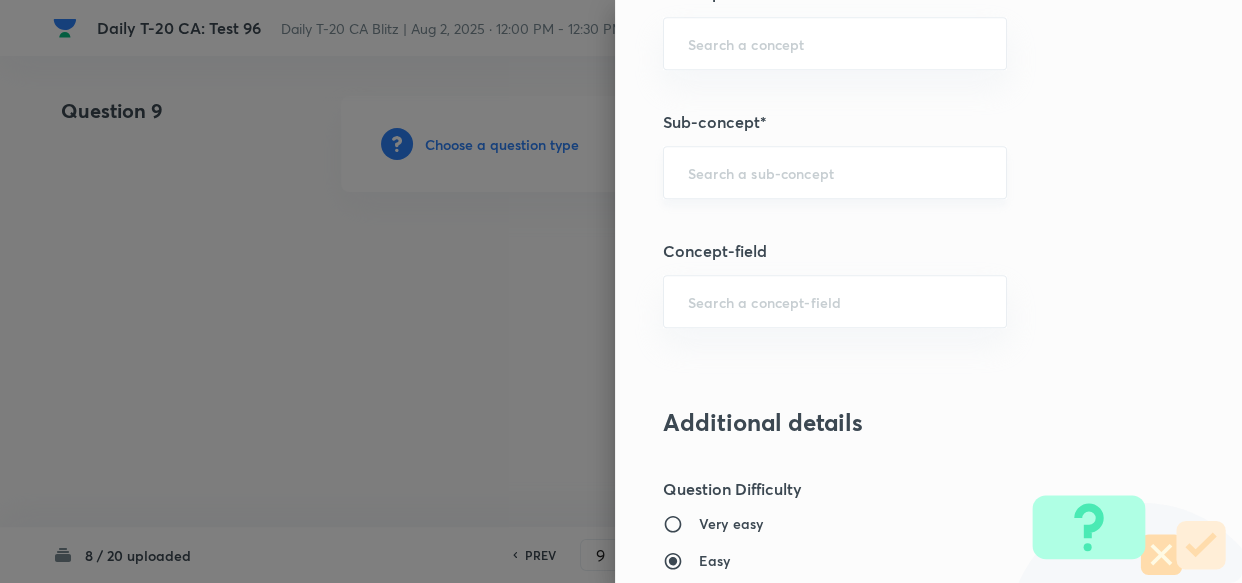 click on "​" at bounding box center (835, 172) 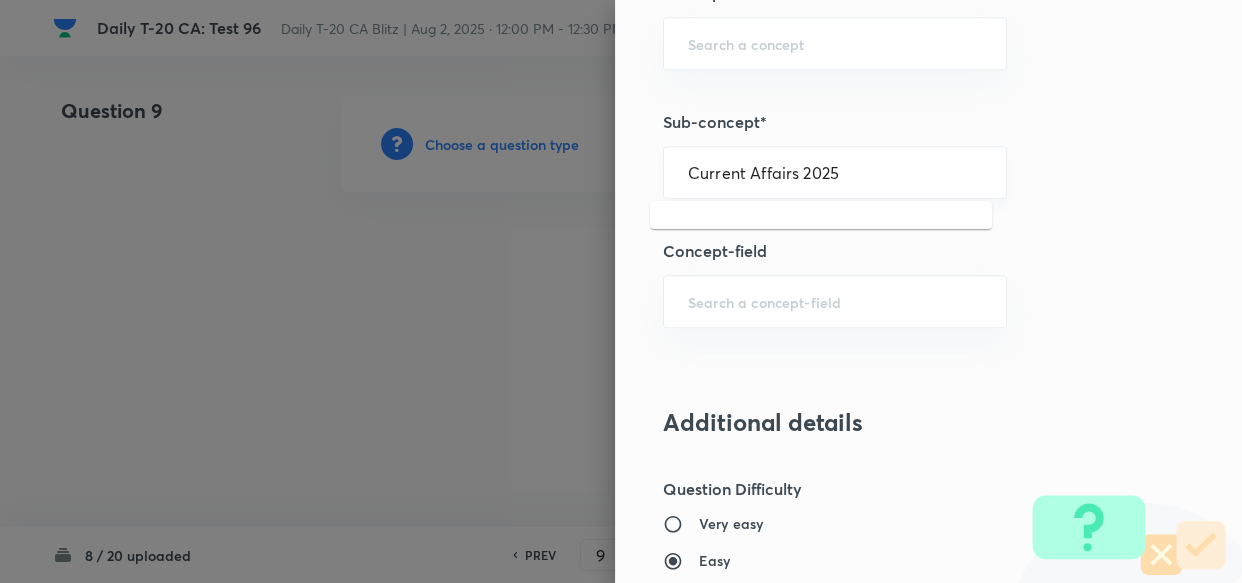 click on "Current Affairs 2025 ​" at bounding box center (835, 172) 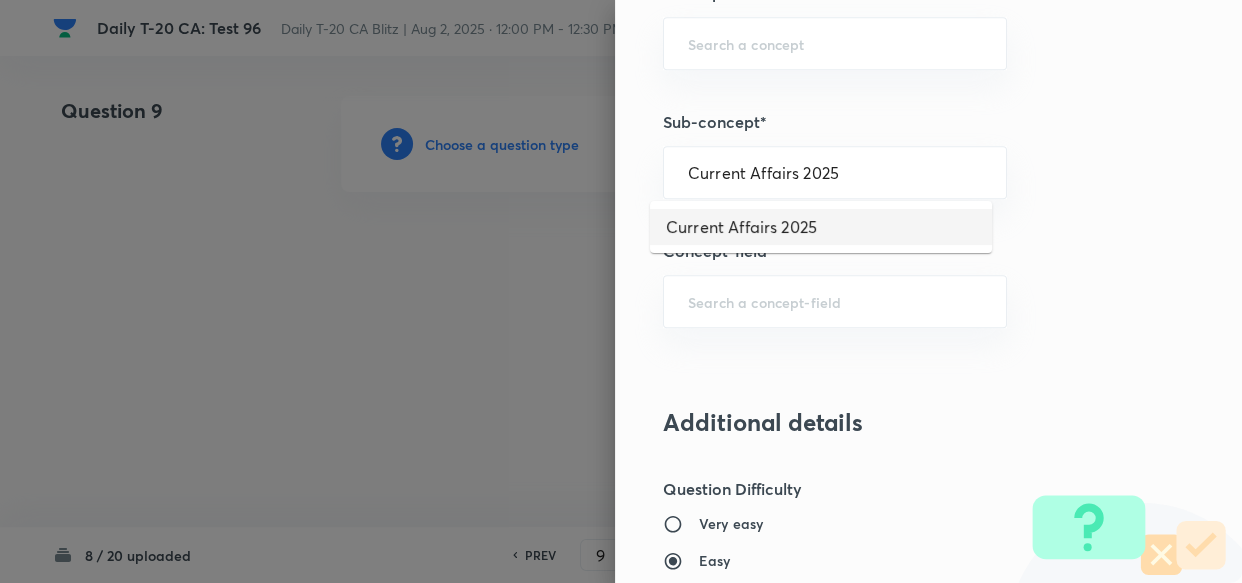 click on "Current Affairs 2025" at bounding box center (821, 227) 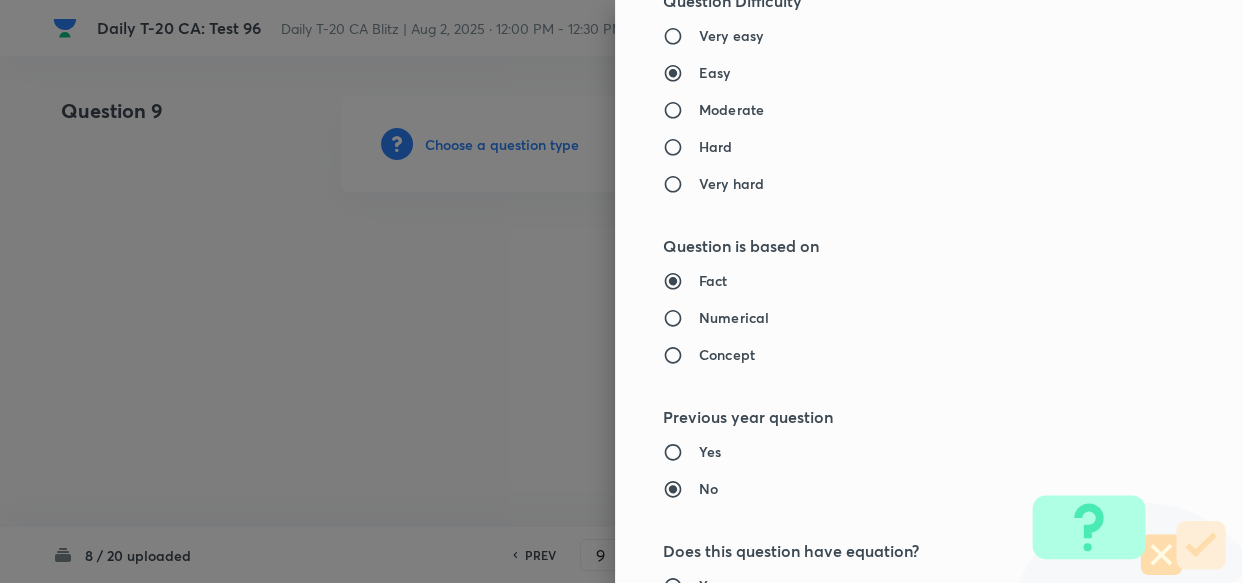type on "Current Affairs" 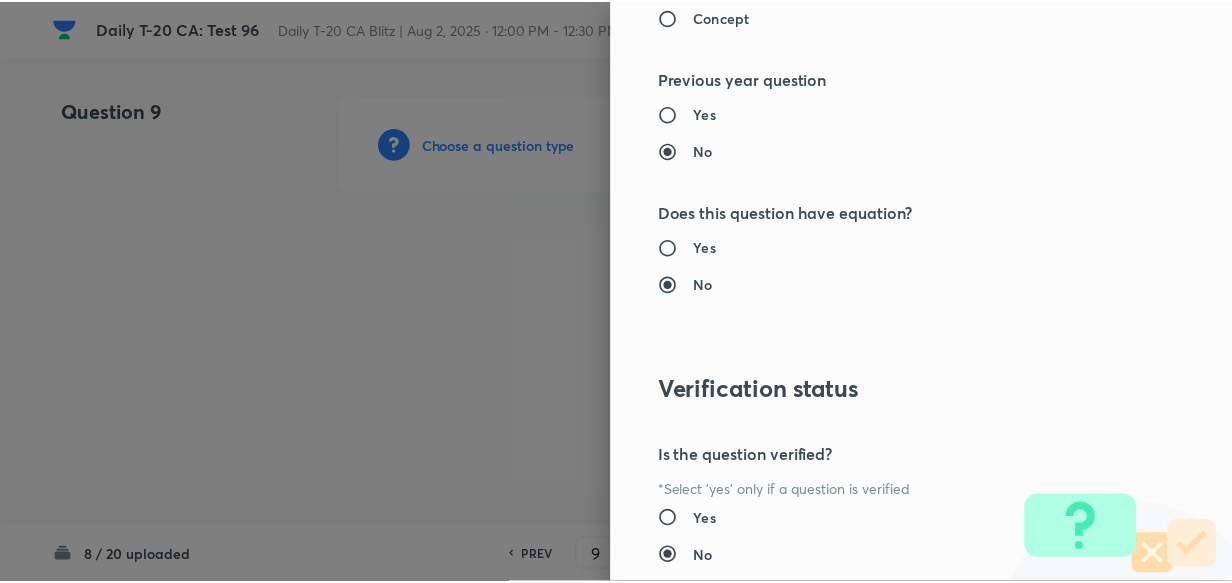 scroll, scrollTop: 2140, scrollLeft: 0, axis: vertical 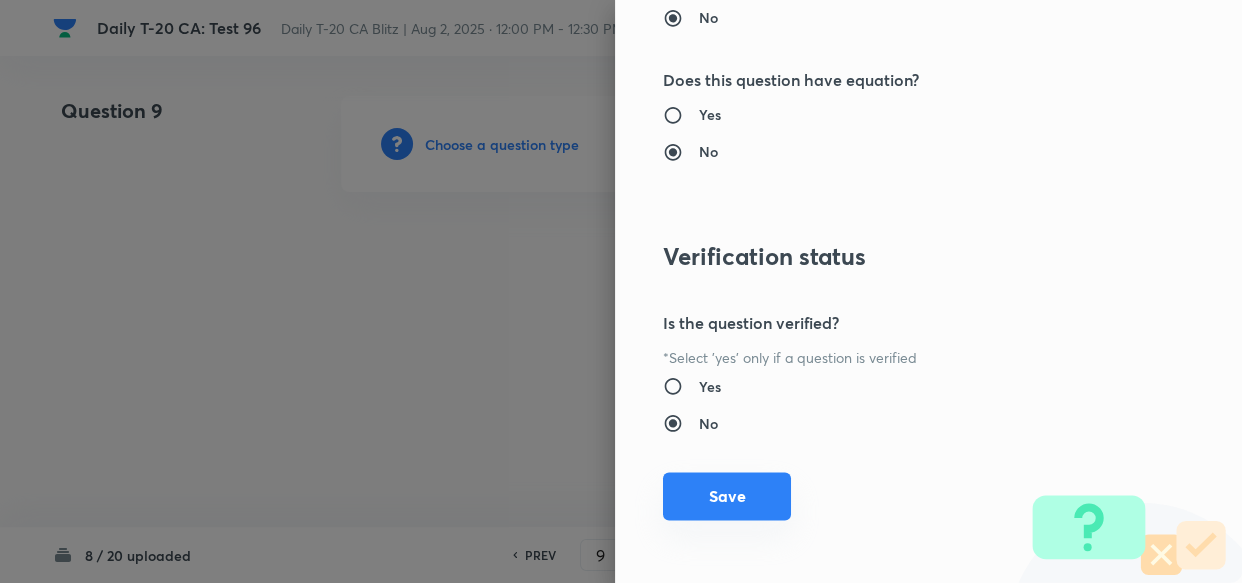 click on "Save" at bounding box center [727, 496] 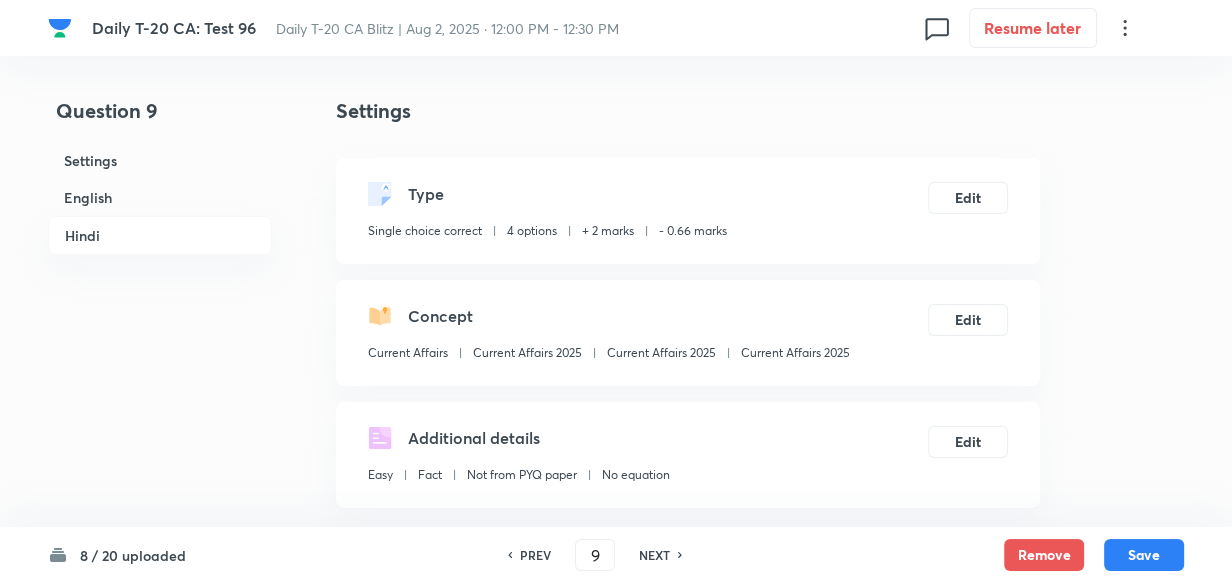 drag, startPoint x: 115, startPoint y: 193, endPoint x: 447, endPoint y: 244, distance: 335.89432 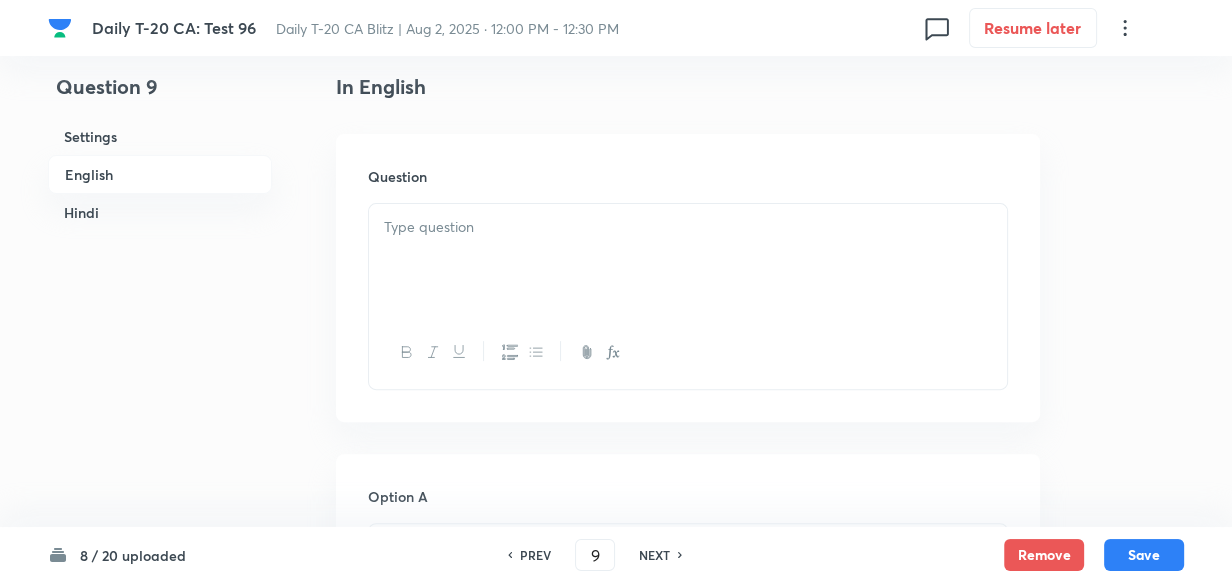 click at bounding box center (688, 260) 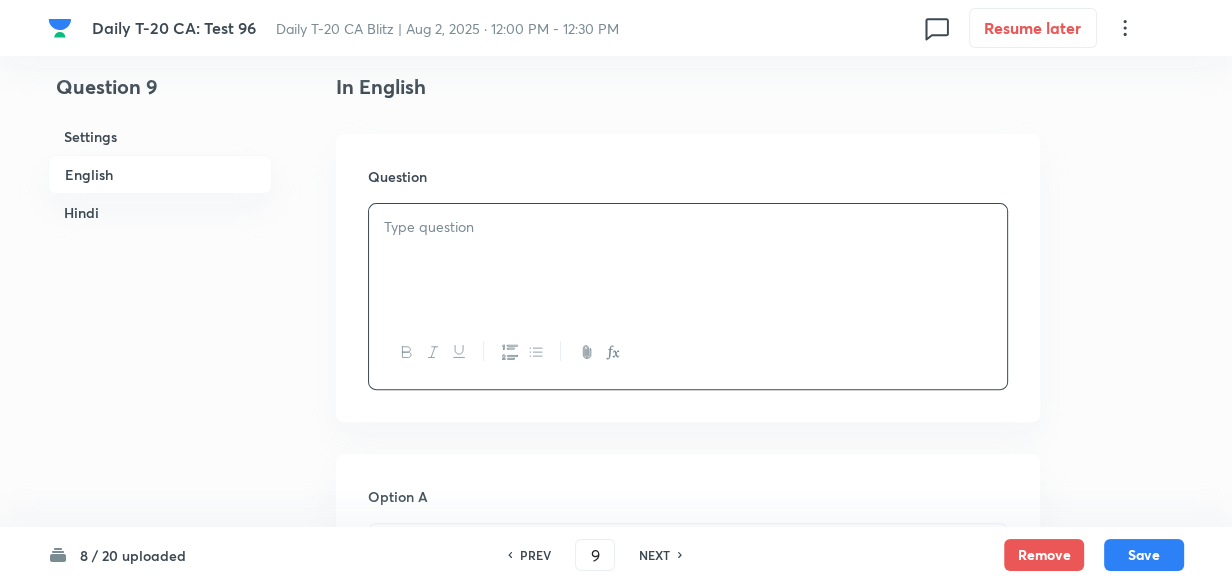 type 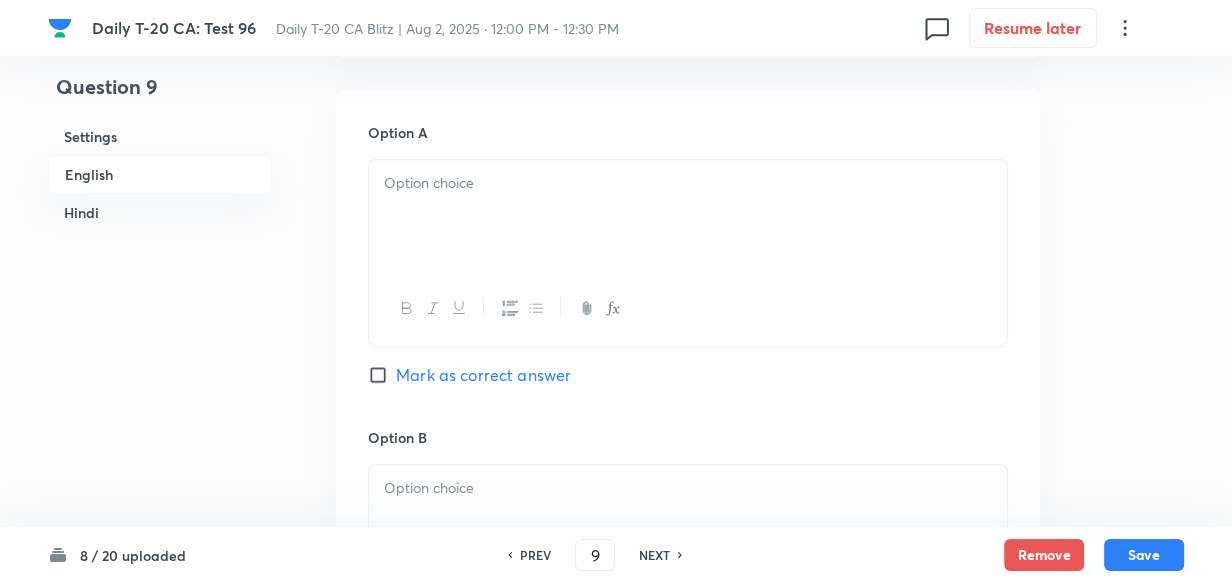 click at bounding box center (688, 216) 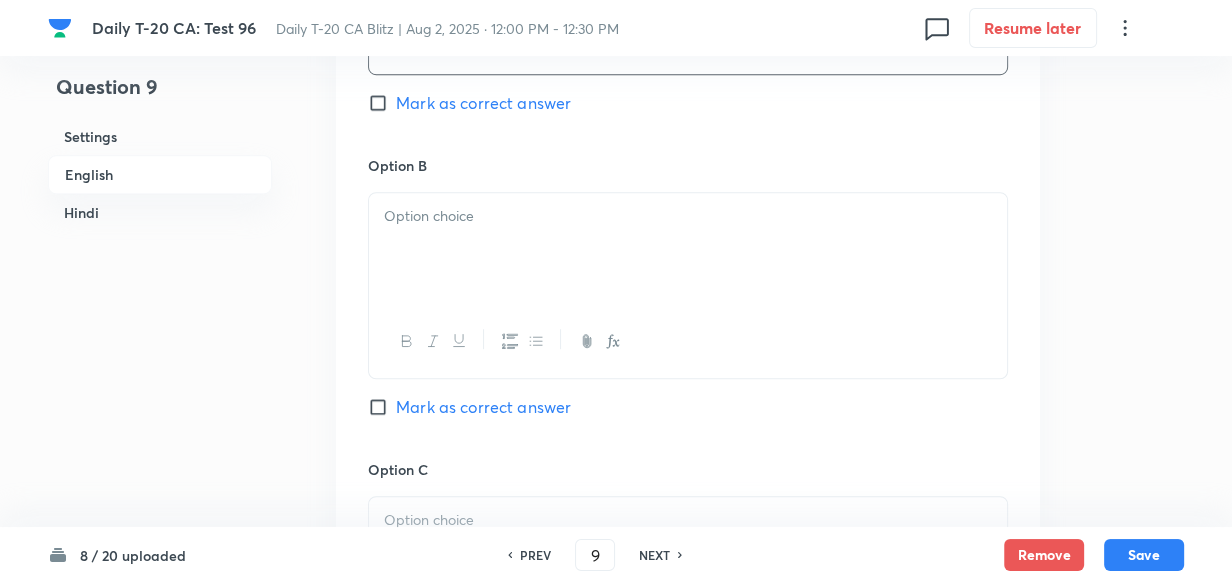 type 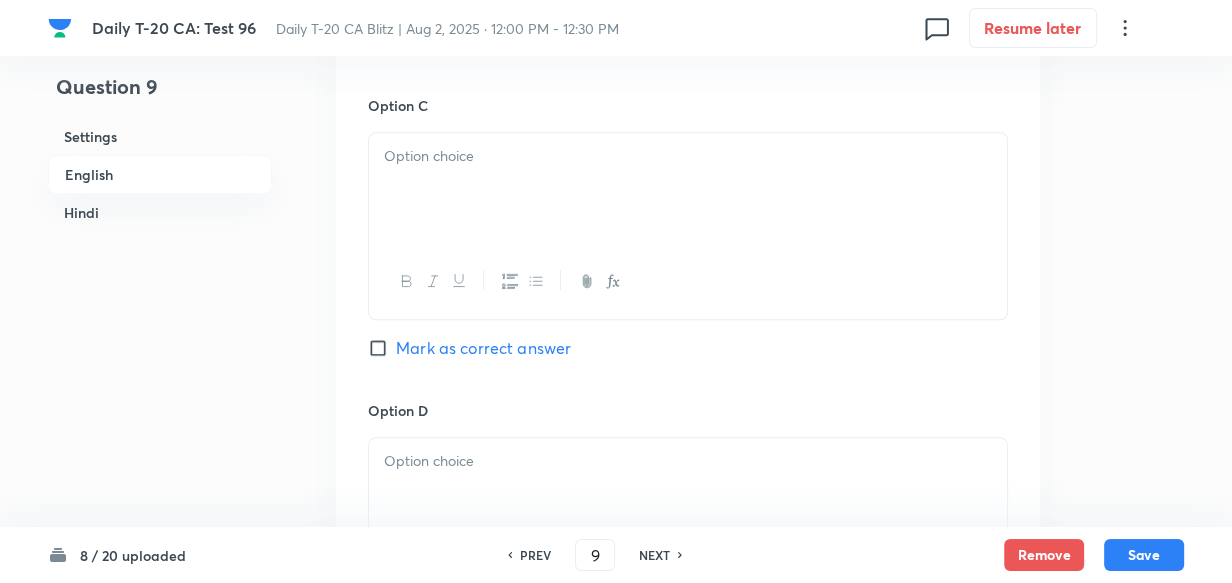 type 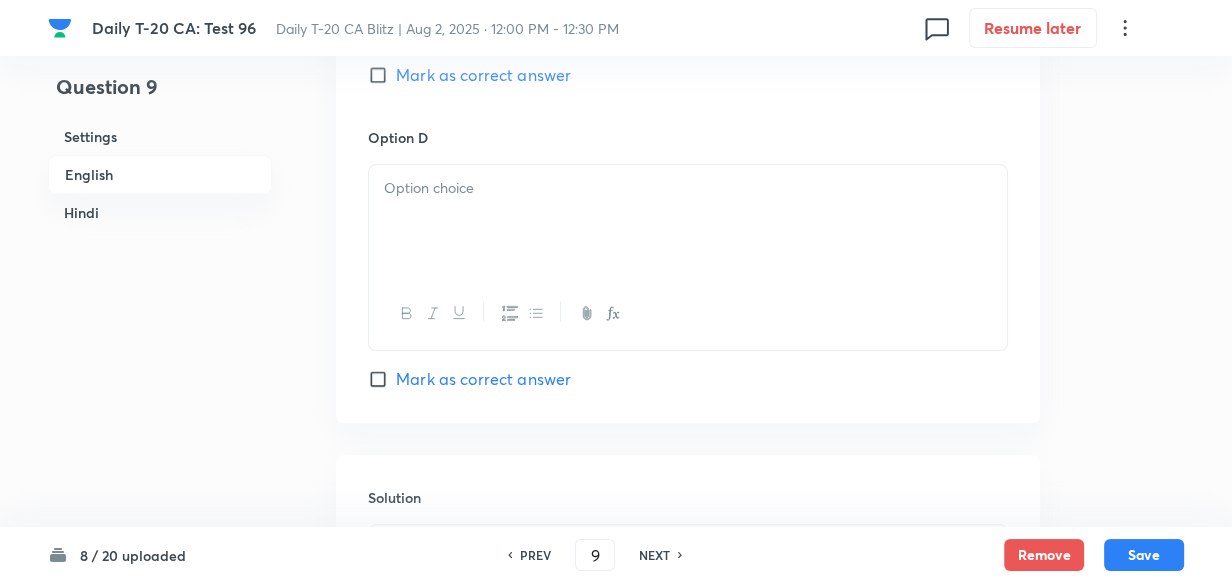 click at bounding box center [688, 221] 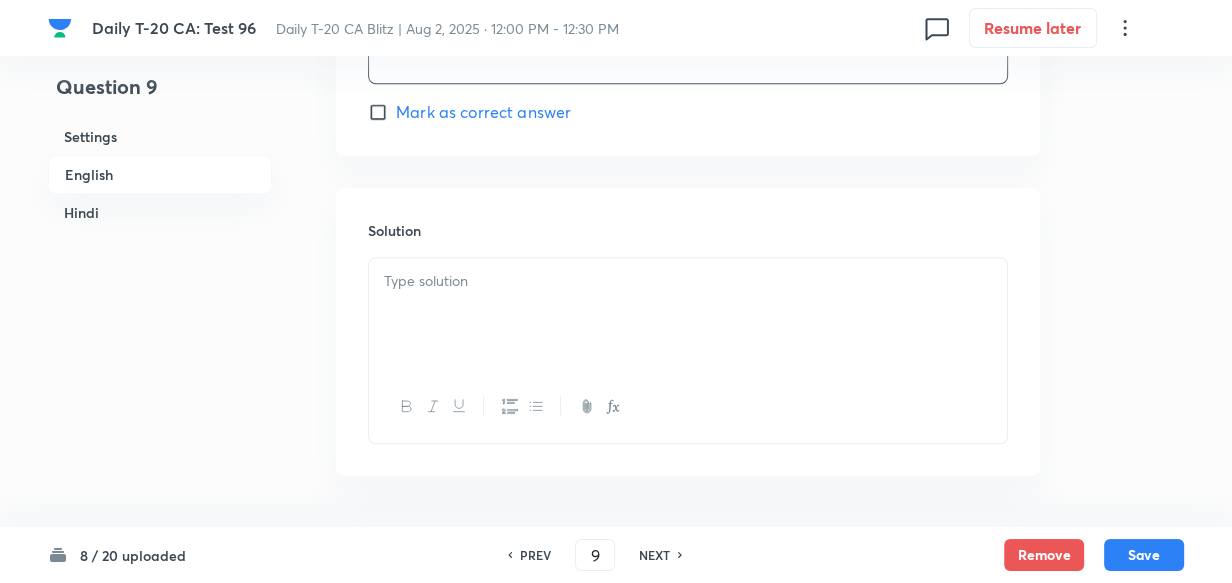 scroll, scrollTop: 2061, scrollLeft: 0, axis: vertical 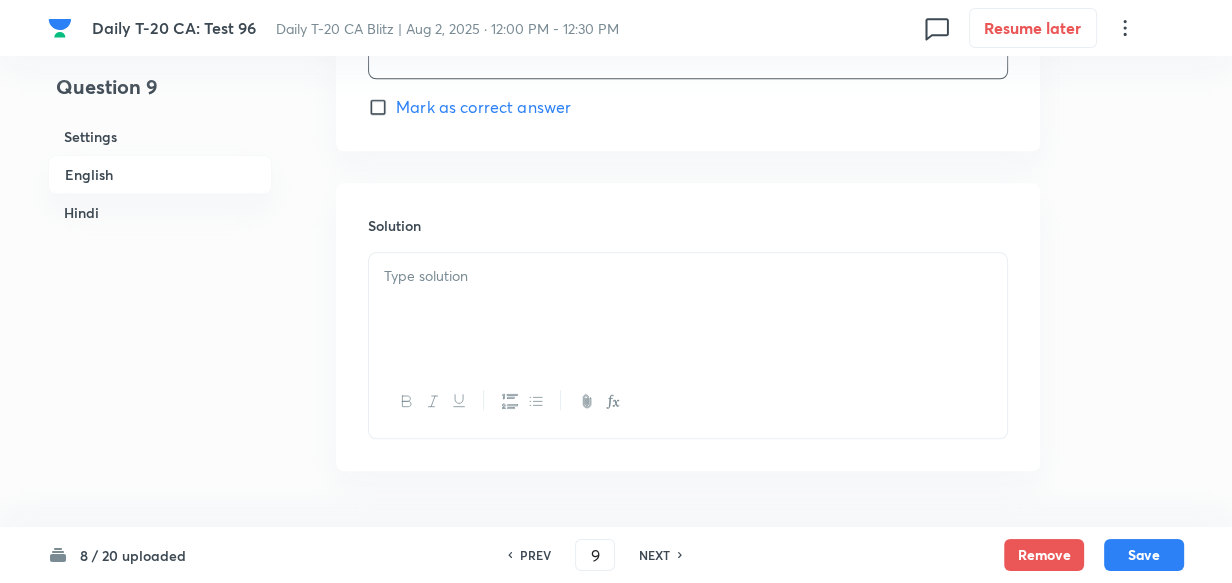 click at bounding box center [688, 276] 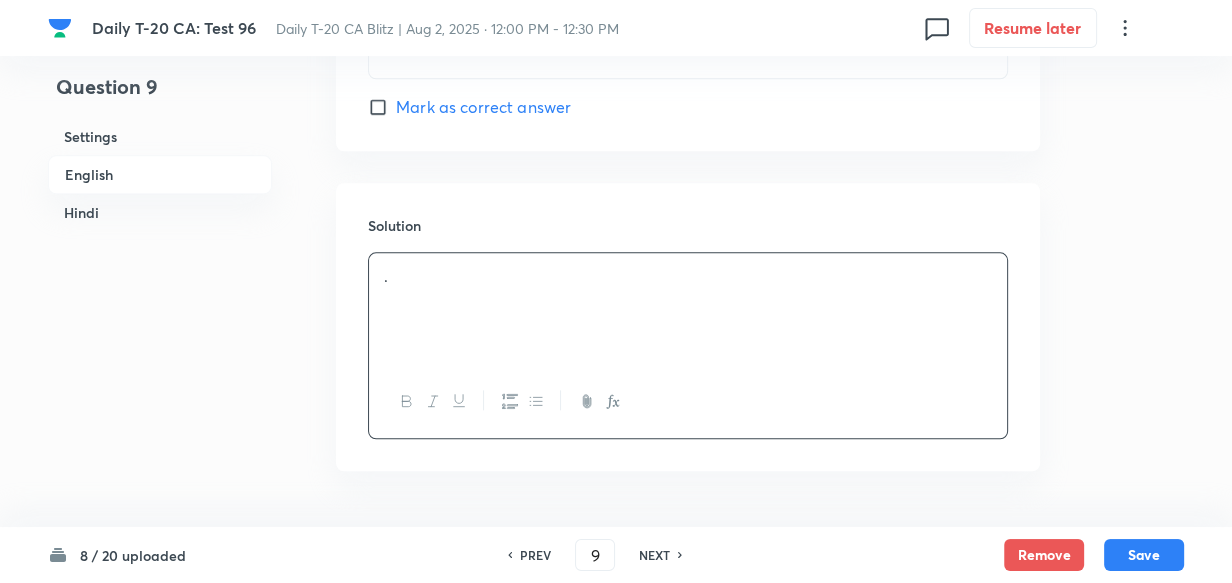 drag, startPoint x: 493, startPoint y: 132, endPoint x: 490, endPoint y: 120, distance: 12.369317 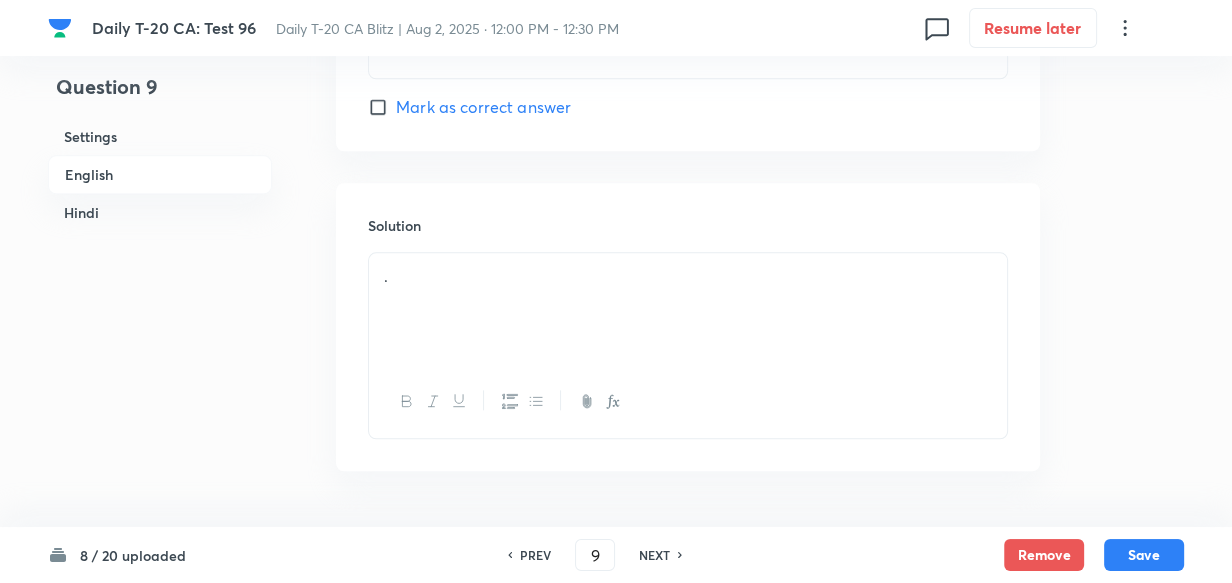 click on "Mark as correct answer" at bounding box center [483, 107] 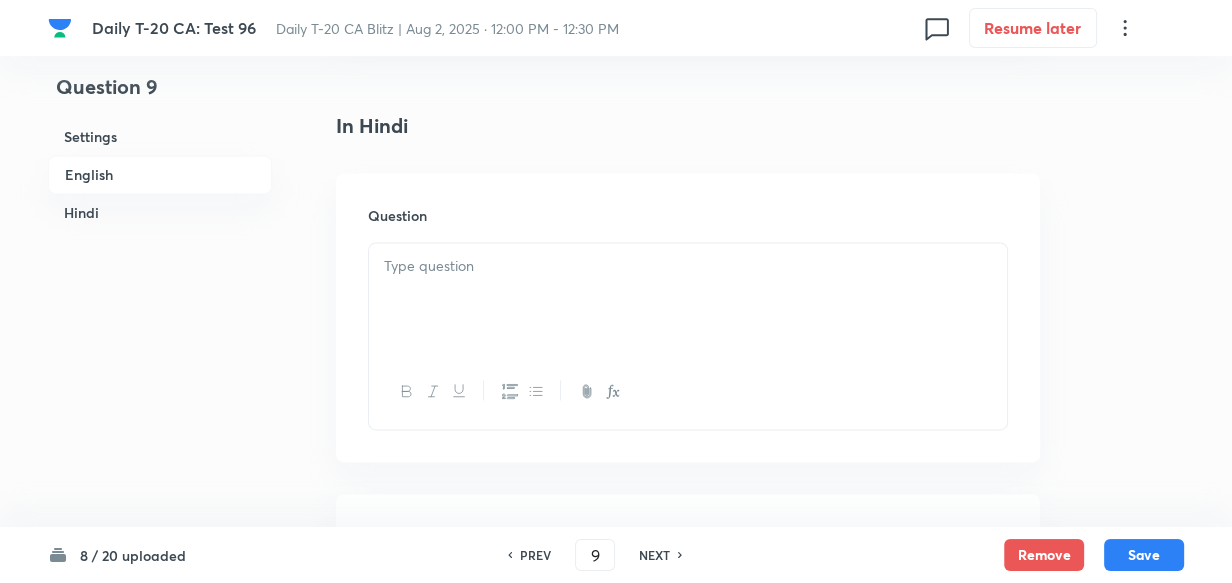 checkbox on "true" 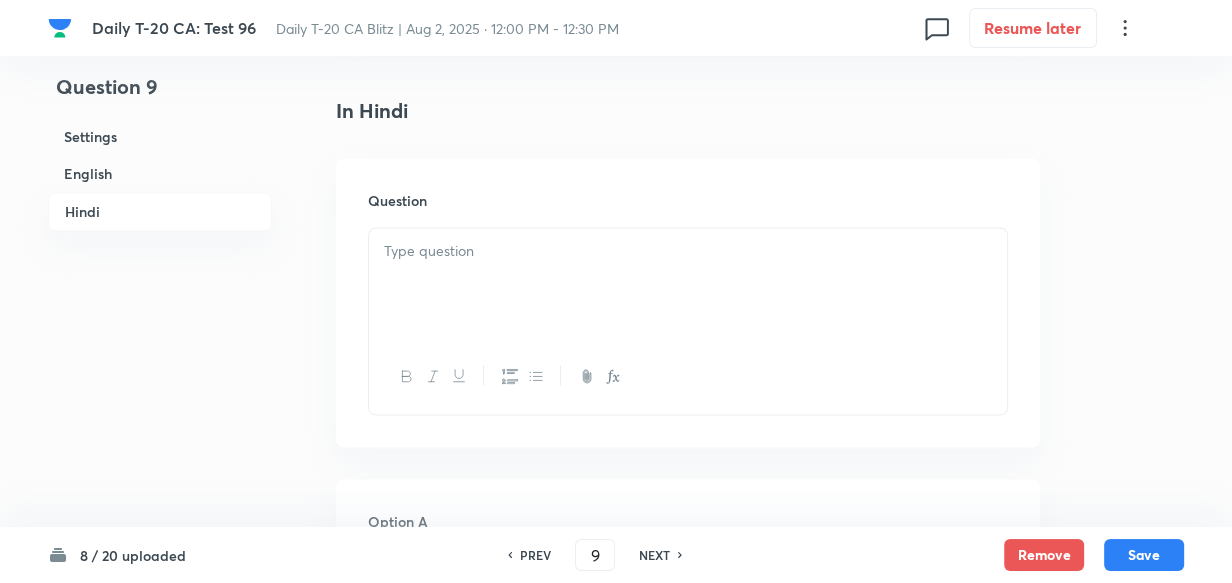 click at bounding box center [688, 251] 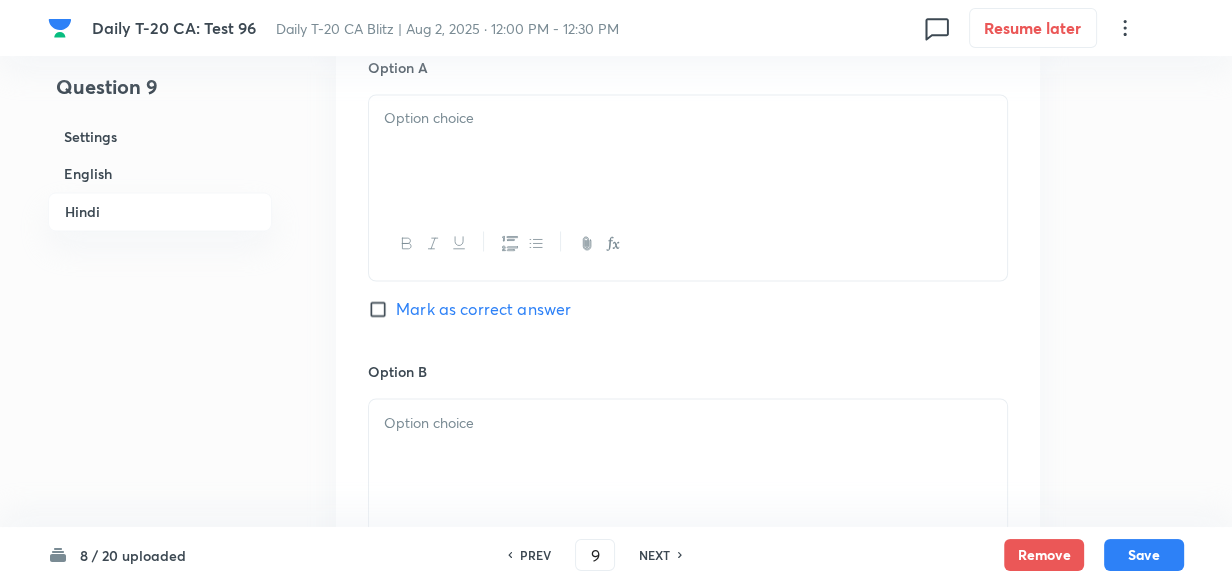 type 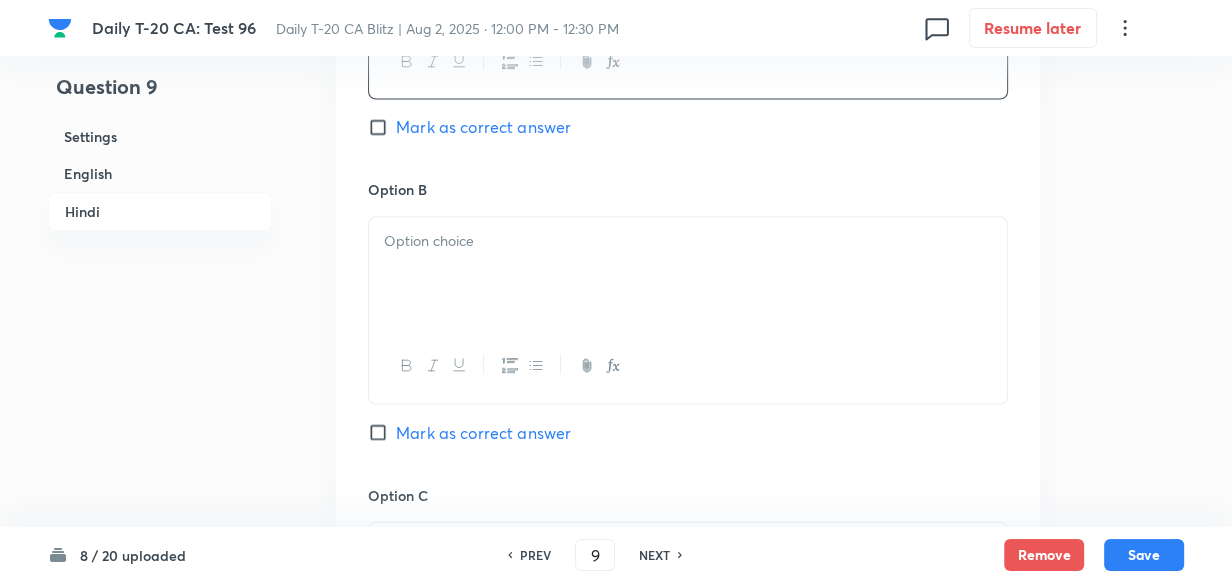 type 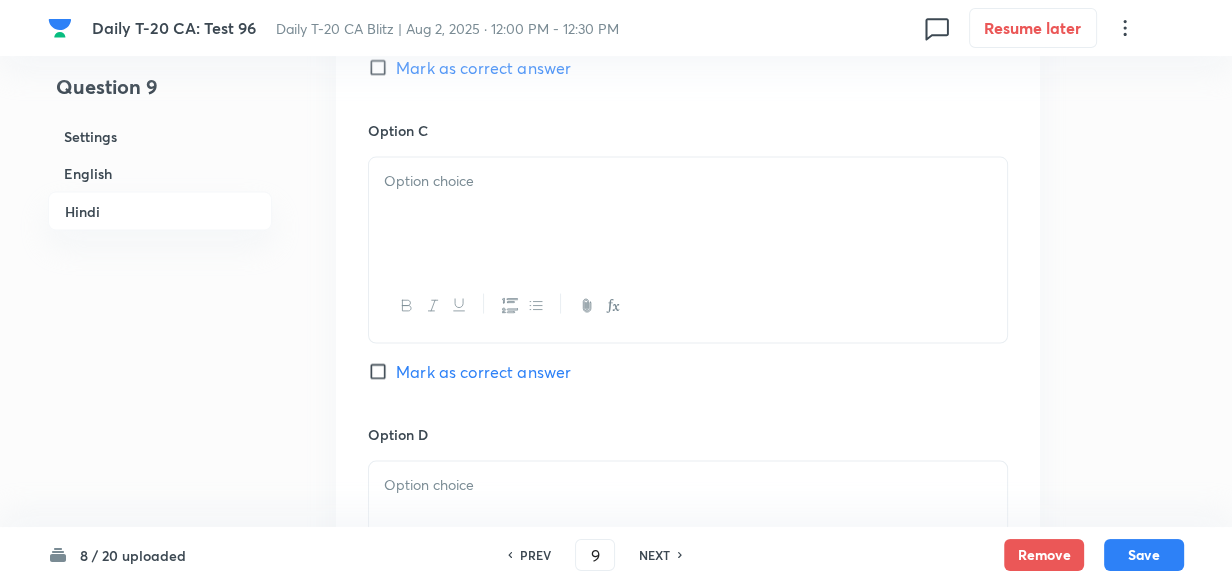 type 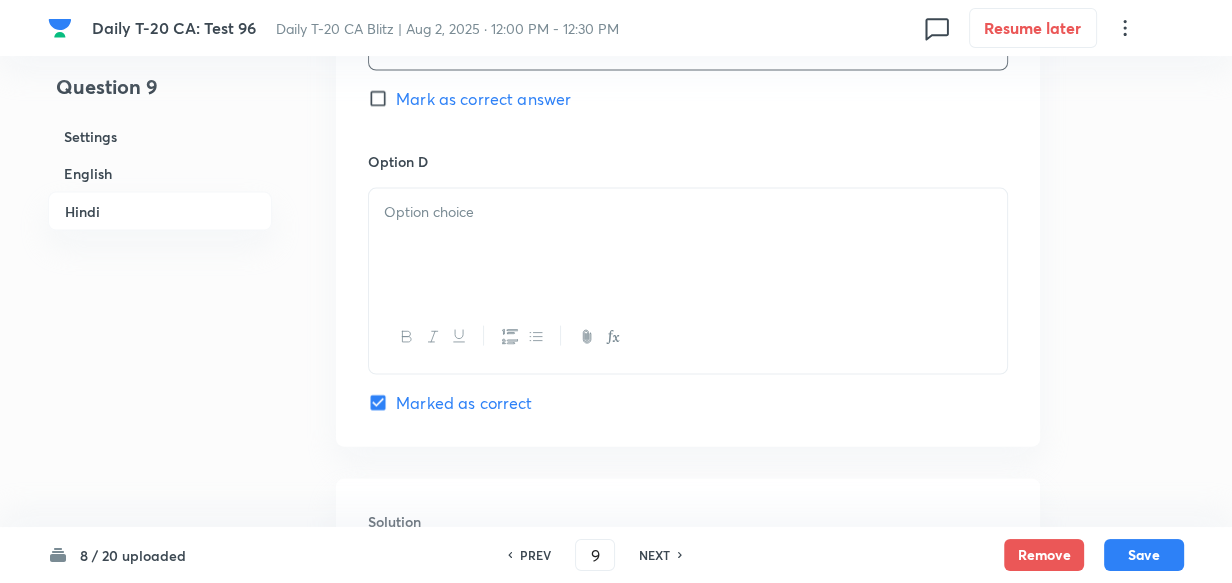 type 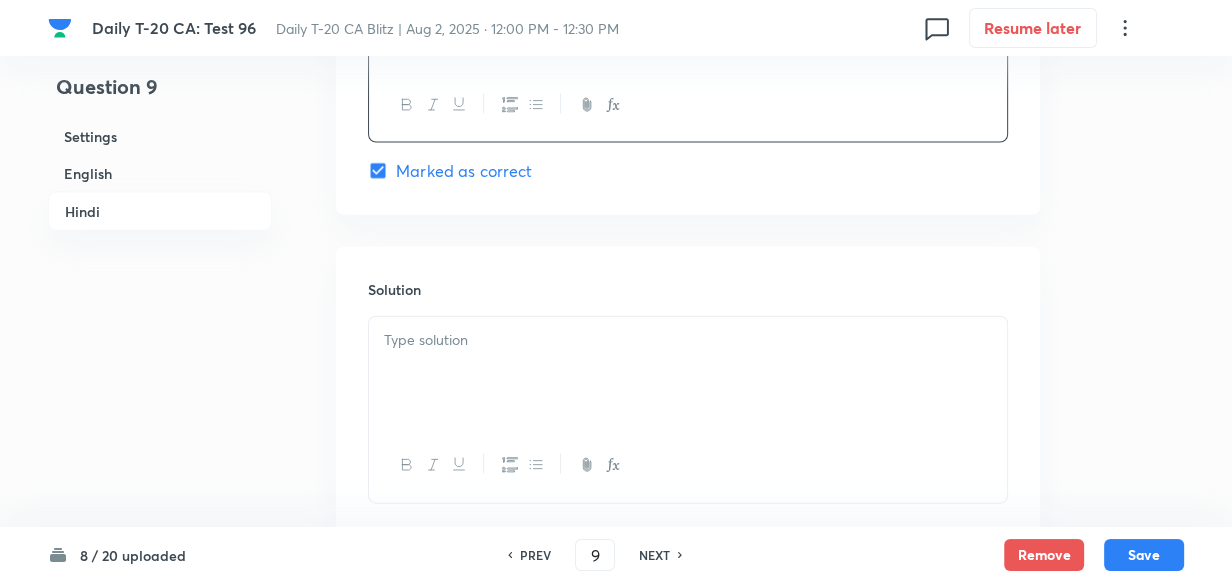 scroll, scrollTop: 4151, scrollLeft: 0, axis: vertical 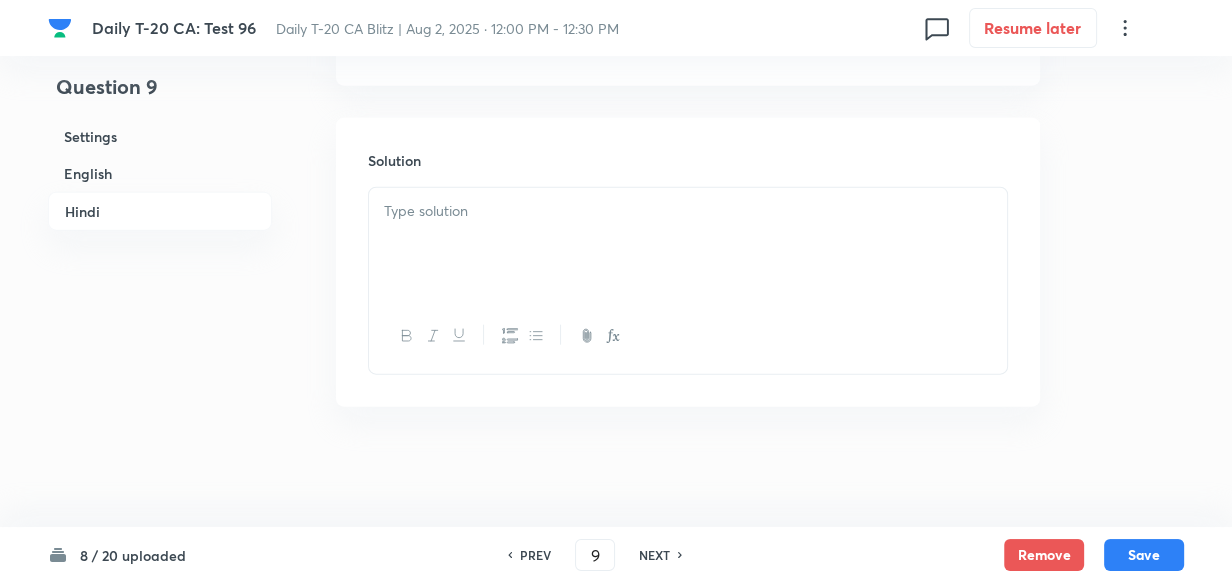click at bounding box center (688, 244) 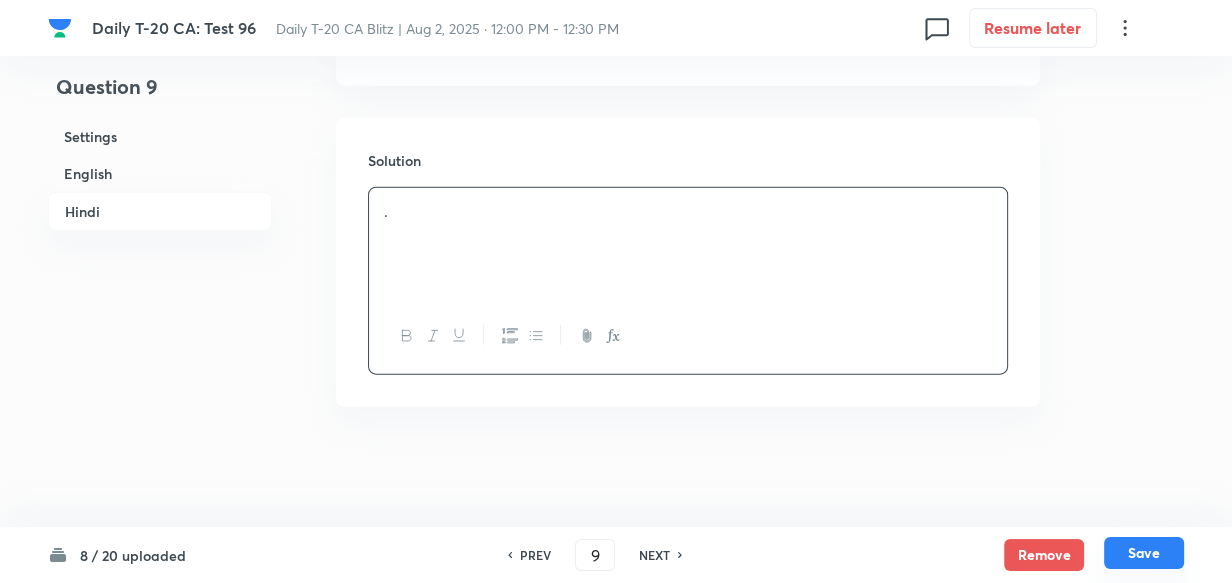 click on "Save" at bounding box center (1144, 553) 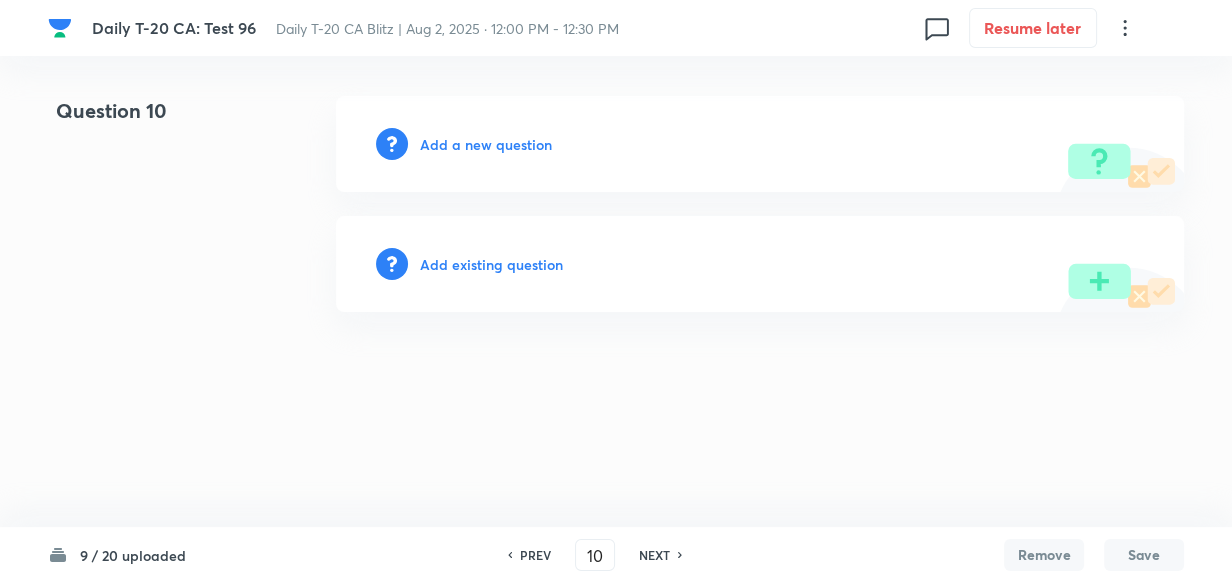 scroll, scrollTop: 0, scrollLeft: 0, axis: both 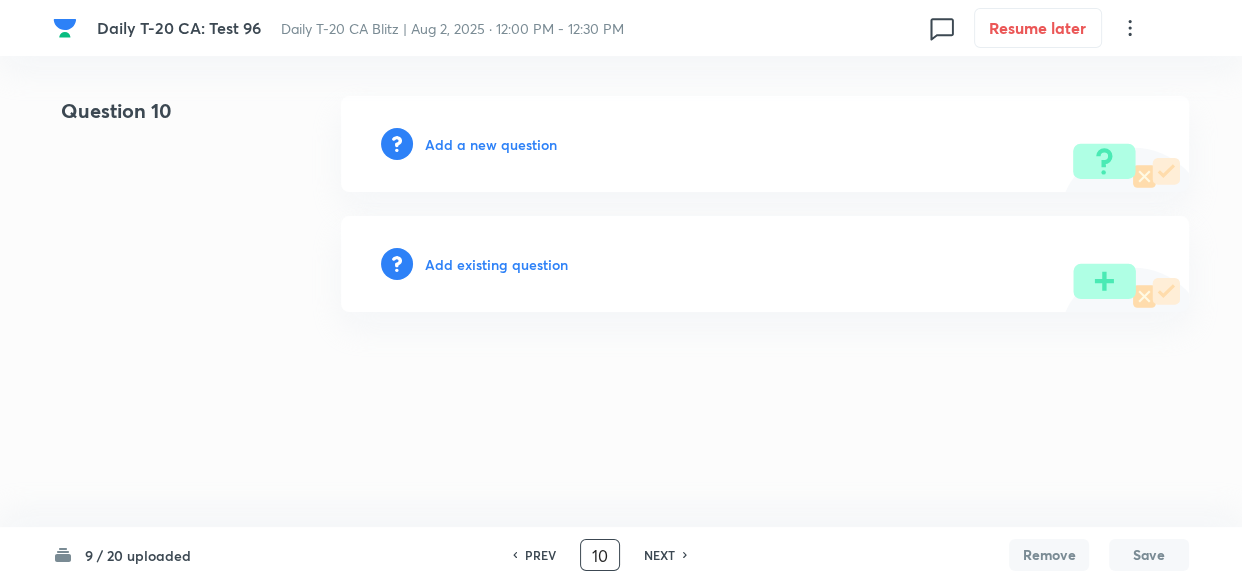 click on "10" at bounding box center (600, 555) 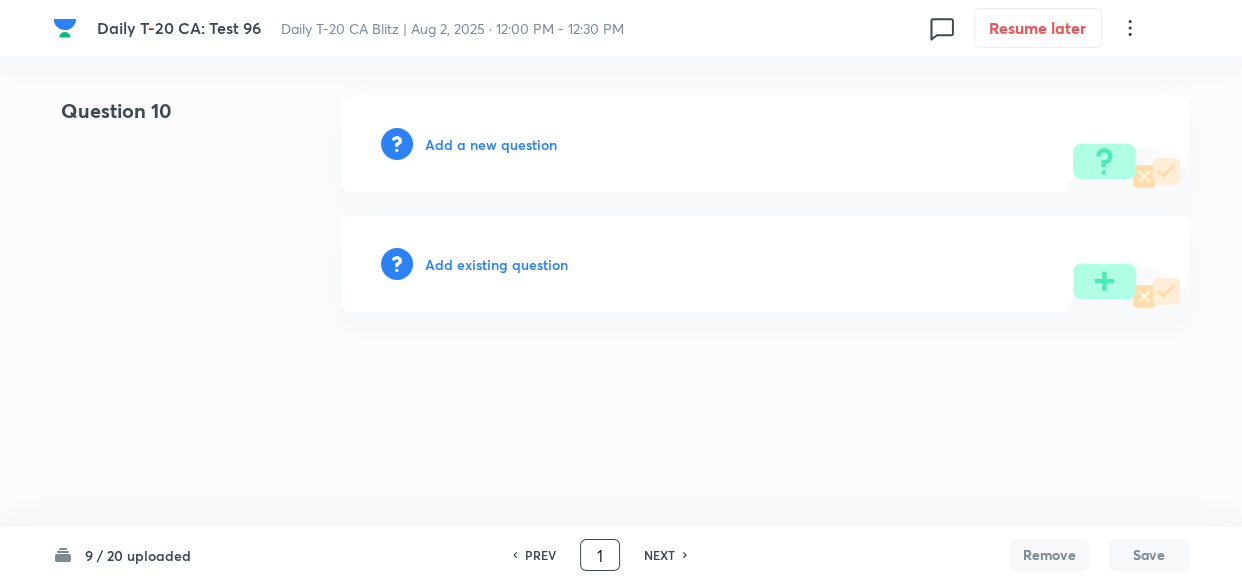 type on "1" 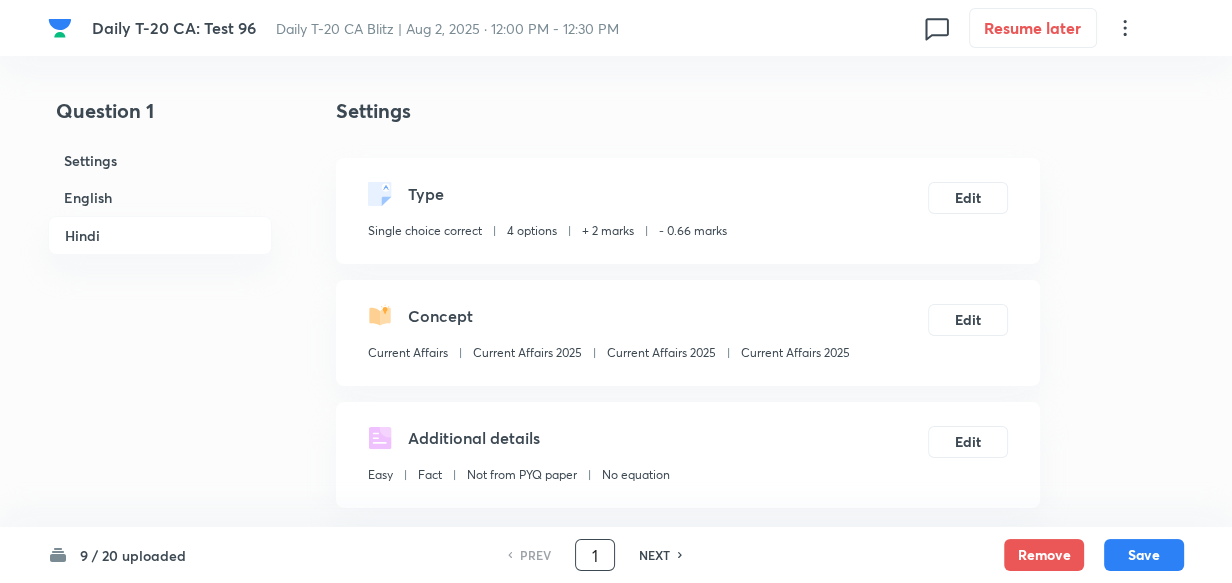 checkbox on "true" 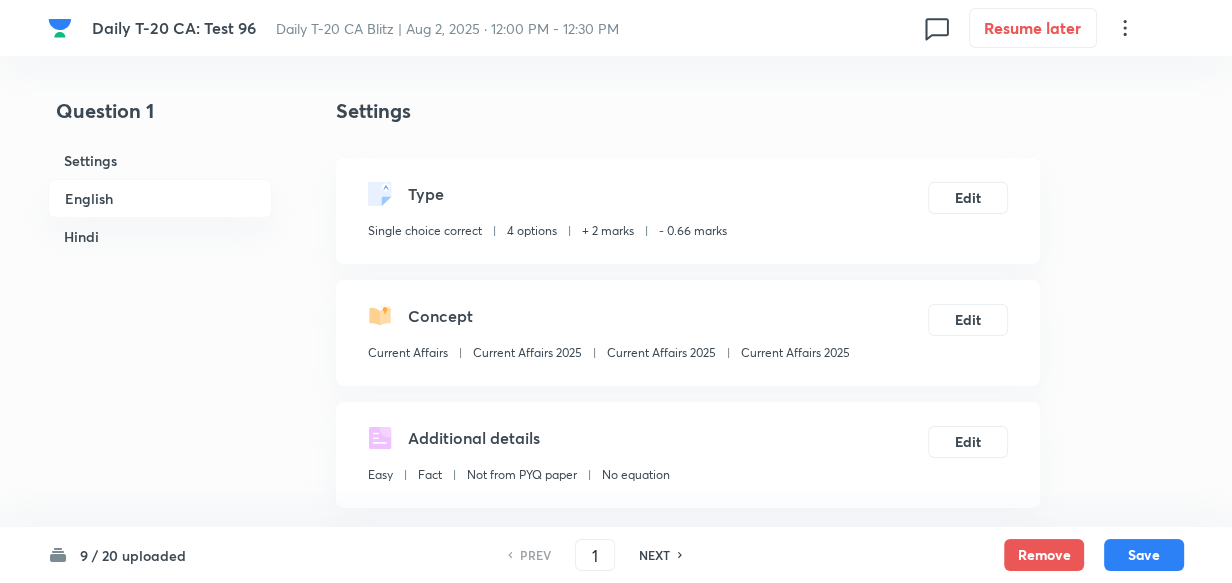 scroll, scrollTop: 516, scrollLeft: 0, axis: vertical 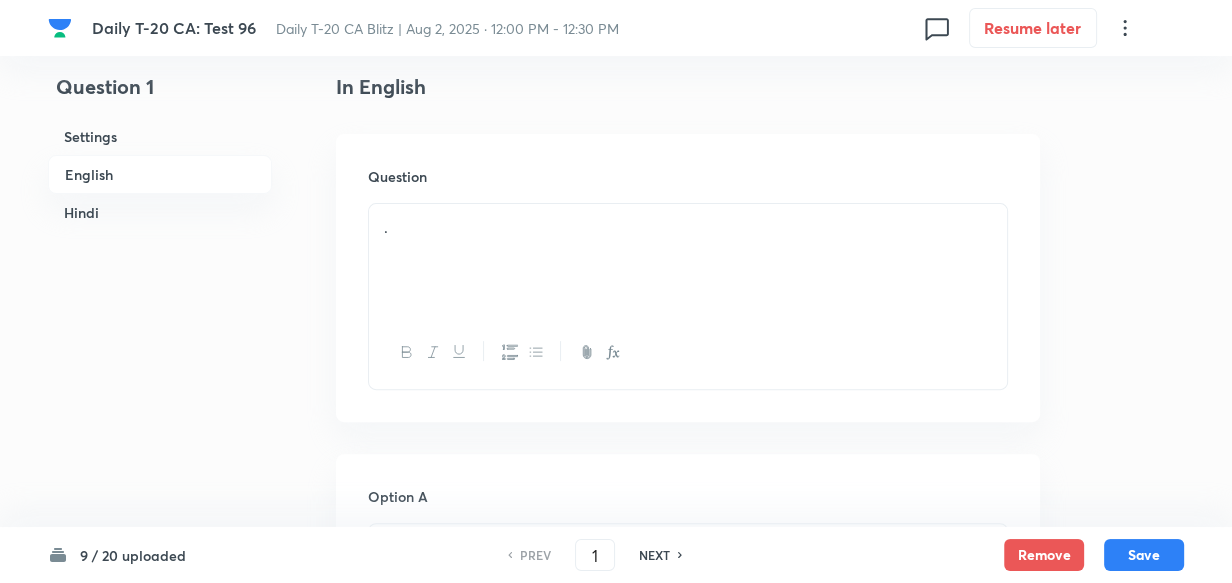 click on "." at bounding box center (688, 260) 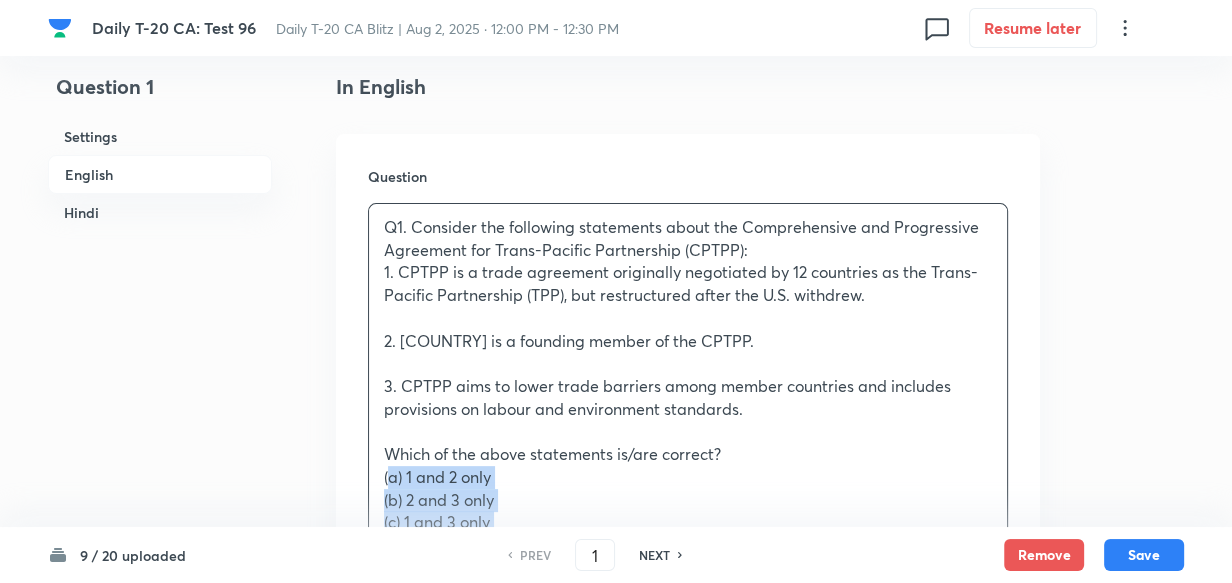 click on "Question Q1. Consider the following statements about the Comprehensive and Progressive Agreement for Trans-Pacific Partnership (CPTPP): 1.	CPTPP is a trade agreement originally negotiated by 12 countries as the Trans-Pacific Partnership (TPP), but restructured after the U.S. withdrew. 2.	India is a founding member of the CPTPP. 3.	CPTPP aims to lower trade barriers among member countries and includes provisions on labour and environment standards. Which of the above statements is/are correct?  (a) 1 and 2 only  (b) 2 and 3 only  (c) 1 and 3 only  (d) 1, 2 and 3 Answer: (c) Explanation: ●	Statement 1 is correct: CPTPP emerged after the U.S. exited TPP. ●	Statement 2 is incorrect: India is not a member. ●	Statement 3 is correct: CPTPP covers non-trade issues like labour and environment too. ________________________________________ 2.	भारत CPTPP का संस्थापक सदस्य है। सही उत्तर का चयन करें:  (a) केवल 1 और 2" at bounding box center [688, 779] 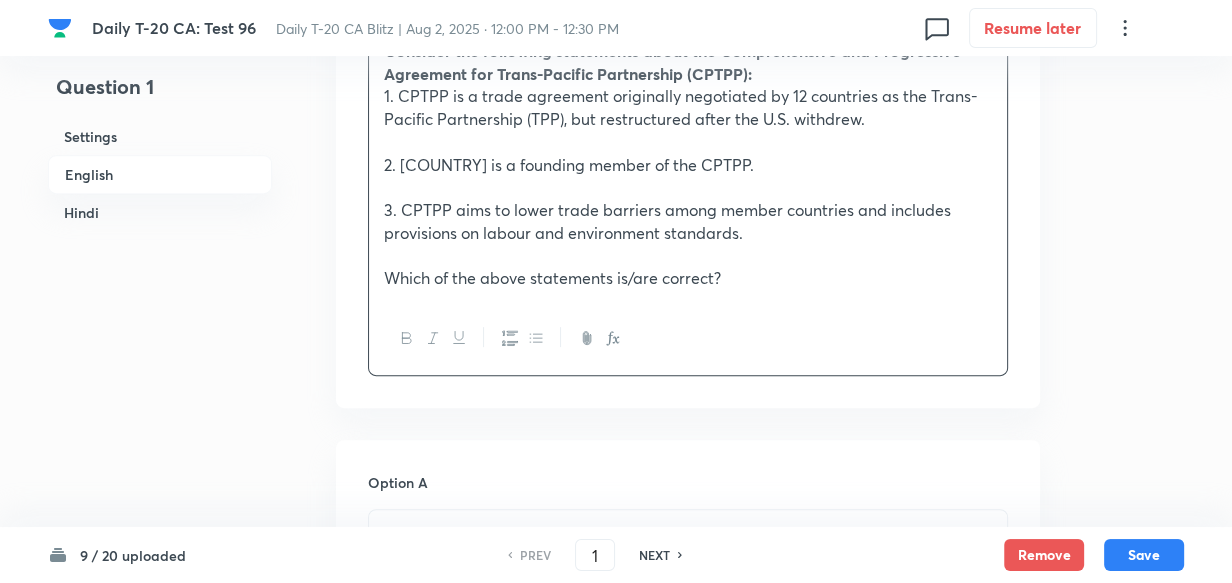 scroll, scrollTop: 880, scrollLeft: 0, axis: vertical 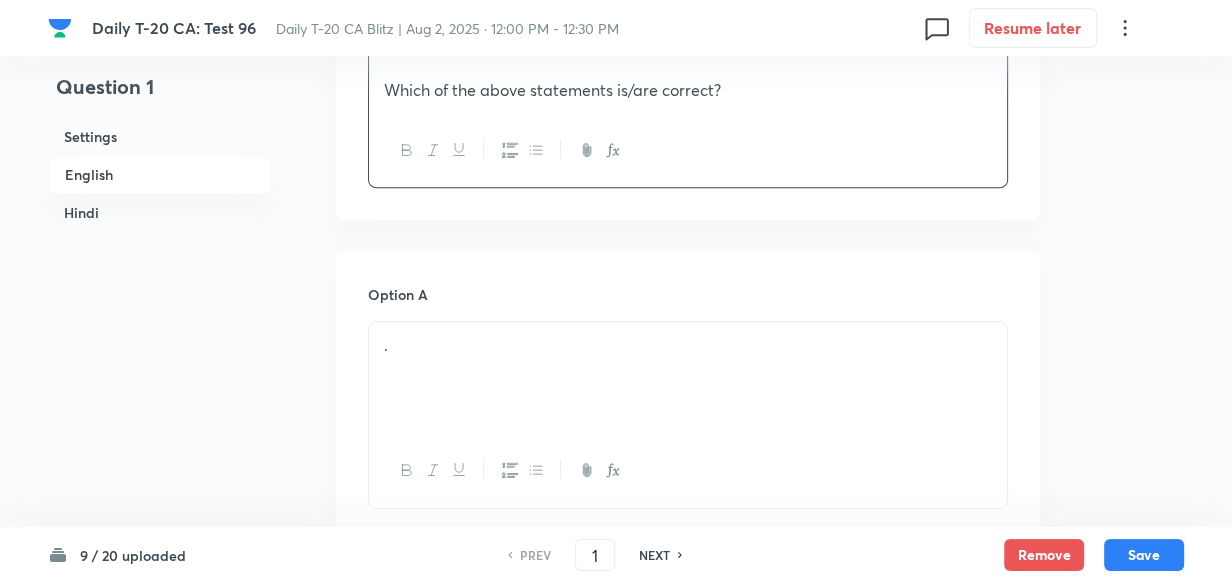 click on "." at bounding box center [688, 378] 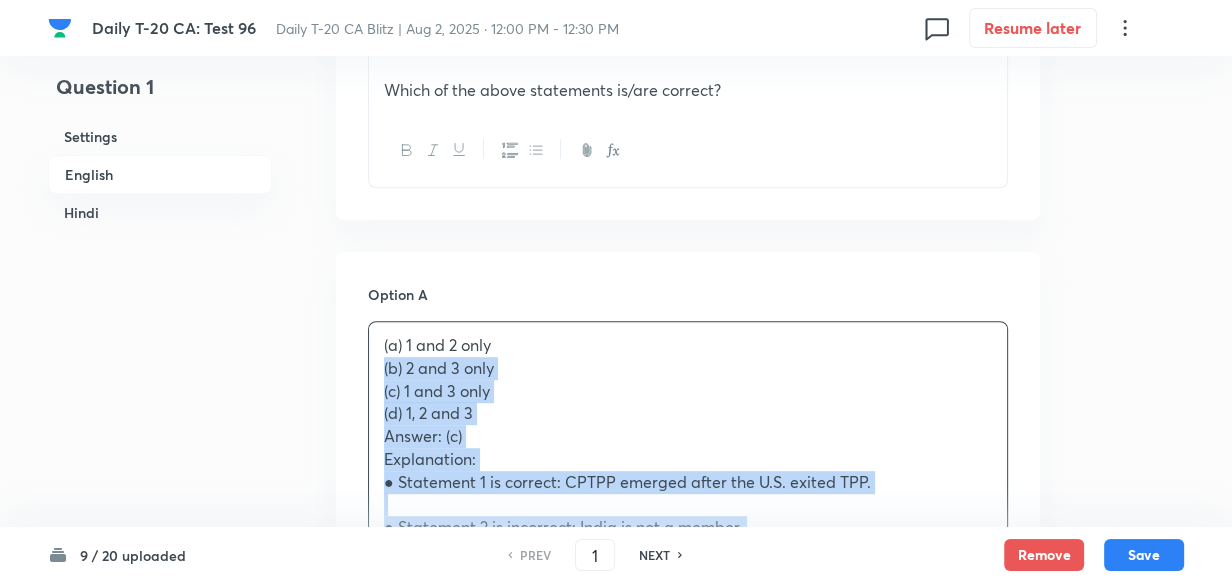 click on "Option A (a) 1 and 2 only (b) 2 and 3 only (c) 1 and 3 only (d) 1, 2 and 3 Answer: (c) Explanation: ●	Statement 1 is correct: CPTPP emerged after the U.S. exited TPP. ●	Statement 2 is incorrect: [COUNTRY] is not a member. ●	Statement 3 is correct: CPTPP covers non-trade issues like labour and environment too. ________________________________________ Q1. निम्नलिखित में से CPTPP (Comprehensive and Progressive Agreement for Trans-Pacific Partnership) के बारे में कौन-से कथन सही हैं? 1.	CPTPP मूल रूप से 12 देशों द्वारा TPP के रूप में वार्ता की गई थी, जिसे अमेरिका के बाहर निकलने के बाद पुनः संरचित किया गया। 2.	[COUNTRY] CPTPP का संस्थापक सदस्य है। सही उत्तर का चयन करें: (a) केवल 1 और 2 ." at bounding box center [688, 1237] 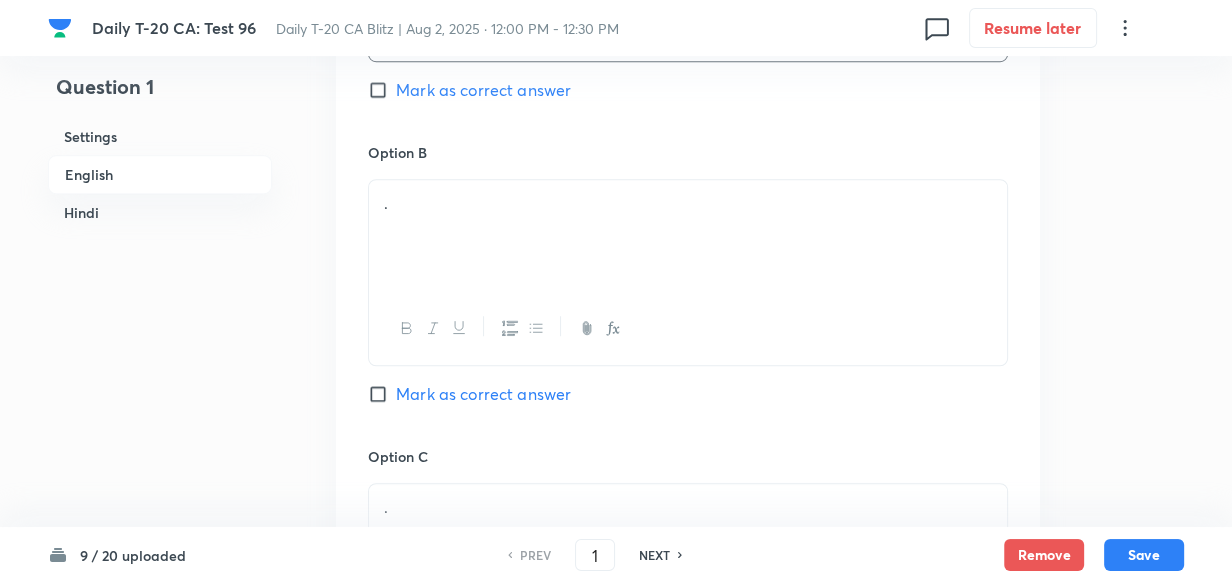 scroll, scrollTop: 1334, scrollLeft: 0, axis: vertical 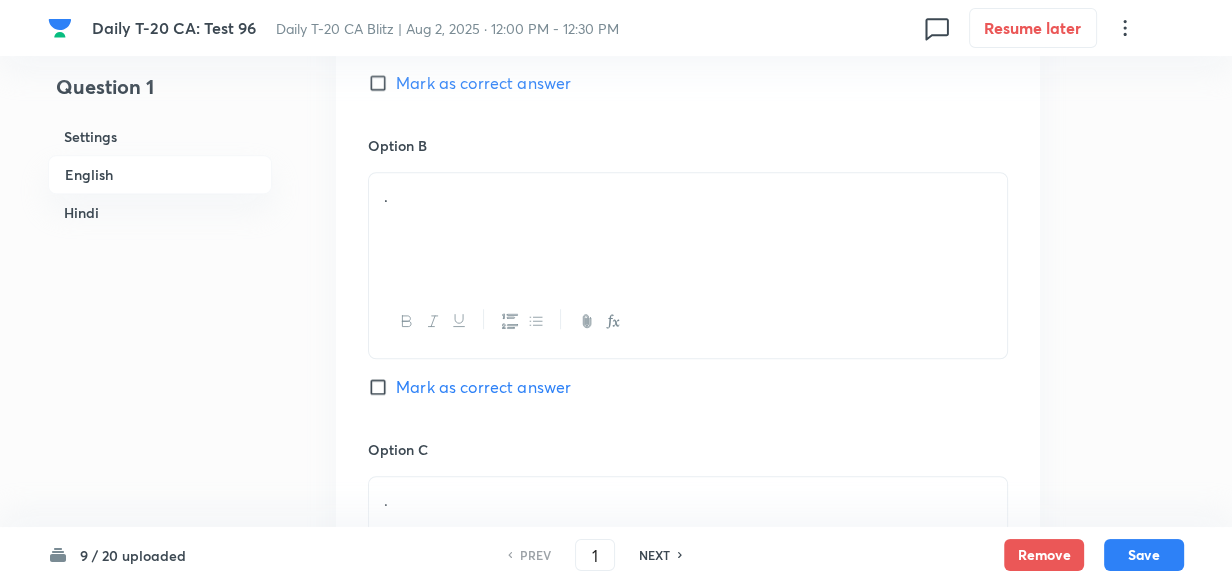 click on "." at bounding box center [688, 229] 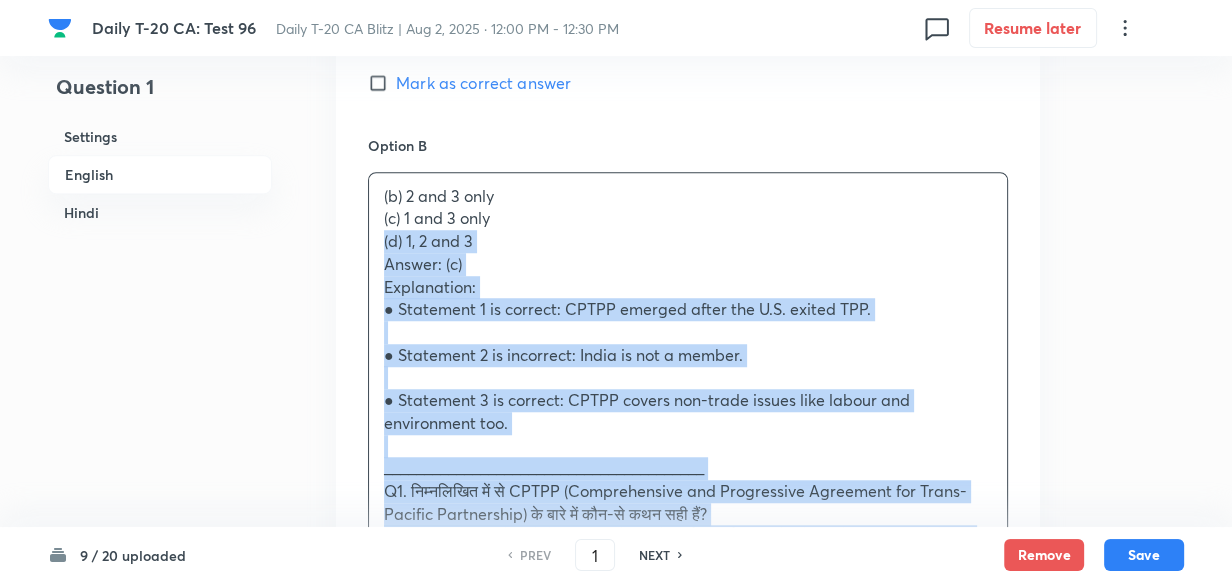 click on "(b) 2 and 3 only (c) 1 and 3 only (d) 1, 2 and 3 Answer: (c) Explanation: ● Statement 1 is correct: CPTPP emerged after the U.S. exited TPP. ● Statement 2 is incorrect: India is not a member. ● Statement 3 is correct: CPTPP covers non-trade issues like labour and environment too. ________________________________________ Q1. निम्नलिखित में से CPTPP (Comprehensive and Progressive Agreement for Trans-Pacific Partnership) के बारे में कौन-से कथन सही हैं? 1. CPTPP मूल रूप से 12 देशों द्वारा TPP के रूप में वार्ता की गई थी, जिसे अमेरिका के बाहर निकलने के बाद पुनः संरचित किया गया। 2. भारत CPTPP का संस्थापक सदस्य है। सही उत्तर का चयन करें: (a) केवल 1 और 2 (b) केवल 2 और 3" at bounding box center (688, 571) 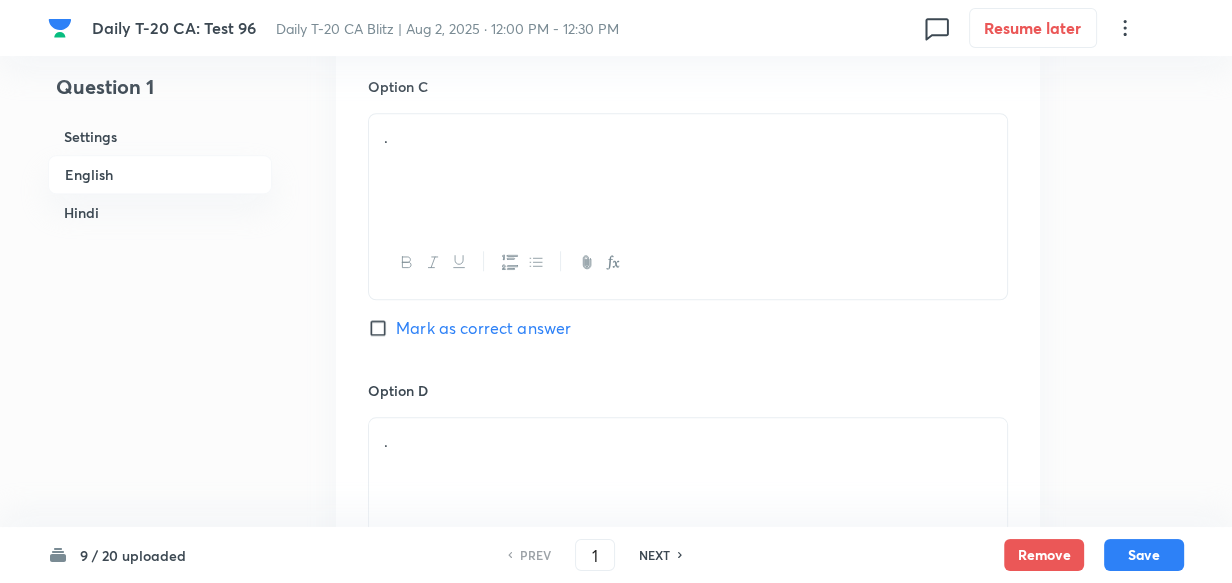 scroll, scrollTop: 1698, scrollLeft: 0, axis: vertical 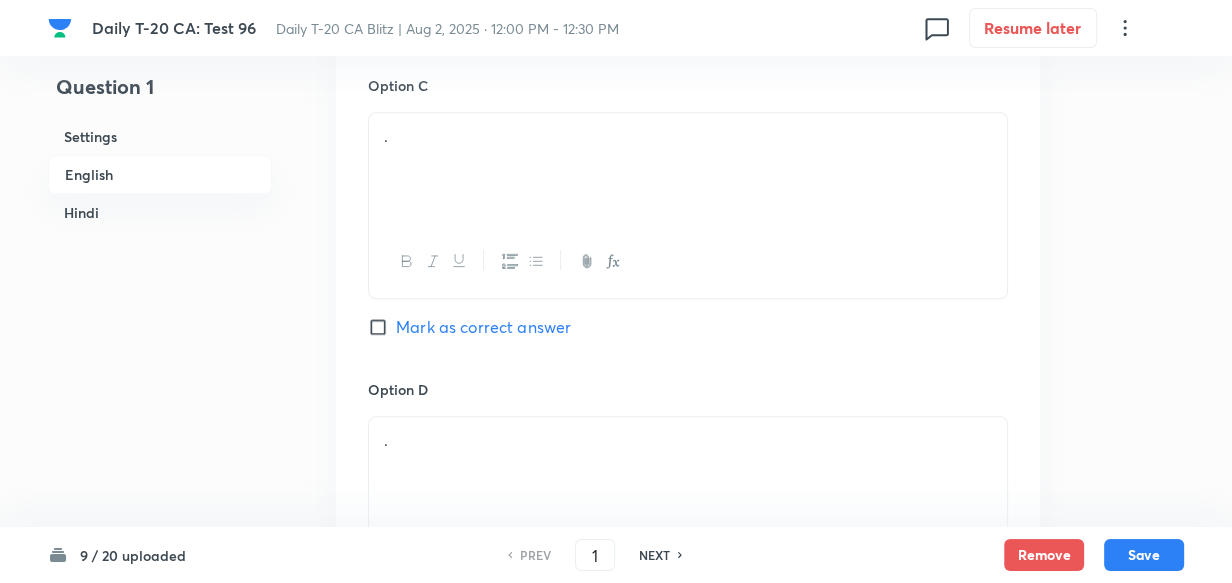 click on "." at bounding box center (688, 169) 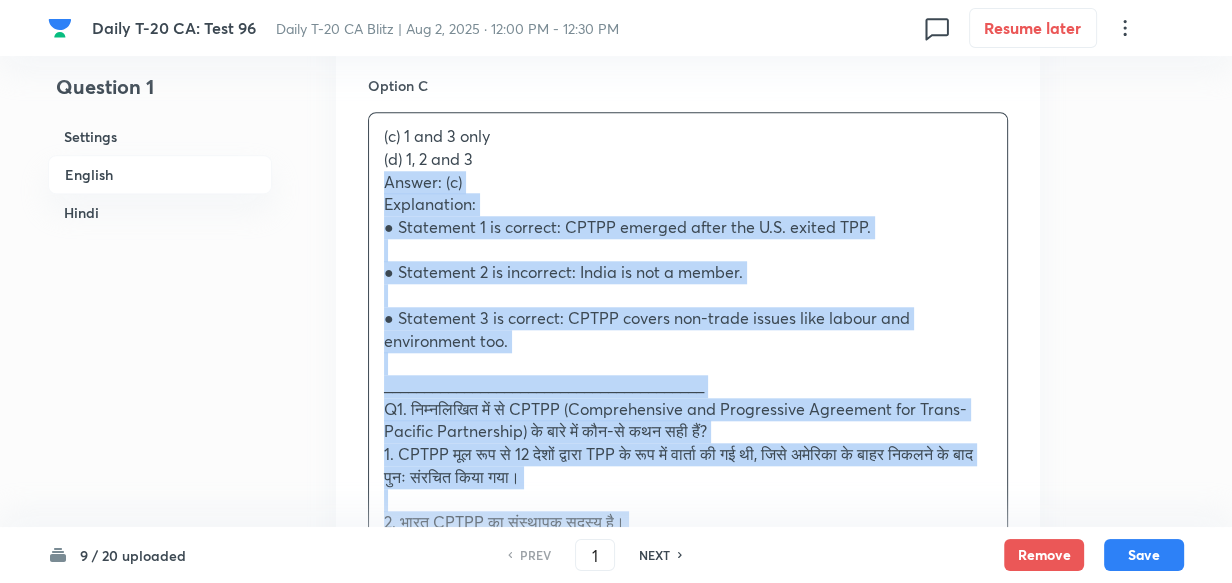 drag, startPoint x: 391, startPoint y: 183, endPoint x: 349, endPoint y: 172, distance: 43.416588 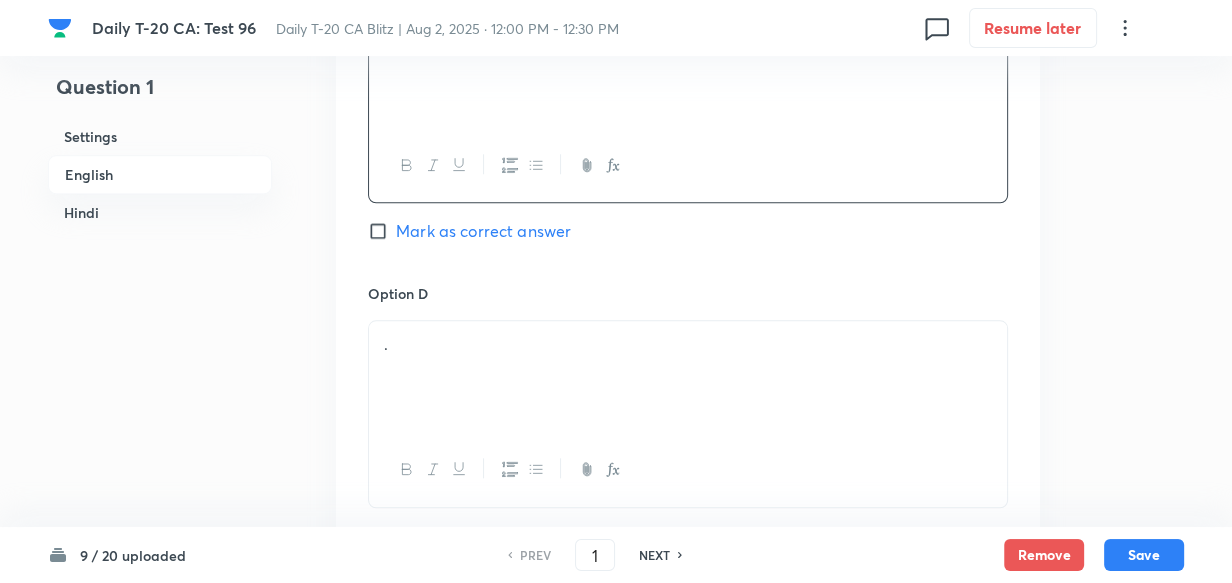 scroll, scrollTop: 1880, scrollLeft: 0, axis: vertical 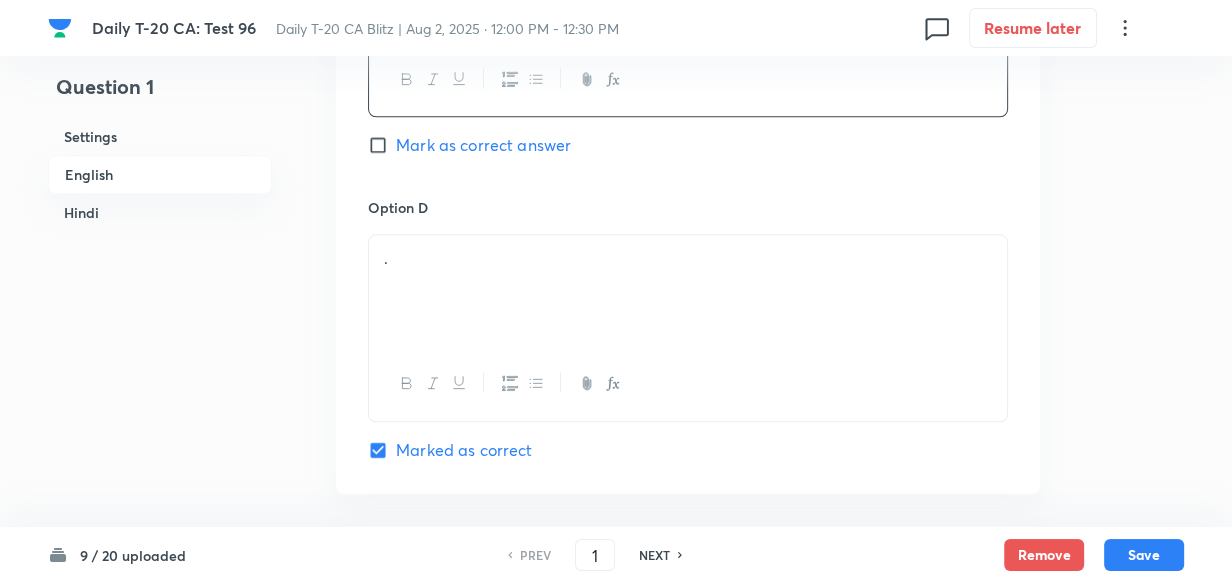 click on "Mark as correct answer" at bounding box center (483, 145) 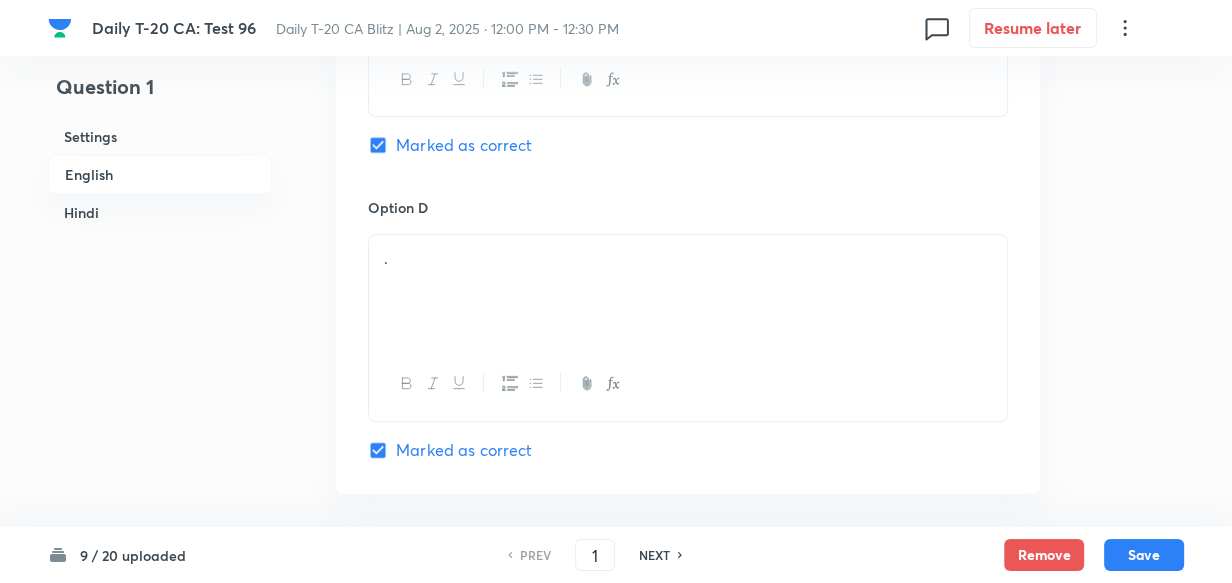 checkbox on "false" 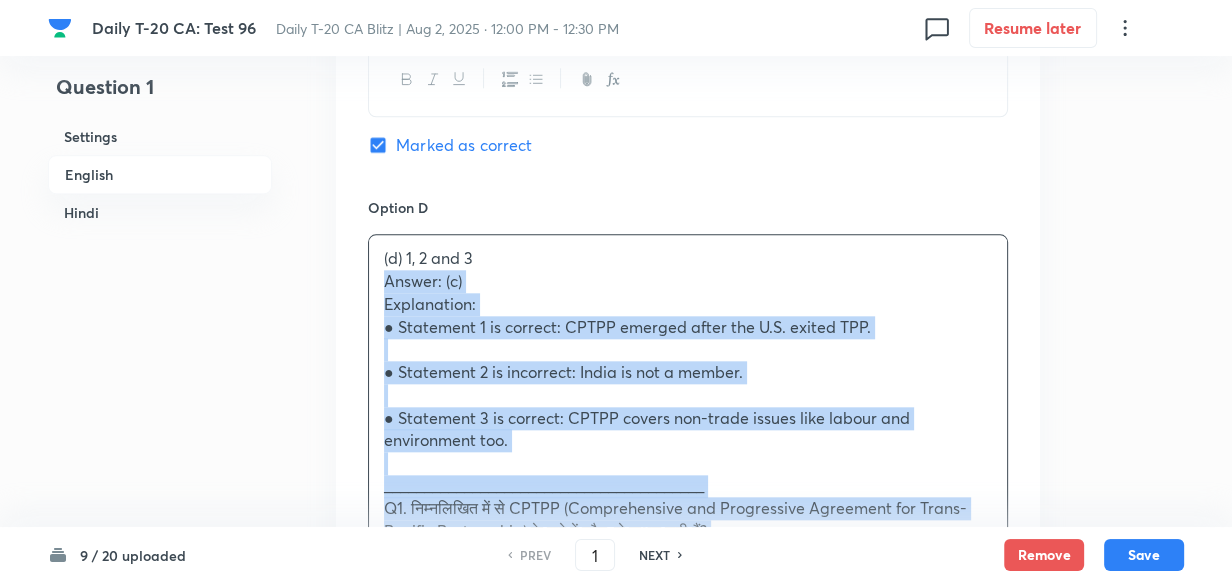 drag, startPoint x: 383, startPoint y: 285, endPoint x: 367, endPoint y: 287, distance: 16.124516 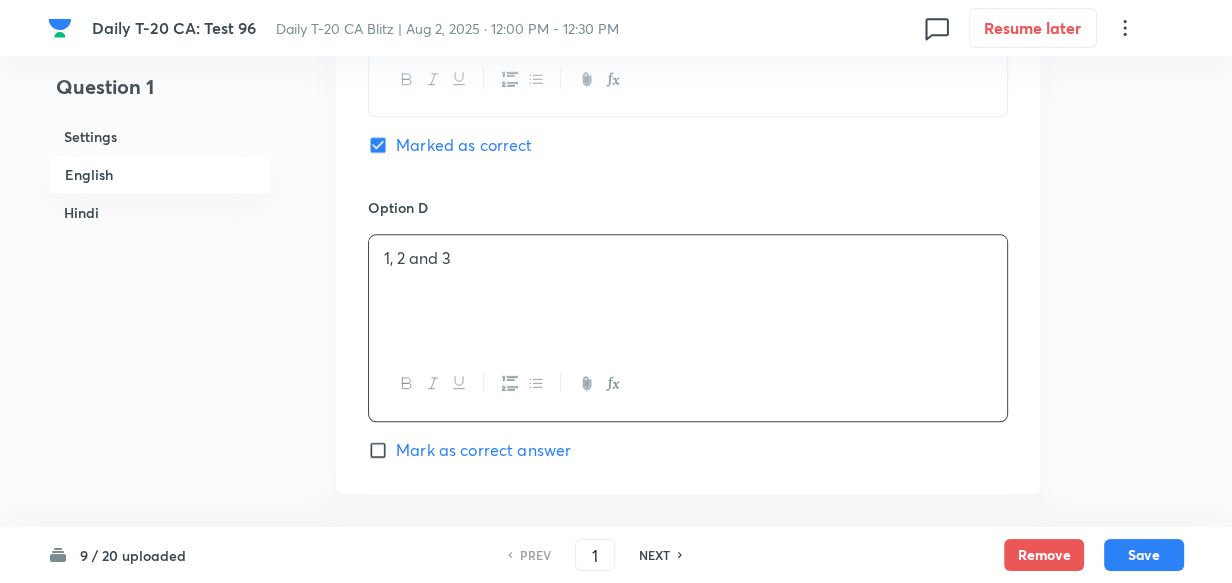 scroll, scrollTop: 2243, scrollLeft: 0, axis: vertical 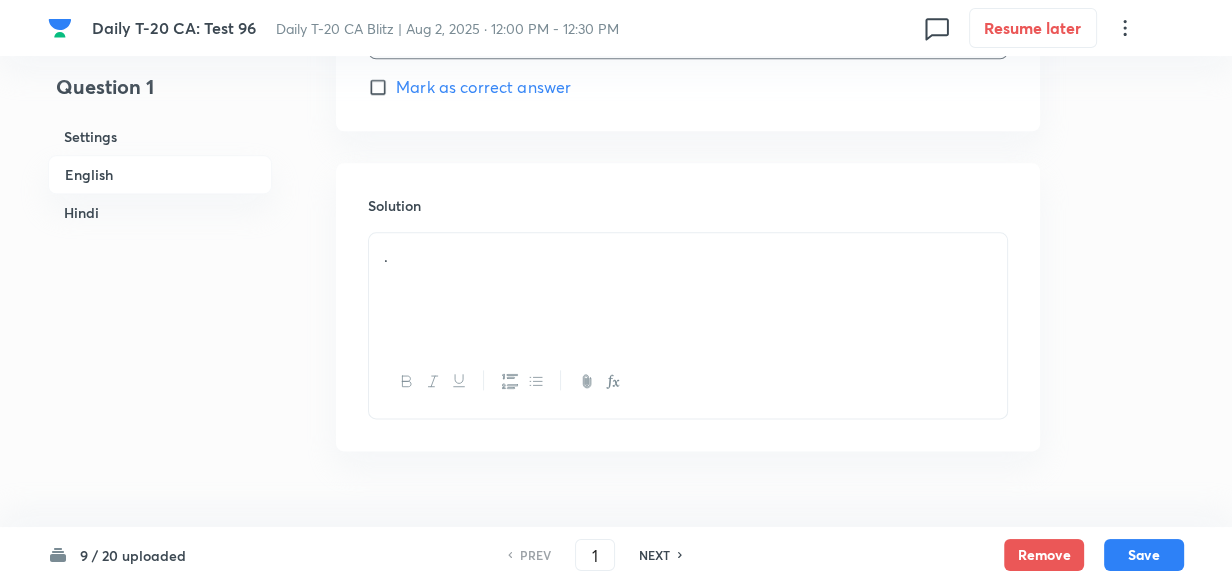 click on "Solution ." at bounding box center [688, 307] 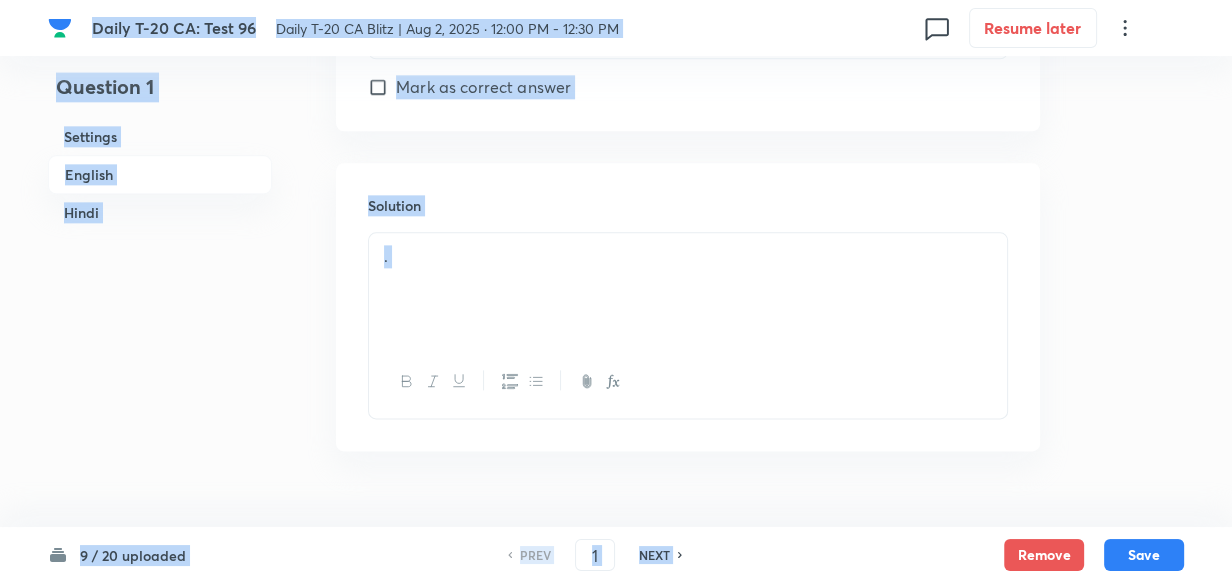 click on "." at bounding box center (688, 289) 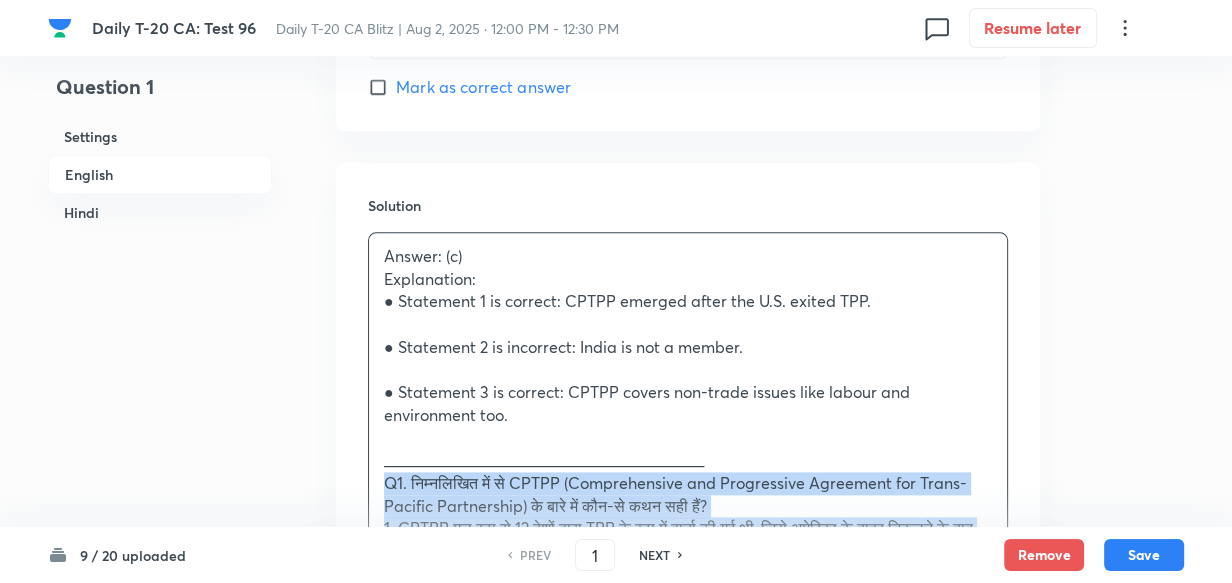 drag, startPoint x: 374, startPoint y: 478, endPoint x: 350, endPoint y: 467, distance: 26.400757 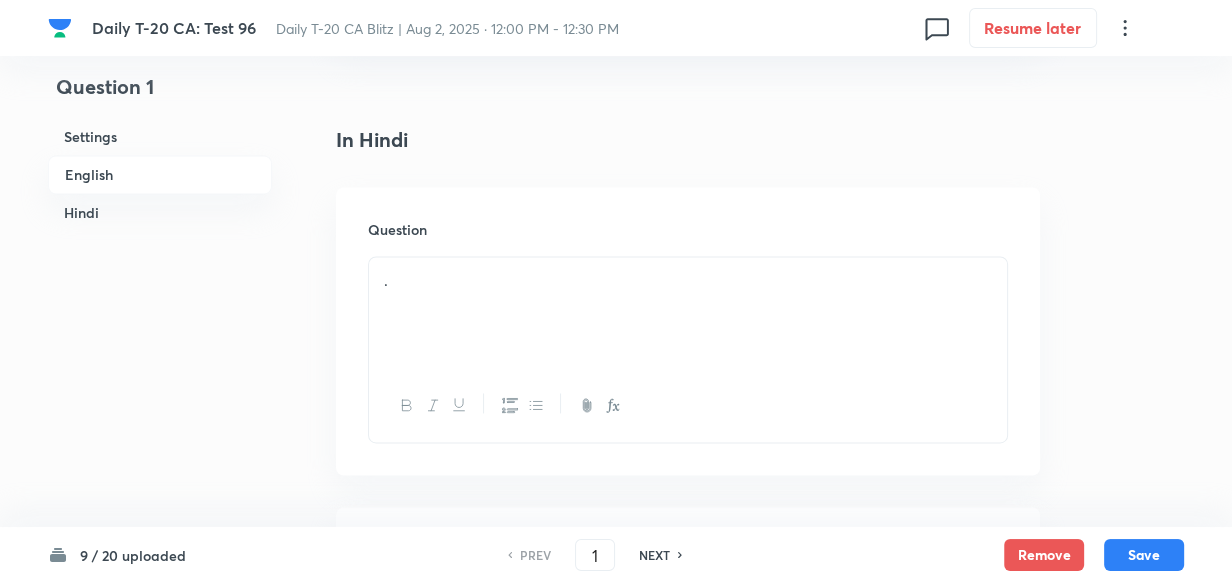 click on "." at bounding box center [688, 280] 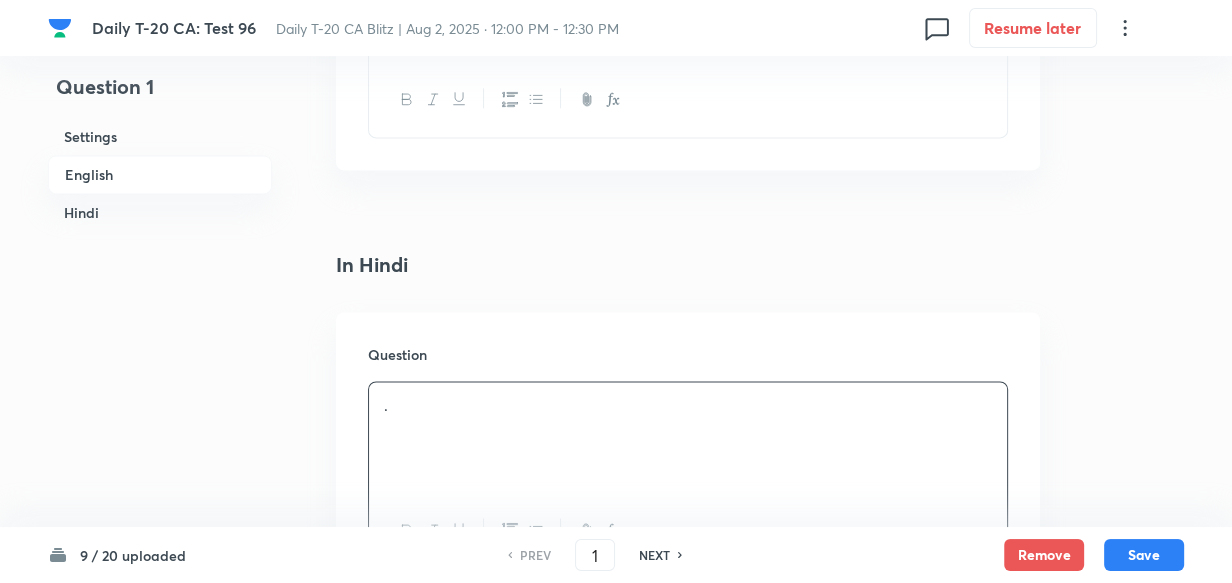 scroll, scrollTop: 2425, scrollLeft: 0, axis: vertical 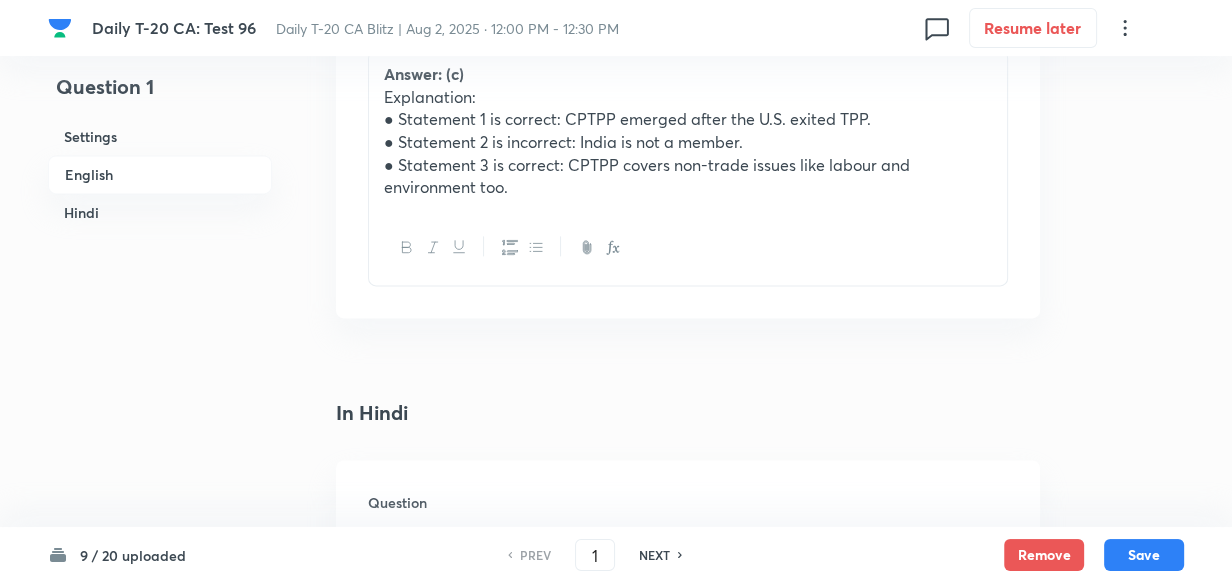 click at bounding box center [688, 247] 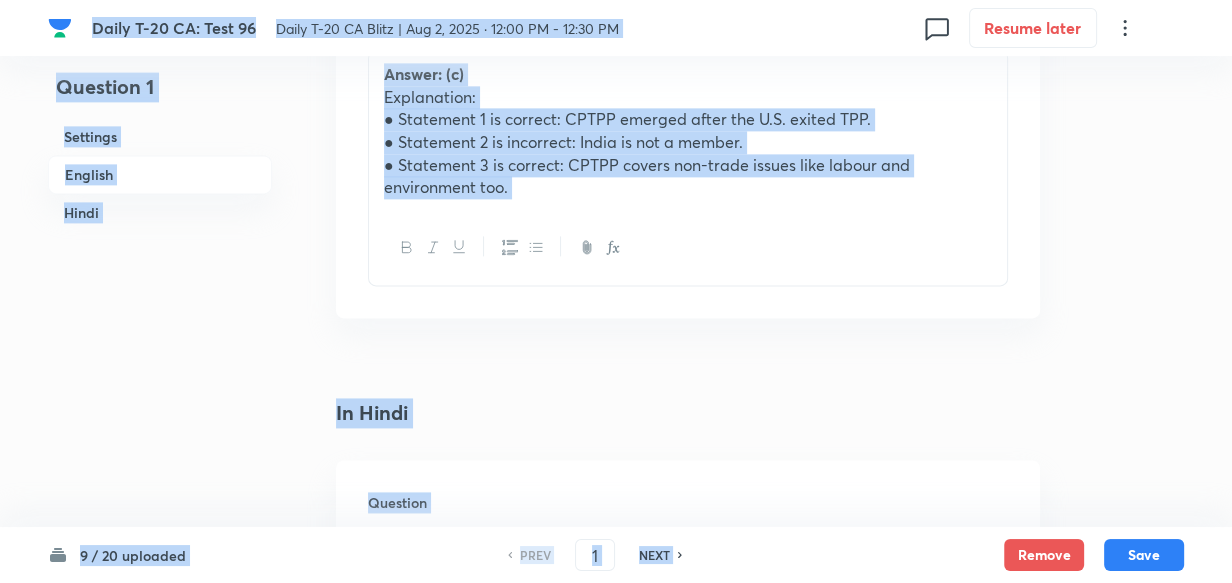 scroll, scrollTop: 2789, scrollLeft: 0, axis: vertical 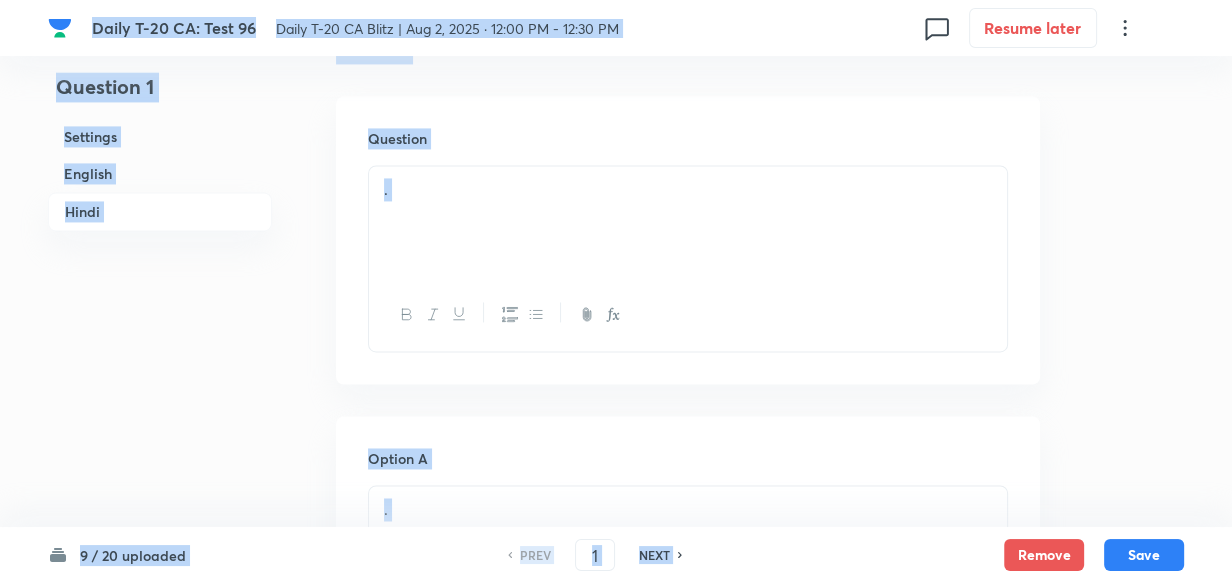 click on "." at bounding box center (688, 222) 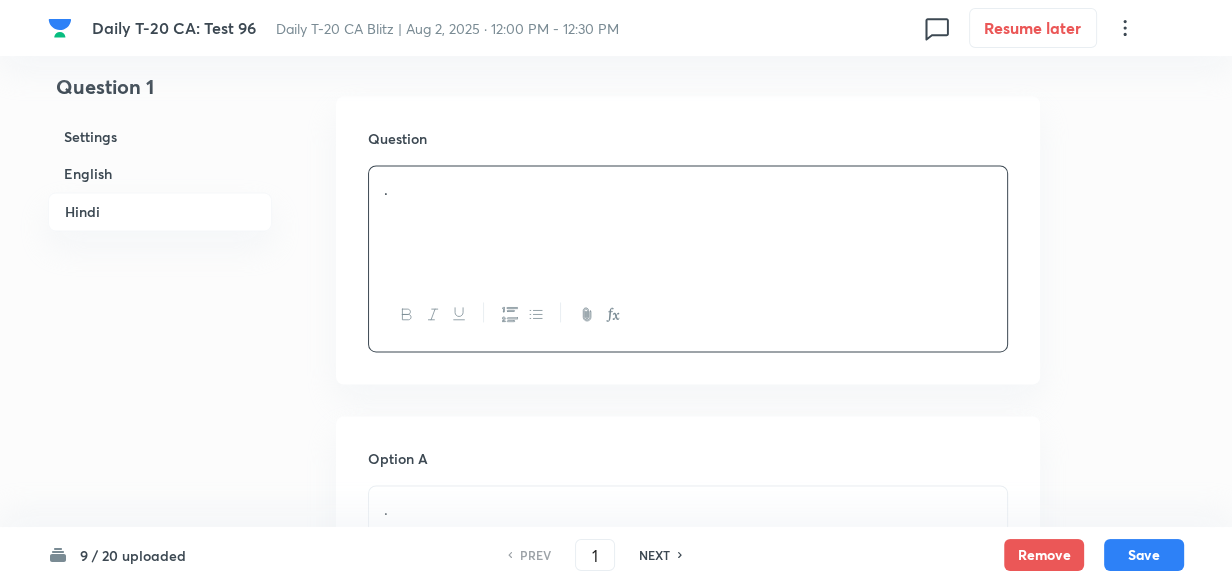 click on "." at bounding box center (688, 222) 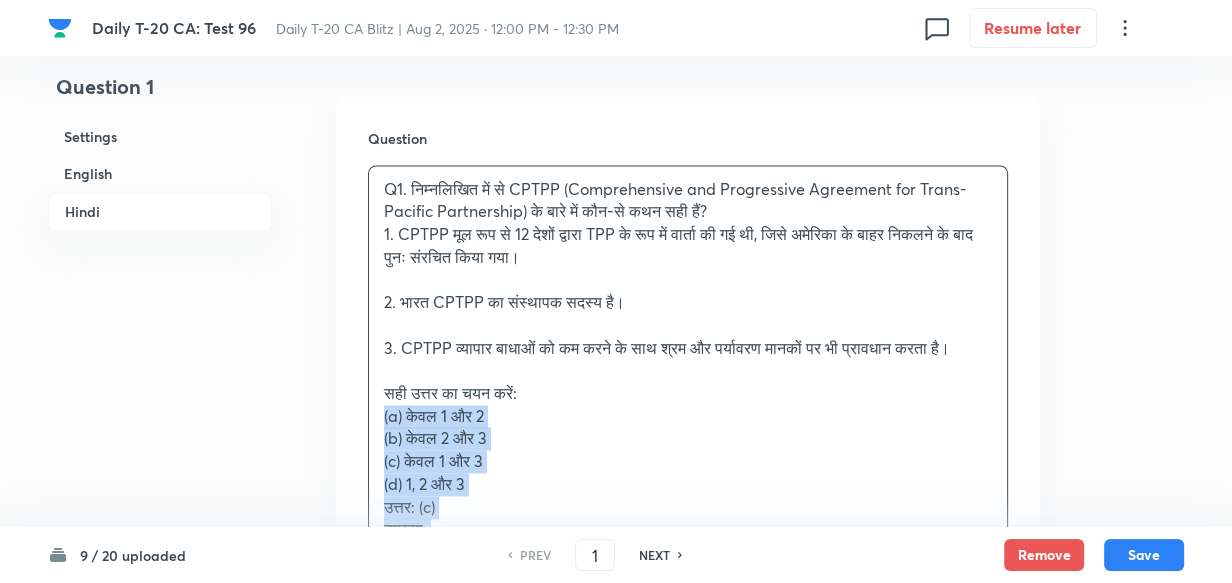 click on "Q1. निम्नलिखित में से CPTPP (Comprehensive and Progressive Agreement for Trans-Pacific Partnership) के बारे में कौन-से कथन सही हैं? 1.	CPTPP मूल रूप से 12 देशों द्वारा TPP के रूप में वार्ता की गई थी, जिसे अमेरिका के बाहर निकलने के बाद पुनः संरचित किया गया। 2.	भारत CPTPP का संस्थापक सदस्य है। 3.	CPTPP व्यापार बाधाओं को कम करने के साथ श्रम और पर्यावरण मानकों पर भी प्रावधान करता है। सही उत्तर का चयन करें: (a) केवल 1 और 2 (b) केवल 2 और 3 (c) केवल 1 और 3 (d) 1, 2 और 3 उत्तर: (c) व्याख्या:" at bounding box center [688, 416] 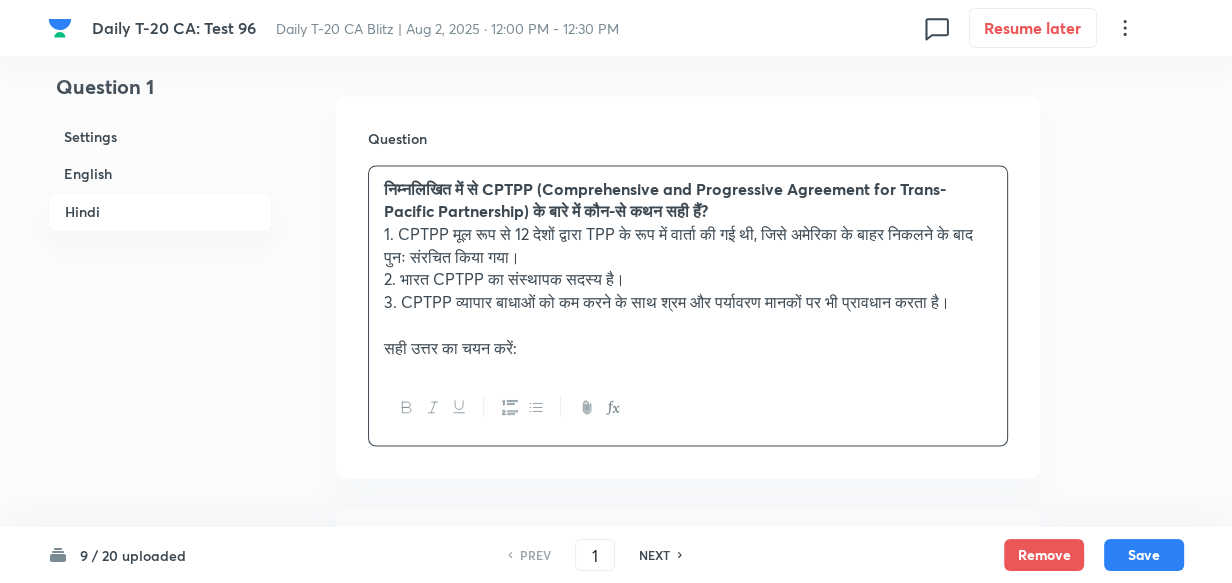type 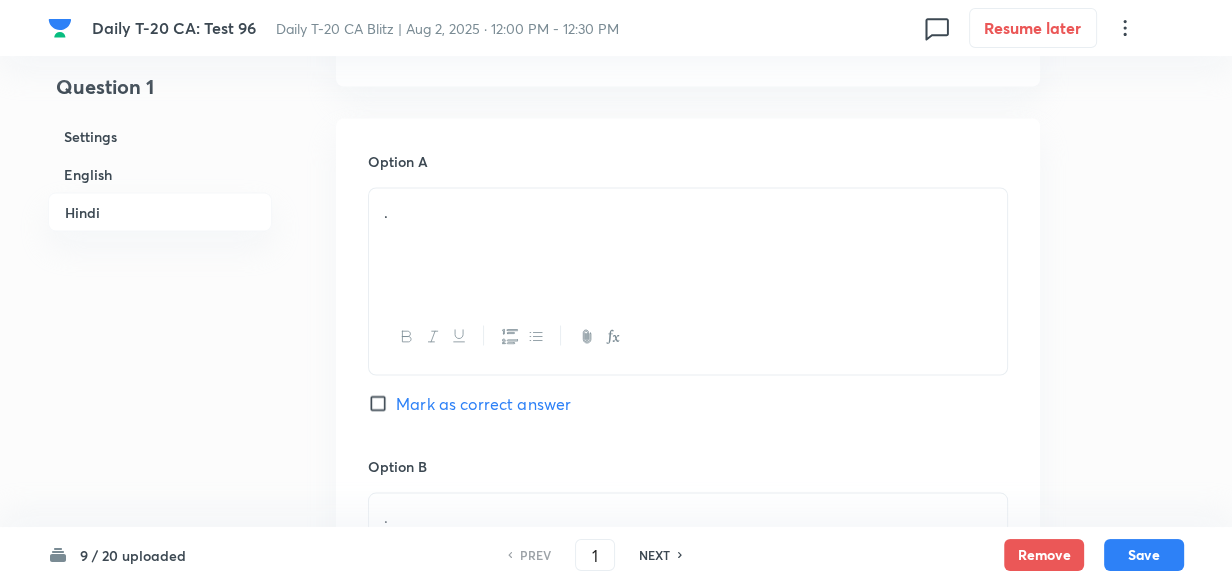 scroll, scrollTop: 3243, scrollLeft: 0, axis: vertical 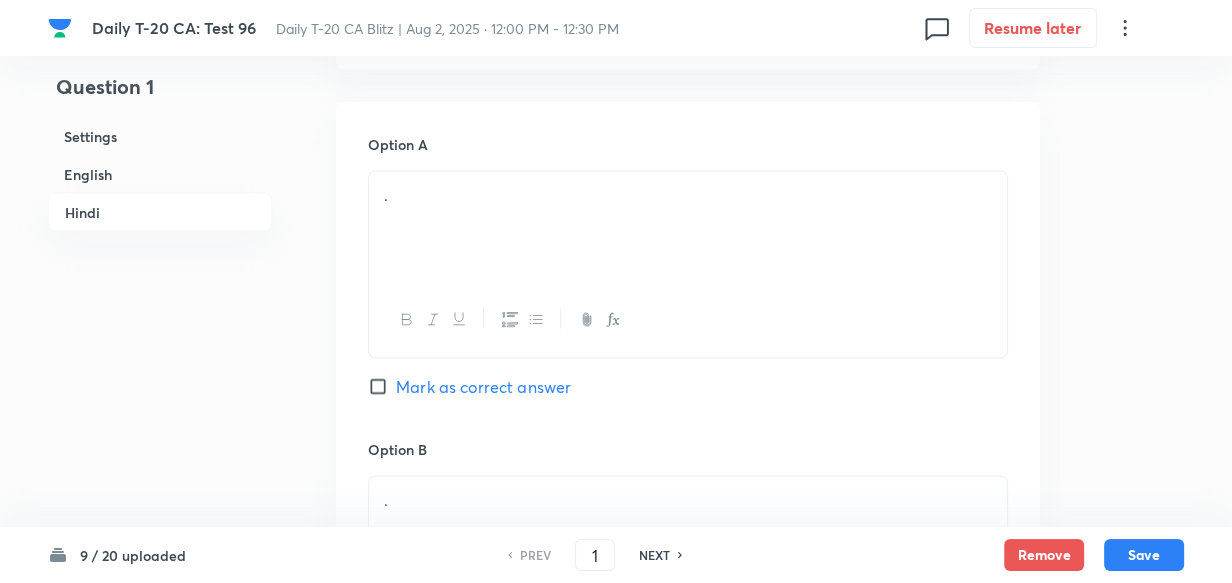 click on "." at bounding box center (688, 227) 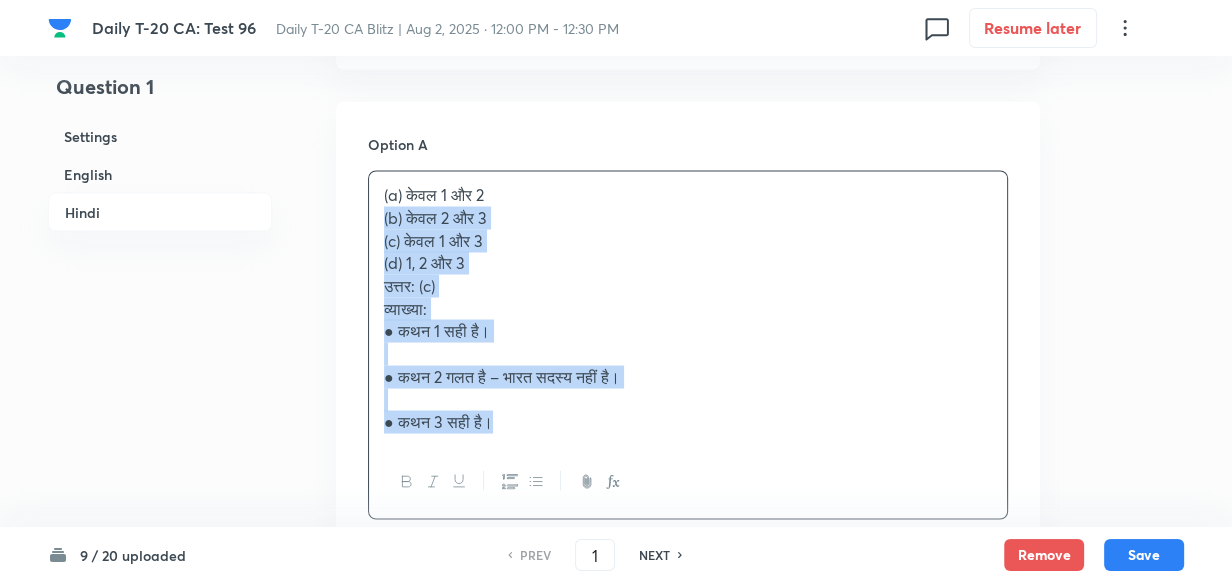 drag, startPoint x: 372, startPoint y: 247, endPoint x: 357, endPoint y: 249, distance: 15.132746 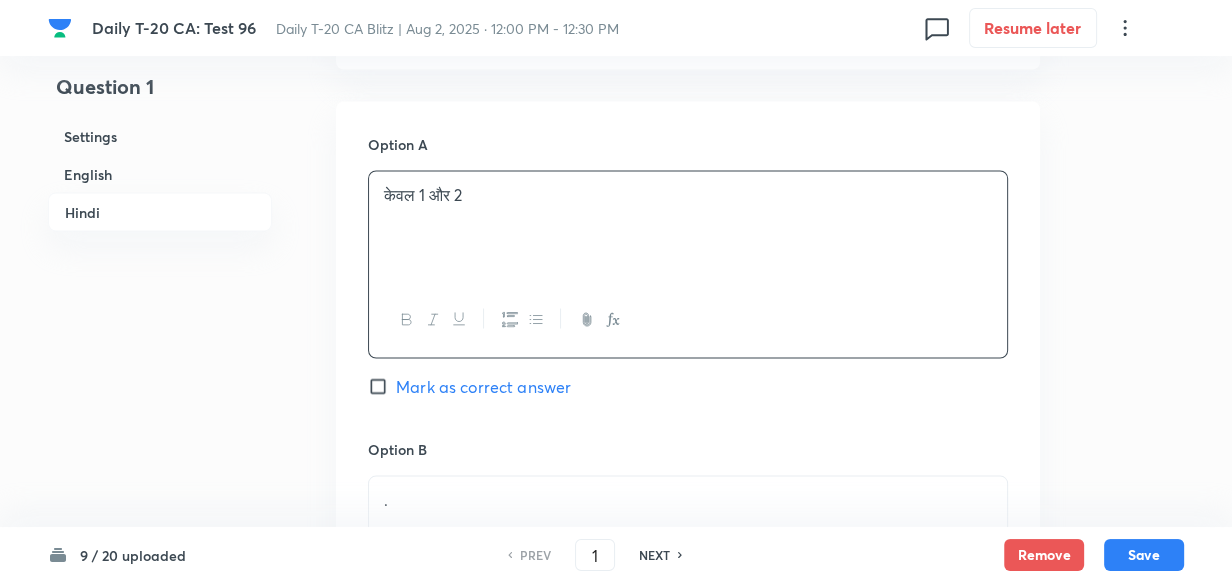 scroll, scrollTop: 3516, scrollLeft: 0, axis: vertical 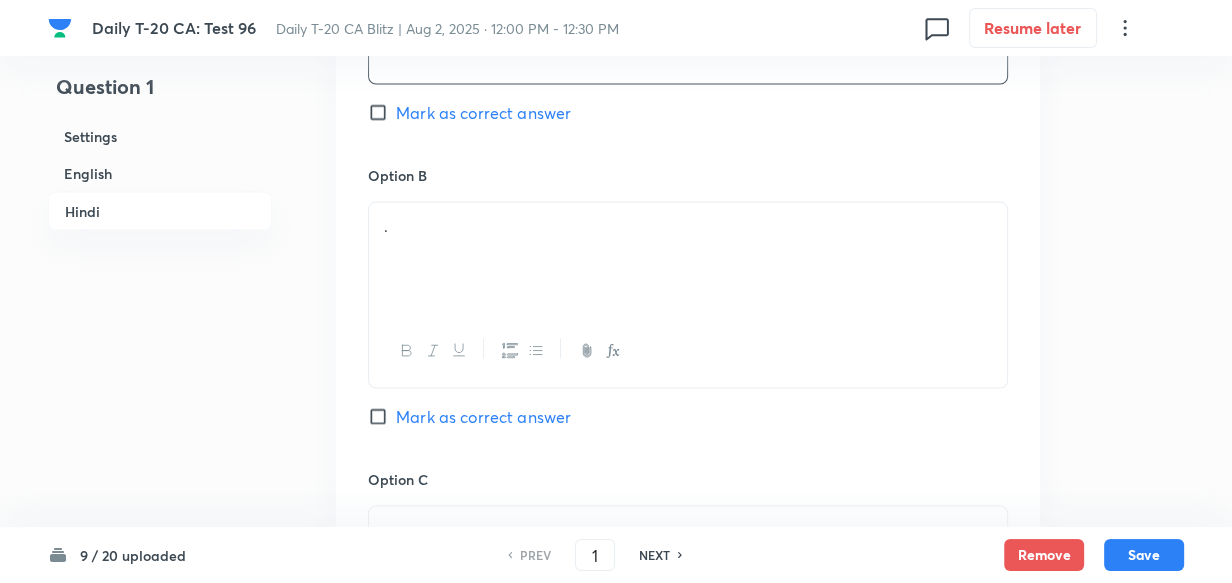 click on "." at bounding box center (688, 259) 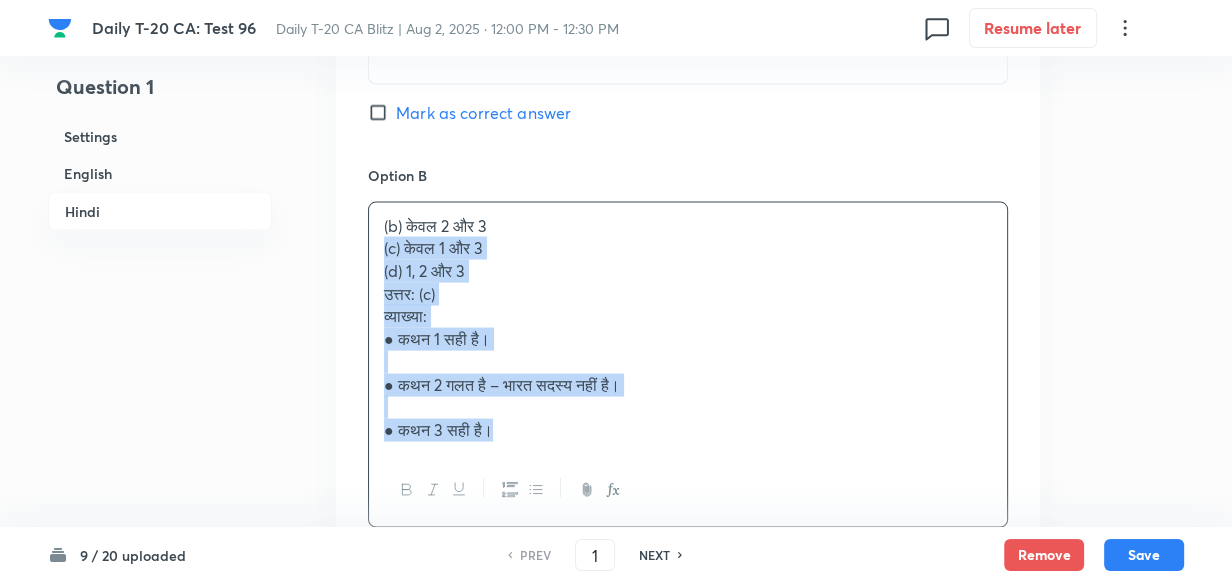 drag, startPoint x: 404, startPoint y: 279, endPoint x: 360, endPoint y: 288, distance: 44.911022 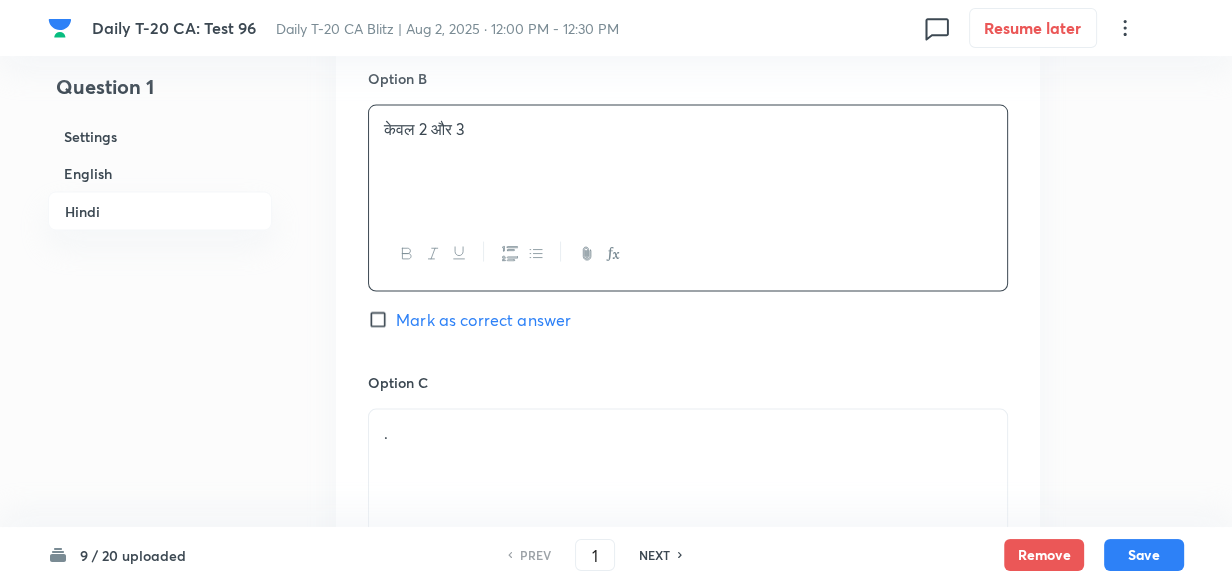 scroll, scrollTop: 3698, scrollLeft: 0, axis: vertical 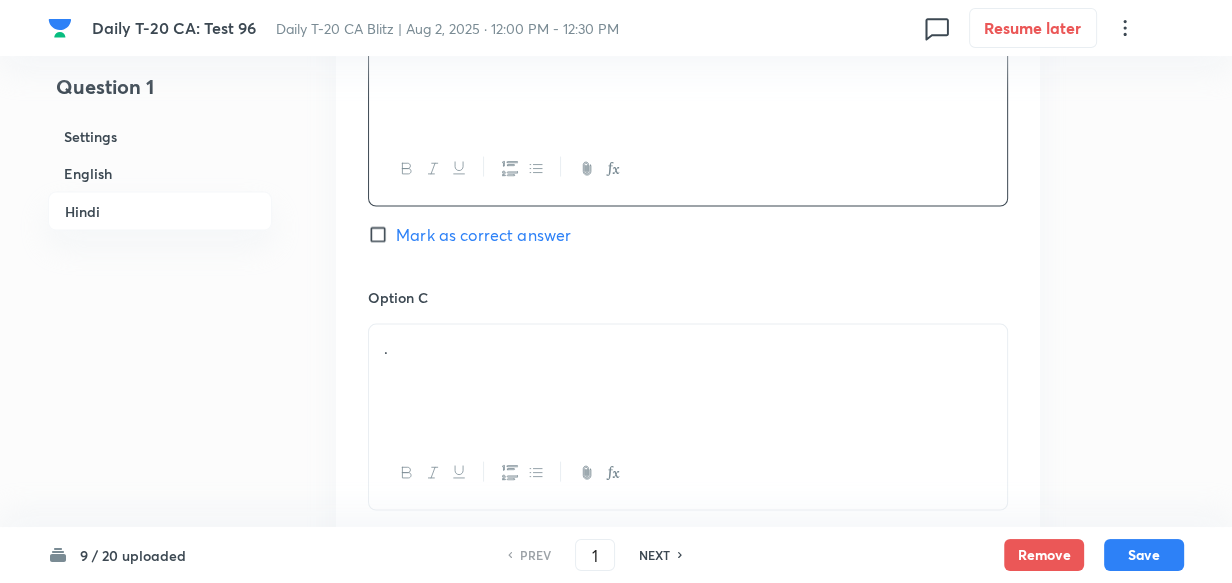 click on "." at bounding box center [688, 381] 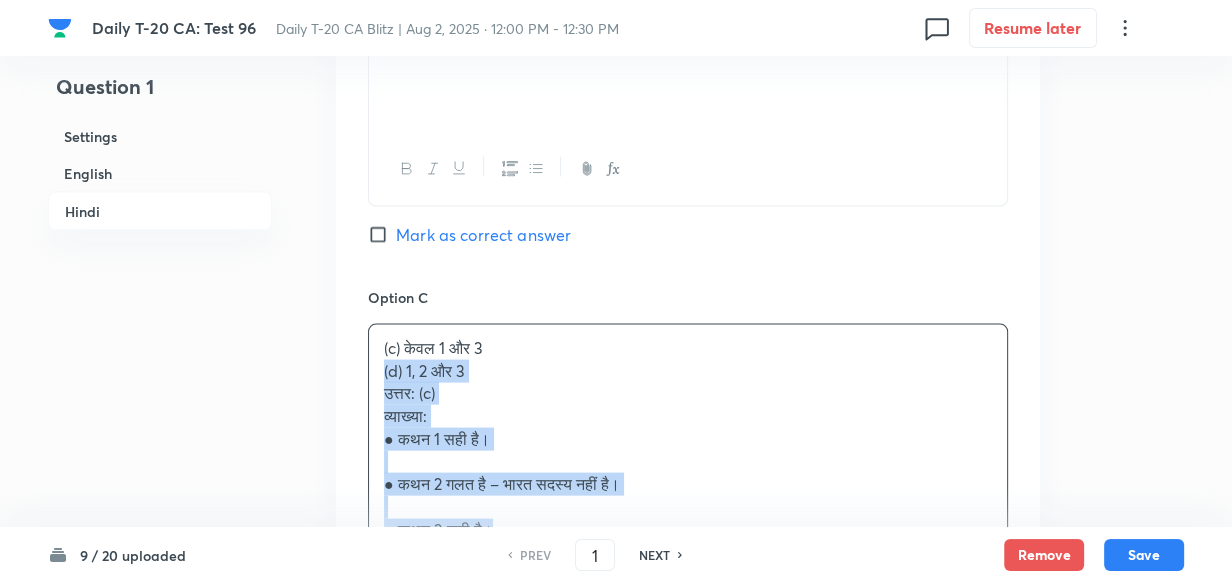 drag, startPoint x: 401, startPoint y: 396, endPoint x: 347, endPoint y: 433, distance: 65.459915 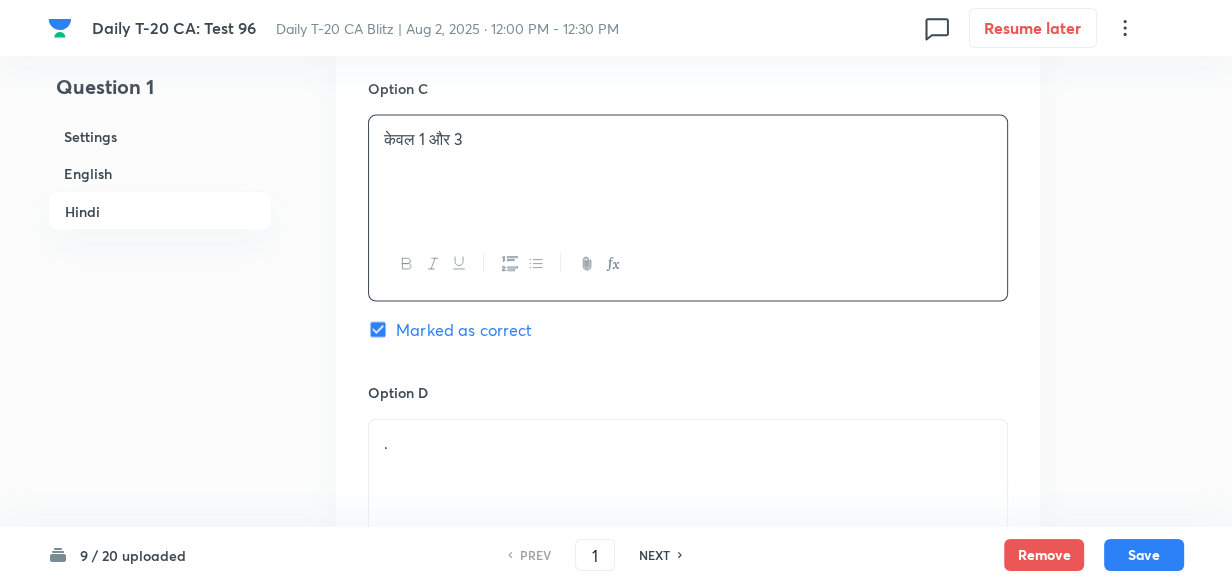 scroll, scrollTop: 4061, scrollLeft: 0, axis: vertical 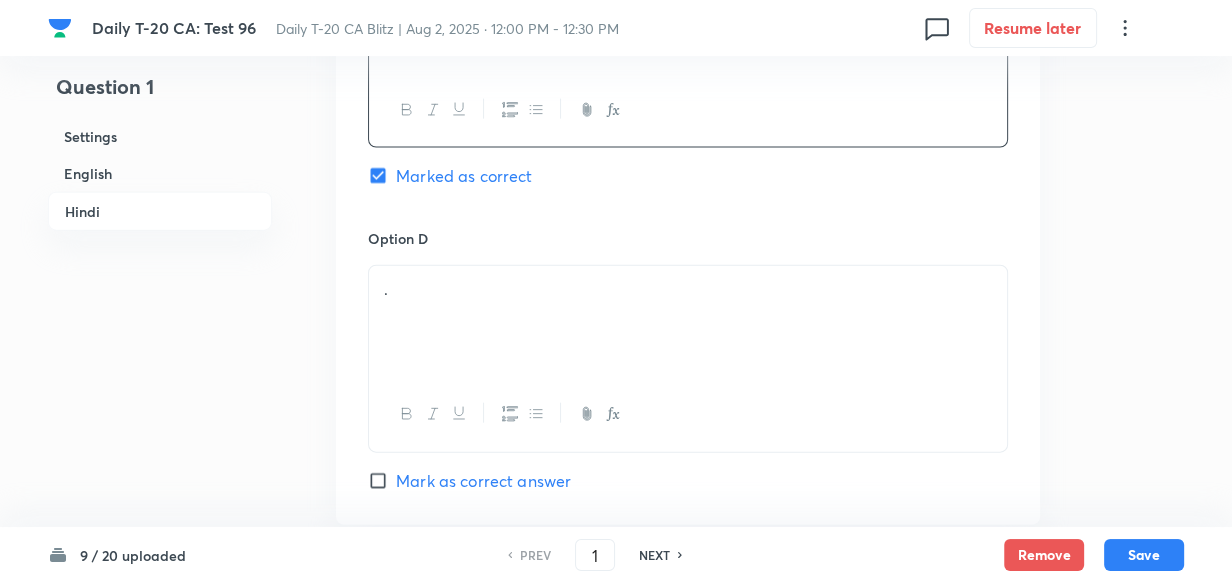 click on "Option D . Mark as correct answer" at bounding box center [688, 360] 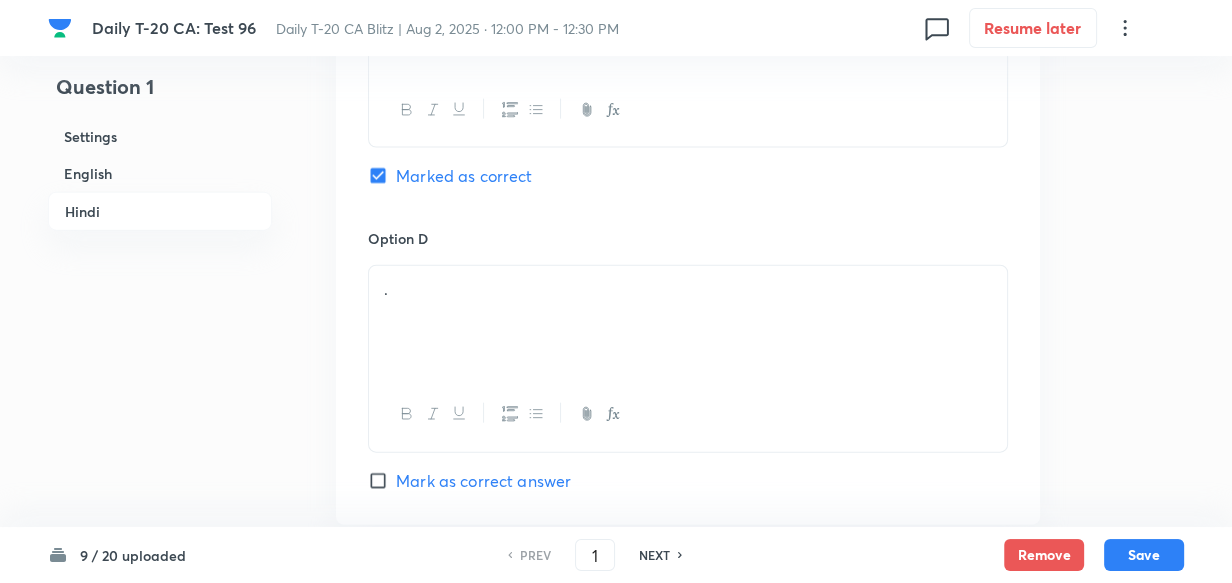 click on "." at bounding box center (688, 289) 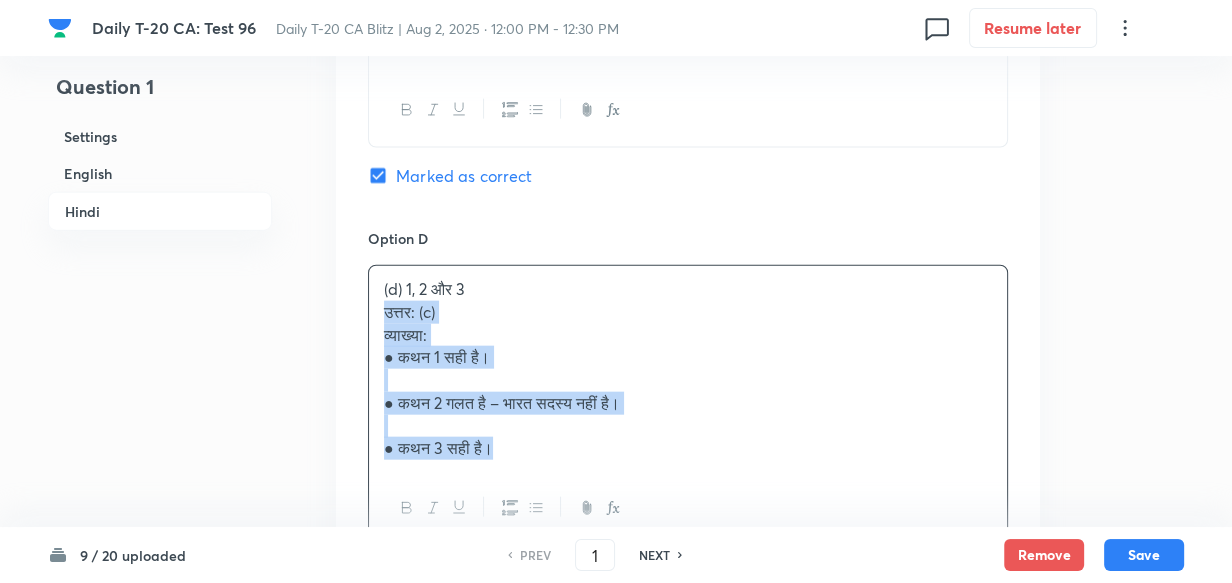 click on "(d) 1, 2 और 3 उत्तर: (c) व्याख्या: ●	कथन 1 सही है। ●	कथन 2 गलत है – भारत सदस्य नहीं है। ●	कथन 3 सही है।" at bounding box center [688, 369] 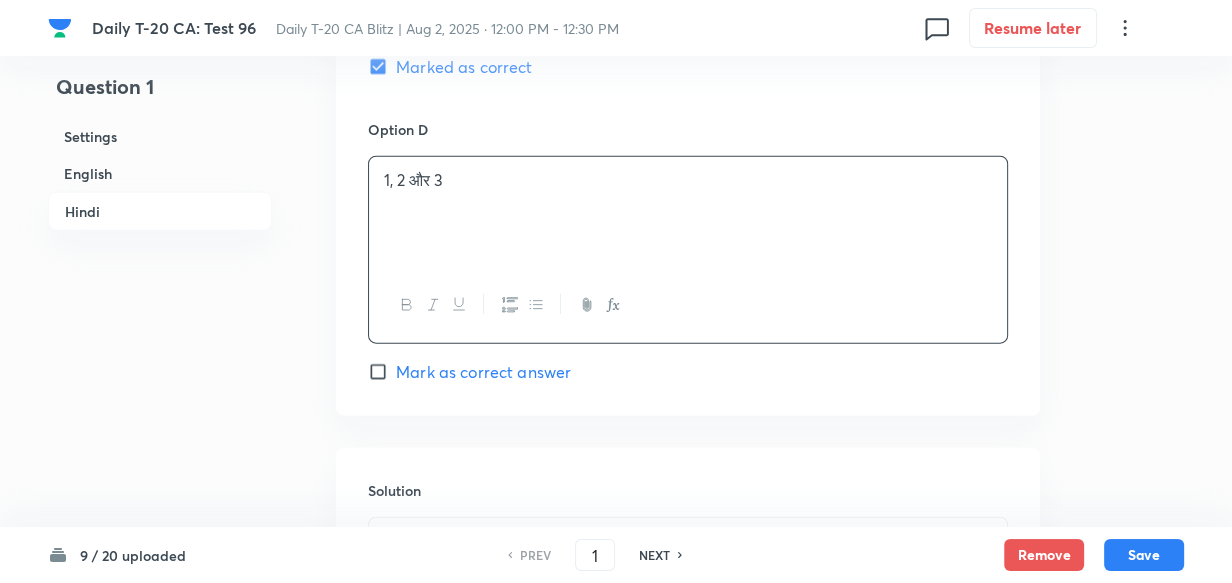 scroll, scrollTop: 4516, scrollLeft: 0, axis: vertical 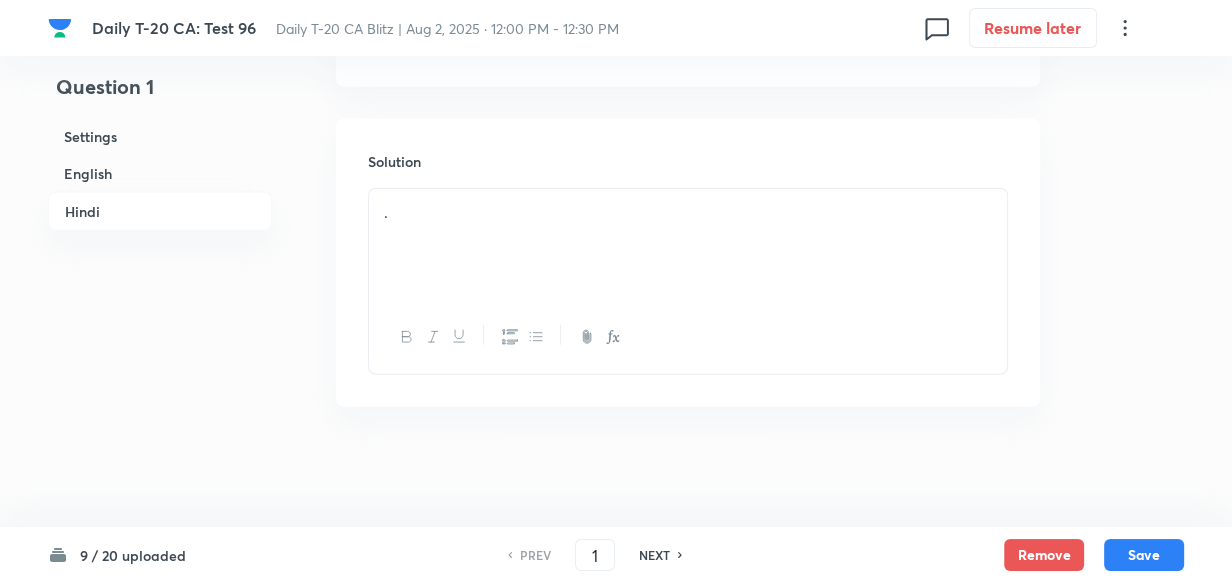 click on "." at bounding box center [688, 245] 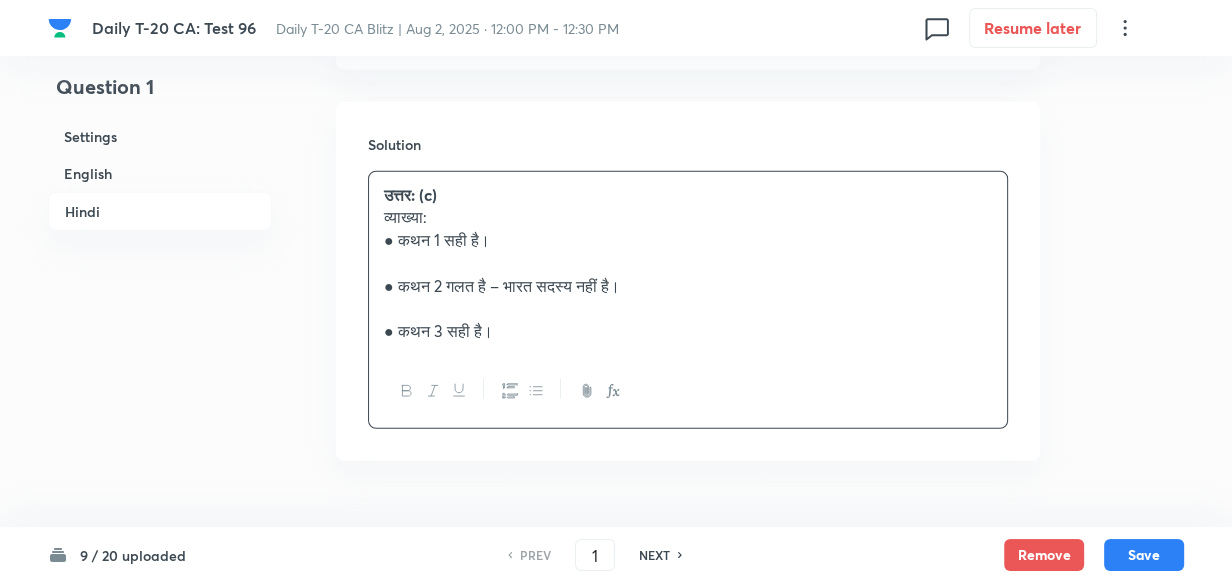 click on "●	कथन 1 सही है।" at bounding box center [688, 240] 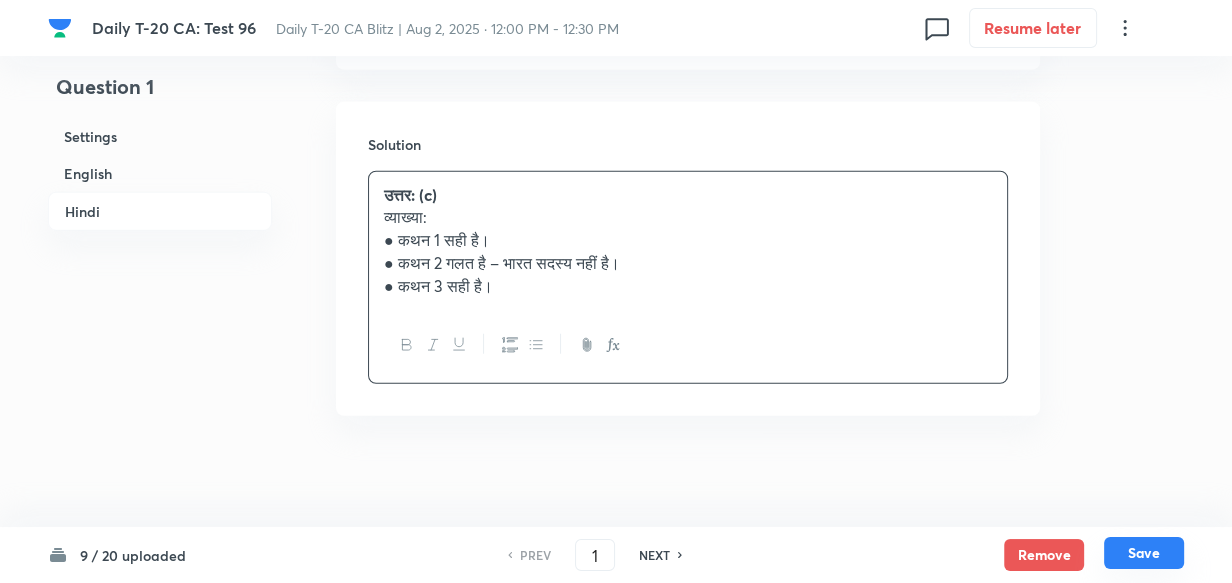click on "Save" at bounding box center (1144, 553) 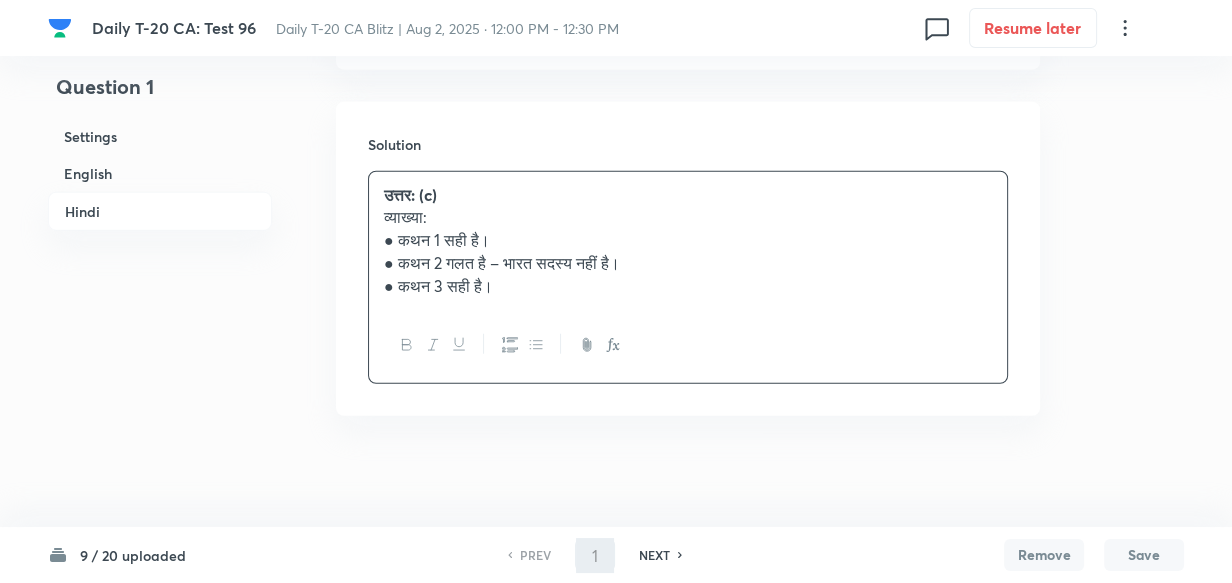 click on "English" at bounding box center (160, 173) 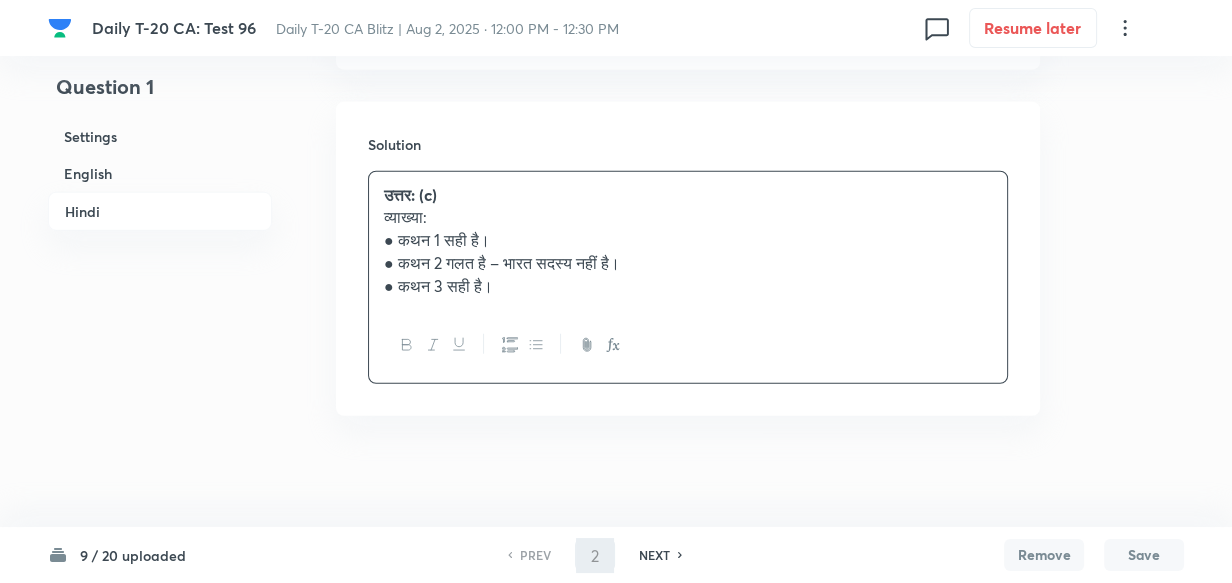 checkbox on "false" 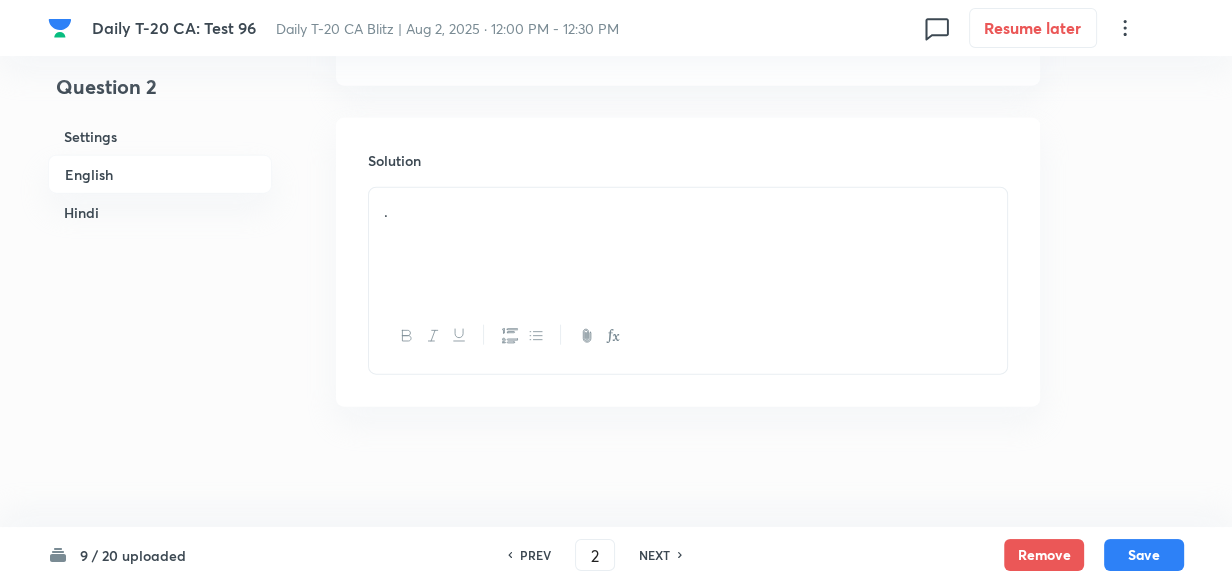 scroll, scrollTop: 516, scrollLeft: 0, axis: vertical 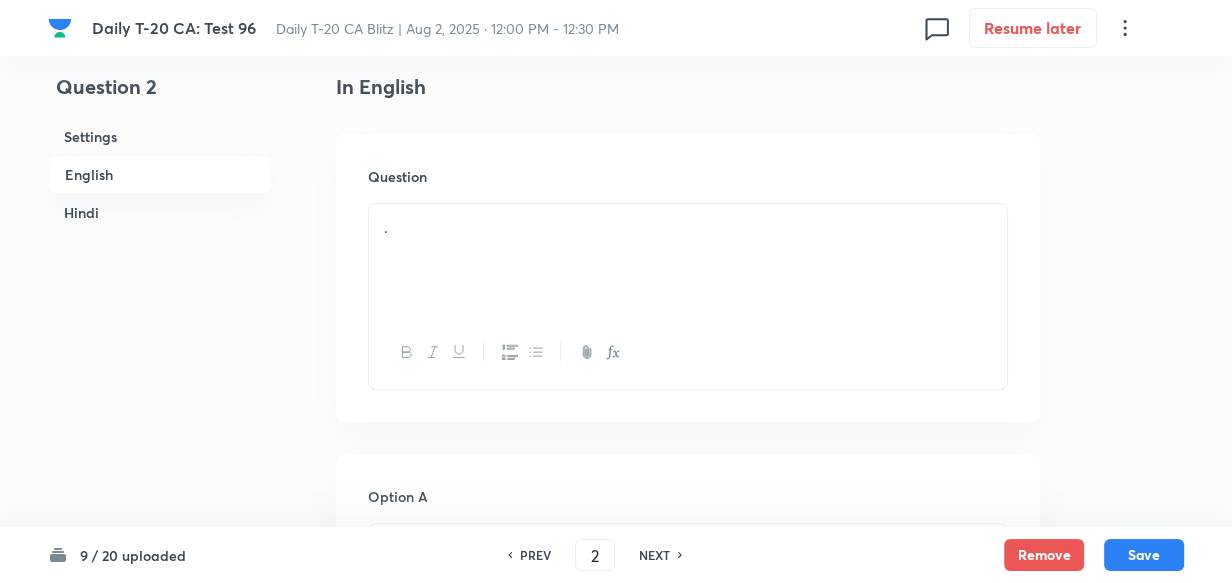 click on "." at bounding box center (688, 260) 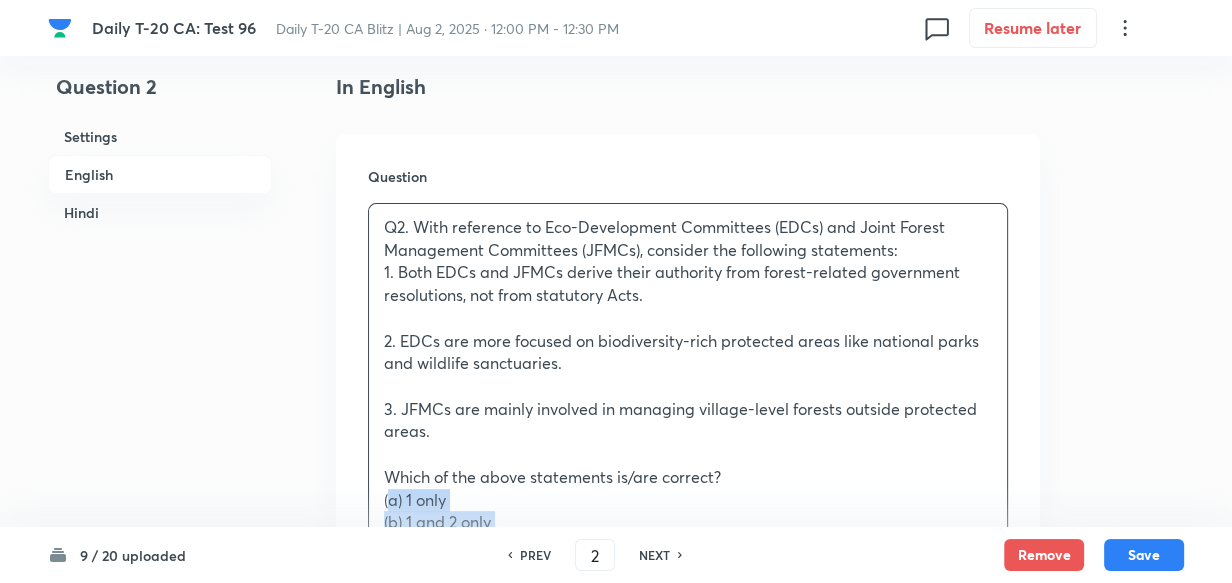 click on "Q2. With reference to Eco-Development Committees (EDCs) and Joint Forest Management Committees (JFMCs), consider the following statements: 1.	Both EDCs and JFMCs derive their authority from forest-related government resolutions, not from statutory Acts. 2.	EDCs are more focused on biodiversity-rich protected areas like national parks and wildlife sanctuaries. 3.	JFMCs are mainly involved in managing village-level forests outside protected areas. Which of the above statements is/are correct?  (a) 1 only  (b) 1 and 2 only  (c) 2 and 3 only  (d) 1, 2 and 3 Answer: (d) Explanation:  All statements are correct. EDCs are common in protected areas; JFMCs in reserved/degraded forests. Both are non-statutory and function via guidelines. ________________________________________ 2.	EDCs जैव विविधता से समृद्ध संरक्षित क्षेत्रों पर केंद्रित होती हैं। सही उत्तर का चयन करें:" at bounding box center [688, 647] 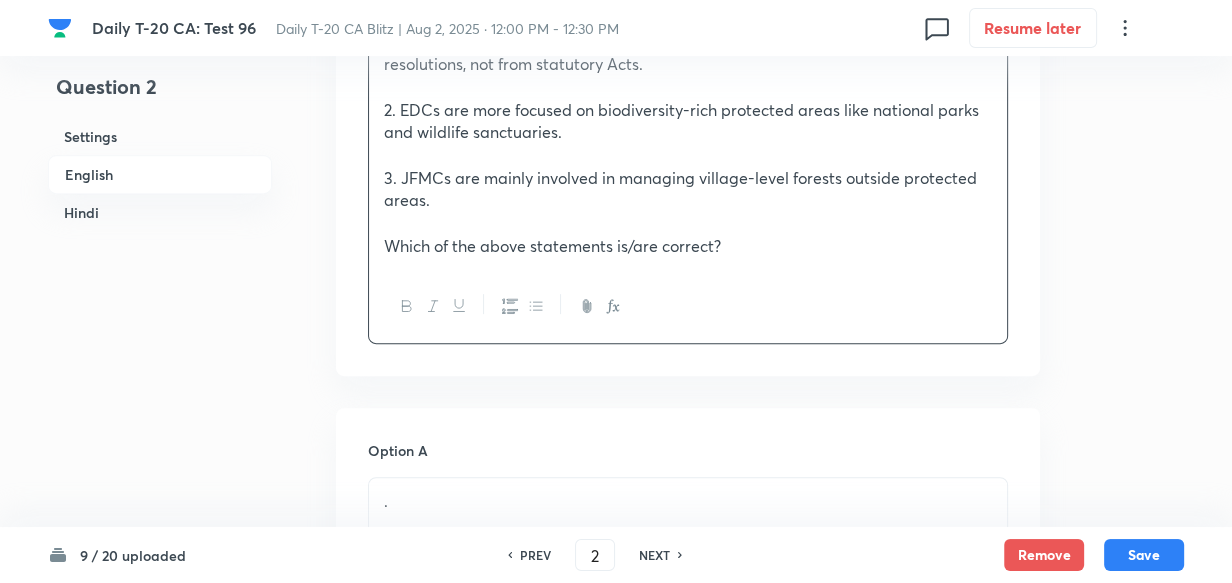 scroll, scrollTop: 880, scrollLeft: 0, axis: vertical 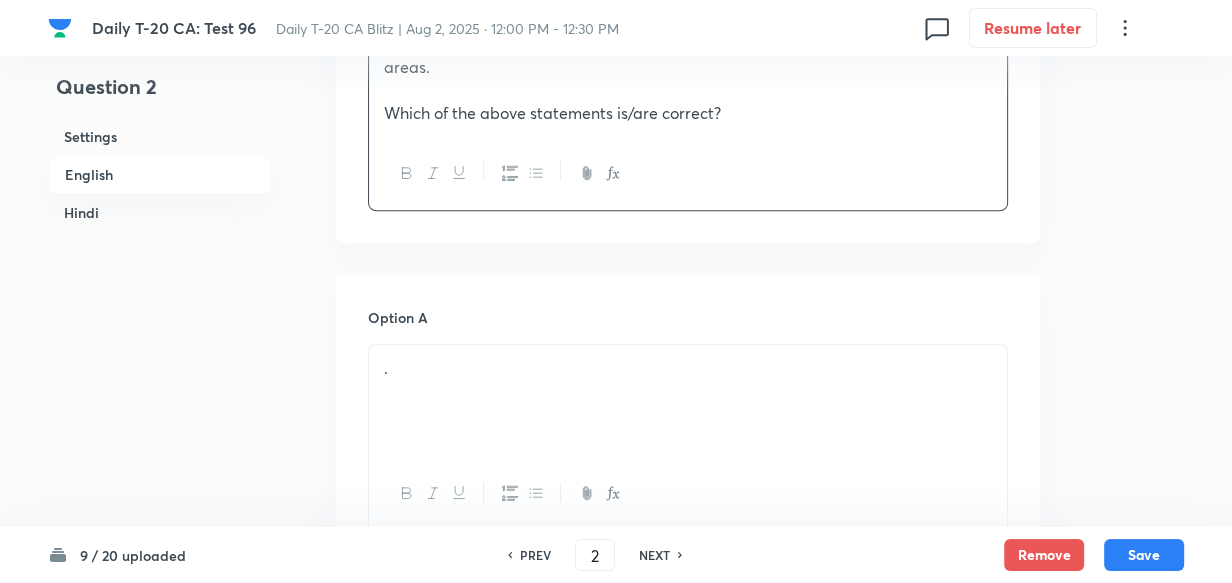 click on "Option A . Mark as correct answer" at bounding box center (688, 459) 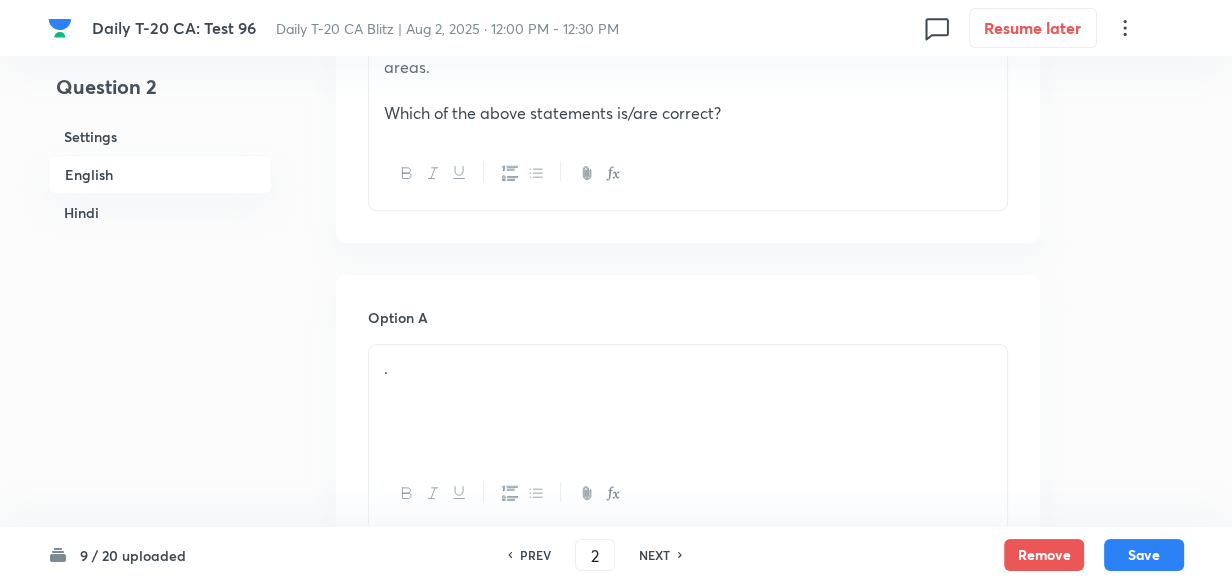 click on "." at bounding box center (688, 401) 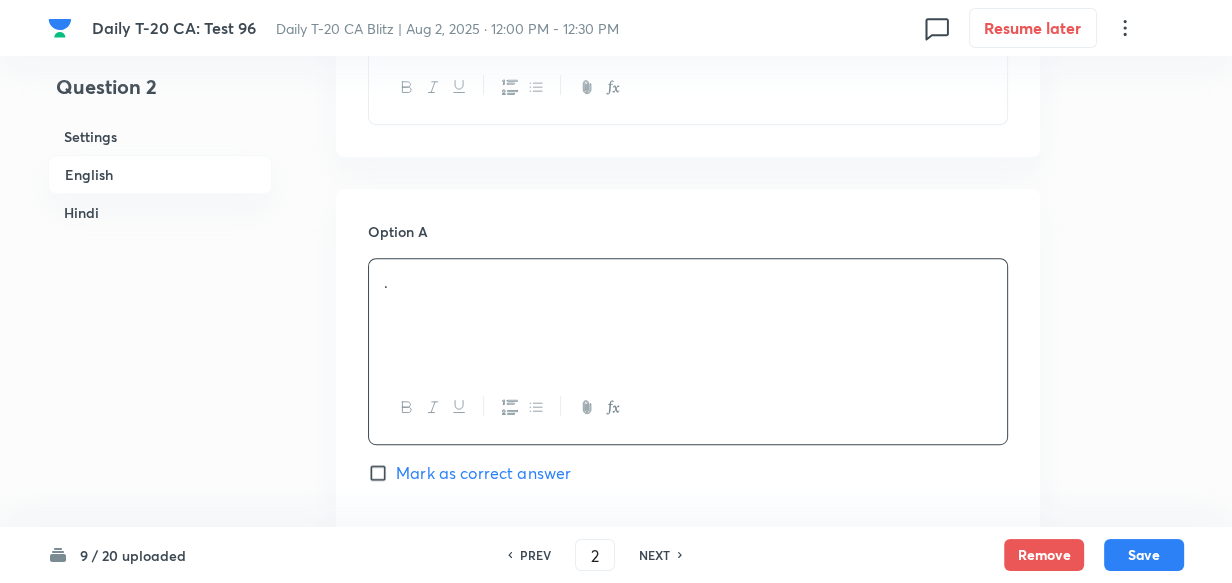 scroll, scrollTop: 1061, scrollLeft: 0, axis: vertical 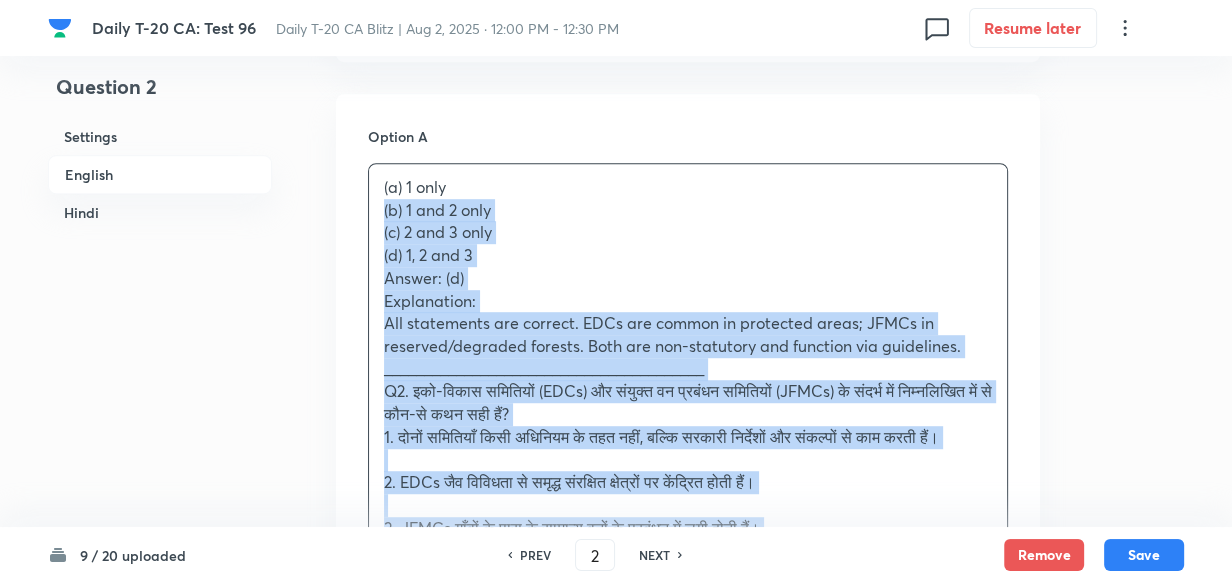 click on "(a) 1 only (b) 1 and 2 only (c) 2 and 3 only (d) 1, 2 and 3 Answer: (d) Explanation: All statements are correct. EDCs are common in protected areas; JFMCs in reserved/degraded forests. Both are non-statutory and function via guidelines. ________________________________________ Q2. इको-विकास समितियों (EDCs) और संयुक्त वन प्रबंधन समितियों (JFMCs) के संदर्भ में निम्नलिखित में से कौन-से कथन सही हैं? 1.	दोनों समितियाँ किसी अधिनियम के तहत नहीं, बल्कि सरकारी निर्देशों और संकल्पों से काम करती हैं। 2.	EDCs जैव विविधता से समृद्ध संरक्षित क्षेत्रों पर केंद्रित होती हैं। (a) केवल 1 (d) 1, 2 और 3" at bounding box center (688, 460) 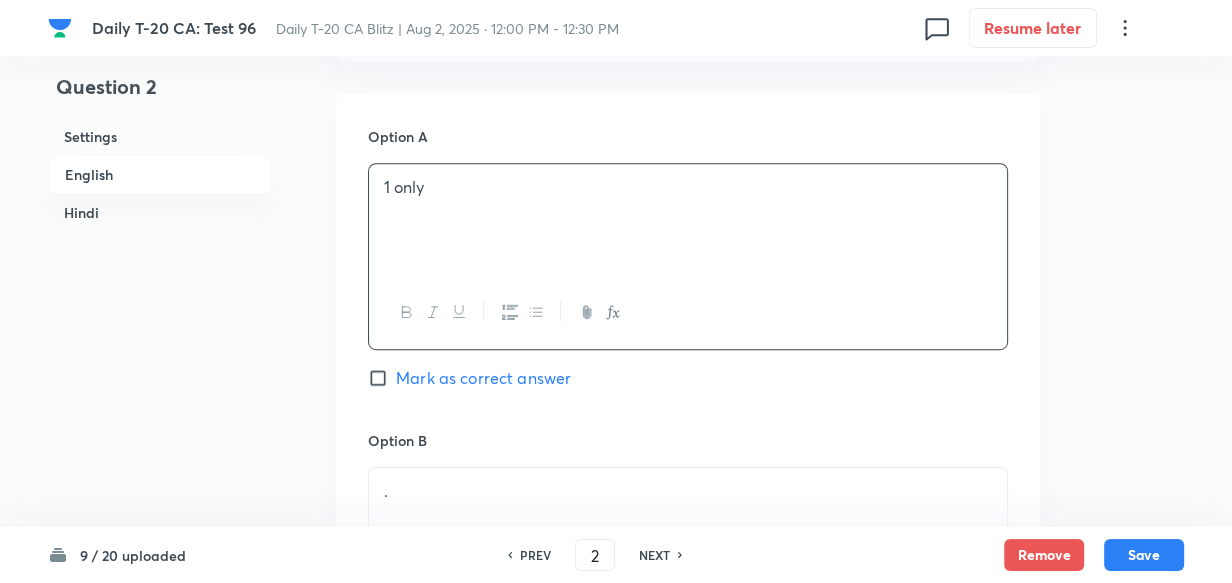 scroll, scrollTop: 1334, scrollLeft: 0, axis: vertical 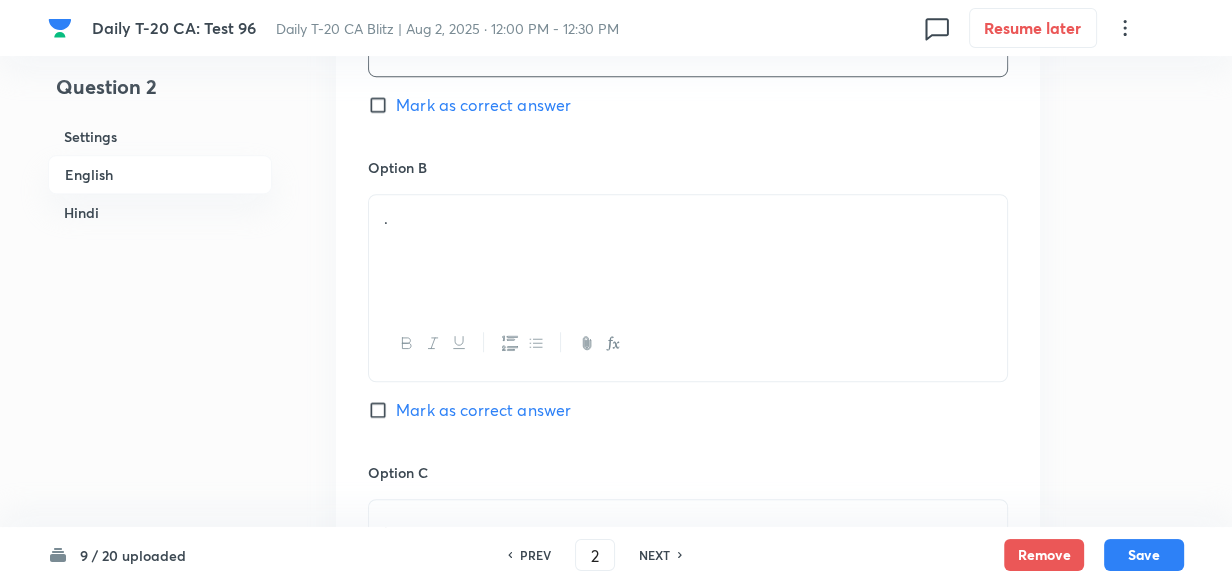 click on "." at bounding box center (688, 251) 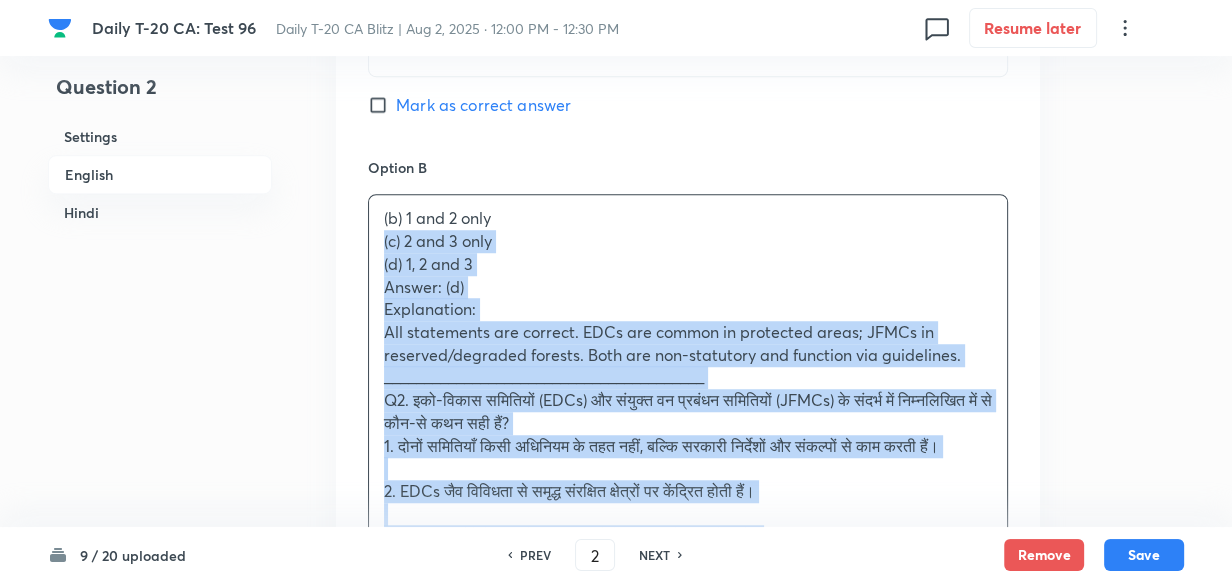 drag, startPoint x: 403, startPoint y: 234, endPoint x: 368, endPoint y: 244, distance: 36.40055 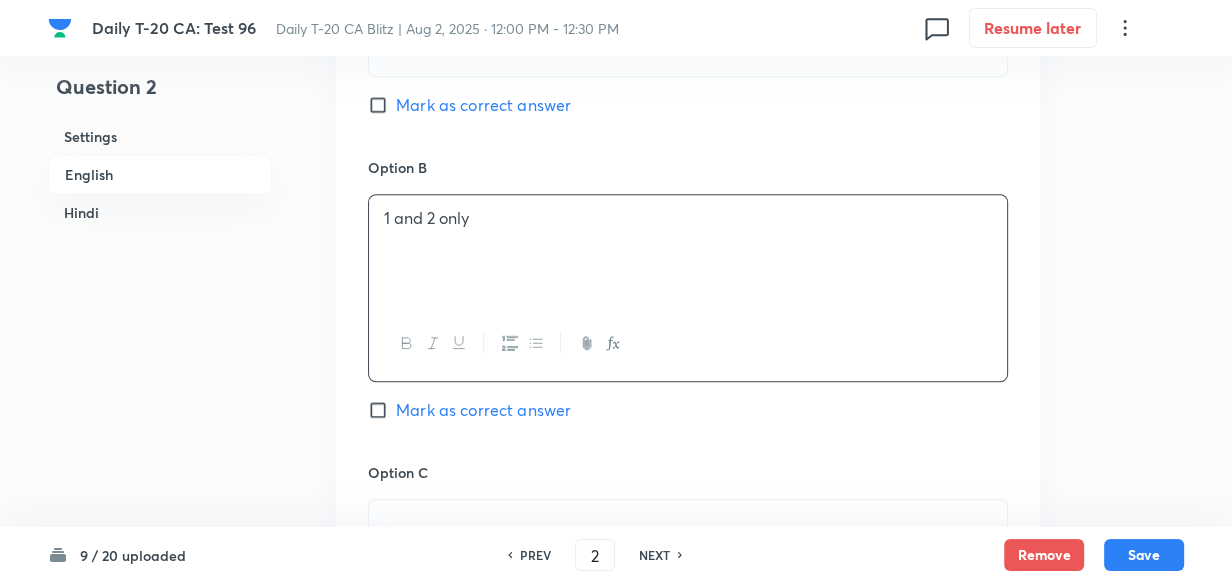 scroll, scrollTop: 1607, scrollLeft: 0, axis: vertical 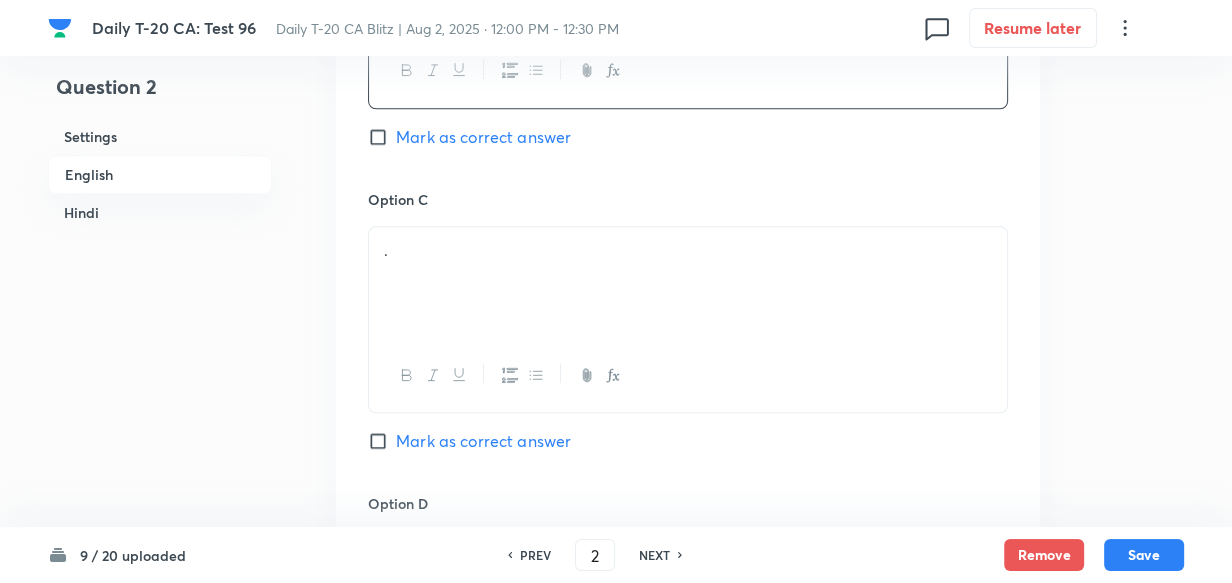 click on "." at bounding box center [688, 283] 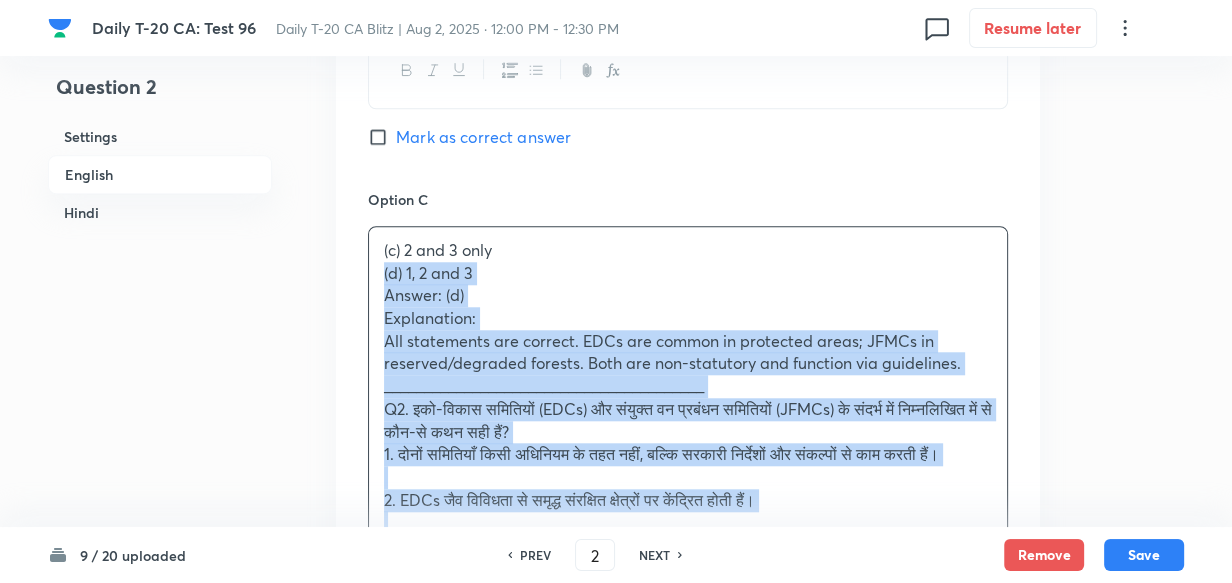 drag, startPoint x: 404, startPoint y: 270, endPoint x: 356, endPoint y: 277, distance: 48.507732 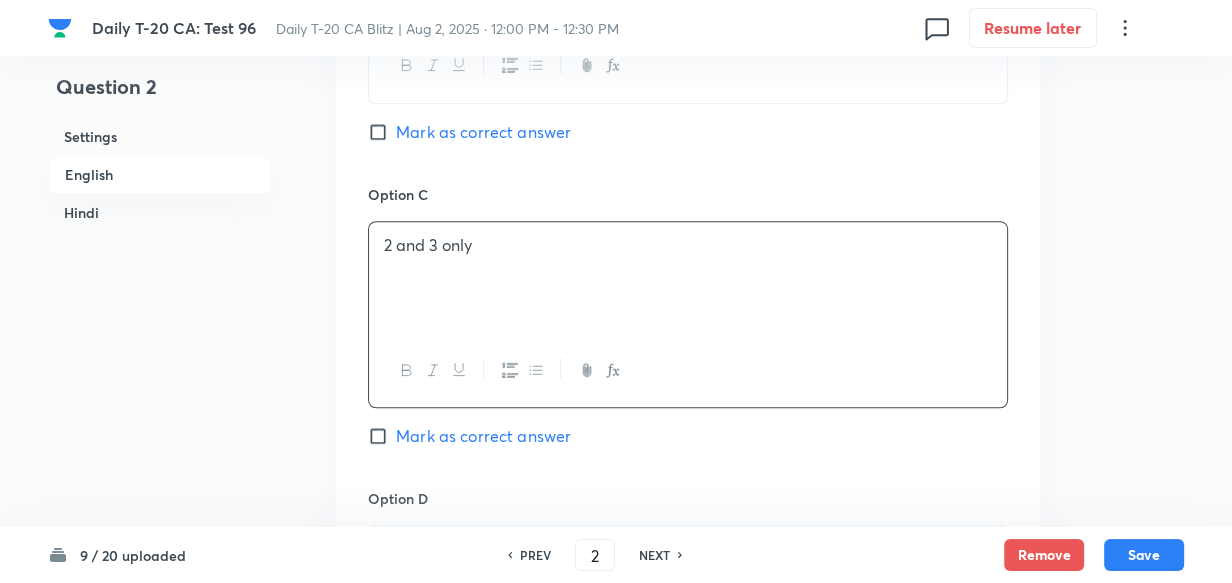 scroll, scrollTop: 1789, scrollLeft: 0, axis: vertical 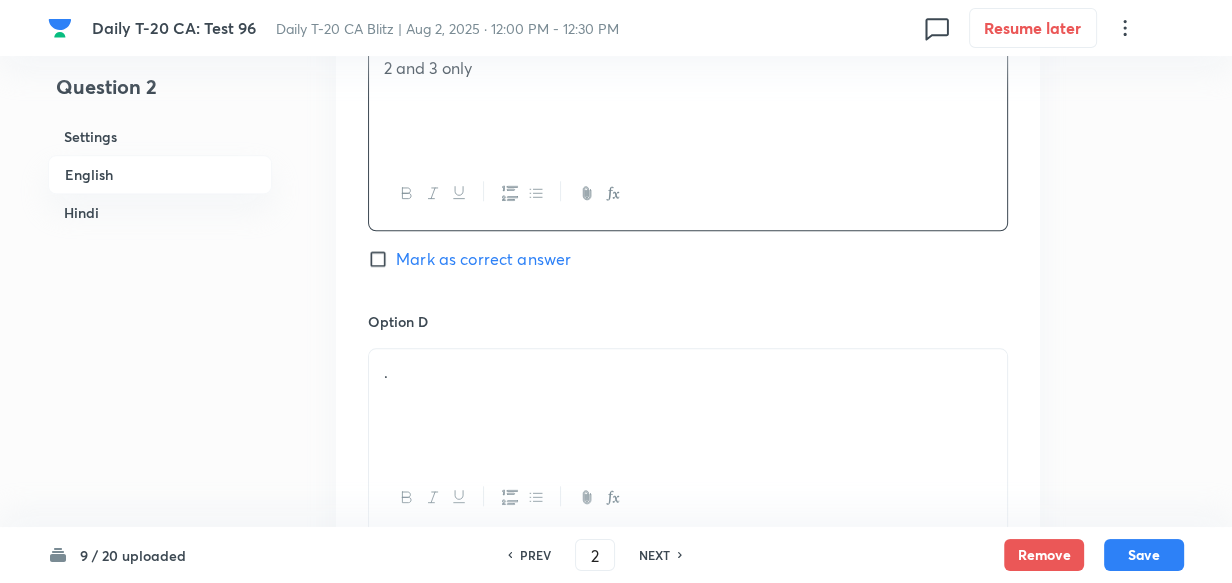 click on "." at bounding box center [688, 372] 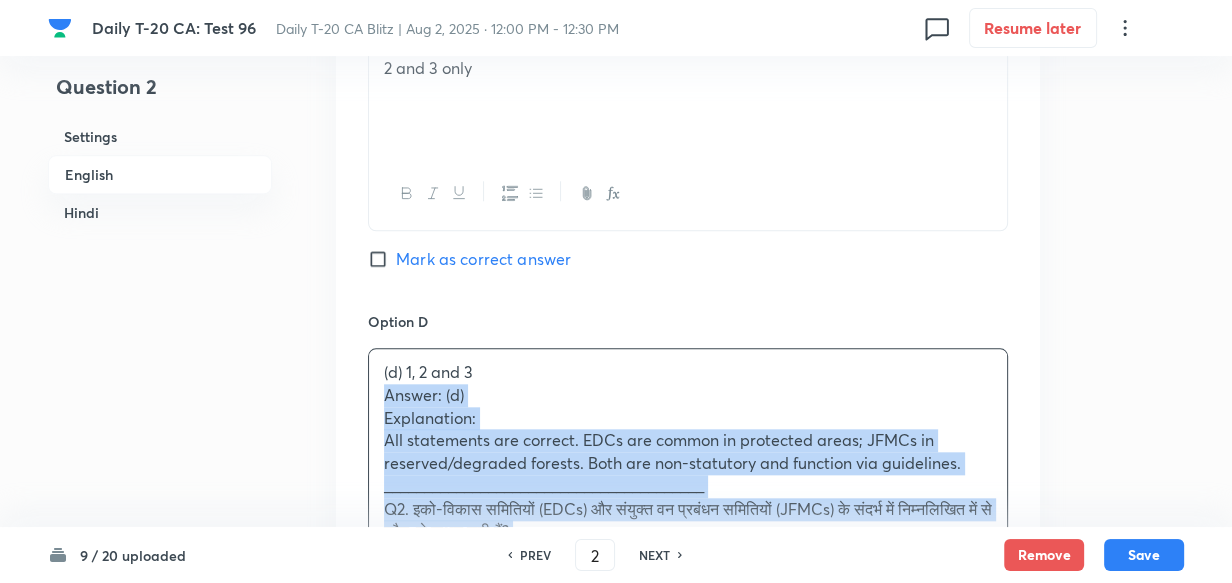 drag, startPoint x: 369, startPoint y: 390, endPoint x: 347, endPoint y: 390, distance: 22 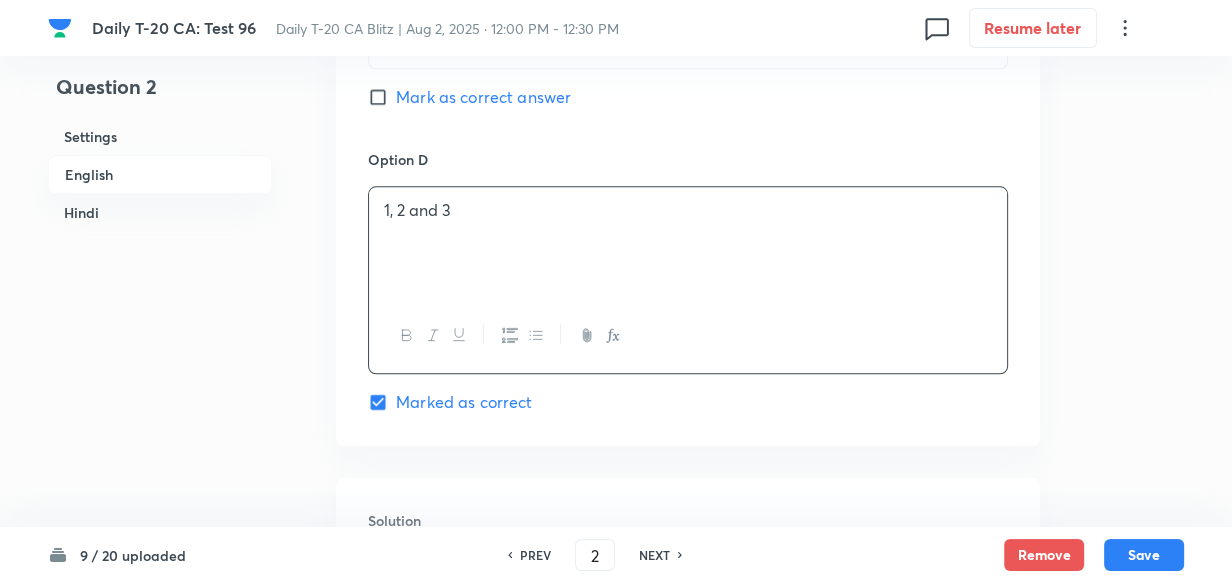 scroll, scrollTop: 2152, scrollLeft: 0, axis: vertical 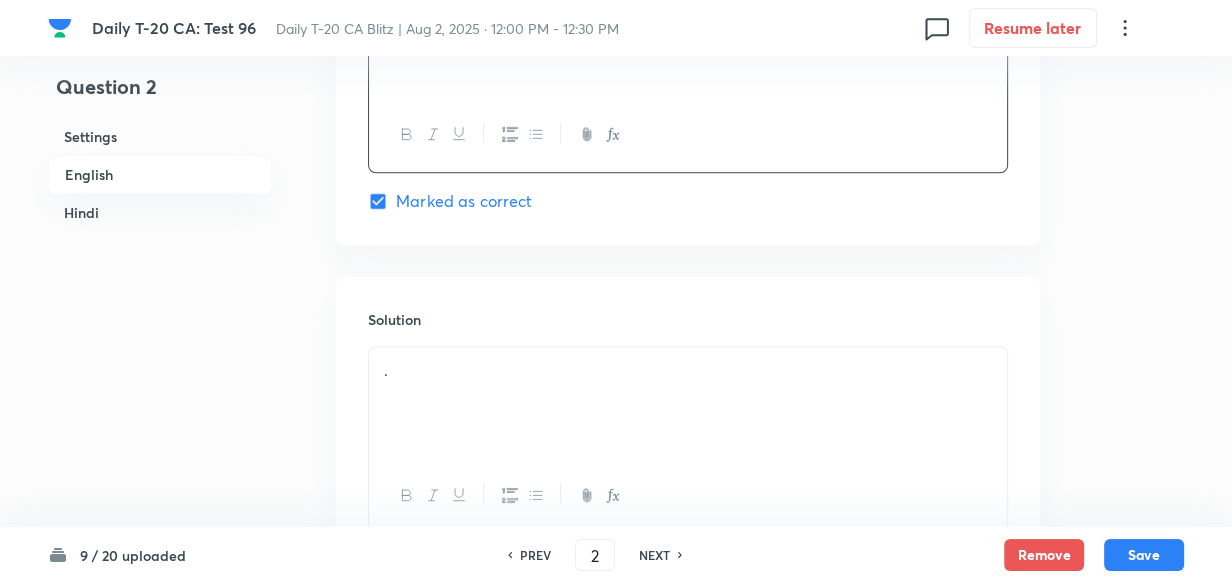 click on "." at bounding box center [688, 403] 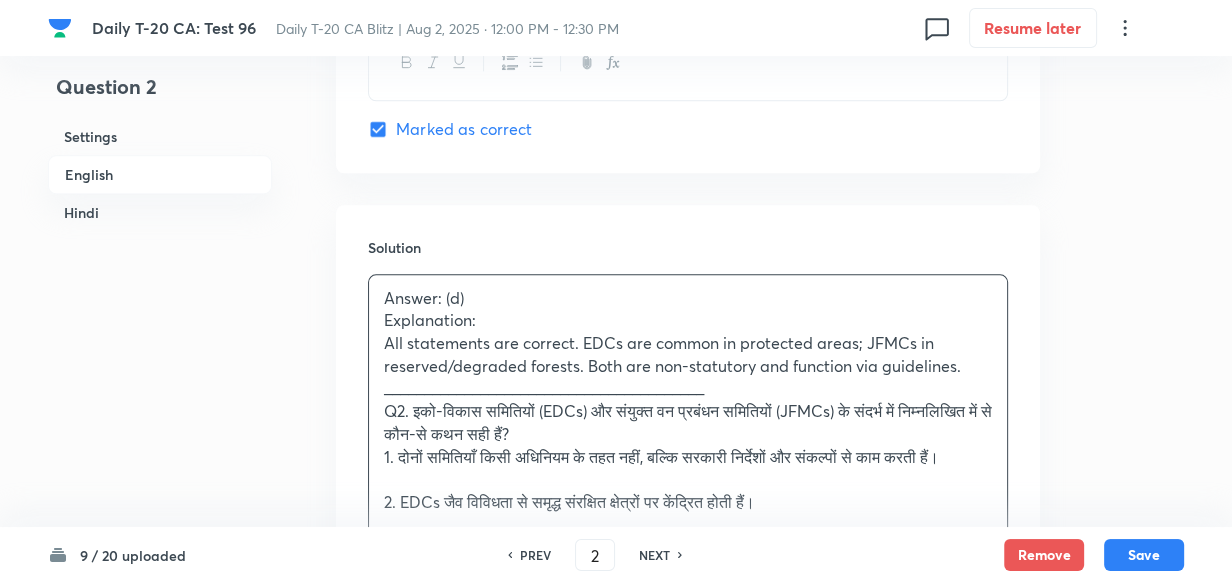 scroll, scrollTop: 2334, scrollLeft: 0, axis: vertical 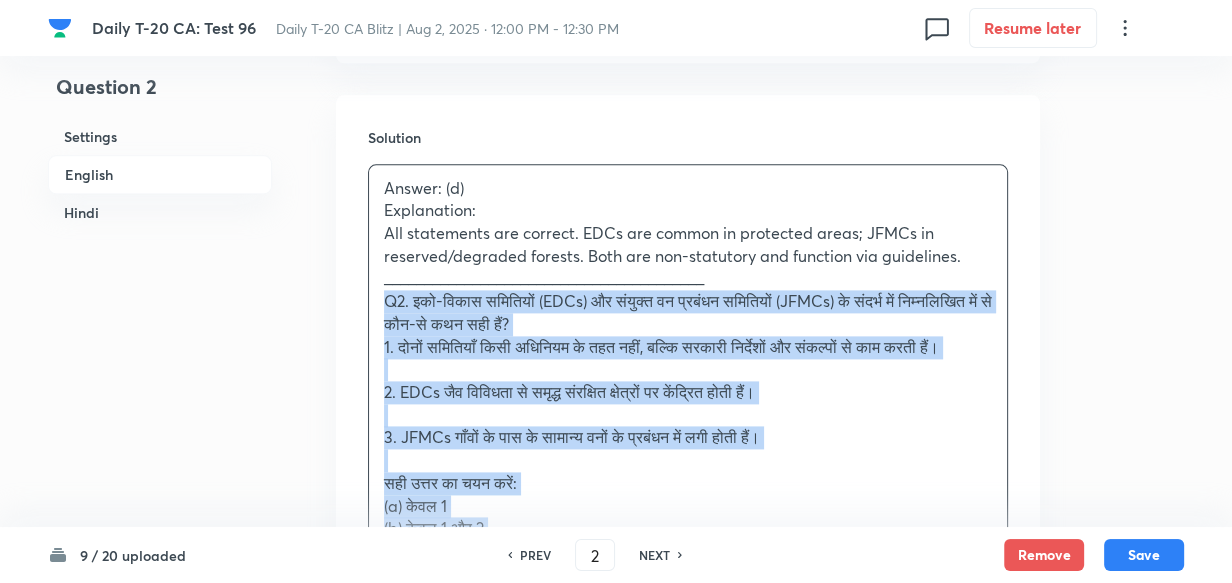 drag, startPoint x: 405, startPoint y: 301, endPoint x: 357, endPoint y: 303, distance: 48.04165 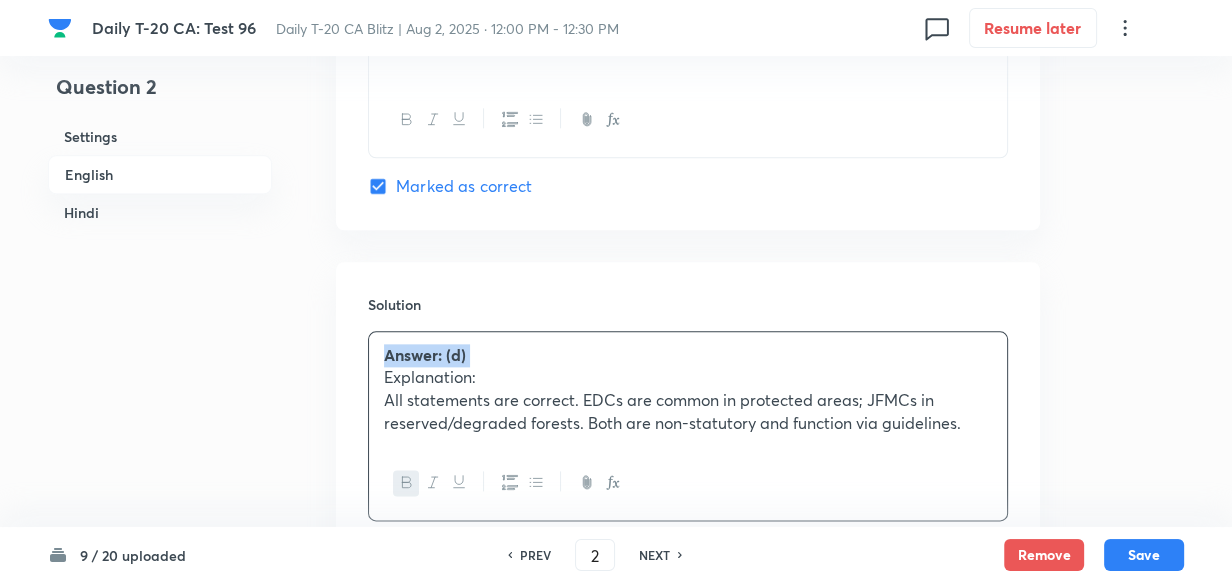 scroll, scrollTop: 2698, scrollLeft: 0, axis: vertical 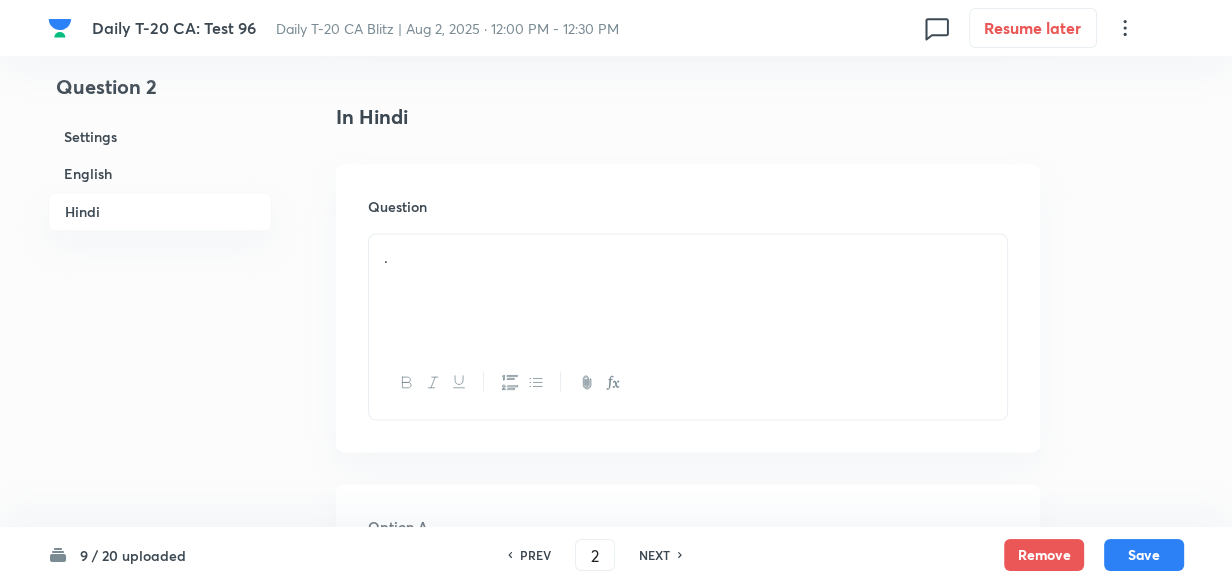 click on "." at bounding box center [688, 290] 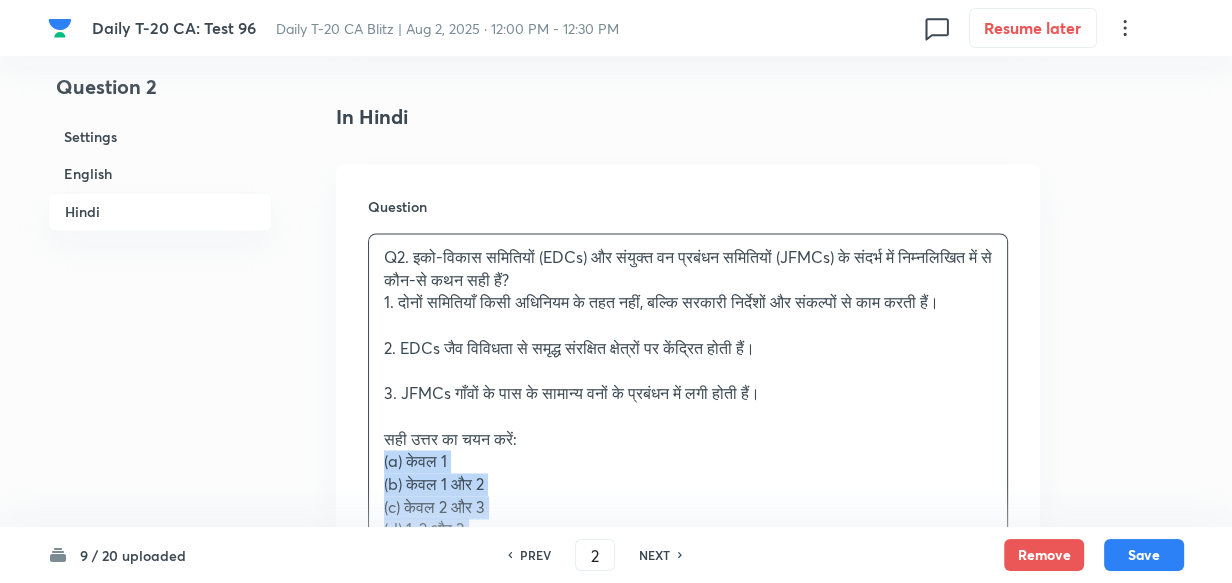 drag, startPoint x: 374, startPoint y: 481, endPoint x: 354, endPoint y: 481, distance: 20 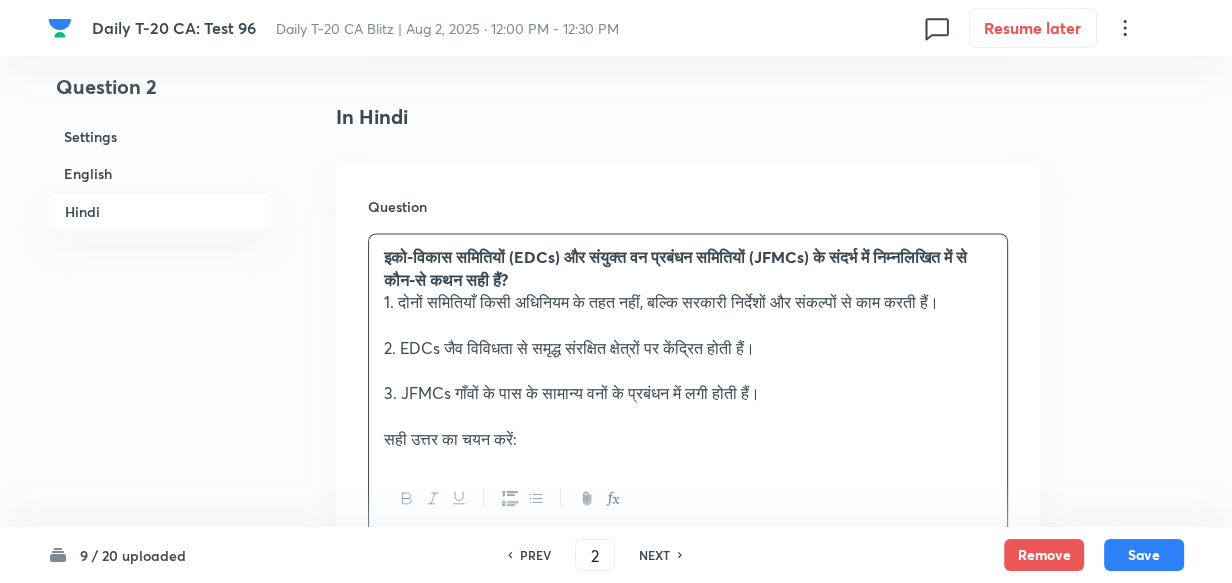 scroll, scrollTop: 3061, scrollLeft: 0, axis: vertical 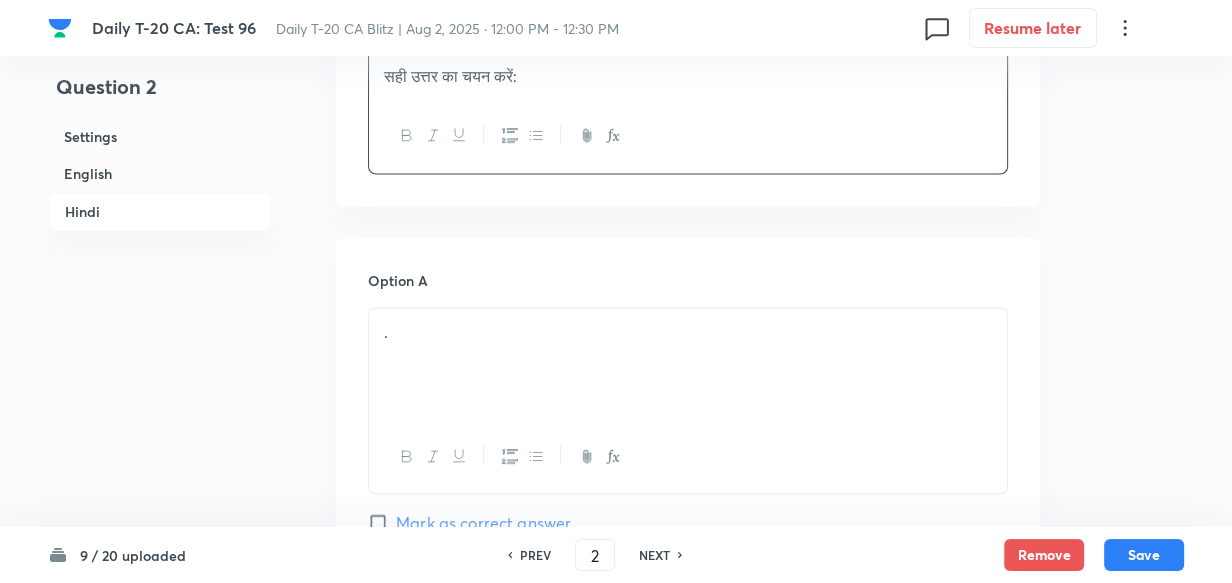 click on "Option A . Mark as correct answer" at bounding box center [688, 422] 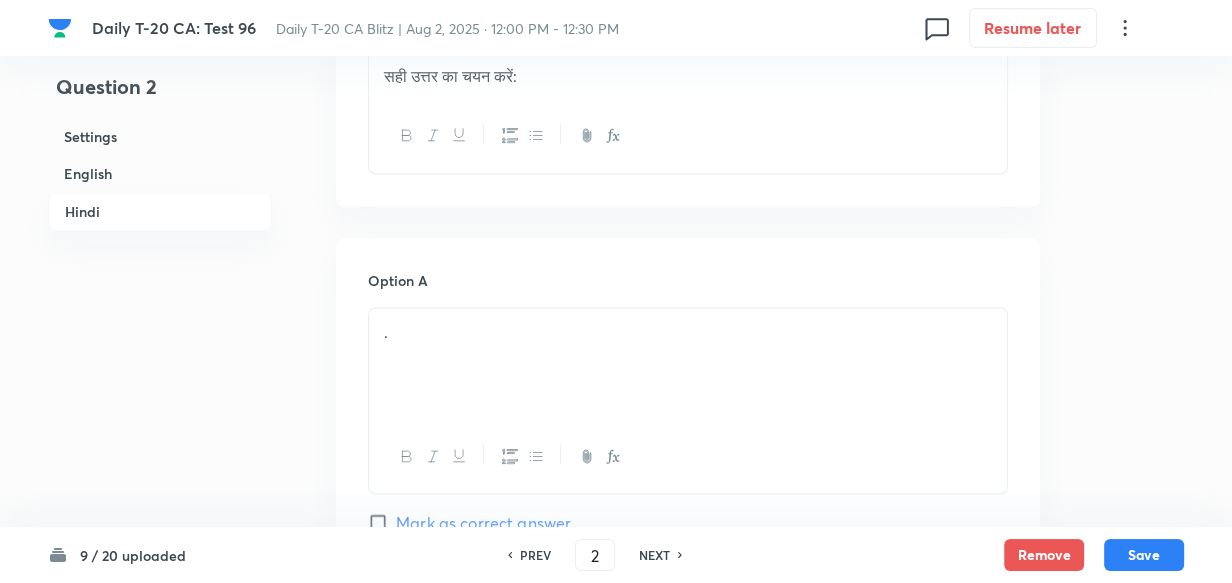 click on "." at bounding box center (688, 364) 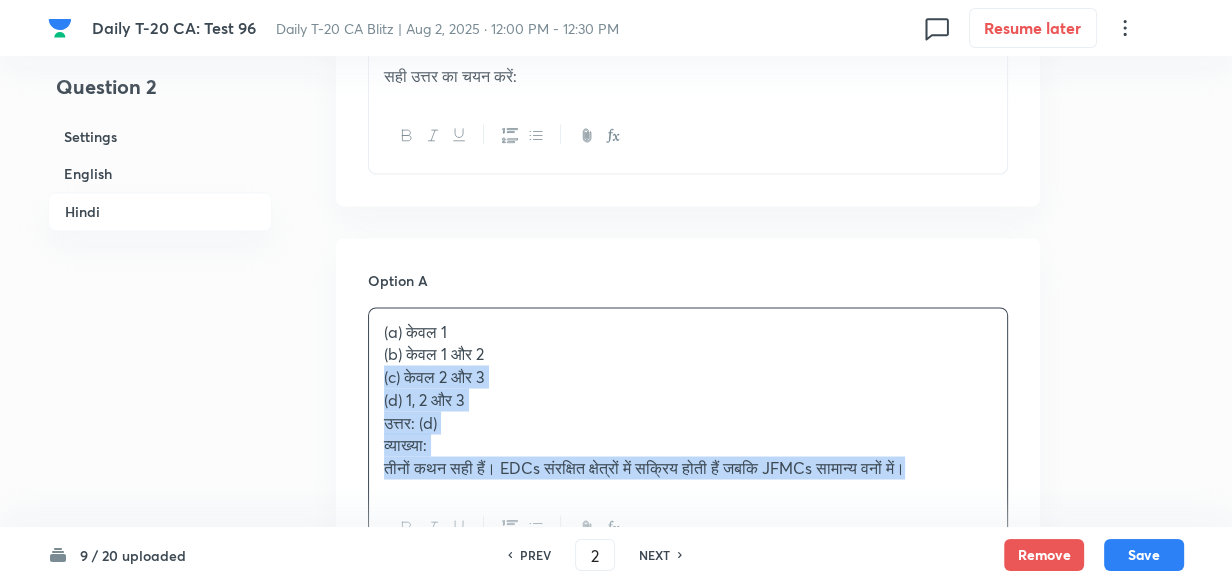 drag, startPoint x: 342, startPoint y: 399, endPoint x: 286, endPoint y: 415, distance: 58.24088 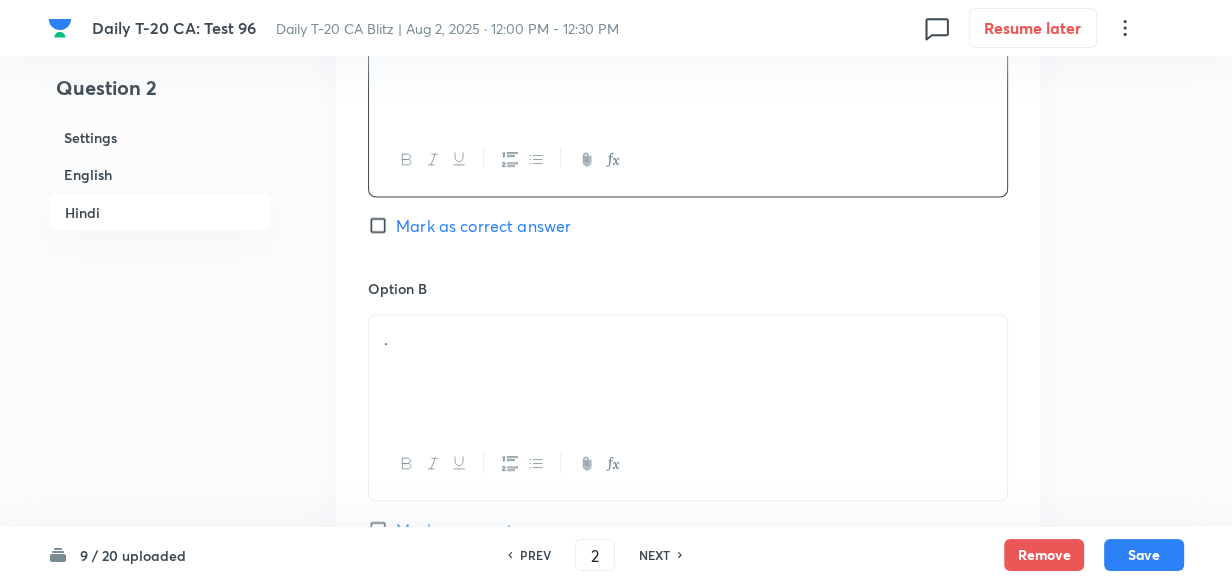 scroll, scrollTop: 3516, scrollLeft: 0, axis: vertical 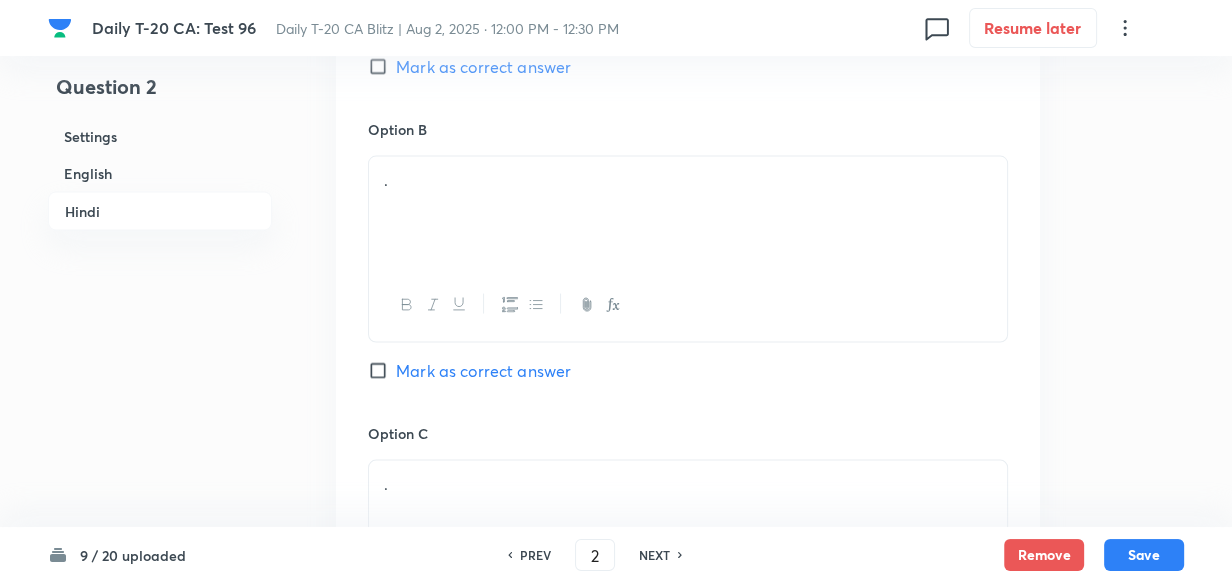 click on "." at bounding box center (688, 213) 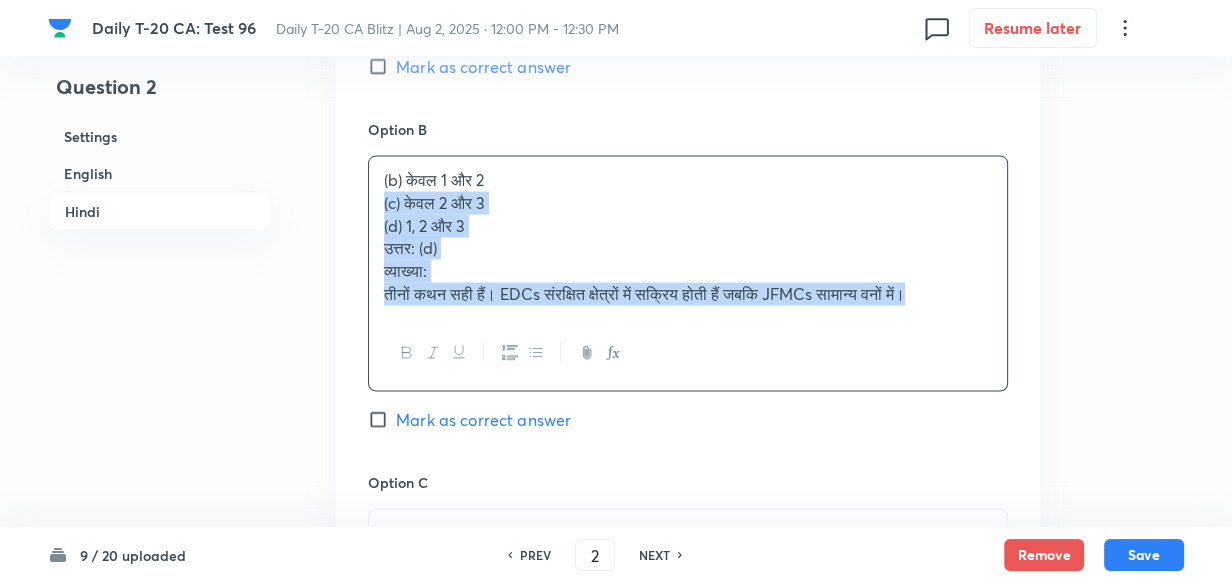 drag, startPoint x: 440, startPoint y: 266, endPoint x: 289, endPoint y: 233, distance: 154.5639 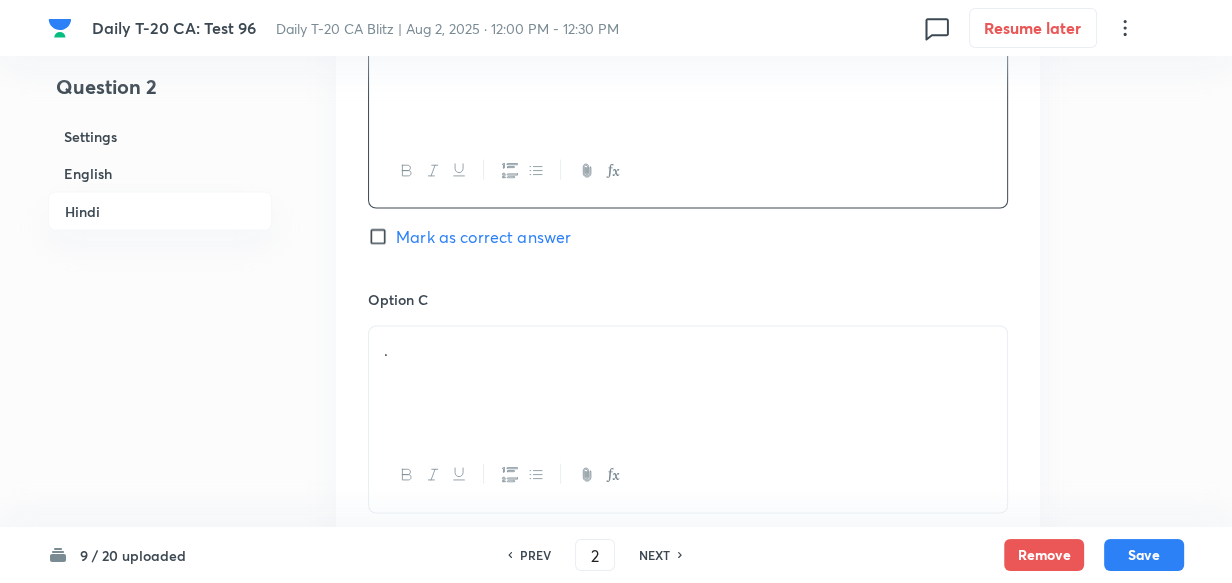 scroll, scrollTop: 3789, scrollLeft: 0, axis: vertical 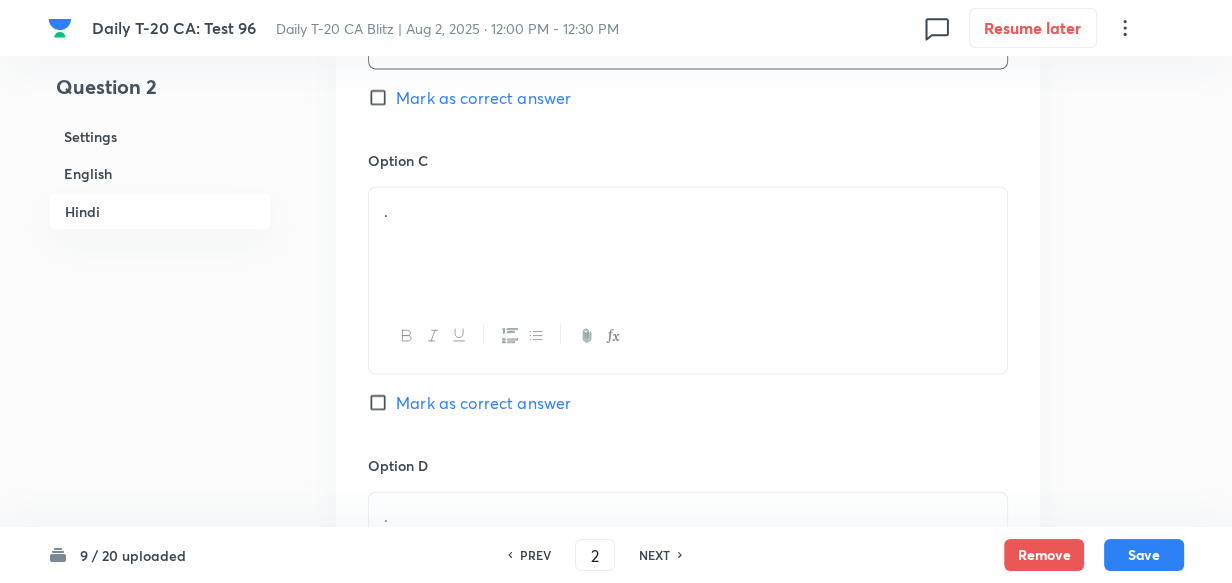 click on "." at bounding box center (688, 244) 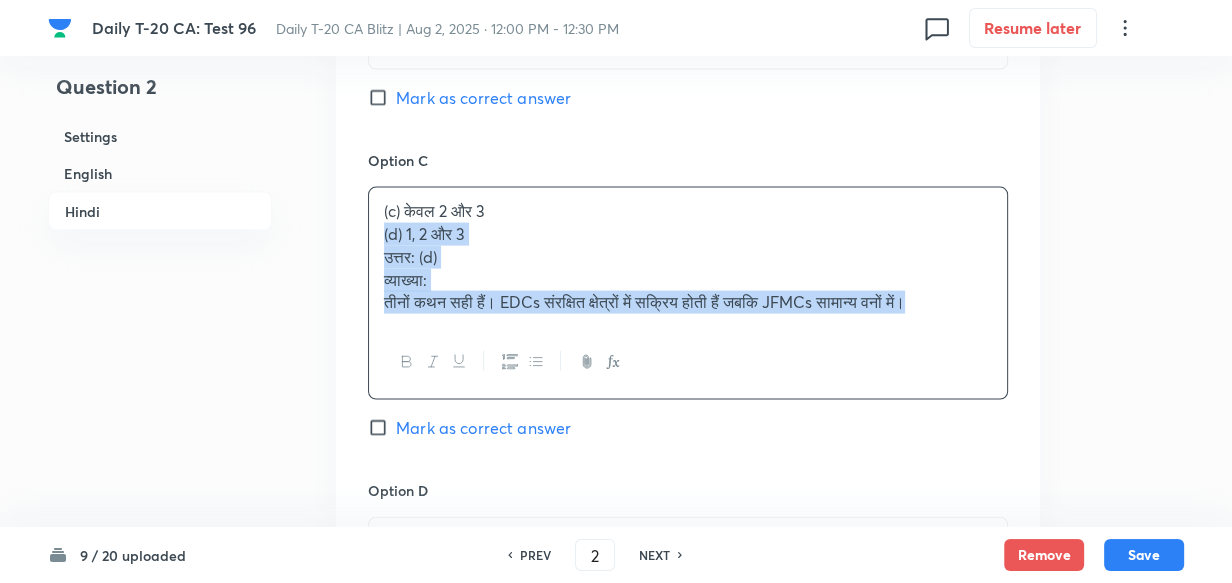 drag, startPoint x: 375, startPoint y: 272, endPoint x: 360, endPoint y: 272, distance: 15 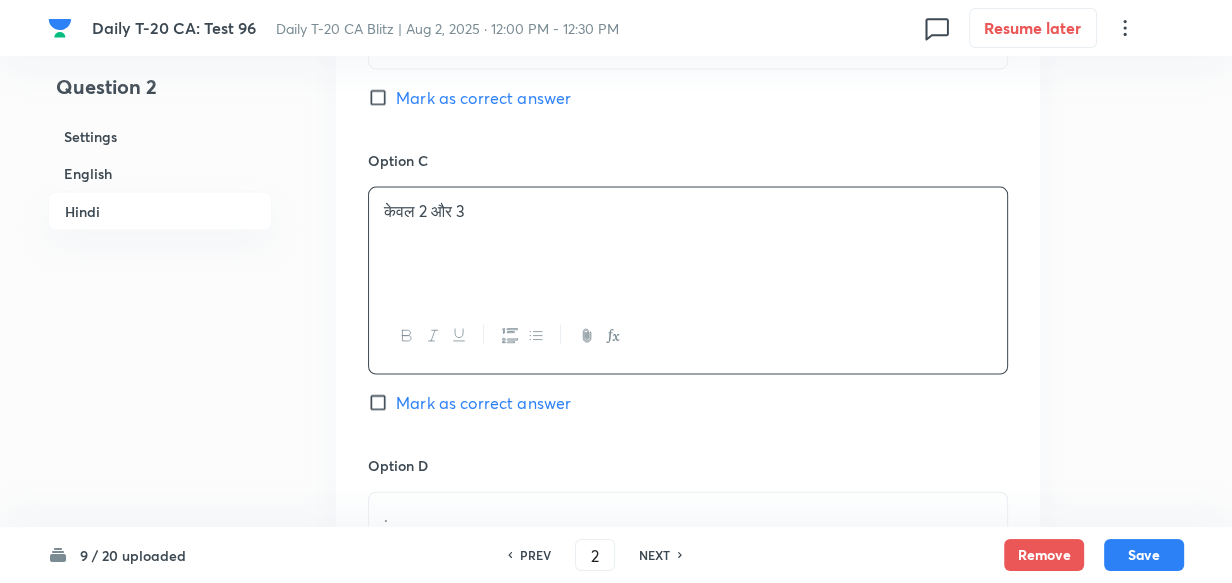 scroll, scrollTop: 4061, scrollLeft: 0, axis: vertical 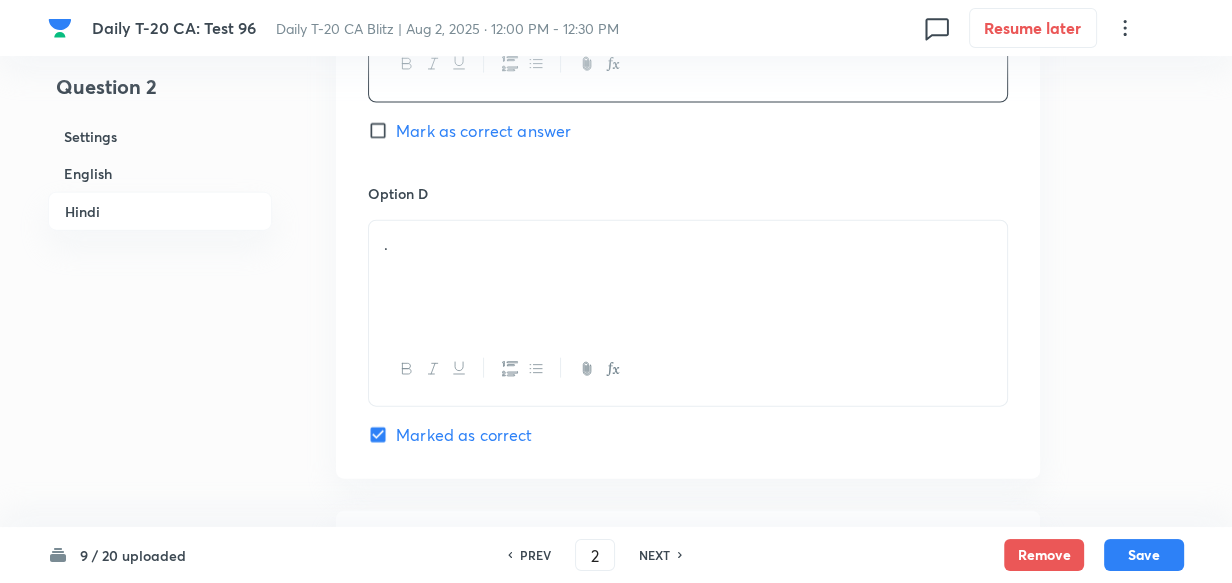 click on "." at bounding box center (688, 277) 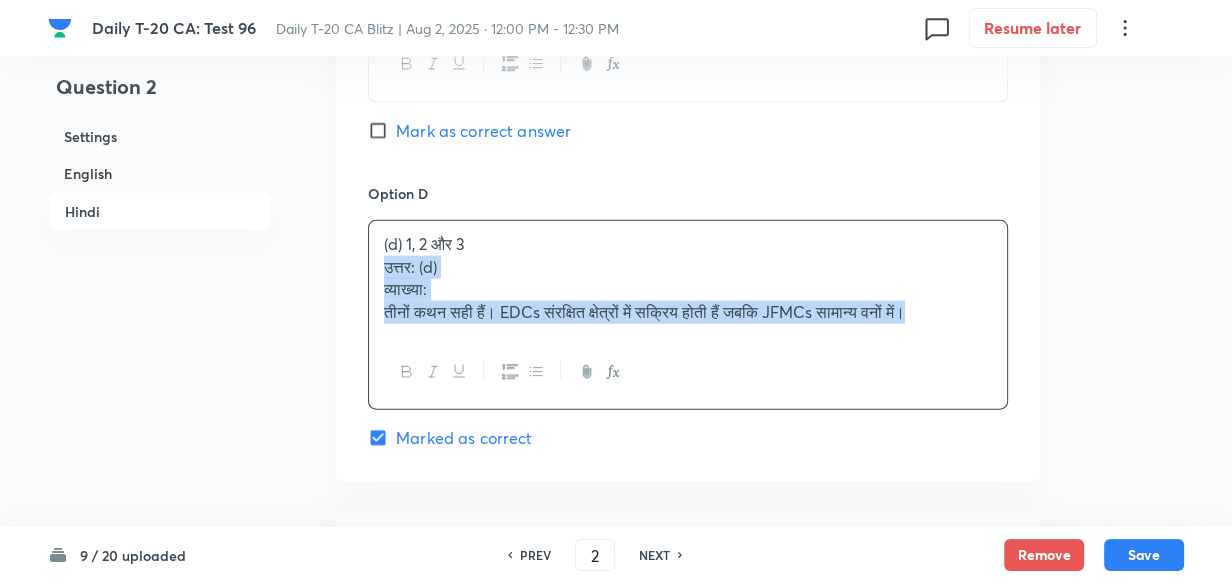 drag, startPoint x: 383, startPoint y: 296, endPoint x: 349, endPoint y: 290, distance: 34.525352 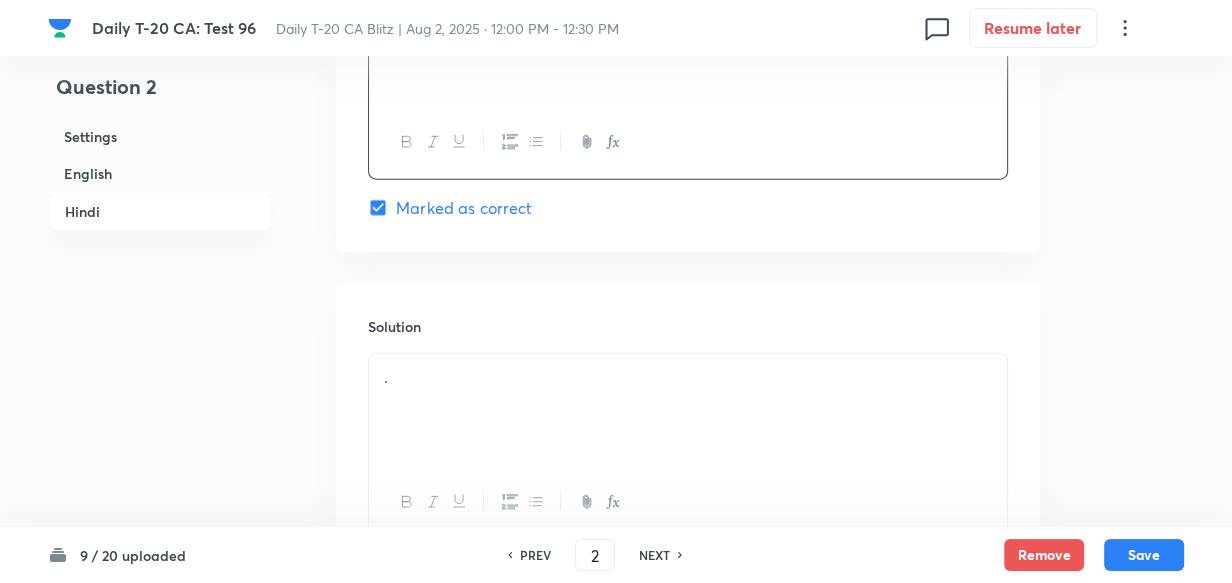 scroll, scrollTop: 4482, scrollLeft: 0, axis: vertical 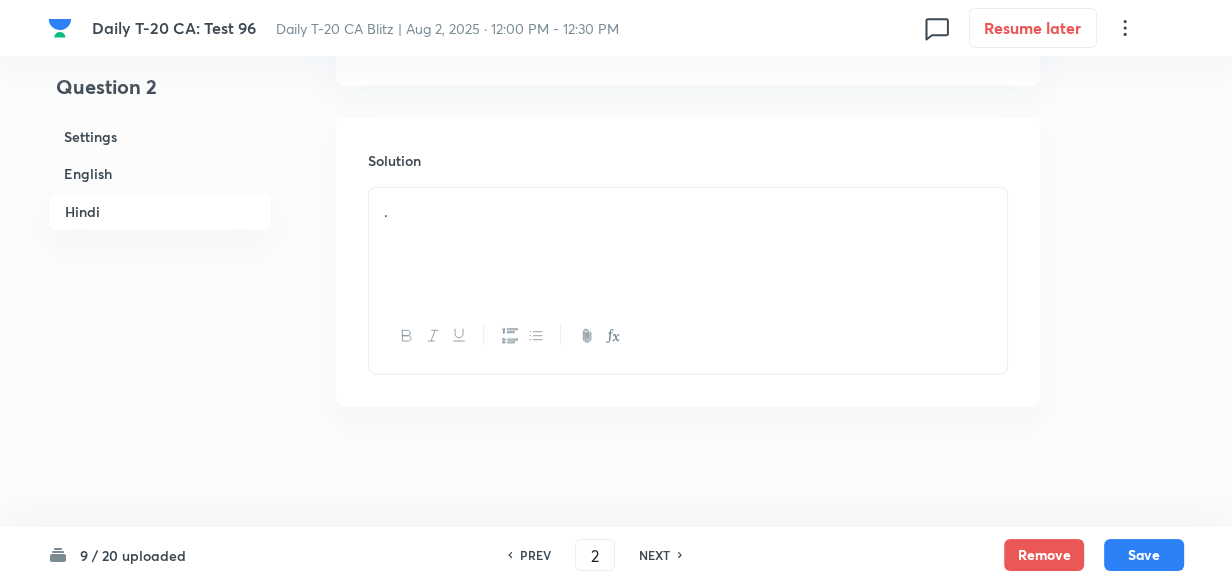 click on "." at bounding box center (688, 244) 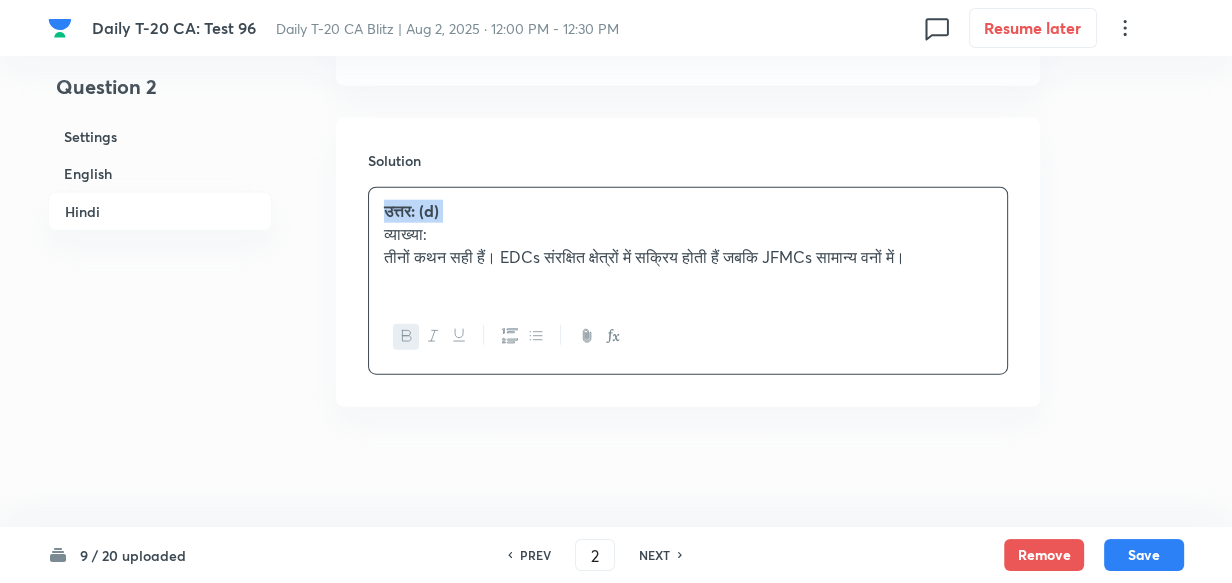 scroll, scrollTop: 4210, scrollLeft: 0, axis: vertical 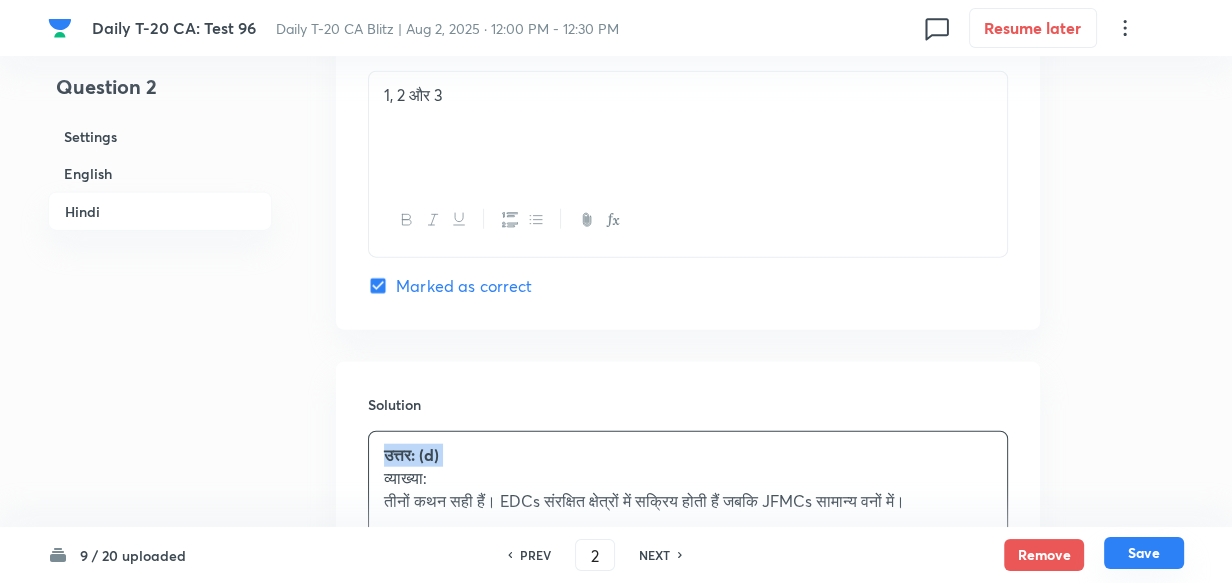 click on "Save" at bounding box center [1144, 553] 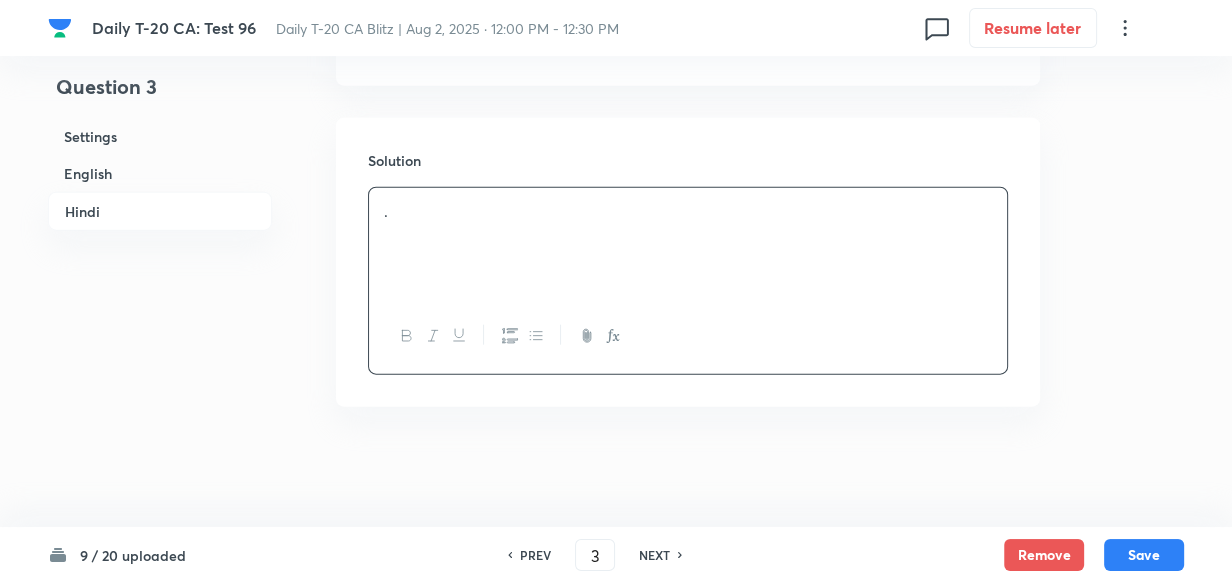 scroll, scrollTop: 4151, scrollLeft: 0, axis: vertical 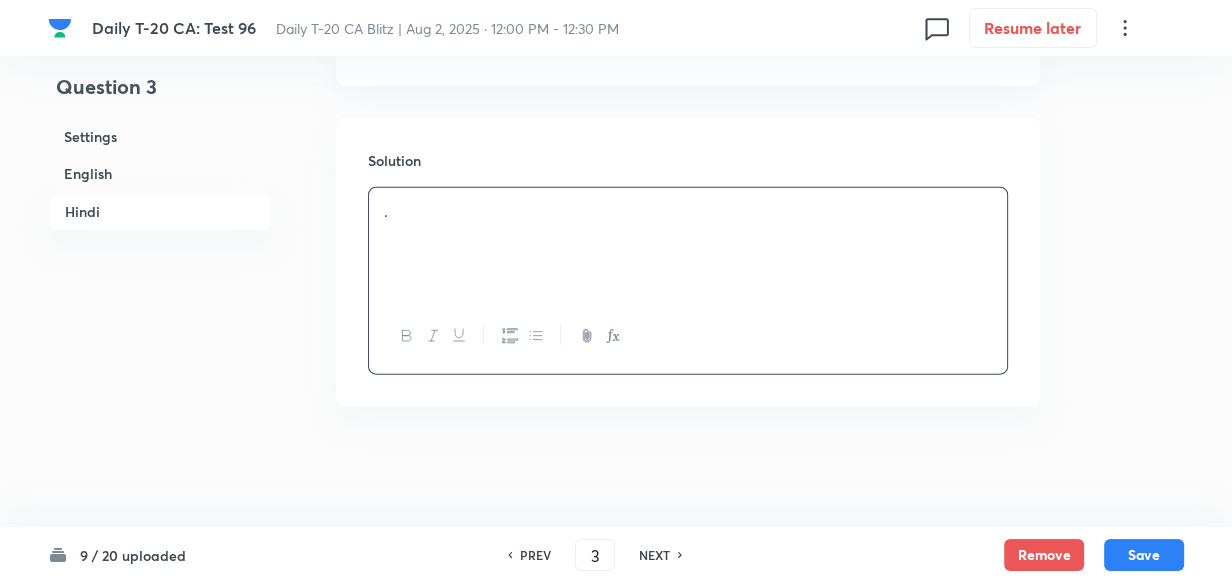 click on "English" at bounding box center [160, 173] 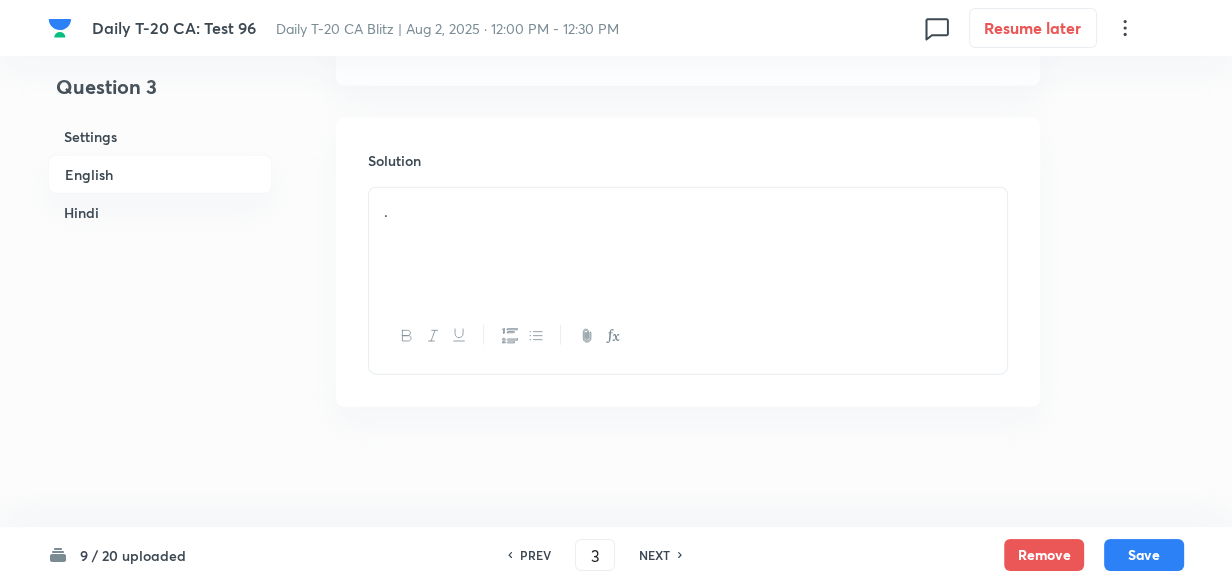 scroll, scrollTop: 516, scrollLeft: 0, axis: vertical 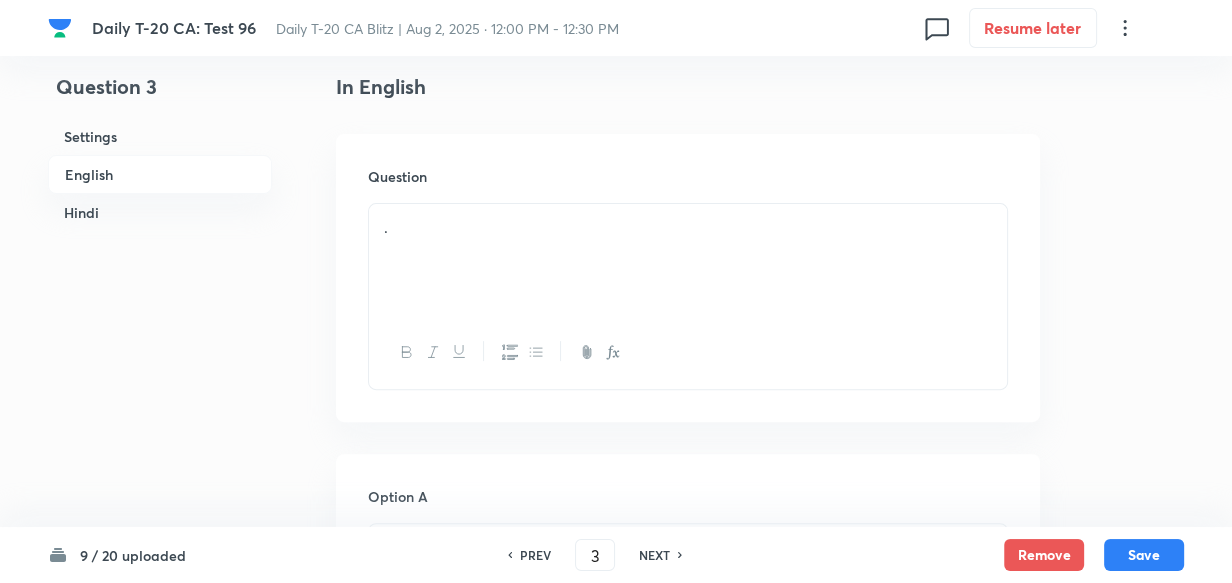 click on "." at bounding box center (688, 260) 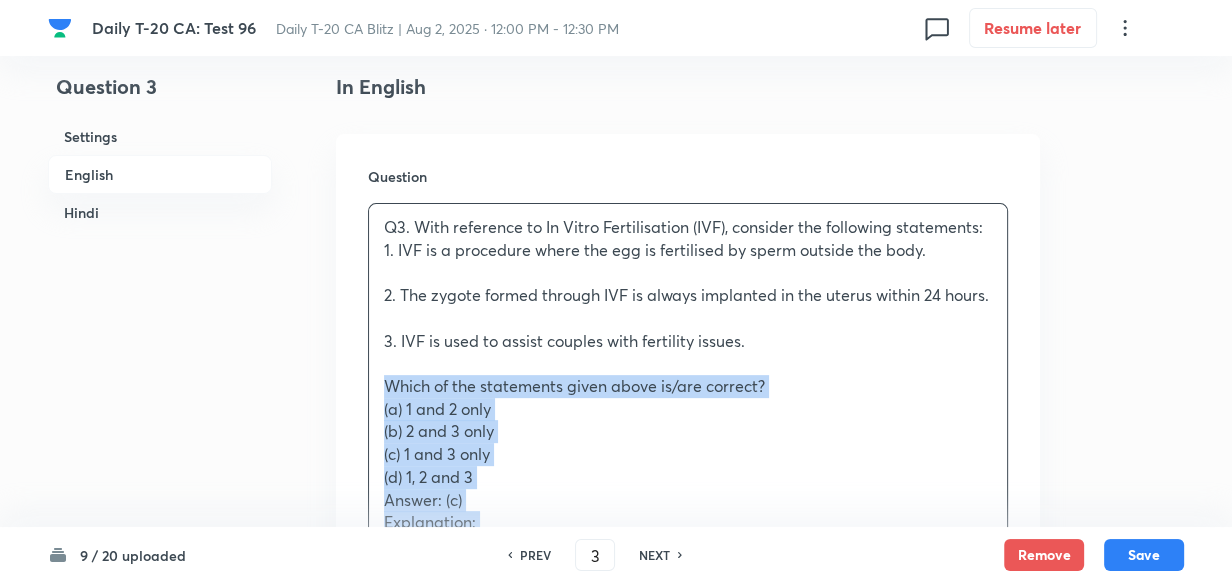 drag, startPoint x: 379, startPoint y: 395, endPoint x: 359, endPoint y: 396, distance: 20.024984 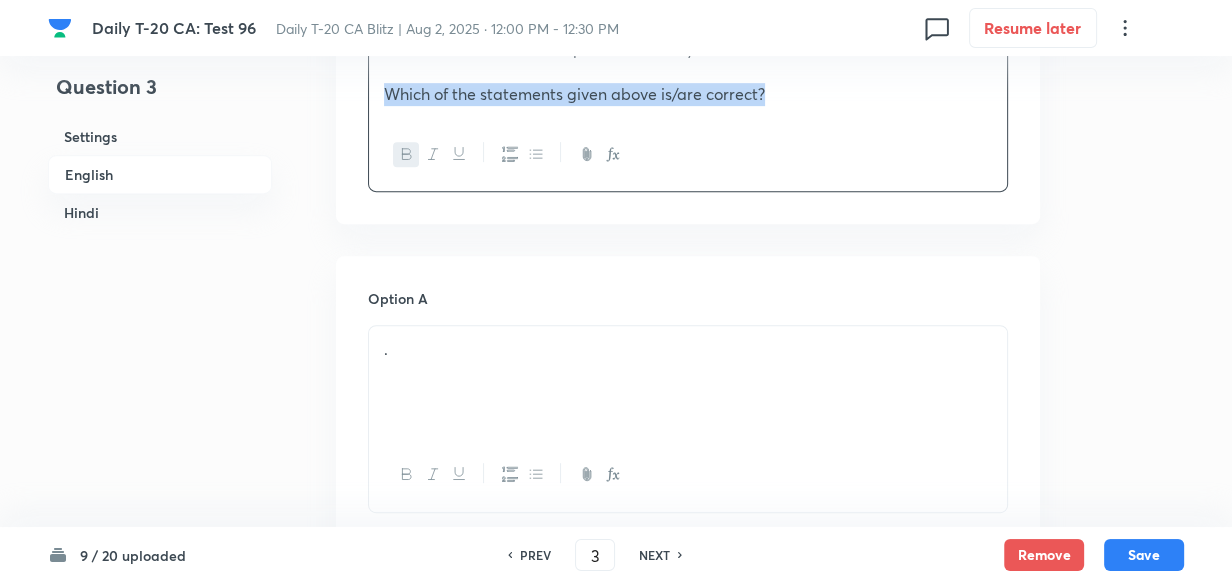 scroll, scrollTop: 880, scrollLeft: 0, axis: vertical 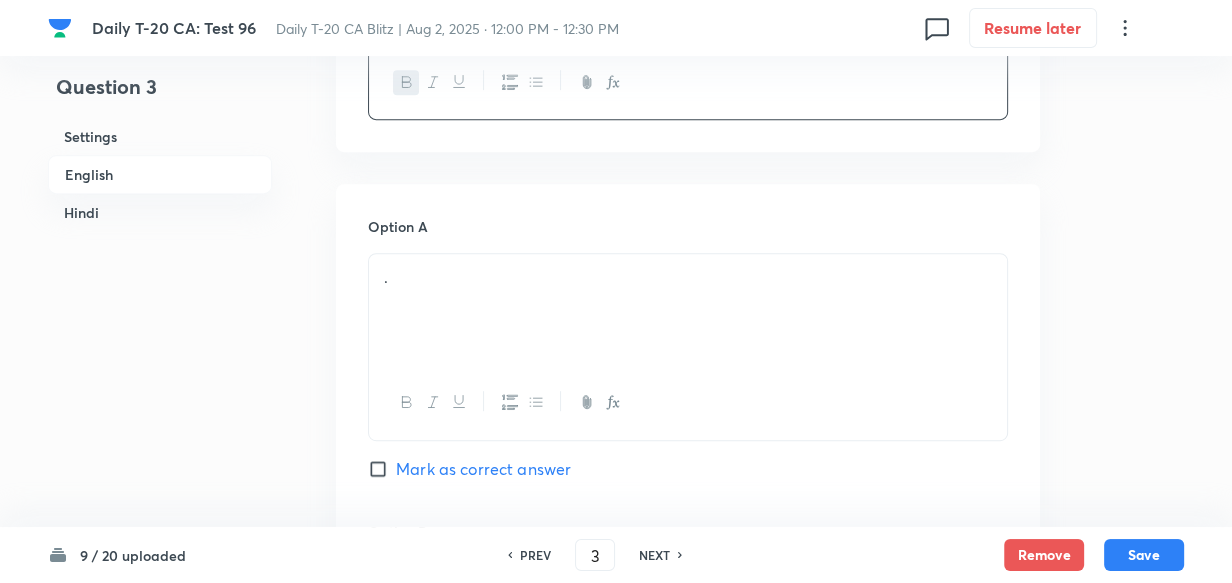 click on "." at bounding box center [688, 310] 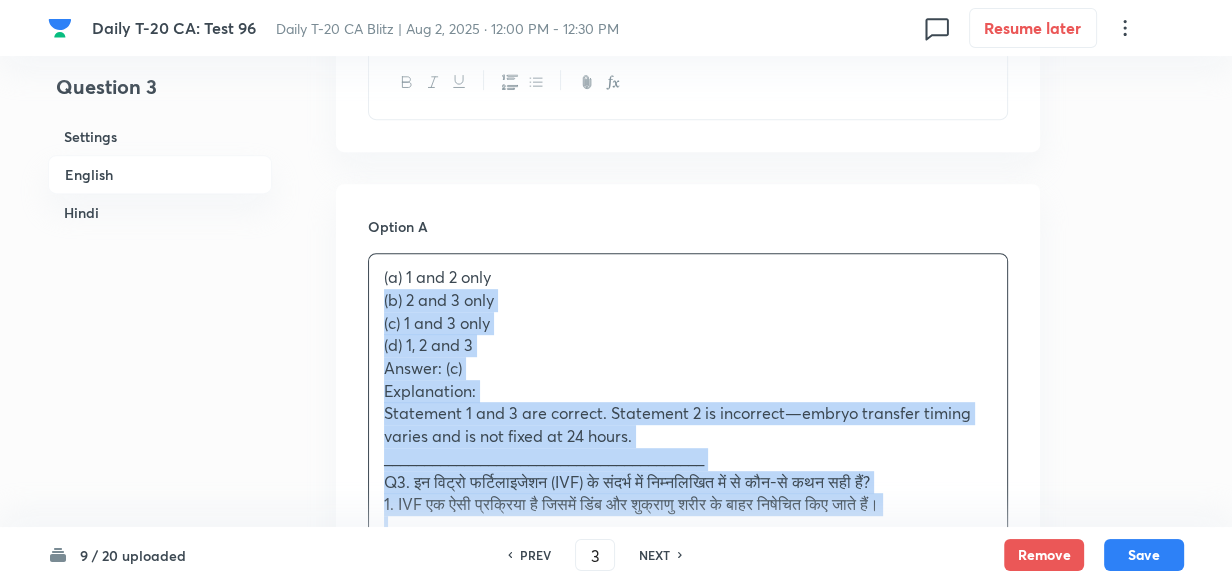 click on "(a) 1 and 2 only (b) 2 and 3 only (c) 1 and 3 only (d) 1, 2 and 3 Answer: (c) Explanation: Statement 1 and 3 are correct. Statement 2 is incorrect—embryo transfer timing varies and is not fixed at 24 hours. ________________________________________ Q3. इन विट्रो फर्टिलाइजेशन (IVF) के संदर्भ में निम्नलिखित में से कौन-से कथन सही हैं? 1.	IVF एक ऐसी प्रक्रिया है जिसमें डिंब और शुक्राणु शरीर के बाहर निषेचित किए जाते हैं। 2.	IVF से बना भ्रूण हमेशा 24 घंटे के भीतर गर्भाशय में प्रत्यारोपित किया जाता है। सही उत्तर का चयन करें: (a) केवल 1 और 2 (b) केवल 2 और 3 (c) केवल 1 और 3 (d) 1, 2 और 3" at bounding box center (688, 538) 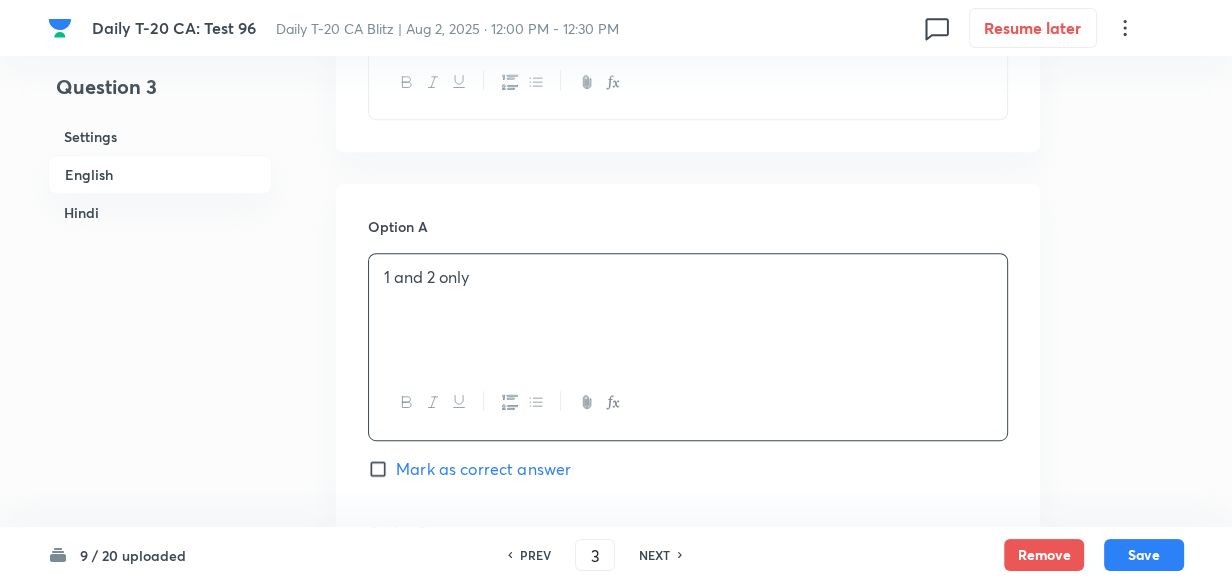 scroll, scrollTop: 1243, scrollLeft: 0, axis: vertical 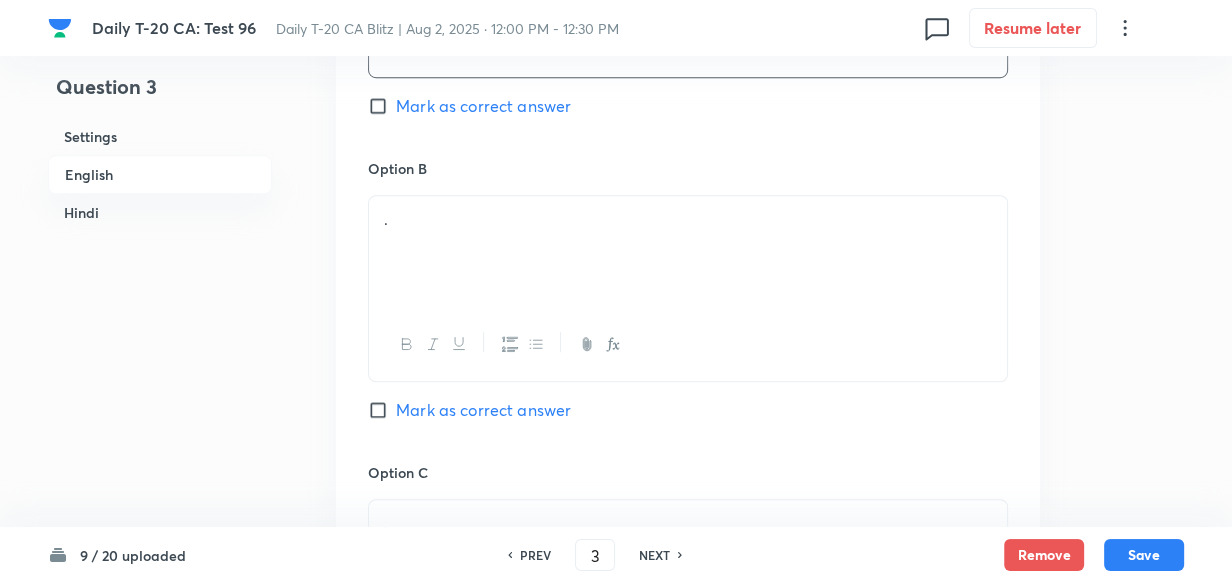 click on "." at bounding box center [688, 252] 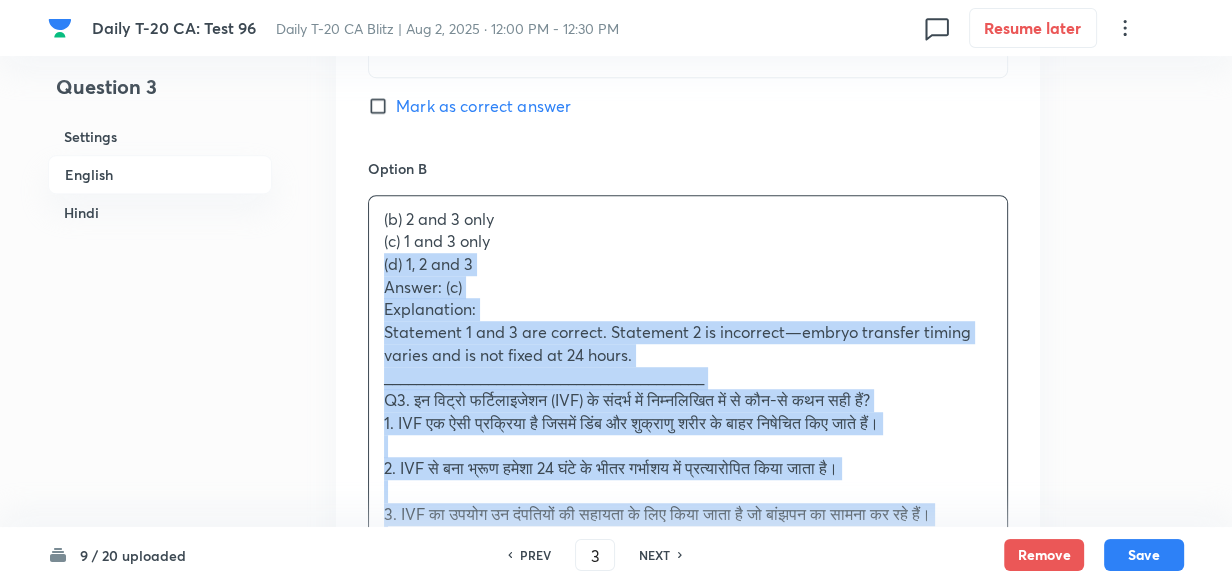 drag, startPoint x: 394, startPoint y: 259, endPoint x: 376, endPoint y: 257, distance: 18.110771 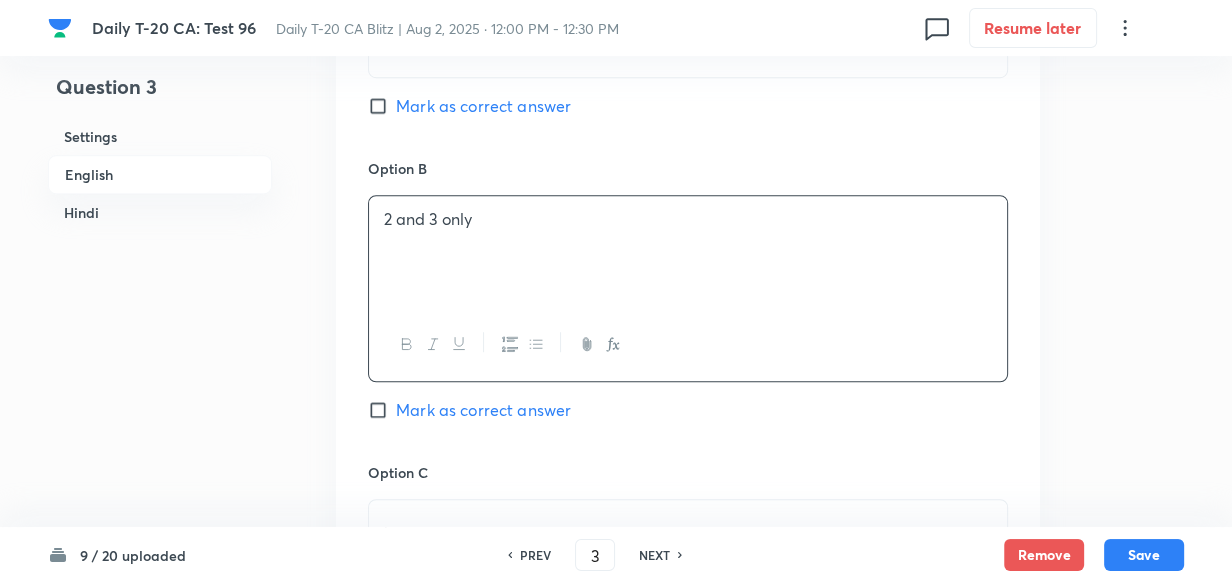 scroll, scrollTop: 1607, scrollLeft: 0, axis: vertical 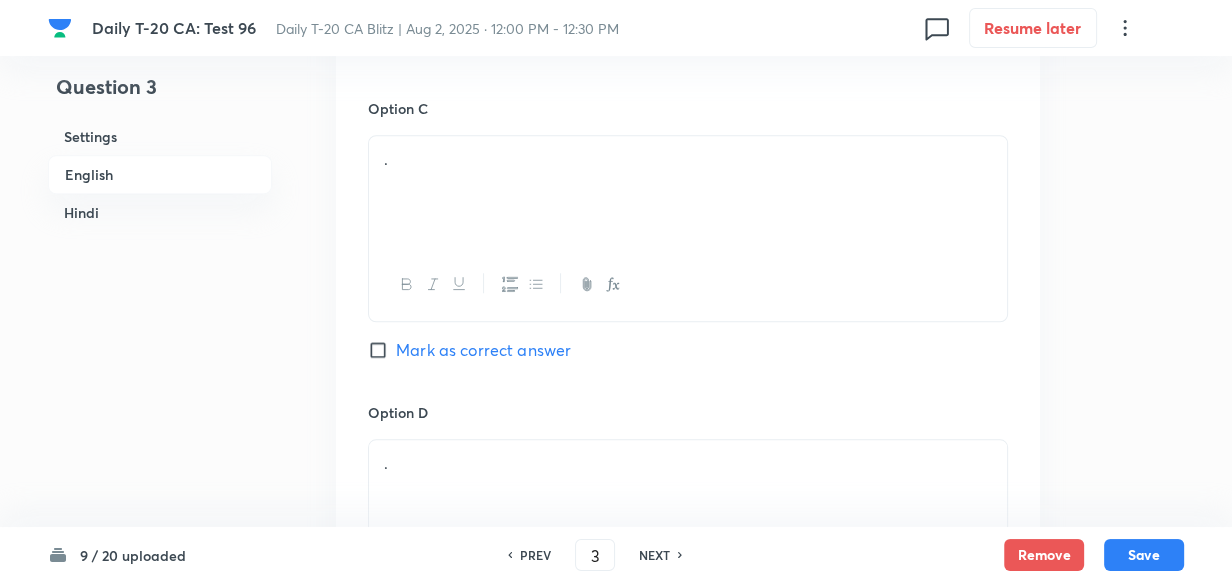 click on "." at bounding box center [688, 192] 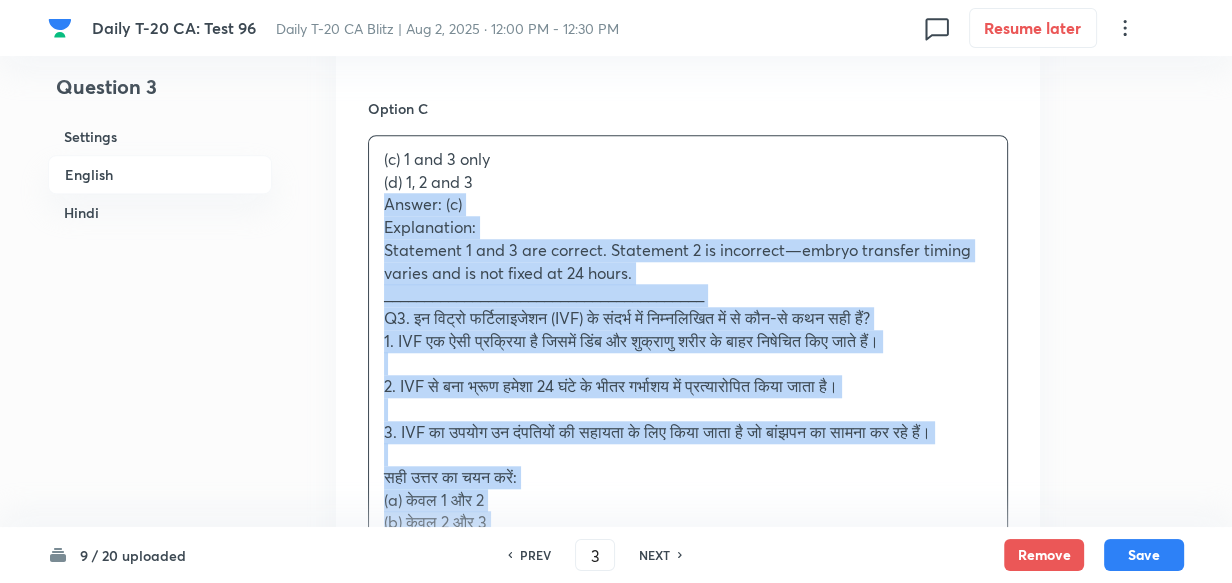 click on "Option A 1 and 2 only Mark as correct answer Option B 2 and 3 only Mark as correct answer Option C (c) 1 and 3 only (d) 1, 2 and 3 Answer: (c) Explanation: Statement 1 and 3 are correct. Statement 2 is incorrect—embryo transfer timing varies and is not fixed at [TIME]. ________________________________________ Q3. इन विट्रो फर्टिलाइजेशन (IVF) के संदर्भ में निम्नलिखित में से कौन-से कथन सही हैं? 1.	IVF एक ऐसी प्रक्रिया है जिसमें डिंब और शुक्राणु शरीर के बाहर निषेचित किए जाते हैं। 2.	IVF से बना भ्रूण हमेशा [TIME] के भीतर गर्भाशय में प्रत्यारोपित किया जाता है। सही उत्तर का चयन करें: (a) केवल 1 और 2 Option D" at bounding box center [688, 283] 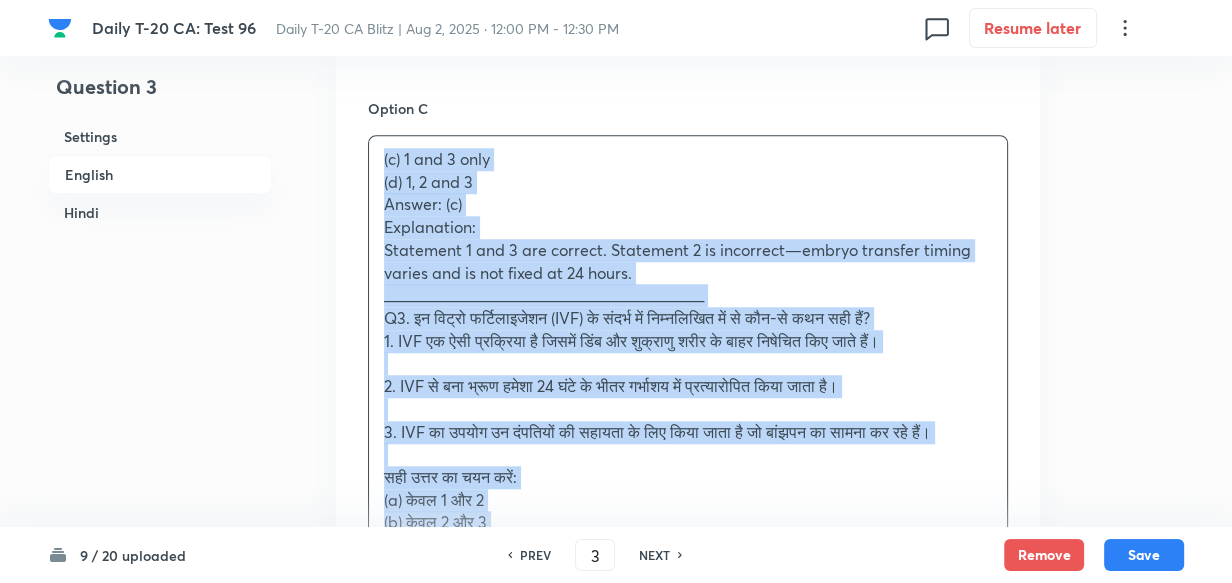 click on "Option A 1 and 2 only Mark as correct answer Option B 2 and 3 only Mark as correct answer Option C (c) 1 and 3 only (d) 1, 2 and 3 Answer: (c) Explanation: Statement 1 and 3 are correct. Statement 2 is incorrect—embryo transfer timing varies and is not fixed at [TIME]. ________________________________________ Q3. इन विट्रो फर्टिलाइजेशन (IVF) के संदर्भ में निम्नलिखित में से कौन-से कथन सही हैं? 1.	IVF एक ऐसी प्रक्रिया है जिसमें डिंब और शुक्राणु शरीर के बाहर निषेचित किए जाते हैं। 2.	IVF से बना भ्रूण हमेशा [TIME] के भीतर गर्भाशय में प्रत्यारोपित किया जाता है। सही उत्तर का चयन करें: (a) केवल 1 और 2 Option D" at bounding box center [688, 283] 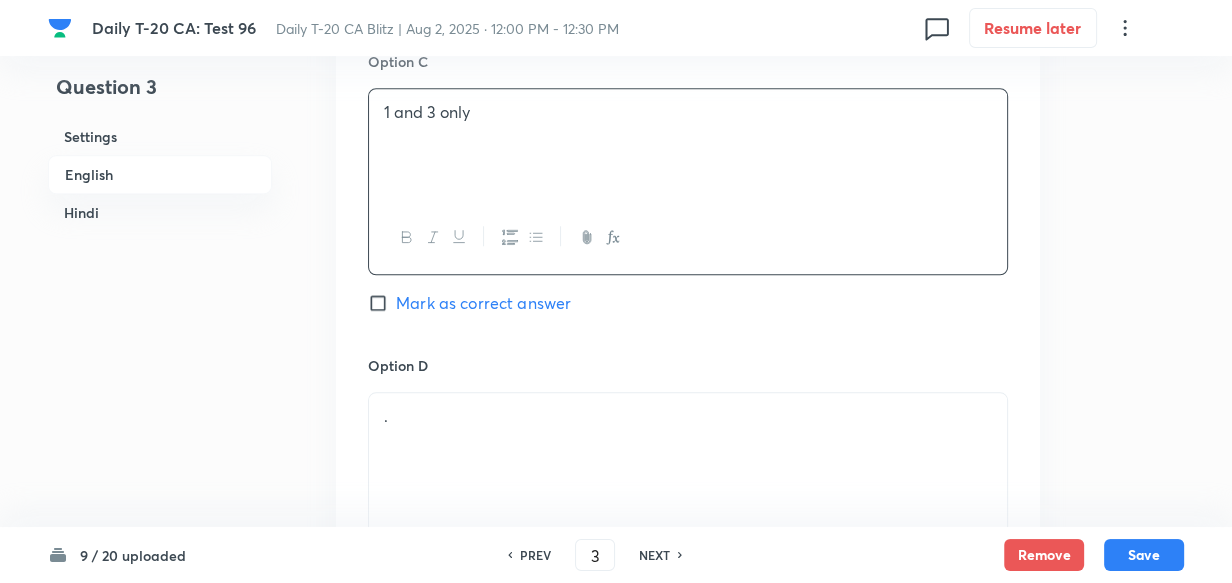 scroll, scrollTop: 1698, scrollLeft: 0, axis: vertical 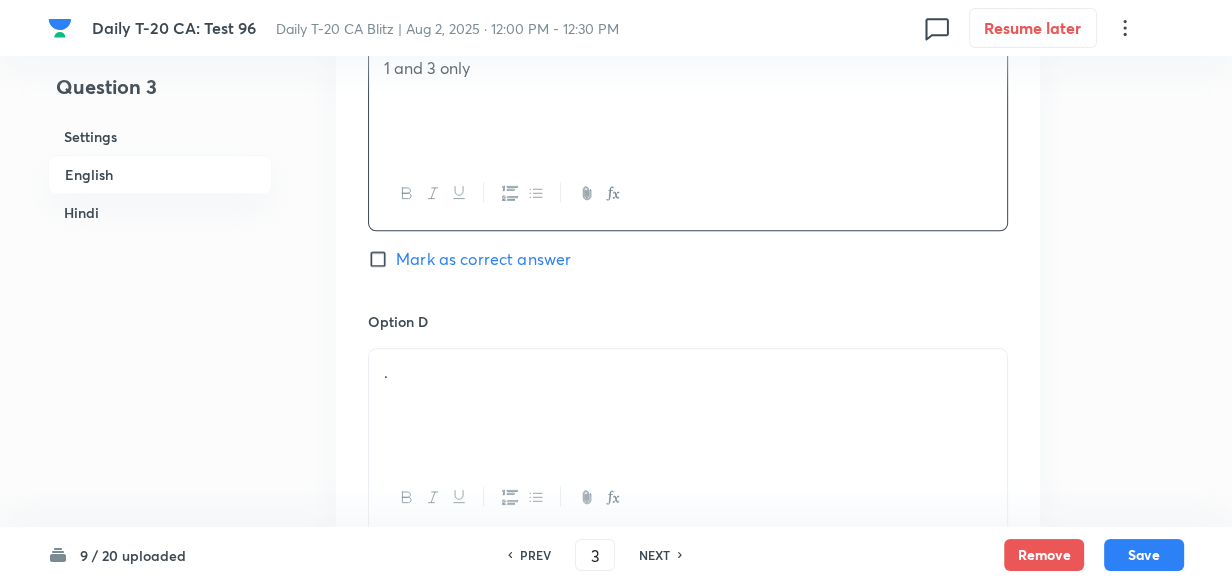 click on "Mark as correct answer" at bounding box center (483, 259) 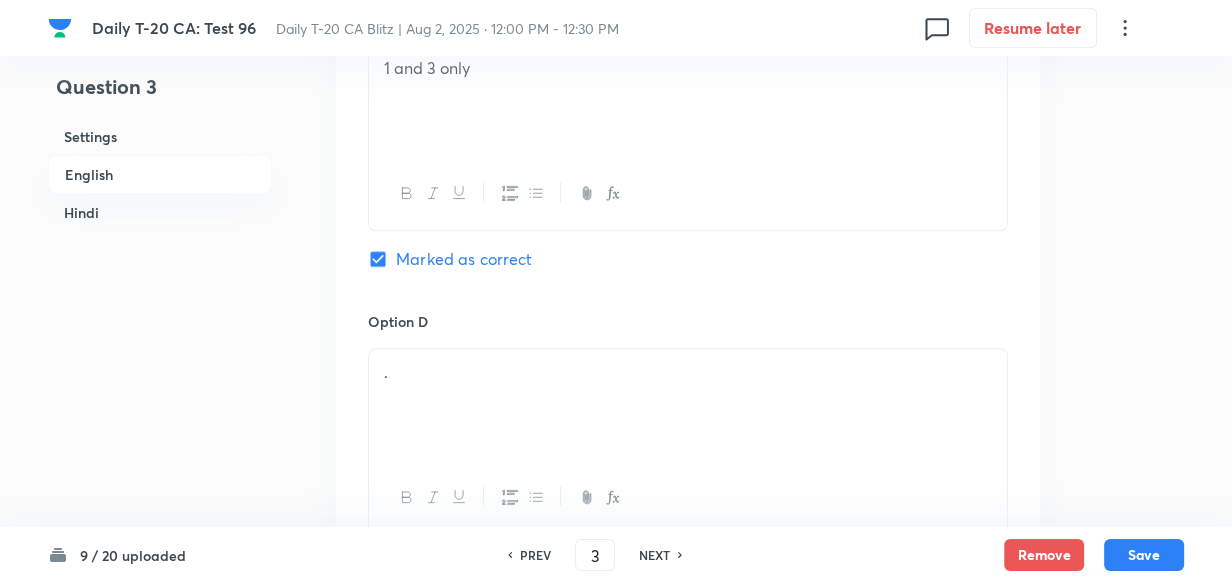 click on "." at bounding box center (688, 372) 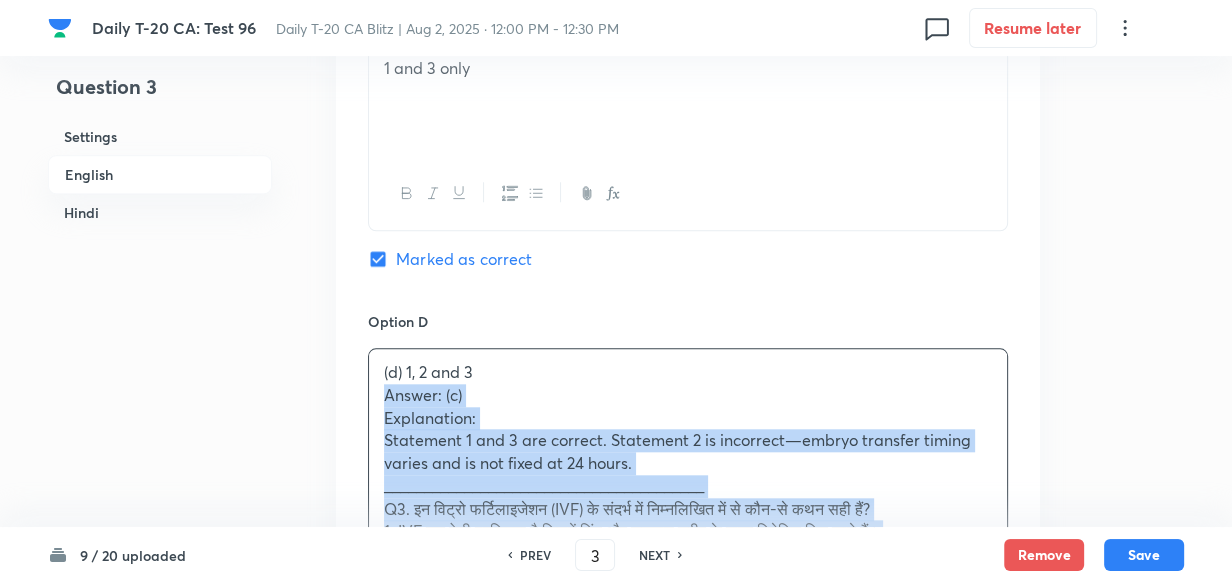 drag, startPoint x: 379, startPoint y: 395, endPoint x: 355, endPoint y: 401, distance: 24.738634 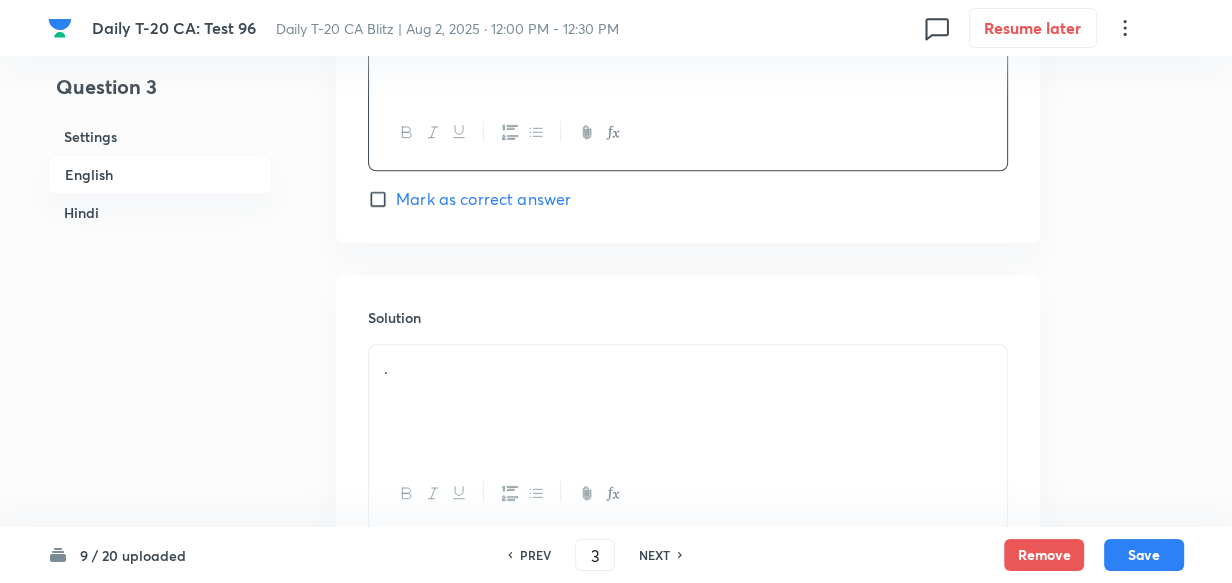 scroll, scrollTop: 2152, scrollLeft: 0, axis: vertical 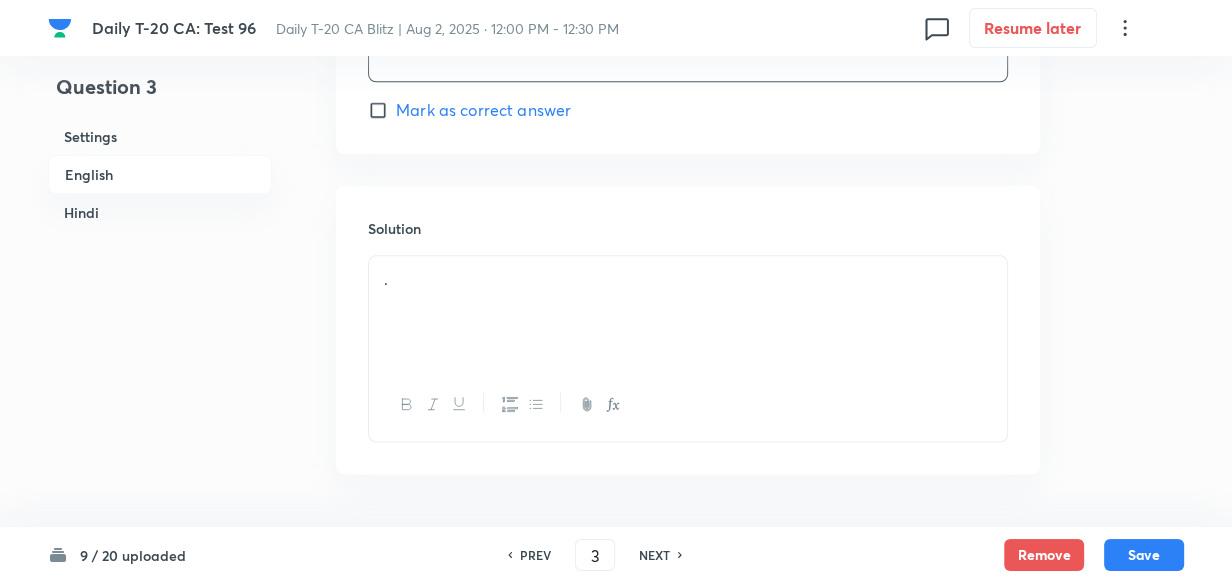 click on "." at bounding box center (688, 279) 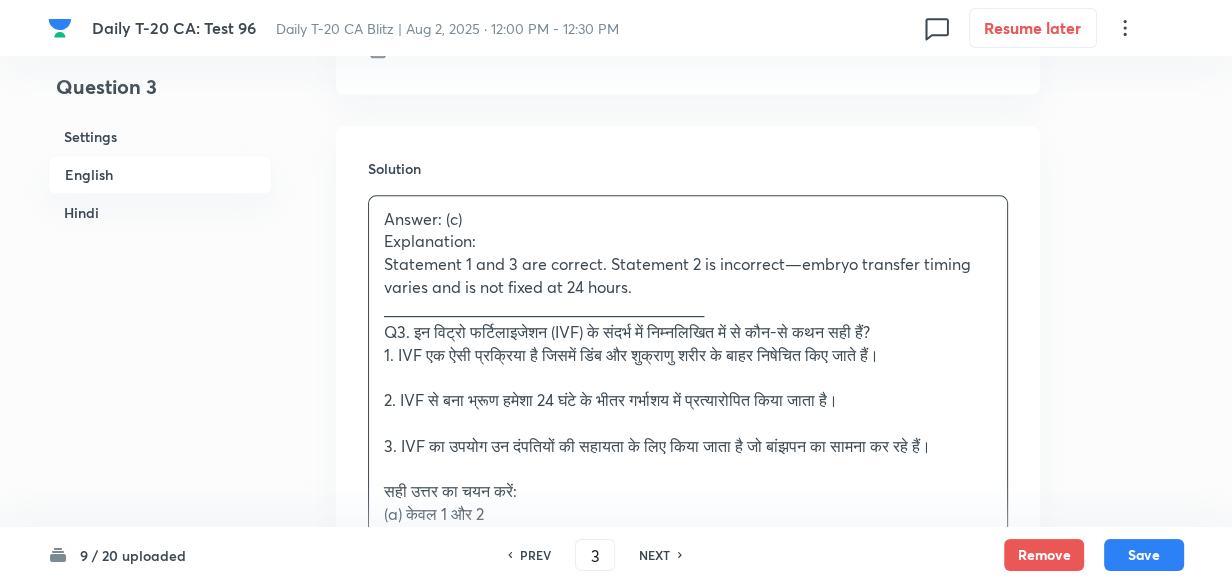 scroll, scrollTop: 2334, scrollLeft: 0, axis: vertical 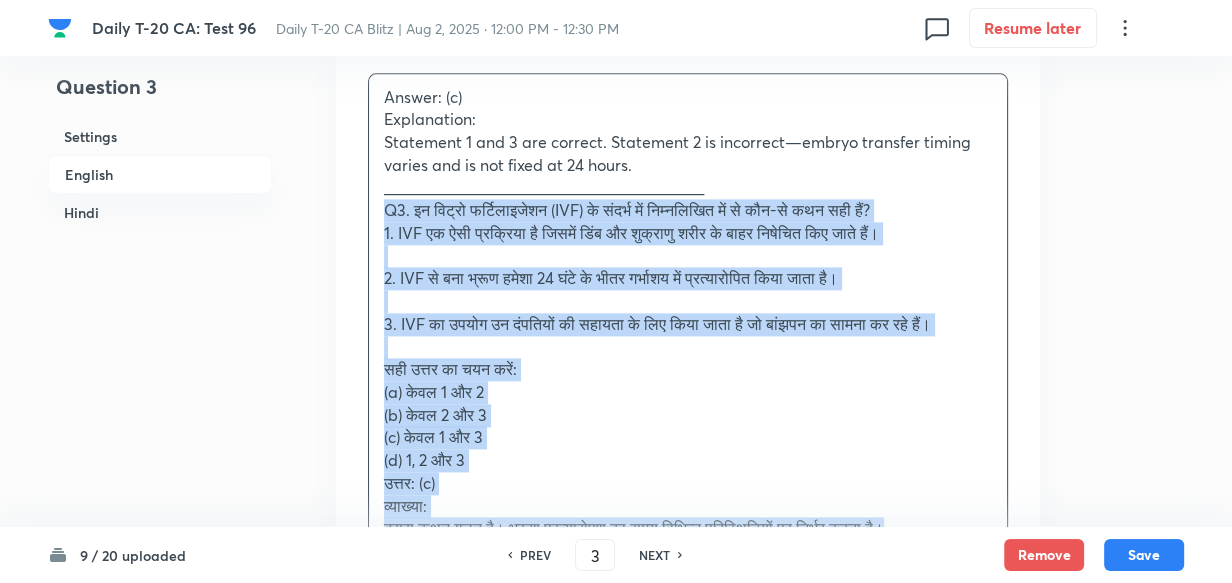 drag, startPoint x: 378, startPoint y: 221, endPoint x: 357, endPoint y: 213, distance: 22.472204 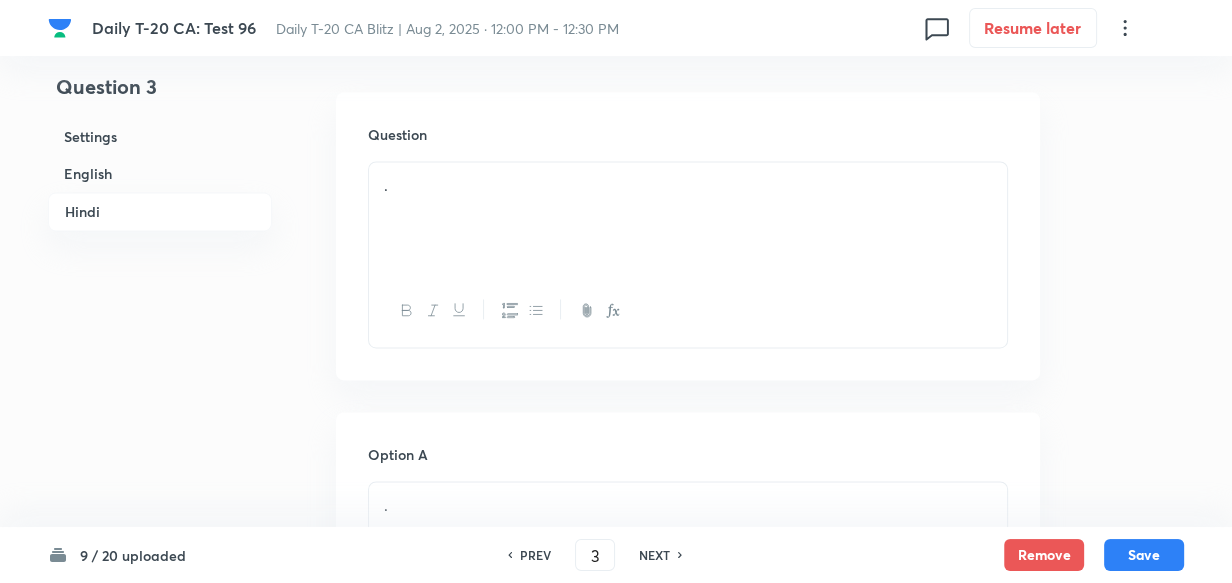 scroll, scrollTop: 2698, scrollLeft: 0, axis: vertical 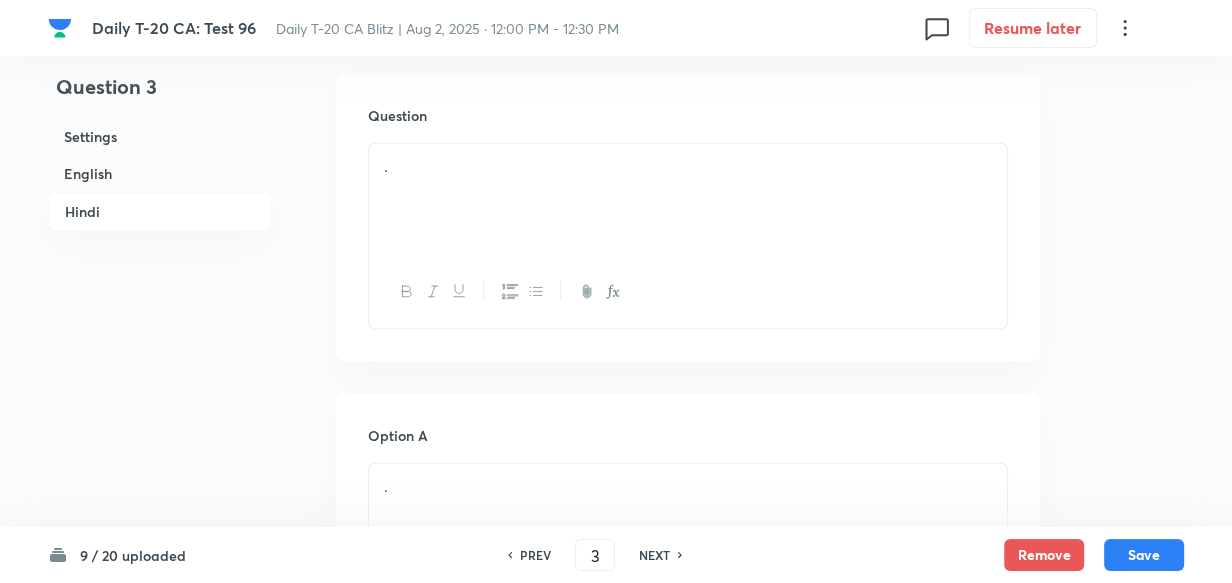 click on "." at bounding box center [688, 199] 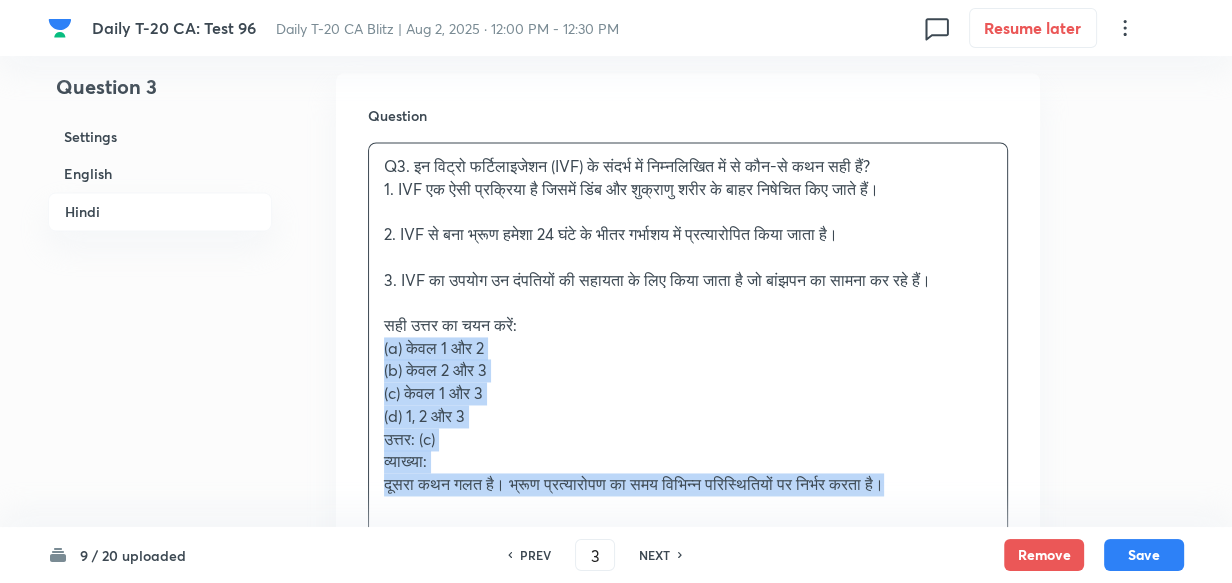 drag, startPoint x: 362, startPoint y: 345, endPoint x: 347, endPoint y: 345, distance: 15 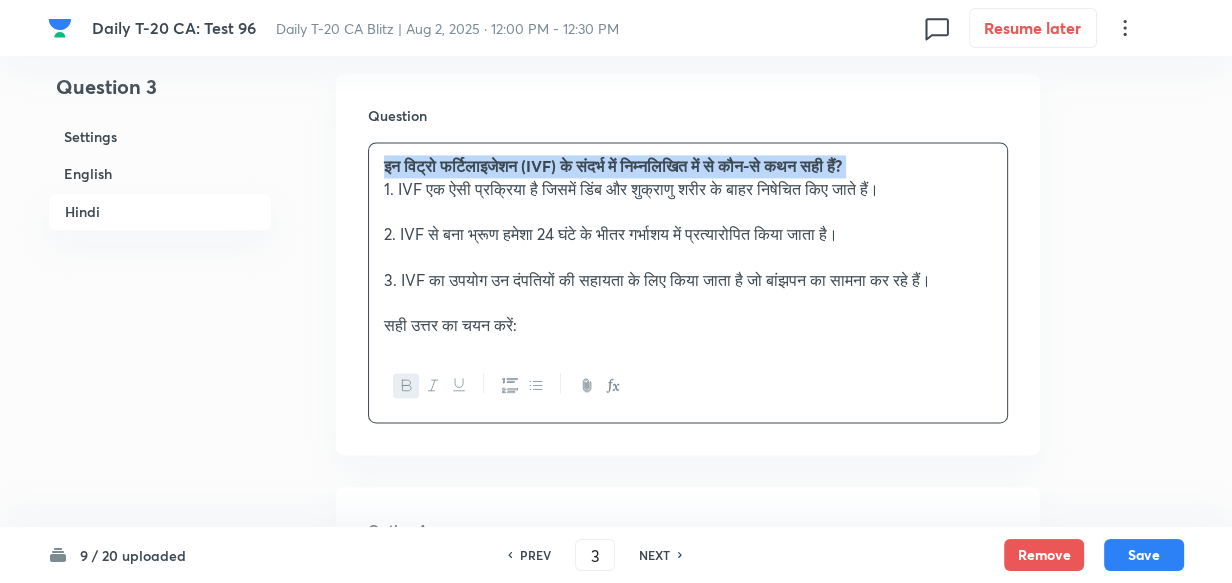 scroll, scrollTop: 2970, scrollLeft: 0, axis: vertical 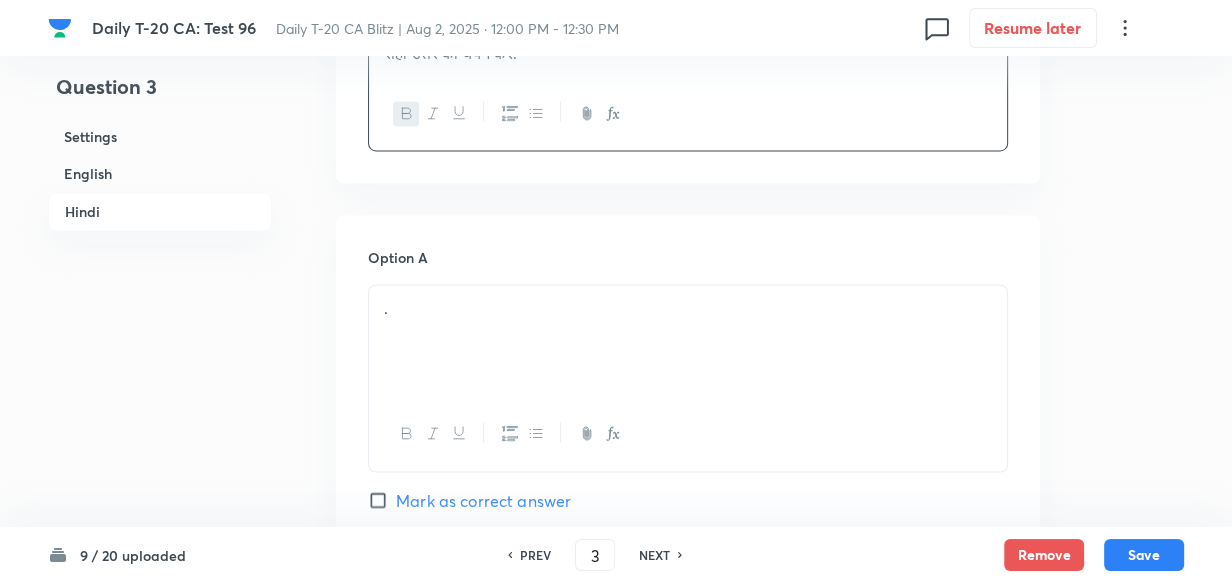 drag, startPoint x: 439, startPoint y: 272, endPoint x: 452, endPoint y: 292, distance: 23.853722 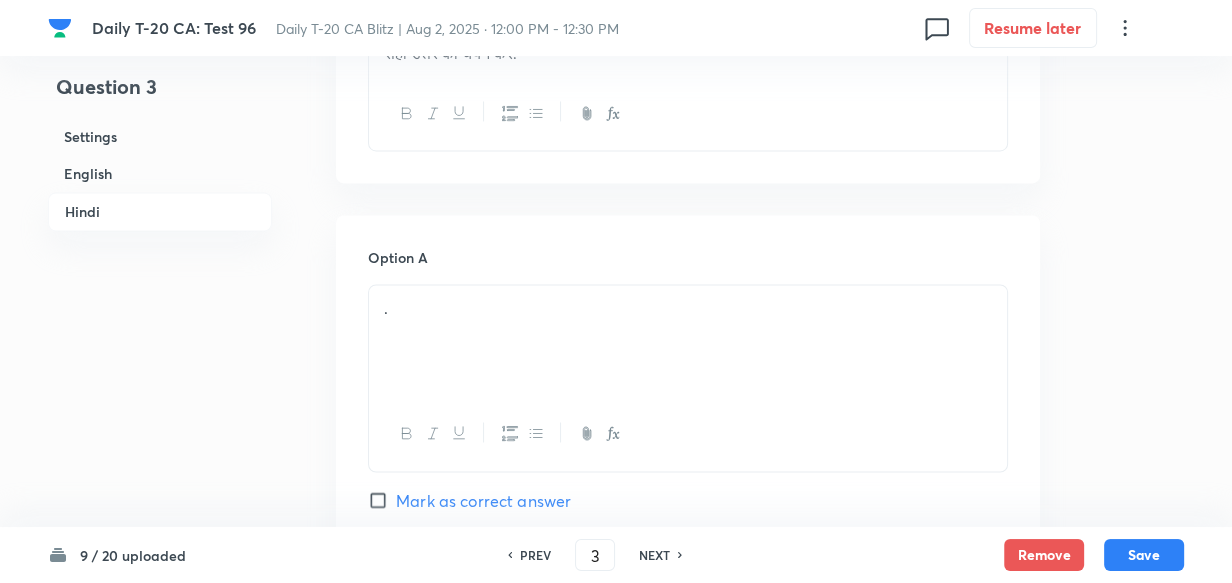 click on "." at bounding box center [688, 341] 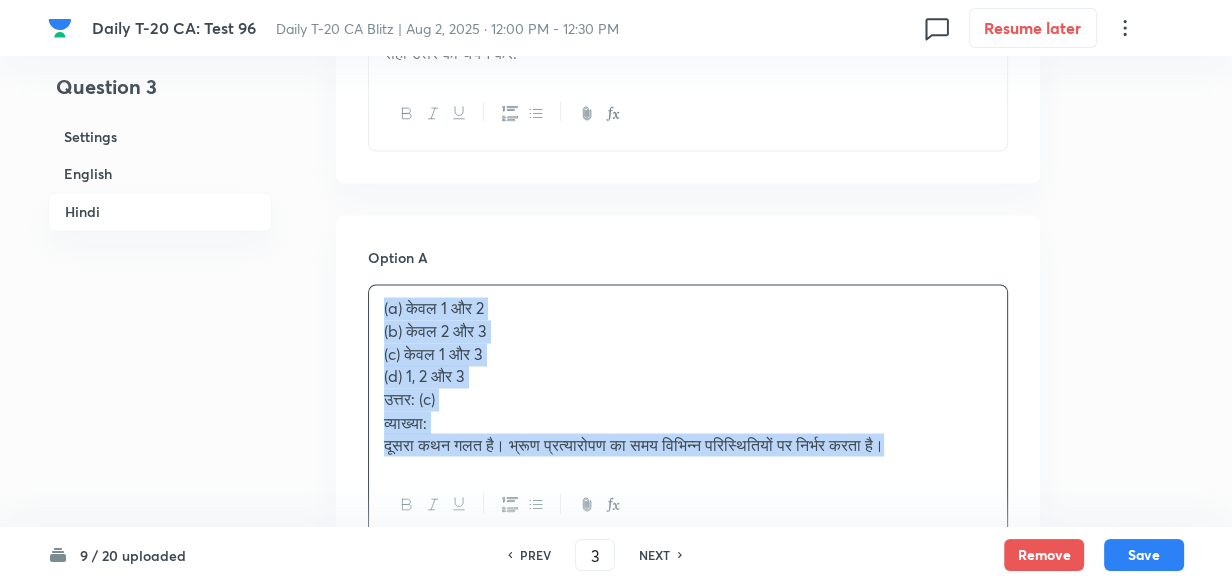 drag, startPoint x: 381, startPoint y: 321, endPoint x: 350, endPoint y: 321, distance: 31 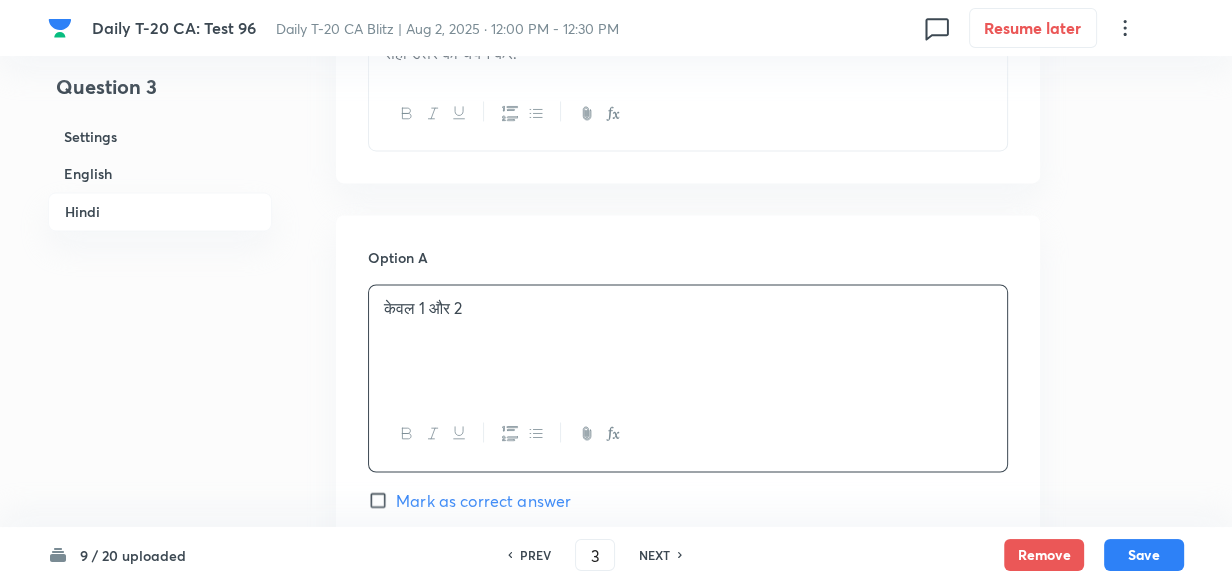 scroll, scrollTop: 3334, scrollLeft: 0, axis: vertical 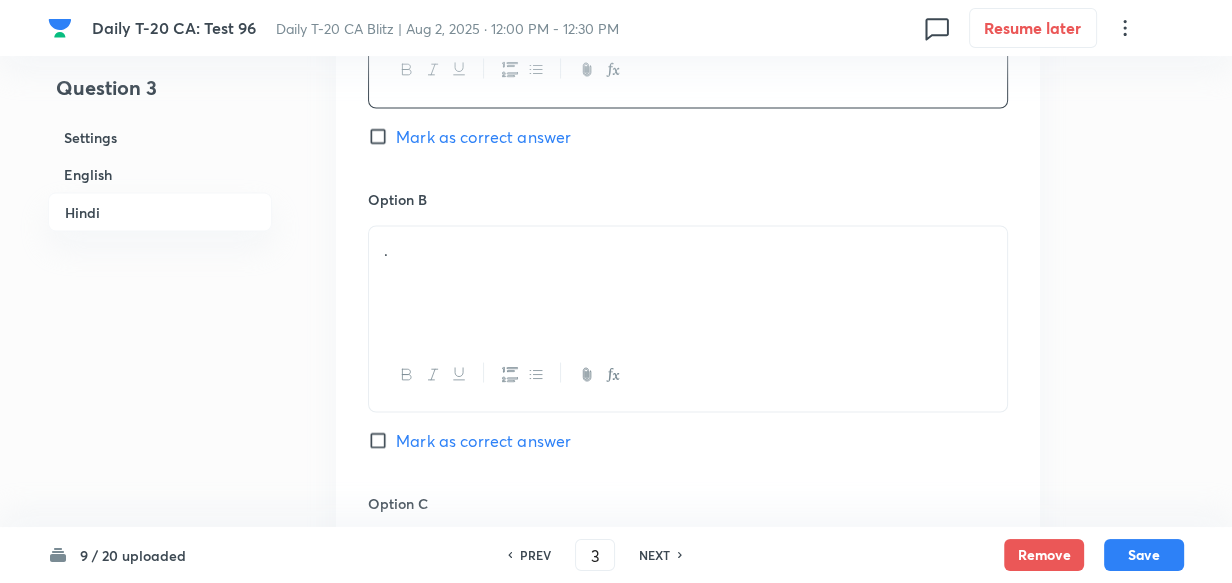 click on "." at bounding box center (688, 282) 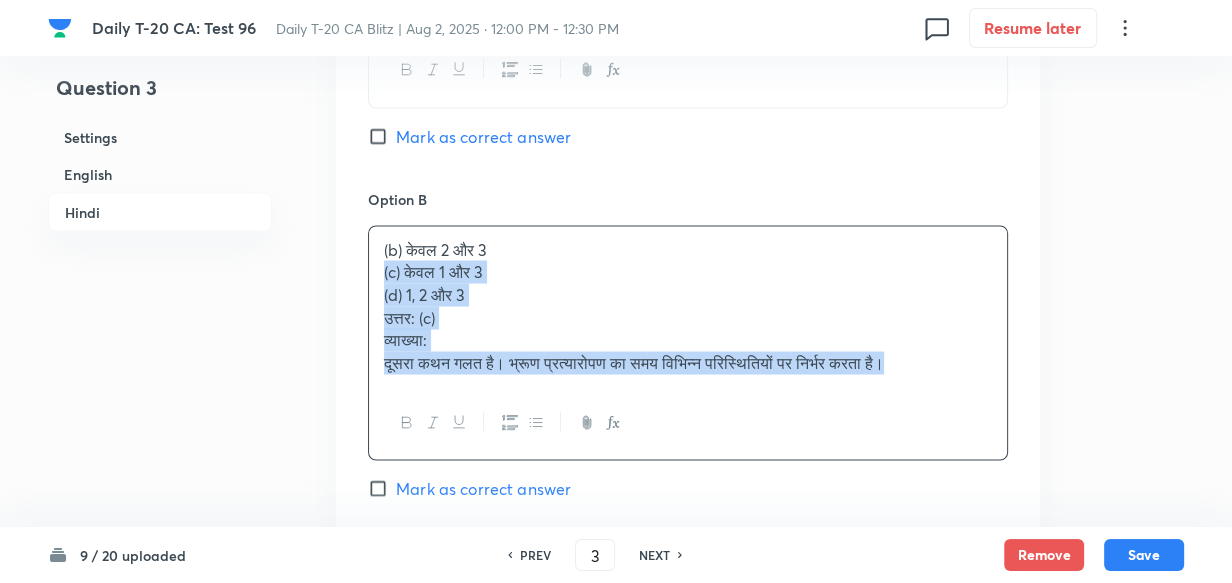 drag, startPoint x: 382, startPoint y: 270, endPoint x: 368, endPoint y: 274, distance: 14.56022 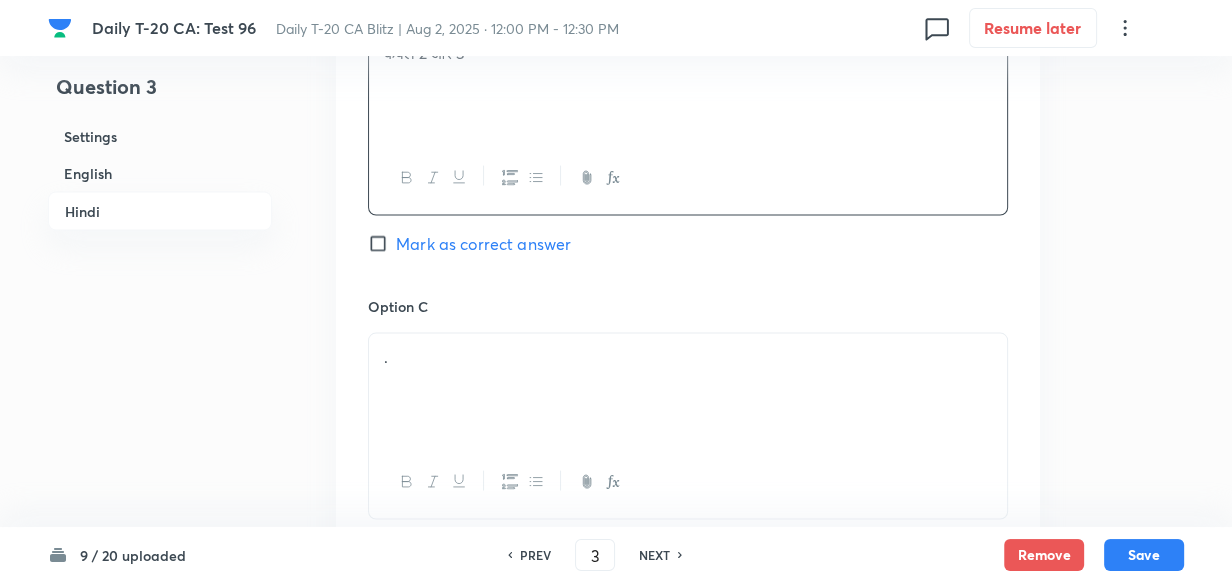 scroll, scrollTop: 3607, scrollLeft: 0, axis: vertical 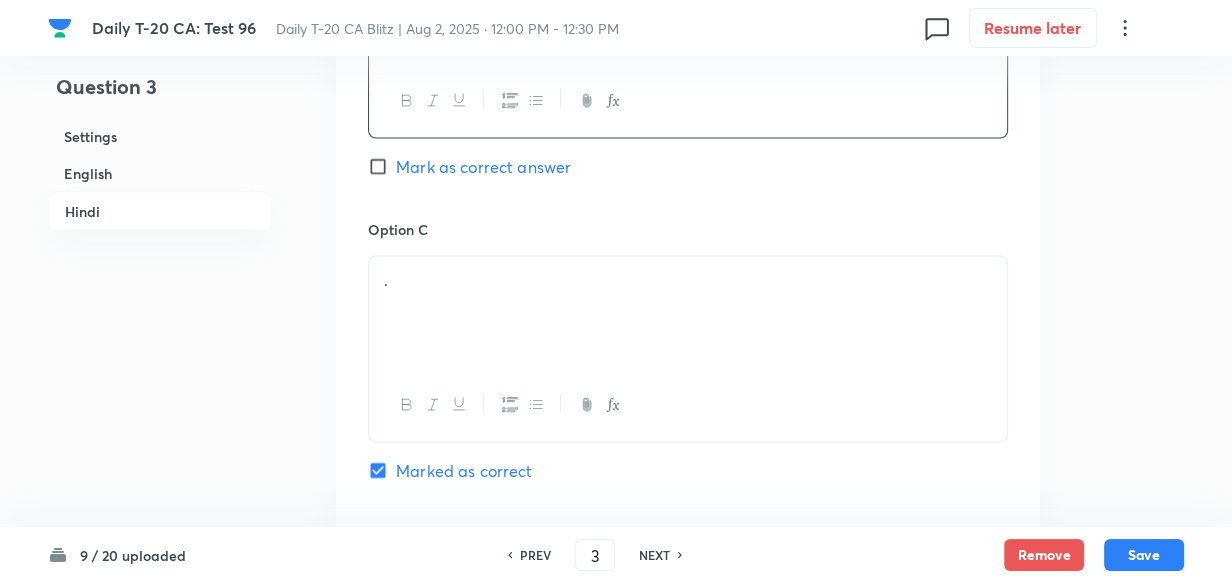 click on "." at bounding box center (688, 313) 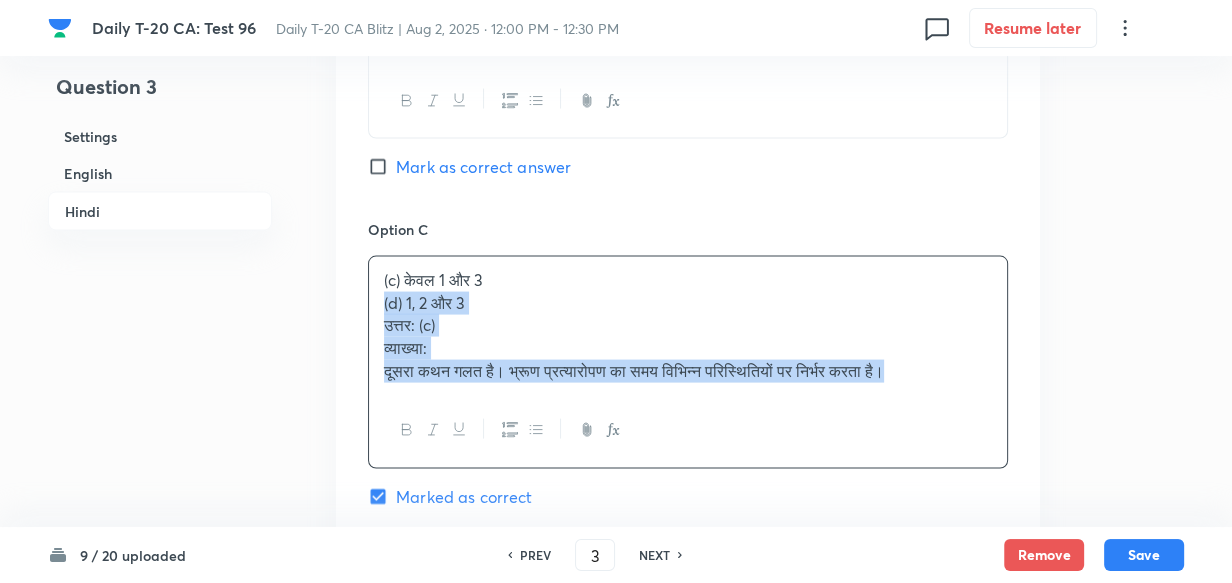 drag, startPoint x: 375, startPoint y: 302, endPoint x: 349, endPoint y: 301, distance: 26.019224 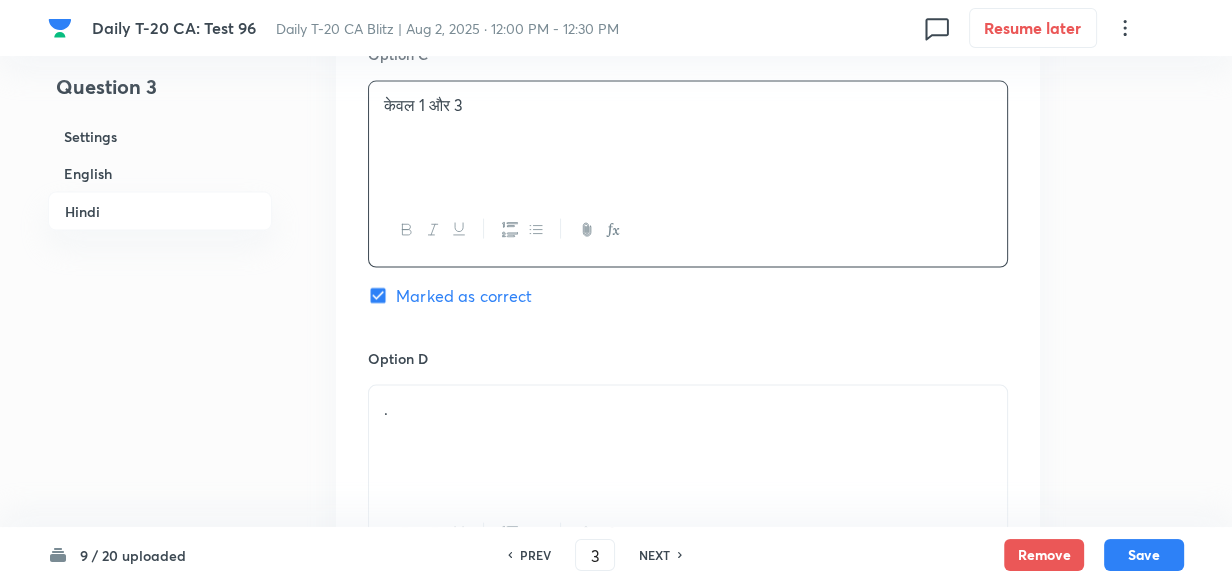 scroll, scrollTop: 3970, scrollLeft: 0, axis: vertical 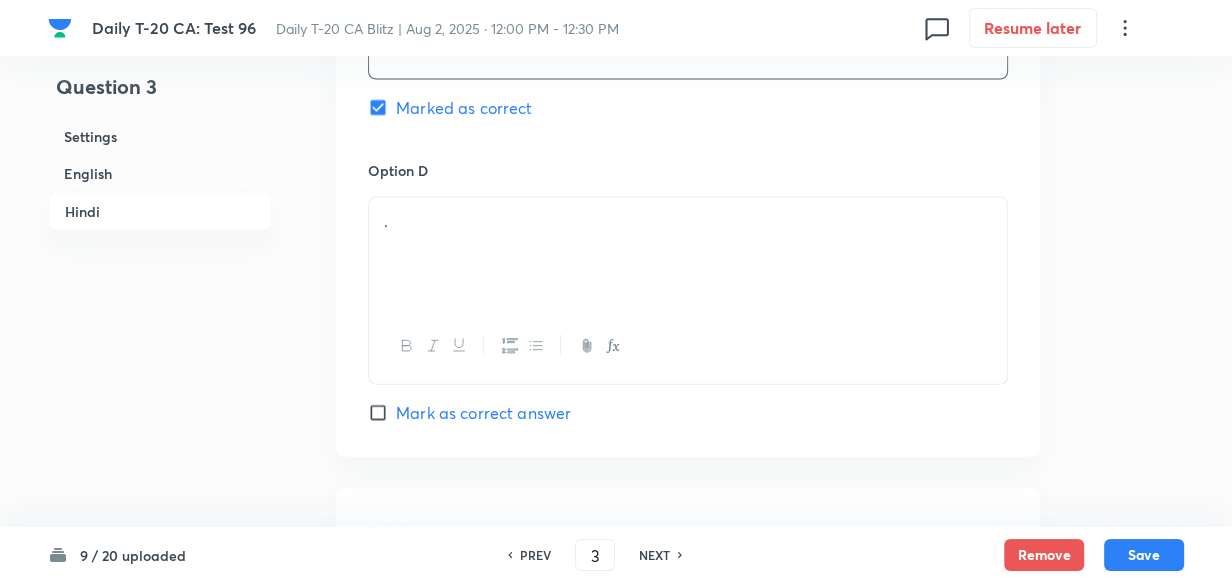 click on "." at bounding box center [688, 254] 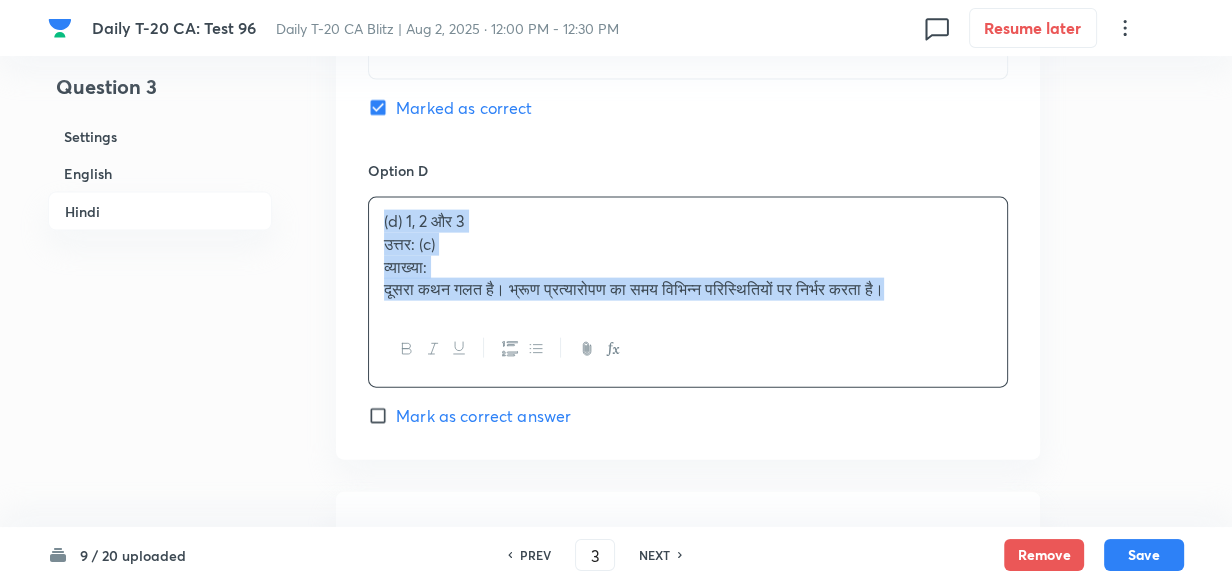 drag, startPoint x: 403, startPoint y: 240, endPoint x: 376, endPoint y: 234, distance: 27.658634 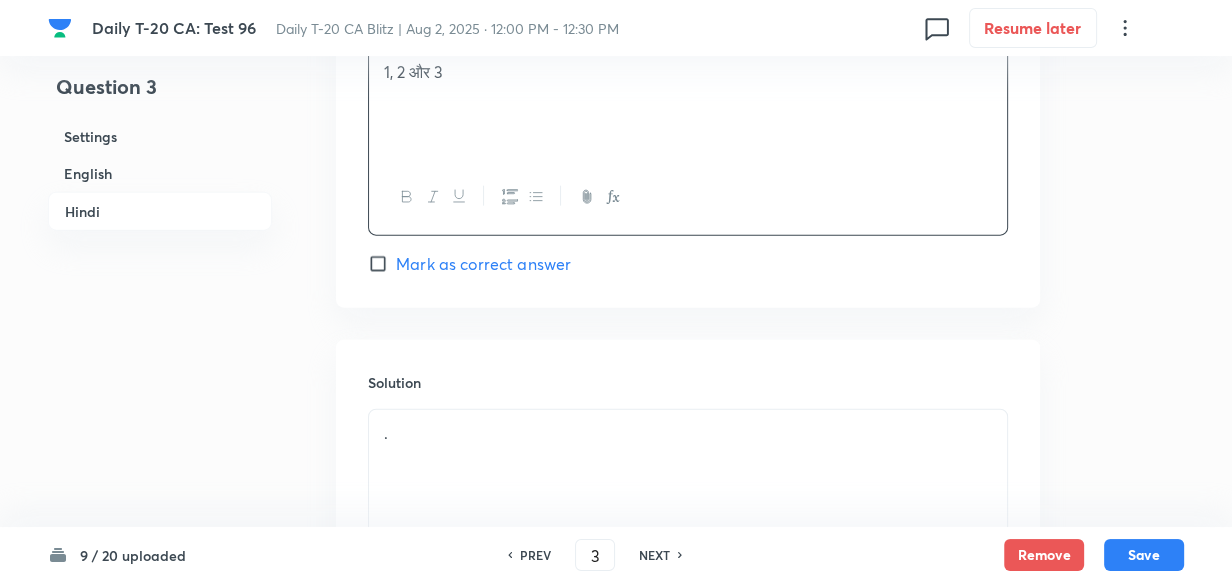 scroll, scrollTop: 4334, scrollLeft: 0, axis: vertical 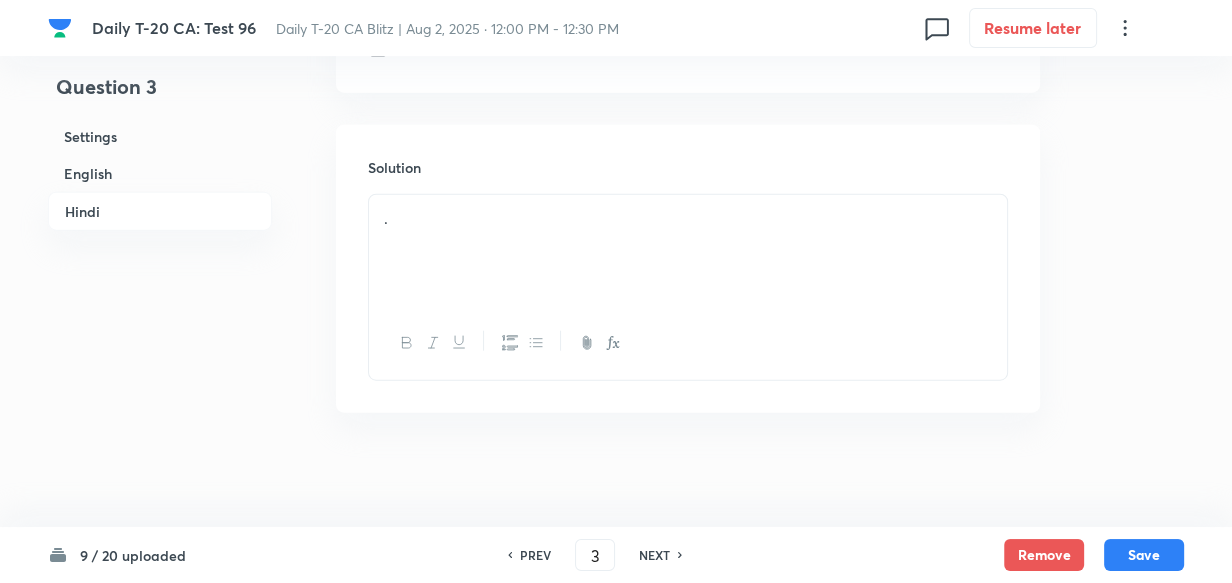 click on "." at bounding box center [688, 251] 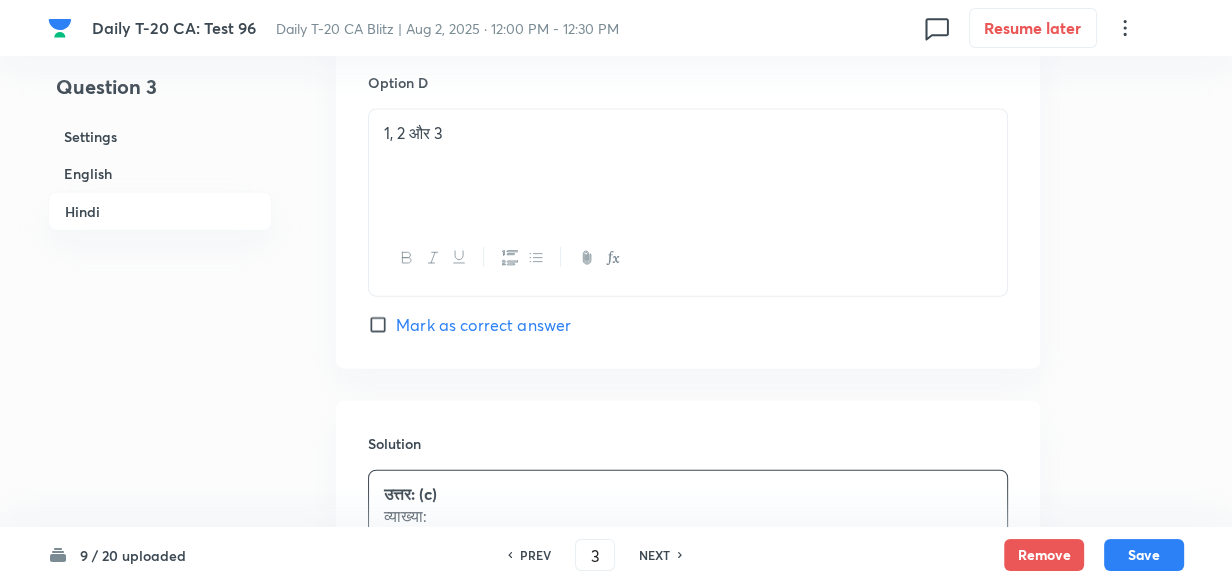 scroll, scrollTop: 3789, scrollLeft: 0, axis: vertical 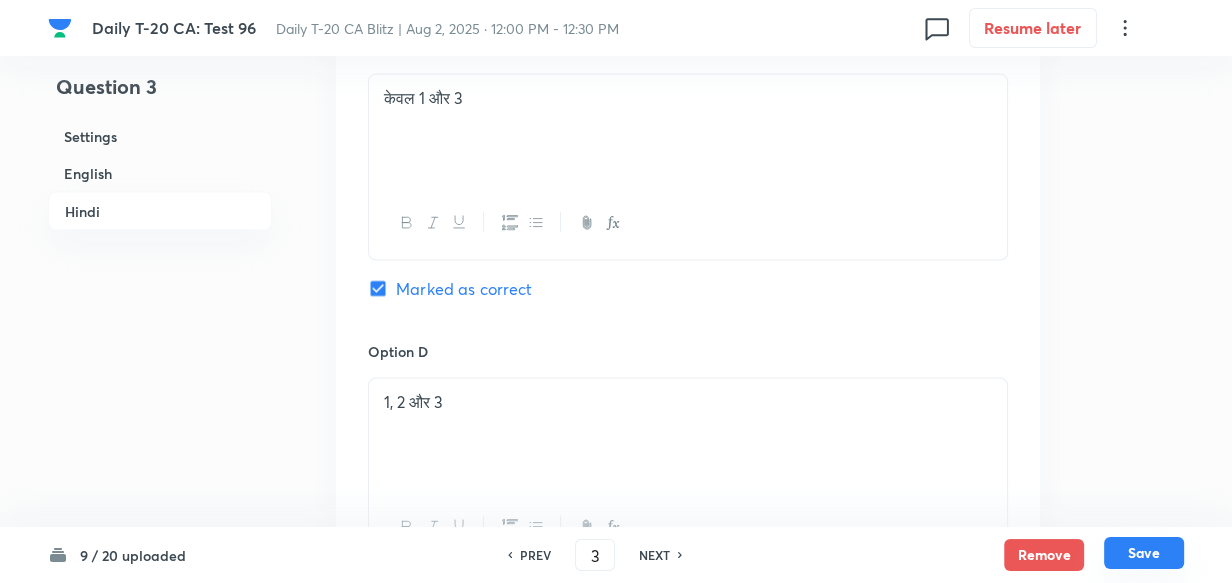 click on "Save" at bounding box center [1144, 553] 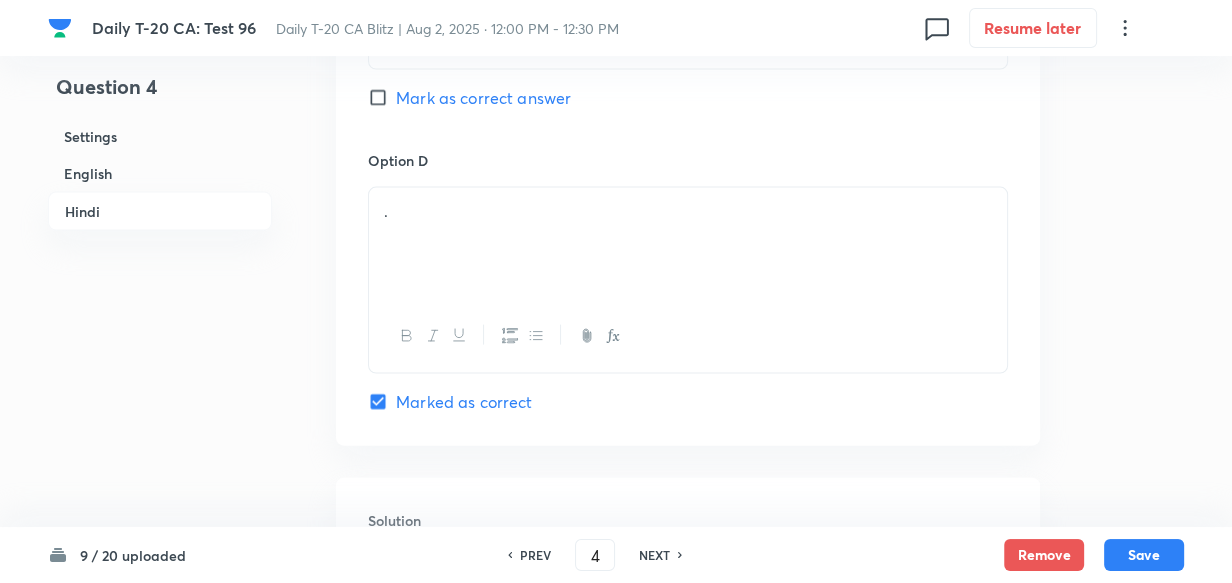 click on "English" at bounding box center (160, 173) 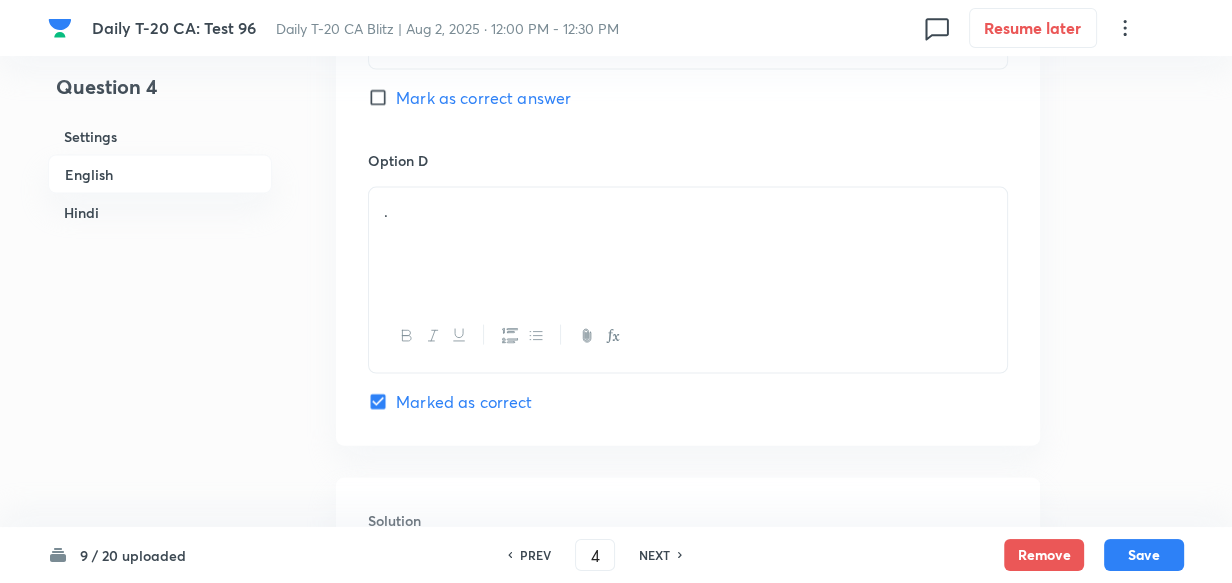 scroll, scrollTop: 516, scrollLeft: 0, axis: vertical 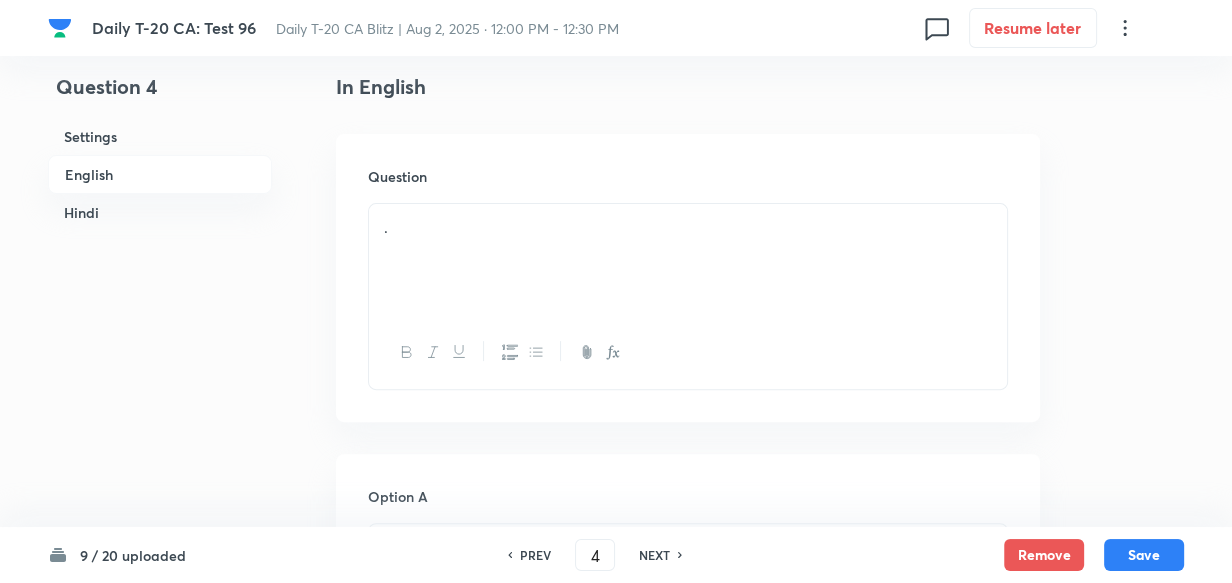 click on "." at bounding box center (688, 260) 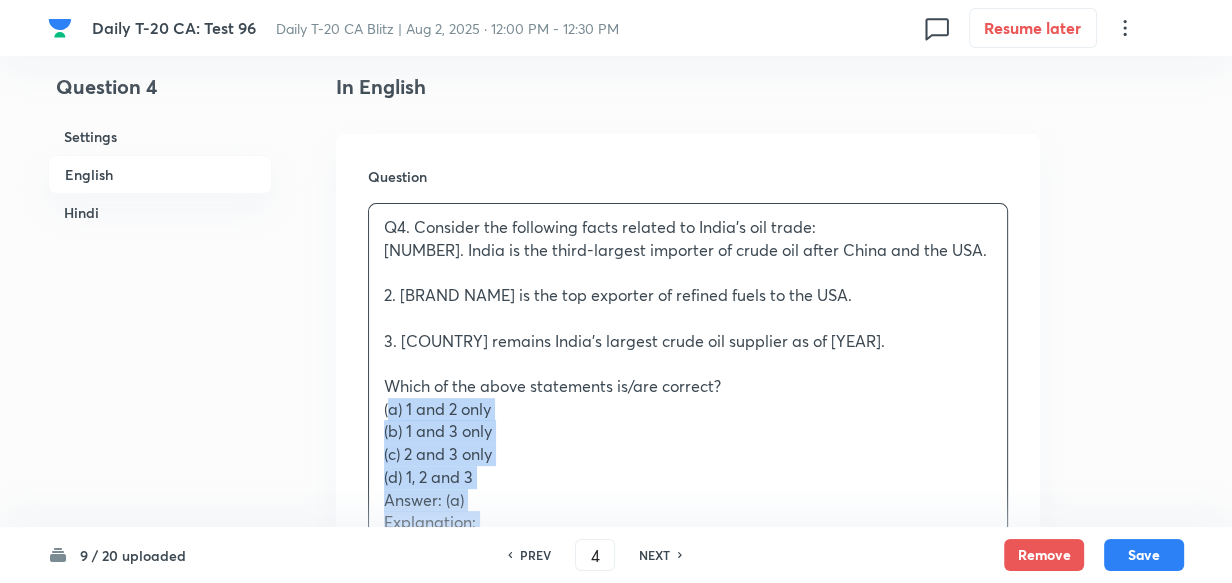 drag, startPoint x: 390, startPoint y: 409, endPoint x: 350, endPoint y: 410, distance: 40.012497 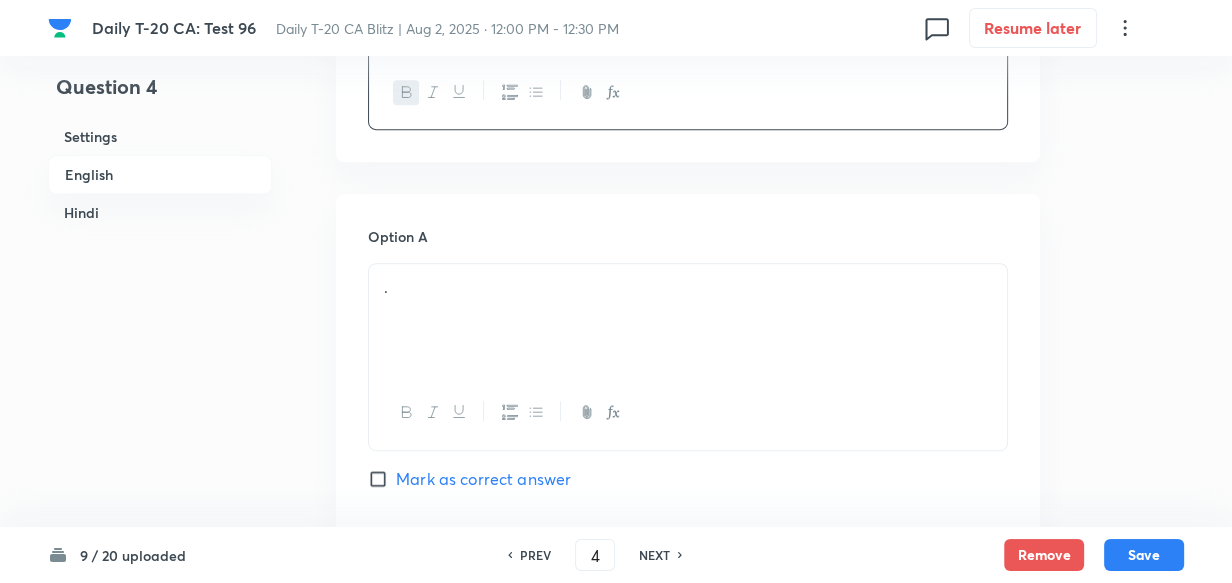 scroll, scrollTop: 970, scrollLeft: 0, axis: vertical 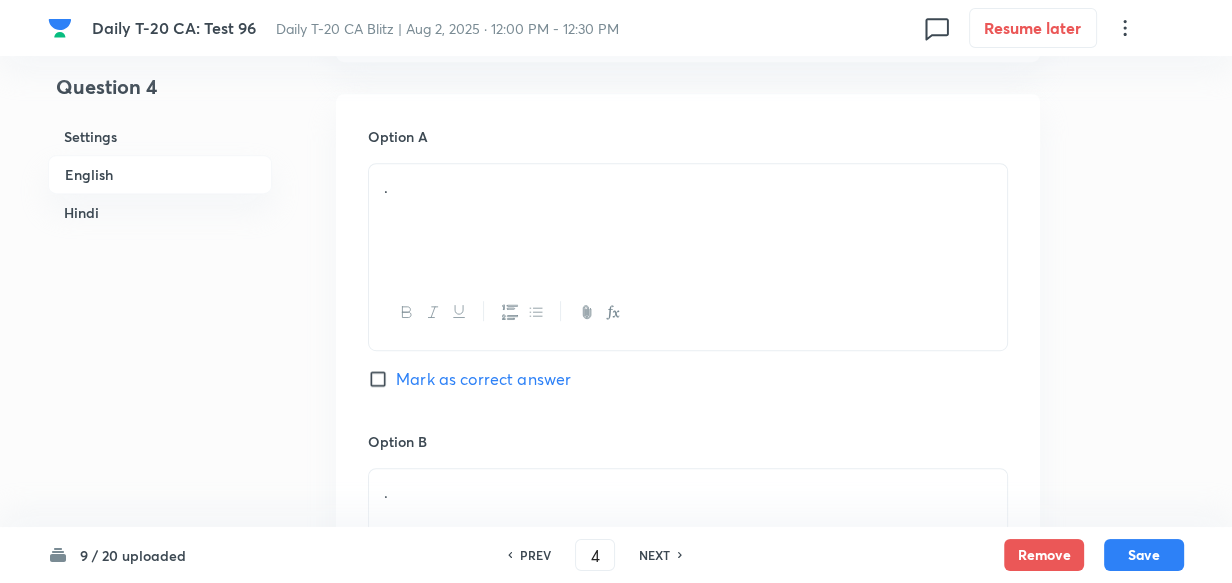 click on "." at bounding box center [688, 220] 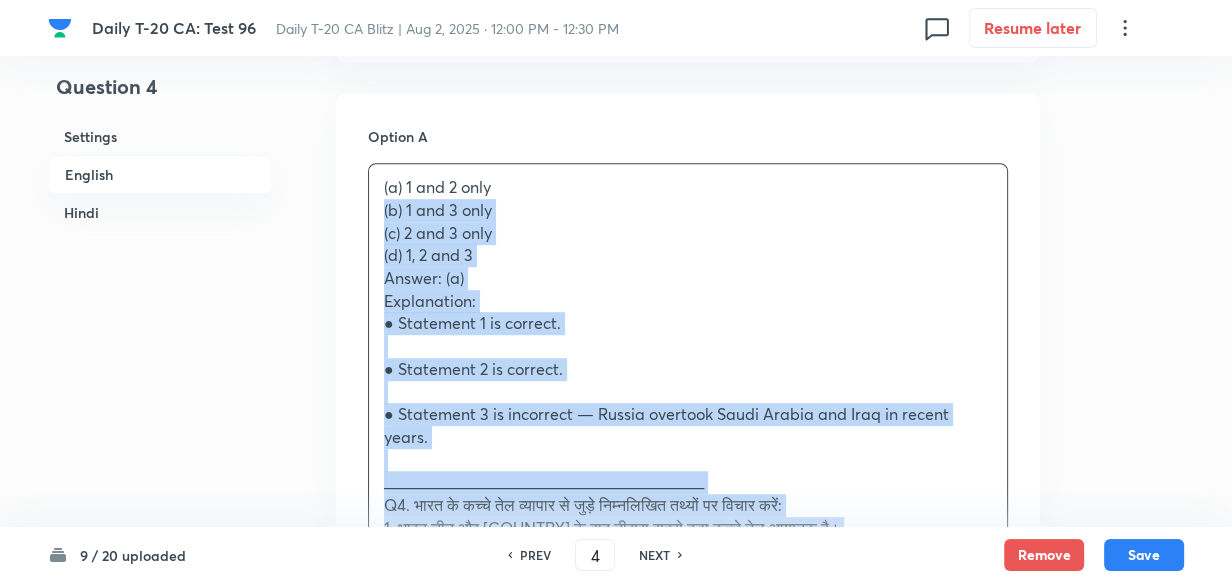 click on "Option A (a) 1 and 2 only (b) 1 and 3 only (c) 2 and 3 only (d) 1, 2 and 3 Answer: (a) Explanation: ●	Statement 1 is correct. ●	Statement 2 is correct. ●	Statement 3 is incorrect — Russia overtook Saudi Arabia and Iraq in recent years. ________________________________________ Q4. भारत के कच्चे तेल व्यापार से जुड़े निम्नलिखित तथ्यों पर विचार करें: 1.	भारत चीन और अमेरिका के बाद तीसरा सबसे बड़ा कच्चे तेल आयातक है। 2.	[BRAND] इंडस्ट्रीज अमेरिका को परिष्कृत ईंधन का सबसे बड़ा निर्यातक है। 3.	2024 तक सऊदी अरब भारत का सबसे बड़ा तेल आपूर्तिकर्ता बना हुआ है। (a) केवल 1 और 2 Option B ." at bounding box center (688, 1000) 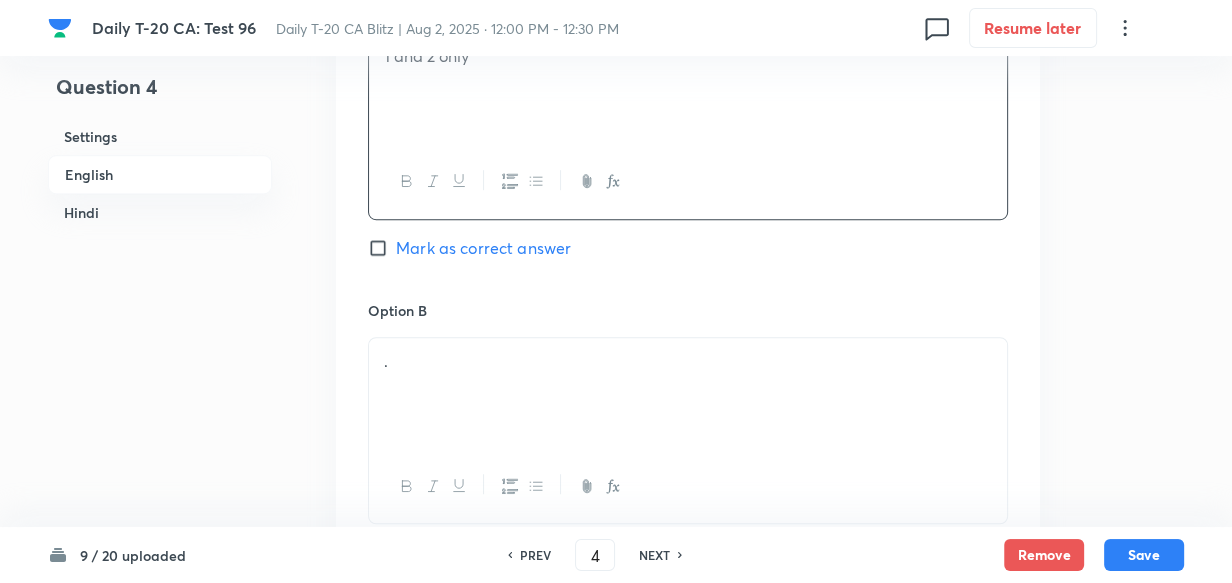 scroll, scrollTop: 1243, scrollLeft: 0, axis: vertical 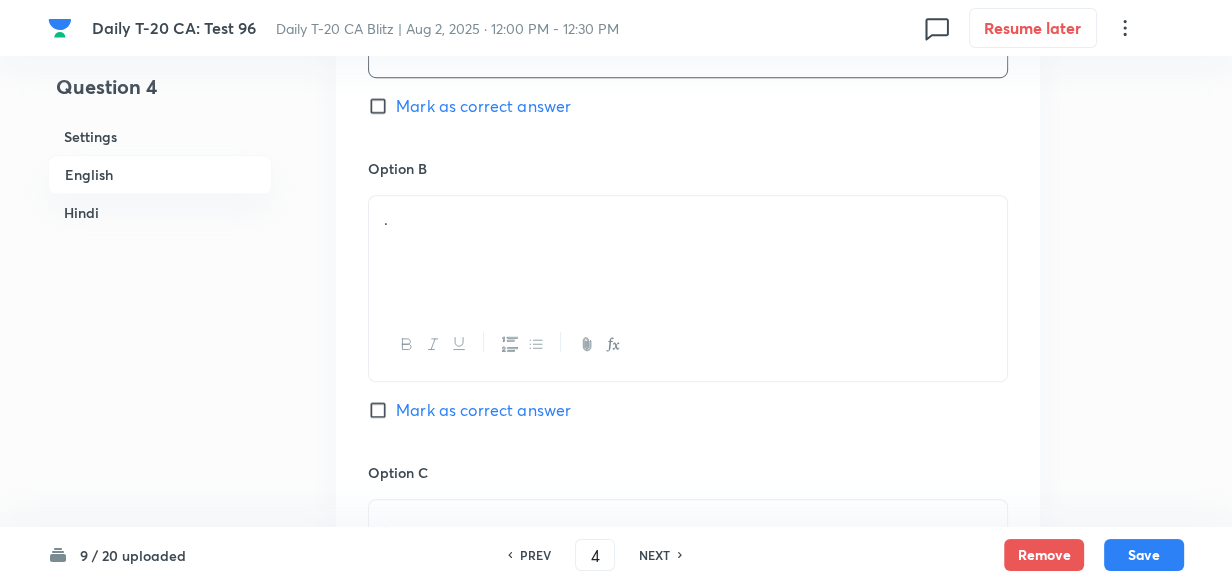 click on "." at bounding box center [688, 252] 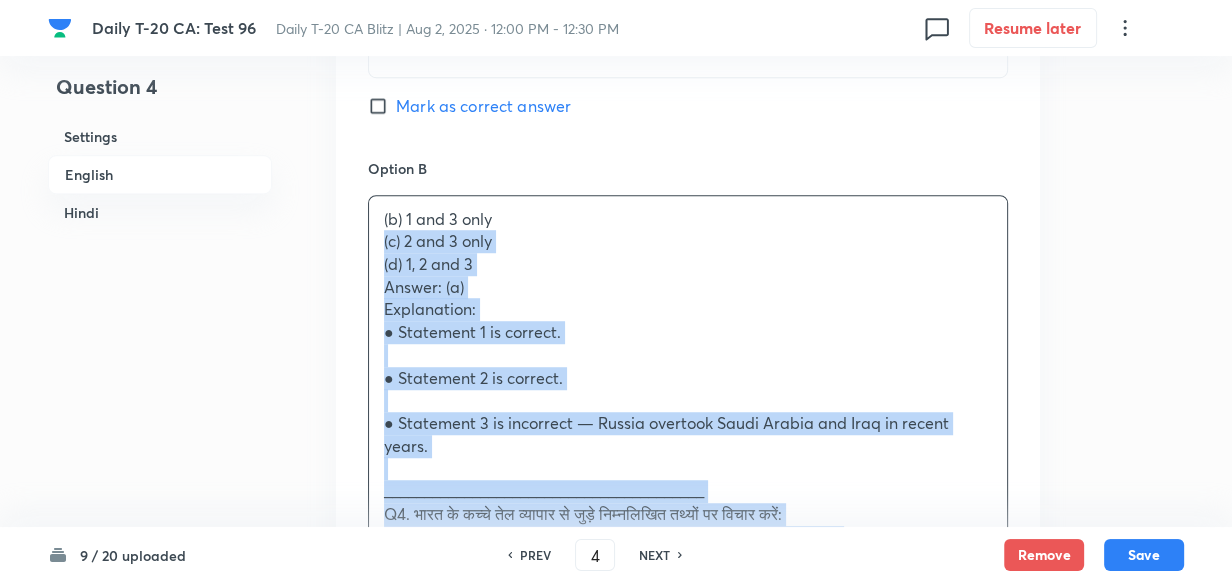 drag, startPoint x: 383, startPoint y: 245, endPoint x: 370, endPoint y: 245, distance: 13 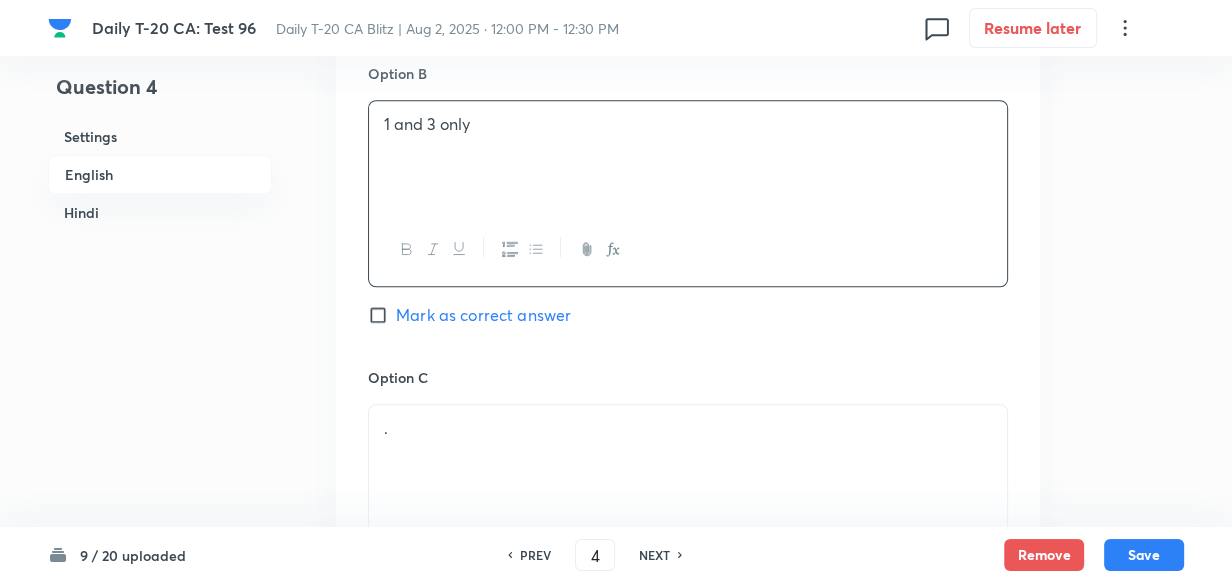scroll, scrollTop: 1516, scrollLeft: 0, axis: vertical 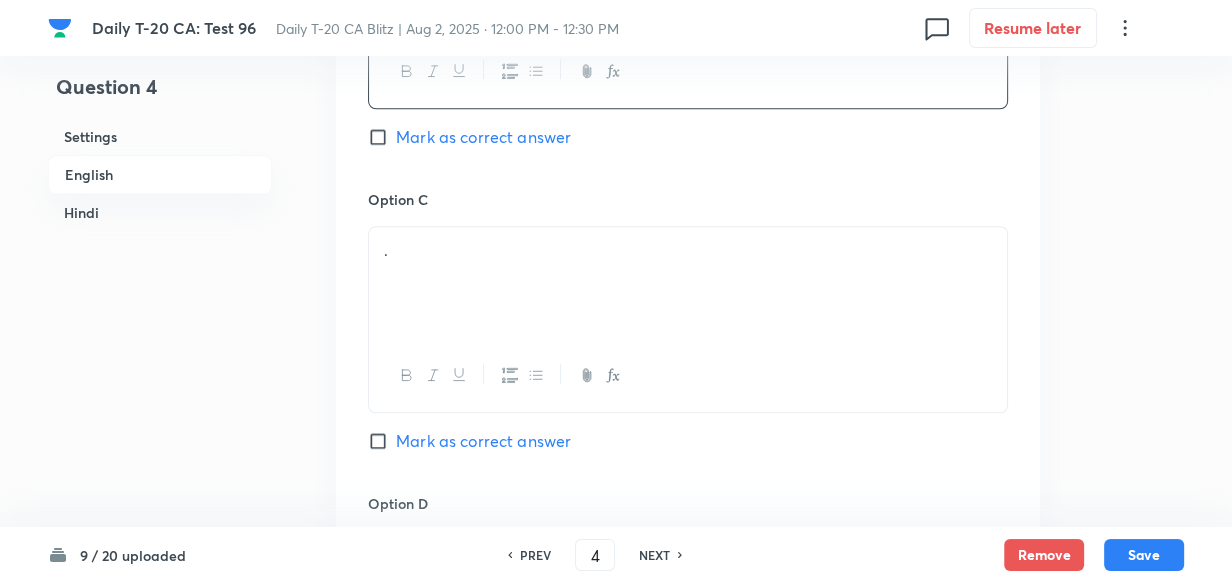 click on "." at bounding box center [688, 283] 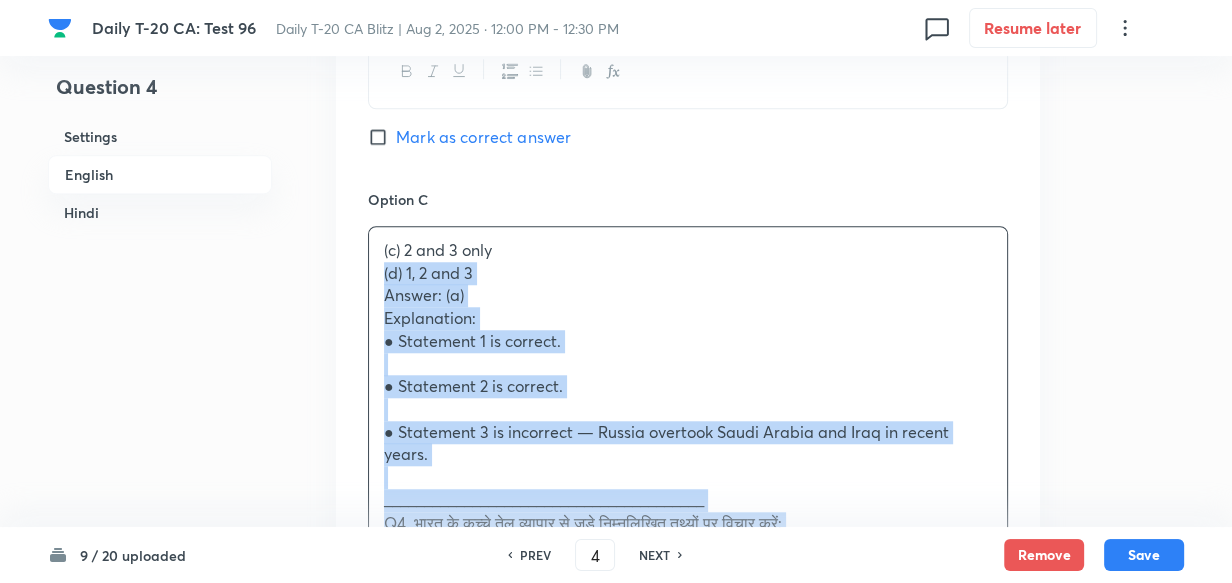 click on "Option A 1 and 2 only Mark as correct answer Option B 1 and 3 only Mark as correct answer Option C (c) 2 and 3 only (d) 1, 2 and 3 Answer: (a) Explanation: ●	Statement 1 is correct. ●	Statement 2 is correct. ●	Statement 3 is incorrect — Russia overtook Saudi Arabia and Iraq in recent years. ________________________________________ Q4. भारत के कच्चे तेल व्यापार से जुड़े निम्नलिखित तथ्यों पर विचार करें: 1.	भारत चीन और अमेरिका के बाद तीसरा सबसे बड़ा कच्चे तेल आयातक है। 2.	रिलायंस इंडस्ट्रीज अमेरिका को परिष्कृत ईंधन का सबसे बड़ा निर्यातक है। सही उत्तर का चयन करें: (a) केवल 1 और 2 (b) केवल 1 और 3 (c) केवल 2 और 3 ." at bounding box center (688, 431) 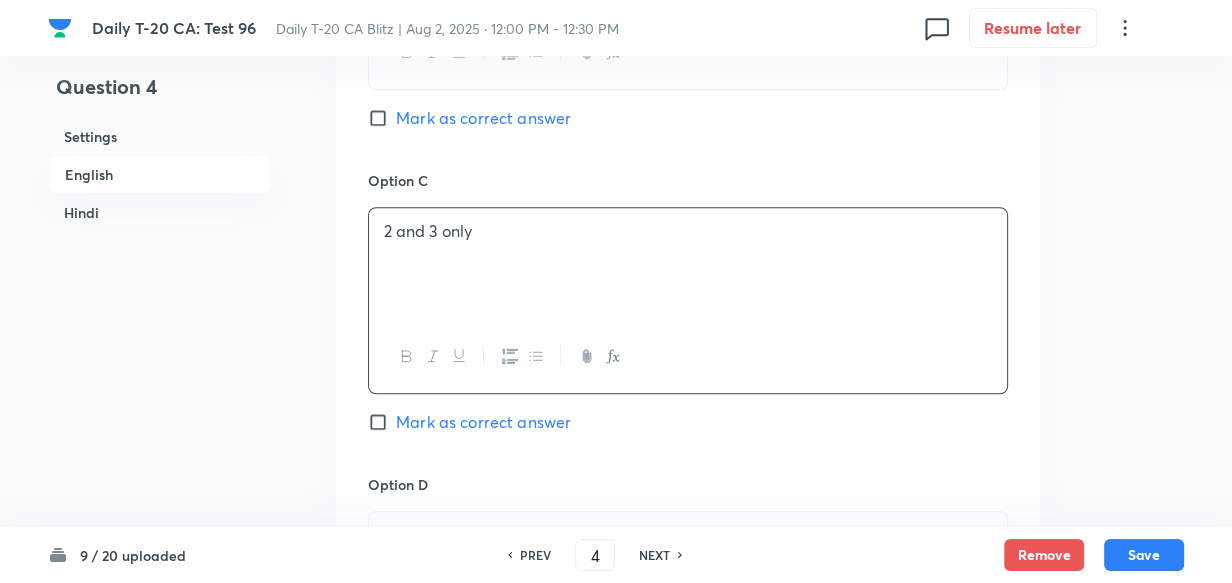 scroll, scrollTop: 1880, scrollLeft: 0, axis: vertical 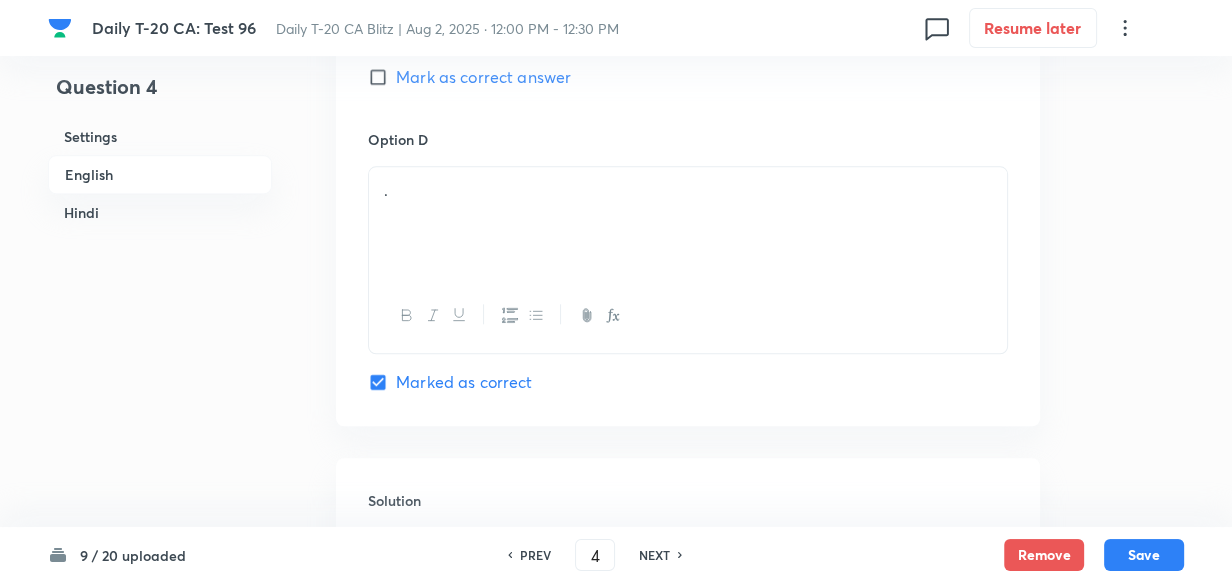 click on "." at bounding box center [688, 223] 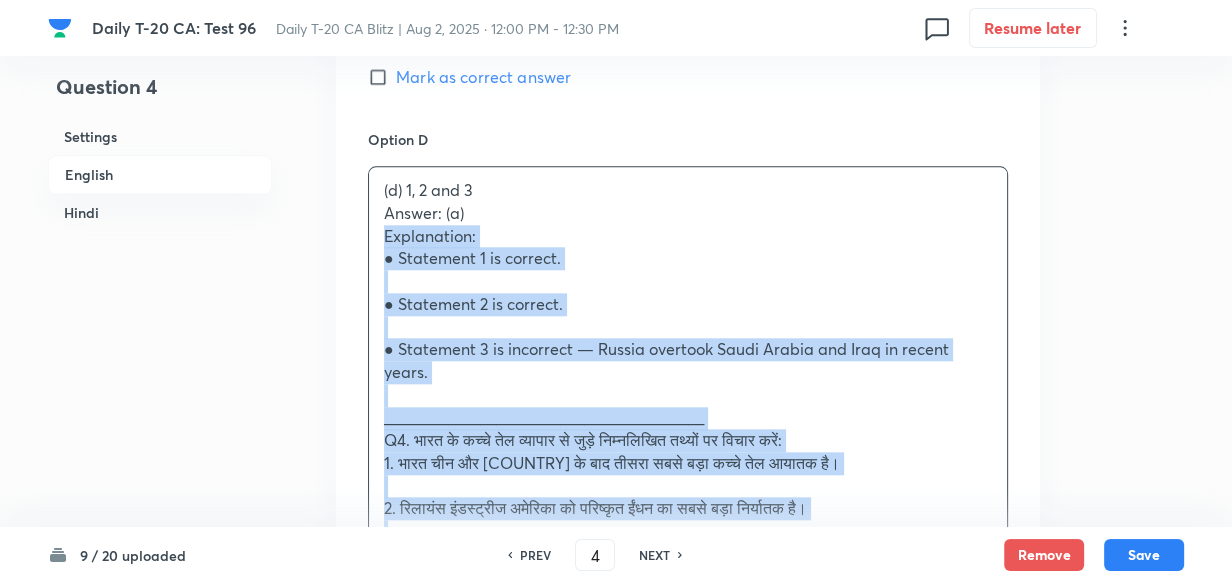 drag, startPoint x: 376, startPoint y: 243, endPoint x: 354, endPoint y: 229, distance: 26.076809 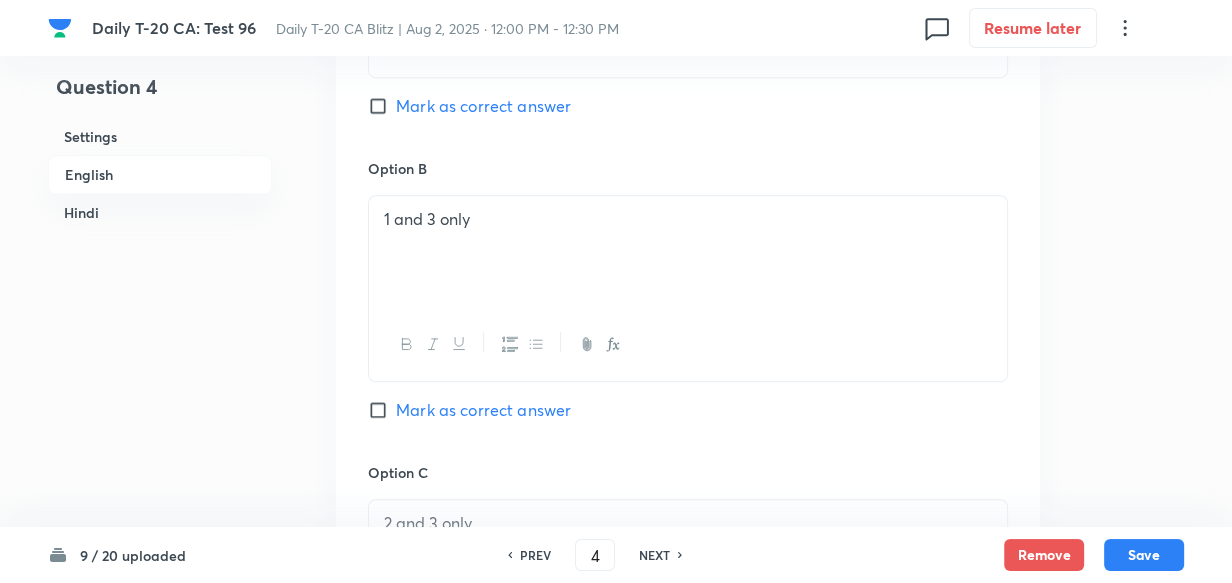 click on "Mark as correct answer" at bounding box center (483, 106) 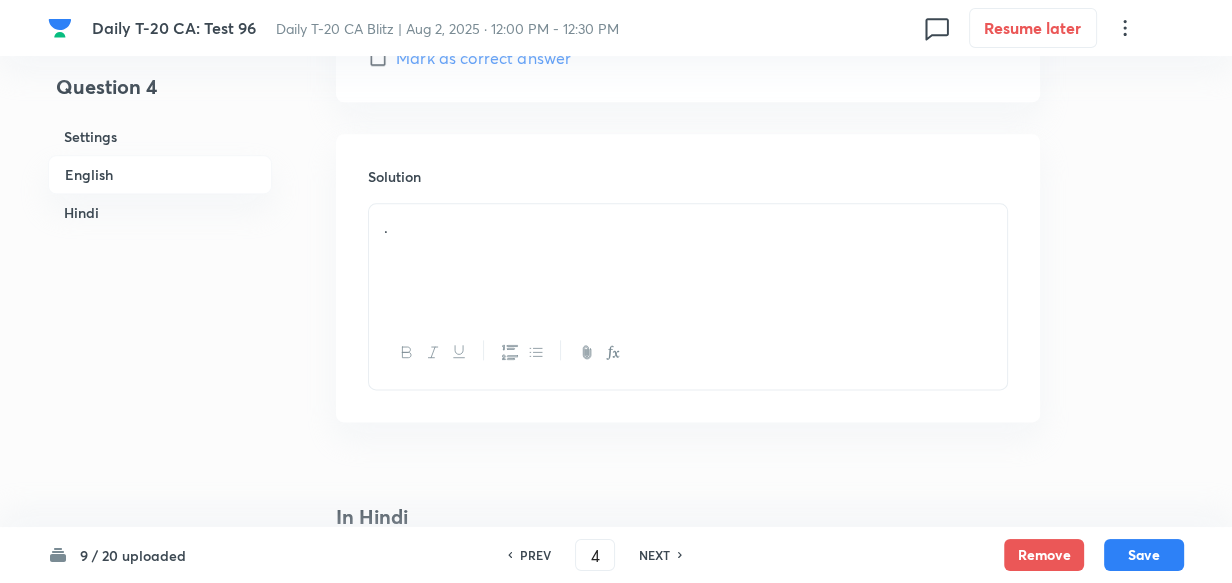 scroll, scrollTop: 2243, scrollLeft: 0, axis: vertical 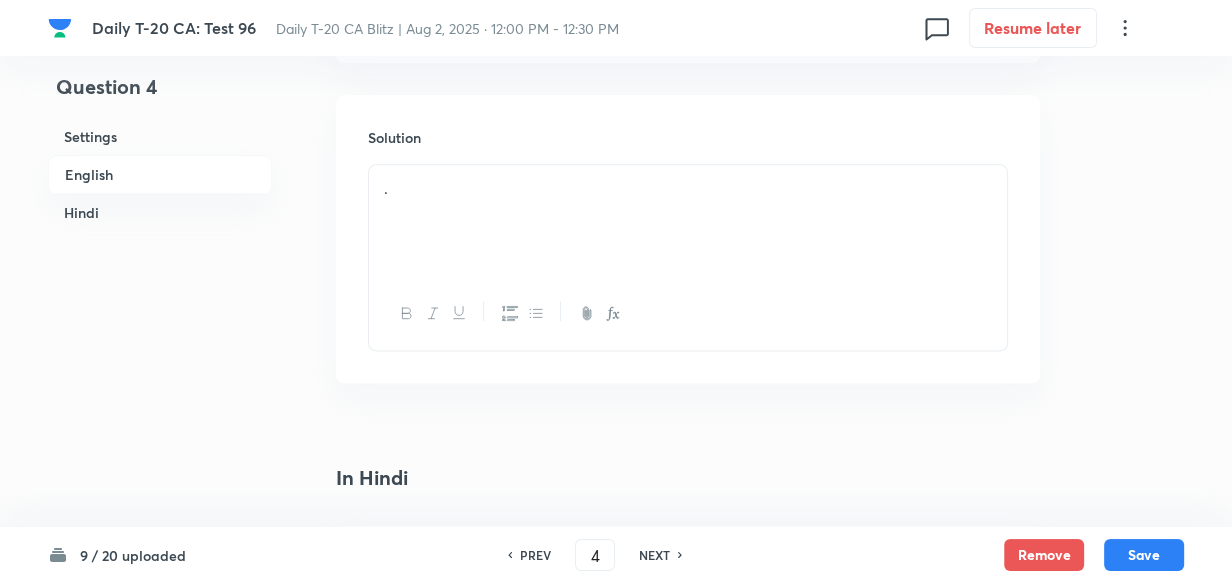 click on "." at bounding box center [688, 221] 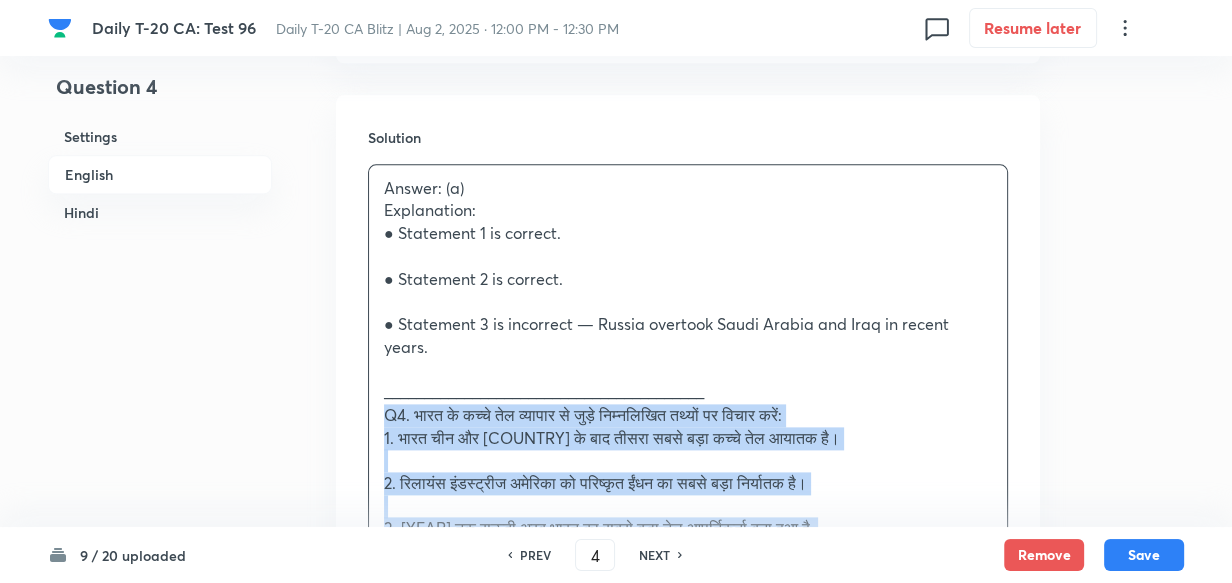 drag, startPoint x: 369, startPoint y: 412, endPoint x: 219, endPoint y: 393, distance: 151.19855 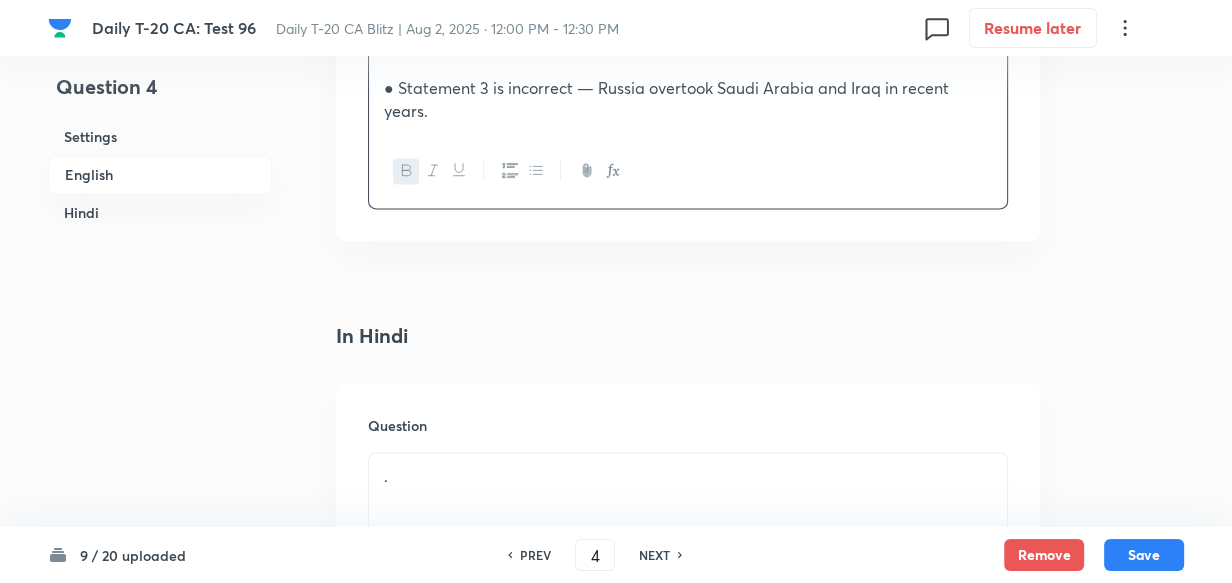 scroll, scrollTop: 2607, scrollLeft: 0, axis: vertical 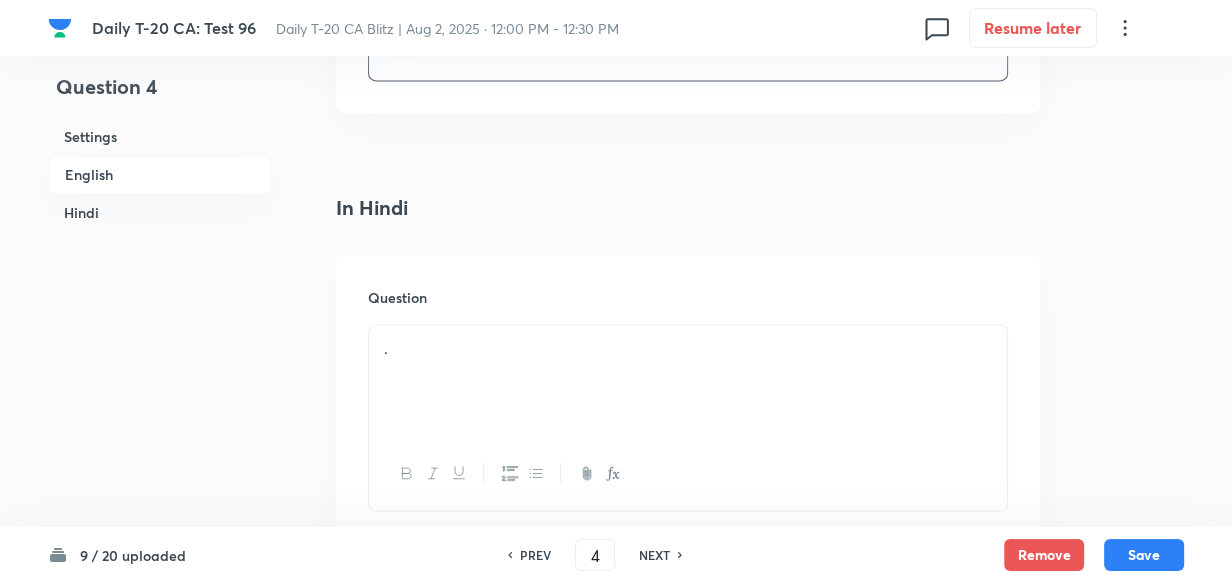 click on "." at bounding box center (688, 381) 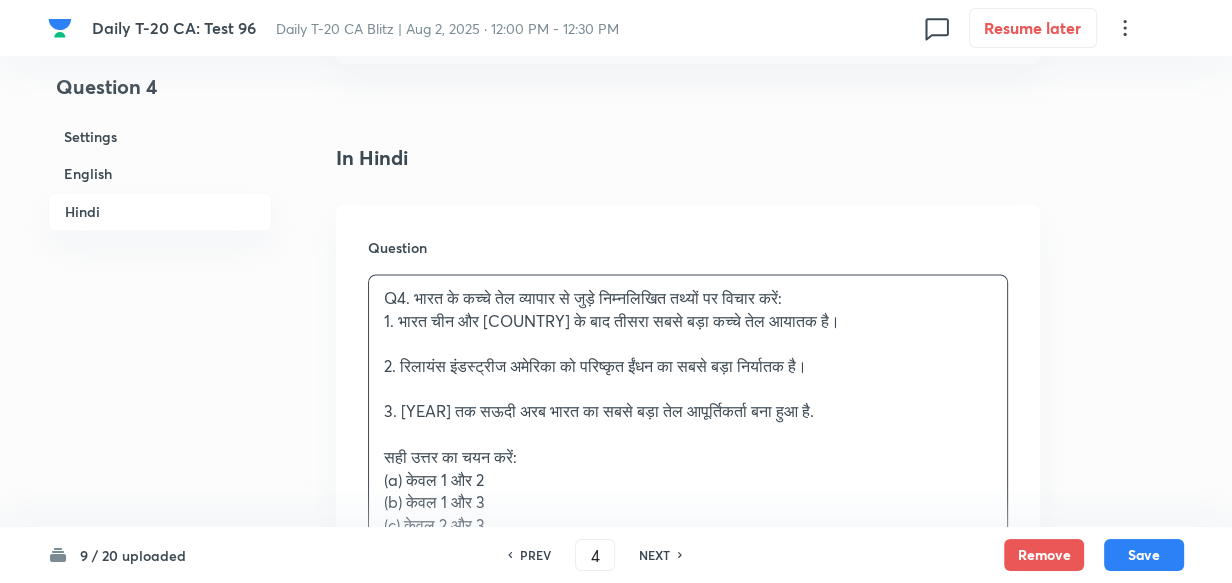 scroll, scrollTop: 2698, scrollLeft: 0, axis: vertical 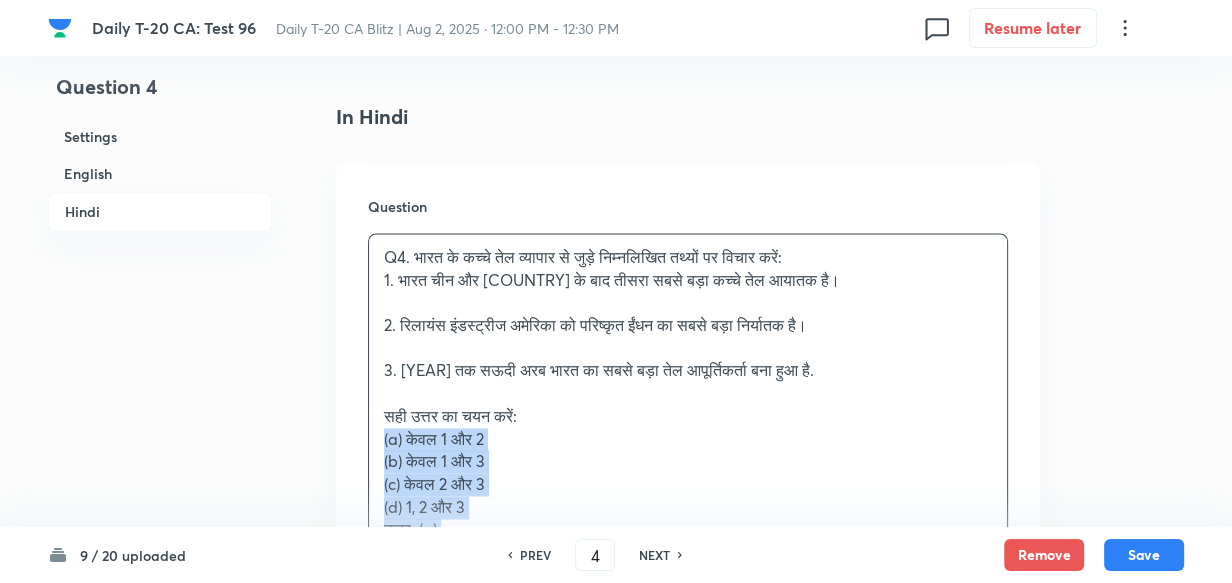 drag, startPoint x: 386, startPoint y: 447, endPoint x: 375, endPoint y: 447, distance: 11 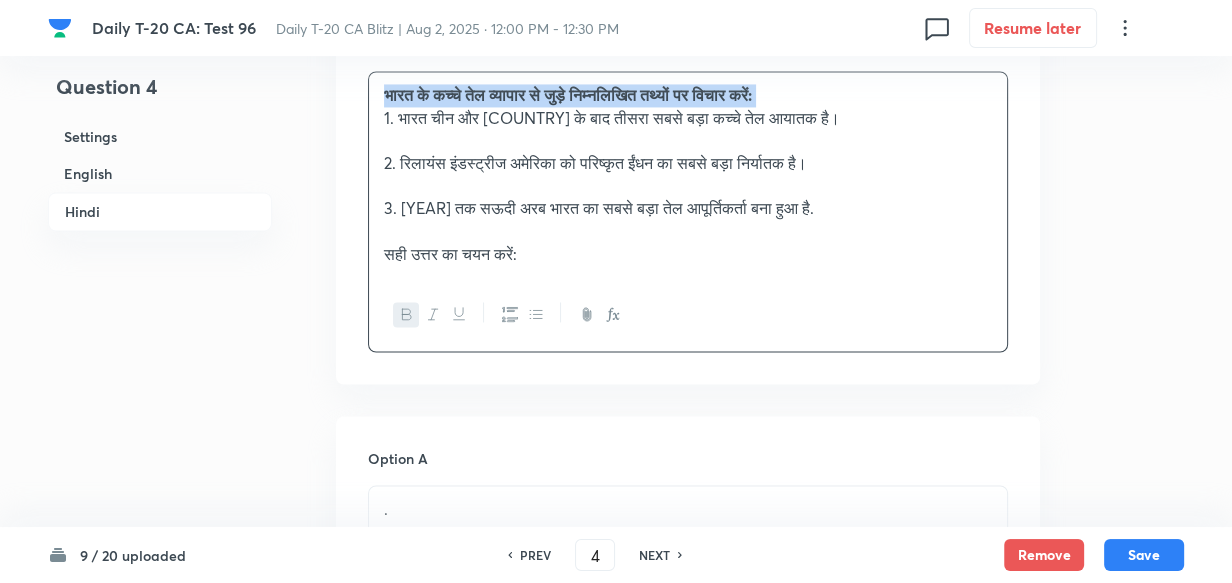 scroll, scrollTop: 3061, scrollLeft: 0, axis: vertical 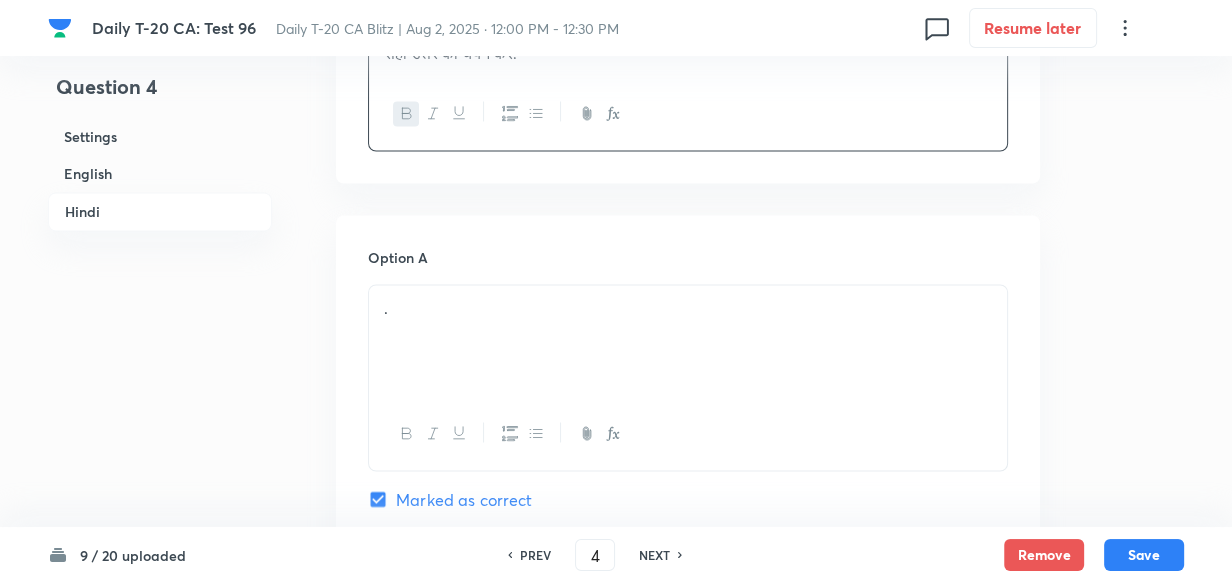 click on "." at bounding box center [688, 341] 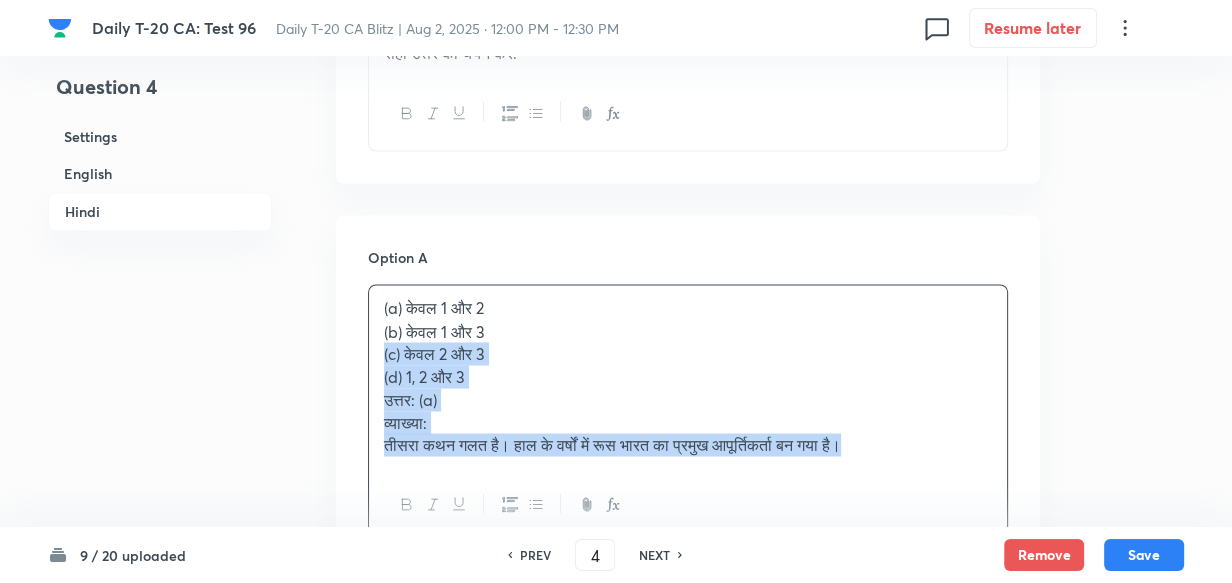 drag, startPoint x: 360, startPoint y: 370, endPoint x: 348, endPoint y: 352, distance: 21.633308 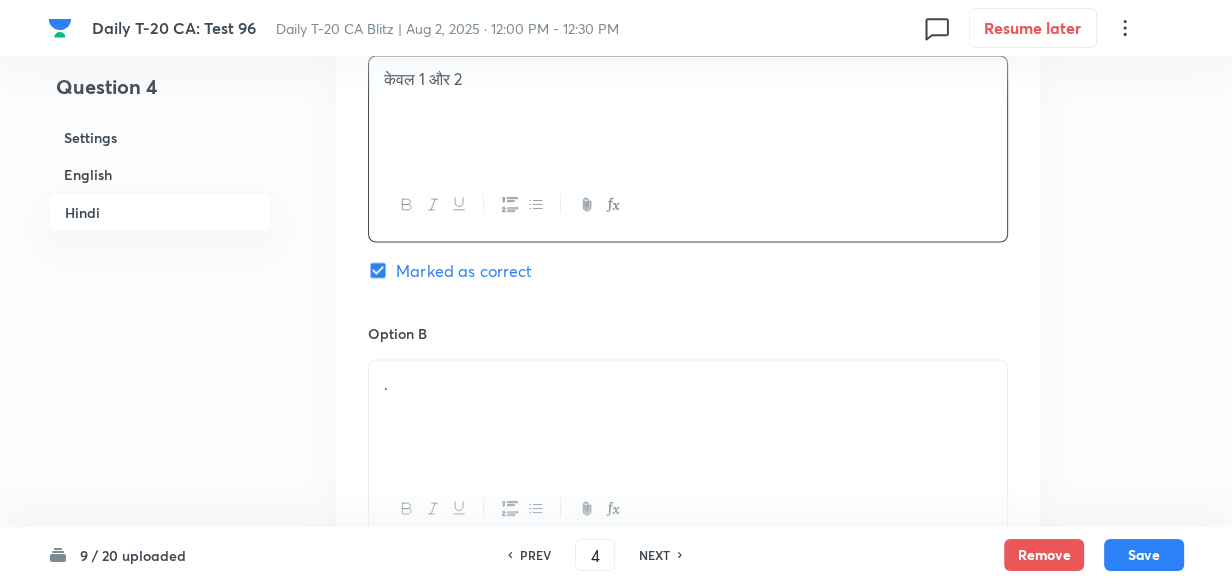 scroll, scrollTop: 3425, scrollLeft: 0, axis: vertical 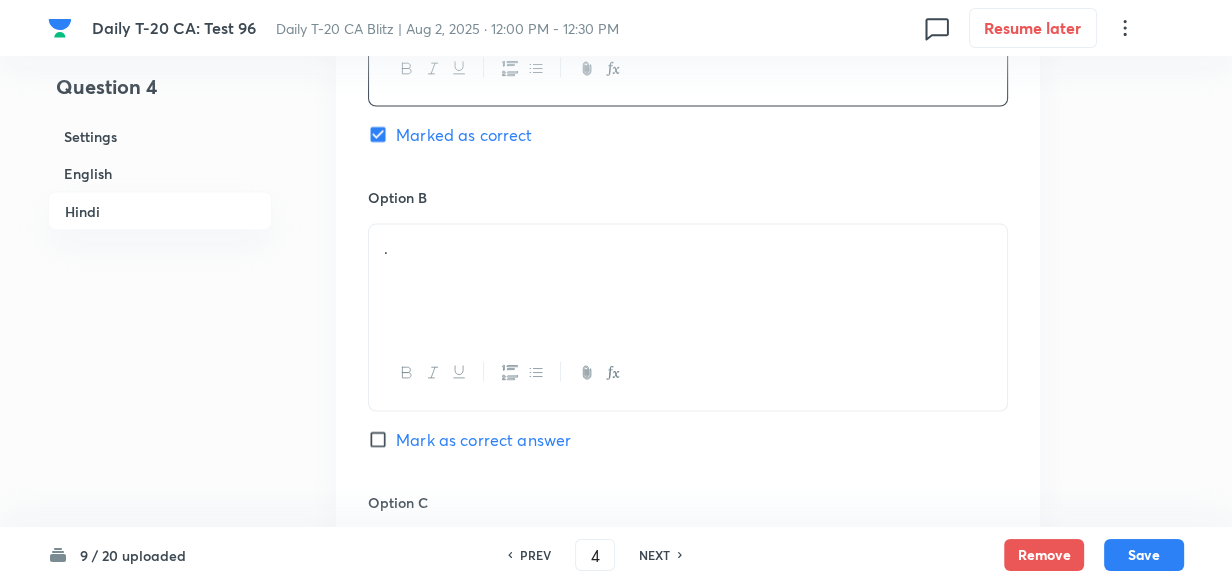 click on "." at bounding box center [688, 281] 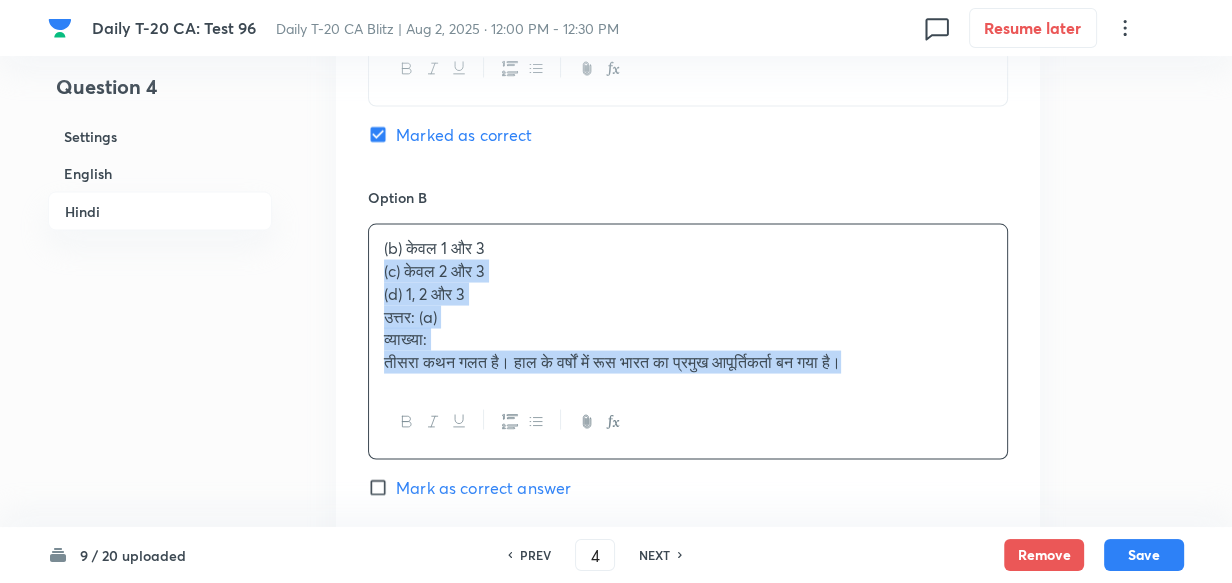 drag, startPoint x: 384, startPoint y: 267, endPoint x: 350, endPoint y: 270, distance: 34.132095 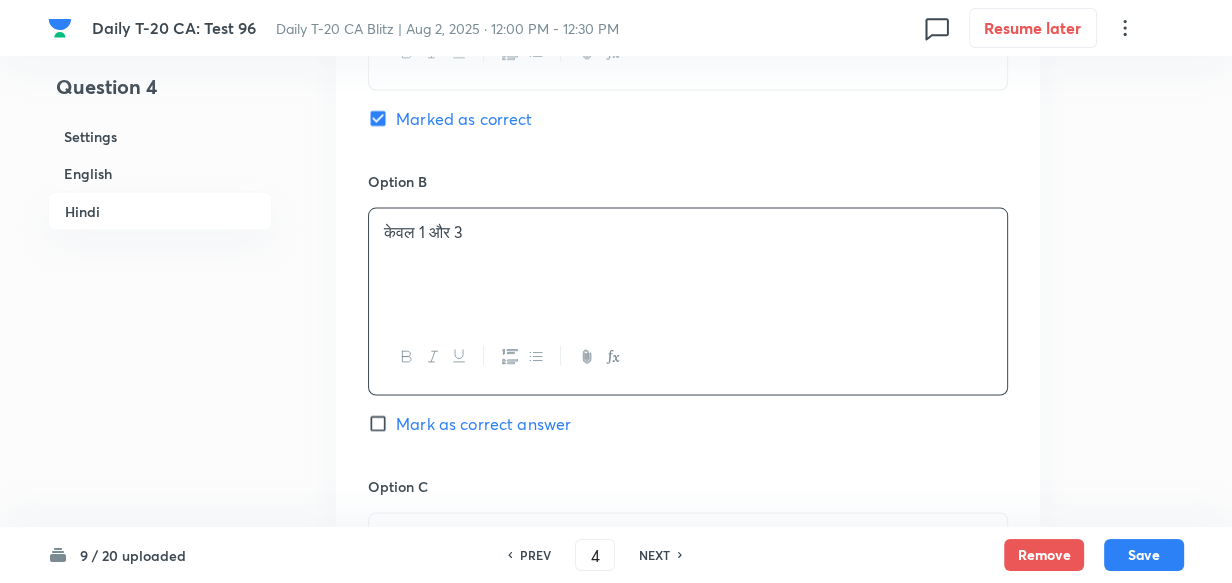 scroll, scrollTop: 3698, scrollLeft: 0, axis: vertical 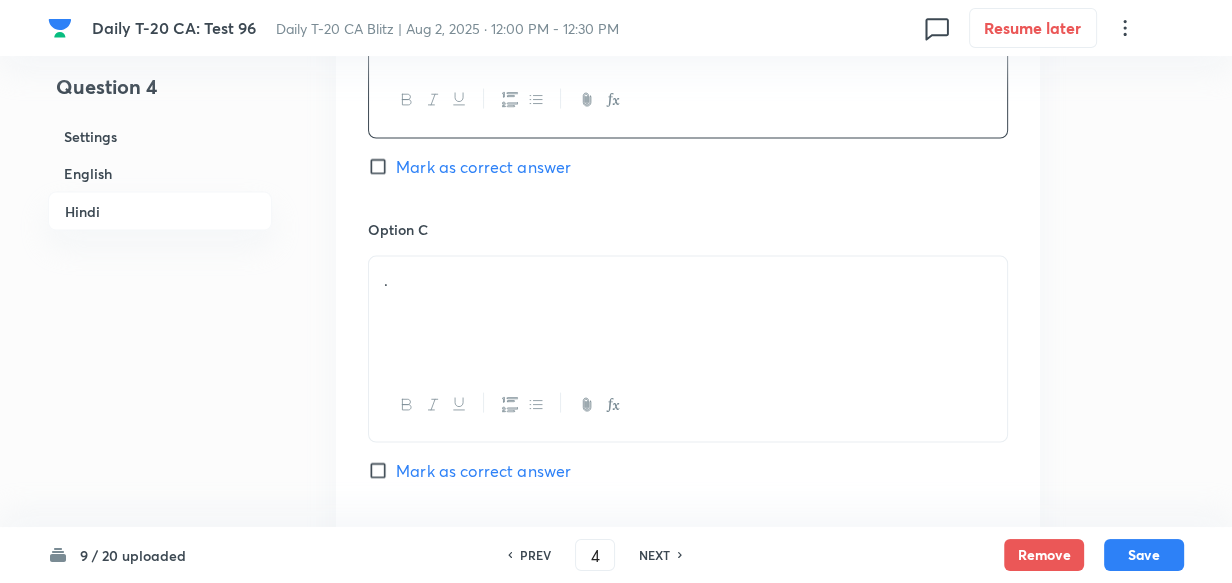 click on "." at bounding box center [688, 313] 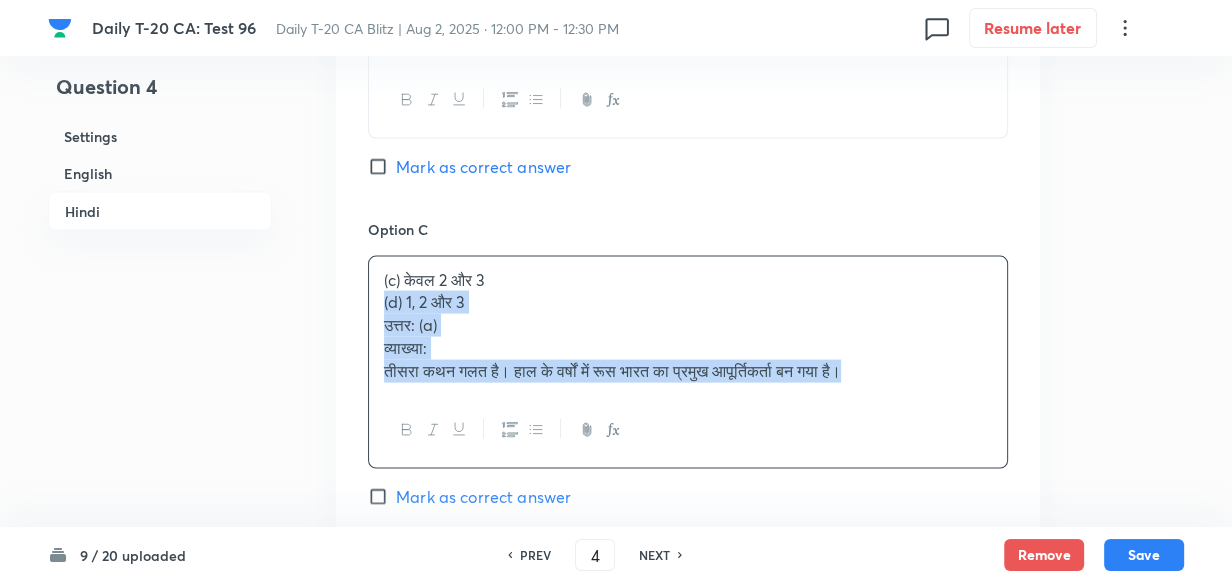 drag, startPoint x: 376, startPoint y: 303, endPoint x: 313, endPoint y: 330, distance: 68.54196 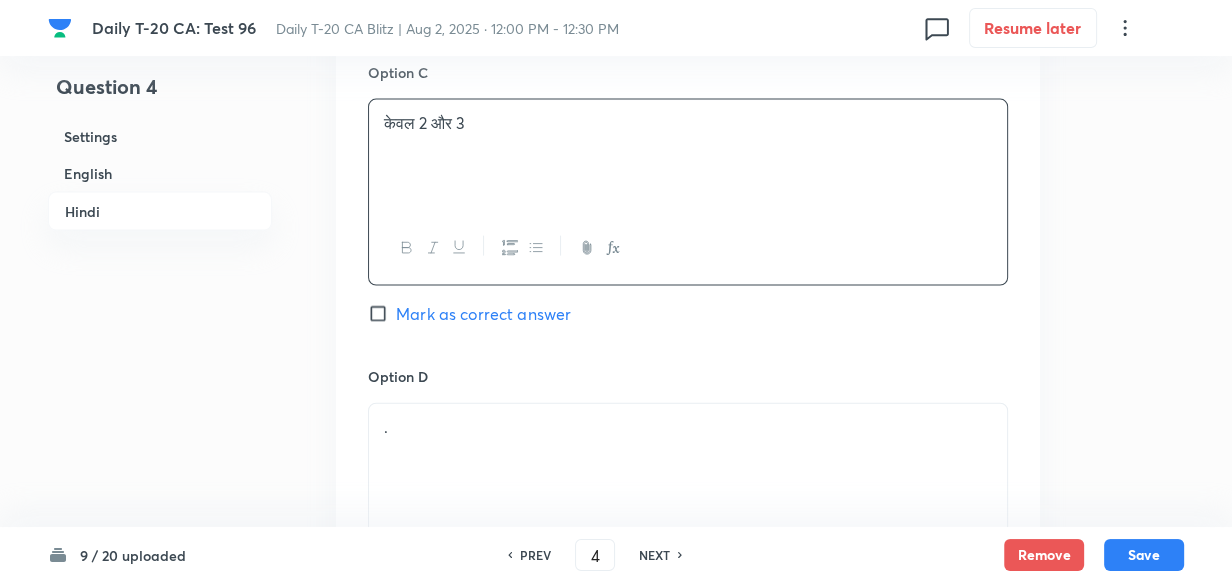 scroll, scrollTop: 4061, scrollLeft: 0, axis: vertical 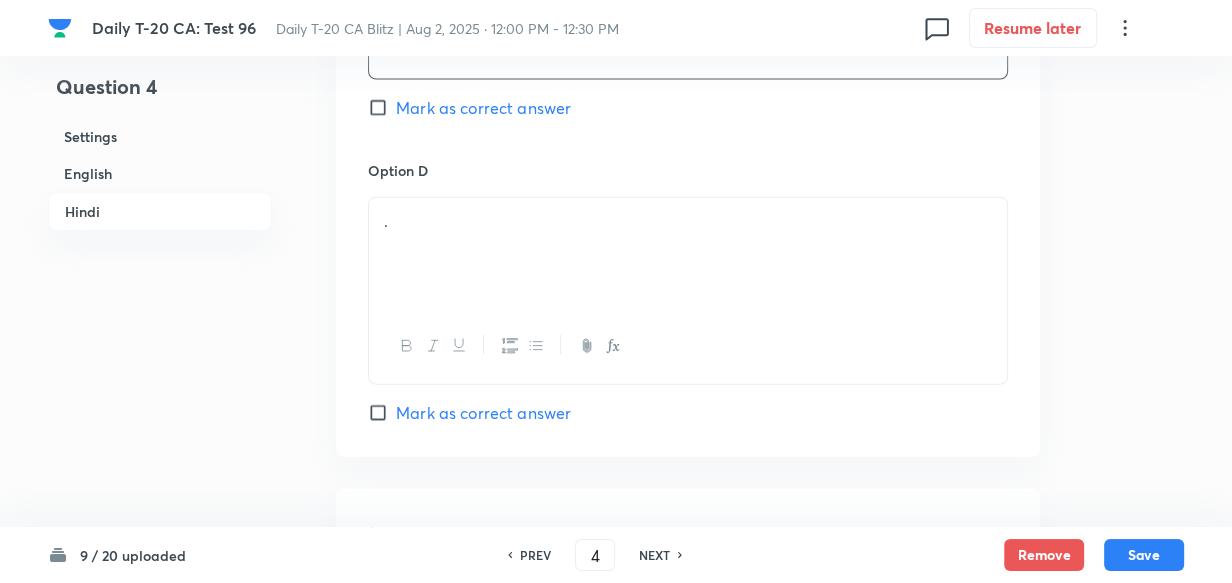 click on "." at bounding box center (688, 254) 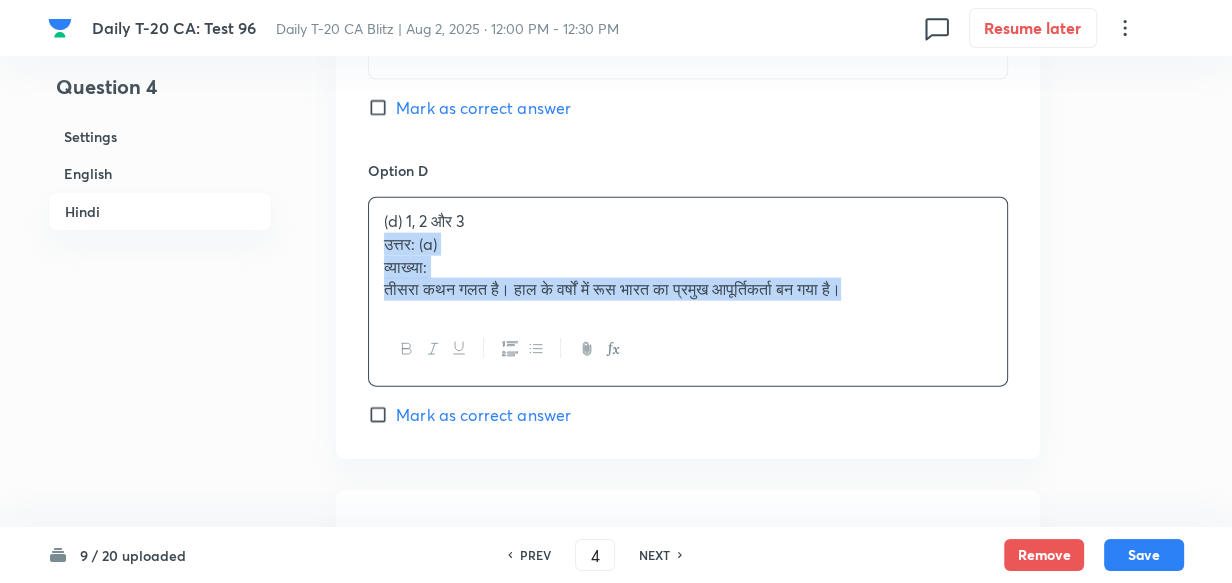 drag, startPoint x: 378, startPoint y: 240, endPoint x: 353, endPoint y: 245, distance: 25.495098 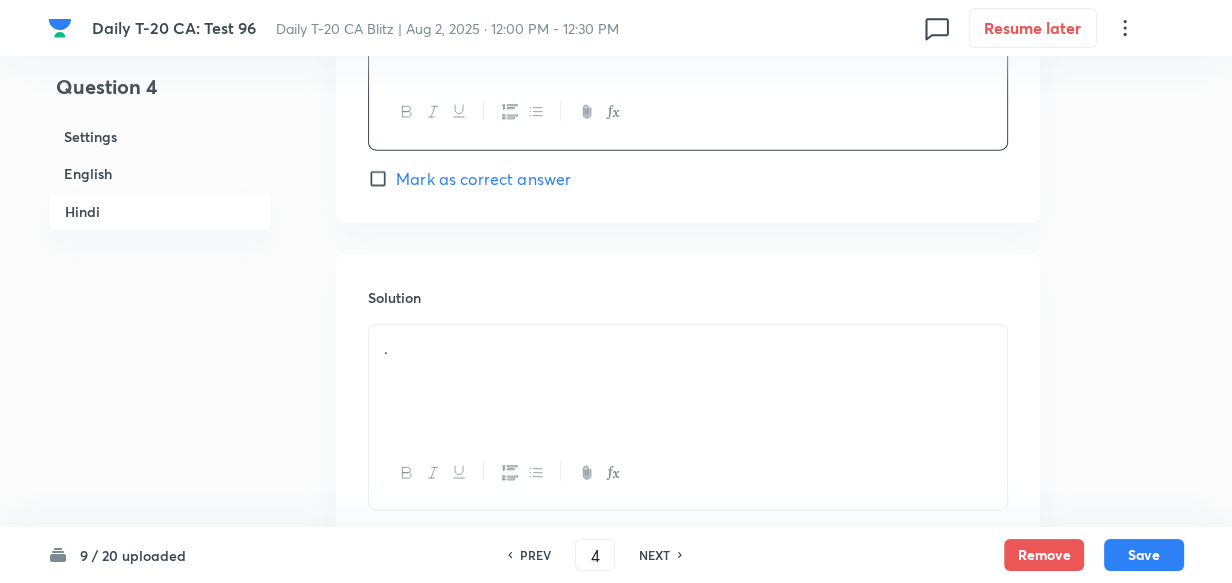 scroll, scrollTop: 4425, scrollLeft: 0, axis: vertical 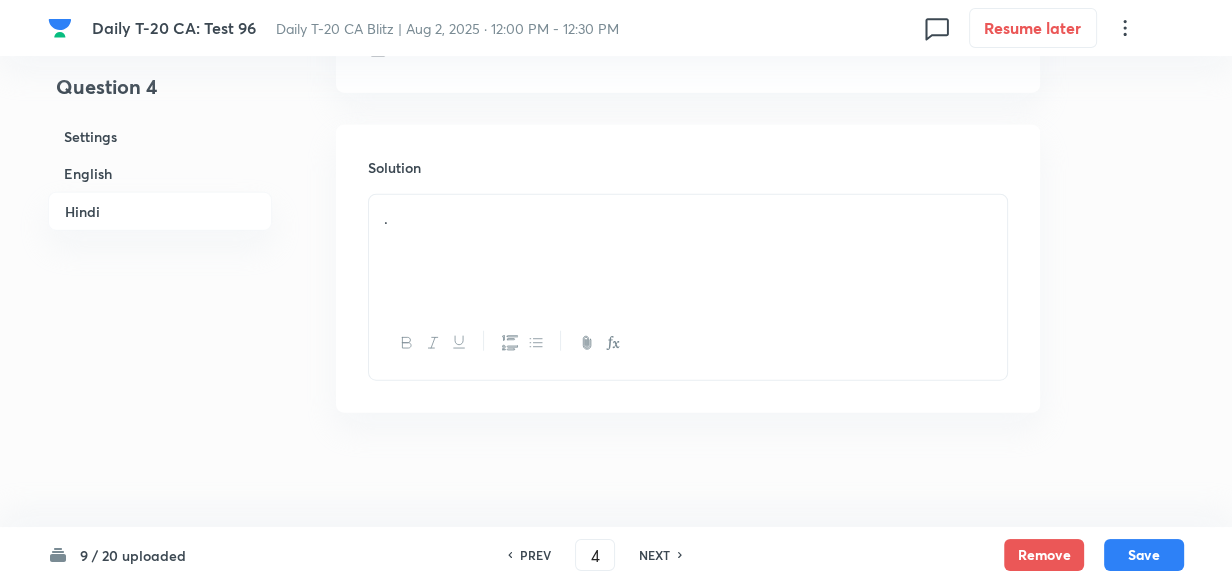 click on "." at bounding box center [688, 251] 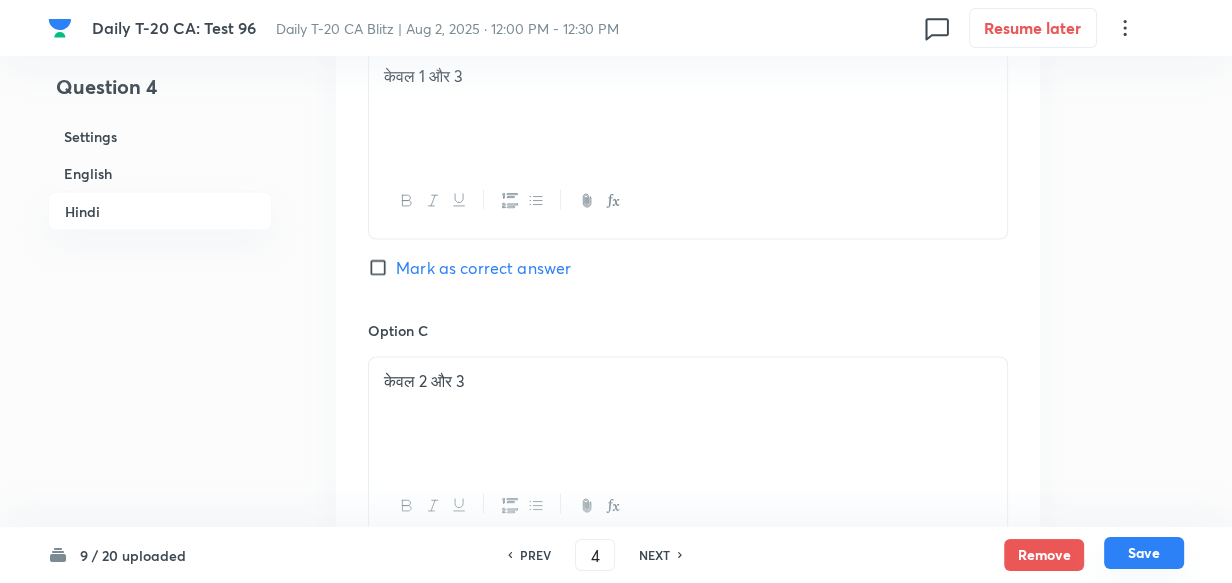 scroll, scrollTop: 3516, scrollLeft: 0, axis: vertical 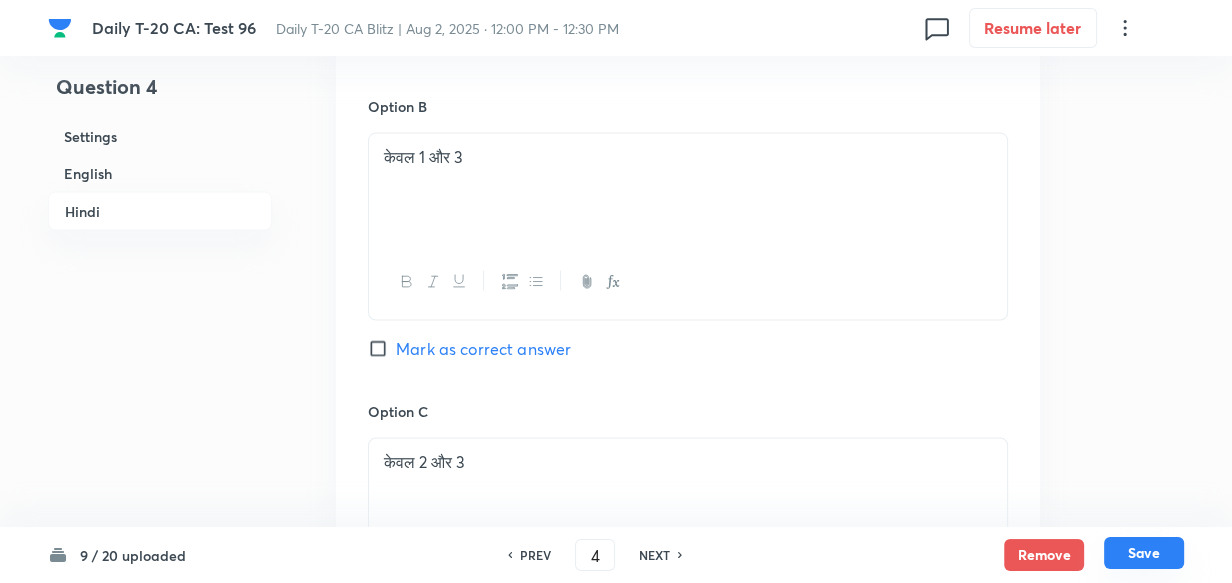 click on "Save" at bounding box center [1144, 553] 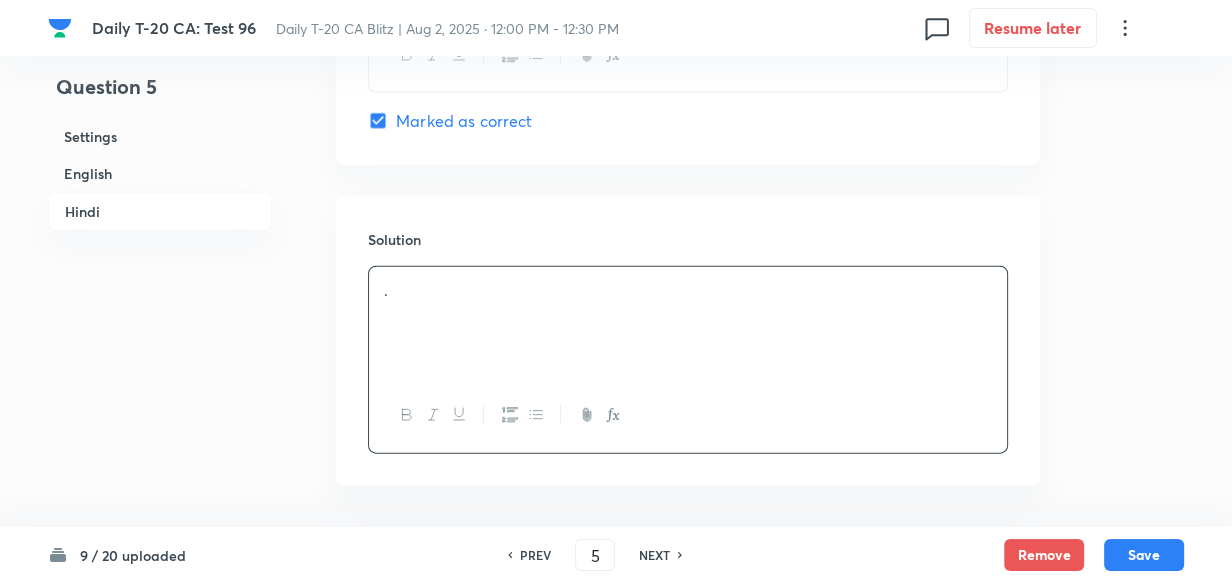 click on "English" at bounding box center (160, 173) 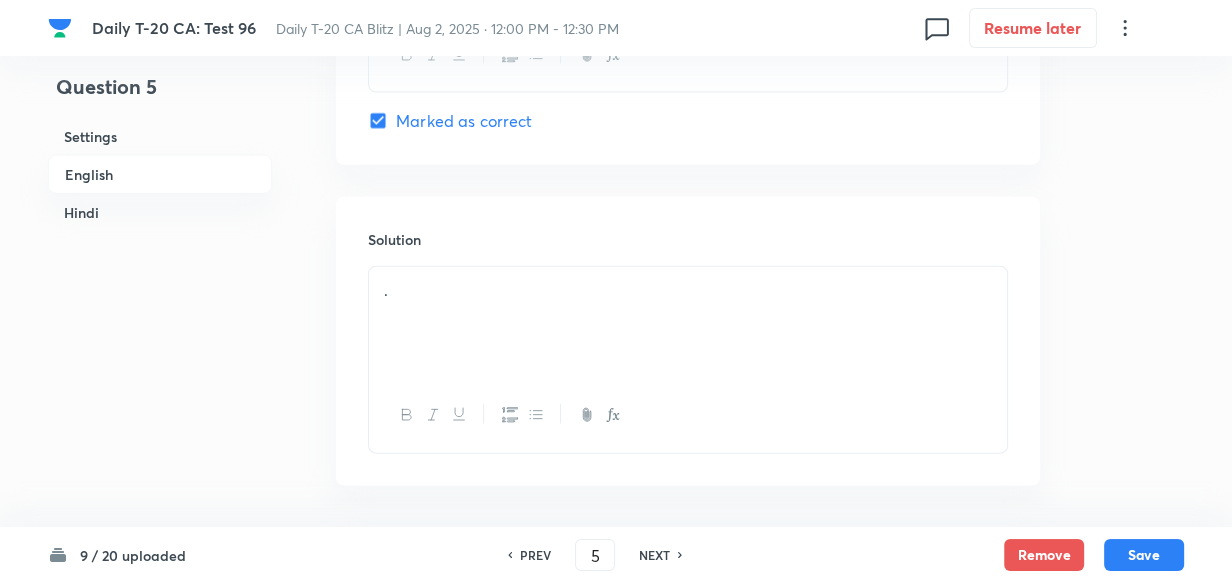 scroll, scrollTop: 516, scrollLeft: 0, axis: vertical 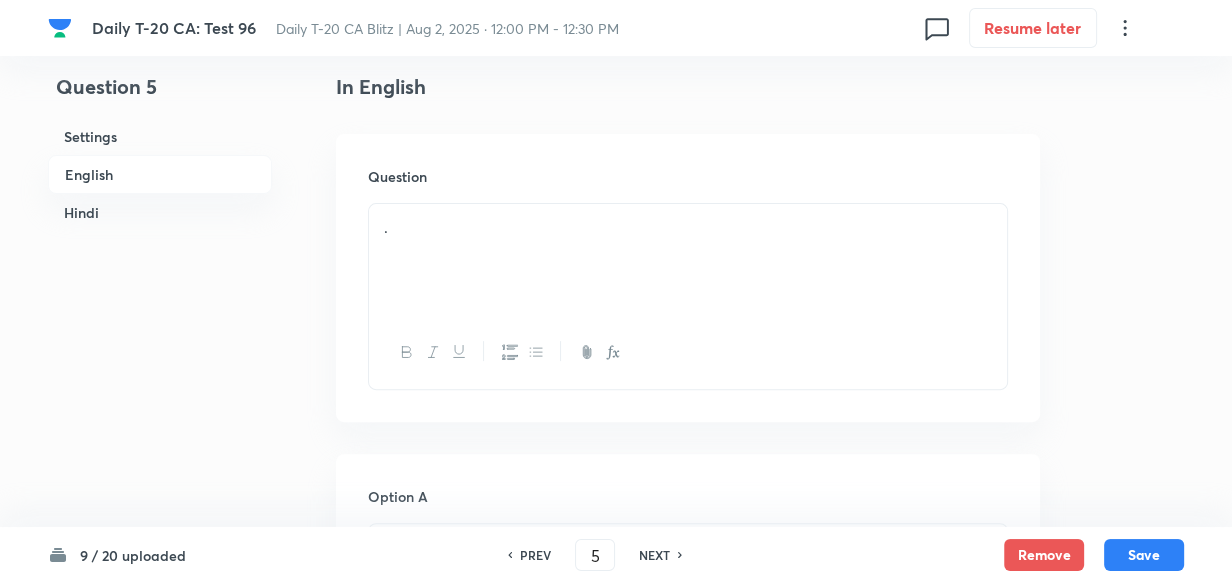 click on "." at bounding box center [688, 260] 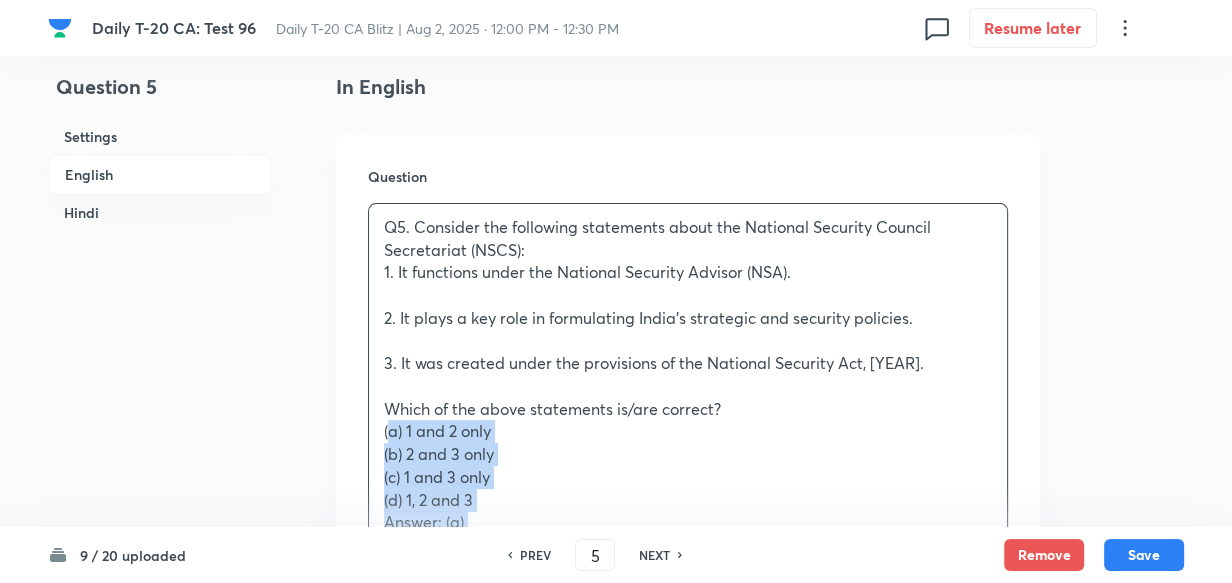 click on "Question Q5. Consider the following statements about the National Security Council Secretariat (NSCS): 1.	It functions under the National Security Advisor (NSA). 2.	It plays a key role in formulating India’s strategic and security policies. 3.	It was created under the provisions of the National Security Act, 1980. Which of the above statements is/are correct?  (a) 1 and 2 only  (b) 2 and 3 only  (c) 1 and 3 only  (d) 1, 2 and 3 Answer: (a) Explanation: ●	Statement 3 is incorrect: NSCS was not formed under the National Security Act. It was established by executive order in 1998. ________________________________________ Q5. राष्ट्रीय सुरक्षा परिषद सचिवालय (NSCS) के बारे में निम्नलिखित में से कौन-से कथन सही हैं? 1.	यह राष्ट्रीय सुरक्षा सलाहकार (NSA) के अधीन कार्य करता है।  (d) 1, 2 और 3" at bounding box center (688, 643) 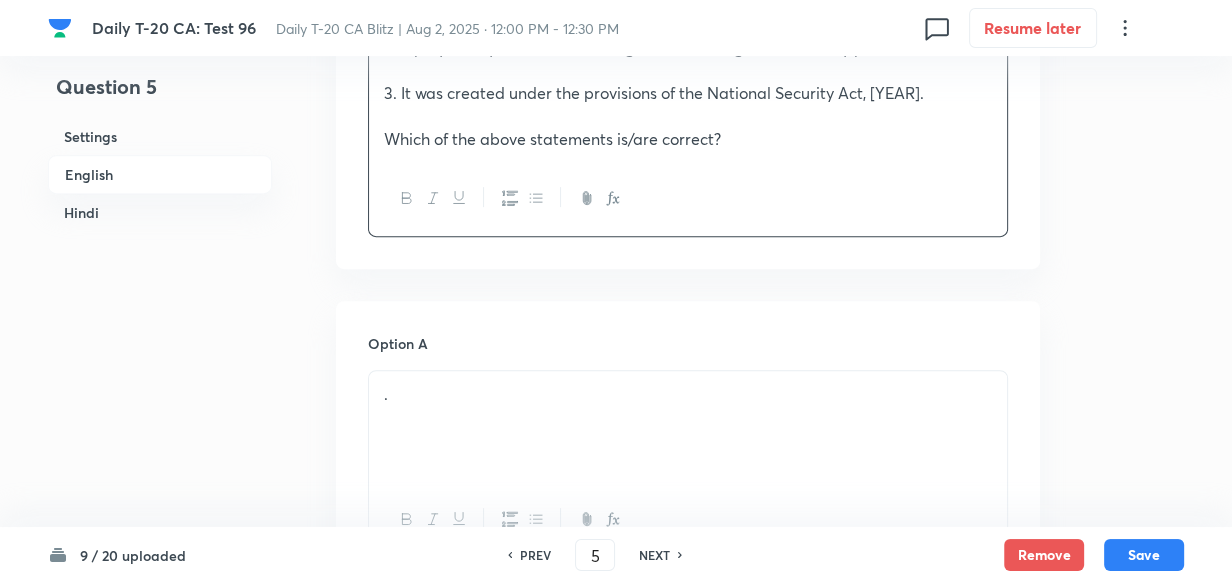 scroll, scrollTop: 970, scrollLeft: 0, axis: vertical 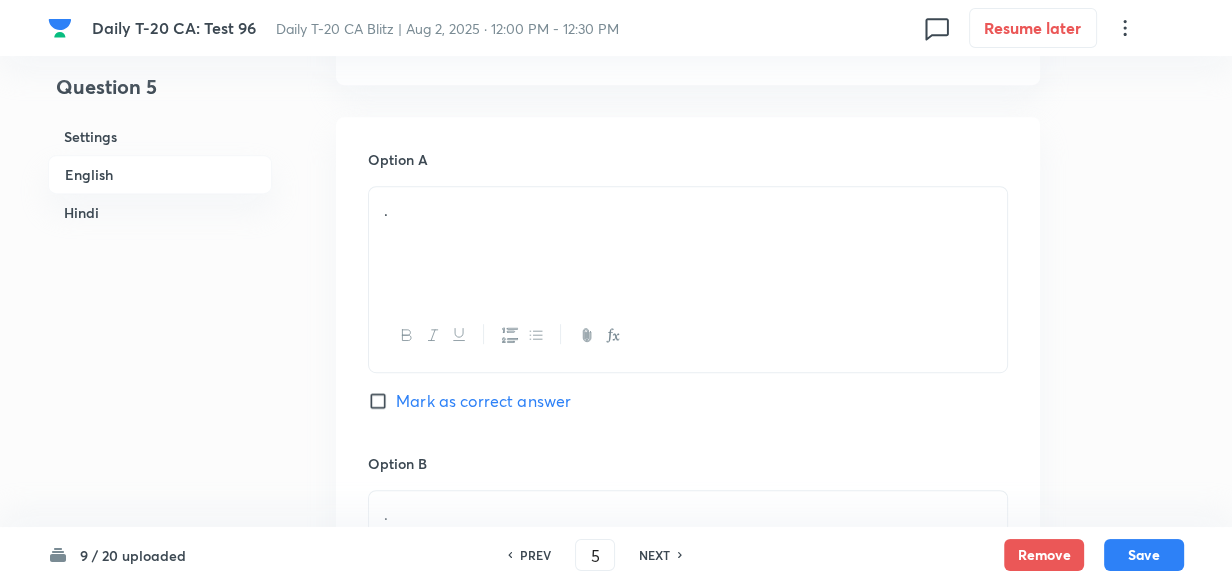 click on "." at bounding box center [688, 243] 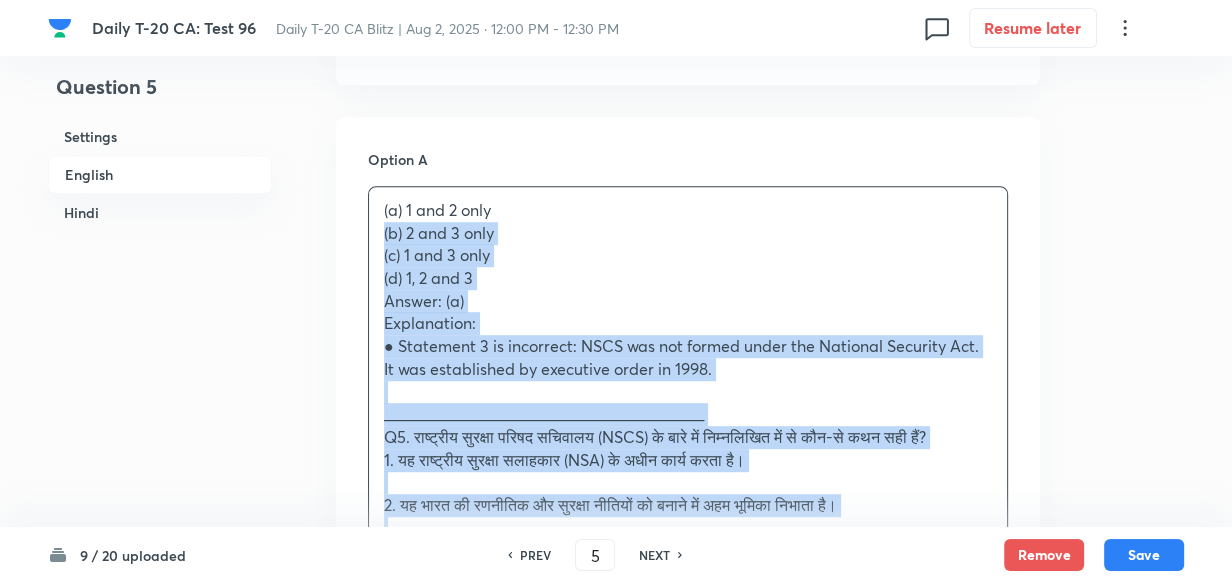 drag, startPoint x: 334, startPoint y: 234, endPoint x: 323, endPoint y: 237, distance: 11.401754 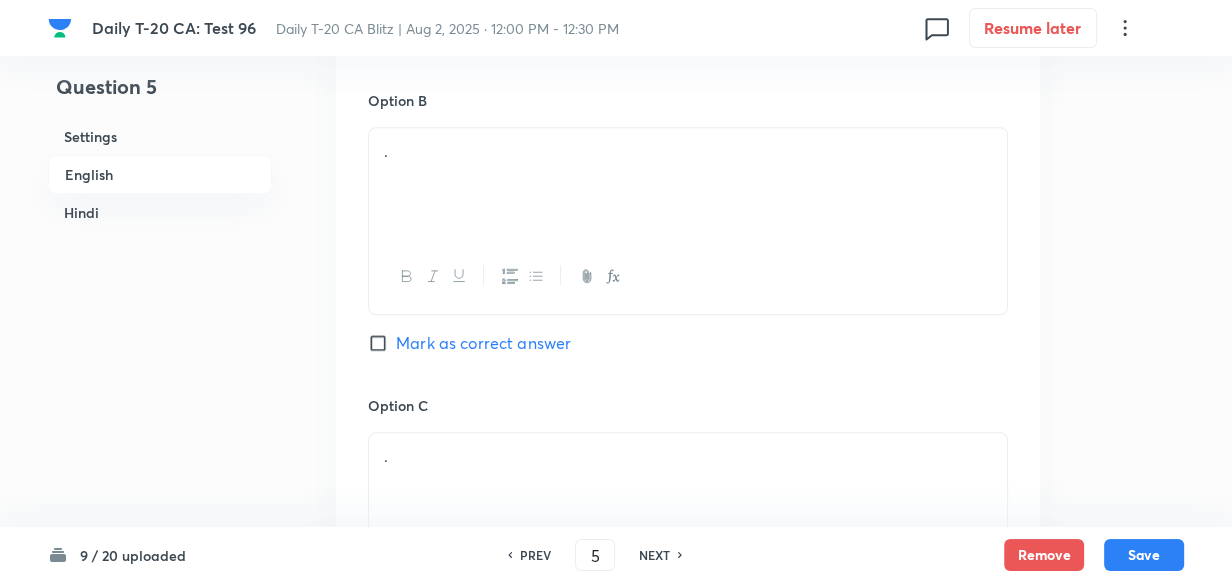 scroll, scrollTop: 1334, scrollLeft: 0, axis: vertical 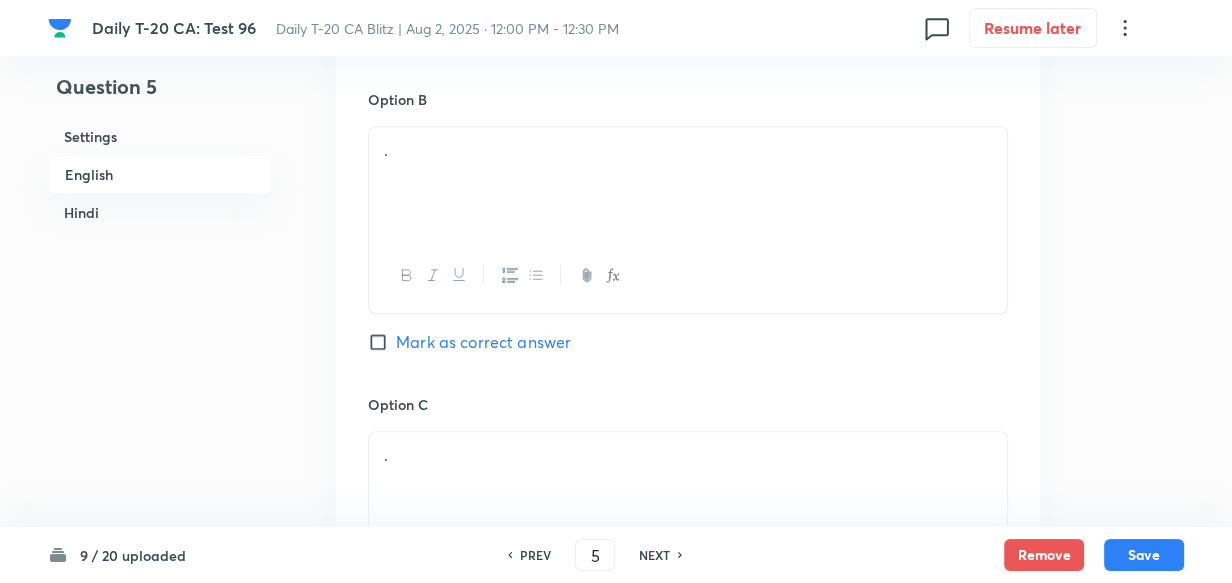 click on "." at bounding box center [688, 183] 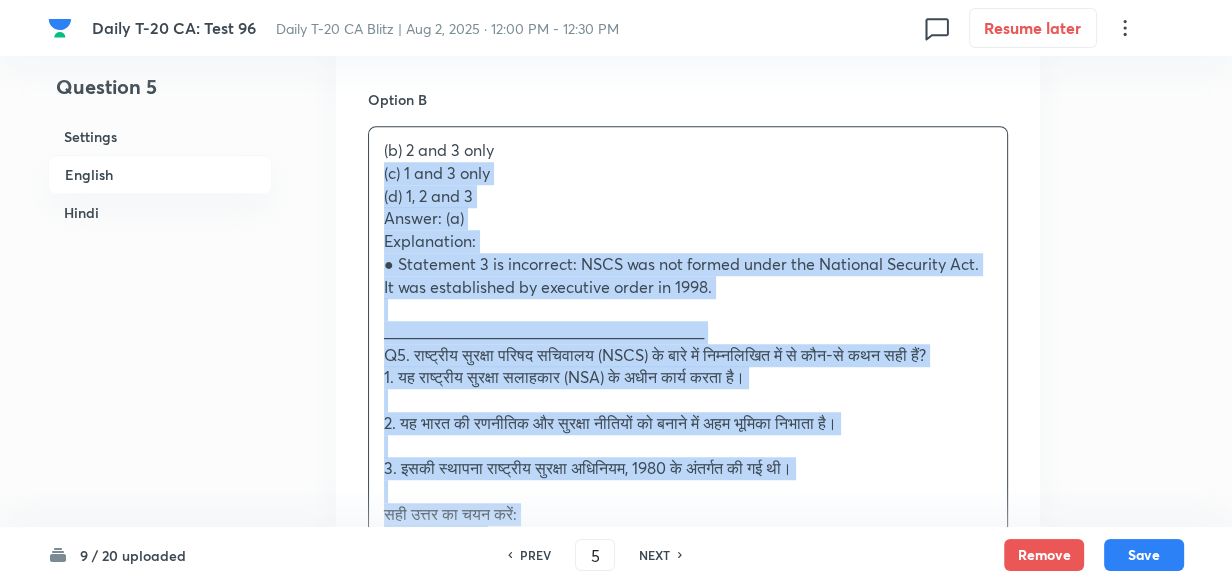 click on "Option A 1 and 2 only Mark as correct answer Option B (b) 2 and 3 only (c) 1 and 3 only (d) 1, 2 and 3 Answer: (a) Explanation: ●	Statement 3 is incorrect: NSCS was not formed under the National Security Act. It was established by executive order in 1998. ________________________________________ Q5. राष्ट्रीय सुरक्षा परिषद सचिवालय (NSCS) के बारे में निम्नलिखित में से कौन-से कथन सही हैं? 1.	यह राष्ट्रीय सुरक्षा सलाहकार (NSA) के अधीन कार्य करता है। 2.	यह भारत की रणनीतिक और सुरक्षा नीतियों को बनाने में अहम भूमिका निभाता है। सही उत्तर का चयन करें: (a) केवल 1 और 2 (b) केवल 2 और 3 (c) केवल 1 और 3 (d) 1, 2 और 3" at bounding box center (688, 614) 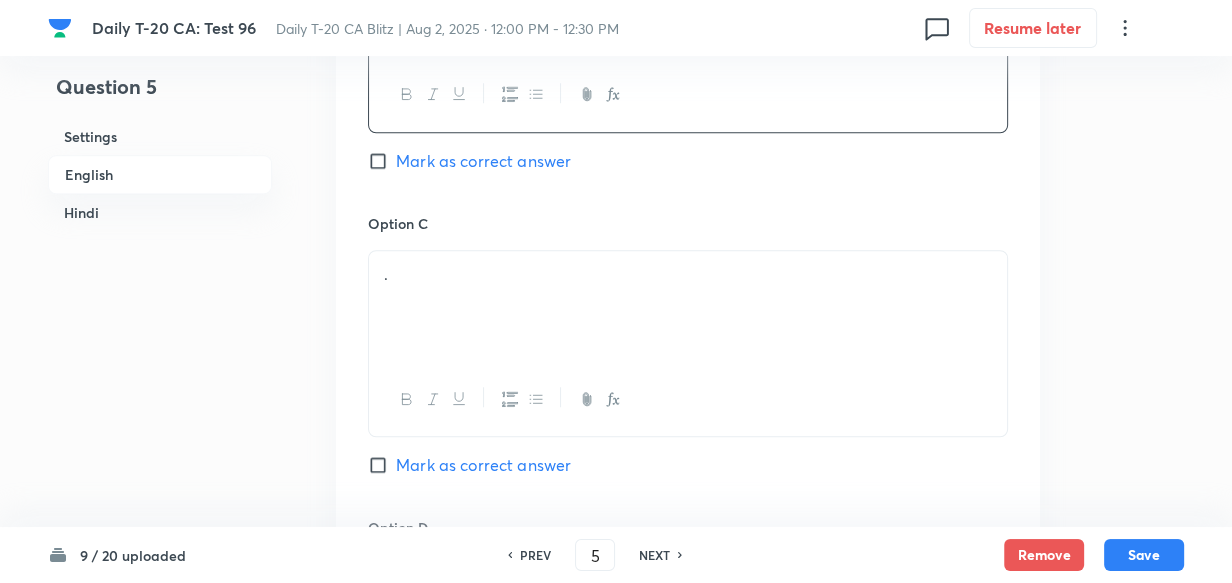 scroll, scrollTop: 1516, scrollLeft: 0, axis: vertical 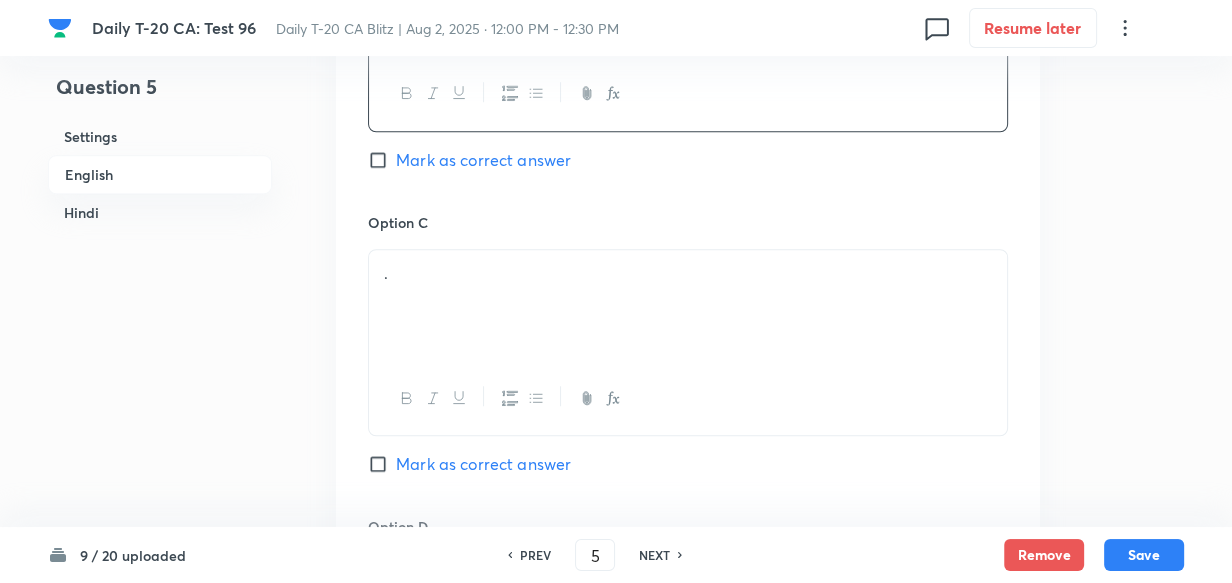click on "." at bounding box center (688, 273) 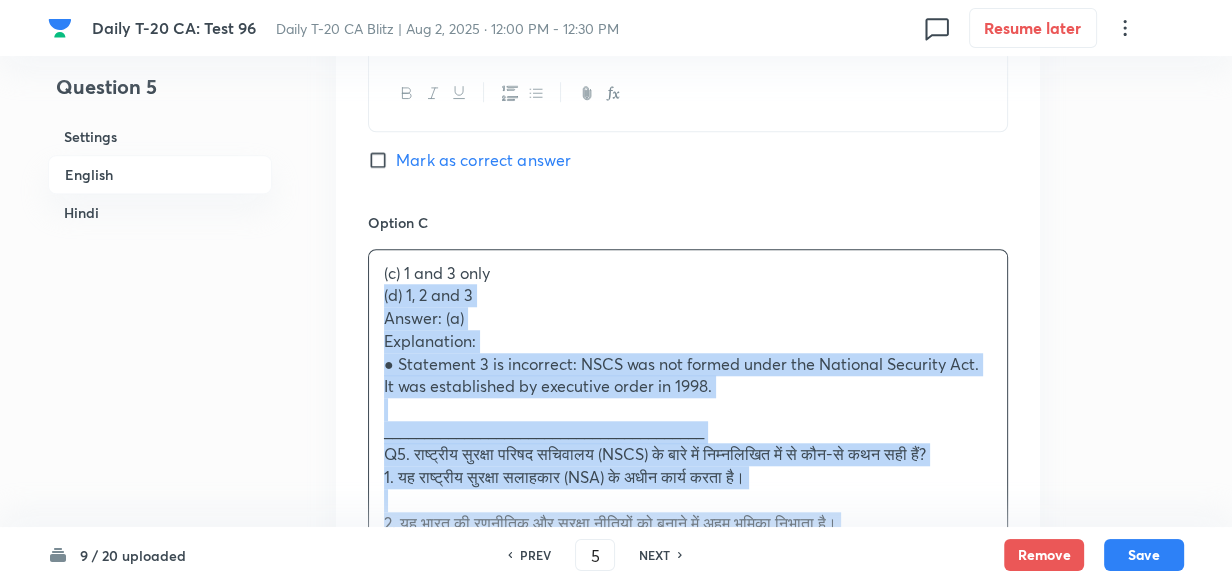 drag, startPoint x: 378, startPoint y: 300, endPoint x: 353, endPoint y: 300, distance: 25 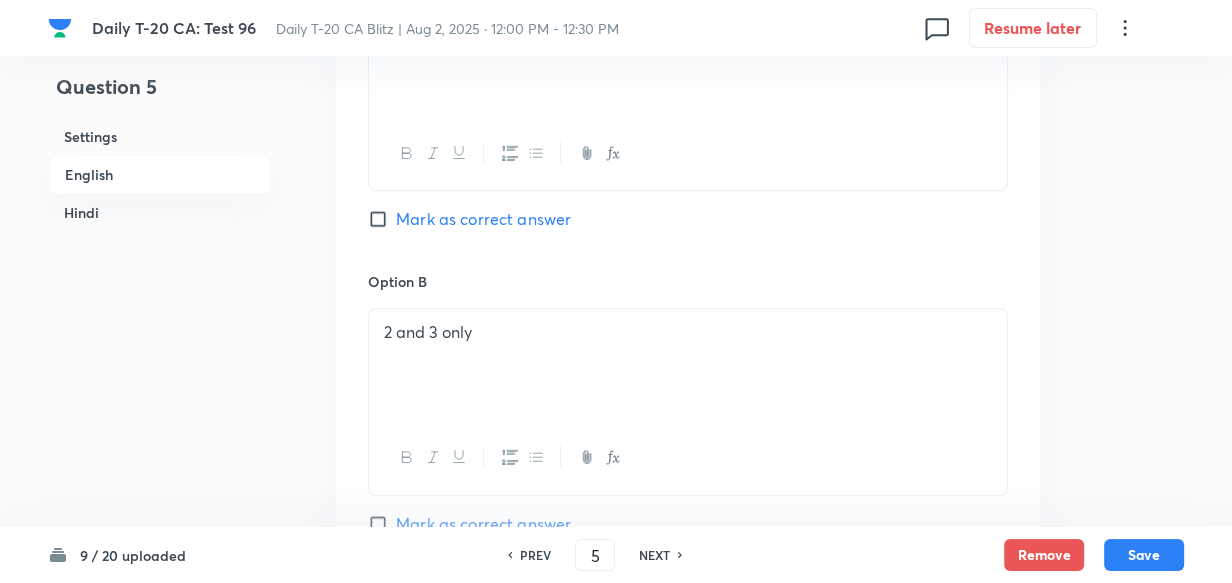 click on "Mark as correct answer" at bounding box center (483, 219) 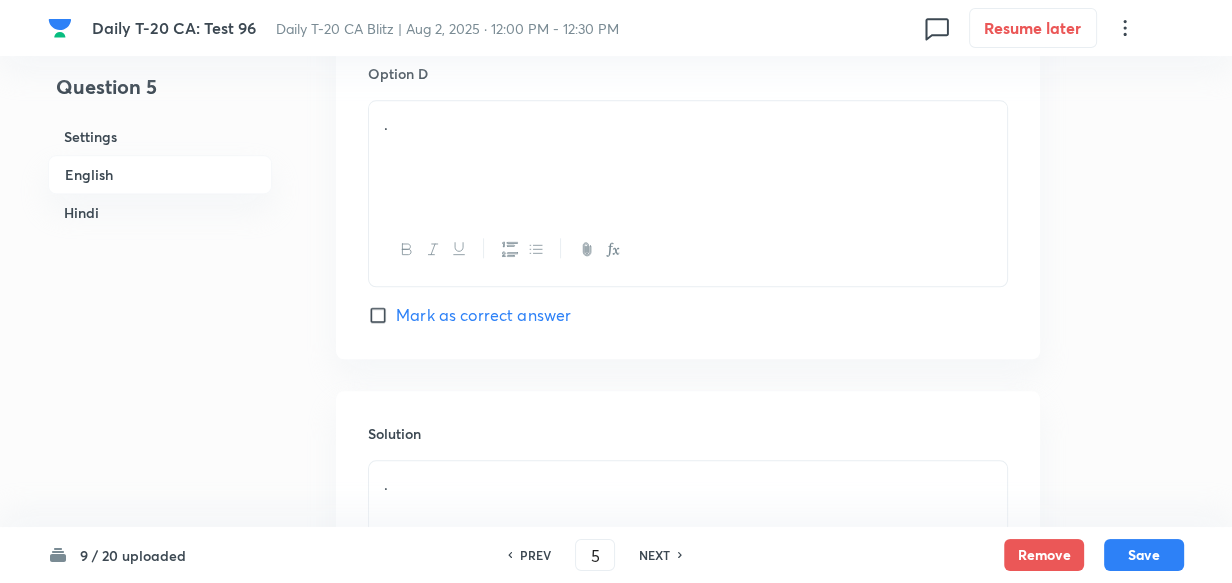 scroll, scrollTop: 1970, scrollLeft: 0, axis: vertical 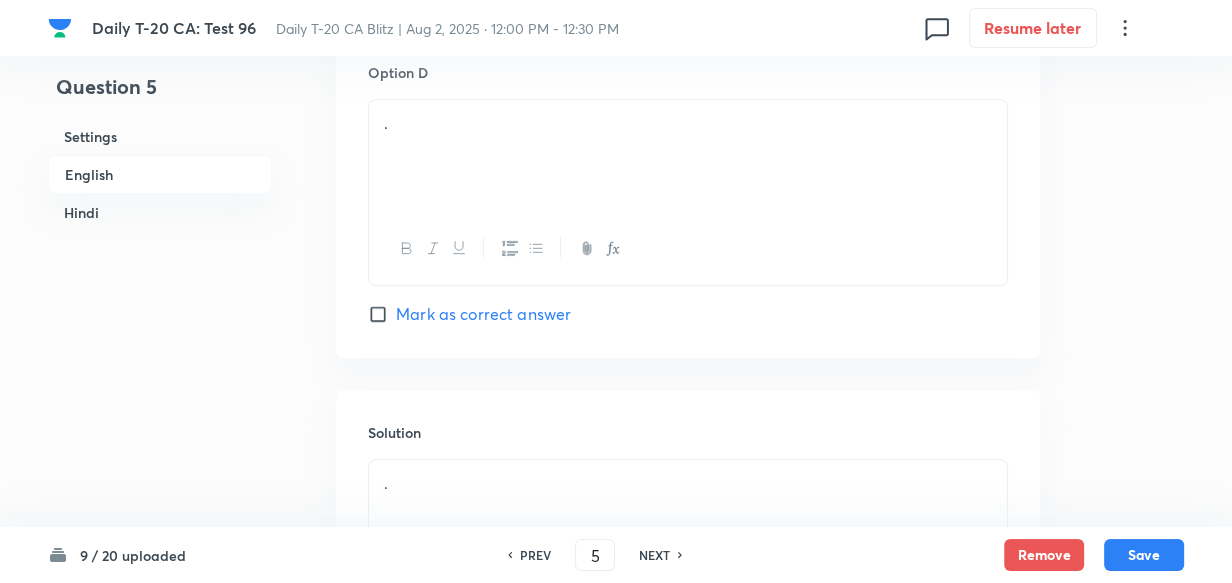 click on "." at bounding box center [688, 156] 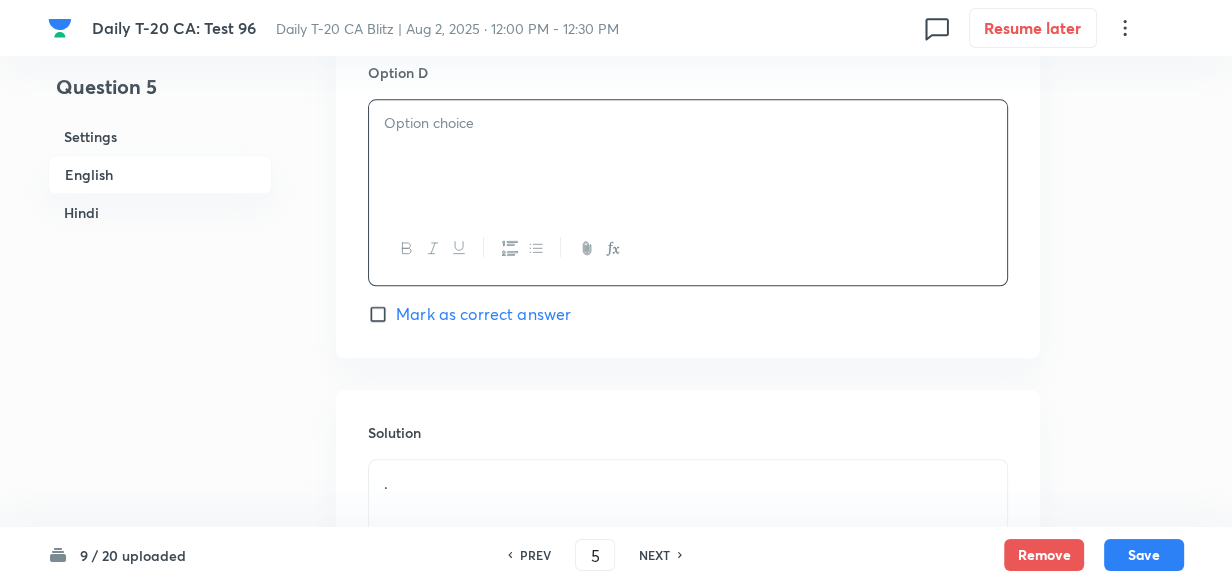 paste 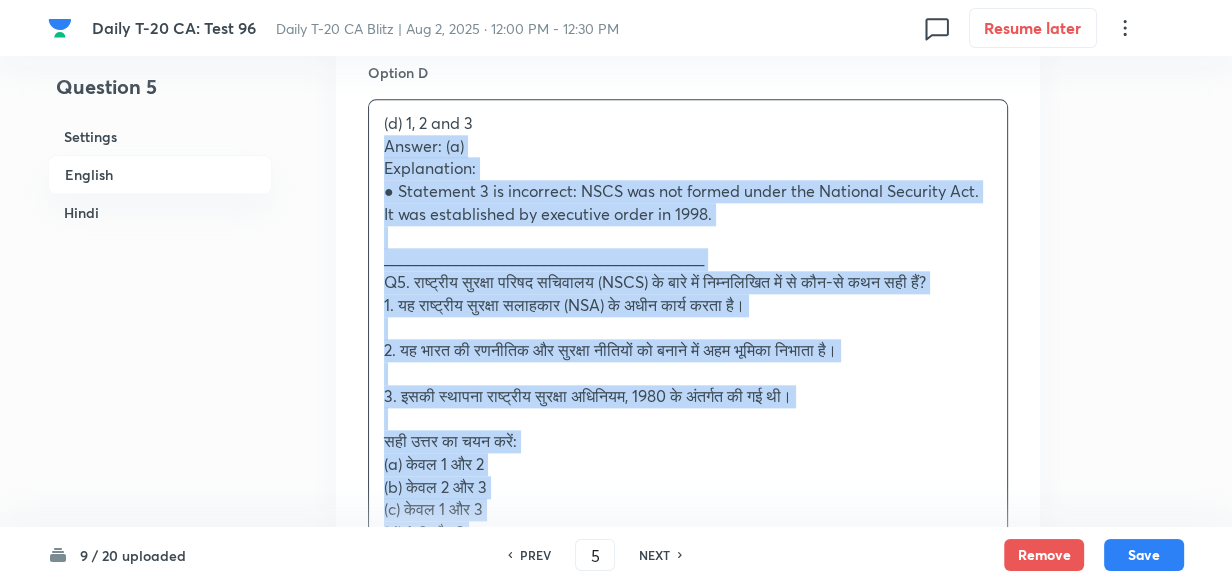 drag, startPoint x: 377, startPoint y: 174, endPoint x: 241, endPoint y: 169, distance: 136.09187 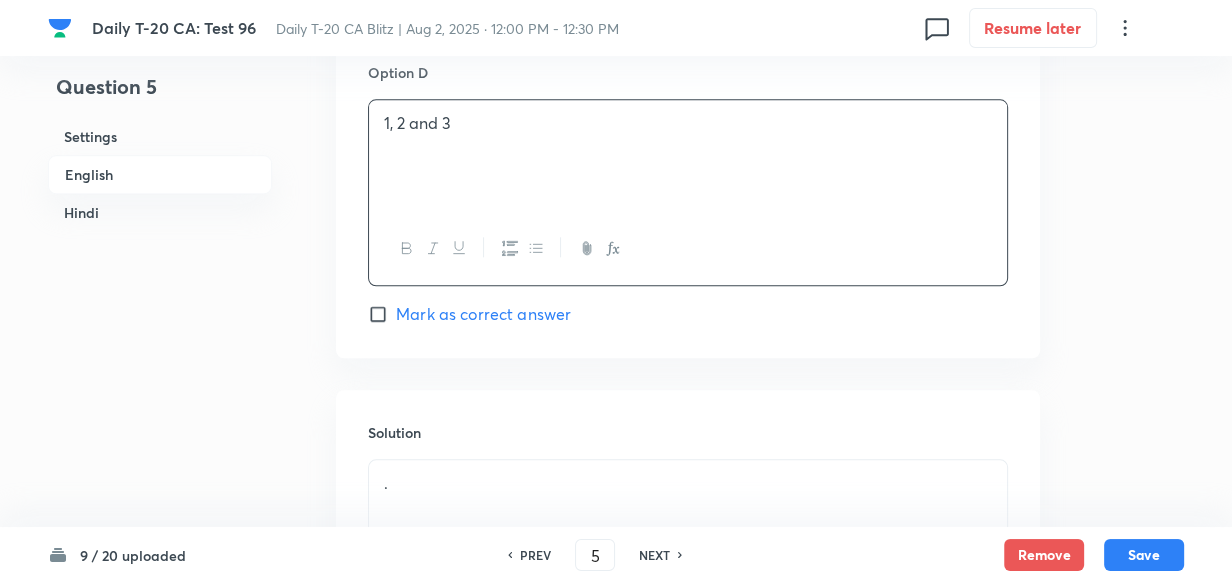 scroll, scrollTop: 2152, scrollLeft: 0, axis: vertical 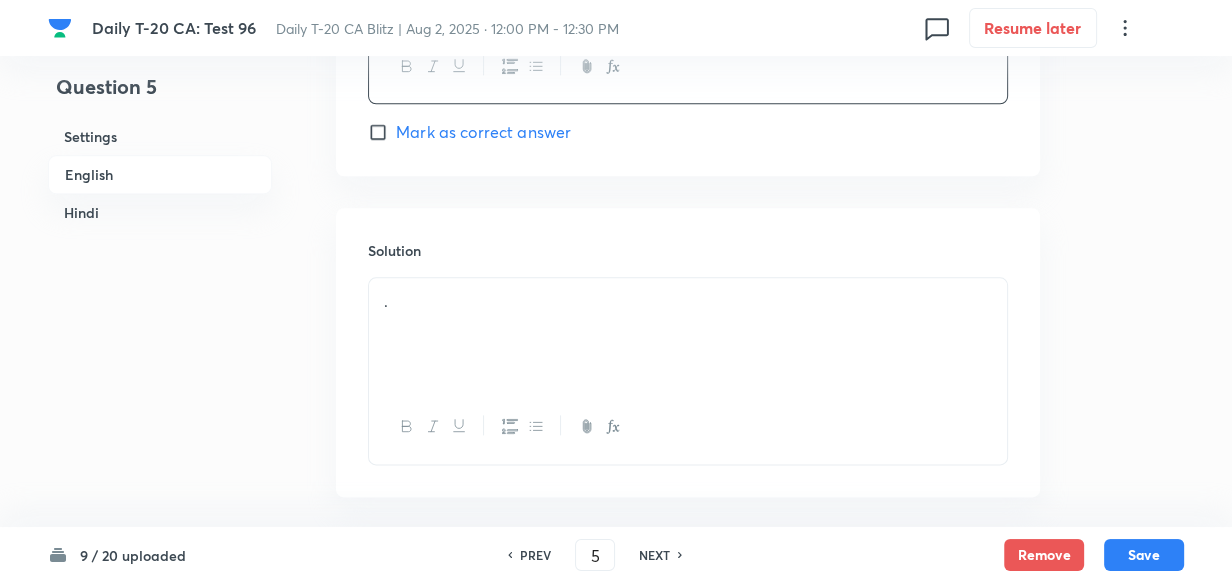 click on "." at bounding box center [688, 334] 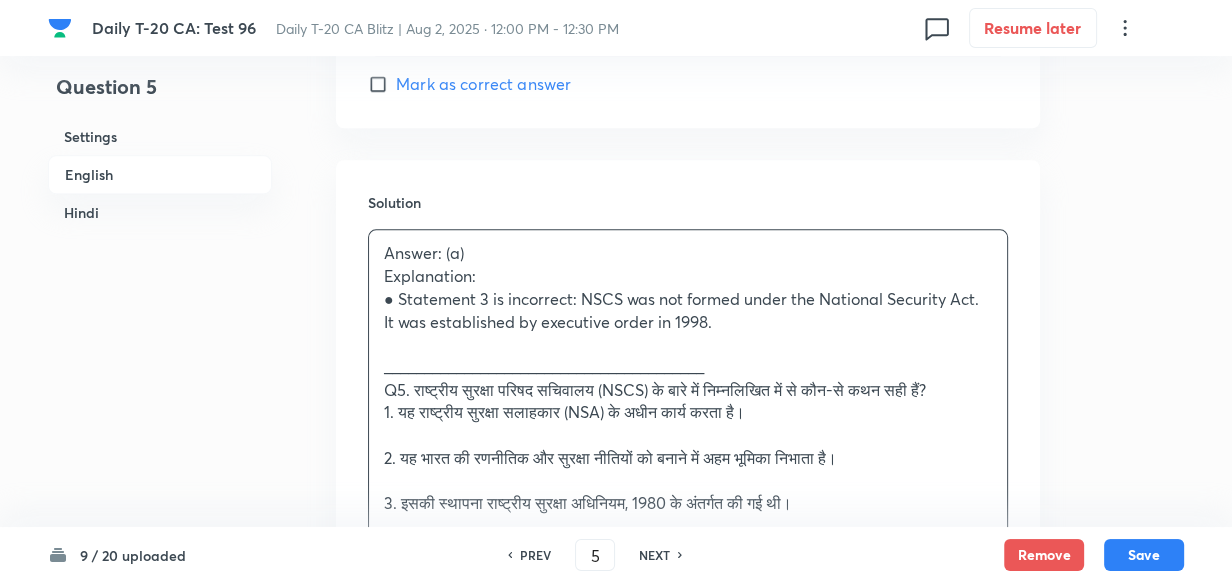 scroll, scrollTop: 2243, scrollLeft: 0, axis: vertical 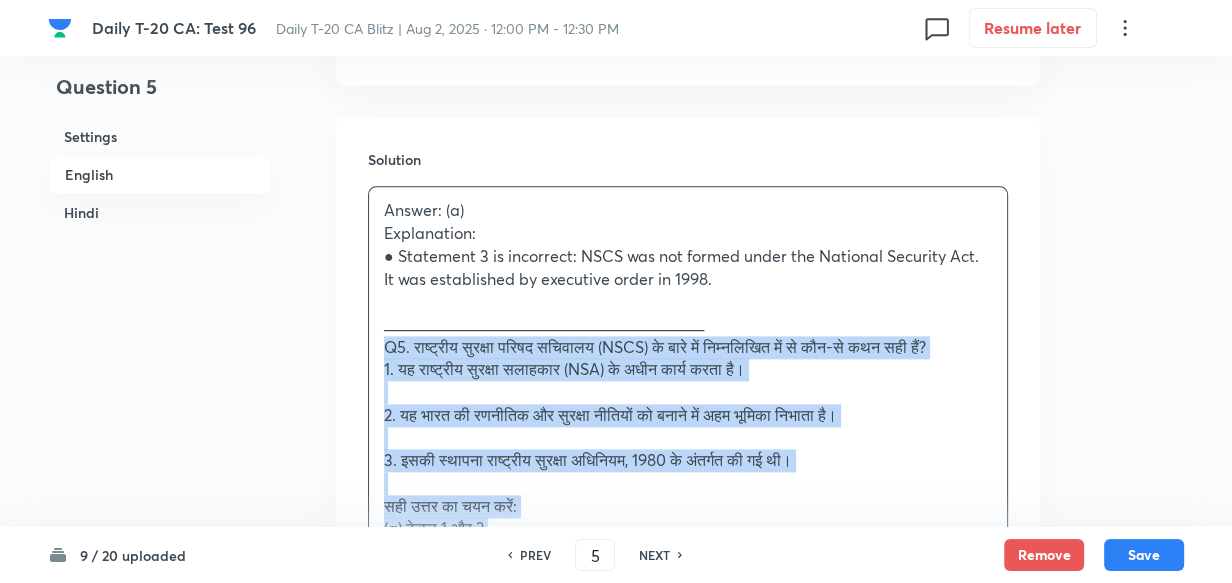click on "Solution Answer: (a) Explanation: ●	Statement 3 is incorrect: NSCS was not formed under the National Security Act. It was established by executive order in 1998. ________________________________________ Q5. राष्ट्रीय सुरक्षा परिषद सचिवालय (NSCS) के बारे में निम्नलिखित में से कौन-से कथन सही हैं? 1.	यह राष्ट्रीय सुरक्षा सलाहकार (NSA) के अधीन कार्य करता है। 2.	यह भारत की रणनीतिक और सुरक्षा नीतियों को बनाने में अहम भूमिका निभाता है। 3.	इसकी स्थापना राष्ट्रीय सुरक्षा अधिनियम, 1980 के अंतर्गत की गई थी। सही उत्तर का चयन करें: (a) केवल 1 और 2" at bounding box center [688, 467] 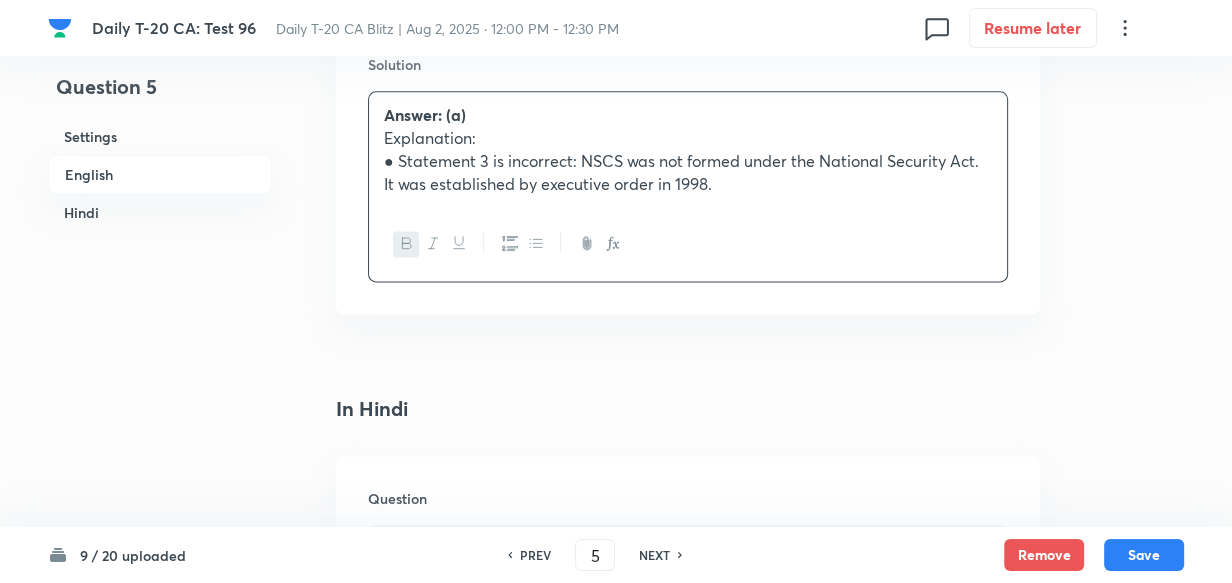scroll, scrollTop: 2516, scrollLeft: 0, axis: vertical 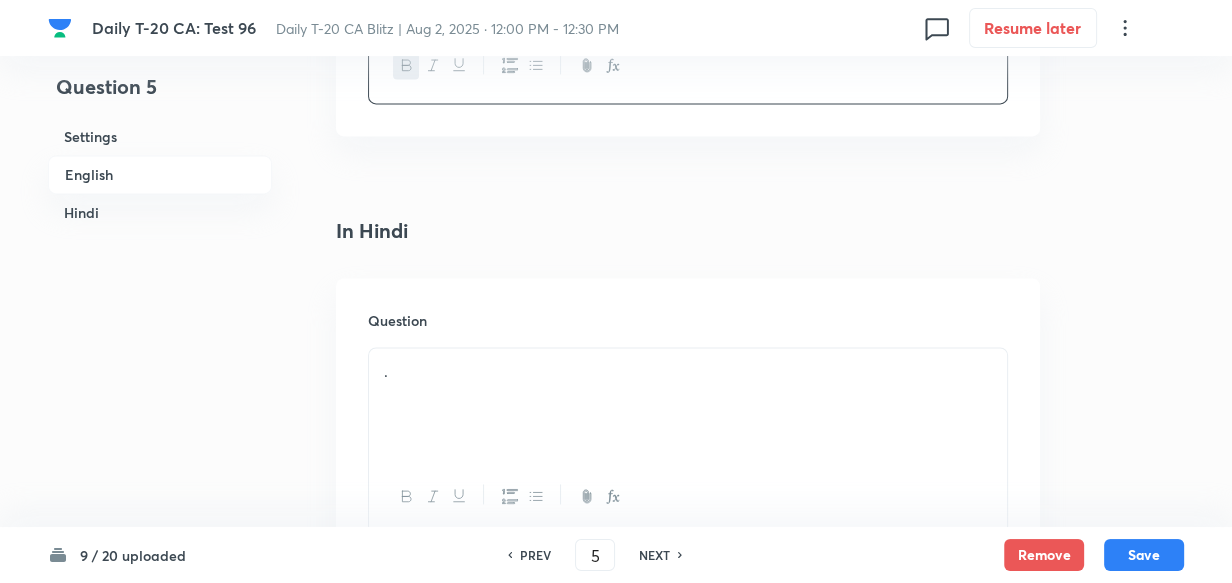click on "." at bounding box center [688, 404] 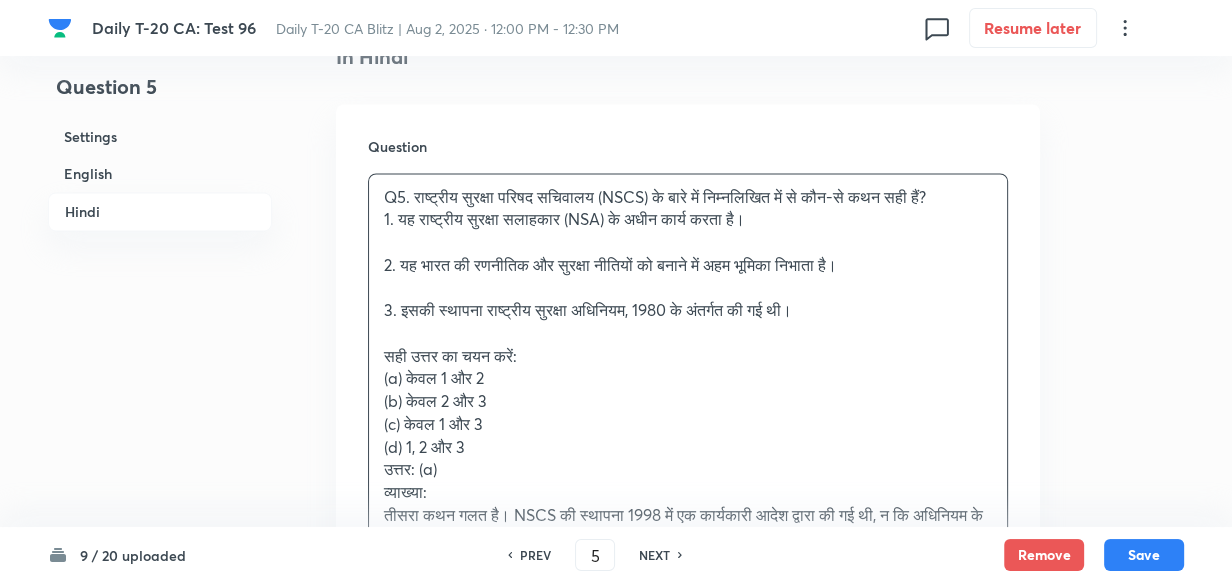 scroll, scrollTop: 2698, scrollLeft: 0, axis: vertical 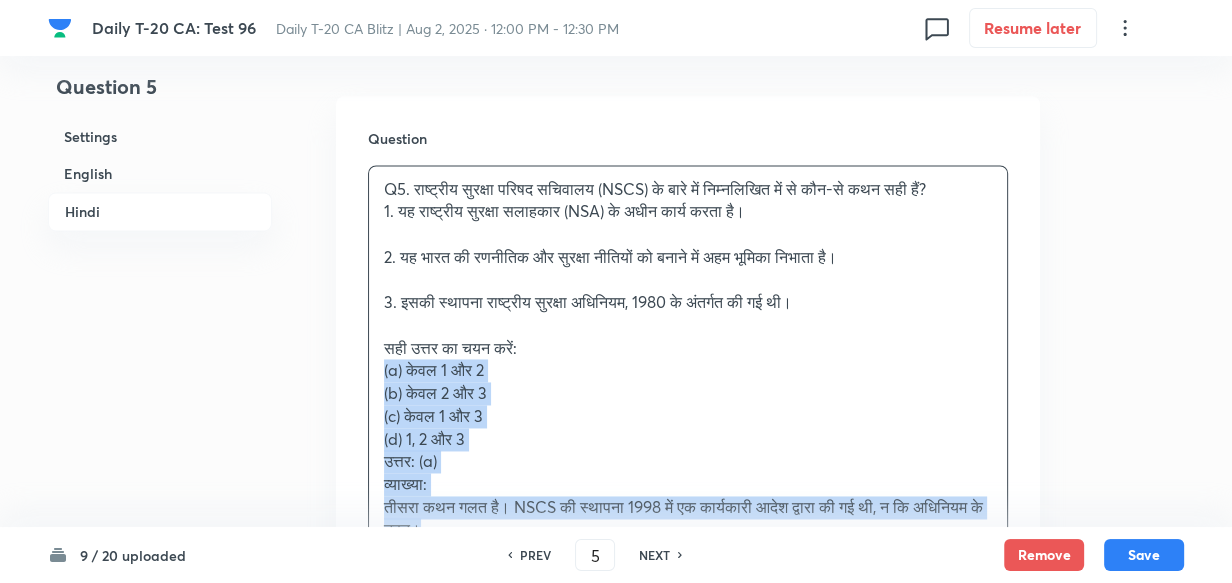 drag, startPoint x: 368, startPoint y: 385, endPoint x: 357, endPoint y: 380, distance: 12.083046 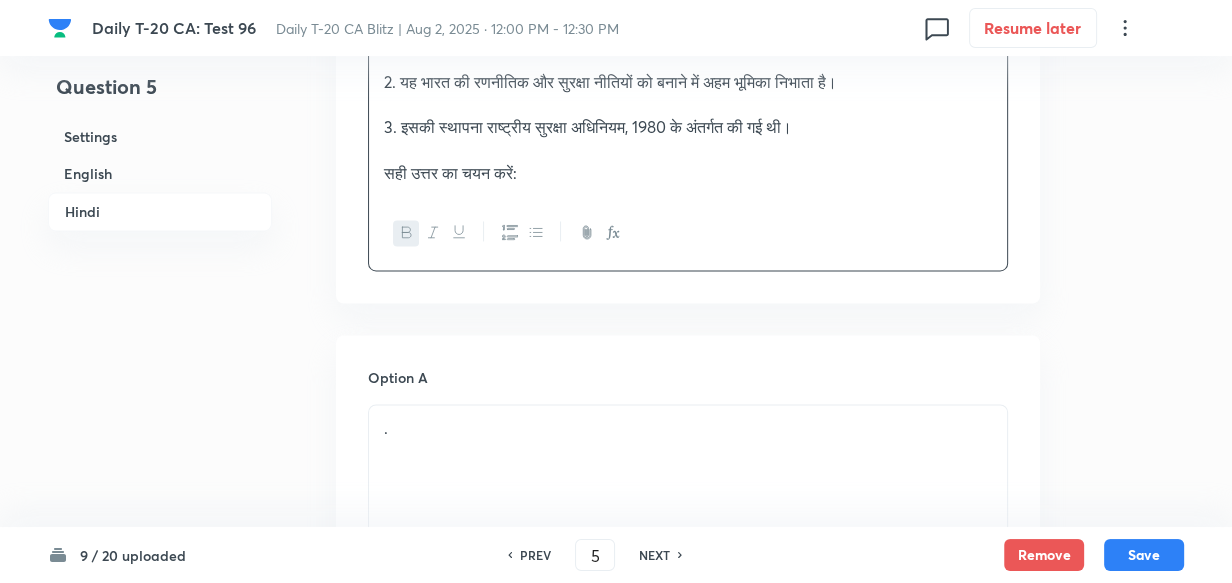 scroll, scrollTop: 2970, scrollLeft: 0, axis: vertical 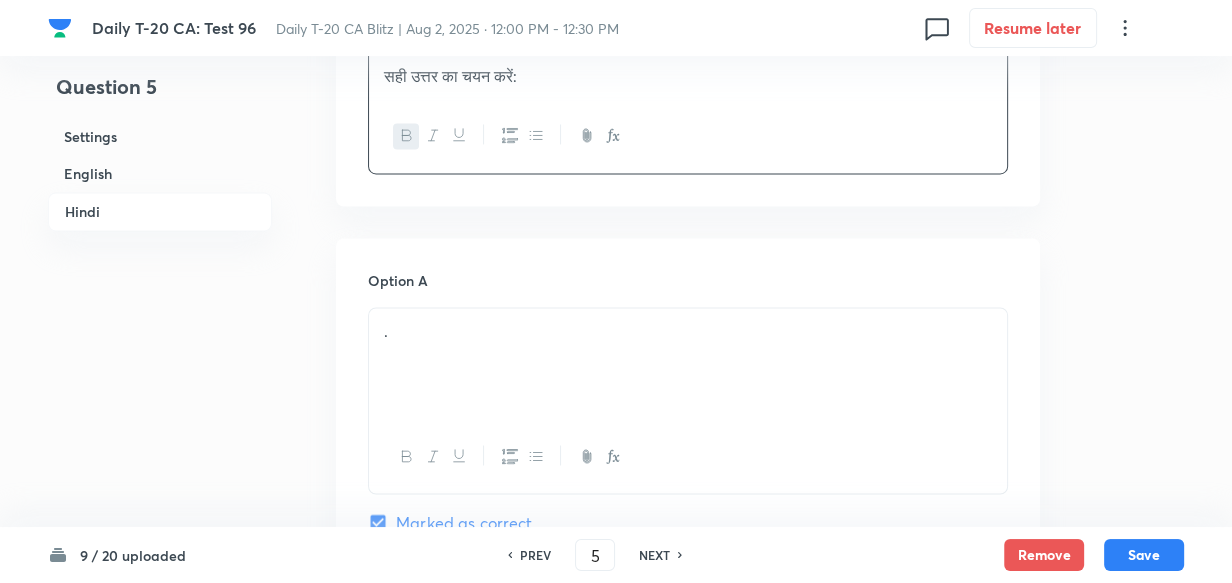 click on "." at bounding box center [688, 331] 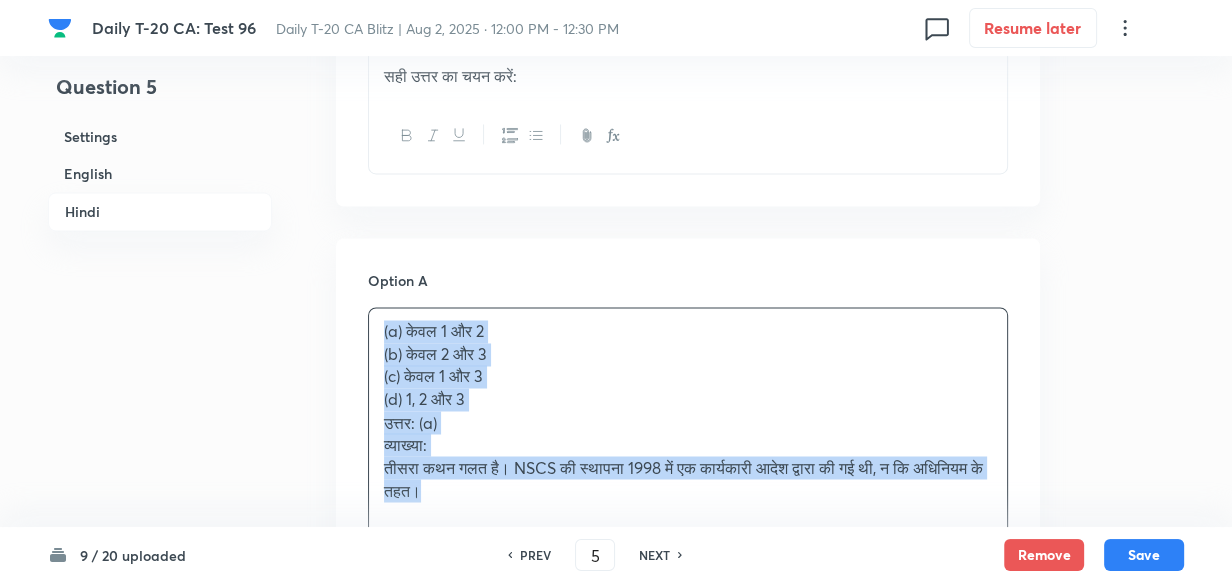 click on "Option A (a) केवल 1 और 2 (b) केवल 2 और 3 (c) केवल 1 और 3 (d) 1, 2 और 3 उत्तर: (a) व्याख्या: तीसरा कथन गलत है। NSCS की स्थापना [YEAR] में एक कार्यकारी आदेश द्वारा की गई थी, न कि अधिनियम के तहत। Marked as correct Option B . Mark as correct answer Option C . Mark as correct answer Option D . Mark as correct answer" at bounding box center (688, 905) 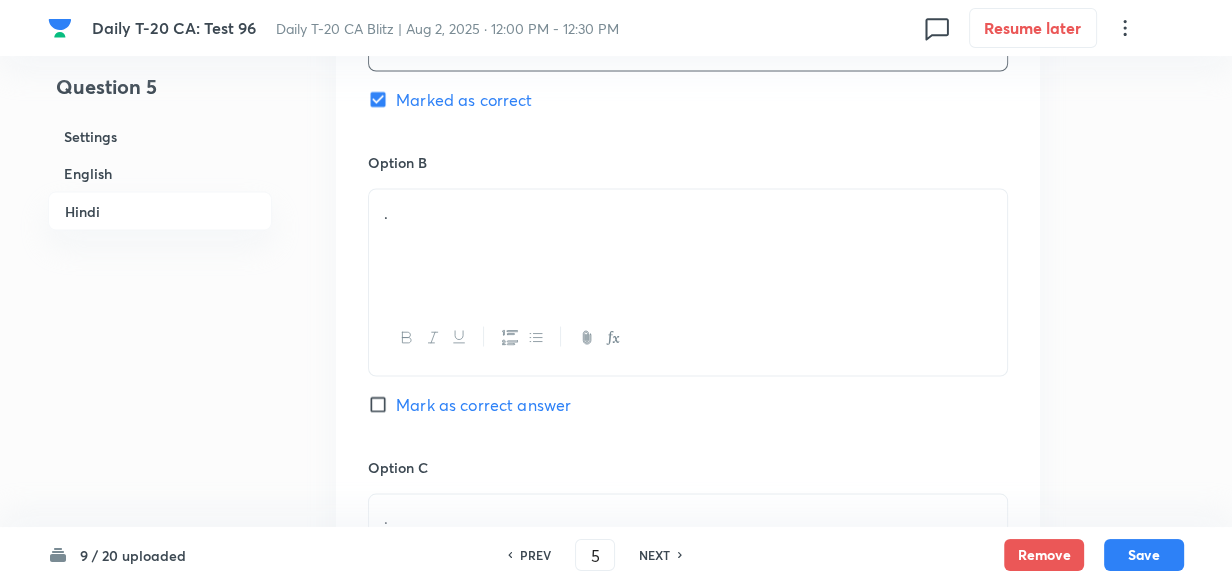 scroll, scrollTop: 3425, scrollLeft: 0, axis: vertical 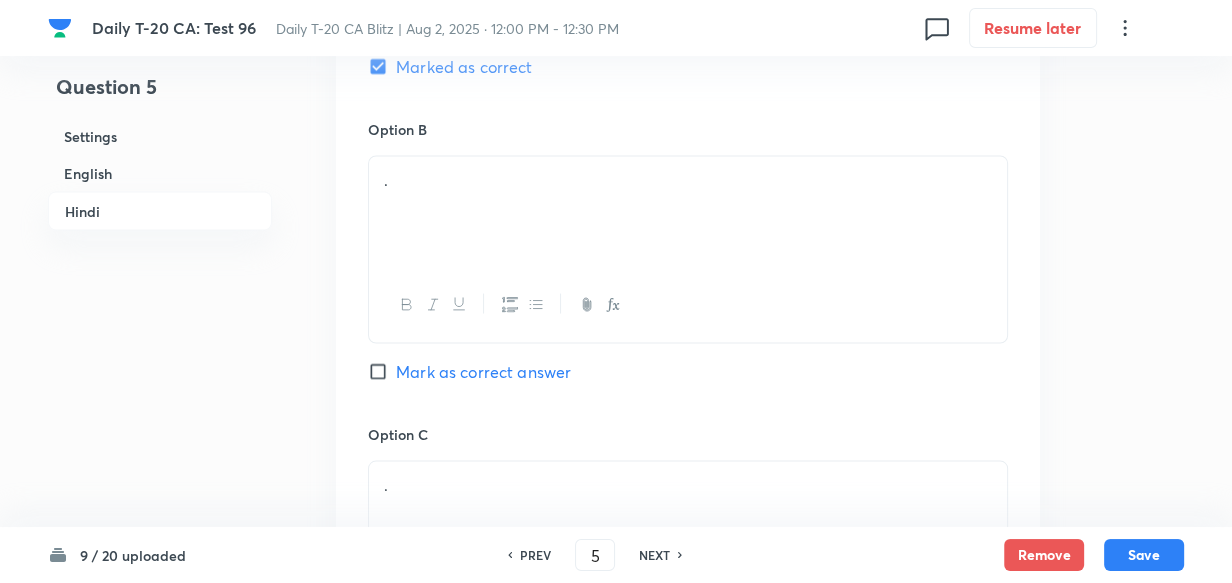 click on "." at bounding box center (688, 180) 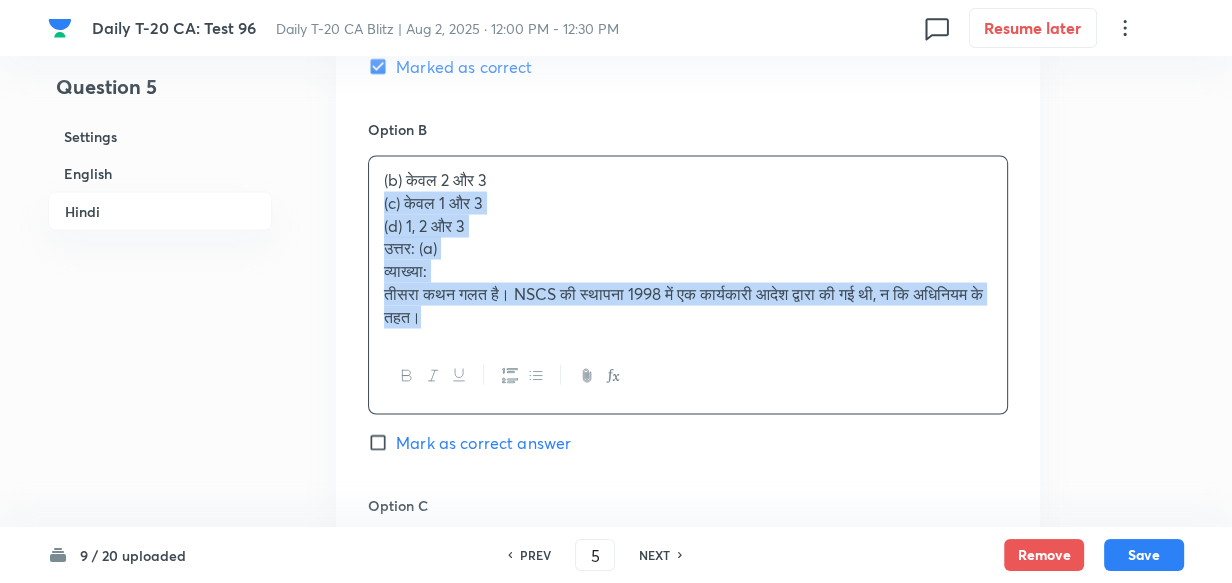 drag, startPoint x: 365, startPoint y: 213, endPoint x: 346, endPoint y: 209, distance: 19.416489 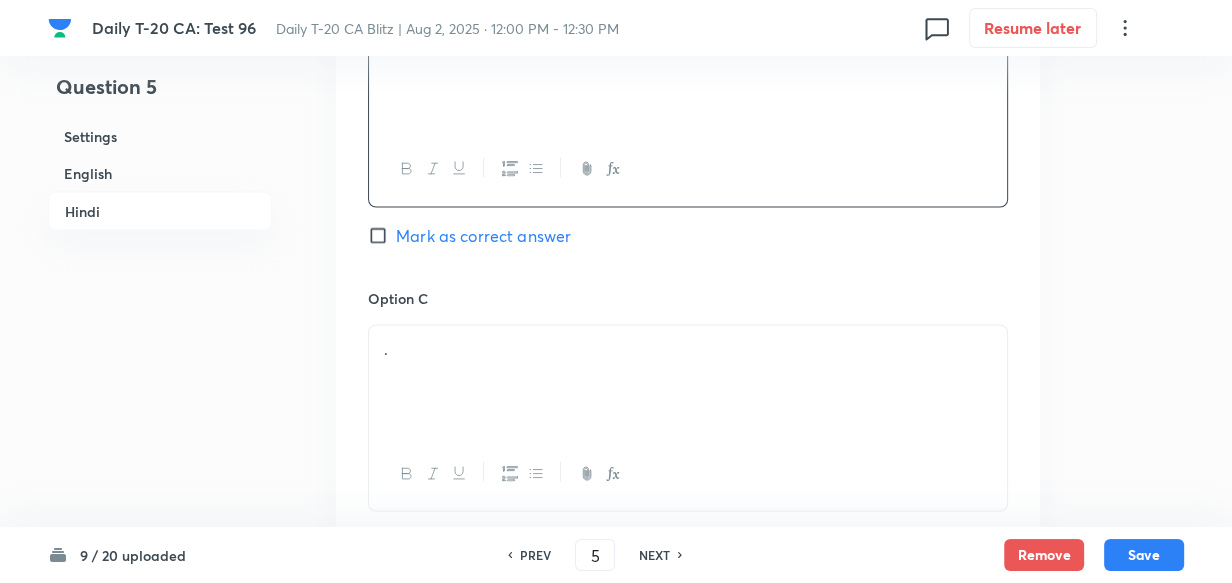 scroll, scrollTop: 3698, scrollLeft: 0, axis: vertical 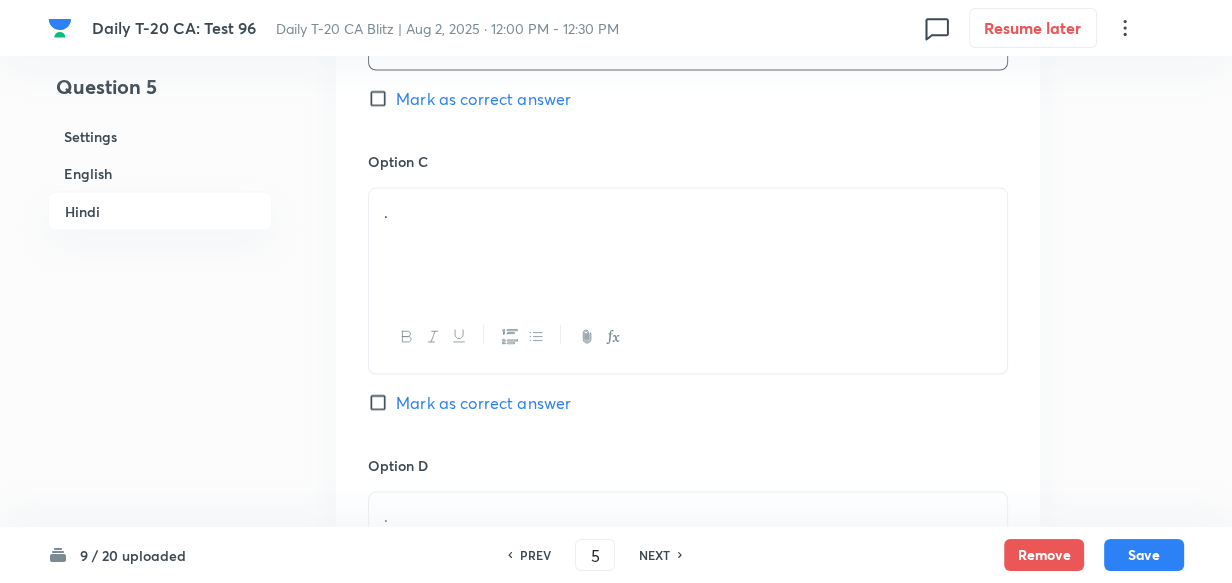 click on "." at bounding box center [688, 245] 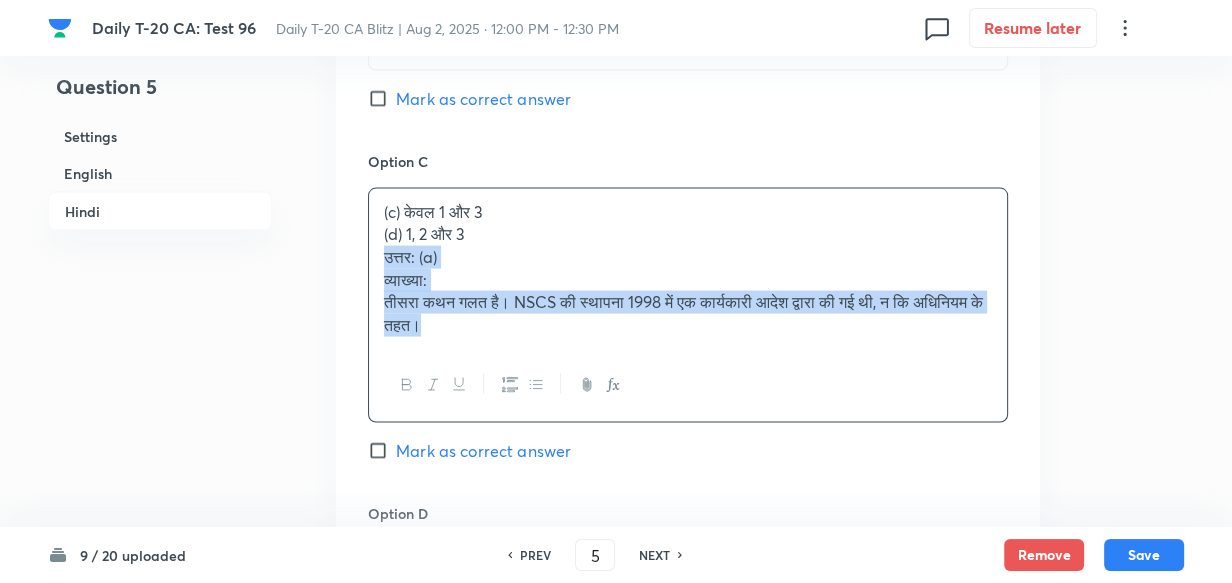 drag, startPoint x: 375, startPoint y: 252, endPoint x: 324, endPoint y: 269, distance: 53.75872 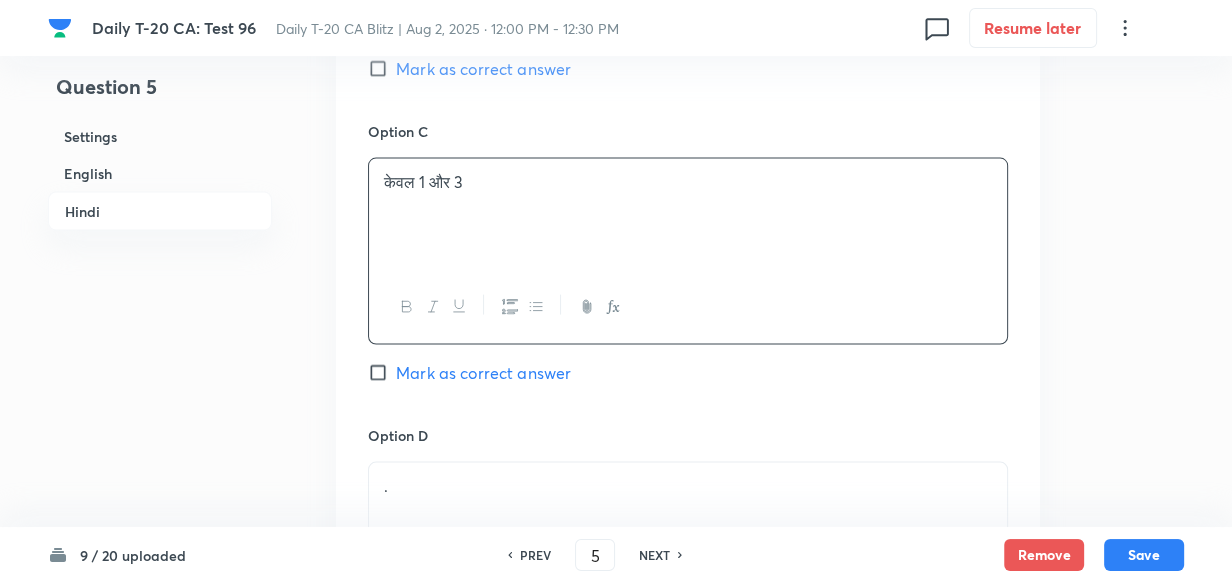 scroll, scrollTop: 3970, scrollLeft: 0, axis: vertical 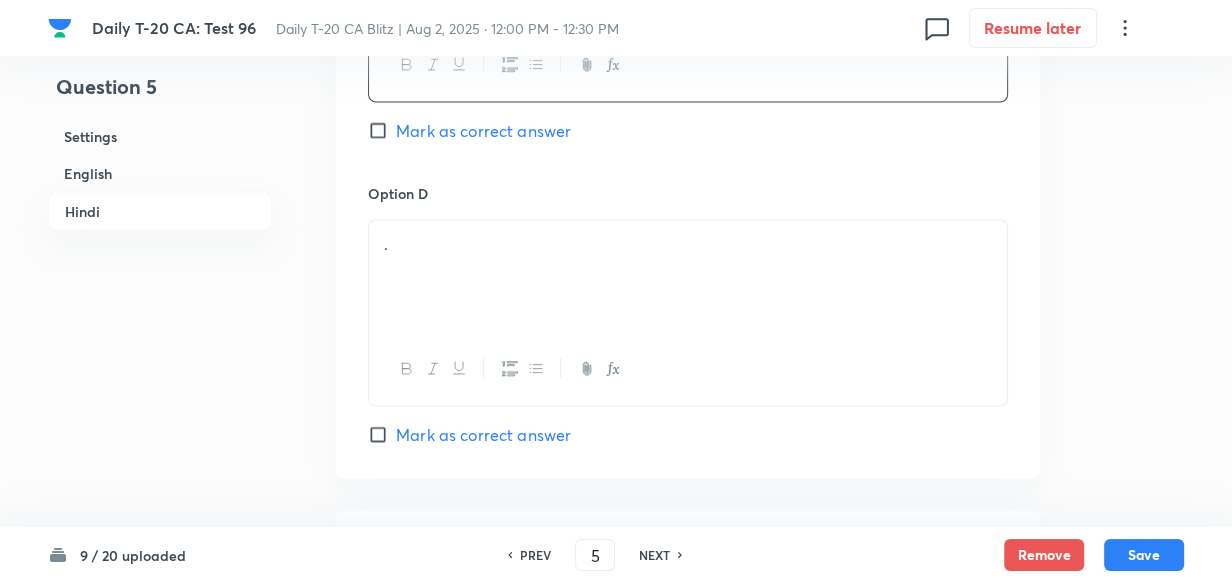 click on "." at bounding box center [688, 277] 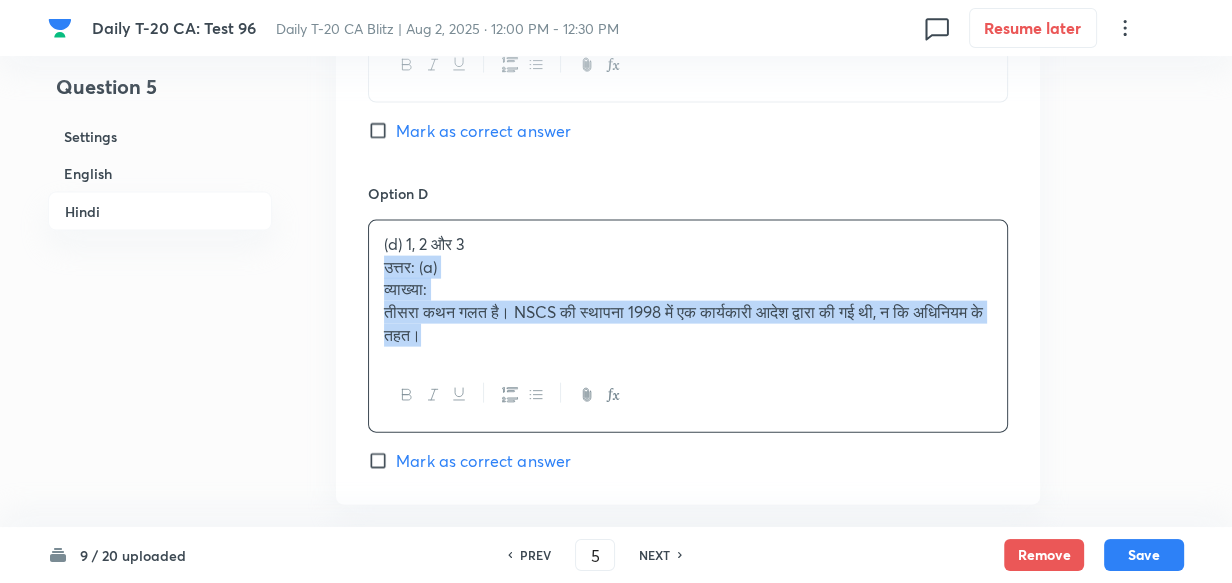 drag, startPoint x: 376, startPoint y: 288, endPoint x: 346, endPoint y: 273, distance: 33.54102 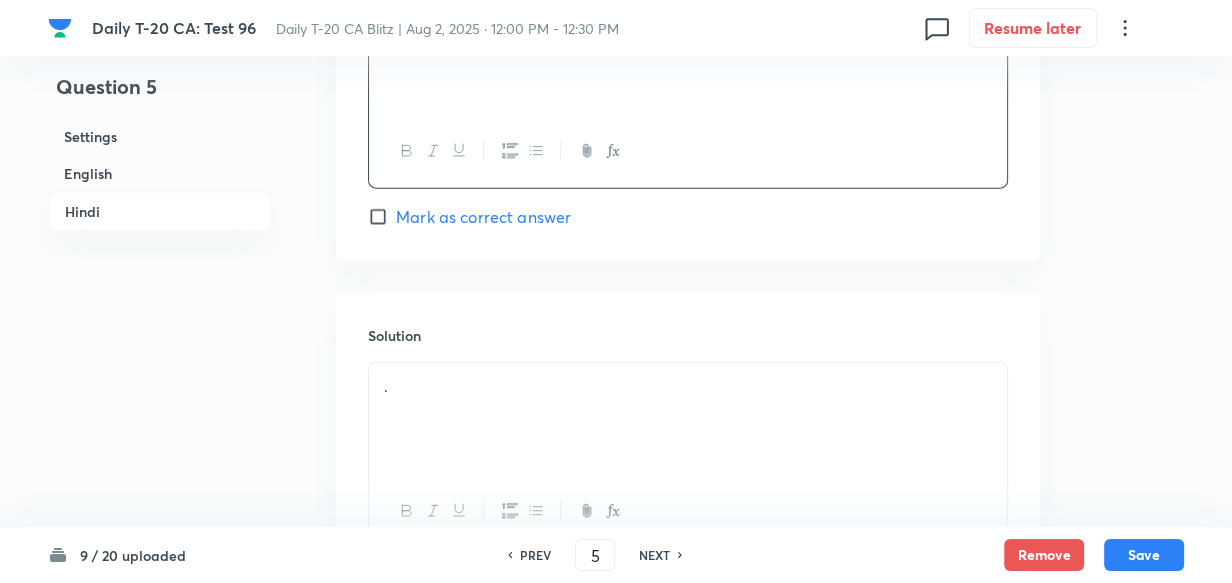 scroll, scrollTop: 4368, scrollLeft: 0, axis: vertical 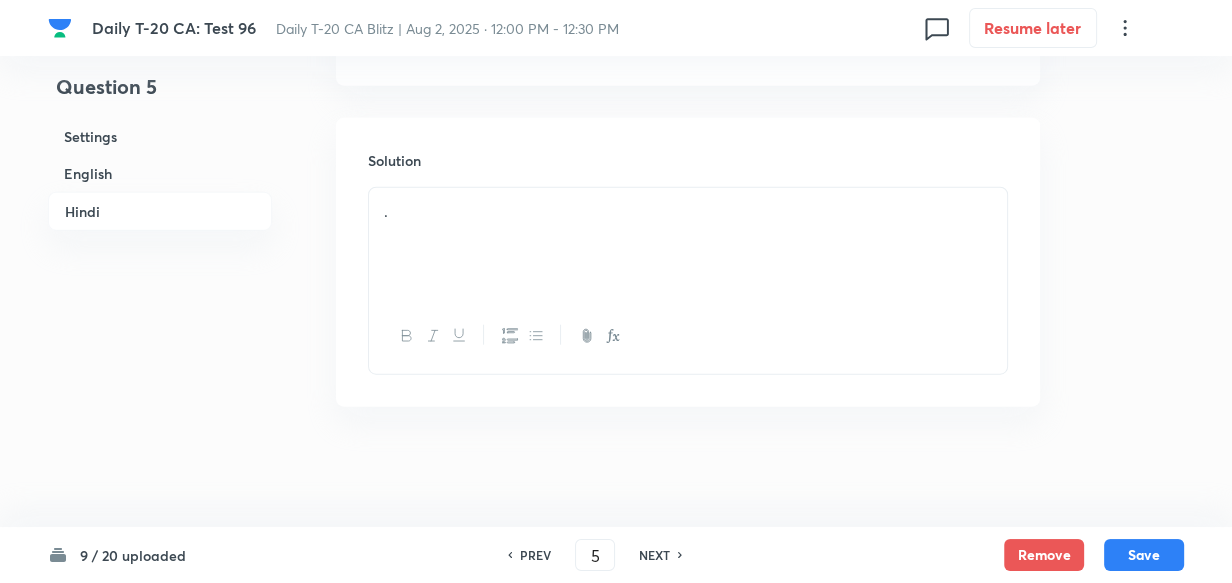 click on "." at bounding box center (688, 244) 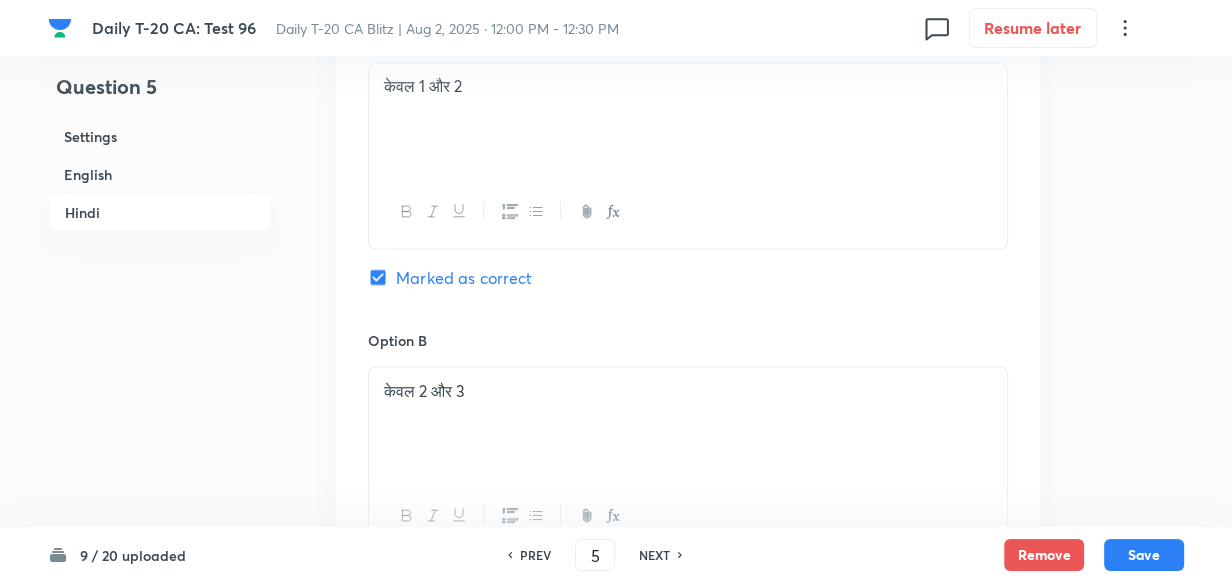 scroll, scrollTop: 3186, scrollLeft: 0, axis: vertical 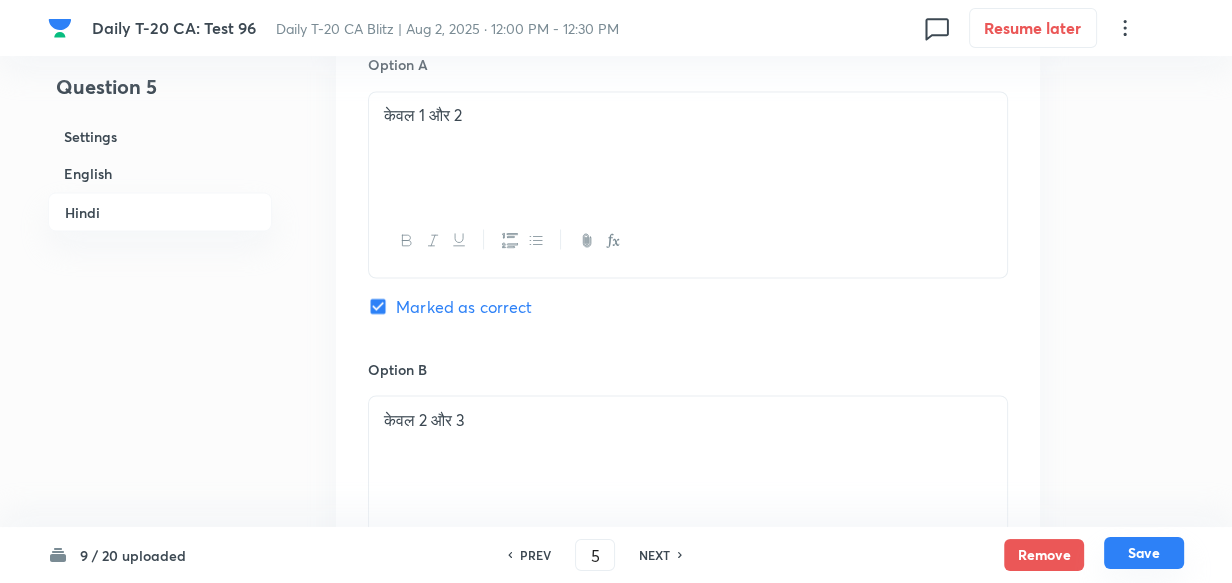 click on "Save" at bounding box center (1144, 553) 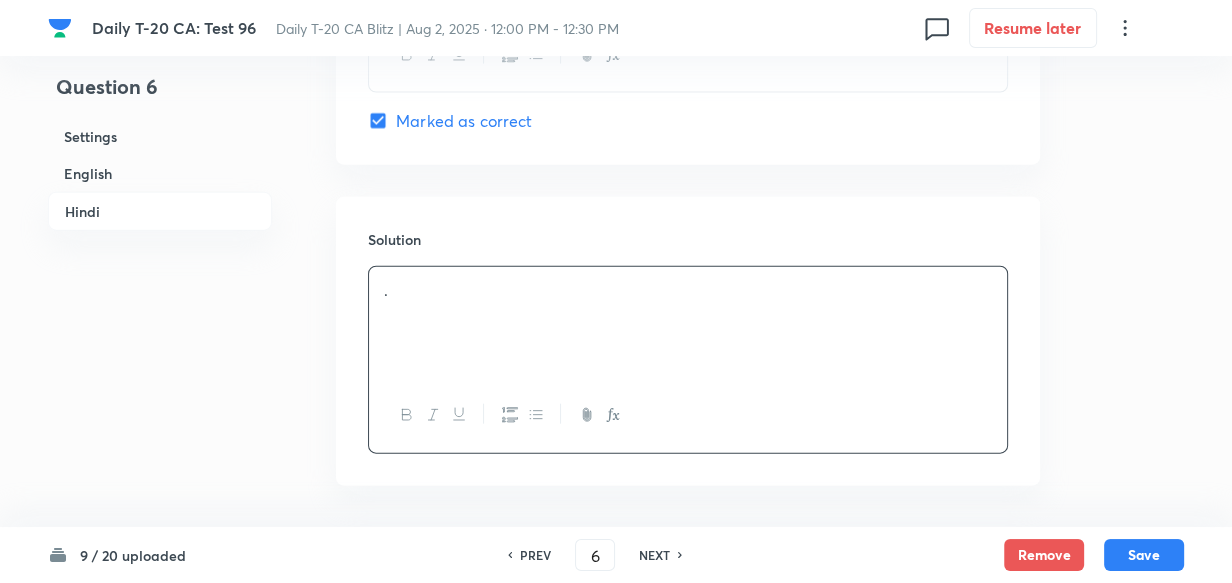 click on "English" at bounding box center (160, 173) 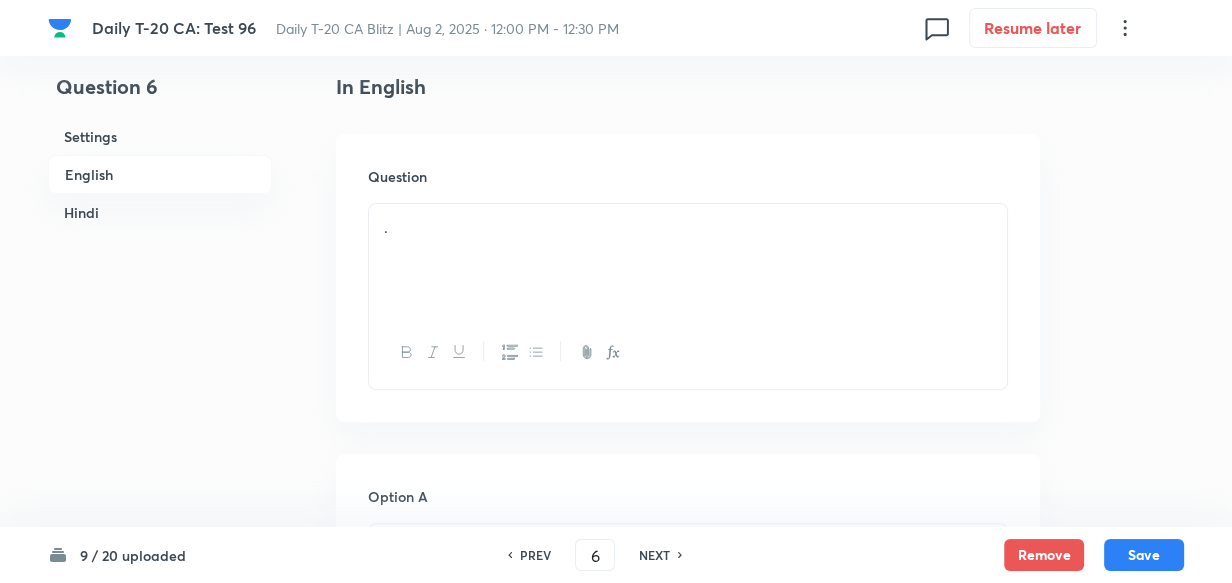 click on "English" at bounding box center [160, 174] 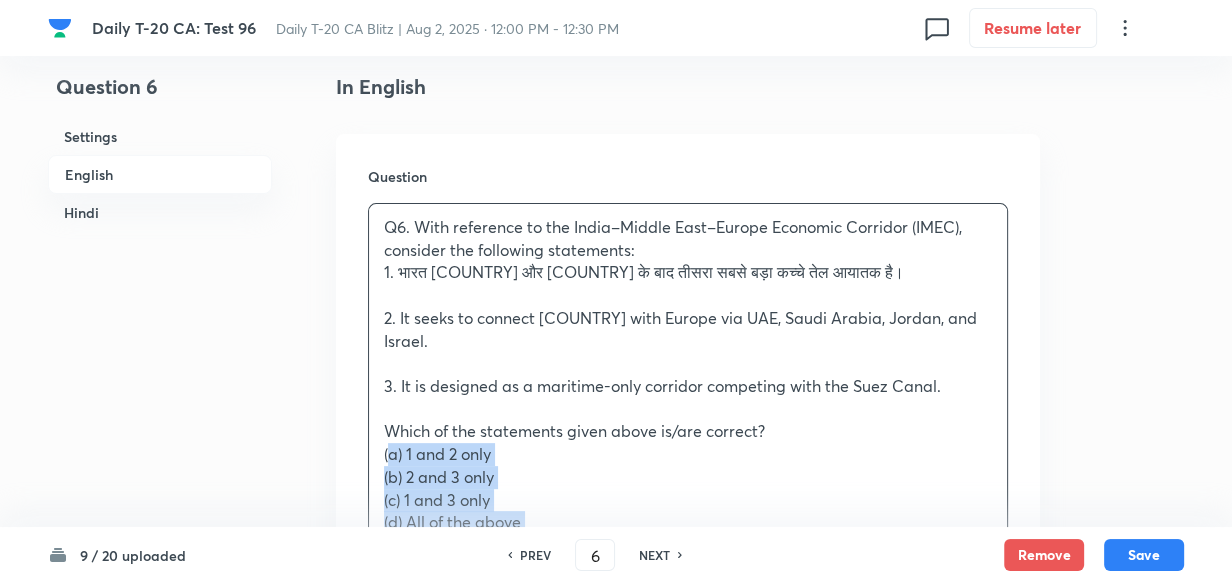 click on "Question Q6. With reference to the India–Middle East–Europe Economic Corridor (IMEC), consider the following statements: 1.	It is a part of the G7-led Partnership for Global Infrastructure and Investment (PGII). 2.	It seeks to connect India with Europe via UAE, Saudi Arabia, Jordan, and Israel. 3.	It is designed as a maritime-only corridor competing with the Suez Canal. Which of the statements given above is/are correct?  (a) 1 and 2 only  (b) 2 and 3 only  (c) 1 and 3 only  (d) All of the above Answer: (a) Explanation: ●	Statement 1 is correct: IMEC was launched under PGII at the G20 Summit in India in 2023. ●	Statement 2 is correct: The route includes India, UAE, Saudi Arabia, Jordan, Israel, and Europe. ●	Statement 3 is incorrect: It is a multimodal (rail + maritime) corridor, not maritime-only. 2.	यह भारत को यूरोप से UAE, सऊदी अरब, जॉर्डन और इज़राइल के माध्यम से जोड़ता है।" at bounding box center (688, 756) 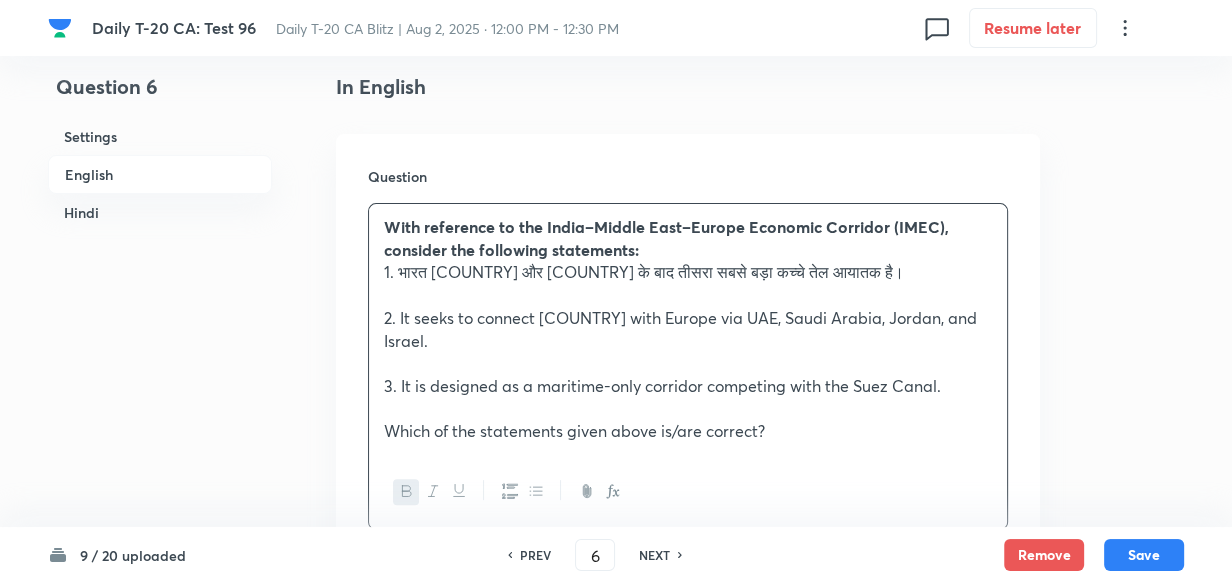 scroll, scrollTop: 880, scrollLeft: 0, axis: vertical 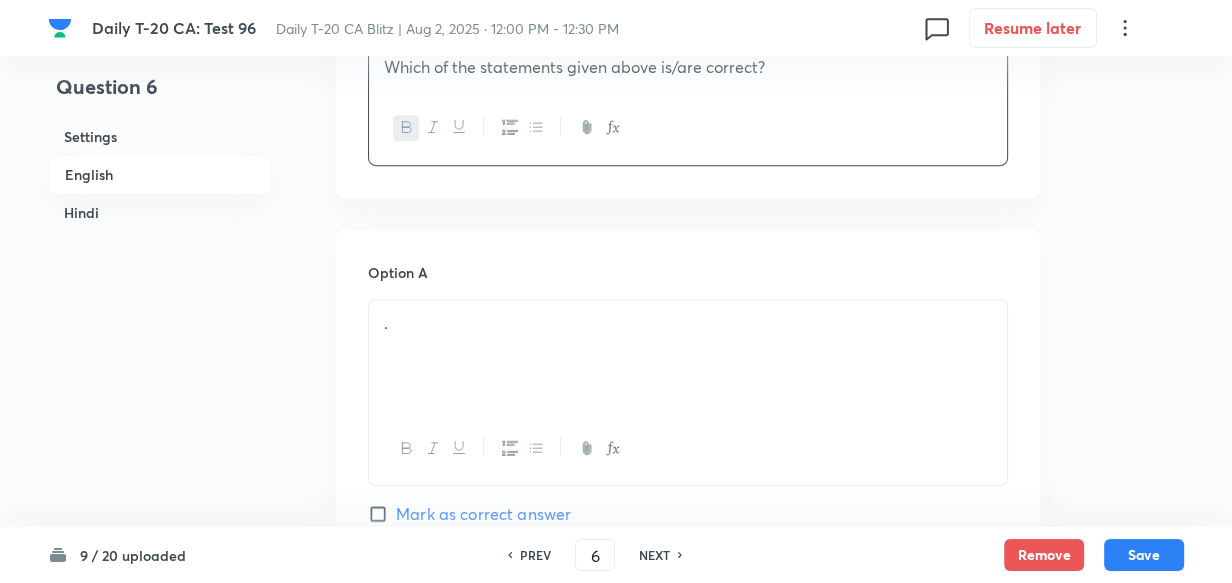 click on "." at bounding box center [688, 356] 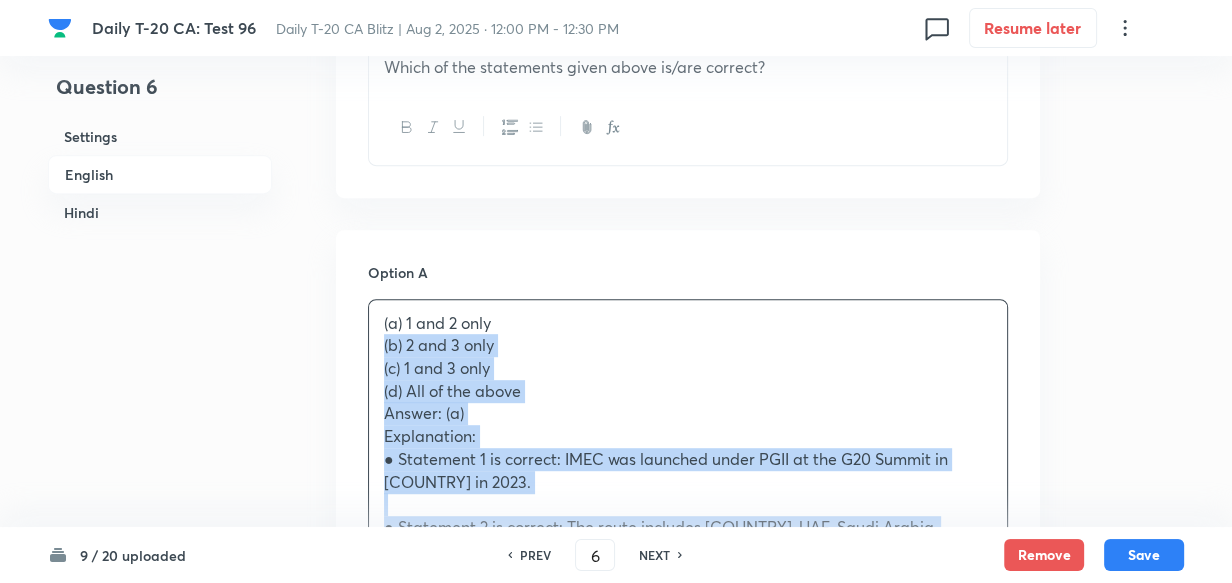 drag, startPoint x: 387, startPoint y: 360, endPoint x: 360, endPoint y: 352, distance: 28.160255 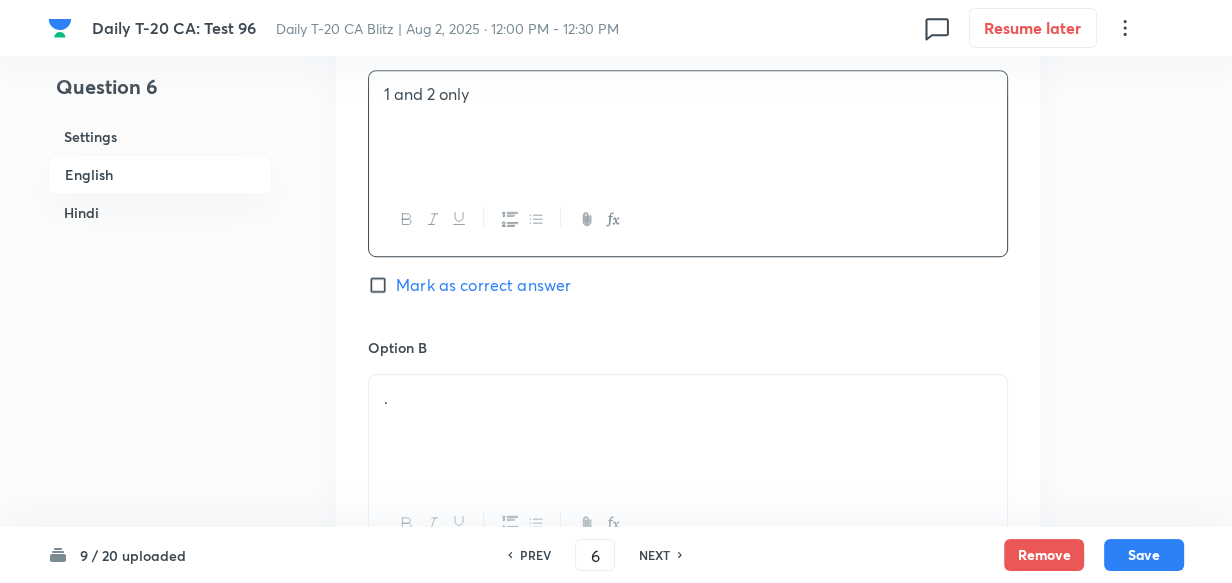 scroll, scrollTop: 1243, scrollLeft: 0, axis: vertical 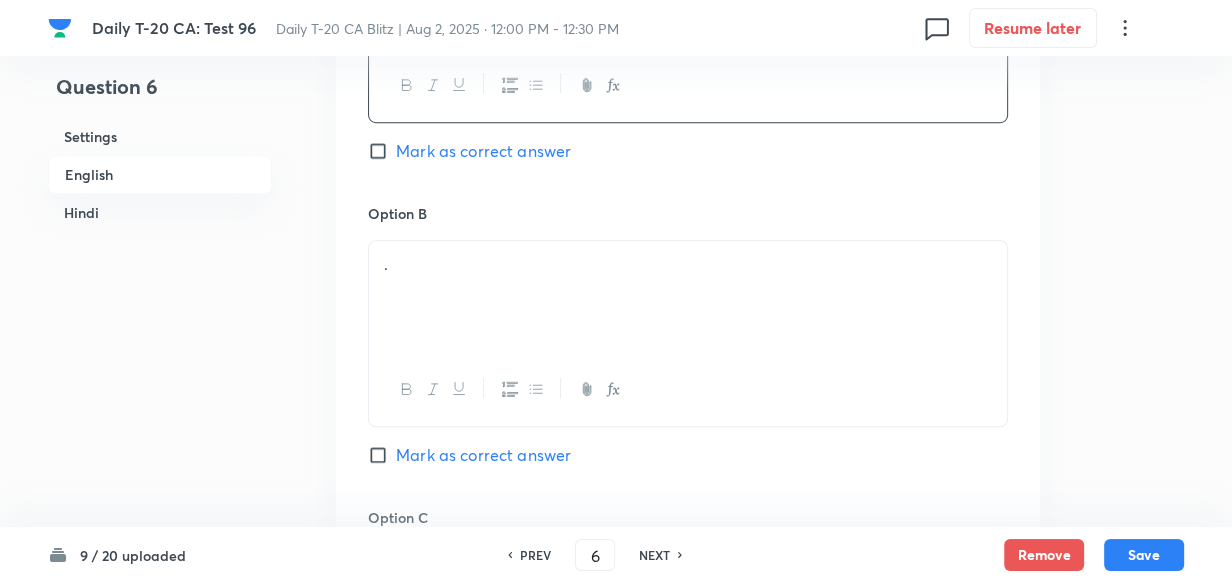 click on "." at bounding box center [688, 297] 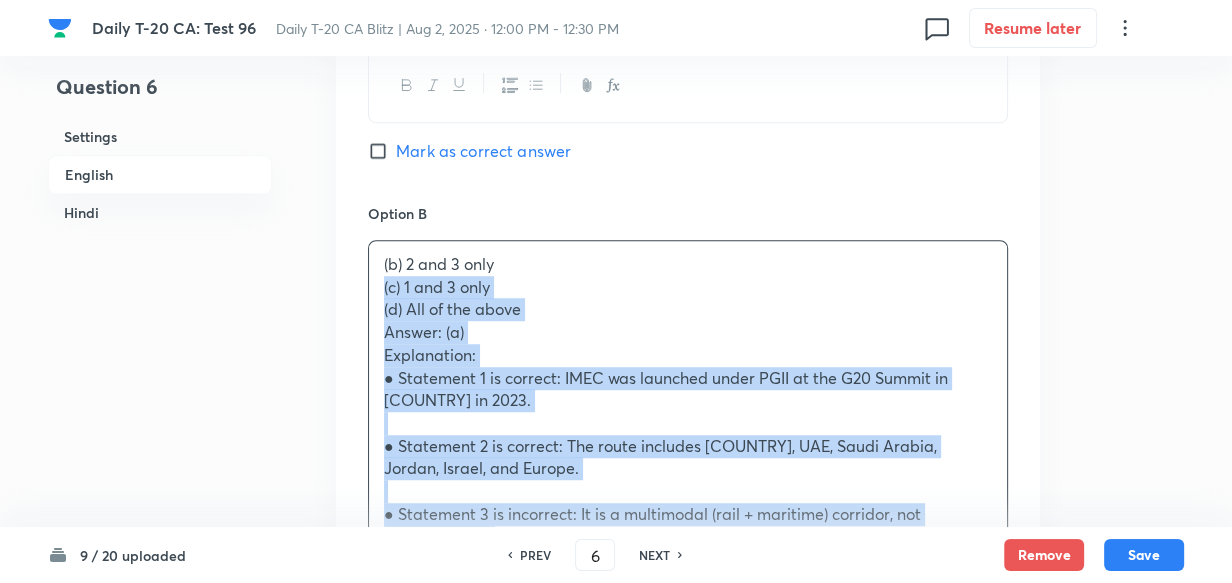drag, startPoint x: 369, startPoint y: 319, endPoint x: 336, endPoint y: 291, distance: 43.27817 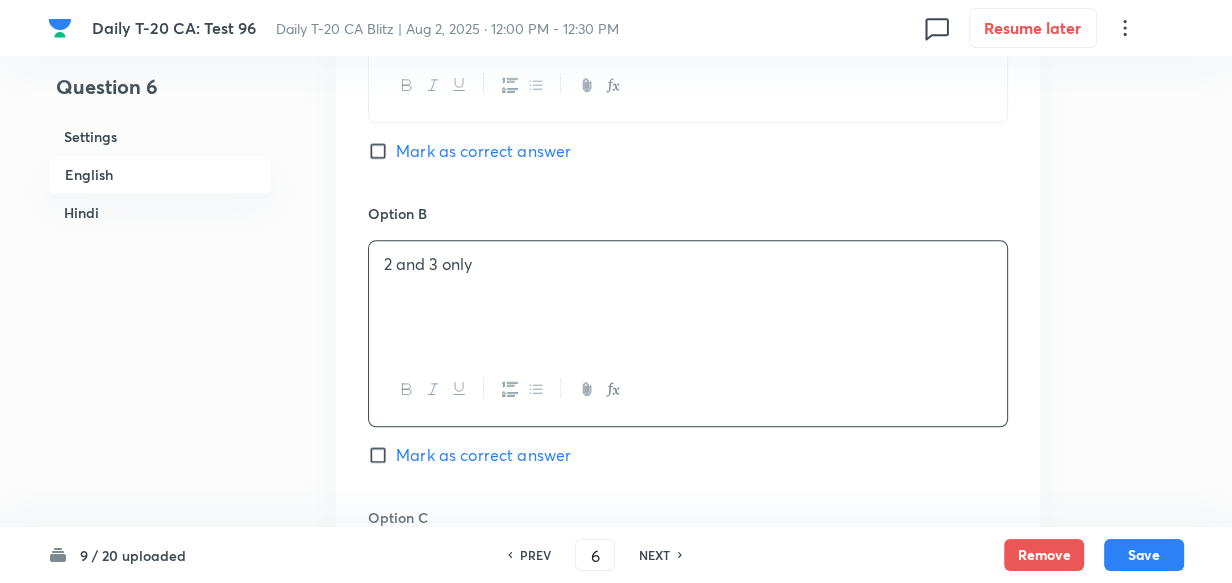 click on "Option A 1 and 2 only Mark as correct answer" at bounding box center (688, 51) 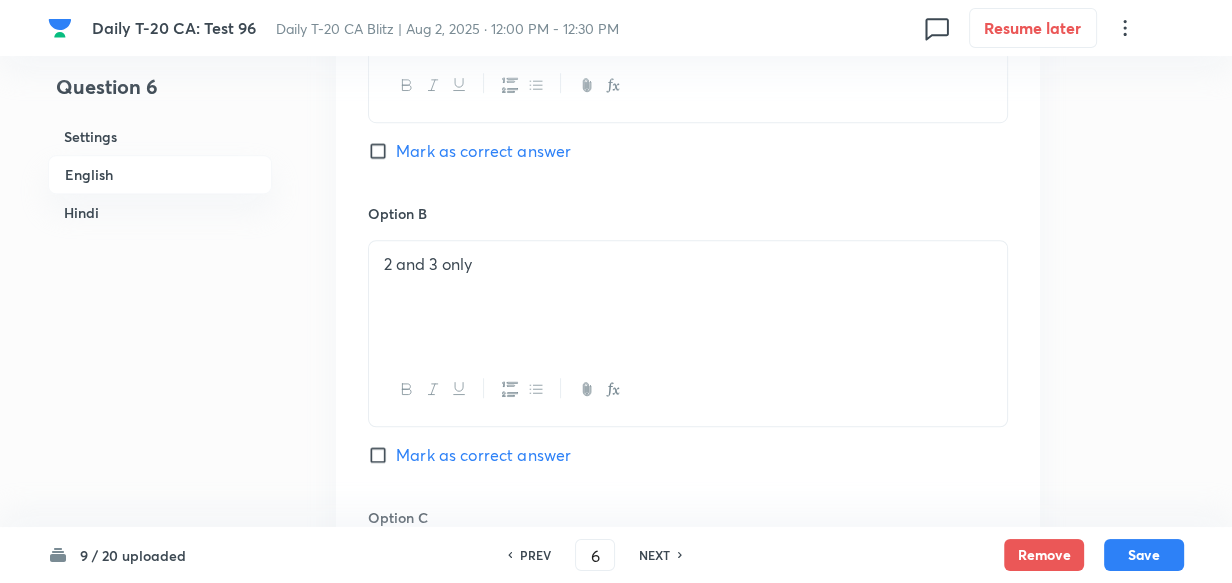 click on "Mark as correct answer" at bounding box center [483, 151] 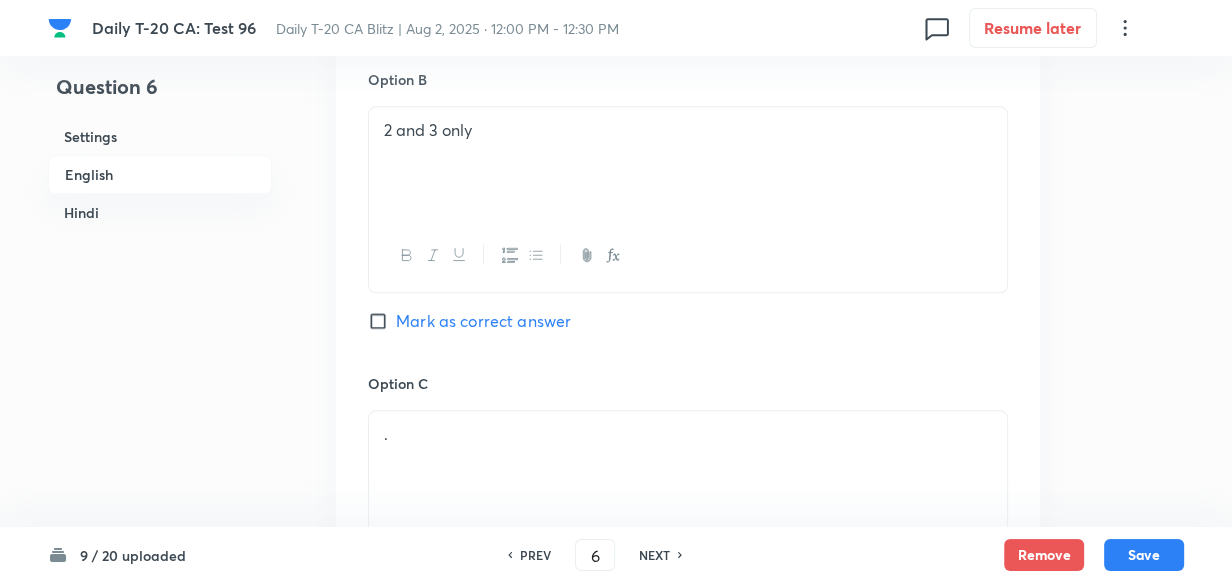 scroll, scrollTop: 1516, scrollLeft: 0, axis: vertical 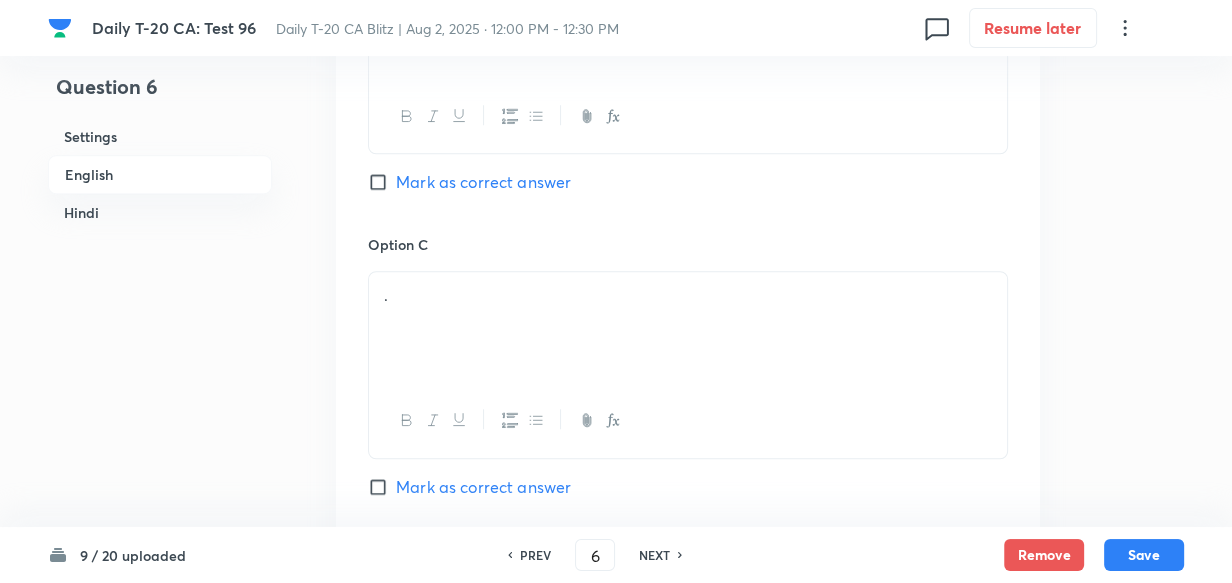 click on "." at bounding box center (688, 295) 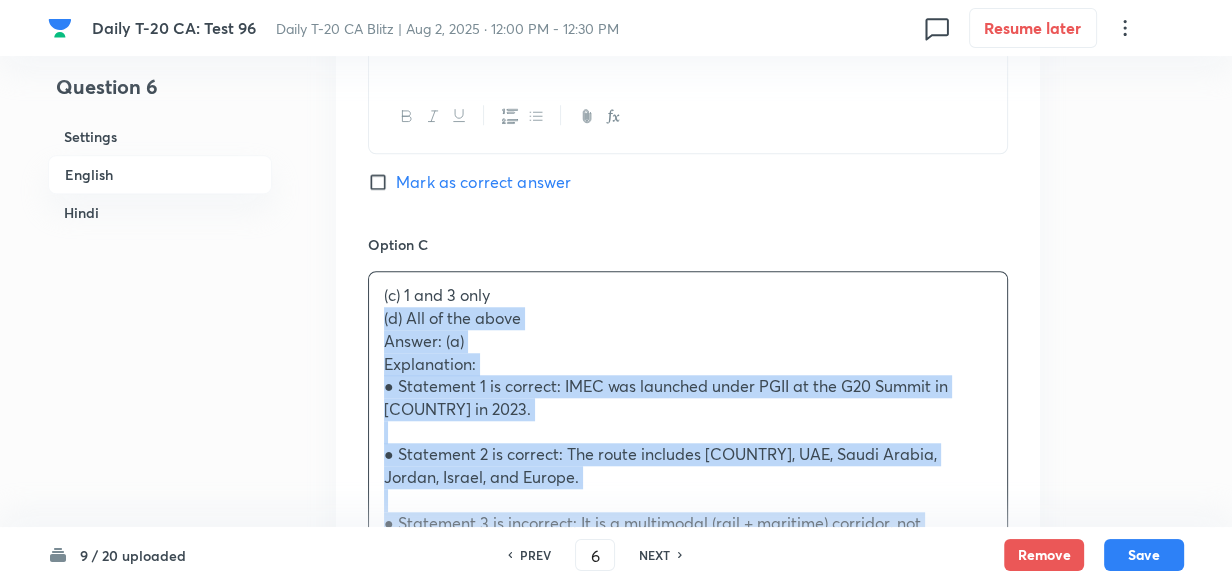 drag, startPoint x: 379, startPoint y: 318, endPoint x: 360, endPoint y: 321, distance: 19.235384 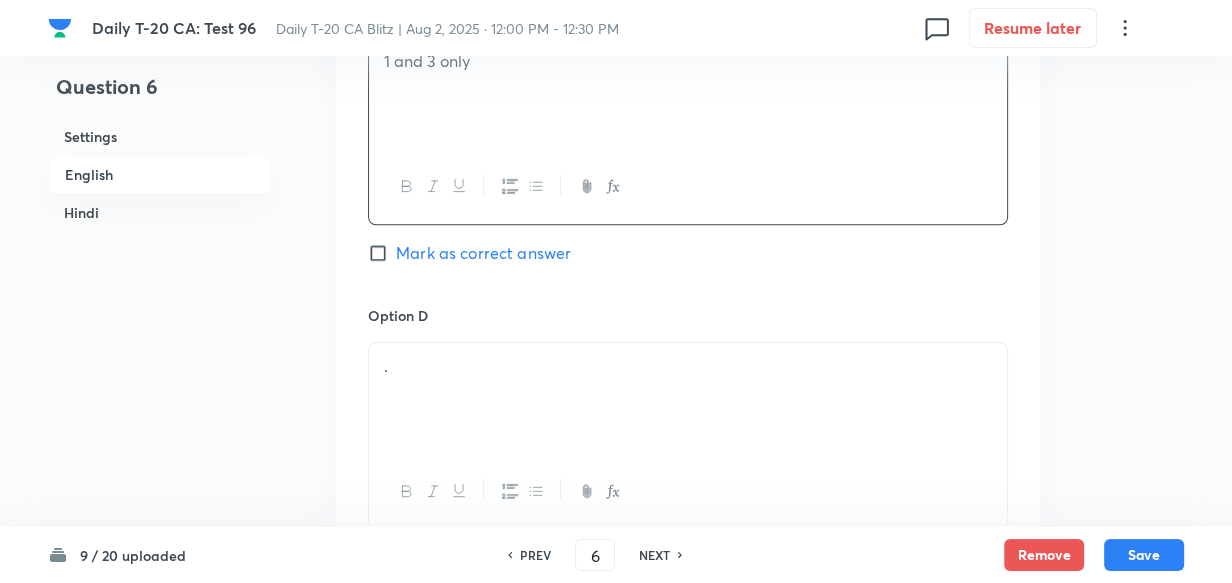 scroll, scrollTop: 1880, scrollLeft: 0, axis: vertical 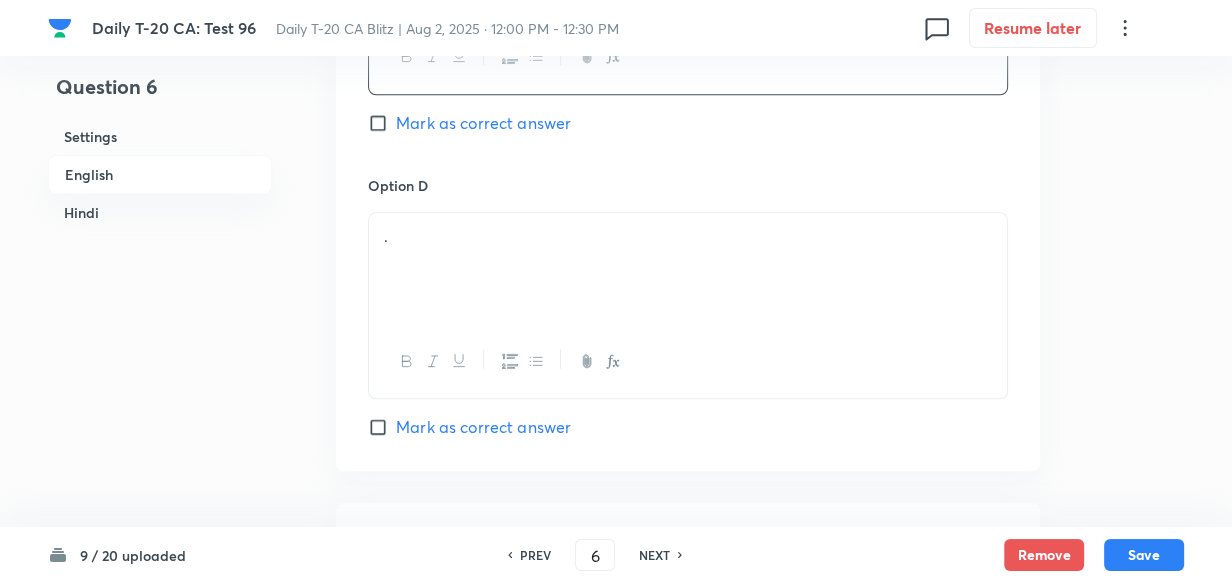 click on "." at bounding box center (688, 236) 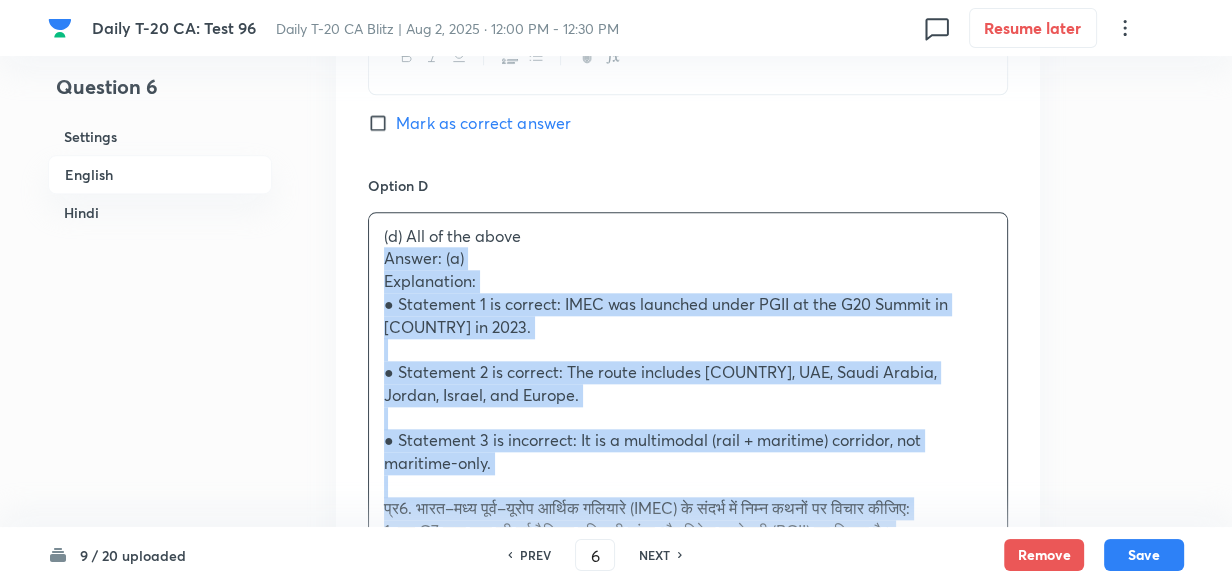 drag, startPoint x: 378, startPoint y: 260, endPoint x: 362, endPoint y: 271, distance: 19.416489 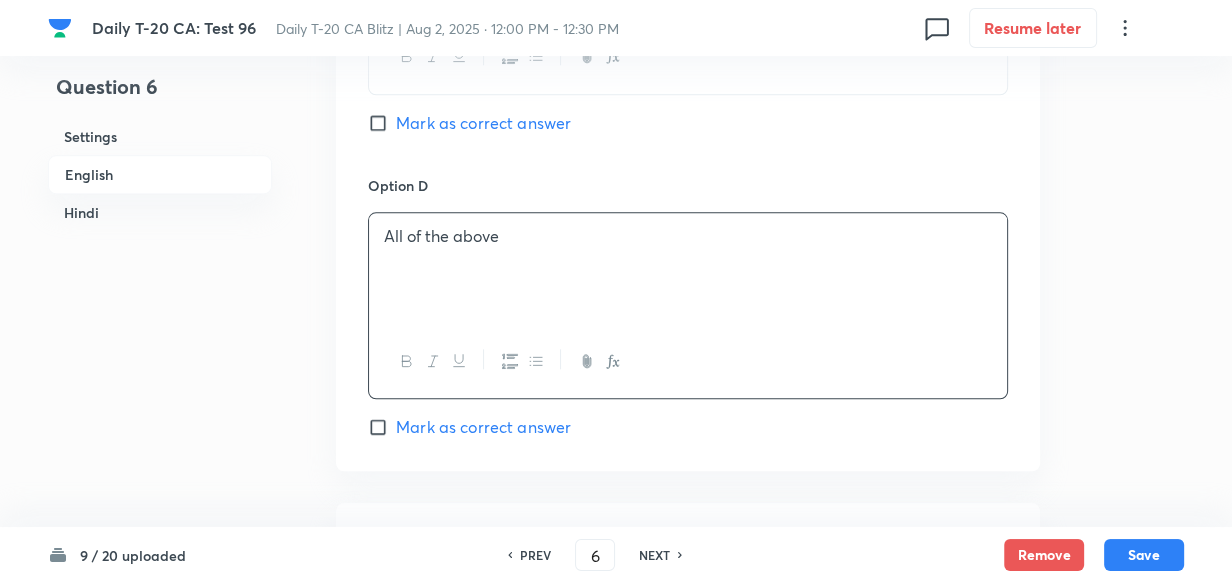 scroll, scrollTop: 2243, scrollLeft: 0, axis: vertical 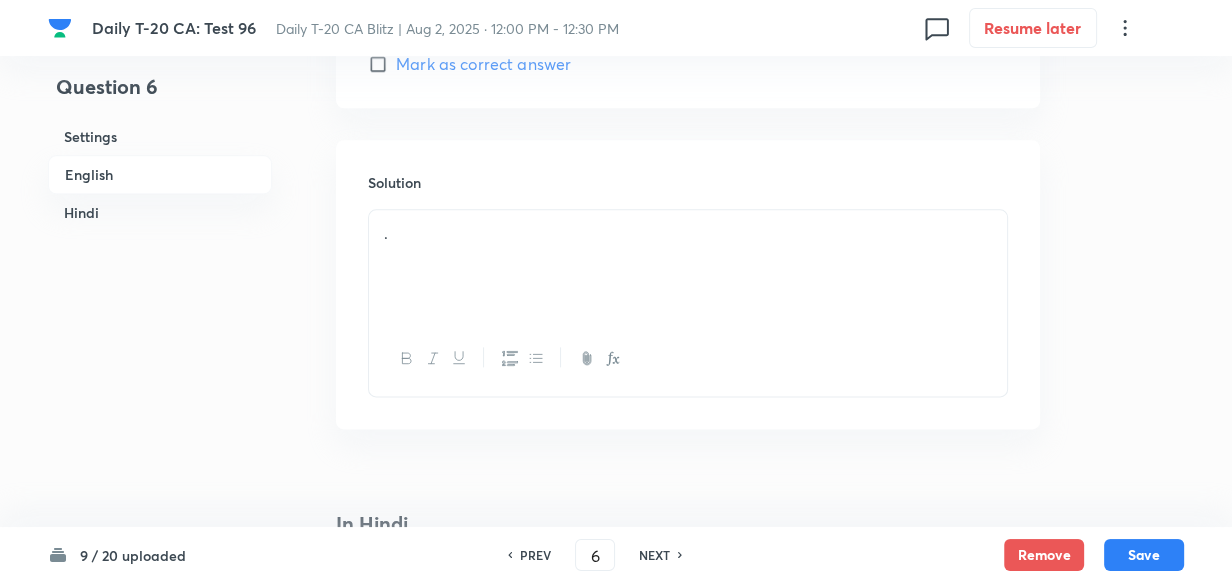click on "." at bounding box center (688, 266) 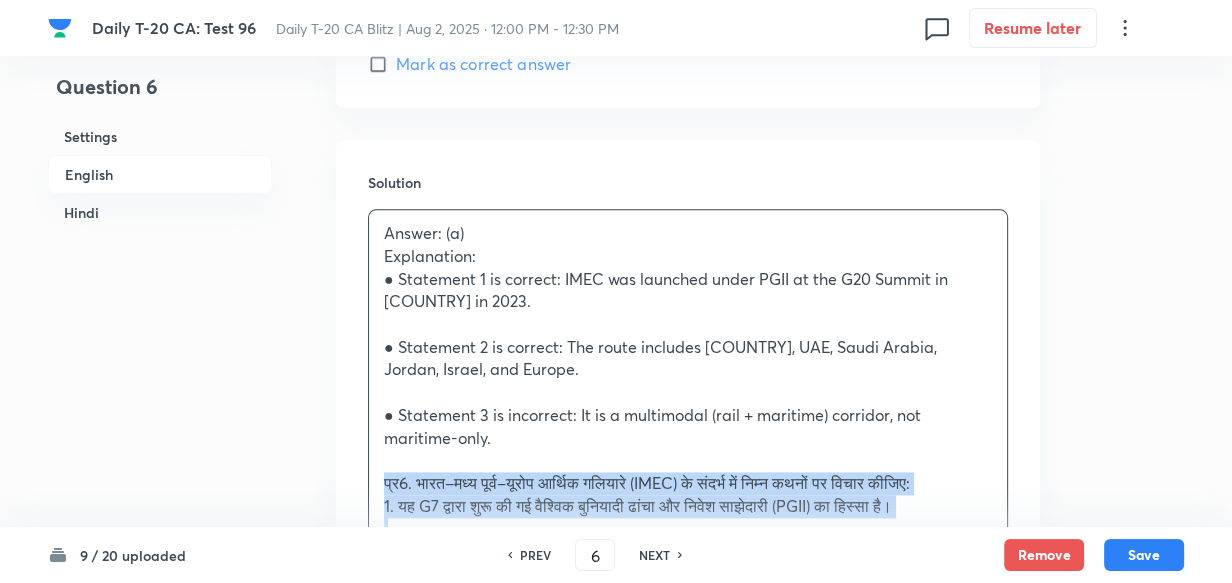 click on "Solution Answer: (a) Explanation: ●	Statement 1 is correct: IMEC was launched under PGII at the G20 Summit in India in 2023. ●	Statement 2 is correct: The route includes India, UAE, Saudi Arabia, Jordan, Israel, and Europe. ●	Statement 3 is incorrect: It is a multimodal (rail + maritime) corridor, not maritime-only. प्र6. भारत–मध्य पूर्व–यूरोप आर्थिक गलियारे (IMEC) के संदर्भ में निम्न कथनों पर विचार कीजिए: 1.	यह G7 द्वारा शुरू की गई वैश्विक बुनियादी ढांचा और निवेश साझेदारी (PGII) का हिस्सा है। 2.	यह भारत को यूरोप से UAE, सऊदी अरब, जॉर्डन और इज़राइल के माध्यम से जोड़ता है। (a) केवल 1 और 2 (b) केवल 2 और 3" at bounding box center (688, 581) 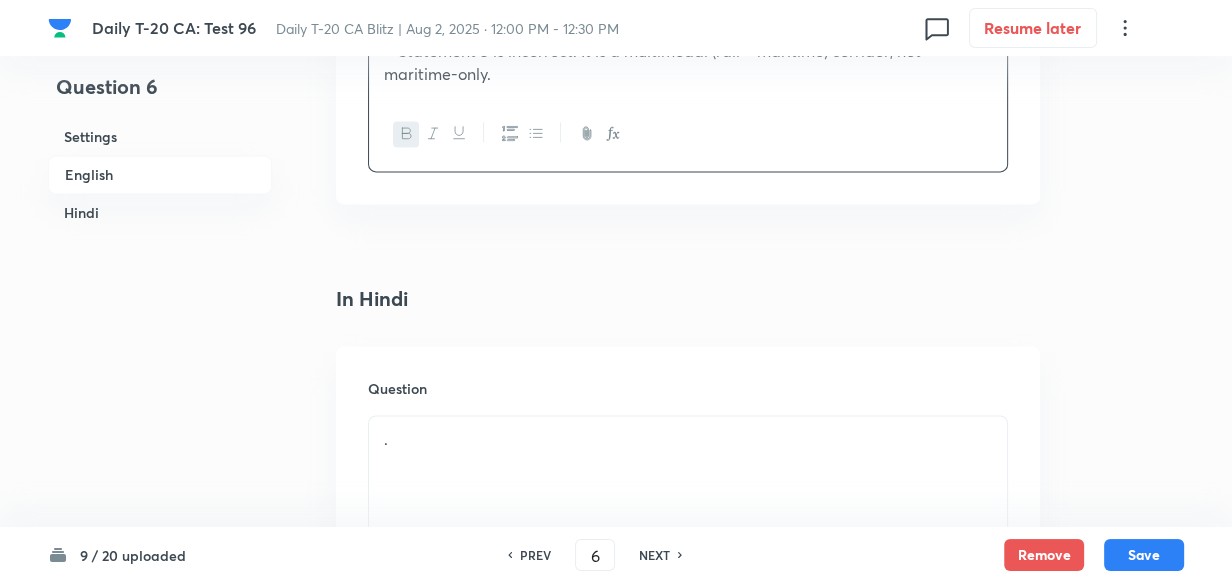 click on "Question ." at bounding box center [688, 490] 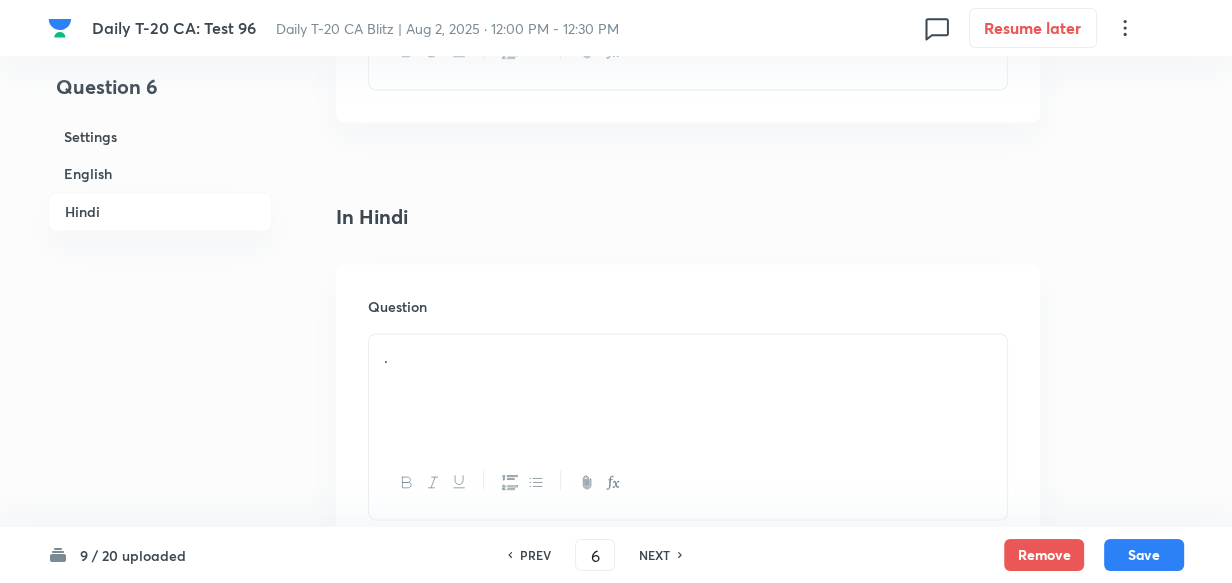 scroll, scrollTop: 2789, scrollLeft: 0, axis: vertical 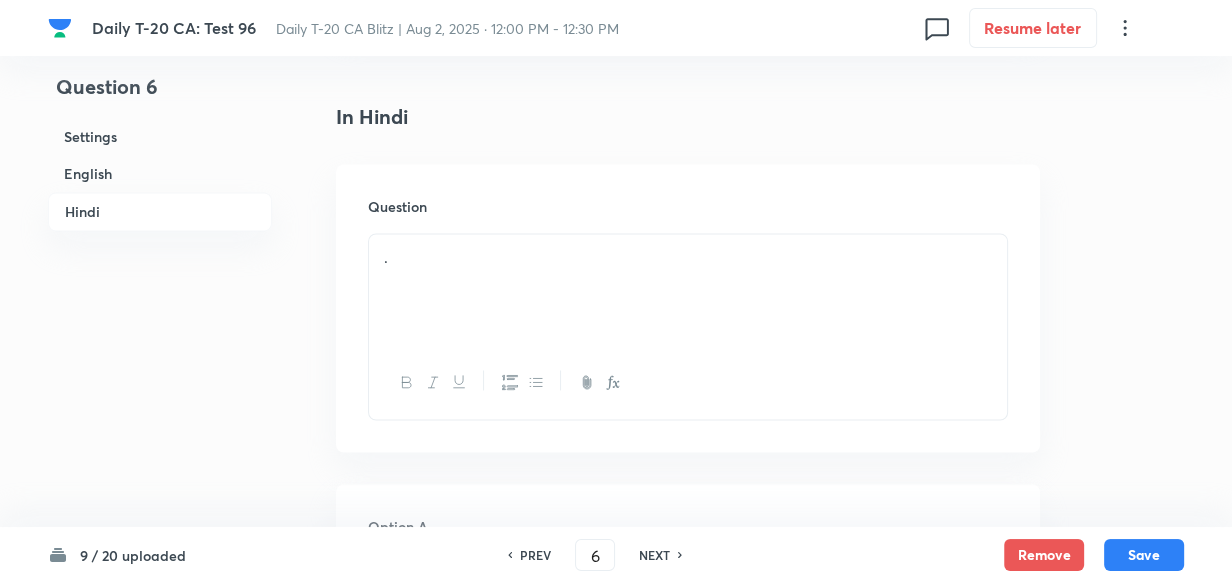click on "." at bounding box center (688, 290) 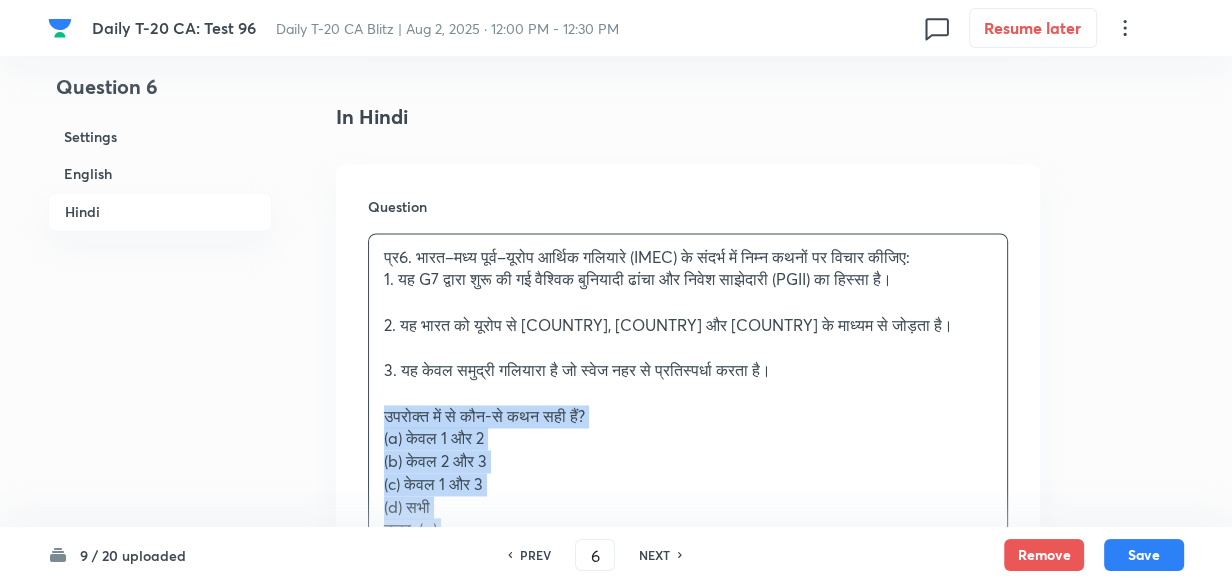 drag, startPoint x: 370, startPoint y: 431, endPoint x: 348, endPoint y: 429, distance: 22.090721 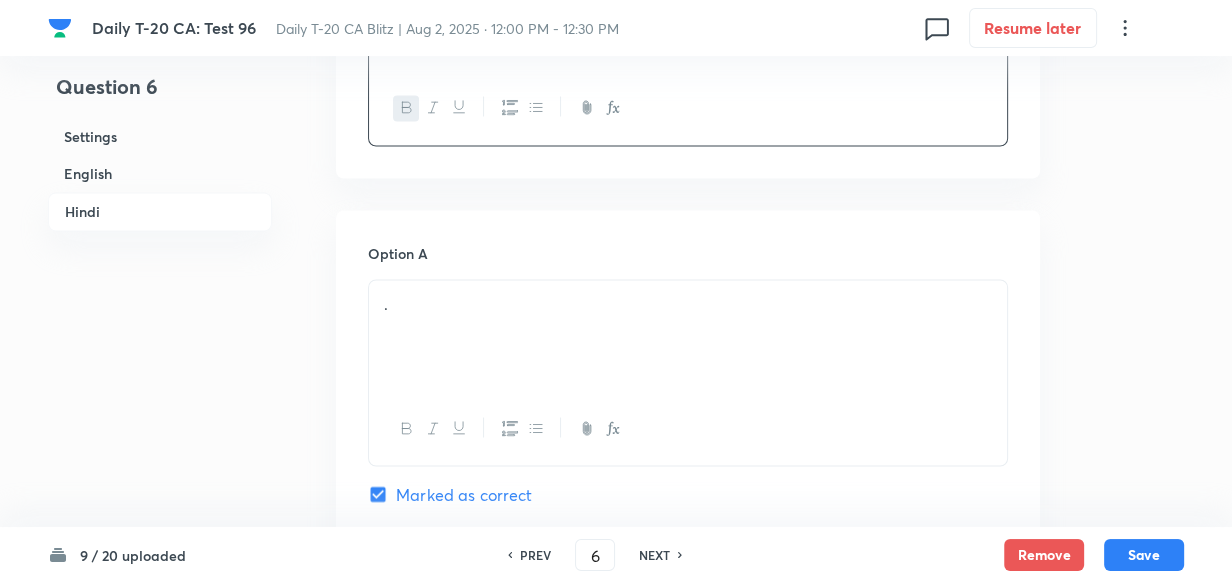 scroll, scrollTop: 3334, scrollLeft: 0, axis: vertical 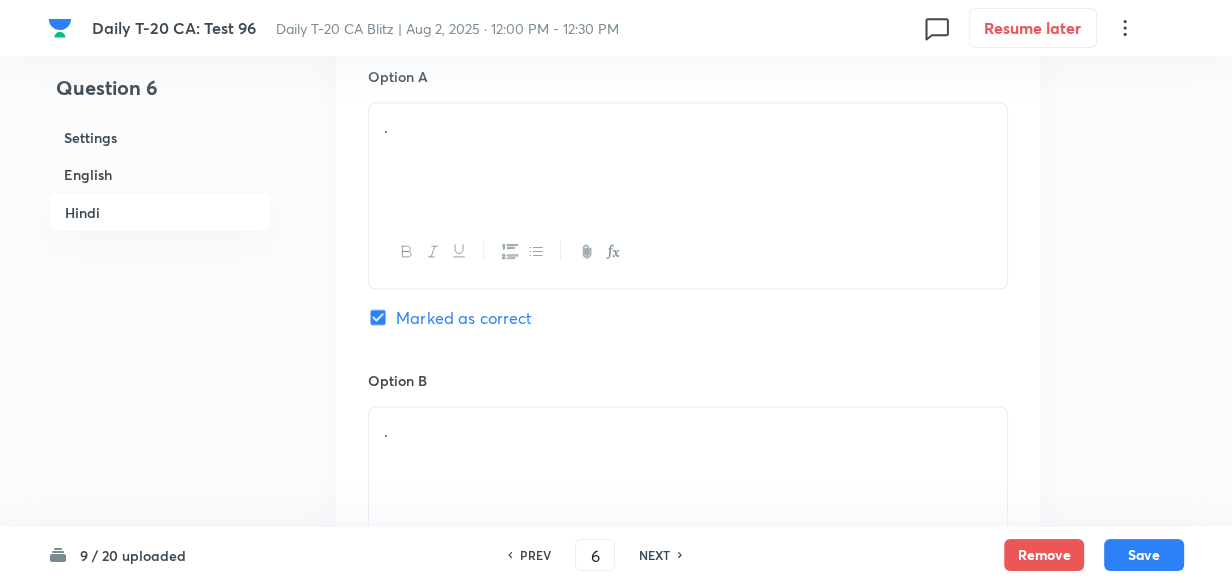 drag, startPoint x: 441, startPoint y: 180, endPoint x: 369, endPoint y: 260, distance: 107.62899 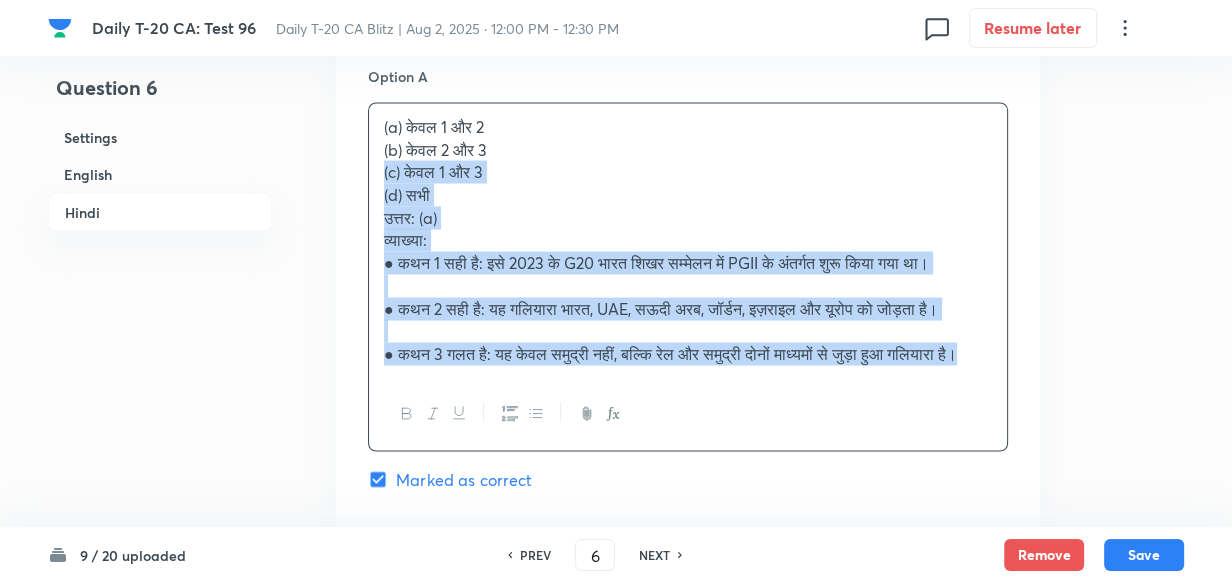 click on "Option A (a) केवल 1 और 2 (b) केवल 2 और 3 (c) केवल 1 और 3 (d) सभी उत्तर: (a) व्याख्या: ●	कथन 1 सही है: इसे [YEAR] के G20 भारत शिखर सम्मेलन में PGII के अंतर्गत शुरू किया गया था। ●	कथन 2 सही है: यह गलियारा भारत, [COUNTRY], [COUNTRY], [COUNTRY], [COUNTRY] और यूरोप को जोड़ता है। ●	कथन 3 गलत है: यह केवल समुद्री नहीं, बल्कि रेल और समुद्री दोनों माध्यमों से जुड़ा हुआ गलियारा है। Marked as correct Option B . Mark as correct answer Option C . Mark as correct answer Option D . Mark as correct answer" at bounding box center [688, 734] 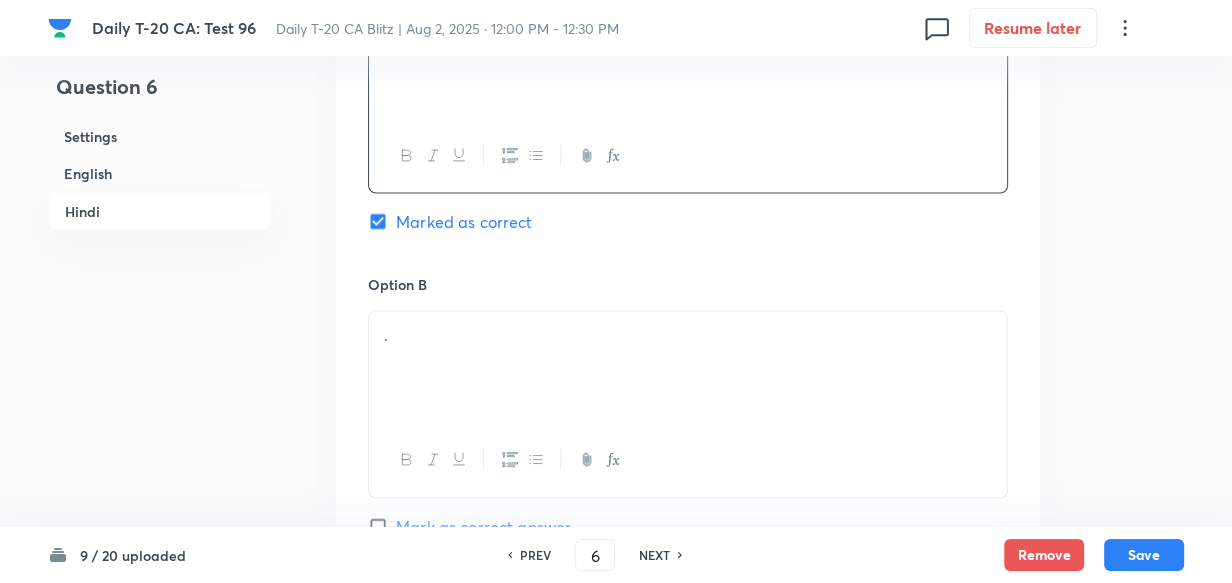 scroll, scrollTop: 3516, scrollLeft: 0, axis: vertical 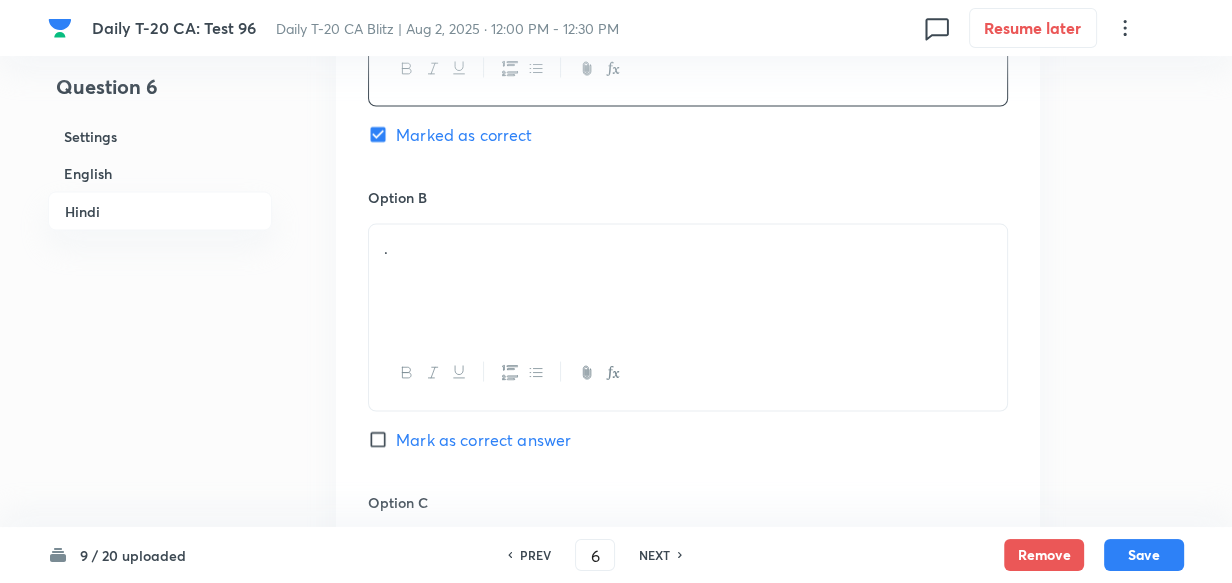 click on "." at bounding box center (688, 281) 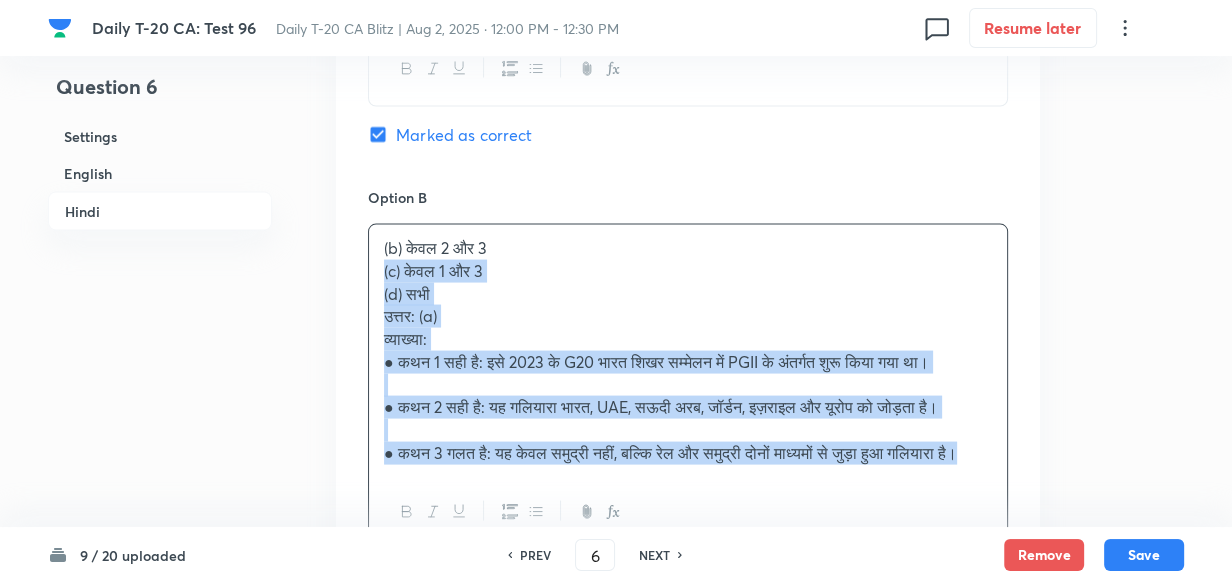 click on "Option A केवल 1 और 2 Marked as correct Option B (b) केवल 2 और 3 (c) केवल 1 और 3 (d) सभी उत्तर: (a) व्याख्या: ●	कथन 1 सही है: इसे 2023 के G20 भारत शिखर सम्मेलन में PGII के अंतर्गत शुरू किया गया था। ●	कथन 2 सही है: यह गलियारा भारत, UAE, सऊदी अरब, जॉर्डन, इज़राइल और यूरोप को जोड़ता है। ●	कथन 3 गलत है: यह केवल समुद्री नहीं, बल्कि रेल और समुद्री दोनों माध्यमों से जुड़ा हुआ गलियारा है। Mark as correct answer Option C . Mark as correct answer Option D . Mark as correct answer" at bounding box center [688, 541] 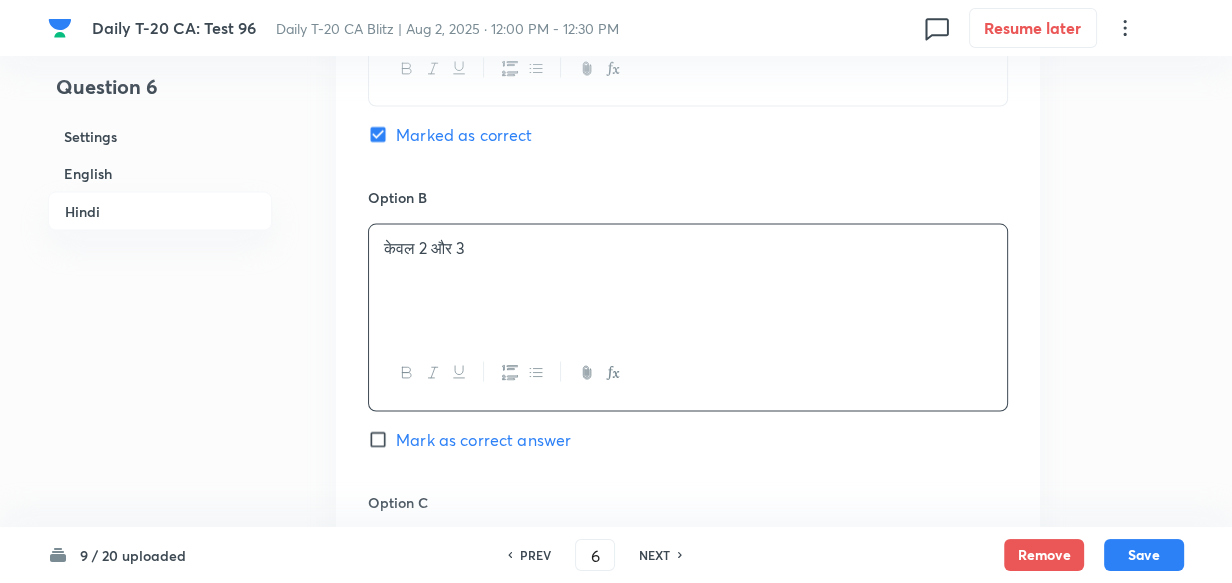 scroll, scrollTop: 3698, scrollLeft: 0, axis: vertical 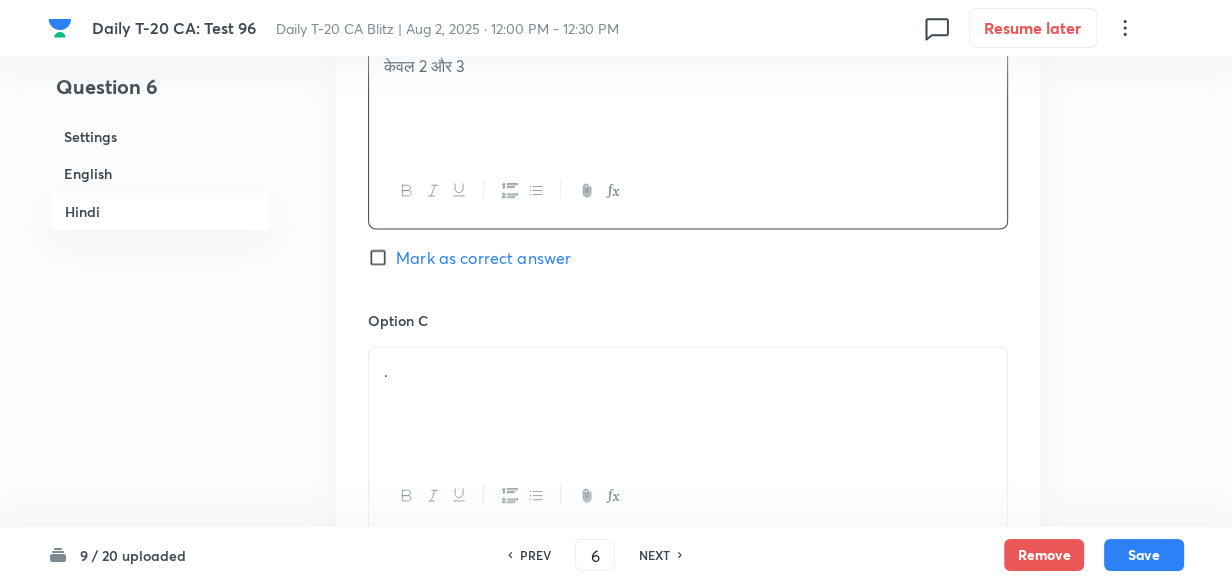 click on "." at bounding box center [688, 404] 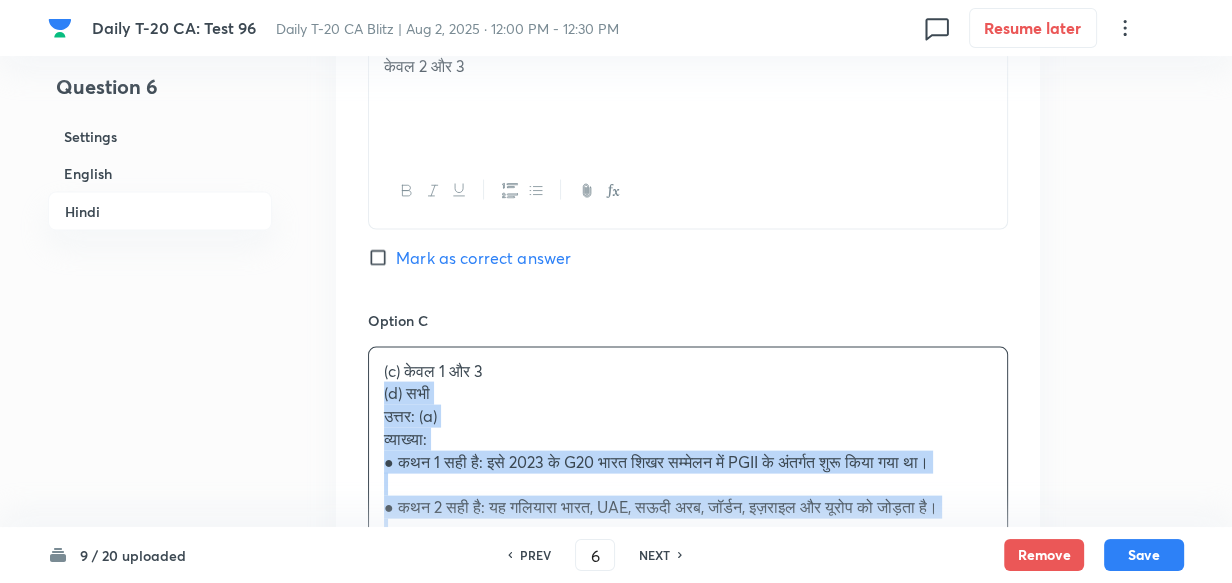drag, startPoint x: 381, startPoint y: 416, endPoint x: 349, endPoint y: 393, distance: 39.40812 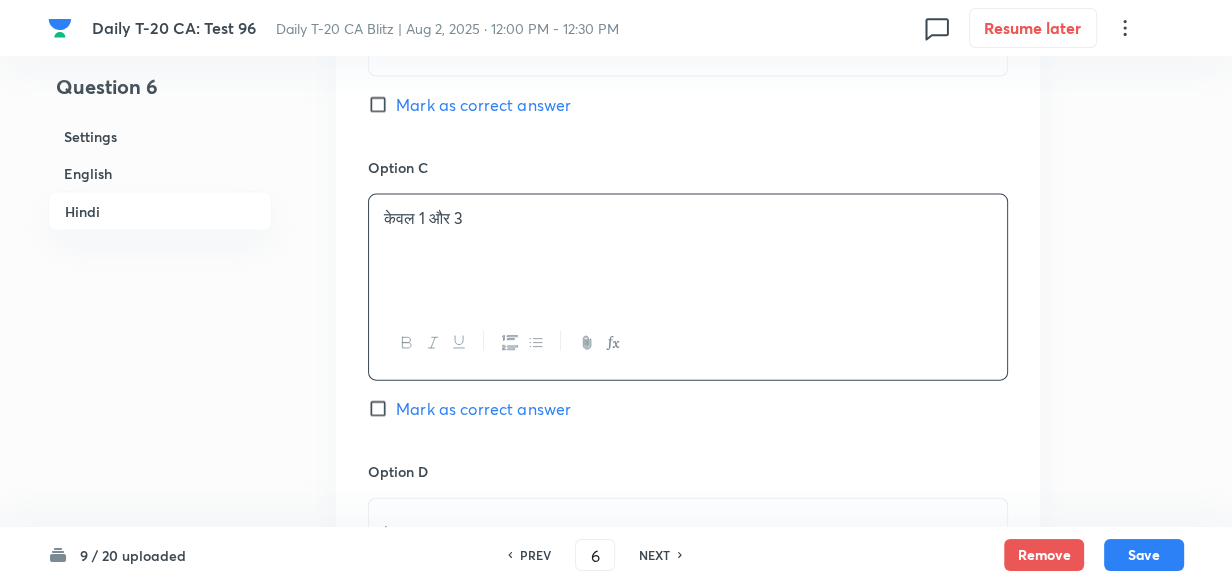 scroll, scrollTop: 4061, scrollLeft: 0, axis: vertical 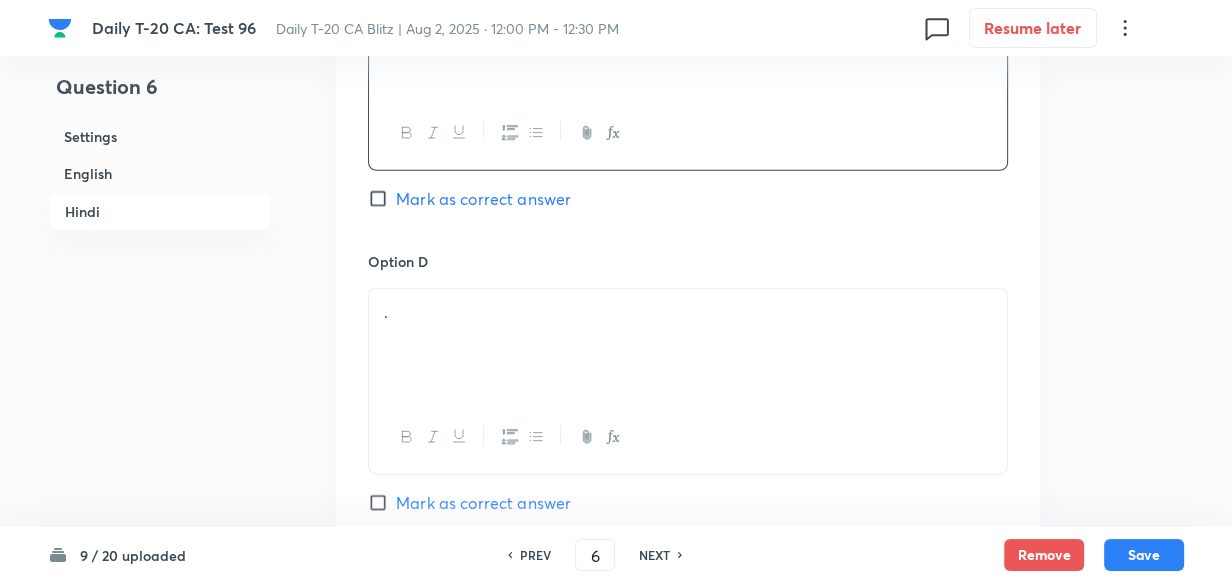 click on "." at bounding box center [688, 345] 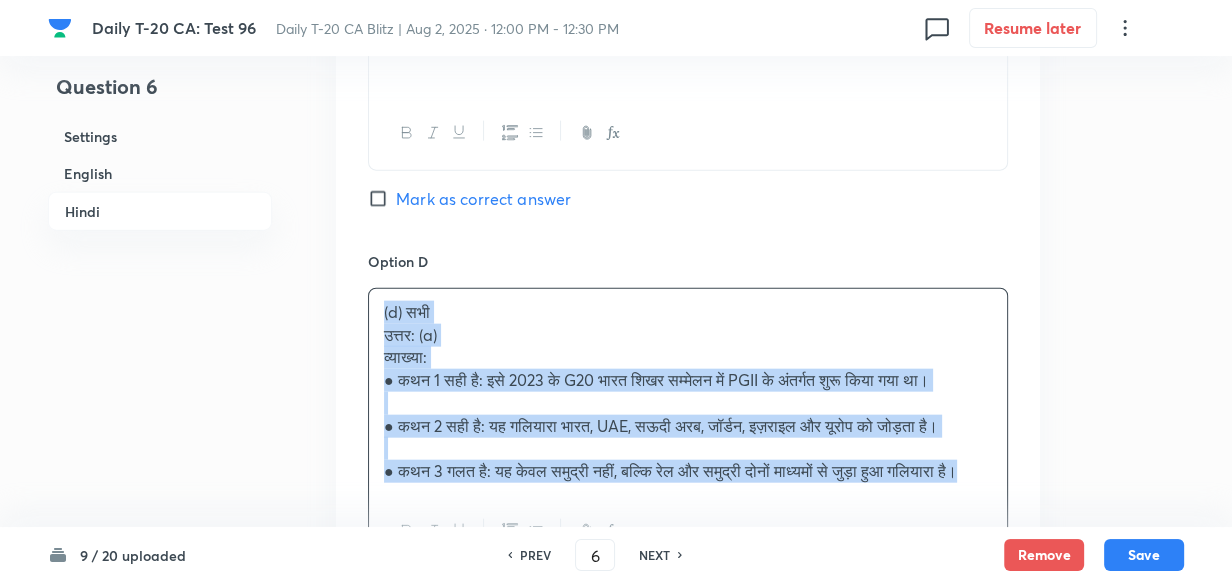 click on "(d) सभी उत्तर: (a) व्याख्या: ●	कथन 1 सही है: इसे 2023 के G20 भारत शिखर सम्मेलन में PGII के अंतर्गत शुरू किया गया था। ●	कथन 2 सही है: यह गलियारा भारत, UAE, सऊदी अरब, जॉर्डन, इज़राइल और यूरोप को जोड़ता है। ●	कथन 3 गलत है: यह केवल समुद्री नहीं, बल्कि रेल और समुद्री दोनों माध्यमों से जुड़ा हुआ गलियारा है।" at bounding box center (688, 392) 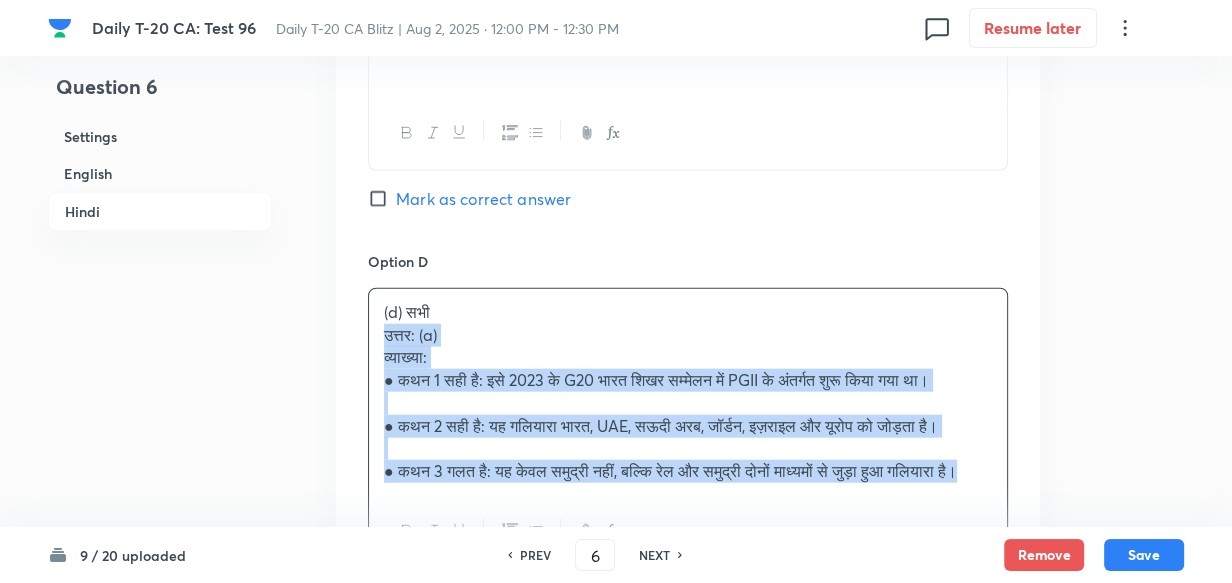 click on "(d) सभी उत्तर: (a) व्याख्या: ●	कथन 1 सही है: इसे 2023 के G20 भारत शिखर सम्मेलन में PGII के अंतर्गत शुरू किया गया था। ●	कथन 2 सही है: यह गलियारा भारत, UAE, सऊदी अरब, जॉर्डन, इज़राइल और यूरोप को जोड़ता है। ●	कथन 3 गलत है: यह केवल समुद्री नहीं, बल्कि रेल और समुद्री दोनों माध्यमों से जुड़ा हुआ गलियारा है।" at bounding box center [688, 392] 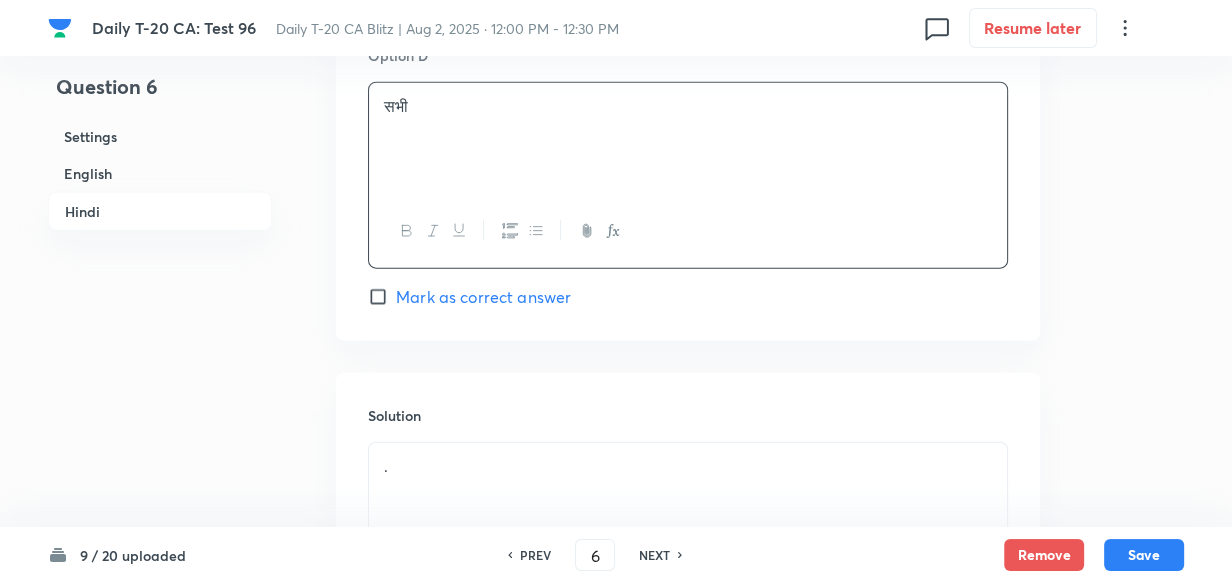 scroll, scrollTop: 4425, scrollLeft: 0, axis: vertical 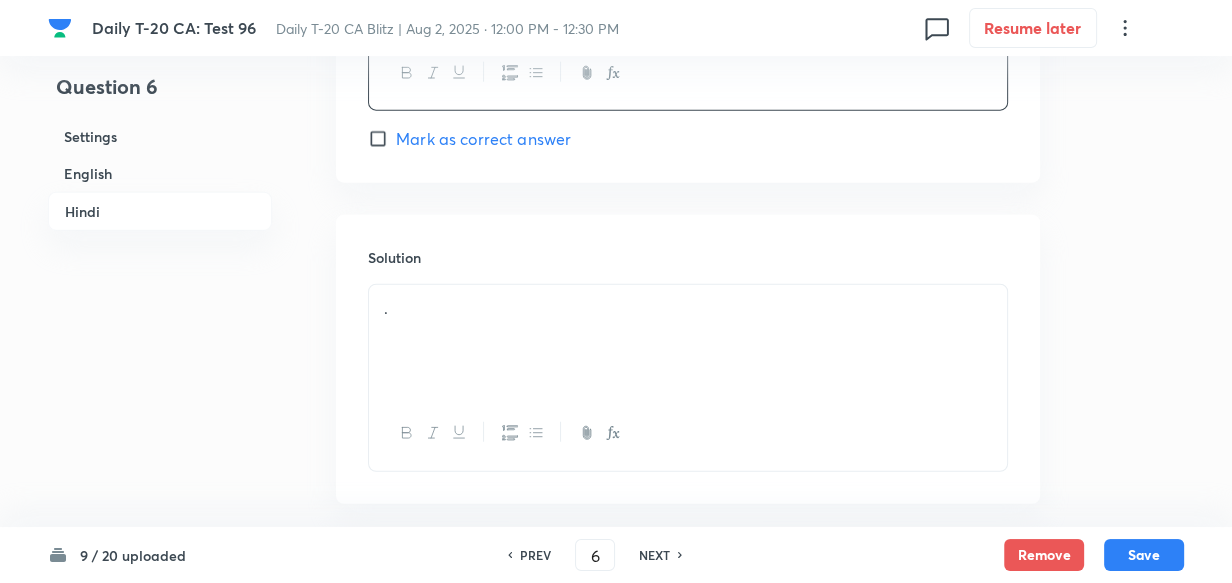 click on "." at bounding box center [688, 341] 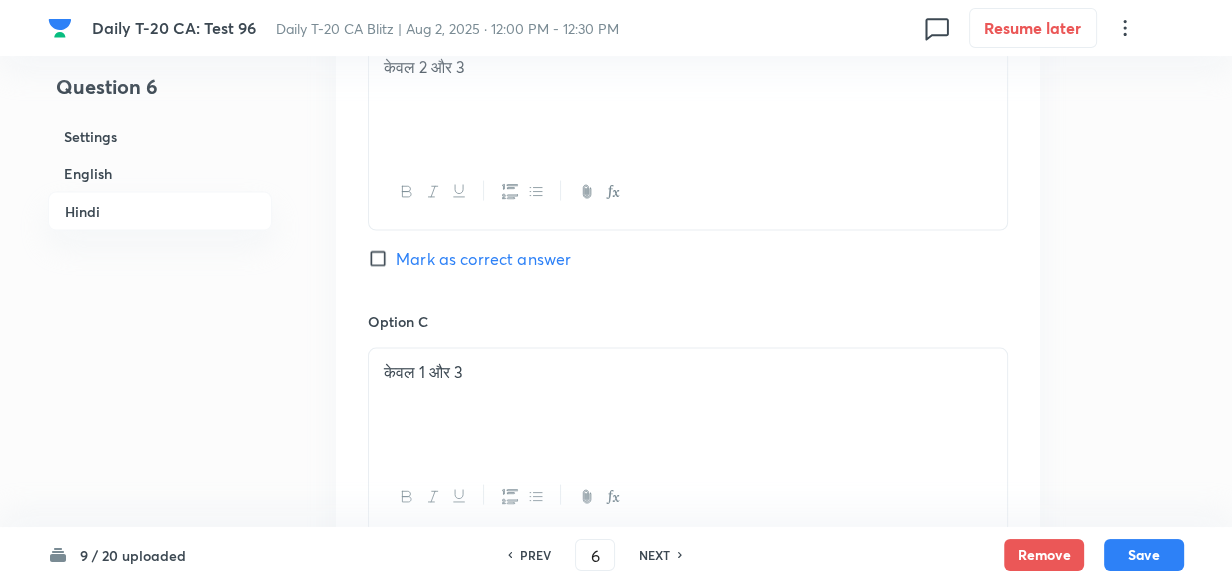 scroll, scrollTop: 3516, scrollLeft: 0, axis: vertical 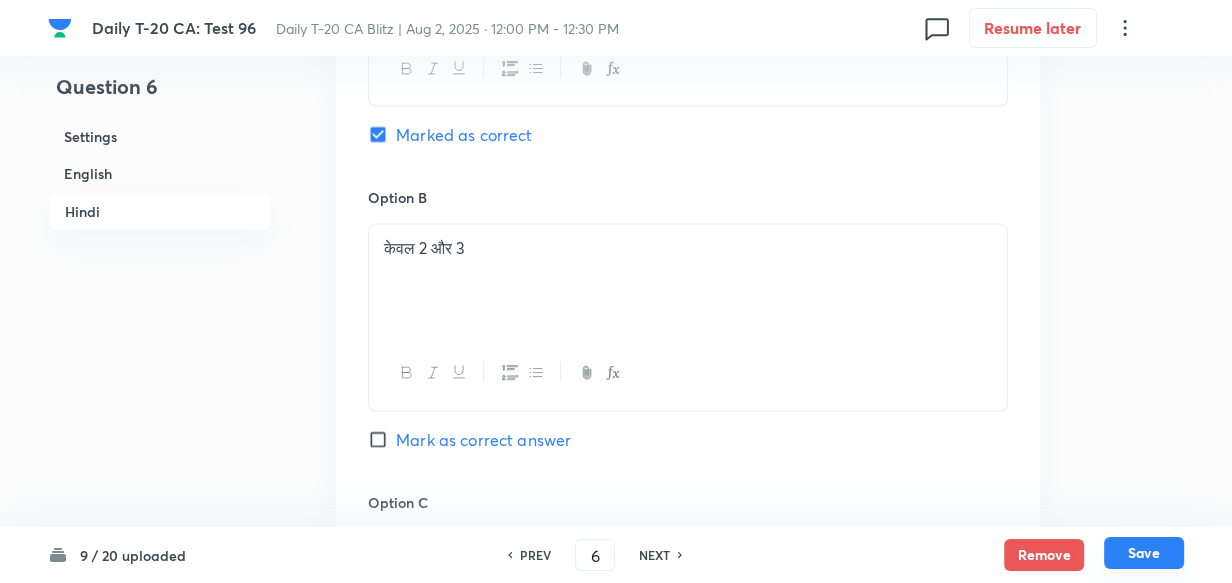 click on "Save" at bounding box center [1144, 553] 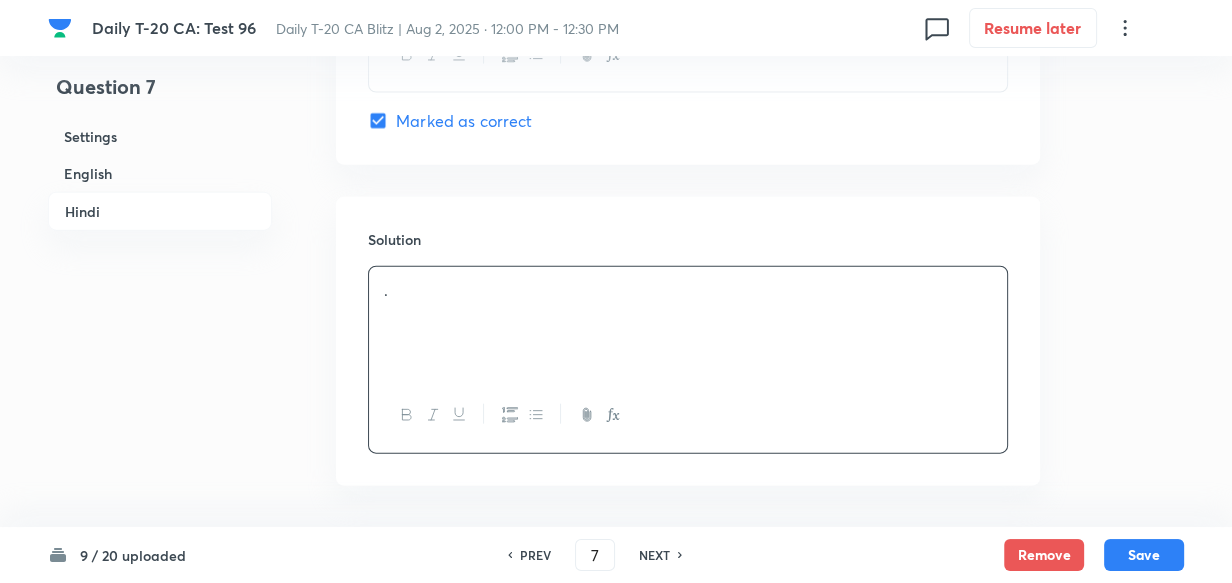 click on "English" at bounding box center (160, 173) 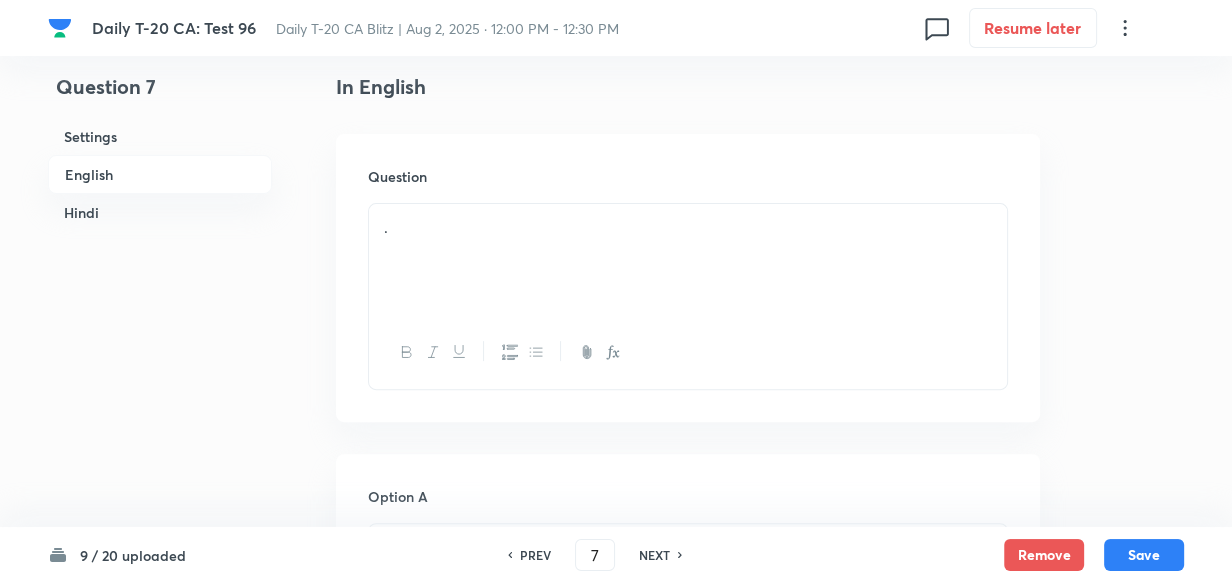 click on "." at bounding box center [688, 260] 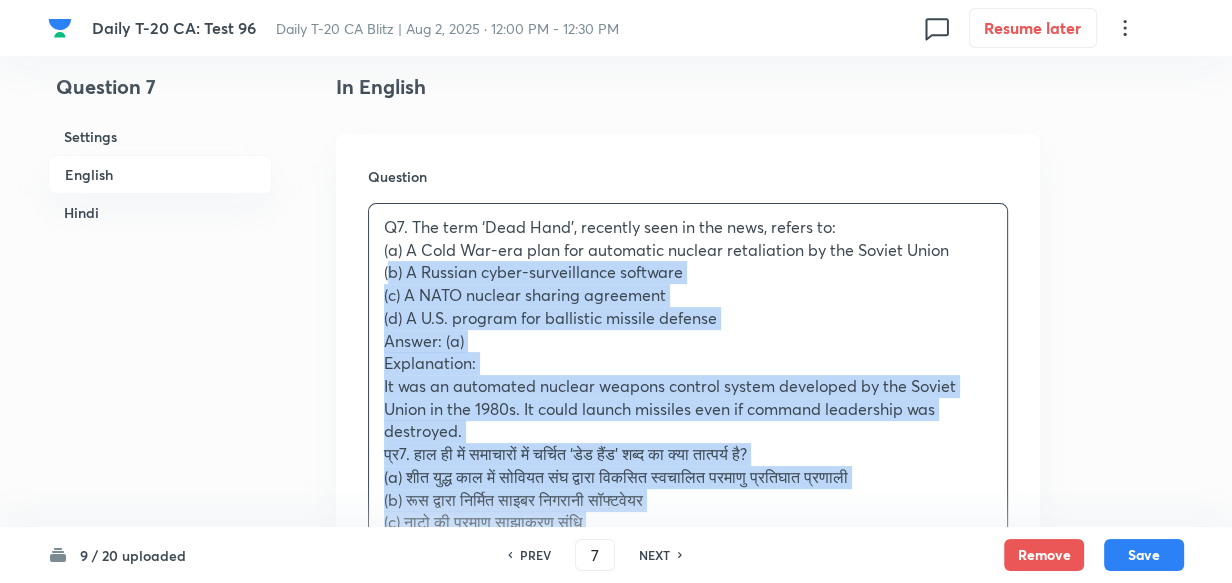 click on "Question Q7. The term ‘Dead Hand’, recently seen in the news, refers to:  (a) A Cold War-era plan for automatic nuclear retaliation by the Soviet Union  (b) A Russian cyber-surveillance software  (c) A NATO nuclear sharing agreement  (d) A U.S. program for ballistic missile defense Answer: (a) Explanation:  It was an automated nuclear weapons control system developed by the Soviet Union in the 1980s. It could launch missiles even if command leadership was destroyed. प्र7. हाल ही में समाचारों में चर्चित ‘डेड हैंड’ शब्द का क्या तात्पर्य है?  (a) शीत युद्ध काल में सोवियत संघ द्वारा विकसित स्वचालित परमाणु प्रतिघात प्रणाली  (b) रूस द्वारा निर्मित साइबर निगरानी सॉफ्टवेयर उत्तर: (a)" at bounding box center (688, 461) 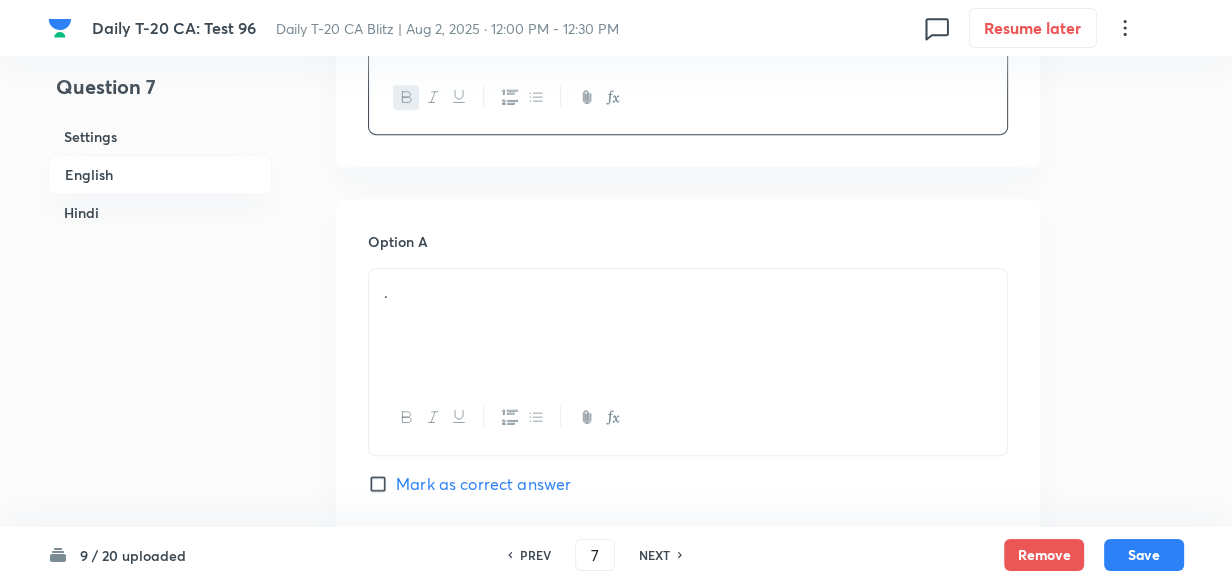 scroll, scrollTop: 789, scrollLeft: 0, axis: vertical 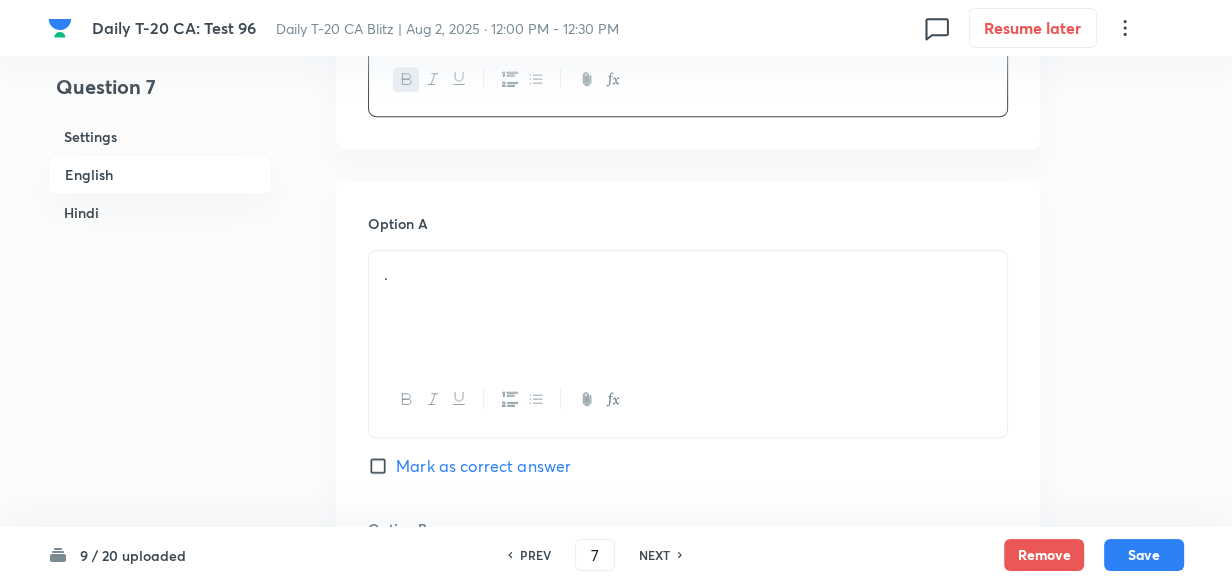 click on "." at bounding box center (688, 274) 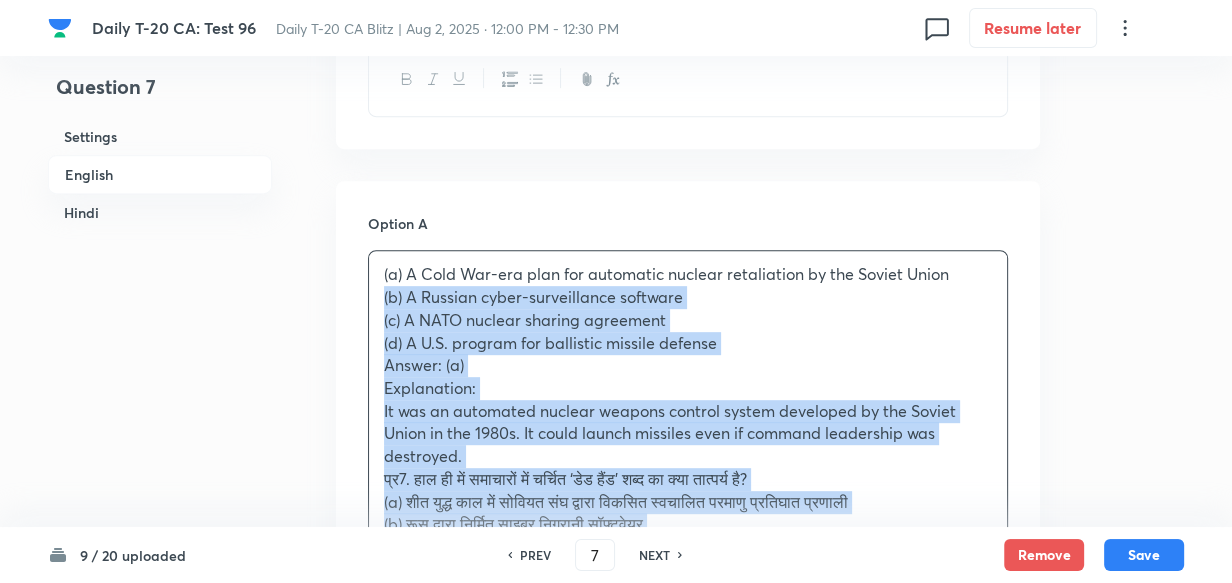 drag, startPoint x: 390, startPoint y: 307, endPoint x: 379, endPoint y: 303, distance: 11.7046995 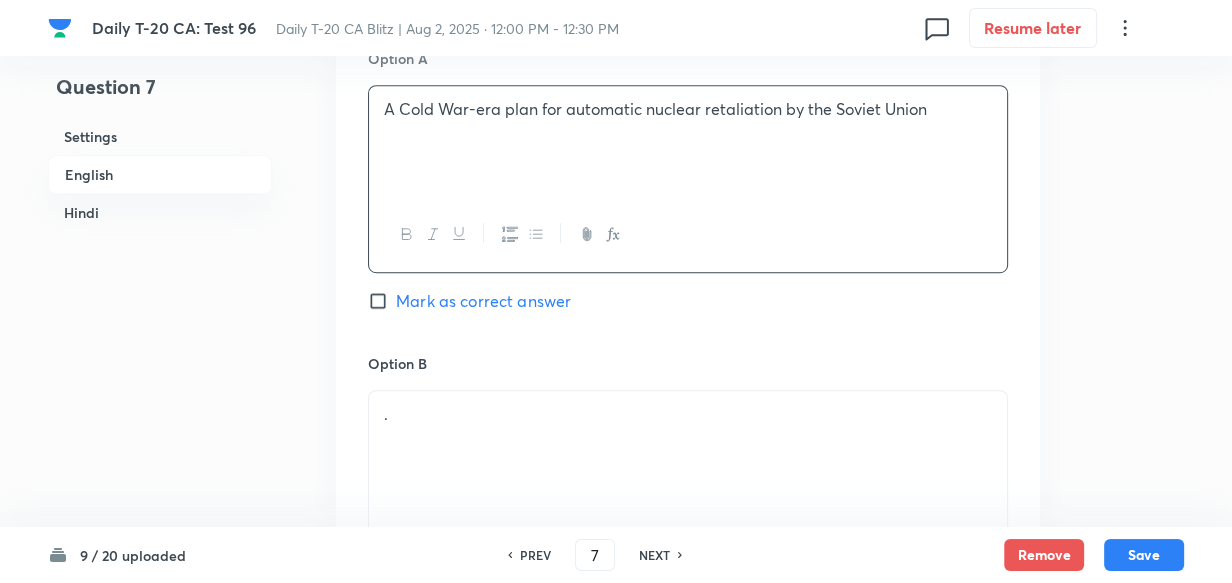 scroll, scrollTop: 1152, scrollLeft: 0, axis: vertical 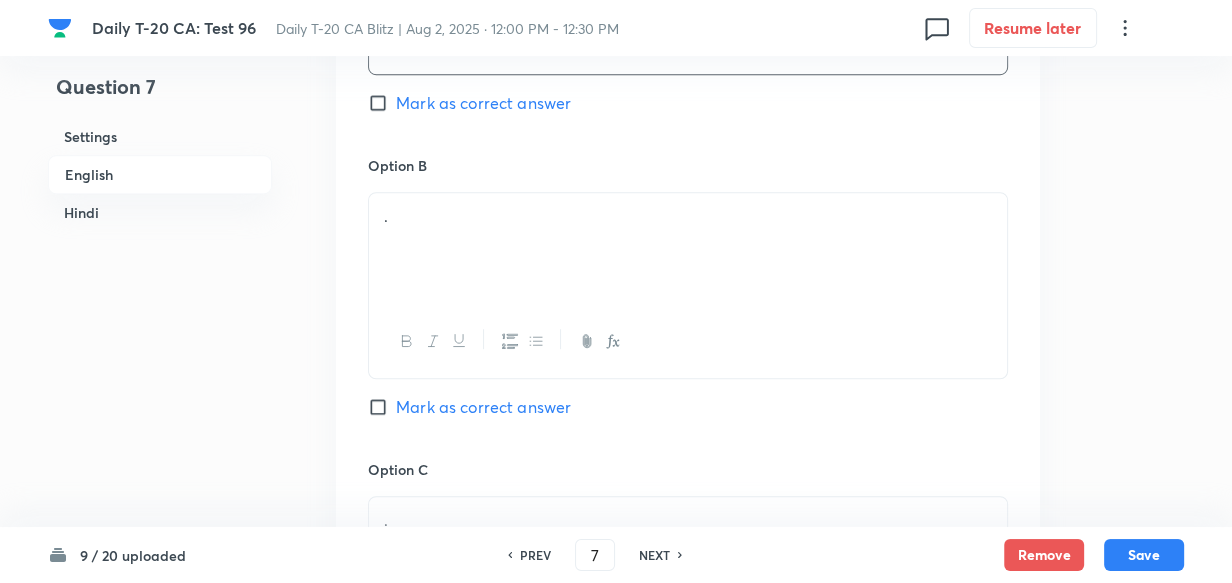 click on "." at bounding box center [688, 249] 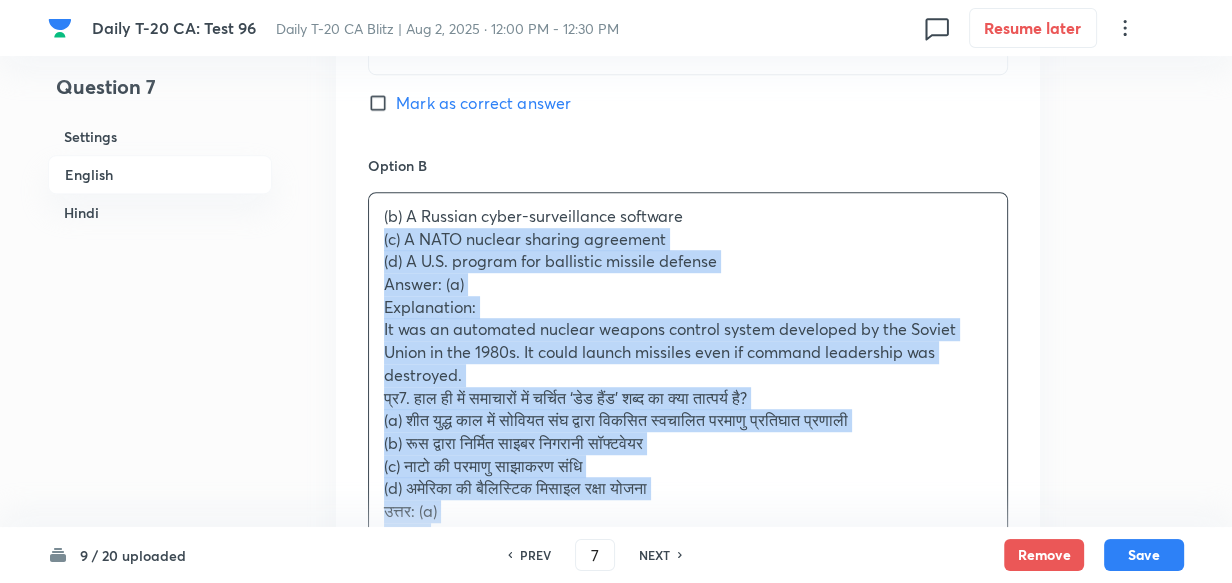 drag, startPoint x: 366, startPoint y: 239, endPoint x: 336, endPoint y: 253, distance: 33.105892 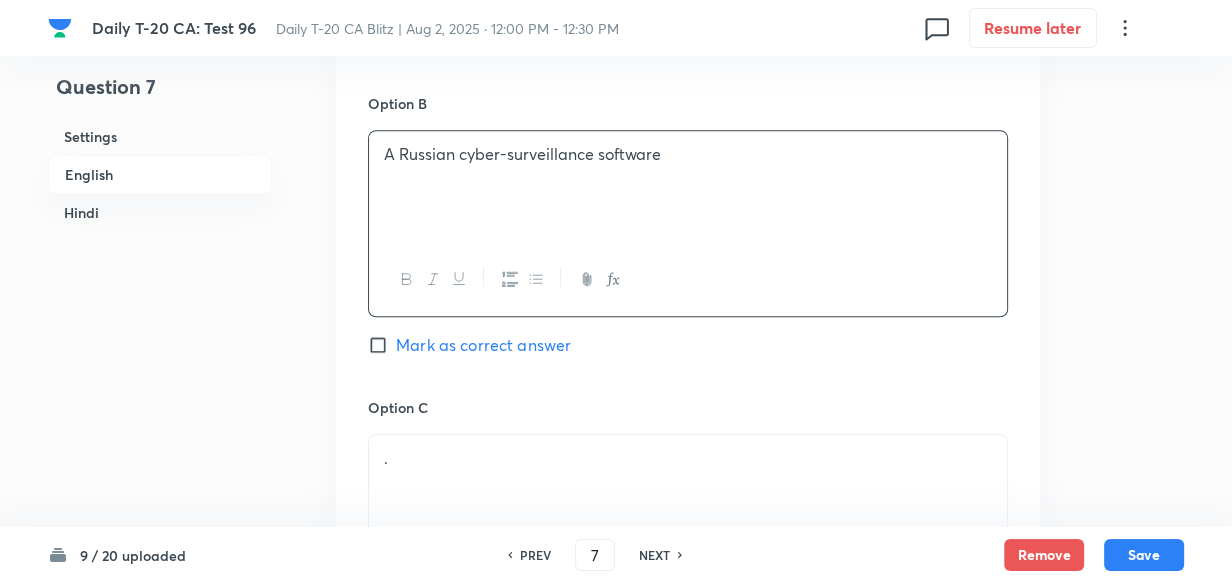 scroll, scrollTop: 1334, scrollLeft: 0, axis: vertical 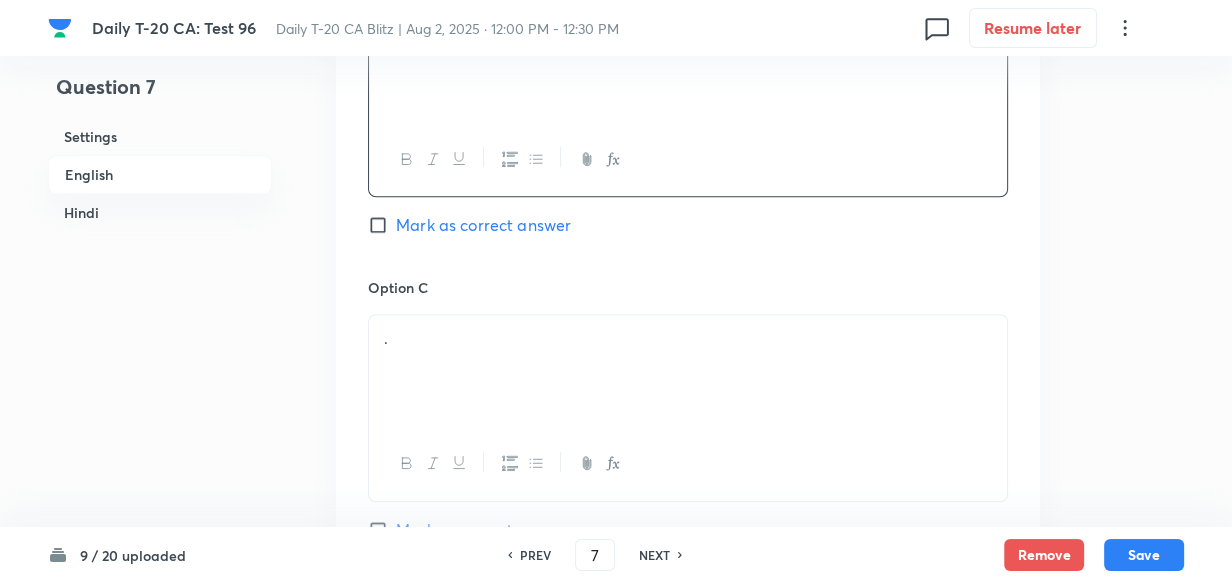 click on "." at bounding box center [688, 371] 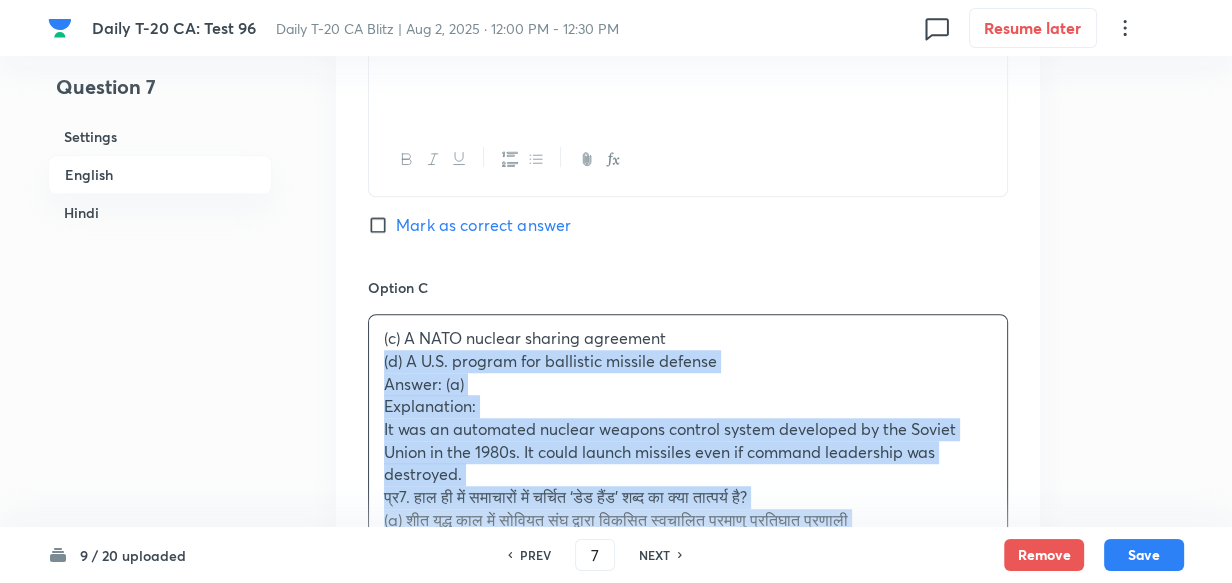 click on "(c) A NATO nuclear sharing agreement (d) A U.S. program for ballistic missile defense Answer: (a) Explanation: It was an automated nuclear weapons control system developed by the Soviet Union in the 1980s. It could launch missiles even if command leadership was destroyed. प्र7. हाल ही में समाचारों में चर्चित ‘डेड हैंड’ शब्द का क्या तात्पर्य है? (a) शीत युद्ध काल में सोवियत संघ द्वारा विकसित स्वचालित परमाणु प्रतिघात प्रणाली (b) रूस द्वारा निर्मित साइबर निगरानी सॉफ्टवेयर (c) नाटो की परमाणु साझाकरण संधि (d) अमेरिका की बैलिस्टिक मिसाइल रक्षा योजना उत्तर: (a)" at bounding box center (688, 509) 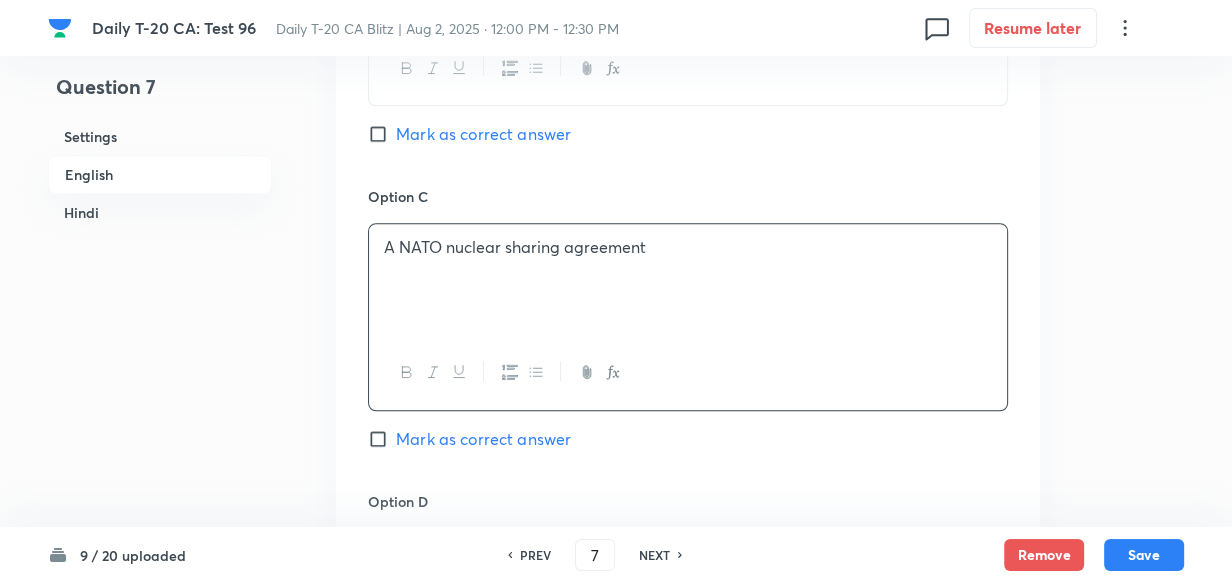 click on "Mark as correct answer" at bounding box center [483, 134] 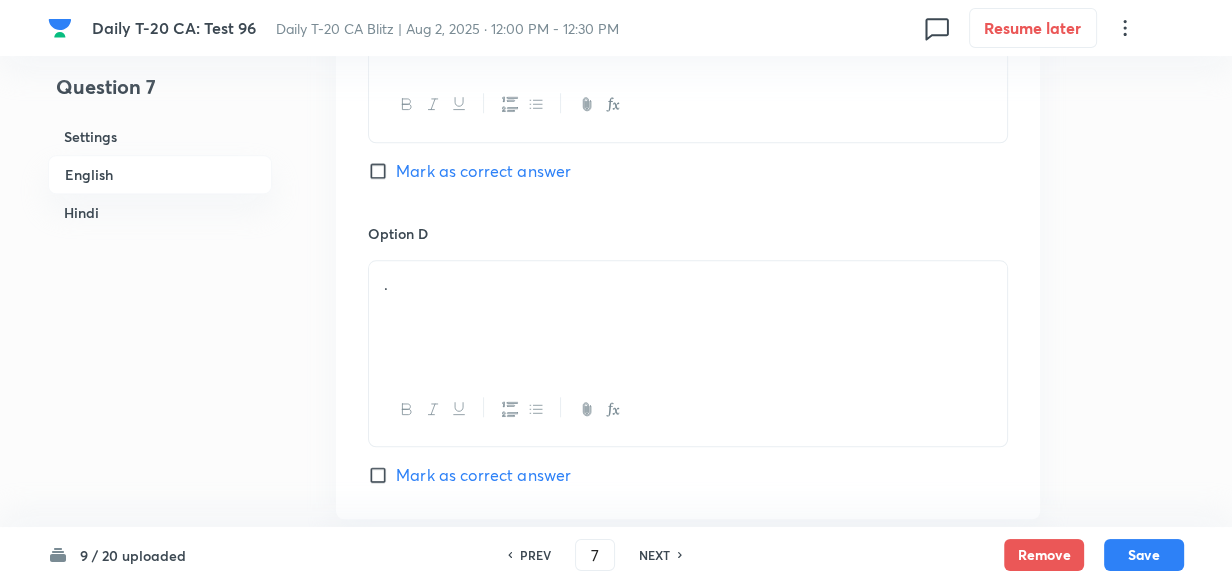 scroll, scrollTop: 1698, scrollLeft: 0, axis: vertical 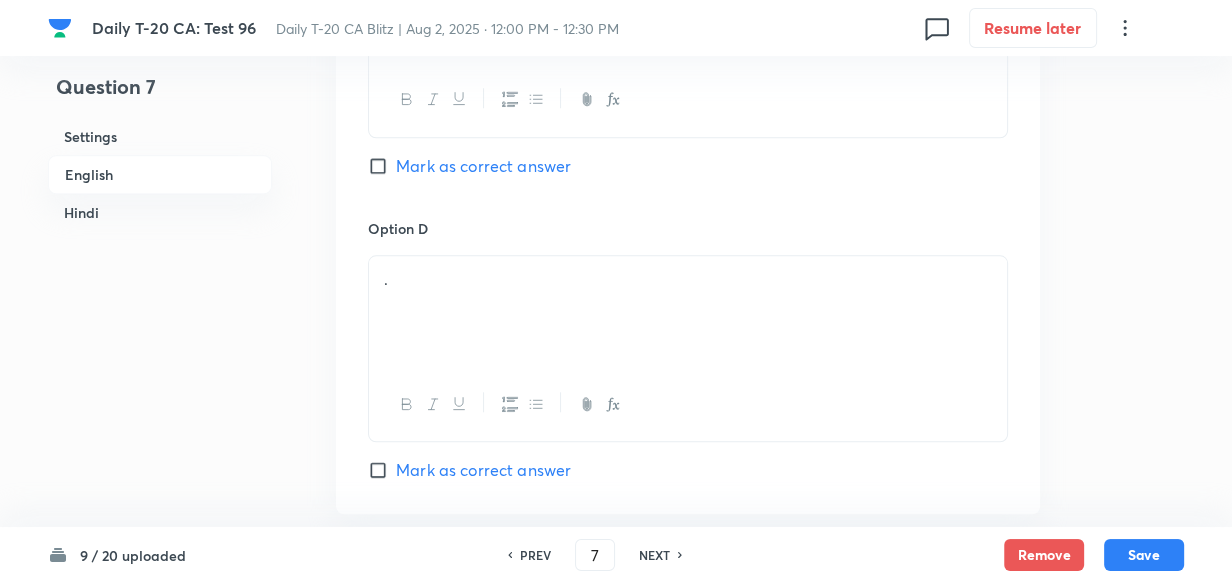 click on "." at bounding box center [688, 312] 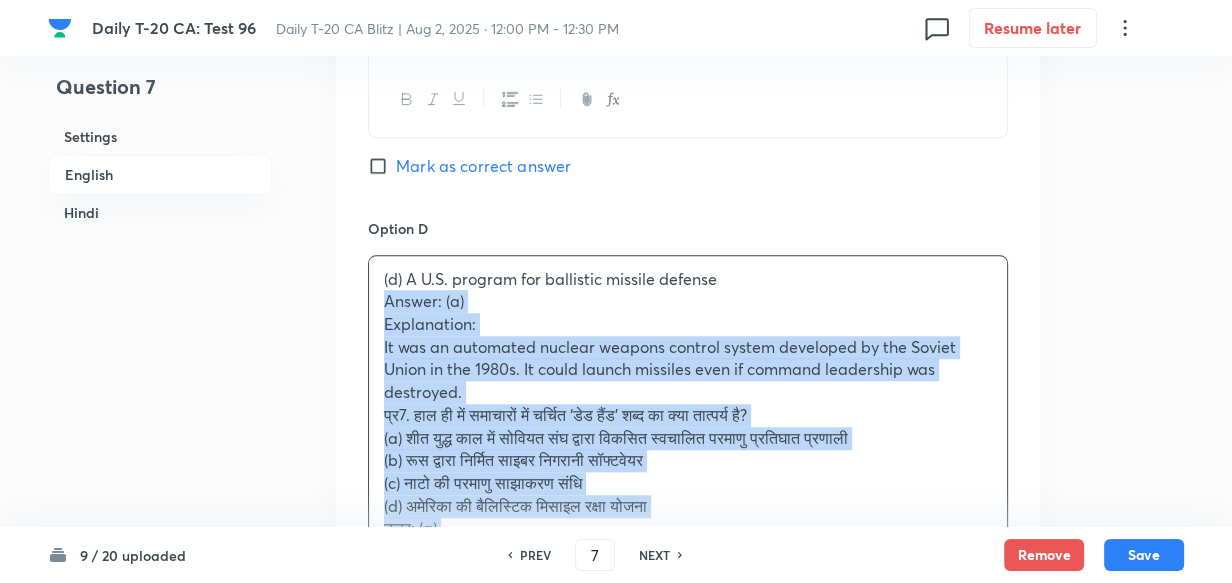 click on "Option A A Cold War-era plan for automatic nuclear retaliation by the Soviet Union Mark as correct answer Option B A Russian cyber-surveillance software Marked as correct Option C A NATO nuclear sharing agreement Mark as correct answer Option D (d) A U.S. program for ballistic missile defense Answer: (a) Explanation: It was an automated nuclear weapons control system developed by the Soviet Union in the 1980s. It could launch missiles even if command leadership was destroyed. प्र7. हाल ही में समाचारों में चर्चित ‘डेड हैंड’ शब्द का क्या तात्पर्य है? (a) शीत युद्ध काल में सोवियत संघ द्वारा विकसित स्वचालित परमाणु प्रतिघात प्रणाली (b) रूस द्वारा निर्मित साइबर निगरानी सॉफ्टवेयर उत्तर: (a)" at bounding box center [688, 19] 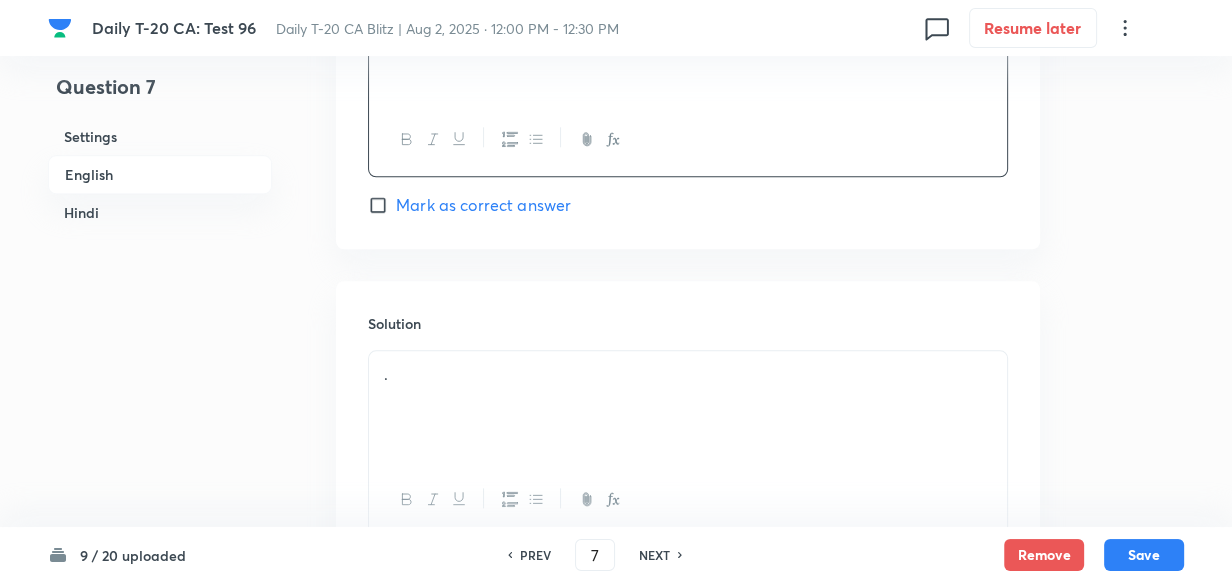 scroll, scrollTop: 2152, scrollLeft: 0, axis: vertical 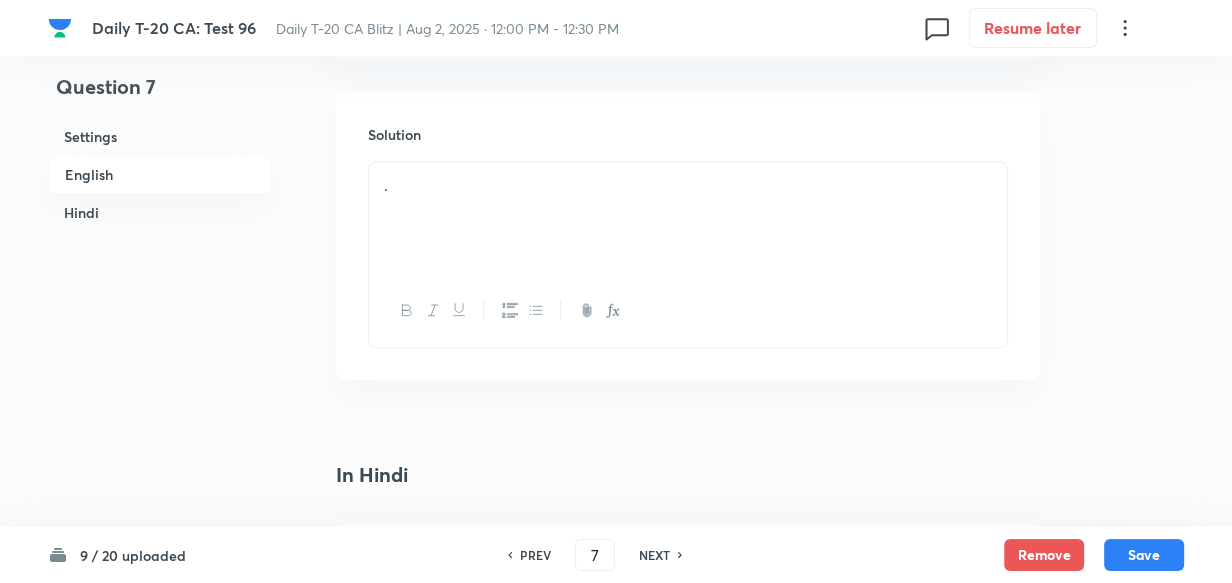 click on "." at bounding box center (688, 218) 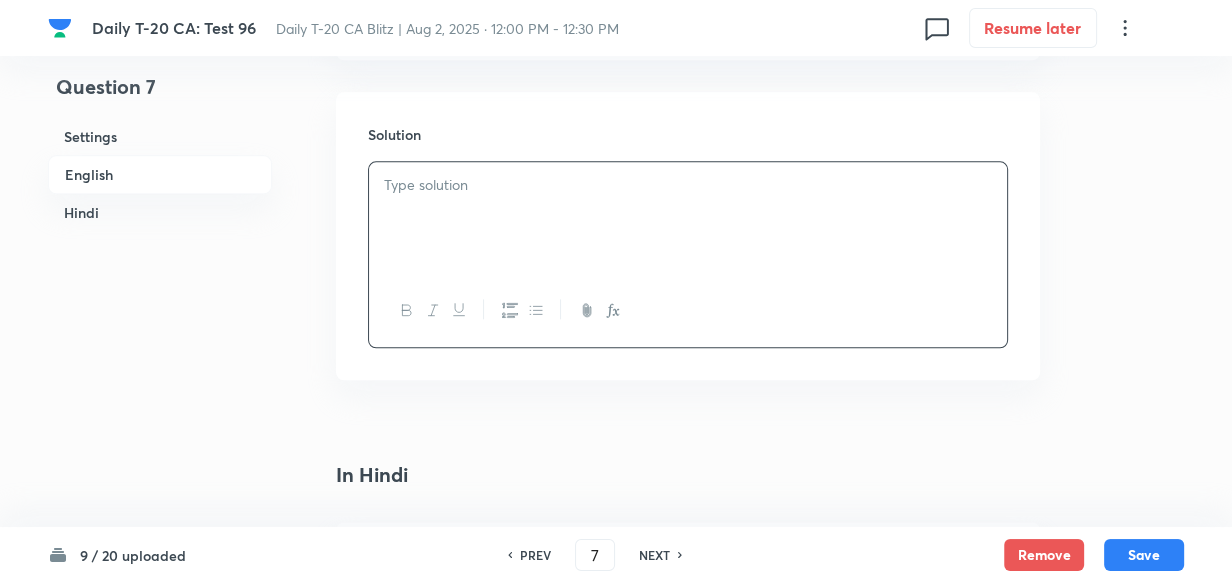 paste 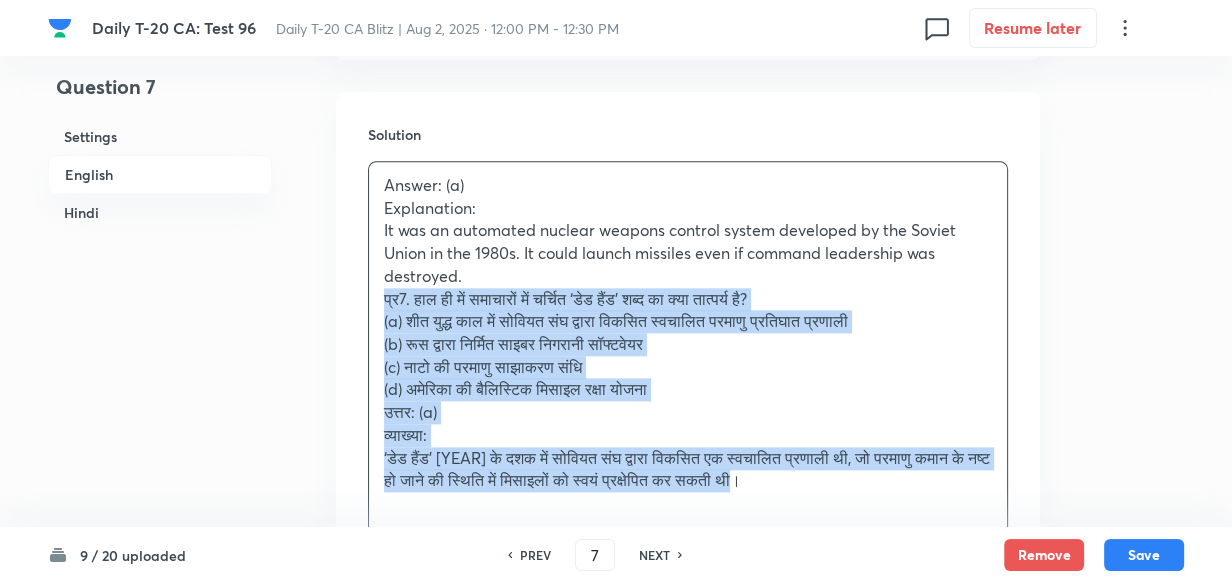 drag, startPoint x: 380, startPoint y: 305, endPoint x: 283, endPoint y: 291, distance: 98.005104 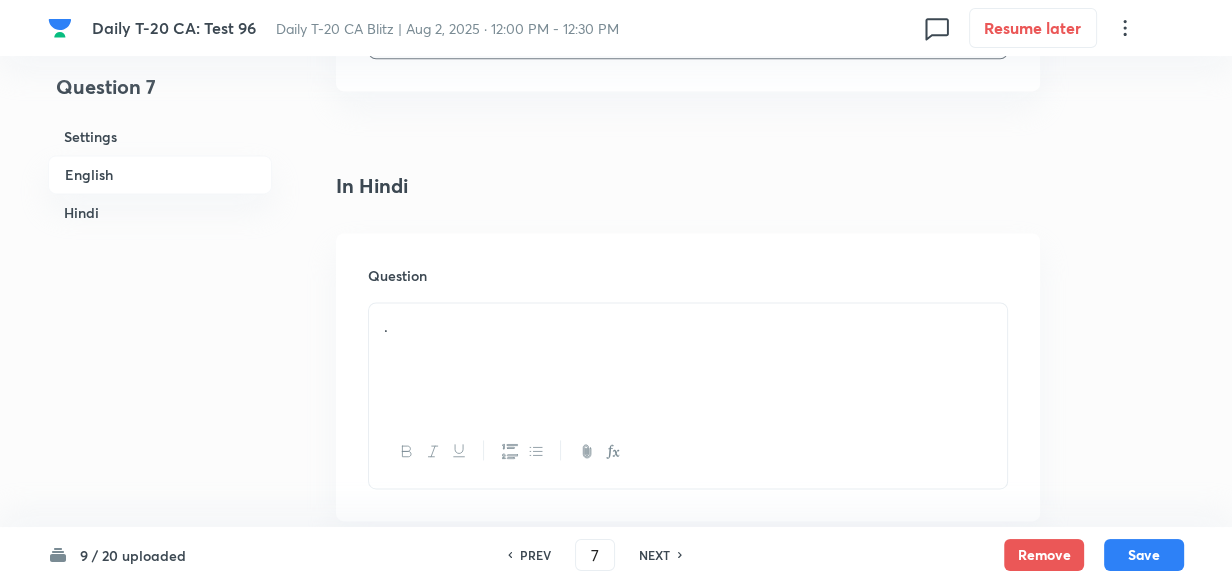 scroll, scrollTop: 2698, scrollLeft: 0, axis: vertical 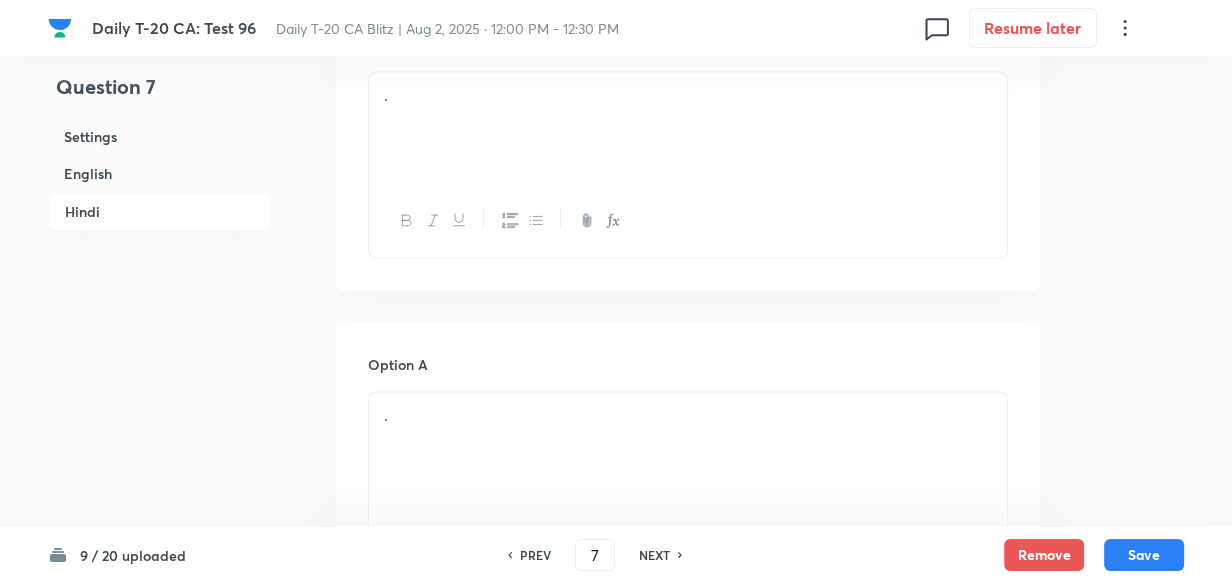 click on "." at bounding box center [688, 128] 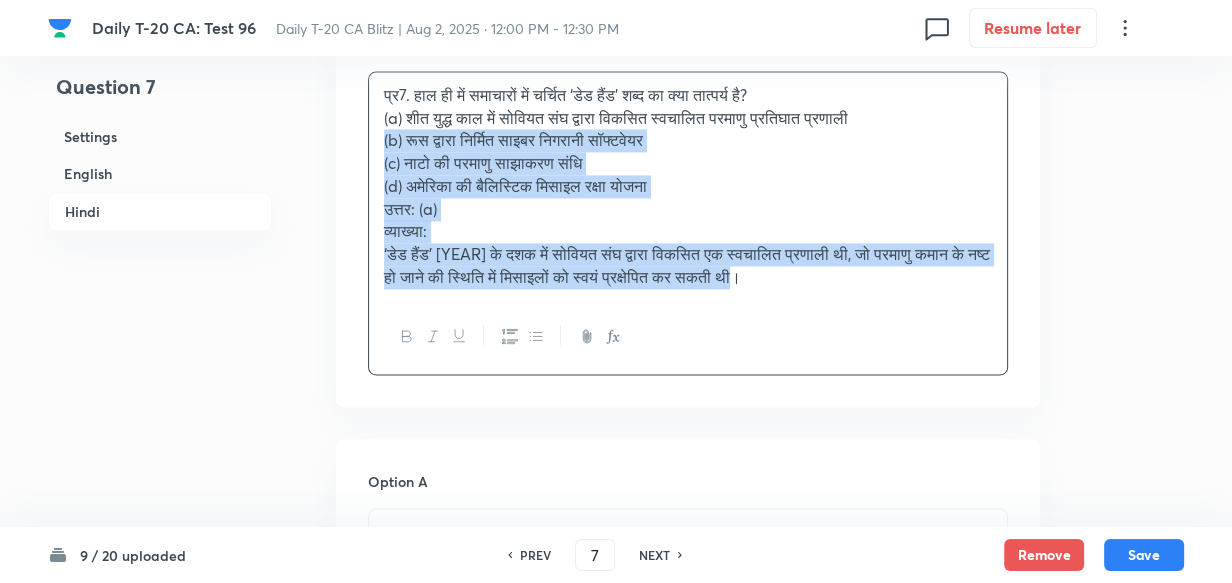 drag, startPoint x: 365, startPoint y: 158, endPoint x: 318, endPoint y: 133, distance: 53.235325 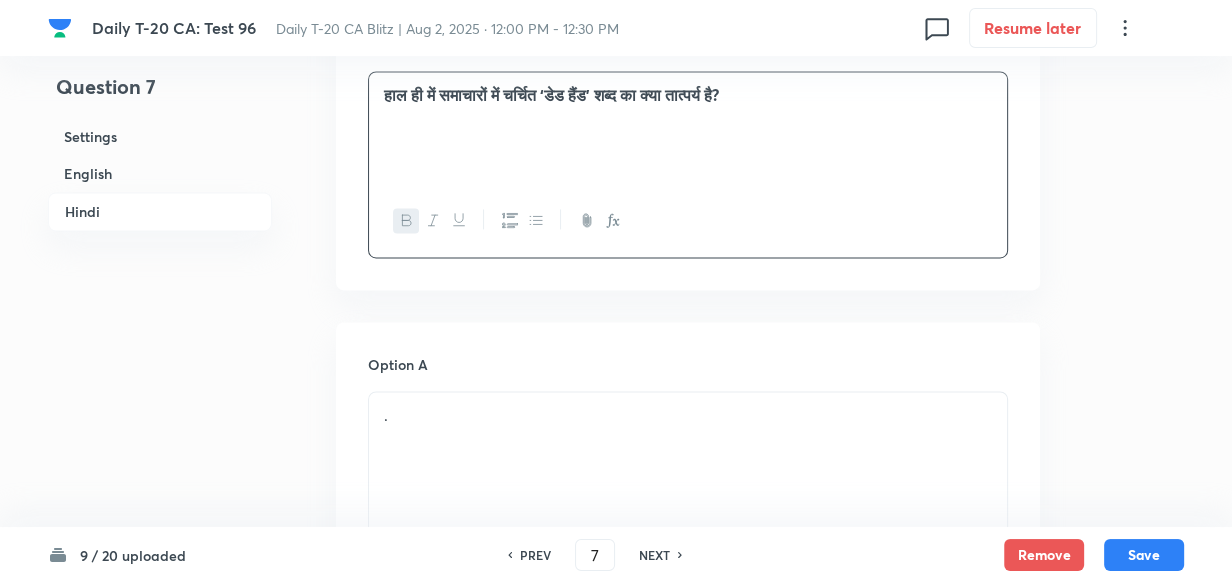 scroll, scrollTop: 2970, scrollLeft: 0, axis: vertical 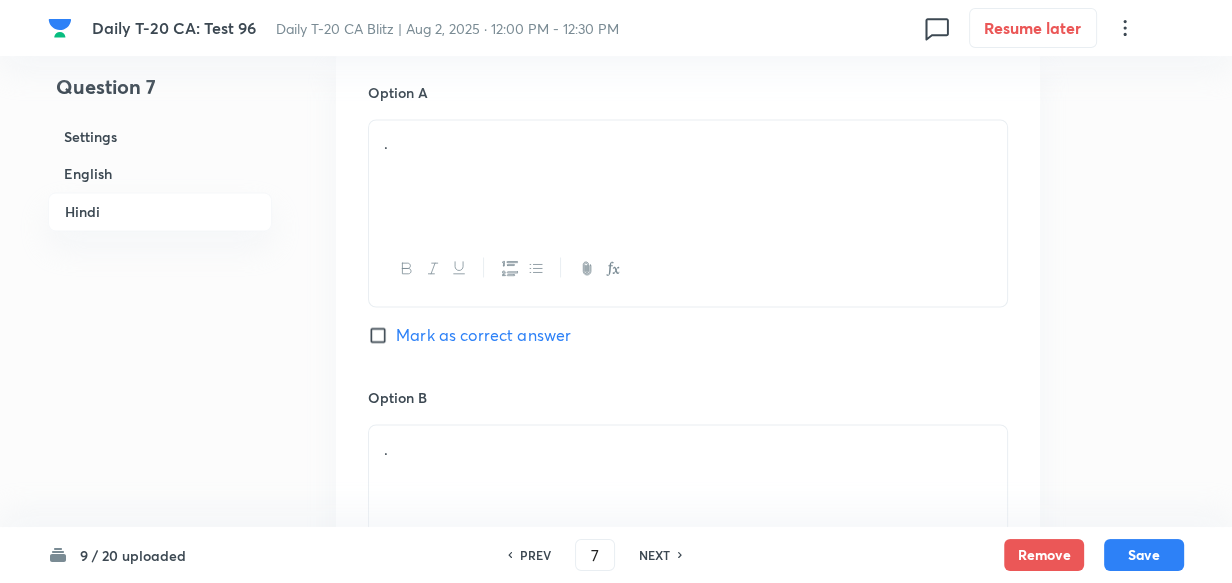 click on "." at bounding box center (688, 176) 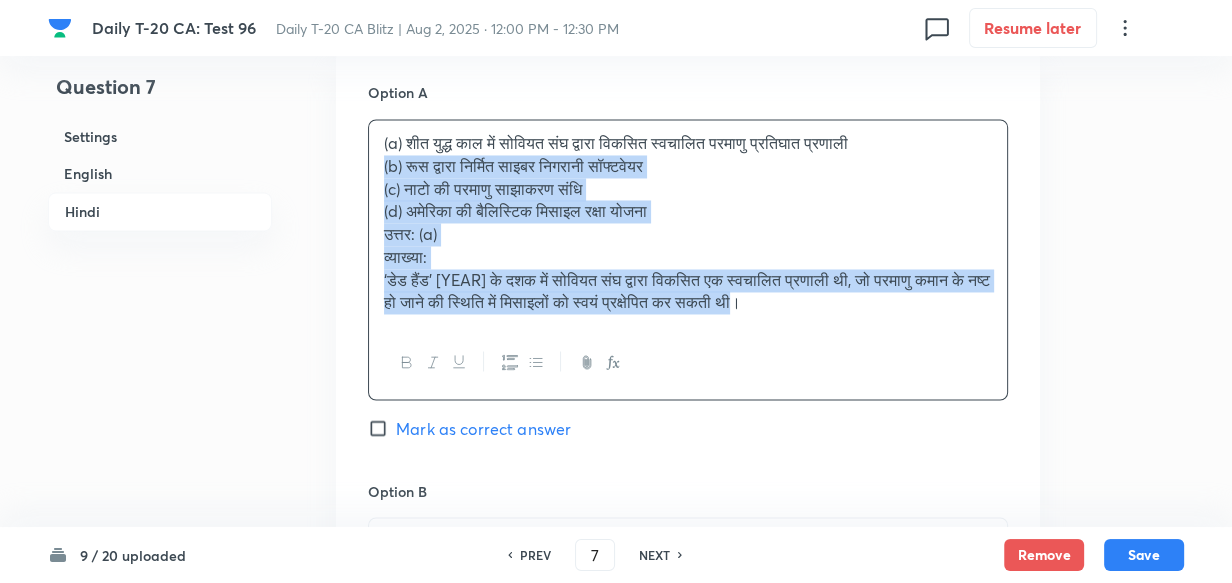 click on "Option A (a) शीत युद्ध काल में सोवियत संघ द्वारा विकसित स्वचालित परमाणु प्रतिघात प्रणाली (b) रूस द्वारा निर्मित साइबर निगरानी सॉफ्टवेयर (c) नाटो की परमाणु साझाकरण संधि (d) अमेरिका की बैलिस्टिक मिसाइल रक्षा योजना उत्तर: (a) व्याख्या: ‘डेड हैंड’ [YEAR] के दशक में सोवियत संघ द्वारा विकसित एक स्वचालित प्रणाली थी, जो परमाणु कमान के नष्ट हो जाने की स्थिति में मिसाइलों को स्वयं प्रक्षेपित कर सकती थी। Mark as correct answer Option B . ." at bounding box center (688, 717) 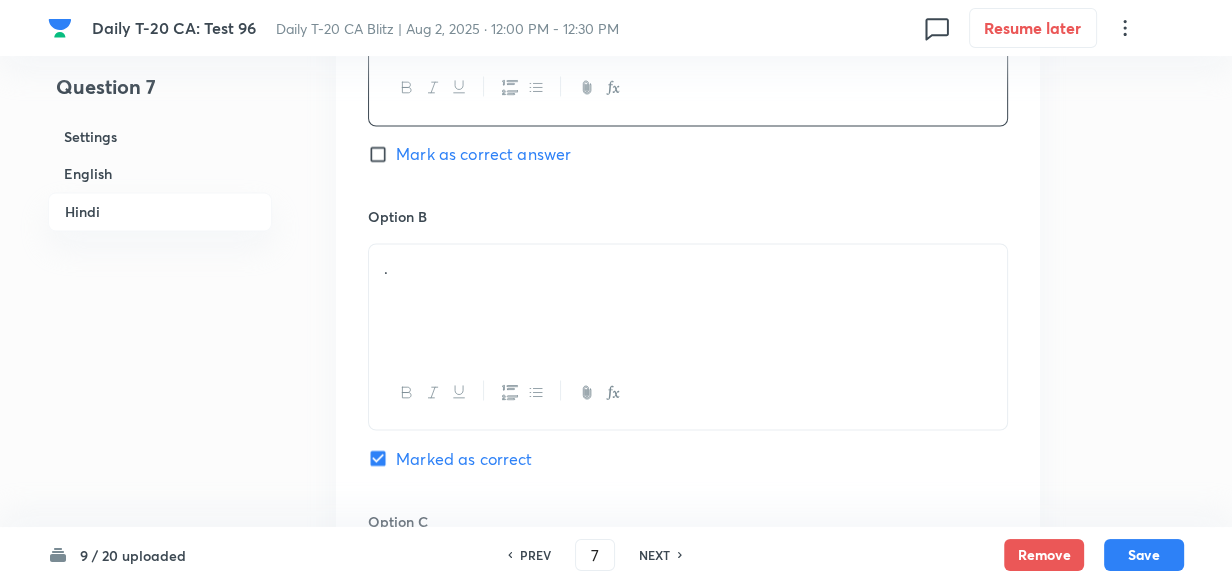 scroll, scrollTop: 3152, scrollLeft: 0, axis: vertical 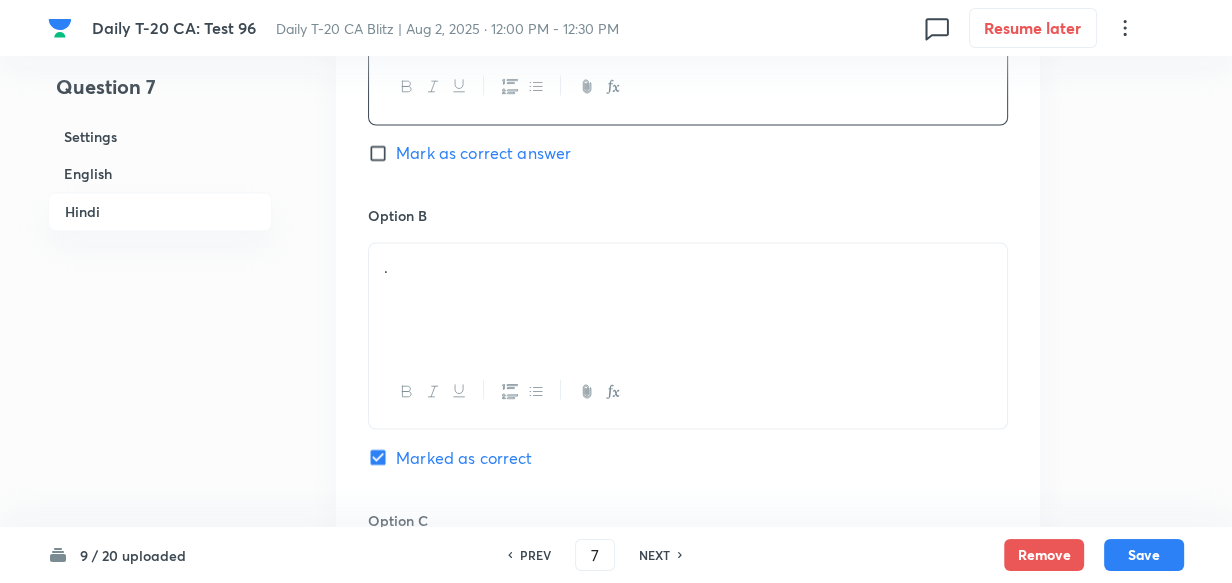 click on "." at bounding box center (688, 299) 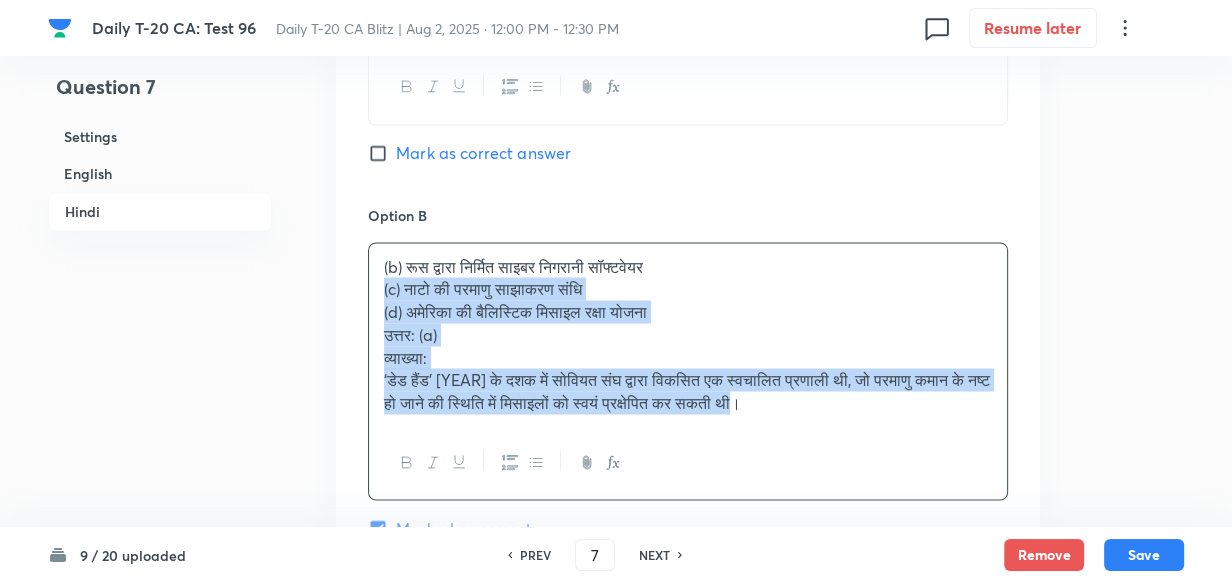 click on "Option A शीत युद्ध काल में सोवियत संघ द्वारा विकसित स्वचालित परमाणु प्रतिघात प्रणाली Mark as correct answer Option B (b) रूस द्वारा निर्मित साइबर निगरानी सॉफ्टवेयर (c) नाटो की परमाणु साझाकरण संधि (d) अमेरिका की बैलिस्टिक मिसाइल रक्षा योजना उत्तर: (a) व्याख्या: ‘डेड हैंड’ 1980 के दशक में सोवियत संघ द्वारा विकसित एक स्वचालित प्रणाली थी, जो परमाणु कमान के नष्ट हो जाने की स्थिति में मिसाइलों को स्वयं प्रक्षेपित कर सकती थी। . ." at bounding box center [688, 524] 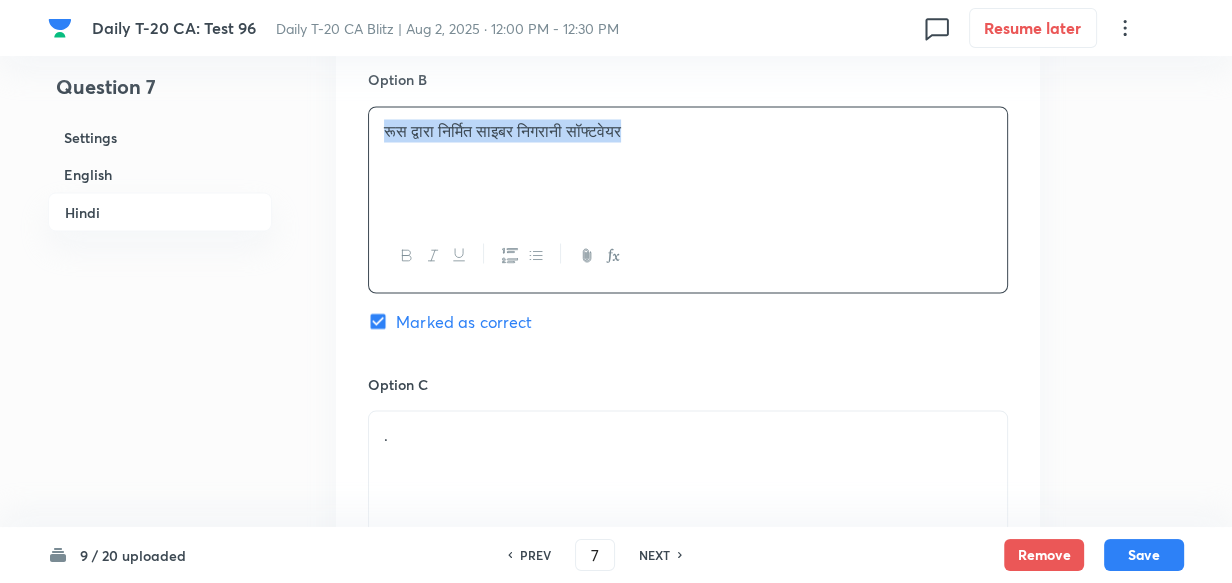 scroll, scrollTop: 3425, scrollLeft: 0, axis: vertical 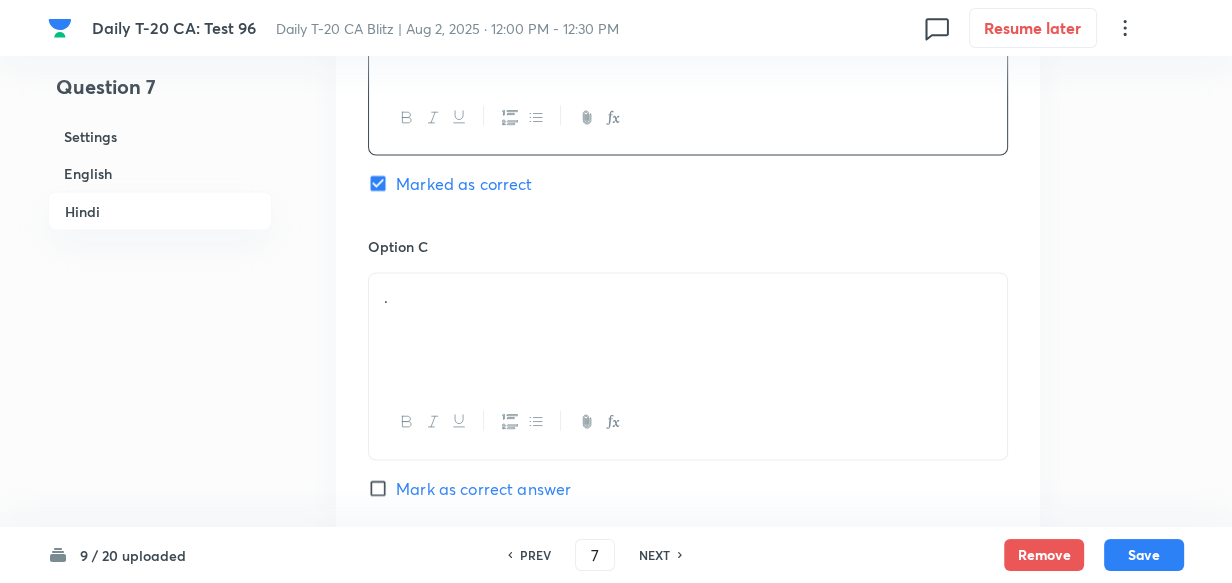 click on "." at bounding box center [688, 330] 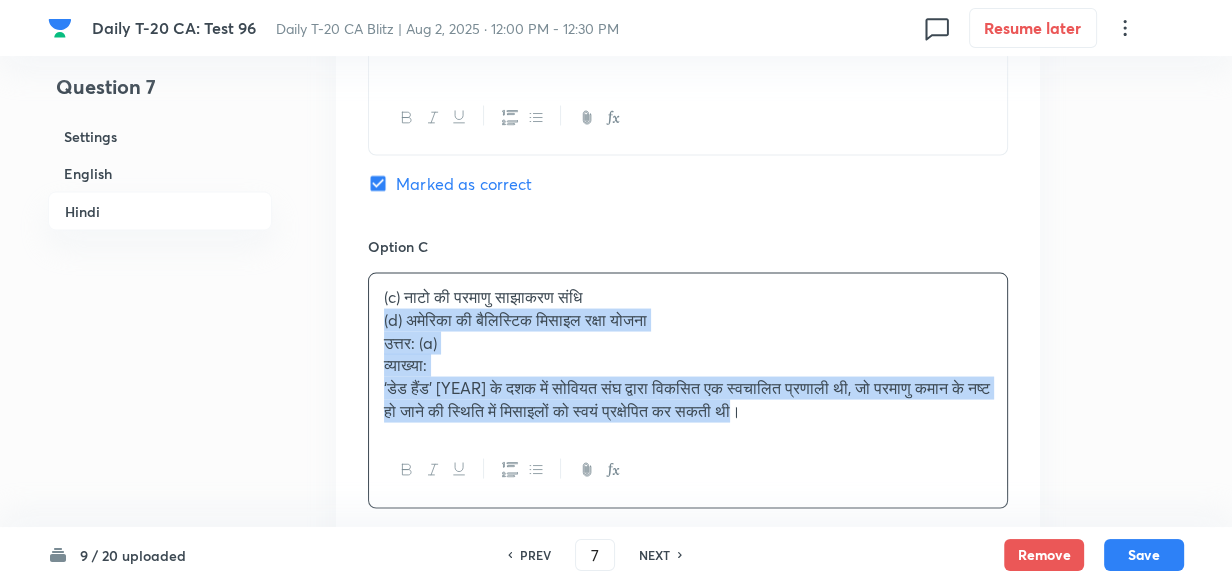 click on "Option A शीत युद्ध काल में सोवियत संघ द्वारा विकसित स्वचालित परमाणु प्रतिघात प्रणाली Mark as correct answer Option B रूस द्वारा निर्मित साइबर निगरानी सॉफ्टवेयर Marked as correct Option C (c) नाटो की परमाणु साझाकरण संधि (d) अमेरिका की बैलिस्टिक मिसाइल रक्षा योजना उत्तर: (a) व्याख्या: Mark as correct answer Option D . Mark as correct answer" at bounding box center (688, 240) 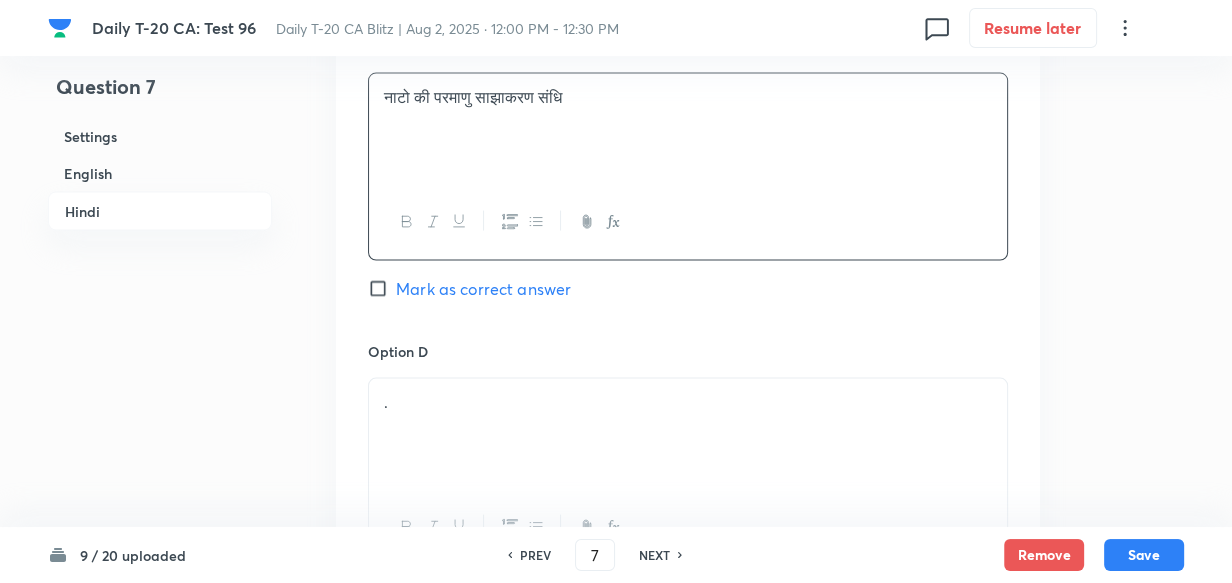 scroll, scrollTop: 3880, scrollLeft: 0, axis: vertical 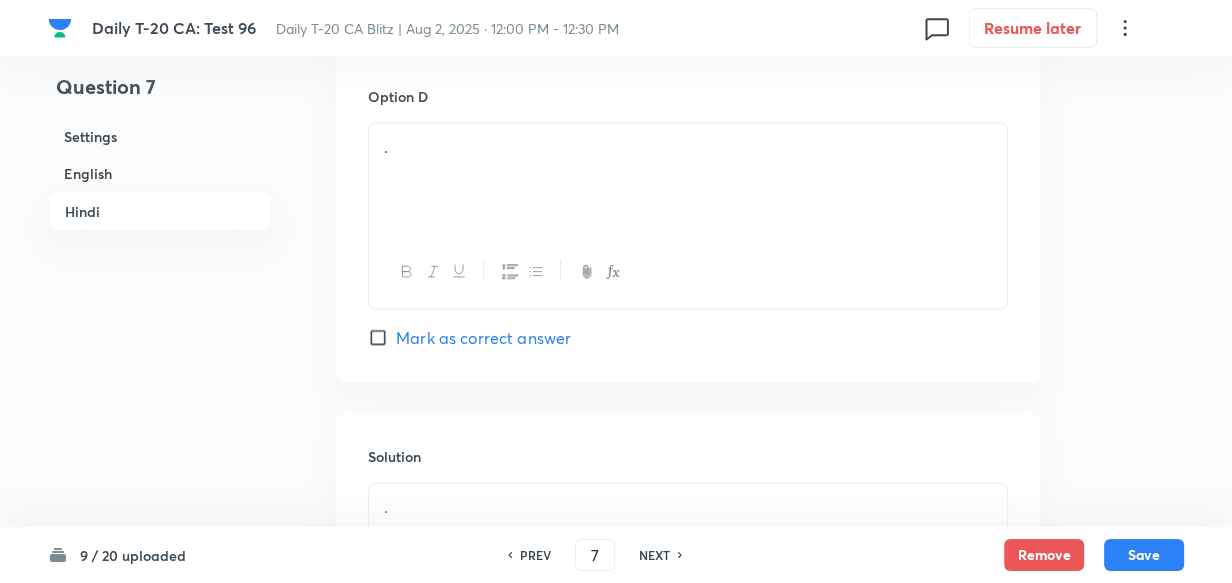click on "." at bounding box center (688, 180) 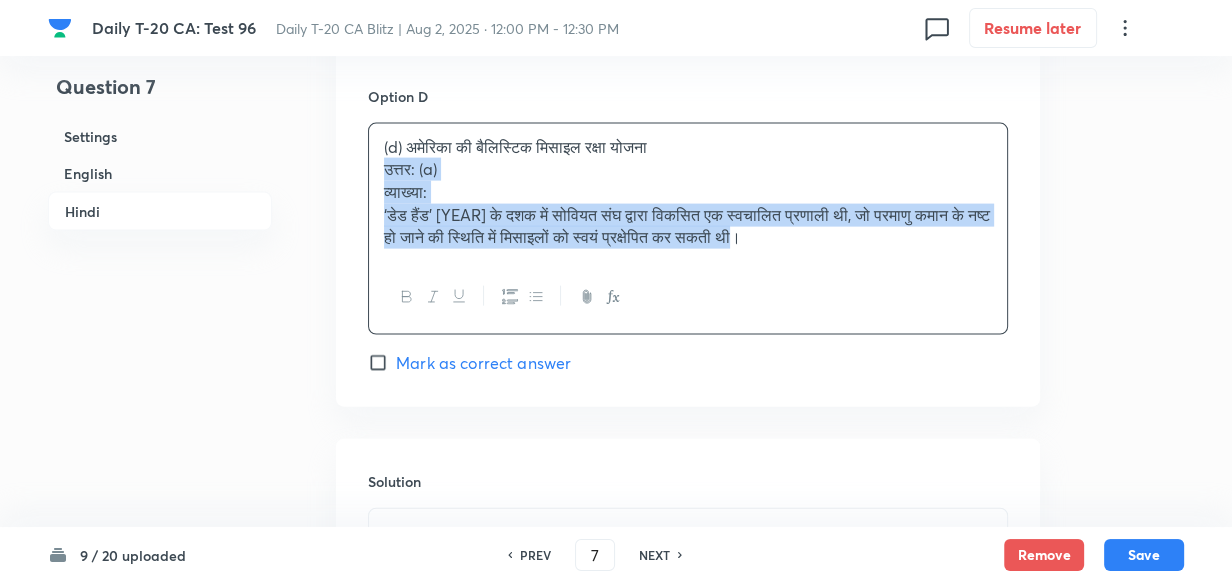 click on "(d) अमेरिका की बैलिस्टिक मिसाइल रक्षा योजना उत्तर: (a) व्याख्या: ‘डेड हैंड’ 1980 के दशक में सोवियत संघ द्वारा विकसित एक स्वचालित प्रणाली थी, जो परमाणु कमान के नष्ट हो जाने की स्थिति में मिसाइलों को स्वयं प्रक्षेपित कर सकती थी।" at bounding box center [688, 193] 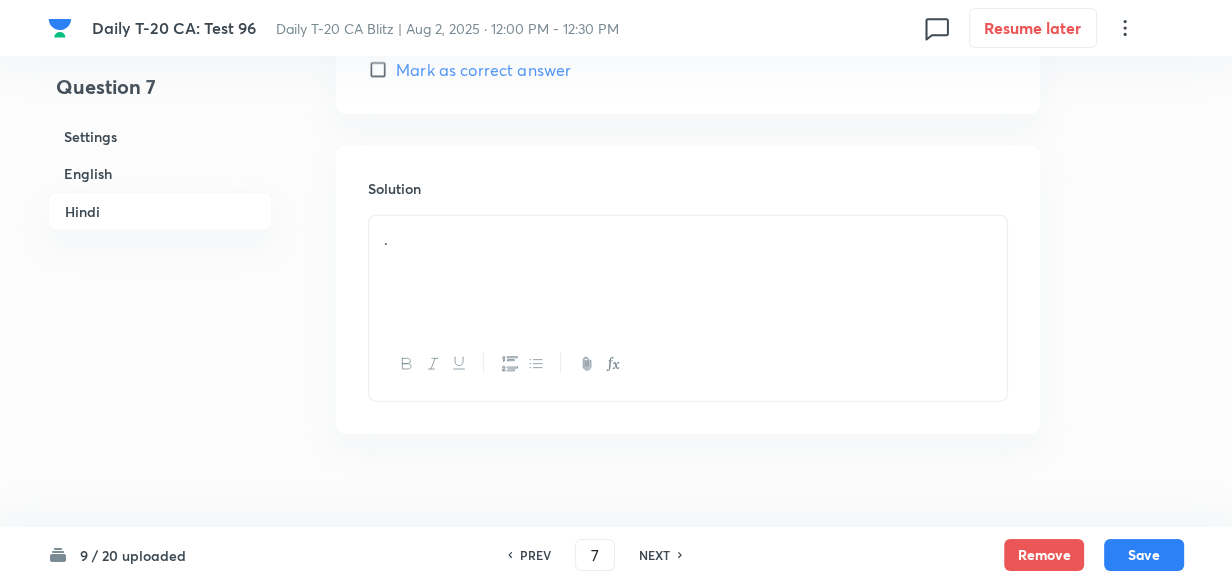 scroll, scrollTop: 4152, scrollLeft: 0, axis: vertical 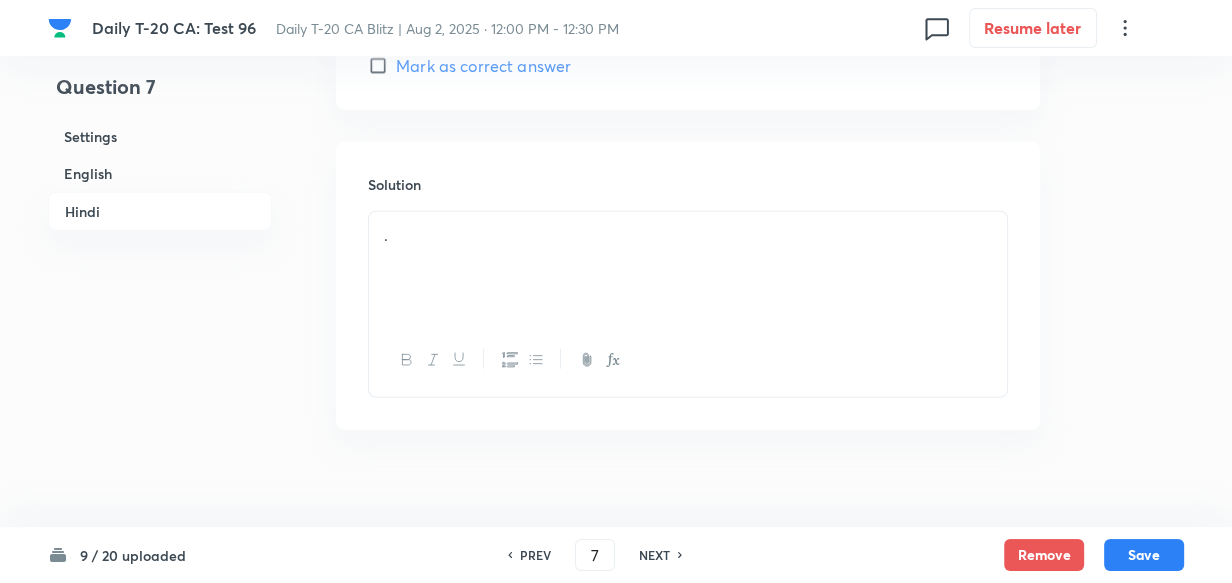 click on "." at bounding box center (688, 268) 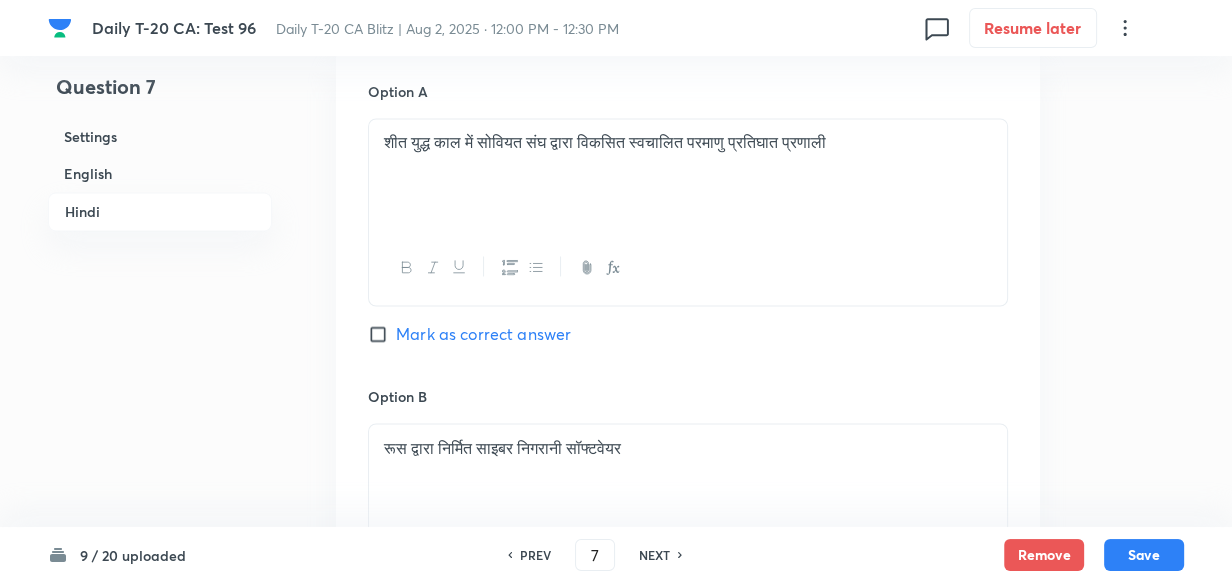 scroll, scrollTop: 2970, scrollLeft: 0, axis: vertical 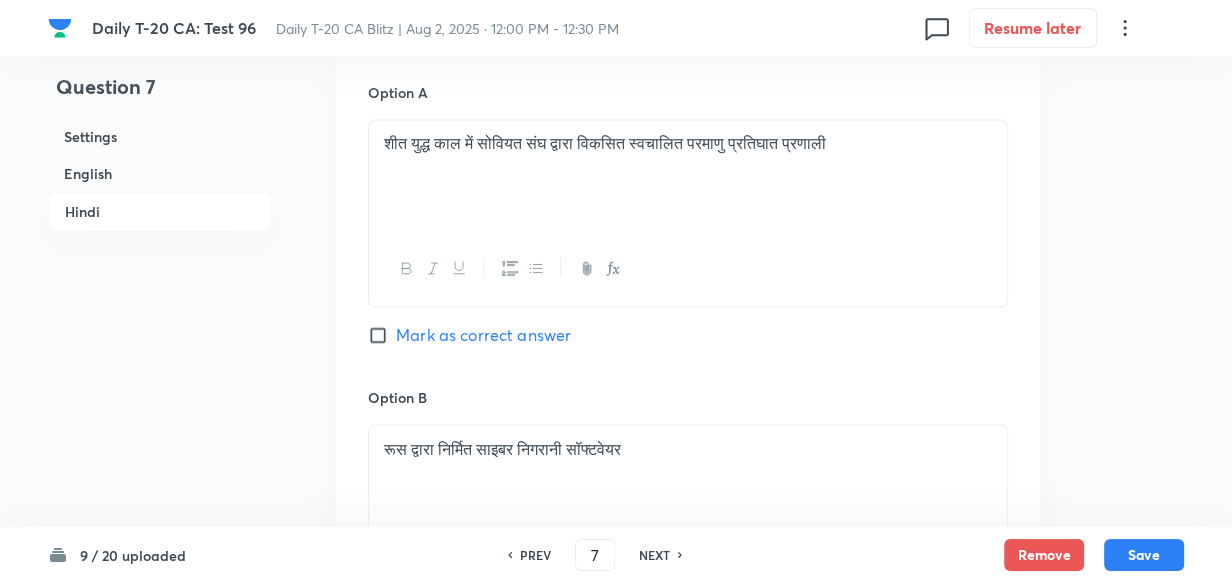 click on "Mark as correct answer" at bounding box center (483, 335) 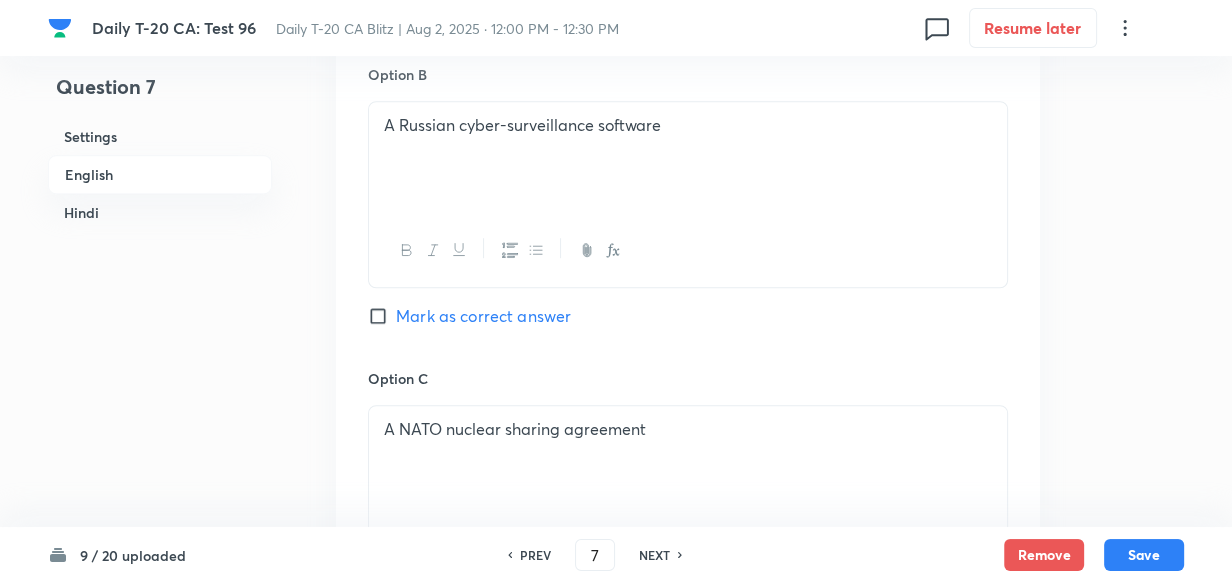 scroll, scrollTop: 1061, scrollLeft: 0, axis: vertical 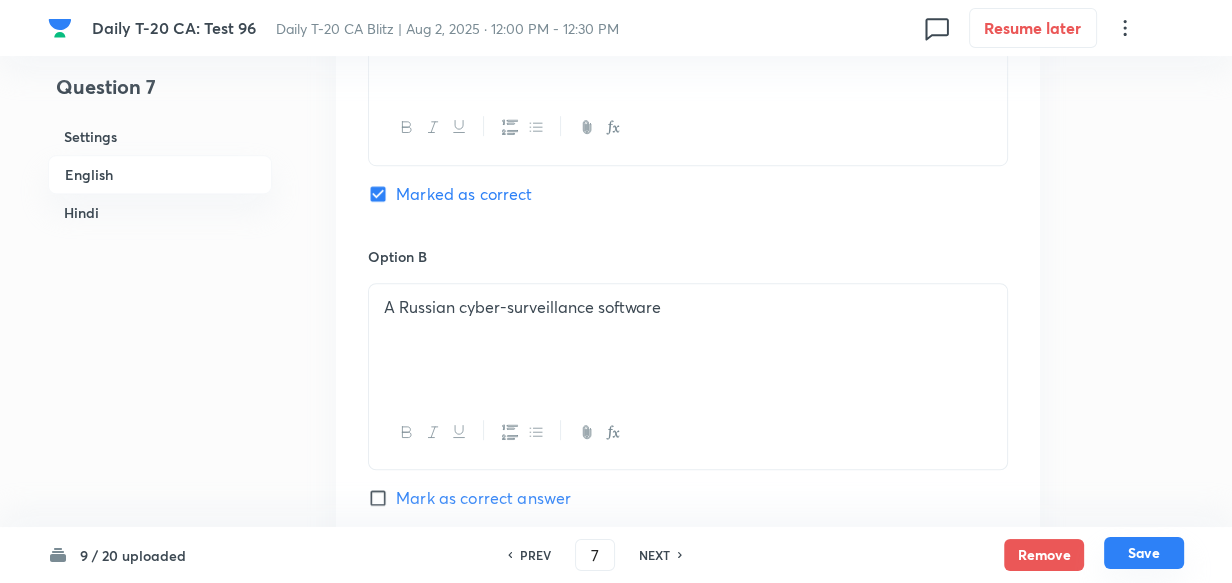 click on "Save" at bounding box center [1144, 553] 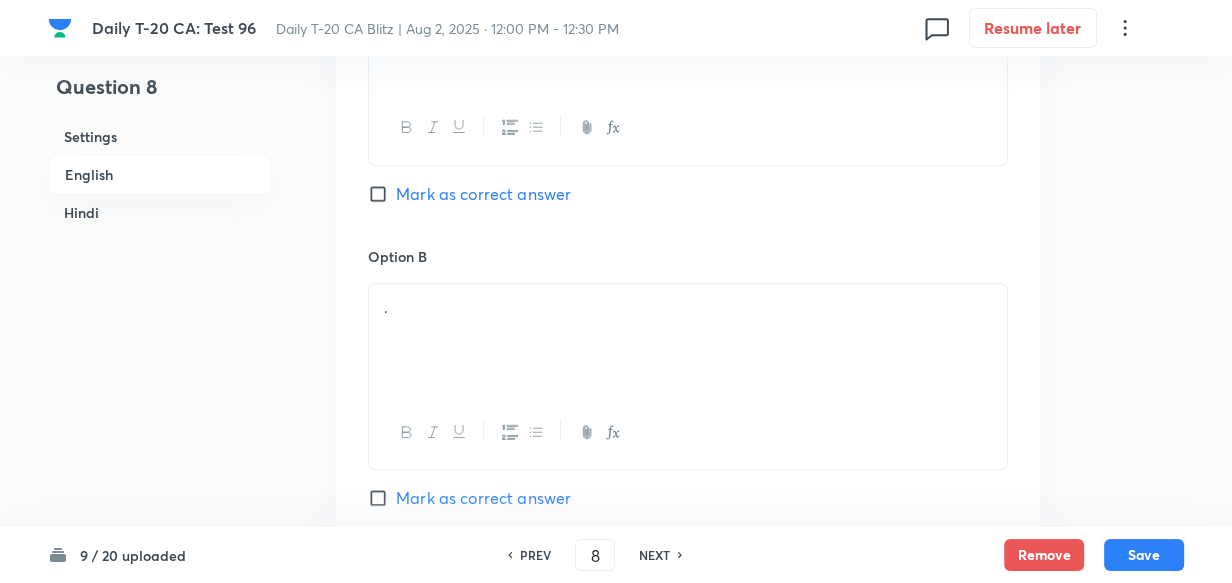 click on "English" at bounding box center (160, 174) 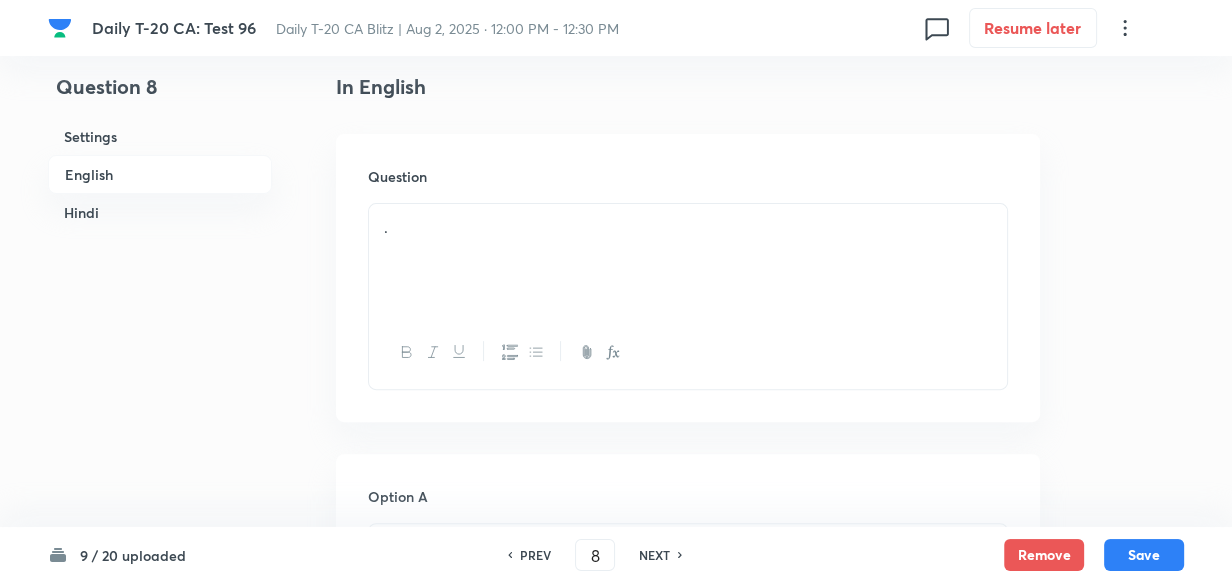 click on "." at bounding box center (688, 260) 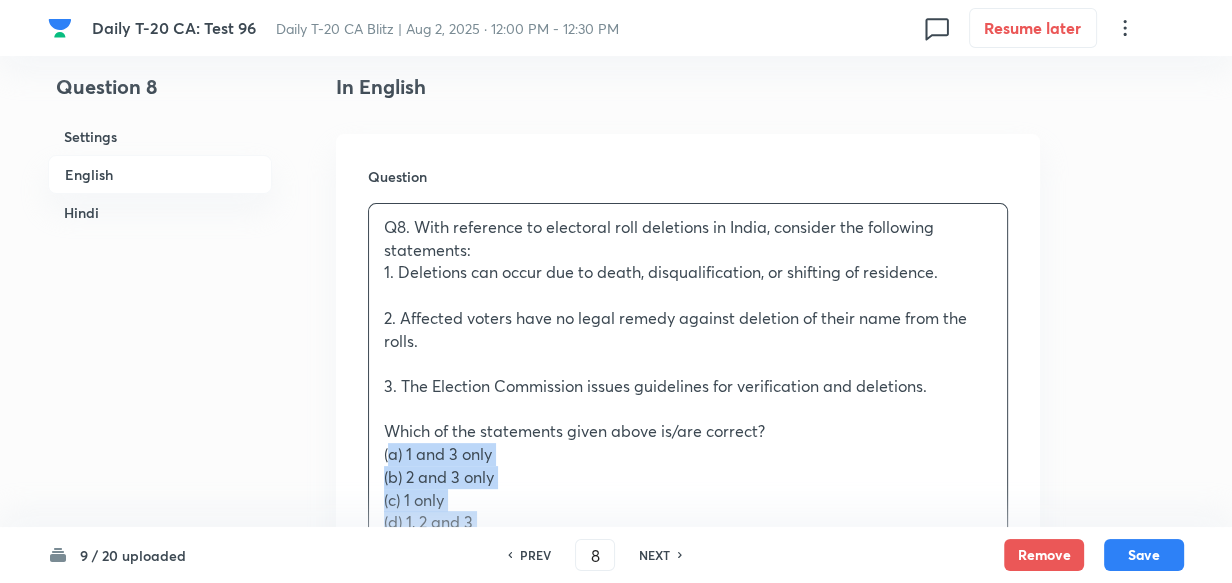 drag, startPoint x: 385, startPoint y: 457, endPoint x: 373, endPoint y: 457, distance: 12 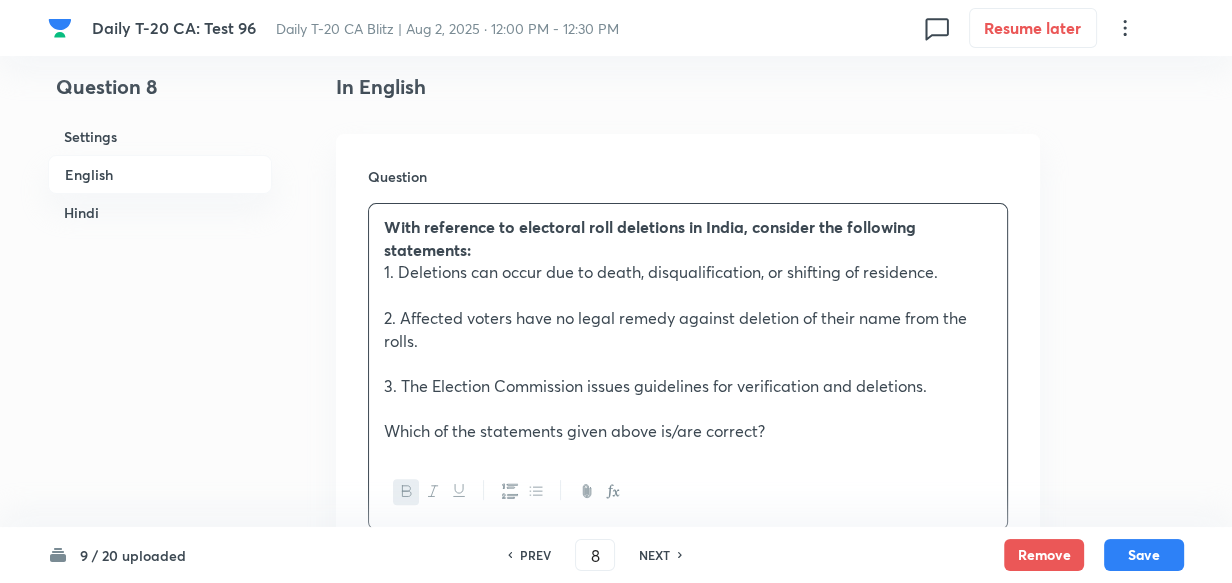scroll, scrollTop: 1061, scrollLeft: 0, axis: vertical 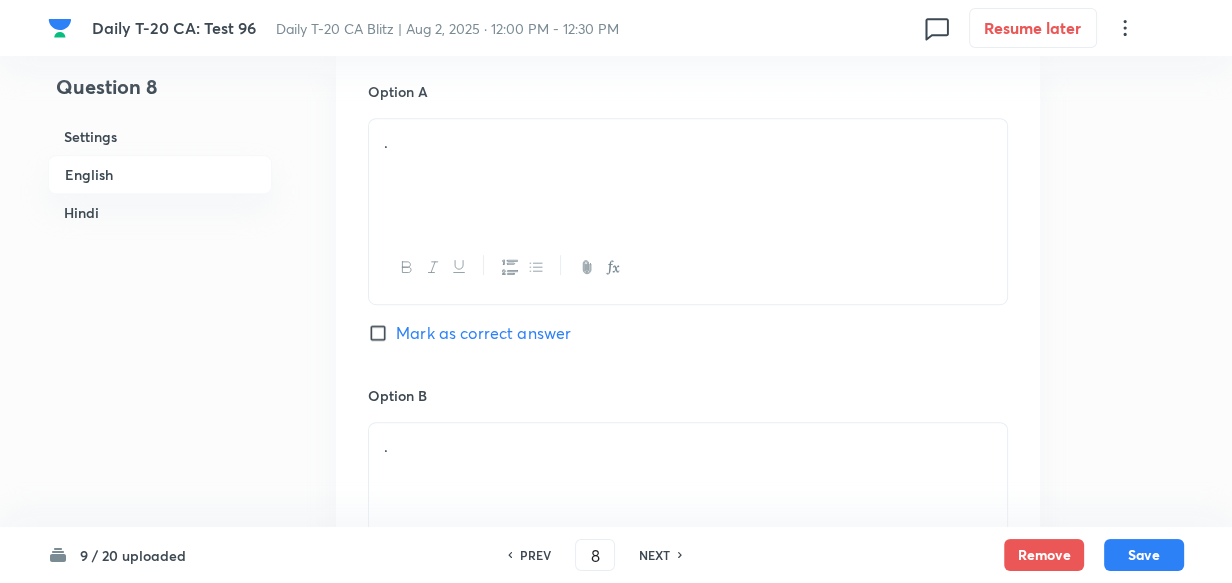 click on "." at bounding box center (688, 175) 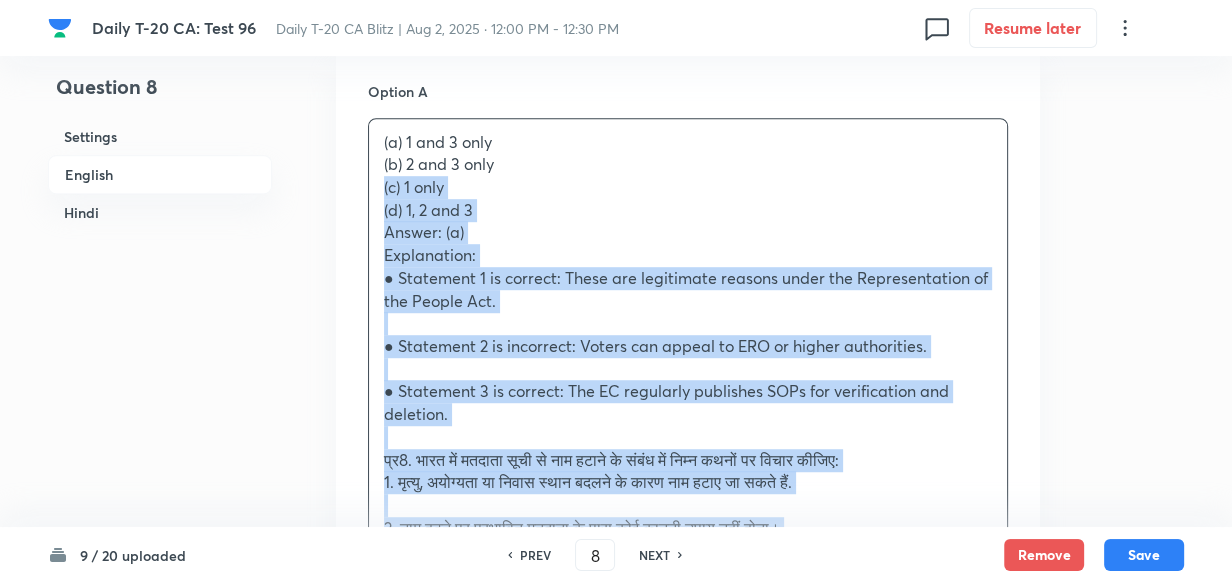 click on "Option A (a) 1 and 3 only (b) 2 and 3 only (c) 1 only (d) 1, 2 and 3 Answer: (a) Explanation: ●	Statement 1 is correct: These are legitimate reasons under the Representation of the People Act. ●	Statement 2 is incorrect: Voters can appeal to ERO or higher authorities. ●	Statement 3 is correct: The EC regularly publishes SOPs for verification and deletion. प्र8. भारत में मतदाता सूची से नाम हटाने के संबंध में निम्न कथनों पर विचार कीजिए: 1.	मृत्यु, अयोग्यता या निवास स्थान बदलने के कारण नाम हटाए जा सकते हैं। 2.	नाम हटने पर प्रभावित मतदाता के पास कोई कानूनी उपाय नहीं होता। उपरोक्त में से कौन-से कथन सही हैं? (c) केवल 1 . . ." at bounding box center [688, 1000] 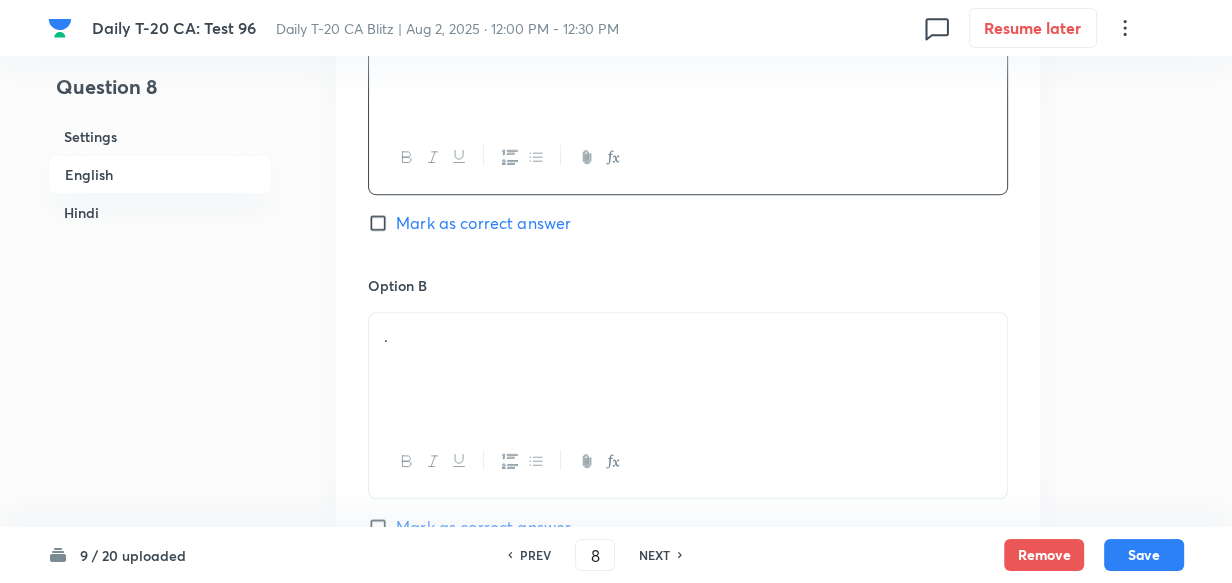 scroll, scrollTop: 1334, scrollLeft: 0, axis: vertical 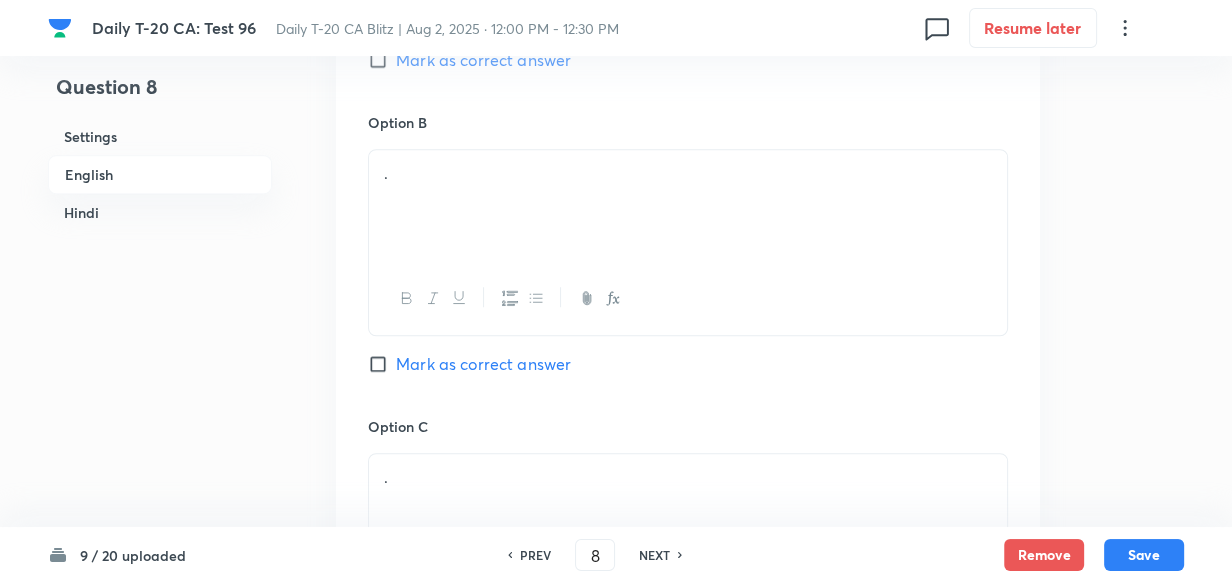 click on "." at bounding box center [688, 206] 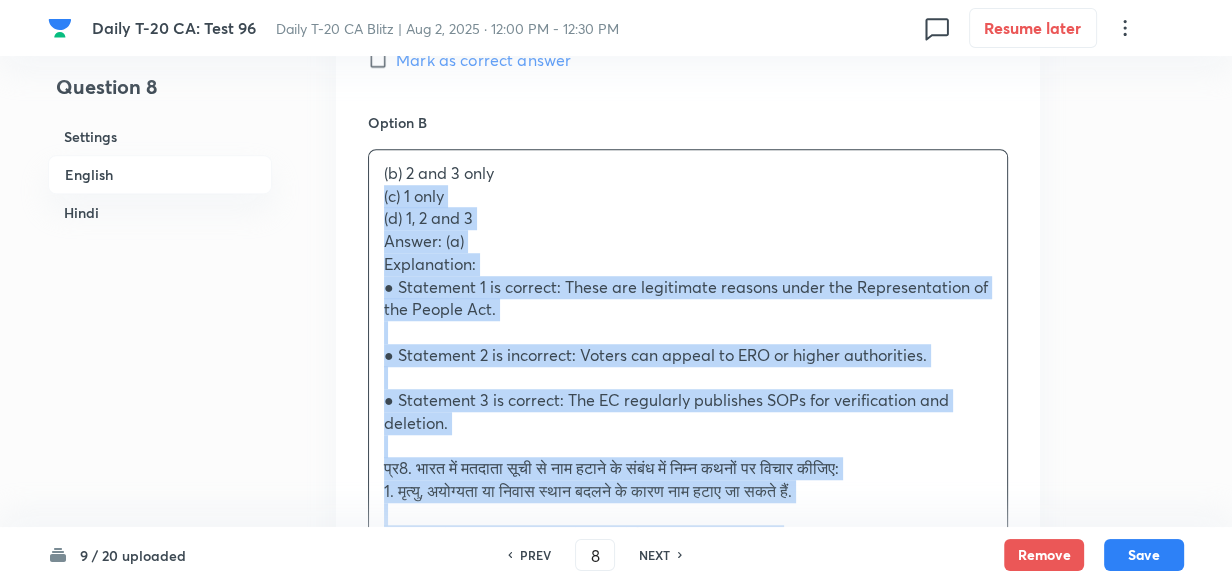 click on "Option A 1 and 3 only Mark as correct answer Option B (b) 2 and 3 only (c) 1 only (d) 1, 2 and 3 Answer: (a) Explanation: ●	Statement 1 is correct: These are legitimate reasons under the Representation of the People Act. ●	Statement 2 is incorrect: Voters can appeal to ERO or higher authorities. ●	Statement 3 is correct: The EC regularly publishes SOPs for verification and deletion. प्र8. [COUNTRY] में मतदाता सूची से नाम हटाने के संबंध में निम्न कथनों पर विचार कीजिए: 1.	मृत्यु, अयोग्यता या निवास स्थान बदलने के कारण नाम हटाए जा सकते हैं। 2.	नाम हटने पर प्रभावित मतदाता के पास कोई कानूनी उपाय नहीं होता। (a) केवल 1 और 3 (b) केवल 2 और 3 (c) केवल 1 Option C" at bounding box center (688, 716) 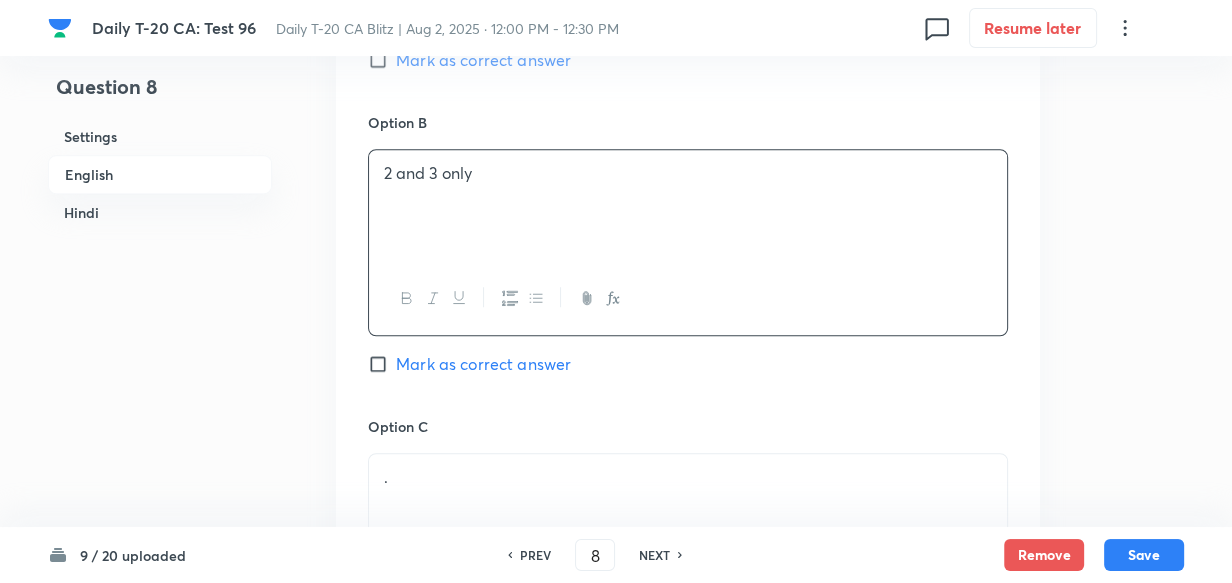 click on "Mark as correct answer" at bounding box center (483, 60) 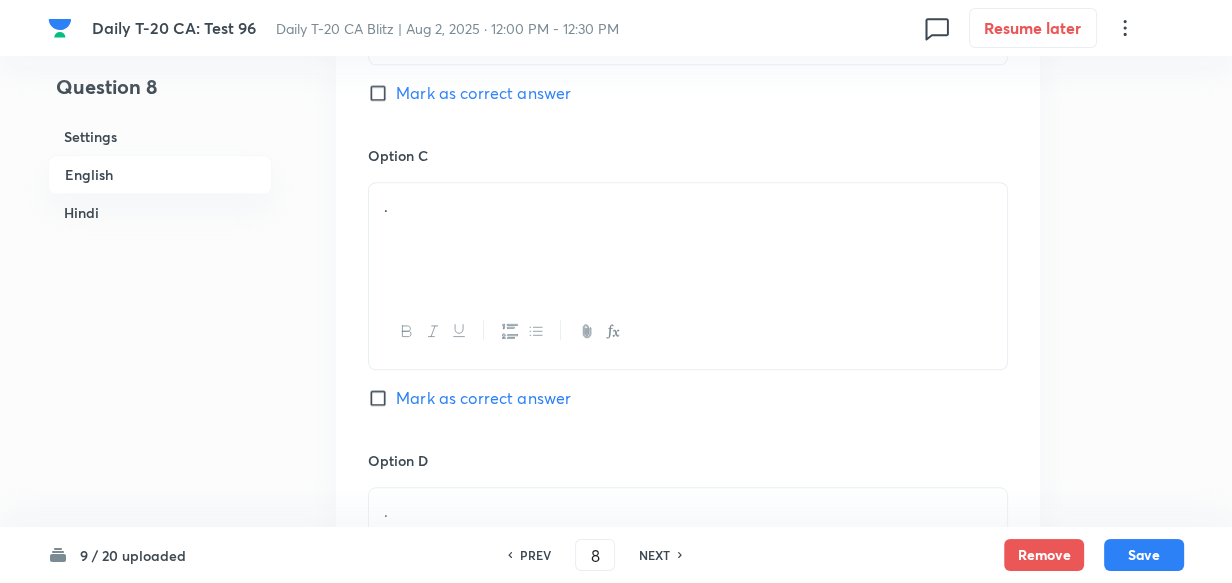 scroll, scrollTop: 1607, scrollLeft: 0, axis: vertical 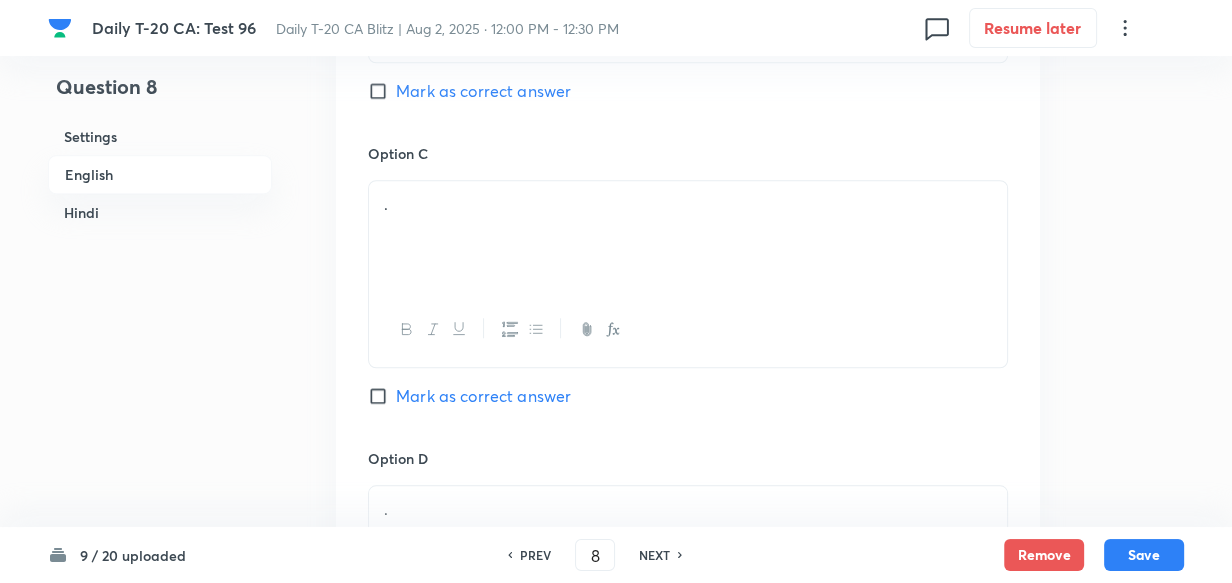 click on "." at bounding box center [688, 237] 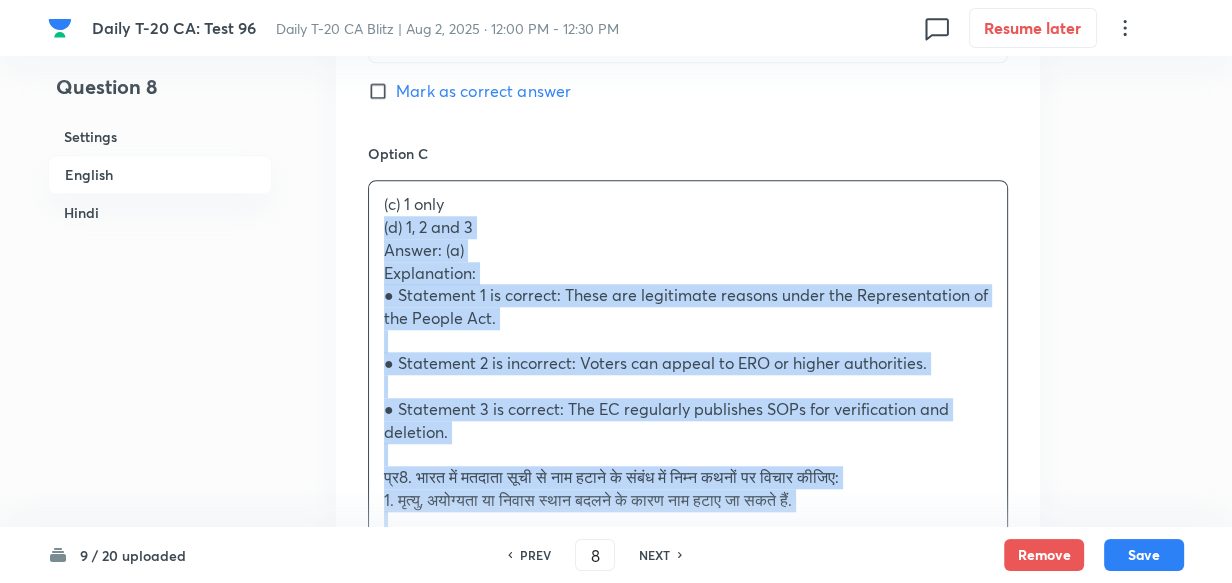 drag, startPoint x: 370, startPoint y: 235, endPoint x: 354, endPoint y: 230, distance: 16.763054 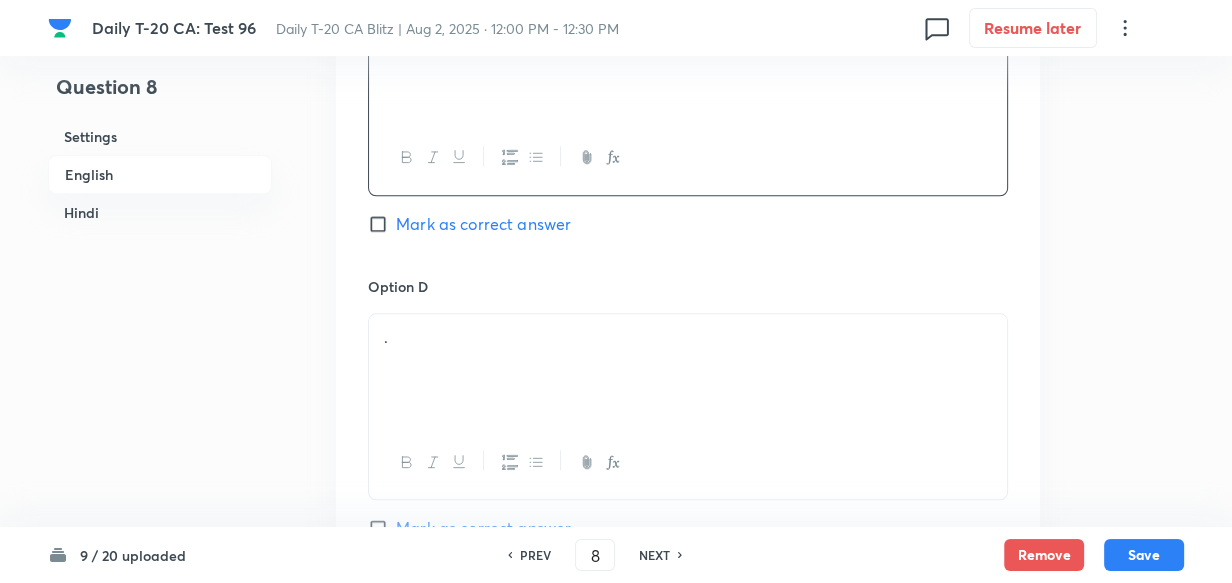 scroll, scrollTop: 1970, scrollLeft: 0, axis: vertical 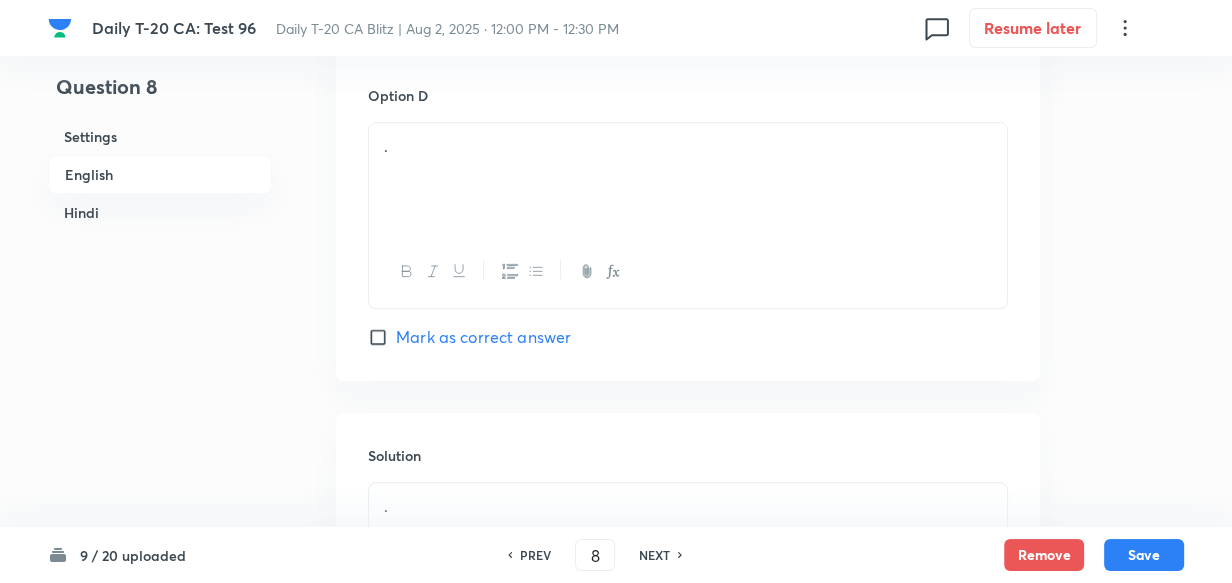 click on "." at bounding box center (688, 179) 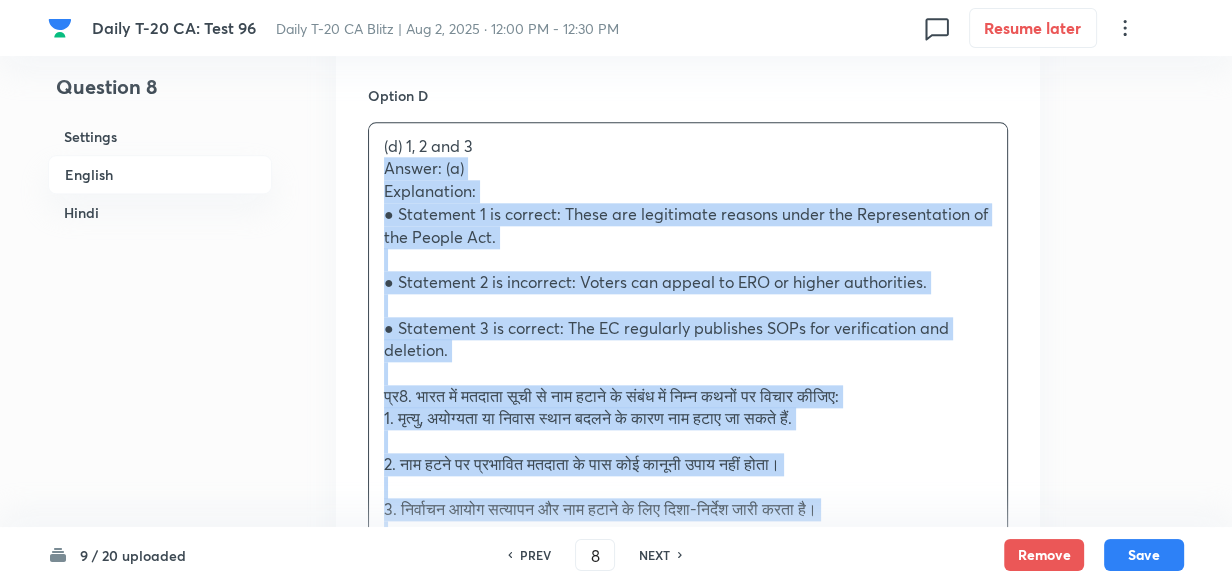 click on "Option A 1 and 3 only Marked as correct Option B 2 and 3 only Mark as correct answer Option C 1 only Mark as correct answer Option D (d) 1, 2 and 3 Answer: (a) Explanation: ●	Statement 1 is correct: These are legitimate reasons under the Representation of the People Act. ●	Statement 2 is incorrect: Voters can appeal to ERO or higher authorities. ●	Statement 3 is correct: The EC regularly publishes SOPs for verification and deletion. प्र8. भारत में मतदाता सूची से नाम हटाने के संबंध में निम्न कथनों पर विचार कीजिए: 1.	मृत्यु, अयोग्यता या निवास स्थान बदलने के कारण नाम हटाए जा सकते हैं। 2.	नाम हटने पर प्रभावित मतदाता के पास कोई कानूनी उपाय नहीं होता। (a) केवल 1 और 3" at bounding box center [688, 57] 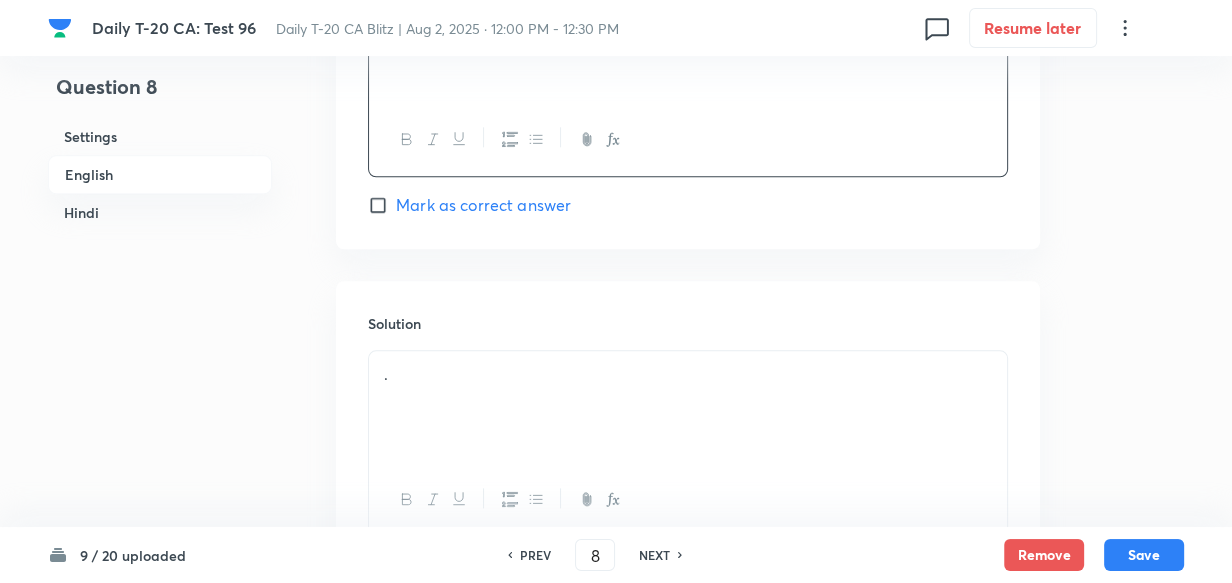 scroll, scrollTop: 2243, scrollLeft: 0, axis: vertical 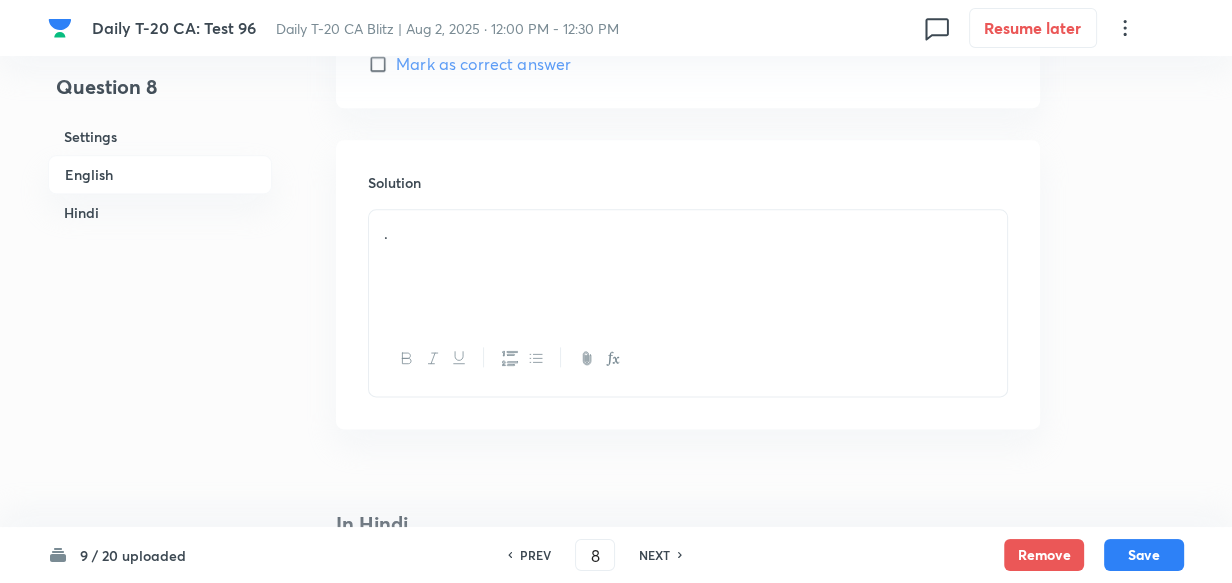 click on "." at bounding box center (688, 266) 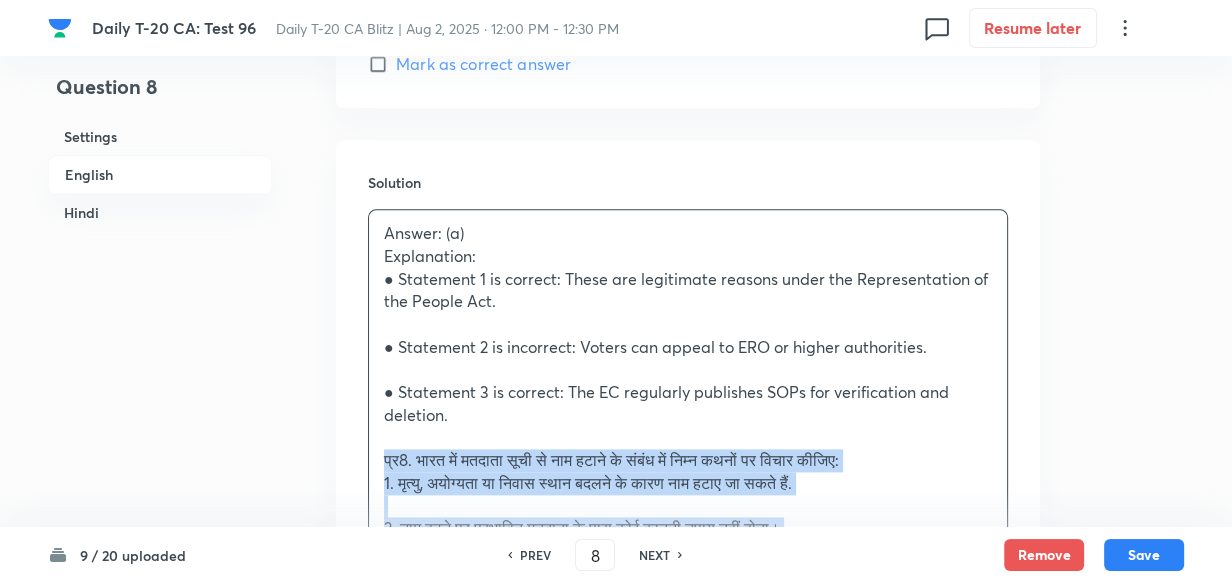drag, startPoint x: 372, startPoint y: 459, endPoint x: 358, endPoint y: 453, distance: 15.231546 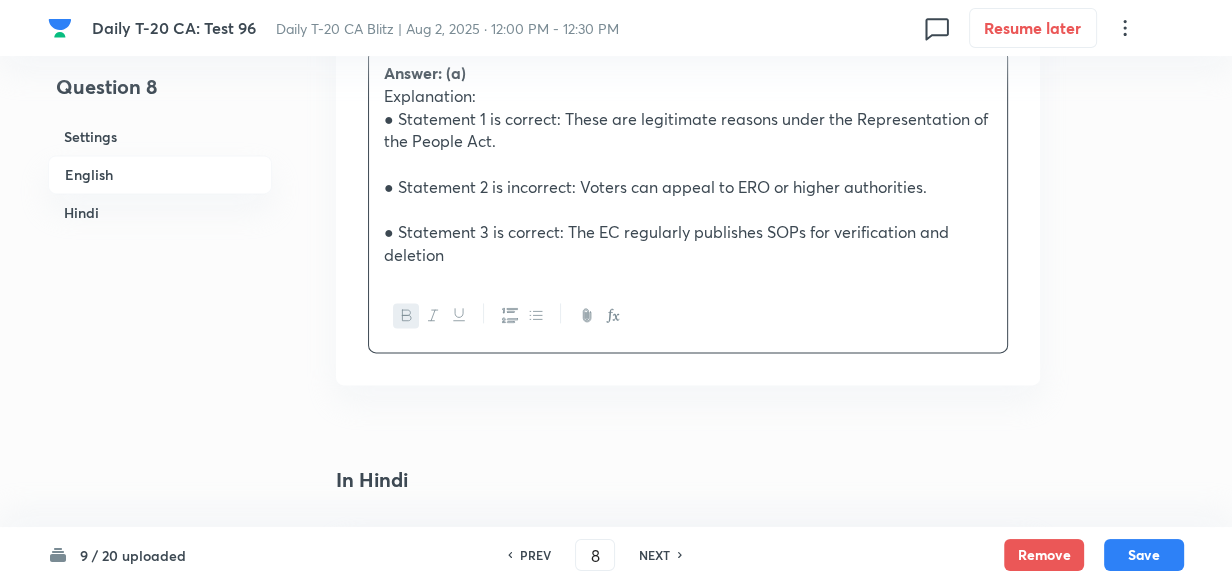 scroll, scrollTop: 2698, scrollLeft: 0, axis: vertical 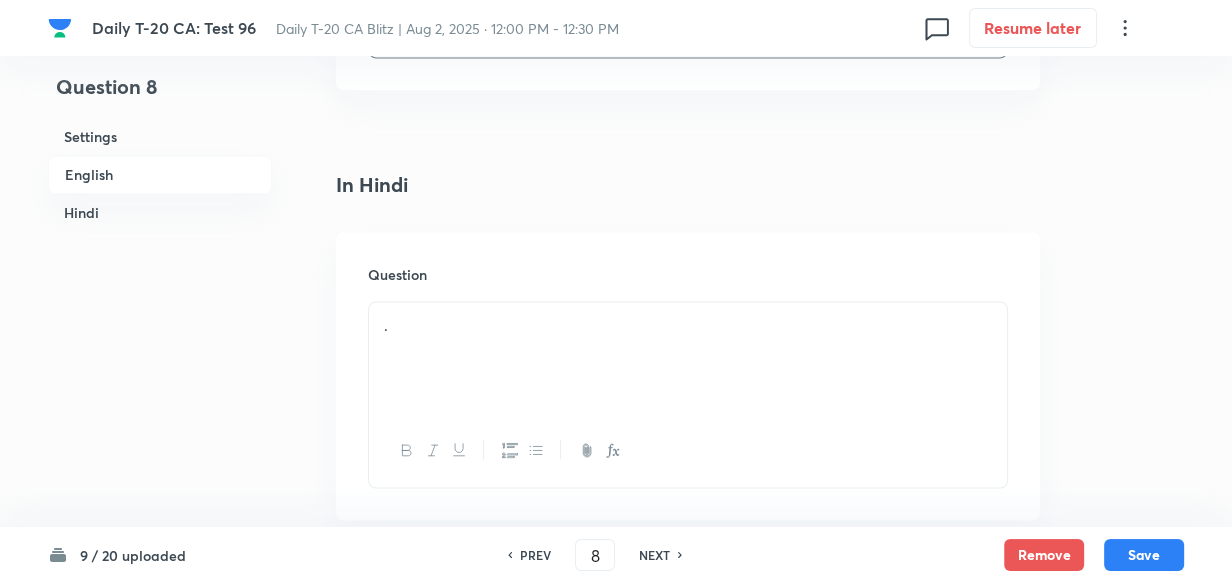 click on "." at bounding box center [688, 325] 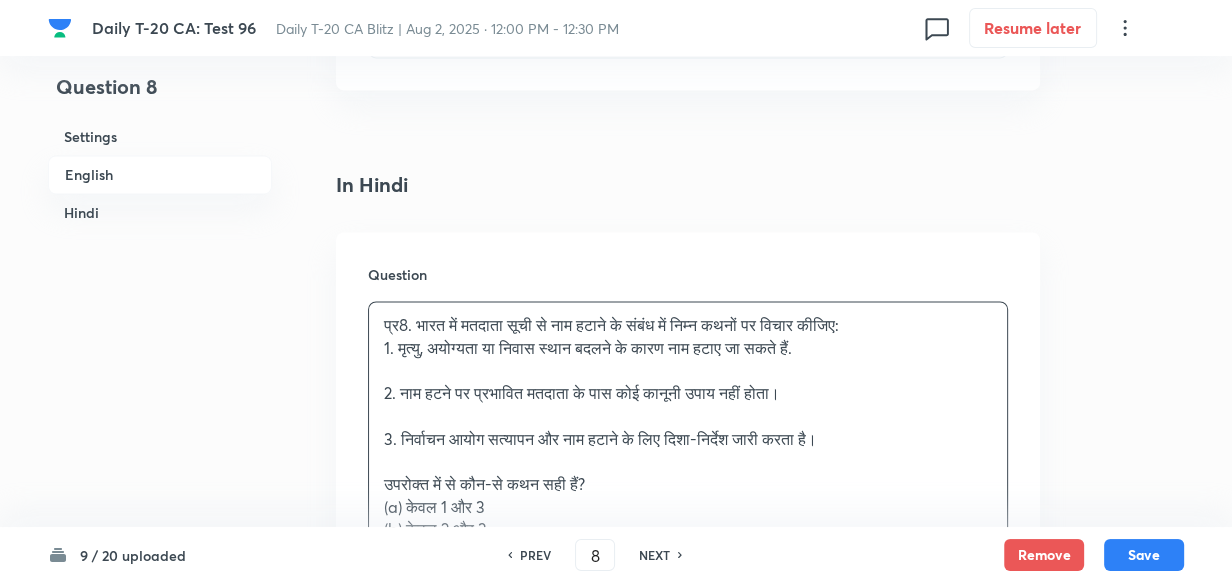 scroll, scrollTop: 2789, scrollLeft: 0, axis: vertical 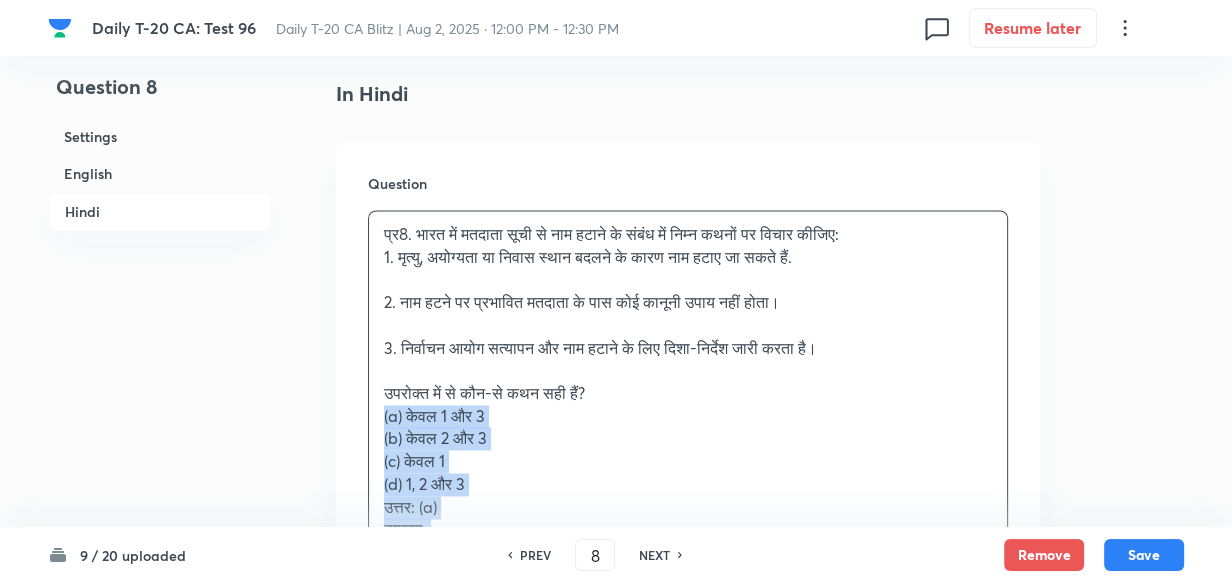 drag, startPoint x: 399, startPoint y: 421, endPoint x: 364, endPoint y: 451, distance: 46.09772 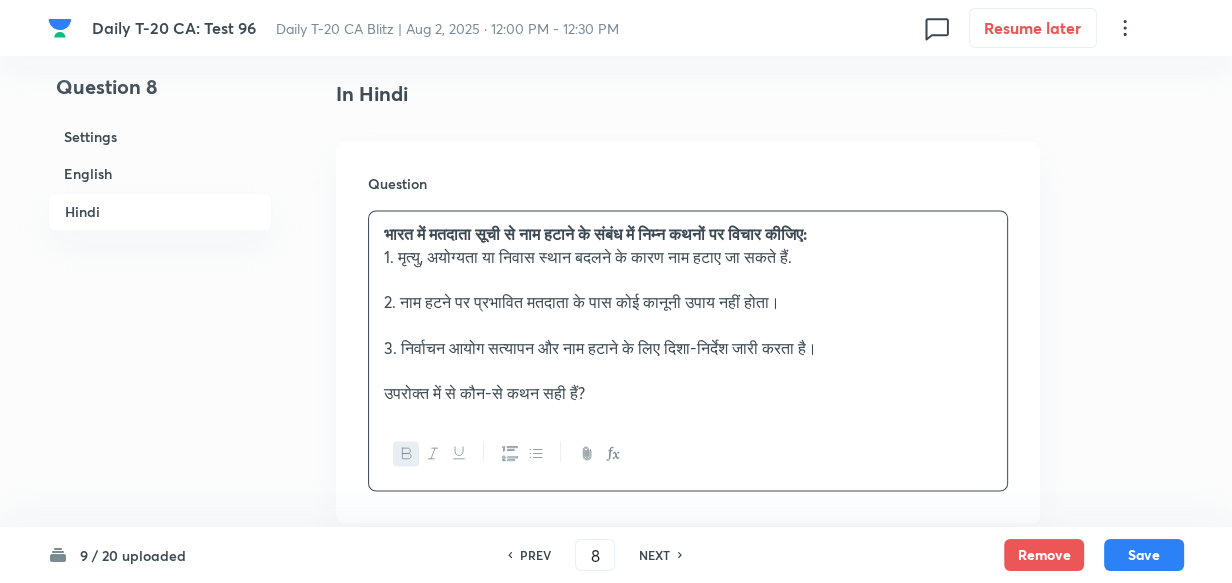 scroll, scrollTop: 3243, scrollLeft: 0, axis: vertical 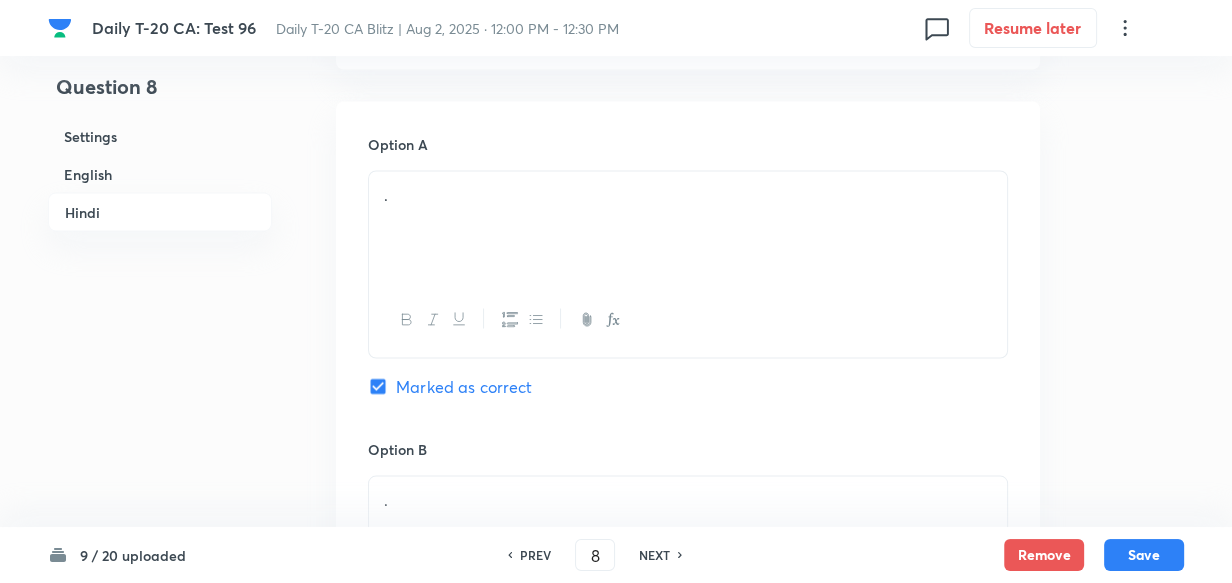 click on "." at bounding box center (688, 227) 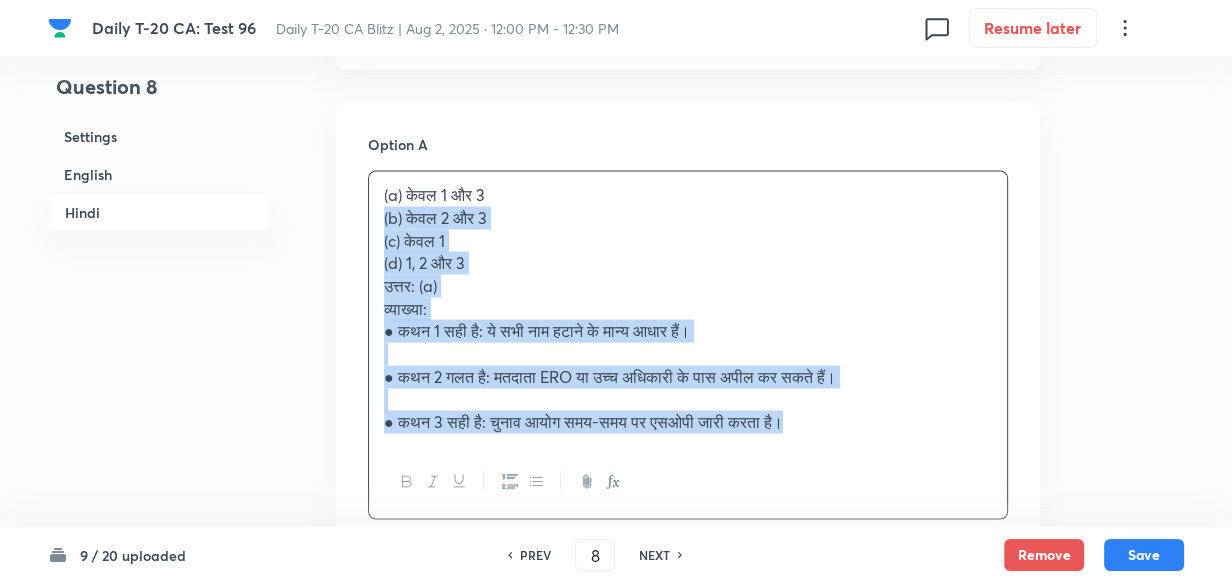 drag, startPoint x: 373, startPoint y: 219, endPoint x: 355, endPoint y: 226, distance: 19.313208 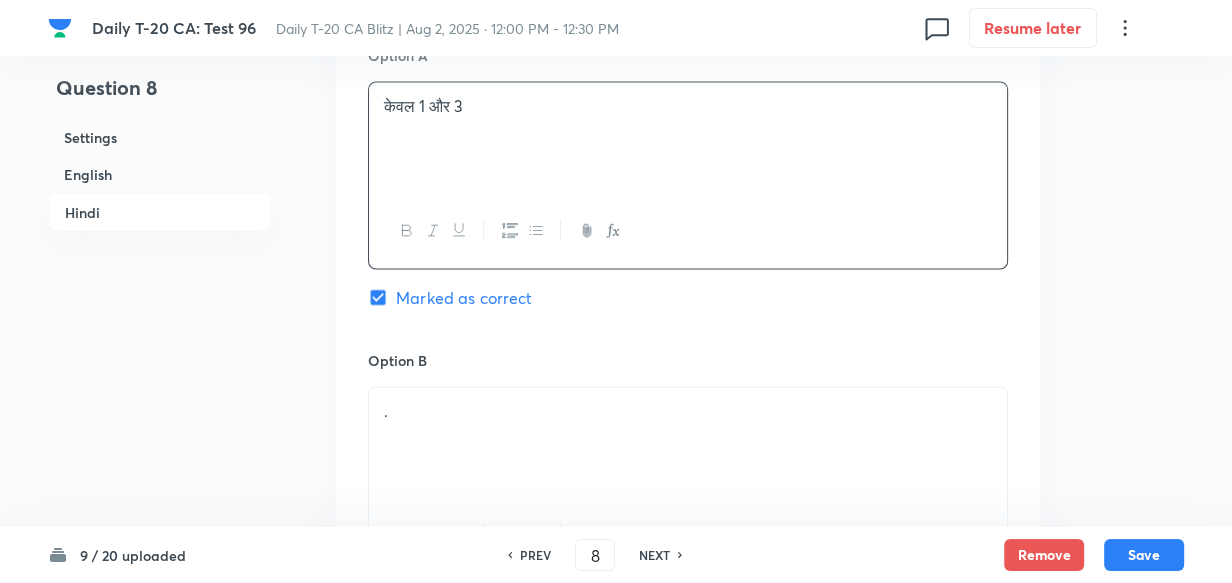 scroll, scrollTop: 3516, scrollLeft: 0, axis: vertical 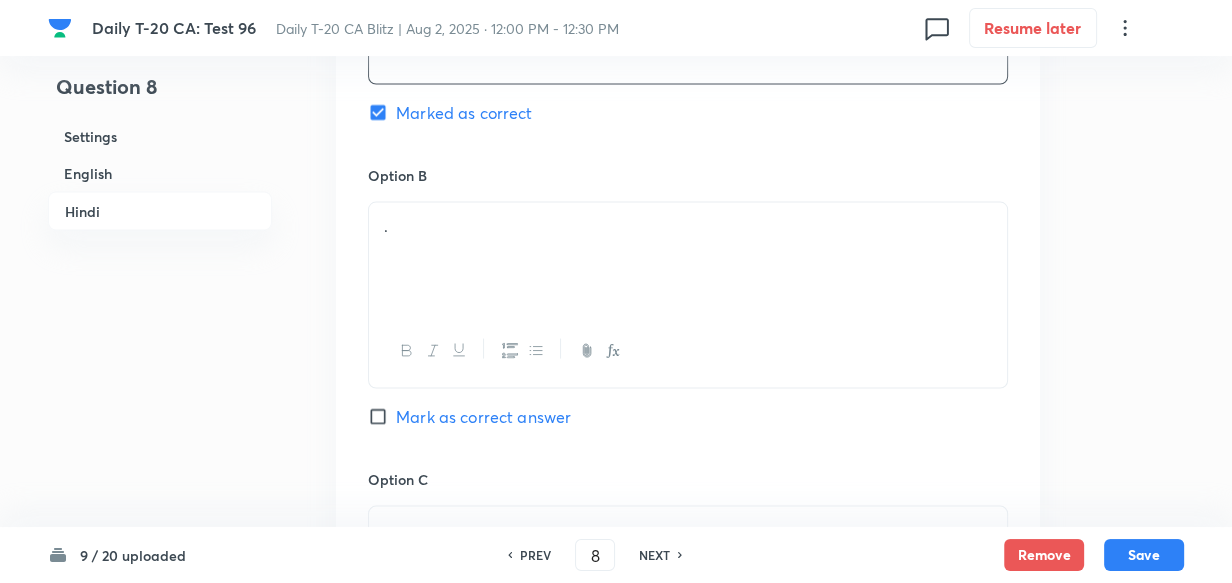 click on "." at bounding box center [688, 259] 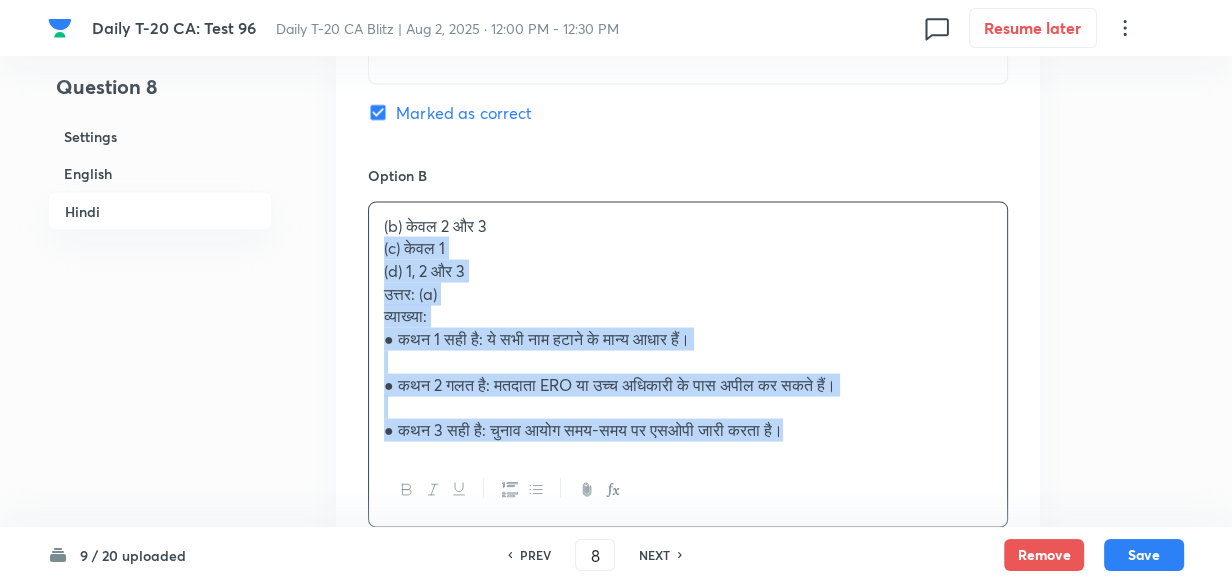 drag, startPoint x: 395, startPoint y: 259, endPoint x: 361, endPoint y: 270, distance: 35.735138 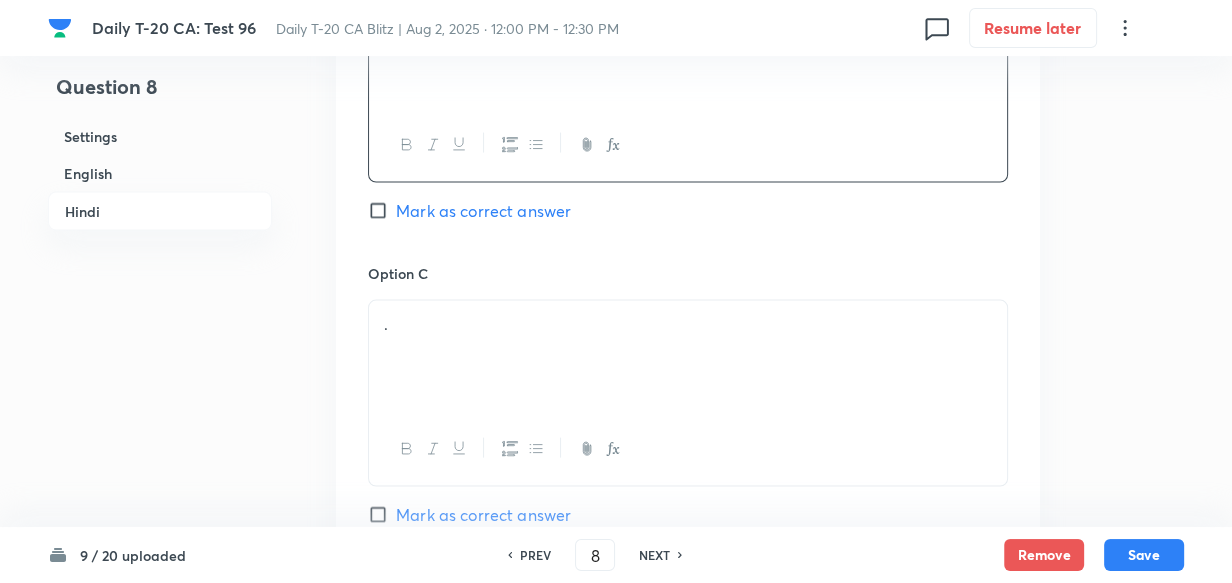 scroll, scrollTop: 3880, scrollLeft: 0, axis: vertical 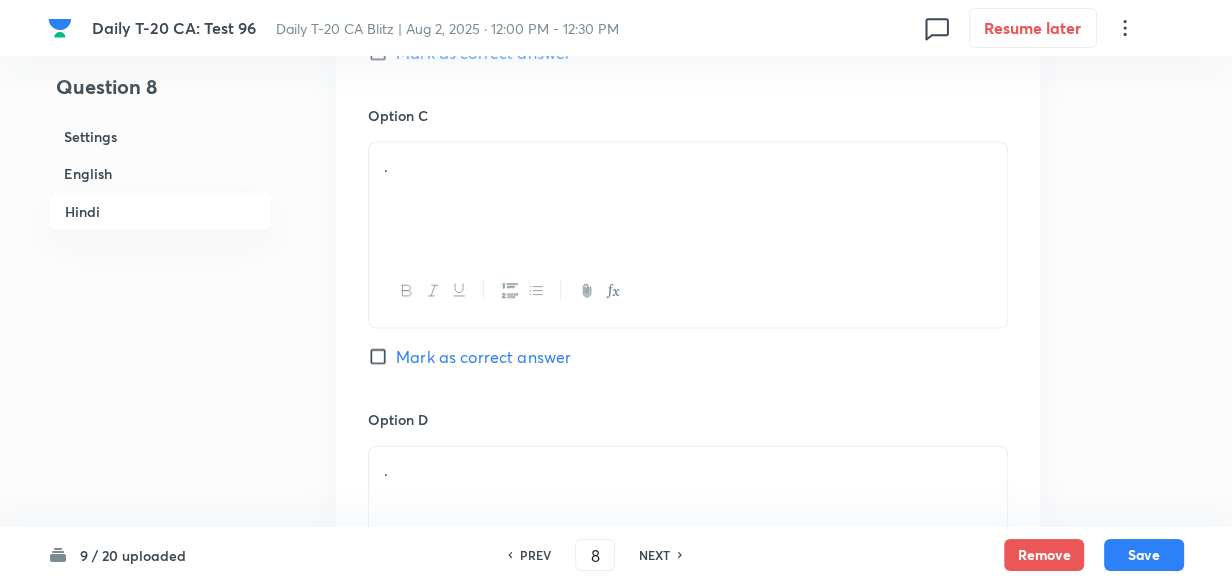 click on "." at bounding box center [688, 199] 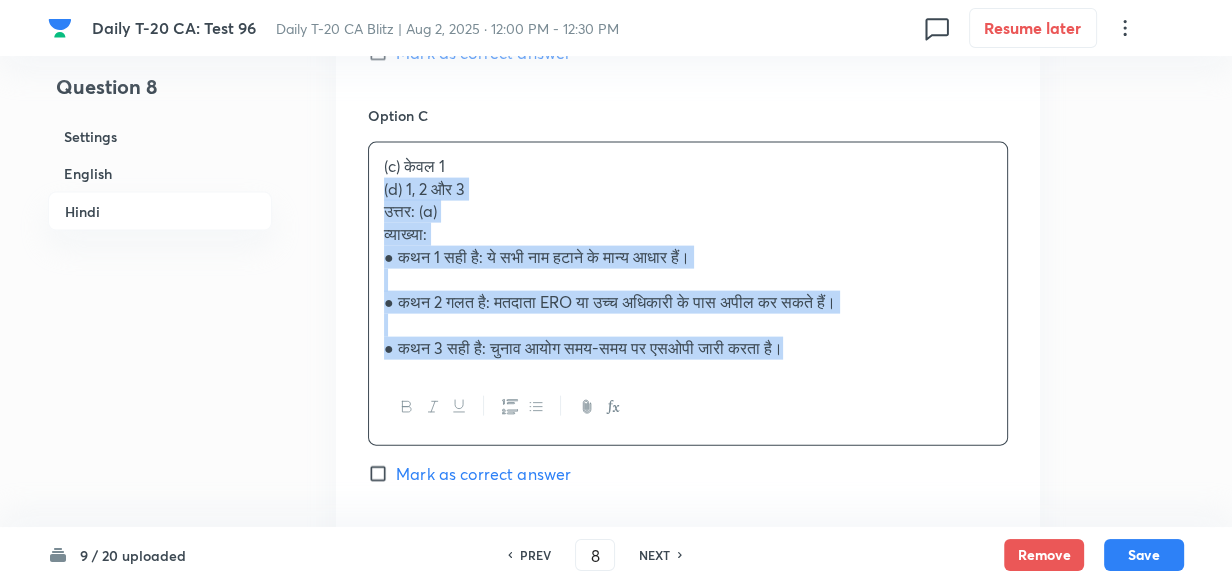 drag, startPoint x: 372, startPoint y: 202, endPoint x: 344, endPoint y: 196, distance: 28.635643 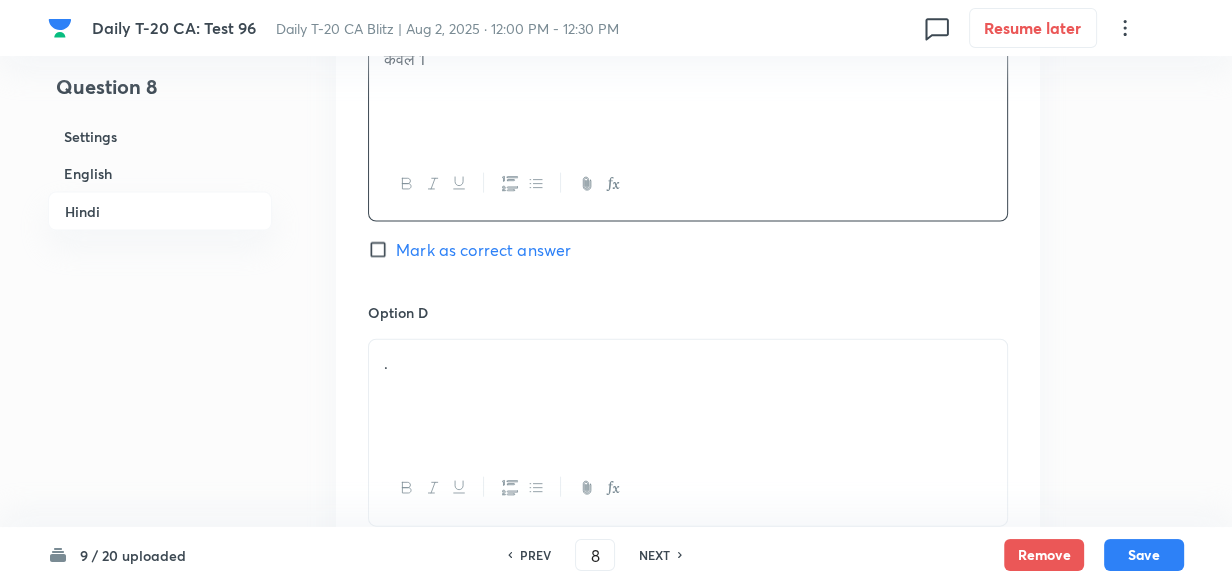 scroll, scrollTop: 4152, scrollLeft: 0, axis: vertical 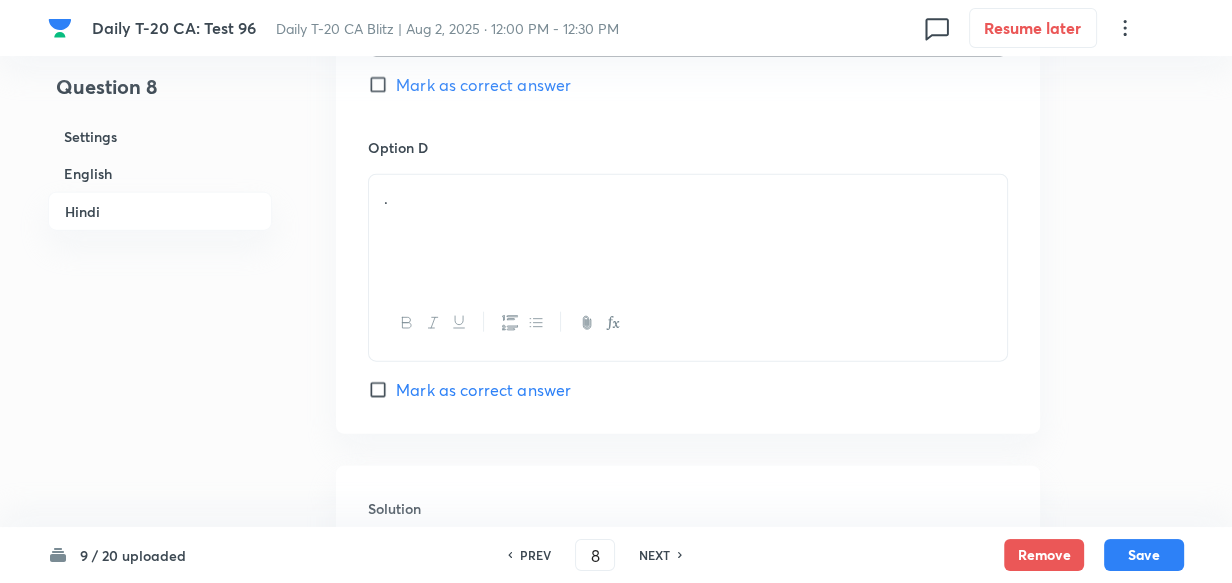 click on "." at bounding box center [688, 231] 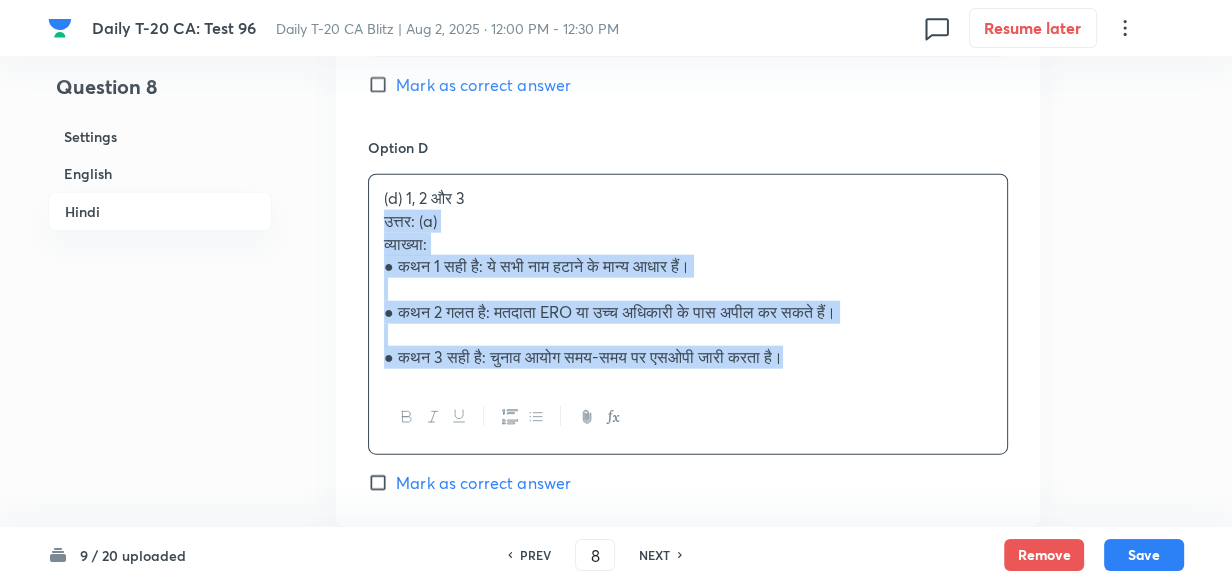 click on "(d) 1, 2 और 3 उत्तर: (a) व्याख्या: ●	कथन 1 सही है: ये सभी नाम हटाने के मान्य आधार हैं। ●	कथन 2 गलत है: मतदाता ERO या उच्च अधिकारी के पास अपील कर सकते हैं। ●	कथन 3 सही है: चुनाव आयोग समय-समय पर एसओपी जारी करता है।" at bounding box center (688, 278) 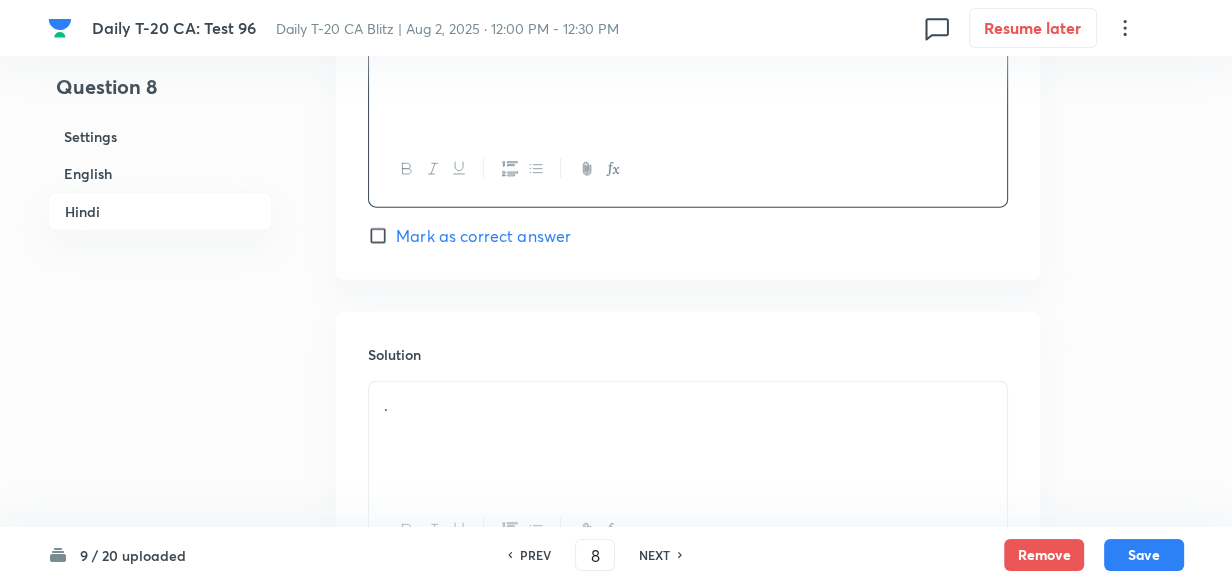 scroll, scrollTop: 4504, scrollLeft: 0, axis: vertical 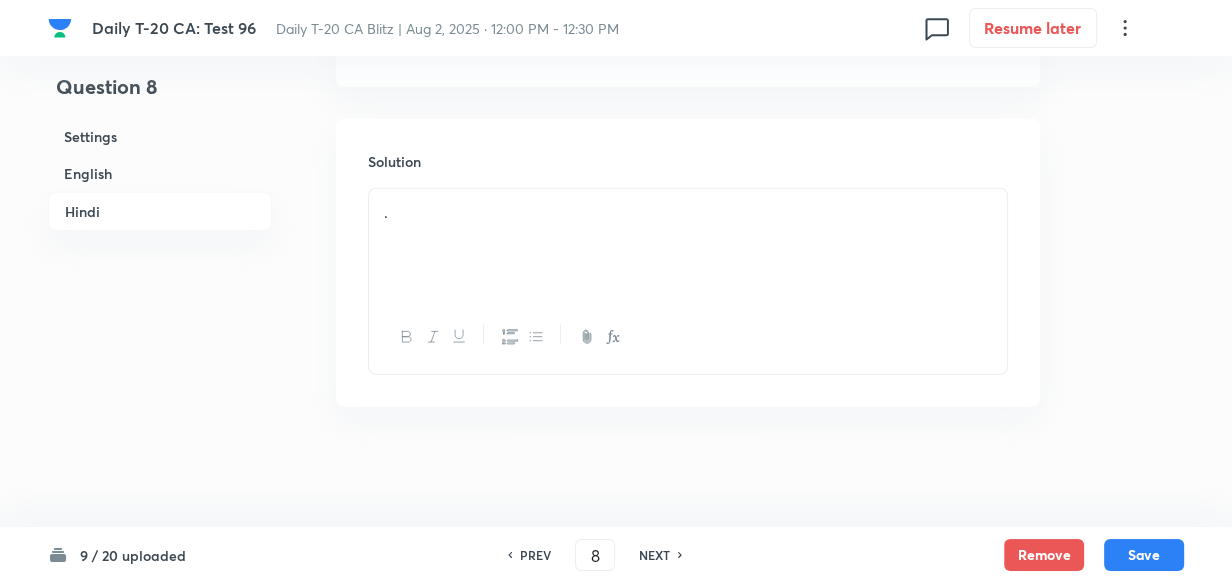 click on "." at bounding box center [688, 245] 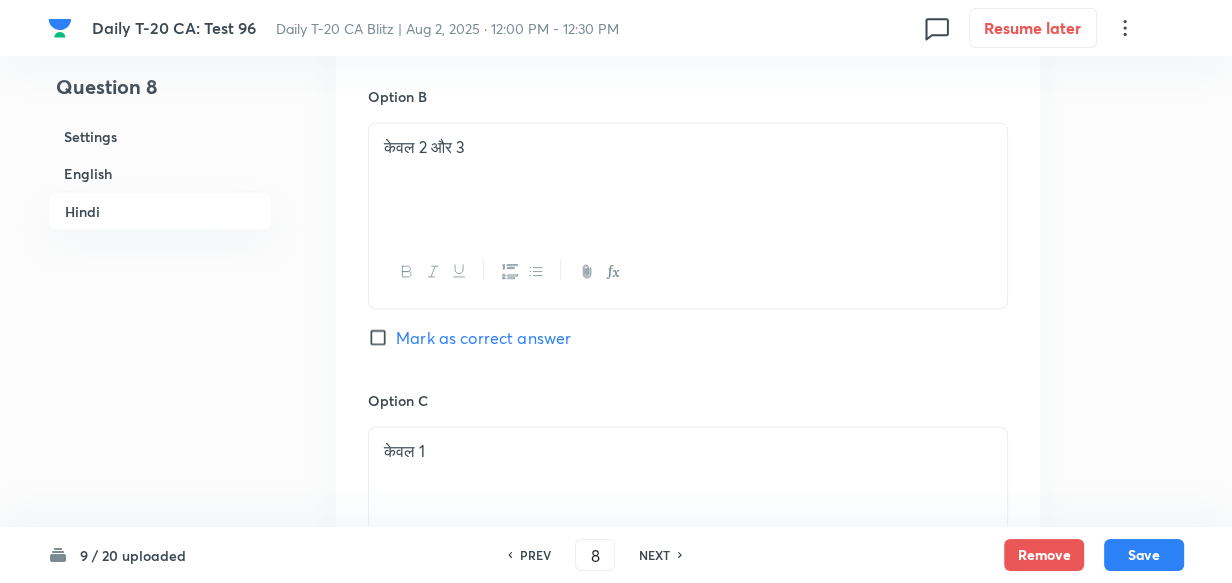 scroll, scrollTop: 3231, scrollLeft: 0, axis: vertical 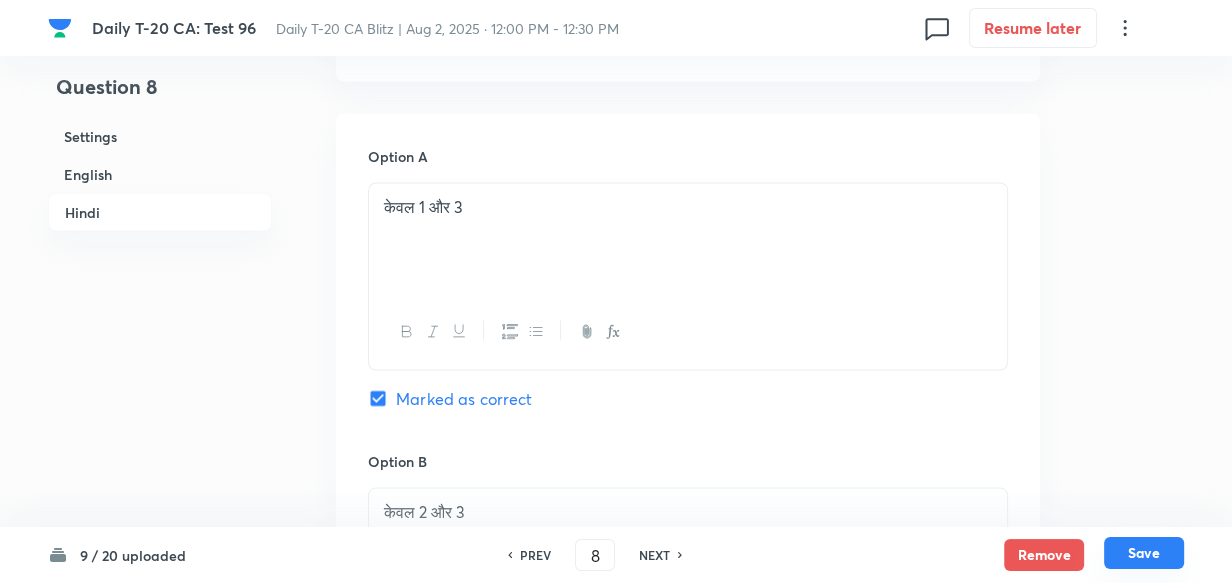 click on "Save" at bounding box center [1144, 553] 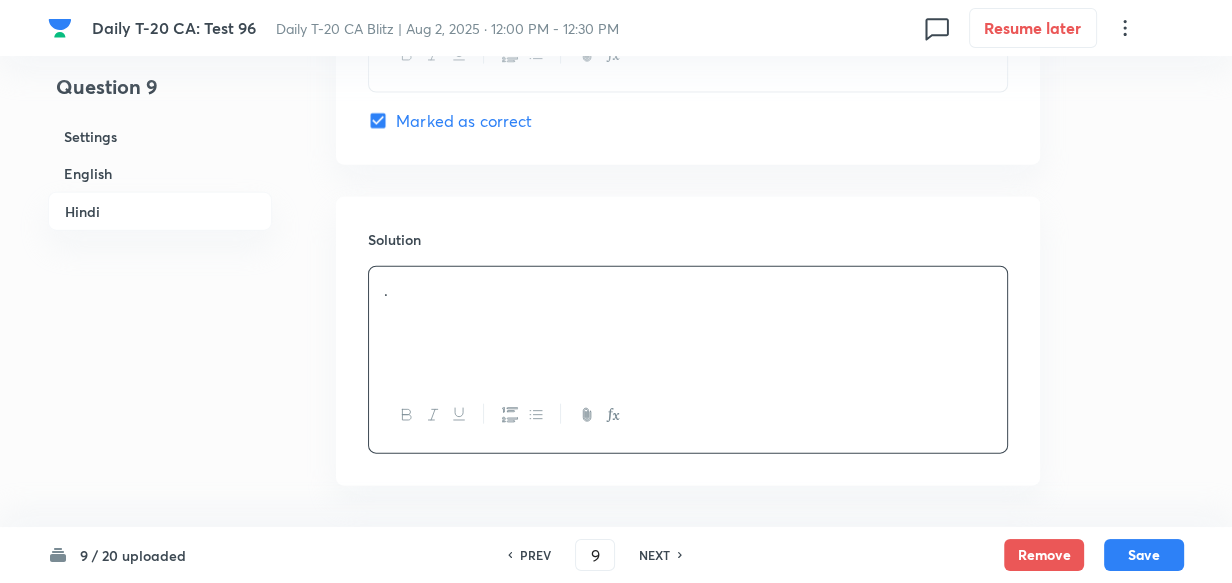 click on "English" at bounding box center [160, 173] 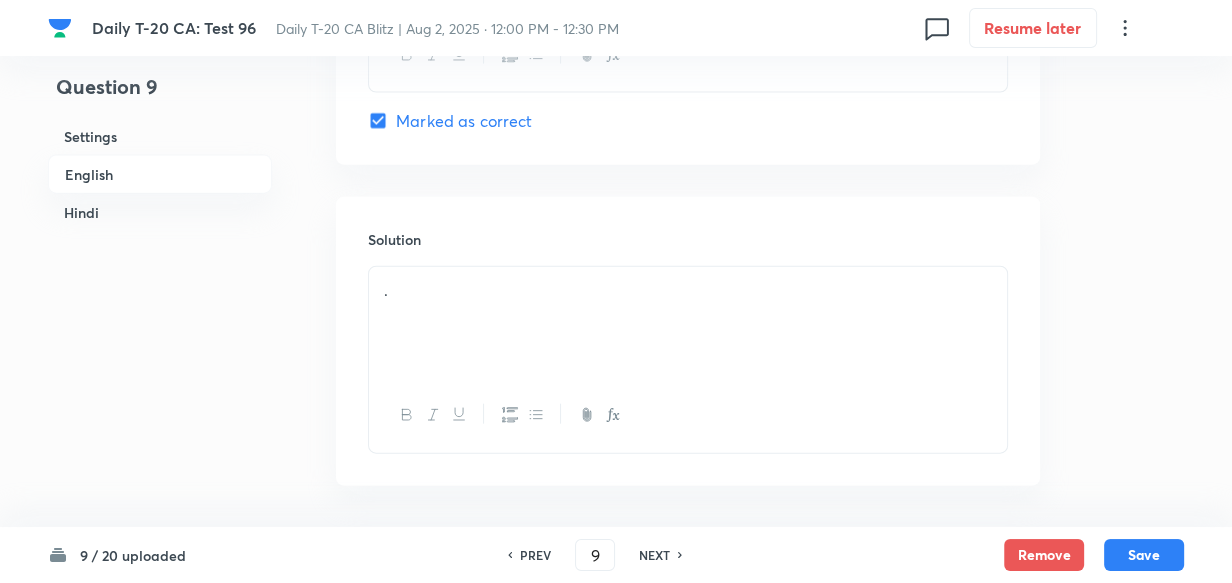 scroll, scrollTop: 516, scrollLeft: 0, axis: vertical 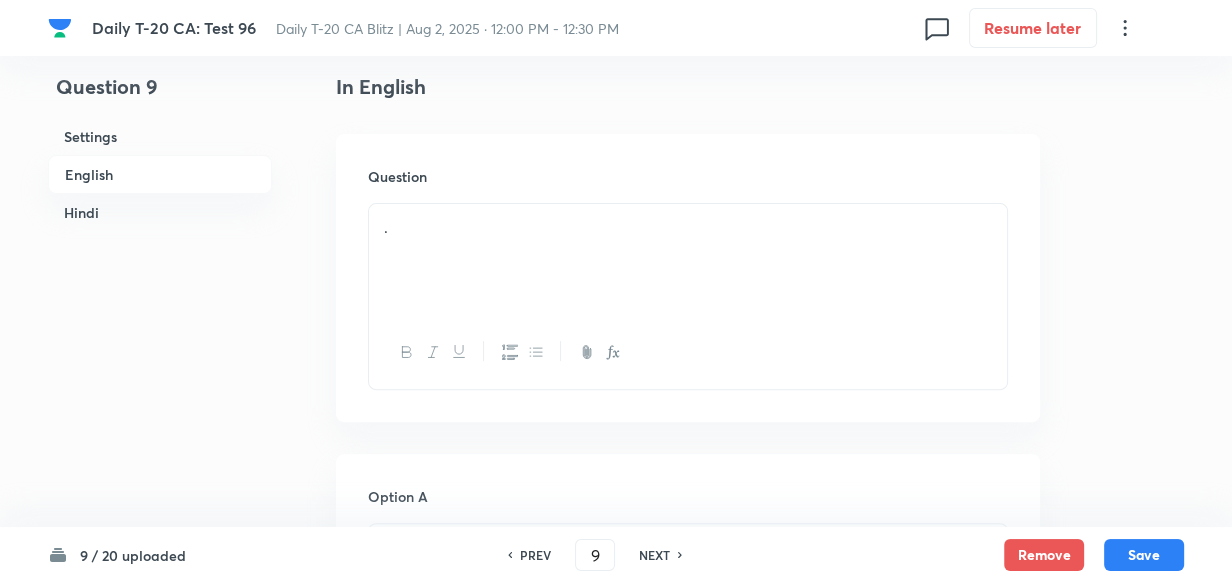 click on "." at bounding box center [688, 260] 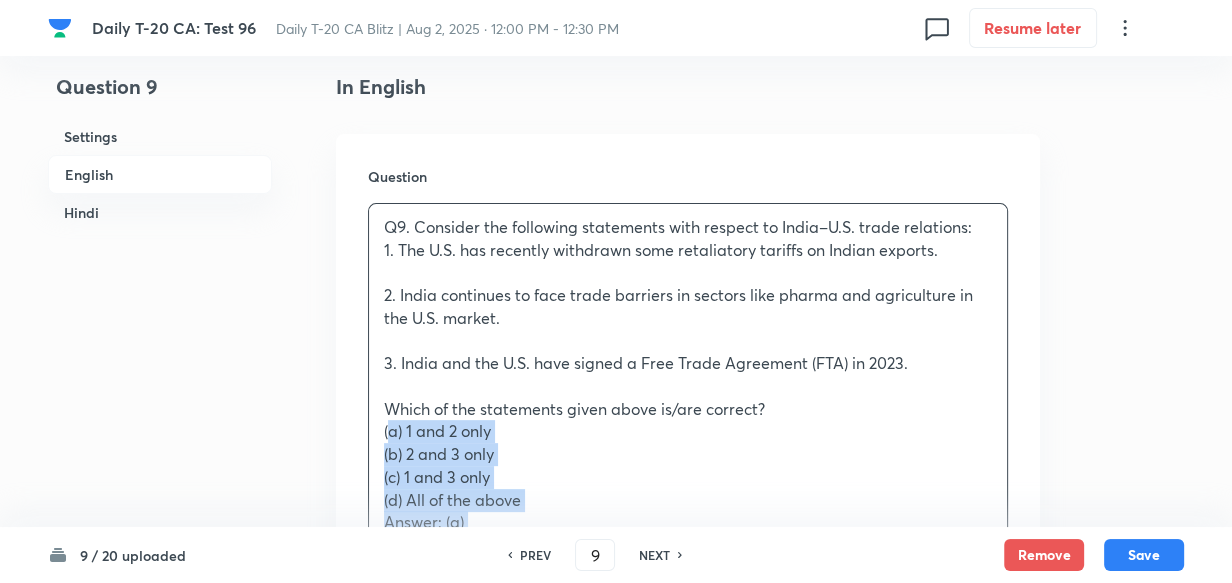 click on "Question Q9. Consider the following statements with respect to India–U.S. trade relations: 1.	The U.S. has recently withdrawn some retaliatory tariffs on Indian exports. 2.	India continues to face trade barriers in sectors like pharma and agriculture in the U.S. market. 3.	India and the U.S. have signed a Free Trade Agreement (FTA) in 2023. Which of the statements given above is/are correct?  (a) 1 and 2 only  (b) 2 and 3 only  (c) 1 and 3 only  (d) All of the above Answer: (a) Explanation: ●	Statement 1 is correct: As per recent announcements, some retaliatory tariffs were withdrawn. ●	Statement 2 is correct: Market access issues persist in agriculture and pharmaceuticals. ●	Statement 3 is incorrect: No FTA has been signed between India and the U.S. प्र9. भारत-अमेरिका व्यापार संबंधों के संदर्भ में निम्न कथनों पर विचार कीजिए:  (a) केवल 1 और 2  (d) सभी" at bounding box center (688, 722) 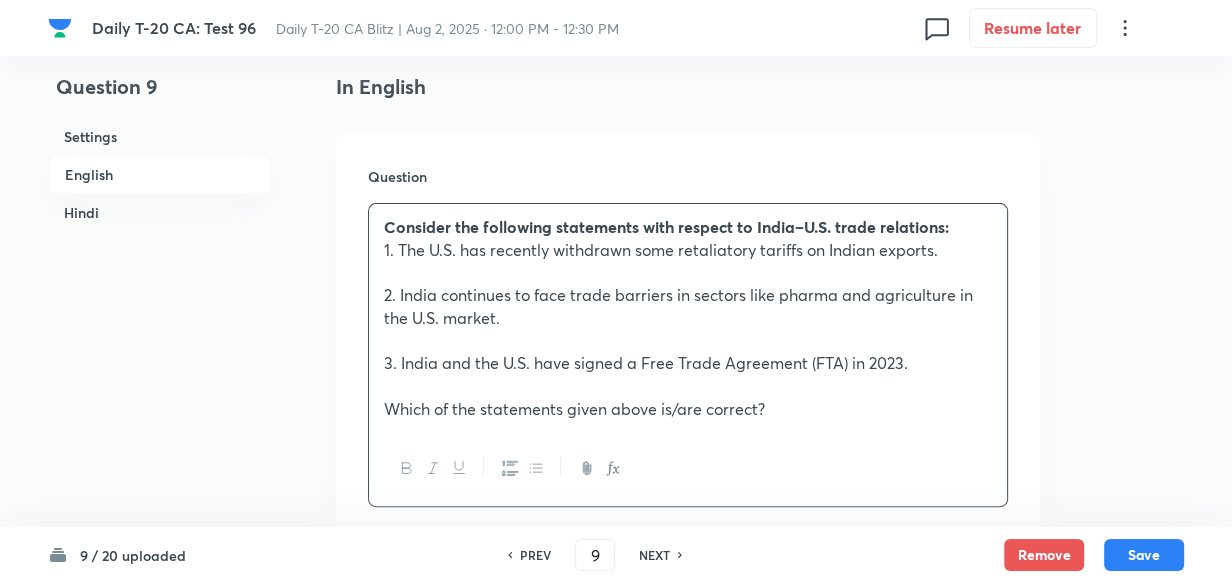 scroll, scrollTop: 970, scrollLeft: 0, axis: vertical 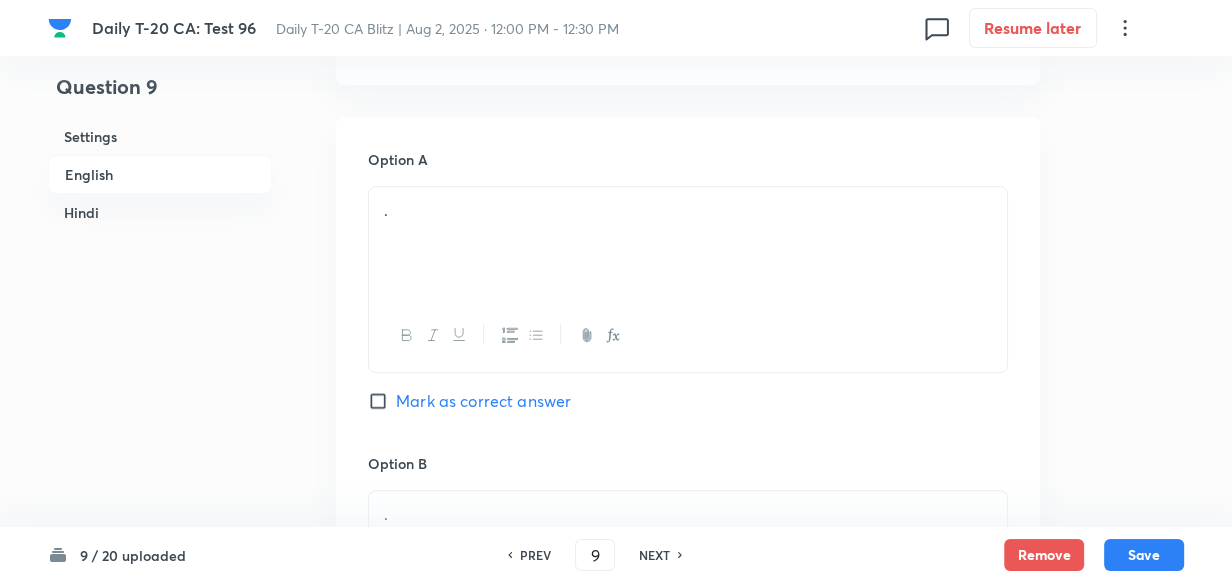 click on "." at bounding box center [688, 243] 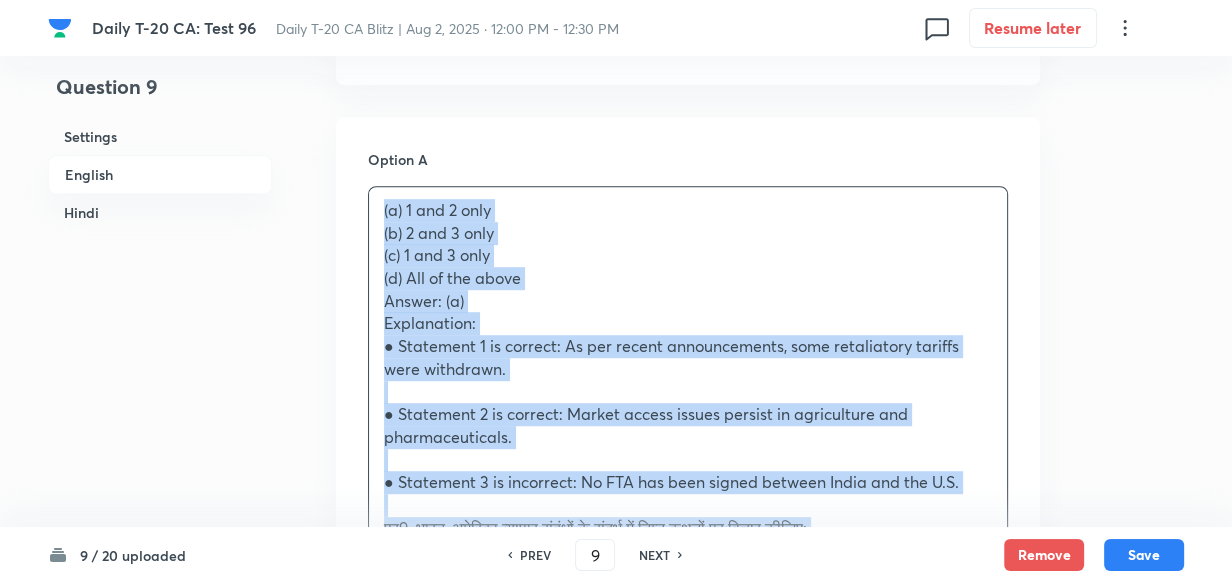 drag, startPoint x: 375, startPoint y: 263, endPoint x: 298, endPoint y: 218, distance: 89.1852 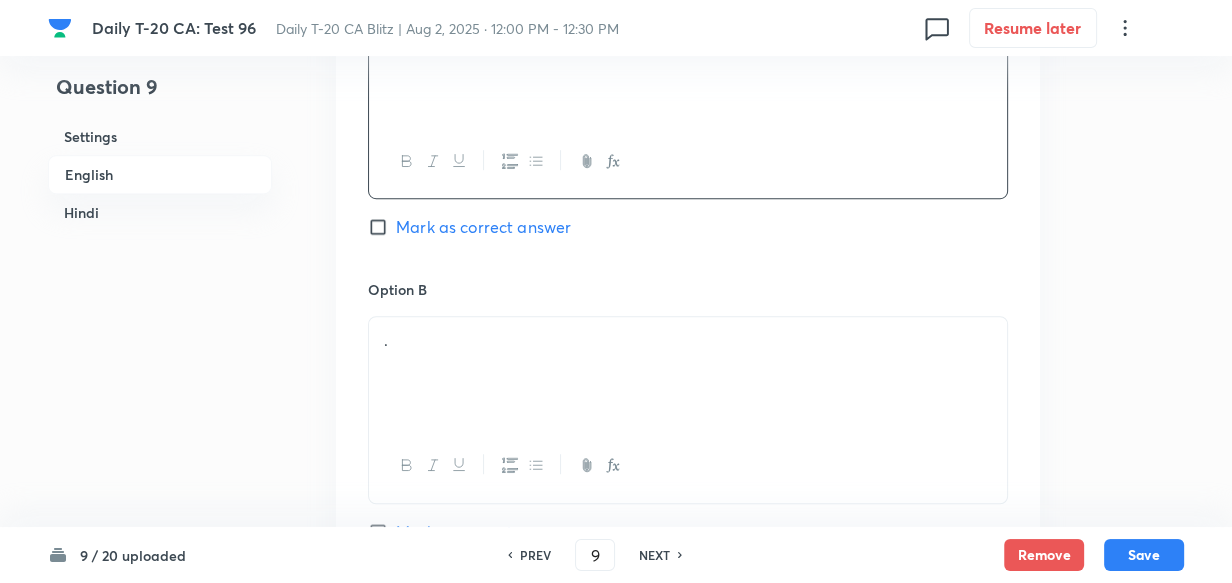 scroll, scrollTop: 1152, scrollLeft: 0, axis: vertical 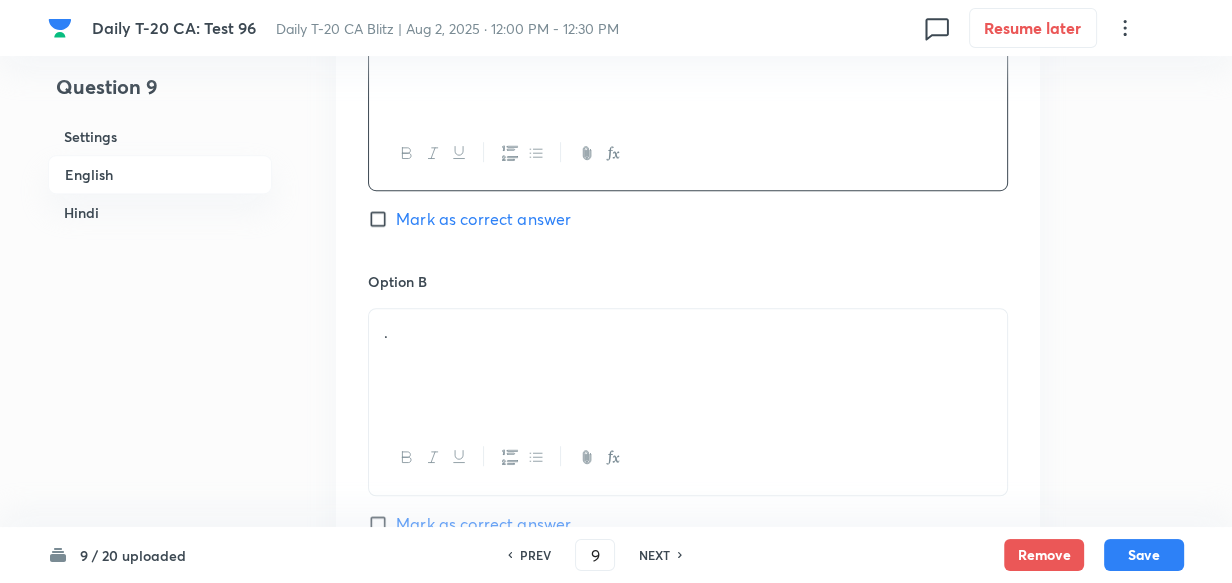 drag, startPoint x: 489, startPoint y: 219, endPoint x: 446, endPoint y: 336, distance: 124.65151 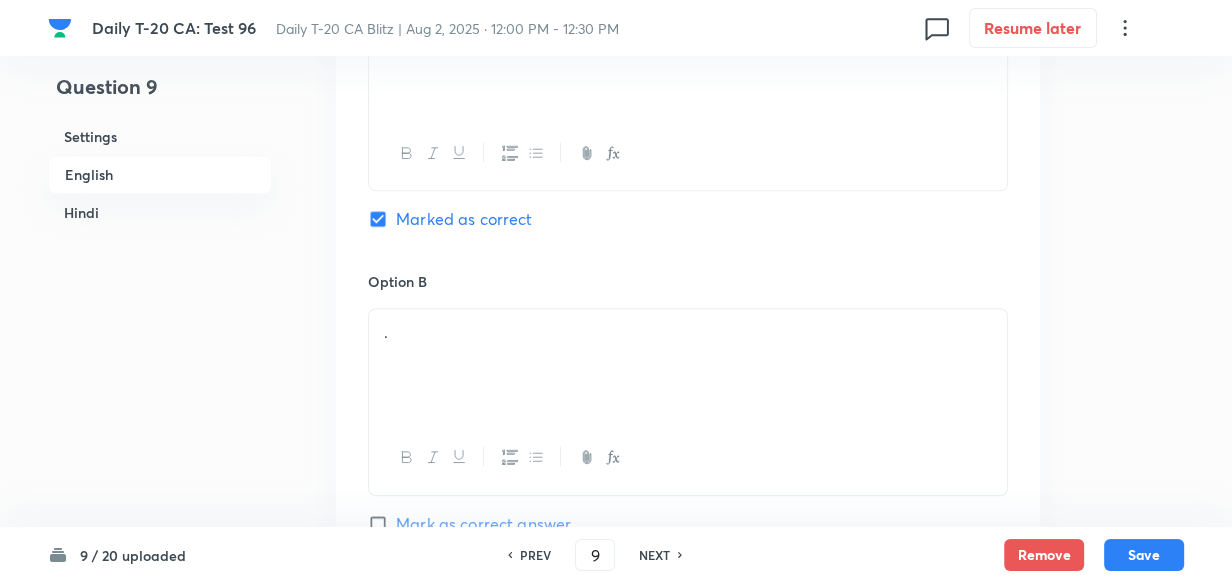 click on "." at bounding box center [688, 365] 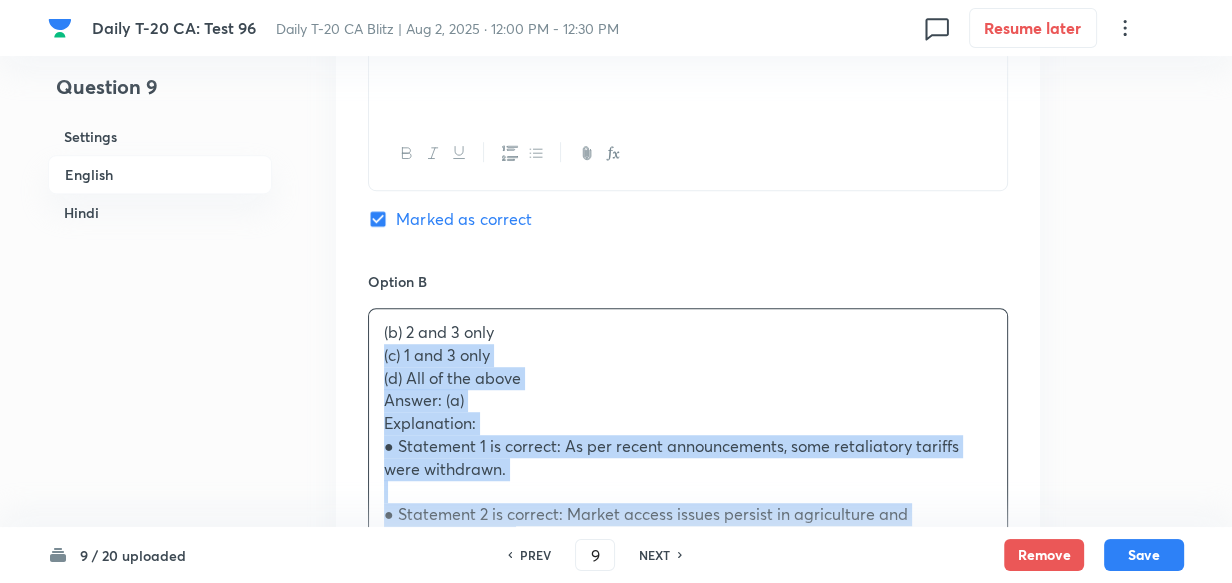 drag, startPoint x: 380, startPoint y: 366, endPoint x: 300, endPoint y: 390, distance: 83.52245 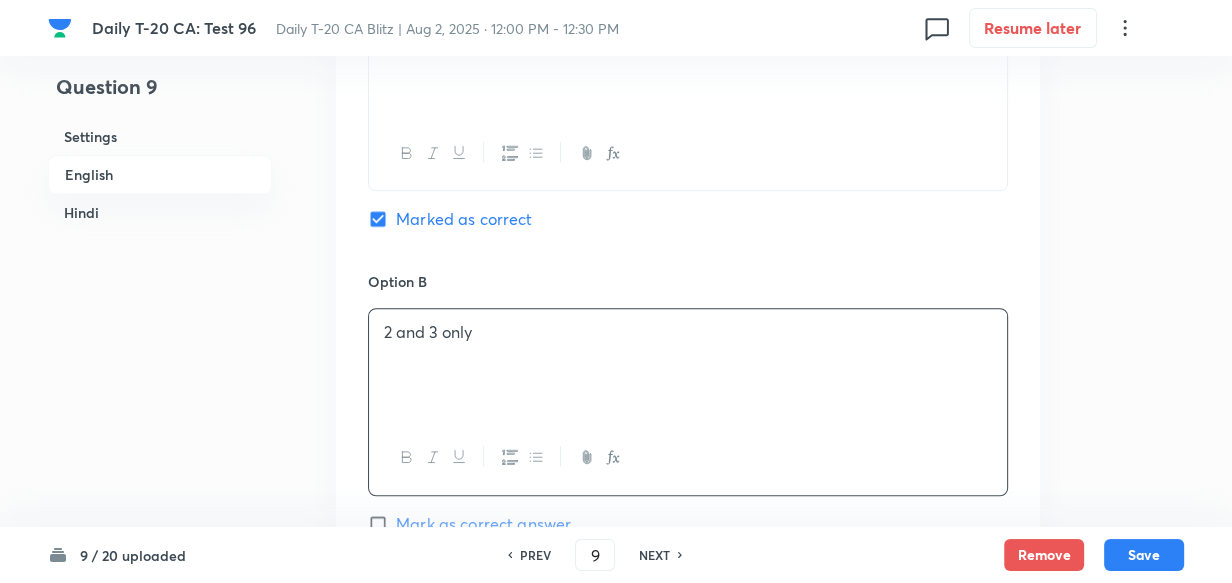 scroll, scrollTop: 1607, scrollLeft: 0, axis: vertical 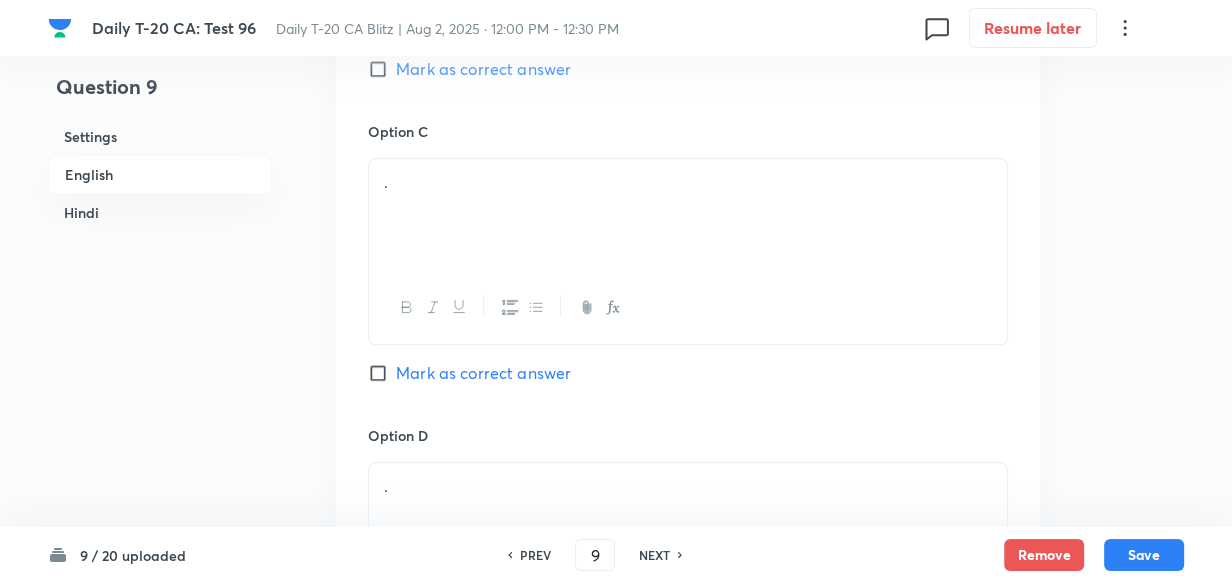 click on "." at bounding box center (688, 215) 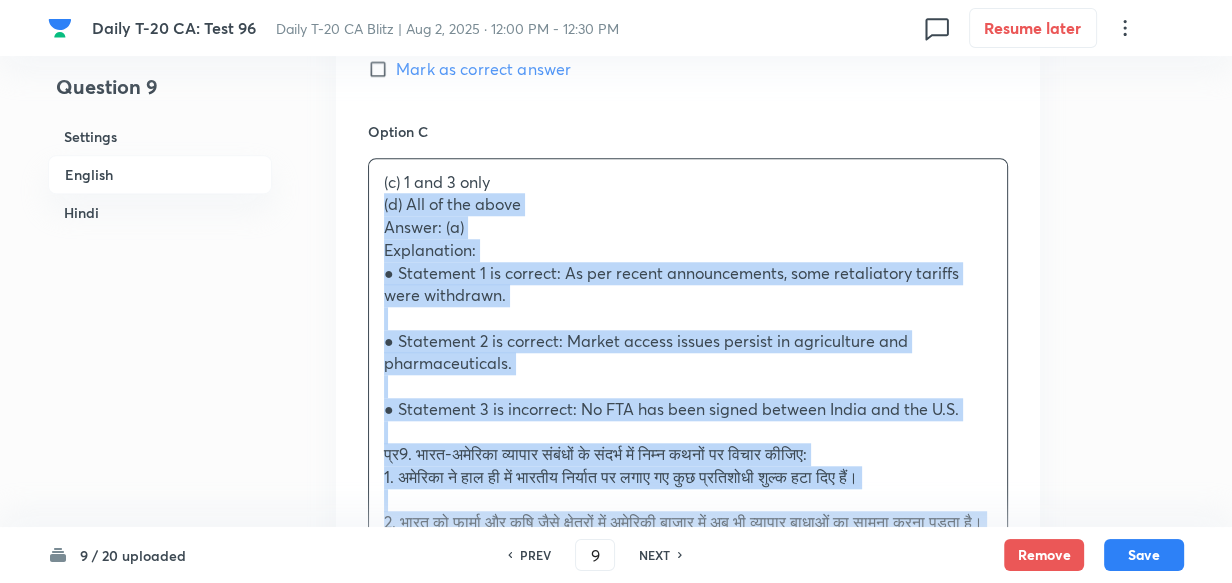 drag, startPoint x: 372, startPoint y: 242, endPoint x: 329, endPoint y: 208, distance: 54.81788 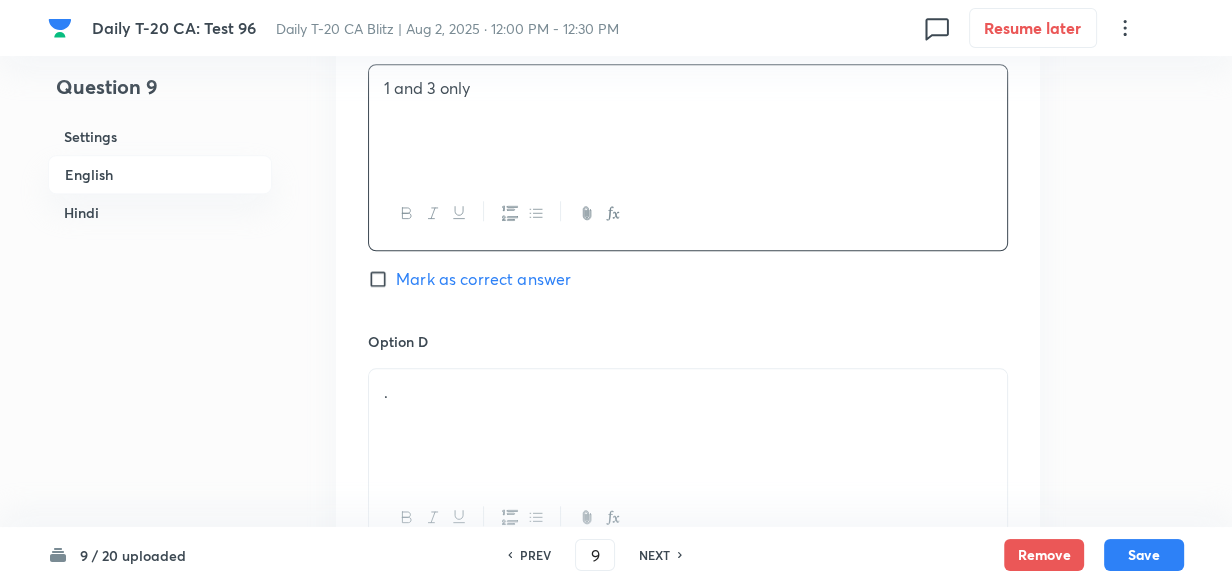 scroll, scrollTop: 1880, scrollLeft: 0, axis: vertical 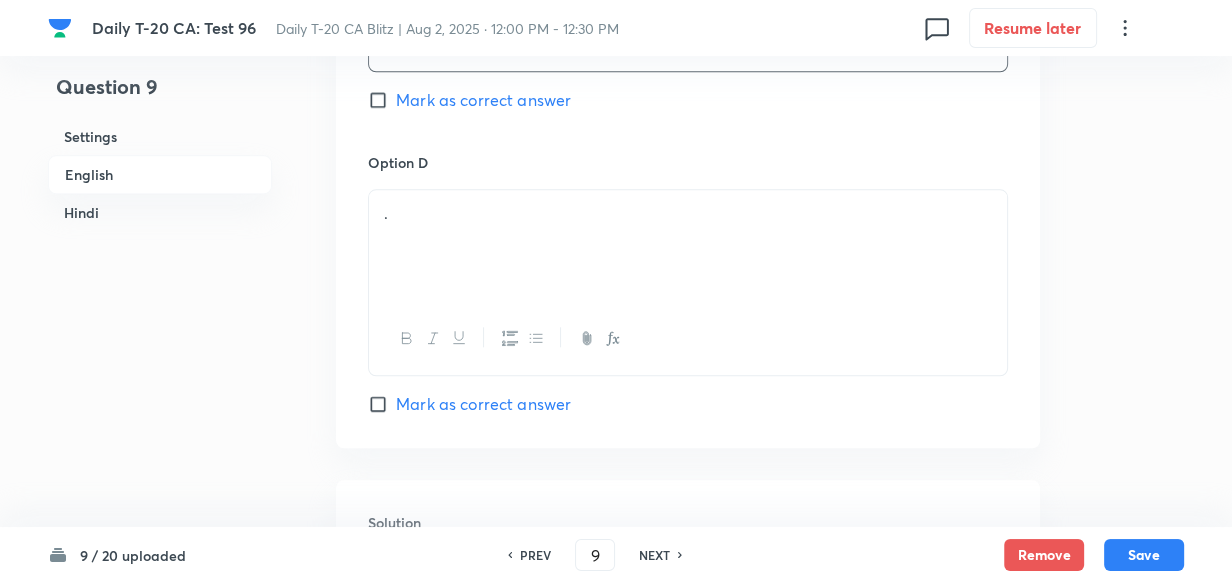 drag, startPoint x: 539, startPoint y: 304, endPoint x: 527, endPoint y: 275, distance: 31.38471 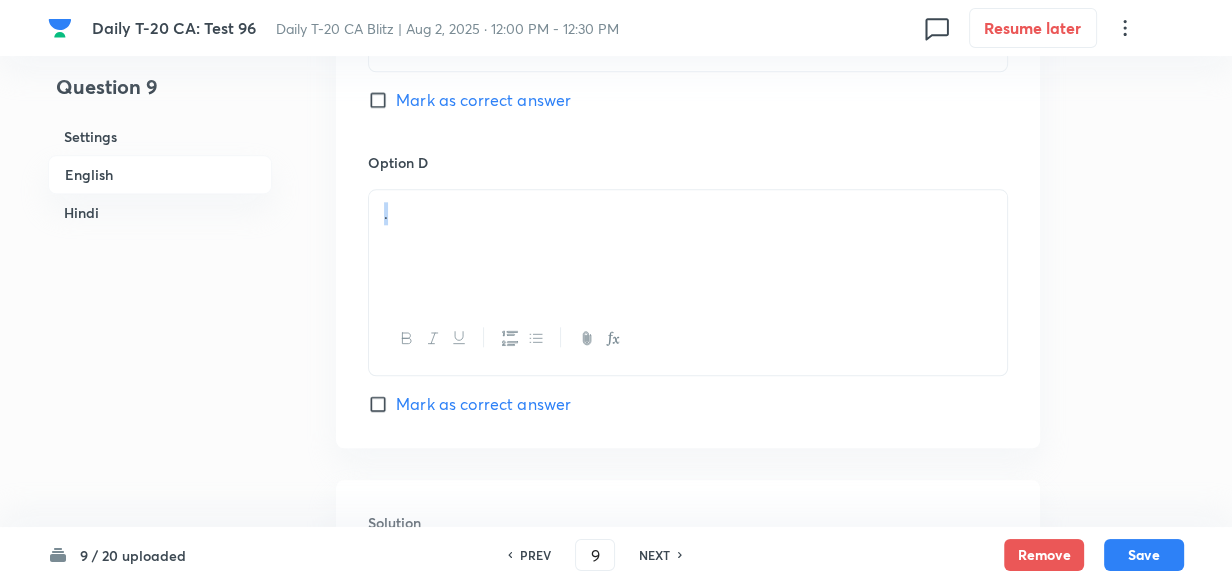 click on "." at bounding box center (688, 246) 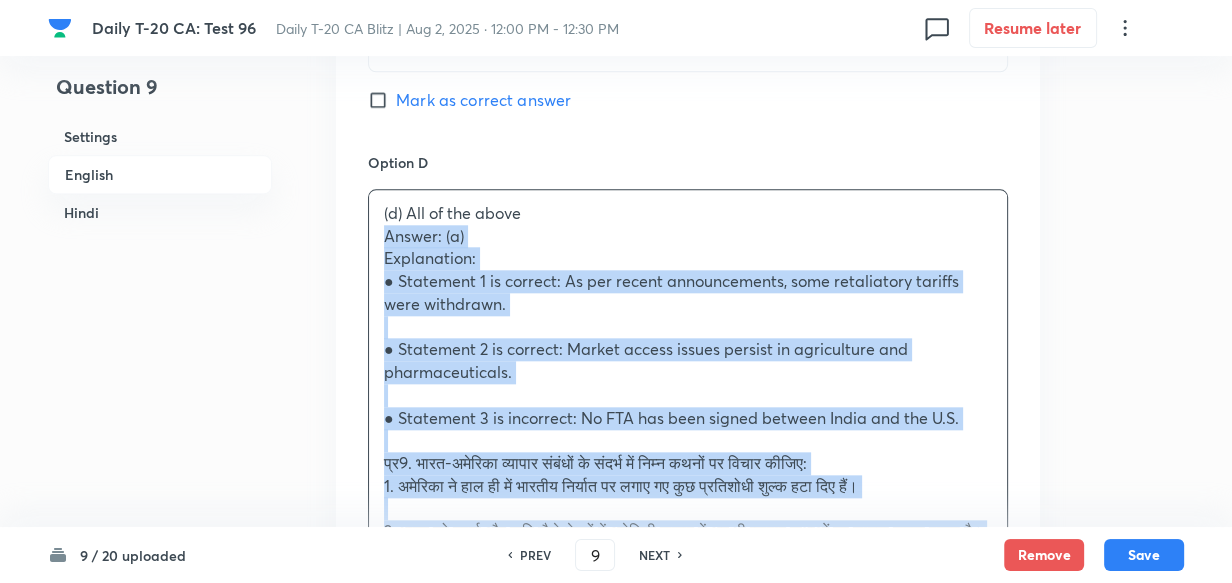 drag, startPoint x: 393, startPoint y: 255, endPoint x: 348, endPoint y: 231, distance: 51 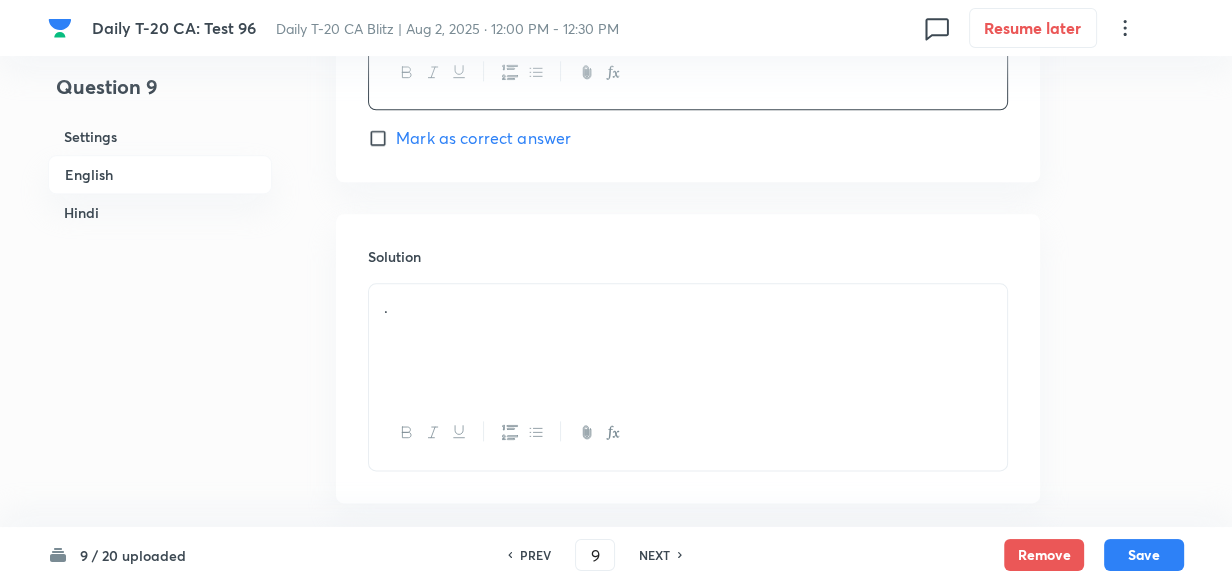 scroll, scrollTop: 2152, scrollLeft: 0, axis: vertical 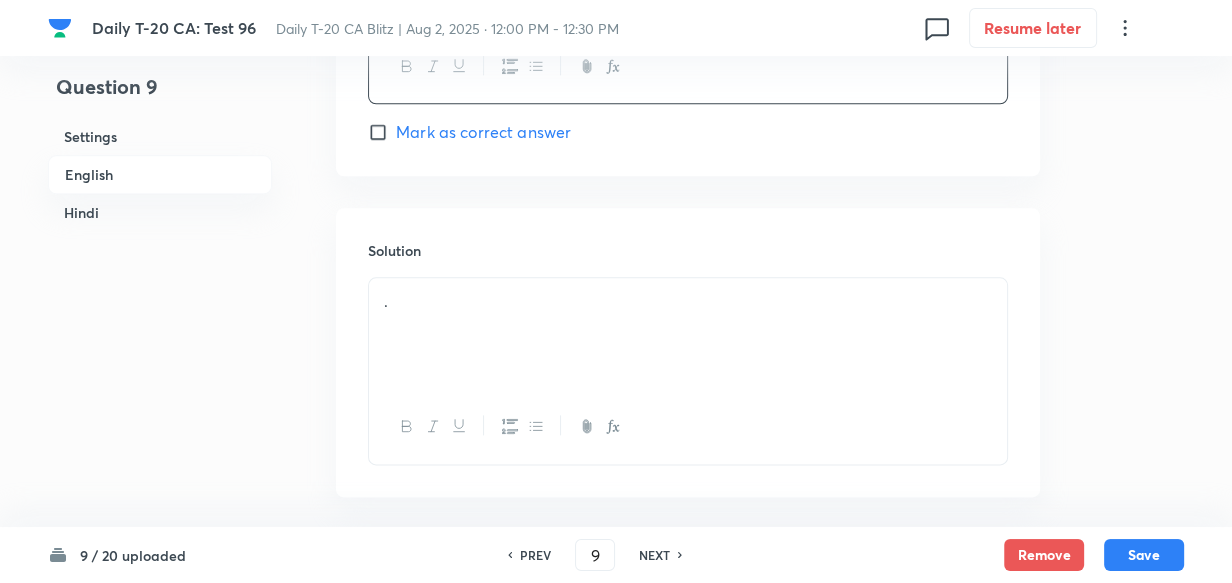click on "." at bounding box center (688, 334) 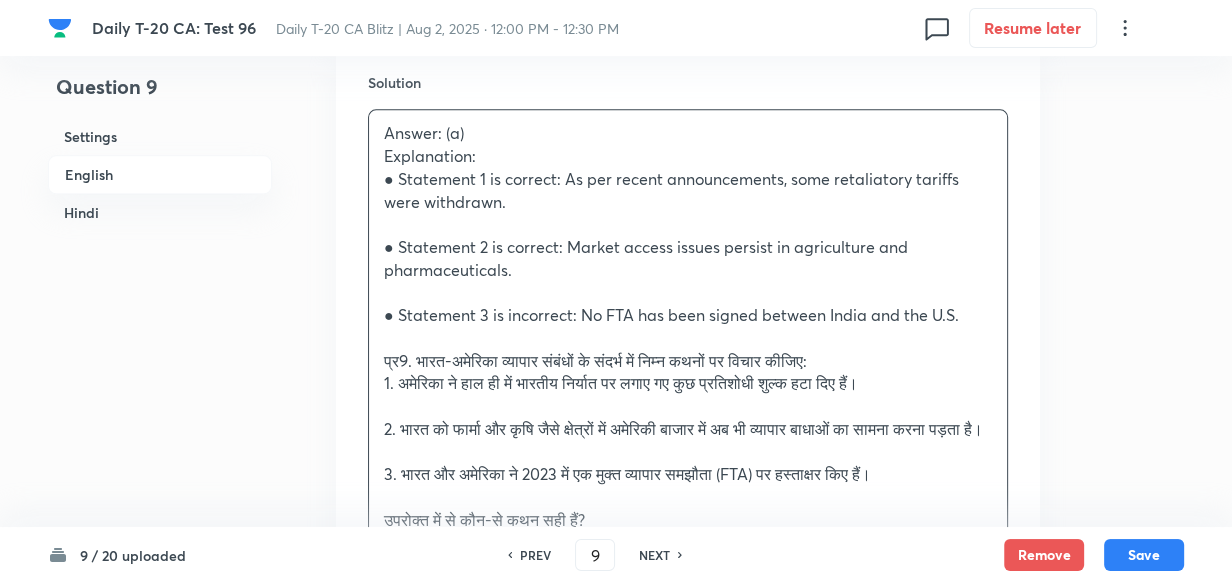 scroll, scrollTop: 2334, scrollLeft: 0, axis: vertical 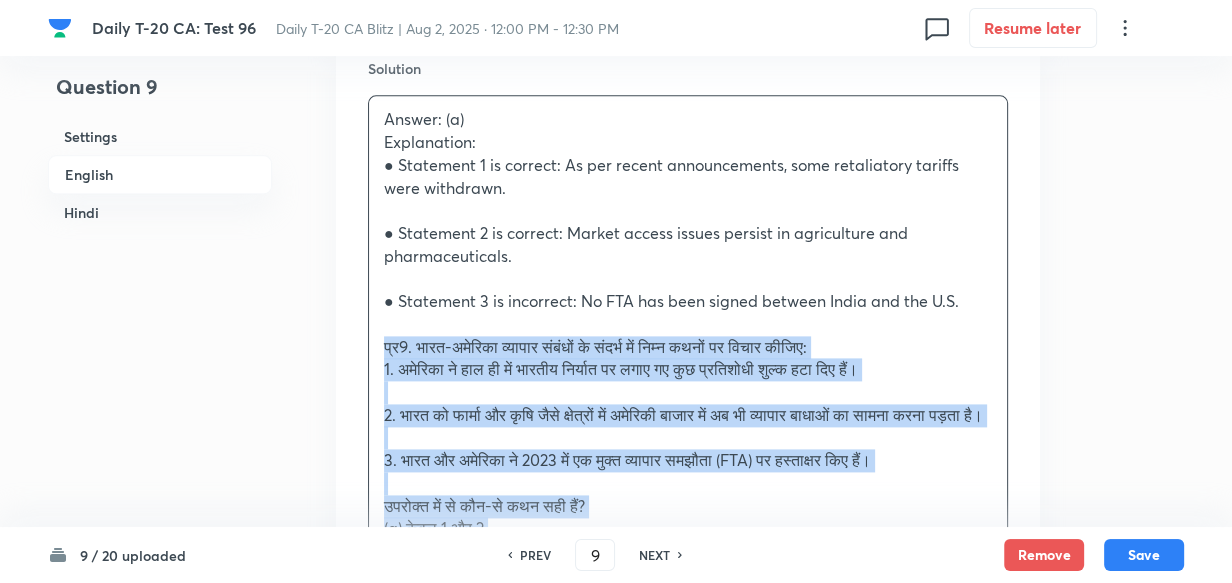 click on "Solution Answer: (a) Explanation: ●	Statement 1 is correct: As per recent announcements, some retaliatory tariffs were withdrawn. ●	Statement 2 is correct: Market access issues persist in agriculture and pharmaceuticals. ●	Statement 3 is incorrect: No FTA has been signed between India and the U.S. प्र9. भारत-अमेरिका व्यापार संबंधों के संदर्भ में निम्न कथनों पर विचार कीजिए: 1.	अमेरिका ने हाल ही में भारतीय निर्यात पर लगाए गए कुछ प्रतिशोधी शुल्क हटा दिए हैं। 2.	भारत को फार्मा और कृषि जैसे क्षेत्रों में अमेरिकी बाजार में अब भी व्यापार बाधाओं का सामना करना पड़ता है। (a) केवल 1 और 2" at bounding box center (688, 455) 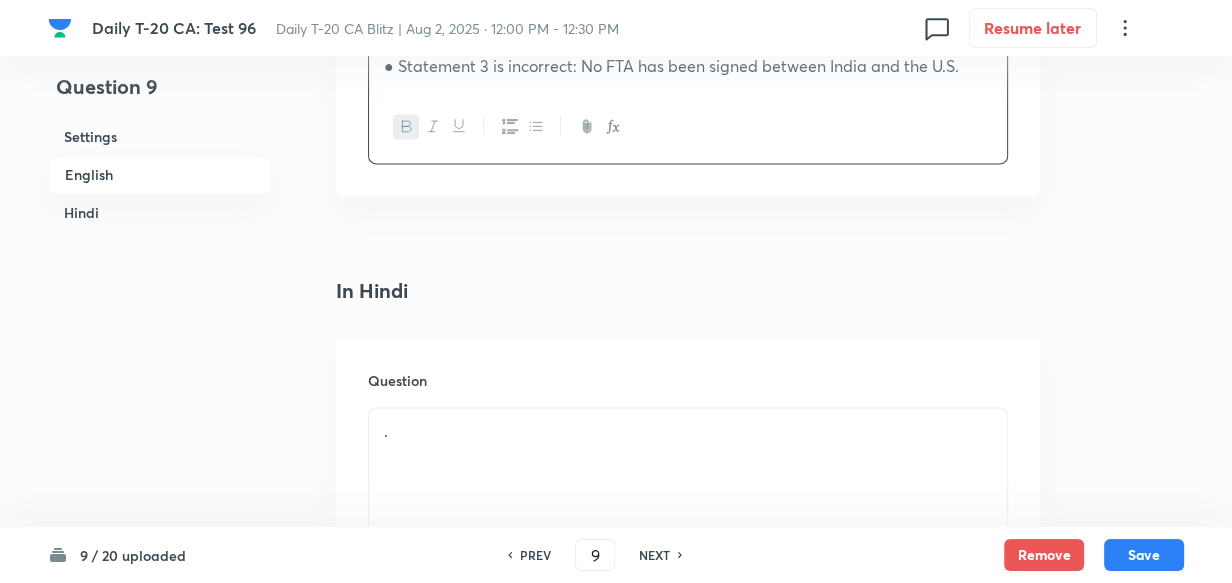 scroll, scrollTop: 2698, scrollLeft: 0, axis: vertical 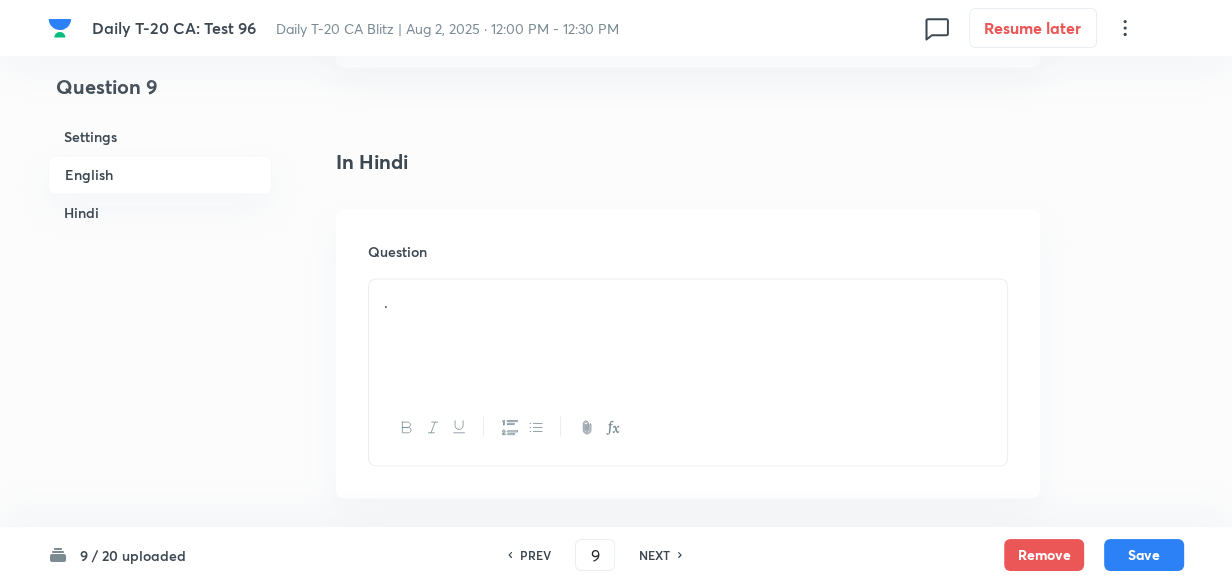 click on "." at bounding box center (688, 335) 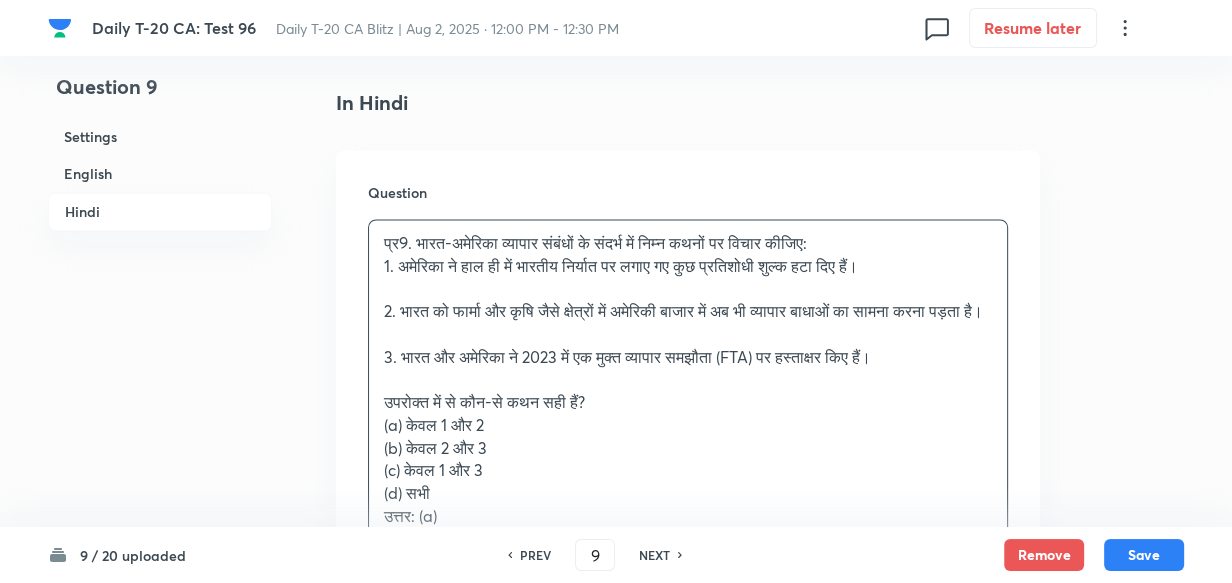 scroll, scrollTop: 2789, scrollLeft: 0, axis: vertical 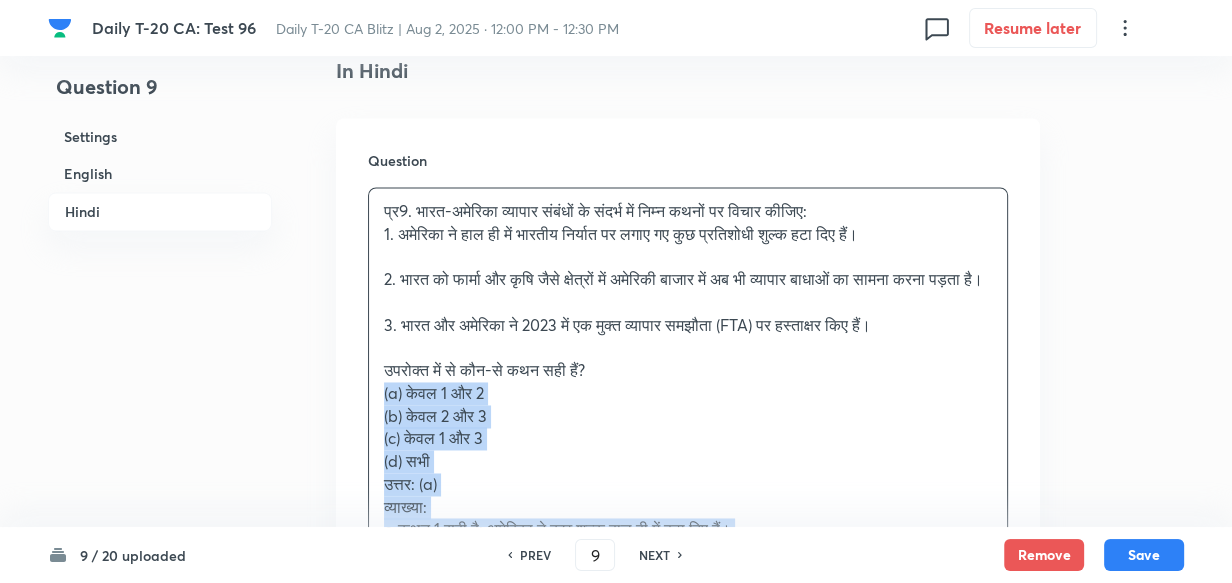 drag, startPoint x: 360, startPoint y: 432, endPoint x: 314, endPoint y: 434, distance: 46.043457 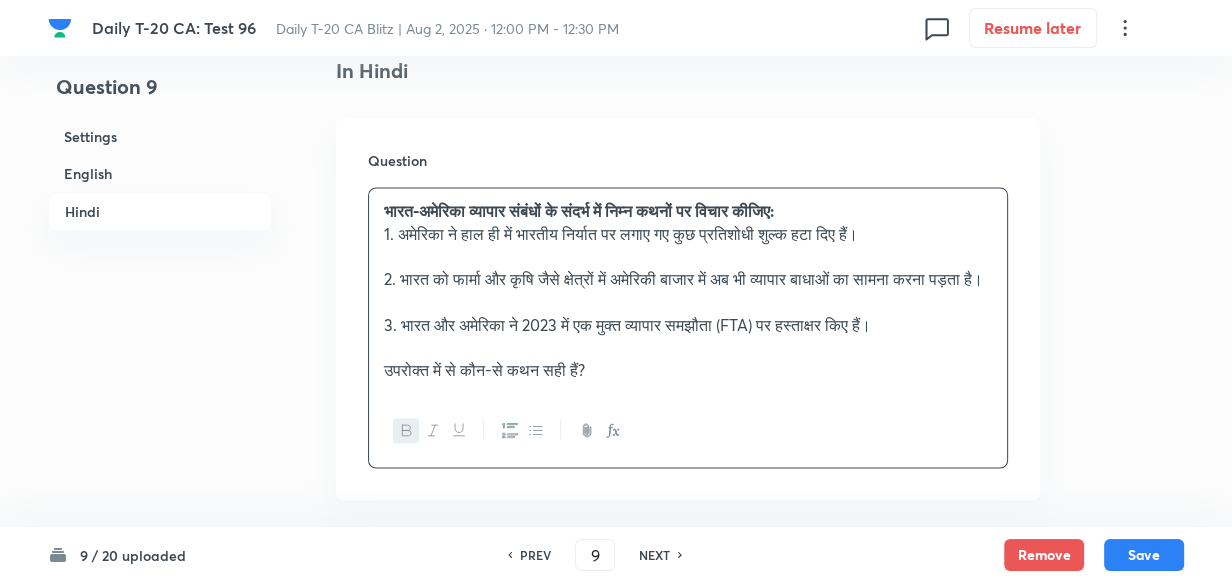 scroll, scrollTop: 3152, scrollLeft: 0, axis: vertical 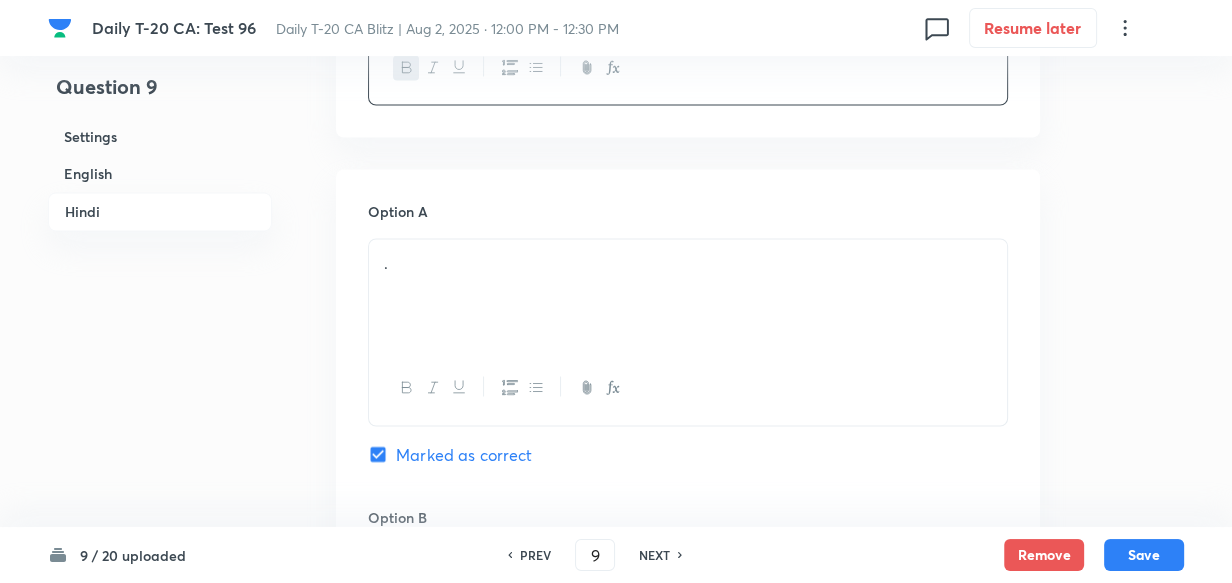click on "." at bounding box center (688, 295) 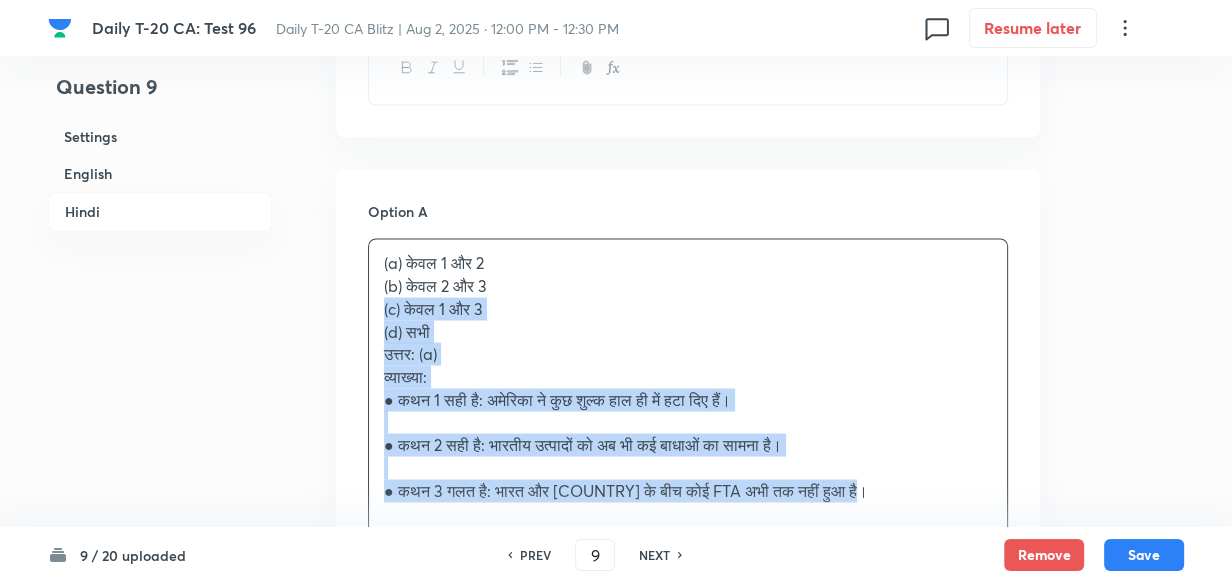 drag, startPoint x: 375, startPoint y: 365, endPoint x: 325, endPoint y: 323, distance: 65.29931 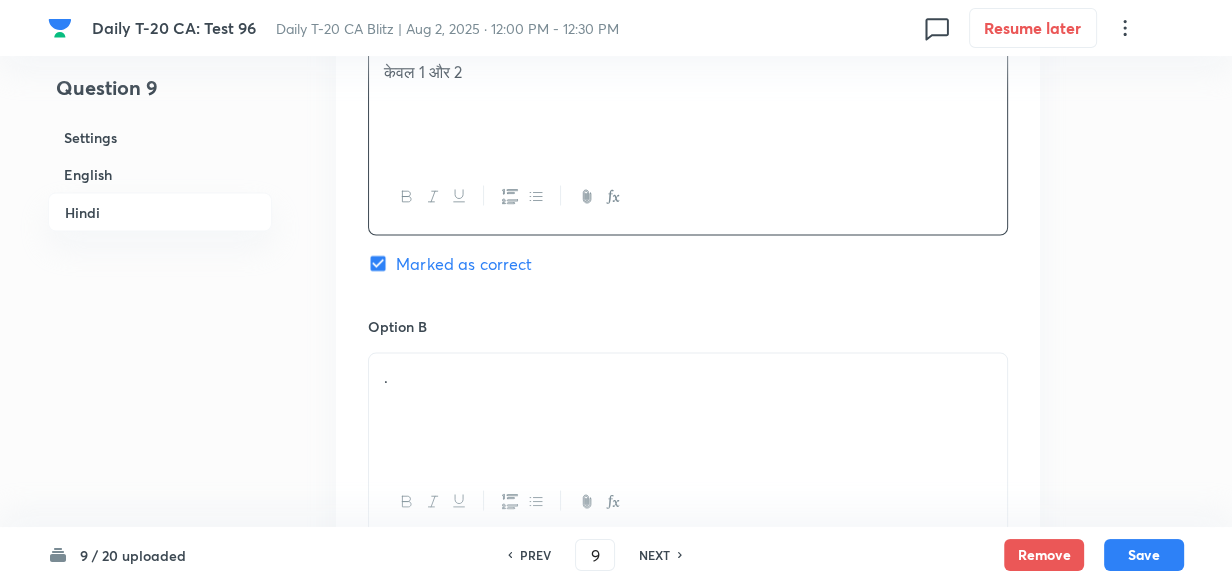 scroll, scrollTop: 3516, scrollLeft: 0, axis: vertical 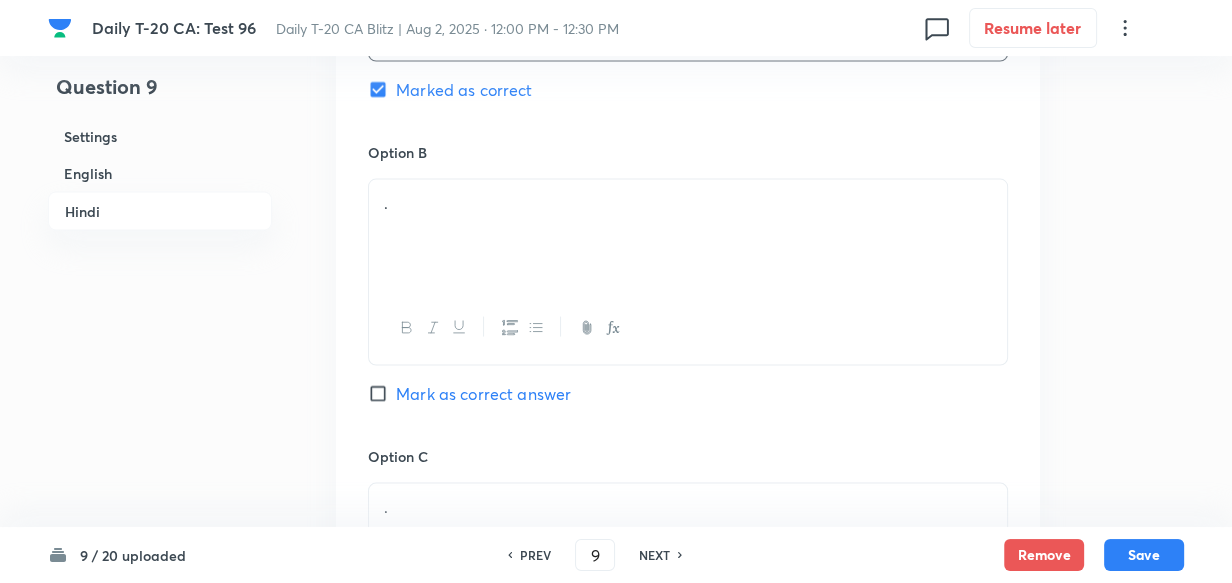 click on "." at bounding box center [688, 236] 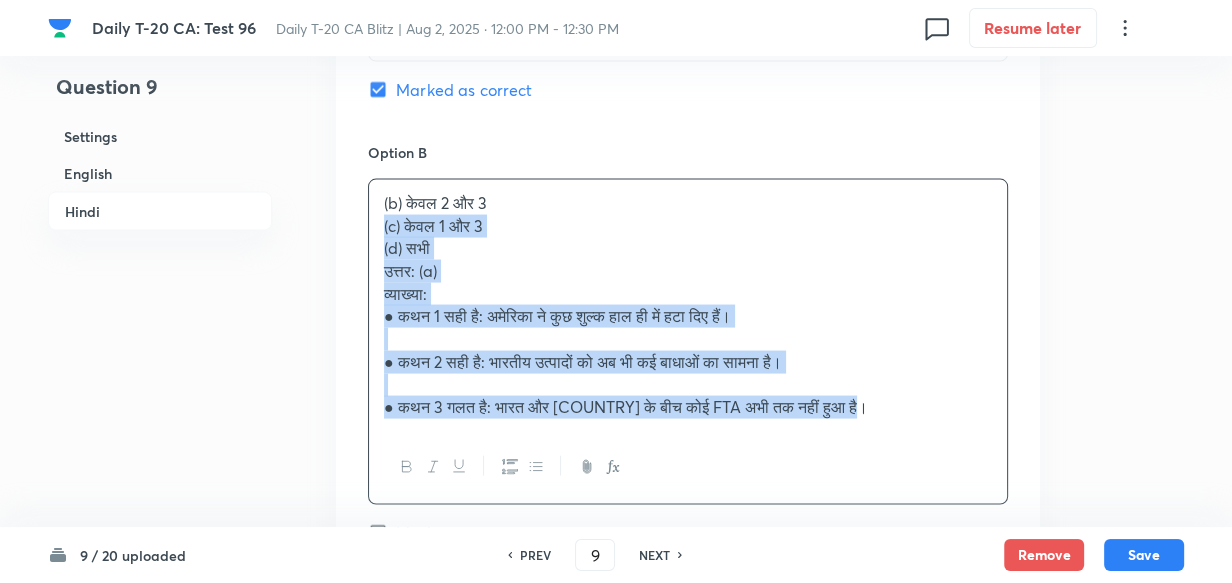 drag, startPoint x: 387, startPoint y: 302, endPoint x: 325, endPoint y: 252, distance: 79.64923 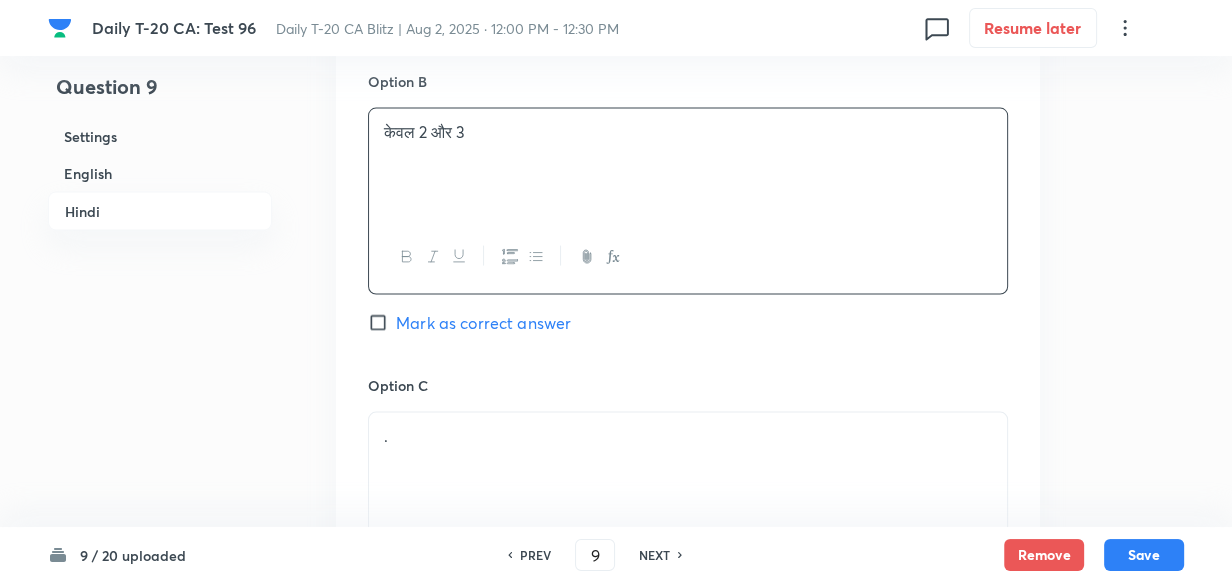 scroll, scrollTop: 3698, scrollLeft: 0, axis: vertical 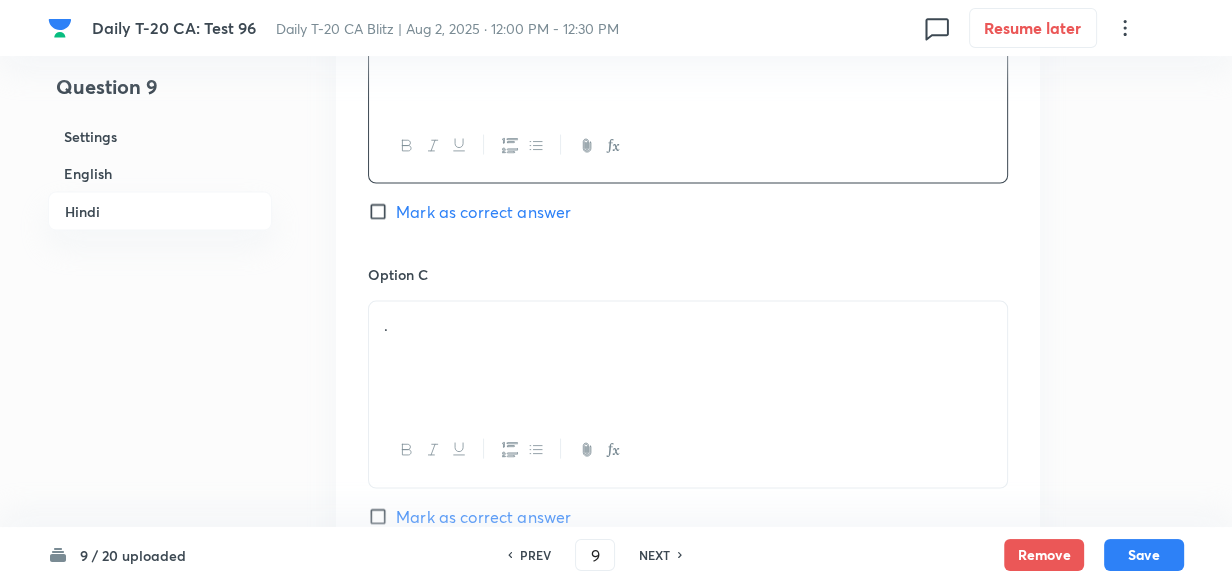 click on "." at bounding box center [688, 358] 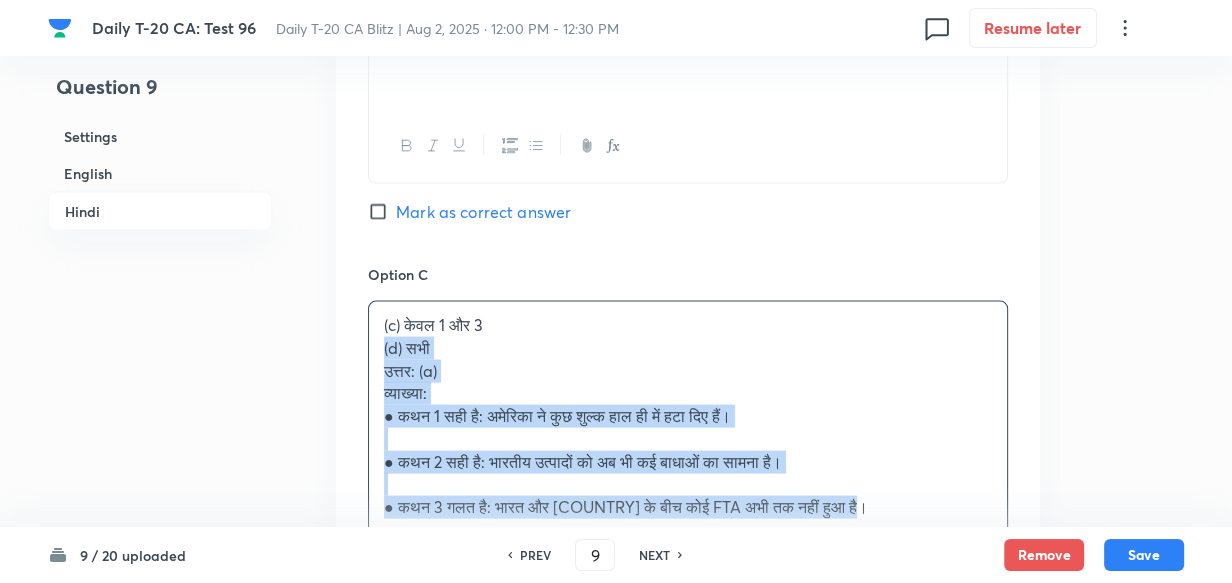 drag, startPoint x: 331, startPoint y: 396, endPoint x: 315, endPoint y: 367, distance: 33.12099 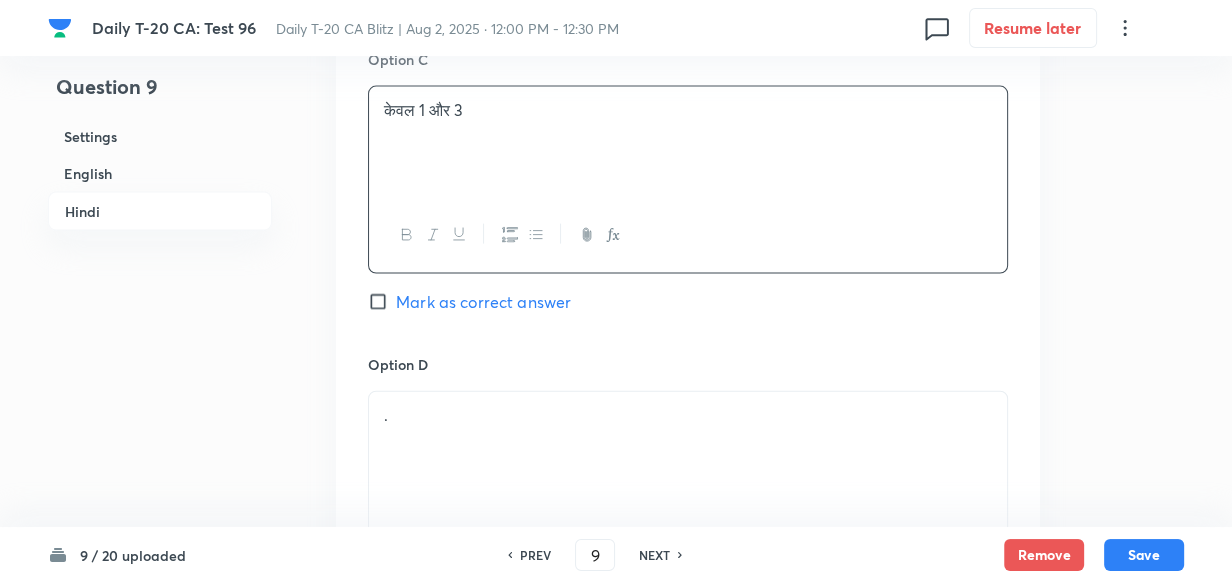 scroll, scrollTop: 4061, scrollLeft: 0, axis: vertical 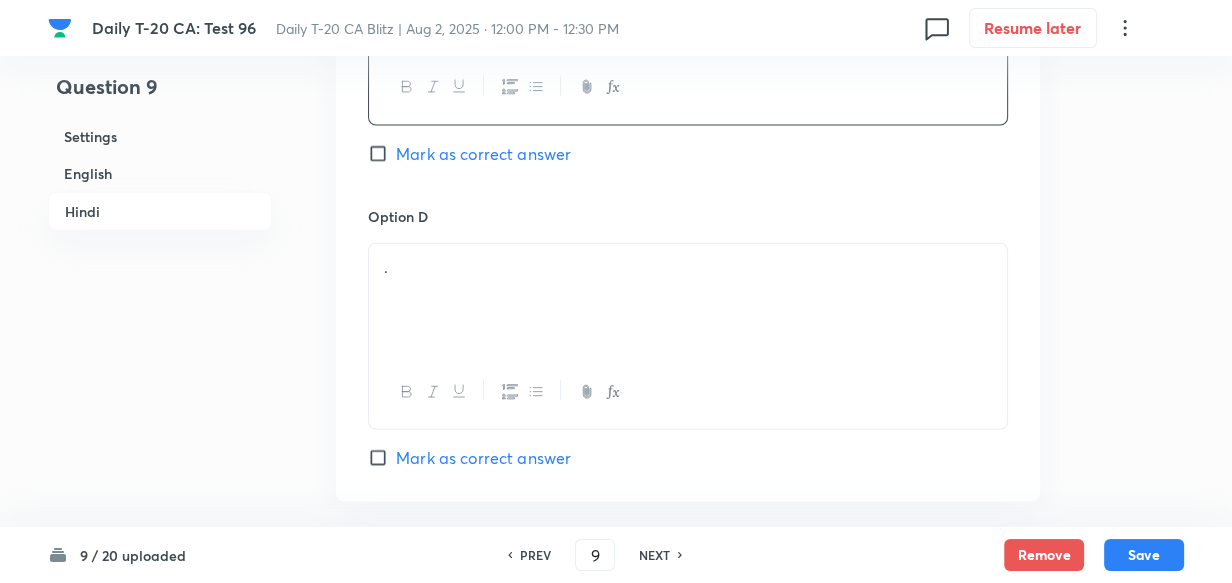 click on "Option D . Mark as correct answer" at bounding box center (688, 338) 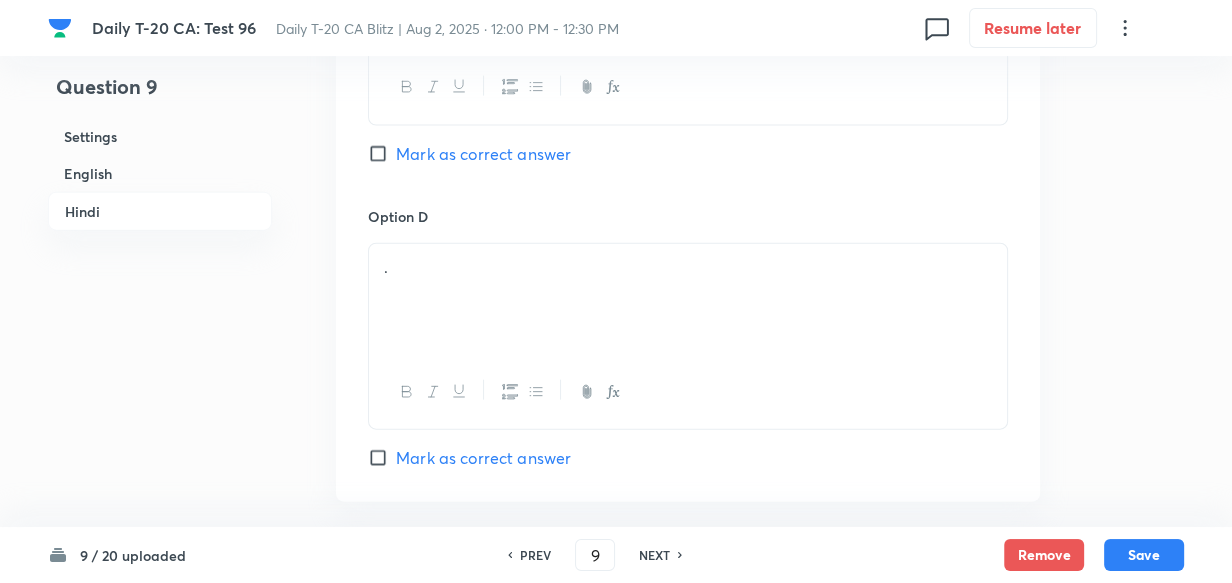 click on "." at bounding box center [688, 300] 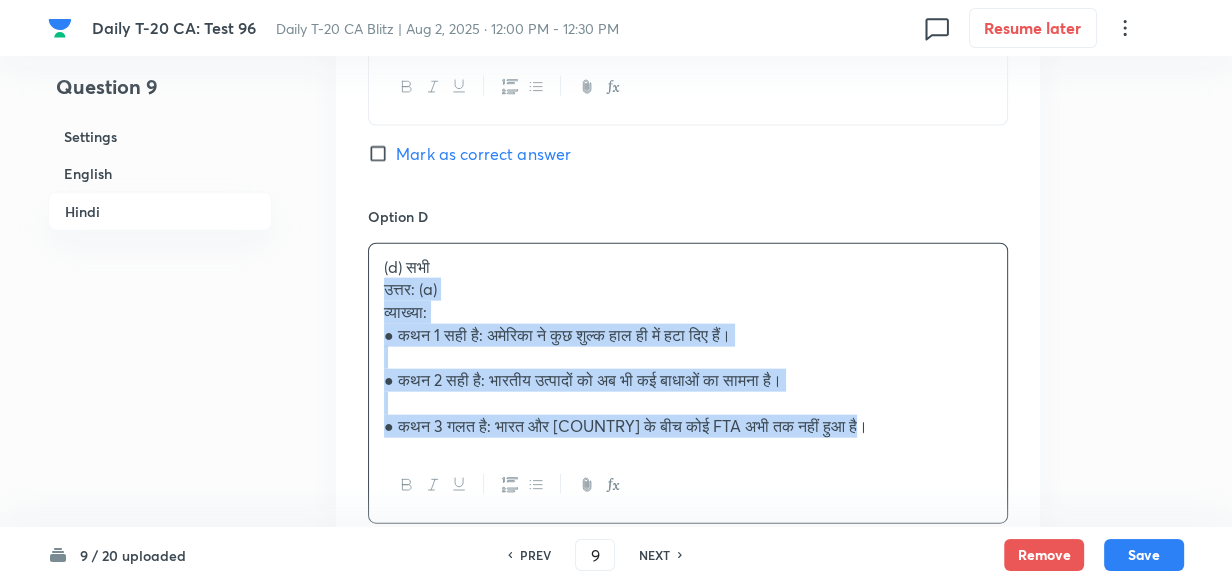 drag, startPoint x: 400, startPoint y: 312, endPoint x: 370, endPoint y: 307, distance: 30.413813 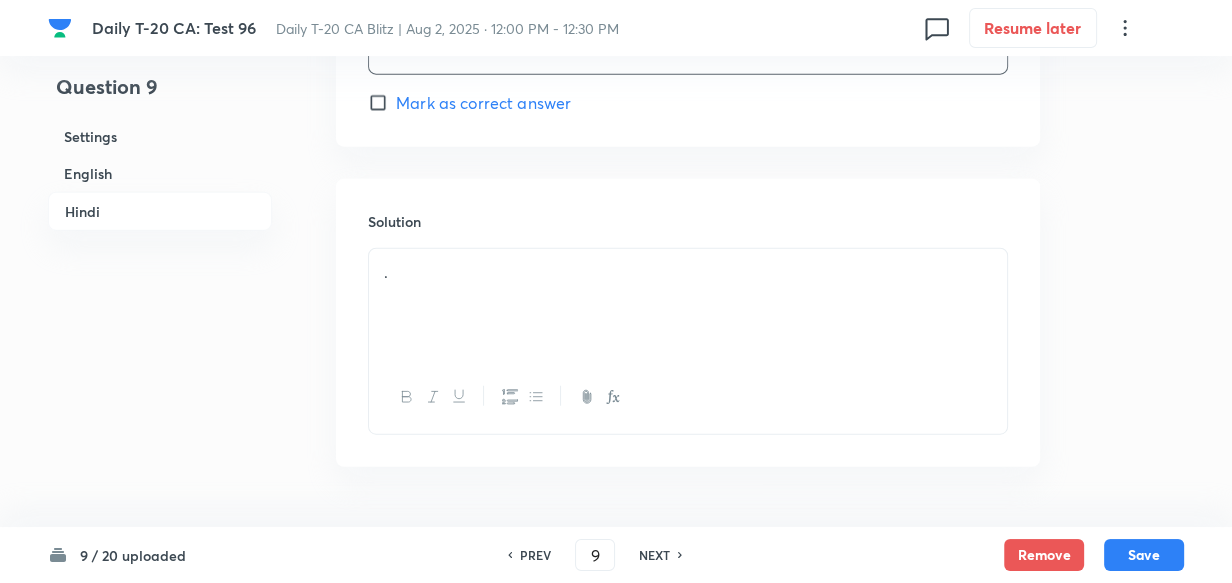 scroll, scrollTop: 4503, scrollLeft: 0, axis: vertical 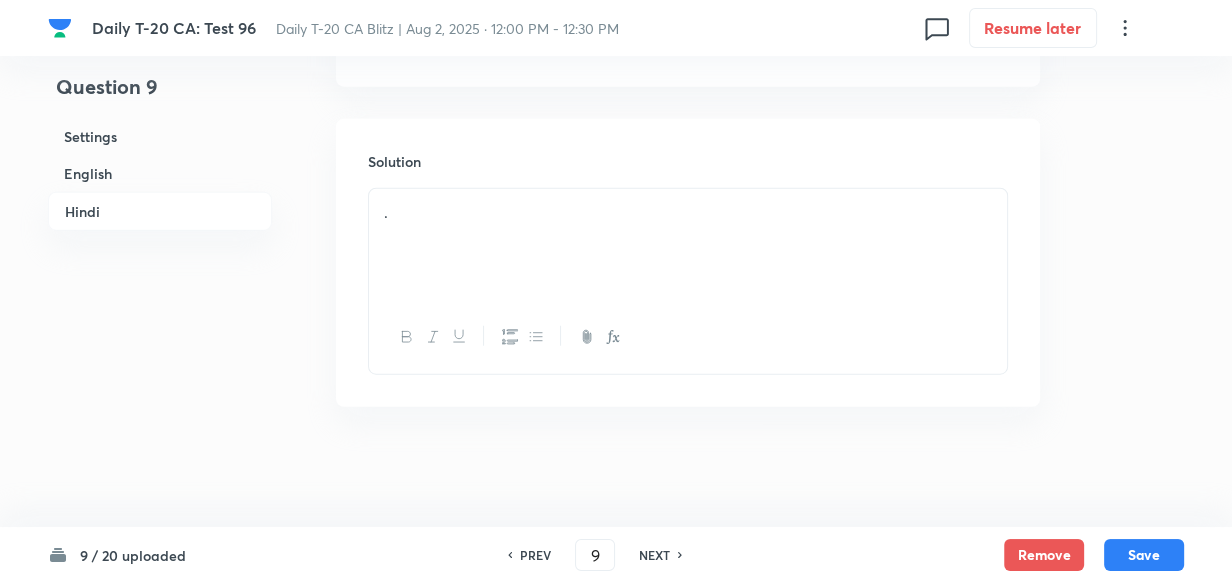 click on "." at bounding box center [688, 245] 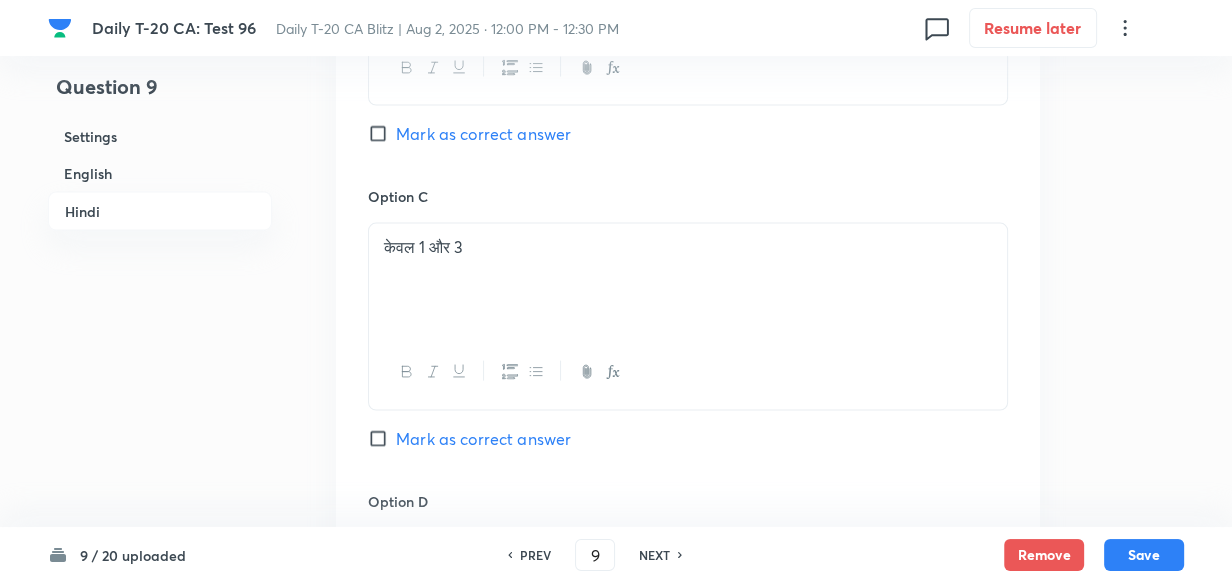 scroll, scrollTop: 3412, scrollLeft: 0, axis: vertical 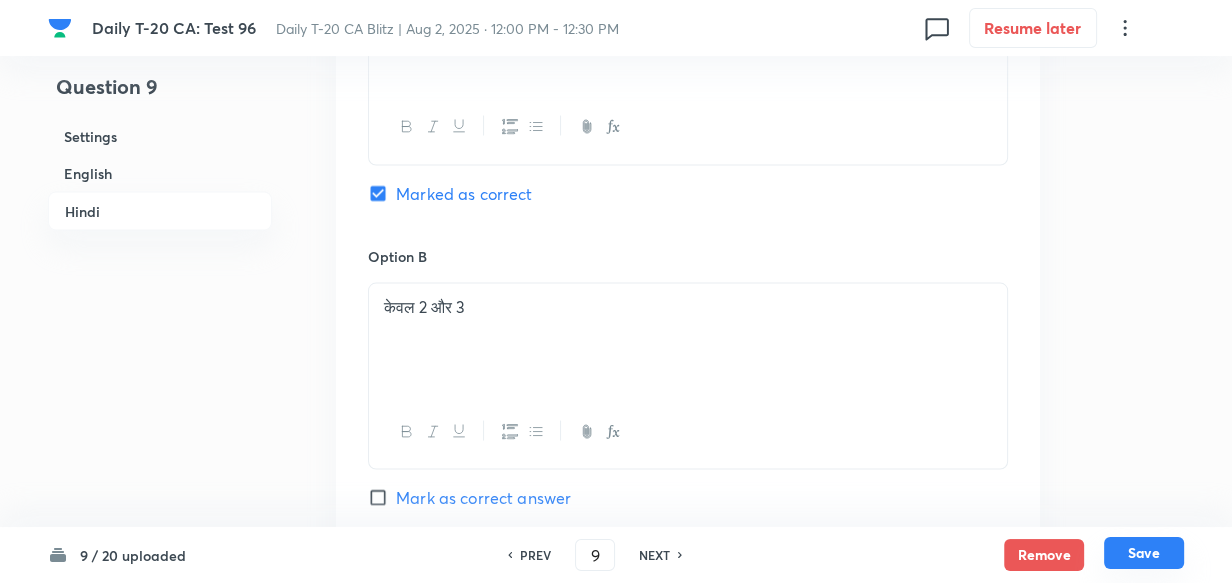 click on "Save" at bounding box center (1144, 553) 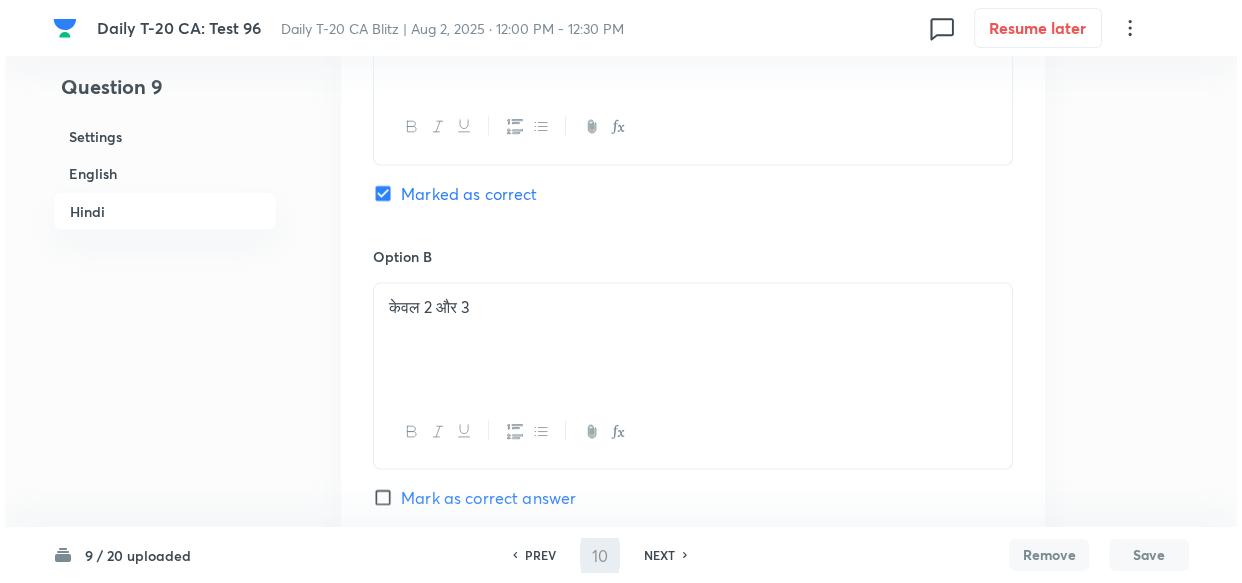 scroll, scrollTop: 0, scrollLeft: 0, axis: both 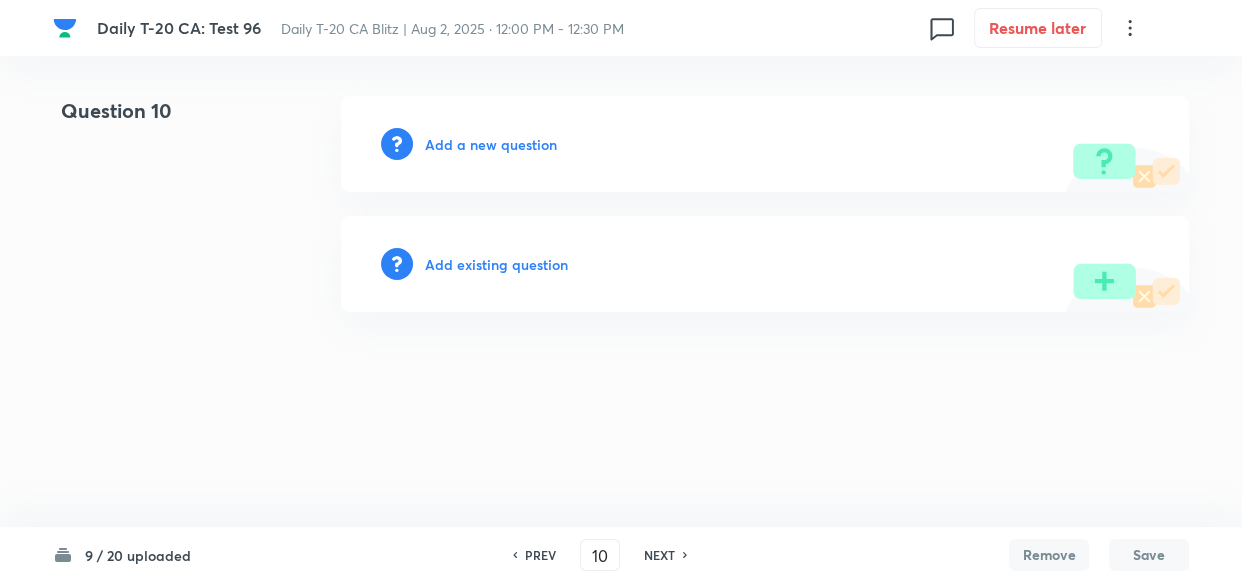 click on "PREV" at bounding box center [540, 555] 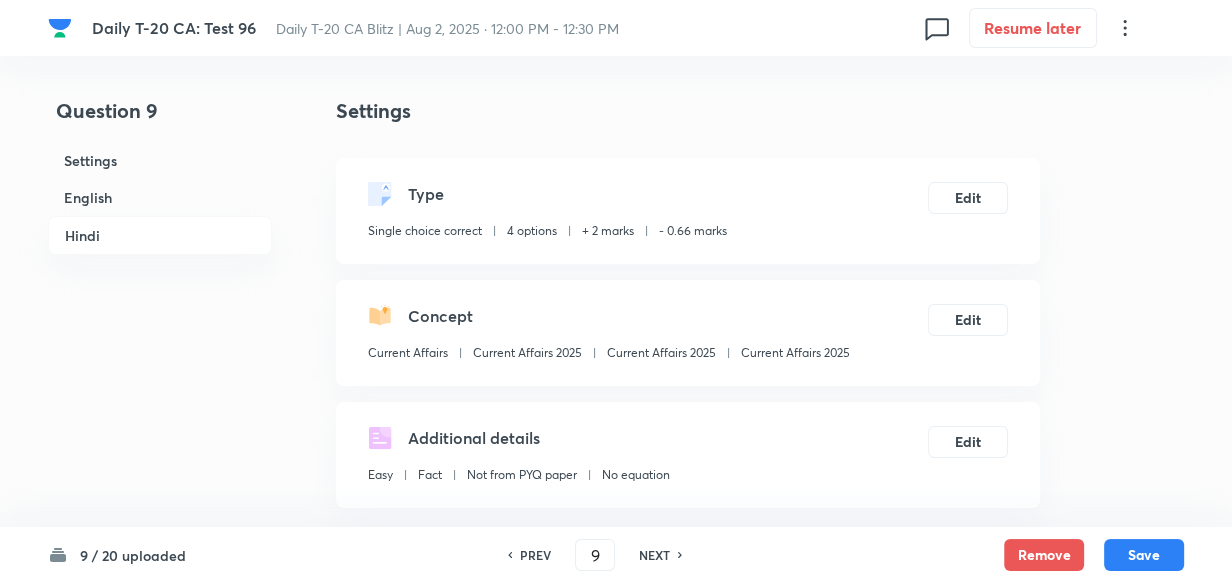 click on "Current Affairs 2025" at bounding box center (795, 353) 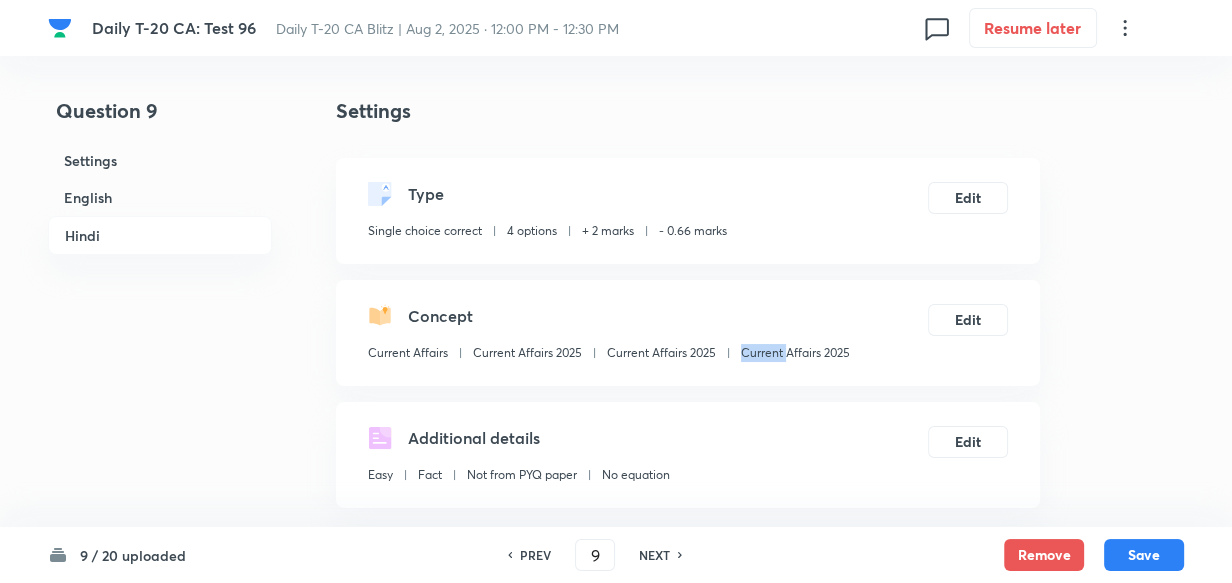 click on "Current Affairs 2025" at bounding box center [795, 353] 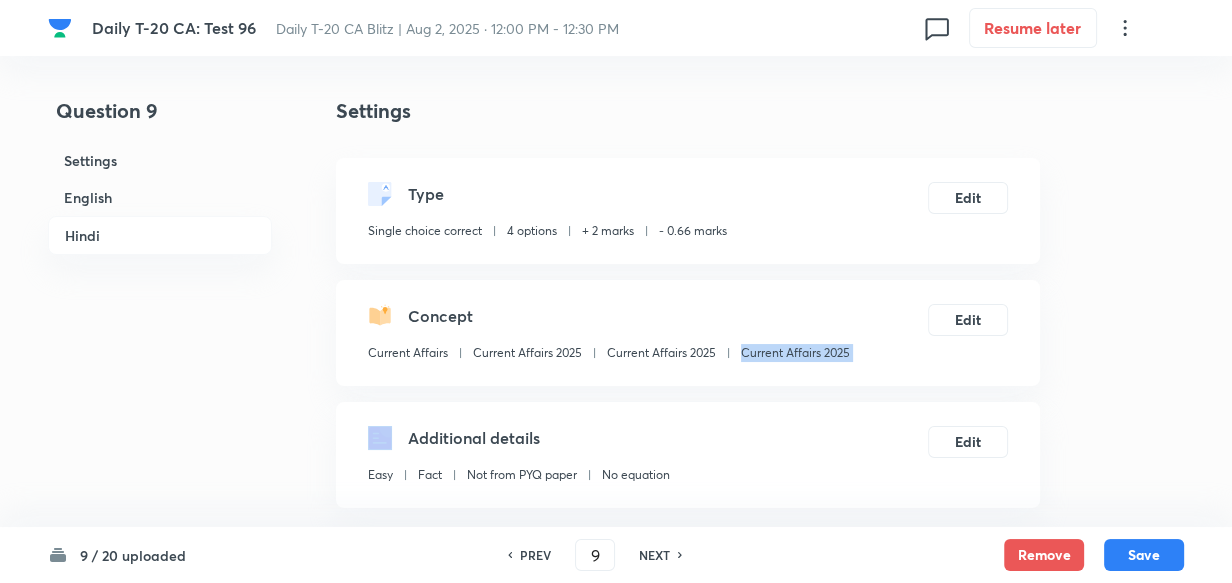 click on "Current Affairs 2025" at bounding box center [795, 353] 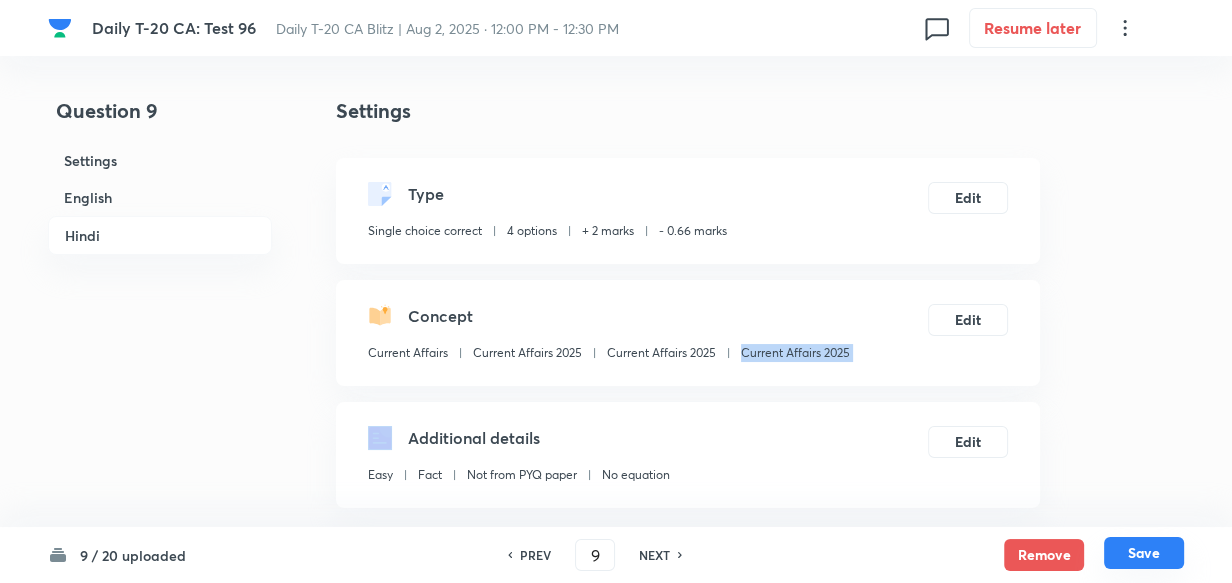 click on "Save" at bounding box center [1144, 553] 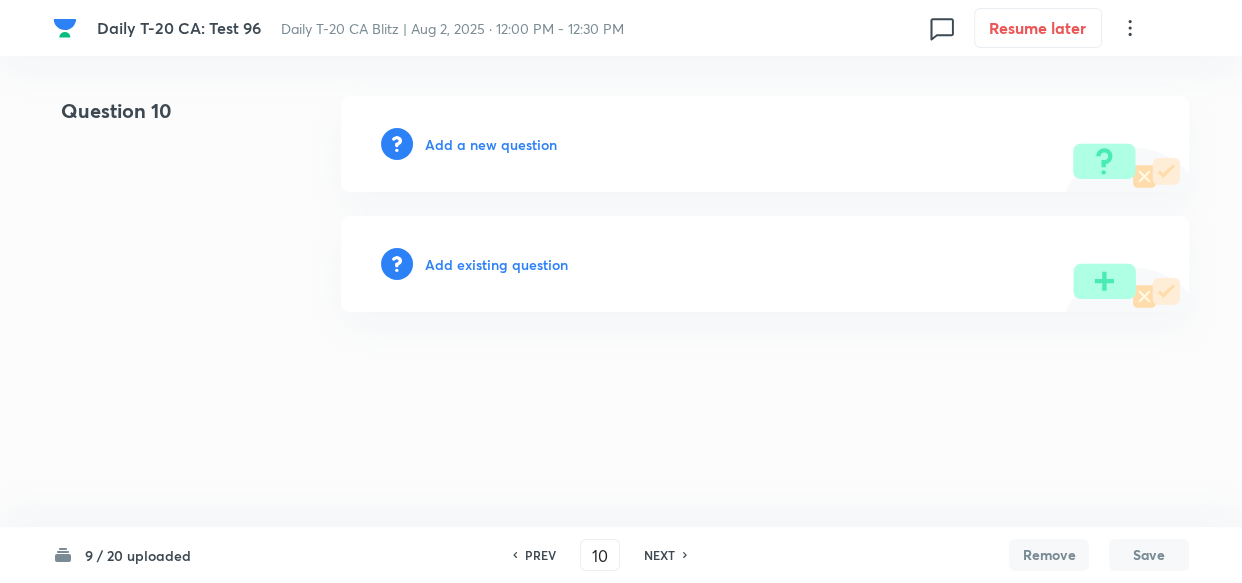 click on "Add a new question" at bounding box center (491, 144) 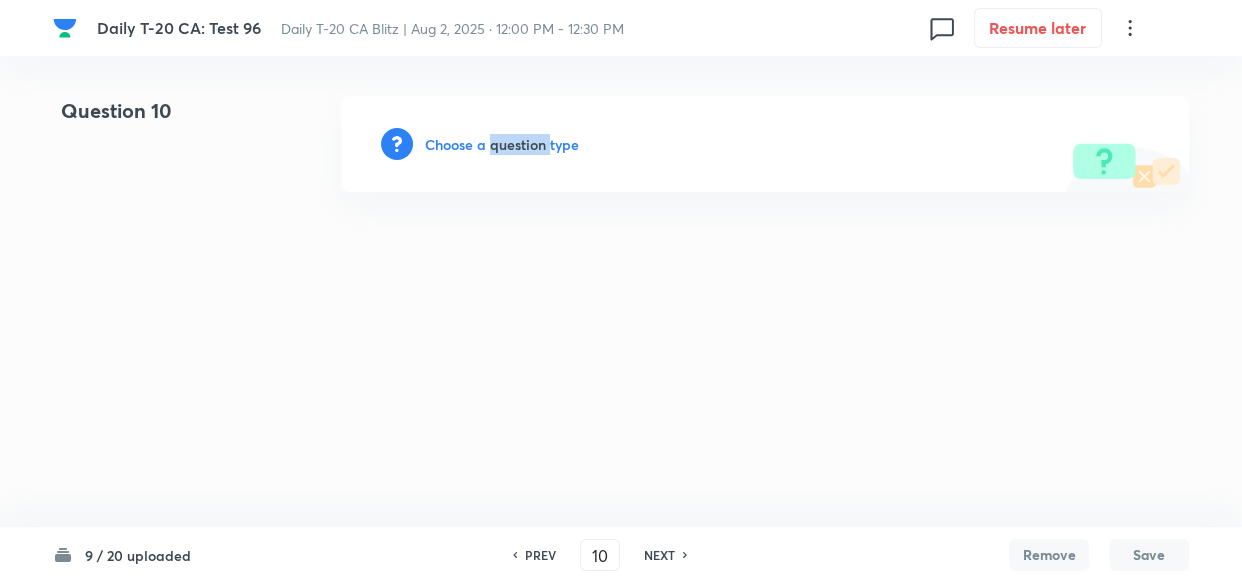 click on "Choose a question type" at bounding box center (502, 144) 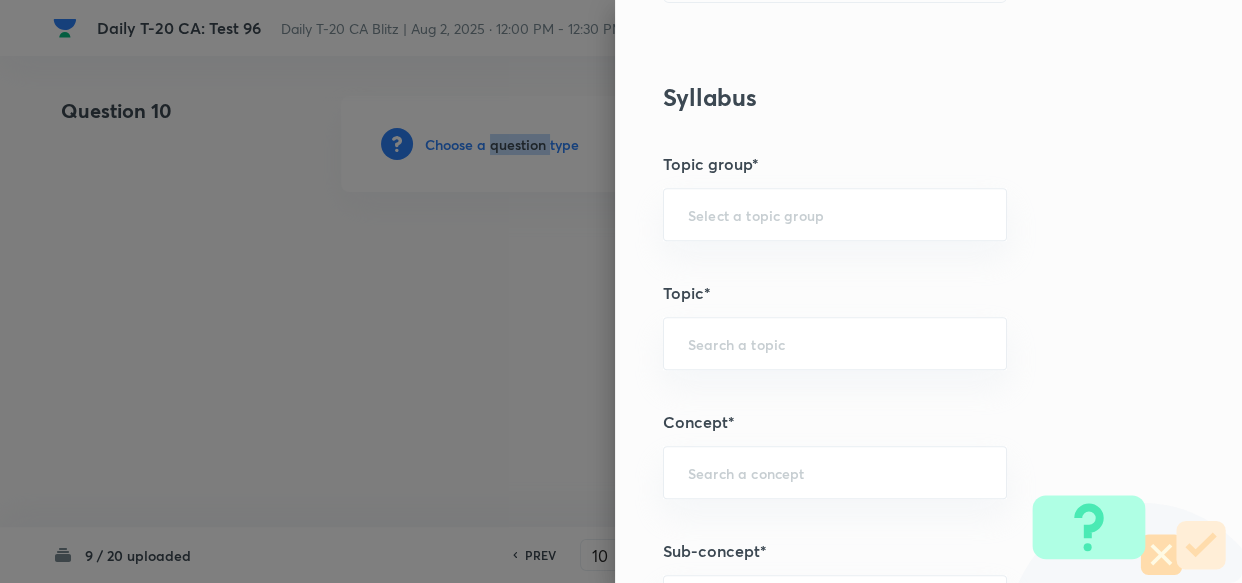 scroll, scrollTop: 1090, scrollLeft: 0, axis: vertical 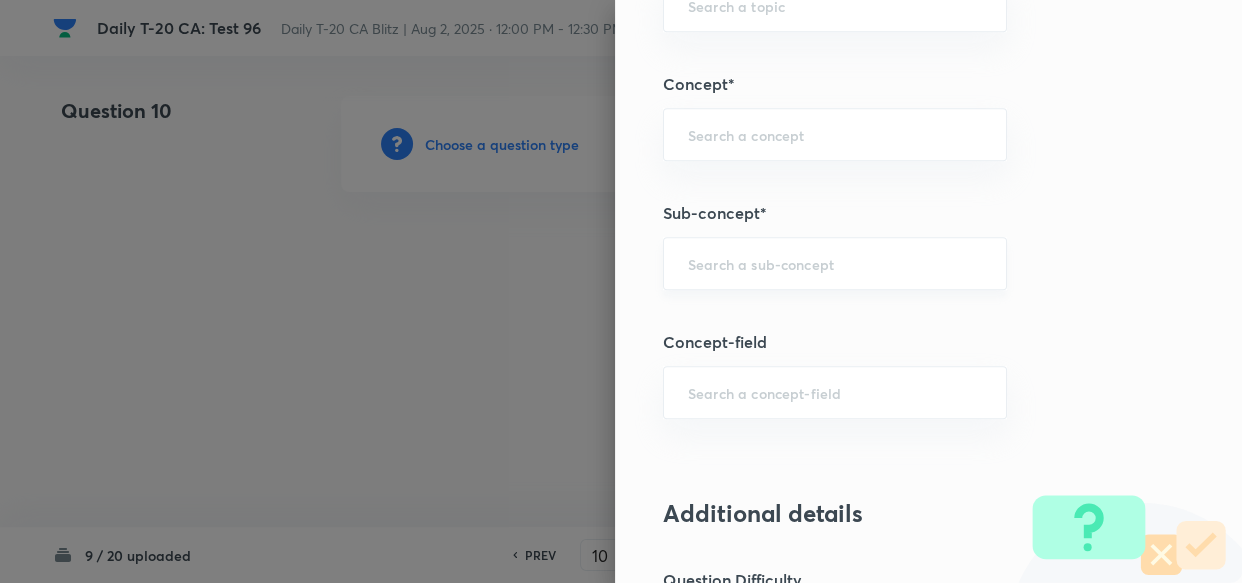 click at bounding box center (835, 263) 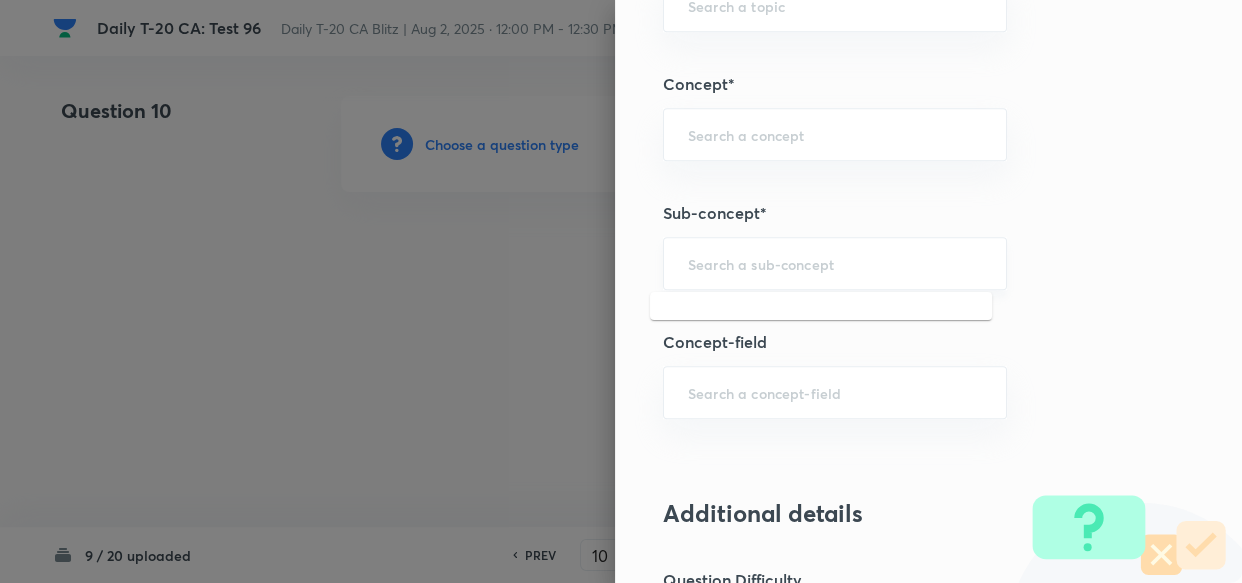 paste on "Current Affairs 2025" 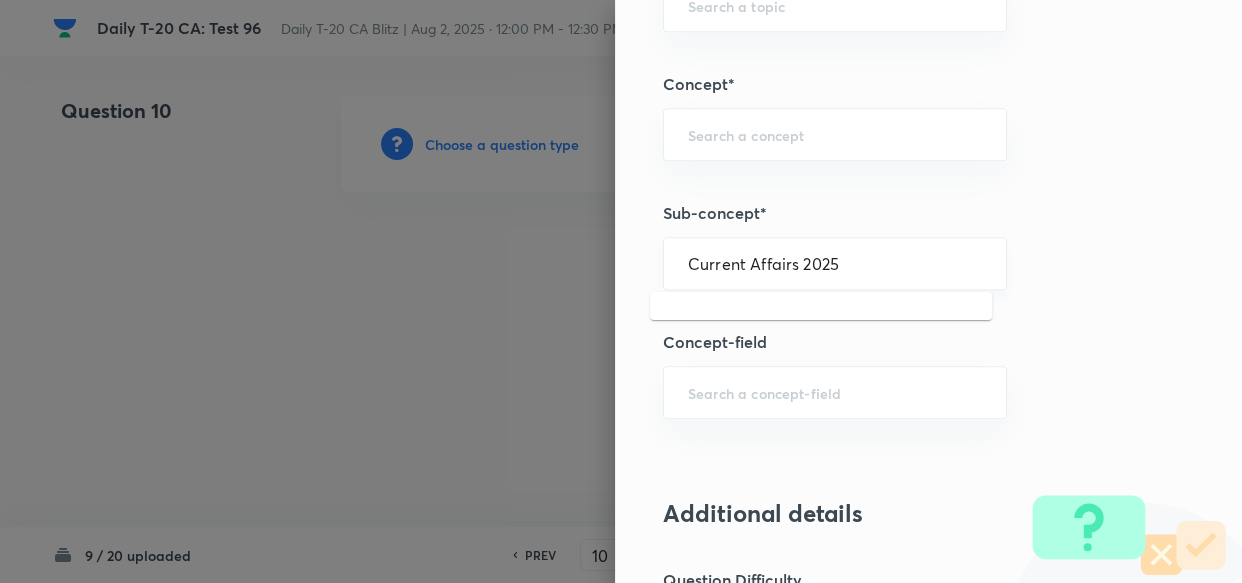 click on "Current Affairs 2025" at bounding box center [835, 263] 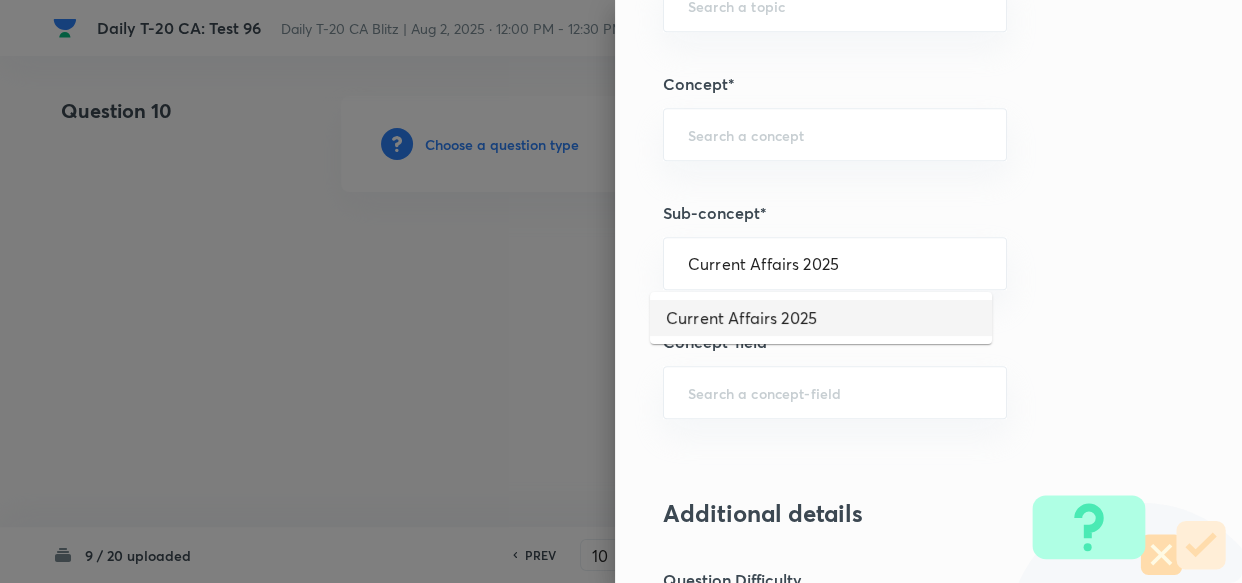 click on "Current Affairs 2025" at bounding box center (821, 318) 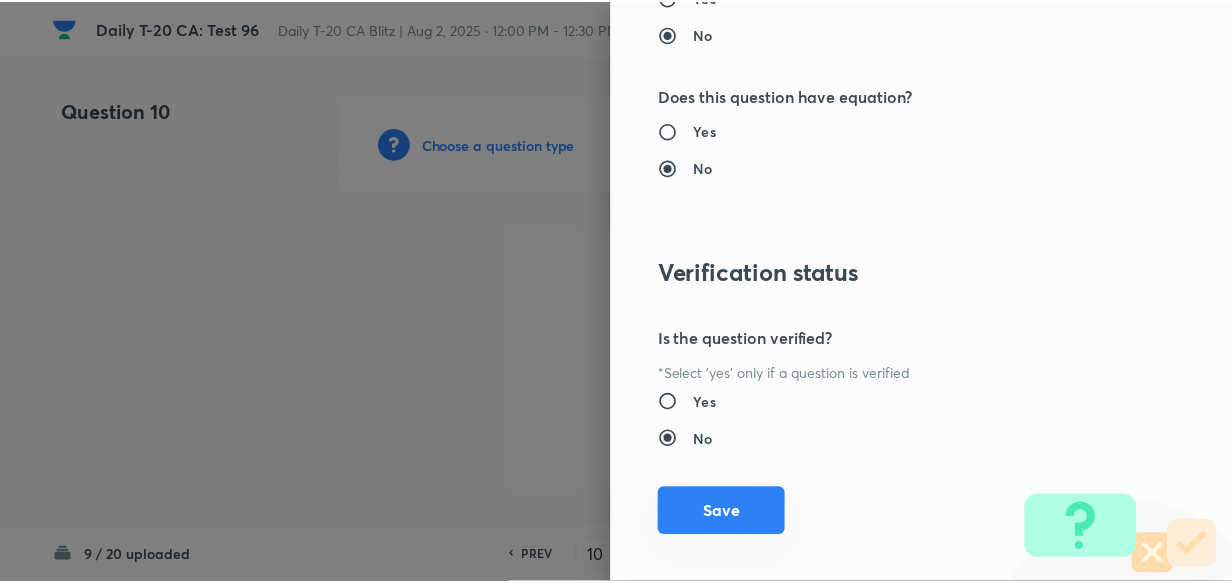 scroll, scrollTop: 2140, scrollLeft: 0, axis: vertical 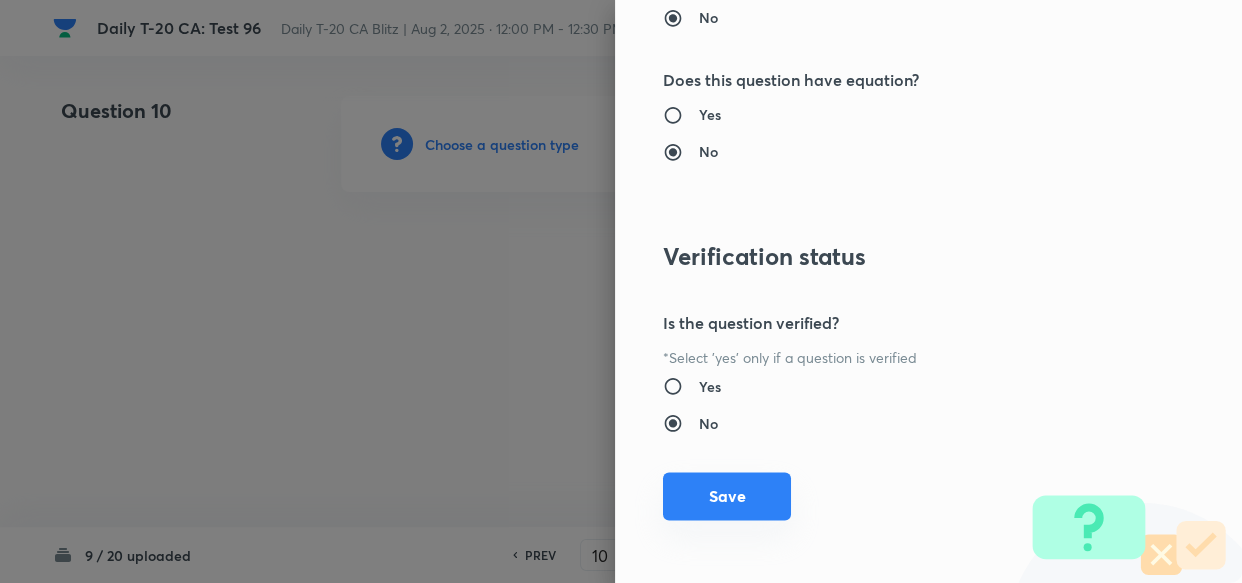 click on "Save" at bounding box center [727, 496] 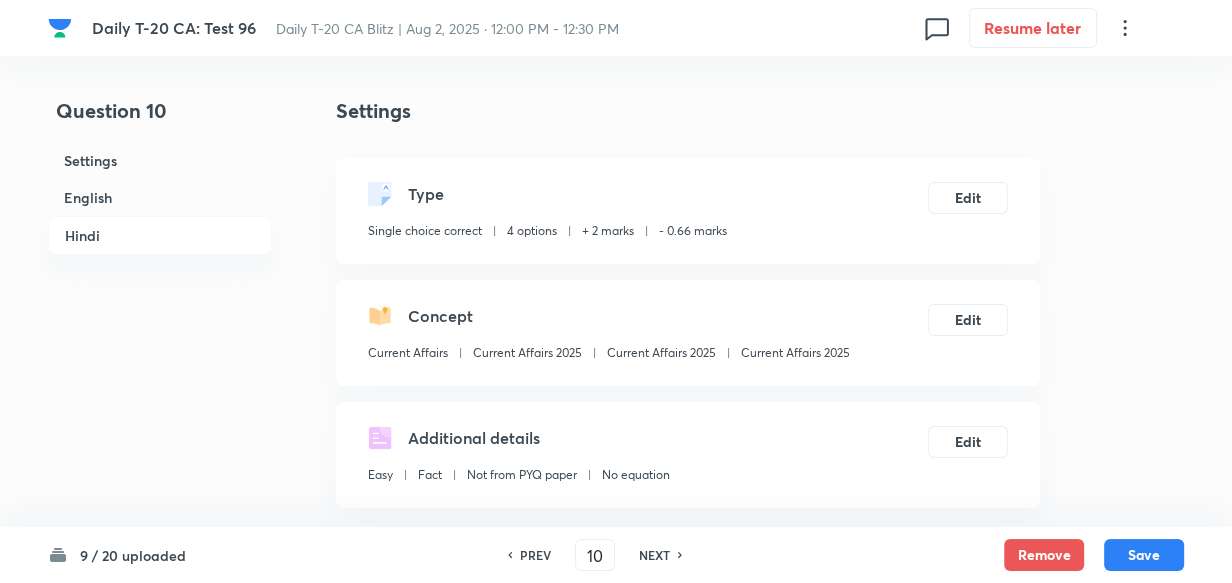 click on "English" at bounding box center [160, 197] 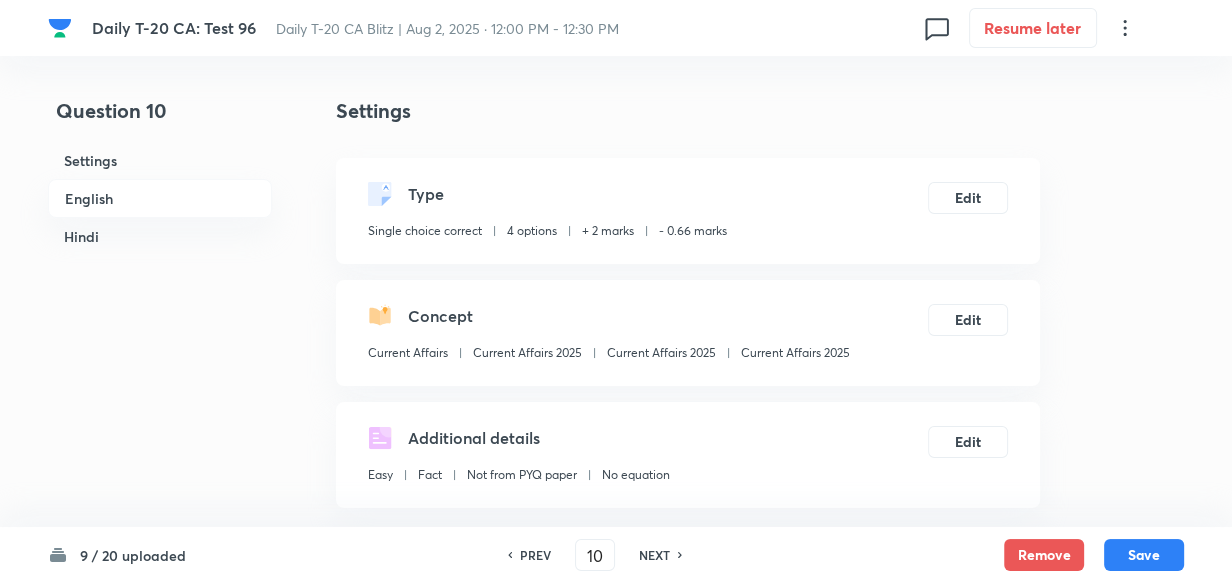 scroll, scrollTop: 516, scrollLeft: 0, axis: vertical 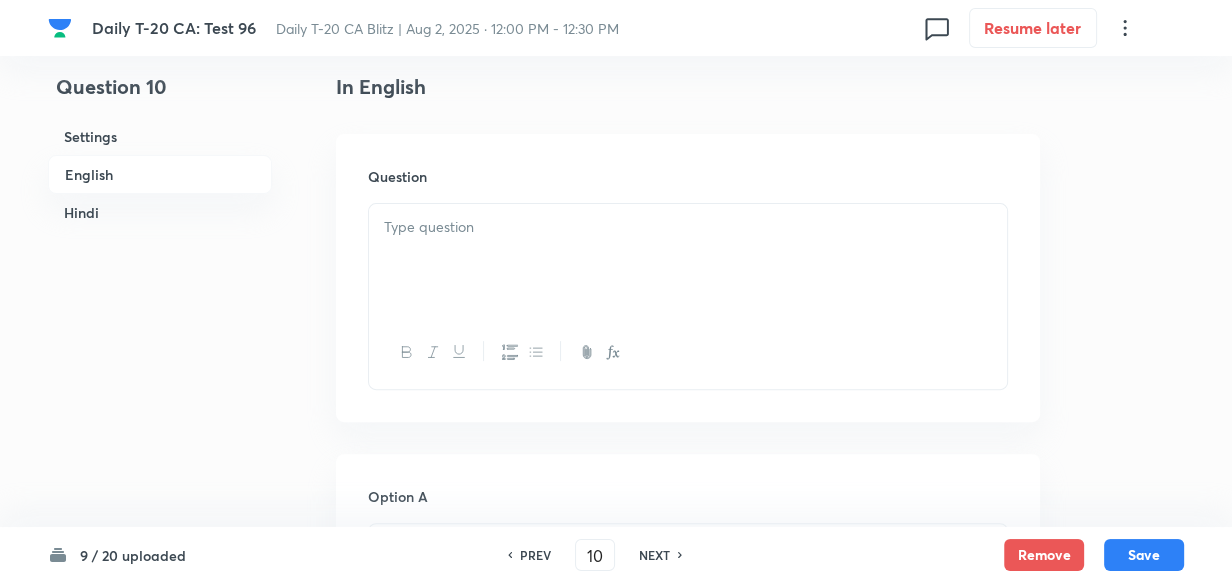 click at bounding box center (688, 260) 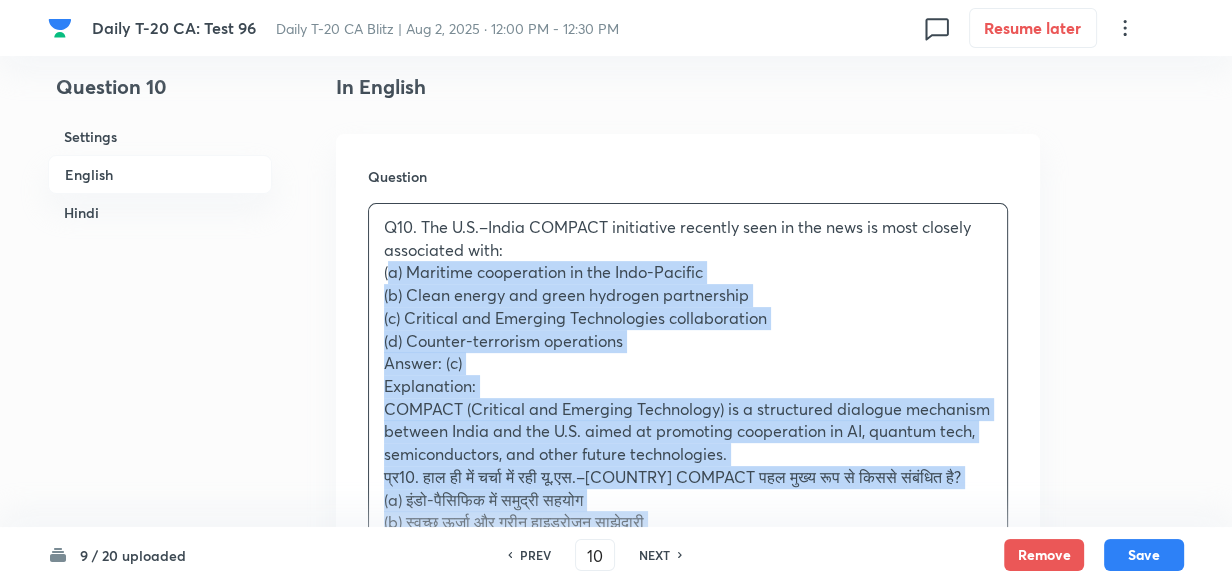 drag, startPoint x: 389, startPoint y: 280, endPoint x: 365, endPoint y: 275, distance: 24.5153 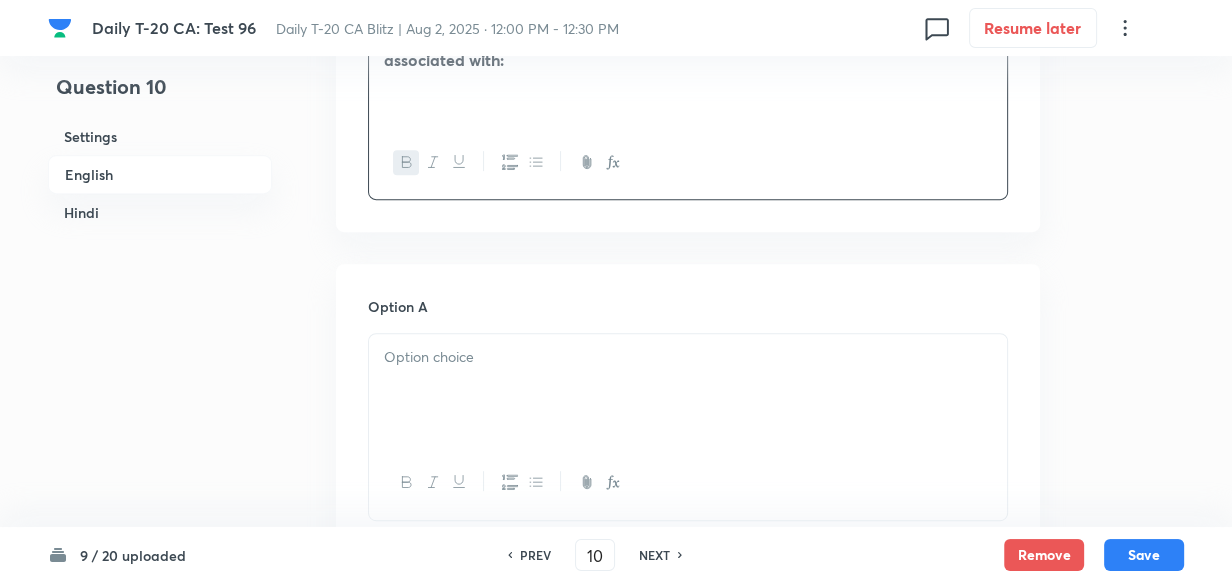 scroll, scrollTop: 789, scrollLeft: 0, axis: vertical 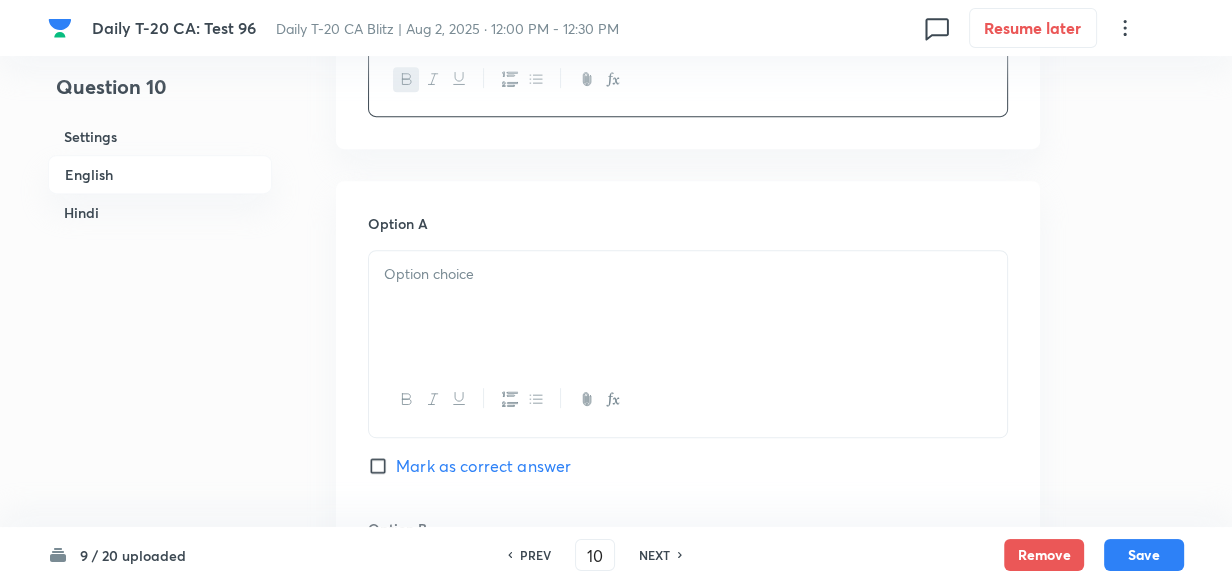 click at bounding box center (688, 274) 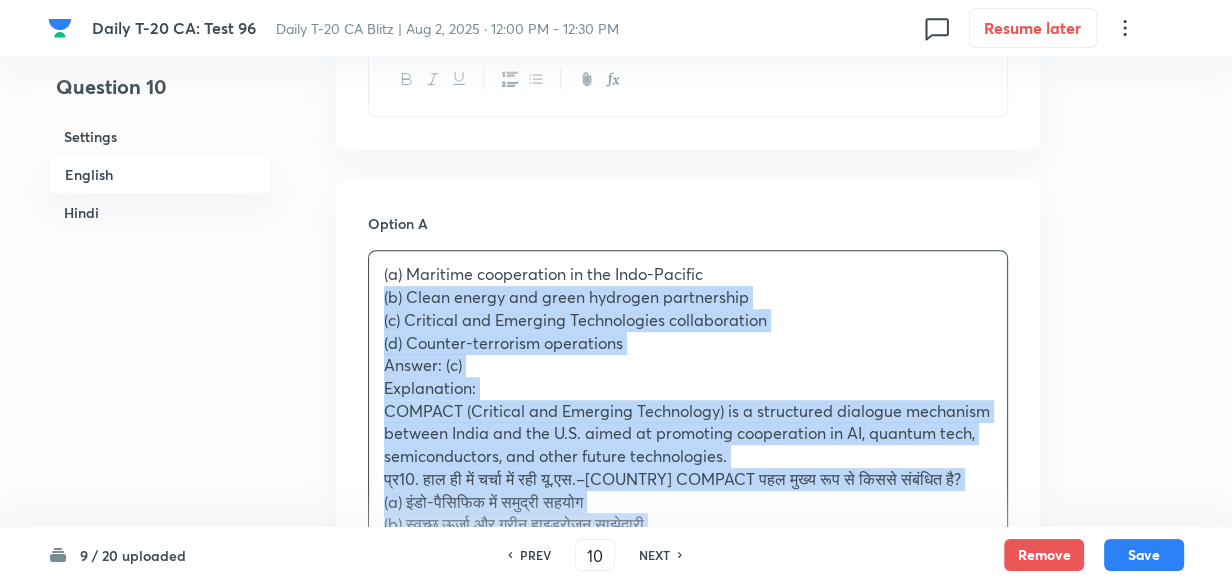 drag, startPoint x: 362, startPoint y: 300, endPoint x: 301, endPoint y: 370, distance: 92.84934 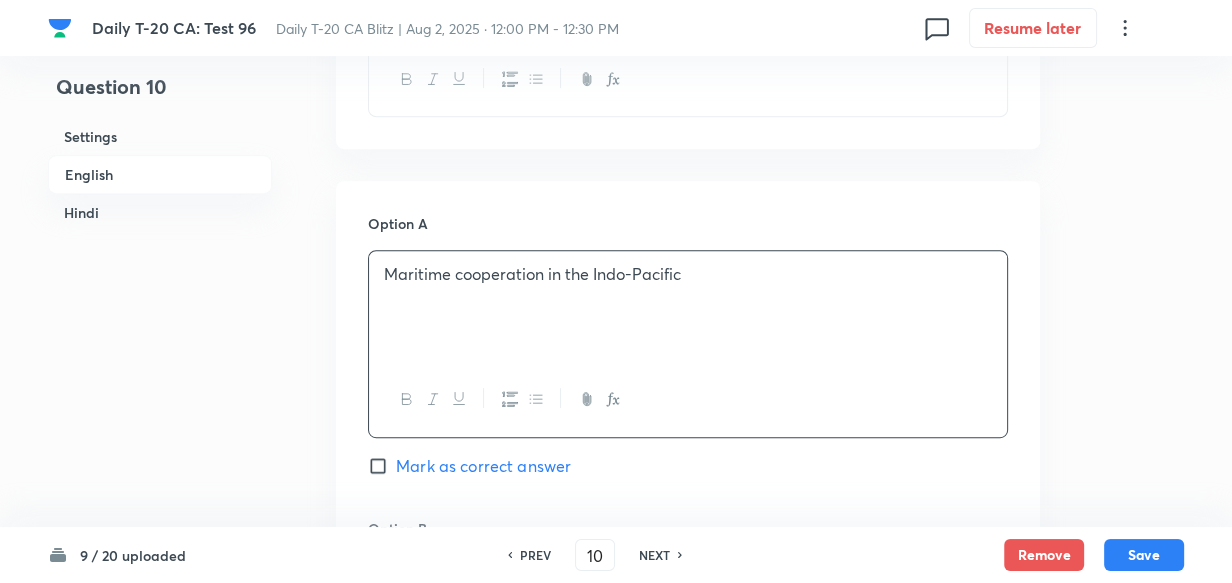 scroll, scrollTop: 1152, scrollLeft: 0, axis: vertical 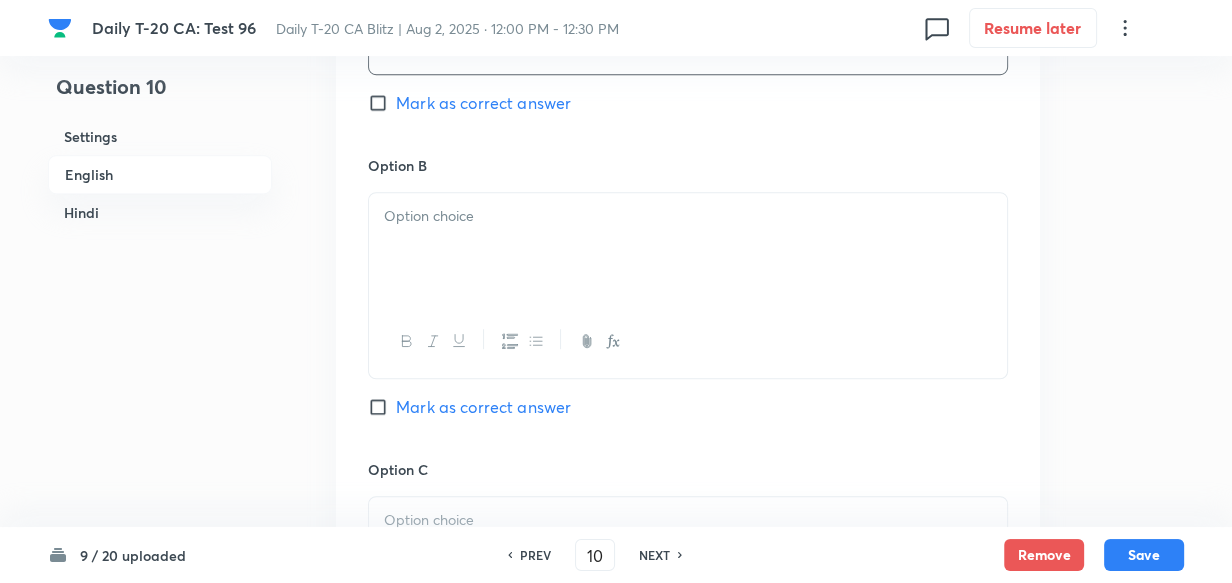 click at bounding box center (688, 249) 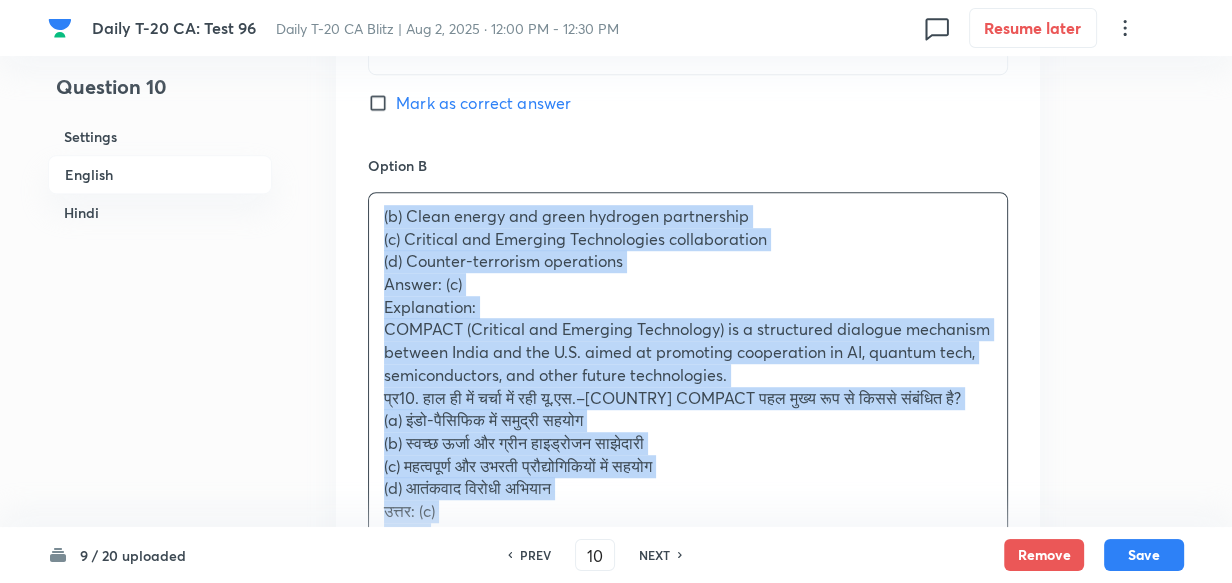 click on "Option A Maritime cooperation in the Indo-Pacific Mark as correct answer Option B (b) Clean energy and green hydrogen partnership (c) Critical and Emerging Technologies collaboration (d) Counter-terrorism operations Answer: (c) Explanation: COMPACT (Critical and Emerging Technology) is a structured dialogue mechanism between India and the U.S. aimed at promoting cooperation in AI, quantum tech, semiconductors, and other future technologies. प्र10. हाल ही में चर्चा में रही यू.एस.–भारत COMPACT पहल मुख्य रूप से किससे संबंधित है? (a) इंडो-पैसिफिक में समुद्री सहयोग (b) स्वच्छ ऊर्जा और ग्रीन हाइड्रोजन साझेदारी (c) महत्वपूर्ण और उभरती प्रौद्योगिकियों में सहयोग उत्तर: (c) Mark as correct answer" at bounding box center (688, 588) 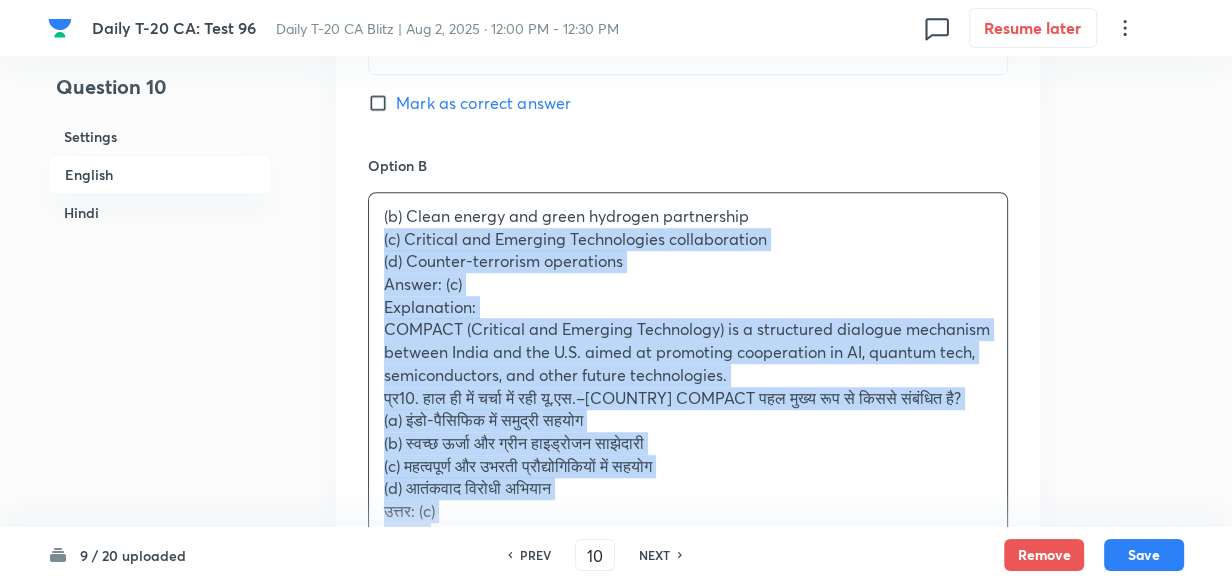 click on "(b) Clean energy and green hydrogen partnership (c) Critical and Emerging Technologies collaboration (d) Counter-terrorism operations Answer: (c) Explanation: COMPACT (Critical and Emerging Technology) is a structured dialogue mechanism between India and the U.S. aimed at promoting cooperation in AI, quantum tech, semiconductors, and other future technologies. प्र10. हाल ही में चर्चा में रही यू.एस.–भारत COMPACT पहल मुख्य रूप से किससे संबंधित है? (a) इंडो-पैसिफिक में समुद्री सहयोग (b) स्वच्छ ऊर्जा और ग्रीन हाइड्रोजन साझेदारी (c) महत्वपूर्ण और उभरती प्रौद्योगिकियों में सहयोग (d) आतंकवाद विरोधी अभियान उत्तर: (c) व्याख्या:" at bounding box center (688, 398) 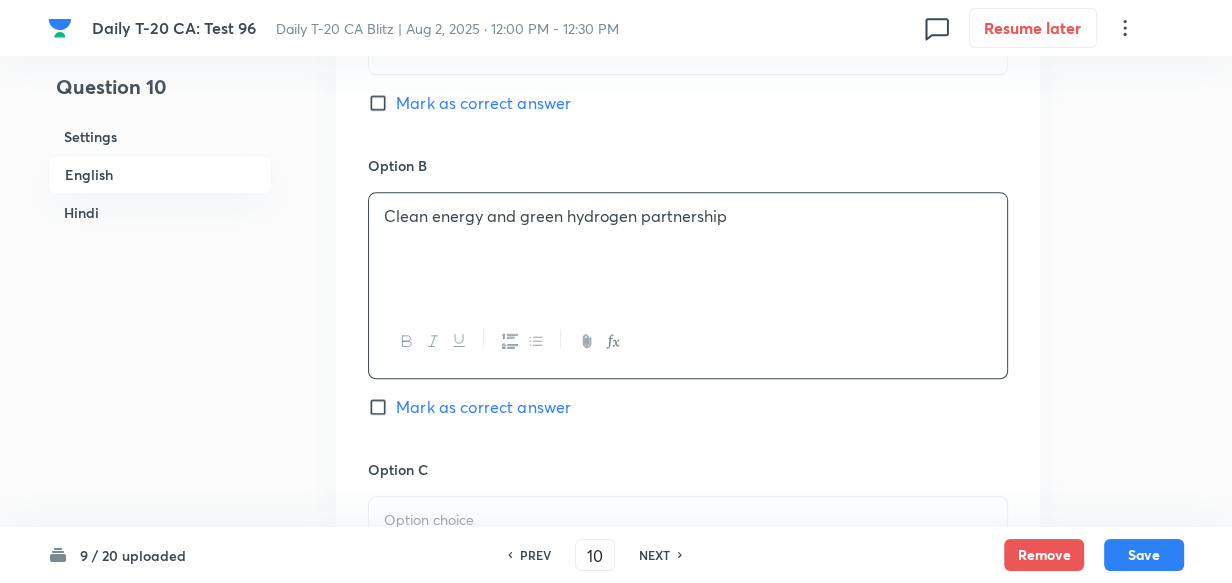scroll, scrollTop: 1425, scrollLeft: 0, axis: vertical 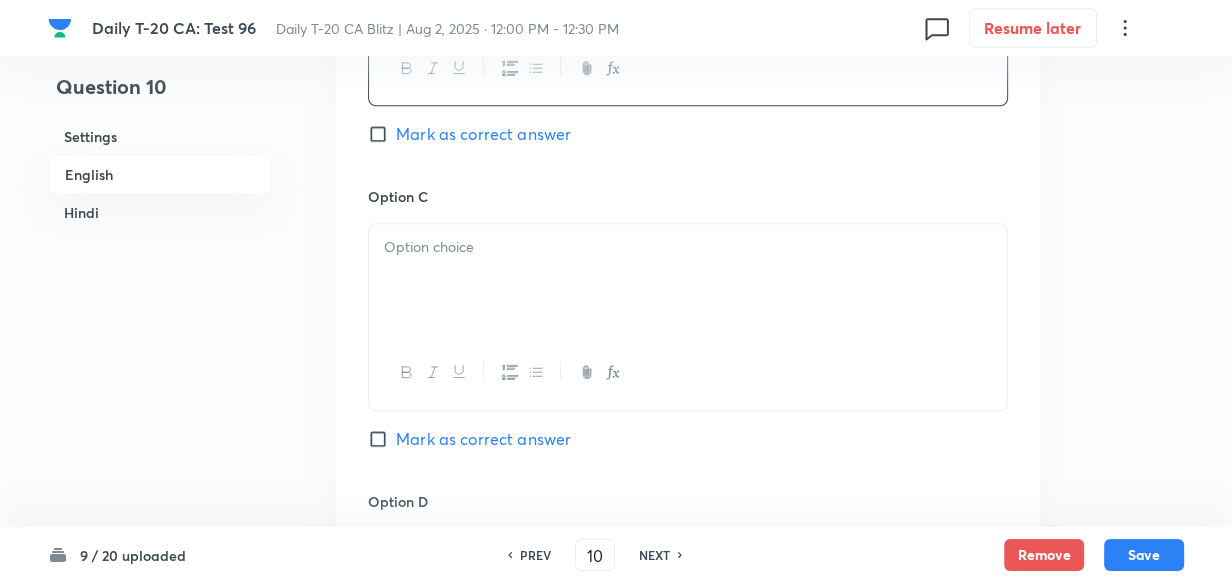 click at bounding box center [688, 280] 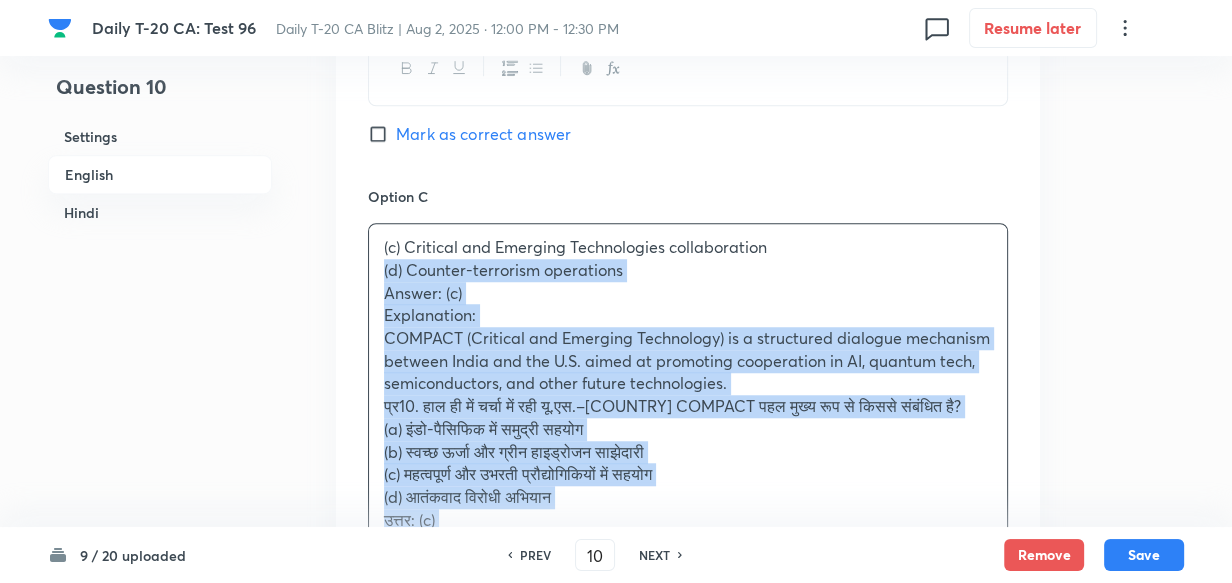 click on "(c) Critical and Emerging Technologies collaboration (d) Counter-terrorism operations Answer: (c) Explanation: COMPACT (Critical and Emerging Technology) is a structured dialogue mechanism between India and the U.S. aimed at promoting cooperation in AI, quantum tech, semiconductors, and other future technologies. प्र10. हाल ही में चर्चा में रही यू.एस.–भारत COMPACT पहल मुख्य रूप से किससे संबंधित है? (a) इंडो-पैसिफिक में समुद्री सहयोग (b) स्वच्छ ऊर्जा और ग्रीन हाइड्रोजन साझेदारी (c) महत्वपूर्ण और उभरती प्रौद्योगिकियों में सहयोग (d) आतंकवाद विरोधी अभियान उत्तर: (c) व्याख्या:" at bounding box center [688, 418] 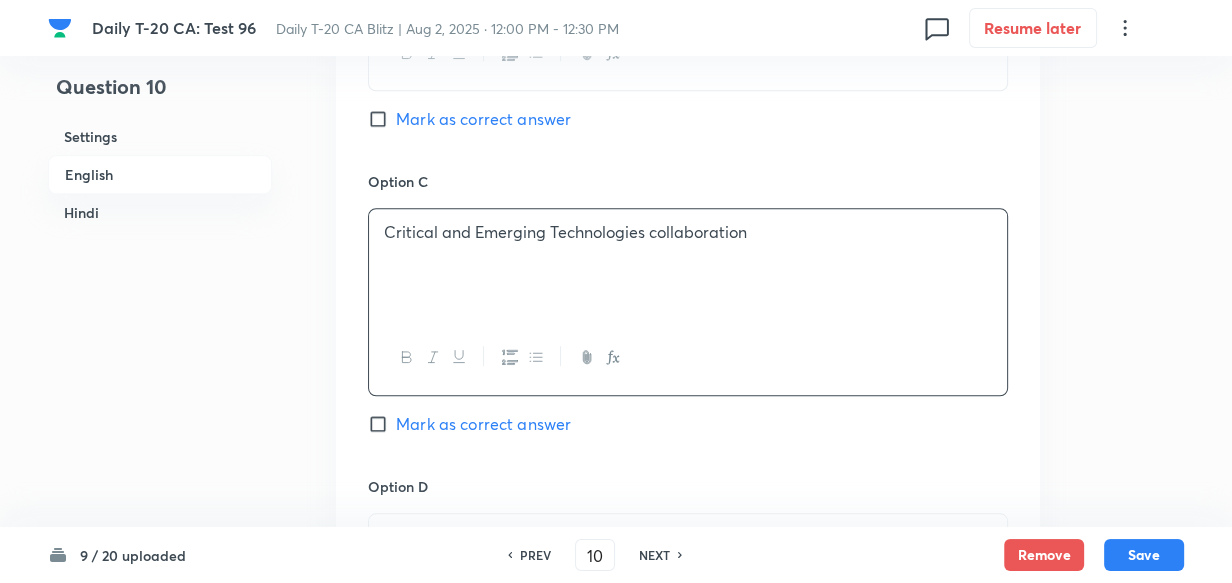 scroll, scrollTop: 1607, scrollLeft: 0, axis: vertical 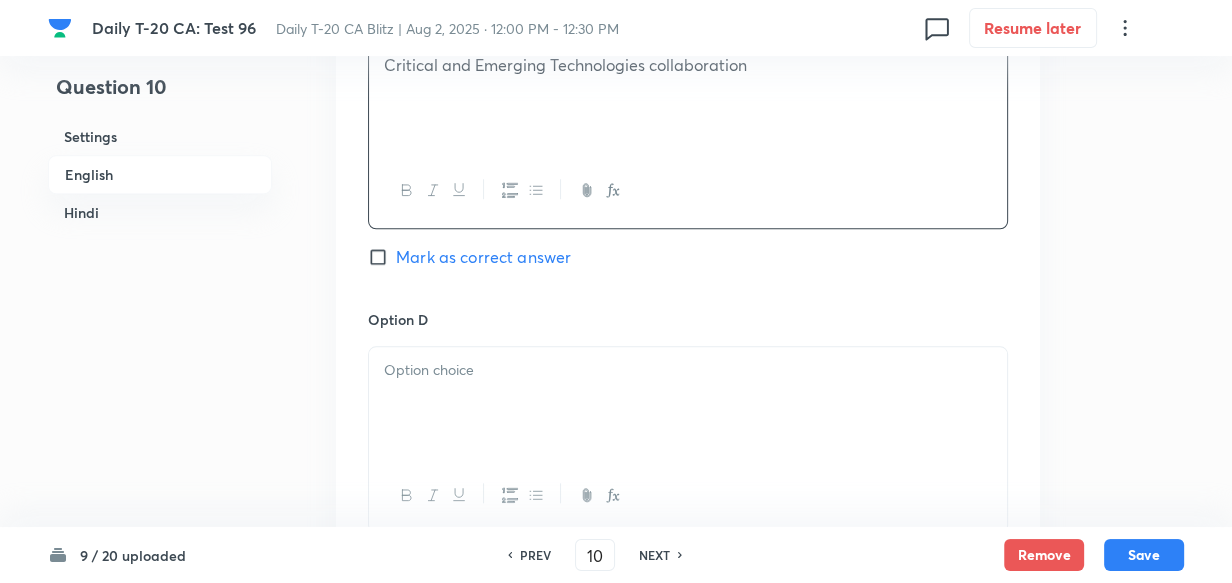click on "Mark as correct answer" at bounding box center (483, 257) 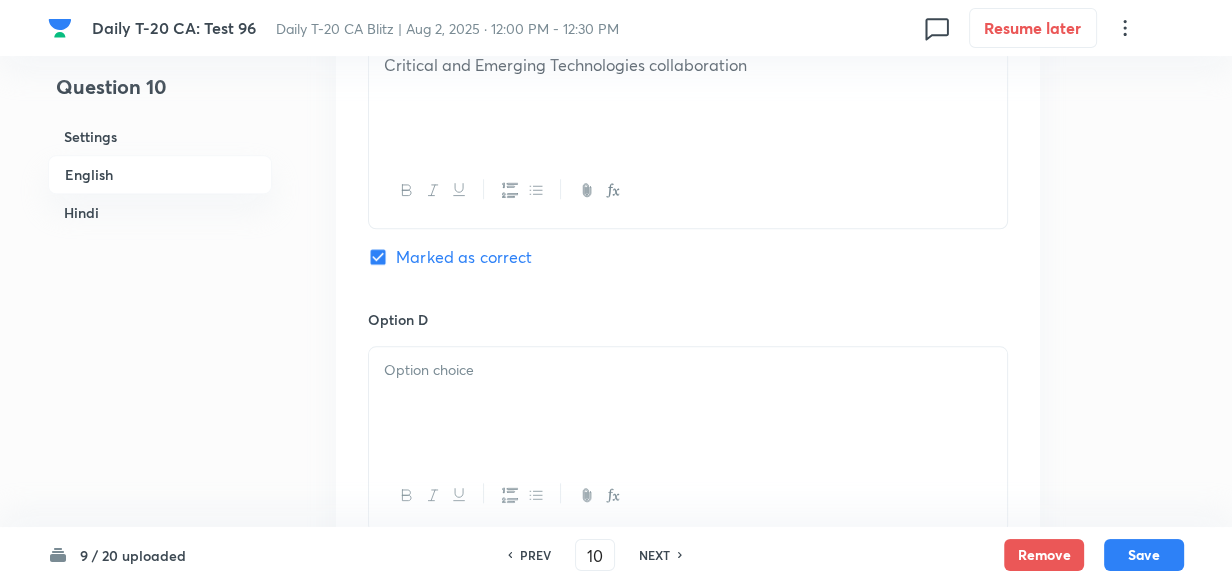 click at bounding box center (688, 370) 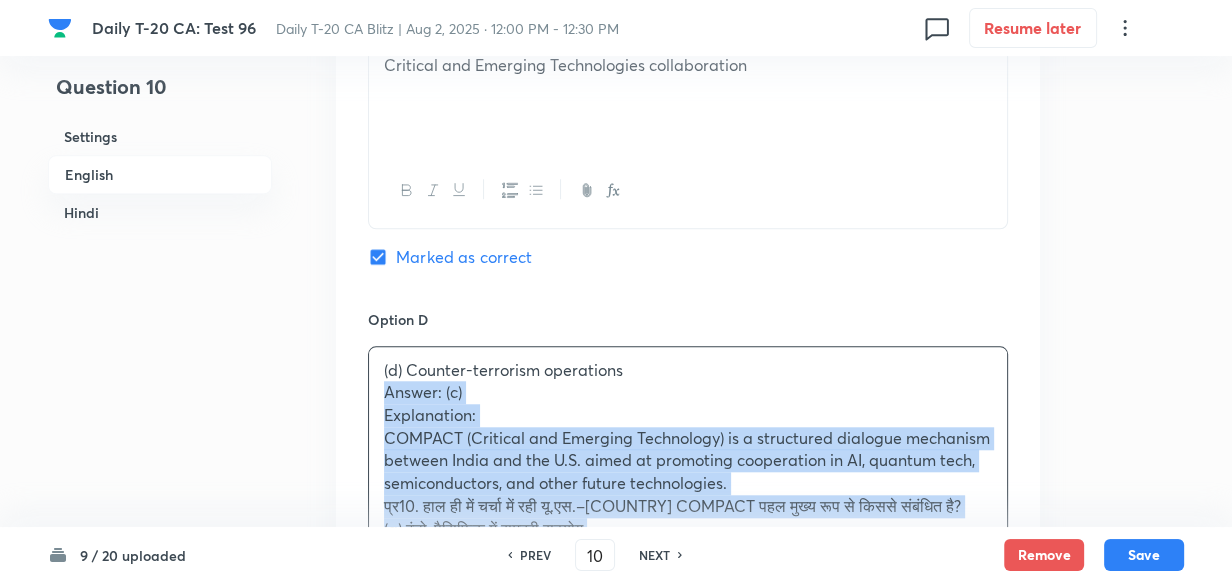 drag, startPoint x: 386, startPoint y: 388, endPoint x: 375, endPoint y: 388, distance: 11 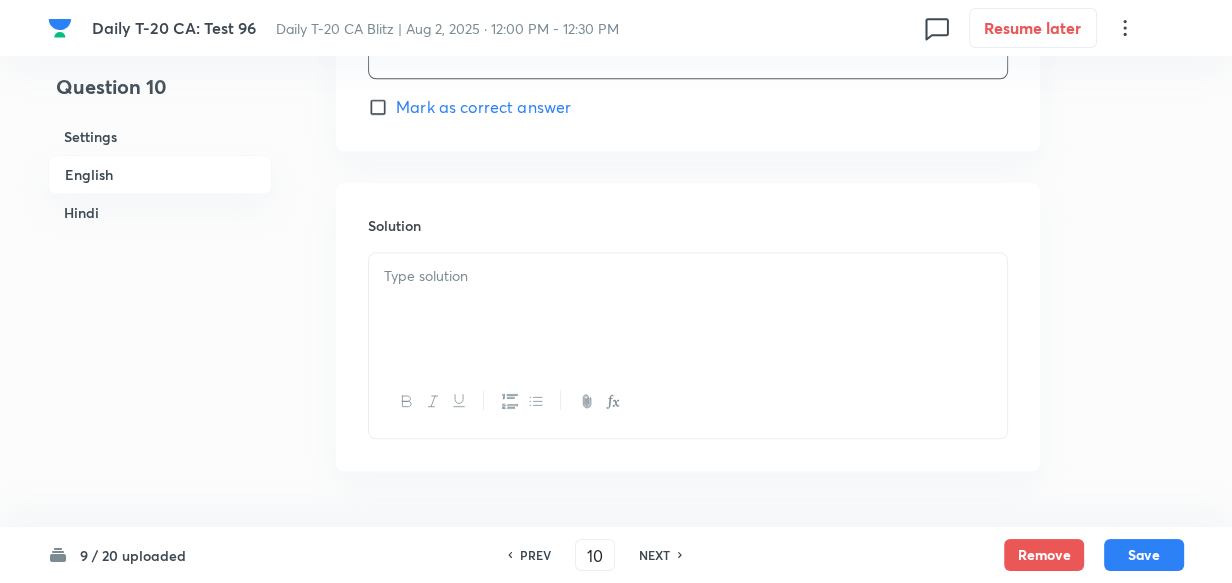 click at bounding box center [688, 309] 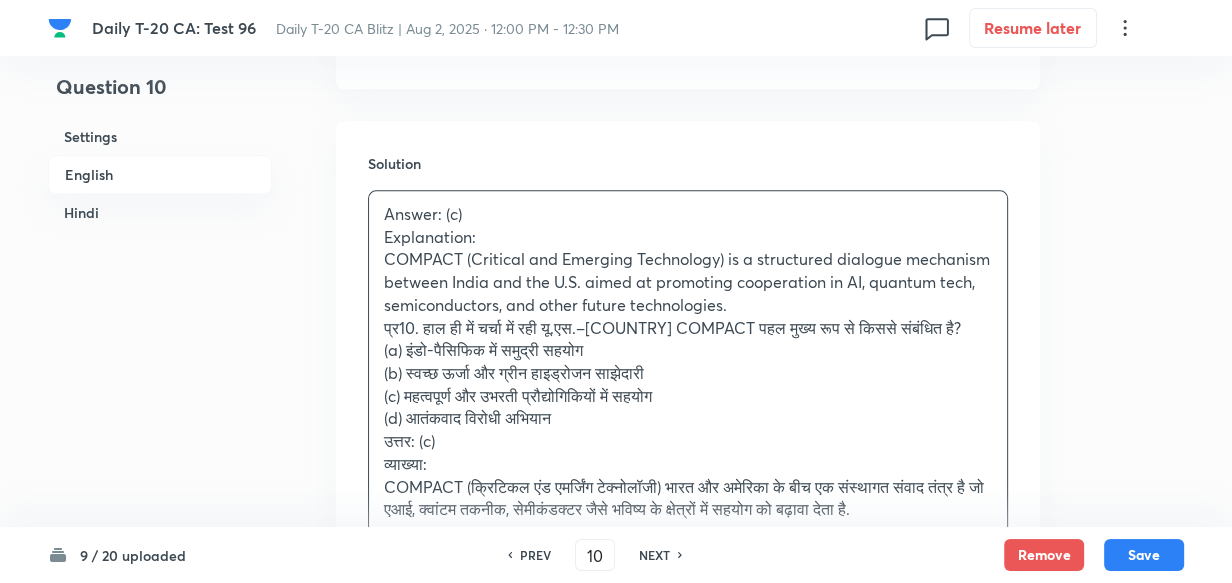 scroll, scrollTop: 2243, scrollLeft: 0, axis: vertical 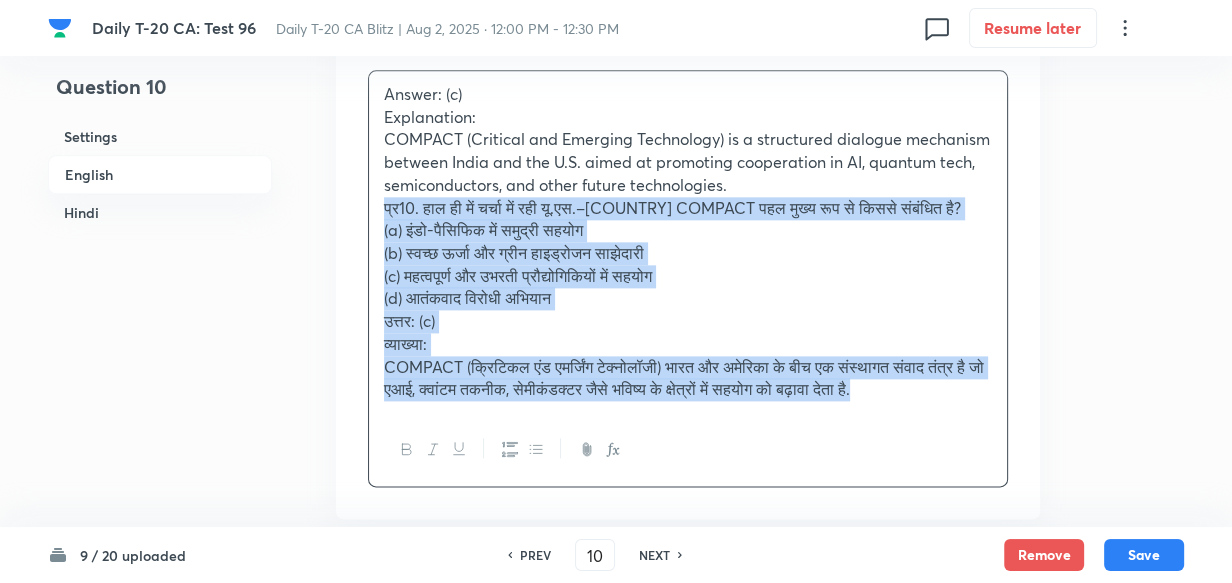 drag, startPoint x: 374, startPoint y: 215, endPoint x: 360, endPoint y: 207, distance: 16.124516 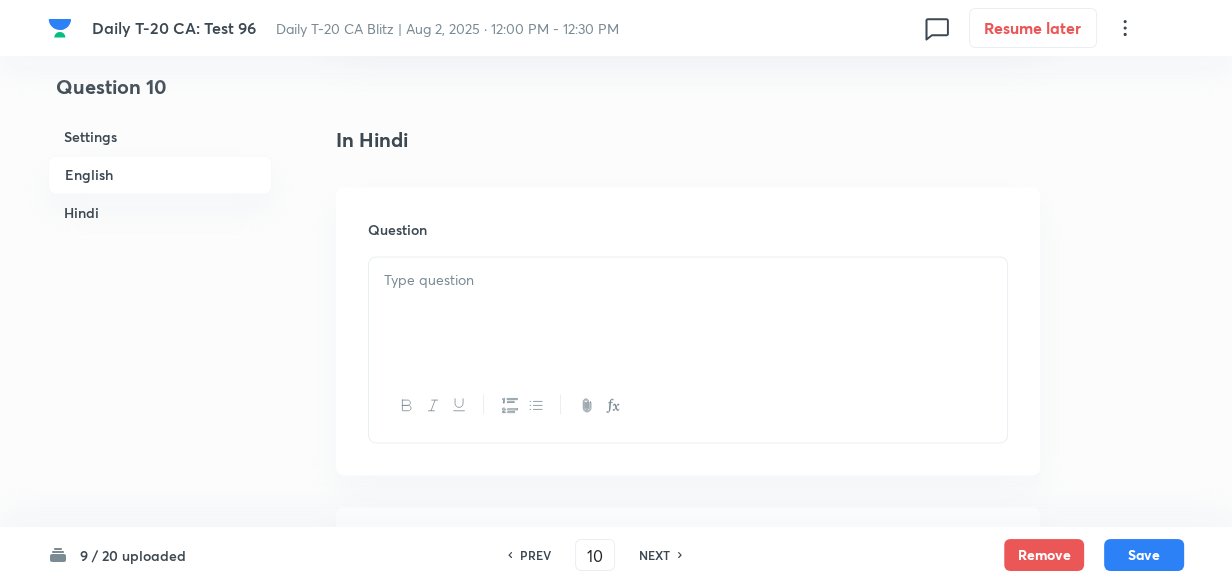 scroll, scrollTop: 2516, scrollLeft: 0, axis: vertical 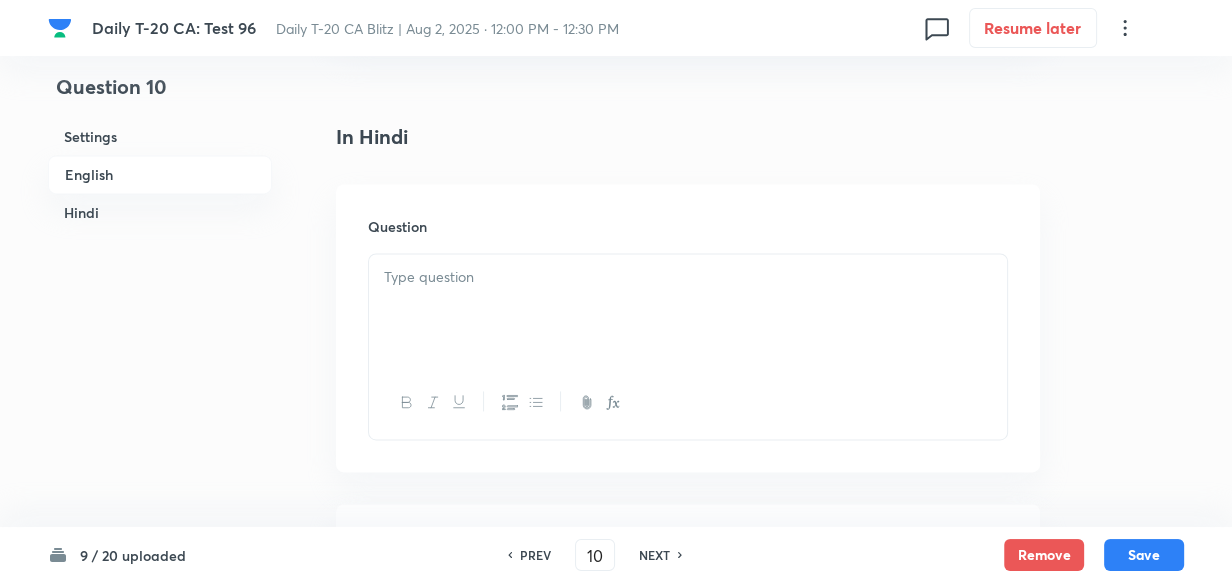 click at bounding box center [688, 310] 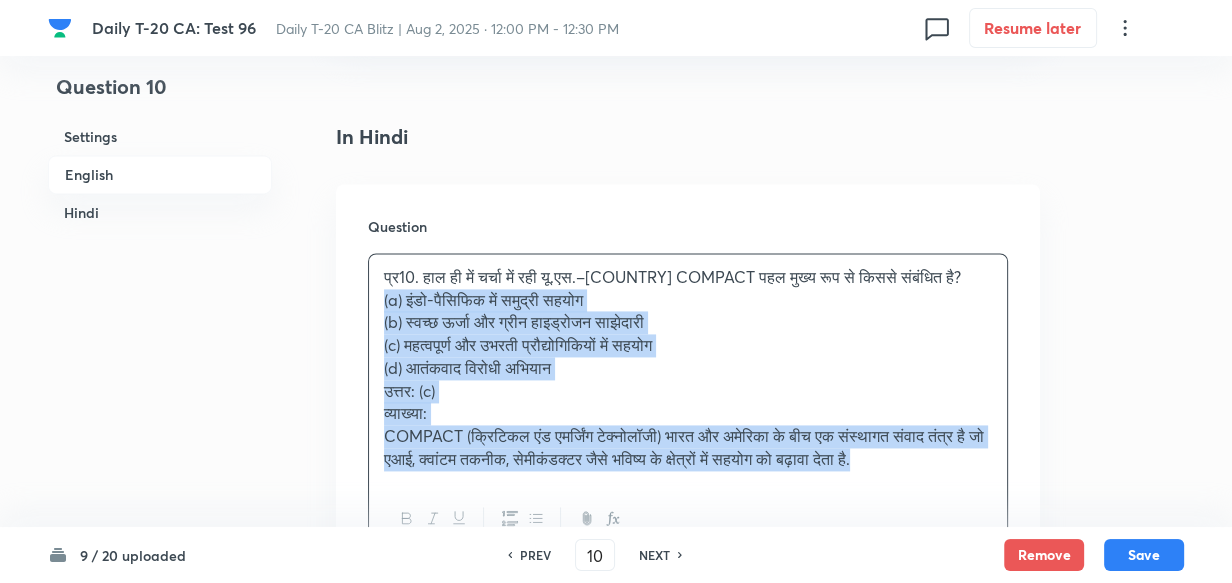 click on "Question प्र10. हाल ही में चर्चा में रही यू.एस.–भारत COMPACT पहल मुख्य रूप से किससे संबंधित है? (a) इंडो-पैसिफिक में समुद्री सहयोग (b) स्वच्छ ऊर्जा और ग्रीन हाइड्रोजन साझेदारी (c) महत्वपूर्ण और उभरती प्रौद्योगिकियों में सहयोग (d) आतंकवाद विरोधी अभियान उत्तर: (c) व्याख्या:" at bounding box center [688, 386] 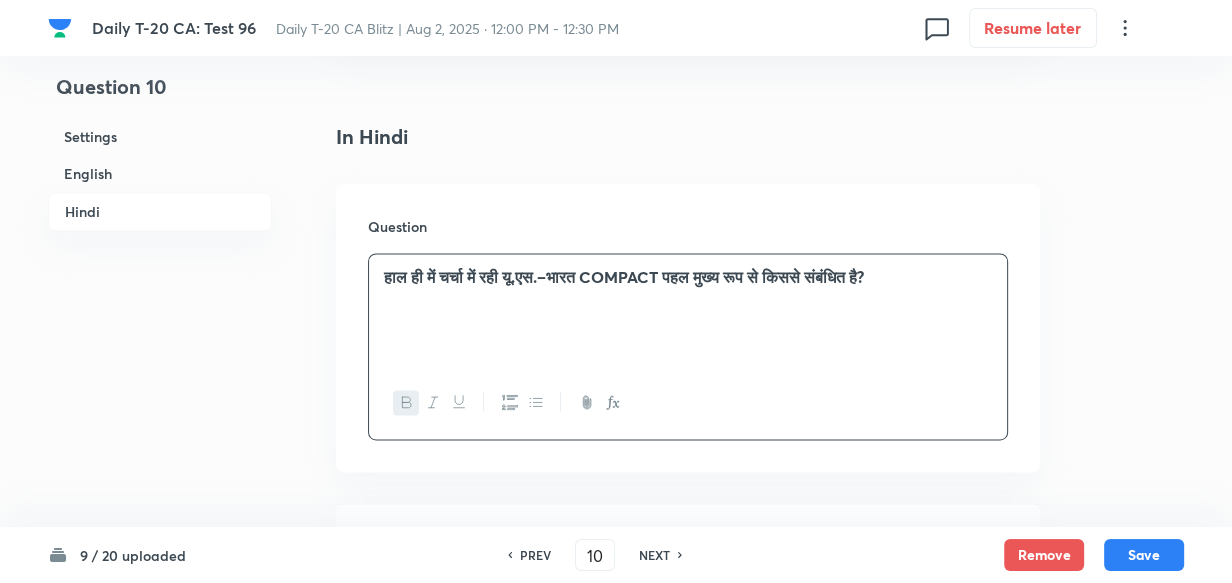 scroll, scrollTop: 2880, scrollLeft: 0, axis: vertical 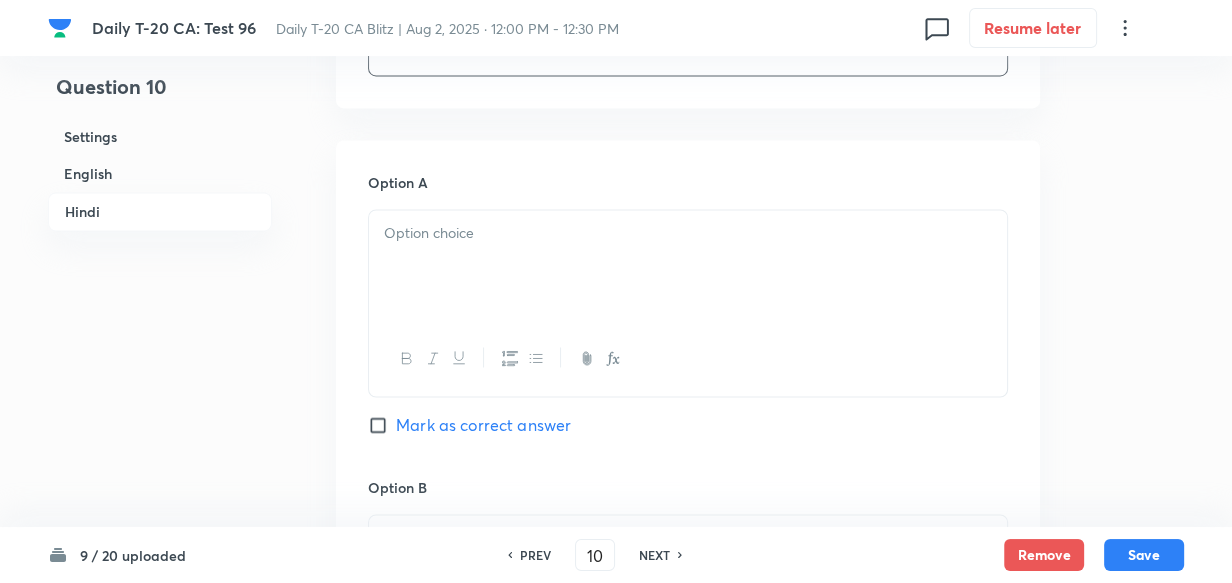 click at bounding box center [688, 266] 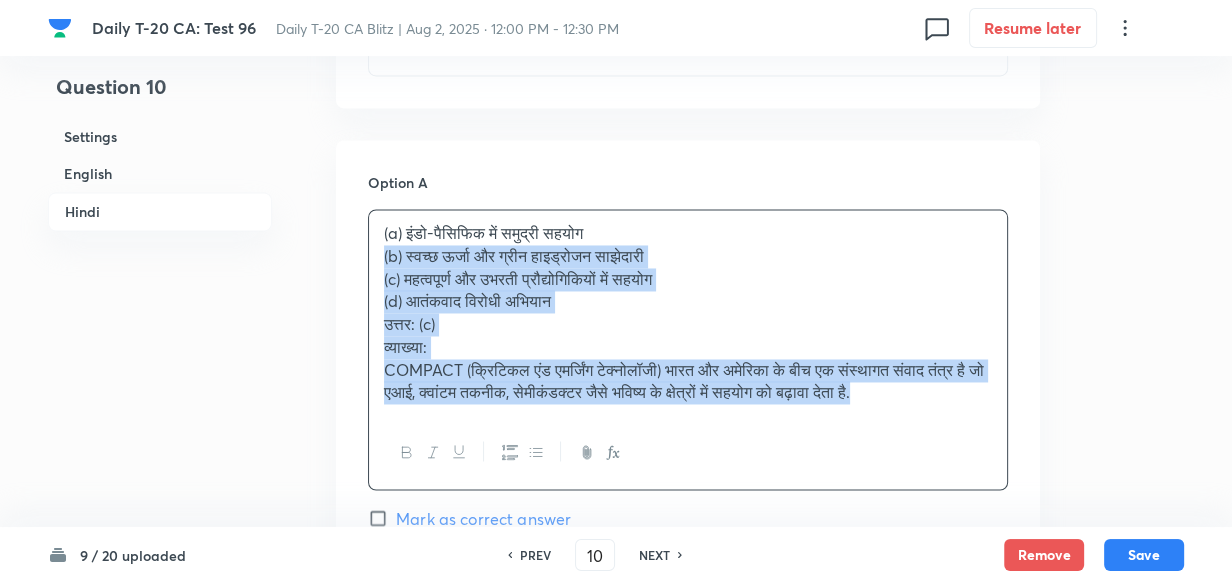 drag, startPoint x: 380, startPoint y: 260, endPoint x: 362, endPoint y: 260, distance: 18 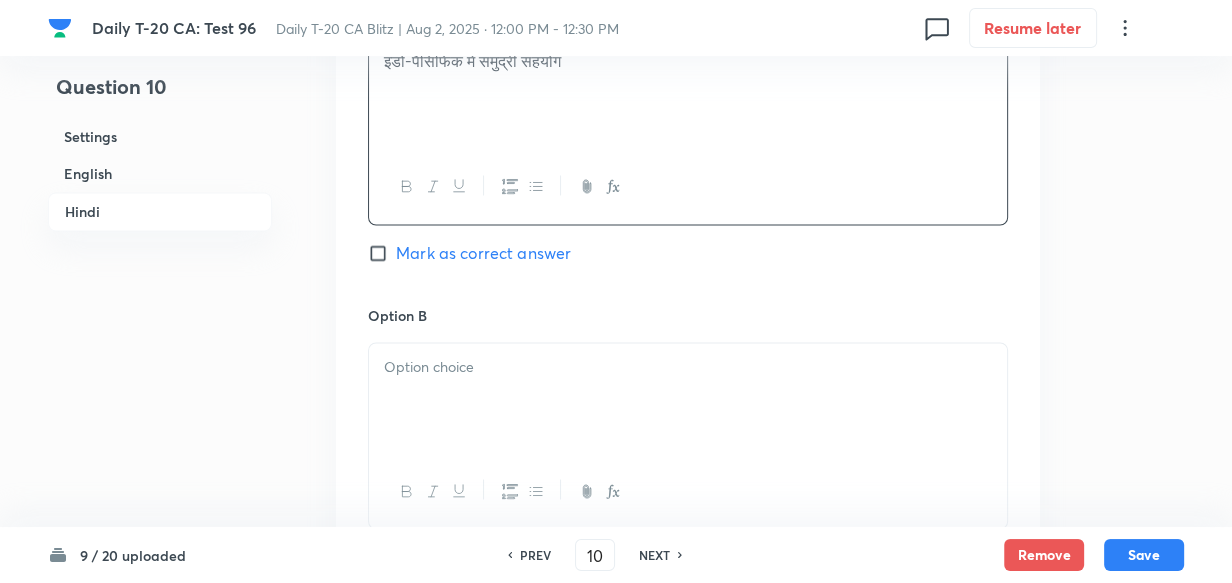 scroll, scrollTop: 3152, scrollLeft: 0, axis: vertical 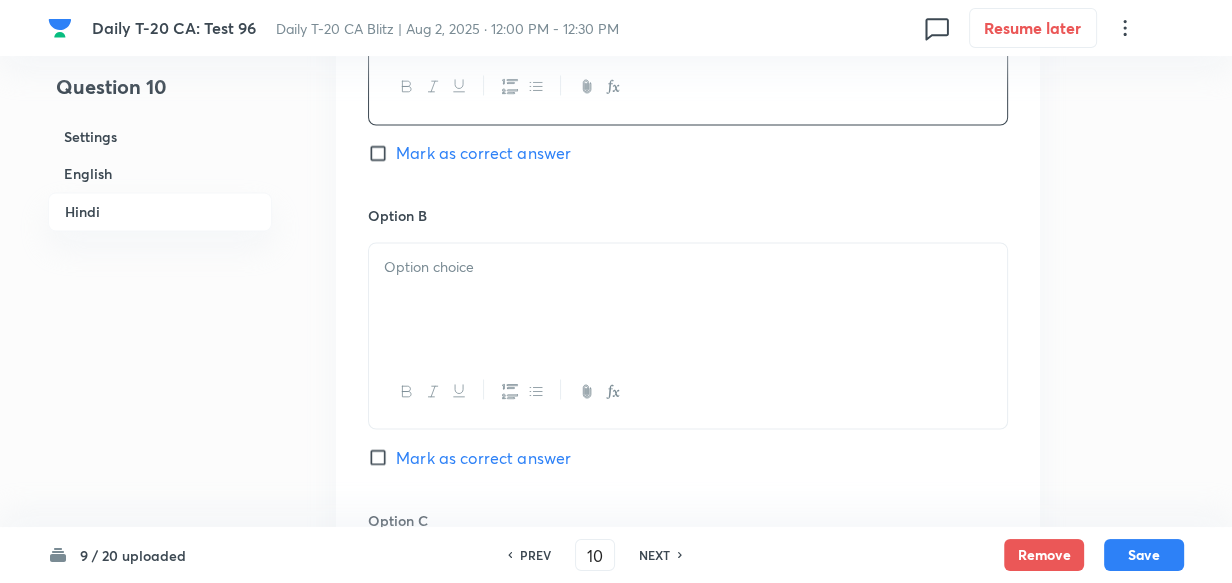 click at bounding box center [688, 299] 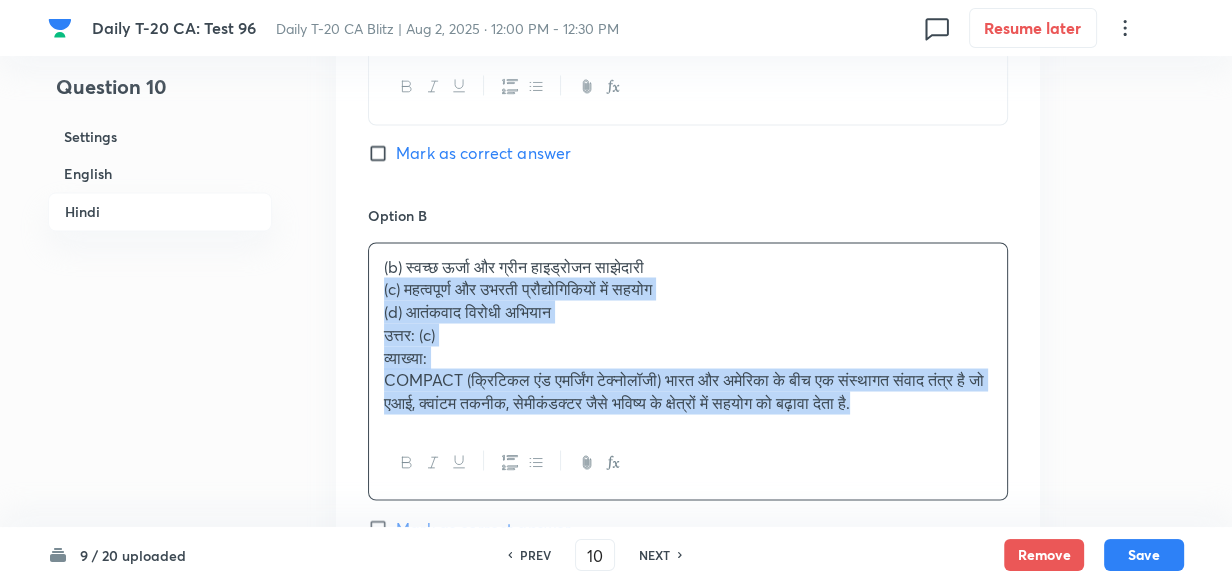 click on "Option A इंडो-पैसिफिक में समुद्री सहयोग Mark as correct answer Option B (b) स्वच्छ ऊर्जा और ग्रीन हाइड्रोजन साझेदारी (c) महत्वपूर्ण और उभरती प्रौद्योगिकियों में सहयोग (d) आतंकवाद विरोधी अभियान उत्तर: (c) व्याख्या: COMPACT (क्रिटिकल एंड एमर्जिंग टेक्नोलॉजी) भारत और अमेरिका के बीच एक संस्थागत संवाद तंत्र है जो एआई, क्वांटम तकनीक, सेमीकंडक्टर जैसे भविष्य के क्षेत्रों में सहयोग को बढ़ावा देता है। Mark as correct answer Option C Marked as correct Option D" at bounding box center (688, 524) 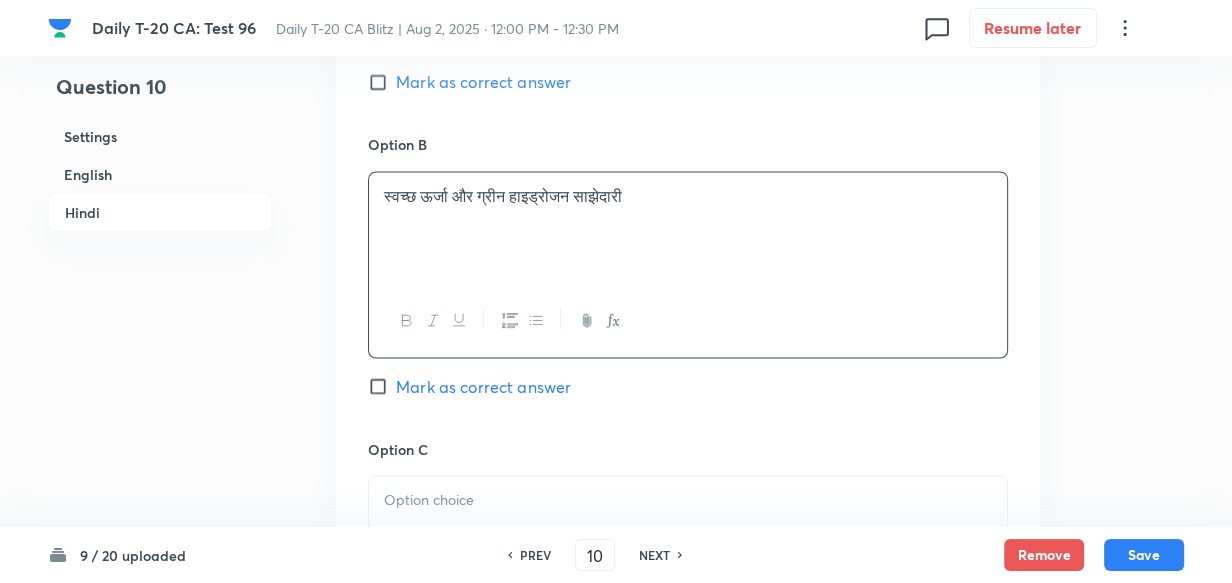 scroll, scrollTop: 3516, scrollLeft: 0, axis: vertical 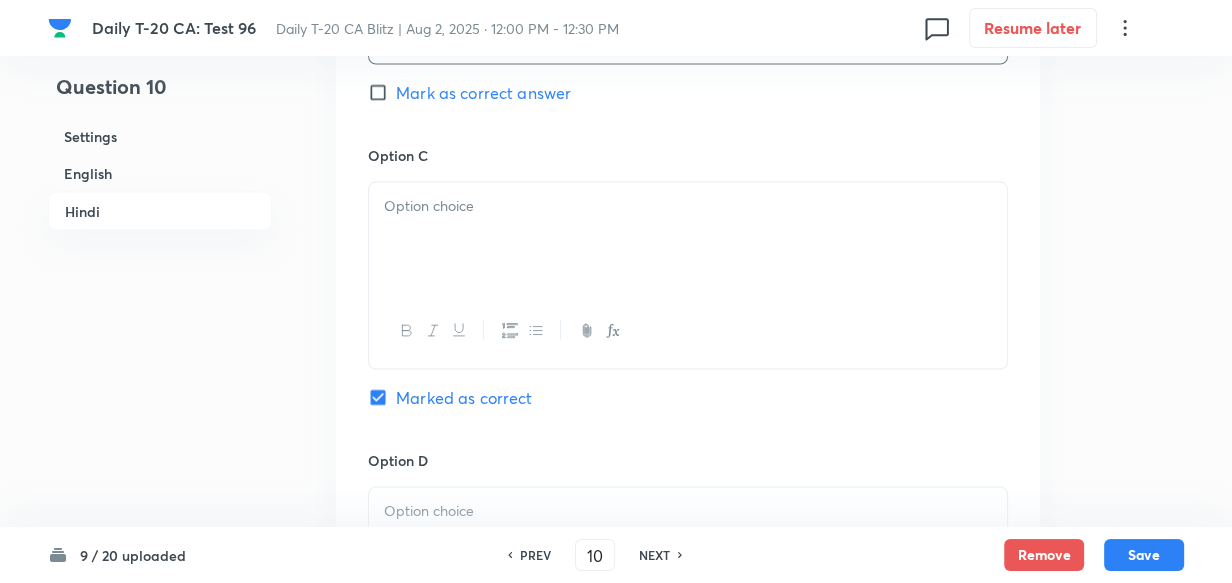 click at bounding box center (688, 239) 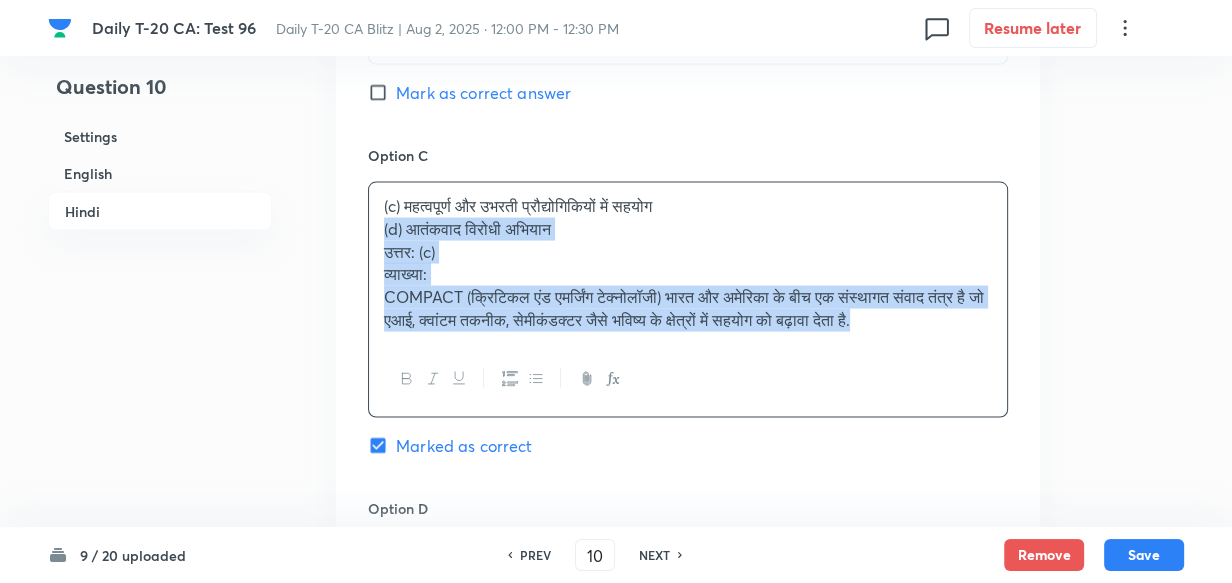 drag, startPoint x: 389, startPoint y: 229, endPoint x: 370, endPoint y: 229, distance: 19 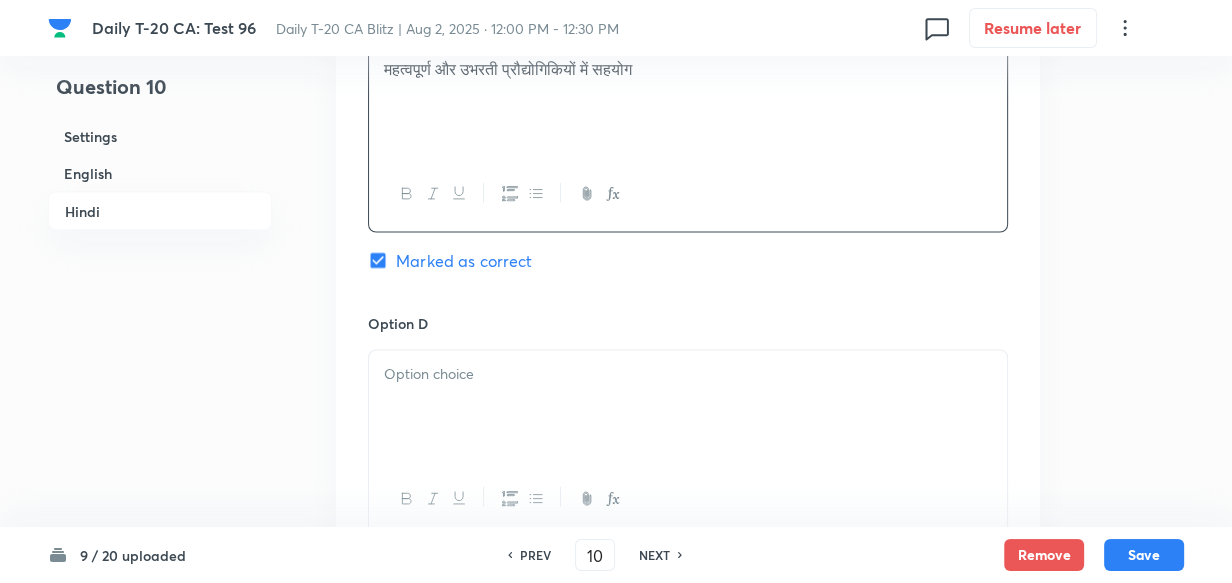 scroll, scrollTop: 3789, scrollLeft: 0, axis: vertical 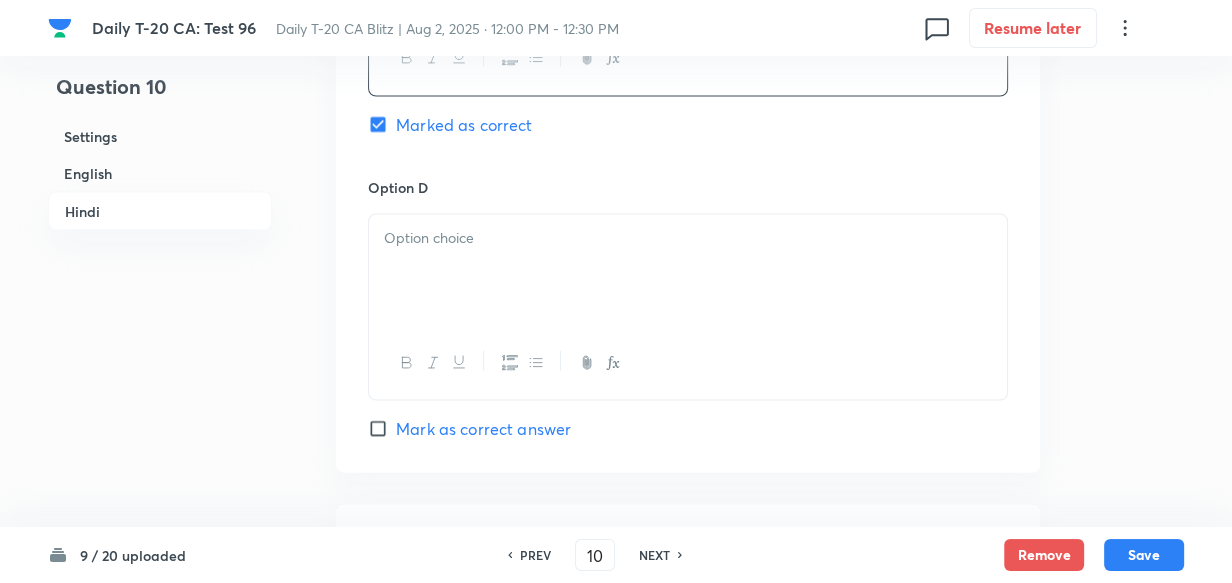 click at bounding box center (688, 271) 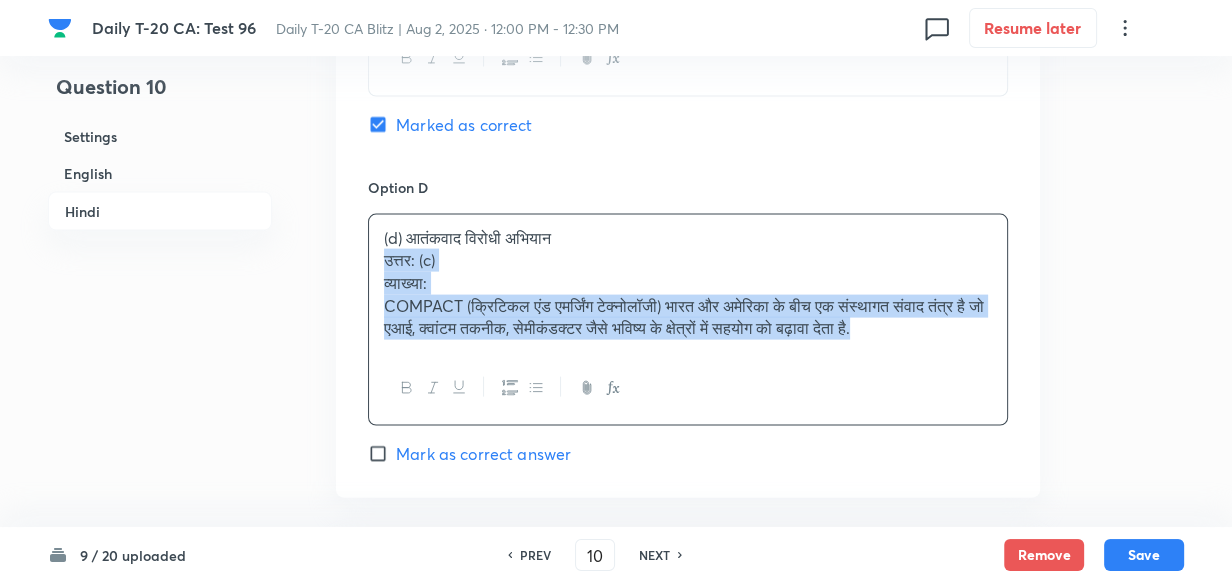 click on "Option A इंडो-पैसिफिक में समुद्री सहयोग Mark as correct answer Option B स्वच्छ ऊर्जा और ग्रीन हाइड्रोजन साझेदारी Mark as correct answer Option C महत्वपूर्ण और उभरती प्रौद्योगिकियों में सहयोग Marked as correct Option D (d) आतंकवाद विरोधी अभियान उत्तर: (c) व्याख्या: COMPACT (क्रिटिकल एंड एमर्जिंग टेक्नोलॉजी) भारत और अमेरिका के बीच एक संस्थागत संवाद तंत्र है जो एआई, क्वांटम तकनीक, सेमीकंडक्टर जैसे भविष्य के क्षेत्रों में सहयोग को बढ़ावा देता है। Mark as correct answer" at bounding box center (688, -136) 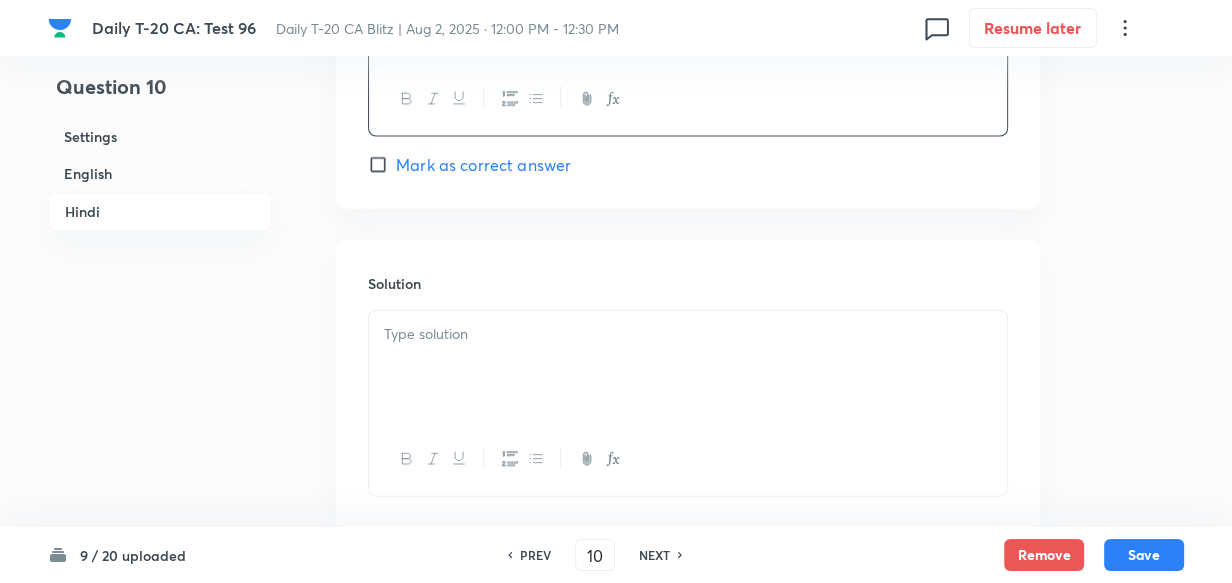 scroll, scrollTop: 4152, scrollLeft: 0, axis: vertical 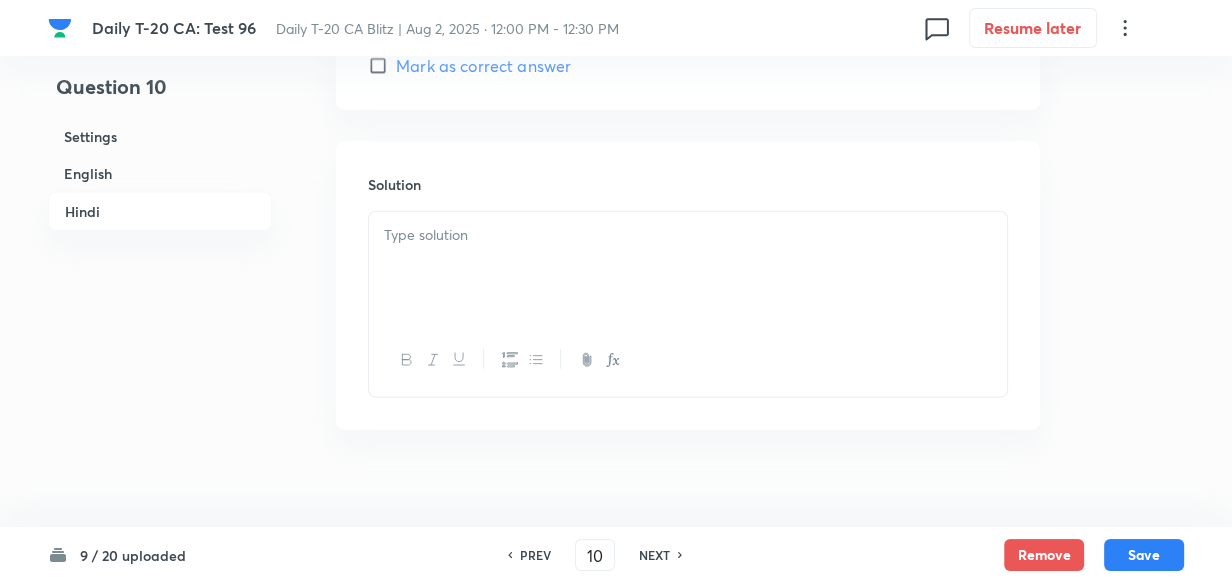 click at bounding box center (688, 268) 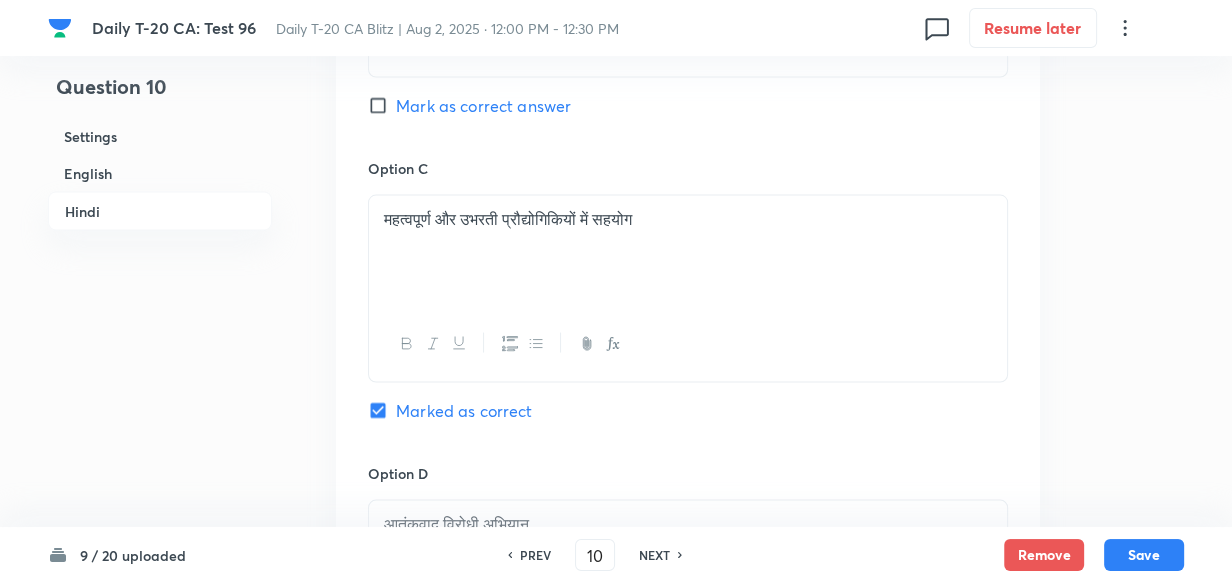 scroll, scrollTop: 3425, scrollLeft: 0, axis: vertical 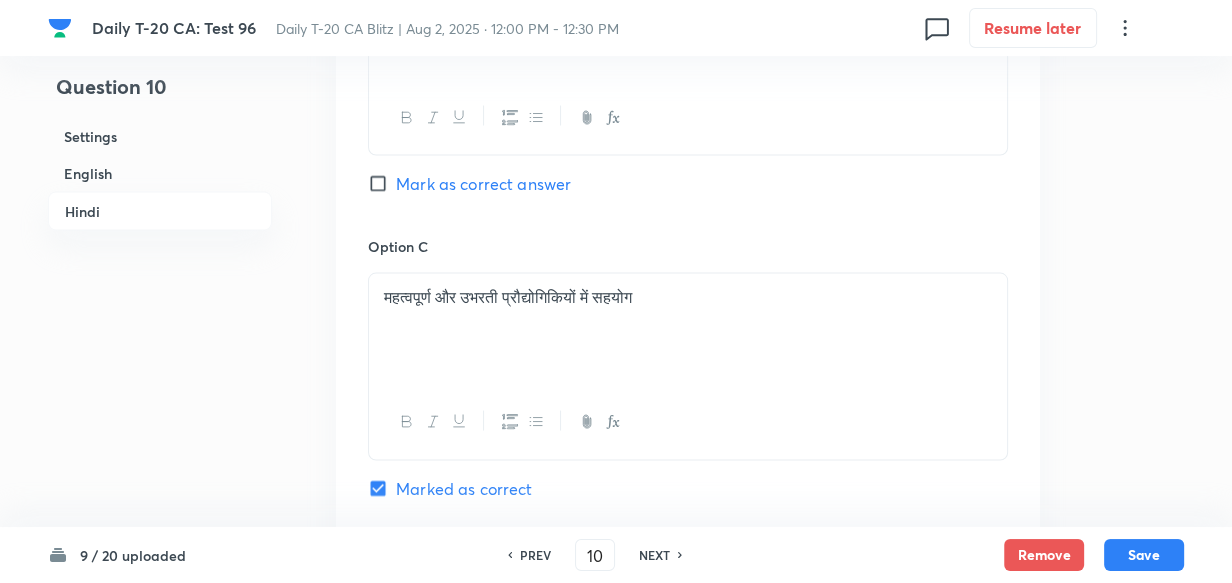 click on "Settings" at bounding box center (160, 136) 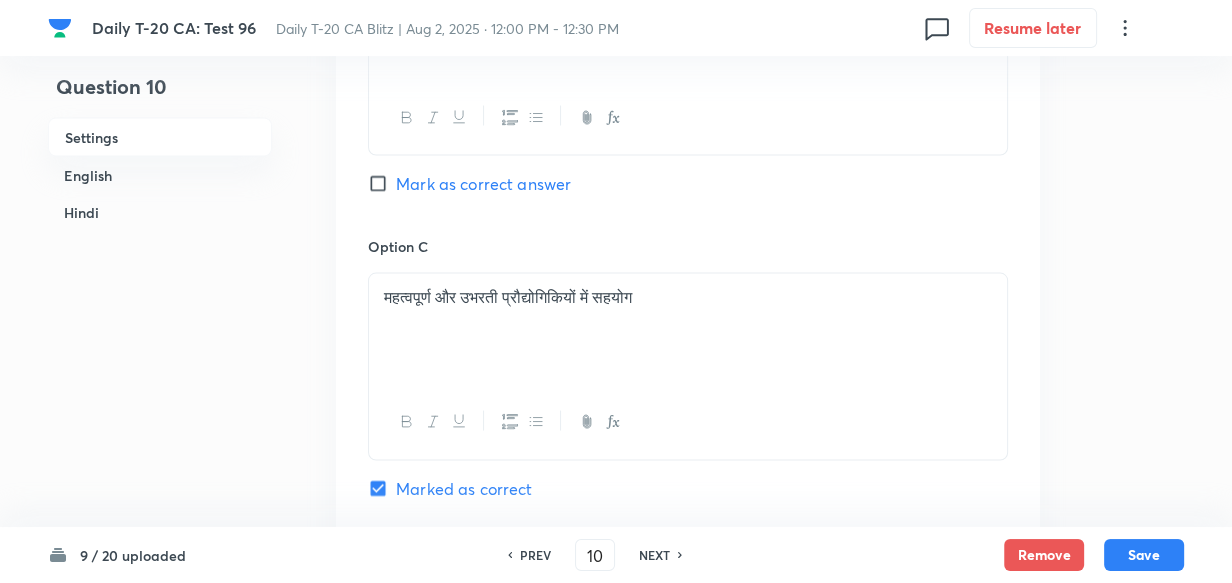 scroll, scrollTop: 23, scrollLeft: 0, axis: vertical 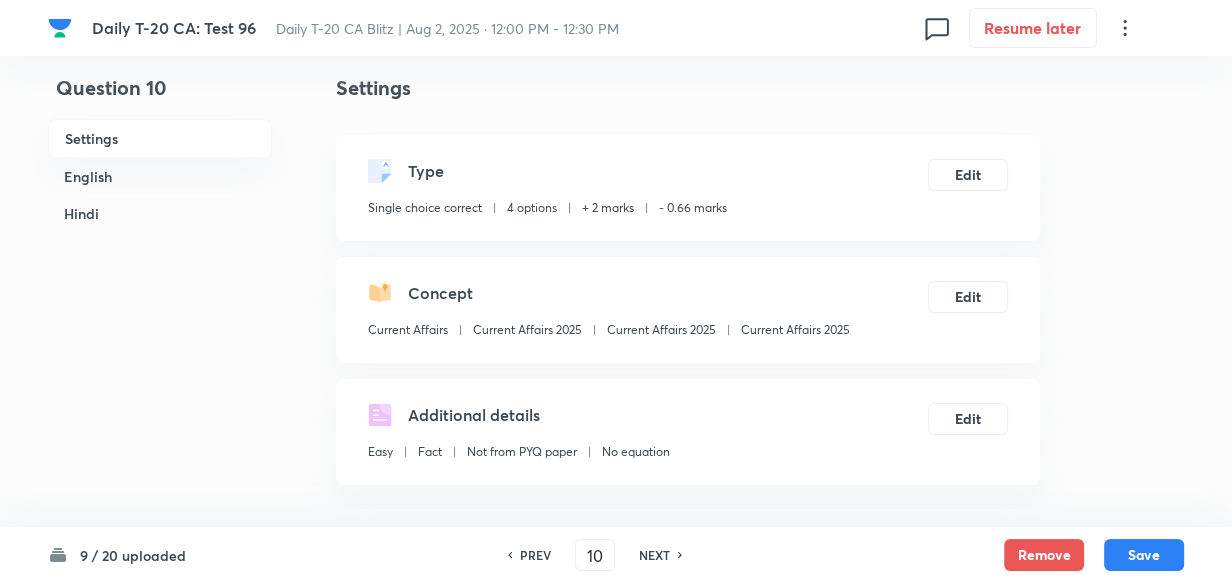 click on "Settings" at bounding box center [160, 138] 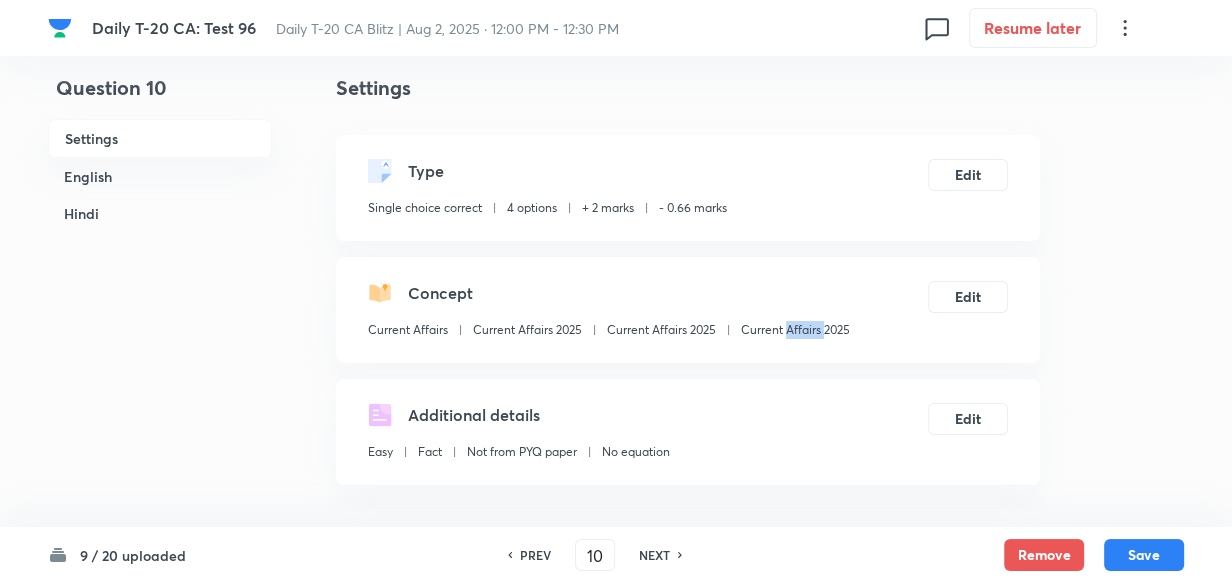 click on "Current Affairs 2025" at bounding box center (795, 330) 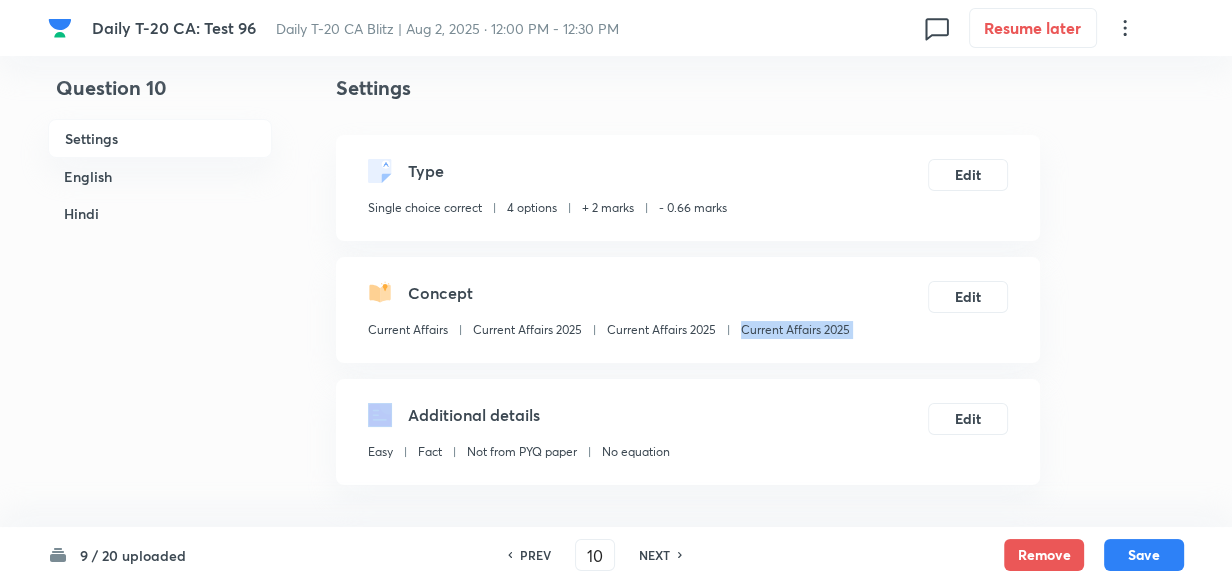 click on "Current Affairs 2025" at bounding box center [795, 330] 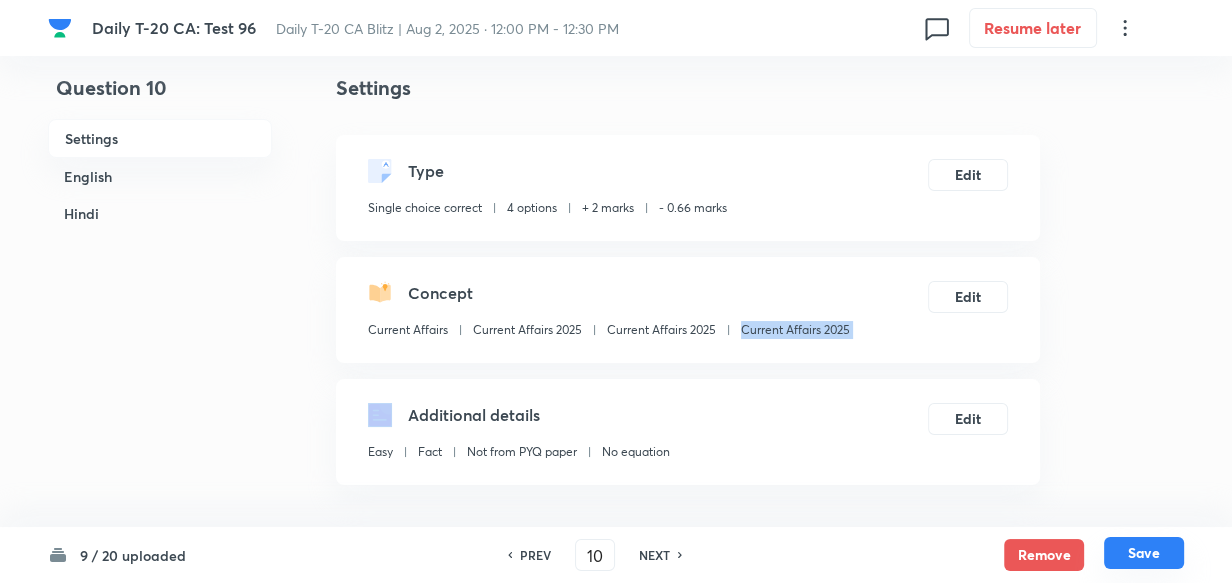 click on "Save" at bounding box center [1144, 553] 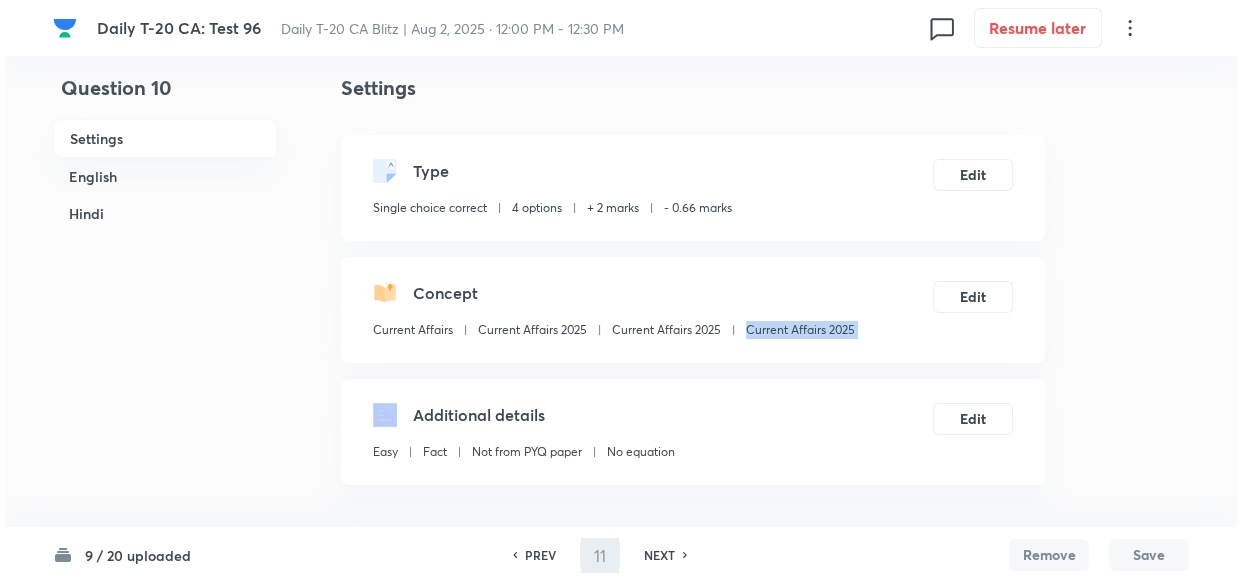 scroll, scrollTop: 0, scrollLeft: 0, axis: both 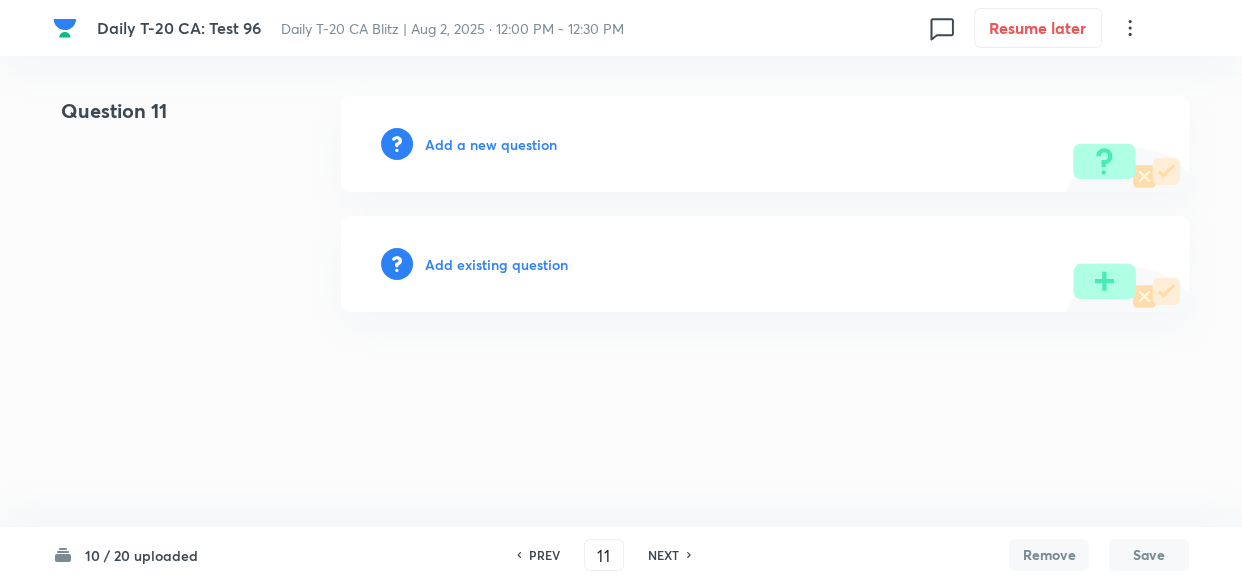 click on "Add a new question" at bounding box center [491, 144] 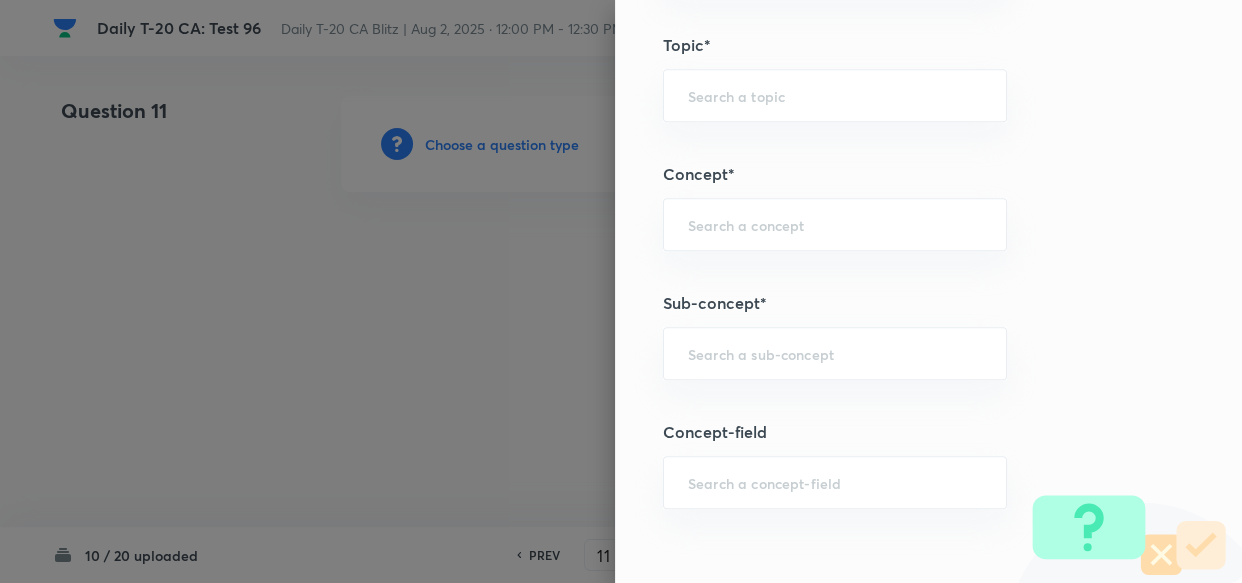 click on "Question settings Question type* Single choice correct Number of options* 2 3 4 5 Does this question have a passage?* Yes No Positive mark 2 ​ Negative Marks (Don’t add negative sign) 0.66 ​ Syllabus Topic group* ​ Topic* ​ Concept* ​ Sub-concept* ​ Concept-field ​ Additional details Question Difficulty Very easy Easy Moderate Hard Very hard Question is based on Fact Numerical Concept Previous year question Yes No Does this question have equation? Yes No Verification status Is the question verified? *Select 'yes' only if a question is verified Yes No Save" at bounding box center (928, 291) 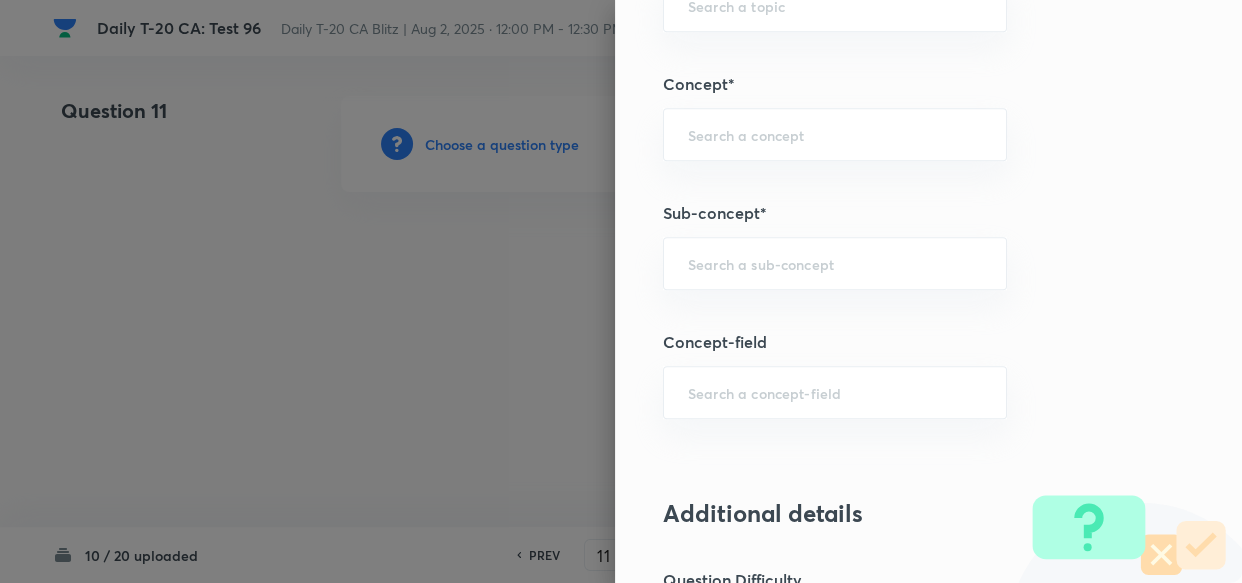 click on "Question settings Question type* Single choice correct Number of options* 2 3 4 5 Does this question have a passage?* Yes No Positive mark 2 ​ Negative Marks (Don’t add negative sign) 0.66 ​ Syllabus Topic group* ​ Topic* ​ Concept* ​ Sub-concept* ​ Concept-field ​ Additional details Question Difficulty Very easy Easy Moderate Hard Very hard Question is based on Fact Numerical Concept Previous year question Yes No Does this question have equation? Yes No Verification status Is the question verified? *Select 'yes' only if a question is verified Yes No Save" at bounding box center (928, 291) 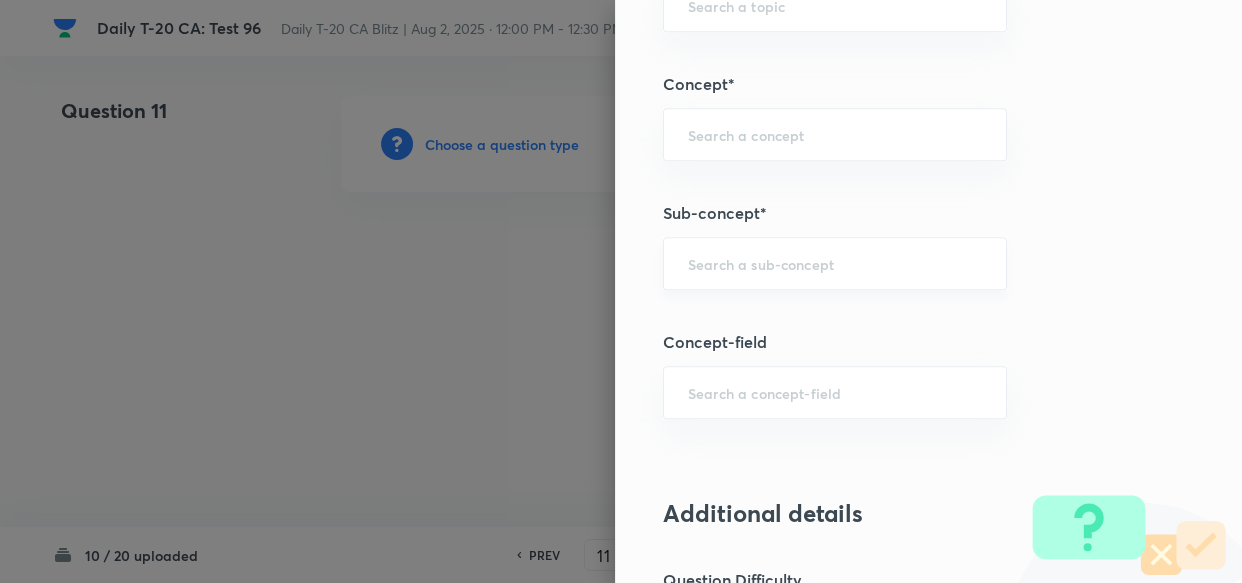 click at bounding box center [835, 263] 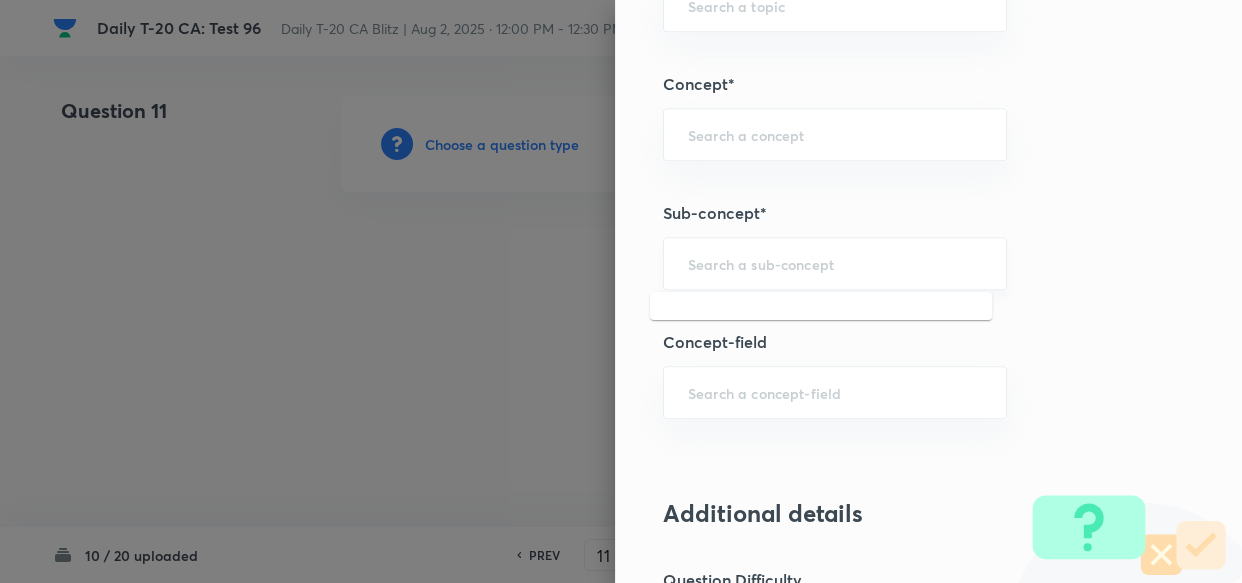 paste on "Current Affairs 2025" 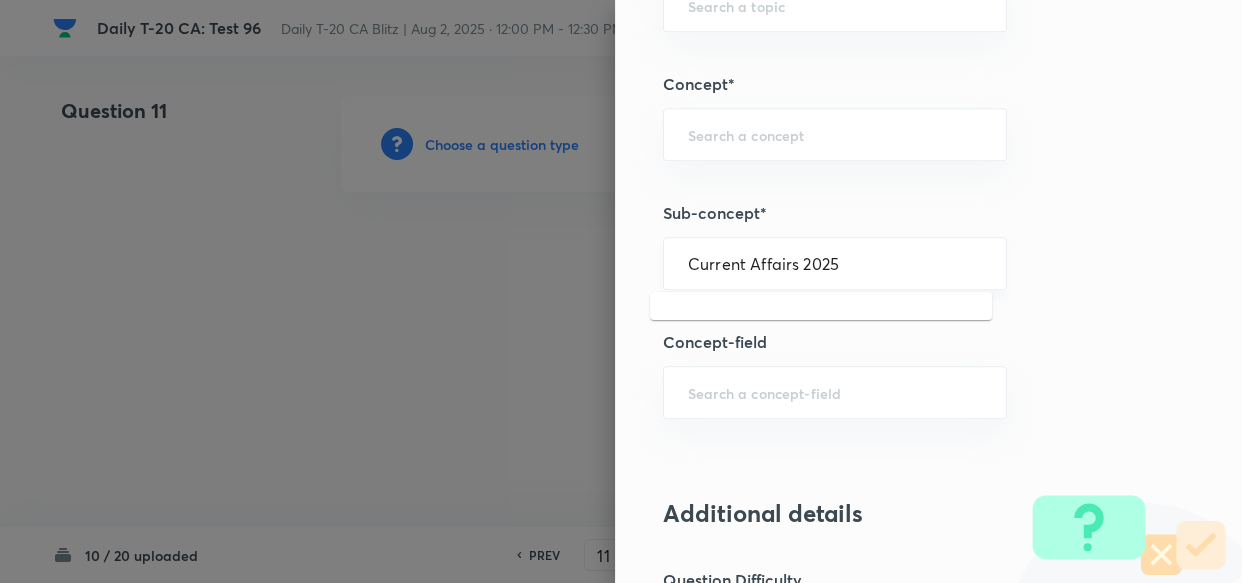 click on "Current Affairs 2025" at bounding box center [835, 263] 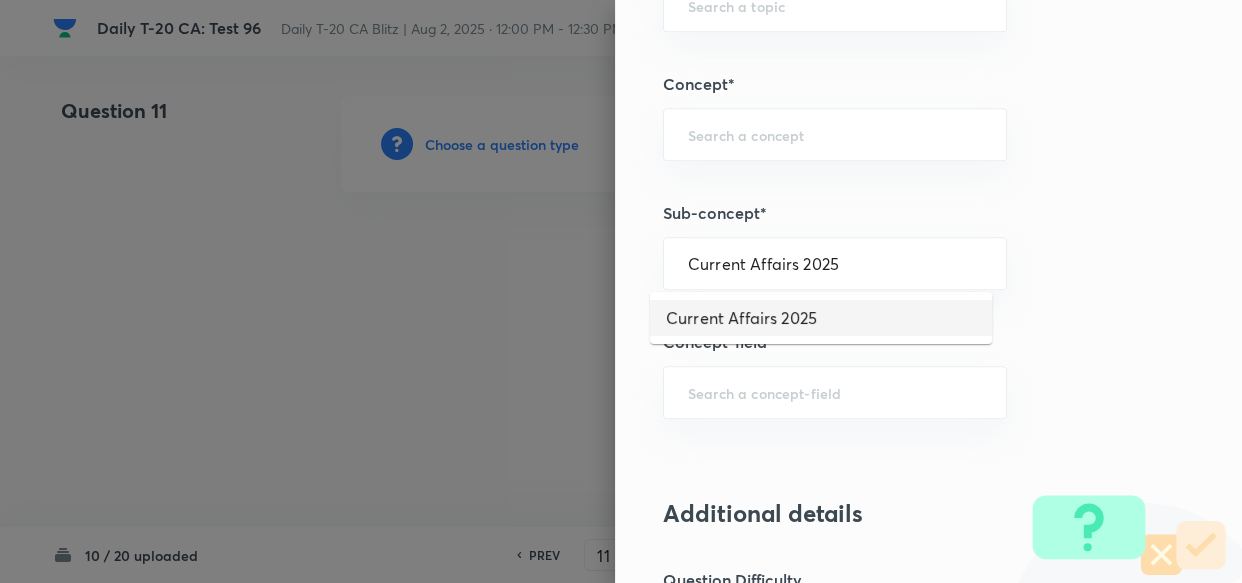 drag, startPoint x: 802, startPoint y: 310, endPoint x: 796, endPoint y: 329, distance: 19.924858 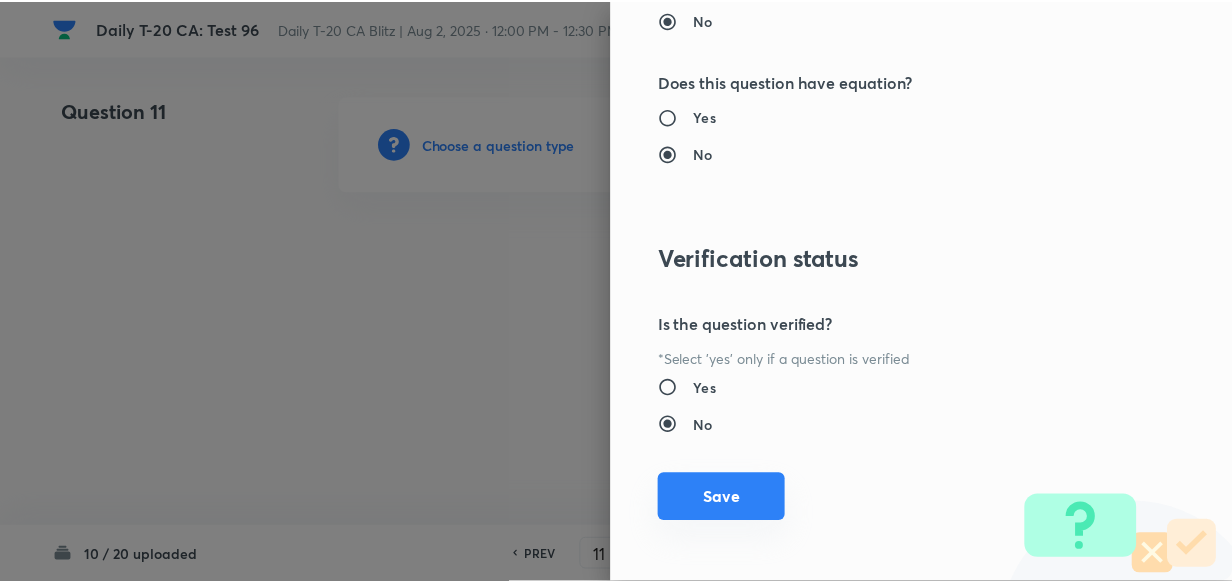 scroll, scrollTop: 2140, scrollLeft: 0, axis: vertical 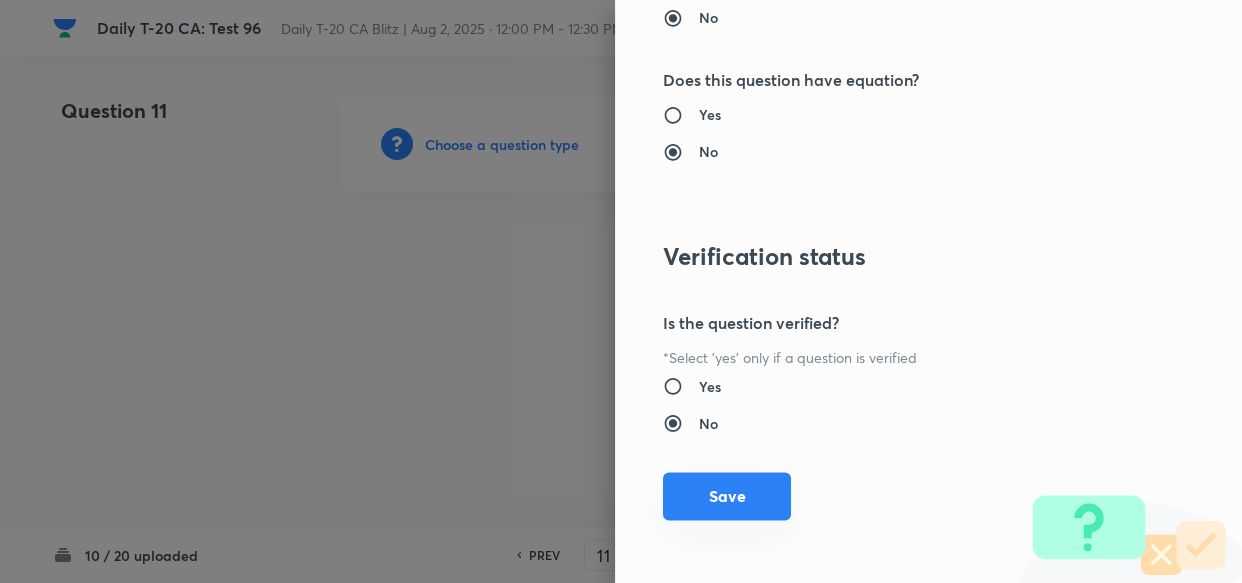 click on "Save" at bounding box center [727, 496] 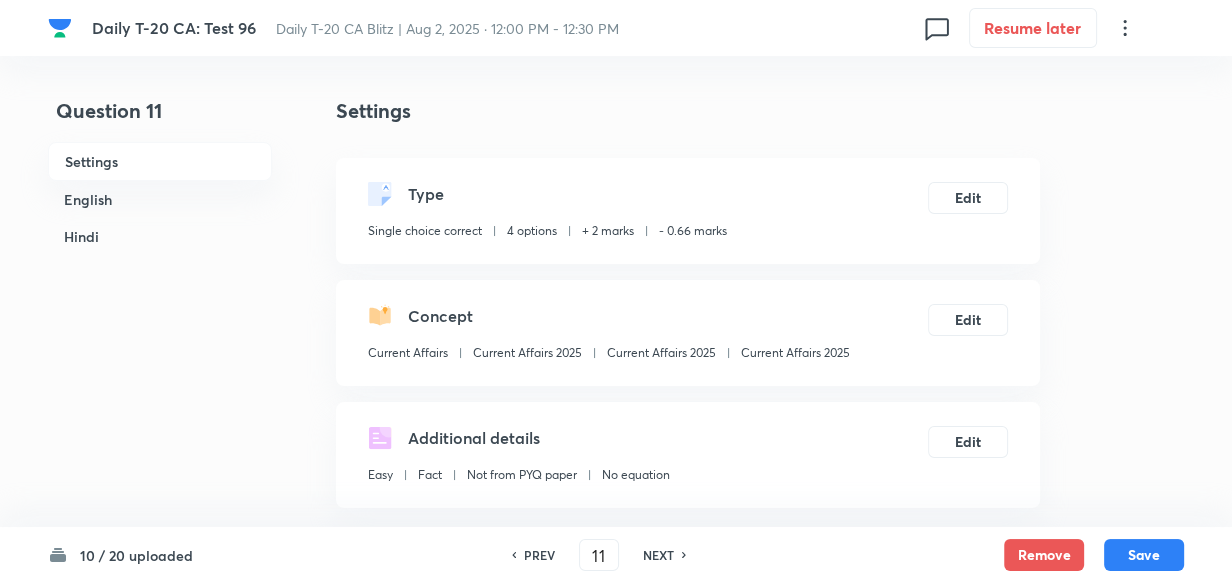 click on "English" at bounding box center (160, 199) 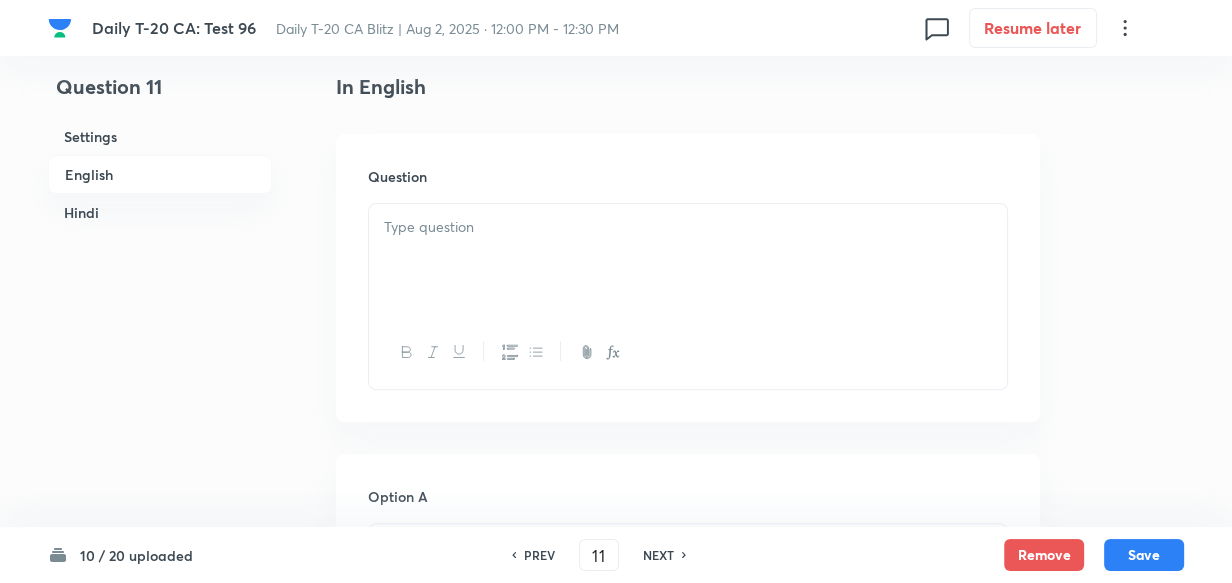 click at bounding box center [688, 260] 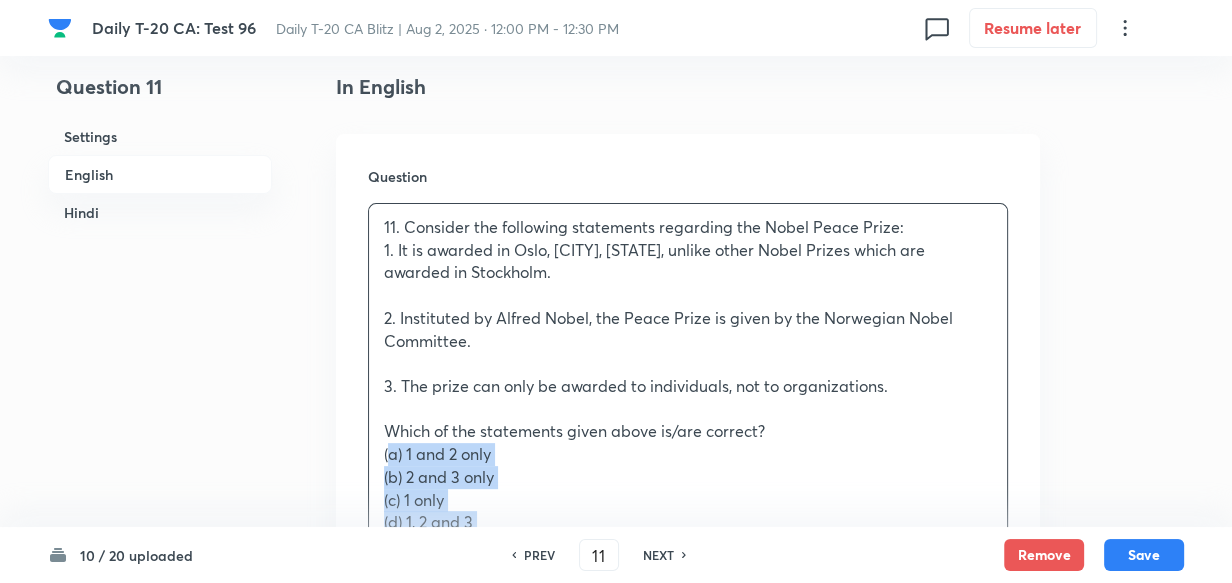 drag, startPoint x: 377, startPoint y: 486, endPoint x: 347, endPoint y: 459, distance: 40.36087 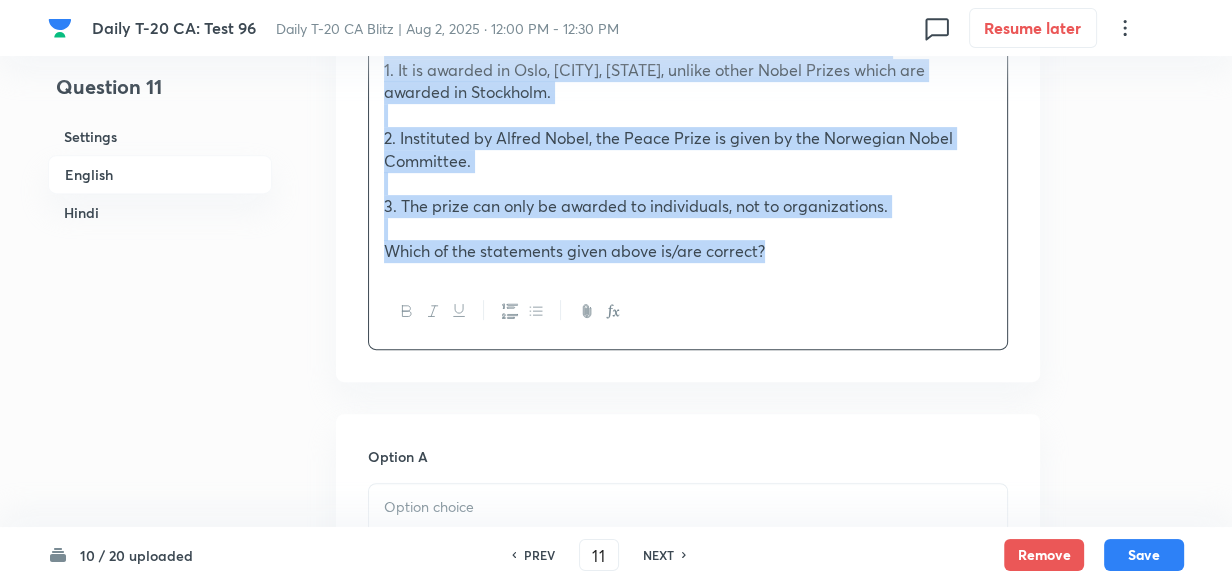 scroll, scrollTop: 880, scrollLeft: 0, axis: vertical 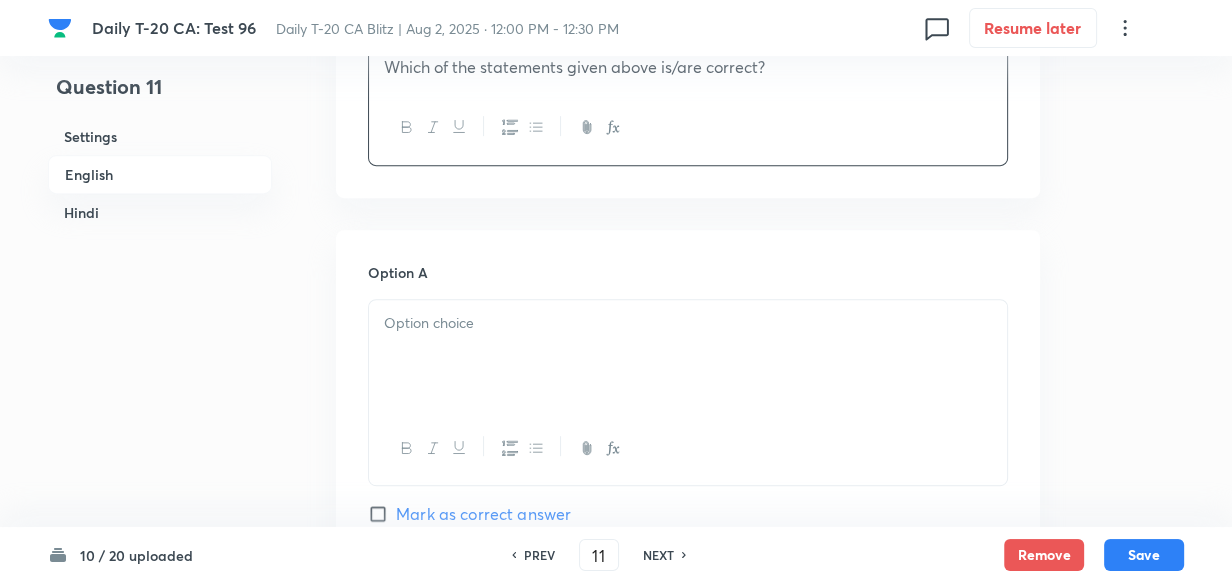 click at bounding box center (688, 323) 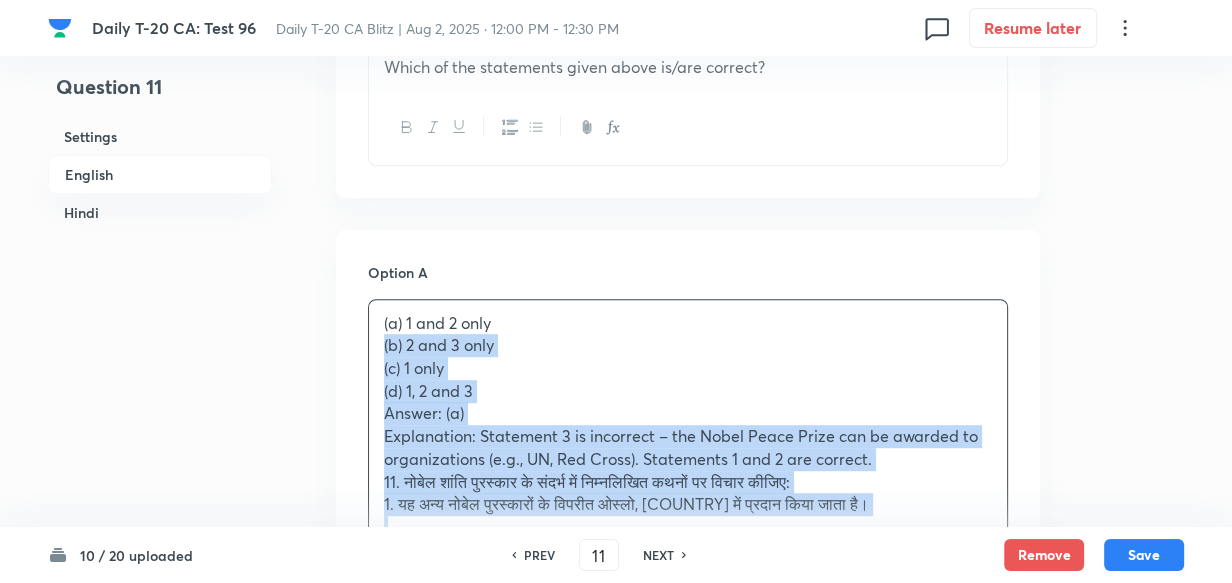 drag, startPoint x: 381, startPoint y: 337, endPoint x: 366, endPoint y: 341, distance: 15.524175 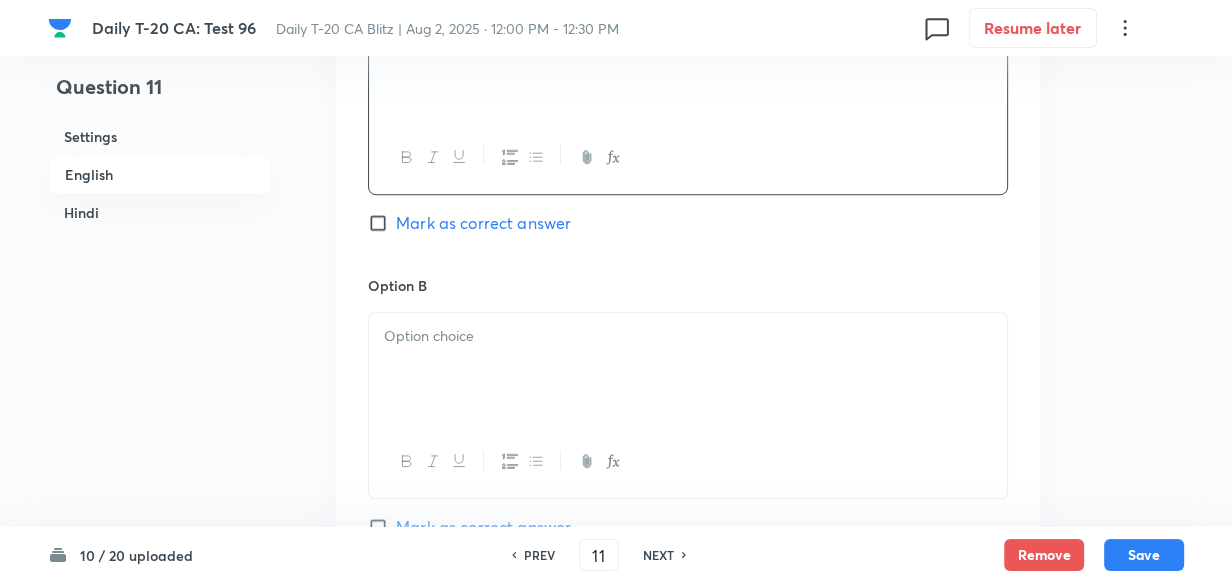 scroll, scrollTop: 1334, scrollLeft: 0, axis: vertical 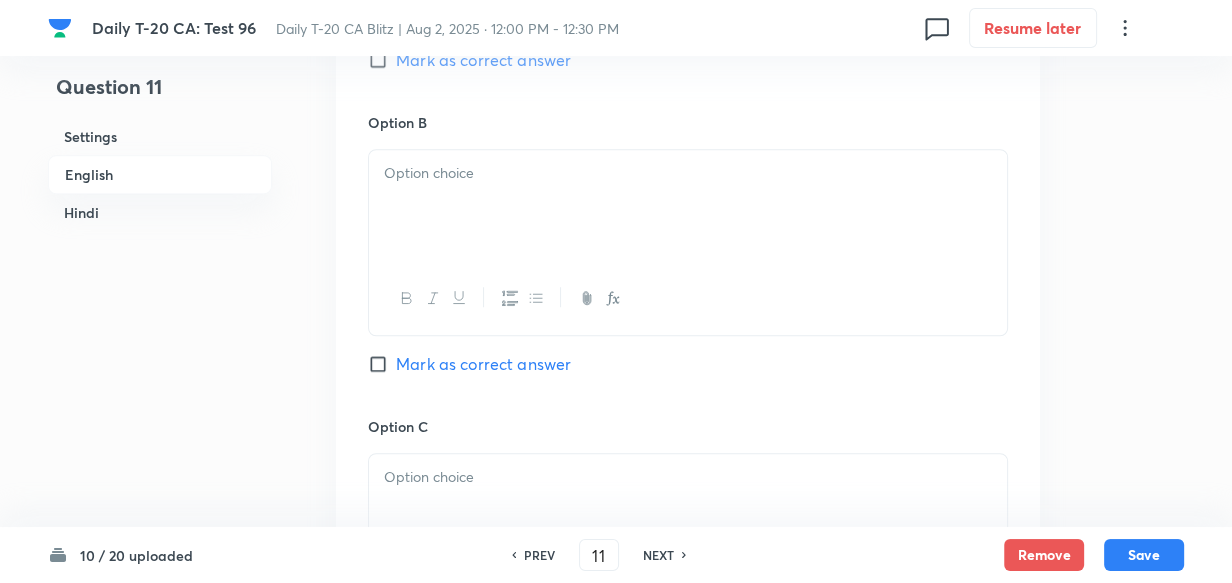 click at bounding box center [688, 206] 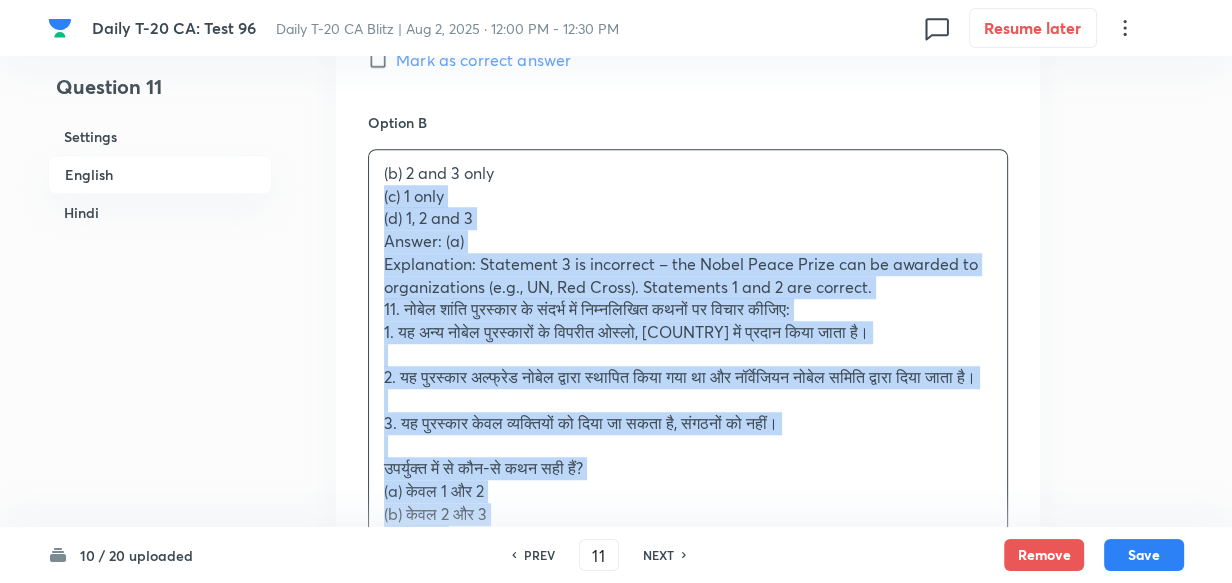 drag, startPoint x: 389, startPoint y: 203, endPoint x: 280, endPoint y: 263, distance: 124.42267 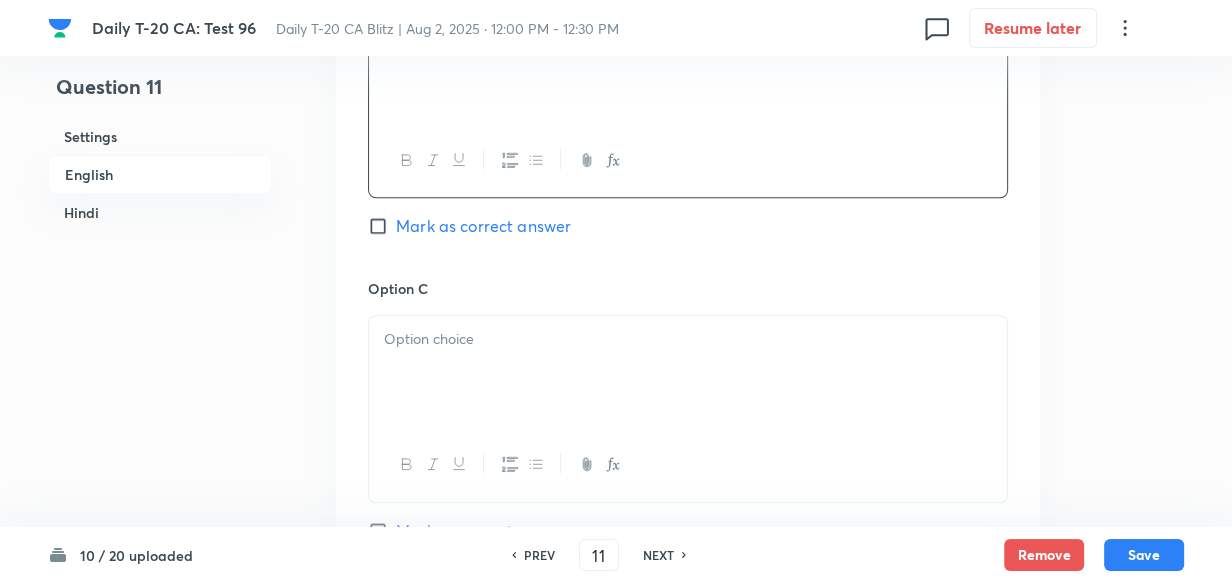 scroll, scrollTop: 1607, scrollLeft: 0, axis: vertical 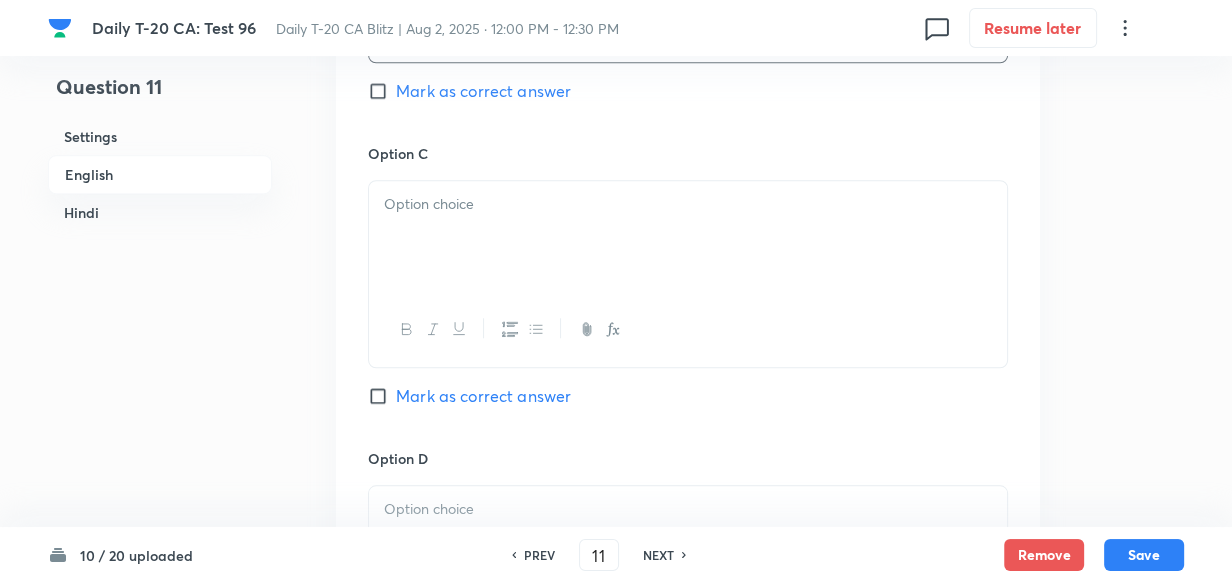 click at bounding box center [688, 329] 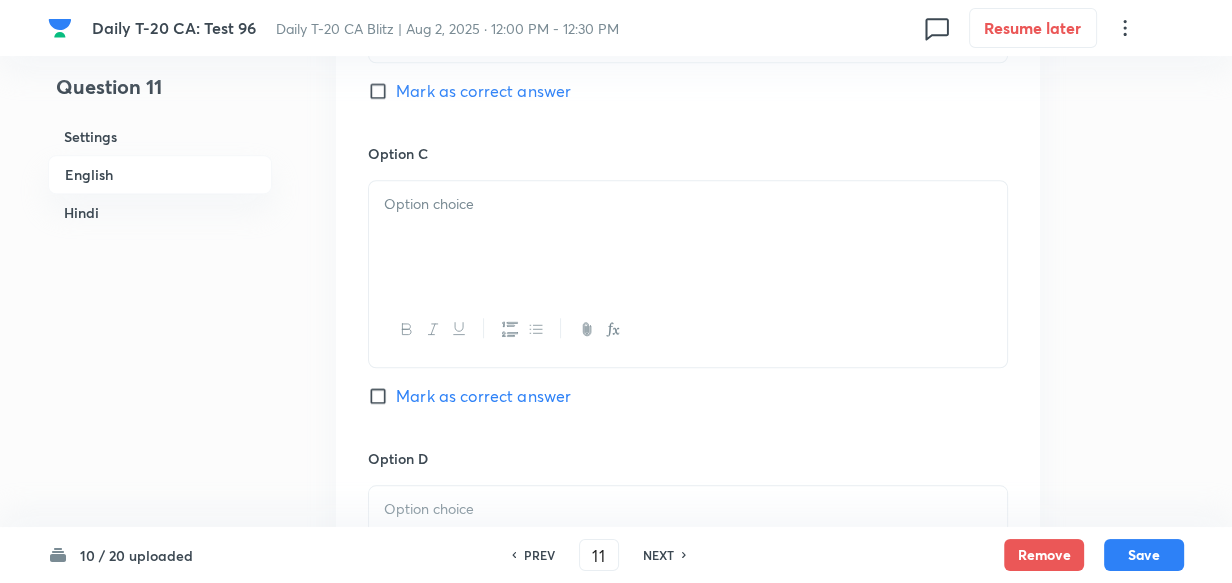 click at bounding box center (688, 237) 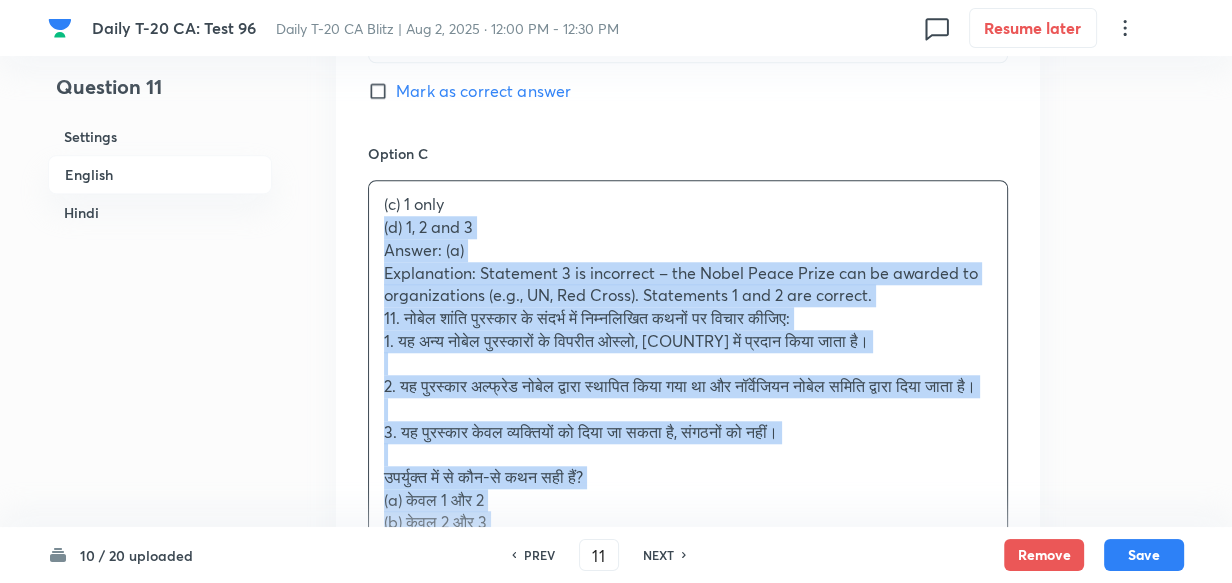 click on "Option A 1 and 2 only Mark as correct answer Option B 2 and 3 only Mark as correct answer Option C (c) 1 only (d) 1, 2 and 3 Answer: (a) Explanation: Statement 3 is incorrect – the Nobel Peace Prize can be awarded to organizations (e.g., UN, Red Cross). Statements 1 and 2 are correct. 11. नोबेल शांति पुरस्कार के संदर्भ में निम्नलिखित कथनों पर विचार कीजिए: 1.	यह अन्य नोबेल पुरस्कारों के विपरीत ओस्लो, नॉर्वे में प्रदान किया जाता है। 2.	यह पुरस्कार अल्फ्रेड नोबेल द्वारा स्थापित किया गया था और नॉर्वेजियन नोबेल समिति द्वारा दिया जाता है। (a) केवल 1 और 2 (b) केवल 2 और 3 (c) केवल 1 Option D" at bounding box center (688, 307) 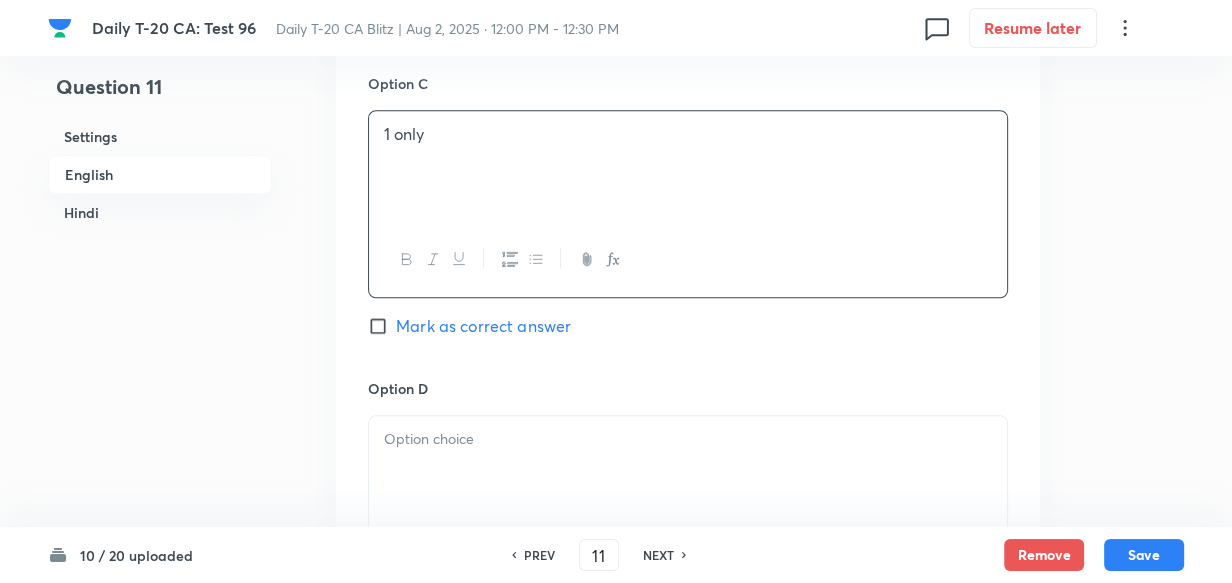 scroll, scrollTop: 1789, scrollLeft: 0, axis: vertical 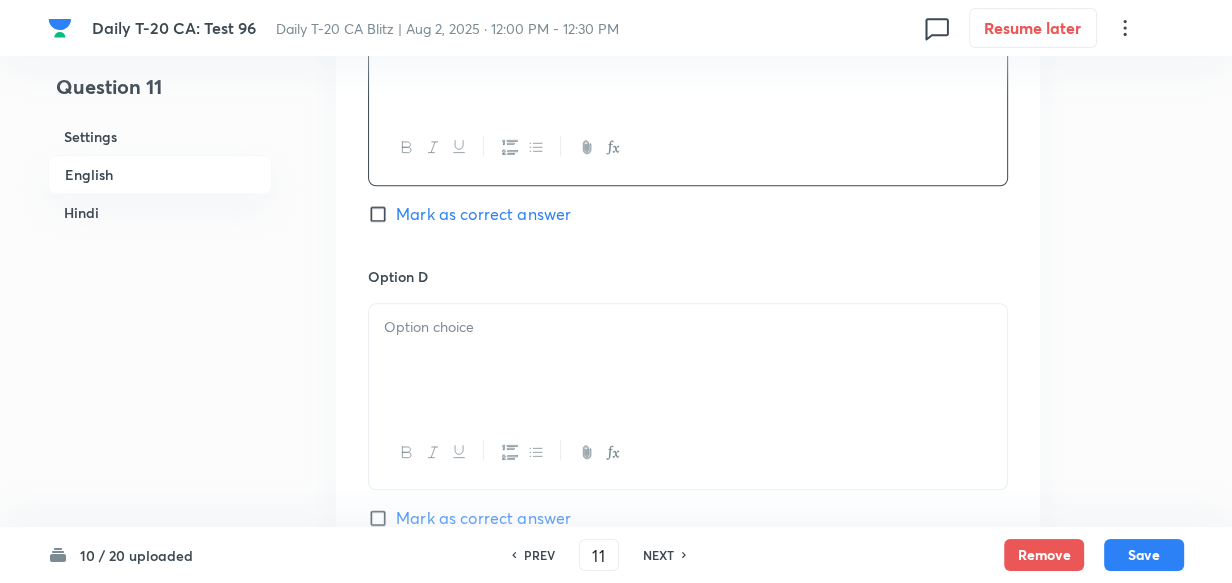 click at bounding box center (688, 327) 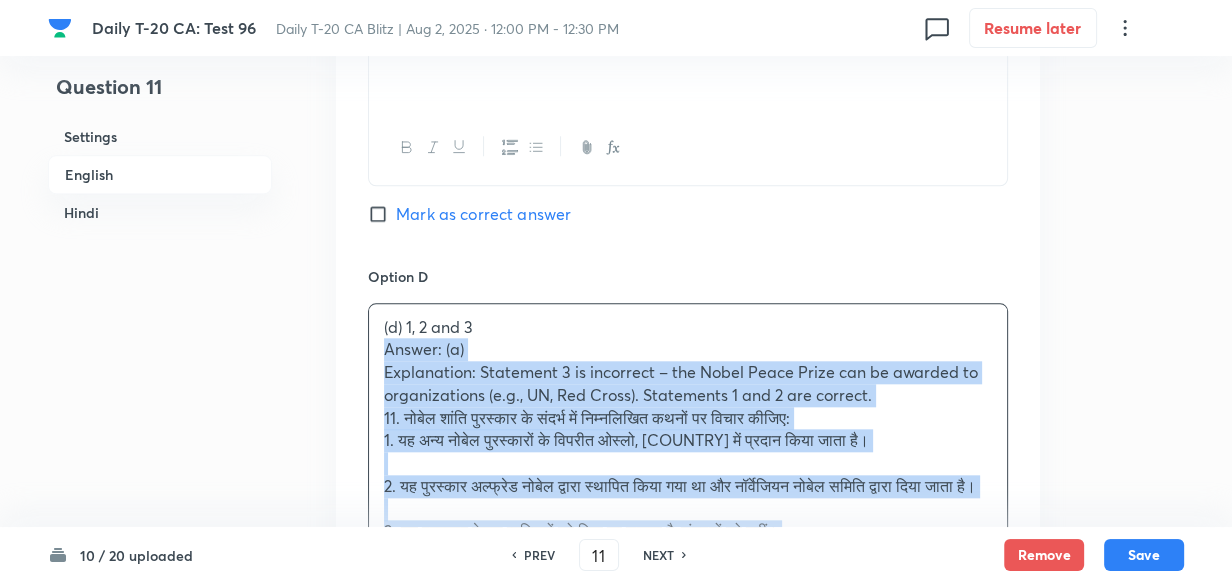 drag, startPoint x: 362, startPoint y: 352, endPoint x: 352, endPoint y: 355, distance: 10.440307 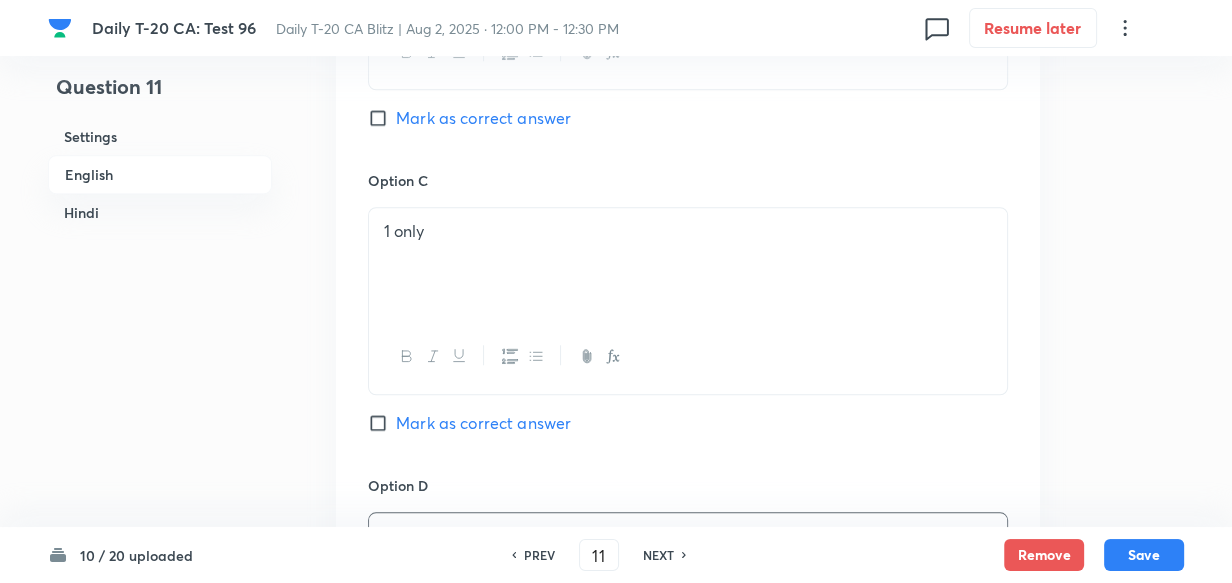 scroll, scrollTop: 1334, scrollLeft: 0, axis: vertical 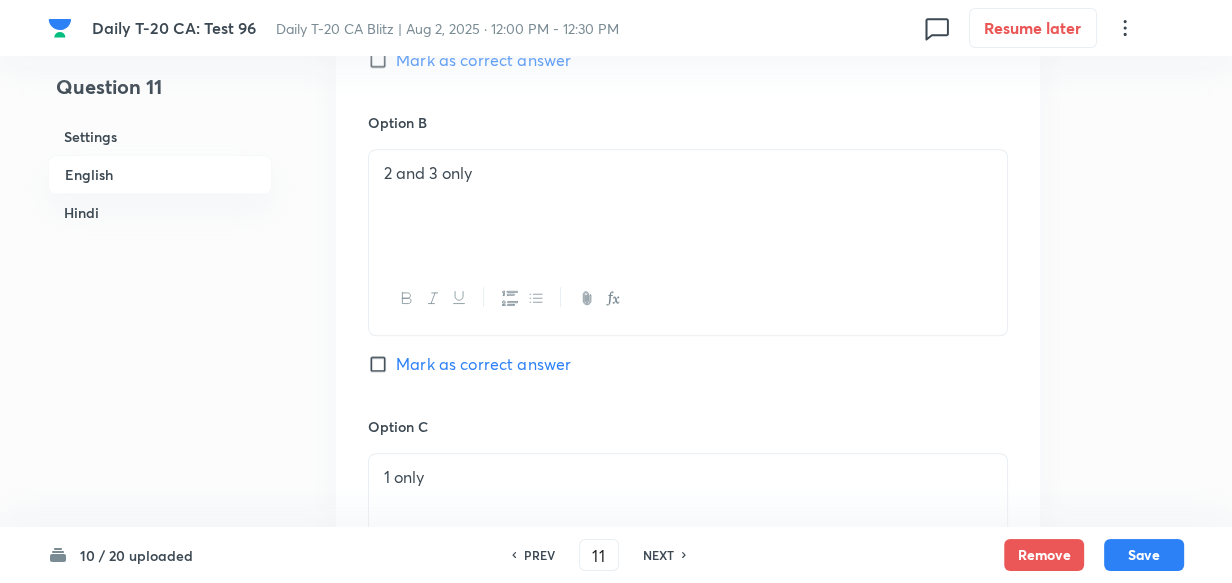 click on "Mark as correct answer" at bounding box center [483, 60] 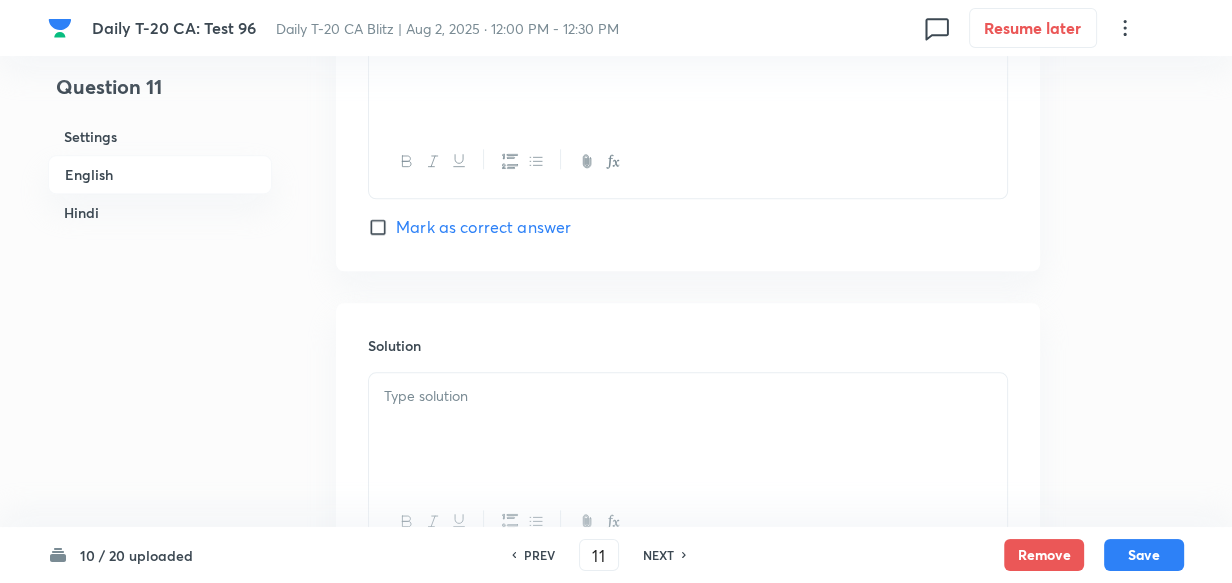 scroll, scrollTop: 2152, scrollLeft: 0, axis: vertical 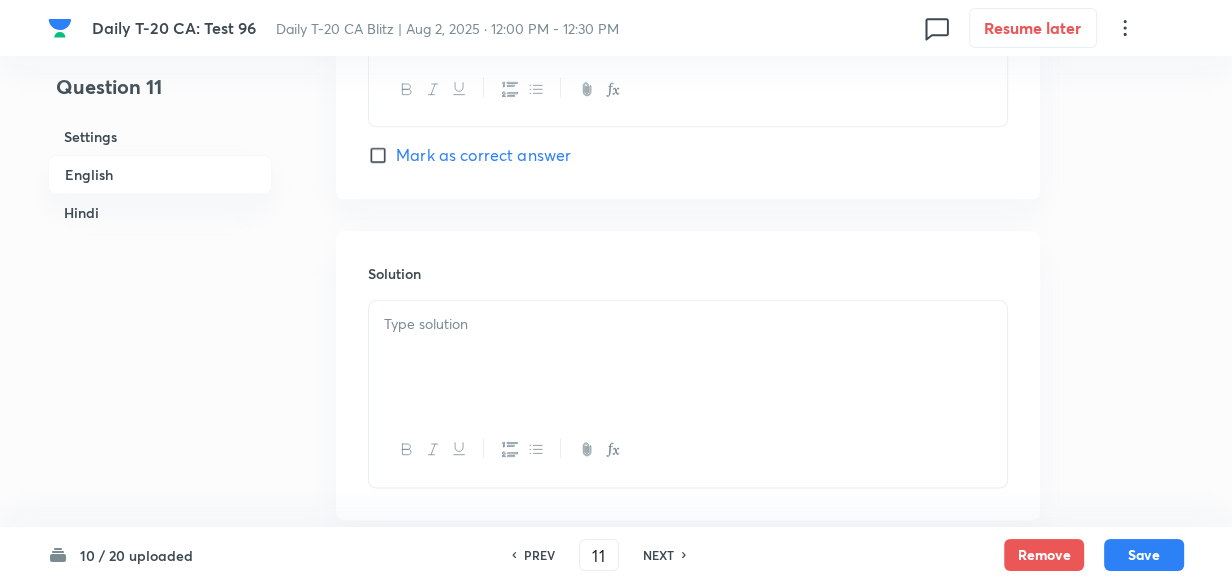 click at bounding box center (688, 357) 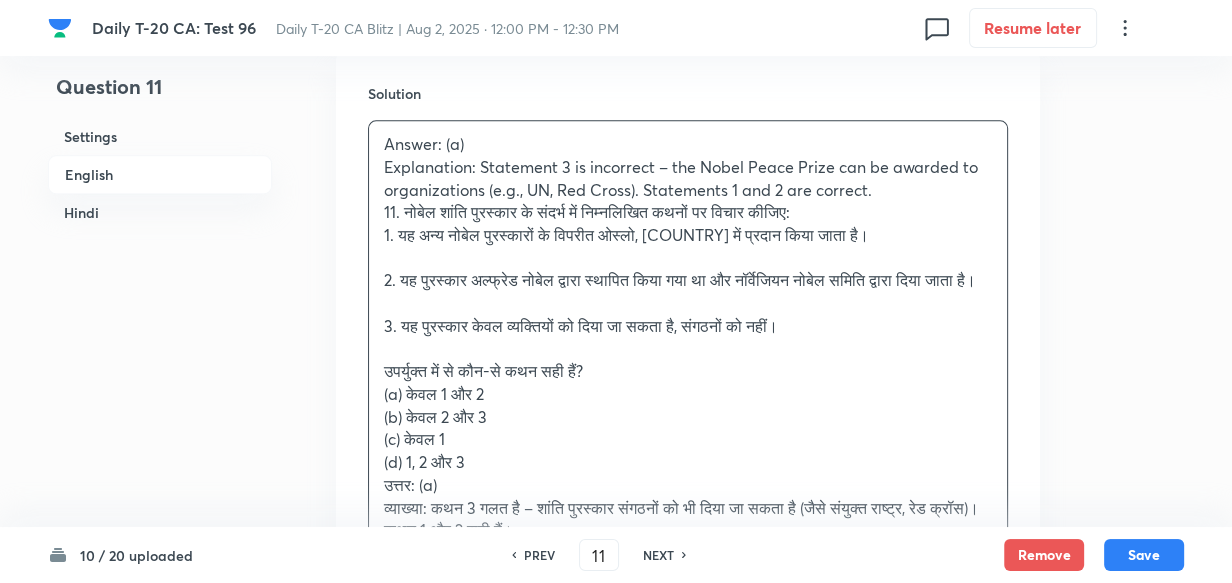 scroll, scrollTop: 2334, scrollLeft: 0, axis: vertical 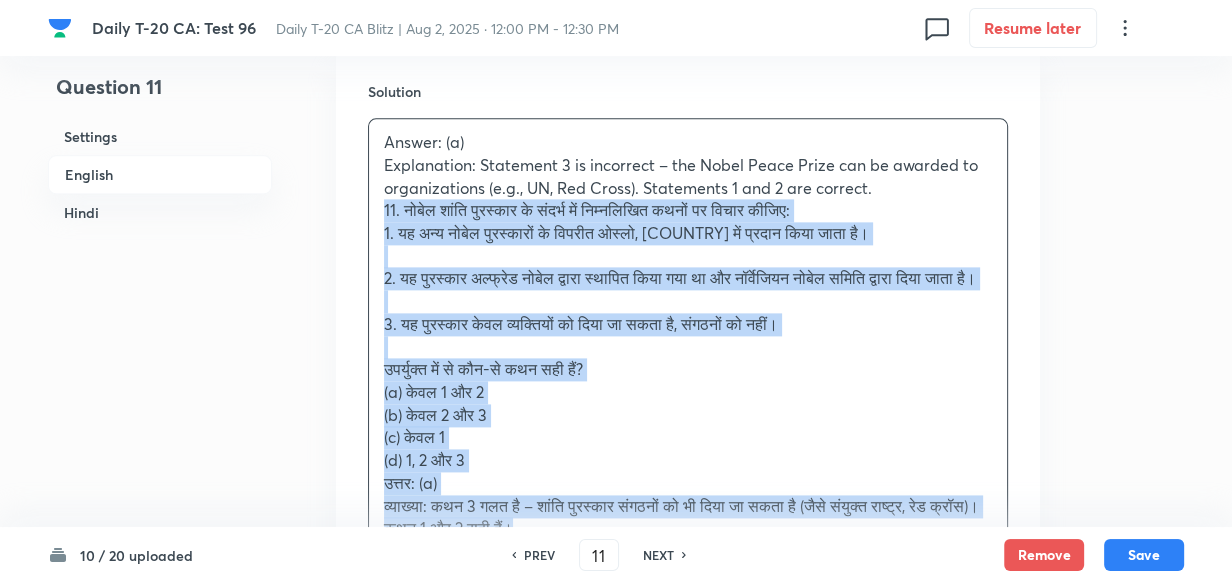 click on "Answer: (a) Explanation: Statement 3 is incorrect – the Nobel Peace Prize can be awarded to organizations (e.g., UN, Red Cross). Statements 1 and 2 are correct. 11. नोबेल शांति पुरस्कार के संदर्भ में निम्नलिखित कथनों पर विचार कीजिए: 1.	यह अन्य नोबेल पुरस्कारों के विपरीत ओस्लो, [CITY], [STATE] में प्रदान किया जाता है। 2.	यह पुरस्कार अल्फ्रेड नोबेल द्वारा स्थापित किया गया था और नॉर्वेजियन नोबेल समिति द्वारा दिया जाता है। 3.	यह पुरस्कार केवल व्यक्तियों को दिया जा सकता है, संगठनों को नहीं। (a) केवल 1 और 2" at bounding box center [688, 335] 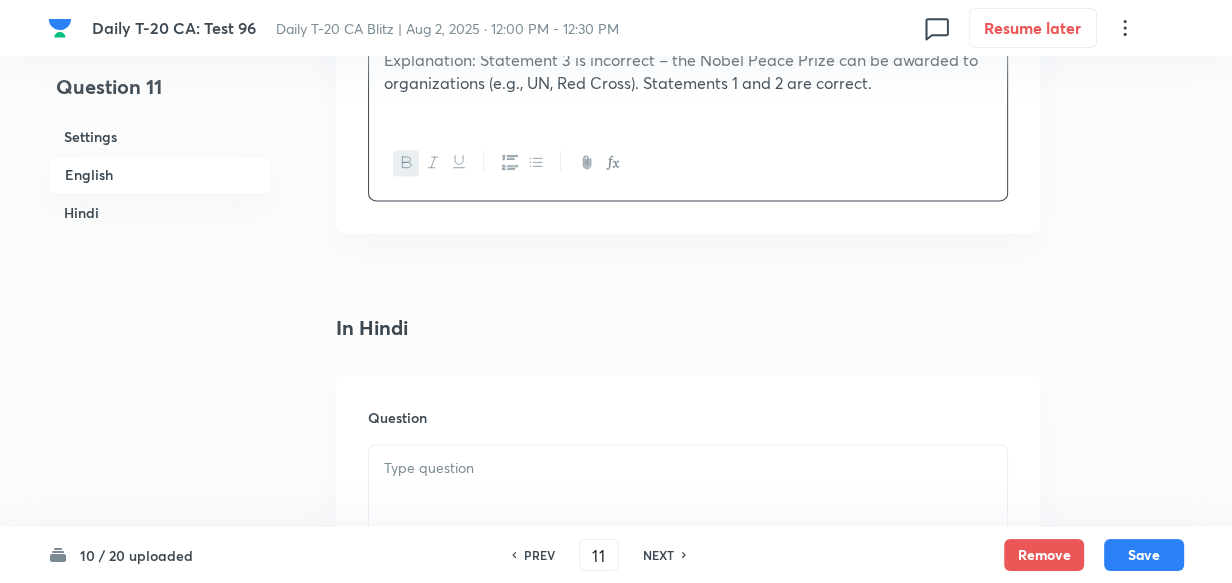 scroll, scrollTop: 2607, scrollLeft: 0, axis: vertical 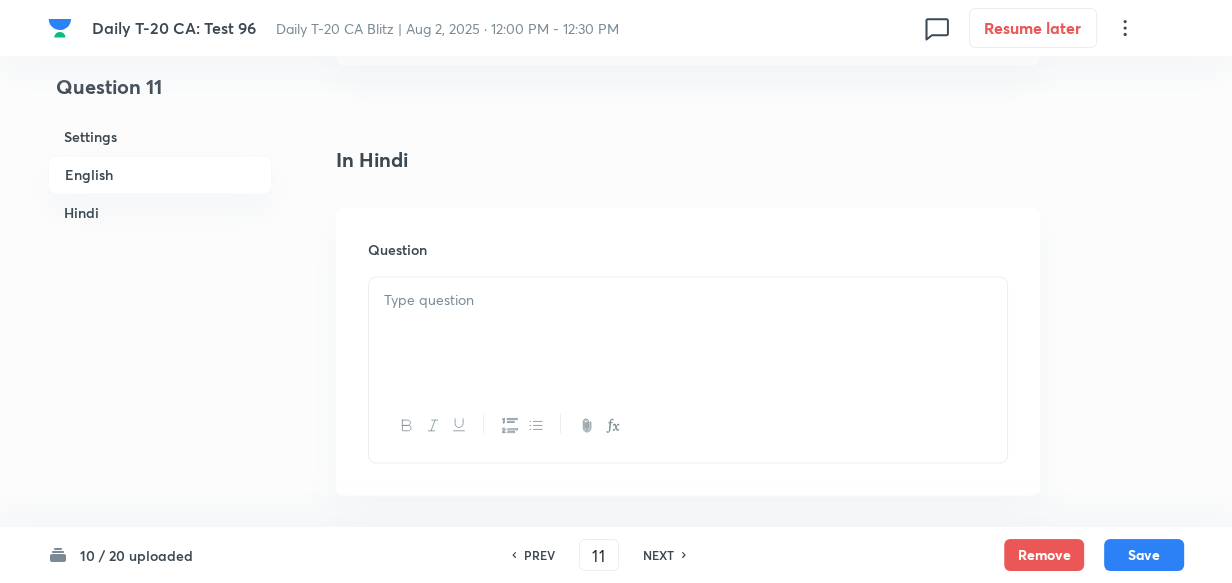 click at bounding box center (688, 333) 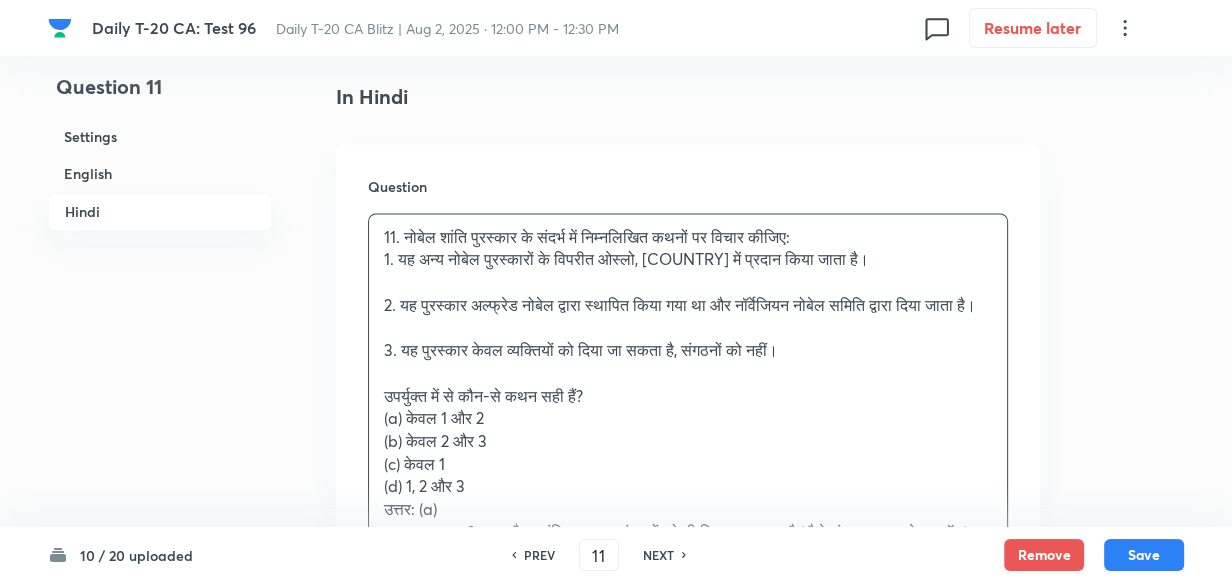 scroll, scrollTop: 2698, scrollLeft: 0, axis: vertical 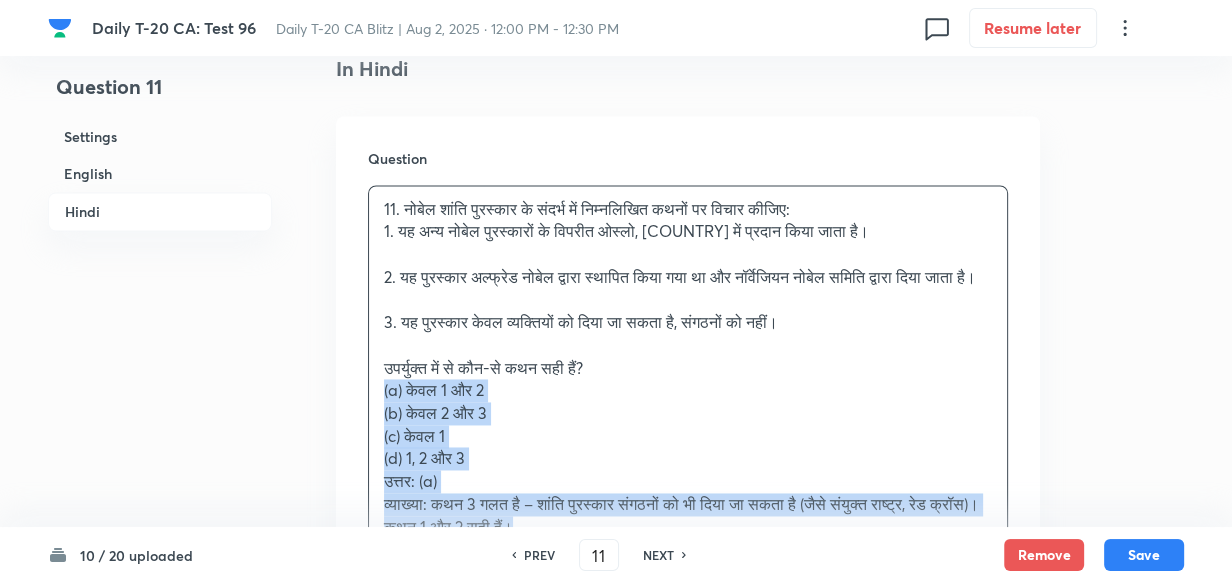 click on "Question 11. नोबेल शांति पुरस्कार के संदर्भ में निम्नलिखित कथनों पर विचार कीजिए: 1.	यह अन्य नोबेल पुरस्कारों के विपरीत ओस्लो, नॉर्वे में प्रदान किया जाता है। 2.	यह पुरस्कार अल्फ्रेड नोबेल द्वारा स्थापित किया गया था और नॉर्वेजियन नोबेल समिति द्वारा दिया जाता है। 3.	यह पुरस्कार केवल व्यक्तियों को दिया जा सकता है, संगठनों को नहीं। उपर्युक्त में से कौन-से कथन सही हैं? (a) केवल 1 और 2 (b) केवल 2 और 3 (c) केवल 1 (d) 1, 2 और 3" at bounding box center (688, 386) 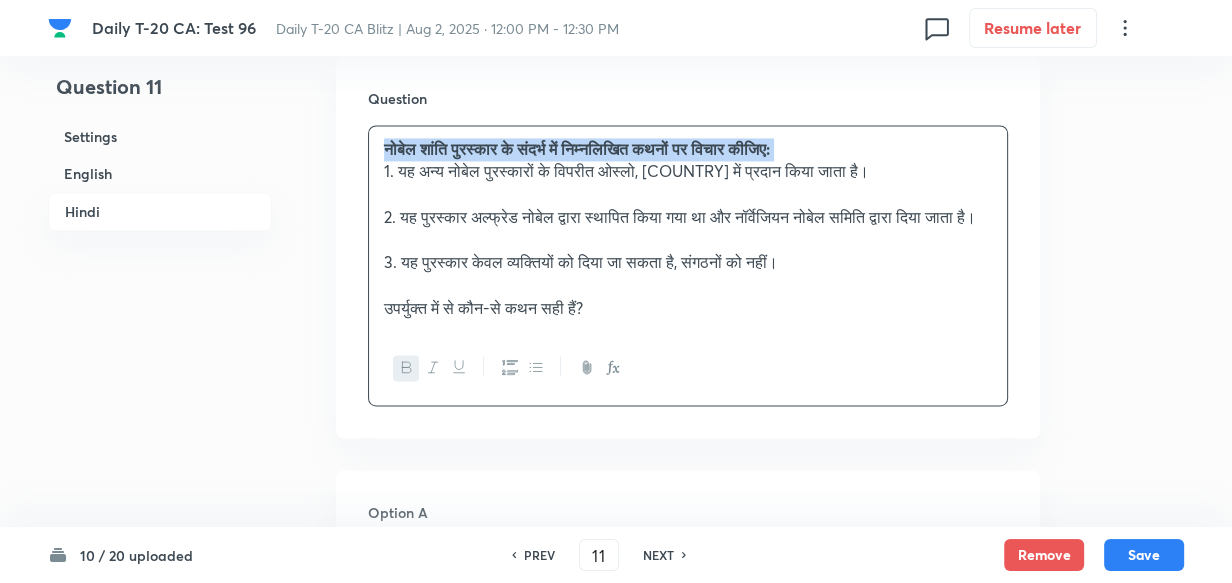 scroll, scrollTop: 3061, scrollLeft: 0, axis: vertical 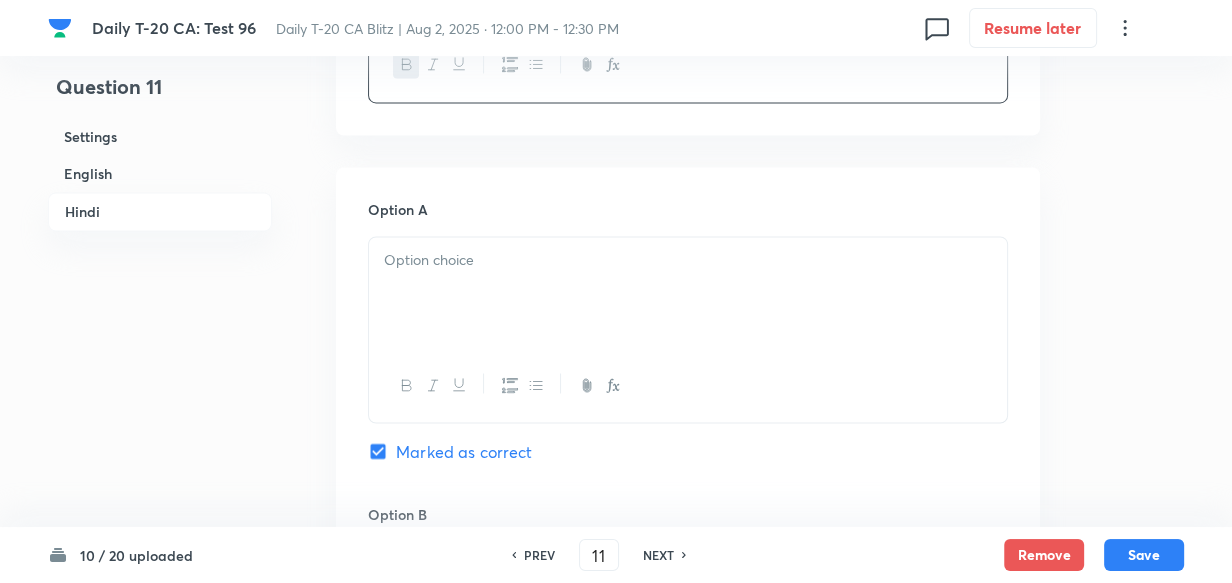 click at bounding box center (688, 293) 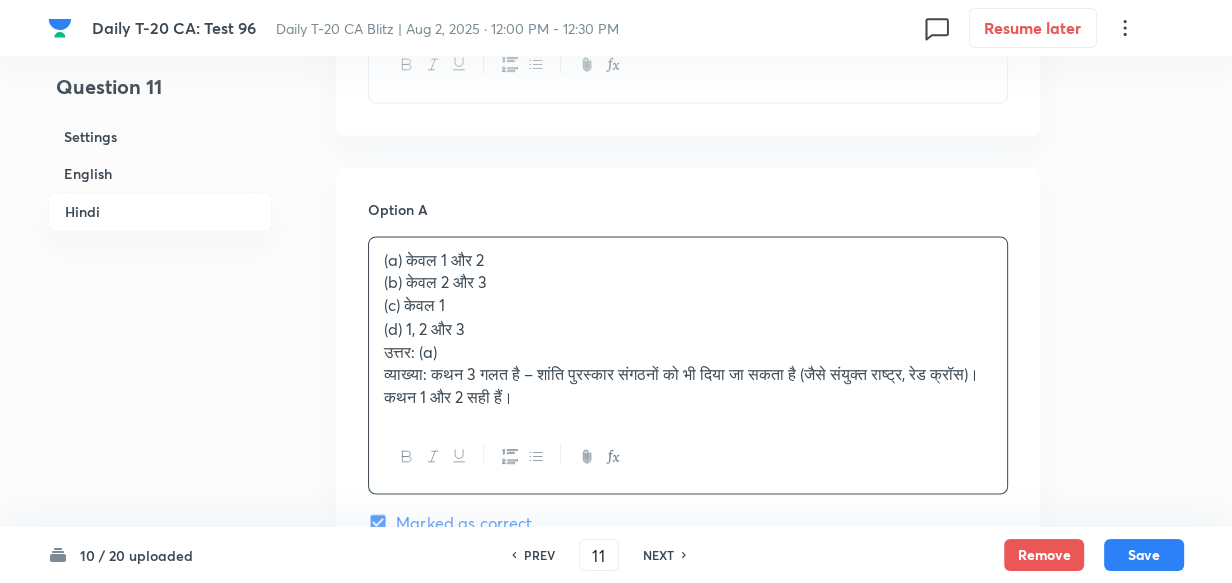 click on "(a) केवल 1 और 2 (b) केवल 2 और 3 (c) केवल 1 (d) 1, 2 और 3 उत्तर: (a) व्याख्या: कथन 3 गलत है – शांति पुरस्कार संगठनों को भी दिया जा सकता है (जैसे संयुक्त राष्ट्र, रेड क्रॉस)। कथन 1 और 2 सही हैं।" at bounding box center [688, 328] 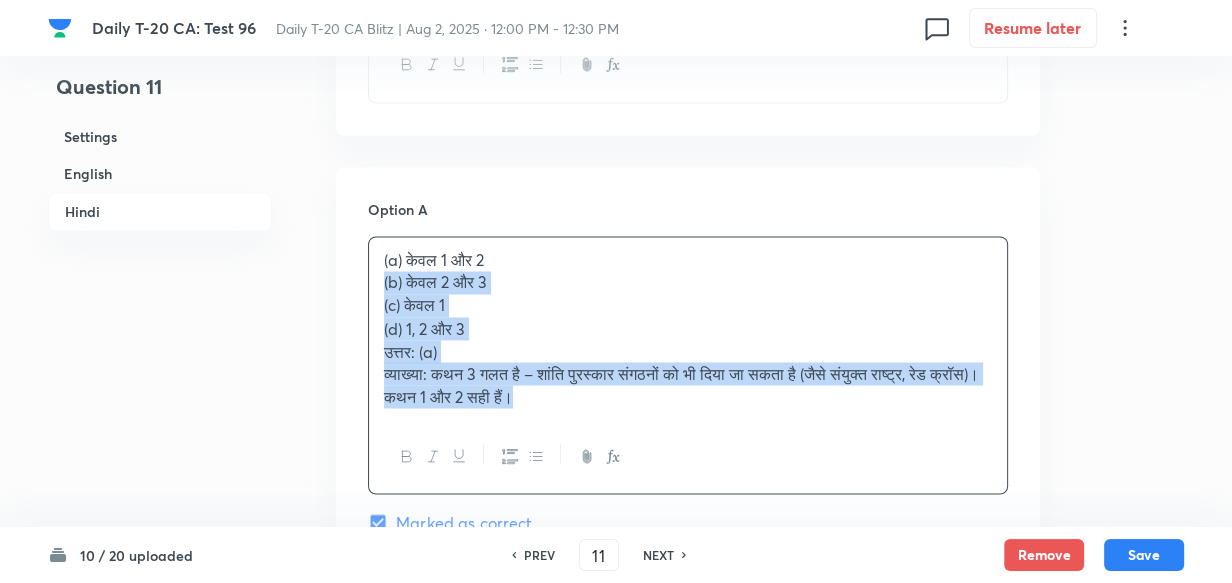 drag, startPoint x: 381, startPoint y: 301, endPoint x: 358, endPoint y: 327, distance: 34.713108 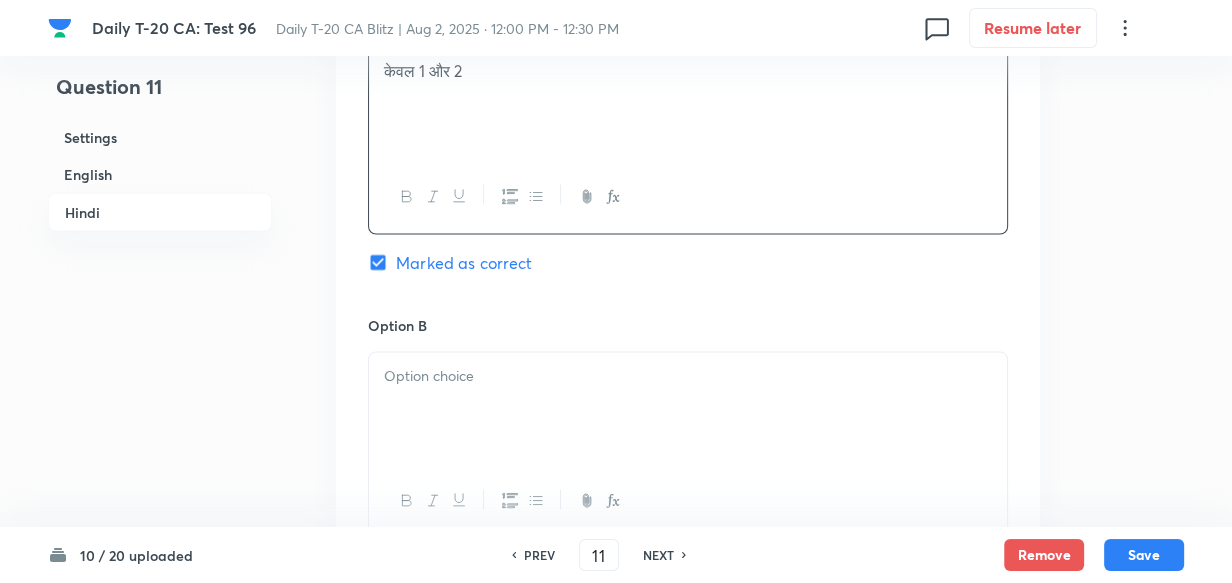 scroll, scrollTop: 3425, scrollLeft: 0, axis: vertical 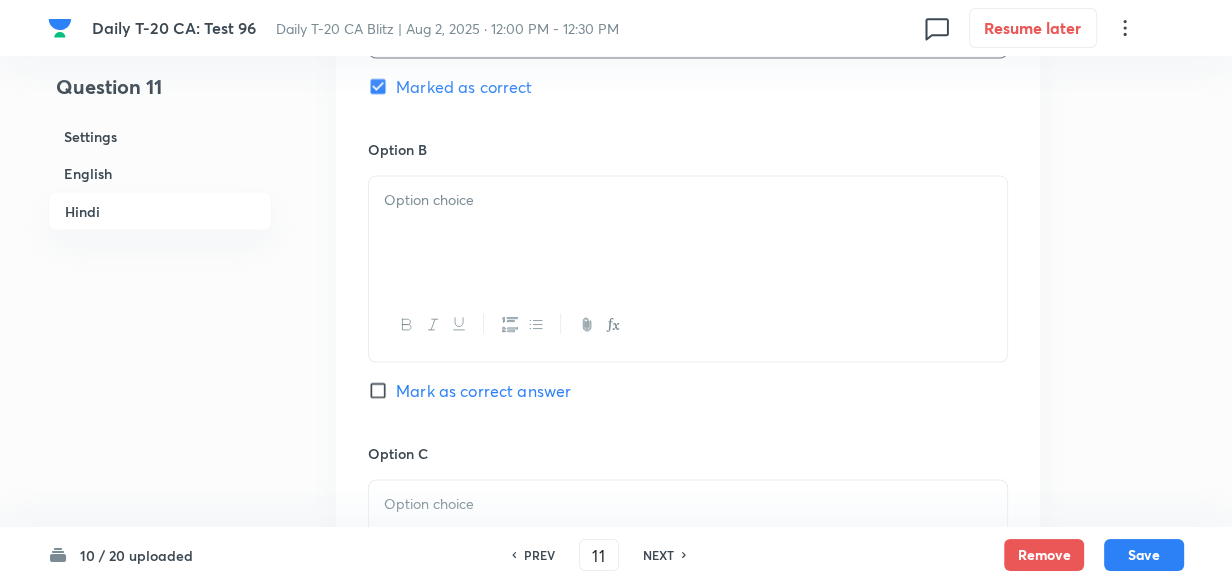 click at bounding box center [688, 233] 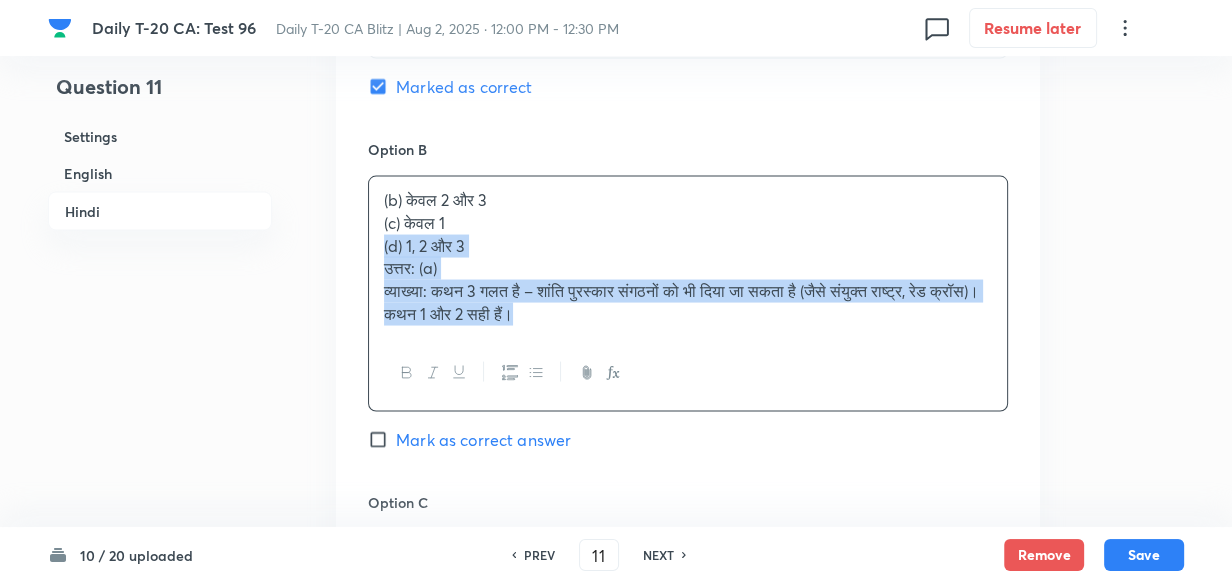 click on "(b) केवल 2 और 3 (c) केवल 1 (d) 1, 2 और 3 उत्तर: (a) व्याख्या: कथन 3 गलत है – शांति पुरस्कार संगठनों को भी दिया जा सकता है (जैसे संयुक्त राष्ट्र, रेड क्रॉस)। कथन 1 और 2 सही हैं।" at bounding box center (688, 257) 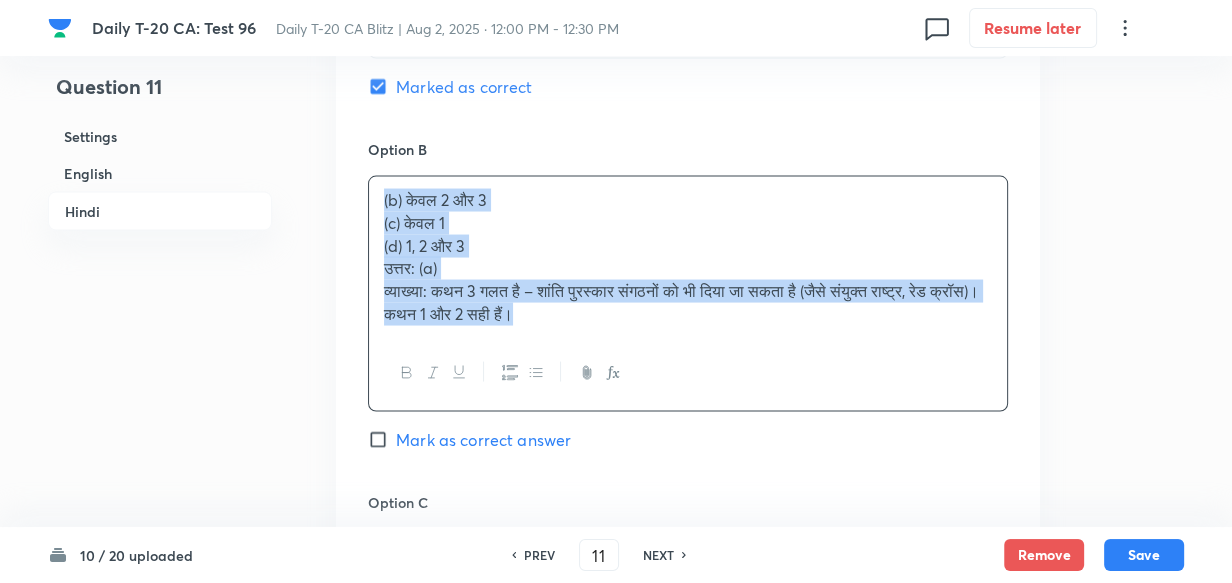 click on "Option A केवल 1 और 2 Marked as correct Option B (b) केवल 2 और 3 (c) केवल 1 (d) 1, 2 और 3 उत्तर: (a) व्याख्या: कथन 3 गलत है – शांति पुरस्कार संगठनों को भी दिया जा सकता है (जैसे संयुक्त राष्ट्र, रेड क्रॉस)। कथन 1 और 2 सही हैं। Mark as correct answer Option C Mark as correct answer Option D Mark as correct answer" at bounding box center [688, 448] 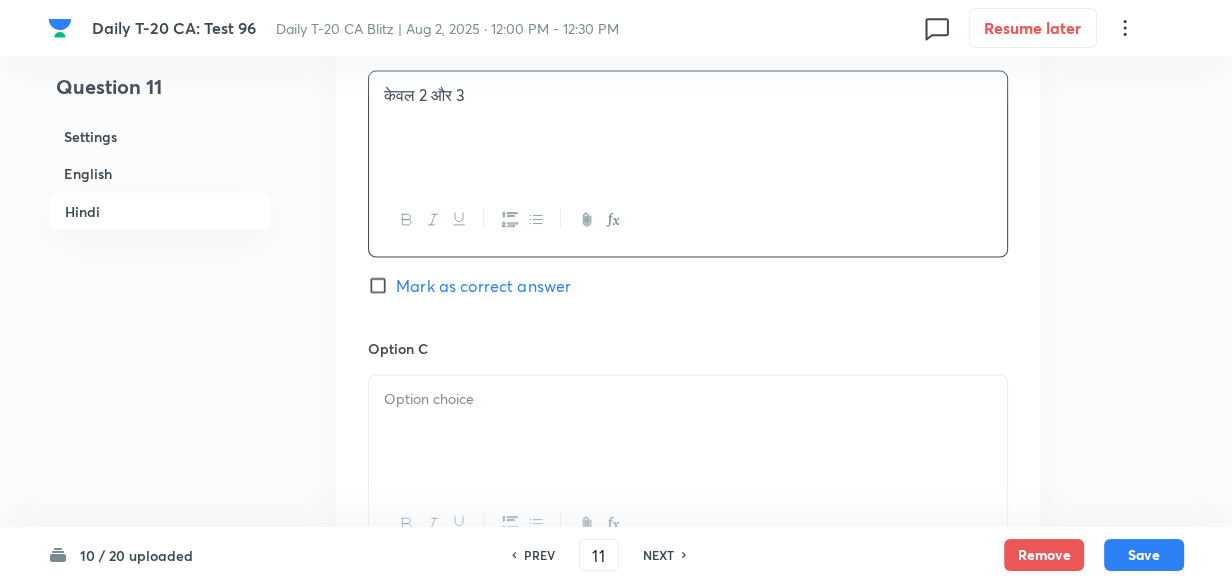 scroll, scrollTop: 3698, scrollLeft: 0, axis: vertical 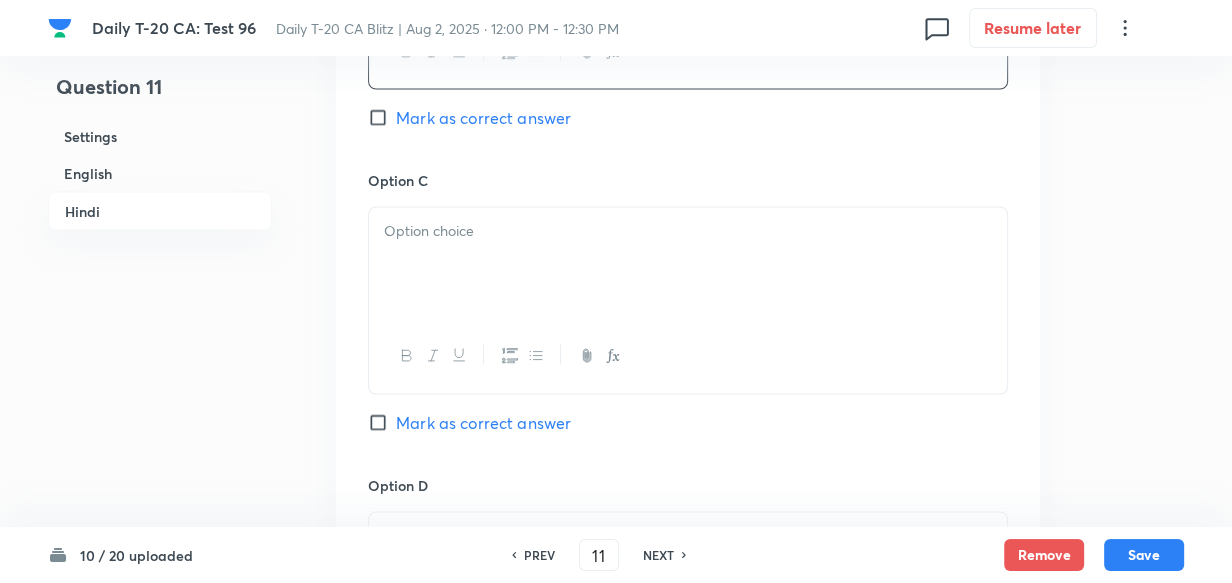 click at bounding box center [688, 264] 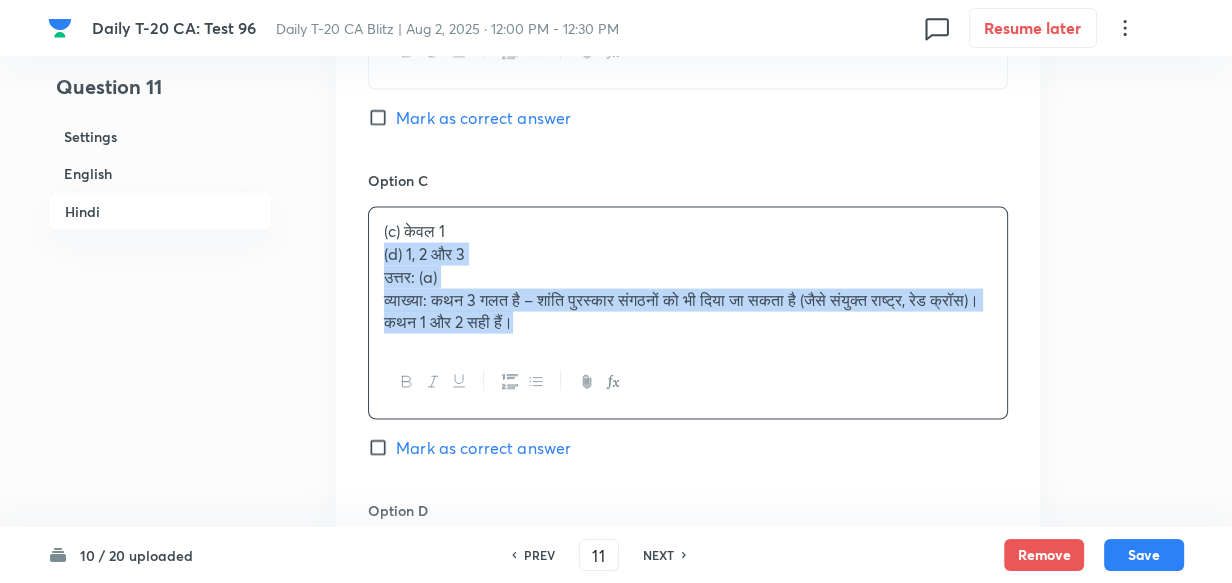 click on "(c) केवल 1 (d) 1, 2 और 3 उत्तर: (a) व्याख्या: कथन 3 गलत है – शांति पुरस्कार संगठनों को भी दिया जा सकता है (जैसे संयुक्त राष्ट्र, रेड क्रॉस)। कथन 1 और 2 सही हैं।" at bounding box center [688, 277] 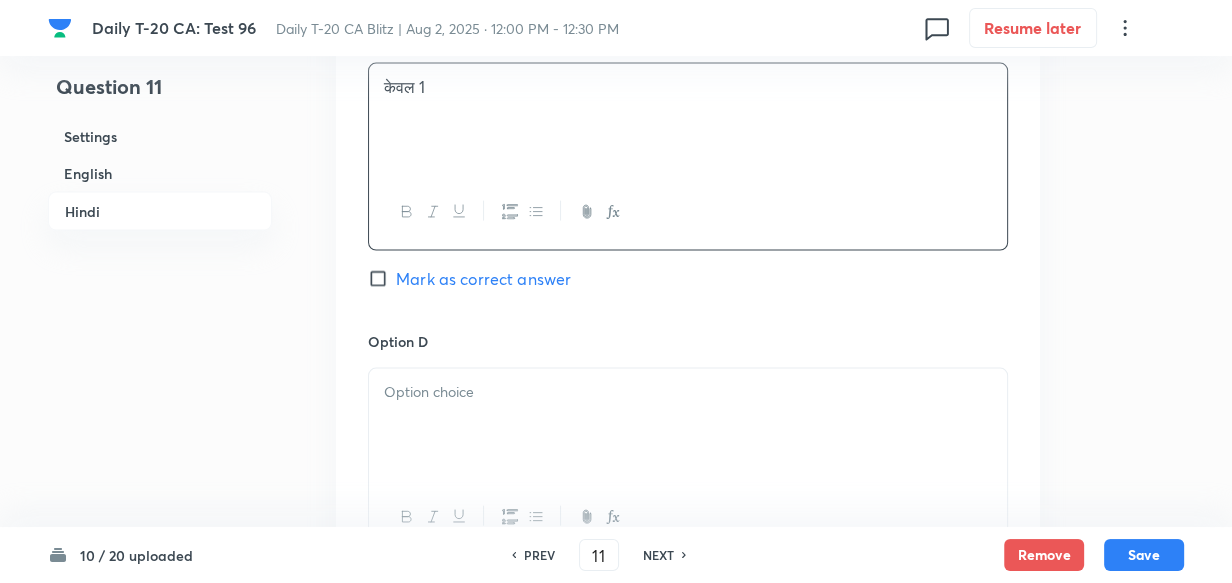 scroll, scrollTop: 3970, scrollLeft: 0, axis: vertical 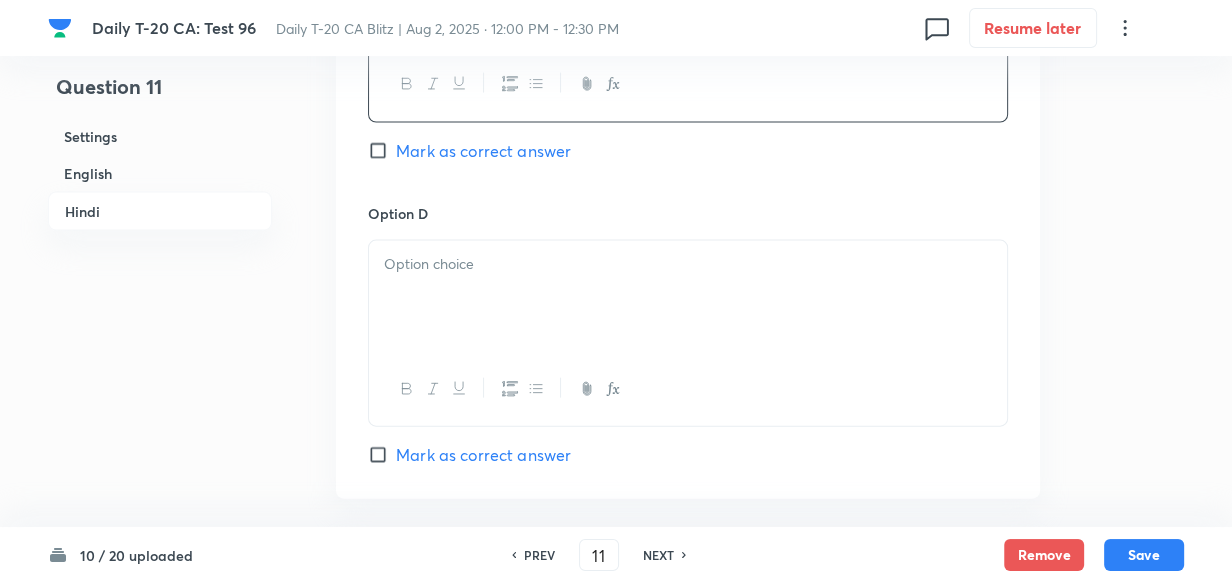 click at bounding box center (688, 297) 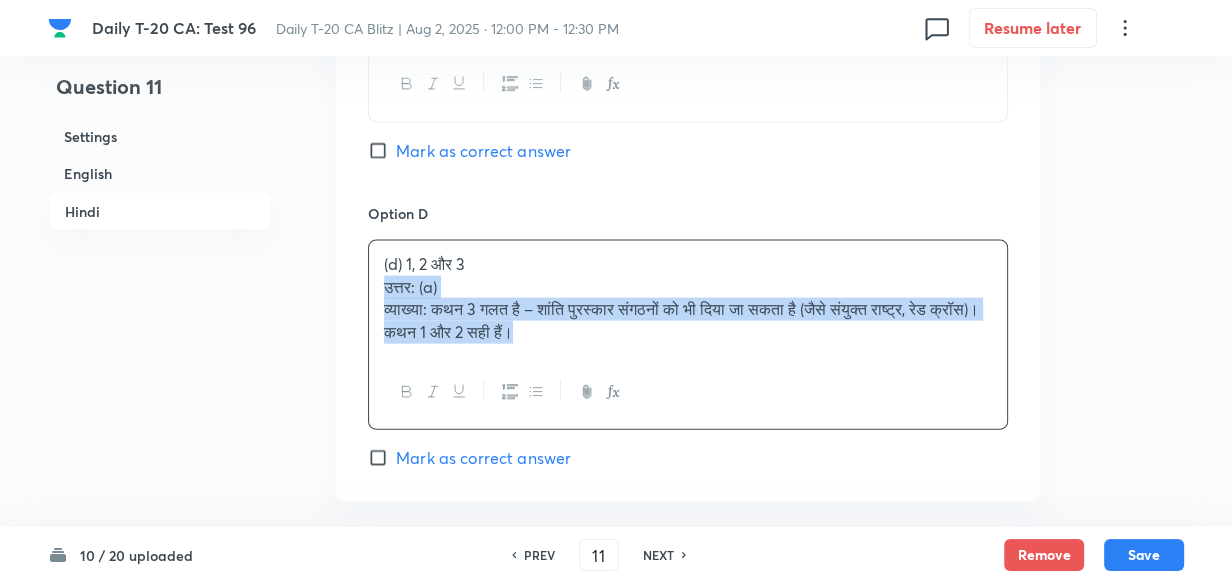 drag, startPoint x: 387, startPoint y: 327, endPoint x: 353, endPoint y: 314, distance: 36.40055 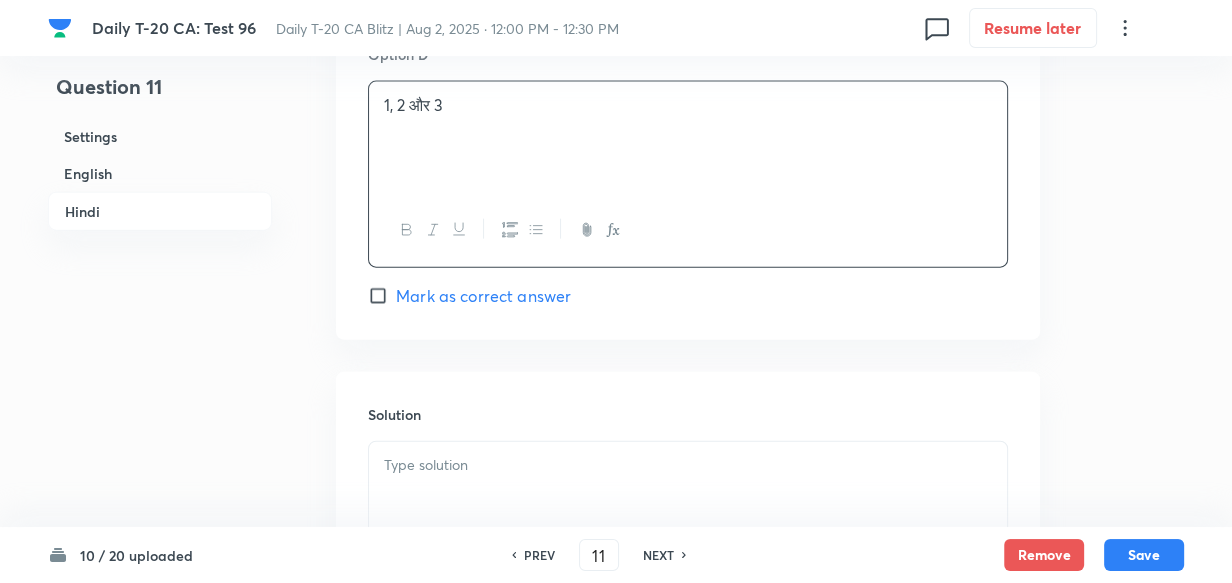scroll, scrollTop: 4334, scrollLeft: 0, axis: vertical 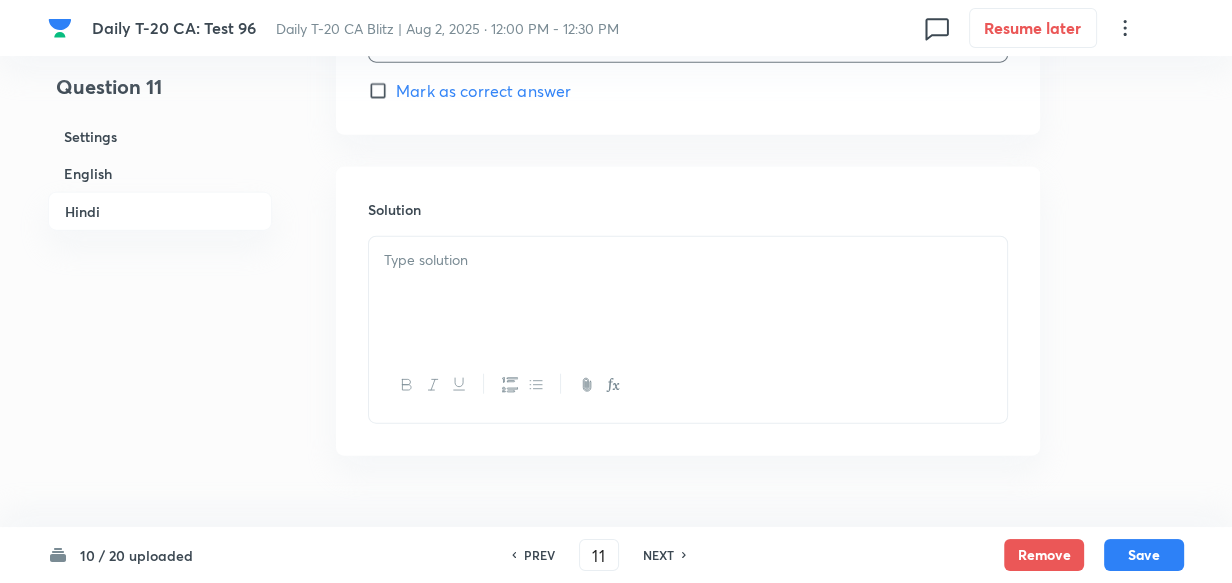 click at bounding box center [688, 293] 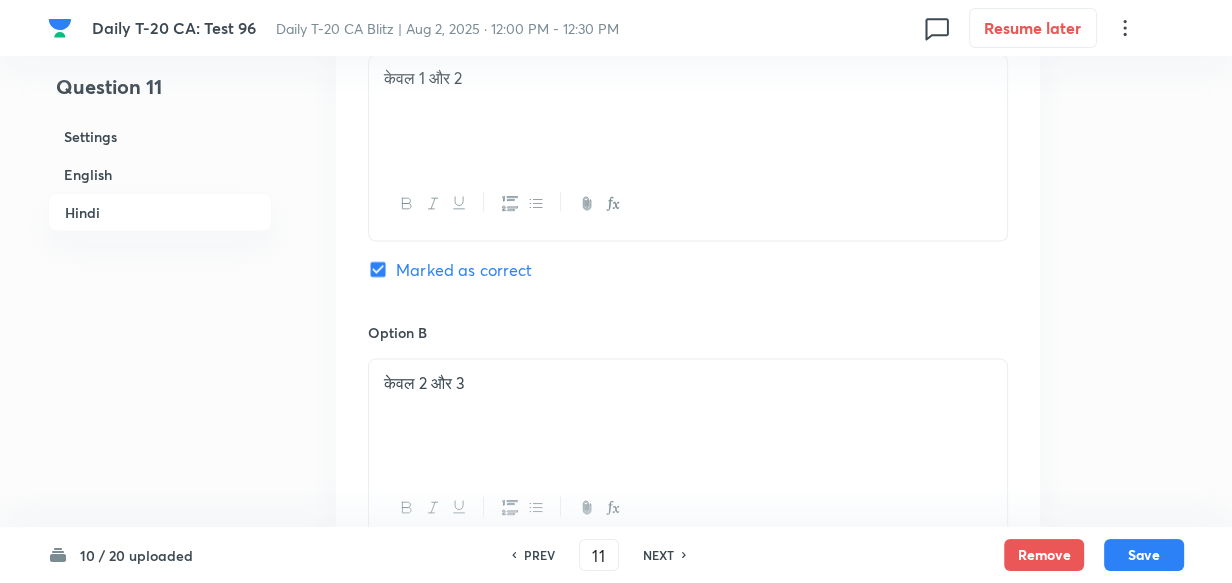 scroll, scrollTop: 3152, scrollLeft: 0, axis: vertical 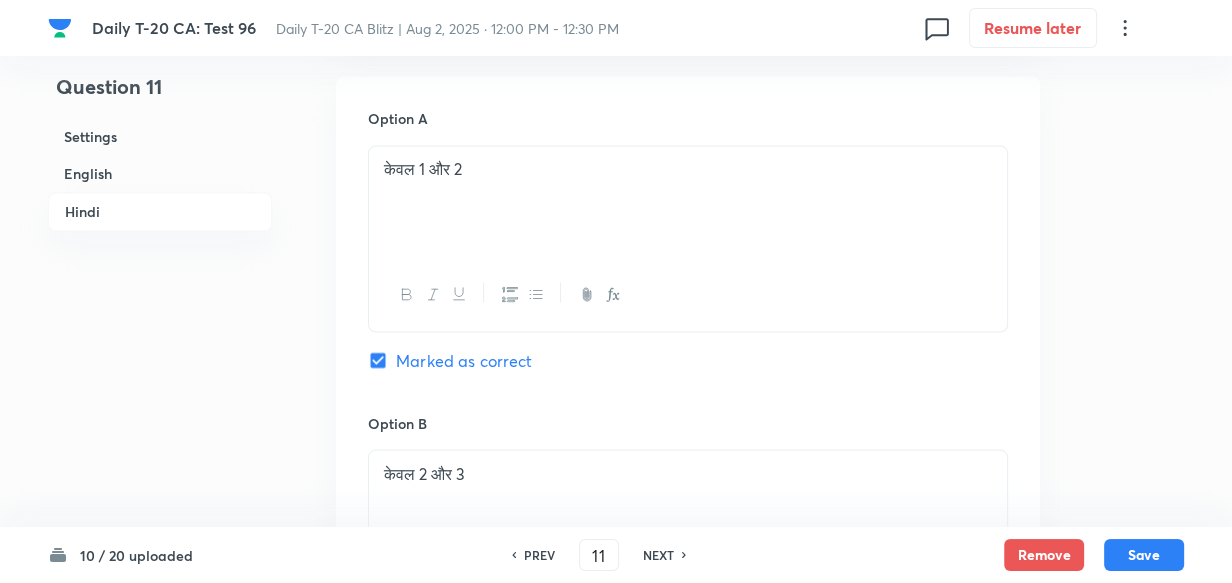 click on "Settings" at bounding box center [160, 136] 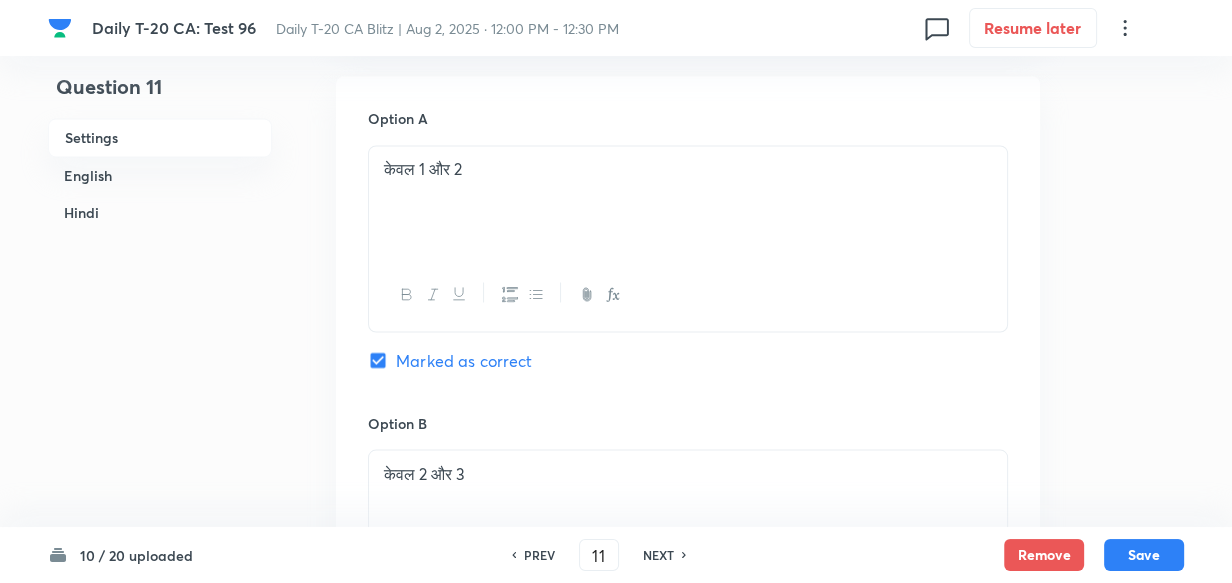 scroll, scrollTop: 23, scrollLeft: 0, axis: vertical 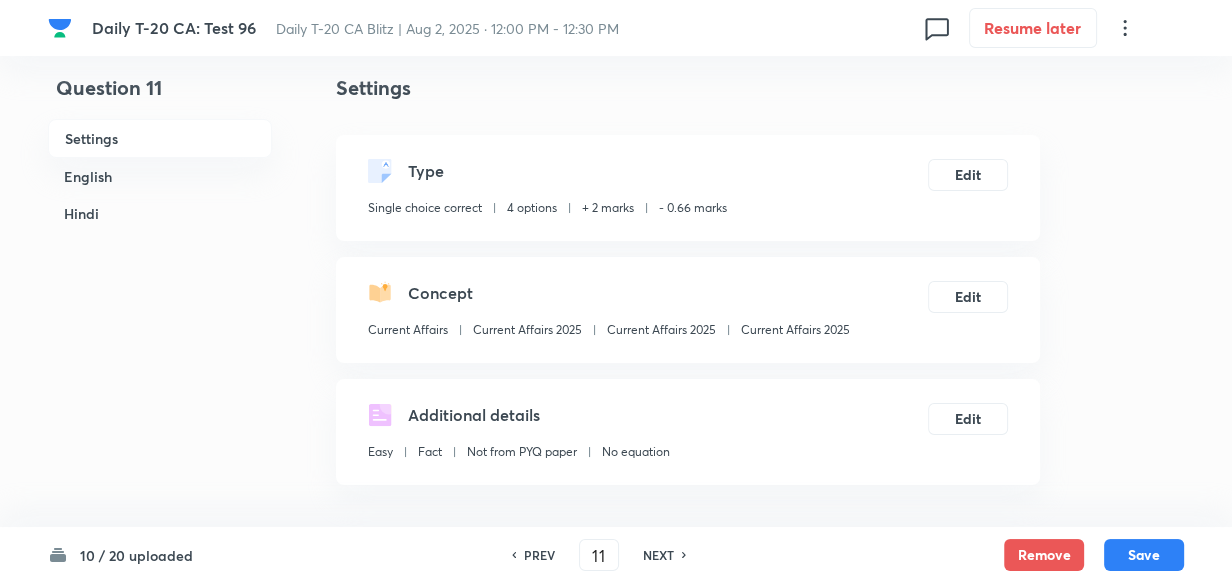 click on "Current Affairs 2025" at bounding box center [795, 330] 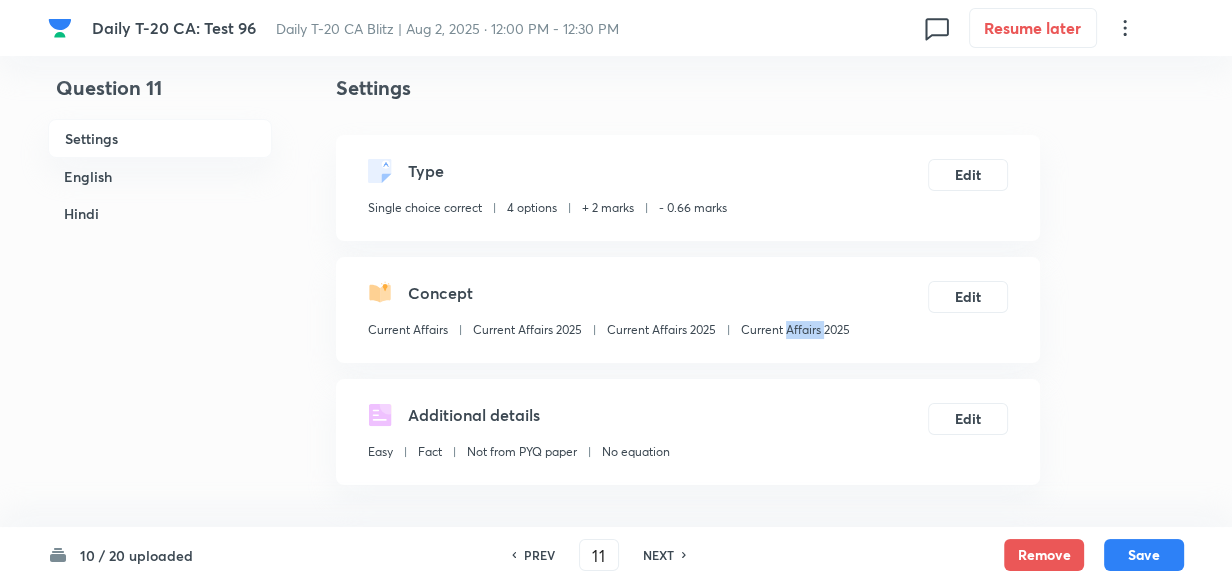 click on "Current Affairs 2025" at bounding box center (795, 330) 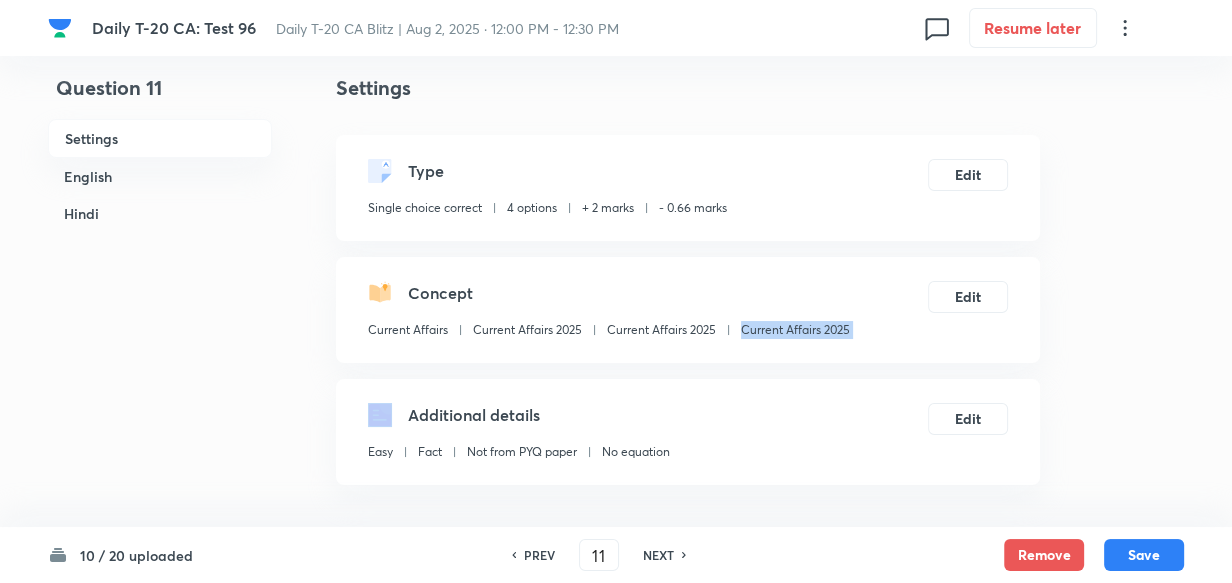 click on "Current Affairs 2025" at bounding box center (795, 330) 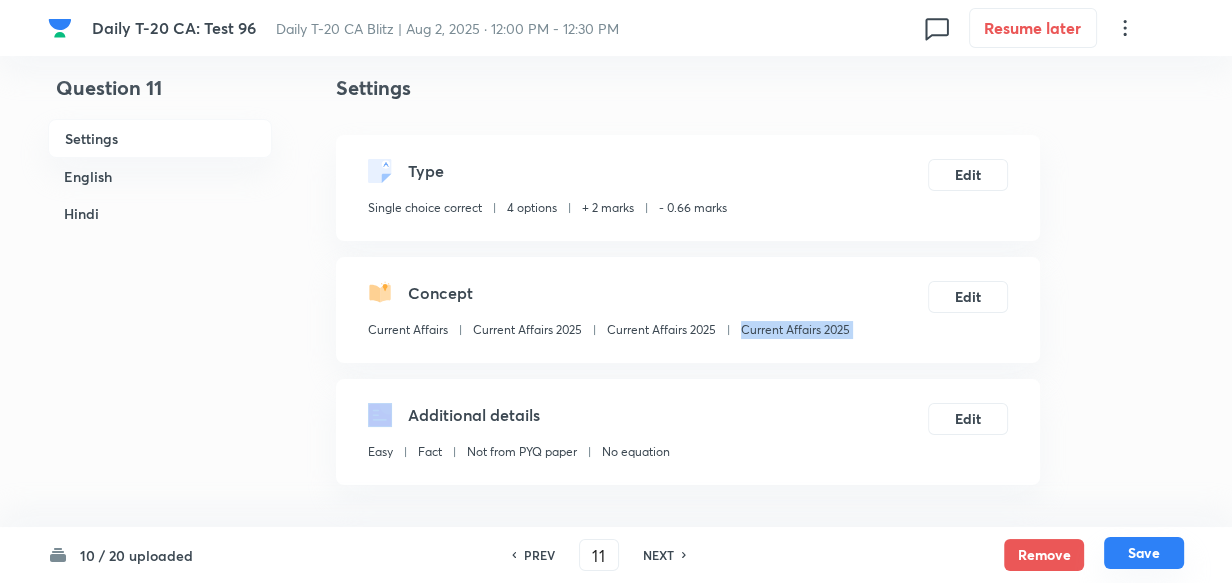 click on "Save" at bounding box center [1144, 553] 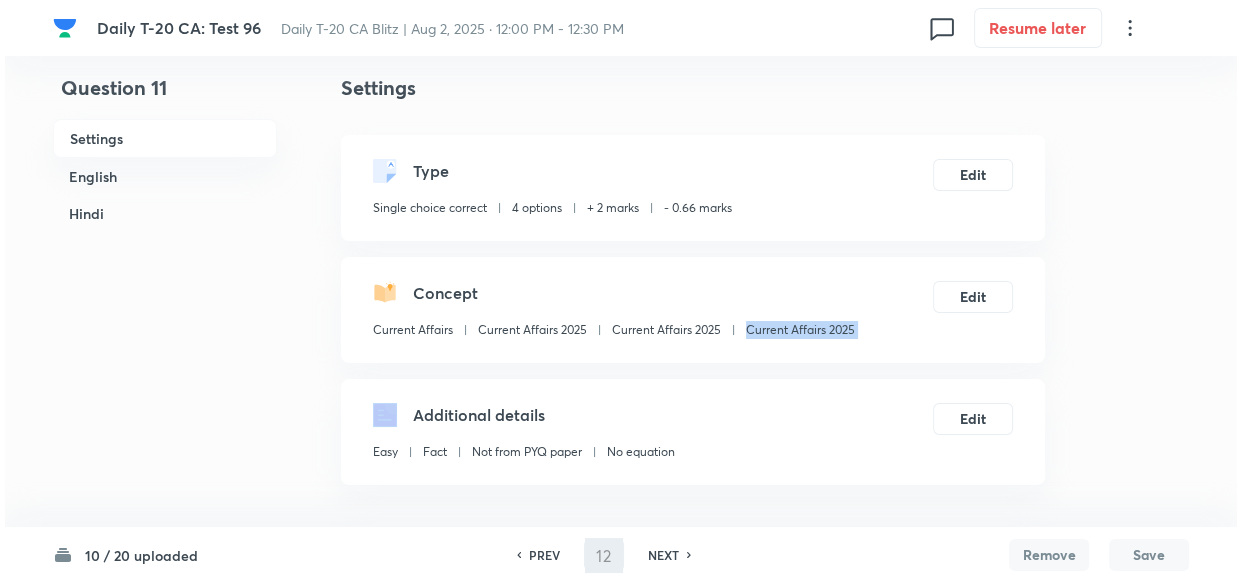 scroll, scrollTop: 0, scrollLeft: 0, axis: both 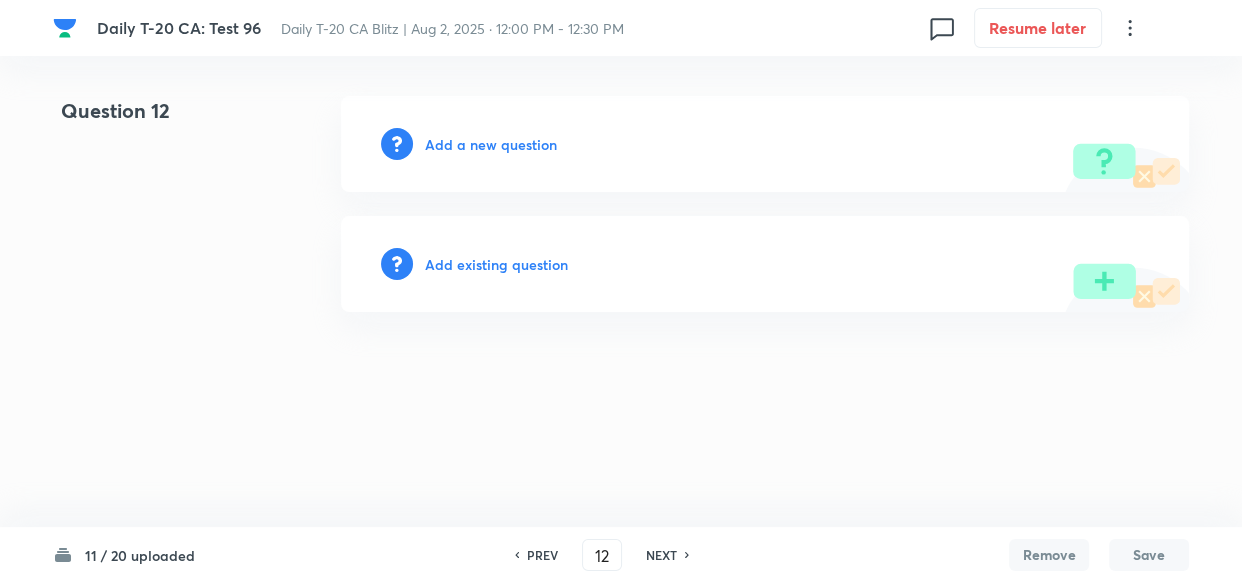 click on "Add a new question" at bounding box center (491, 144) 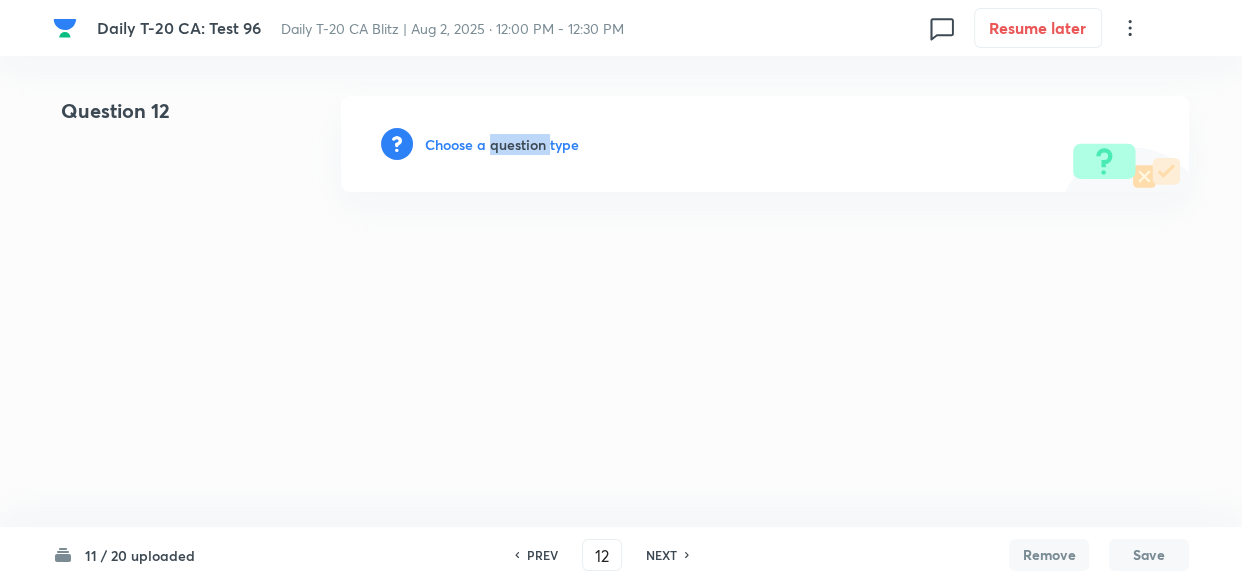 click on "Choose a question type" at bounding box center [502, 144] 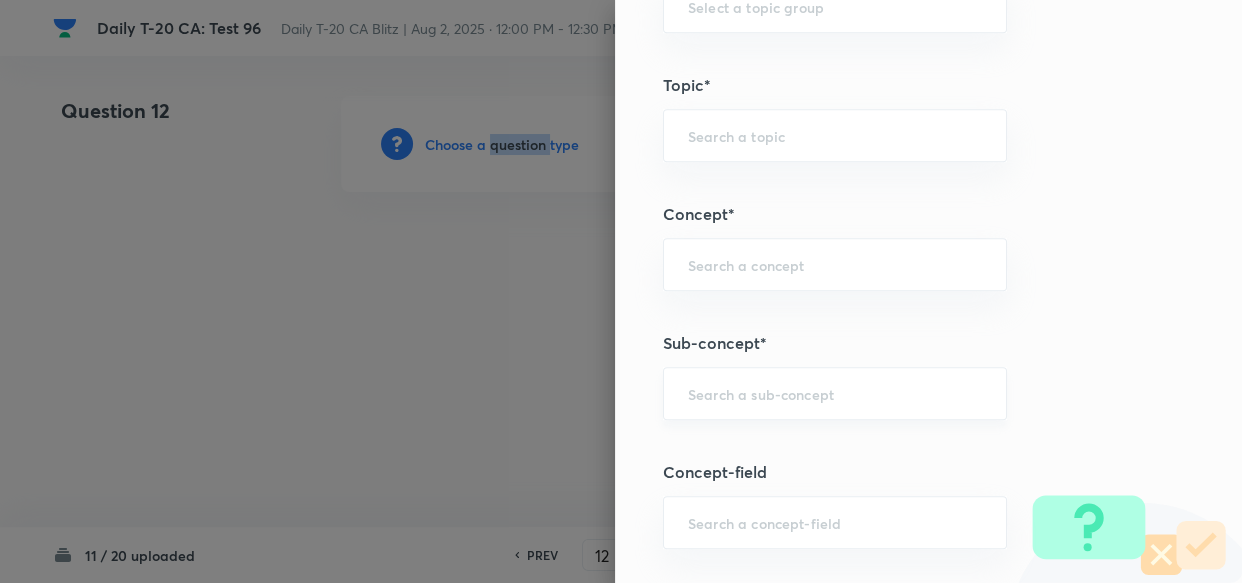 scroll, scrollTop: 1090, scrollLeft: 0, axis: vertical 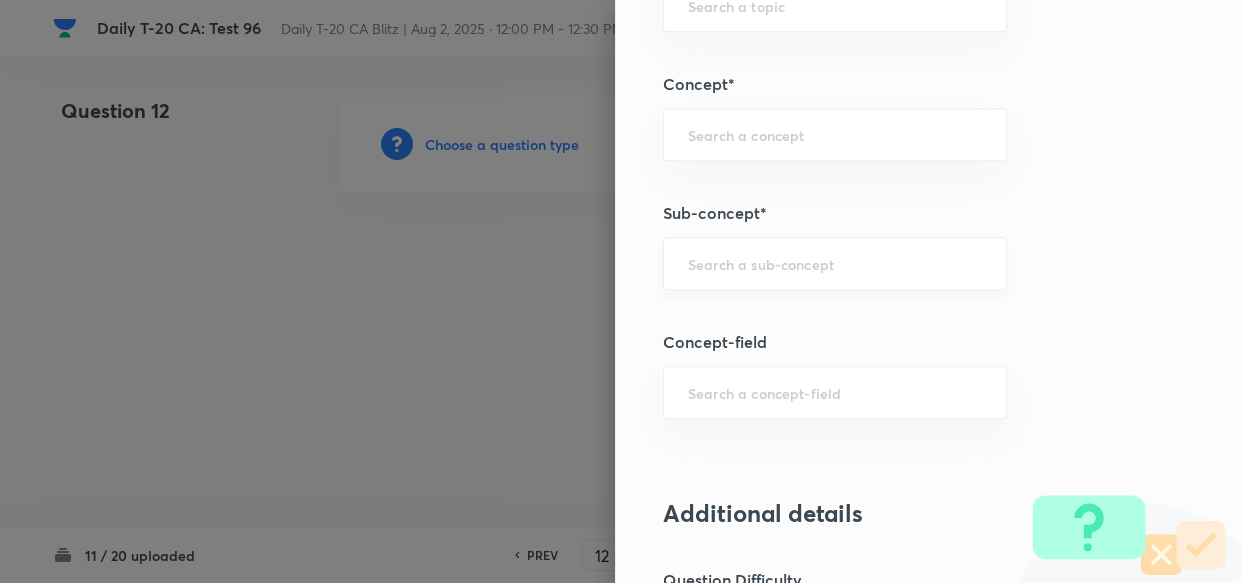click at bounding box center [835, 263] 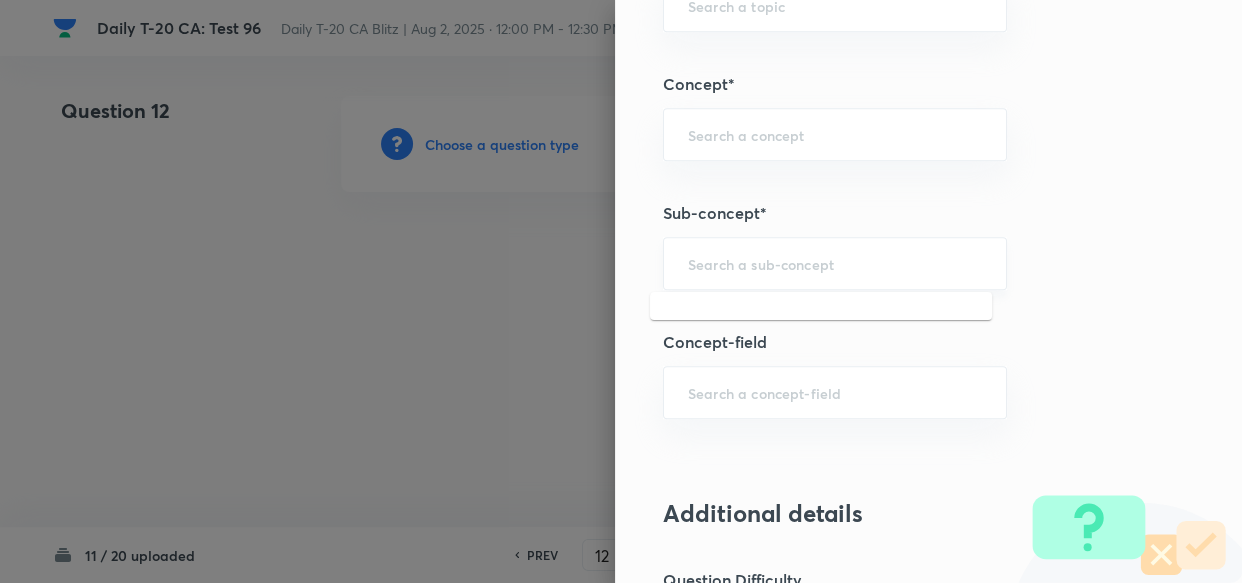 paste on "Current Affairs 2025" 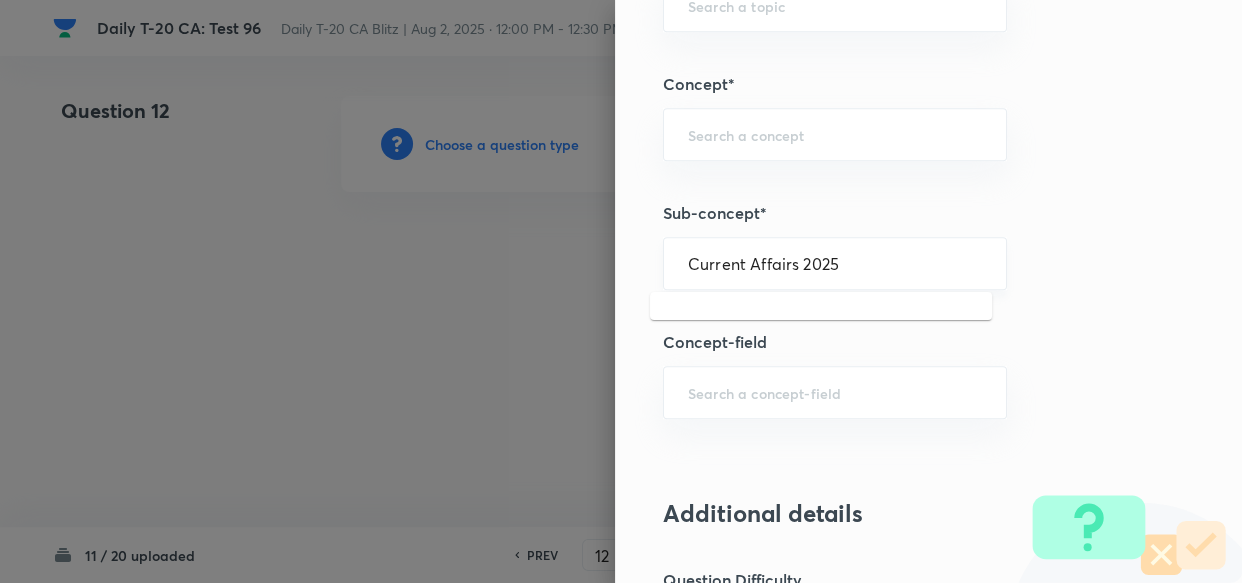 click on "Current Affairs 2025" at bounding box center [835, 263] 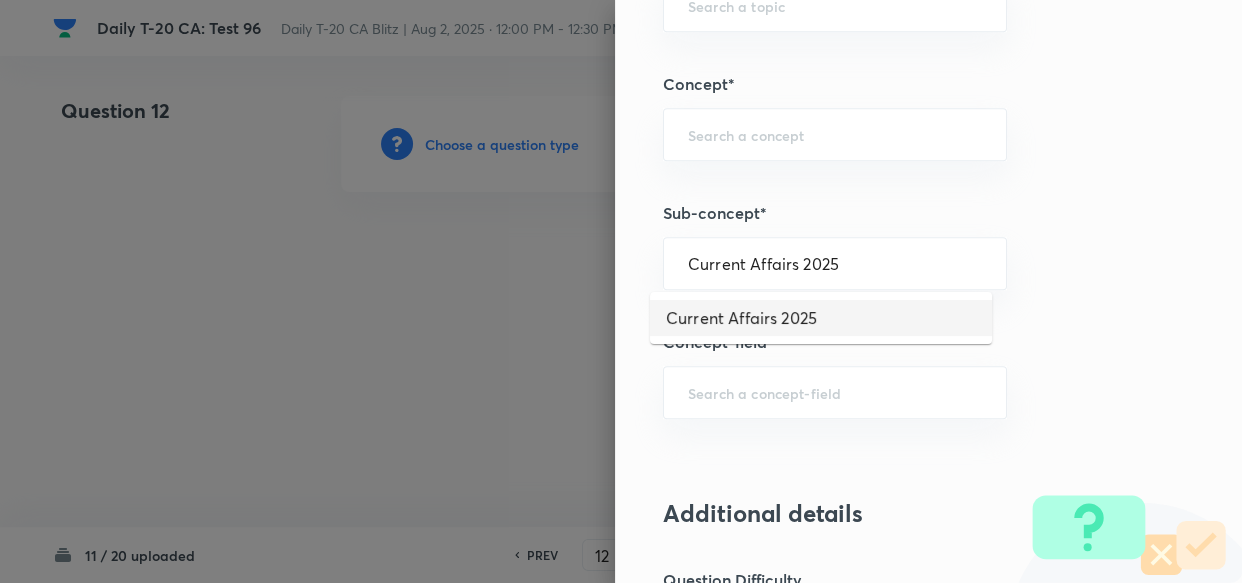 click on "Current Affairs 2025" at bounding box center (821, 318) 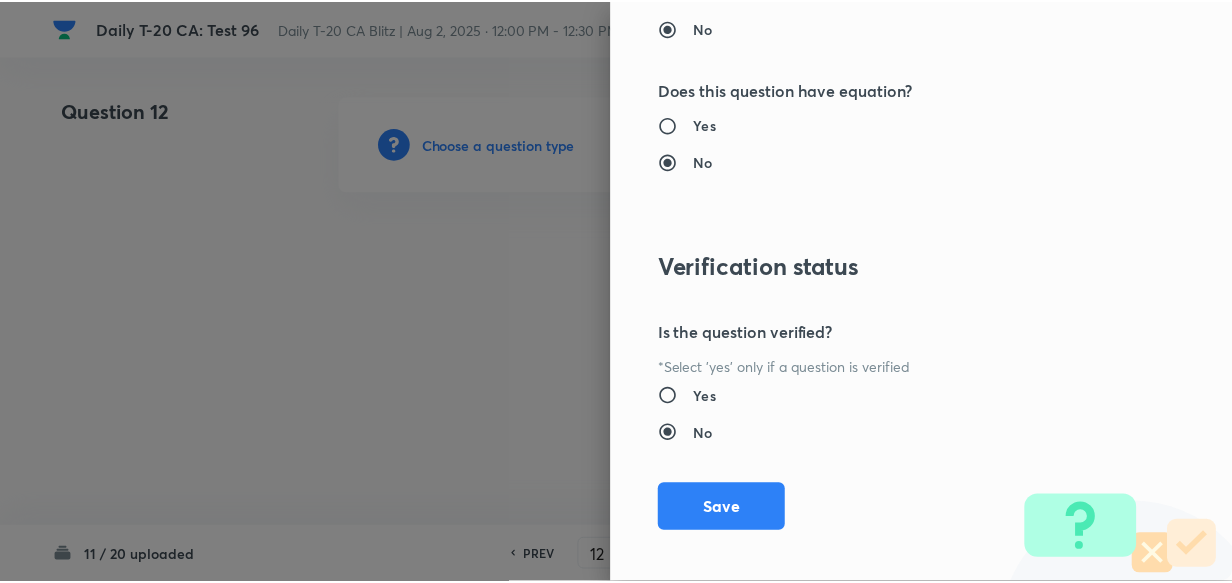 scroll, scrollTop: 2140, scrollLeft: 0, axis: vertical 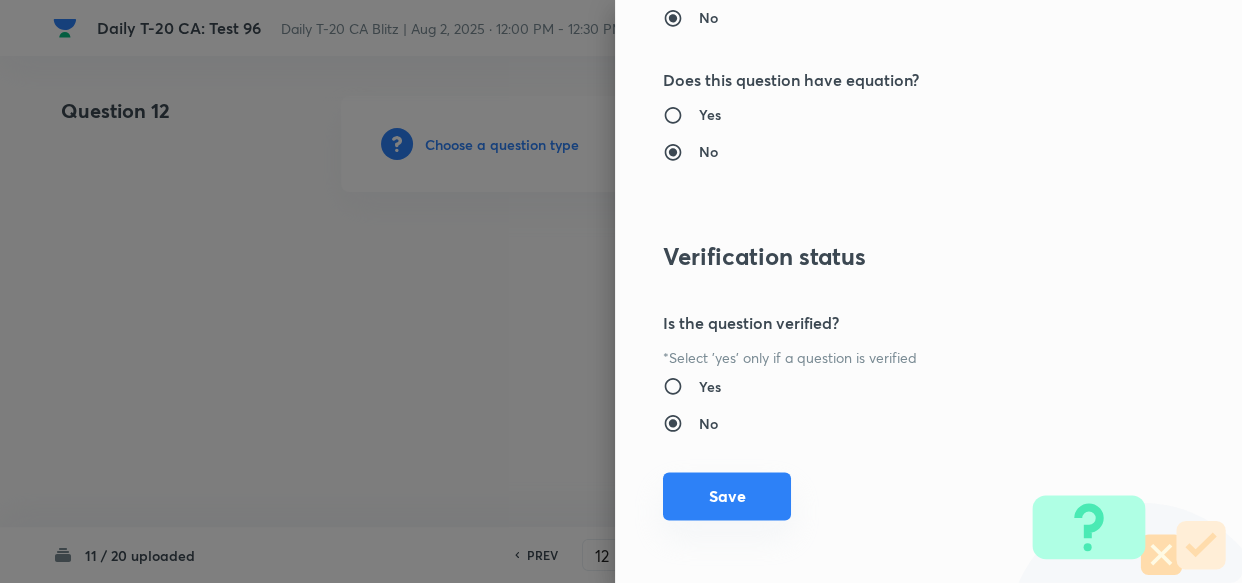 click on "Save" at bounding box center [727, 496] 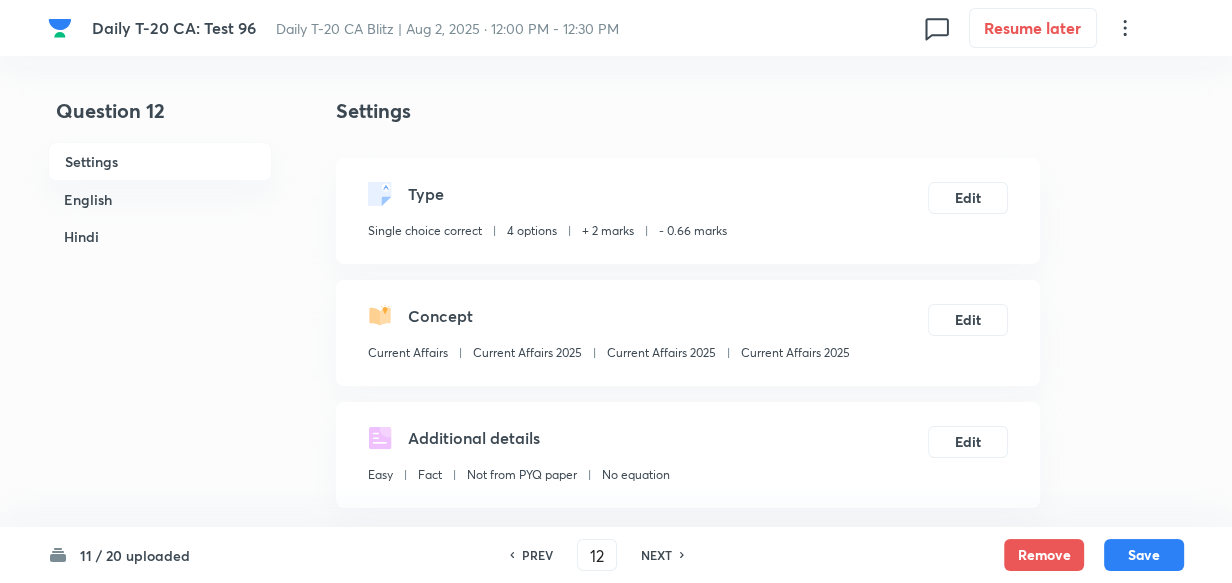 click on "English" at bounding box center (160, 199) 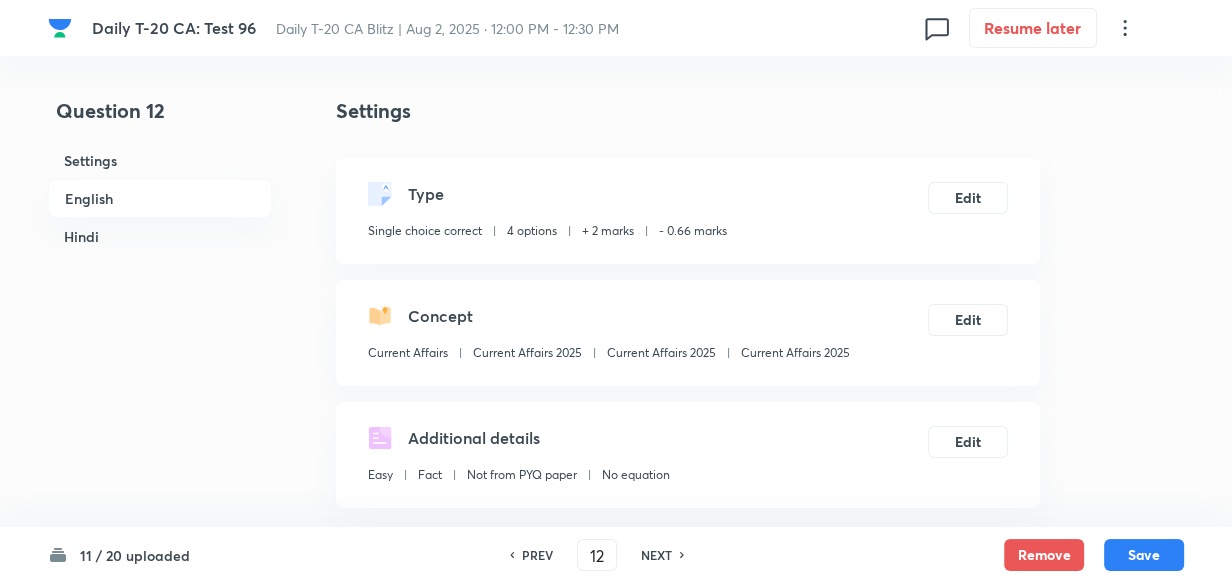 scroll, scrollTop: 516, scrollLeft: 0, axis: vertical 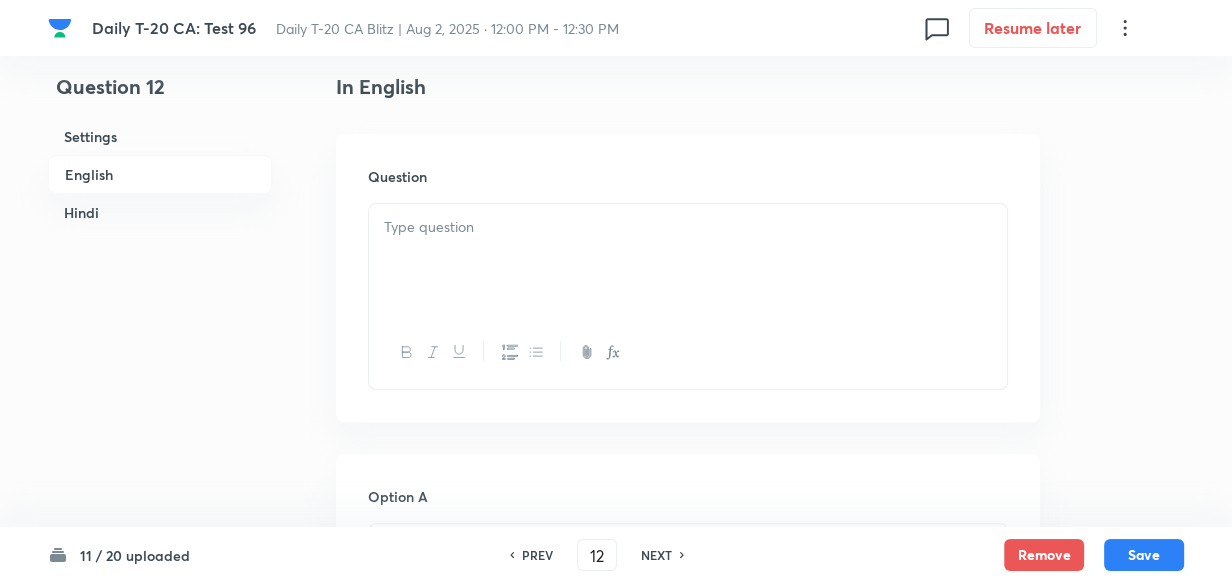 click at bounding box center (688, 260) 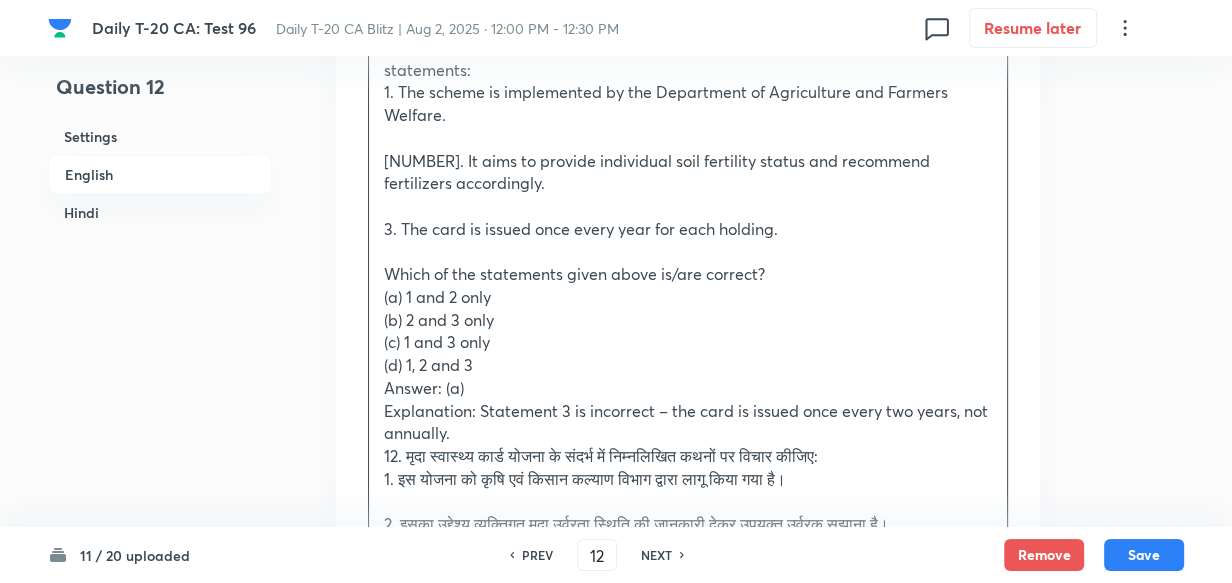 scroll, scrollTop: 698, scrollLeft: 0, axis: vertical 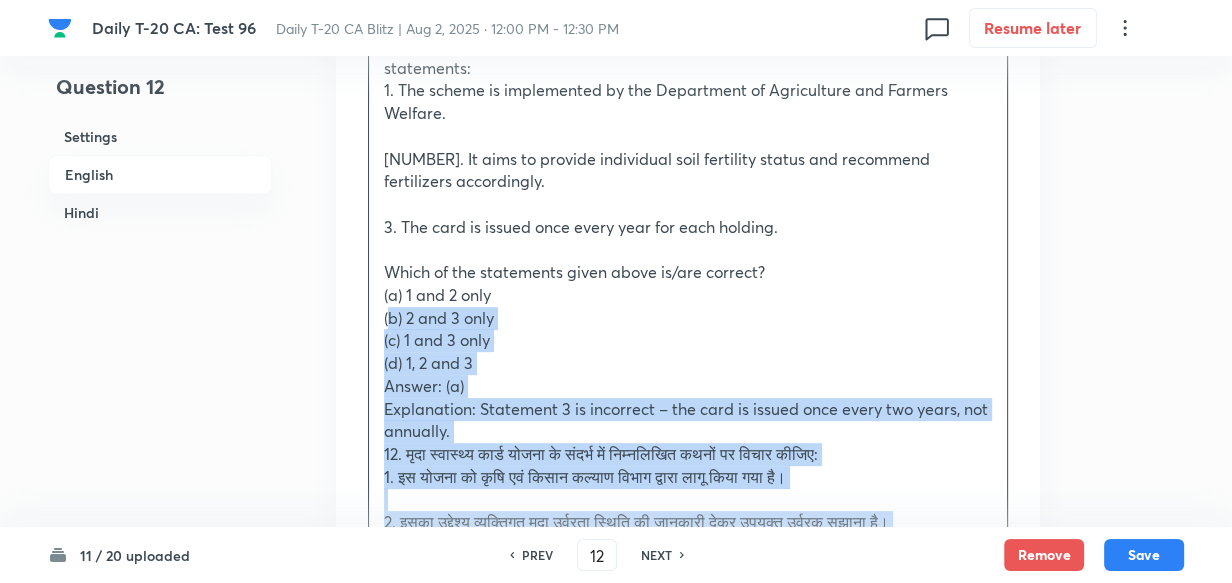 click on "Question 12. With reference to the Soil Health Card scheme, consider the following statements: 1.	The scheme is implemented by the Department of Agriculture and Farmers Welfare. 2.	It aims to provide individual soil fertility status and recommend fertilizers accordingly. 3.	The card is issued once every year for each holding. Which of the statements given above is/are correct?  (a) 1 and 2 only  (b) 2 and 3 only  (c) 1 and 3 only  (d) 1, 2 and 3 Answer: (a)  Explanation: Statement 3 is incorrect – the card is issued once every two years, not annually. 12. मृदा स्वास्थ्य कार्ड योजना के संदर्भ में निम्नलिखित कथनों पर विचार कीजिए: 1.	इस योजना को कृषि एवं किसान कल्याण विभाग द्वारा लागू किया गया है। उपर्युक्त में से कौन-से कथन सही हैं?" at bounding box center (688, 427) 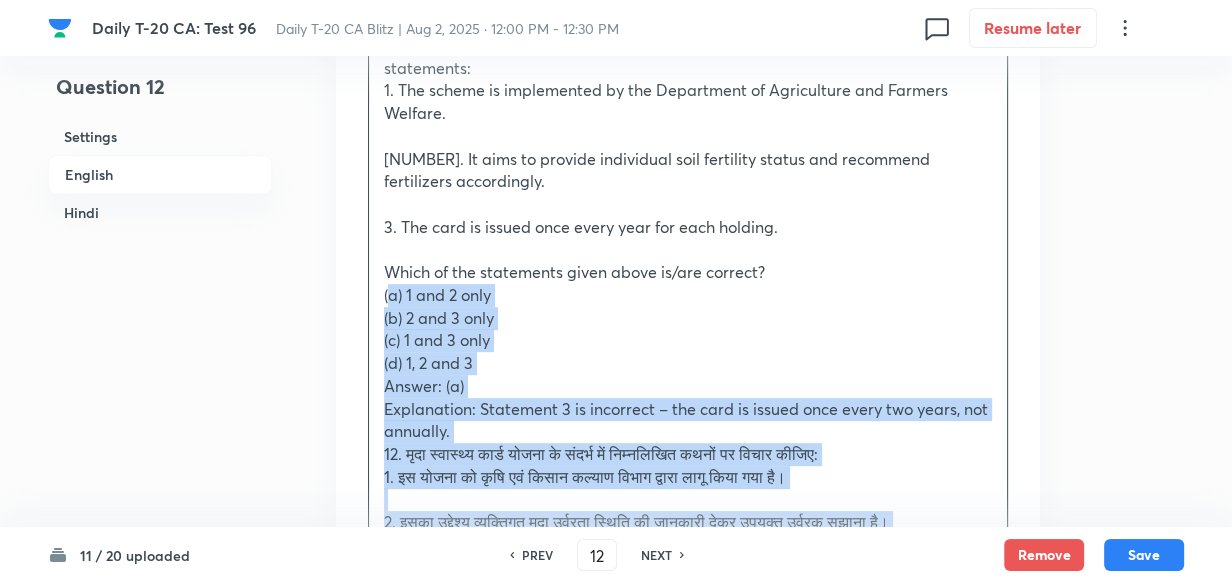 click on "Question 12. With reference to the Soil Health Card scheme, consider the following statements: 1.	The scheme is implemented by the Department of Agriculture and Farmers Welfare. 2.	It aims to provide individual soil fertility status and recommend fertilizers accordingly. 3.	The card is issued once every [TIME PERIOD] for each holding. Which of the statements given above is/are correct?  (a) 1 and 2 only  (b) 2 and 3 only (c) 1 and 3 only (d) 1, 2 and 3 Answer: (a) Explanation: Statement 3 is incorrect – the card is issued once every [TIME PERIOD], not annually. 12. मृदा स्वास्थ्य कार्ड योजना के संदर्भ में निम्नलिखित कथनों पर विचार कीजिए: 1.	इस योजना को कृषि एवं किसान कल्याण विभाग द्वारा लागू किया गया है। उपर्युक्त में से कौन-से कथन सही हैं?" at bounding box center [688, 415] 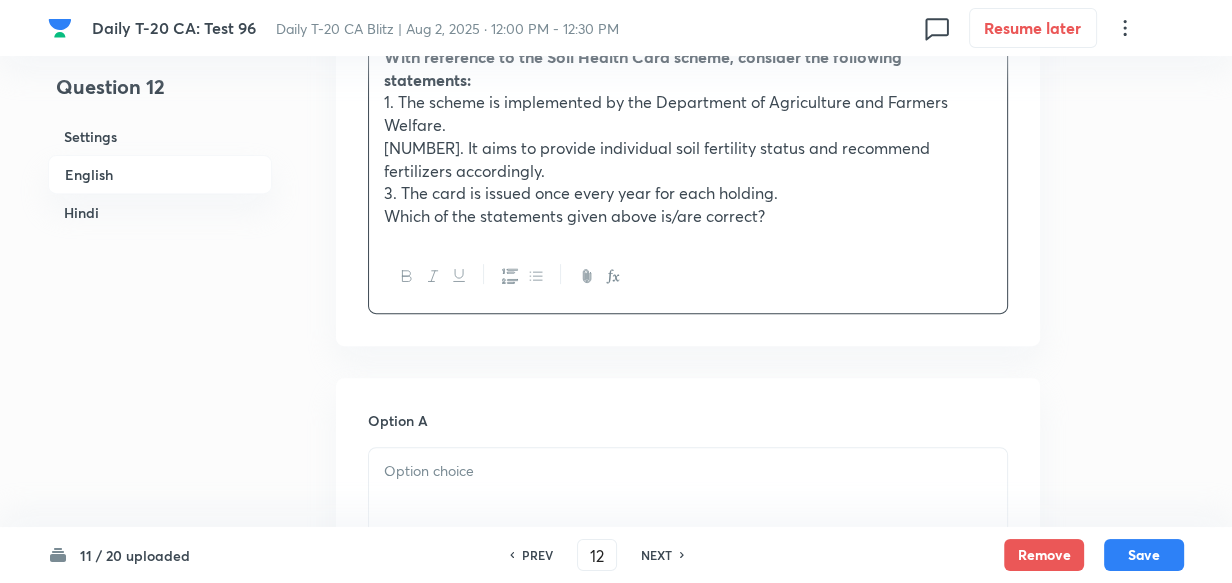 scroll, scrollTop: 789, scrollLeft: 0, axis: vertical 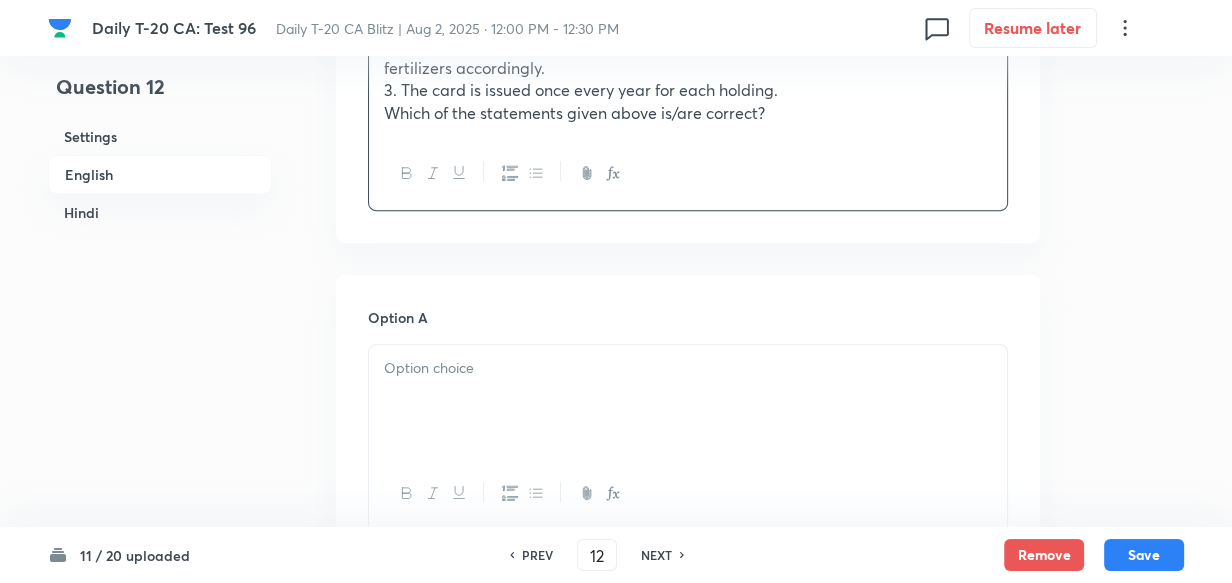 click at bounding box center (688, 401) 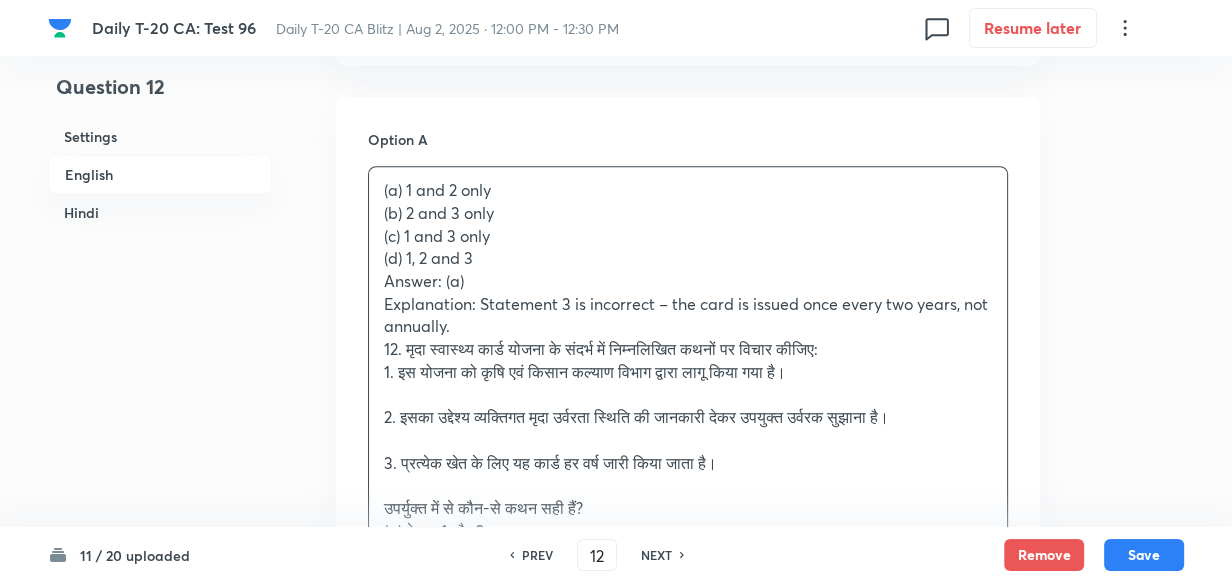 scroll, scrollTop: 970, scrollLeft: 0, axis: vertical 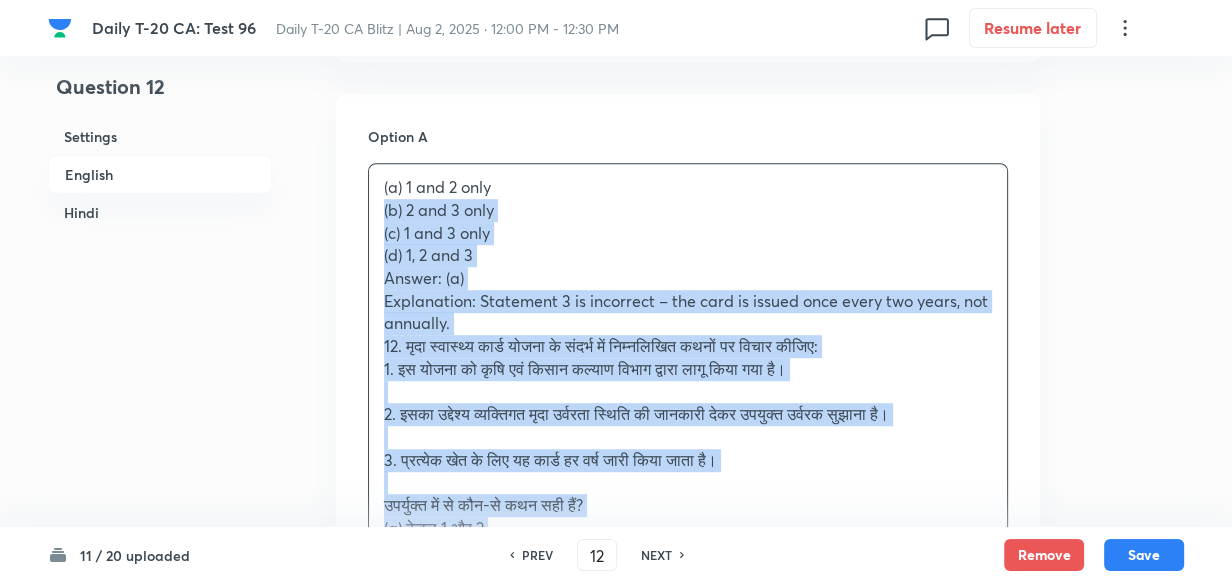 drag, startPoint x: 373, startPoint y: 253, endPoint x: 331, endPoint y: 210, distance: 60.108234 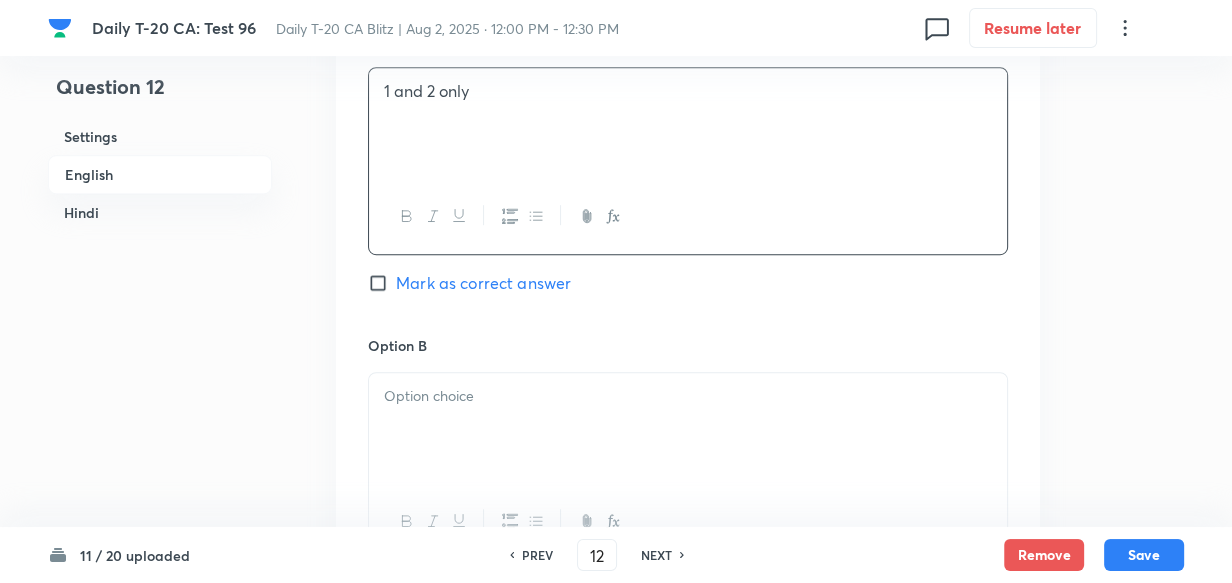 scroll, scrollTop: 1152, scrollLeft: 0, axis: vertical 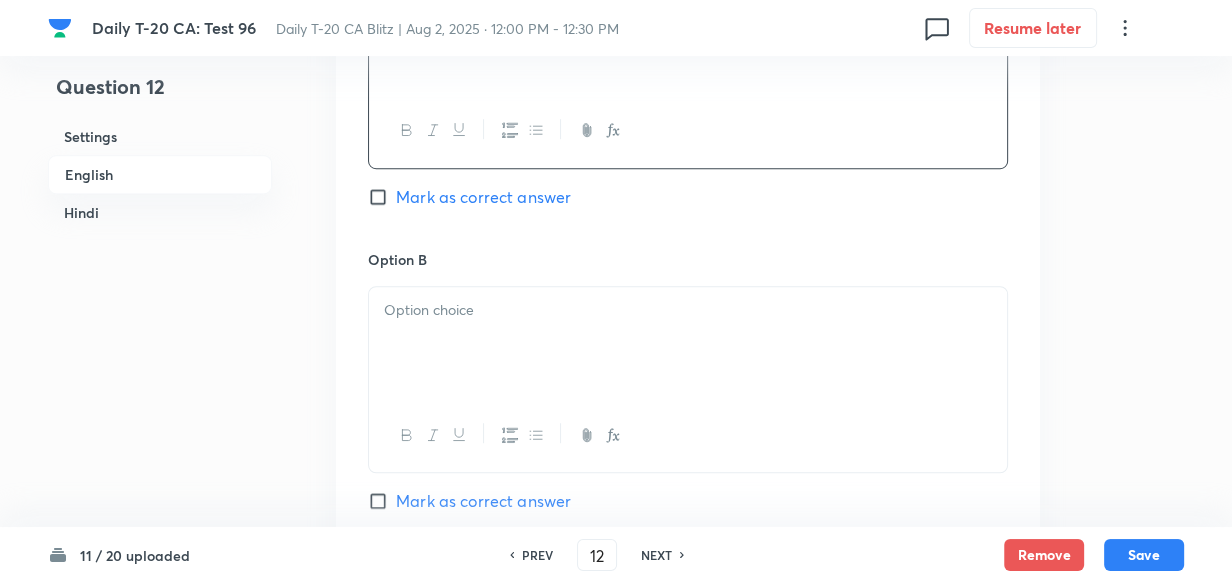 click at bounding box center [688, 310] 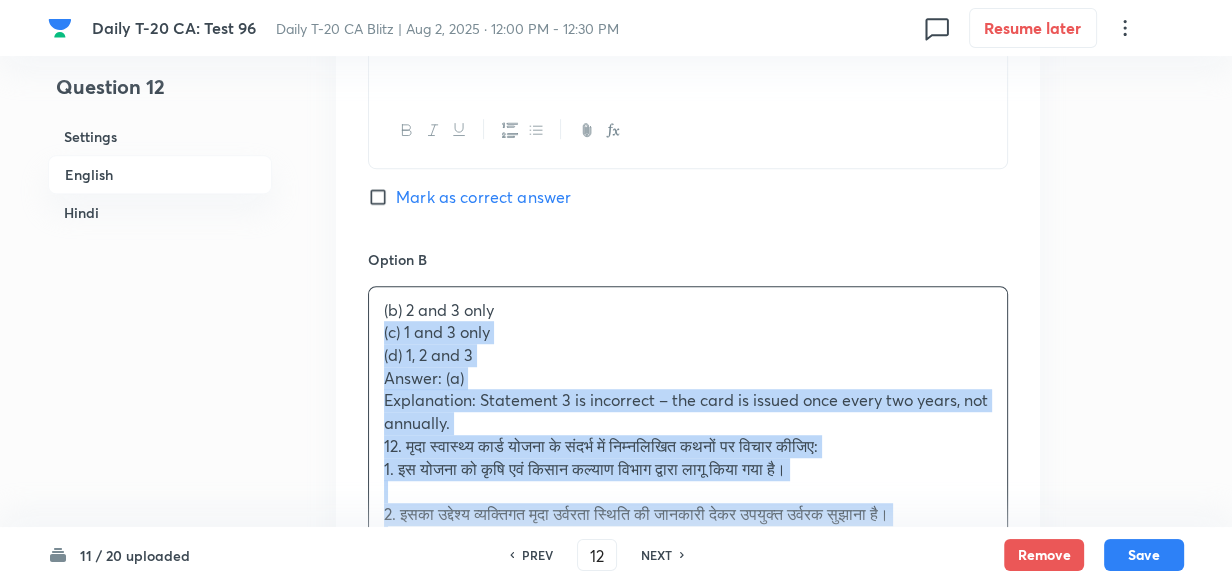 click on "Option A 1 and 2 only Mark as correct answer Option B (b) 2 and 3 only (c) 1 and 3 only (d) 1, 2 and 3 Answer: (a) Explanation: Statement 3 is incorrect – the card is issued once every two years, not annually. 12. मृदा स्वास्थ्य कार्ड योजना के संदर्भ में निम्नलिखित कथनों पर विचार कीजिए: 1.	इस योजना को कृषि एवं किसान कल्याण विभाग द्वारा लागू किया गया है। 2.	इसका उद्देश्य व्यक्तिगत मृदा उर्वरता स्थिति की जानकारी देकर उपयुक्त उर्वरक सुझाना है। 3.	प्रत्येक खेत के लिए यह कार्ड हर वर्ष जारी किया जाता है। (a) केवल 1 और 2 (b) केवल 2 और 3" at bounding box center (688, 716) 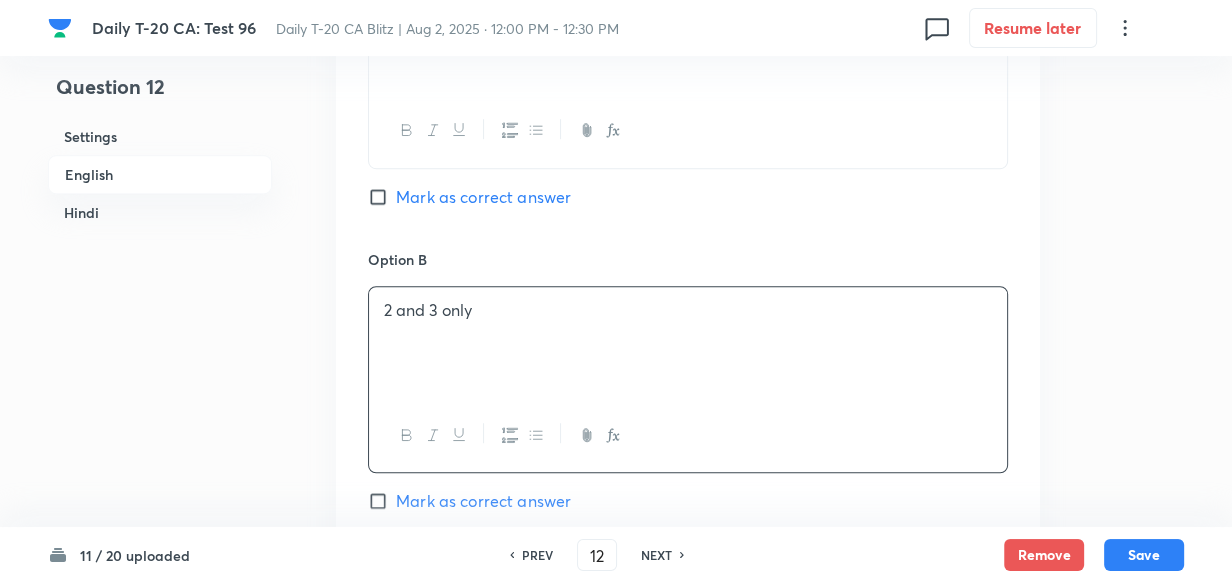 scroll, scrollTop: 1516, scrollLeft: 0, axis: vertical 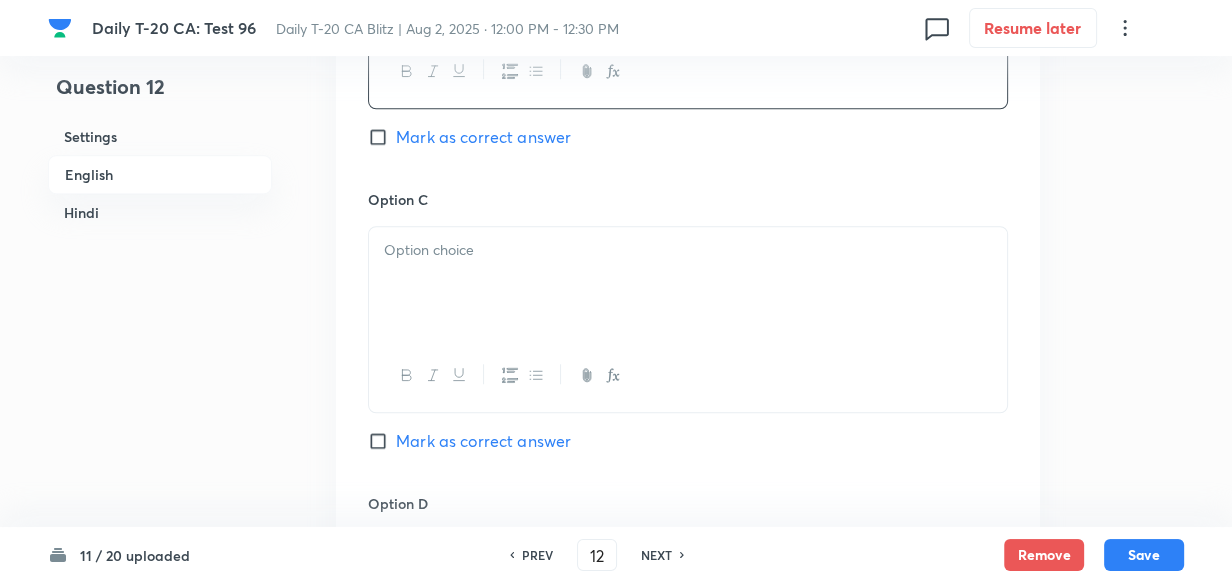 click at bounding box center (688, 283) 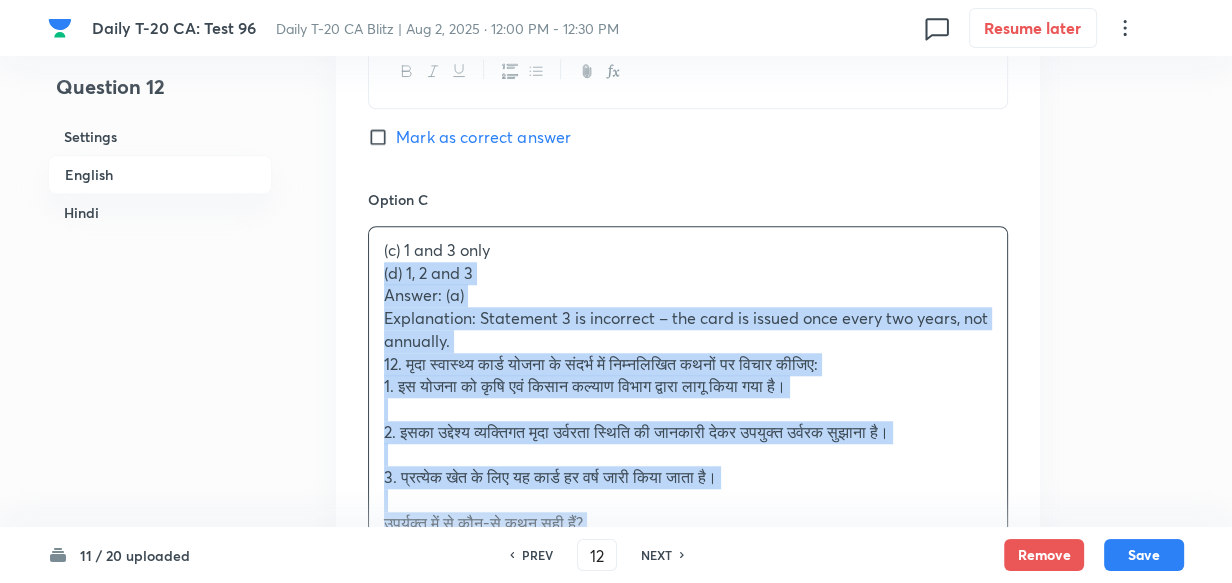 click on "(c) 1 and 3 only (d) 1, 2 and 3 Answer: (a) Explanation: Statement 3 is incorrect – the card is issued once every two years, not annually. 12. मृदा स्वास्थ्य कार्ड योजना के संदर्भ में निम्नलिखित कथनों पर विचार कीजिए: 1.	इस योजना को कृषि एवं किसान कल्याण विभाग द्वारा लागू किया गया है। 2.	इसका उद्देश्य व्यक्तिगत मृदा उर्वरता स्थिति की जानकारी देकर उपयुक्त उर्वरक सुझाना है। 3.	प्रत्येक खेत के लिए यह कार्ड हर वर्ष जारी किया जाता है। उपर्युक्त में से कौन-से कथन सही हैं? (a) केवल 1 और 2" at bounding box center [688, 455] 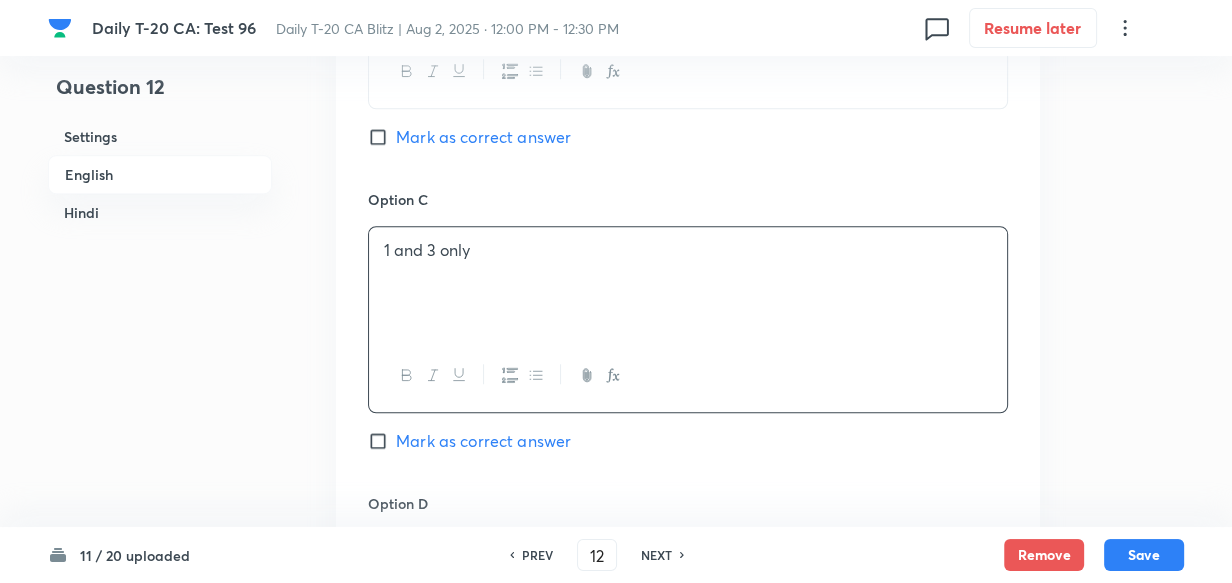 scroll, scrollTop: 1789, scrollLeft: 0, axis: vertical 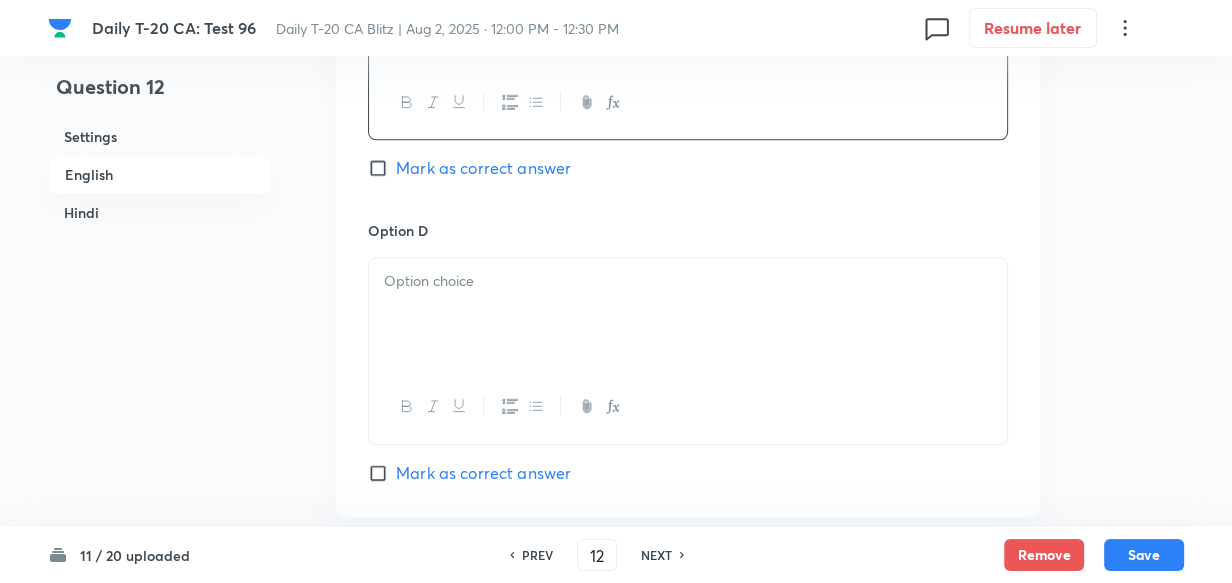 click at bounding box center [688, 314] 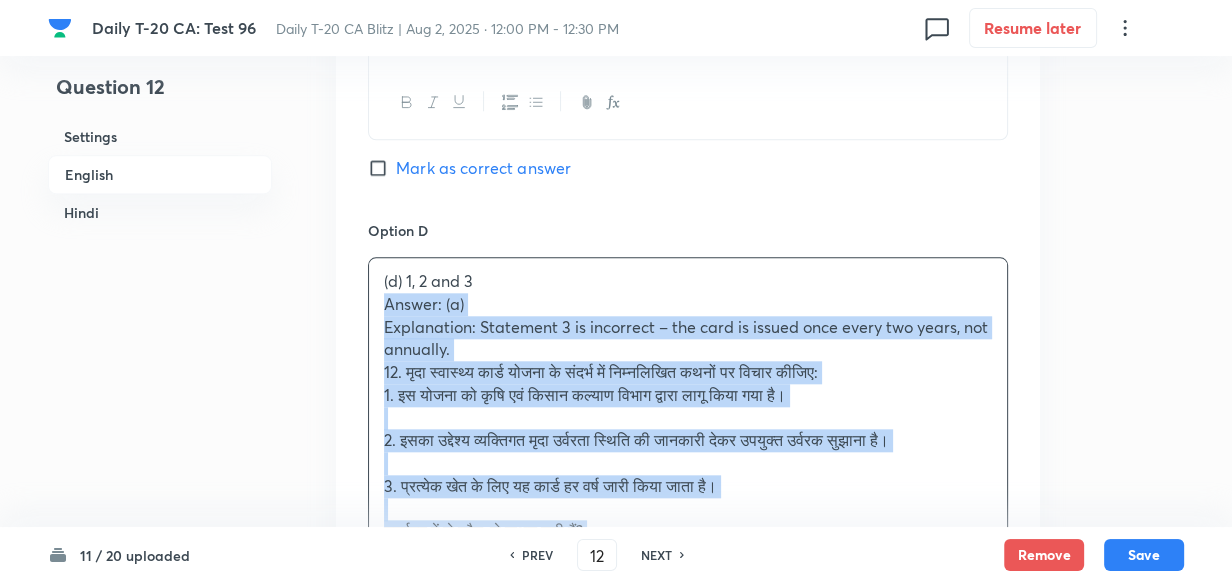 drag, startPoint x: 379, startPoint y: 317, endPoint x: 325, endPoint y: 352, distance: 64.3506 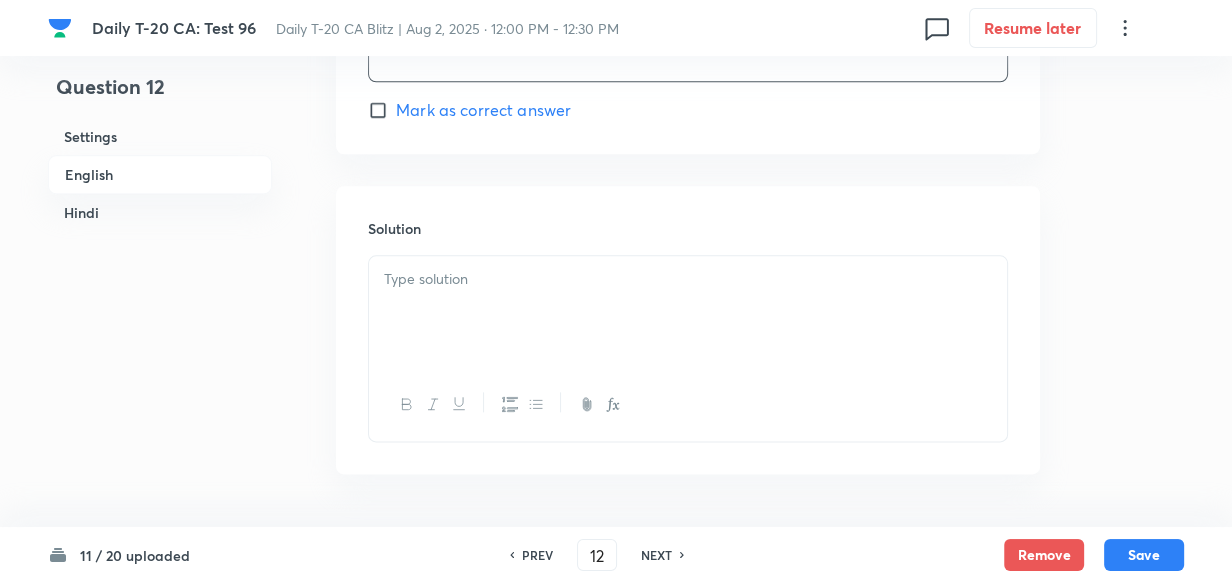 click at bounding box center [688, 279] 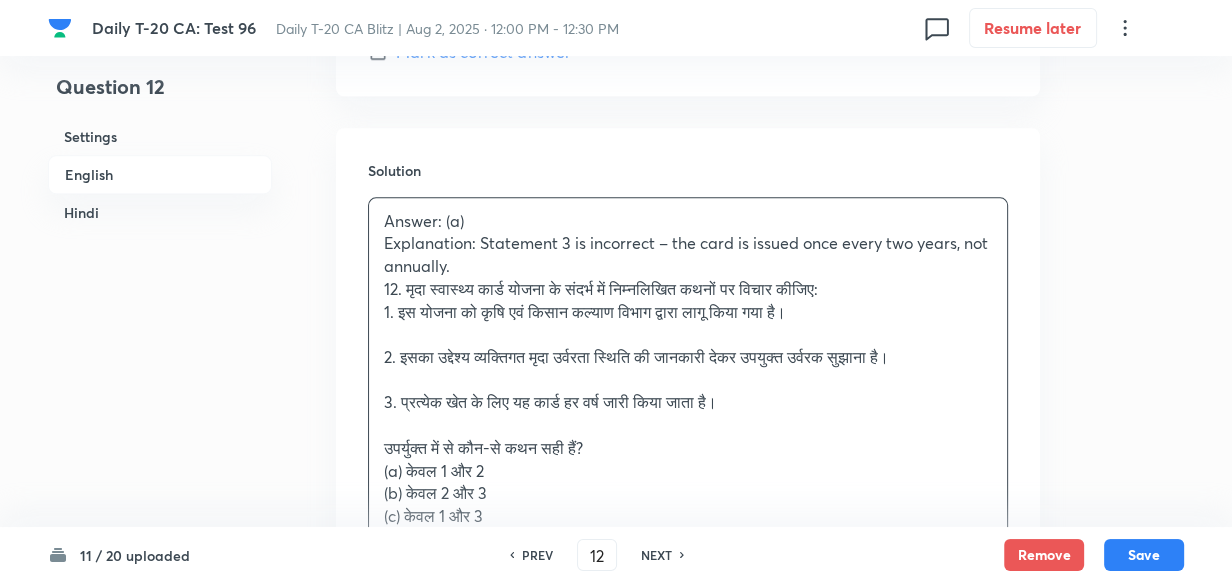 scroll, scrollTop: 2243, scrollLeft: 0, axis: vertical 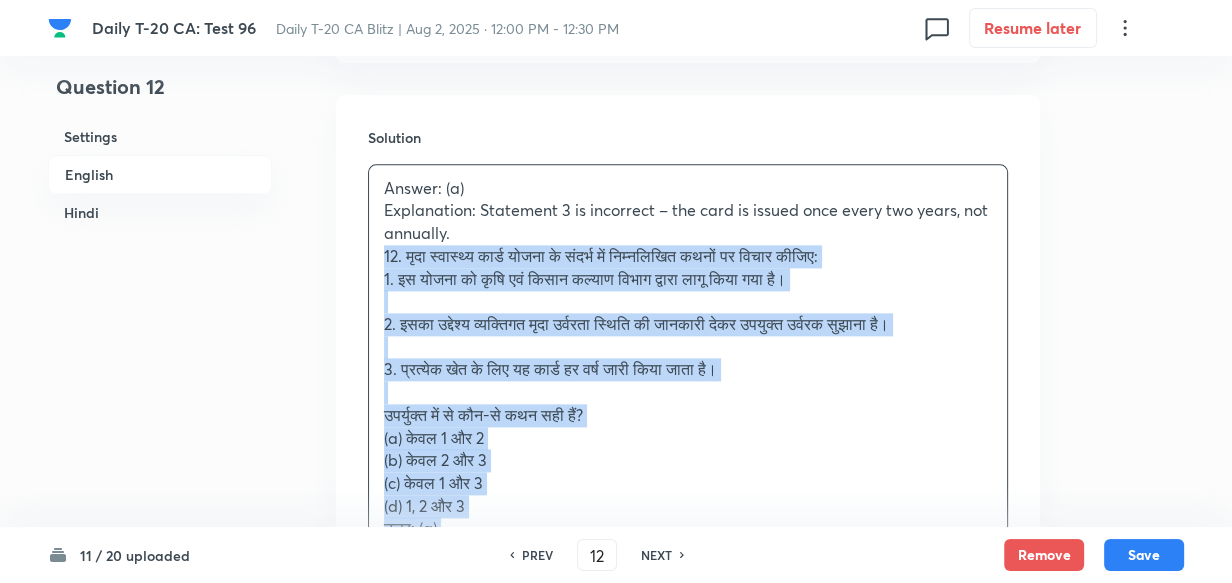 drag, startPoint x: 385, startPoint y: 280, endPoint x: 356, endPoint y: 264, distance: 33.12099 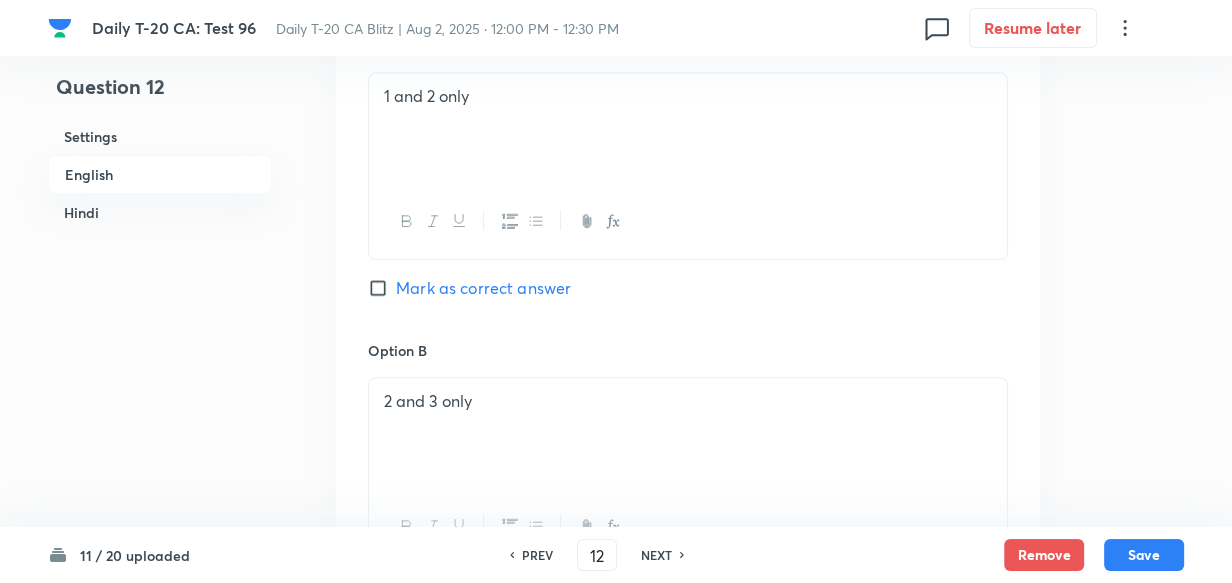 click on "Mark as correct answer" at bounding box center [483, 288] 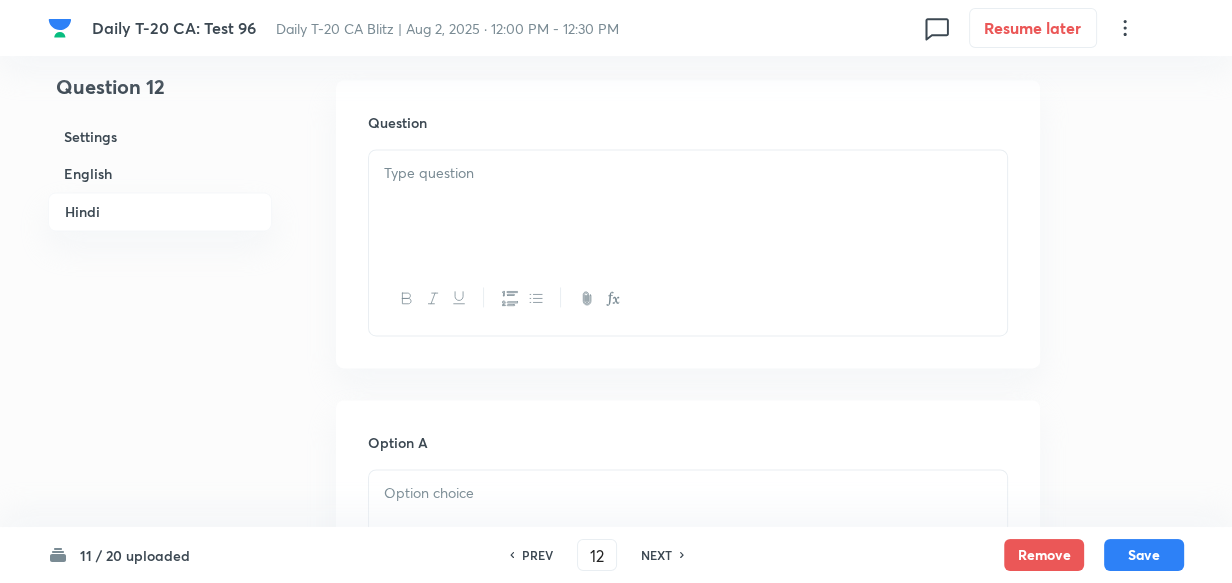 scroll, scrollTop: 2698, scrollLeft: 0, axis: vertical 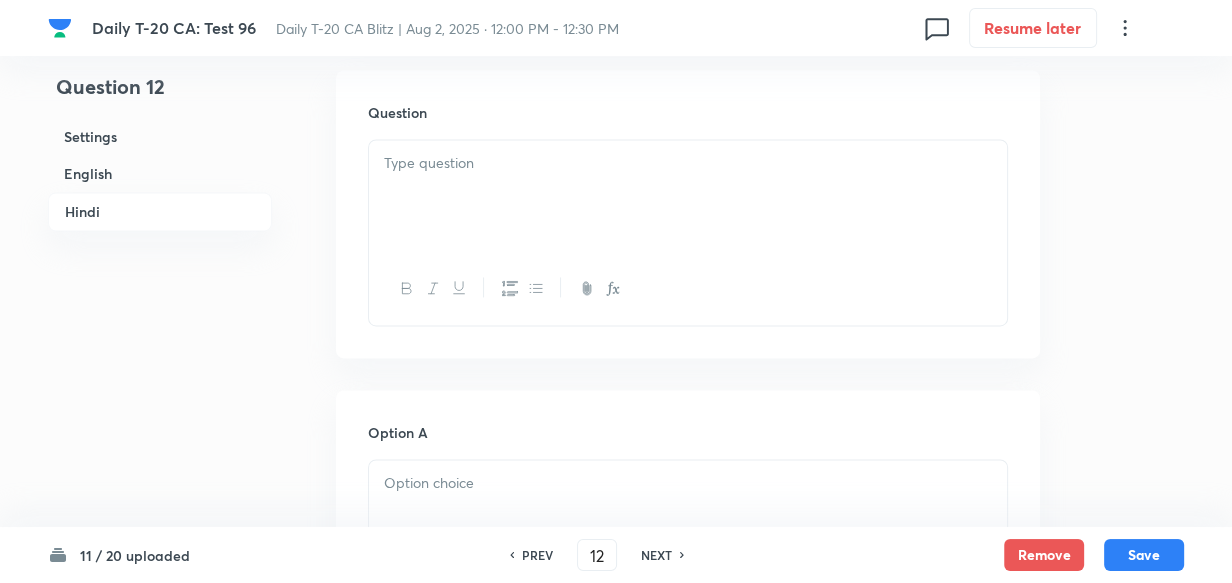 click at bounding box center [688, 196] 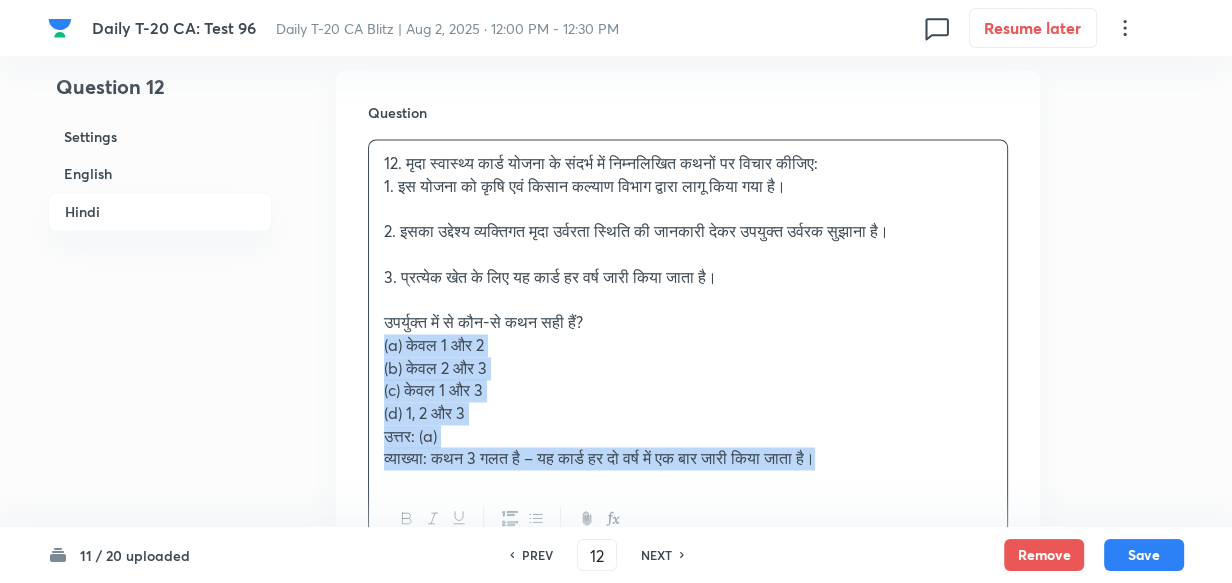 drag, startPoint x: 356, startPoint y: 349, endPoint x: 282, endPoint y: 386, distance: 82.73451 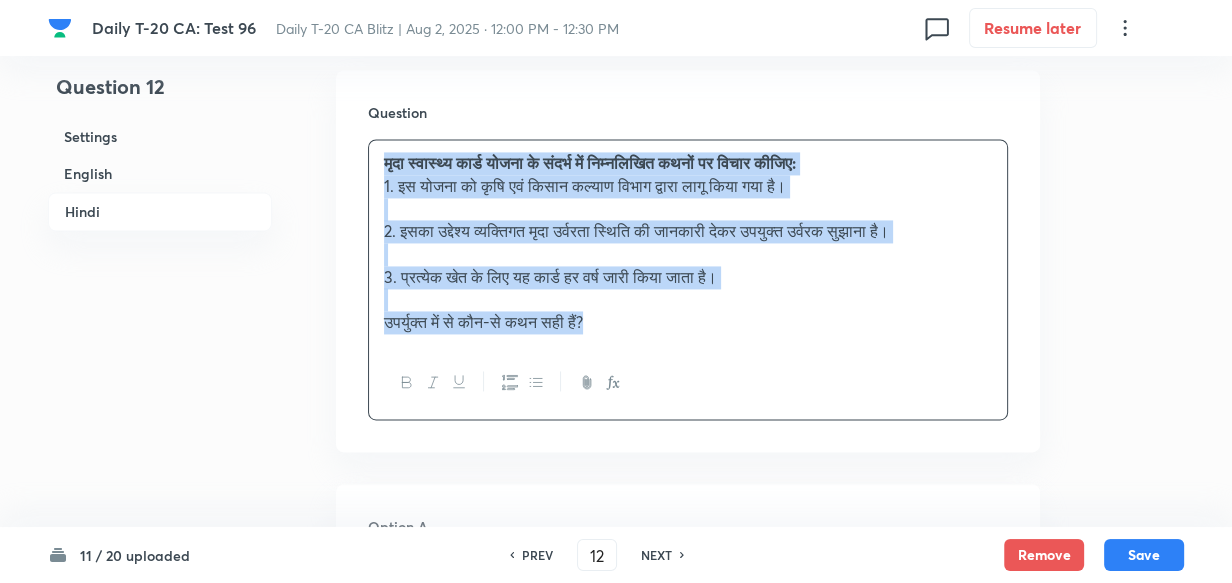 scroll, scrollTop: 3061, scrollLeft: 0, axis: vertical 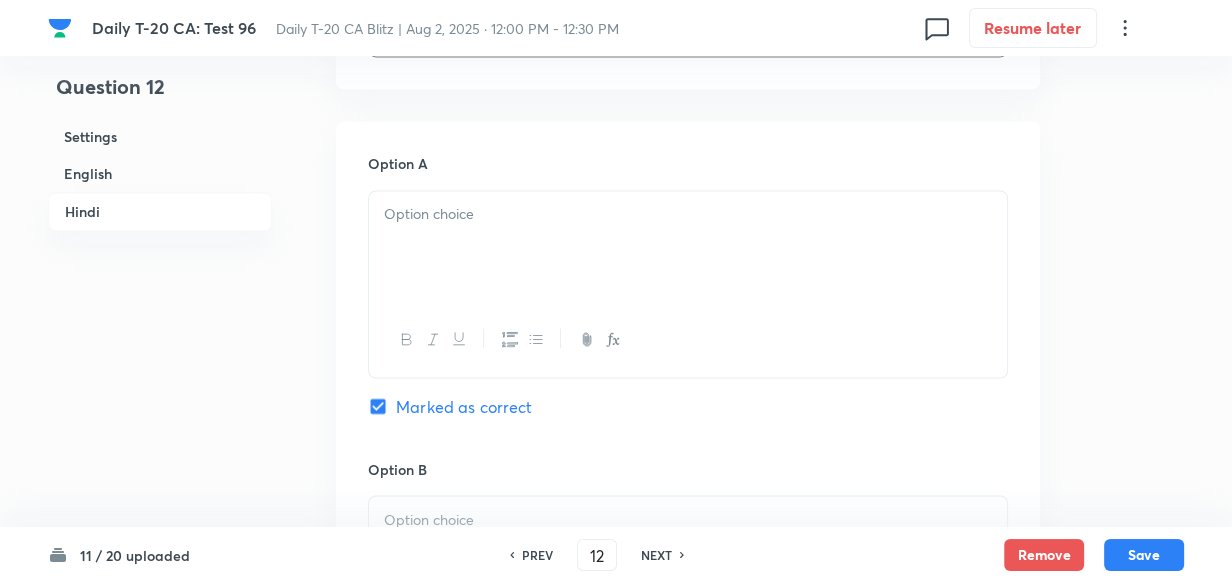 click at bounding box center (688, 247) 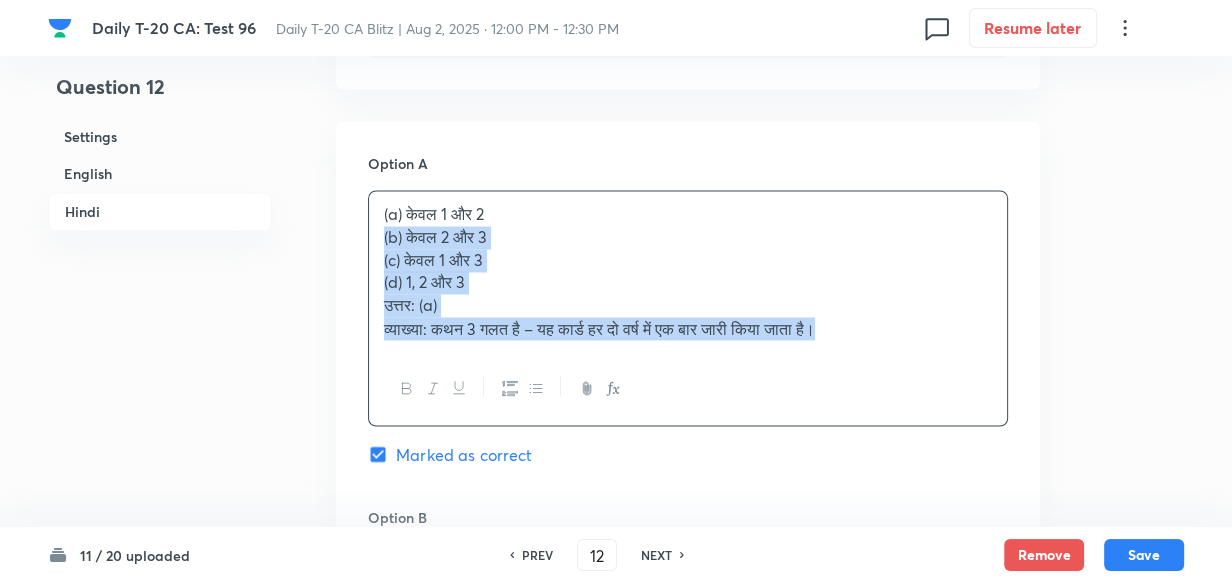 click on "(a) केवल 1 और 2 (b) केवल 2 और 3 (c) केवल 1 और 3 (d) 1, 2 और 3 उत्तर: (a) व्याख्या: कथन 3 गलत है – यह कार्ड हर दो वर्ष में एक बार जारी किया जाता है।" at bounding box center (688, 271) 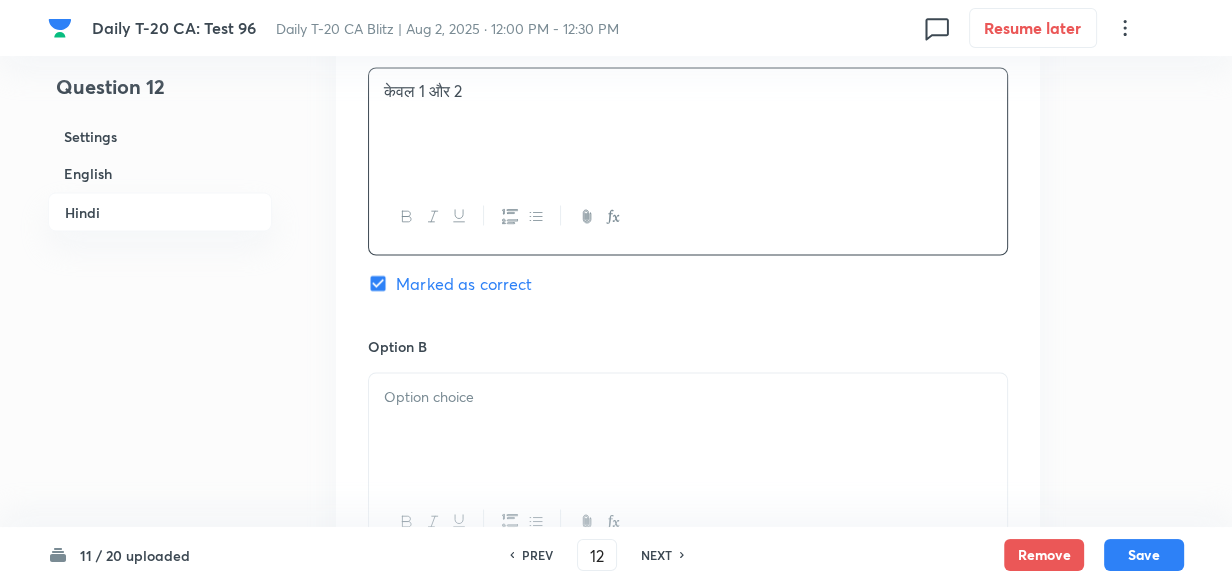 scroll, scrollTop: 3334, scrollLeft: 0, axis: vertical 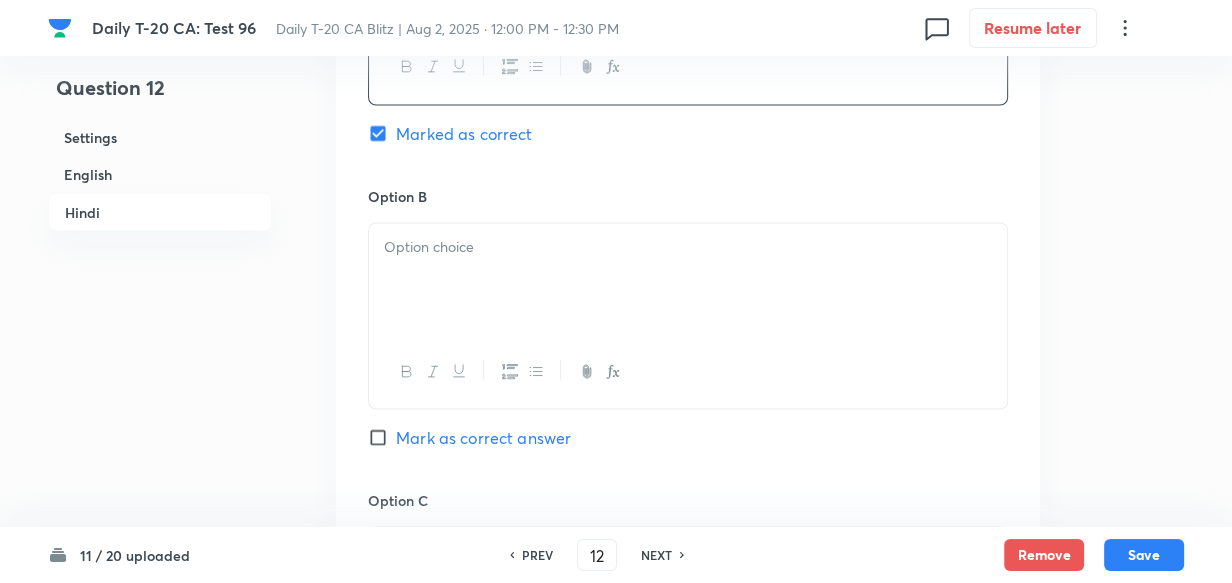 click at bounding box center [688, 279] 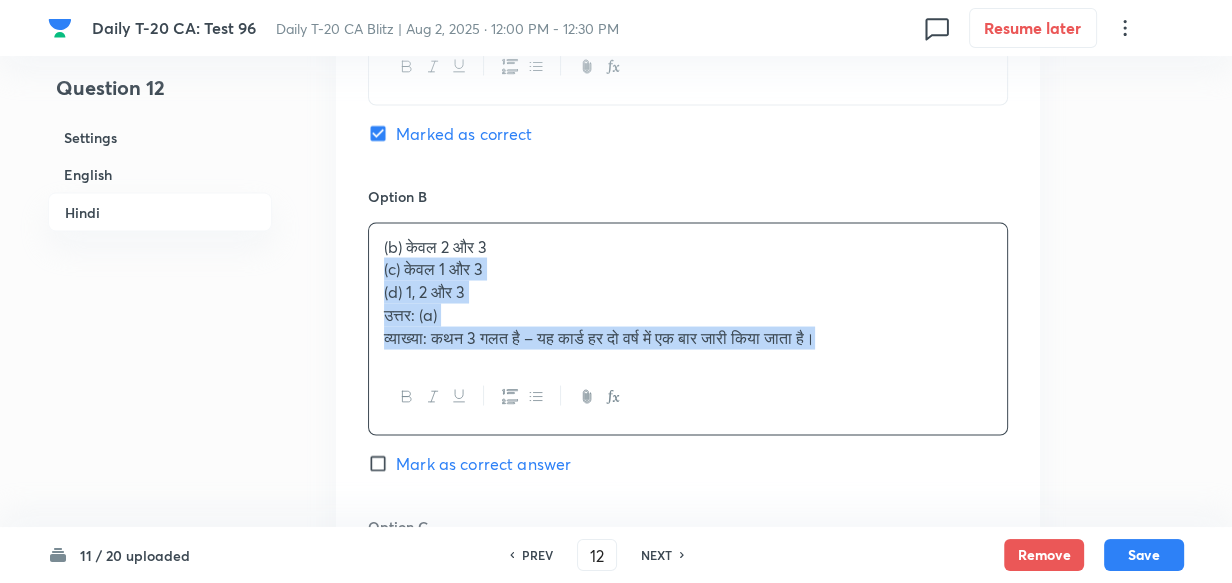 click on "(b) केवल 2 और 3 (c) केवल 1 और 3 (d) 1, 2 और 3 उत्तर: (a) व्याख्या: कथन 3 गलत है – यह कार्ड हर दो वर्ष में एक बार जारी किया जाता है।" at bounding box center (688, 292) 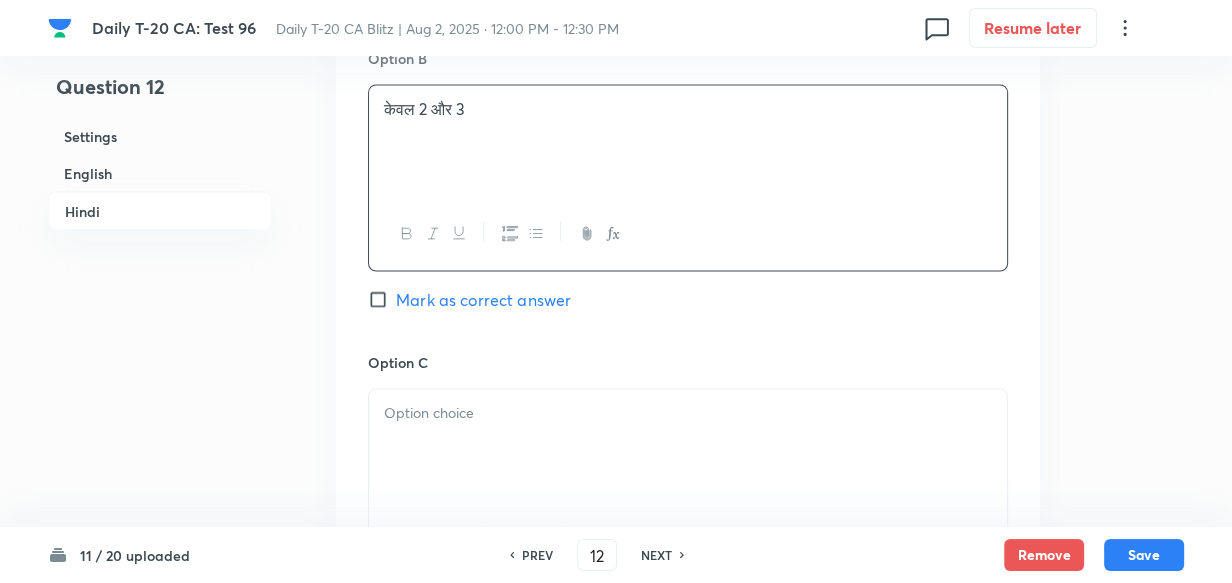 scroll, scrollTop: 3607, scrollLeft: 0, axis: vertical 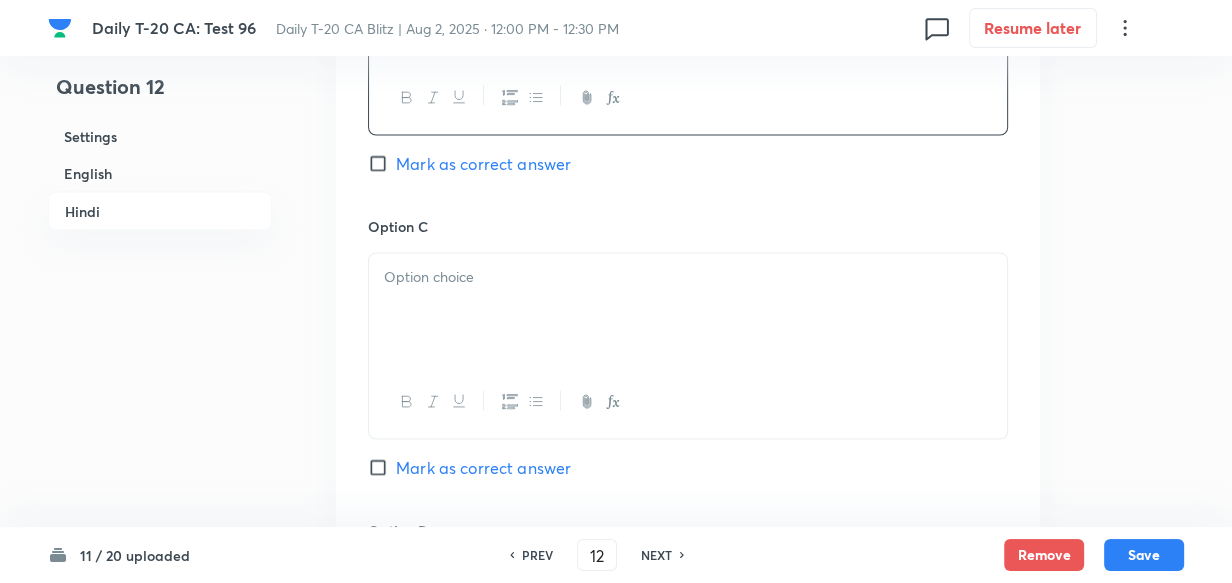 click at bounding box center (688, 310) 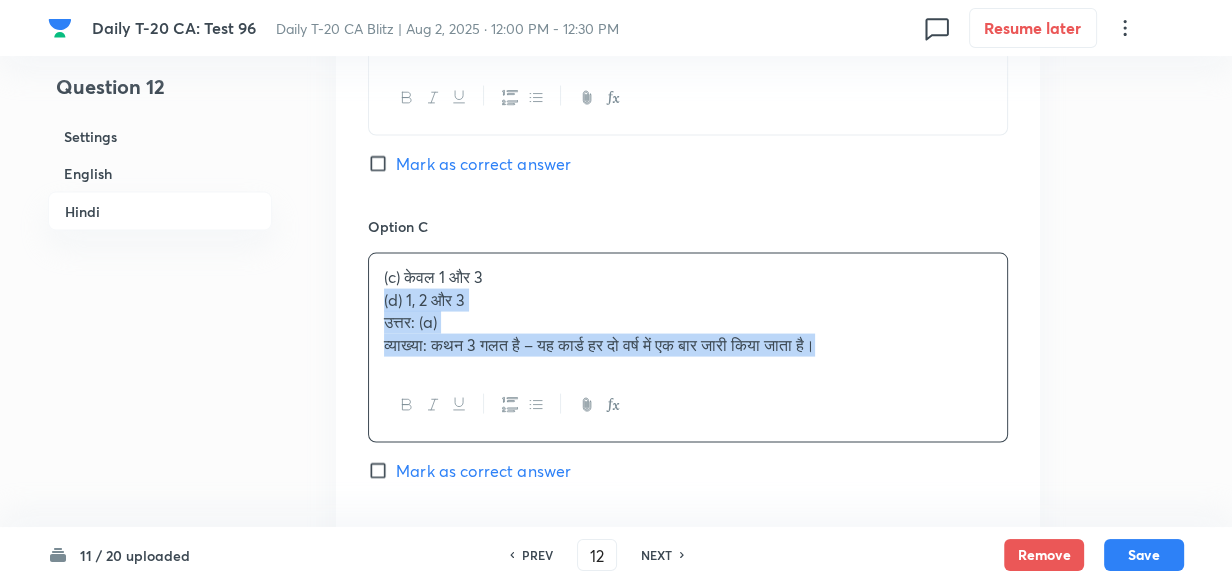 click on "(c) केवल 1 और 3 (d) 1, 2 और 3 उत्तर: (a) व्याख्या: कथन 3 गलत है – यह कार्ड हर दो वर्ष में एक बार जारी किया जाता है।" at bounding box center [688, 348] 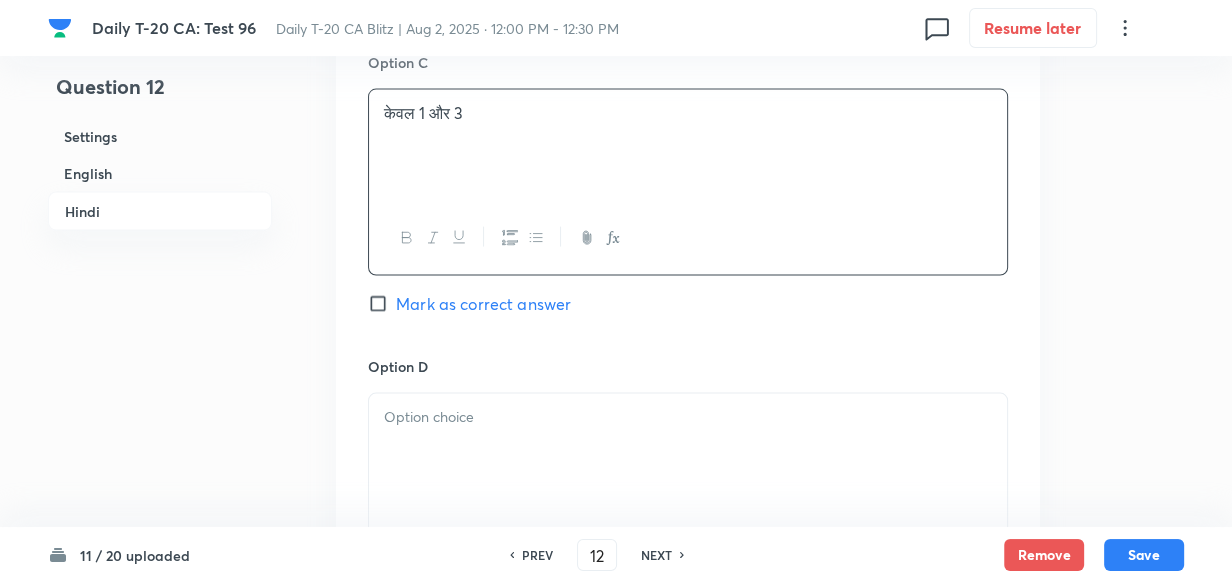 scroll, scrollTop: 3970, scrollLeft: 0, axis: vertical 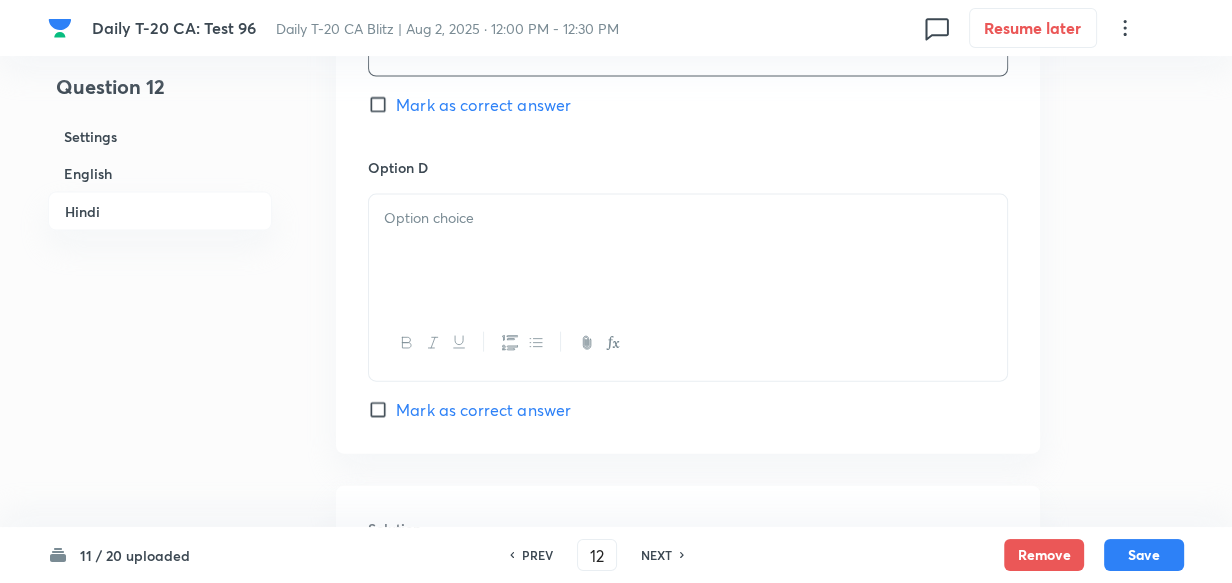 click at bounding box center [688, 251] 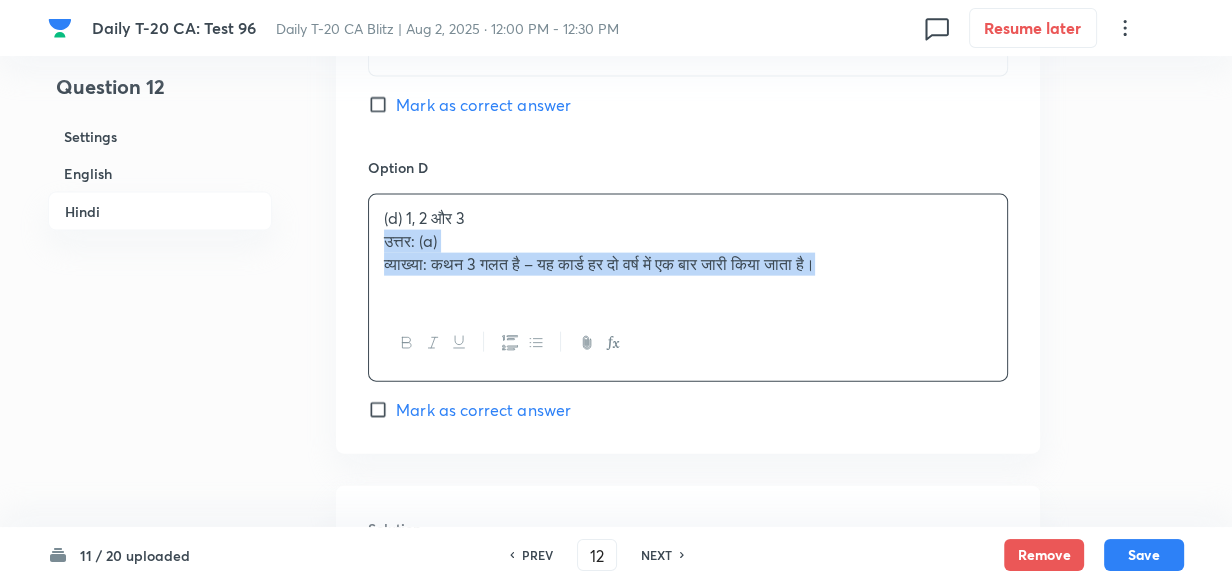 drag, startPoint x: 385, startPoint y: 248, endPoint x: 367, endPoint y: 248, distance: 18 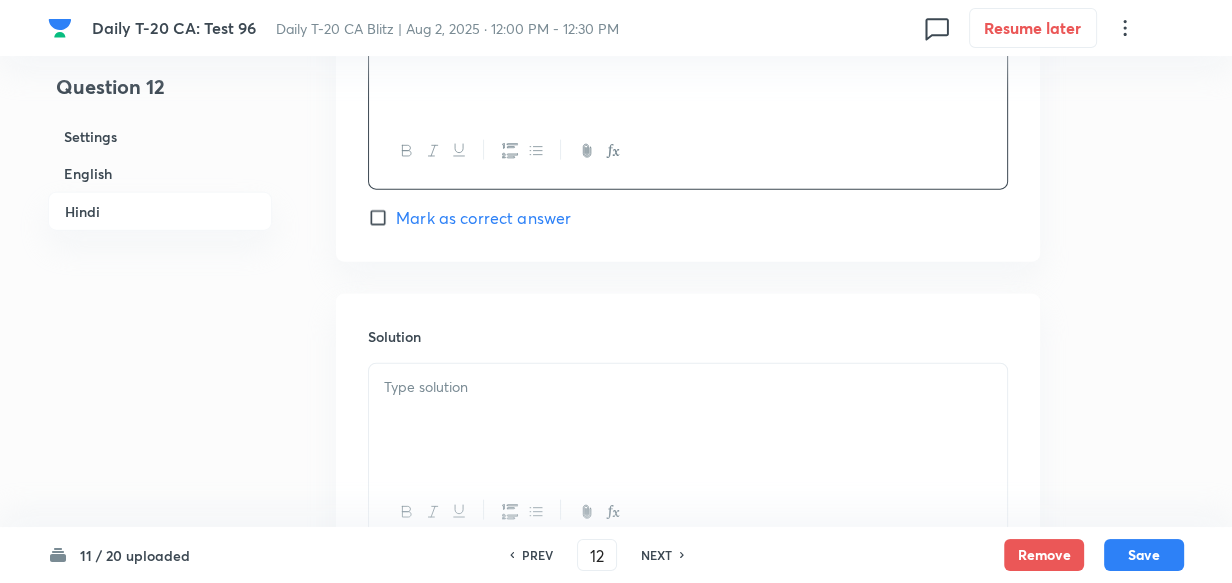 scroll, scrollTop: 4334, scrollLeft: 0, axis: vertical 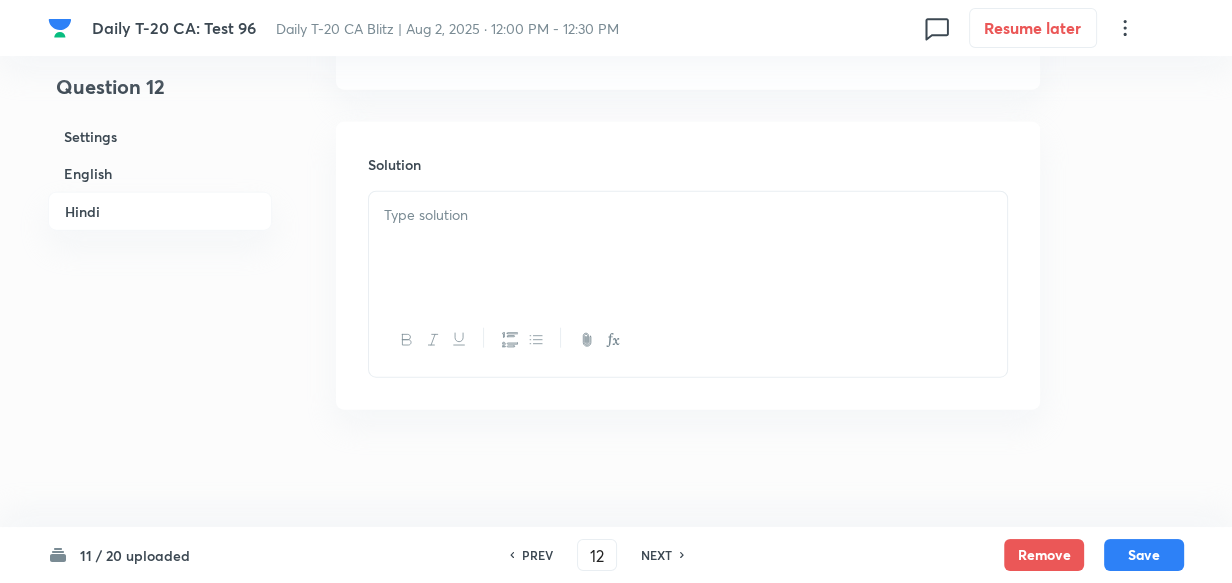 click at bounding box center [688, 248] 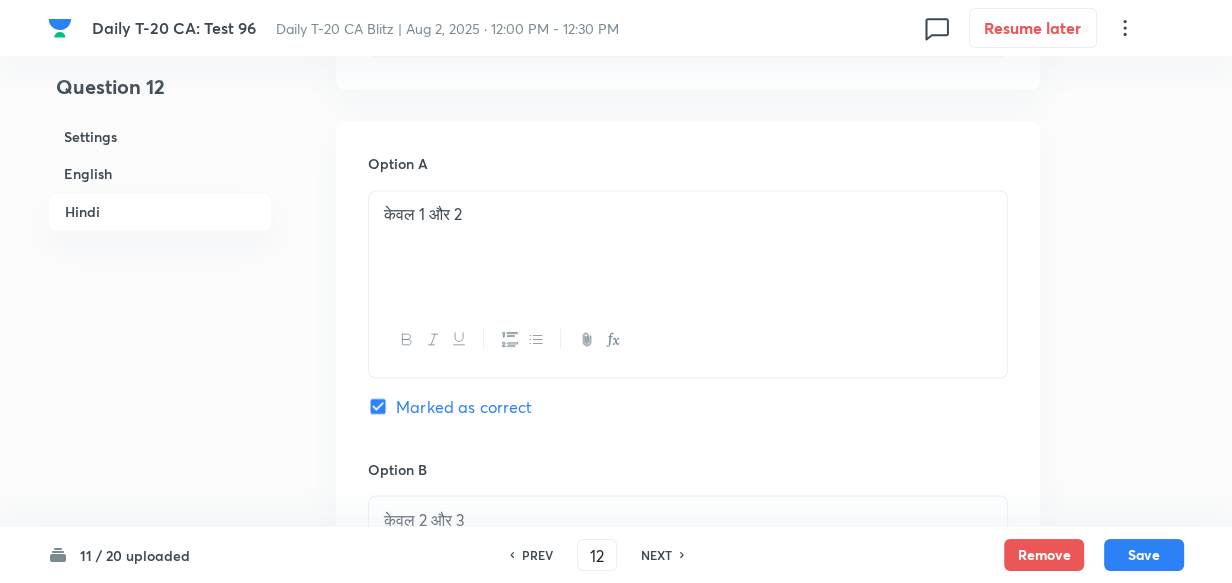click on "Settings" at bounding box center (160, 136) 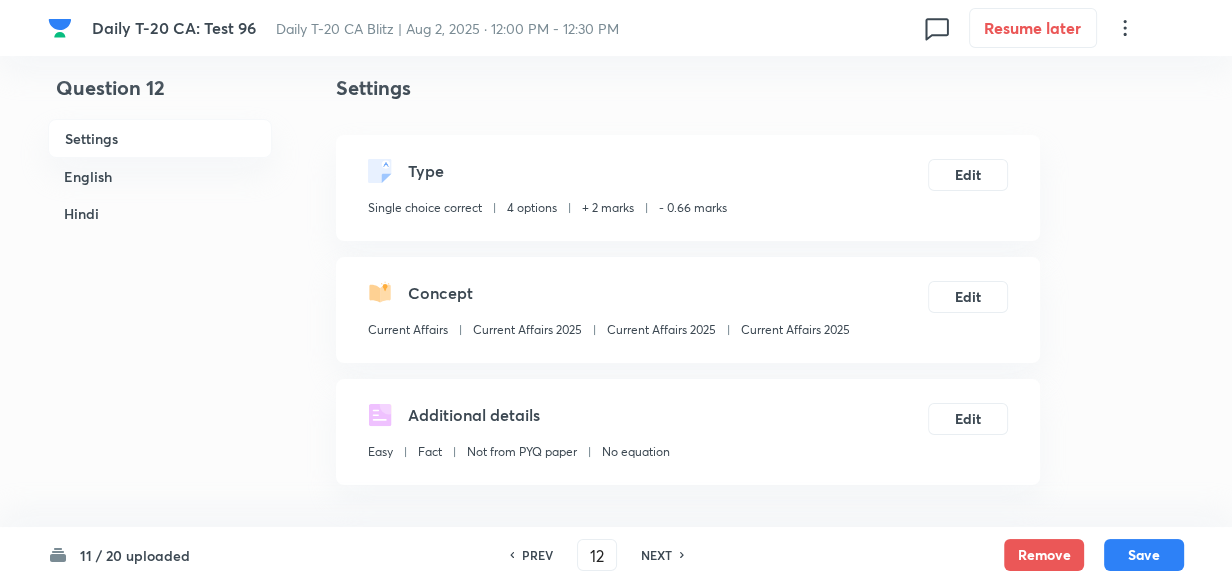 click on "Current Affairs 2025" at bounding box center [795, 330] 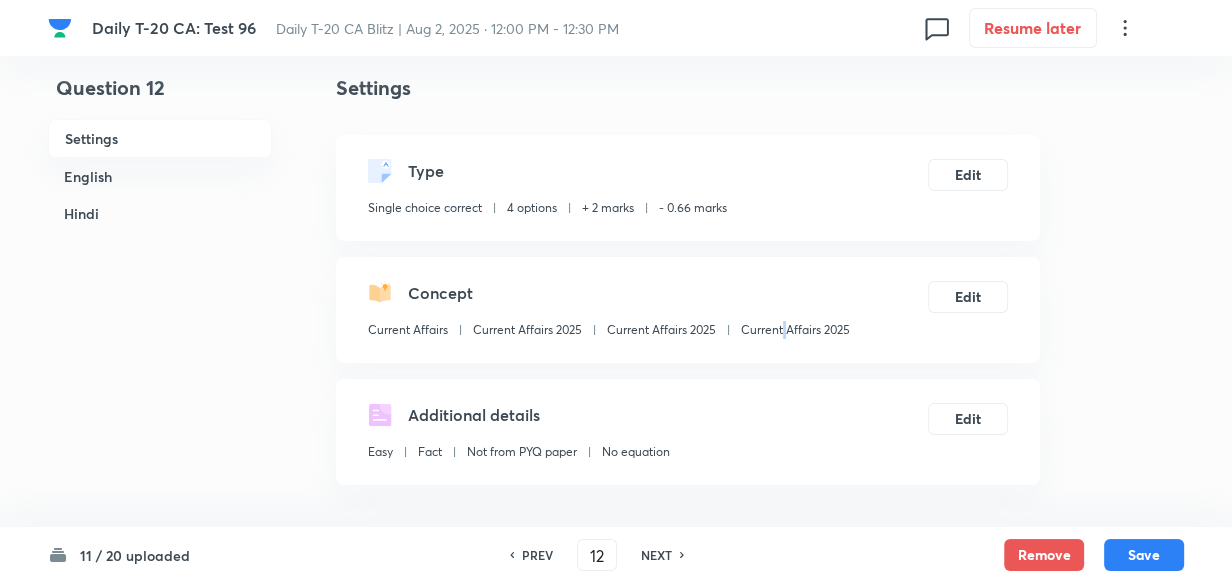 click on "Current Affairs 2025" at bounding box center [795, 330] 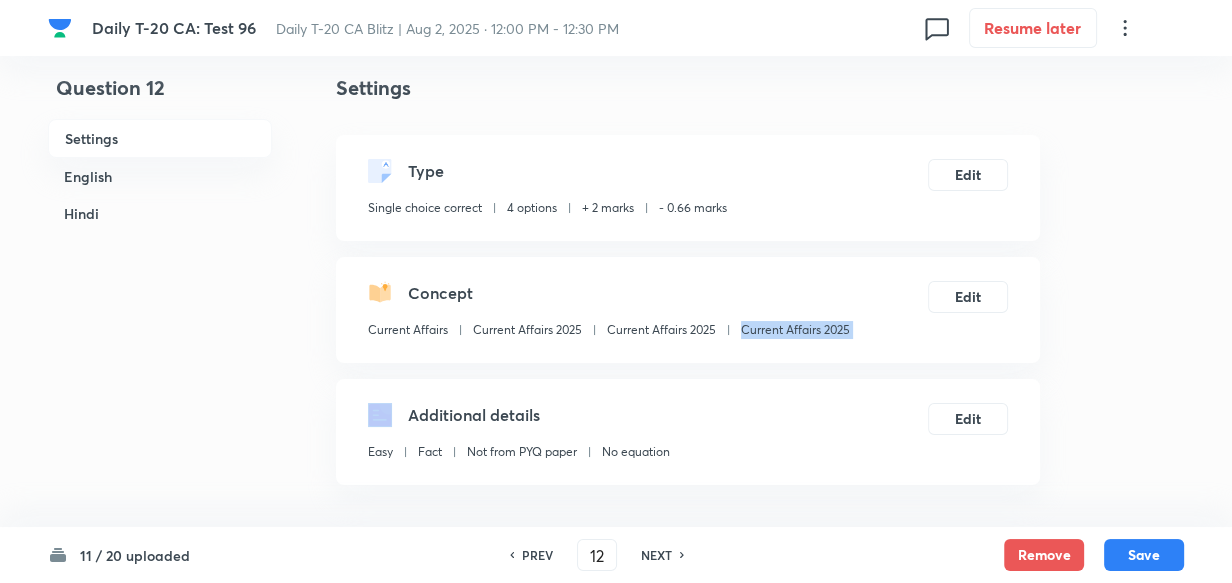 click on "Current Affairs 2025" at bounding box center (795, 330) 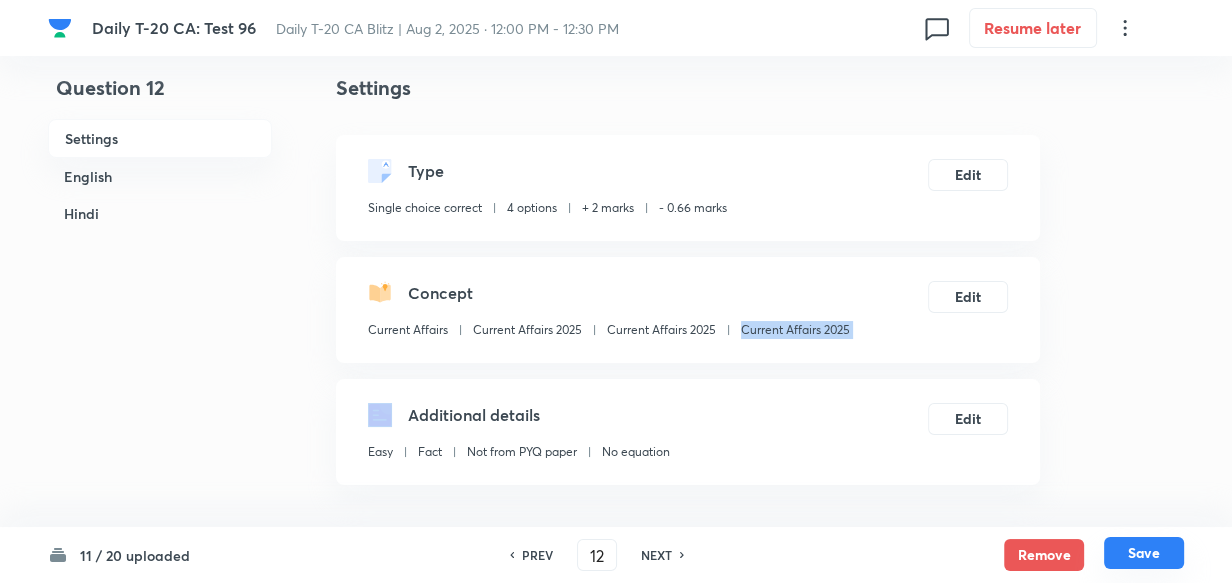 click on "Save" at bounding box center [1144, 553] 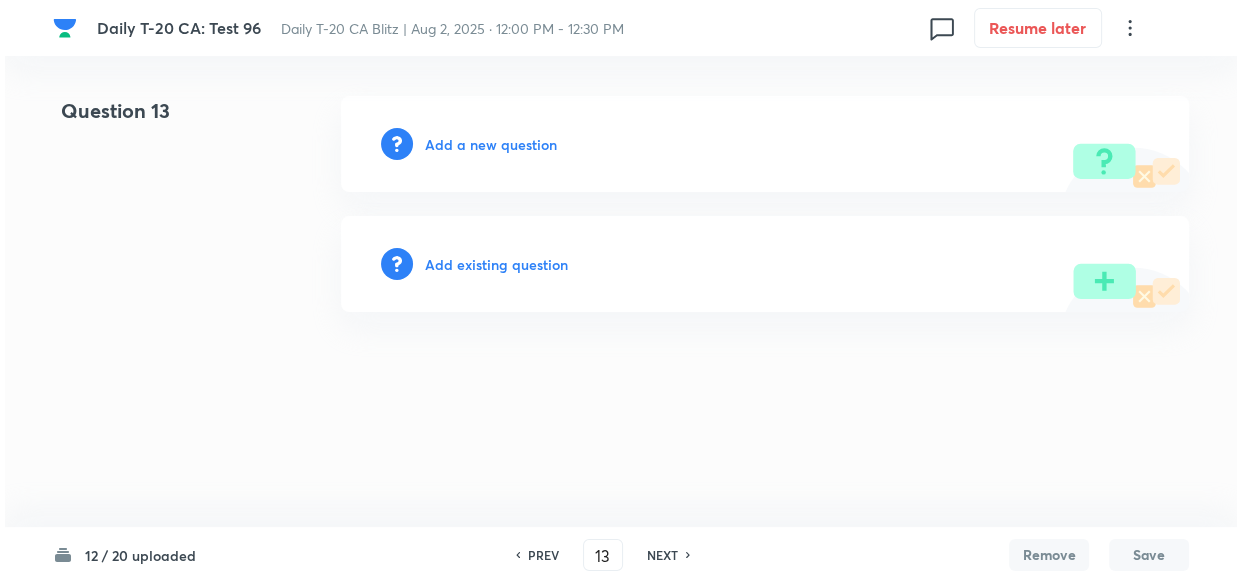 scroll, scrollTop: 0, scrollLeft: 0, axis: both 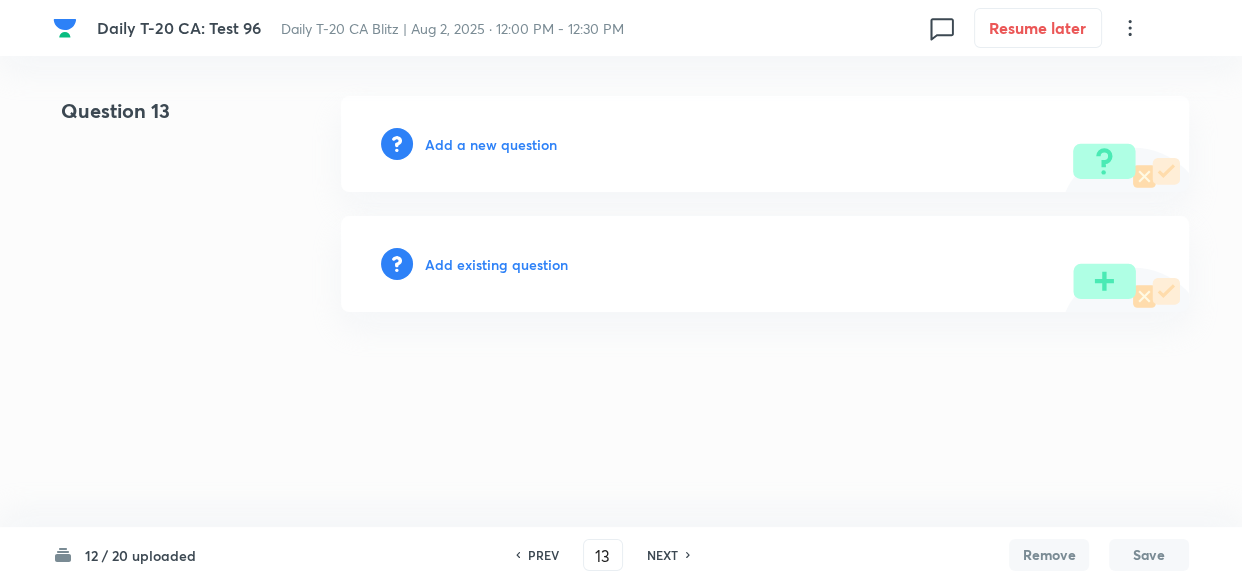 click on "Add a new question" at bounding box center [491, 144] 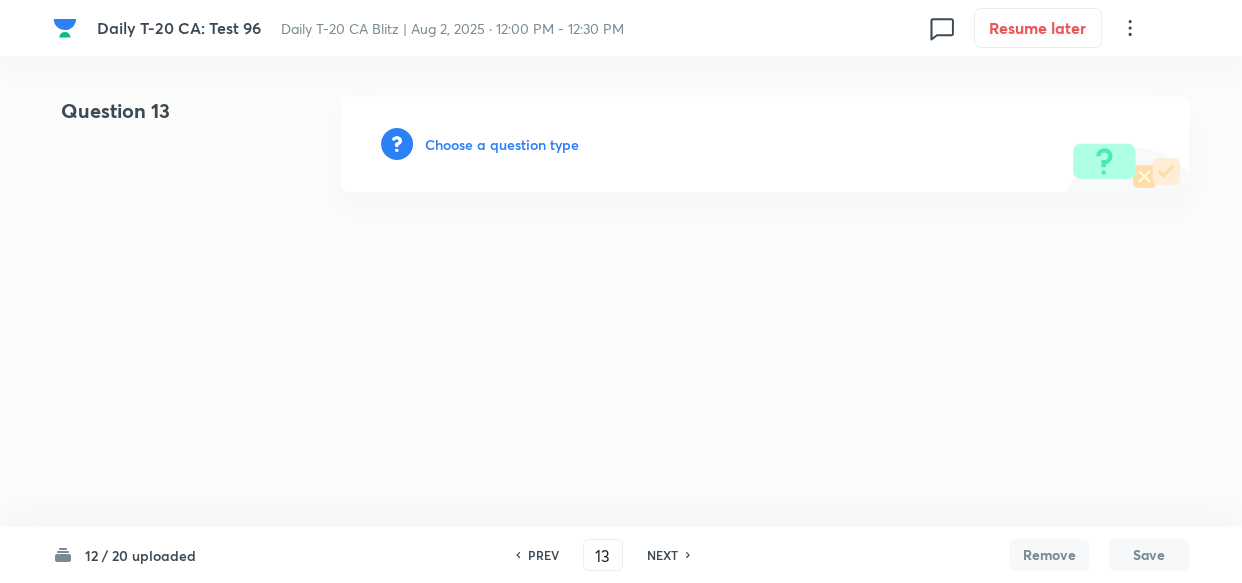 click on "Choose a question type" at bounding box center [502, 144] 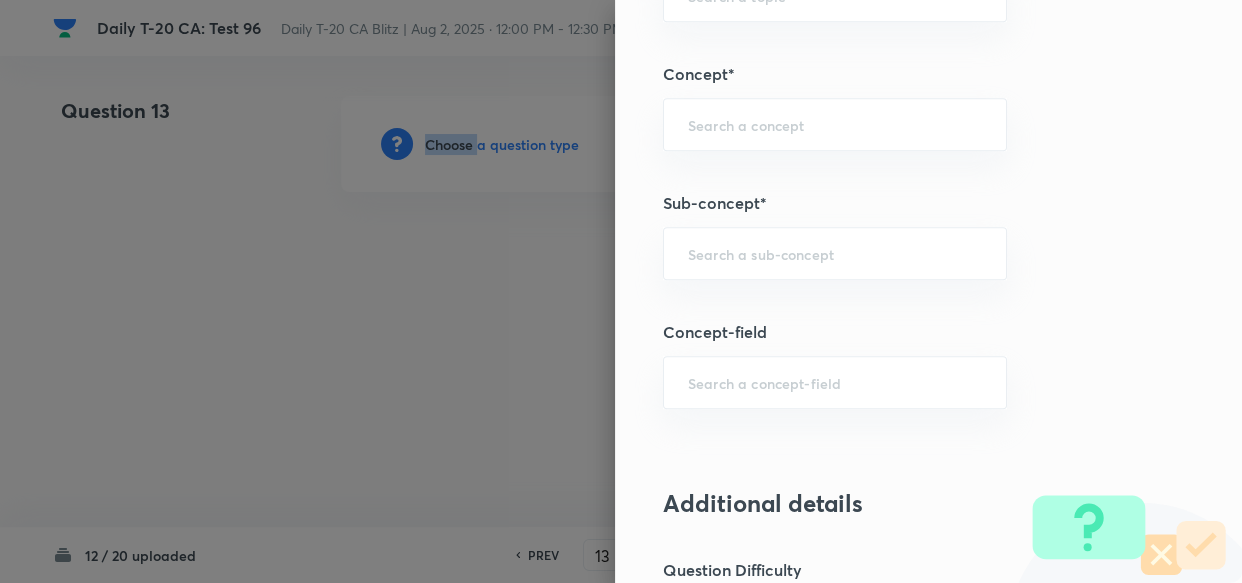 scroll, scrollTop: 1272, scrollLeft: 0, axis: vertical 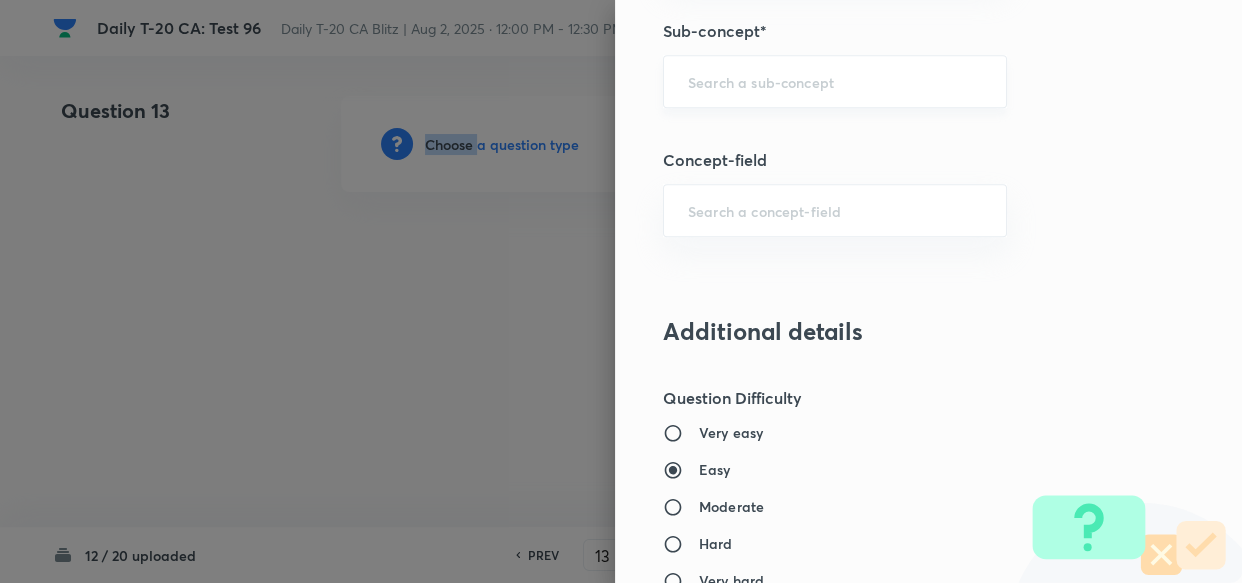 click on "​" at bounding box center (835, 81) 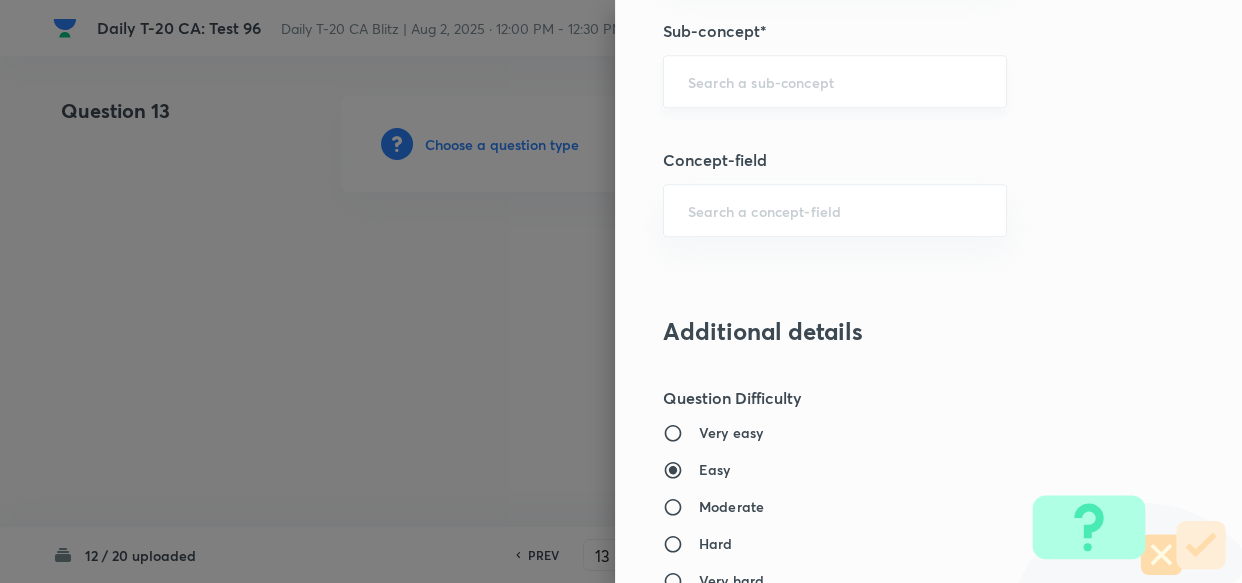 paste on "Current Affairs 2025" 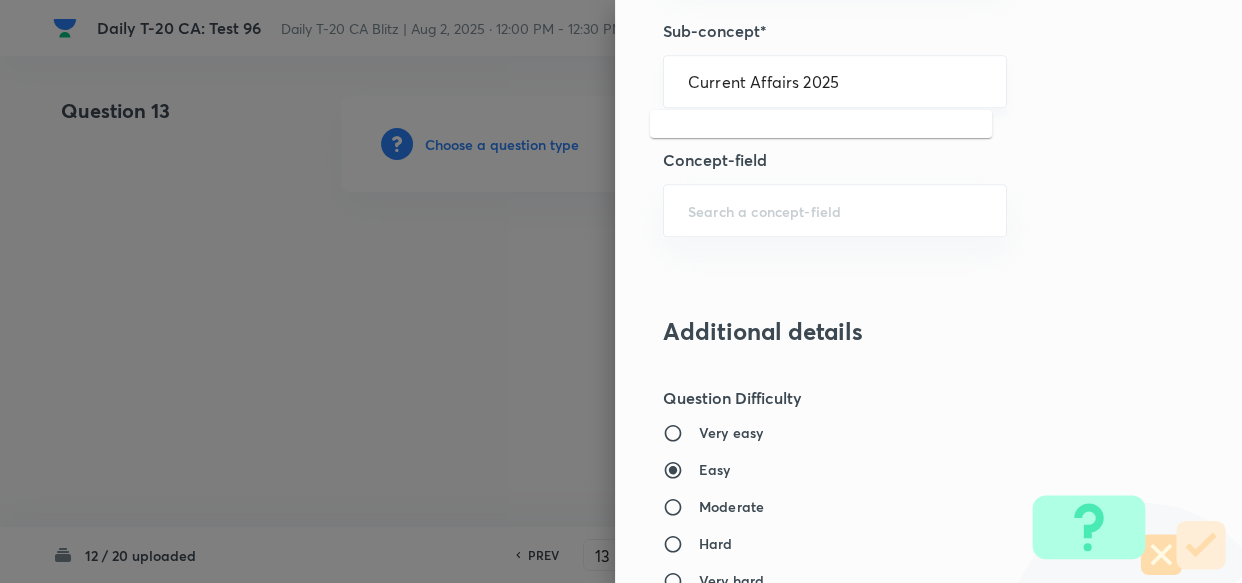 click on "Current Affairs 2025" at bounding box center [835, 81] 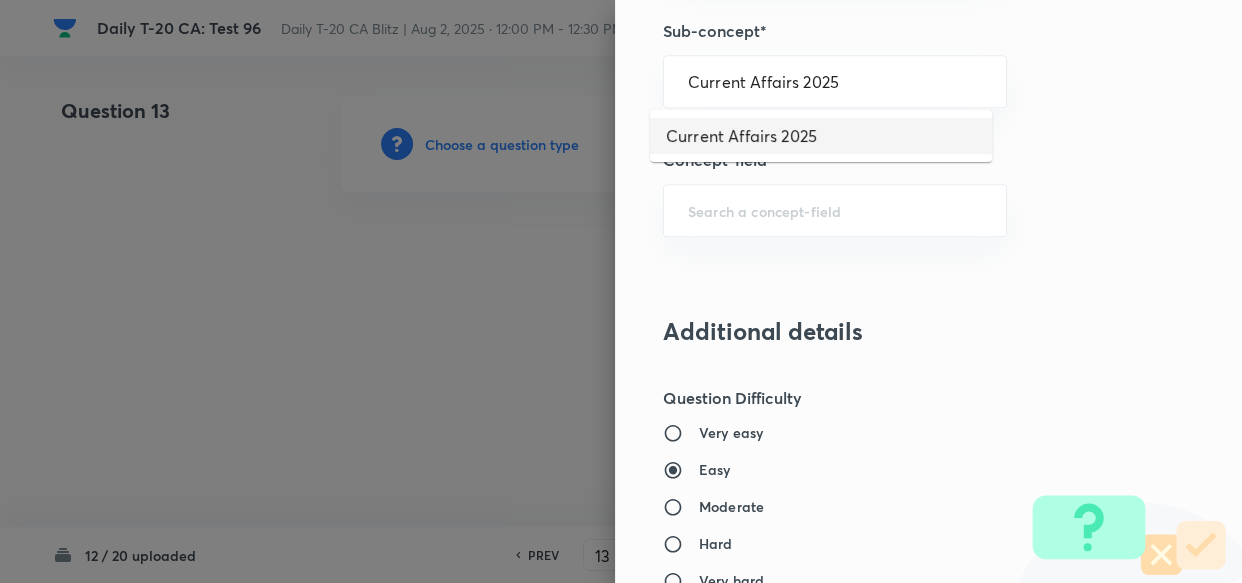 click on "Current Affairs 2025" at bounding box center (821, 136) 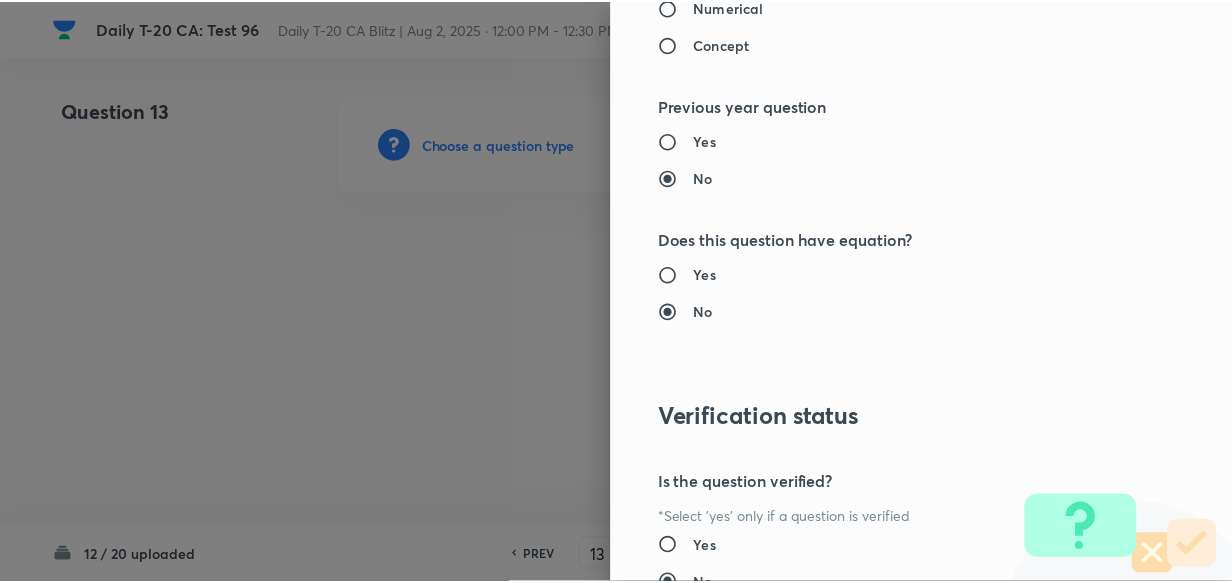 scroll, scrollTop: 2140, scrollLeft: 0, axis: vertical 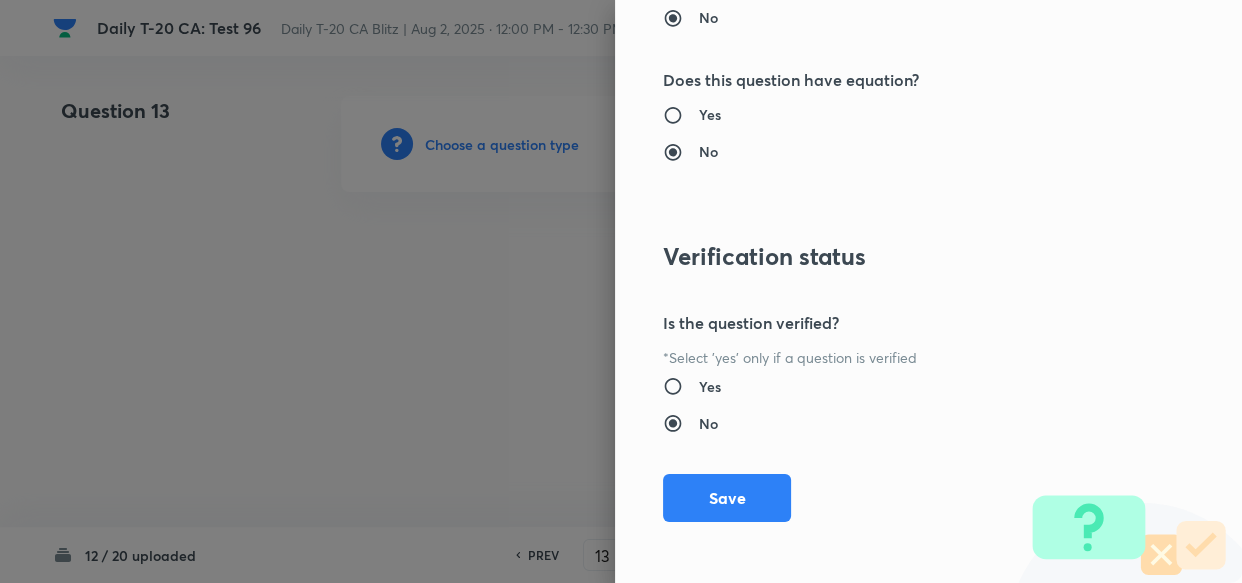 click on "Save" at bounding box center [727, 498] 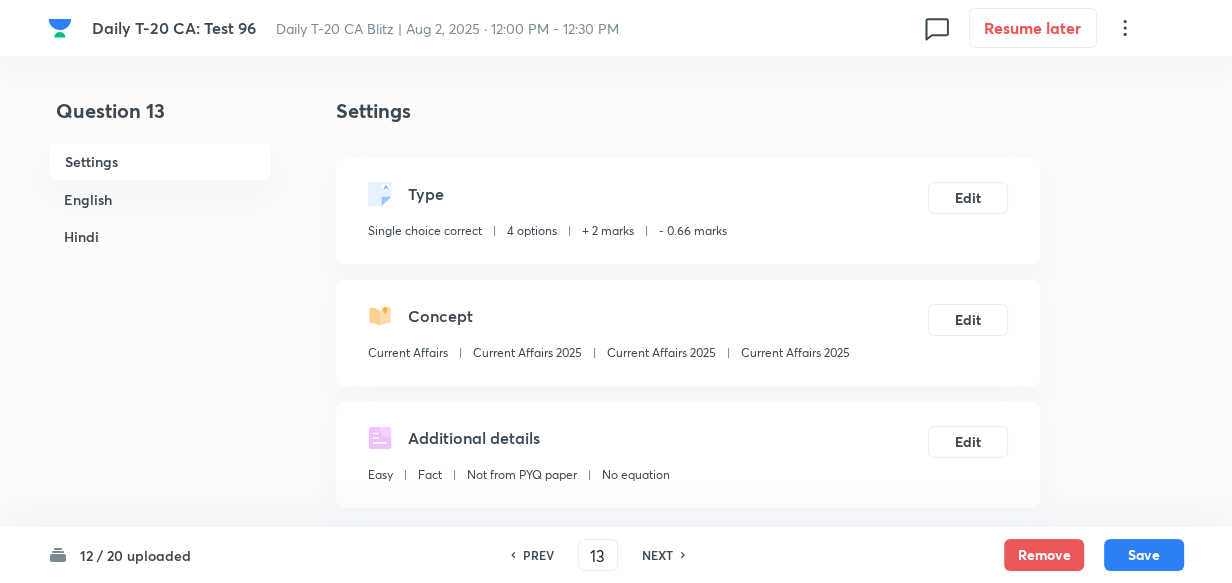 click on "English" at bounding box center [160, 199] 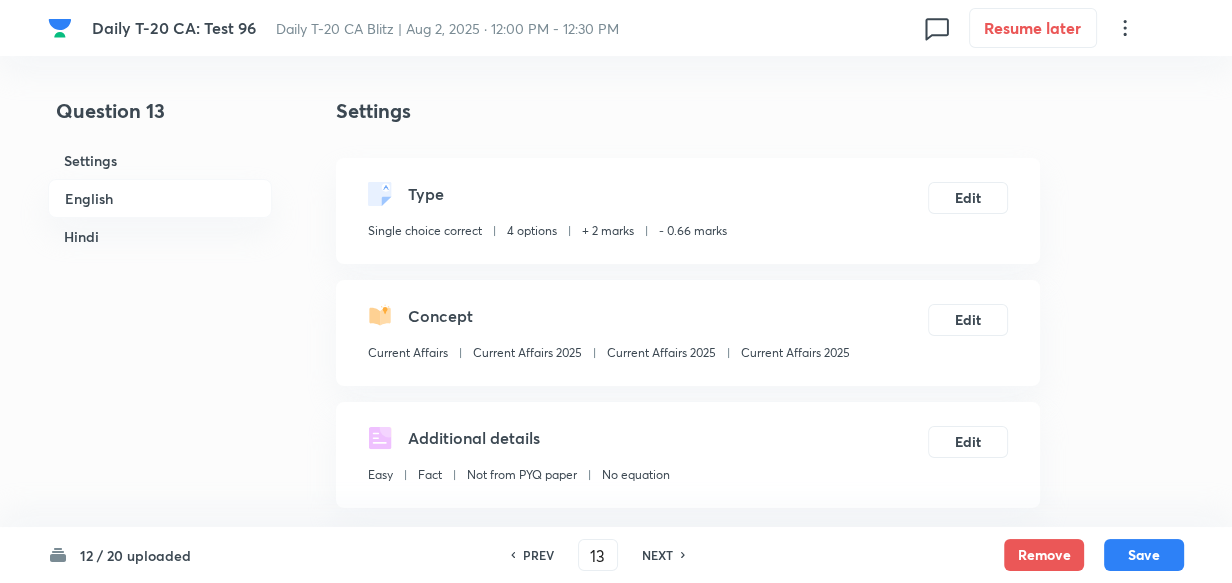 scroll, scrollTop: 516, scrollLeft: 0, axis: vertical 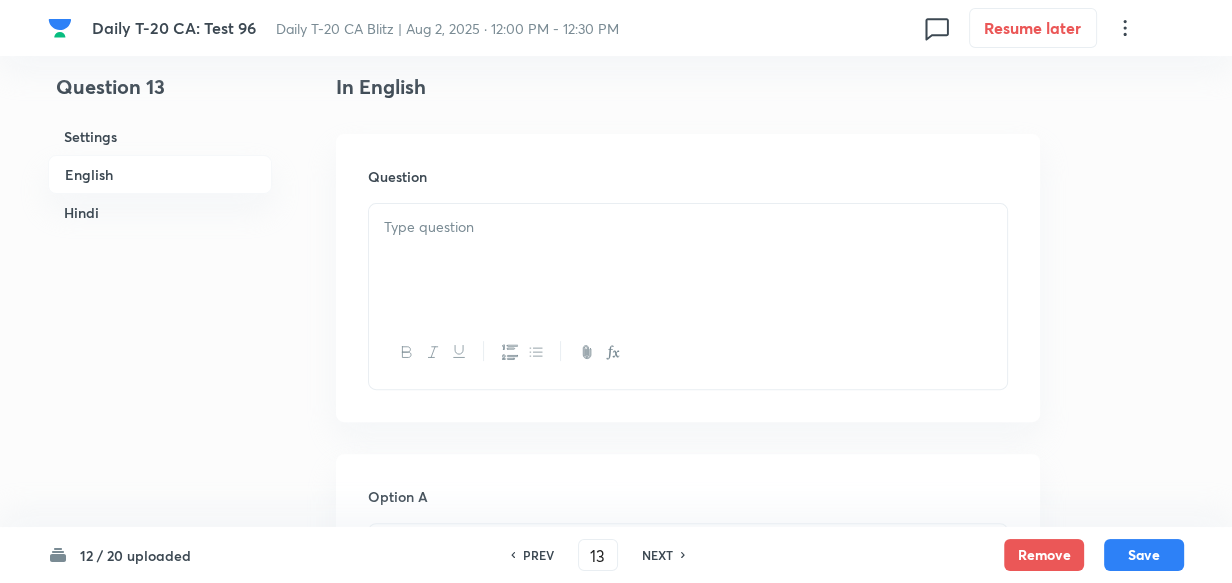 click at bounding box center (688, 260) 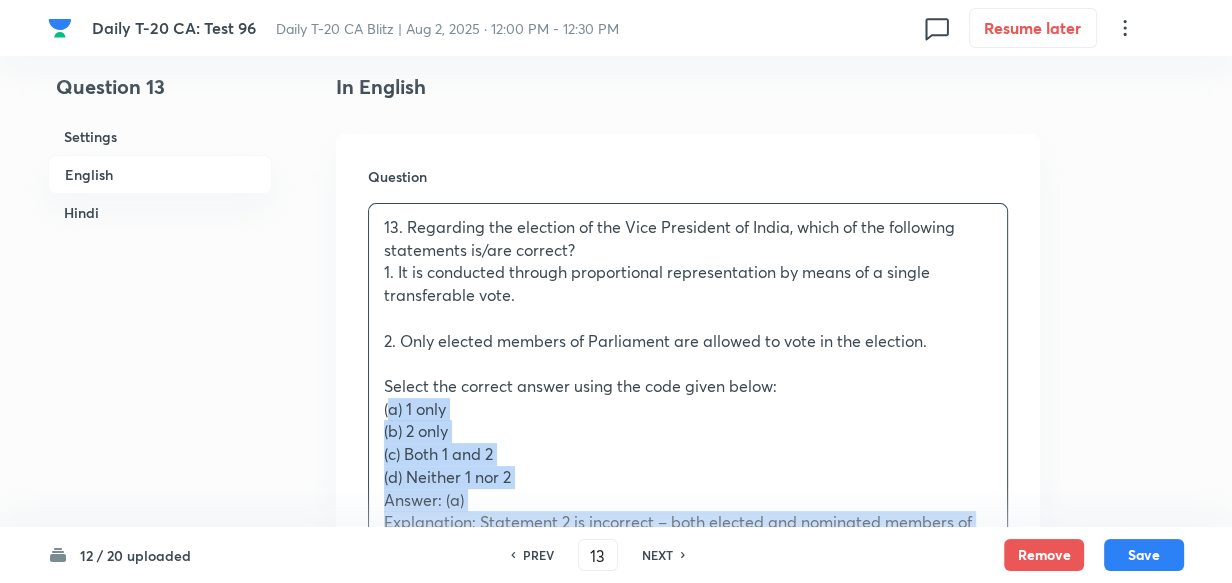 click on "Question 13. Regarding the election of the Vice President of India, which of the following statements is/are correct? 1.	It is conducted through proportional representation by means of a single transferable vote. 2.	Only elected members of Parliament are allowed to vote in the election. Select the correct answer using the code given below:  (a) 1 only  (b) 2 only  (c) Both 1 and 2  (d) Neither 1 nor 2 Answer: (a)  Explanation: Statement 2 is incorrect – both elected and nominated members of Parliament vote in Vice President elections. 13. भारत के उपराष्ट्रपति के चुनाव के संबंध में निम्नलिखित में से कौन-सा/से कथन सही है/हैं? 1.	यह चुनाव एकल संक्रमणीय मत के माध्यम से आनुपातिक प्रतिनिधित्व प्रणाली से होता है।  (a) केवल 1" at bounding box center [688, 563] 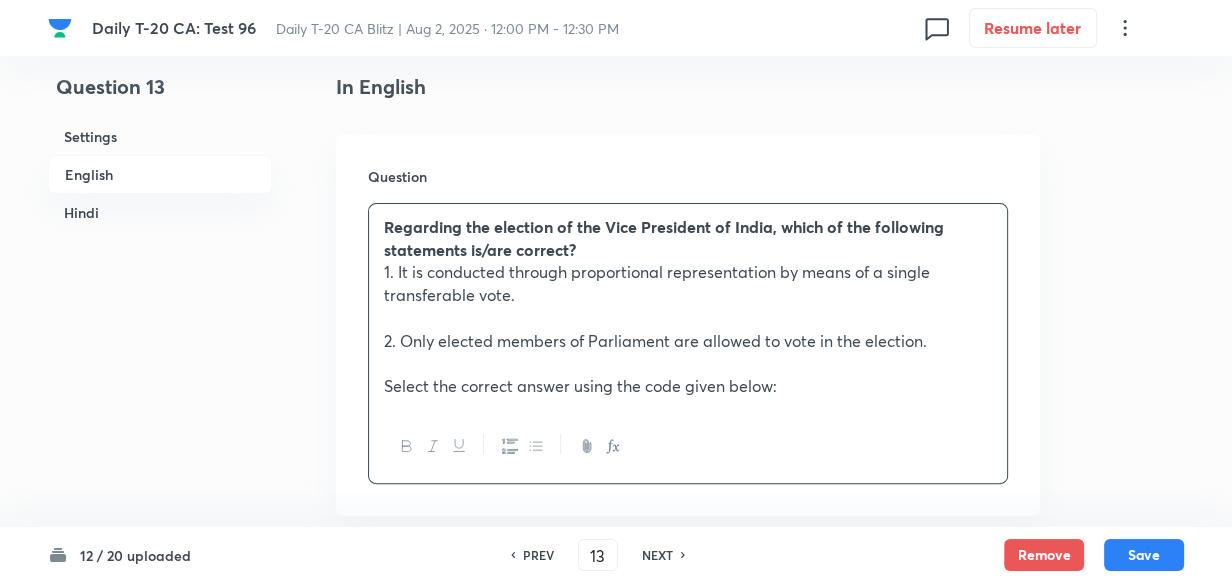 scroll, scrollTop: 880, scrollLeft: 0, axis: vertical 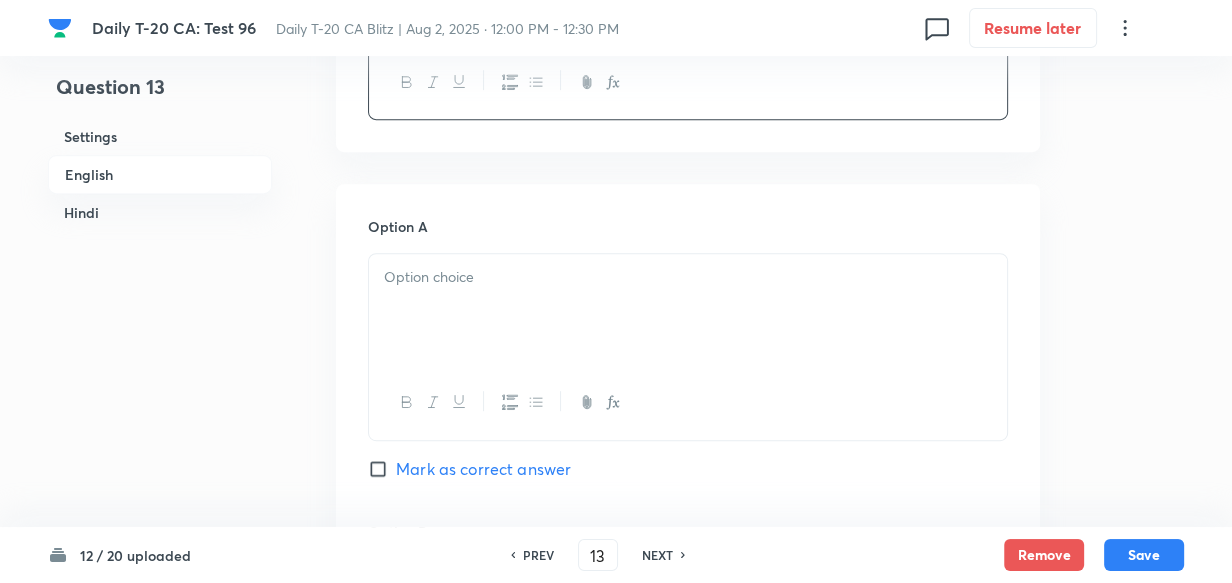 click at bounding box center [688, 277] 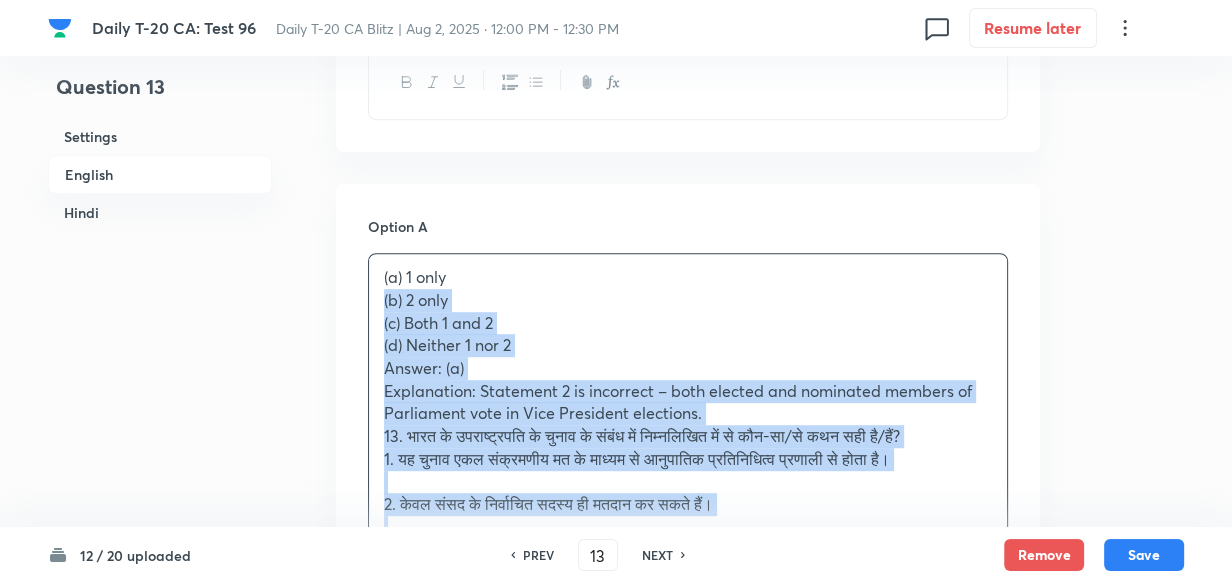 click on "(a) 1 only (b) 2 only (c) Both 1 and 2 (d) Neither 1 nor 2 Answer: (a) Explanation: Statement 2 is incorrect – both elected and nominated members of Parliament vote in Vice President elections. 13. भारत के उपराष्ट्रपति के चुनाव के संबंध में निम्नलिखित में से कौन-सा/से कथन सही है/हैं? 1.	यह चुनाव एकल संक्रमणीय मत के माध्यम से आनुपातिक प्रतिनिधित्व प्रणाली से होता है। 2.	केवल संसद के निर्वाचित सदस्य ही मतदान कर सकते हैं। सही उत्तर का चयन कीजिए: (a) केवल 1 (b) केवल 2 (c) दोनों 1 और 2 (d) न तो 1 और न ही 2 उत्तर: (a)" at bounding box center (688, 493) 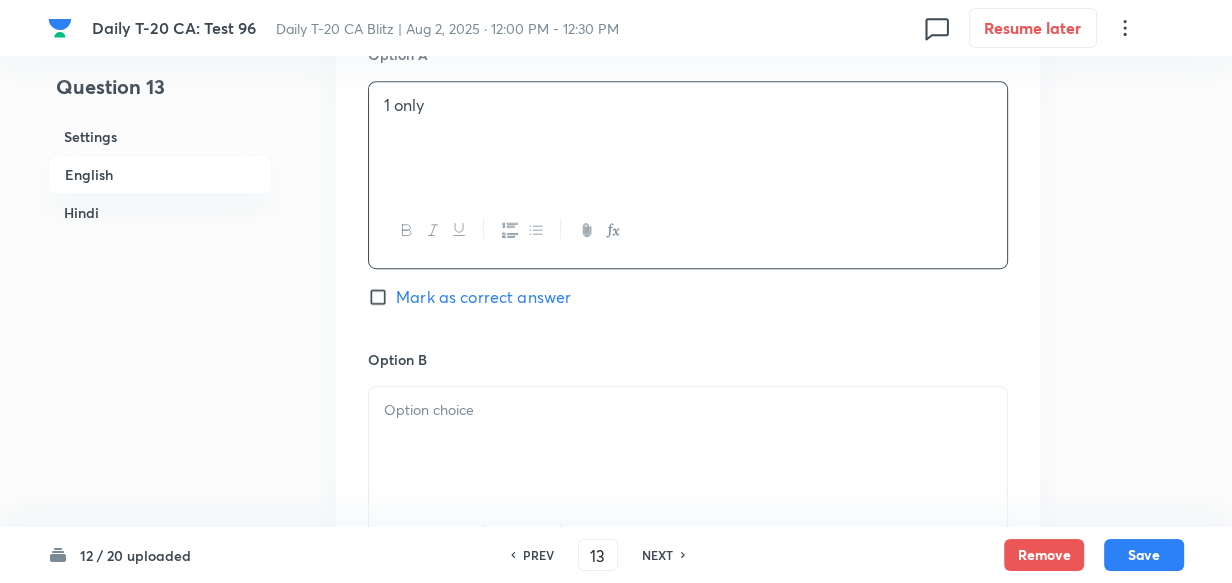 scroll, scrollTop: 1152, scrollLeft: 0, axis: vertical 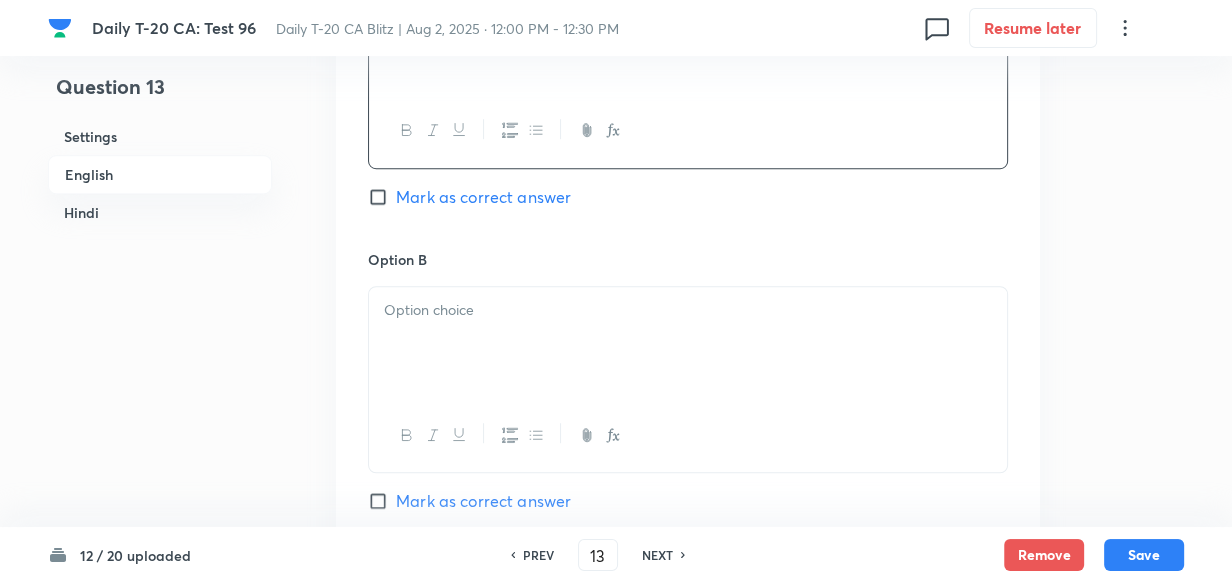 click on "Option B" at bounding box center (688, 259) 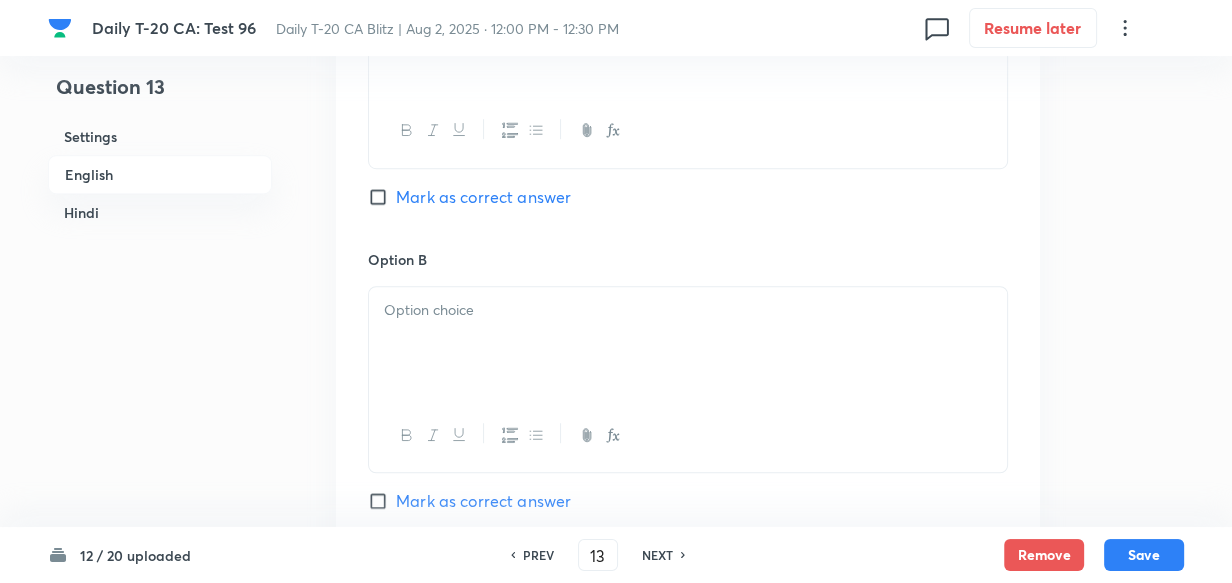 click at bounding box center [688, 343] 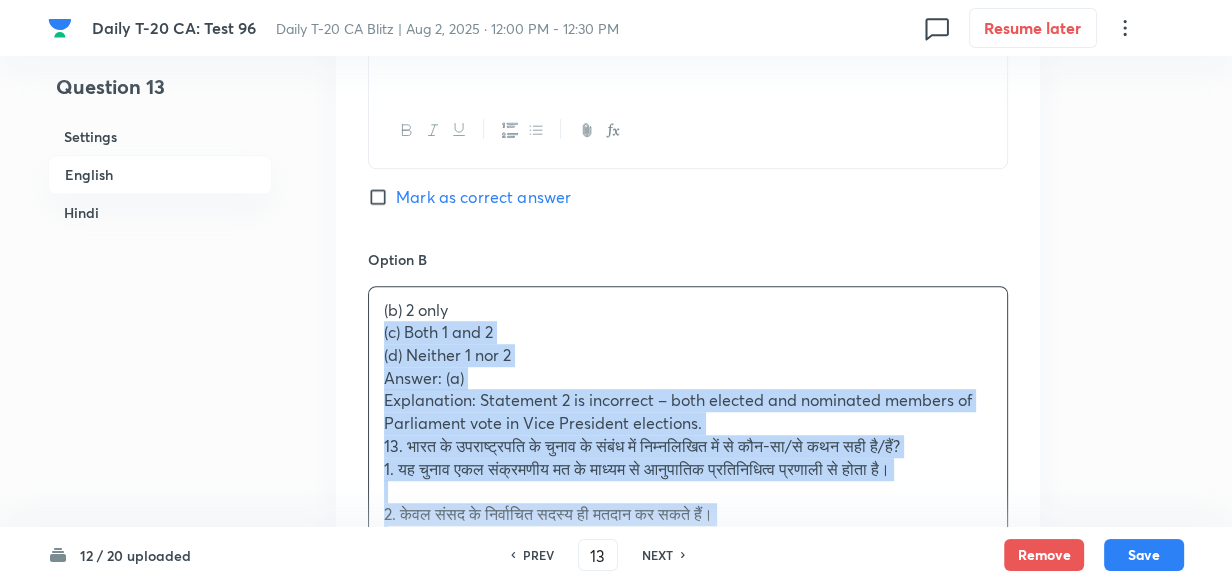 drag, startPoint x: 376, startPoint y: 339, endPoint x: 365, endPoint y: 340, distance: 11.045361 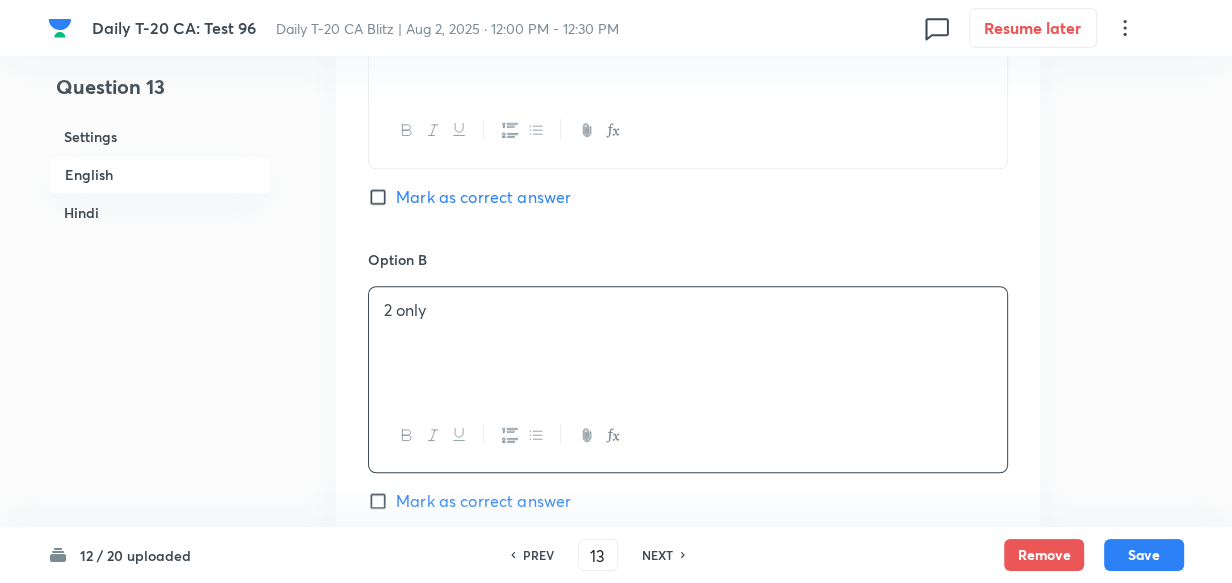 click on "Mark as correct answer" at bounding box center (483, 197) 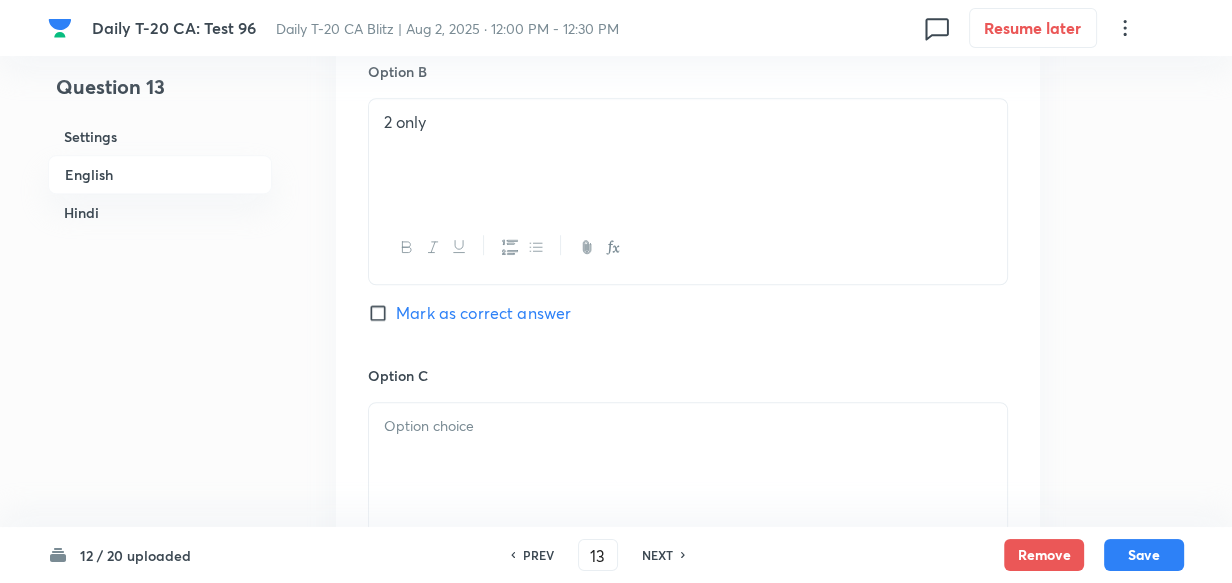 scroll, scrollTop: 1516, scrollLeft: 0, axis: vertical 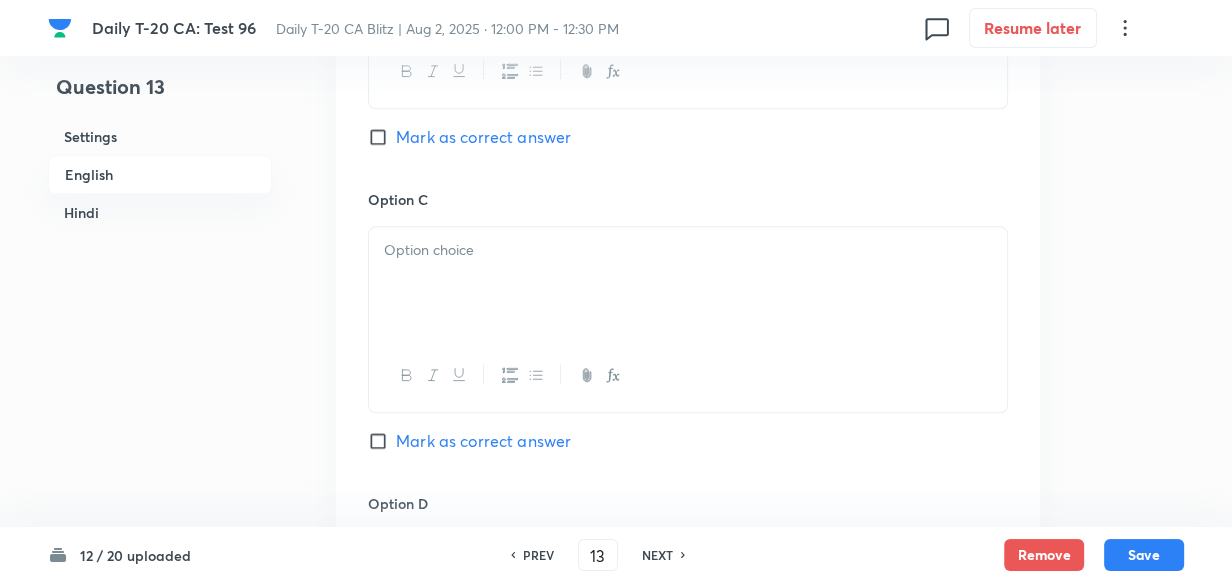 click at bounding box center [688, 283] 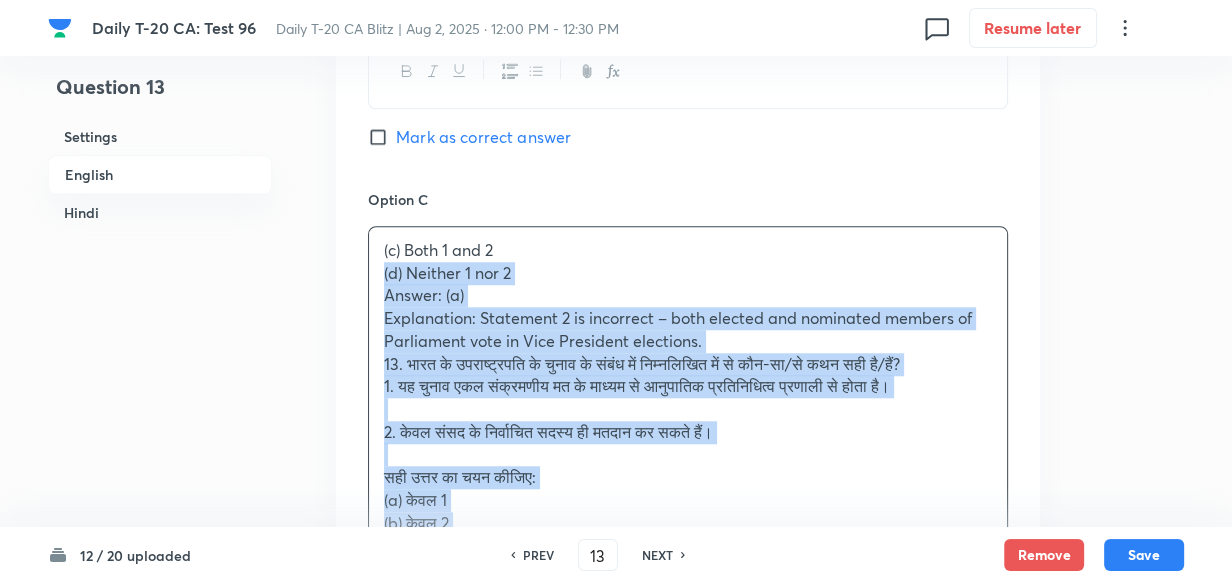 drag, startPoint x: 386, startPoint y: 280, endPoint x: 373, endPoint y: 281, distance: 13.038404 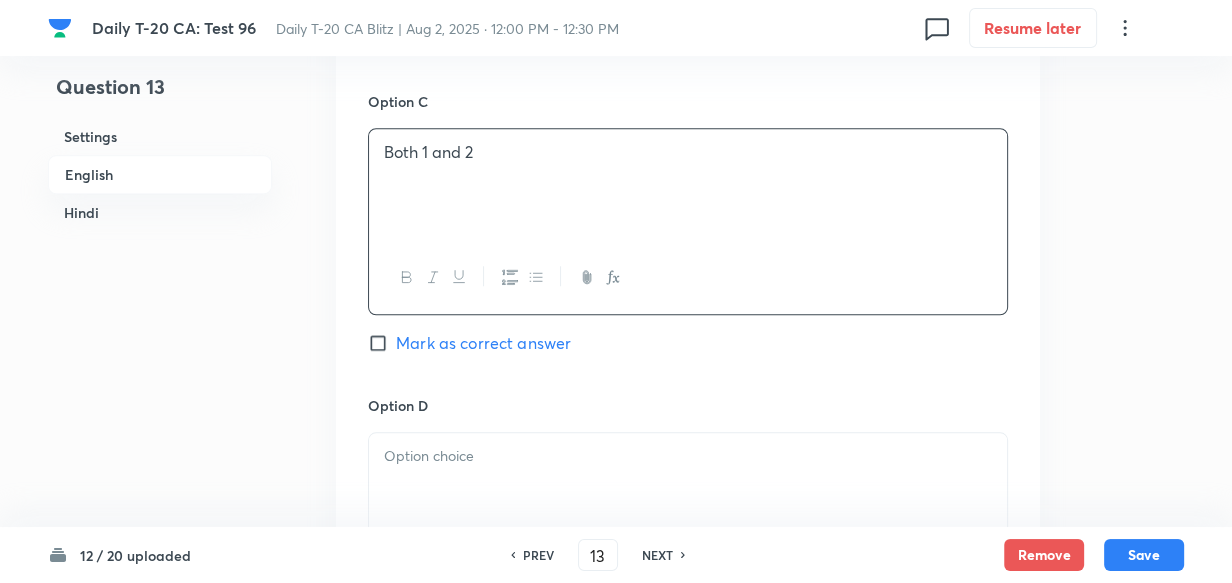 scroll, scrollTop: 1698, scrollLeft: 0, axis: vertical 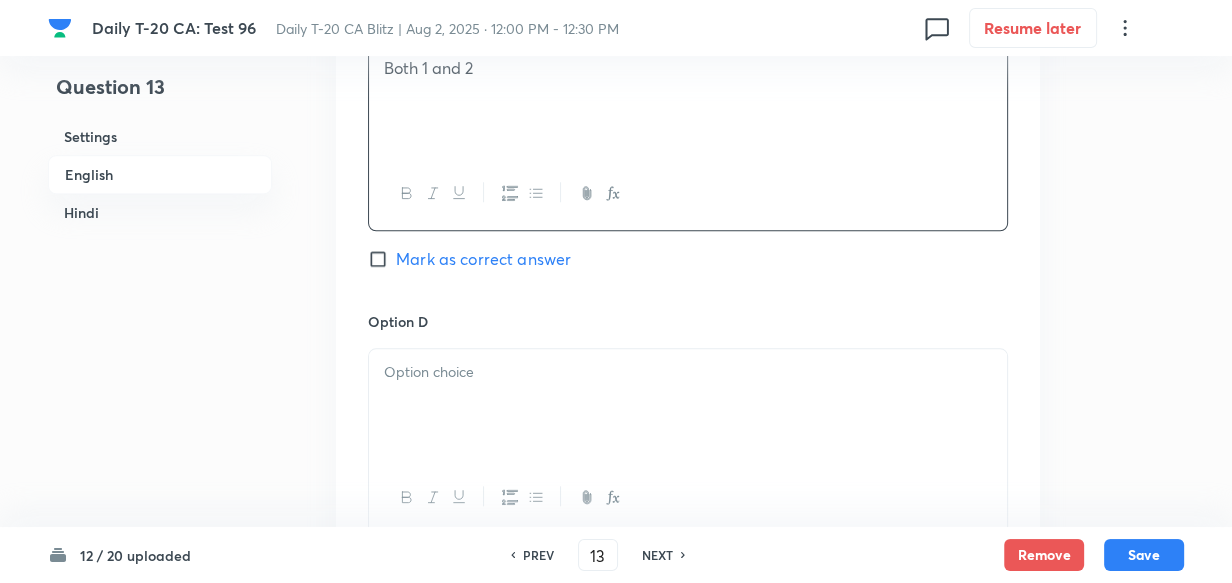 drag, startPoint x: 439, startPoint y: 346, endPoint x: 429, endPoint y: 364, distance: 20.59126 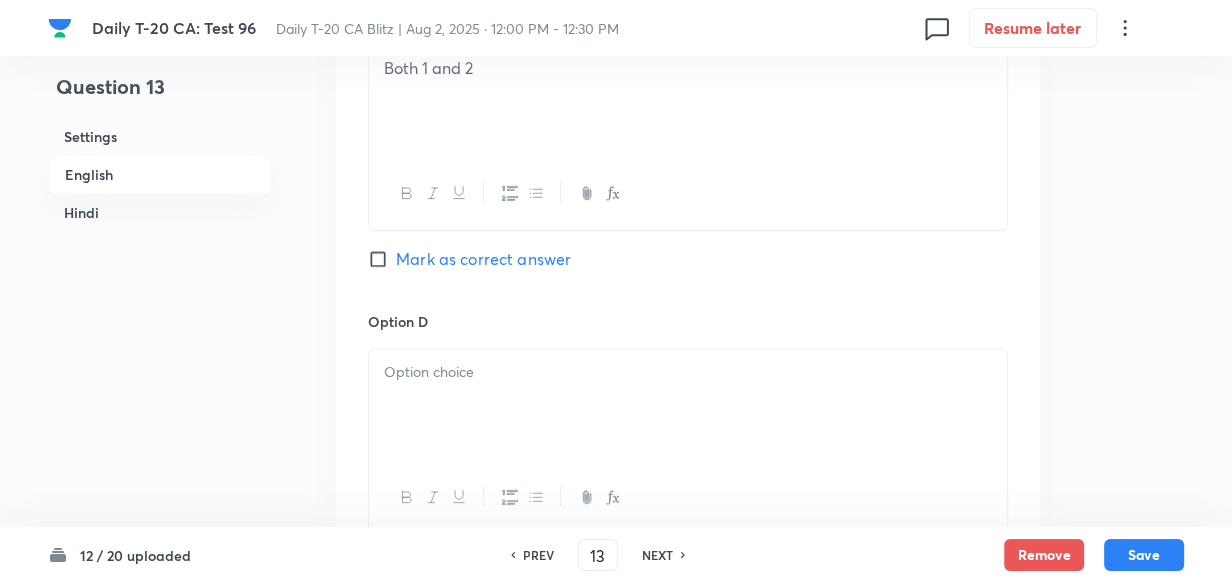 click at bounding box center [688, 405] 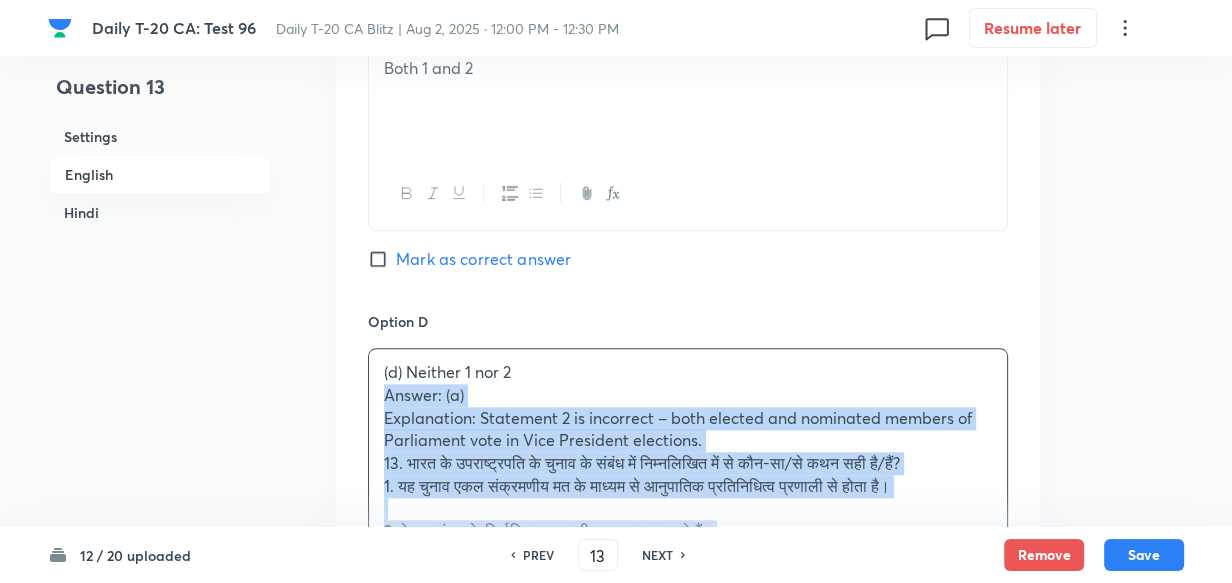 click on "Option A 1 only Marked as correct Option B 2 only Mark as correct answer Option C Both 1 and 2 Mark as correct answer Option D (d) Neither 1 nor 2 Answer: (a) Explanation: Statement 2 is incorrect – both elected and nominated members of Parliament vote in Vice President elections. 13. भारत के उपराष्ट्रपति के चुनाव के संबंध में निम्नलिखित में से कौन-सा/से कथन सही है/हैं? 1.	यह चुनाव एकल संक्रमणीय मत के माध्यम से आनुपातिक प्रतिनिधित्व प्रणाली से होता है। 2.	केवल संसद के निर्वाचित सदस्य ही मतदान कर सकते हैं। सही उत्तर का चयन कीजिए: (a) केवल 1 (b) केवल 2 (c) दोनों 1 और 2 उत्तर: (a)" at bounding box center [688, 136] 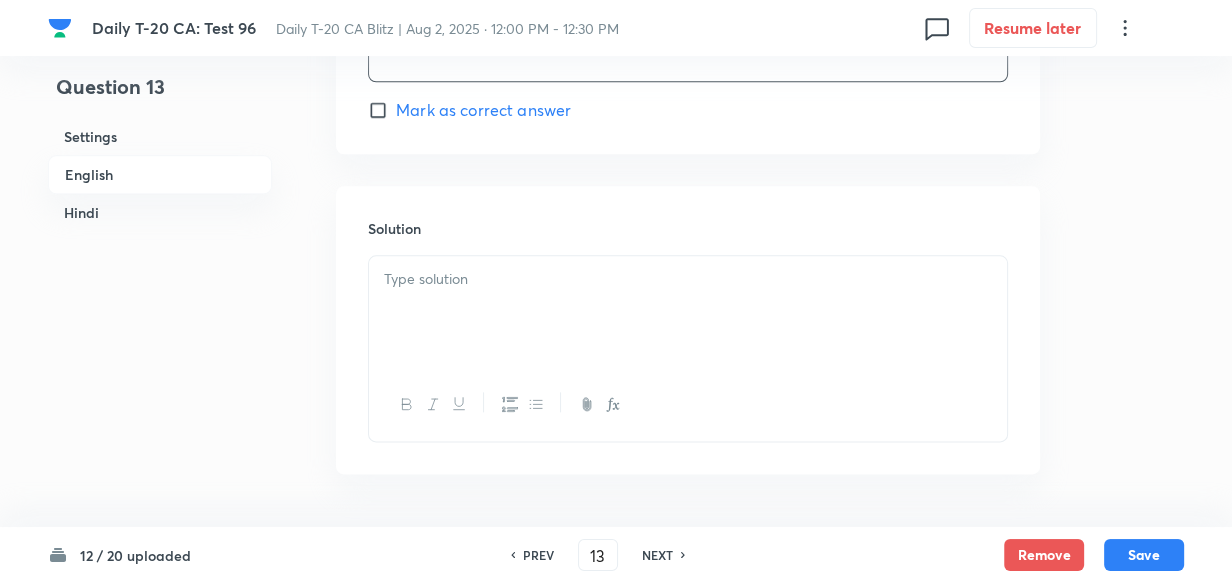 click at bounding box center (688, 279) 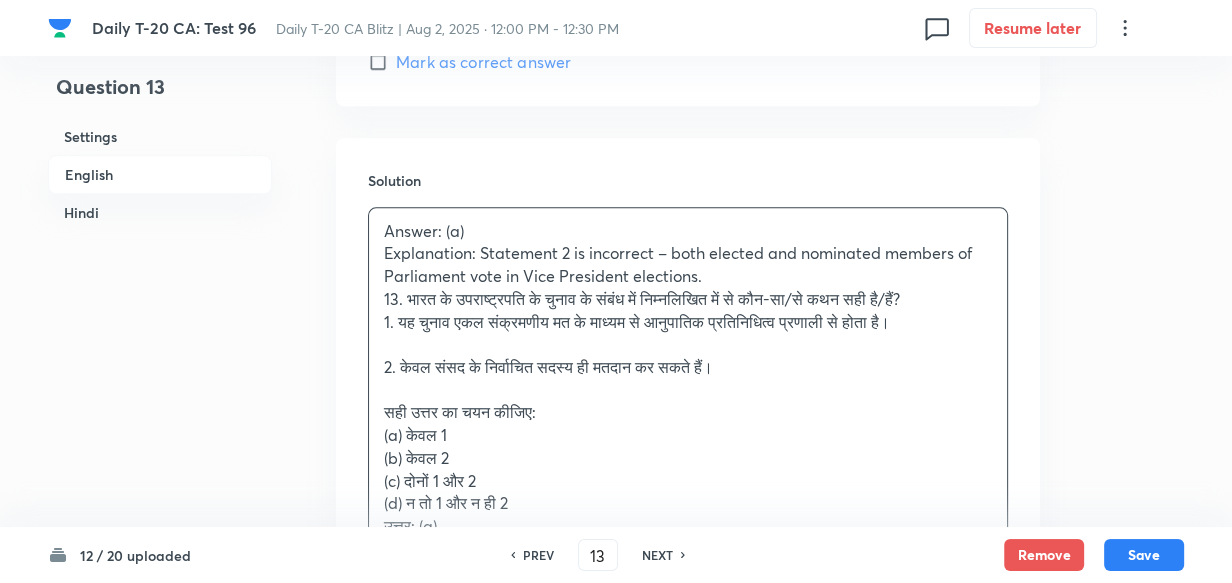 scroll, scrollTop: 2243, scrollLeft: 0, axis: vertical 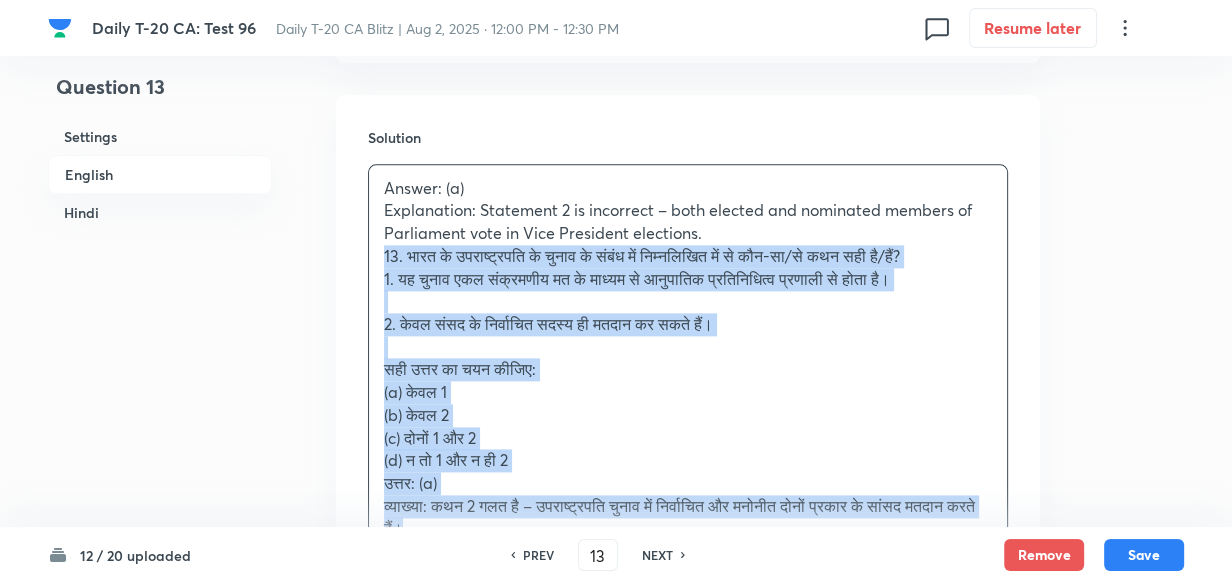 click on "Answer: (a) Explanation: Statement 2 is incorrect – both elected and nominated members of Parliament vote in Vice President elections. 13. भारत के उपराष्ट्रपति के चुनाव के संबंध में निम्नलिखित में से कौन-सा/से कथन सही है/हैं? 1.	यह चुनाव एकल संक्रमणीय मत के माध्यम से आनुपातिक प्रतिनिधित्व प्रणाली से होता है। 2.	केवल संसद के निर्वाचित सदस्य ही मतदान कर सकते हैं। सही उत्तर का चयन कीजिए: (a) केवल 1 (b) केवल 2 (c) दोनों 1 और 2 (d) न तो 1 और न ही 2 उत्तर: (a)" at bounding box center (688, 359) 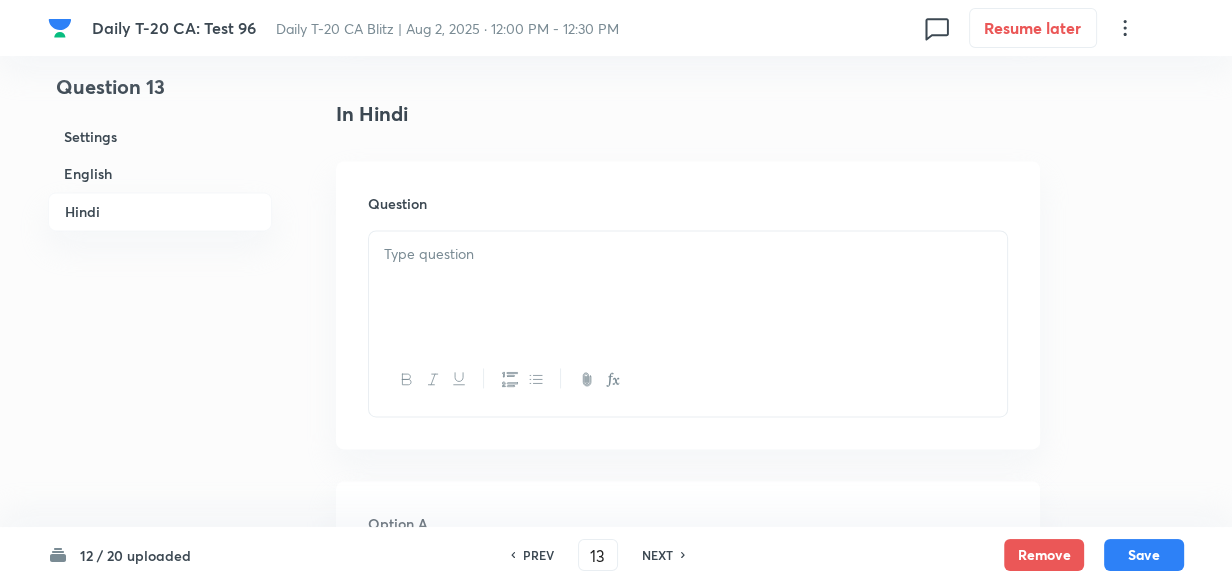 click at bounding box center (688, 287) 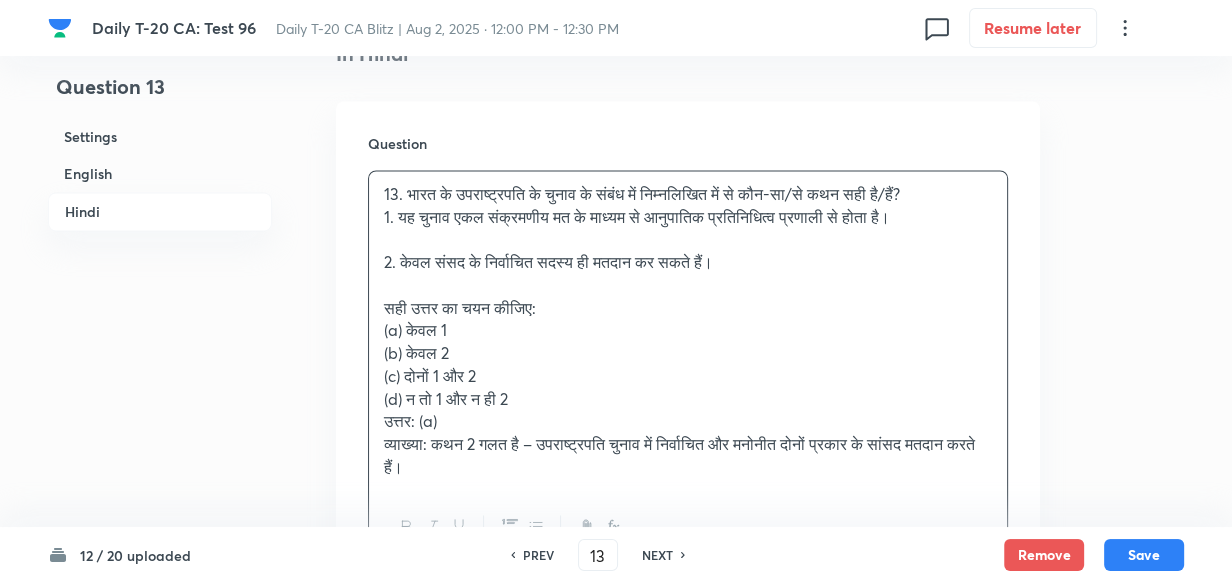 scroll, scrollTop: 2698, scrollLeft: 0, axis: vertical 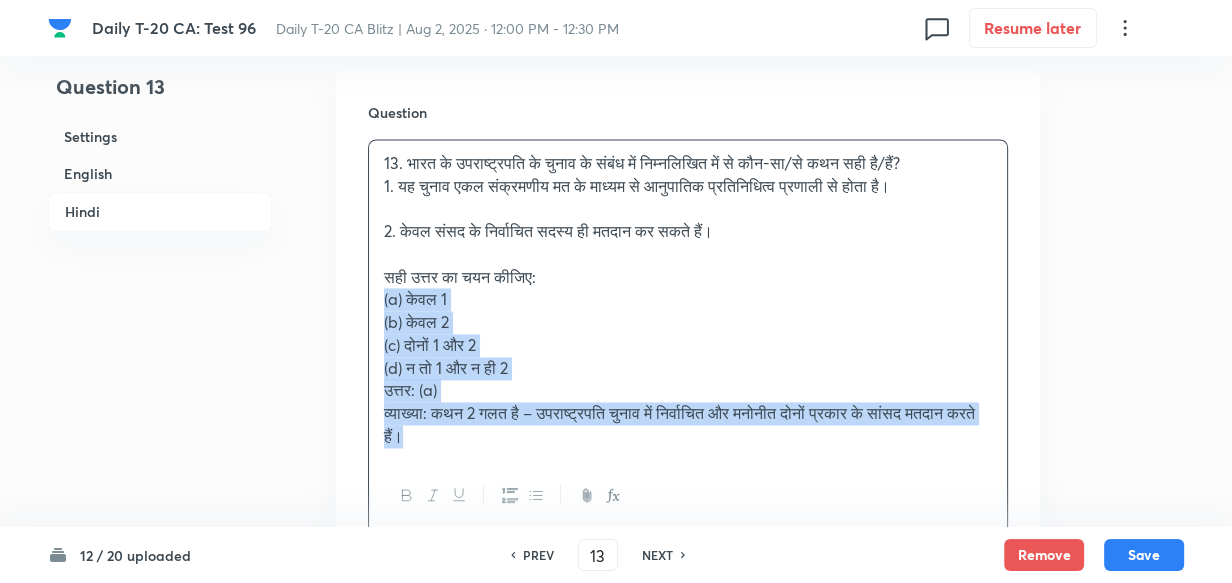 drag, startPoint x: 404, startPoint y: 300, endPoint x: 360, endPoint y: 301, distance: 44.011364 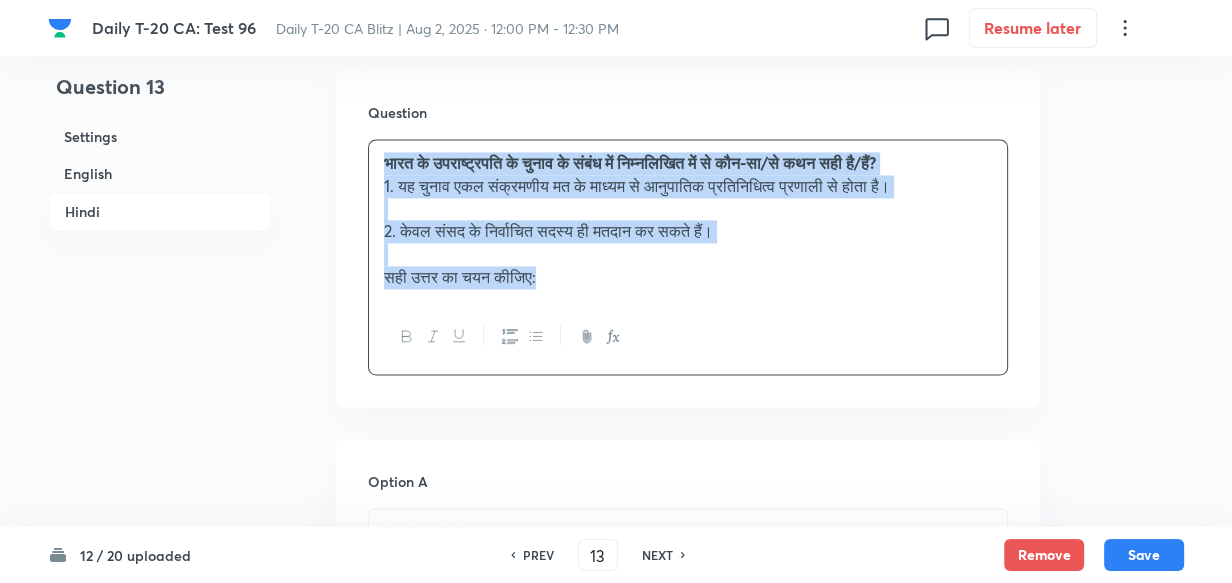 scroll, scrollTop: 3061, scrollLeft: 0, axis: vertical 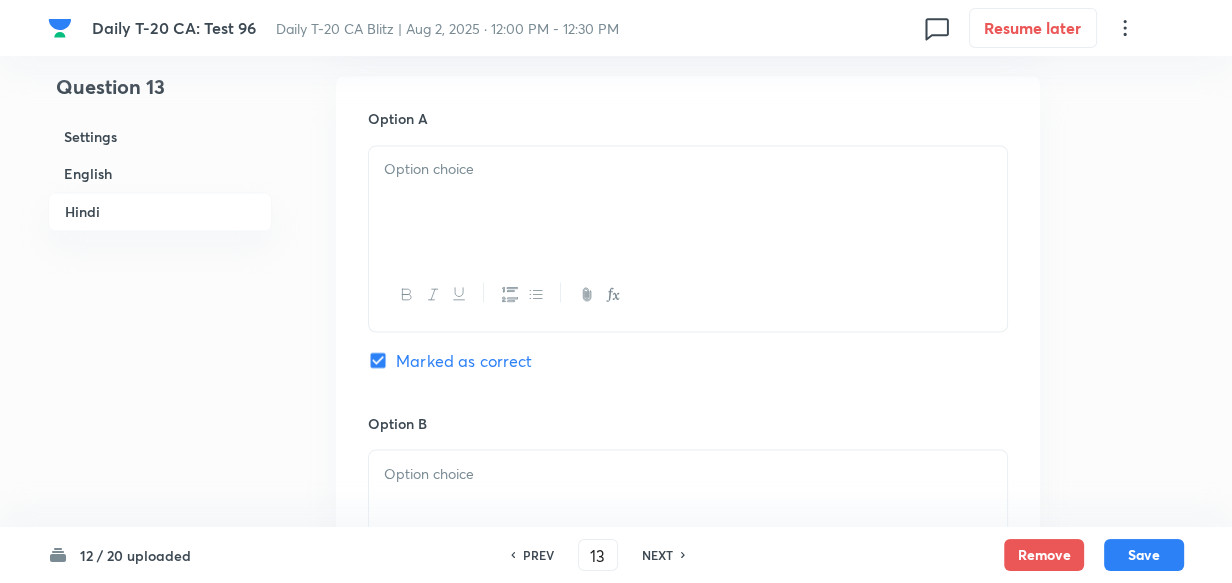 click at bounding box center [688, 202] 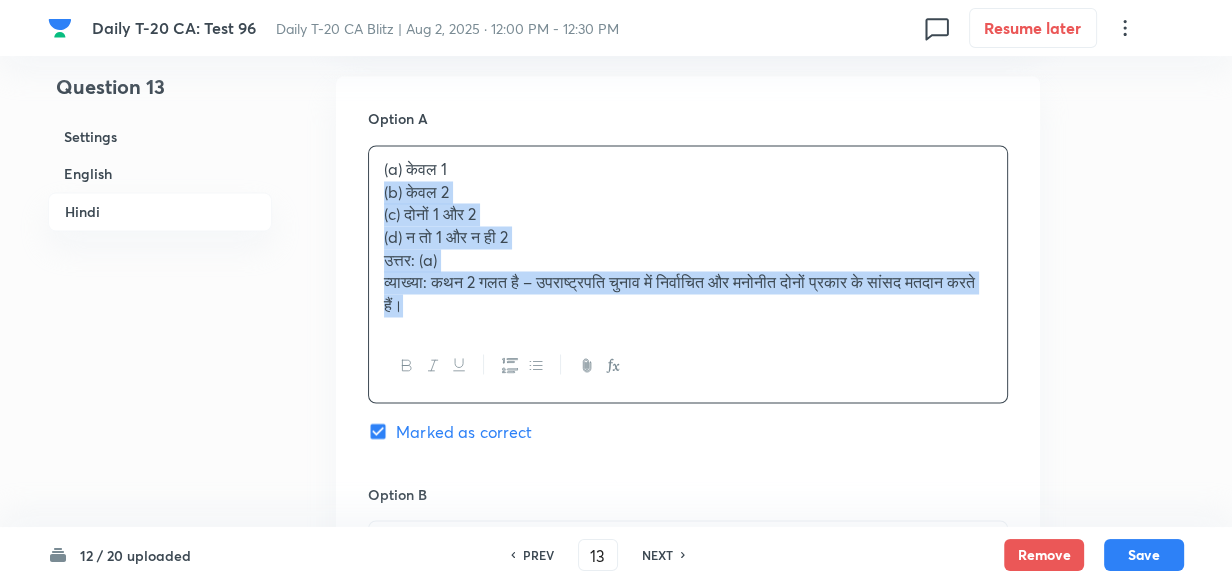 drag, startPoint x: 385, startPoint y: 208, endPoint x: 371, endPoint y: 204, distance: 14.56022 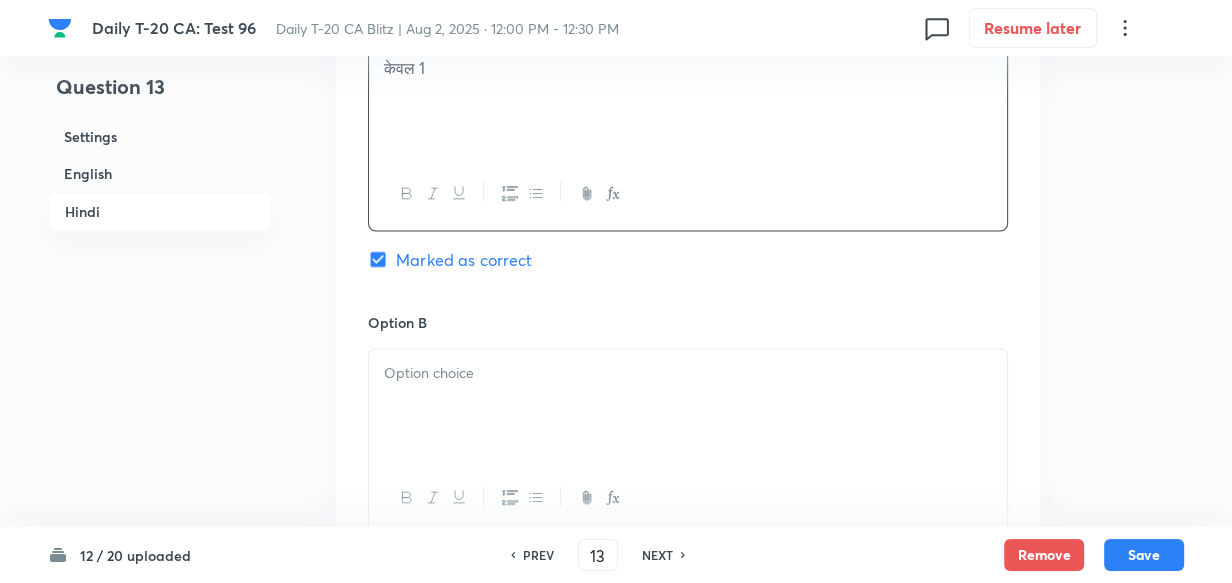 scroll, scrollTop: 3334, scrollLeft: 0, axis: vertical 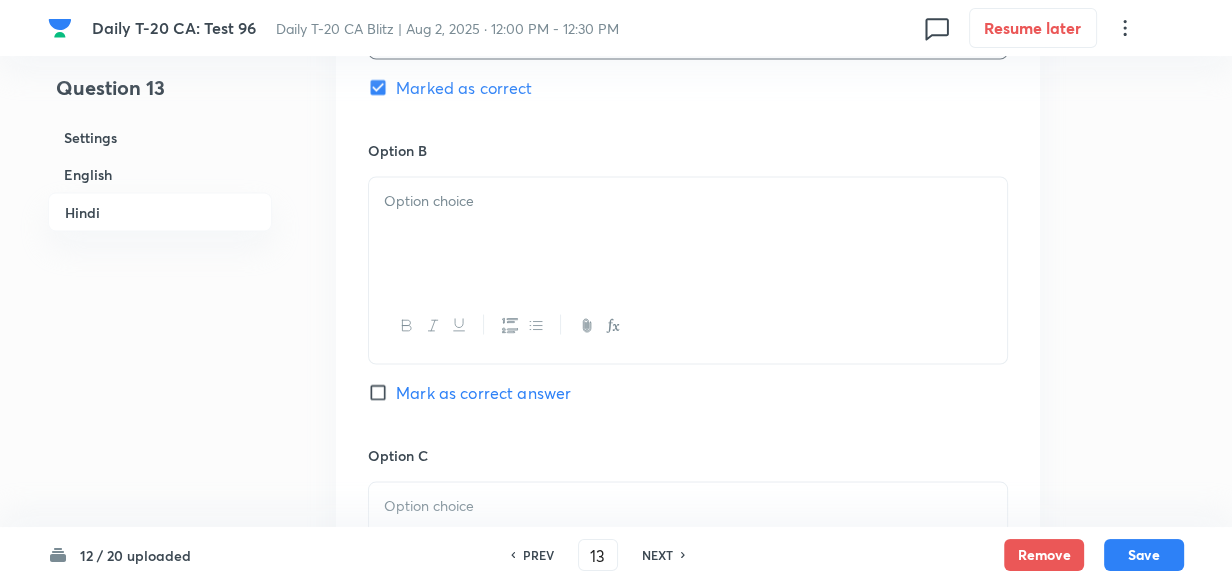 click at bounding box center [688, 233] 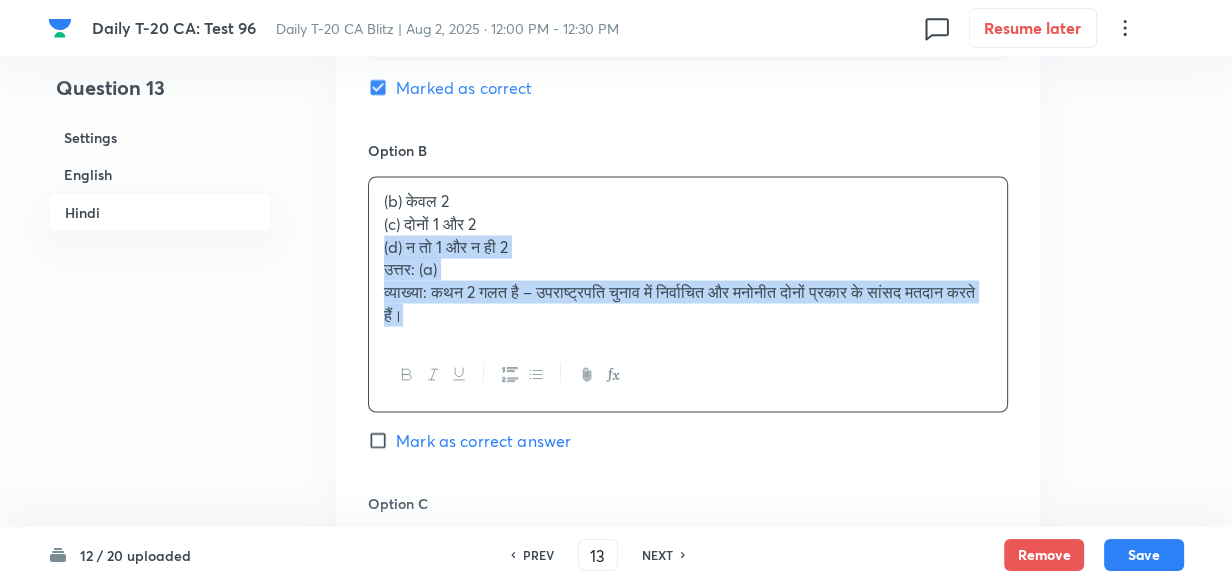 click on "(b) केवल 2 (c) दोनों 1 और 2 (d) न तो 1 और न ही 2 उत्तर: (a) व्याख्या: कथन 2 गलत है – उपराष्ट्रपति चुनाव में निर्वाचित और मनोनीत दोनों प्रकार के सांसद मतदान करते हैं।" at bounding box center [688, 257] 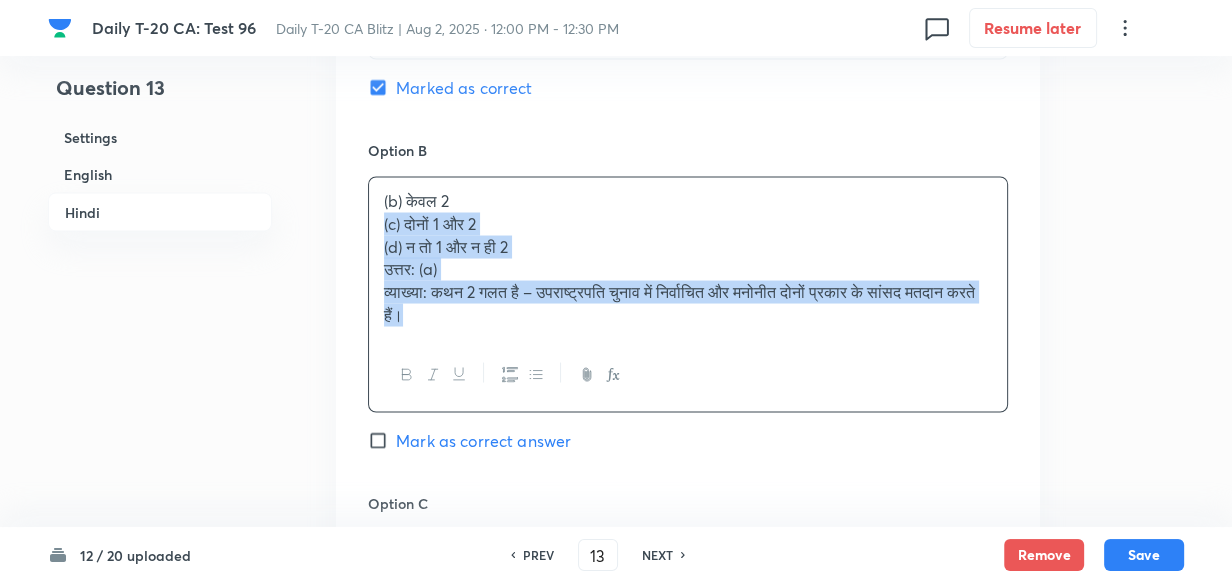 click on "(b) केवल 2 (c) दोनों 1 और 2 (d) न तो 1 और न ही 2 उत्तर: (a) व्याख्या: कथन 2 गलत है – उपराष्ट्रपति चुनाव में निर्वाचित और मनोनीत दोनों प्रकार के सांसद मतदान करते हैं।" at bounding box center (688, 257) 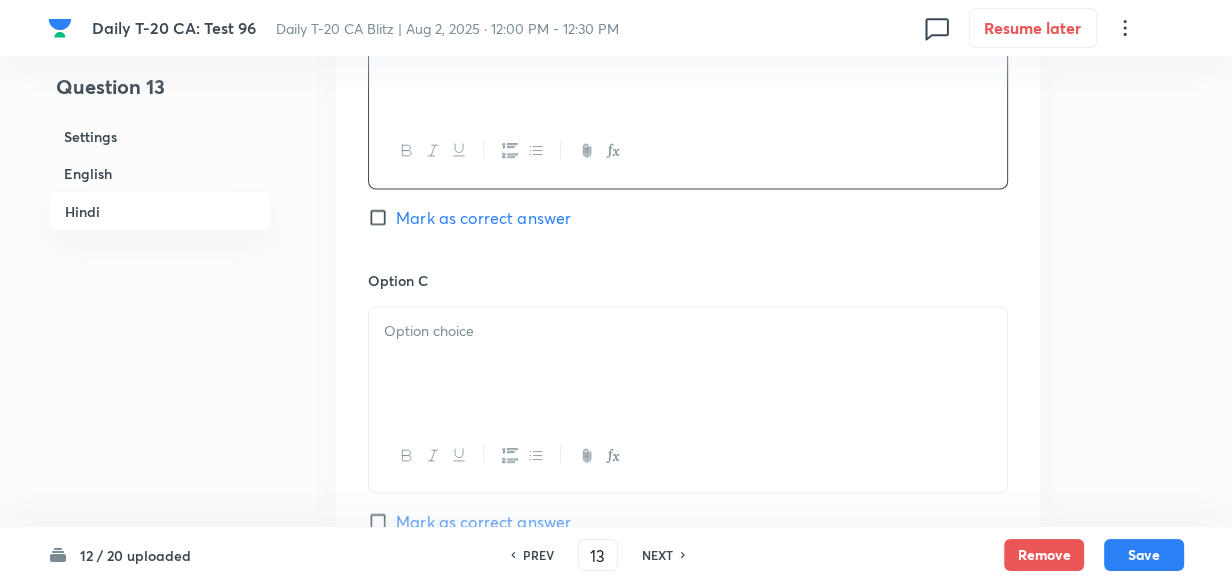 scroll, scrollTop: 3516, scrollLeft: 0, axis: vertical 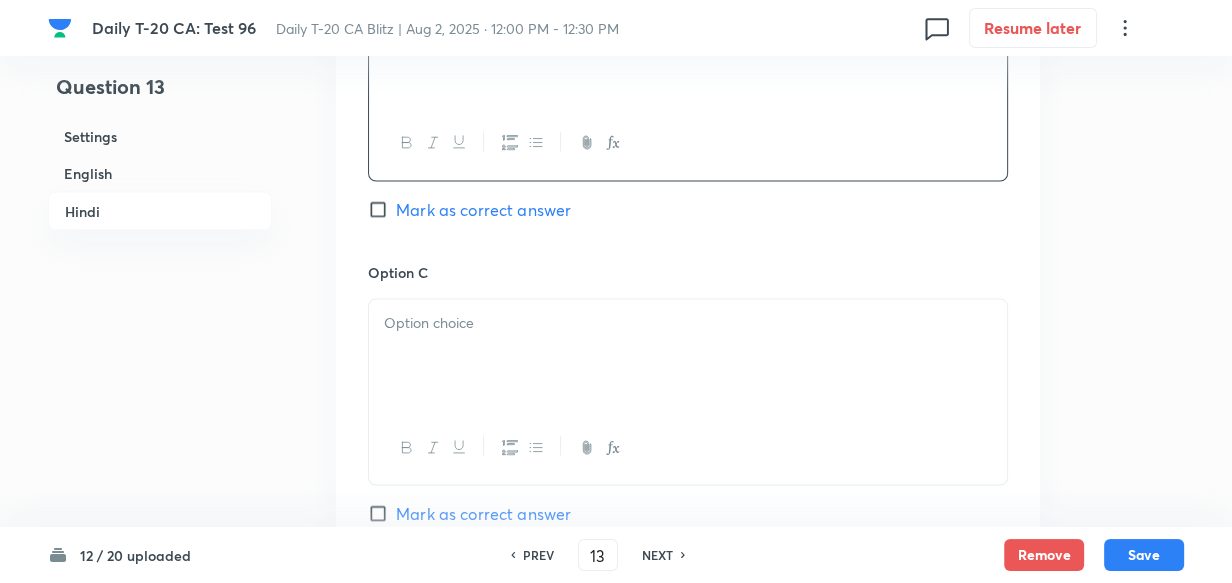 click at bounding box center (688, 356) 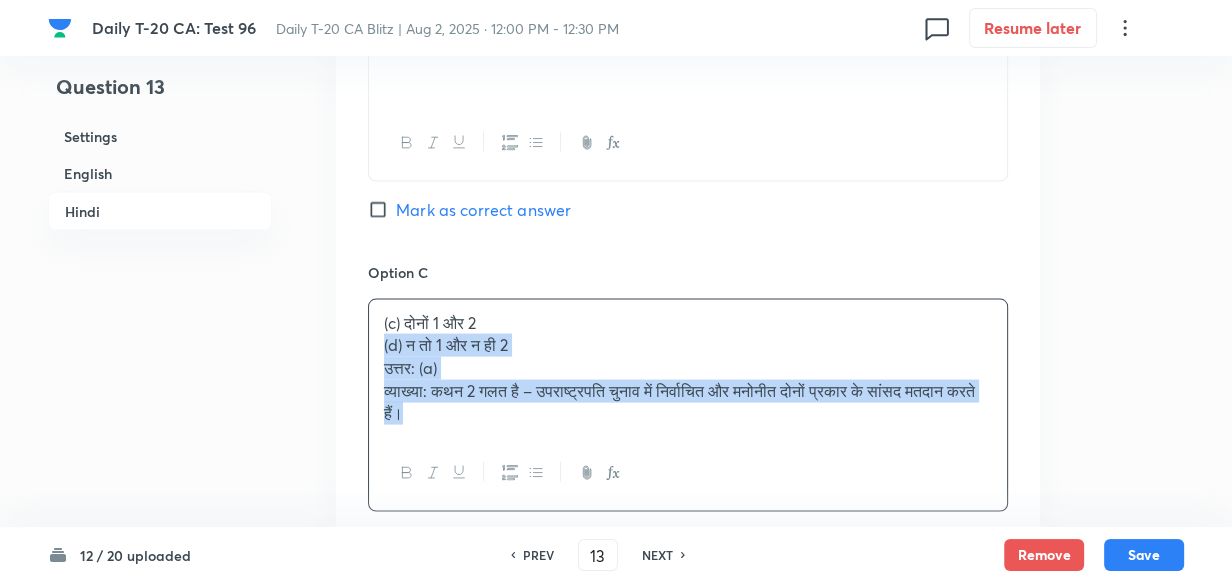 drag, startPoint x: 376, startPoint y: 342, endPoint x: 362, endPoint y: 346, distance: 14.56022 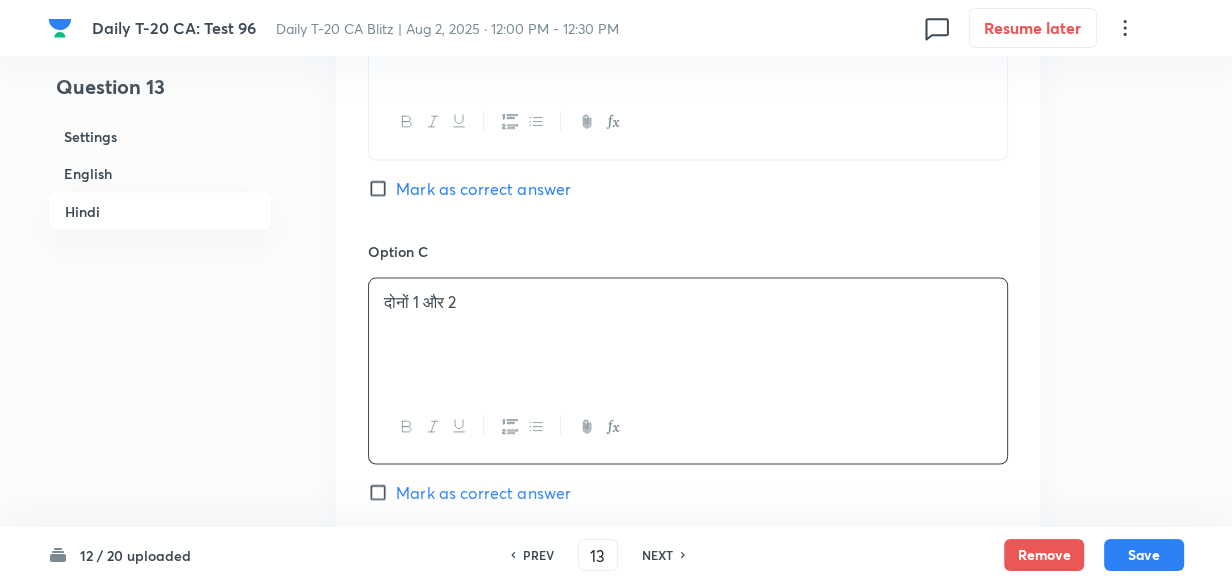 scroll, scrollTop: 3789, scrollLeft: 0, axis: vertical 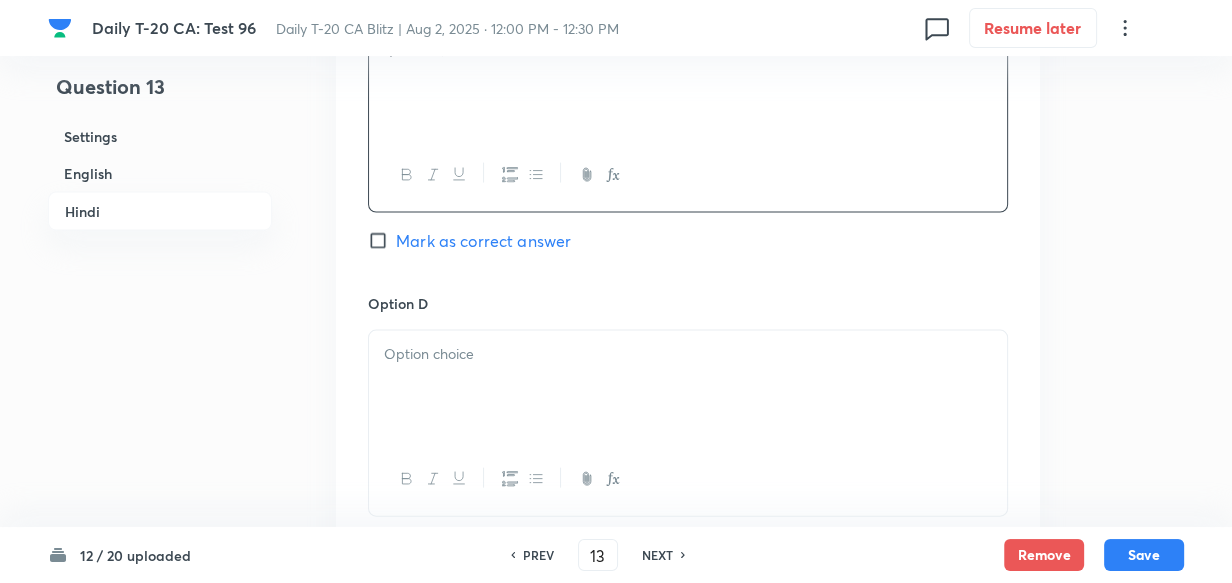 click on "Option D Mark as correct answer" at bounding box center (688, 425) 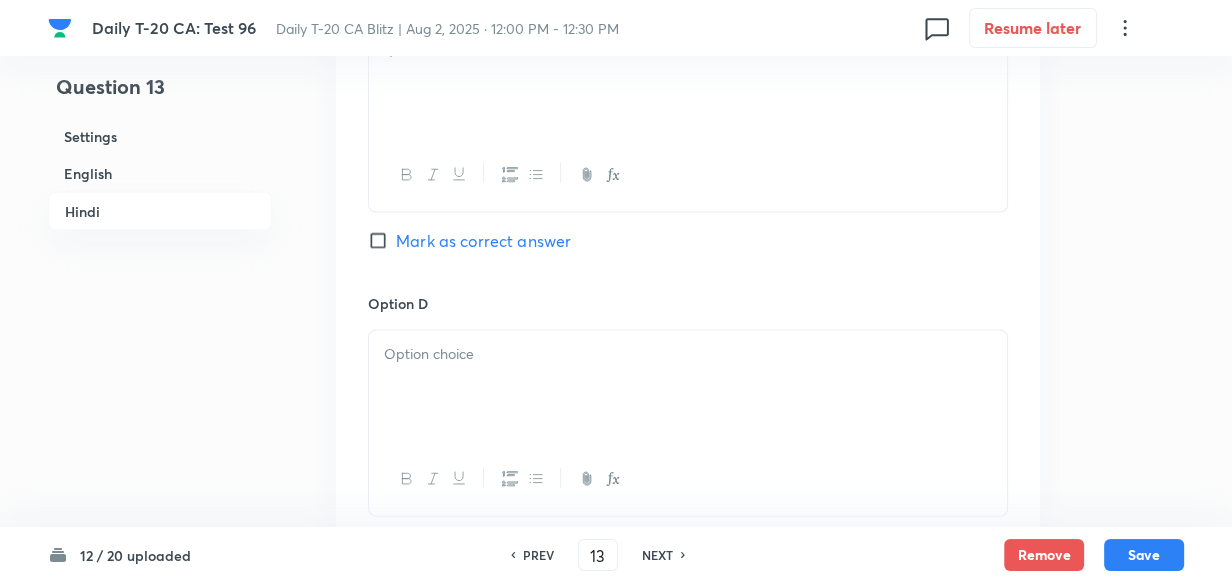 click at bounding box center [688, 354] 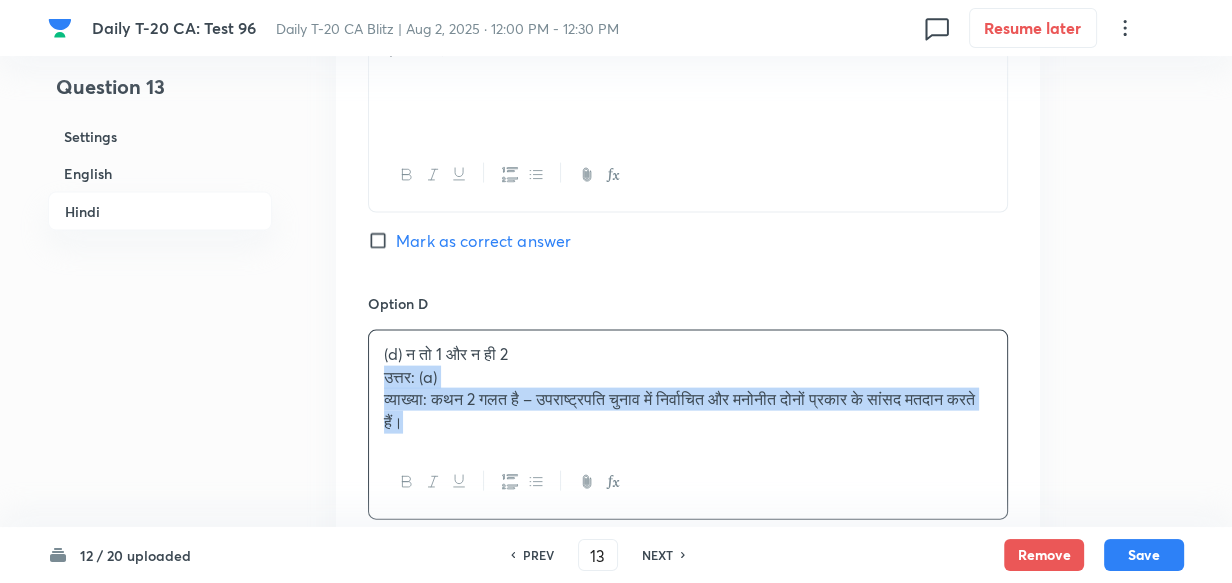 click on "(d) न तो 1 और न ही 2 उत्तर: (a) व्याख्या: कथन 2 गलत है – उपराष्ट्रपति चुनाव में निर्वाचित और मनोनीत दोनों प्रकार के सांसद मतदान करते हैं।" at bounding box center (688, 388) 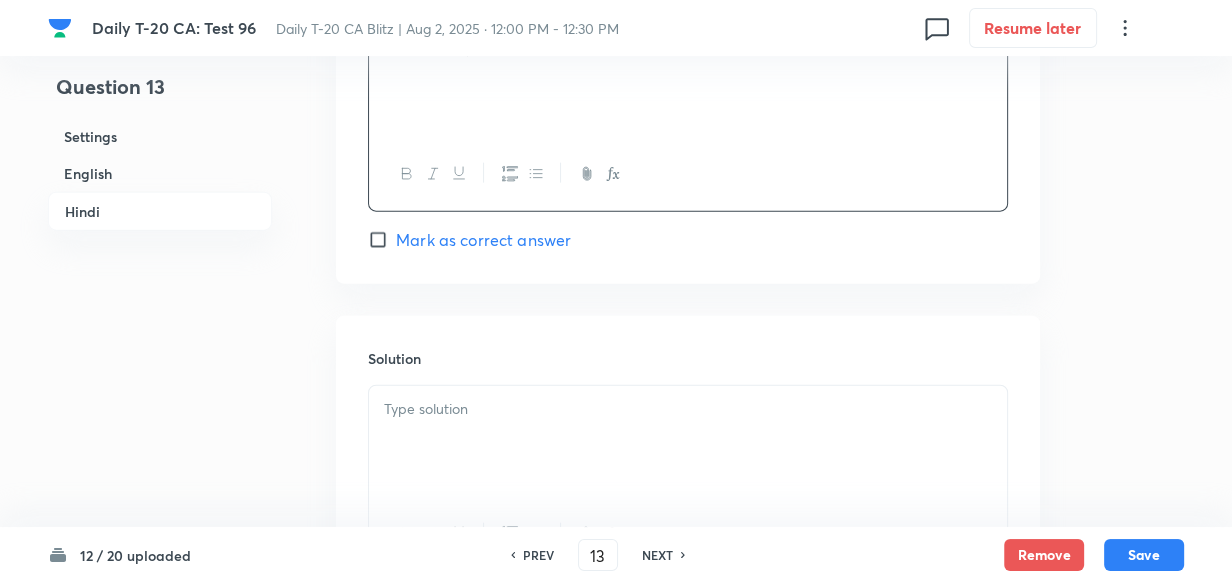 scroll, scrollTop: 4243, scrollLeft: 0, axis: vertical 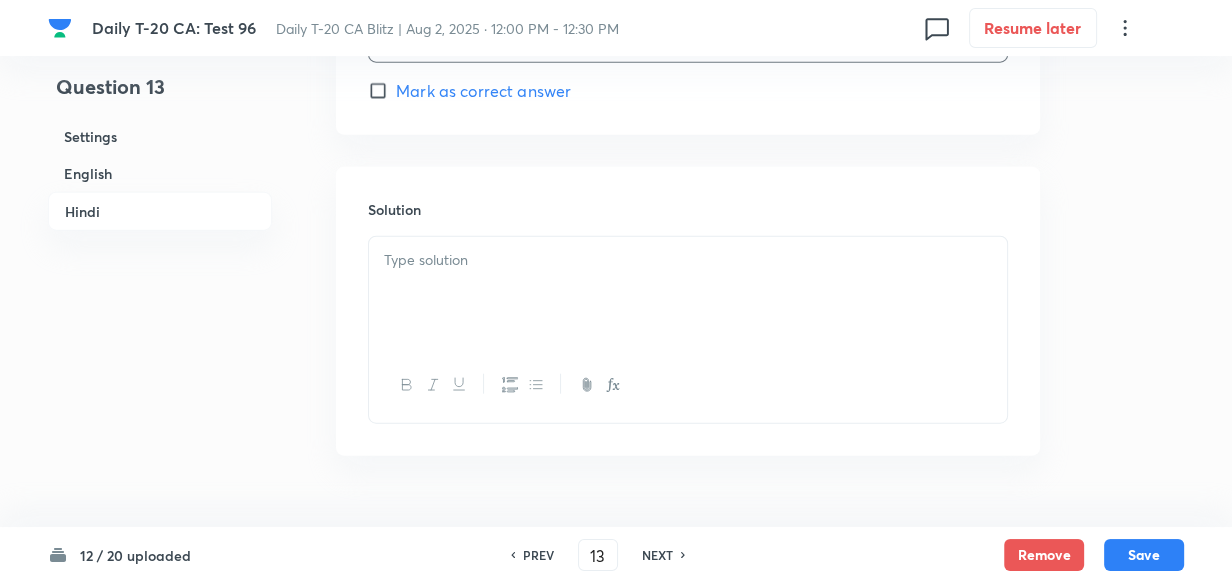click at bounding box center [688, 293] 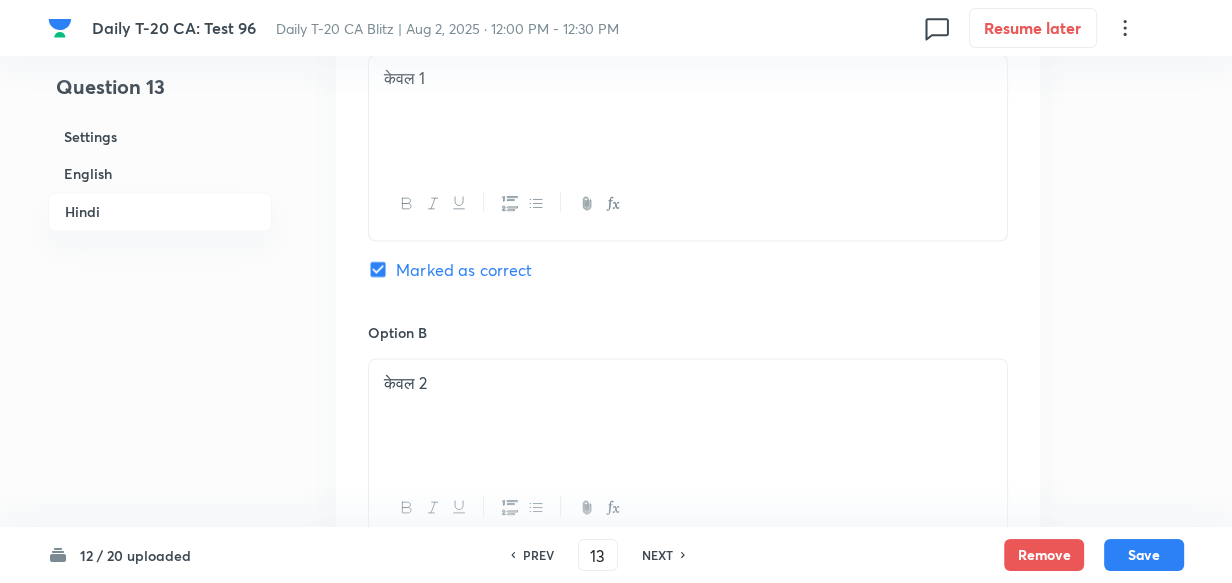 scroll, scrollTop: 3061, scrollLeft: 0, axis: vertical 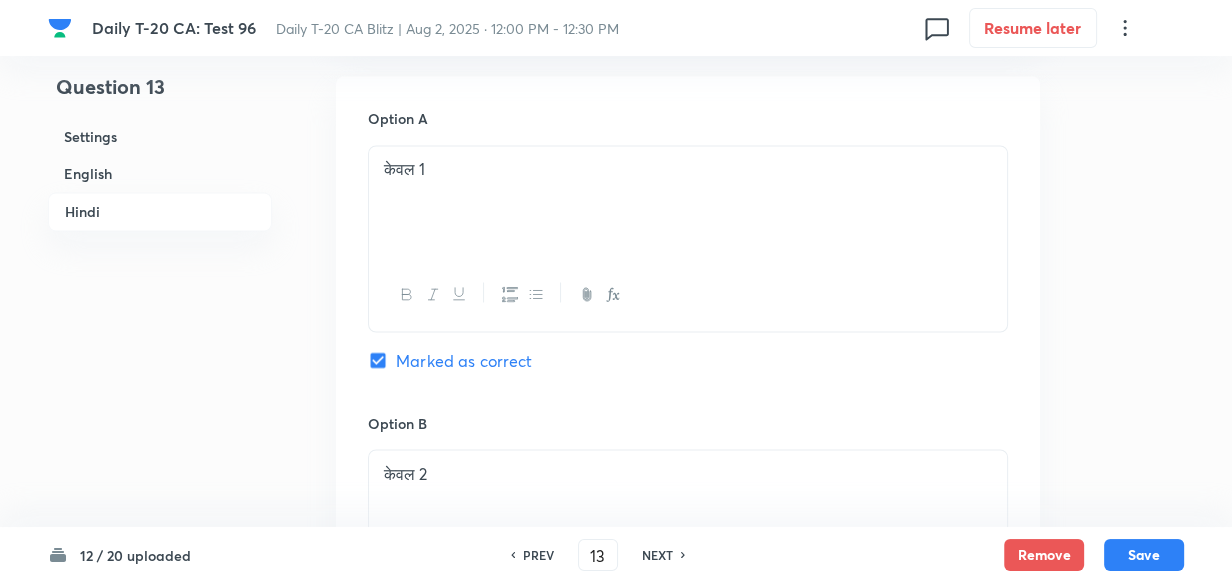 click on "Settings" at bounding box center (160, 136) 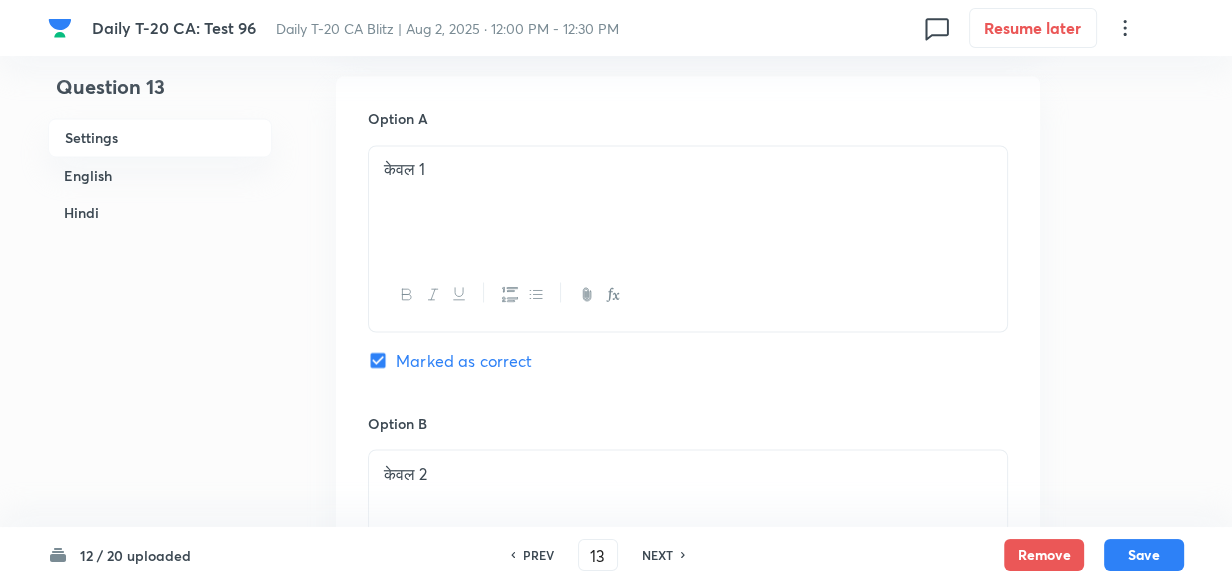 scroll, scrollTop: 23, scrollLeft: 0, axis: vertical 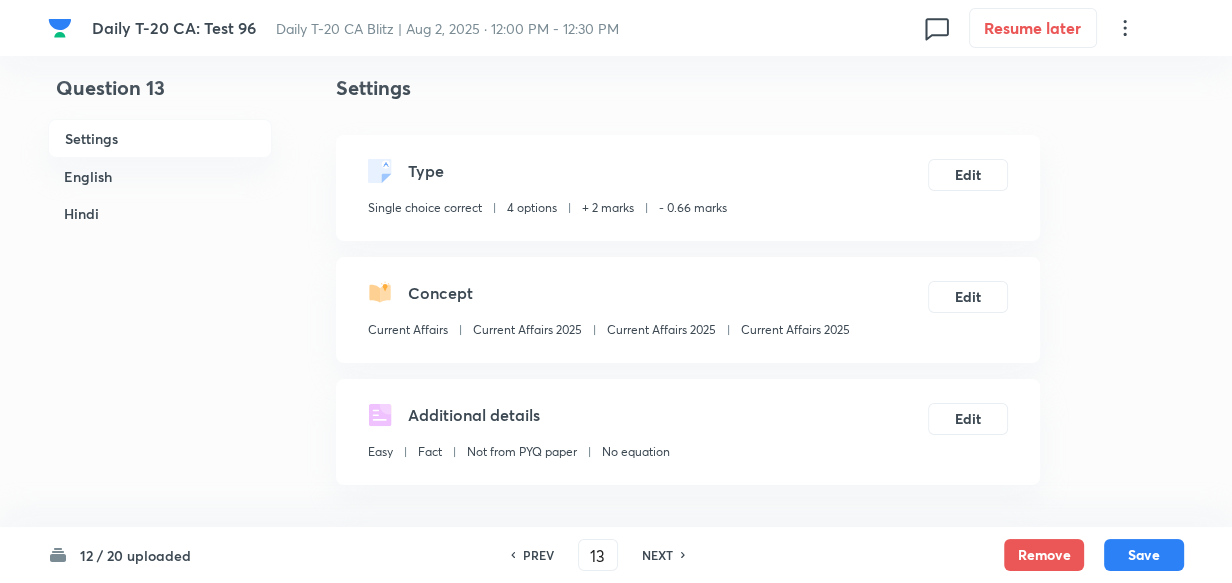 click on "Concept Current Affairs Current Affairs 2025 Current Affairs 2025 Current Affairs 2025" at bounding box center (609, 314) 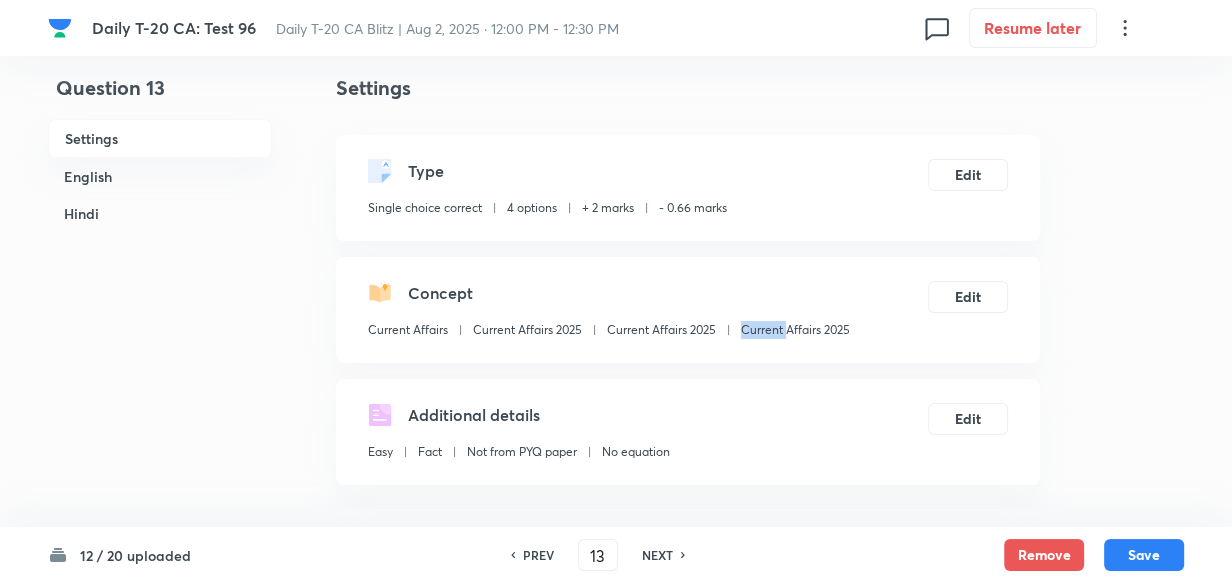 click on "Concept Current Affairs Current Affairs 2025 Current Affairs 2025 Current Affairs 2025" at bounding box center (609, 314) 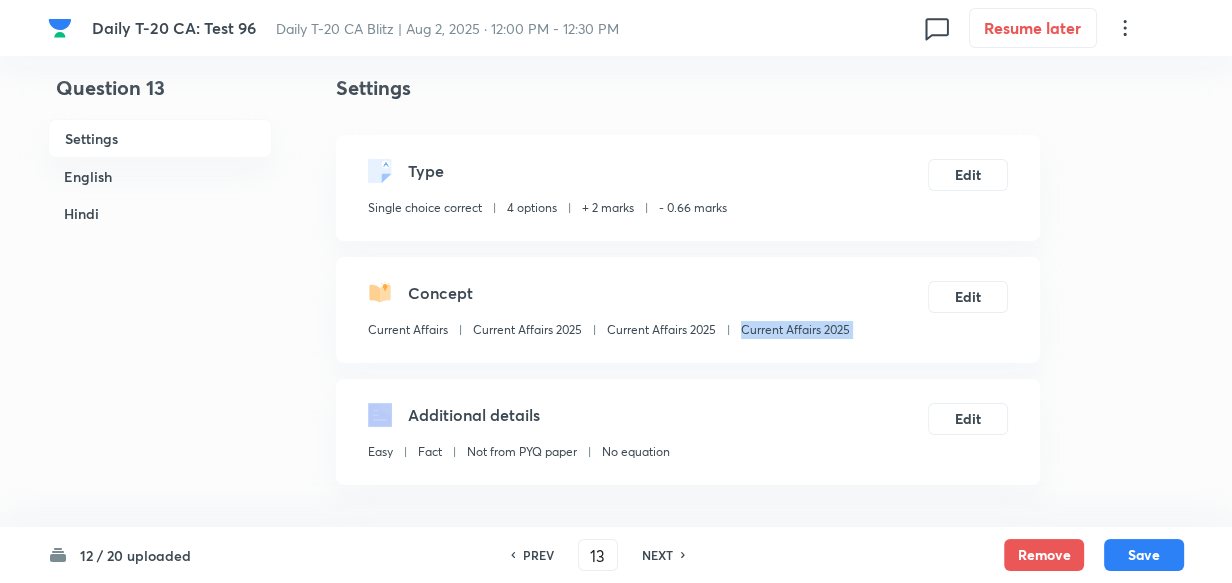 click on "Concept Current Affairs Current Affairs 2025 Current Affairs 2025 Current Affairs 2025" at bounding box center [609, 314] 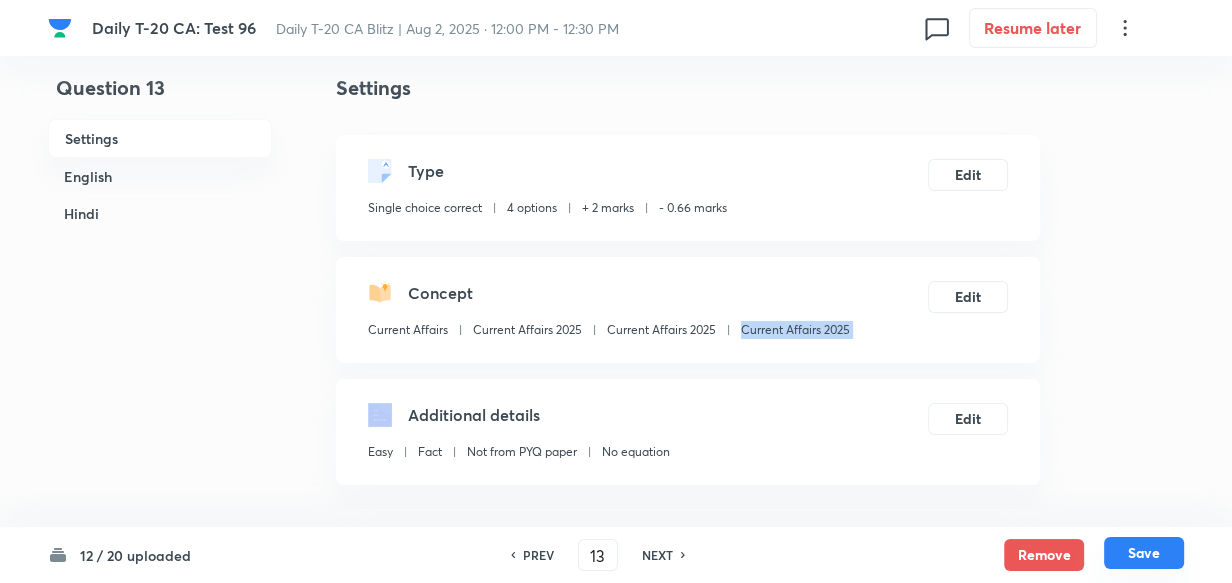 click on "Save" at bounding box center (1144, 553) 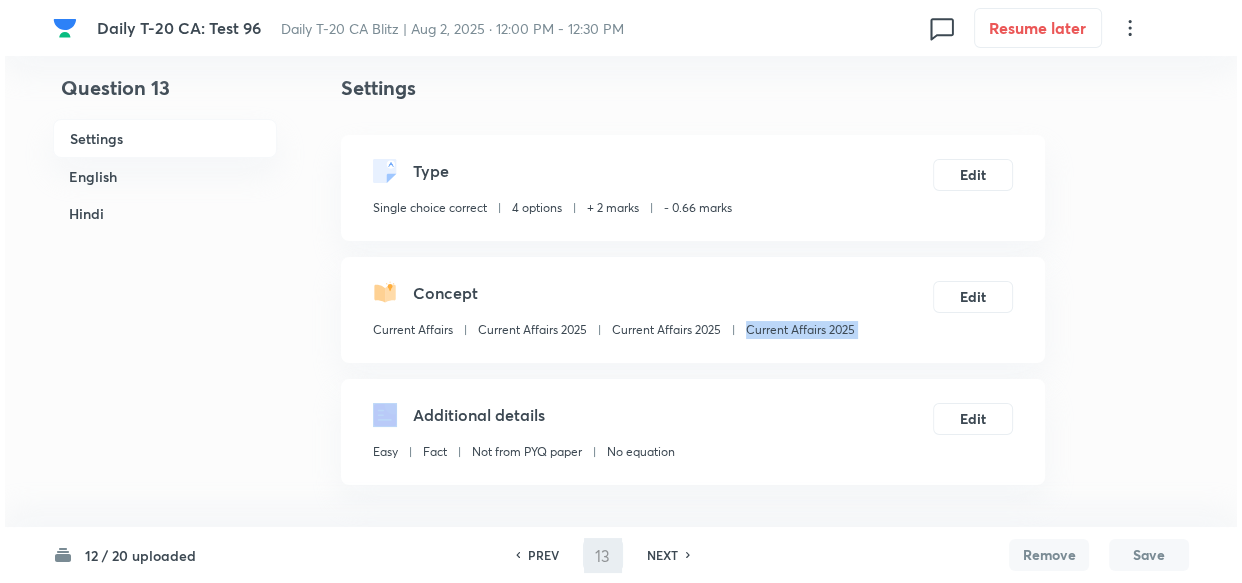 scroll, scrollTop: 0, scrollLeft: 0, axis: both 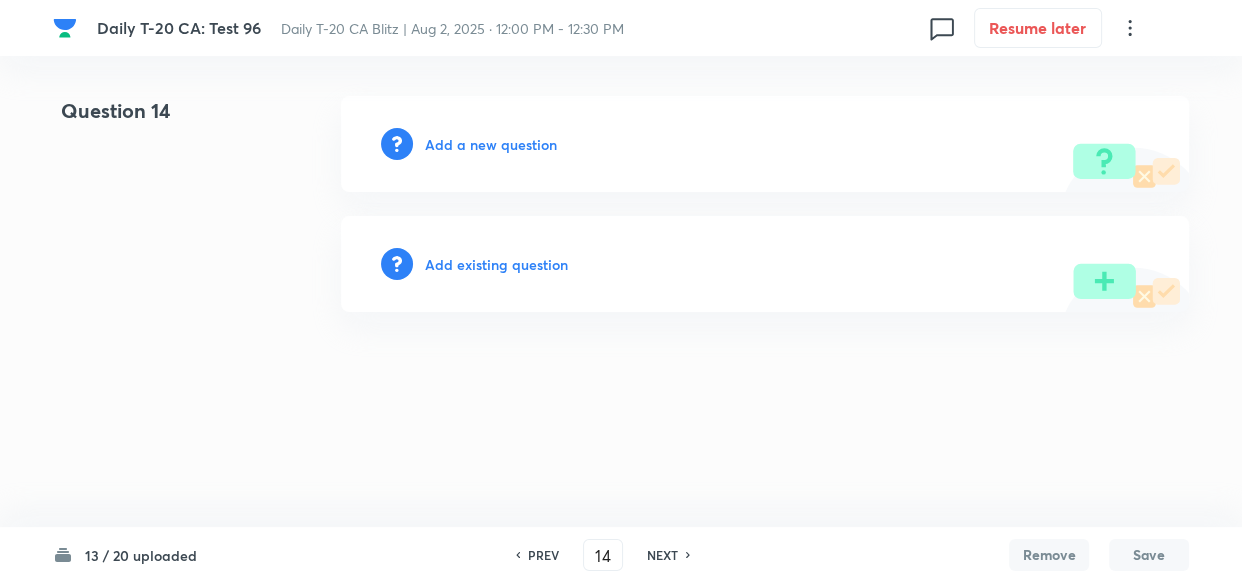 click on "Add a new question" at bounding box center (765, 144) 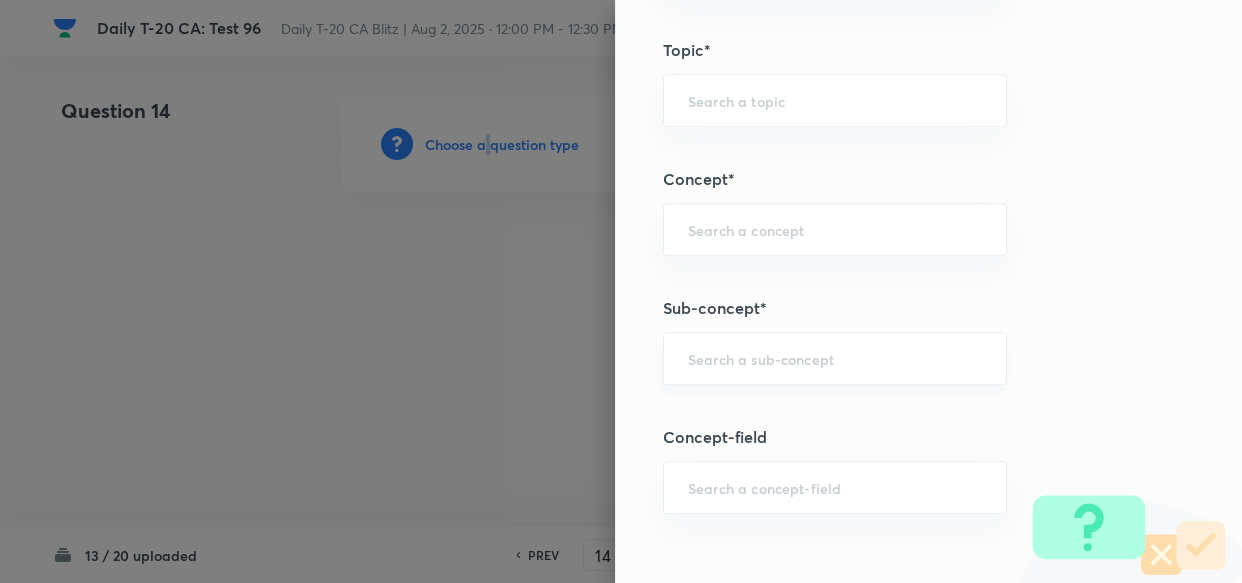 scroll, scrollTop: 1090, scrollLeft: 0, axis: vertical 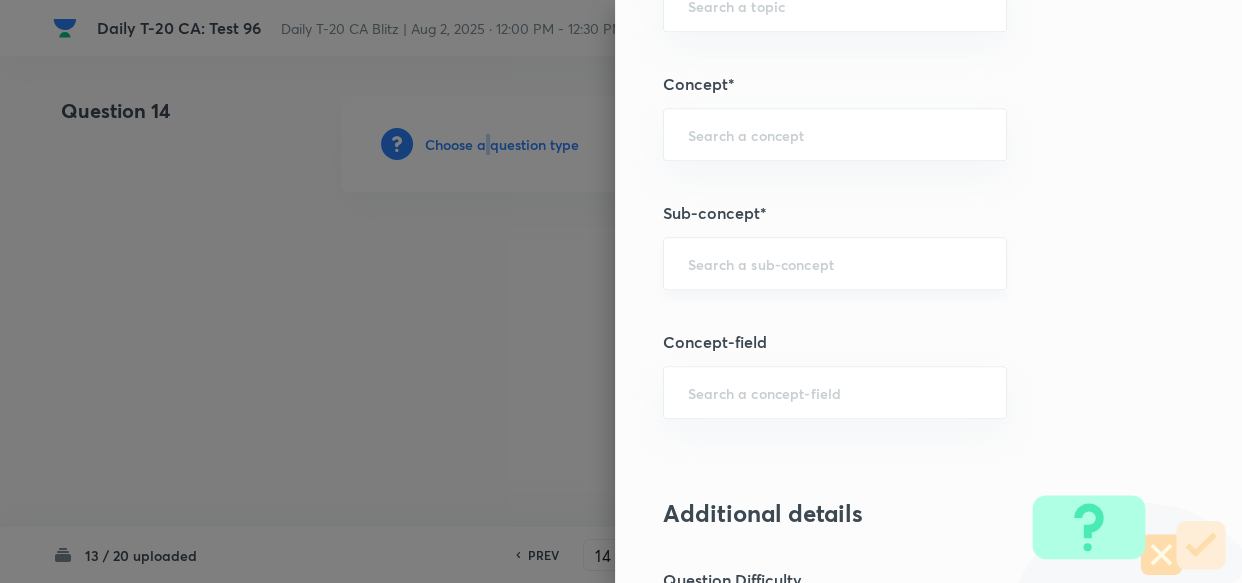 click on "​" at bounding box center [835, 263] 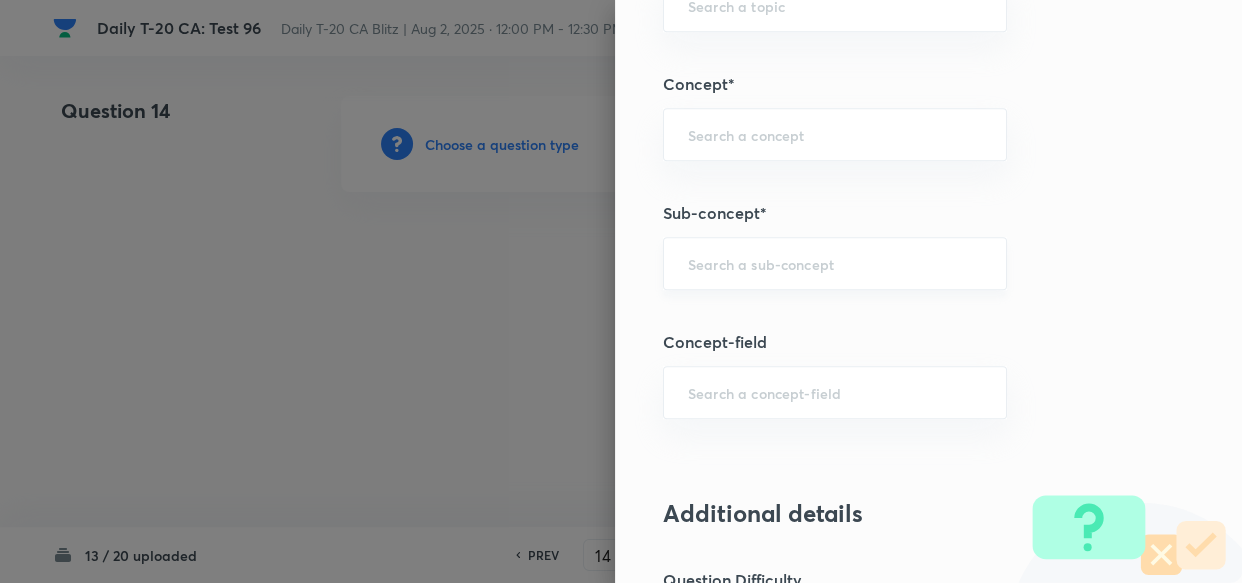 paste on "Current Affairs 2025" 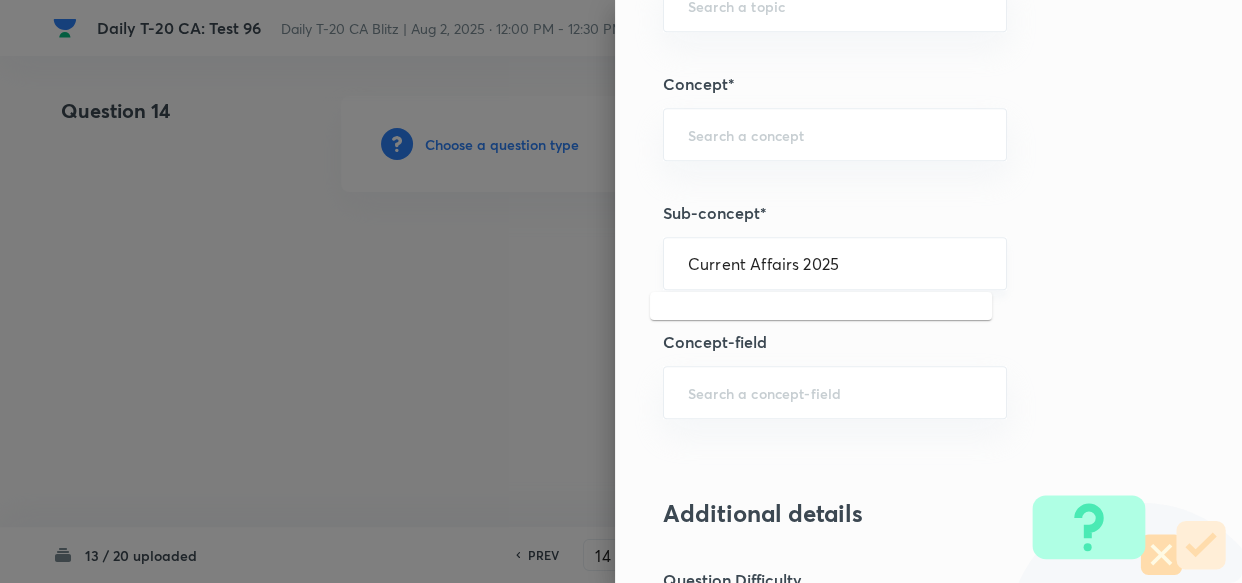 click on "Current Affairs 2025" at bounding box center [835, 263] 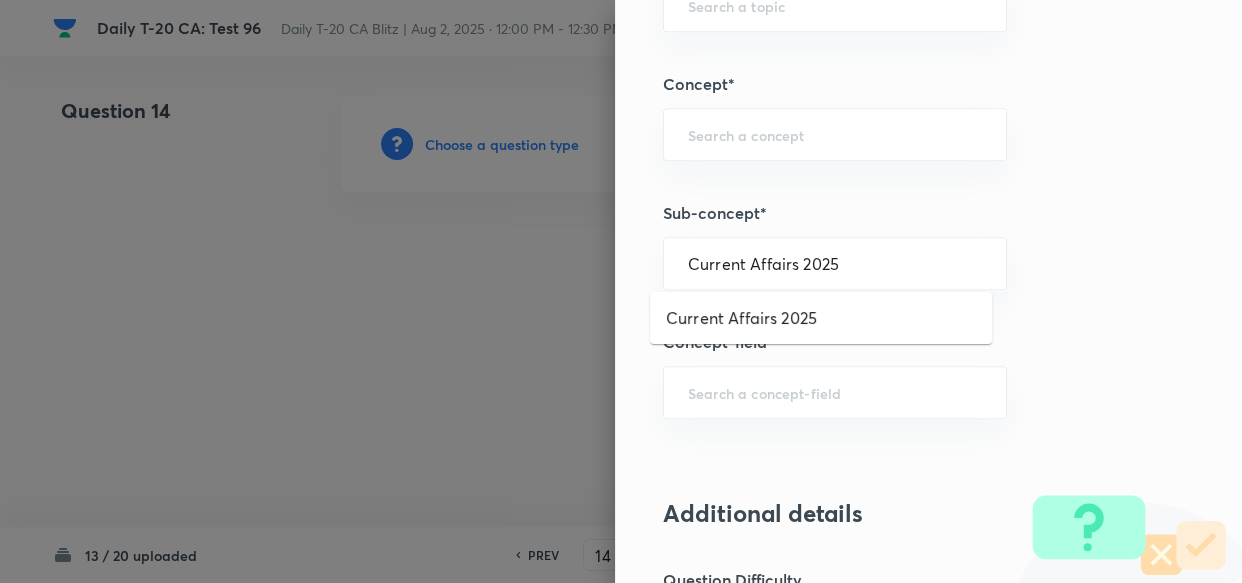 click on "Current Affairs 2025" at bounding box center (821, 318) 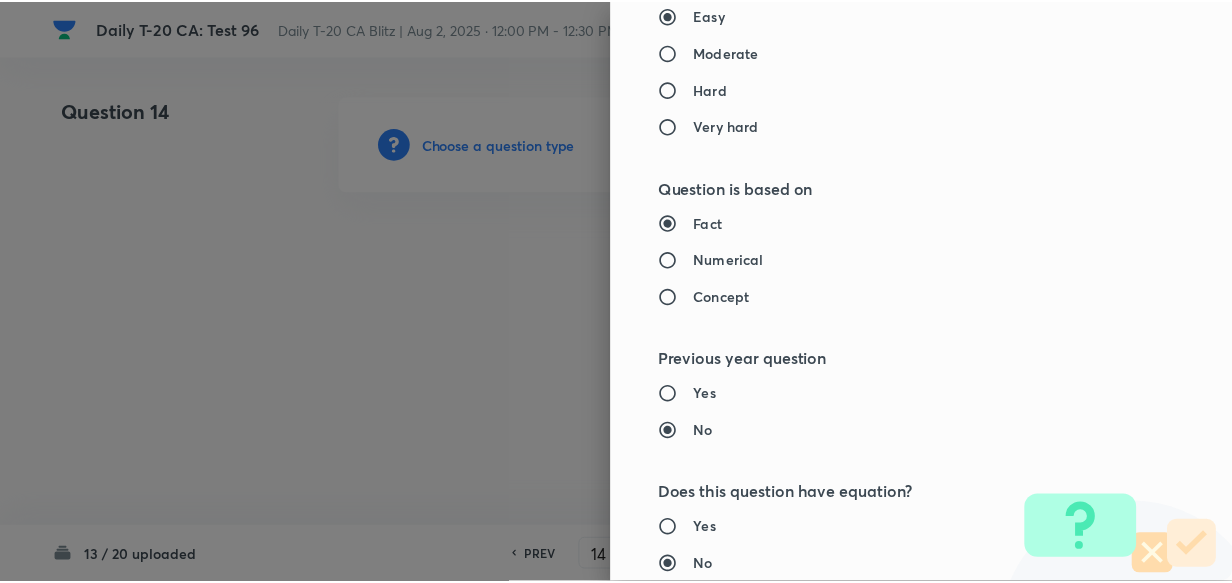 scroll, scrollTop: 2140, scrollLeft: 0, axis: vertical 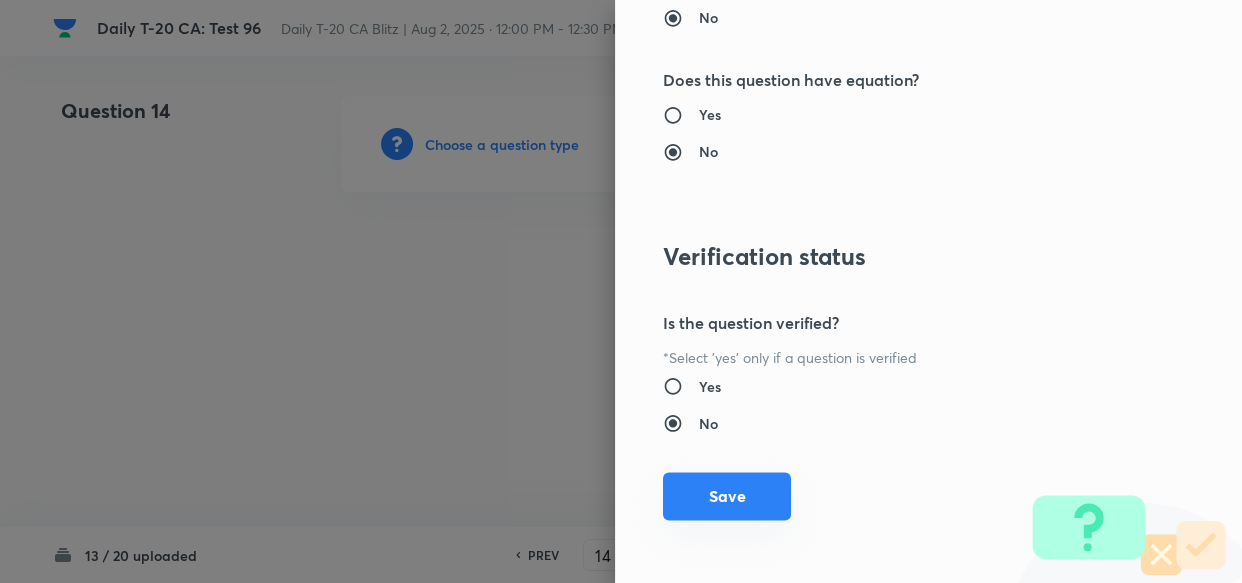 click on "Save" at bounding box center [727, 496] 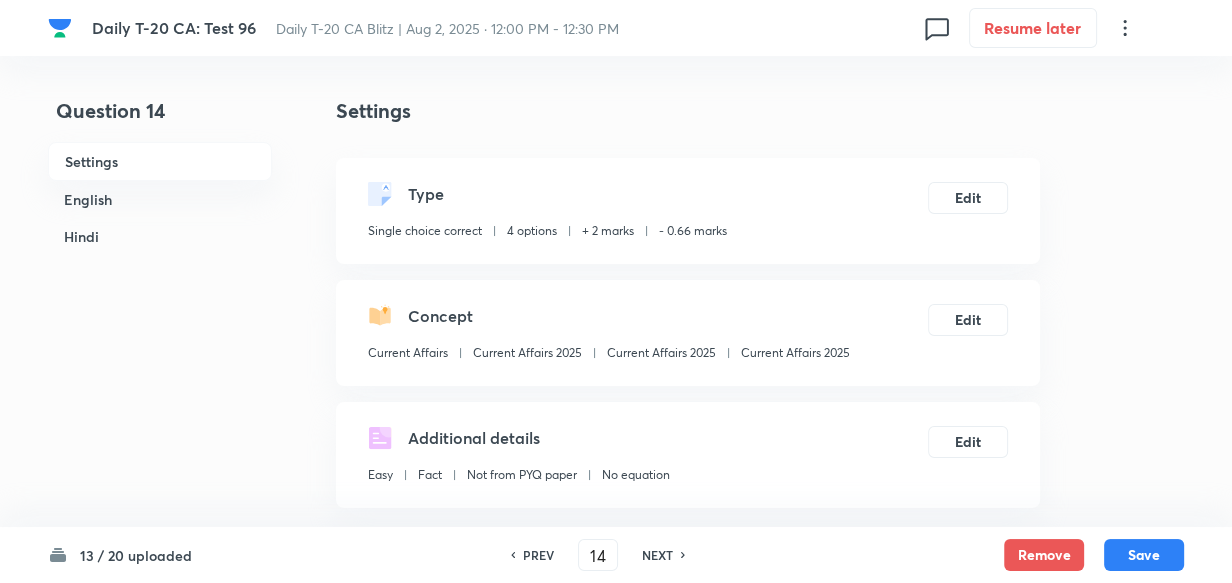 click on "English" at bounding box center (160, 199) 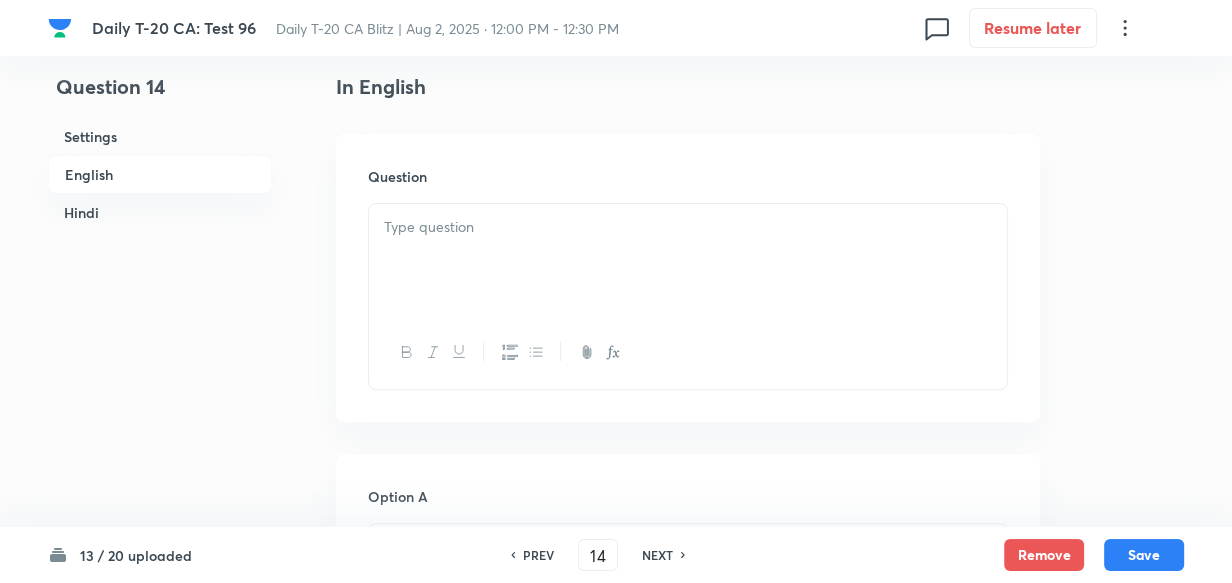 drag, startPoint x: 529, startPoint y: 249, endPoint x: 539, endPoint y: 246, distance: 10.440307 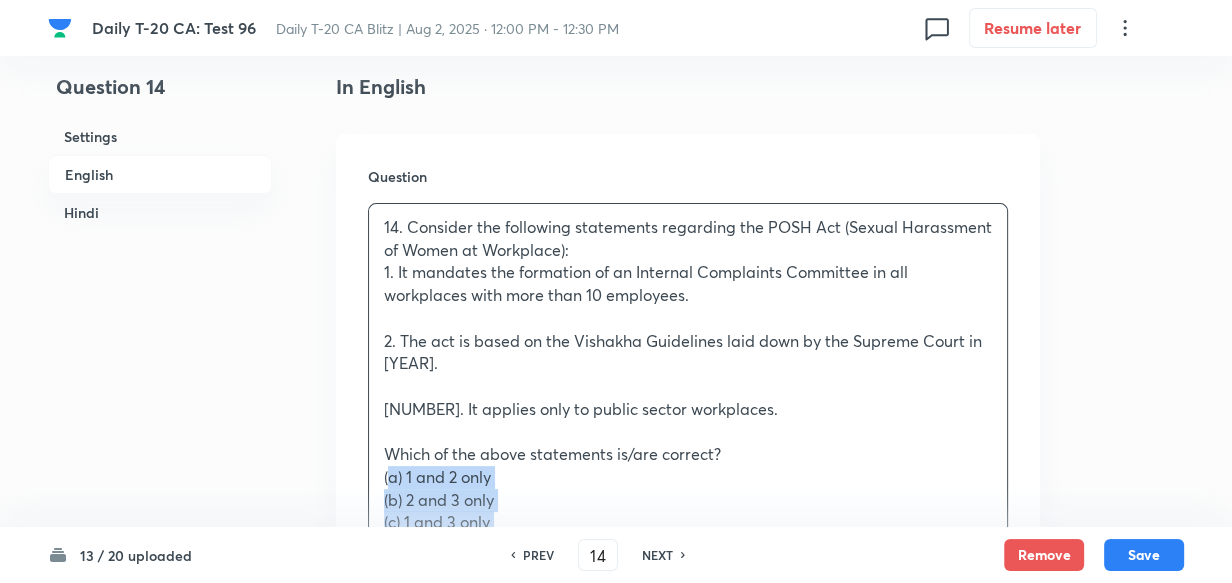 click on "Question 14. Consider the following statements regarding the POSH Act (Sexual Harassment of Women at Workplace): 1.	It mandates the formation of an Internal Complaints Committee in all workplaces with more than 10 employees. 2.	The act is based on the Vishakha Guidelines laid down by the Supreme Court in 1997. 3.	It applies only to public sector workplaces. Which of the above statements is/are correct?  (a) 1 and 2 only  (b) 2 and 3 only  (c) 1 and 3 only  (d) 1, 2 and 3 Answer: (a)  Explanation: Statement 3 is incorrect – the Act applies to both public and private sector workplaces. 14. POSH अधिनियम (कार्यस्थल पर महिलाओं के यौन उत्पीड़न की रोकथाम) के संदर्भ में निम्नलिखित कथनों पर विचार कीजिए: उपर्युक्त में से कौन-से कथन सही हैं?  (a) केवल 1 और 2  (b) केवल 2 और 3" at bounding box center [688, 632] 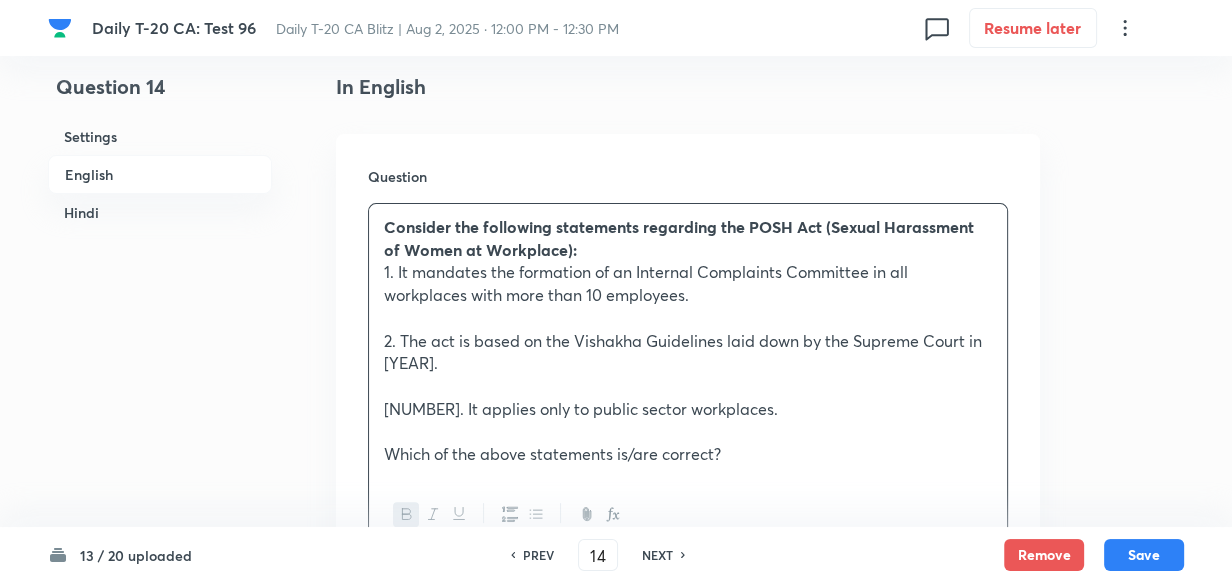 scroll, scrollTop: 1061, scrollLeft: 0, axis: vertical 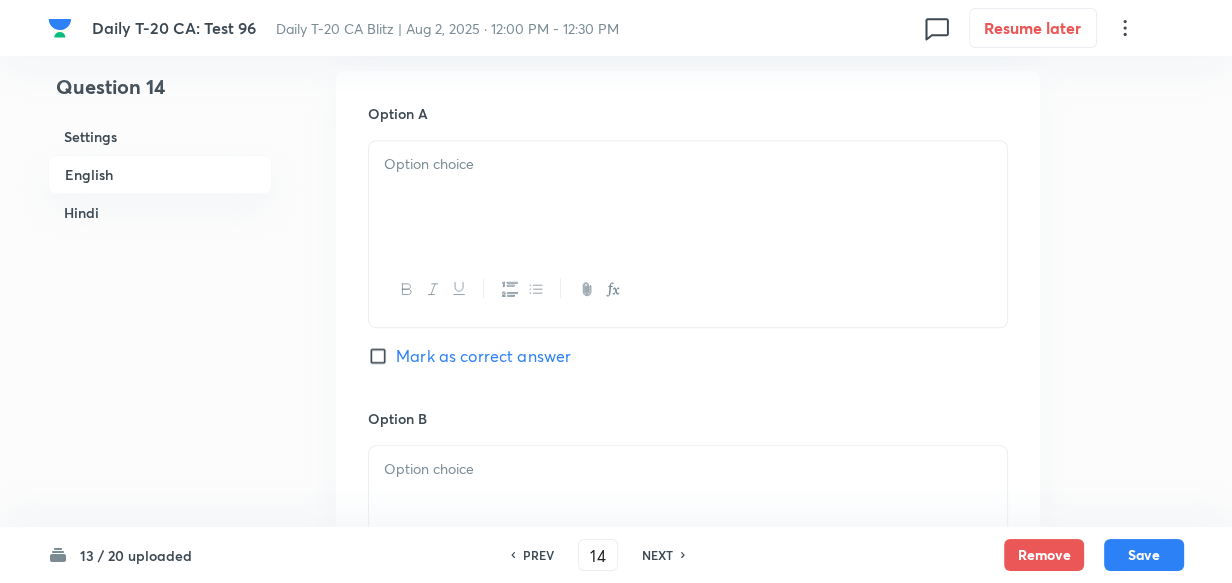 click at bounding box center [688, 197] 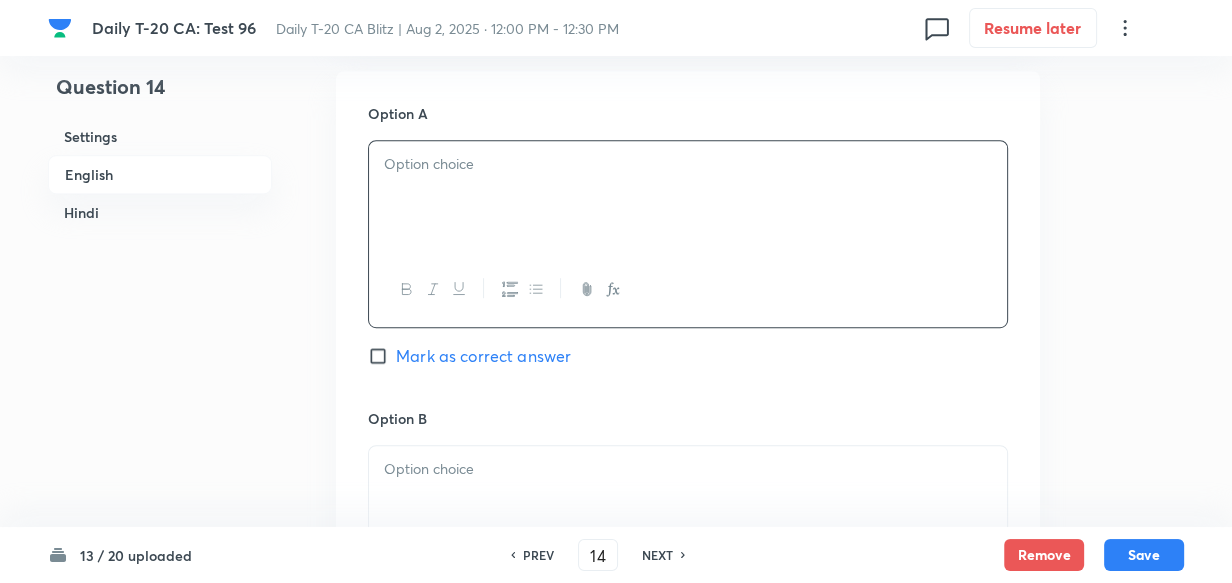 paste 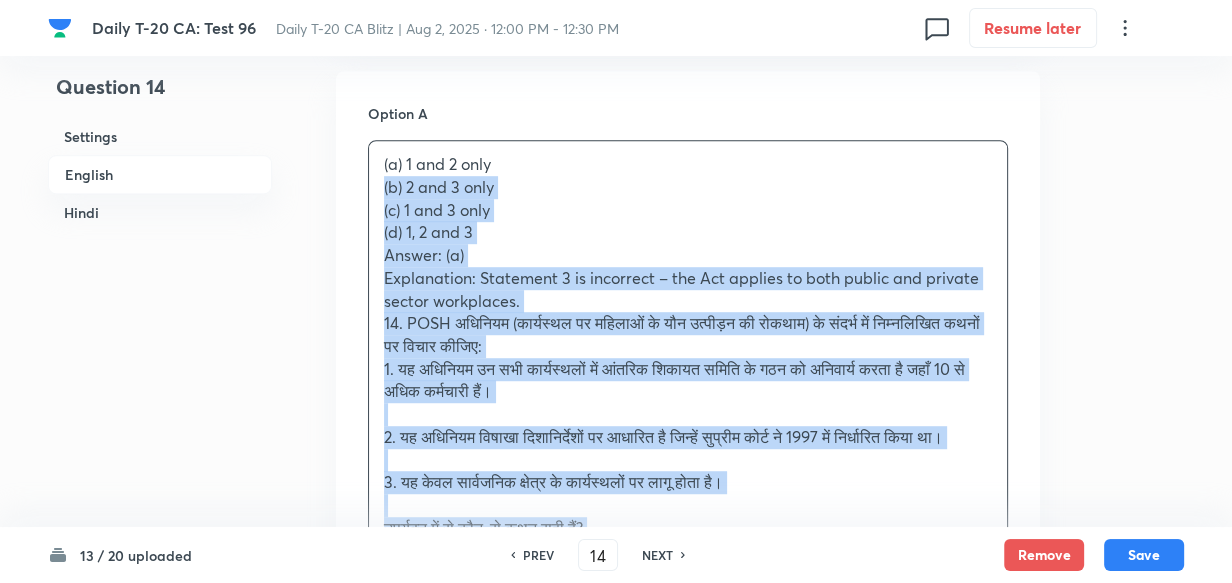 click on "Option A (a) 1 and 2 only (b) 2 and 3 only (c) 1 and 3 only (d) 1, 2 and 3 Answer: (a) Explanation: Statement 3 is incorrect – the Act applies to both public and private sector workplaces. 14. POSH अधिनियम (कार्यस्थल पर महिलाओं के यौन उत्पीड़न की रोकथाम) के संदर्भ में निम्नलिखित कथनों पर विचार कीजिए: 1.	यह अधिनियम उन सभी कार्यस्थलों में आंतरिक शिकायत समिति के गठन को अनिवार्य करता है जहाँ 10 से अधिक कर्मचारी हैं। 2.	यह अधिनियम विषाखा दिशानिर्देशों पर आधारित है जिन्हें सुप्रीम कोर्ट ने [YEAR] में निर्धारित किया था." at bounding box center [688, 909] 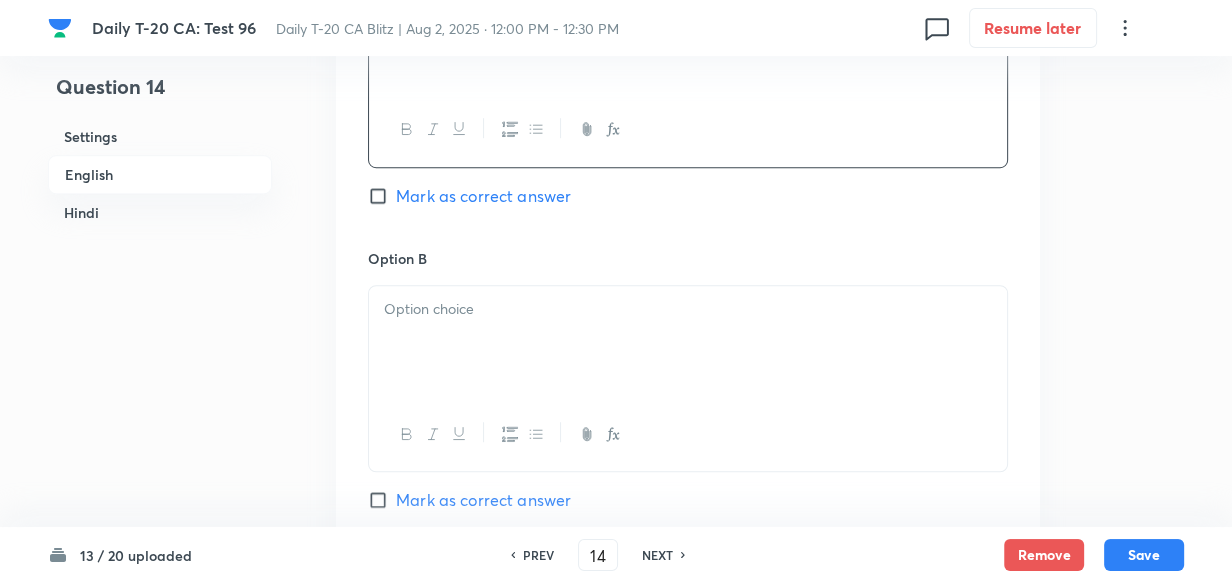 scroll, scrollTop: 1243, scrollLeft: 0, axis: vertical 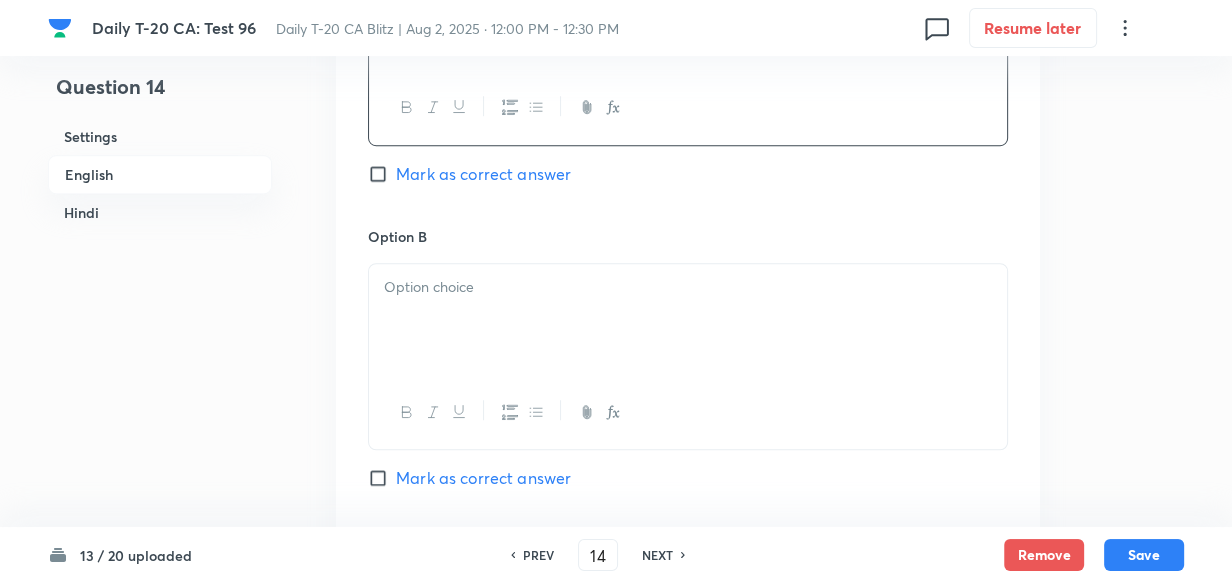 click at bounding box center [688, 320] 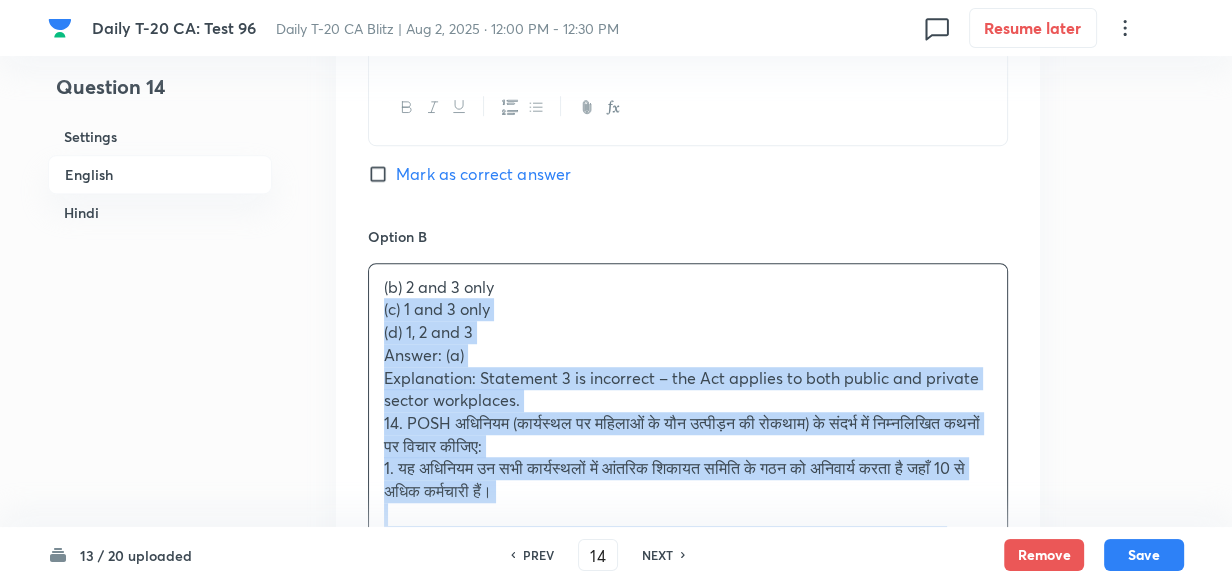 drag, startPoint x: 376, startPoint y: 310, endPoint x: 341, endPoint y: 303, distance: 35.69314 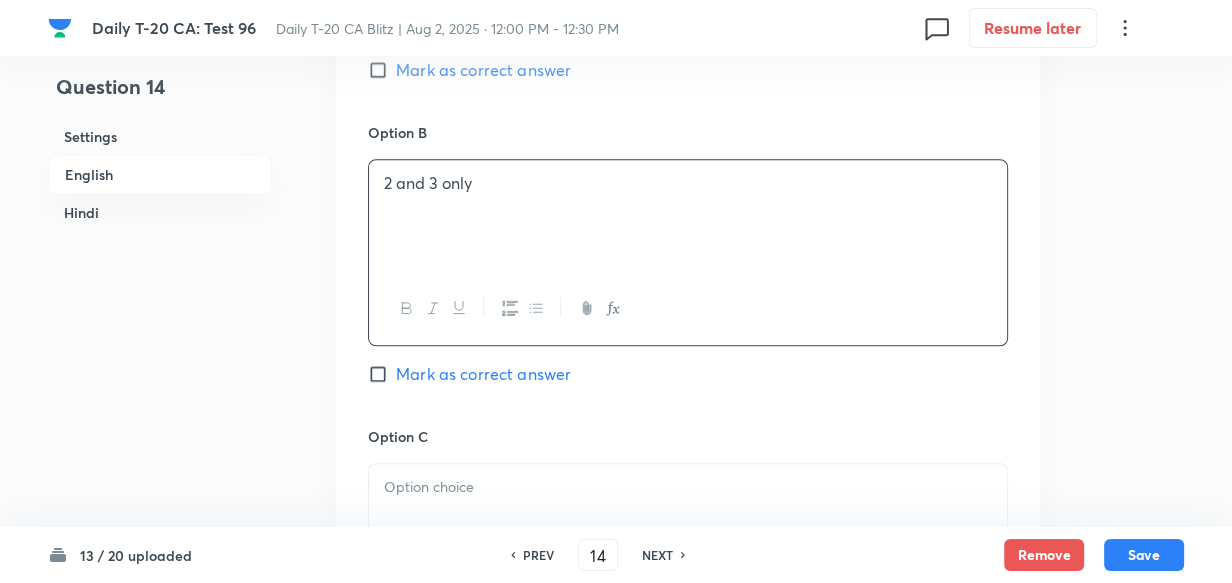 scroll, scrollTop: 1516, scrollLeft: 0, axis: vertical 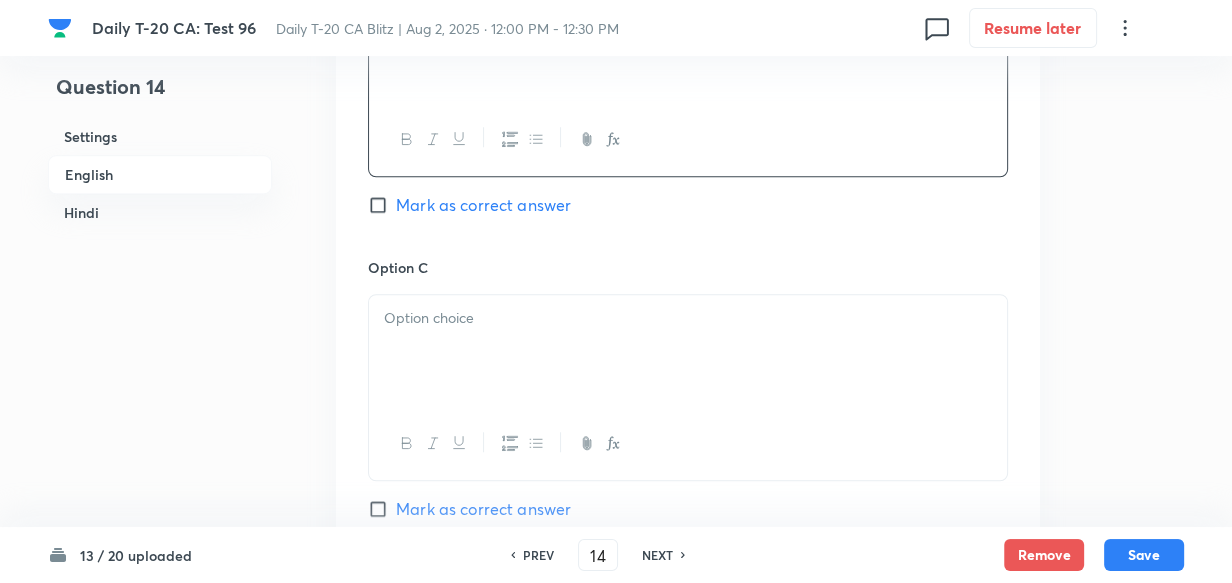click on "Option C" at bounding box center [688, 267] 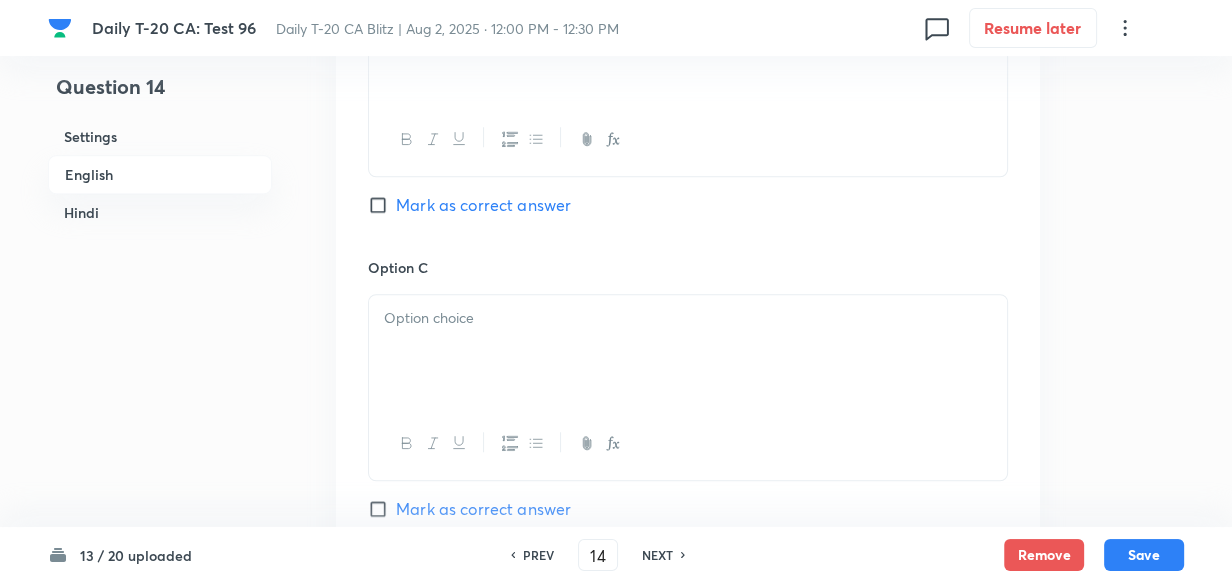 click at bounding box center (688, 351) 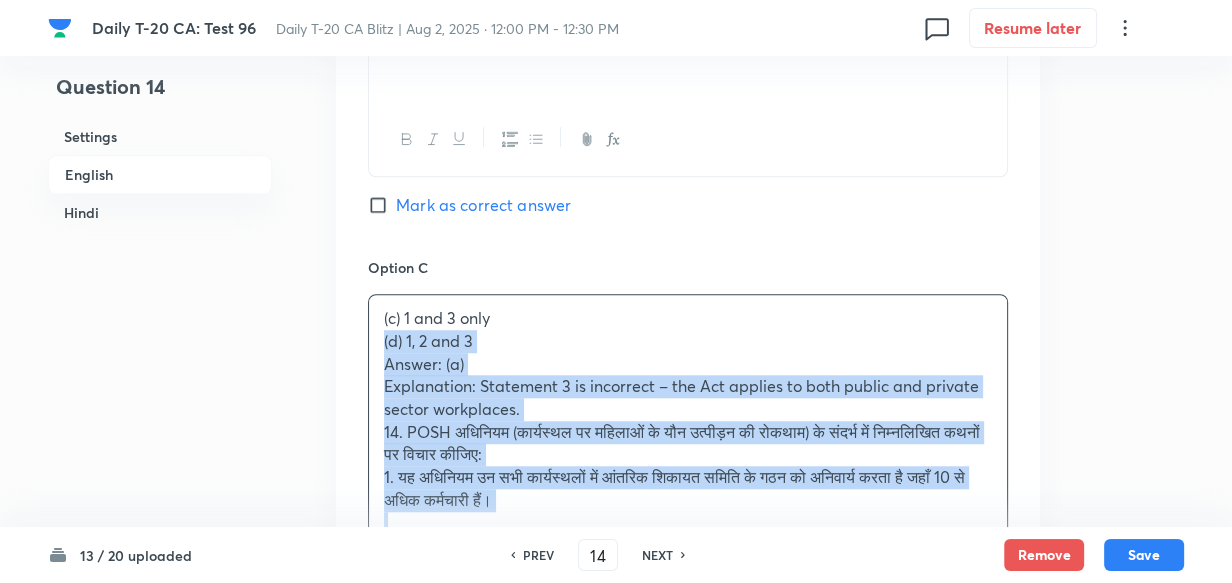 click on "Option A 1 and 2 only Mark as correct answer Option B 2 and 3 only Mark as correct answer Option C (c) 1 and 3 only (d) 1, 2 and 3 Answer: (a) Explanation: Statement 3 is incorrect – the Act applies to both public and private sector workplaces. 14. POSH अधिनियम (कार्यस्थल पर महिलाओं के यौन उत्पीड़न की रोकथाम) के संदर्भ में निम्नलिखित कथनों पर विचार कीजिए: 1.	यह अधिनियम उन सभी कार्यस्थलों में आंतरिक शिकायत समिति के गठन को अनिवार्य करता है जहाँ 10 से अधिक कर्मचारी हैं। 3.	यह केवल सार्वजनिक क्षेत्र के कार्यस्थलों पर लागू होता है। (a) केवल 1 और 2 (d) 1, 2 और 3" at bounding box center [688, 431] 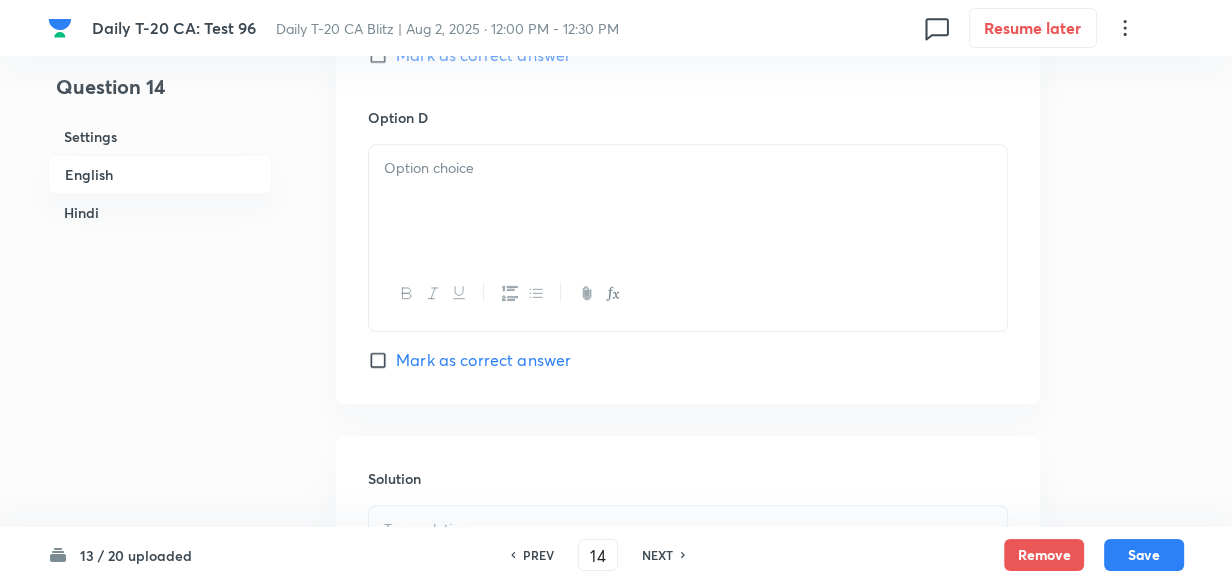 scroll, scrollTop: 1970, scrollLeft: 0, axis: vertical 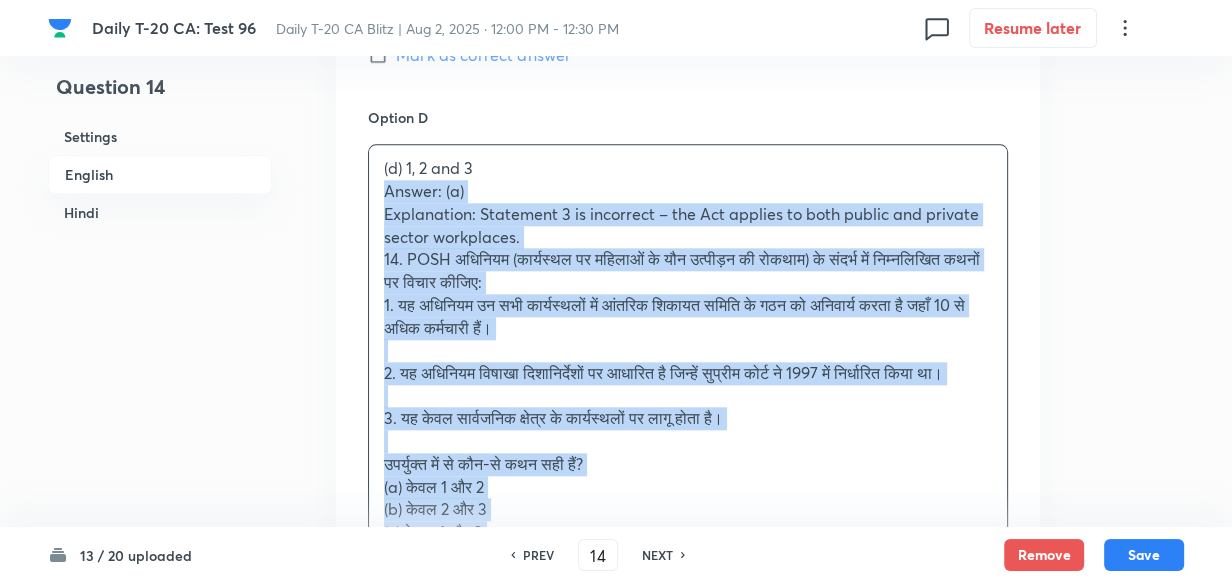 click on "(d) 1, 2 and 3 Answer: (a) Explanation: Statement 3 is incorrect – the Act applies to both public and private sector workplaces. 14. POSH अधिनियम (कार्यस्थल पर महिलाओं के यौन उत्पीड़न की रोकथाम) के संदर्भ में निम्नलिखित कथनों पर विचार कीजिए: 1.	यह अधिनियम उन सभी कार्यस्थलों में आंतरिक शिकायत समिति के गठन को अनिवार्य करता है जहाँ 10 से अधिक कर्मचारी हैं। 2.	यह अधिनियम विषाखा दिशानिर्देशों पर आधारित है जिन्हें सुप्रीम कोर्ट ने 1997 में निर्धारित किया था। (a) केवल 1 और 2 (b) केवल 2 और 3" at bounding box center [688, 384] 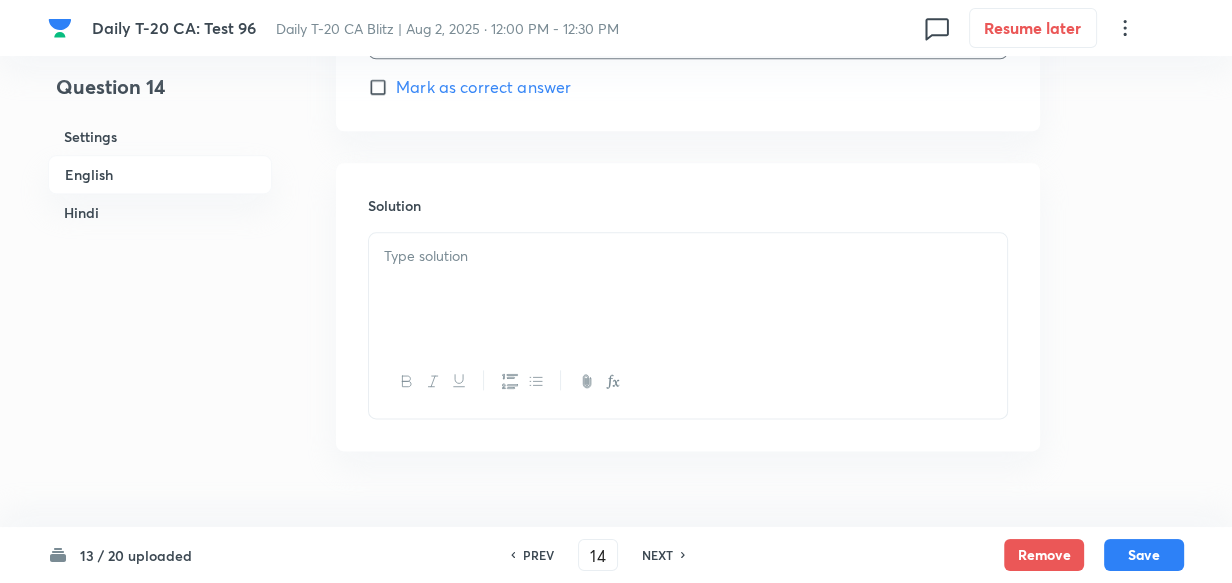 click at bounding box center (688, 289) 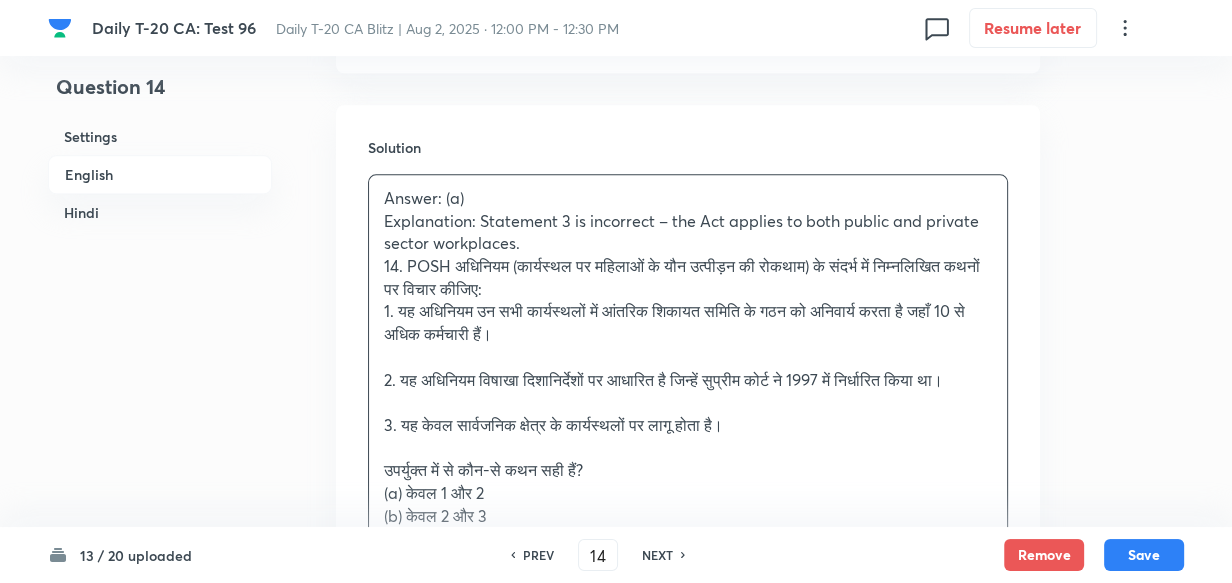 scroll, scrollTop: 2334, scrollLeft: 0, axis: vertical 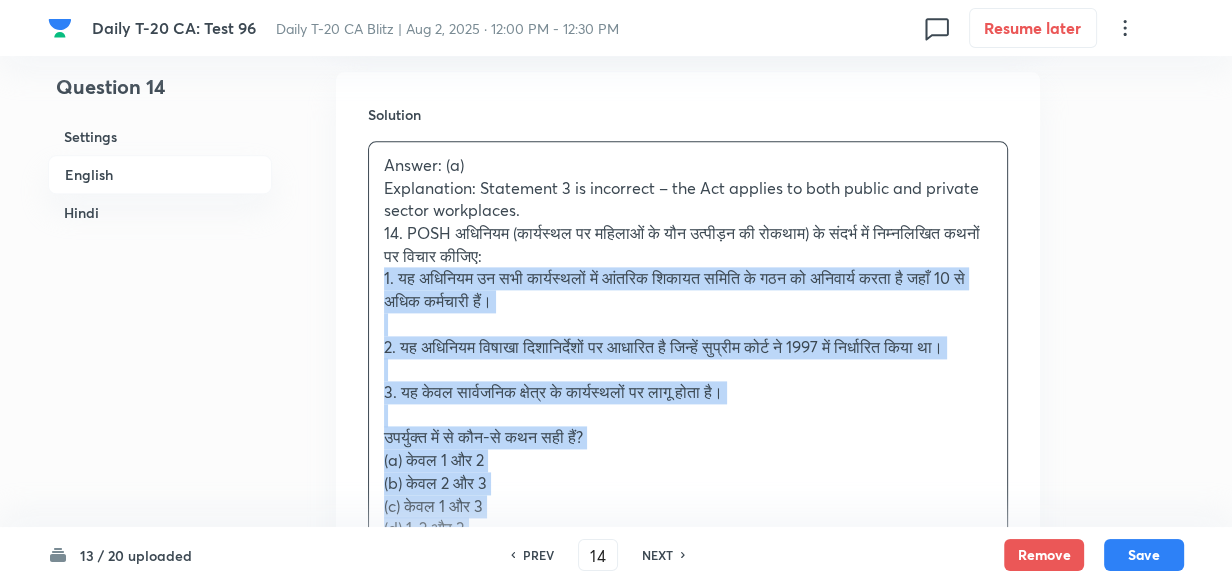 drag, startPoint x: 391, startPoint y: 293, endPoint x: 366, endPoint y: 288, distance: 25.495098 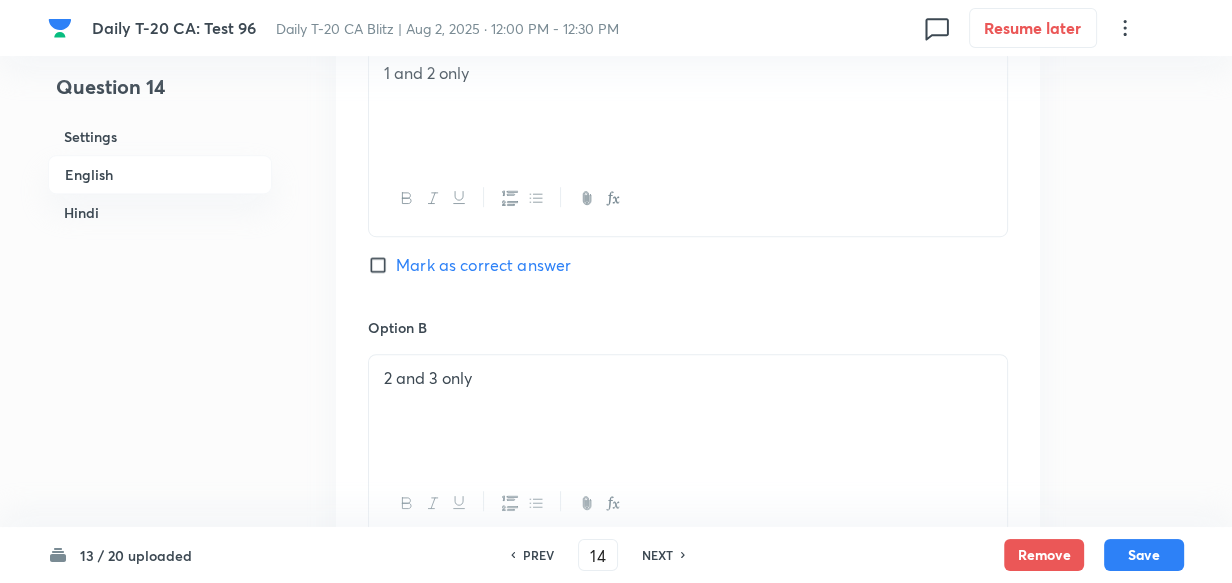 click on "Mark as correct answer" at bounding box center (483, 265) 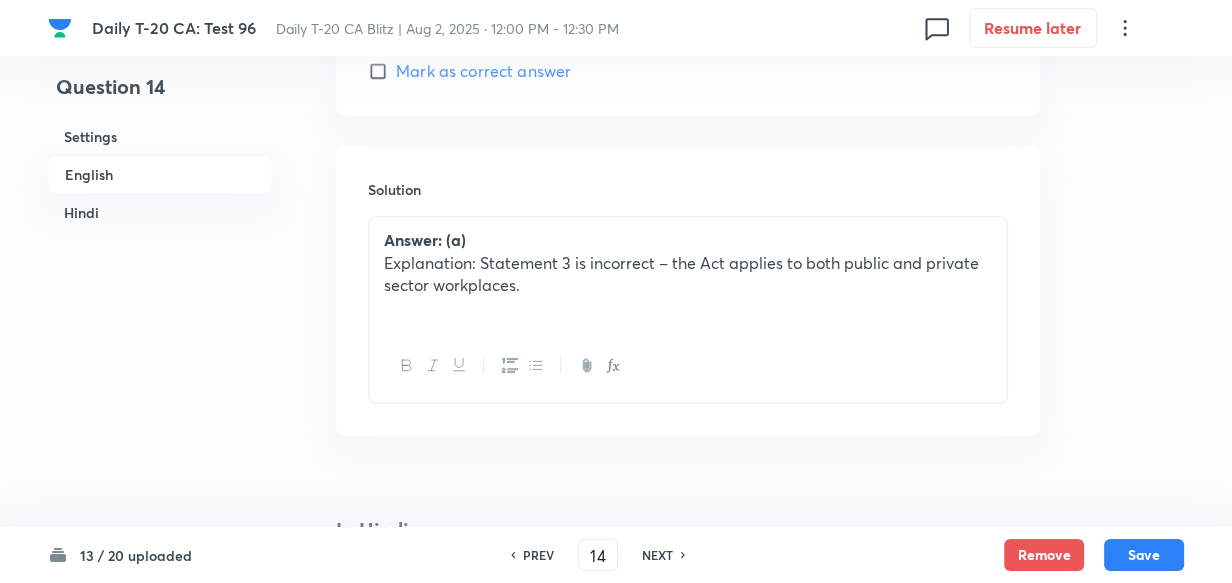 scroll, scrollTop: 2698, scrollLeft: 0, axis: vertical 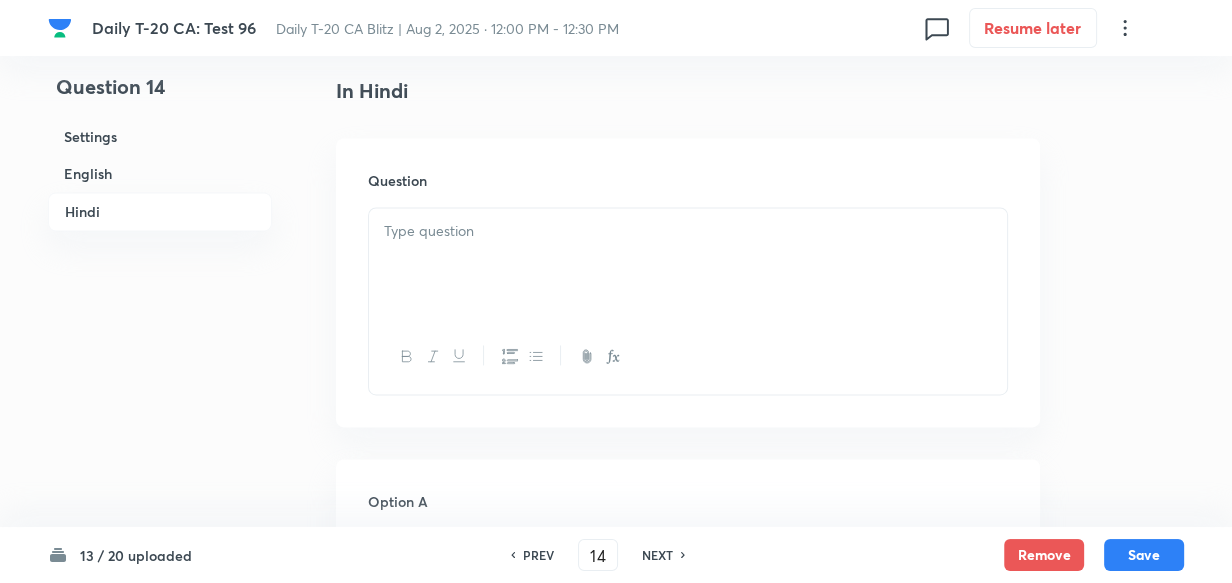 click at bounding box center (688, 264) 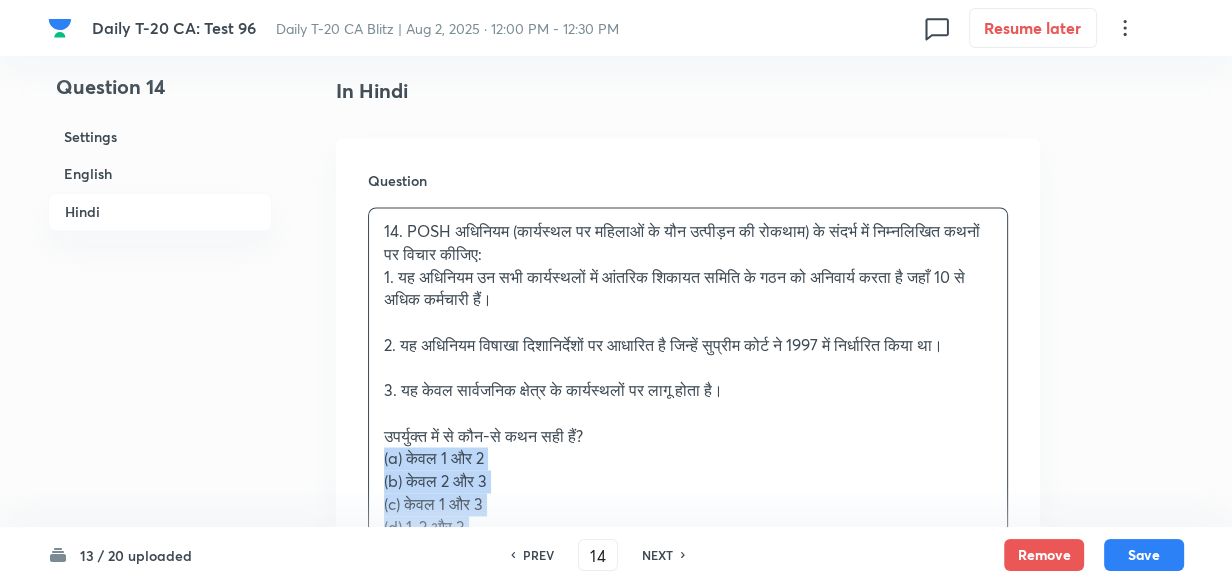 drag, startPoint x: 387, startPoint y: 482, endPoint x: 363, endPoint y: 479, distance: 24.186773 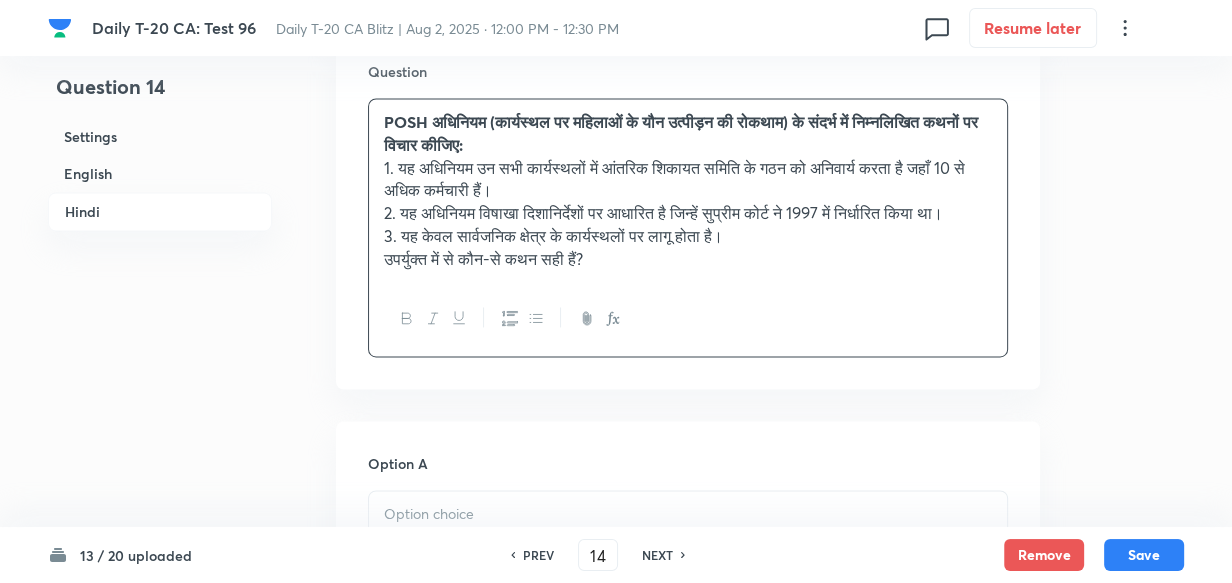 scroll, scrollTop: 3061, scrollLeft: 0, axis: vertical 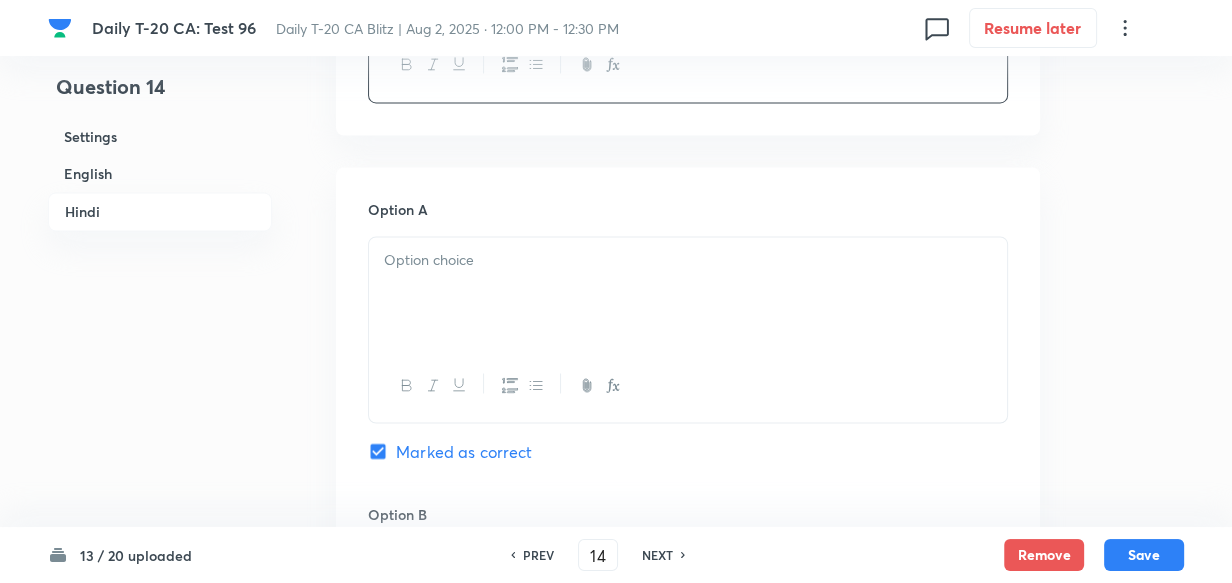 click at bounding box center [688, 293] 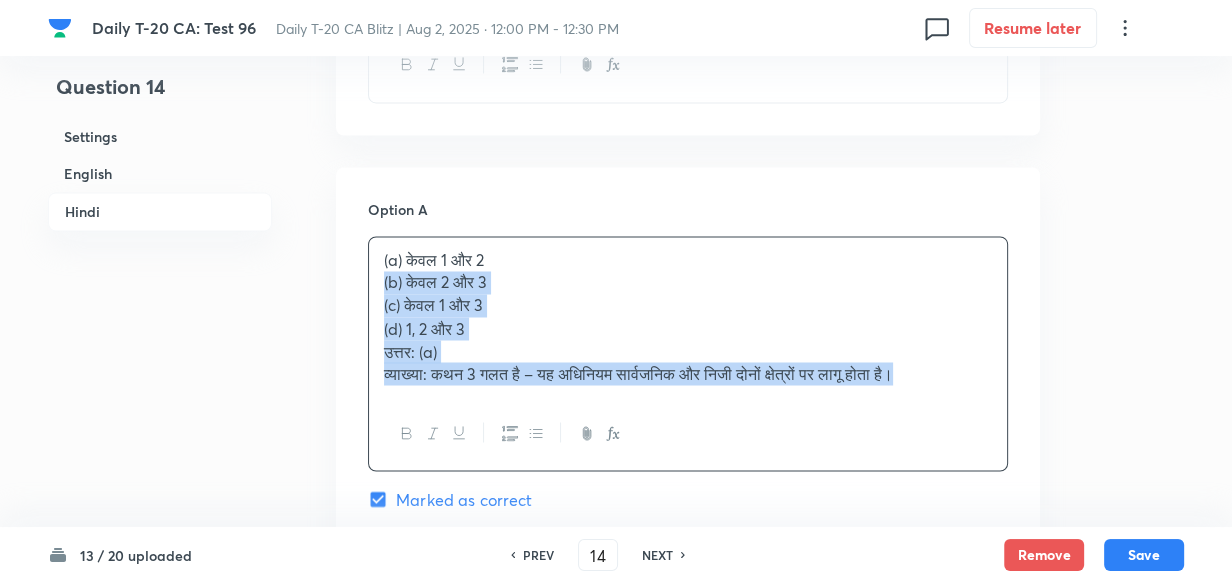 click on "Option A (a) केवल 1 और 2 (b) केवल 2 और 3 (c) केवल 1 और 3 (d) 1, 2 और 3 उत्तर: (a) व्याख्या: कथन 3 गलत है – यह अधिनियम सार्वजनिक और निजी दोनों क्षेत्रों पर लागू होता है। Marked as correct Option B Mark as correct answer Option C Mark as correct answer Option D Mark as correct answer" at bounding box center (688, 812) 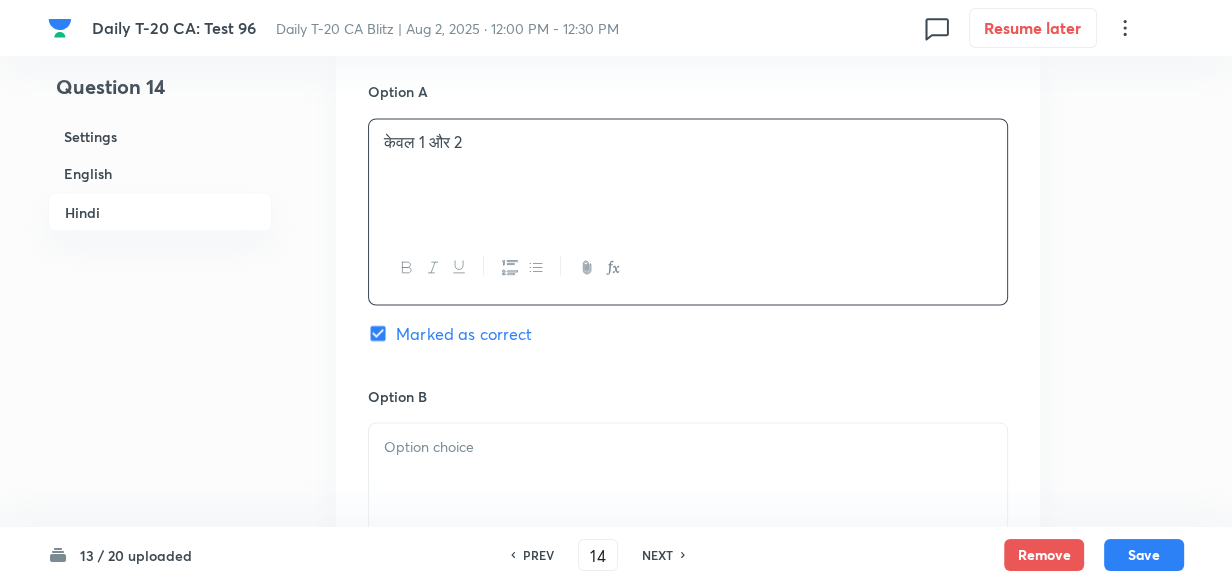 scroll, scrollTop: 3334, scrollLeft: 0, axis: vertical 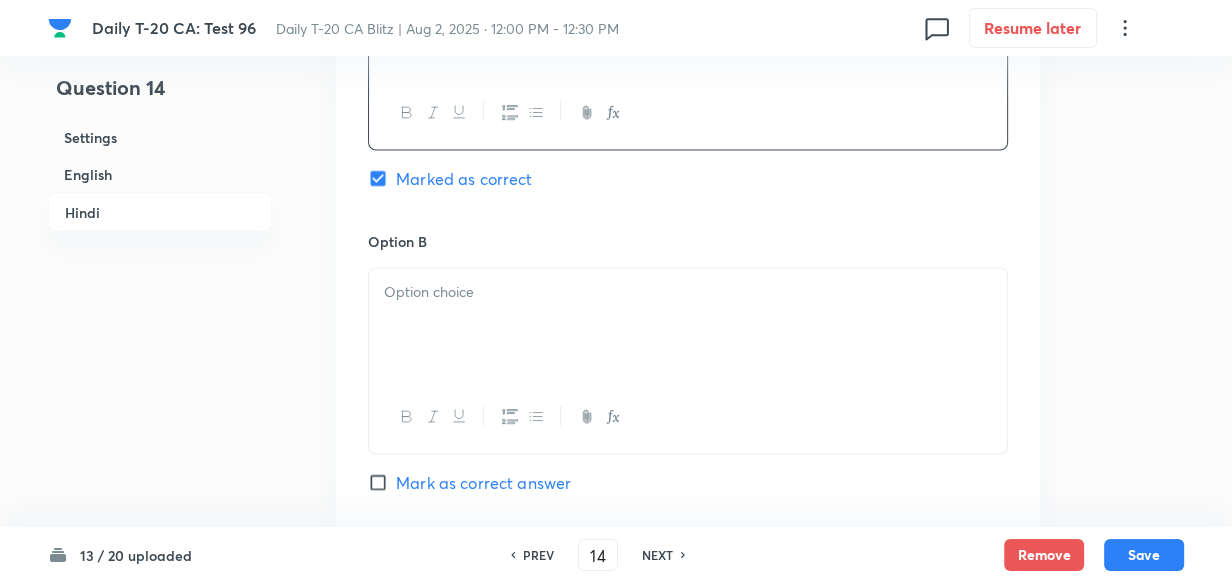 click at bounding box center [688, 324] 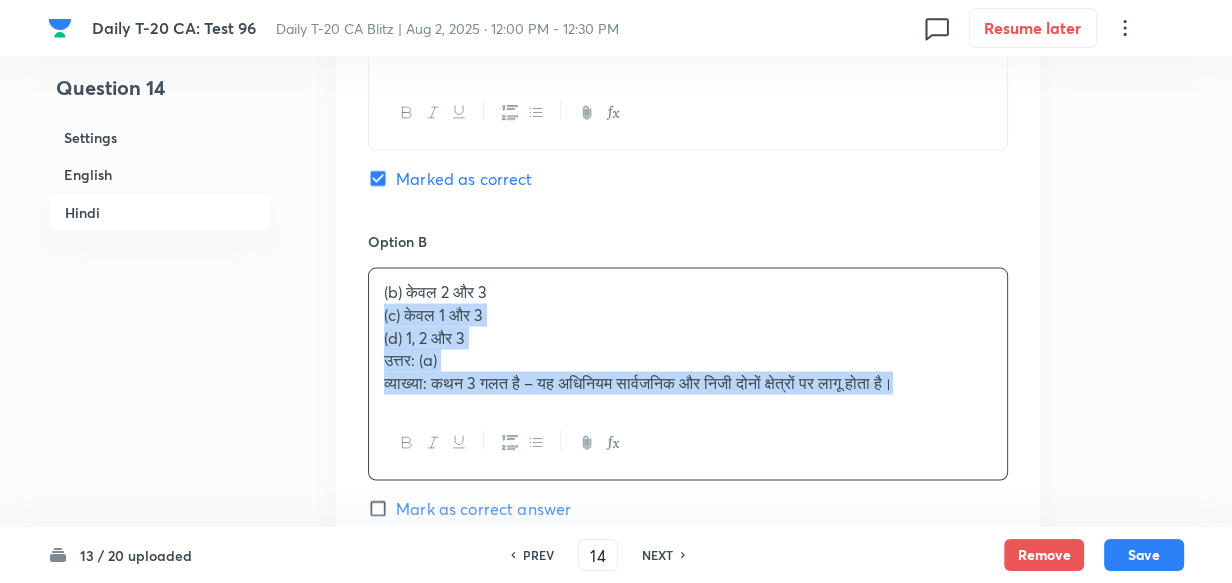 click on "(b) केवल 2 और 3 (c) केवल 1 और 3 (d) 1, 2 और 3 उत्तर: (a) व्याख्या: कथन 3 गलत है – यह अधिनियम सार्वजनिक और निजी दोनों क्षेत्रों पर लागू होता है." at bounding box center [688, 337] 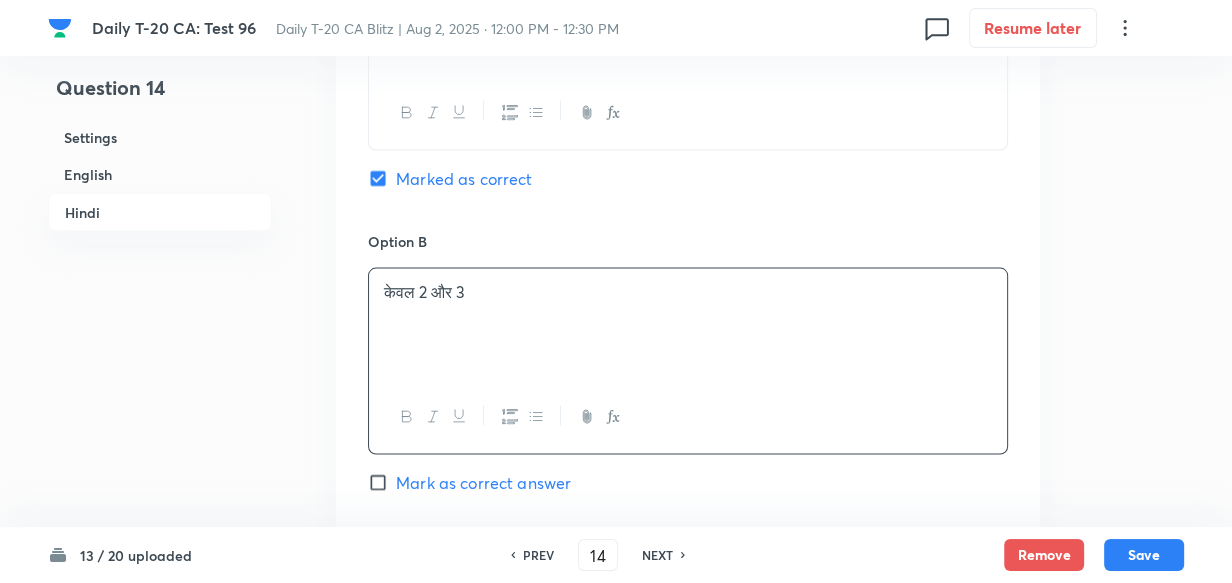 scroll, scrollTop: 3698, scrollLeft: 0, axis: vertical 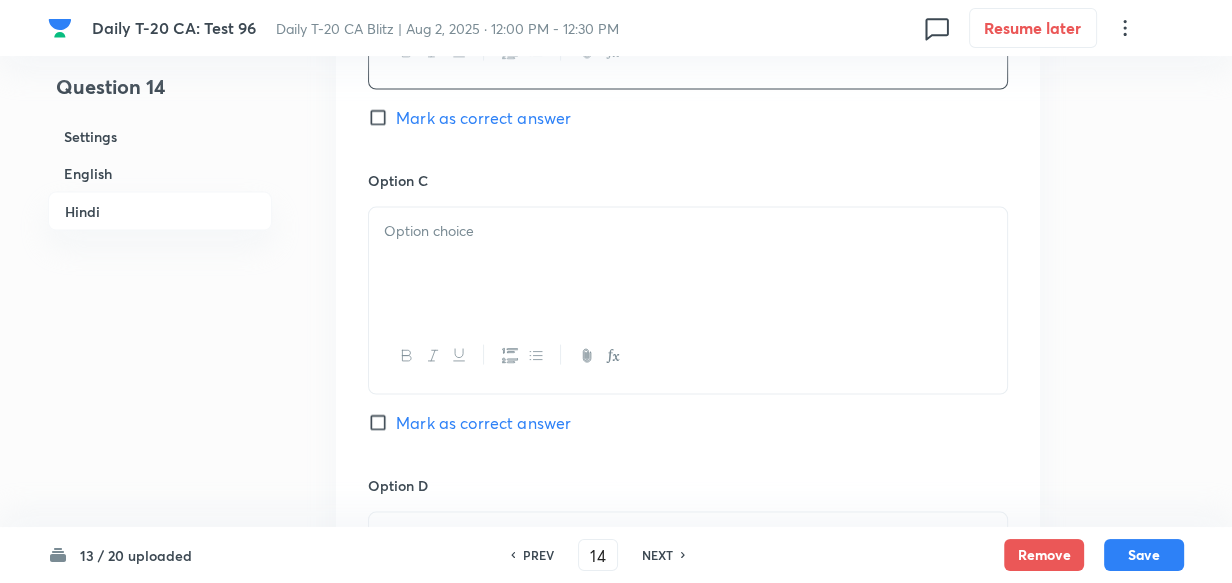 click at bounding box center [688, 264] 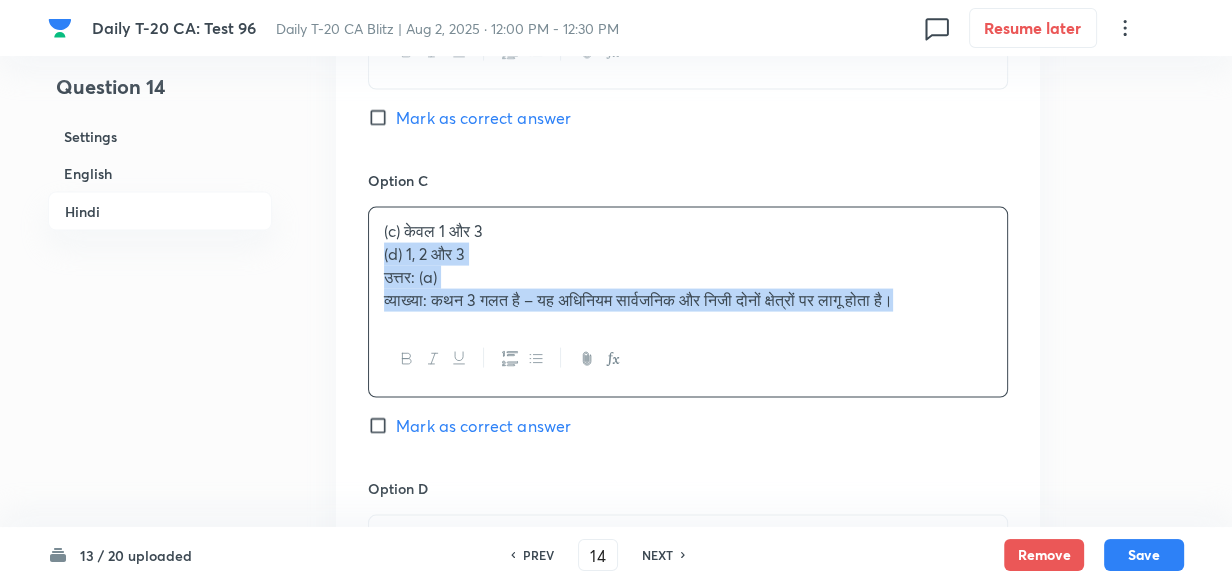 click on "(c) केवल 1 और 3 (d) 1, 2 और 3 उत्तर: (a) व्याख्या: कथन 3 गलत है – यह अधिनियम सार्वजनिक और निजी दोनों क्षेत्रों पर लागू होता है।" at bounding box center (688, 302) 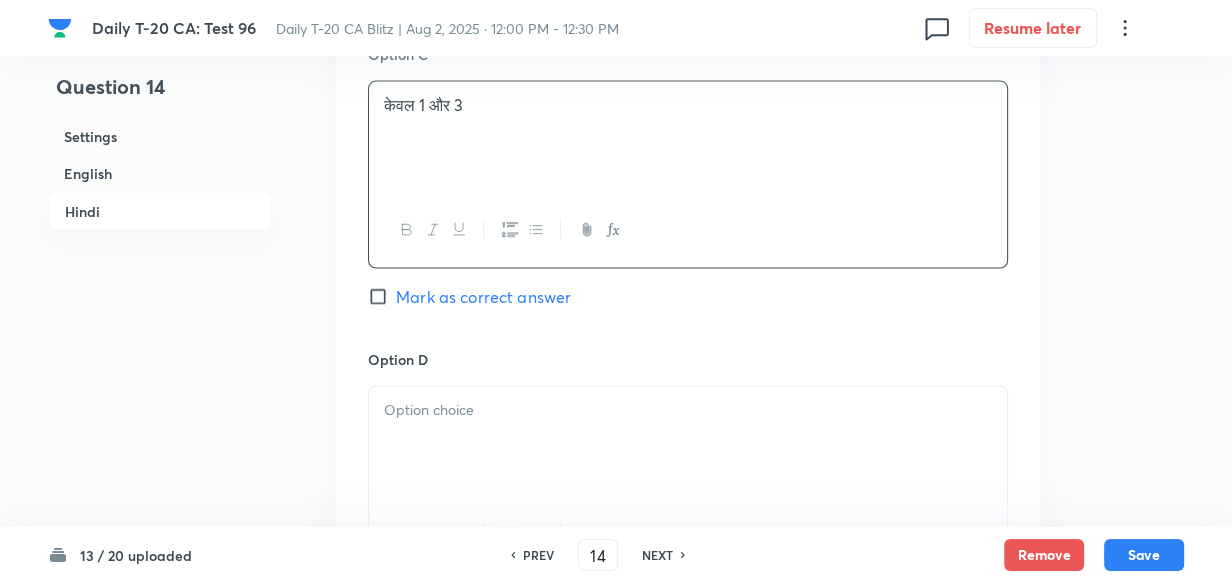scroll, scrollTop: 3970, scrollLeft: 0, axis: vertical 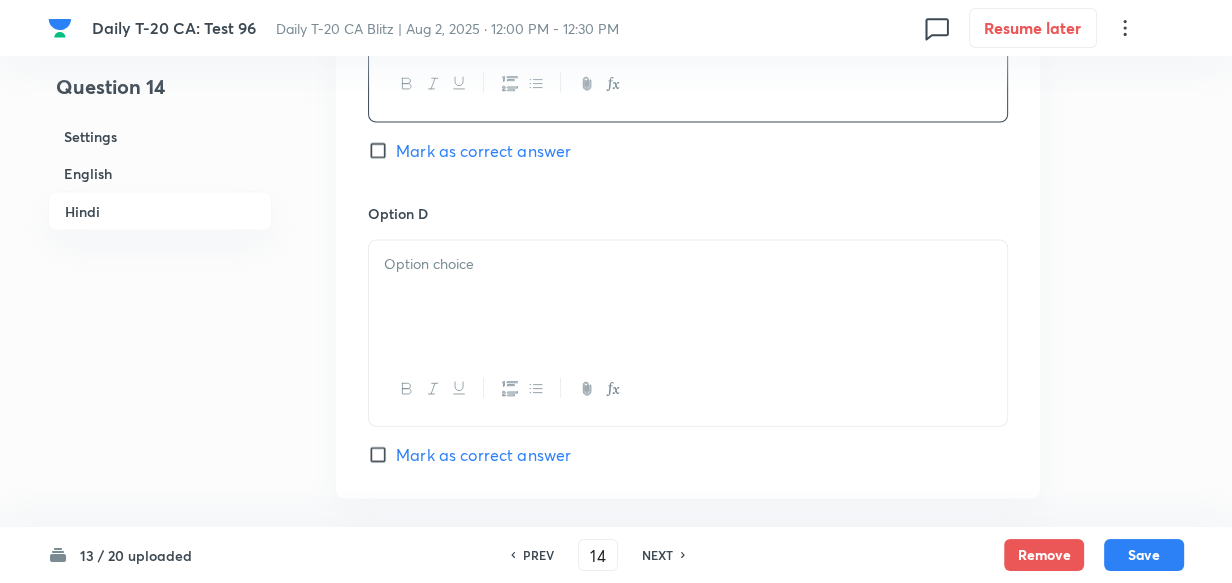 drag, startPoint x: 449, startPoint y: 275, endPoint x: 448, endPoint y: 287, distance: 12.0415945 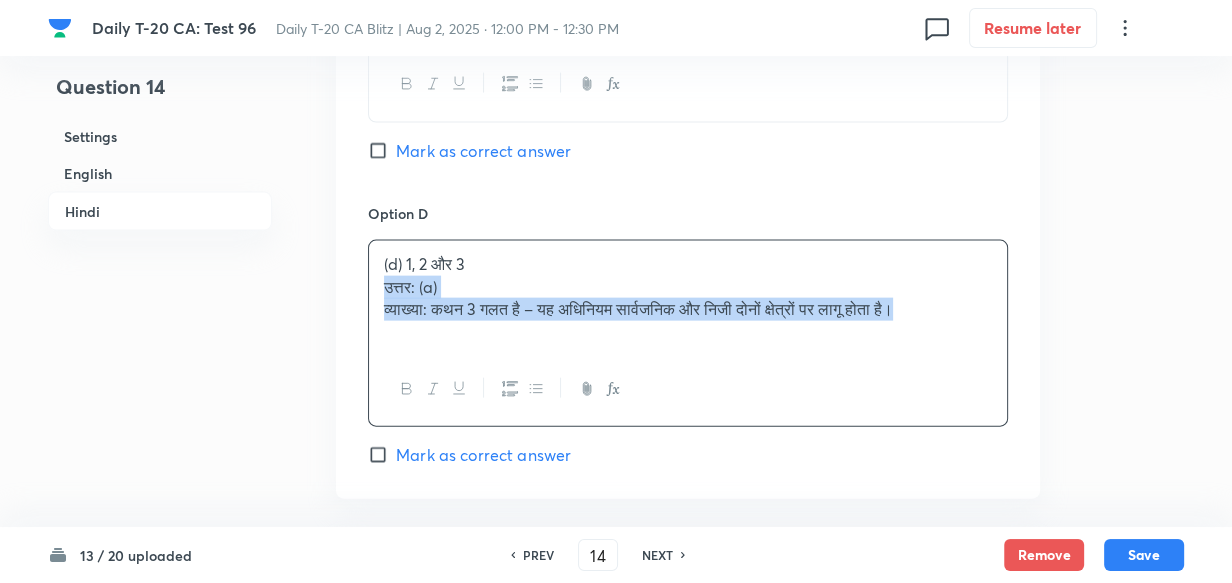 drag, startPoint x: 381, startPoint y: 318, endPoint x: 370, endPoint y: 318, distance: 11 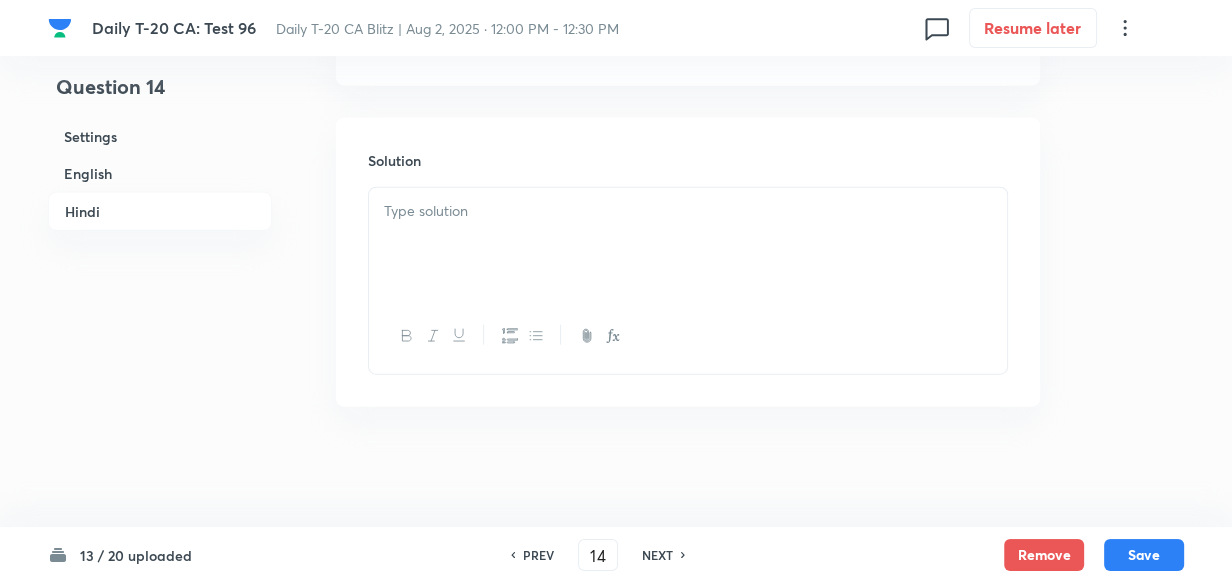 scroll, scrollTop: 4410, scrollLeft: 0, axis: vertical 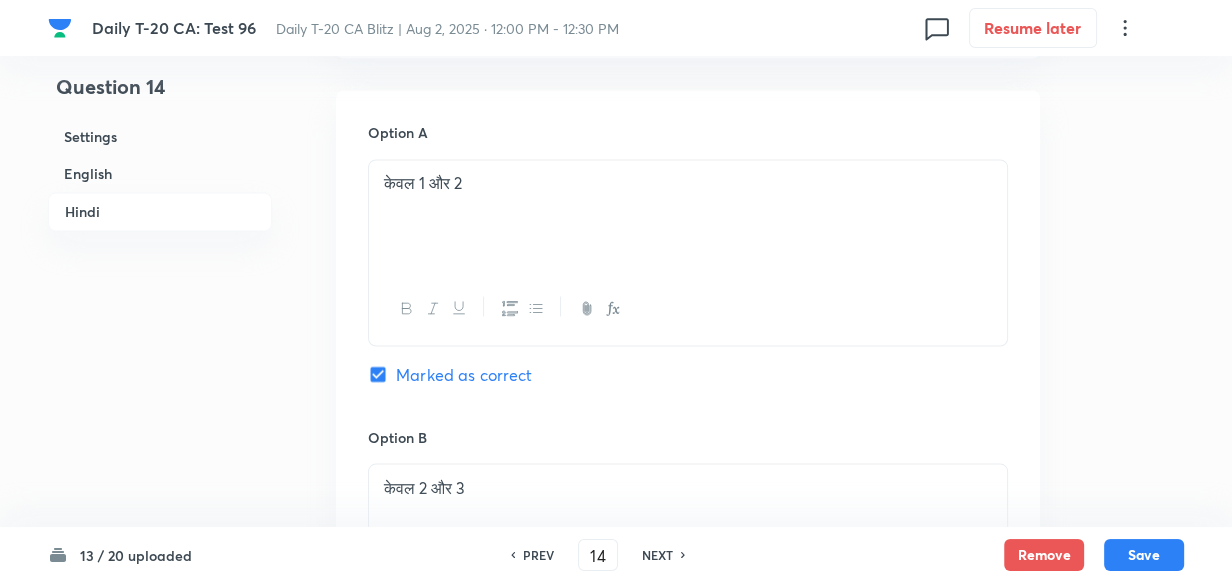 click on "Settings" at bounding box center [160, 136] 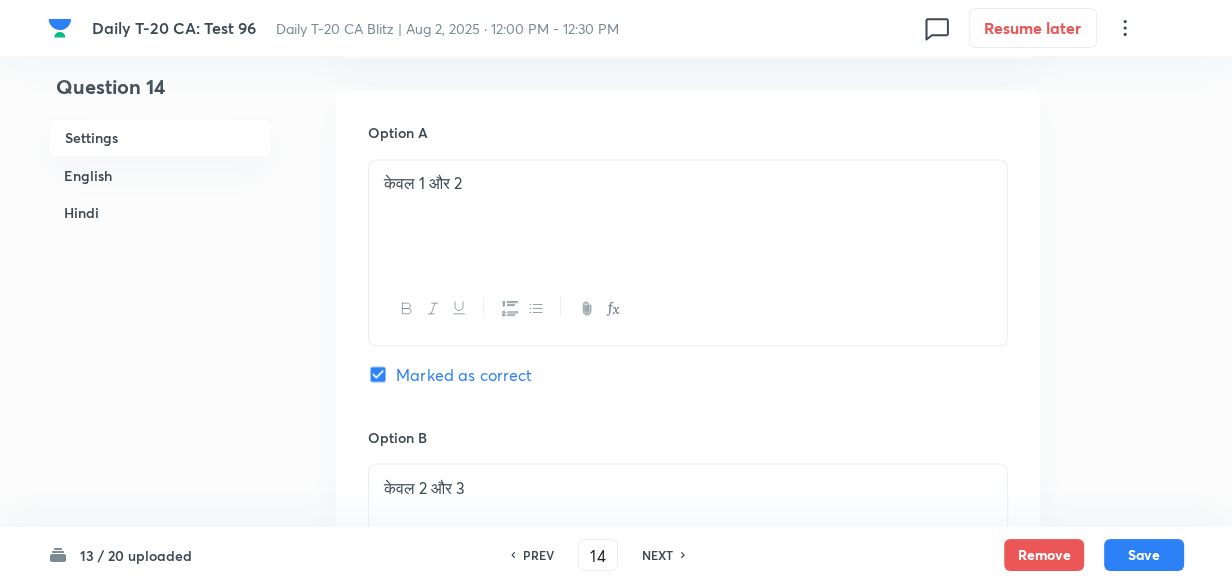 scroll, scrollTop: 23, scrollLeft: 0, axis: vertical 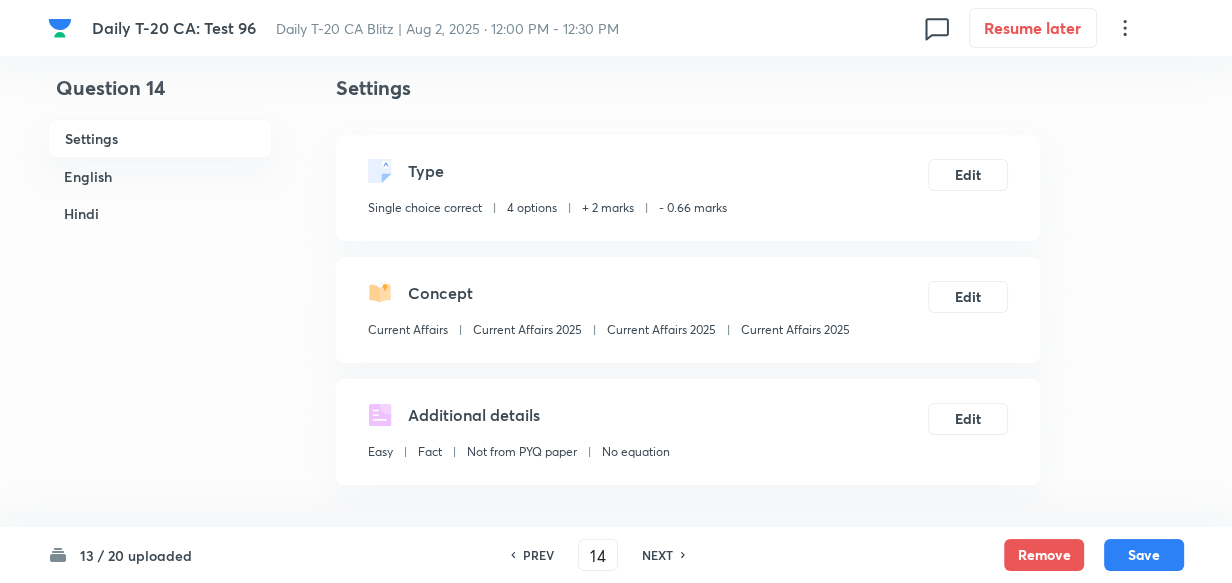 click on "Concept Current Affairs Current Affairs 2025 Current Affairs 2025 Current Affairs 2025" at bounding box center (609, 314) 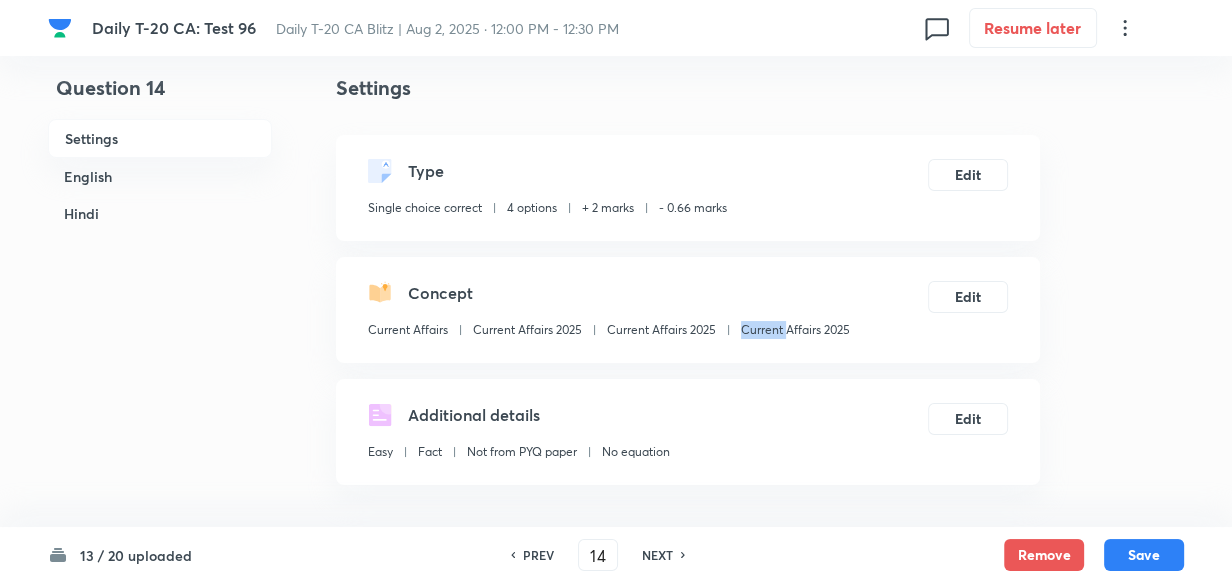 click on "Concept Current Affairs Current Affairs 2025 Current Affairs 2025 Current Affairs 2025" at bounding box center [609, 314] 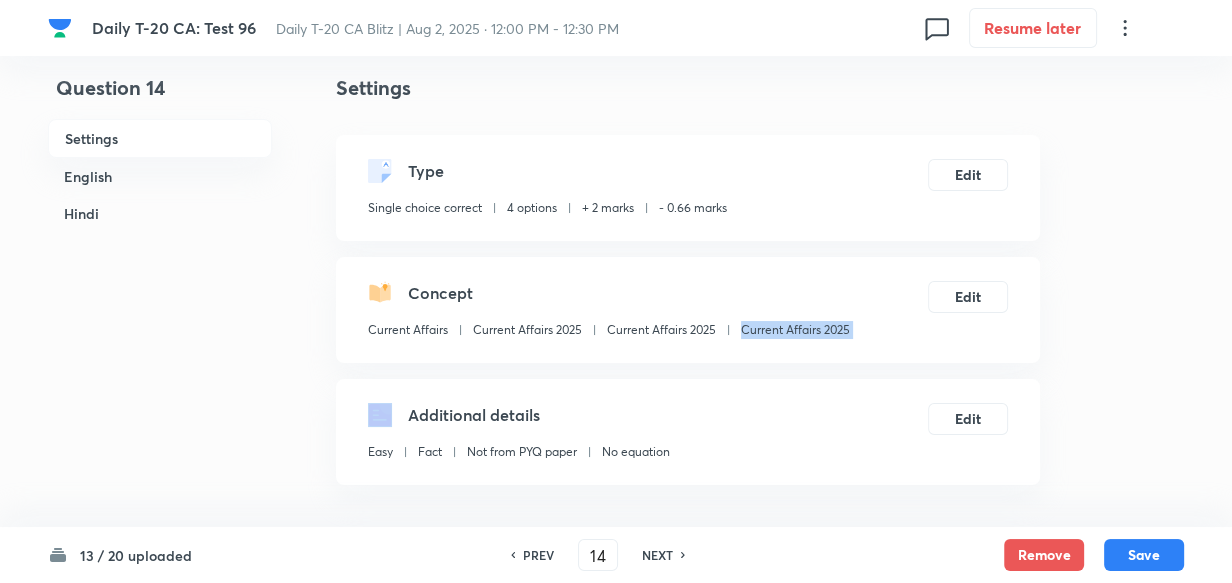 click on "Concept Current Affairs Current Affairs 2025 Current Affairs 2025 Current Affairs 2025" at bounding box center [609, 314] 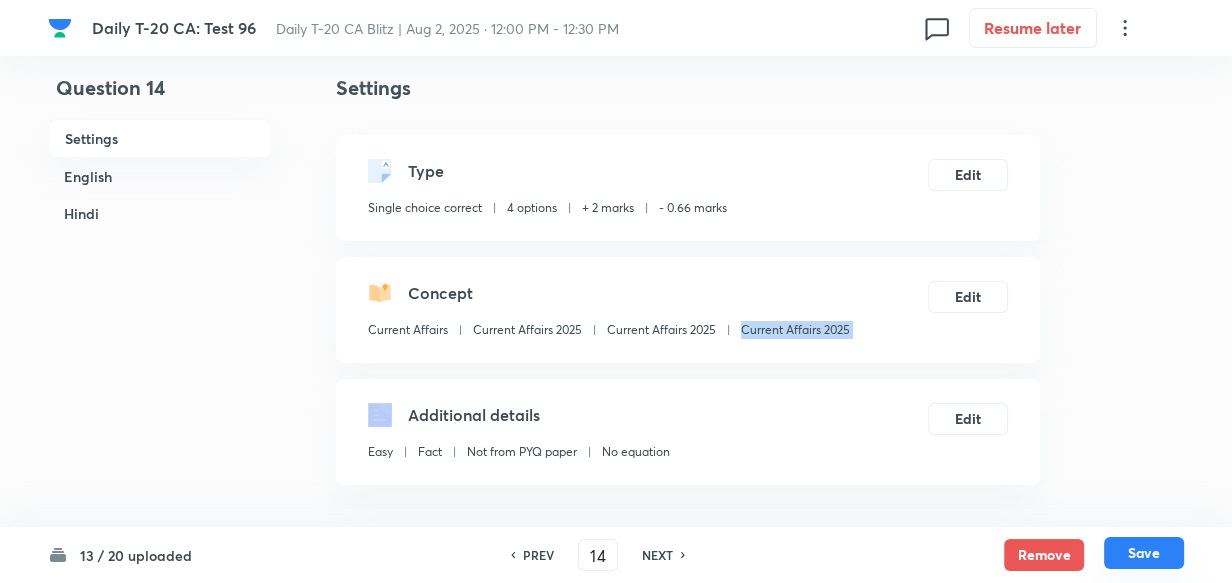 click on "Save" at bounding box center (1144, 553) 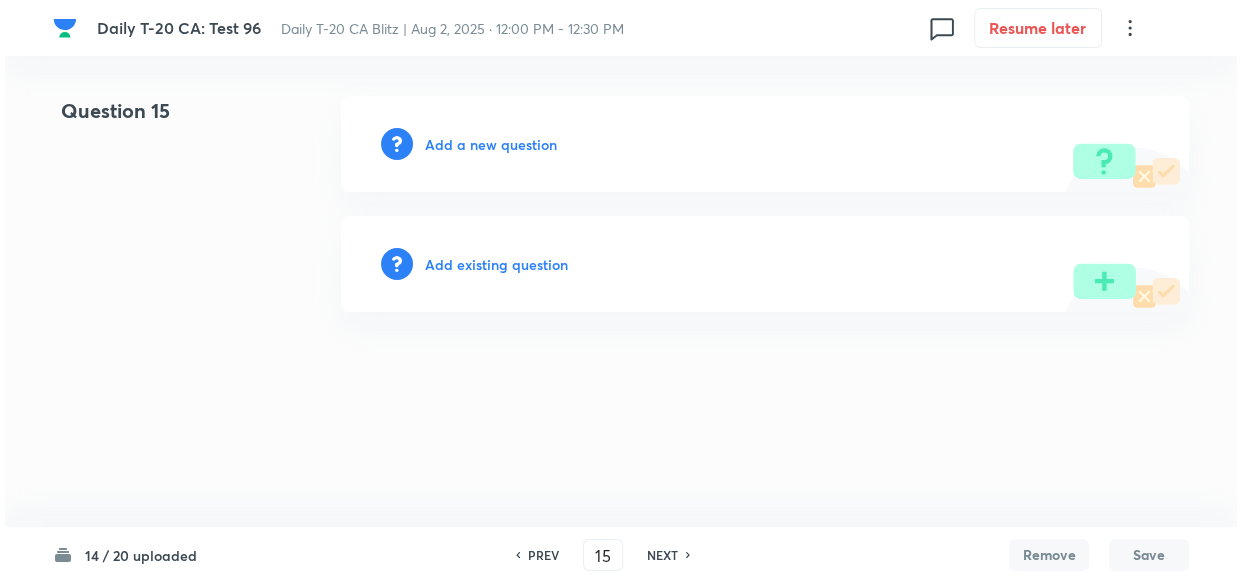 scroll, scrollTop: 0, scrollLeft: 0, axis: both 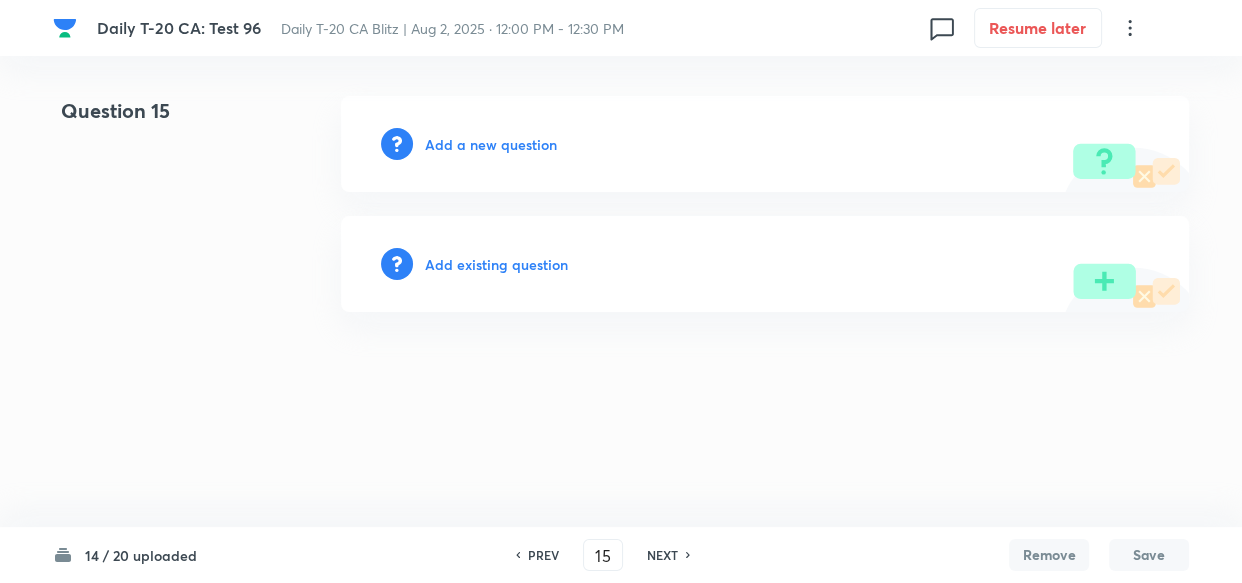 click on "Add a new question" at bounding box center (491, 144) 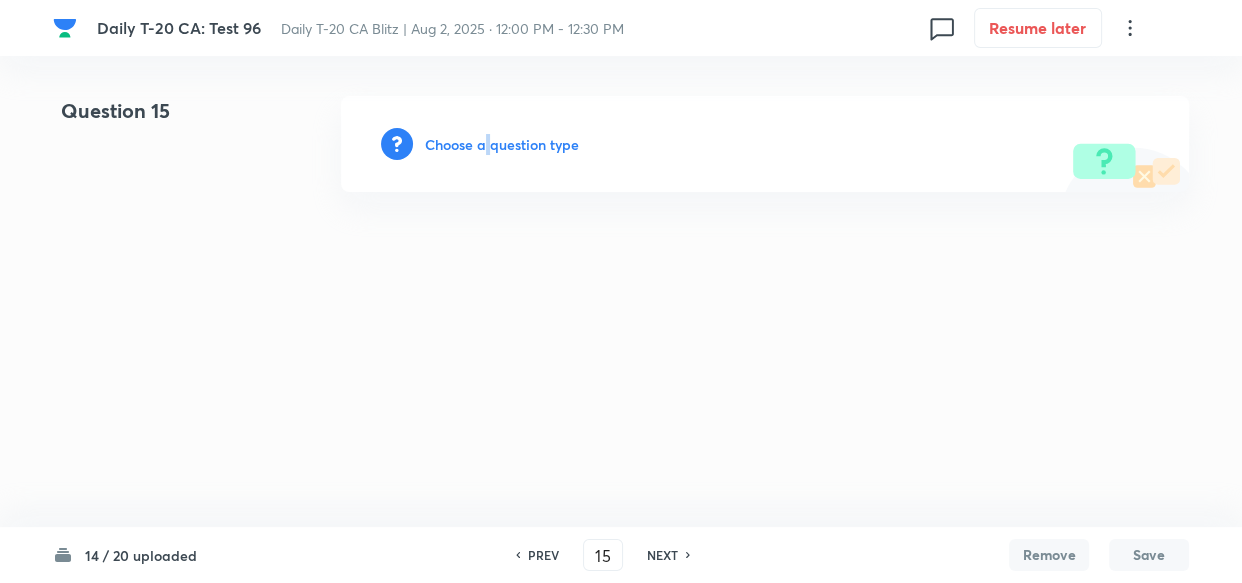 click on "Choose a question type" at bounding box center [502, 144] 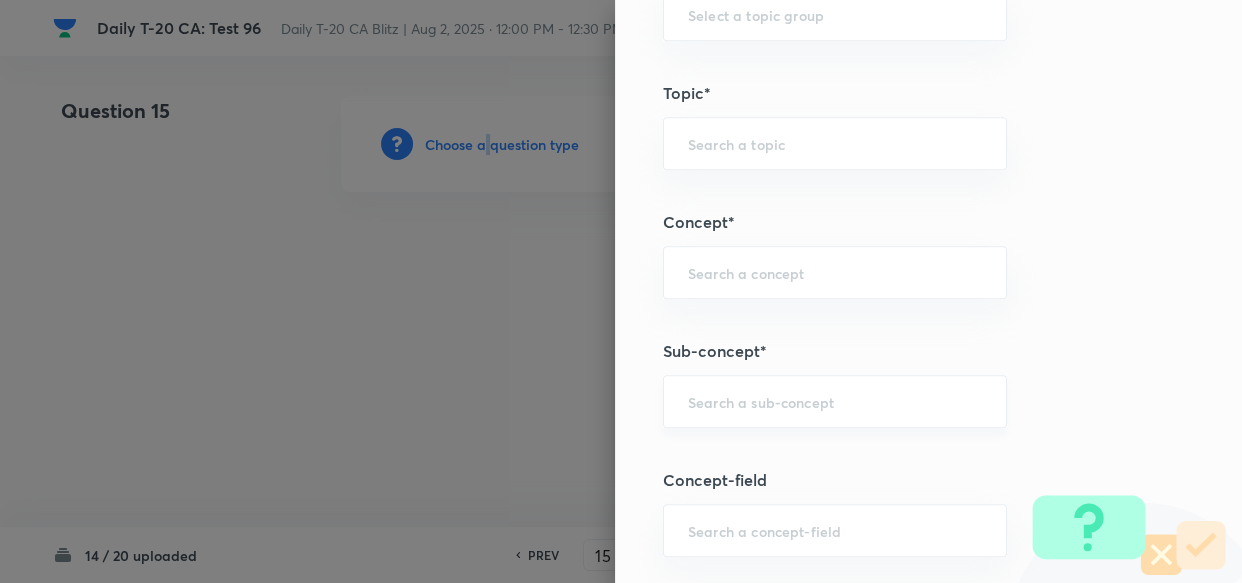 scroll, scrollTop: 1090, scrollLeft: 0, axis: vertical 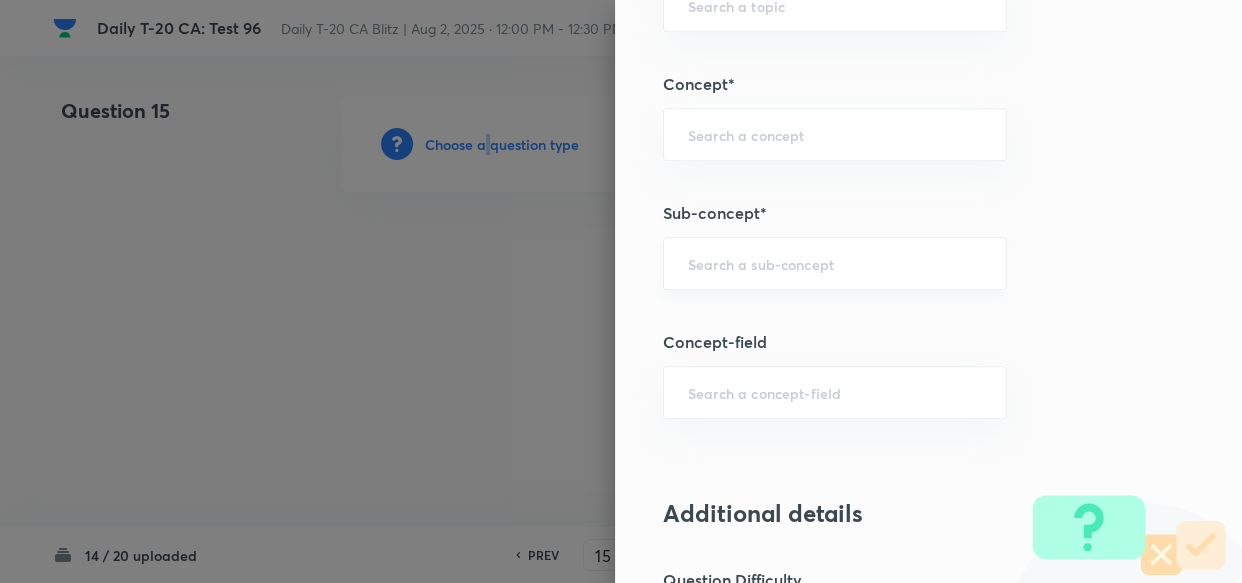 click on "​" at bounding box center (835, 263) 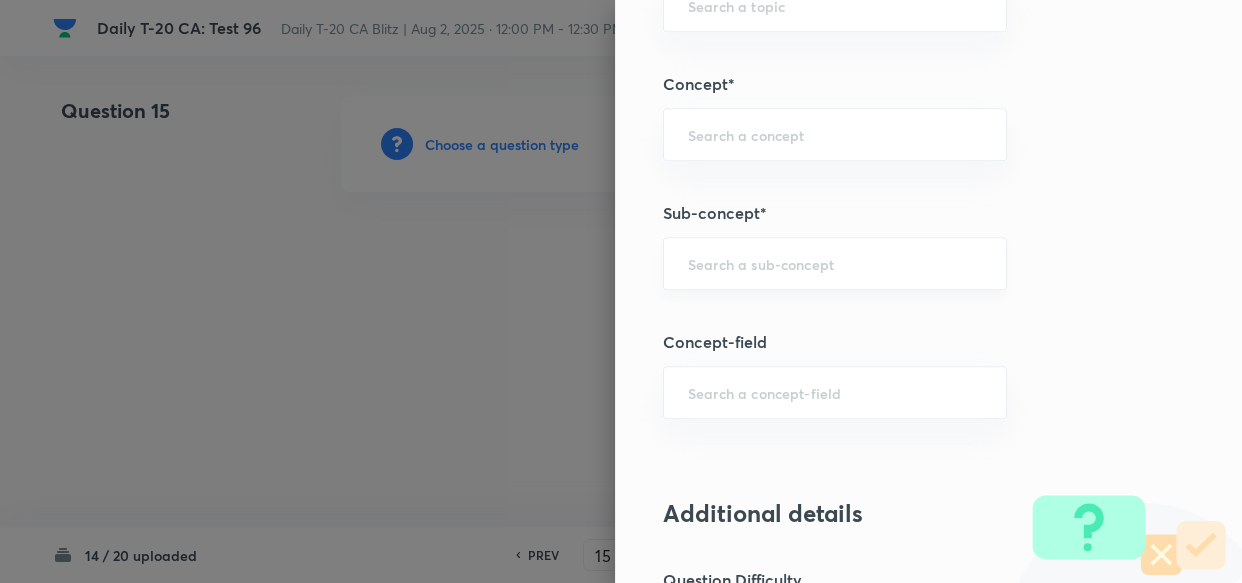paste on "Current Affairs 2025" 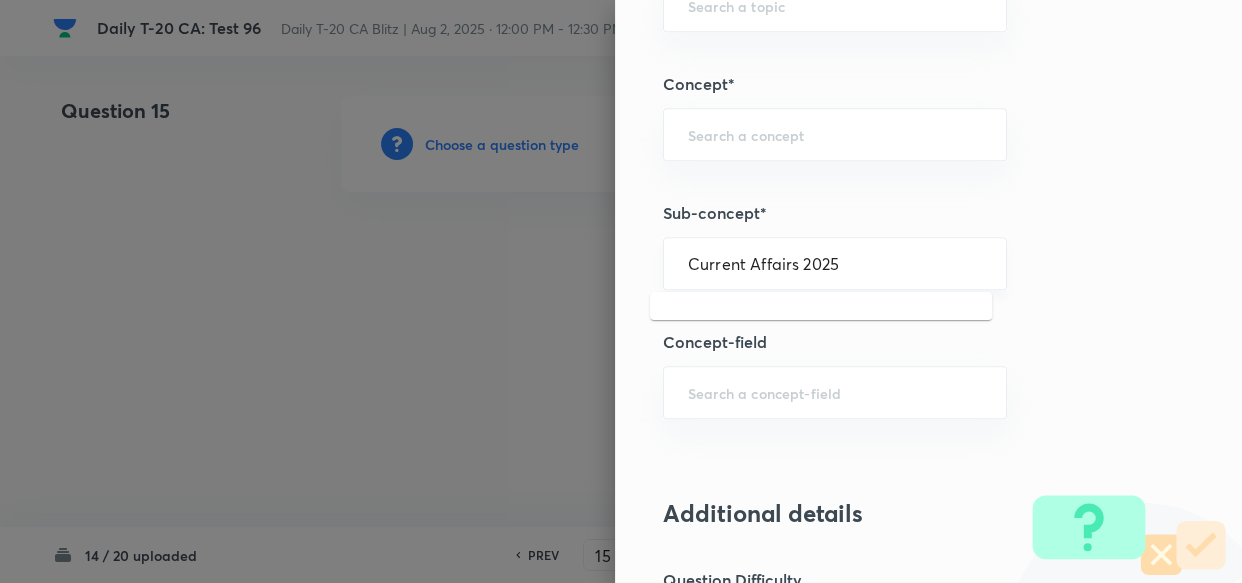 click on "Current Affairs 2025" at bounding box center [835, 263] 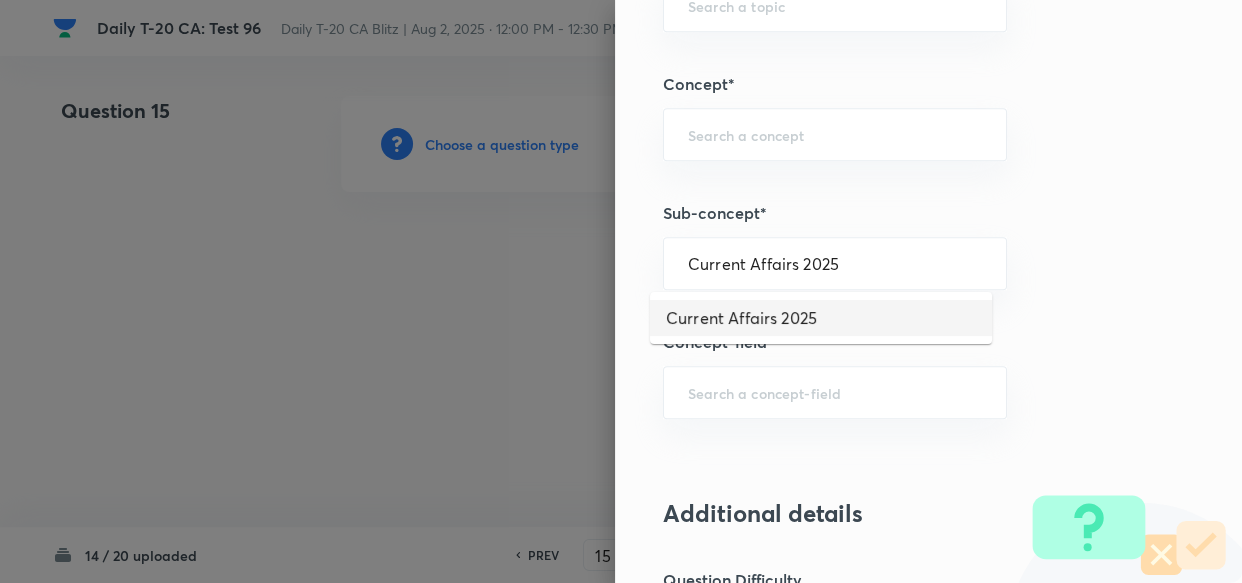 click on "Current Affairs 2025" at bounding box center [821, 318] 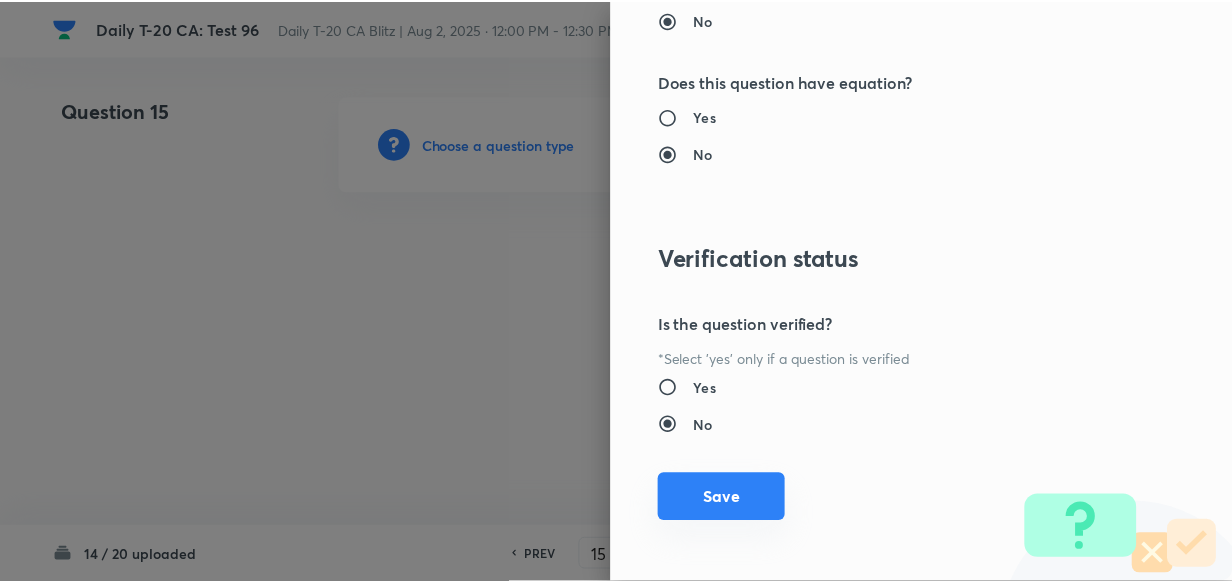 scroll, scrollTop: 2140, scrollLeft: 0, axis: vertical 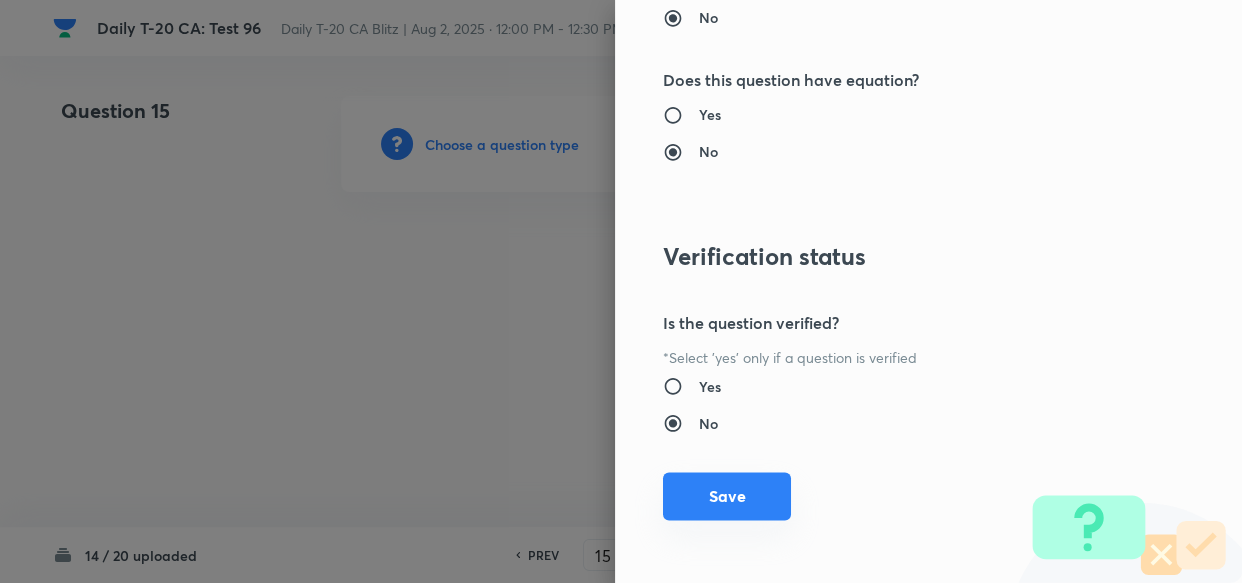 click on "Save" at bounding box center (727, 496) 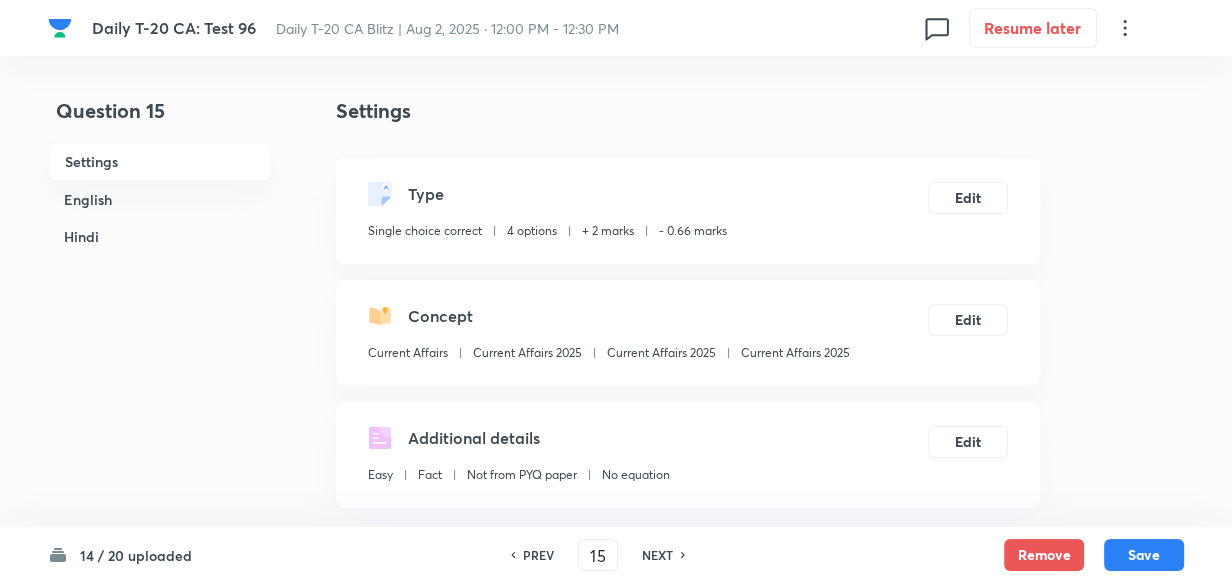 click on "English" at bounding box center [160, 199] 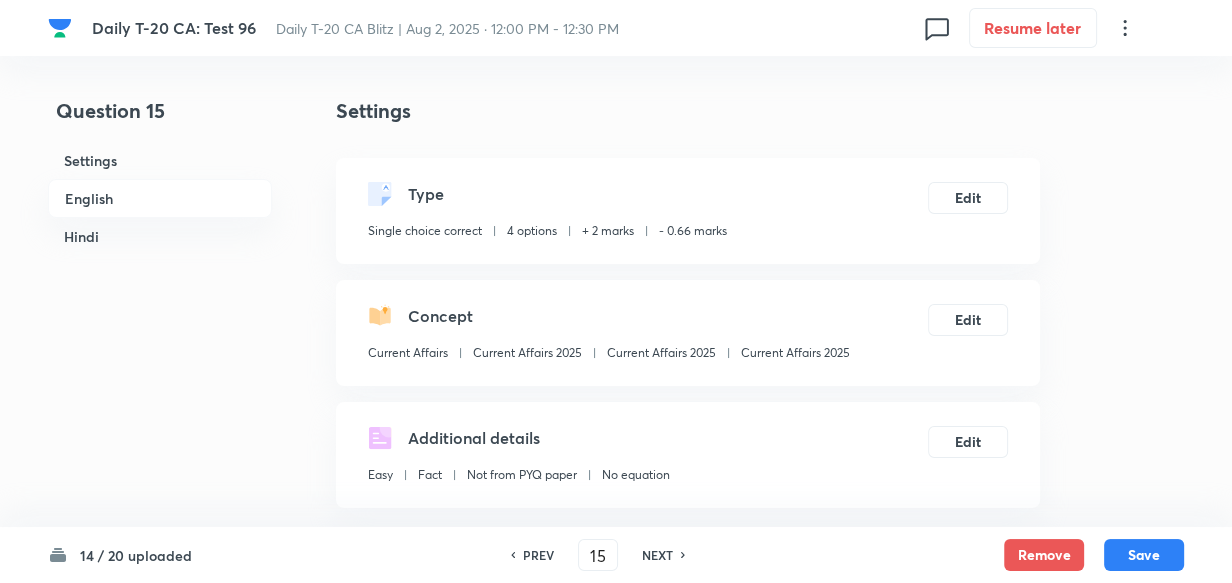 scroll, scrollTop: 516, scrollLeft: 0, axis: vertical 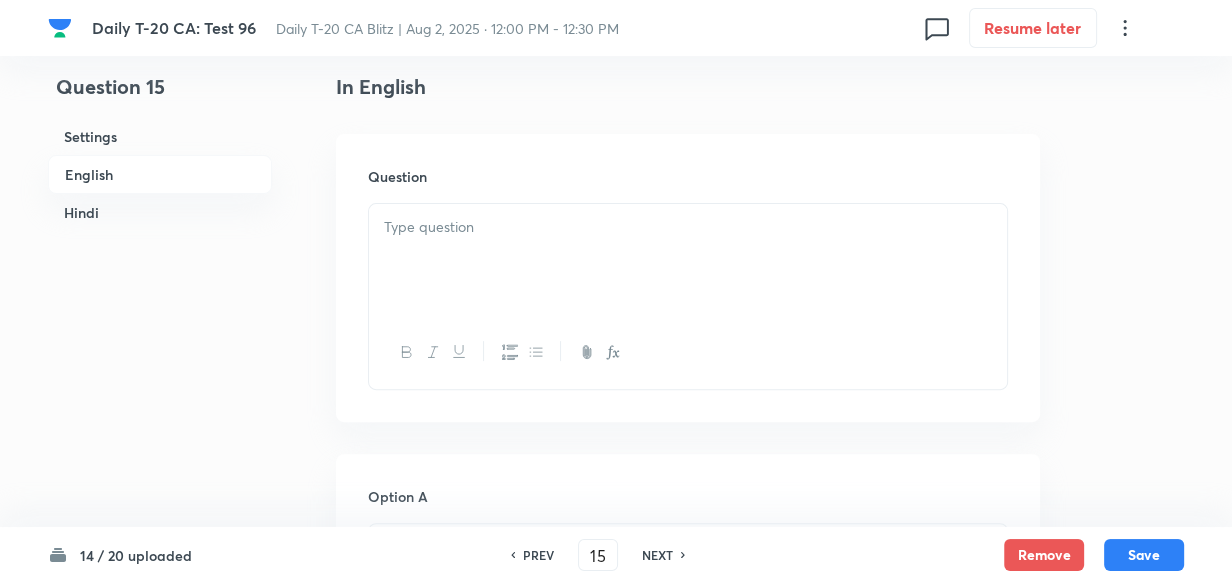 click at bounding box center (688, 260) 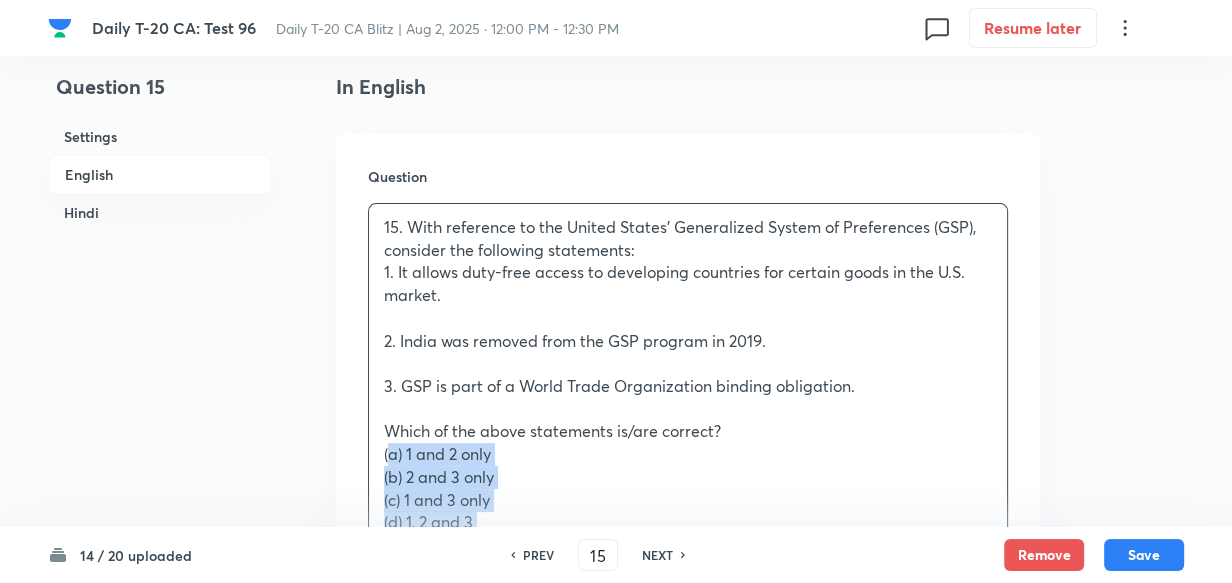 drag, startPoint x: 380, startPoint y: 449, endPoint x: 365, endPoint y: 453, distance: 15.524175 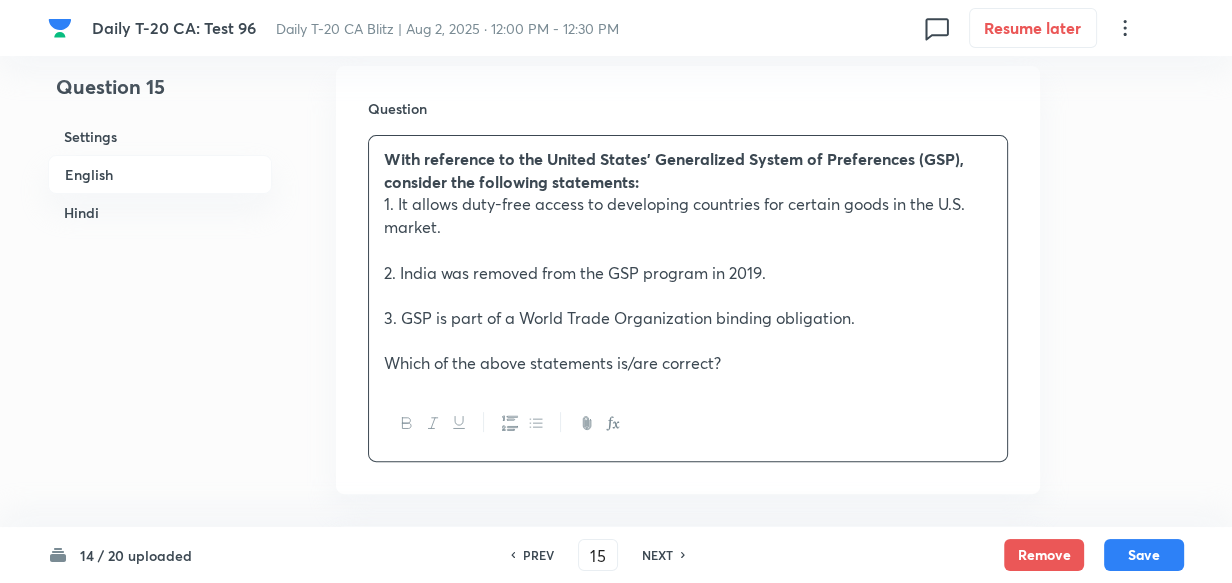 scroll, scrollTop: 970, scrollLeft: 0, axis: vertical 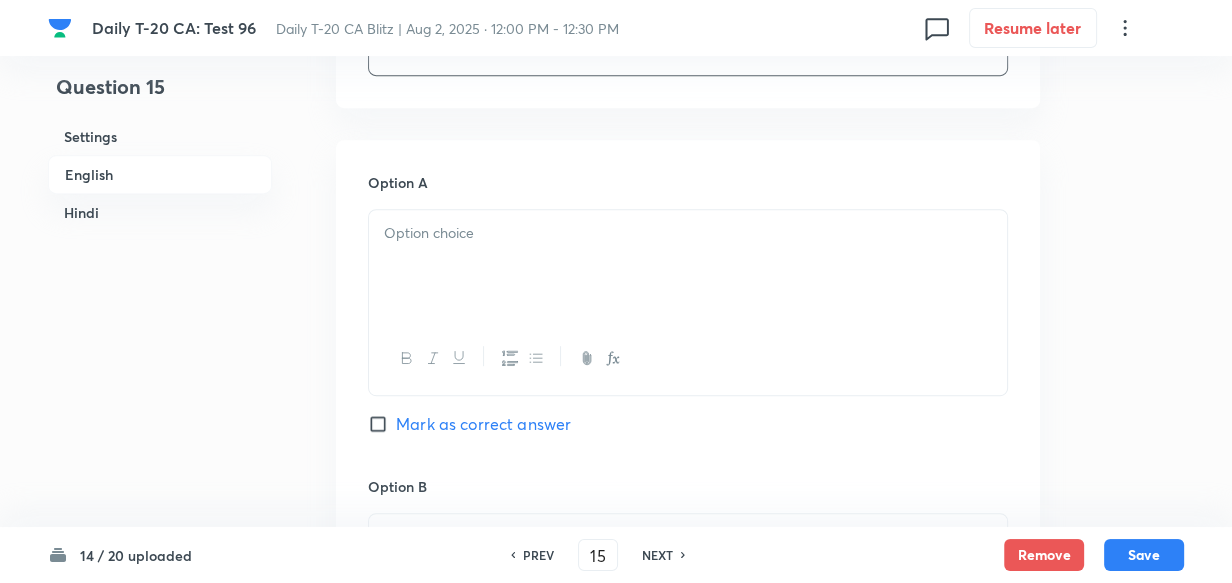 click at bounding box center [688, 266] 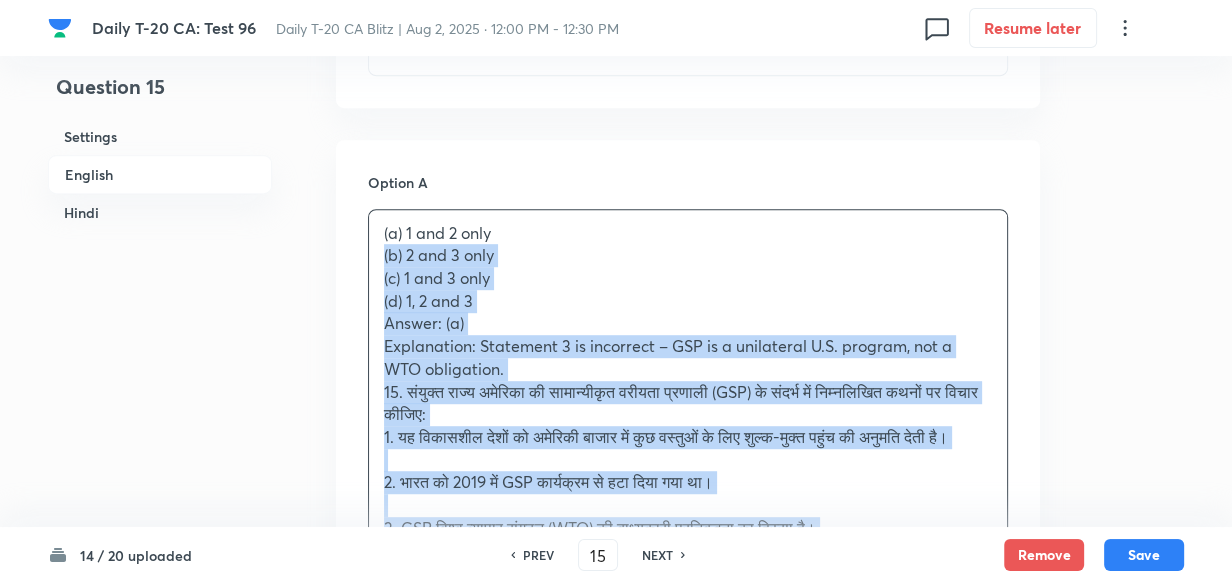 drag, startPoint x: 387, startPoint y: 254, endPoint x: 373, endPoint y: 257, distance: 14.3178215 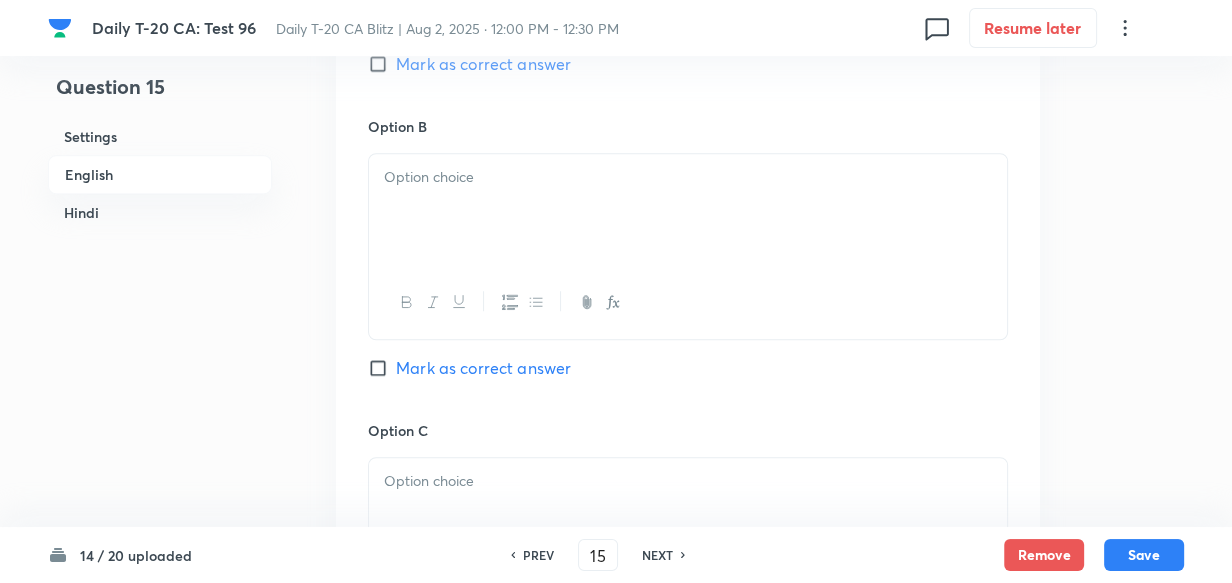 scroll, scrollTop: 1334, scrollLeft: 0, axis: vertical 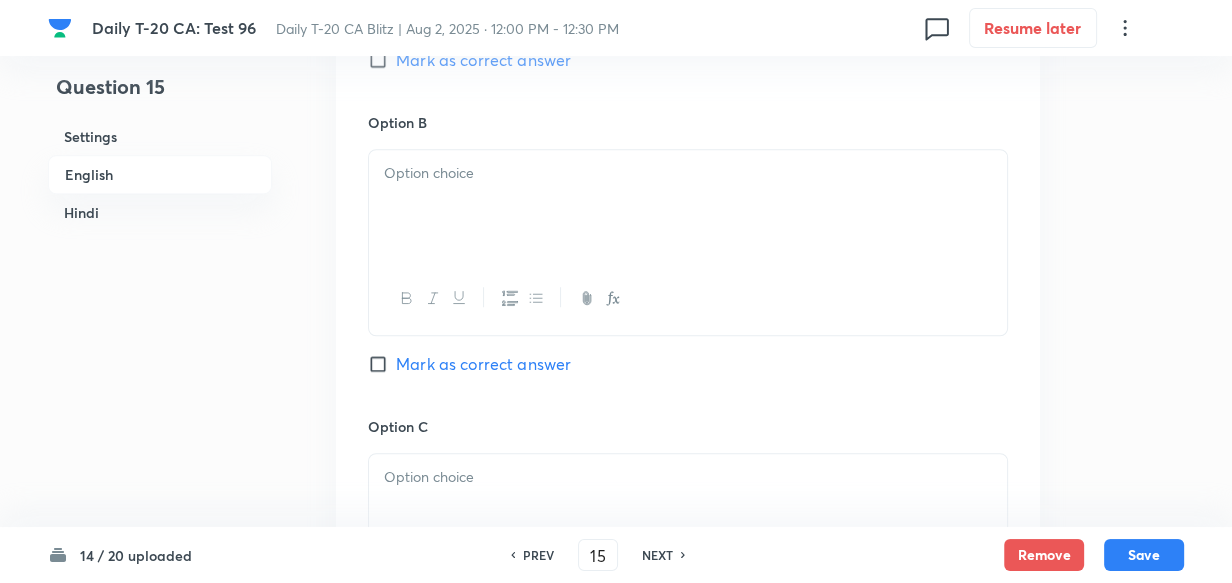 click at bounding box center (688, 206) 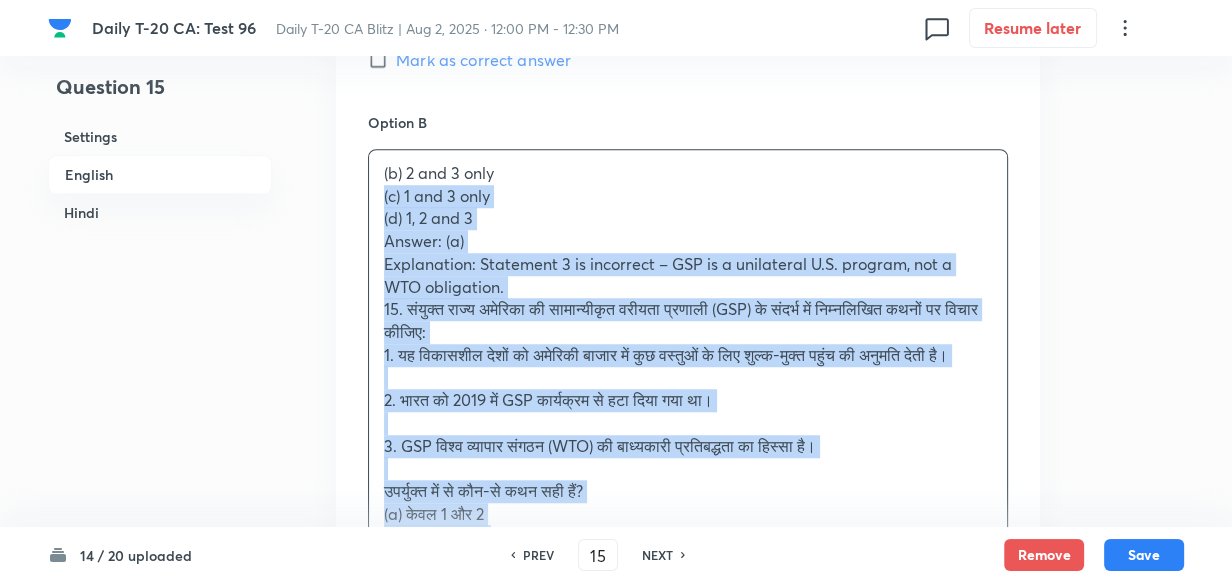 click on "(b) 2 and 3 only (c) 1 and 3 only (d) 1, 2 and 3 Answer: (a) Explanation: Statement 3 is incorrect – GSP is a unilateral U.S. program, not a WTO obligation. 15. संयुक्त राज्य अमेरिका की सामान्यीकृत वरीयता प्रणाली (GSP) के संदर्भ में निम्नलिखित कथनों पर विचार कीजिए: 1.	यह विकासशील देशों को अमेरिकी बाजार में कुछ वस्तुओं के लिए शुल्क-मुक्त पहुंच की अनुमति देती है। 2.	भारत को 2019 में GSP कार्यक्रम से हटा दिया गया था। 3.	GSP विश्व व्यापार संगठन (WTO) की बाध्यकारी प्रतिबद्धता का हिस्सा है। (a) केवल 1 और 2 (d) 1, 2 और 3" at bounding box center (688, 400) 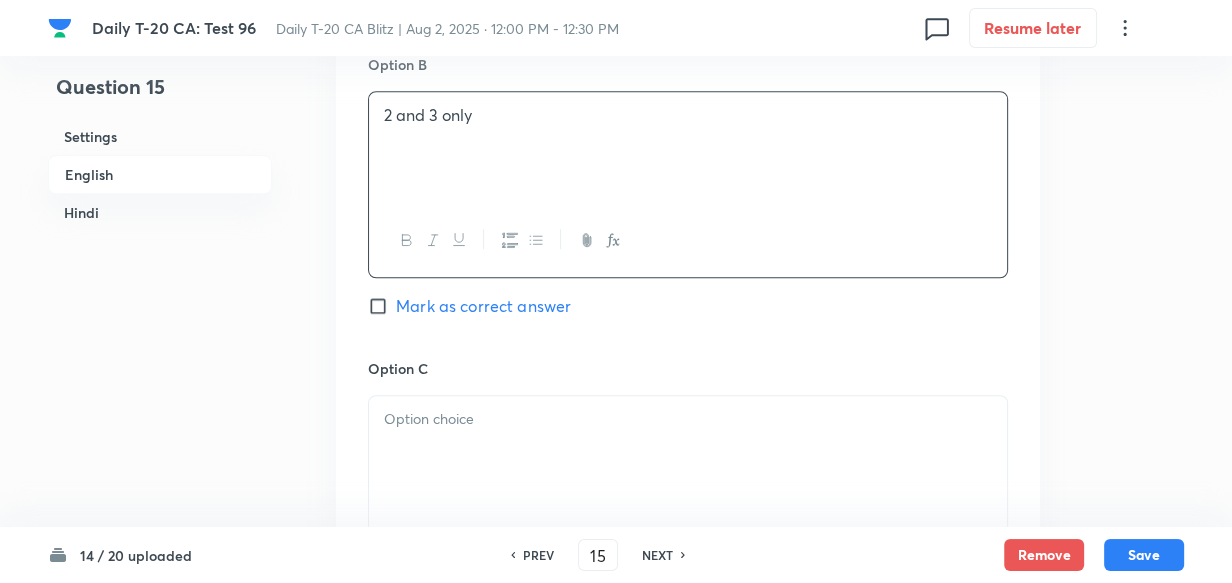 scroll, scrollTop: 1425, scrollLeft: 0, axis: vertical 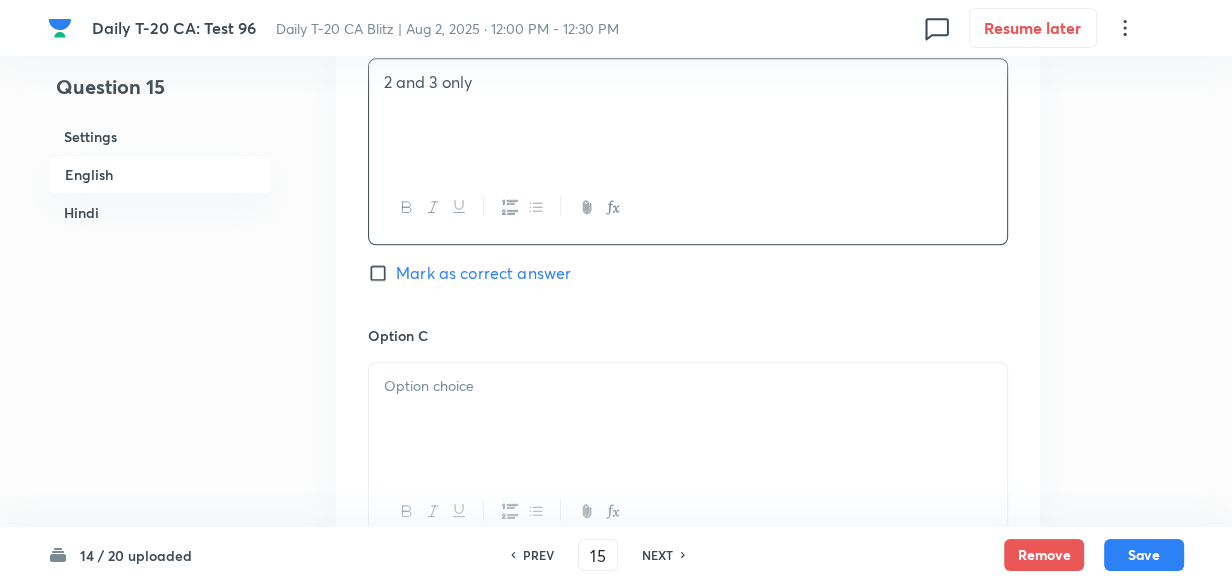 drag, startPoint x: 484, startPoint y: 323, endPoint x: 421, endPoint y: 431, distance: 125.032 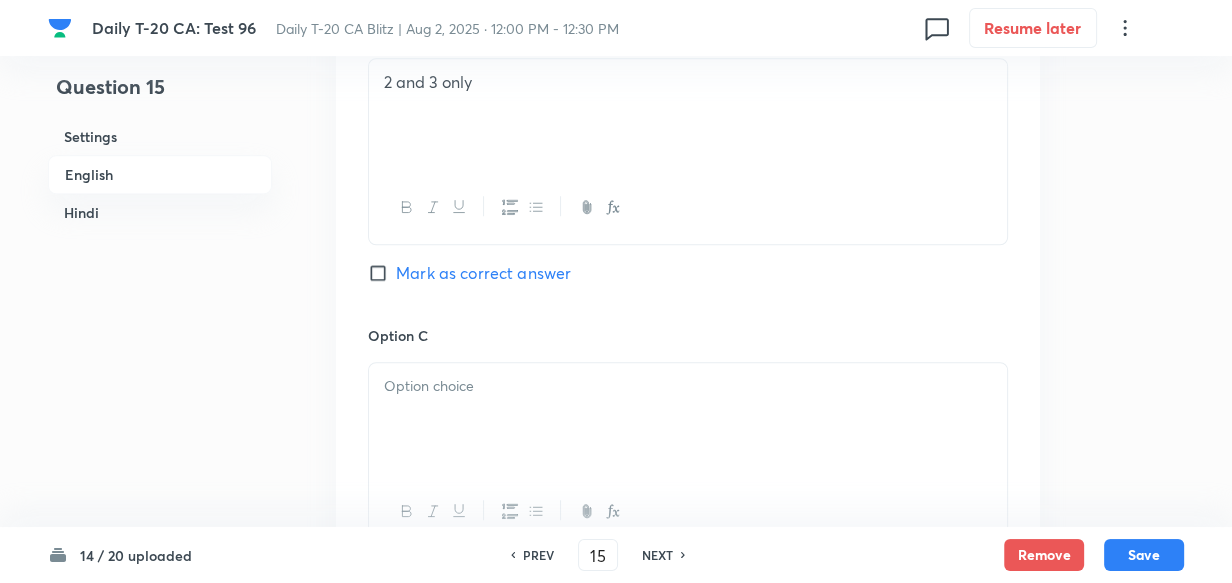 click at bounding box center (688, 419) 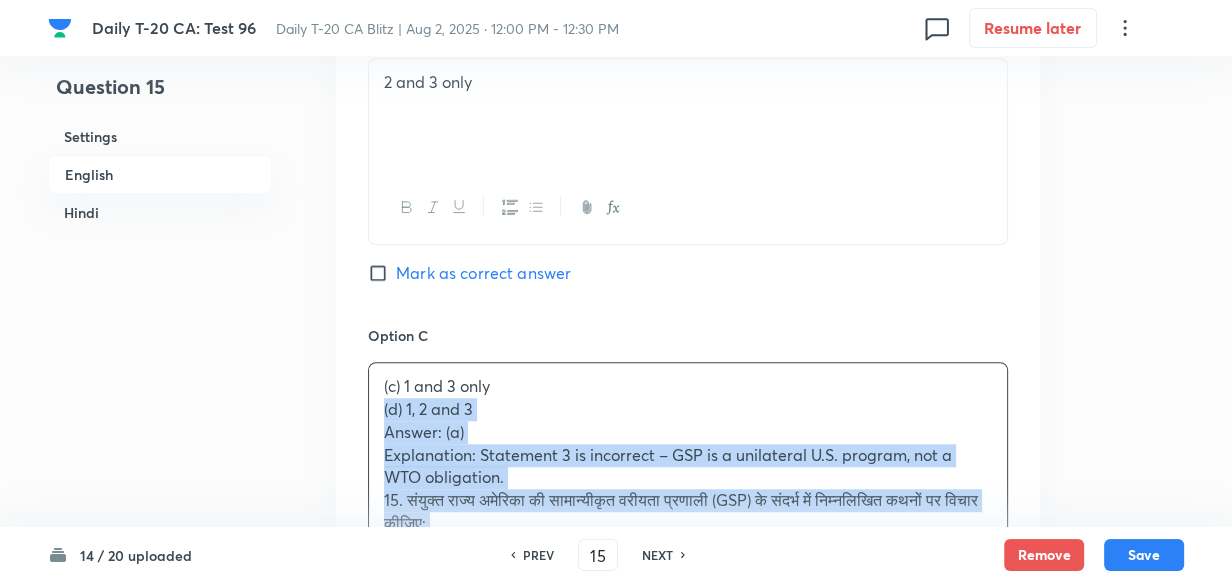 click on "Option A 1 and 2 only Mark as correct answer Option B 2 and 3 only Mark as correct answer Option C (c) 1 and 3 only (d) 1, 2 and 3 Answer: (a) Explanation: Statement 3 is incorrect – GSP is a unilateral U.S. program, not a WTO obligation. 15. संयुक्त राज्य अमेरिका की सामान्यीकृत वरीयता प्रणाली (GSP) के संदर्भ में निम्नलिखित कथनों पर विचार कीजिए: 1.	यह विकासशील देशों को अमेरिकी बाजार में कुछ वस्तुओं के लिए शुल्क-मुक्त पहुंच की अनुमति देती है। 2.	भारत को 2019 में GSP कार्यक्रम से हटा दिया गया था। उपर्युक्त में से कौन-से कथन सही हैं? (a) केवल 1 और 2 Option D" at bounding box center (688, 489) 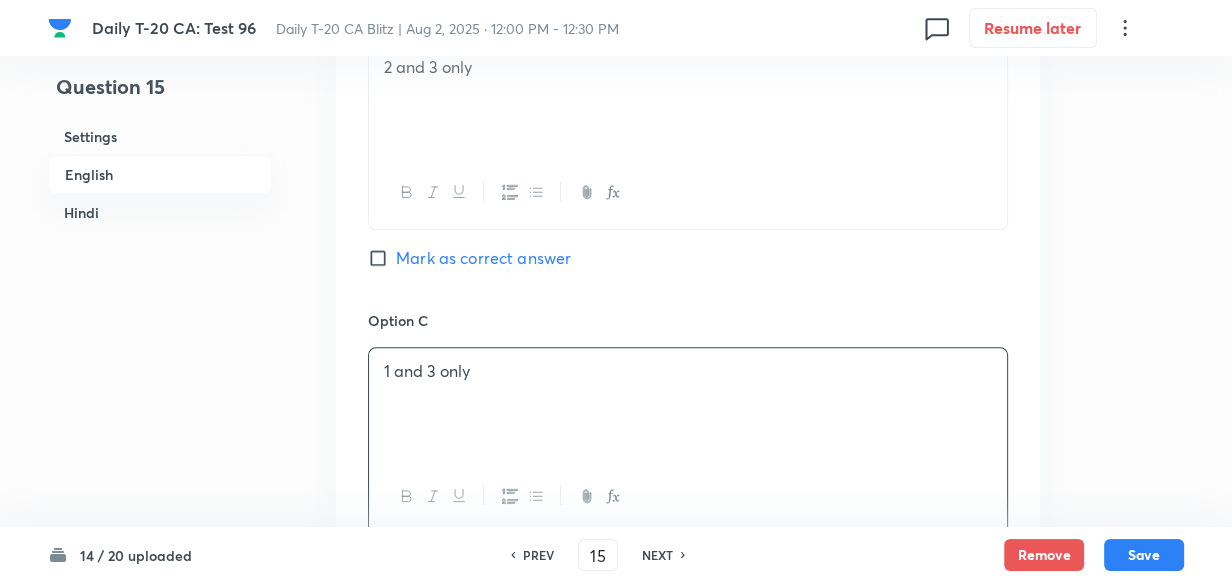 scroll, scrollTop: 1789, scrollLeft: 0, axis: vertical 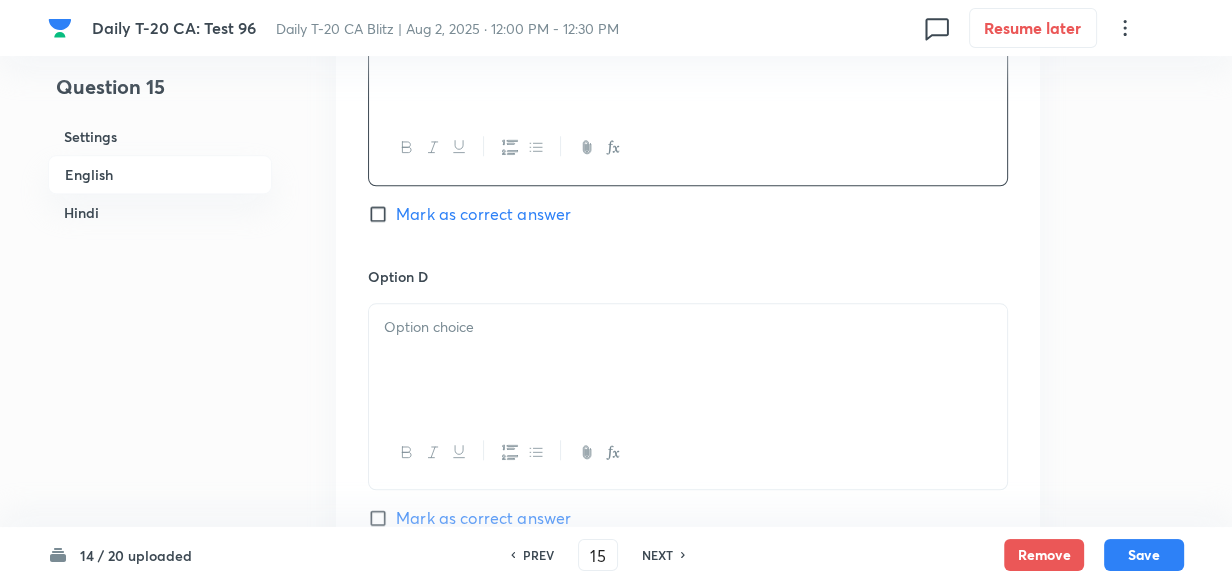 click at bounding box center [688, 360] 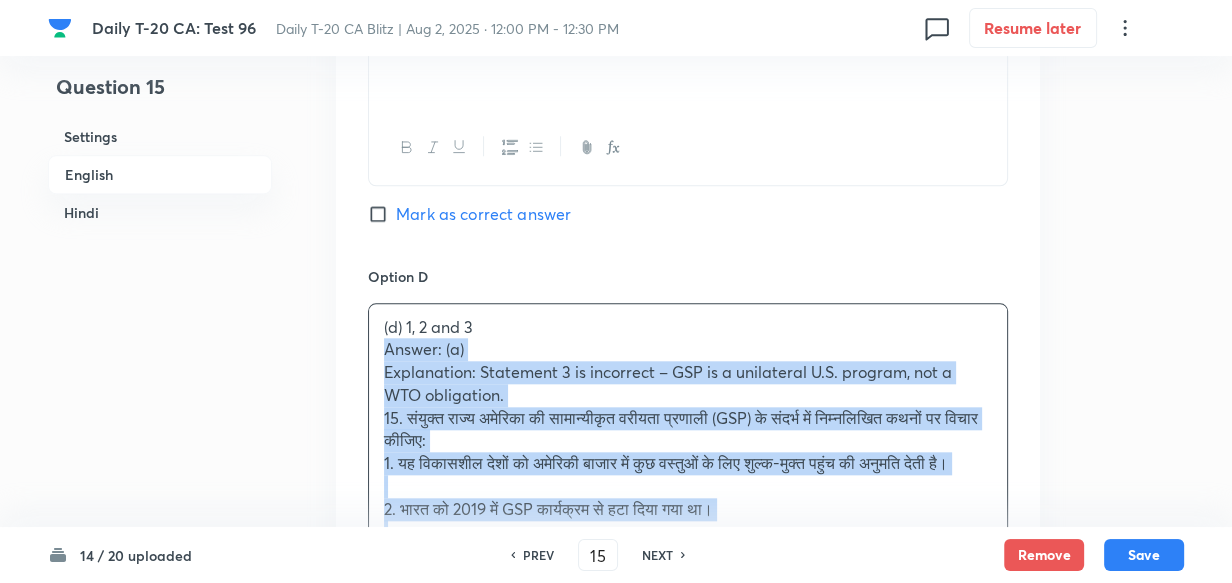 click on "(d) 1, 2 and 3 Answer: (a) Explanation: Statement 3 is incorrect – GSP is a unilateral U.S. program, not a WTO obligation. 15. संयुक्त राज्य अमेरिका की सामान्यीकृत वरीयता प्रणाली (GSP) के संदर्भ में निम्नलिखित कथनों पर विचार कीजिए: 1.	यह विकासशील देशों को अमेरिकी बाजार में कुछ वस्तुओं के लिए शुल्क-मुक्त पहुंच की अनुमति देती है। 2.	भारत को 2019 में GSP कार्यक्रम से हटा दिया गया था। 3.	GSP विश्व व्यापार संगठन (WTO) की बाध्यकारी प्रतिबद्धता का हिस्सा है। (a) केवल 1 और 2 (b) केवल 2 और 3 (d) 1, 2 और 3" at bounding box center (688, 532) 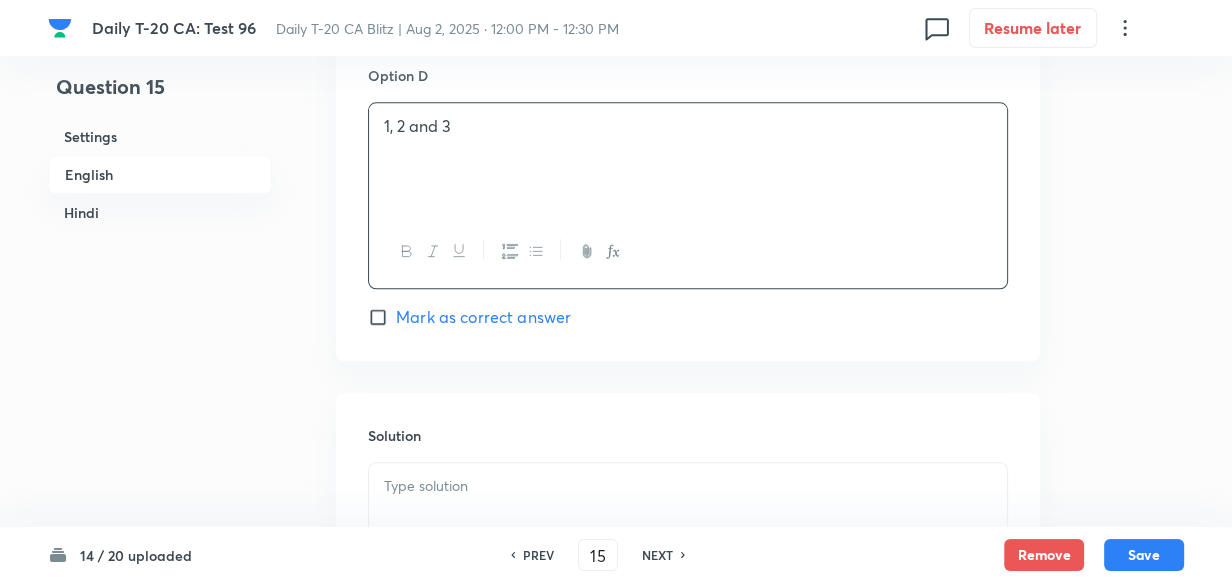 scroll, scrollTop: 2152, scrollLeft: 0, axis: vertical 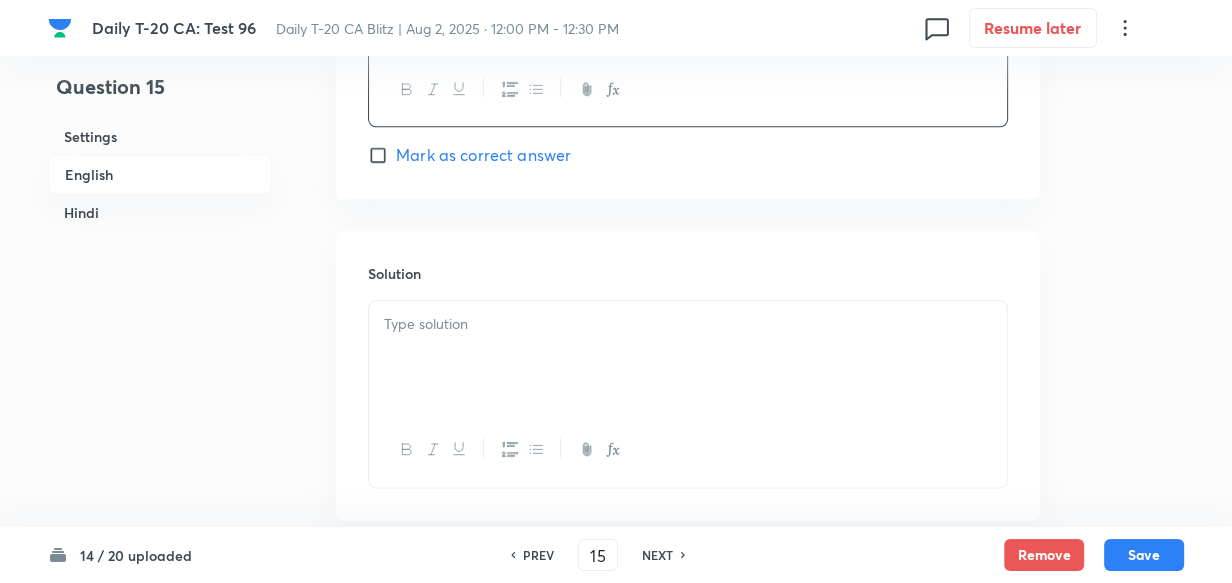 click at bounding box center [688, 357] 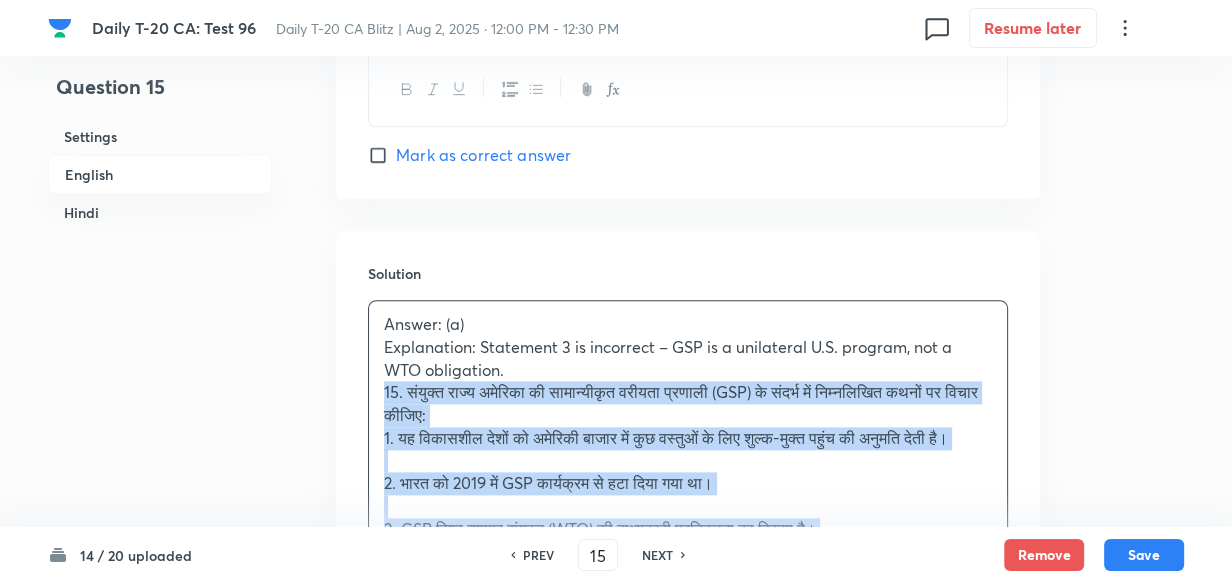 drag, startPoint x: 359, startPoint y: 393, endPoint x: 350, endPoint y: 408, distance: 17.492855 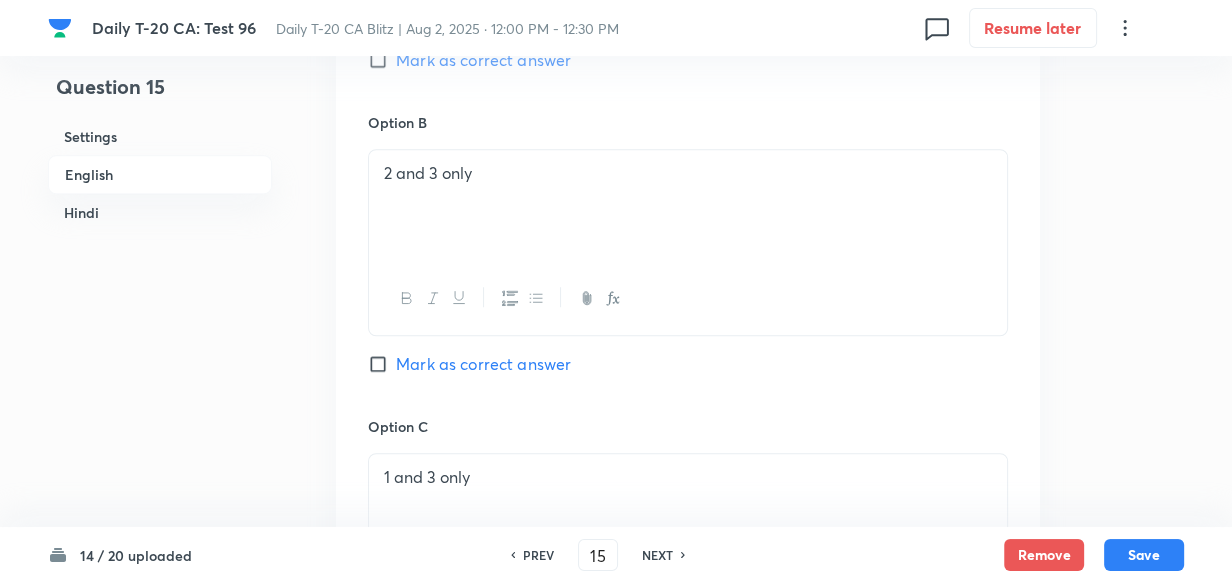 scroll, scrollTop: 1243, scrollLeft: 0, axis: vertical 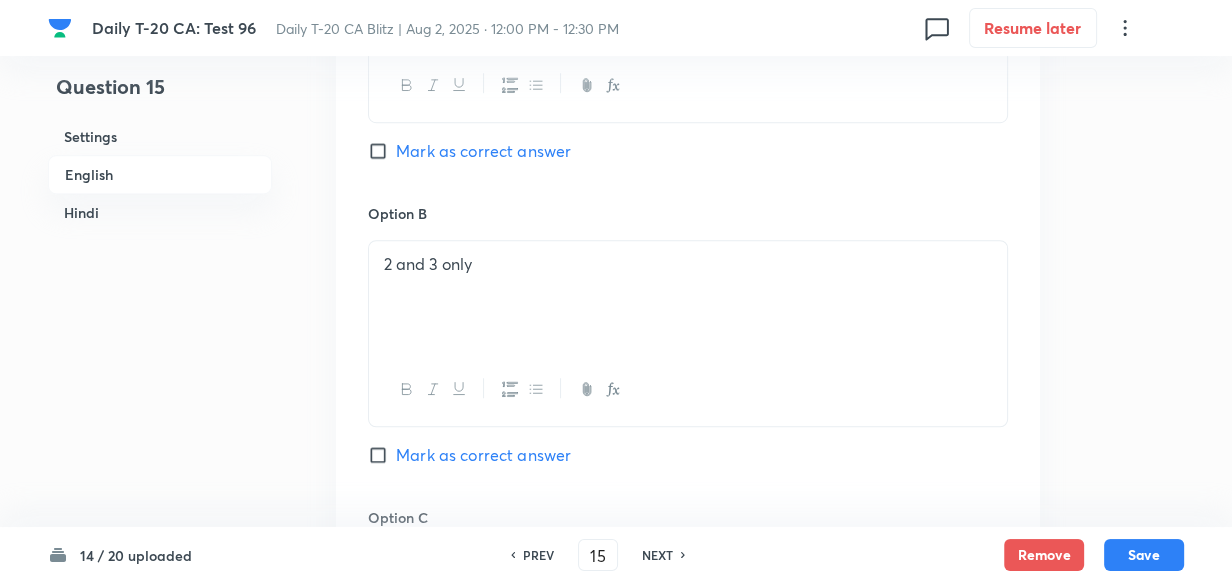 click on "Mark as correct answer" at bounding box center (483, 151) 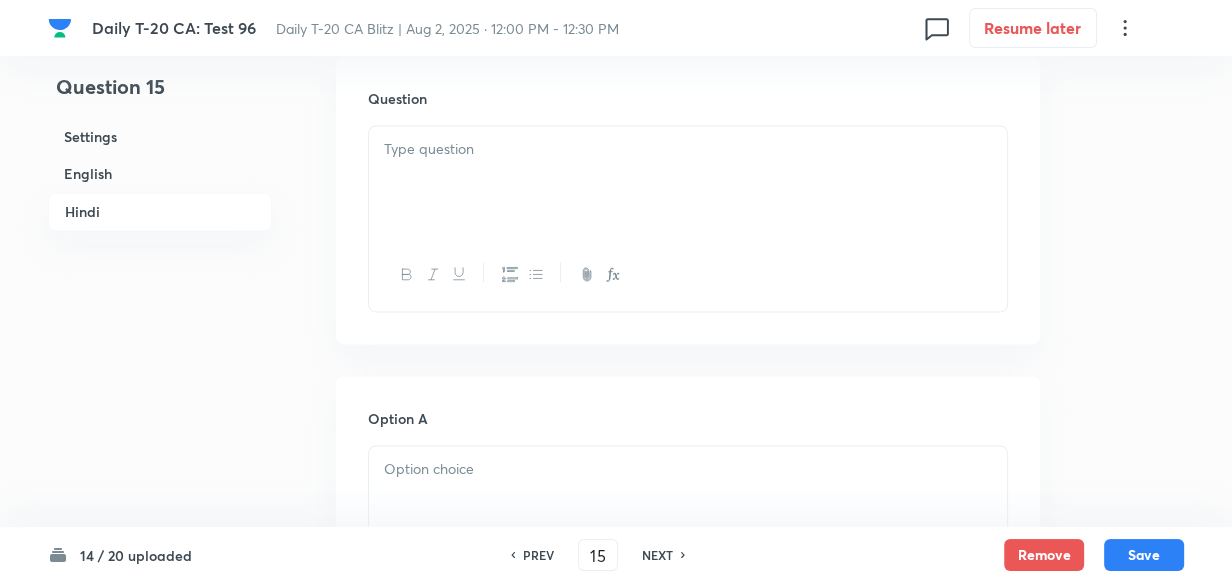 scroll, scrollTop: 2789, scrollLeft: 0, axis: vertical 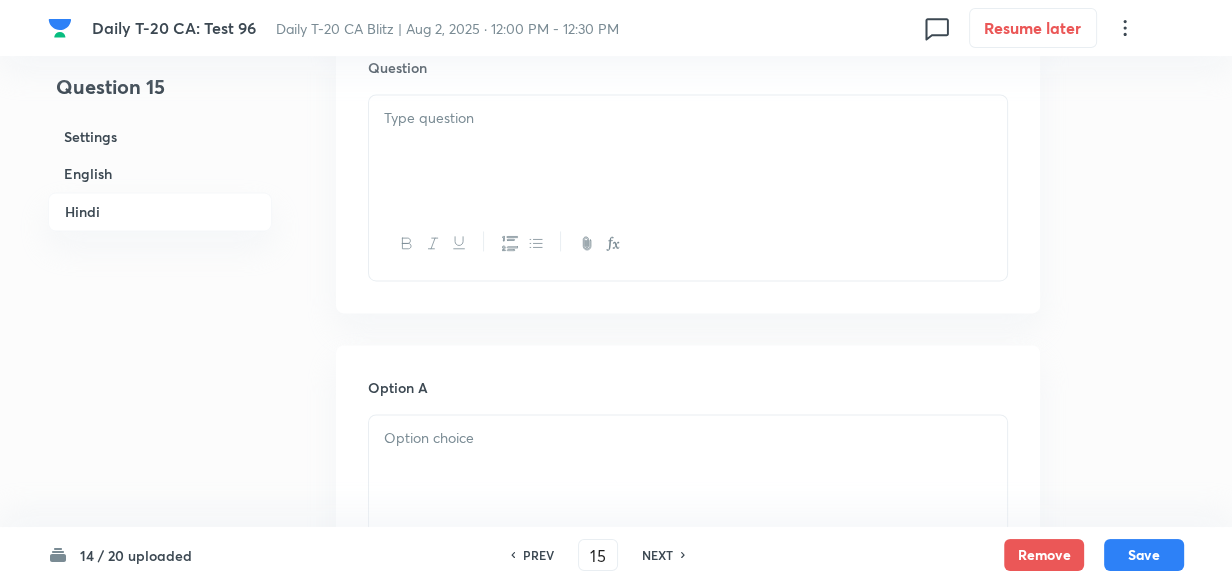 click at bounding box center [688, 151] 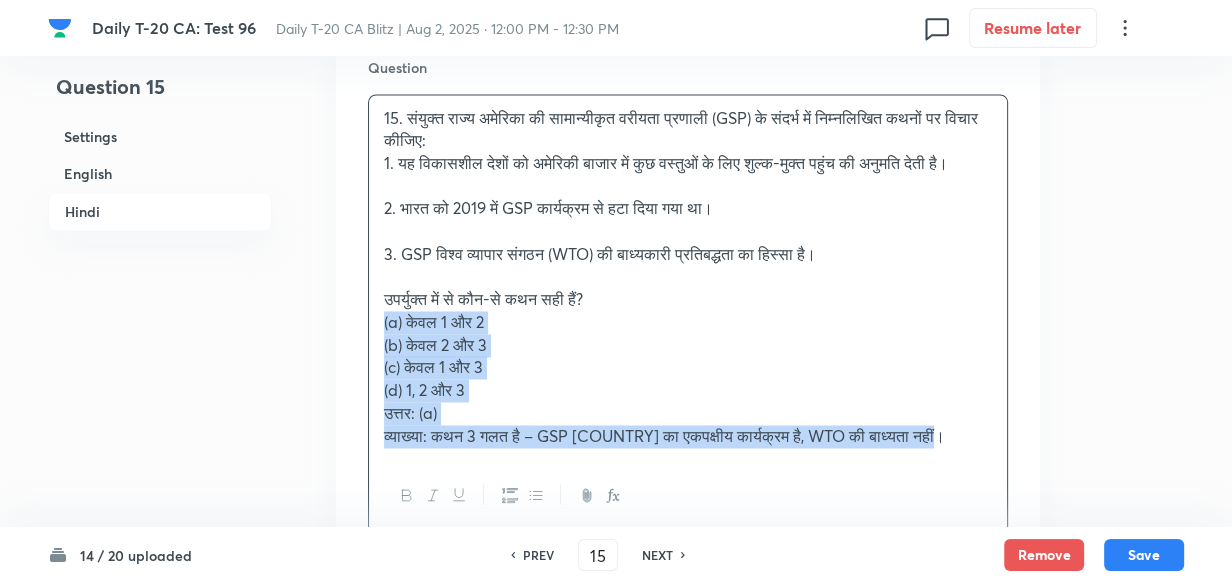 click on "Question 15. संयुक्त राज्य अमेरिका की सामान्यीकृत वरीयता प्रणाली (GSP) के संदर्भ में निम्नलिखित कथनों पर विचार कीजिए: 1. यह विकासशील देशों को अमेरिकी बाजार में कुछ वस्तुओं के लिए शुल्क-मुक्त पहुंच की अनुमति देती है। 2. भारत को 2019 में GSP कार्यक्रम से हटा दिया गया था। 3. GSP विश्व व्यापार संगठन (WTO) की बाध्यकारी प्रतिबद्धता का हिस्सा है। उपर्युक्त में से कौन-से कथन सही हैं? (a) केवल 1 और 2 (b) केवल 2 और 3 (c) केवल 1 और 3 (d) 1, 2 और 3" at bounding box center [688, 295] 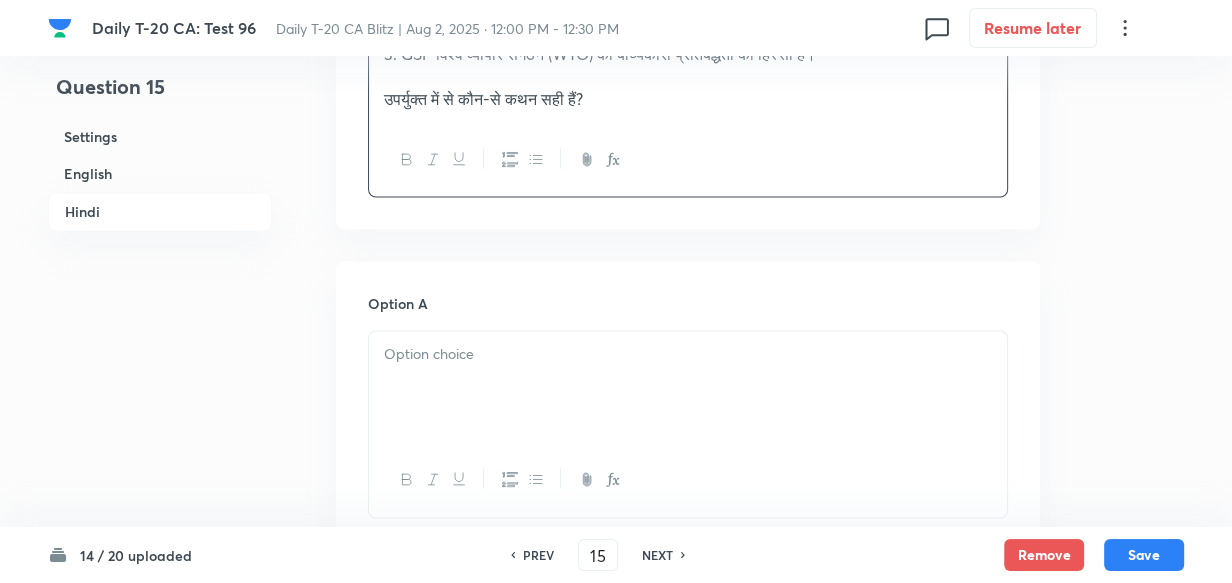 scroll, scrollTop: 3154, scrollLeft: 0, axis: vertical 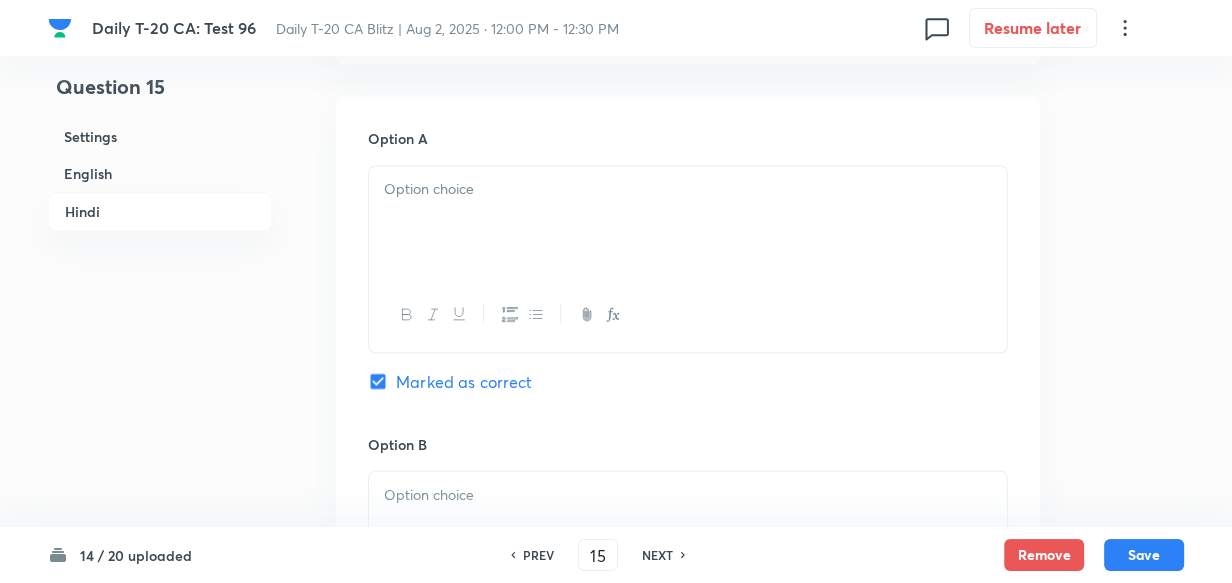 click at bounding box center (688, 222) 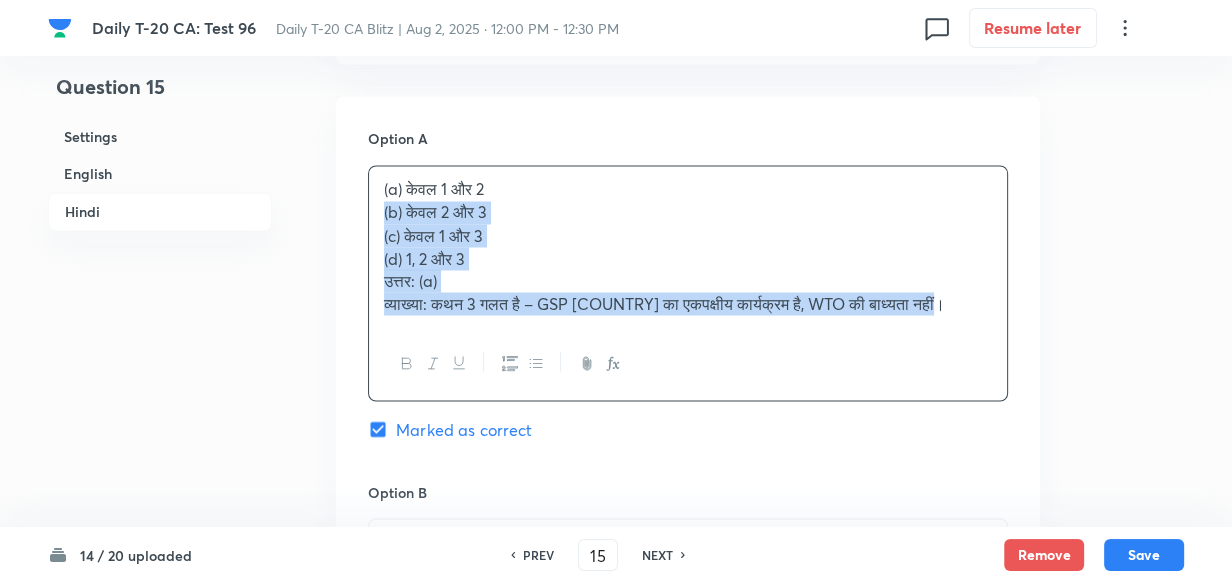drag, startPoint x: 375, startPoint y: 241, endPoint x: 286, endPoint y: 300, distance: 106.78015 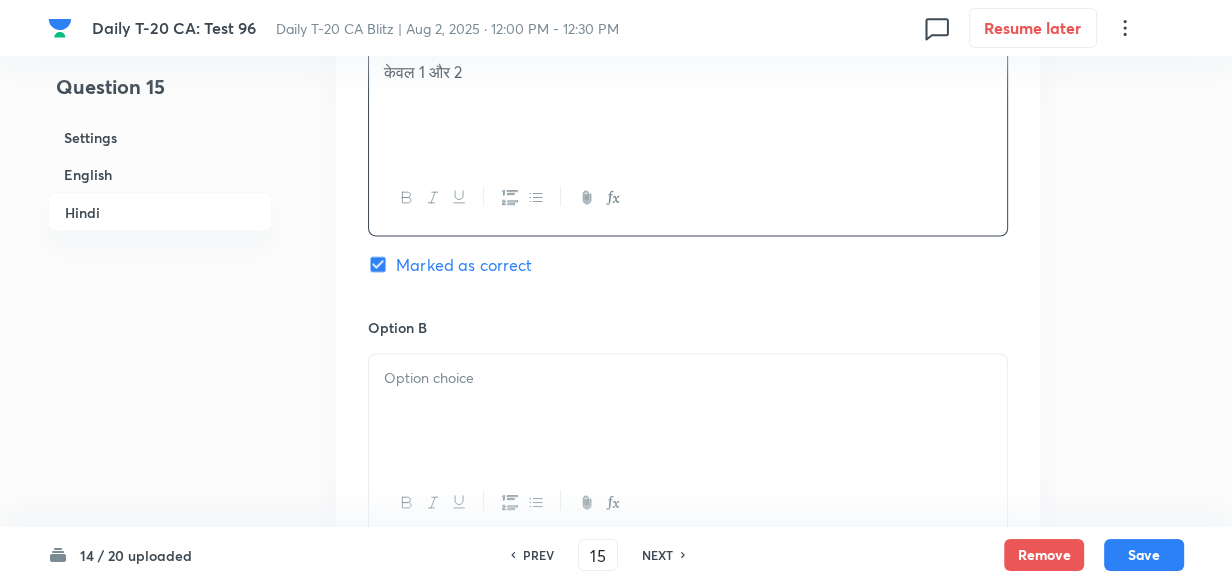 scroll, scrollTop: 3427, scrollLeft: 0, axis: vertical 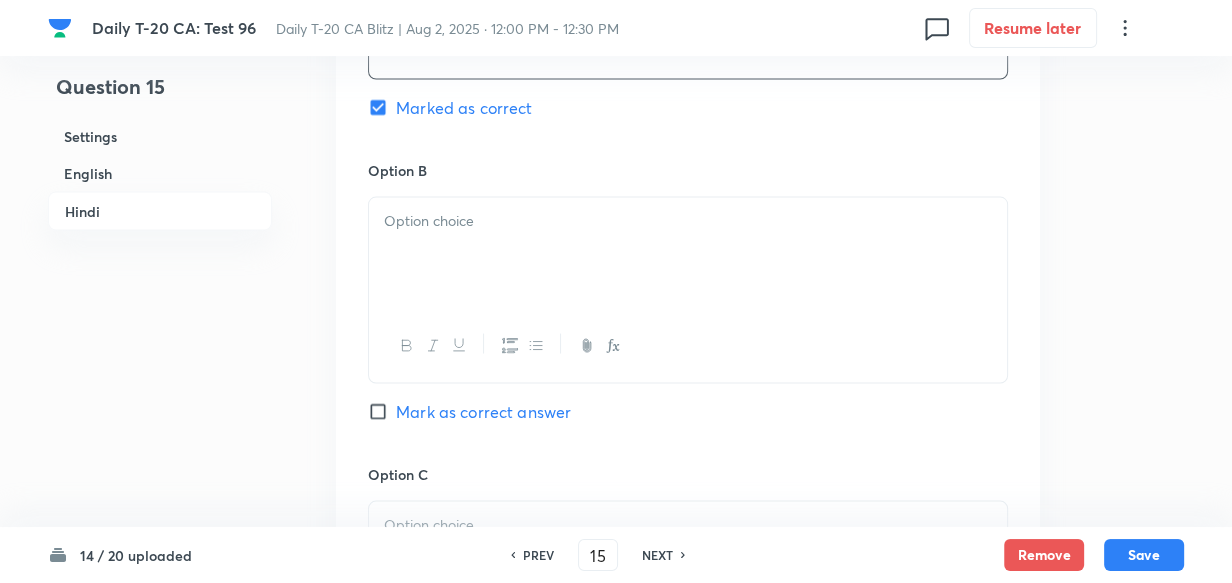 click at bounding box center [688, 254] 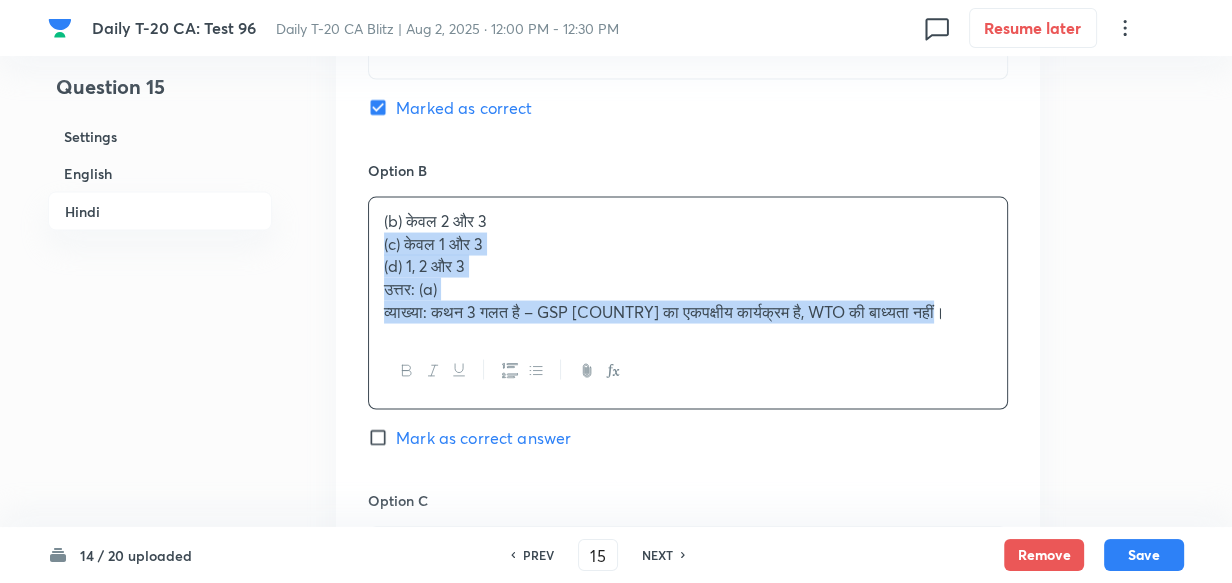 click on "(b) केवल 2 और 3 (c) केवल 1 और 3 (d) 1, 2 और 3 उत्तर: (a) व्याख्या: कथन 3 गलत है – GSP अमेरिका का एकपक्षीय कार्यक्रम है, WTO की बाध्यता नहीं." at bounding box center [688, 267] 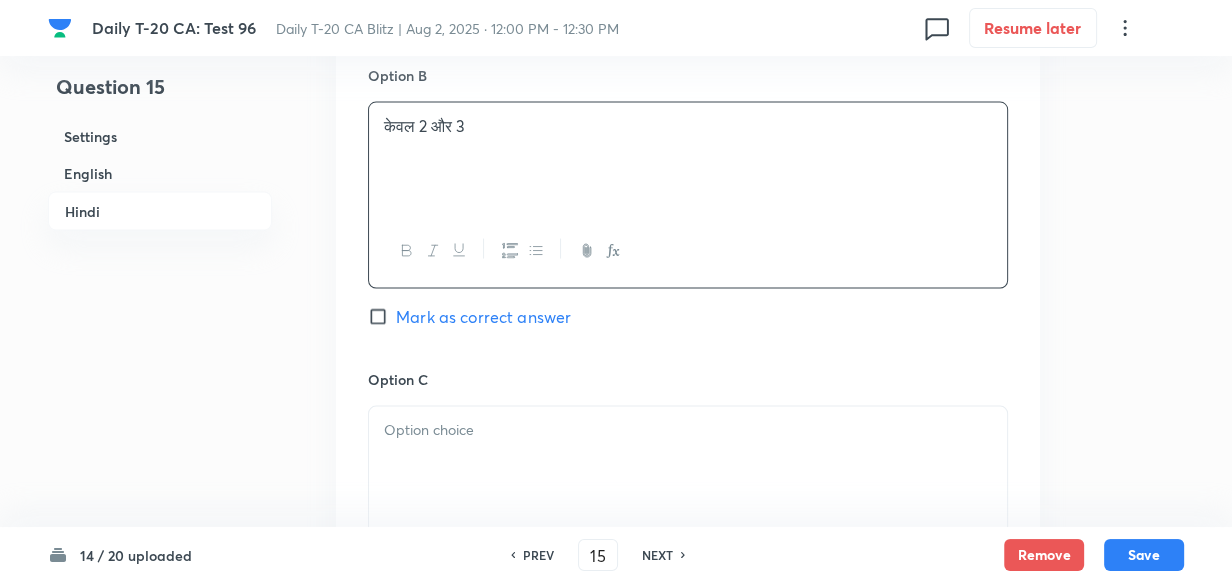 scroll, scrollTop: 3700, scrollLeft: 0, axis: vertical 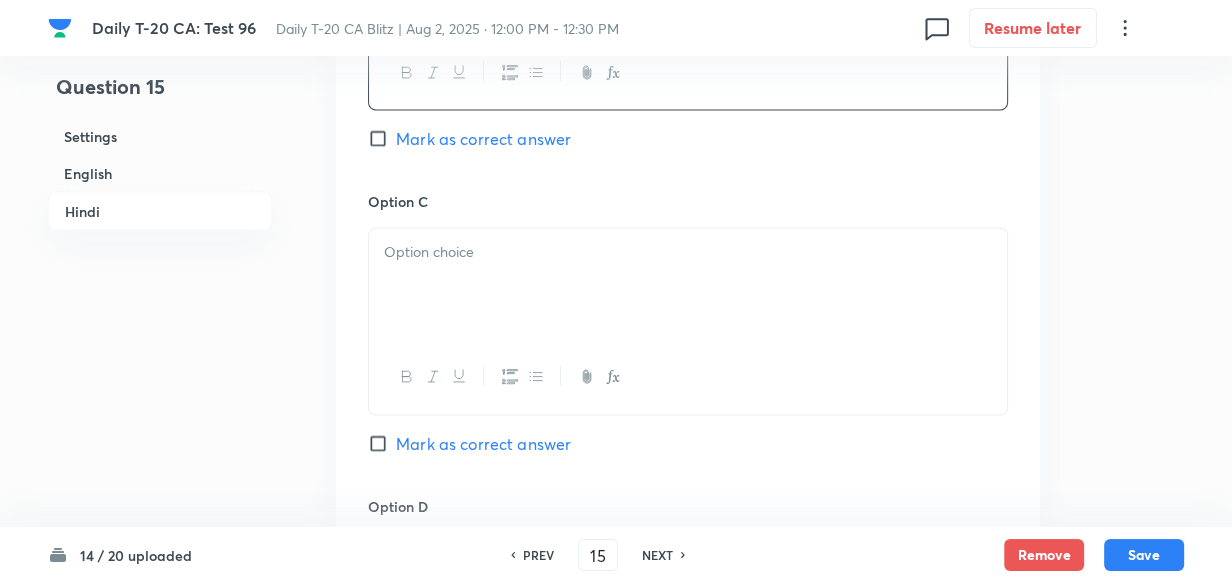 click at bounding box center (688, 285) 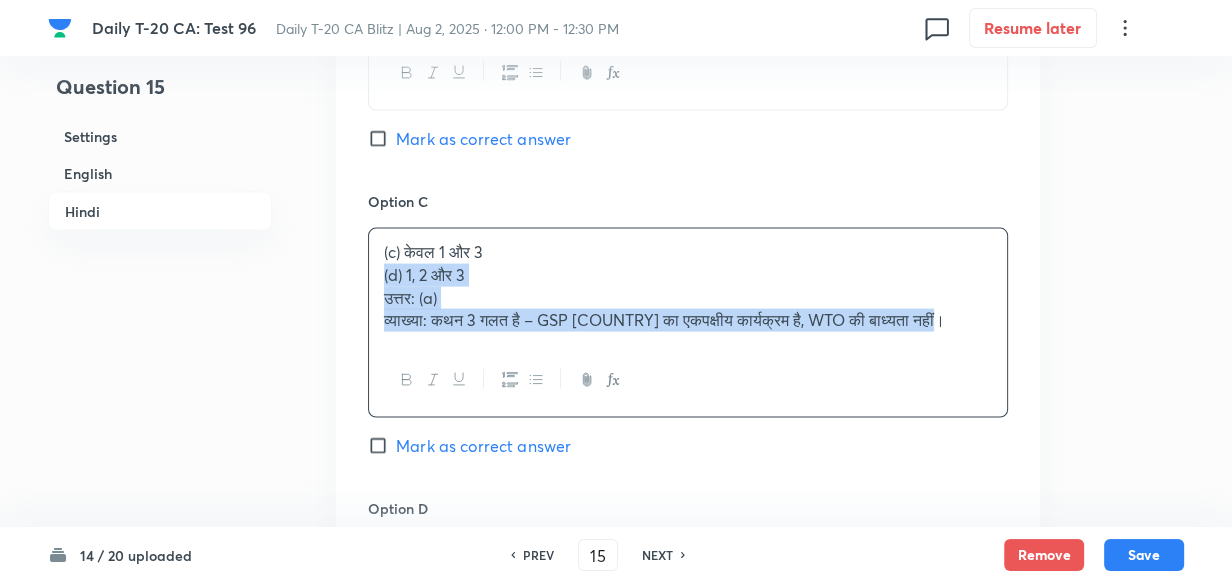 drag, startPoint x: 381, startPoint y: 310, endPoint x: 362, endPoint y: 310, distance: 19 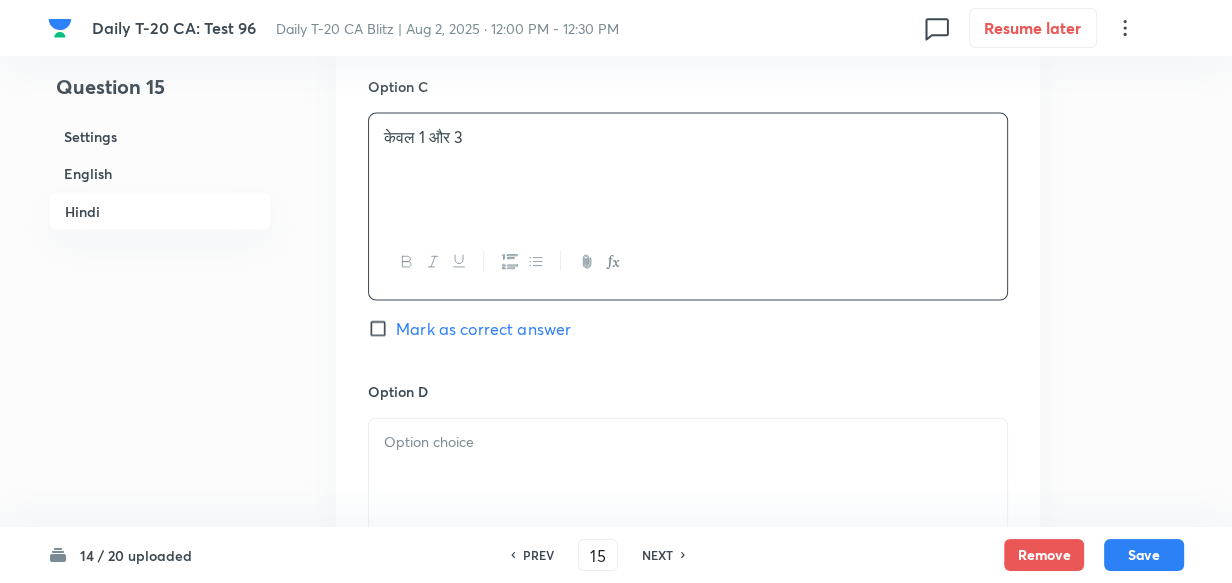 scroll, scrollTop: 3881, scrollLeft: 0, axis: vertical 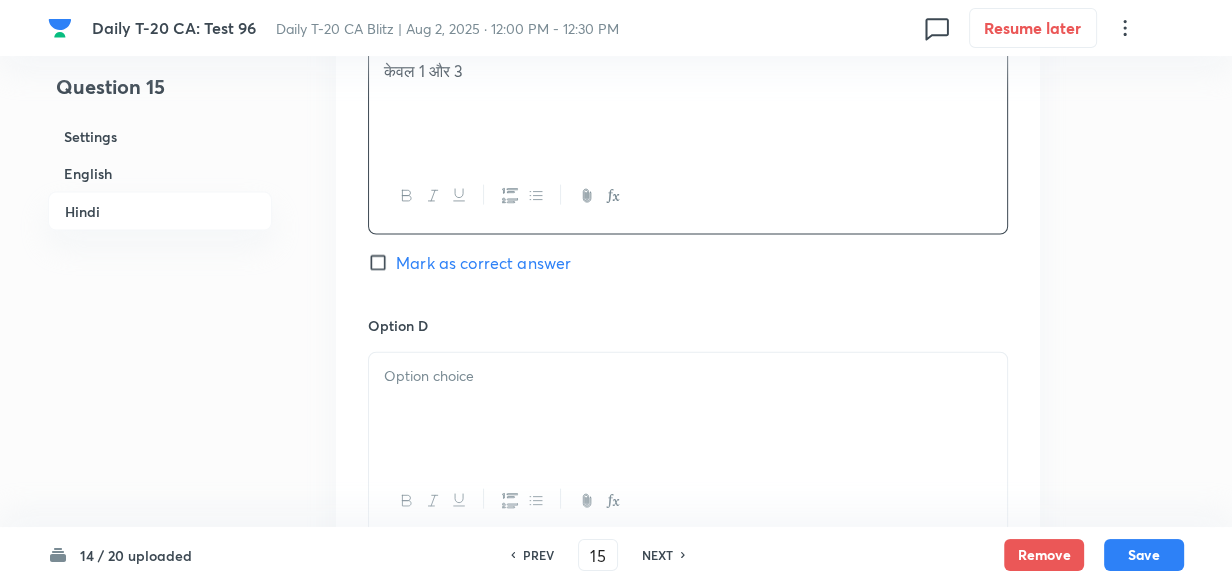 click on "Option D Mark as correct answer" at bounding box center [688, 447] 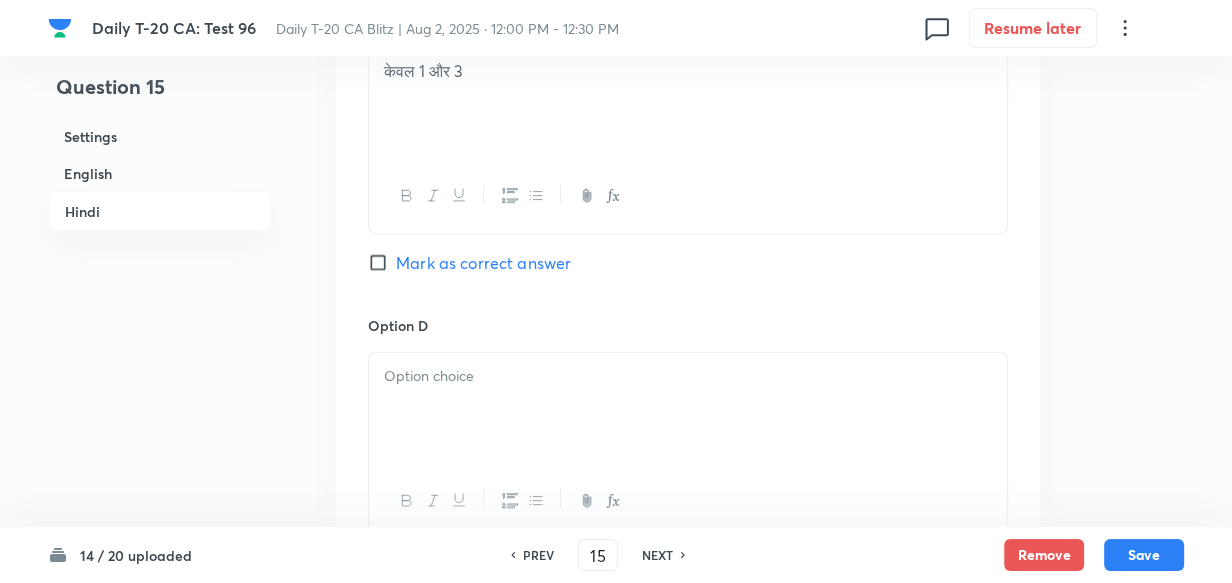 click at bounding box center [688, 376] 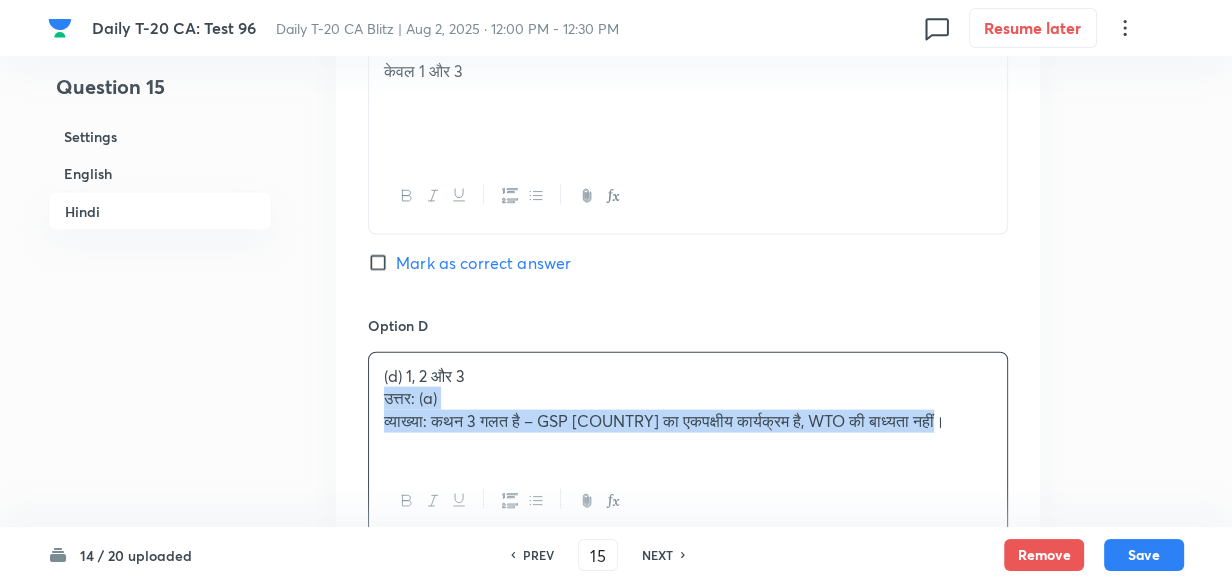 drag, startPoint x: 380, startPoint y: 429, endPoint x: 288, endPoint y: 472, distance: 101.55294 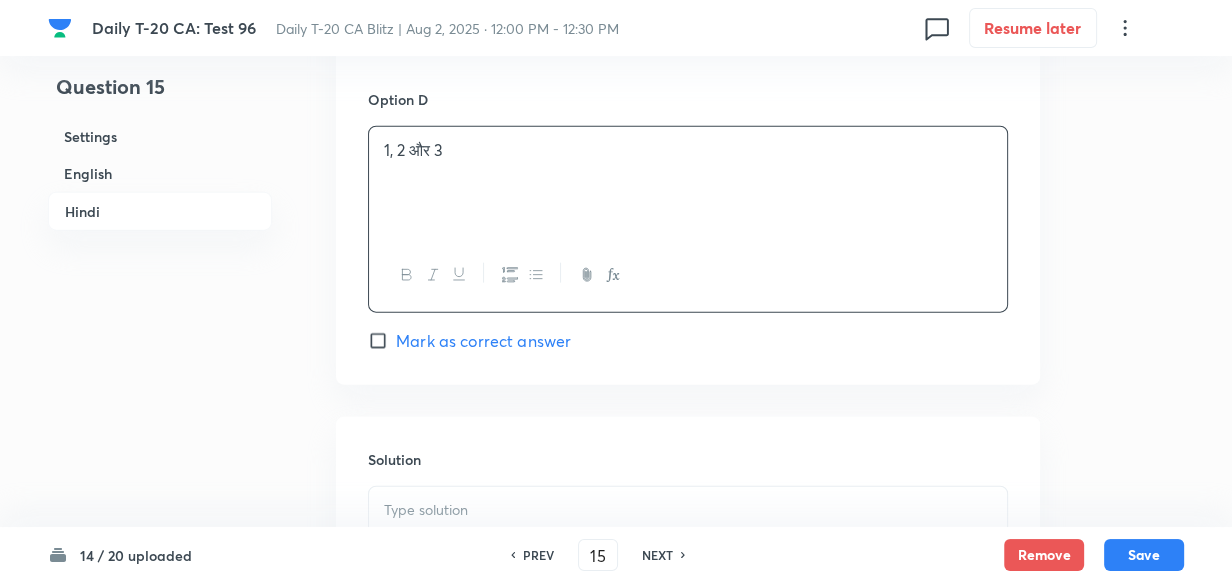 scroll, scrollTop: 4245, scrollLeft: 0, axis: vertical 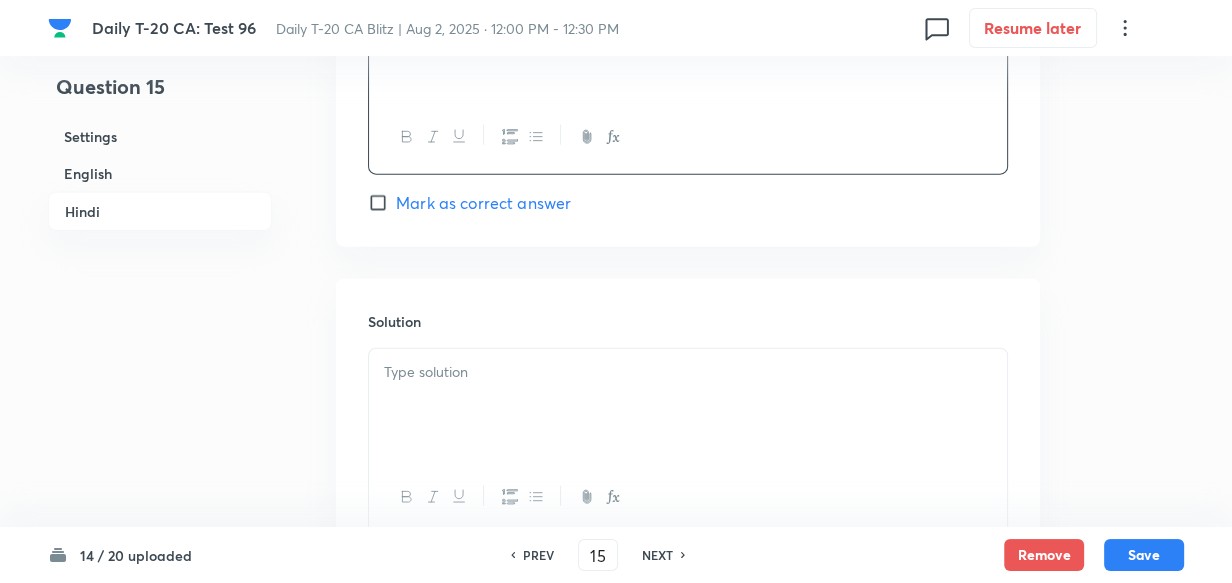click at bounding box center (688, 372) 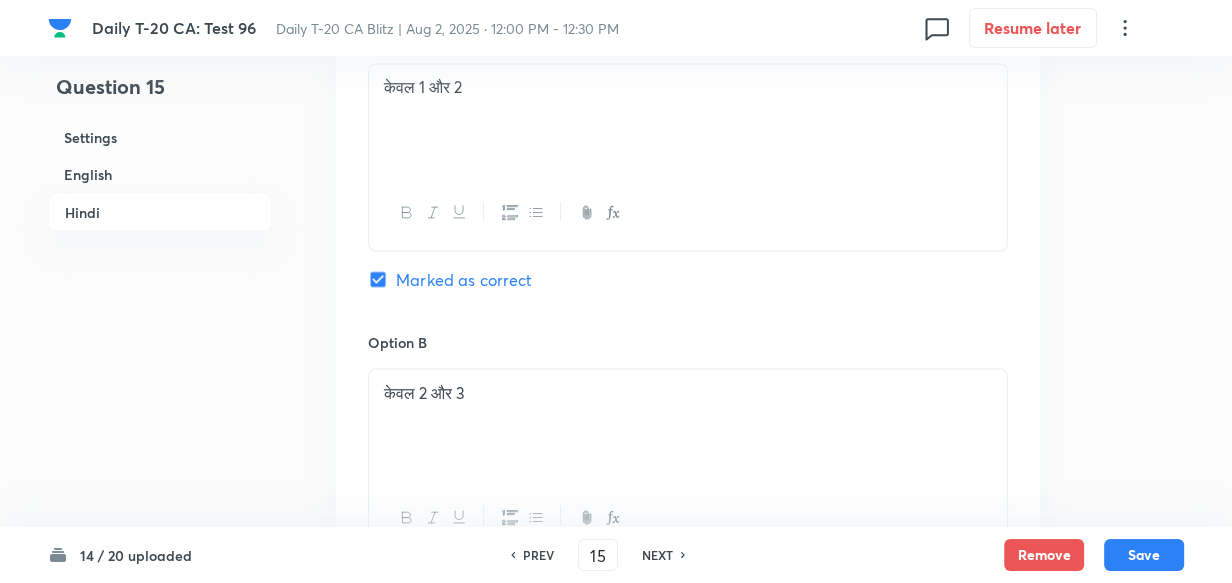scroll, scrollTop: 3154, scrollLeft: 0, axis: vertical 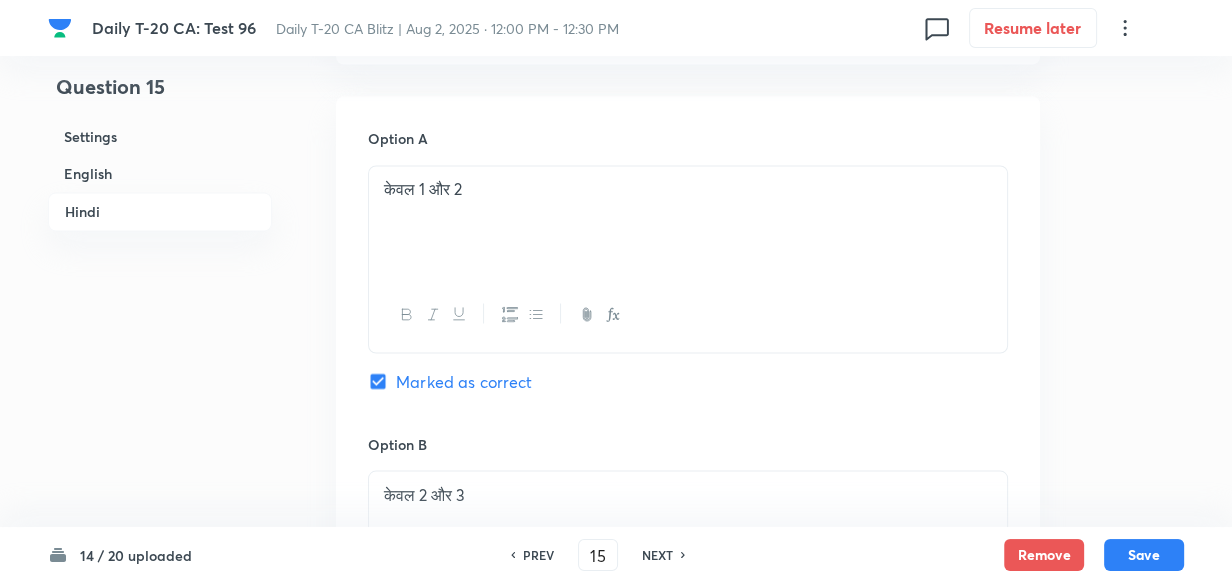 click on "Settings" at bounding box center (160, 136) 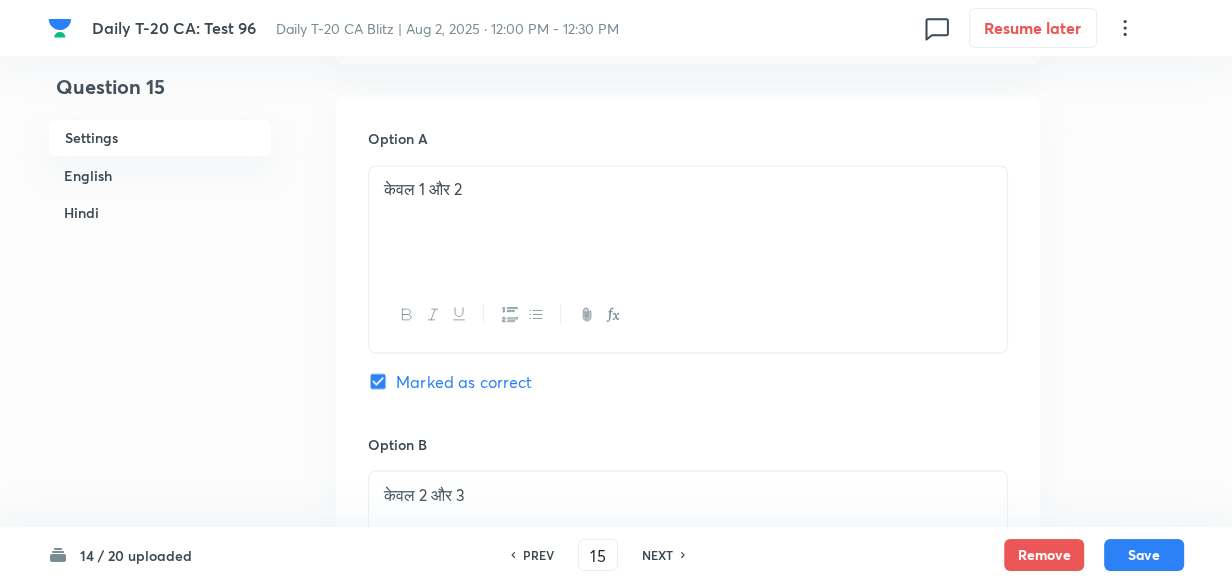 scroll, scrollTop: 23, scrollLeft: 0, axis: vertical 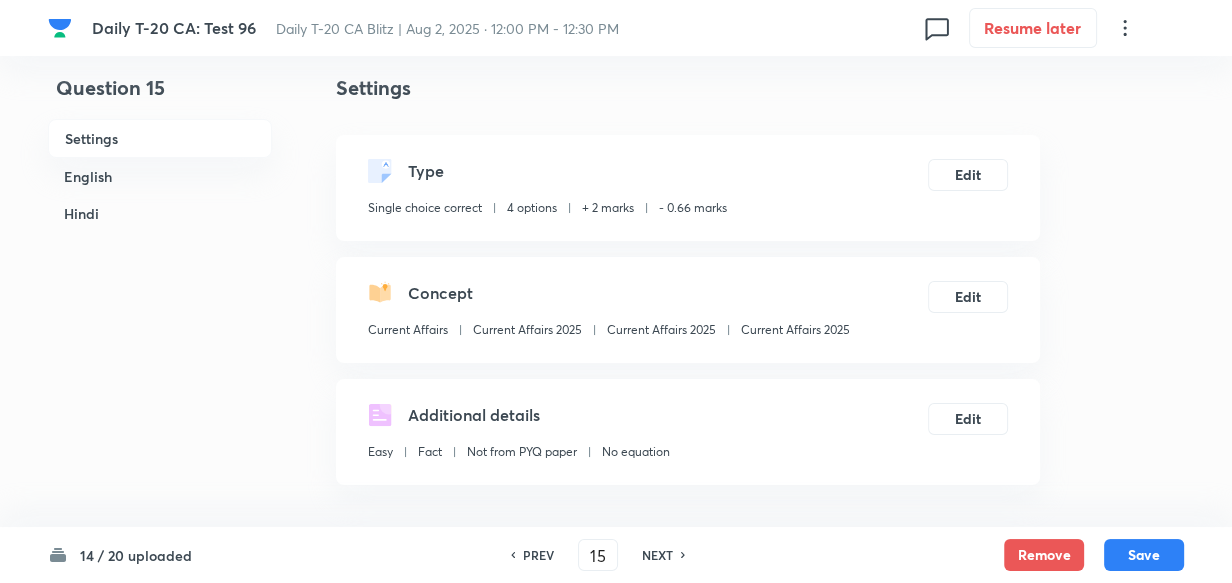 click on "Current Affairs 2025" at bounding box center [795, 330] 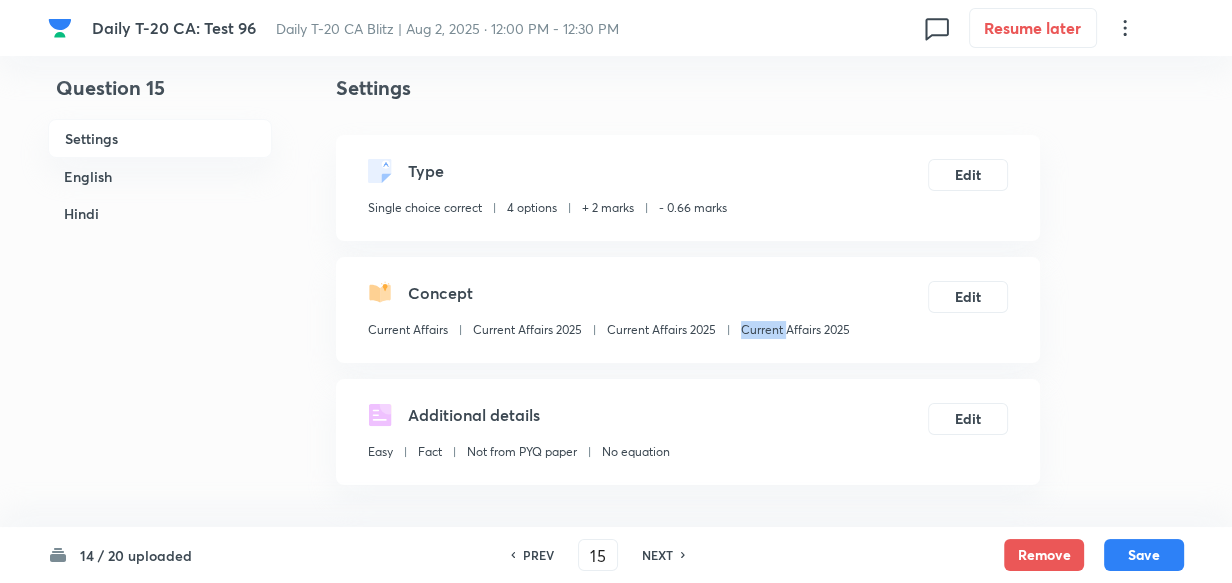 click on "Current Affairs 2025" at bounding box center (795, 330) 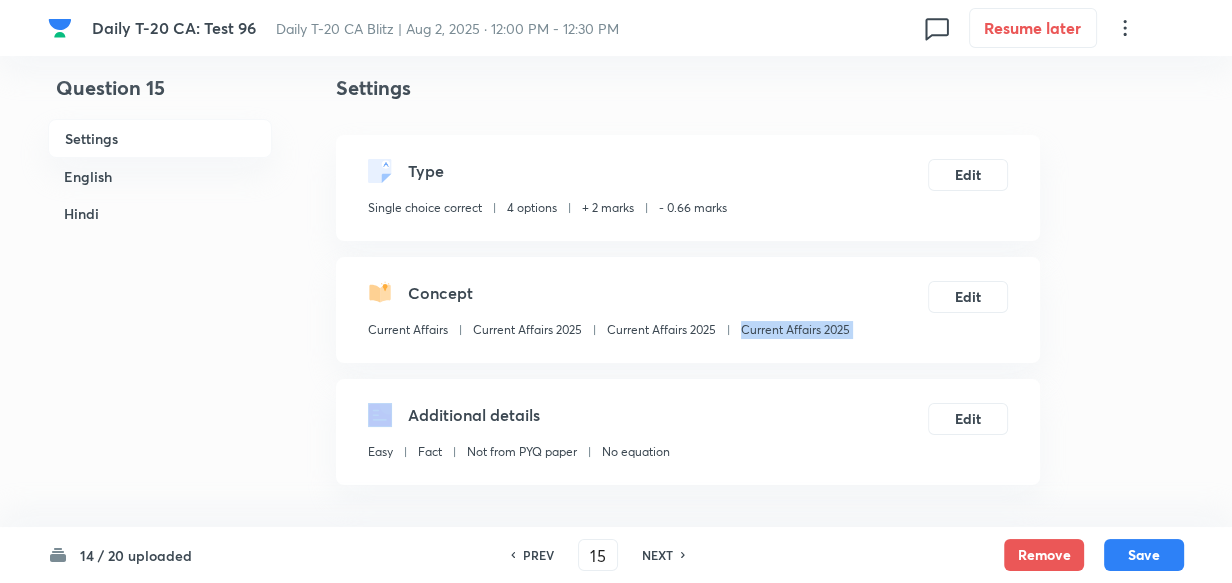 click on "Current Affairs 2025" at bounding box center (795, 330) 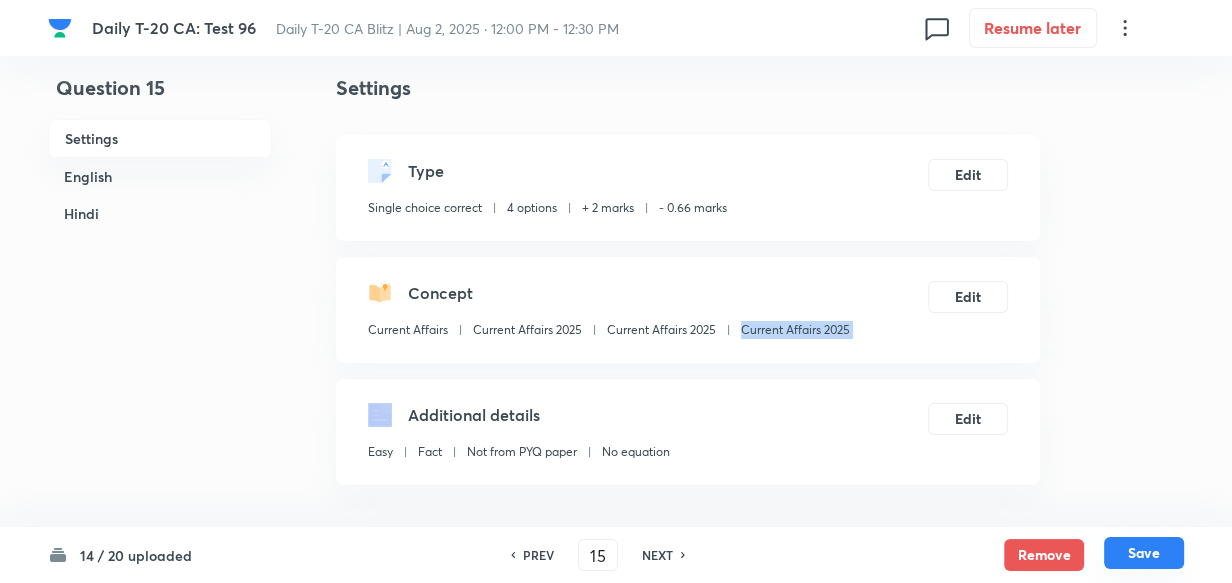 click on "Save" at bounding box center [1144, 553] 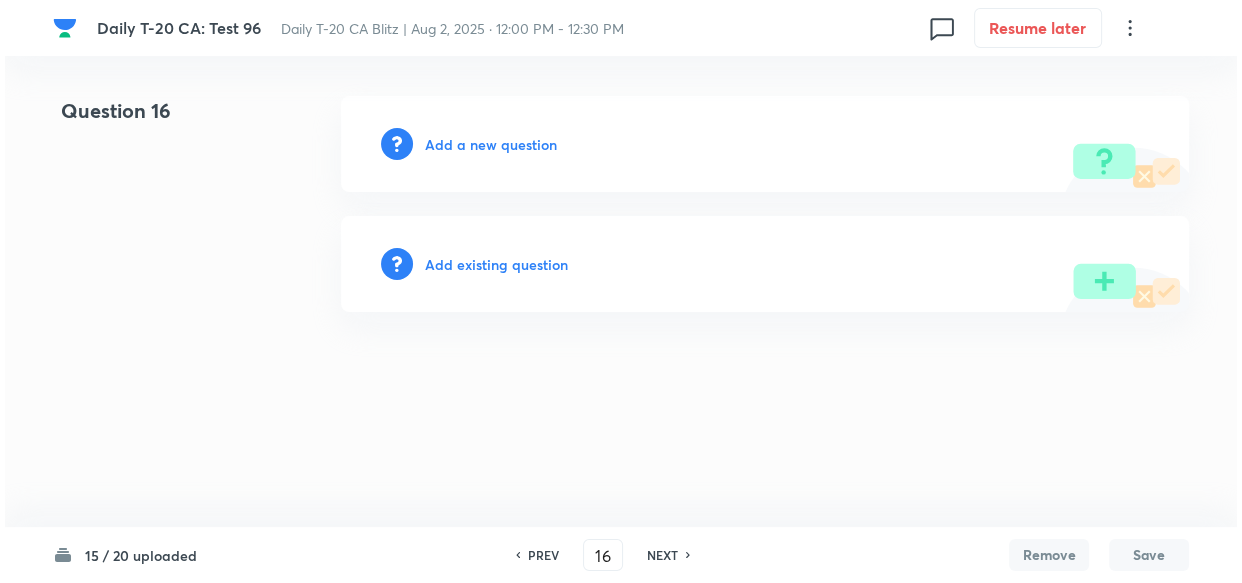 scroll, scrollTop: 0, scrollLeft: 0, axis: both 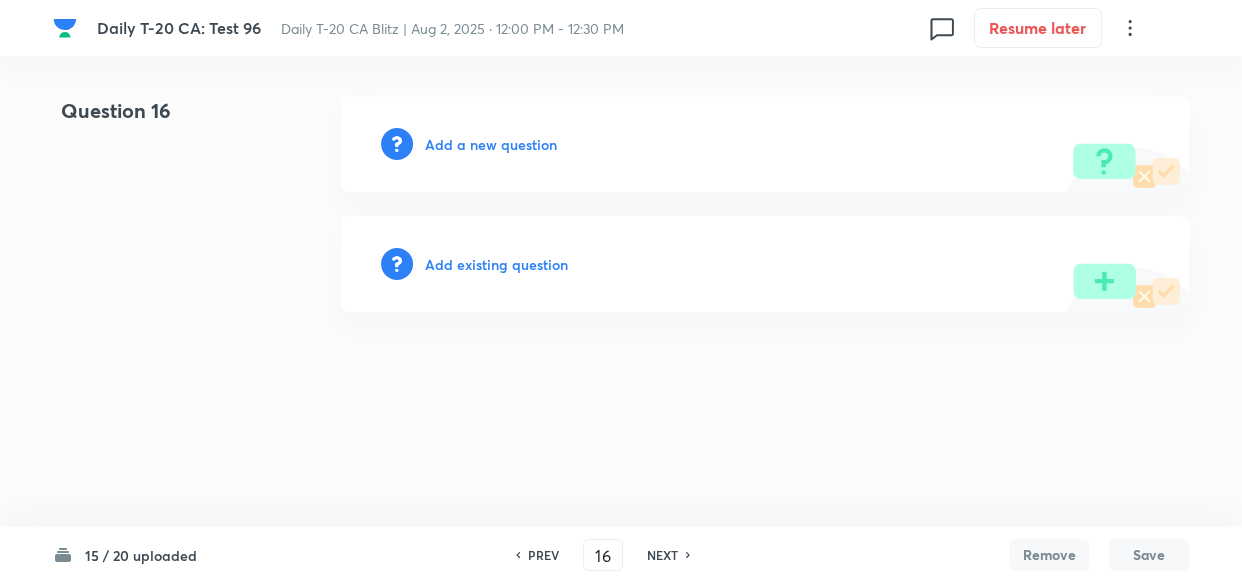 click on "Add a new question" at bounding box center [491, 144] 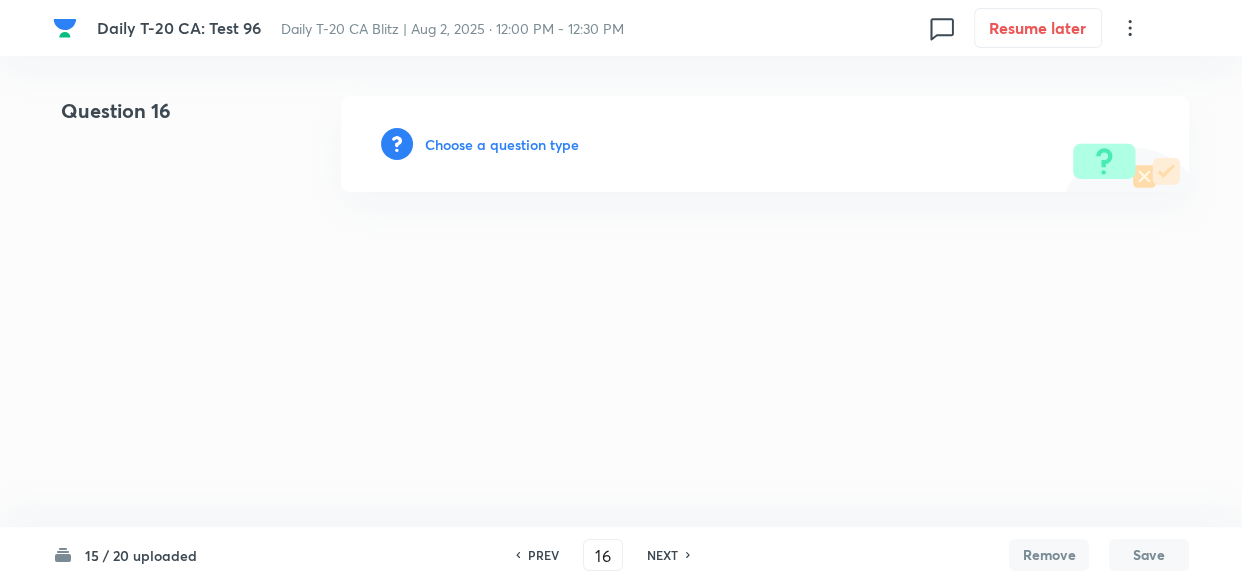 click on "Choose a question type" at bounding box center [502, 144] 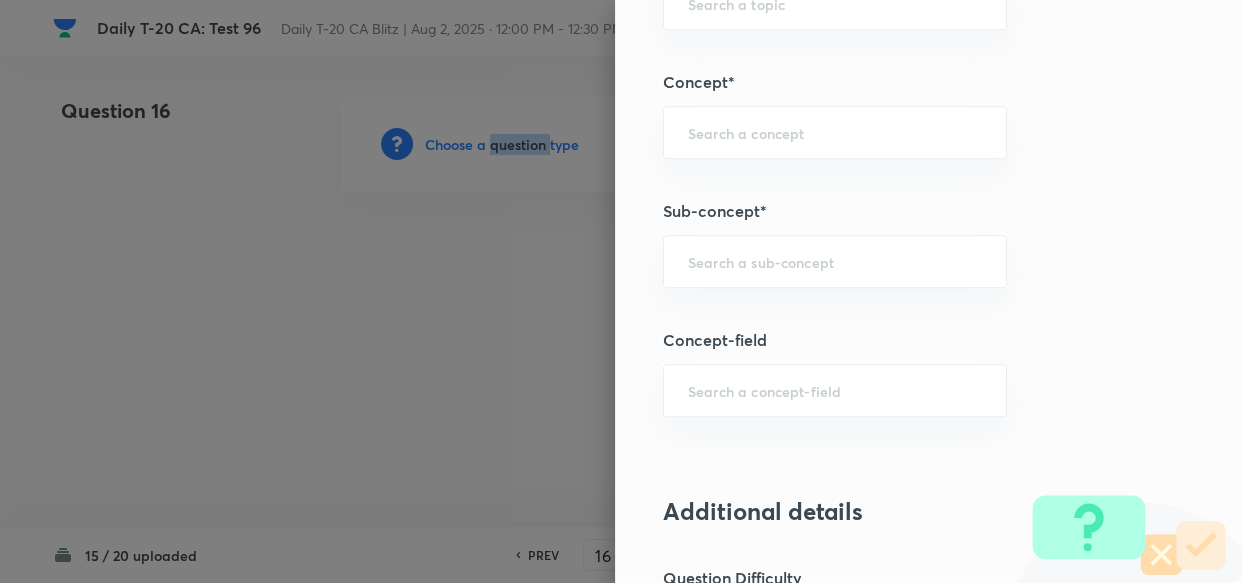 scroll, scrollTop: 1181, scrollLeft: 0, axis: vertical 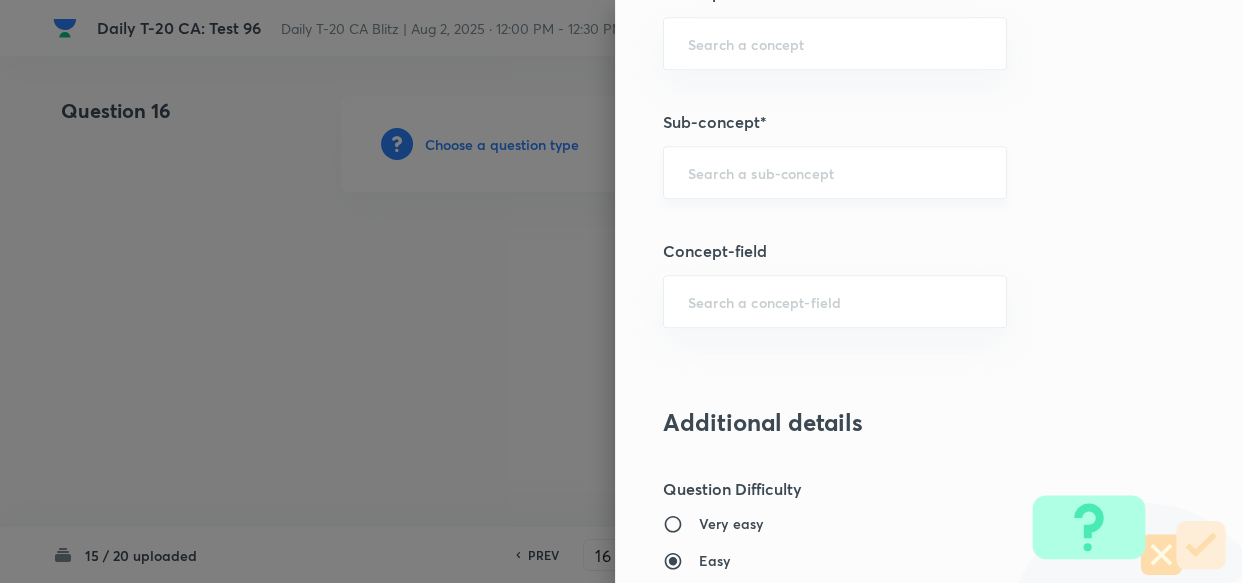 click at bounding box center [835, 172] 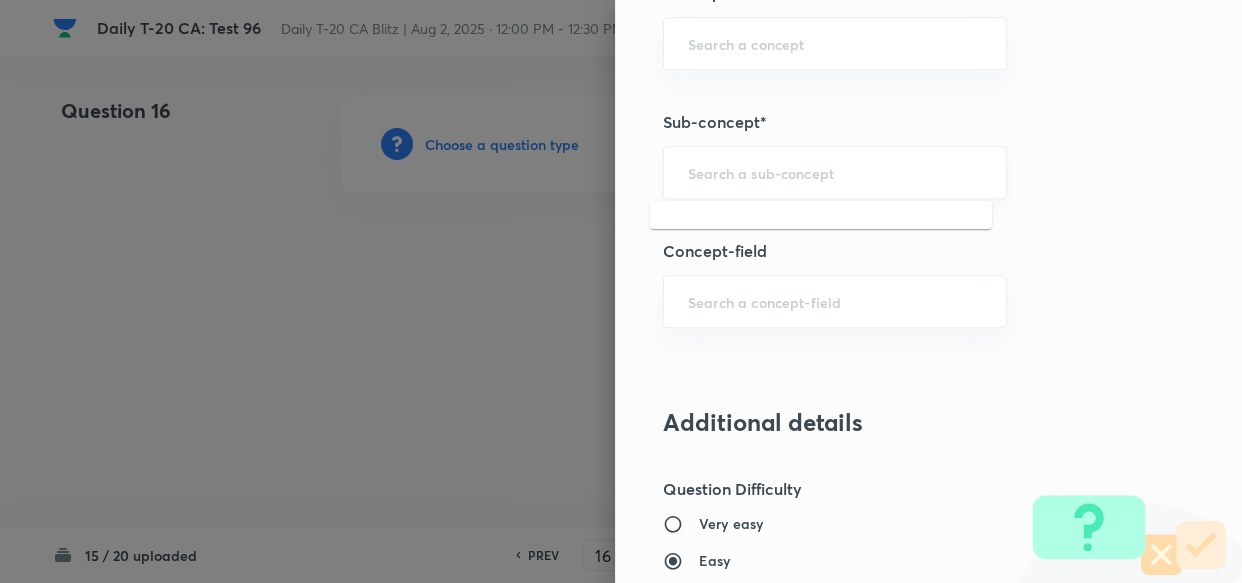 paste on "Current Affairs 2025" 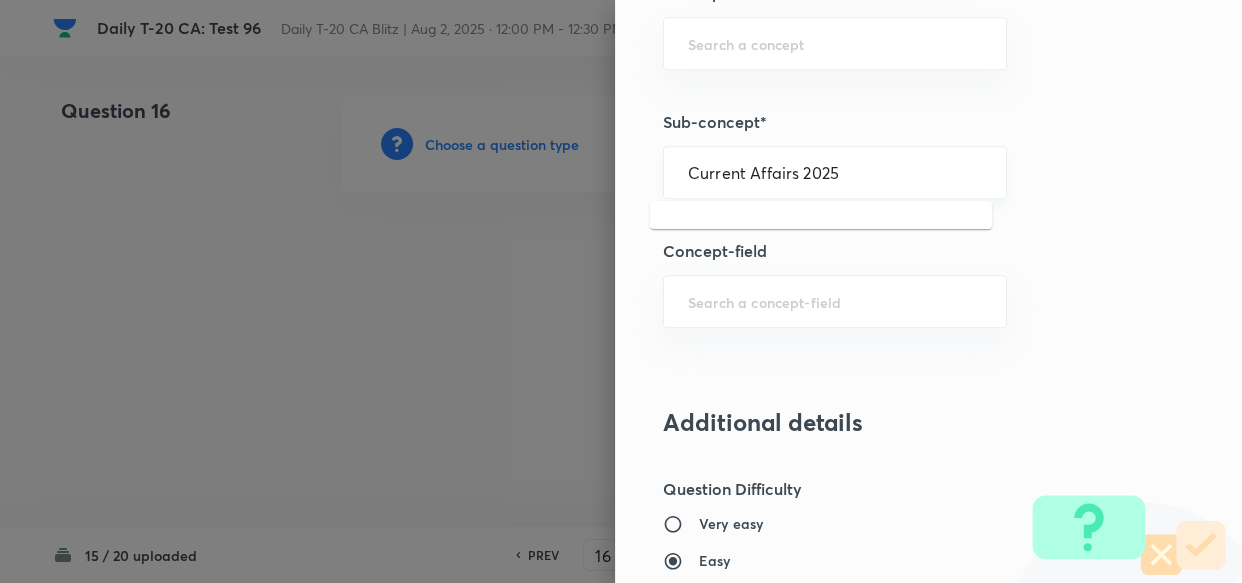 click on "Current Affairs 2025" at bounding box center [835, 172] 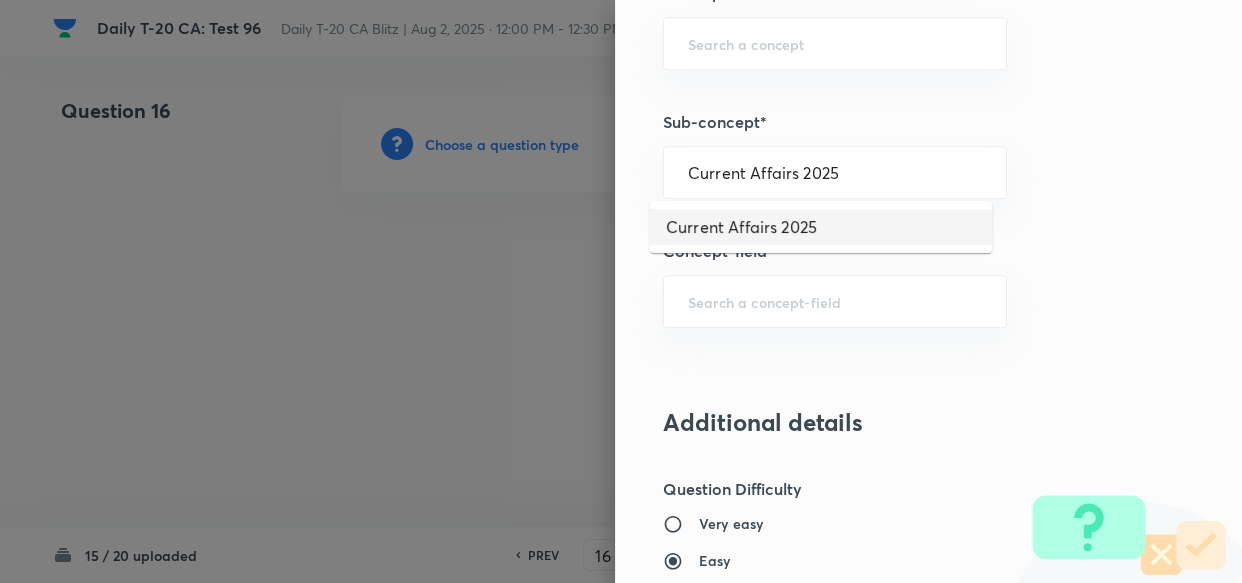 click on "Current Affairs 2025" at bounding box center [821, 227] 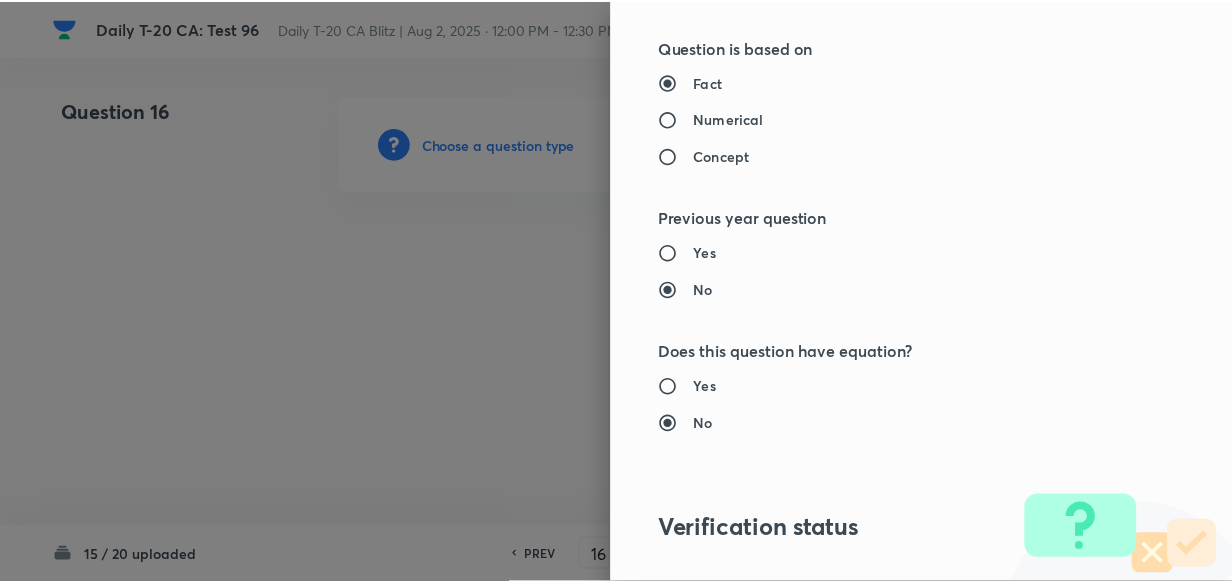scroll, scrollTop: 2140, scrollLeft: 0, axis: vertical 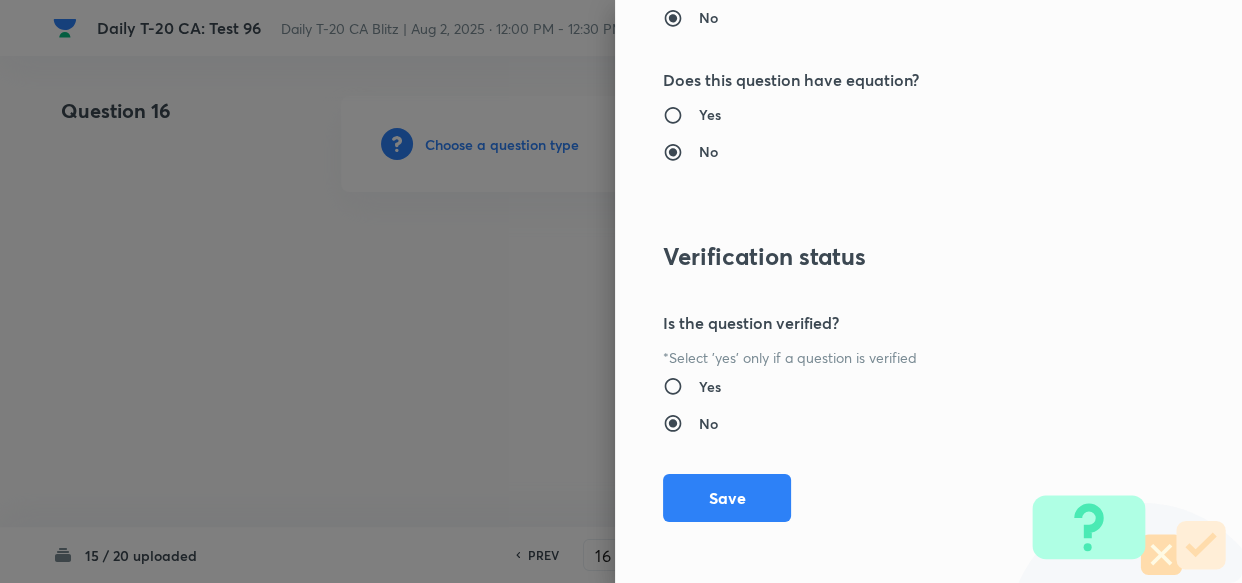 click on "Question settings Question type* Single choice correct Number of options* 2 3 4 5 Does this question have a passage?* Yes No Positive mark 2 ​ Negative Marks (Don’t add negative sign) 0.66 ​ Syllabus Topic group* Current Affairs ​ Topic* Current Affairs 2025 ​ Concept* Current Affairs 2025 ​ Sub-concept* Current Affairs 2025 ​ Concept-field ​ Additional details Question Difficulty Very easy Easy Moderate Hard Very hard Question is based on Fact Numerical Concept Previous year question Yes No Does this question have equation? Yes No Verification status Is the question verified? *Select 'yes' only if a question is verified Yes No Save" at bounding box center (928, 291) 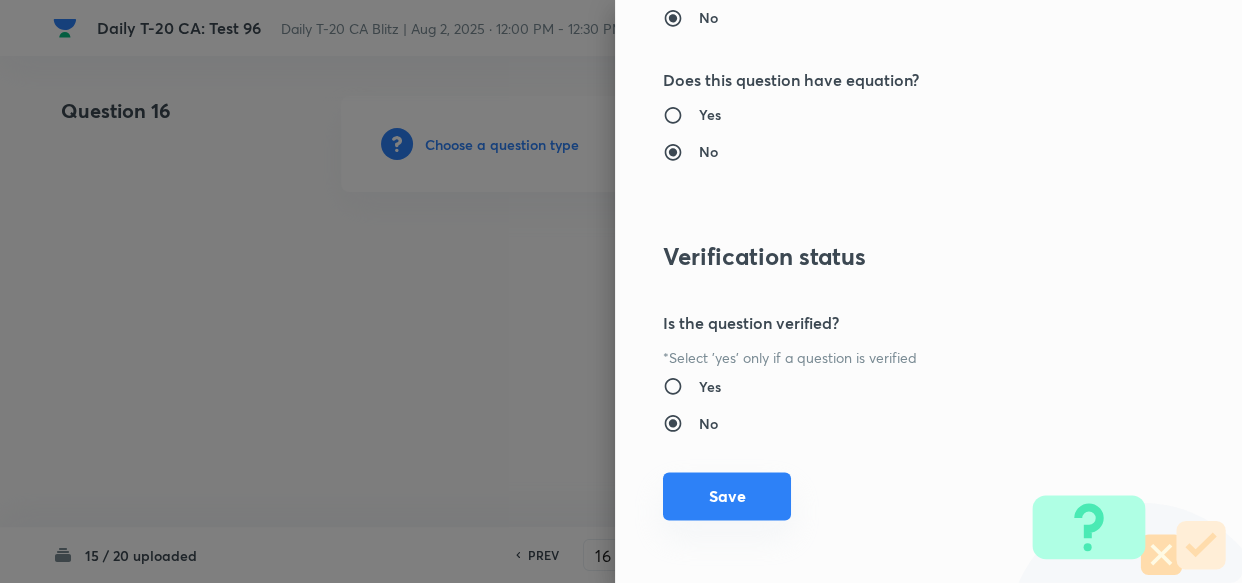 click on "Save" at bounding box center (727, 496) 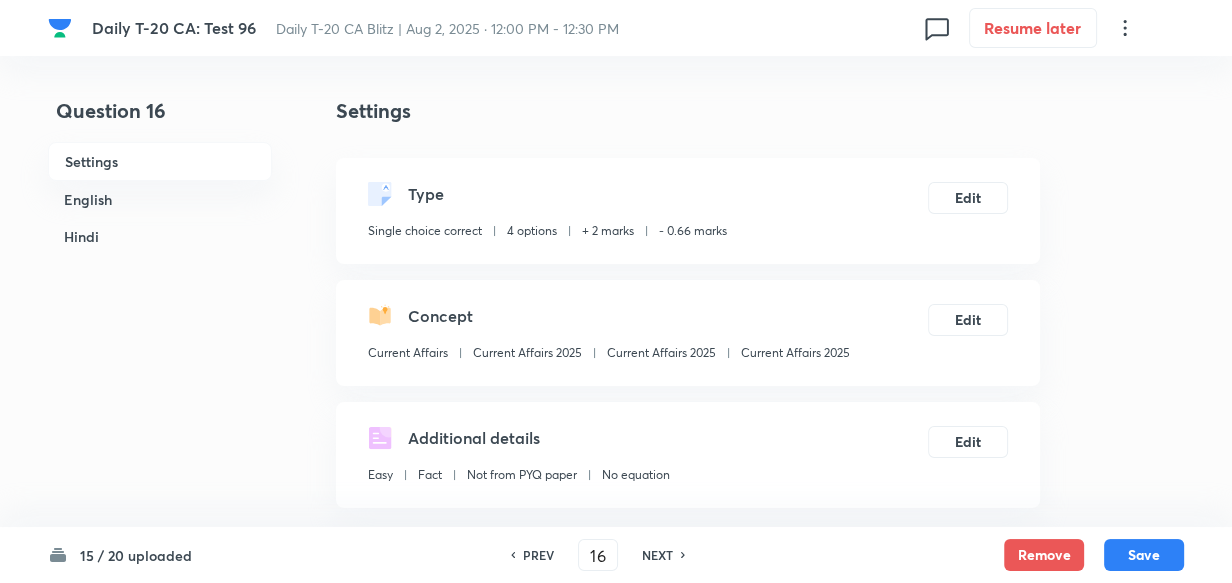 click on "English" at bounding box center (160, 199) 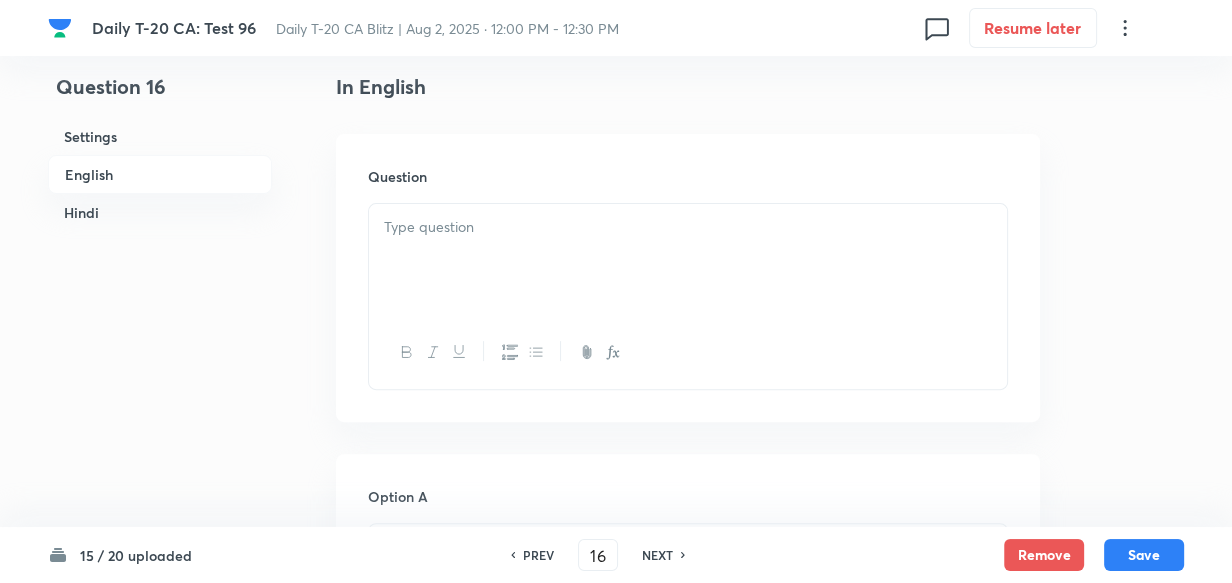 click on "English" at bounding box center (160, 174) 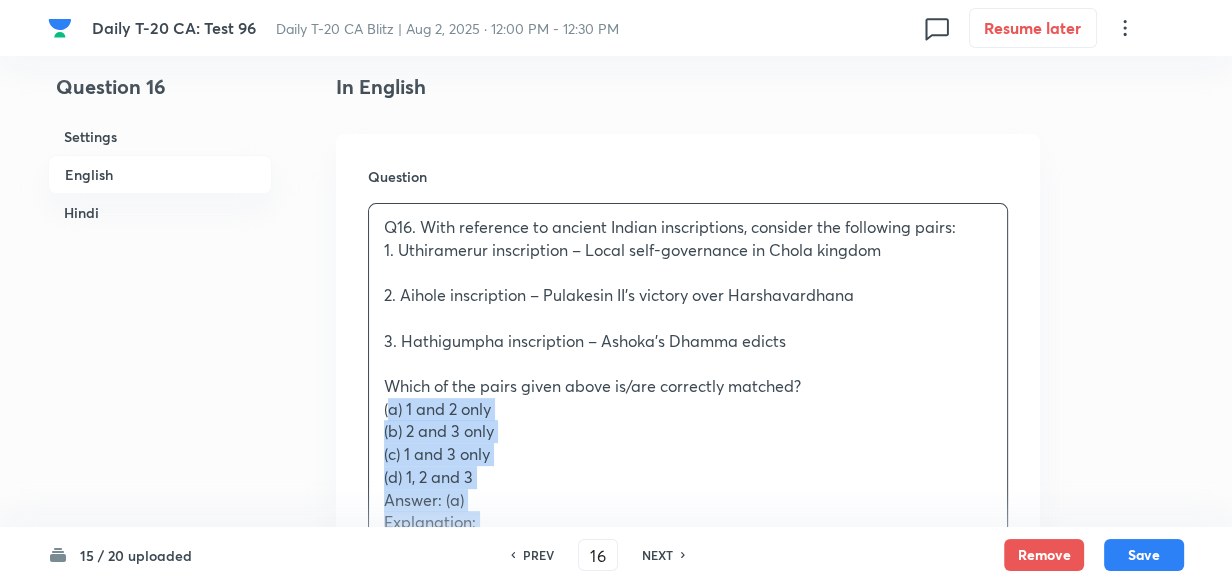 drag, startPoint x: 380, startPoint y: 414, endPoint x: 368, endPoint y: 417, distance: 12.369317 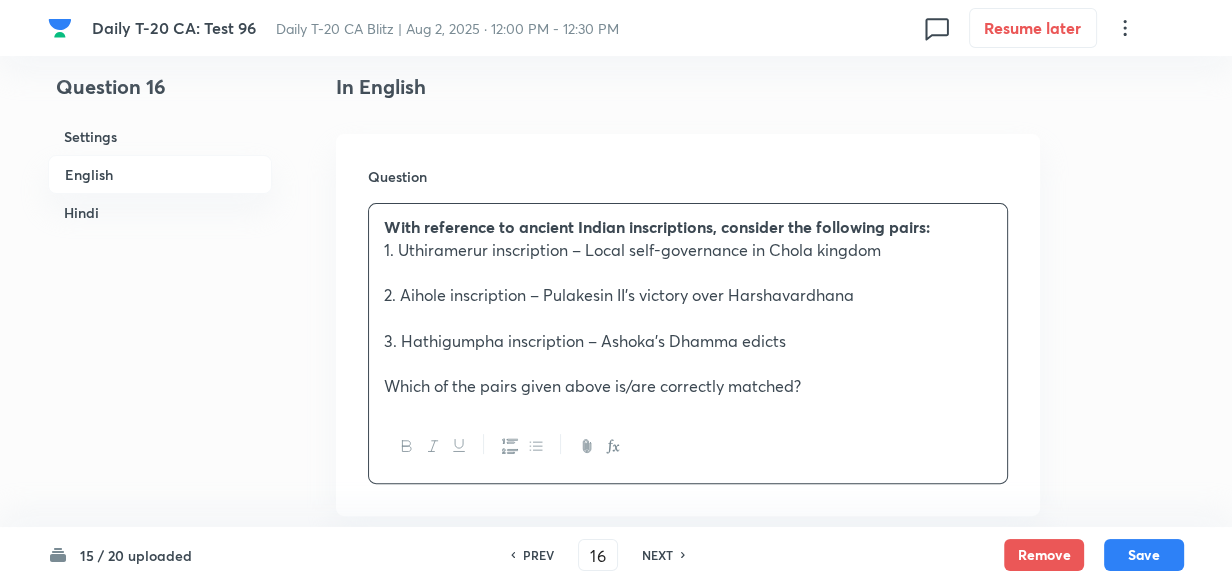 scroll, scrollTop: 880, scrollLeft: 0, axis: vertical 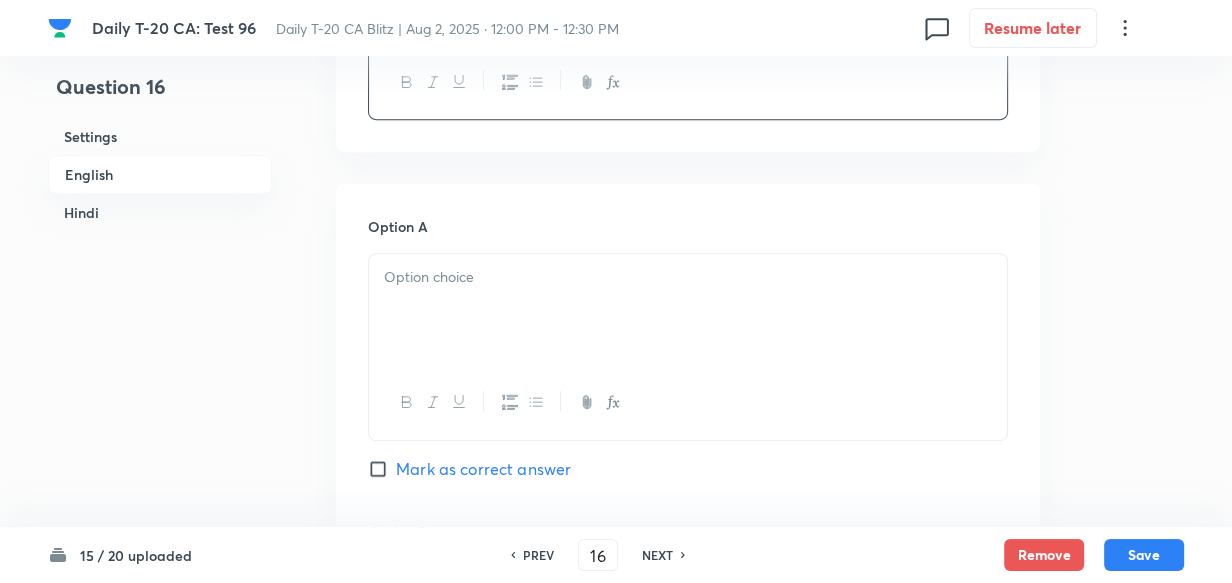 click at bounding box center (688, 310) 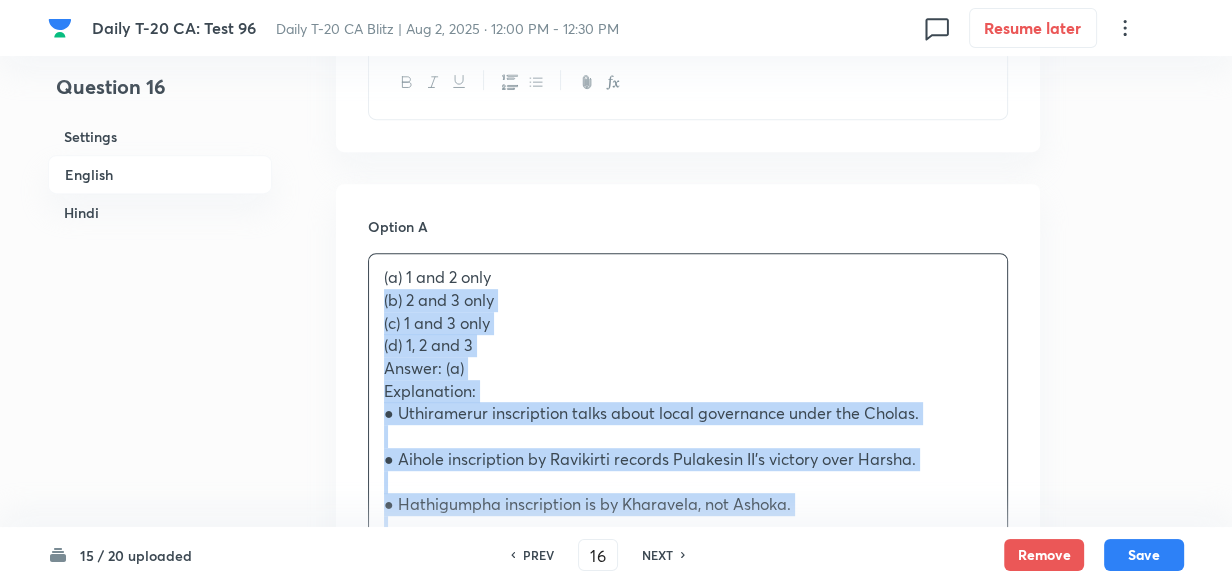 drag, startPoint x: 368, startPoint y: 310, endPoint x: 344, endPoint y: 321, distance: 26.400757 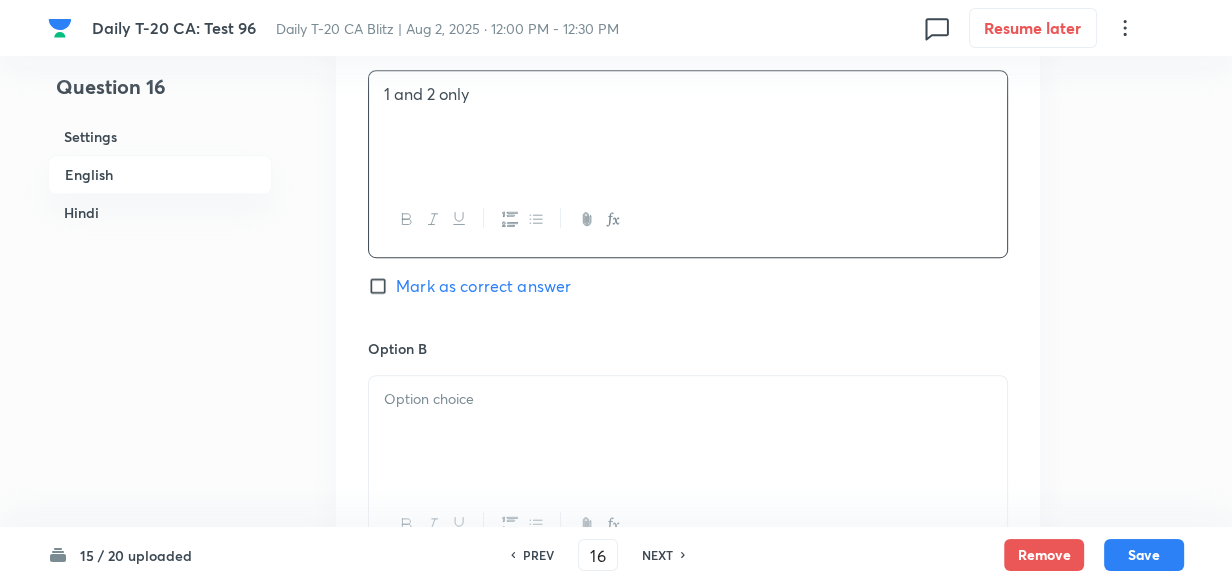 scroll, scrollTop: 1152, scrollLeft: 0, axis: vertical 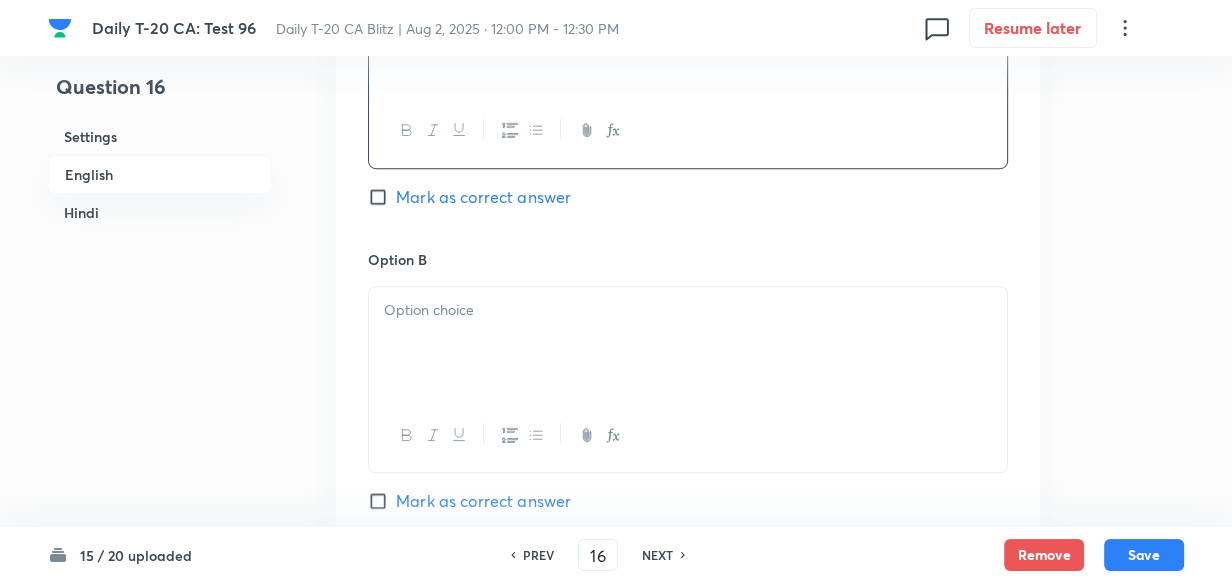 click at bounding box center [688, 343] 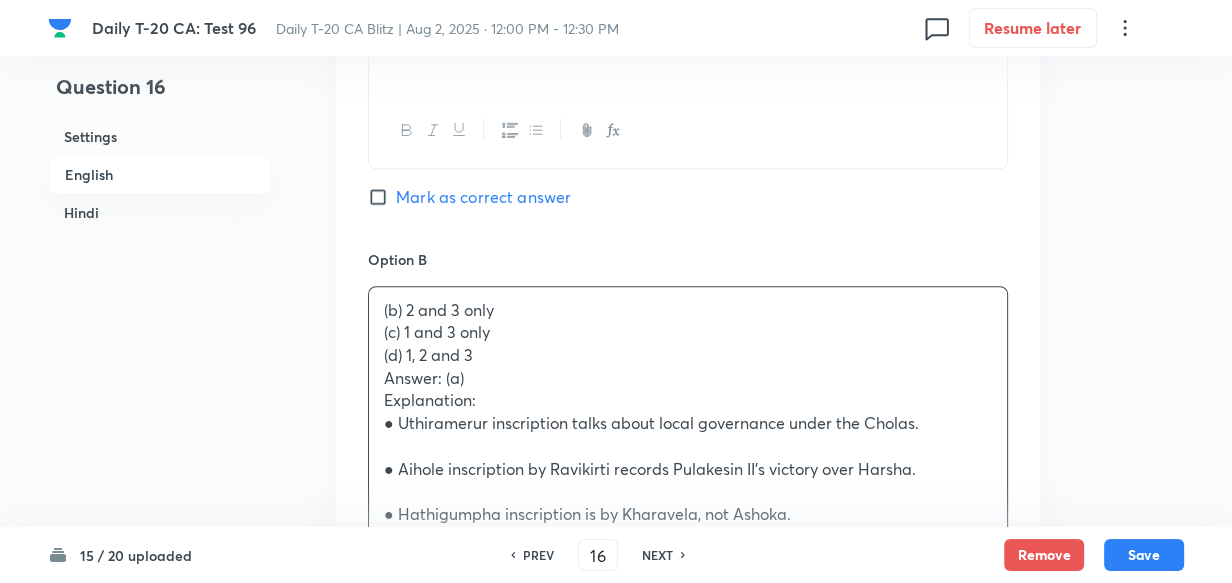 click on "(b) 2 and 3 only" at bounding box center [688, 310] 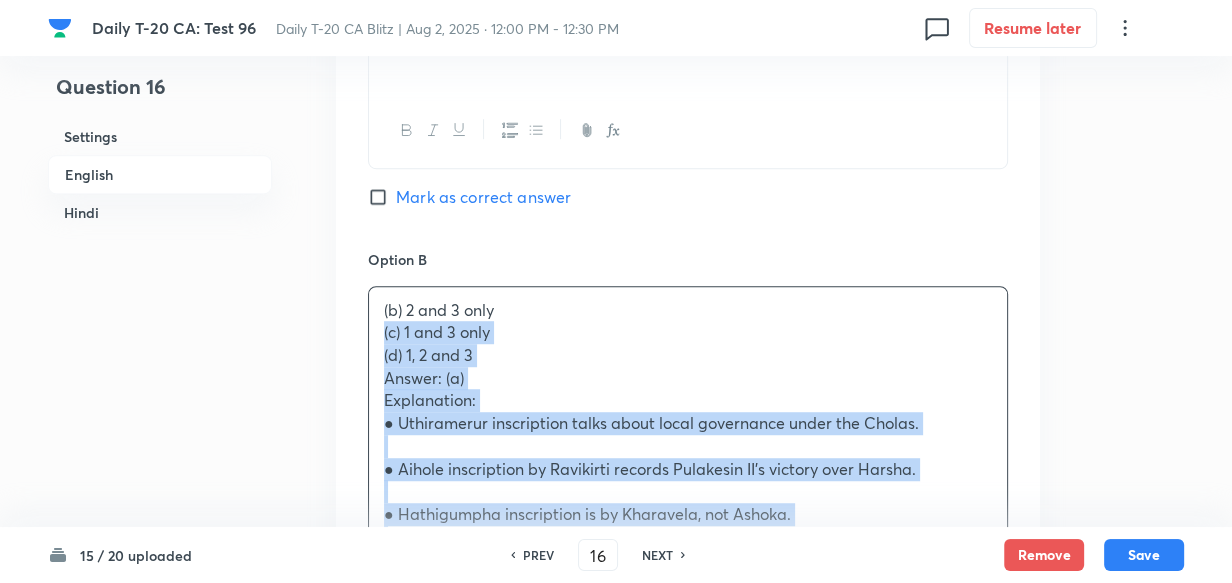 drag, startPoint x: 358, startPoint y: 332, endPoint x: 348, endPoint y: 331, distance: 10.049875 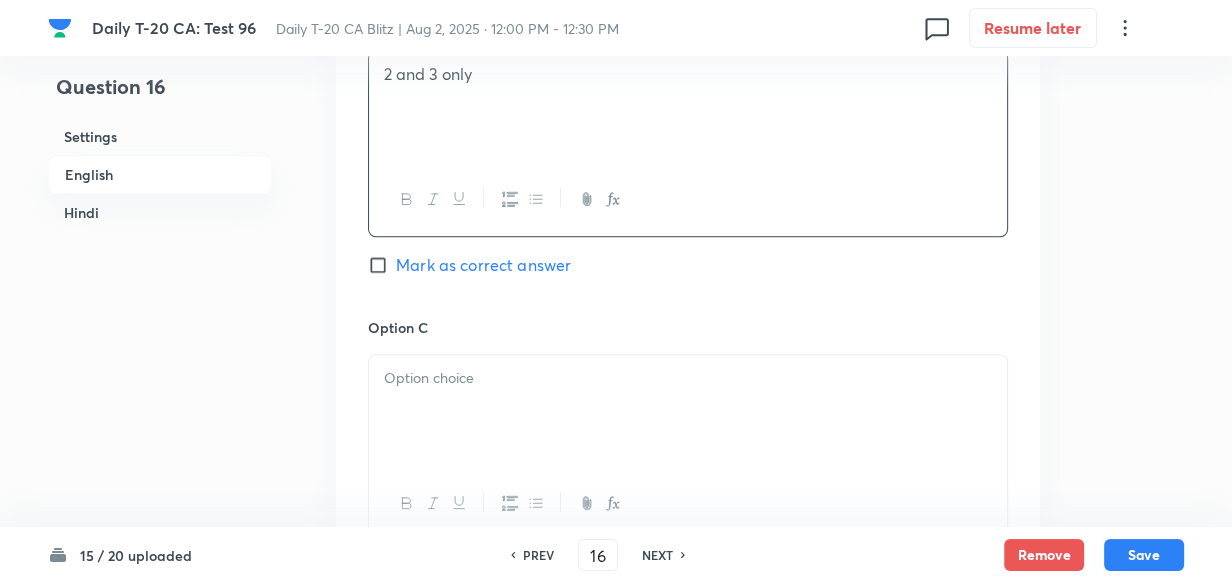 scroll, scrollTop: 1516, scrollLeft: 0, axis: vertical 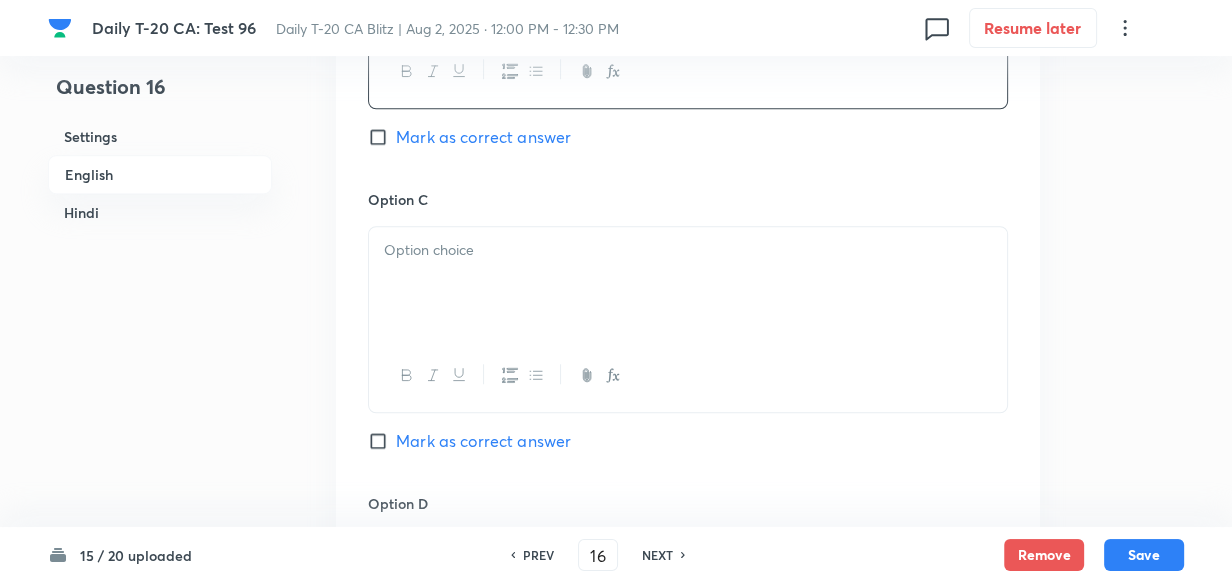 click at bounding box center [688, 283] 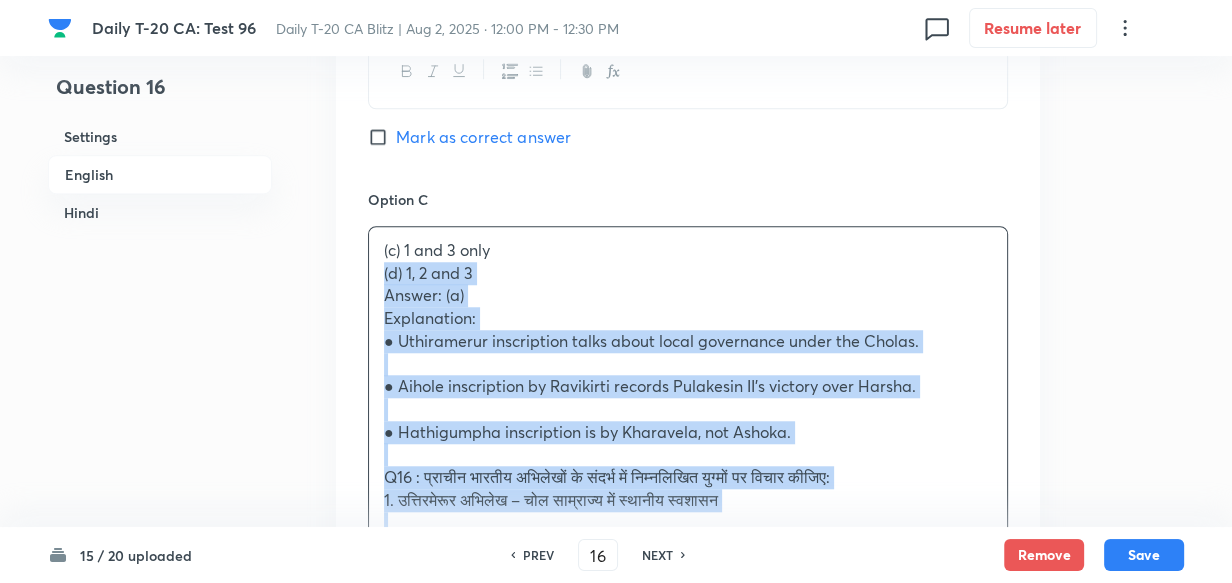 drag, startPoint x: 360, startPoint y: 273, endPoint x: 351, endPoint y: 307, distance: 35.17101 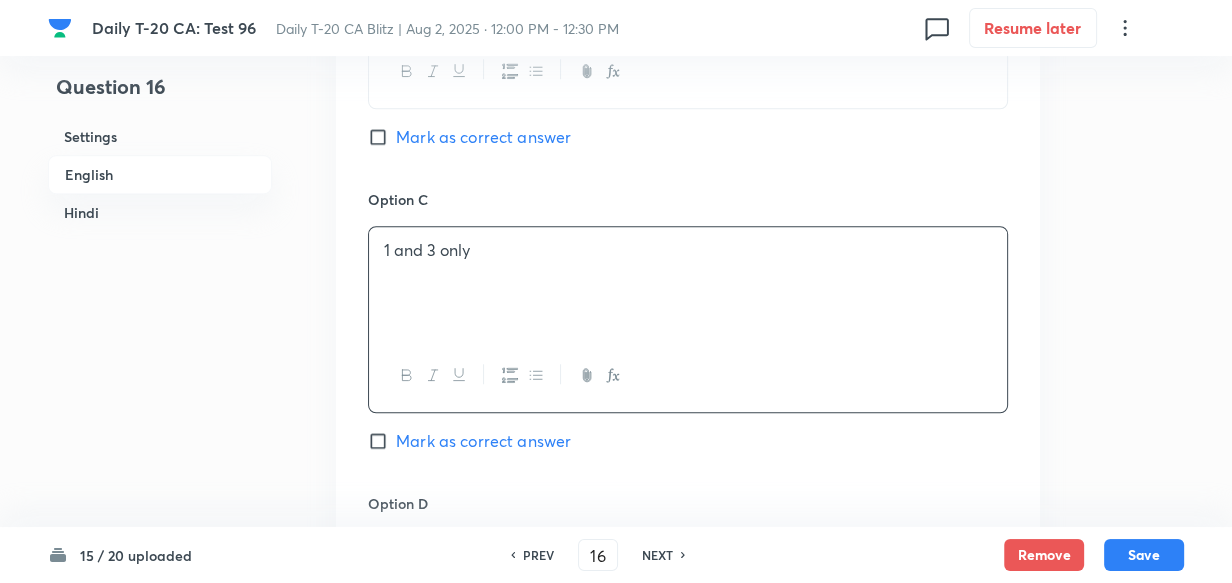 scroll, scrollTop: 1789, scrollLeft: 0, axis: vertical 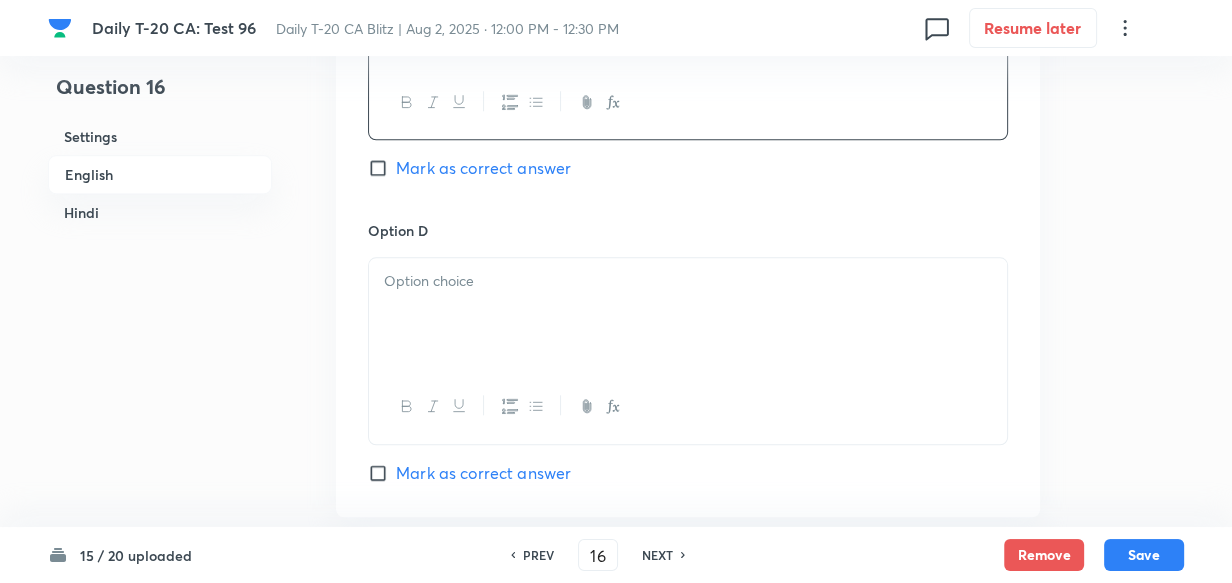 click at bounding box center [688, 314] 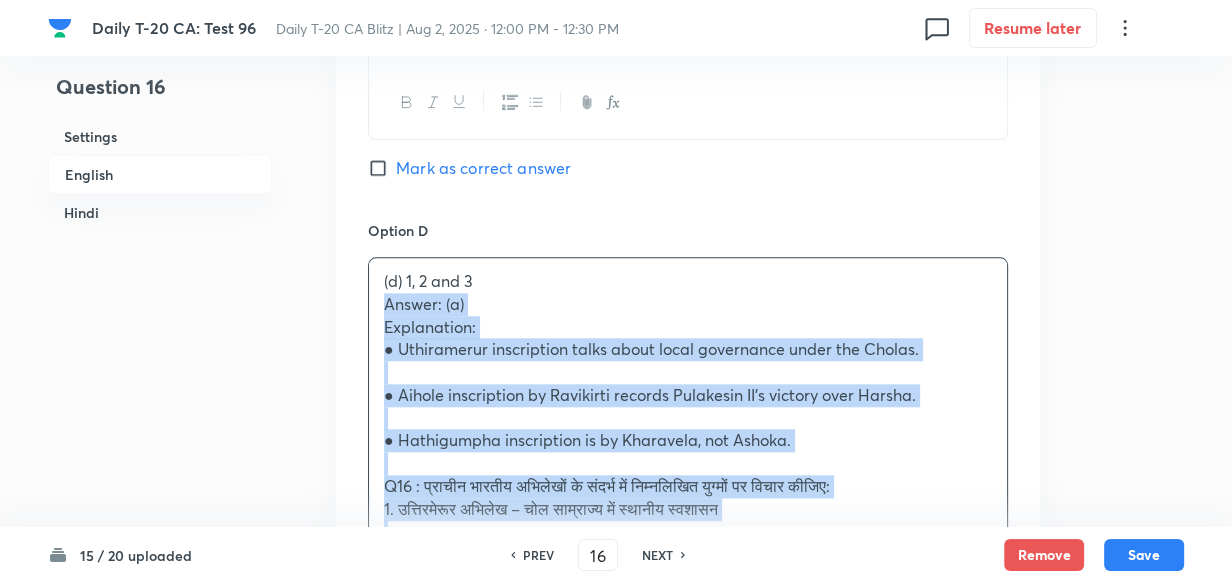 drag, startPoint x: 376, startPoint y: 303, endPoint x: 367, endPoint y: 315, distance: 15 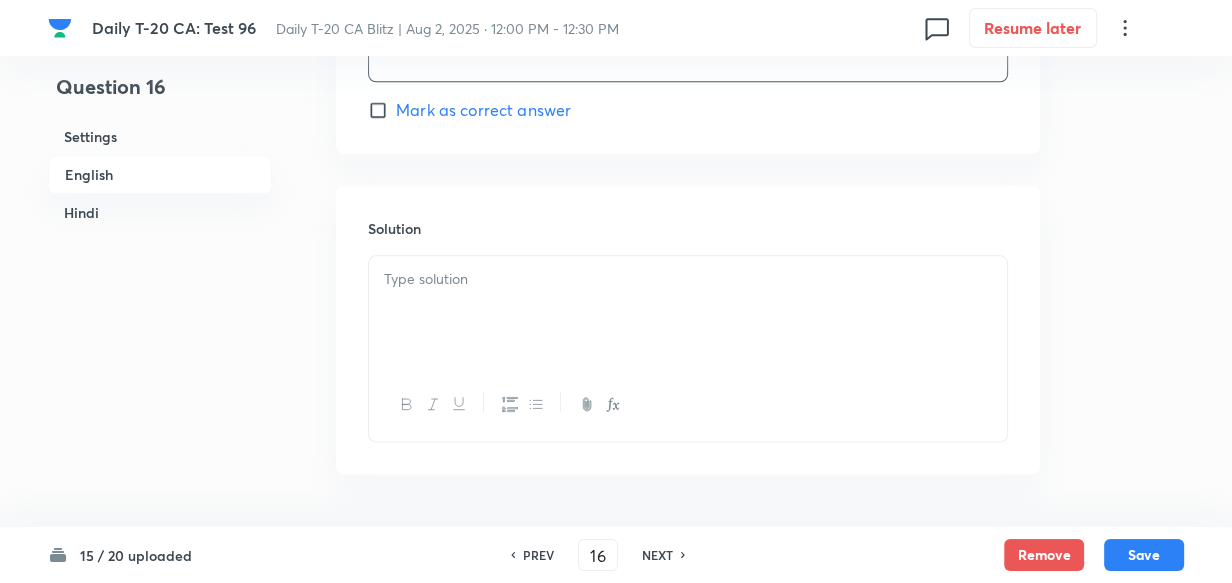 click at bounding box center (688, 279) 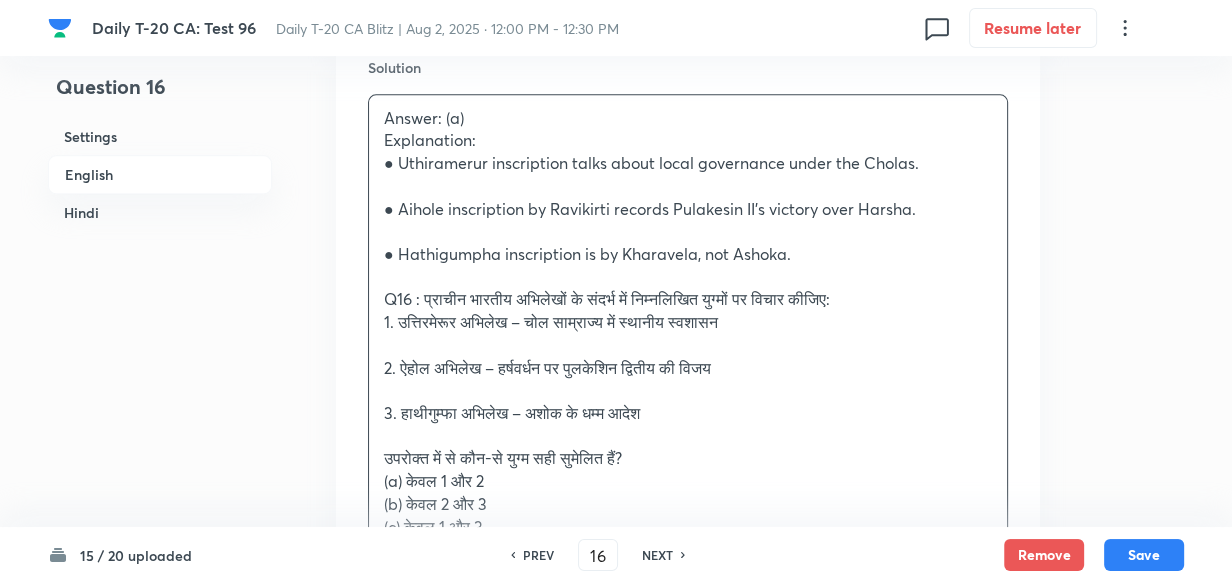 scroll, scrollTop: 2334, scrollLeft: 0, axis: vertical 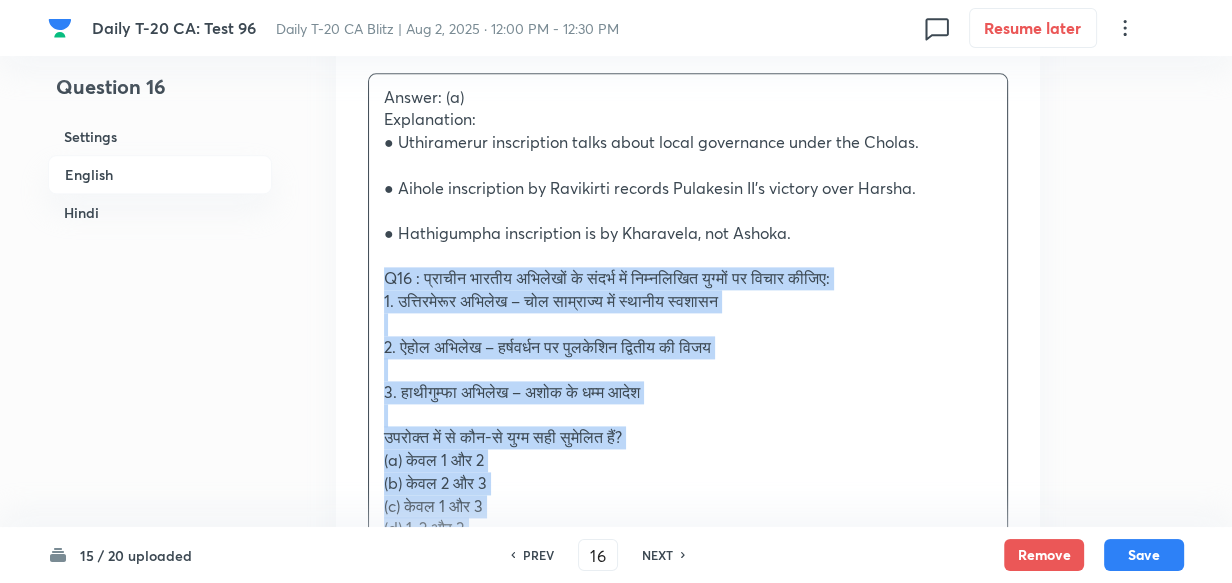 drag, startPoint x: 383, startPoint y: 281, endPoint x: 364, endPoint y: 279, distance: 19.104973 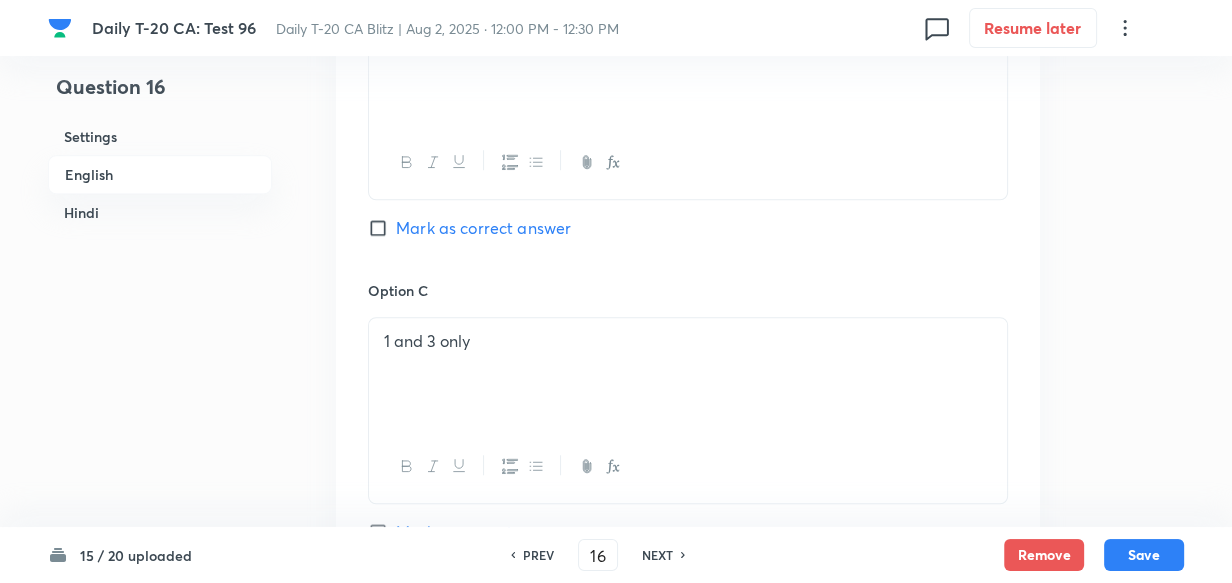 scroll, scrollTop: 1243, scrollLeft: 0, axis: vertical 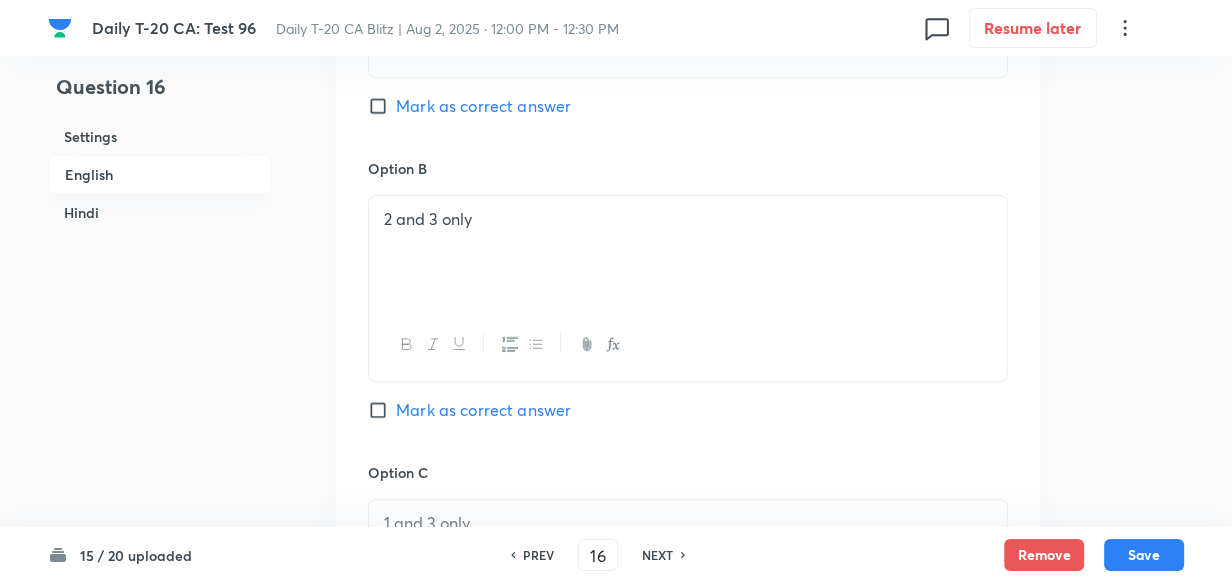 click on "Mark as correct answer" at bounding box center [483, 106] 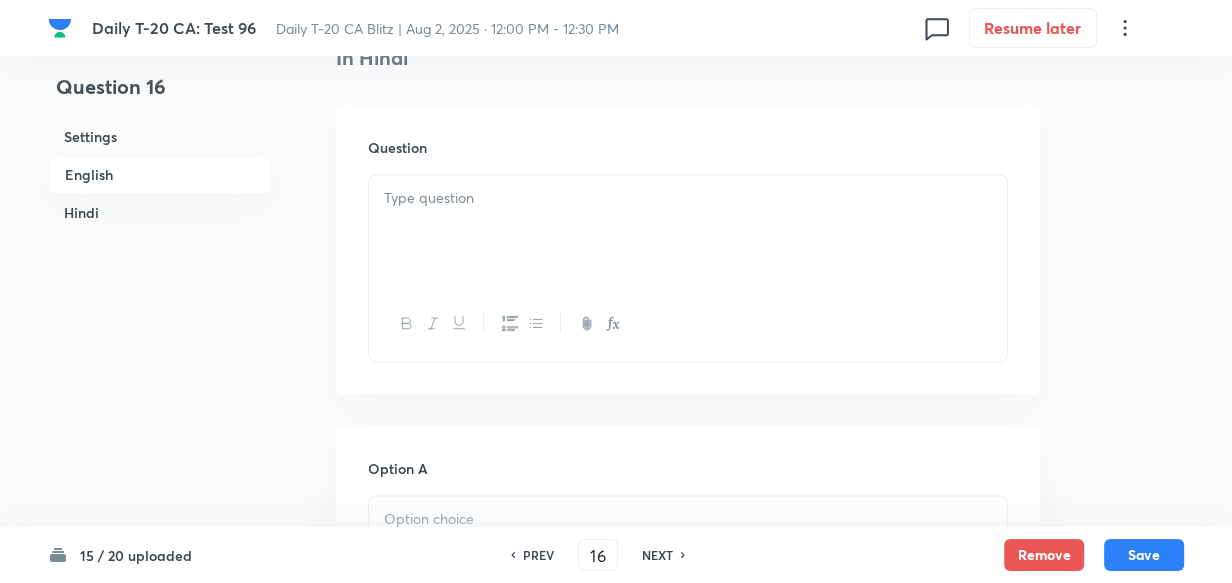 scroll, scrollTop: 2789, scrollLeft: 0, axis: vertical 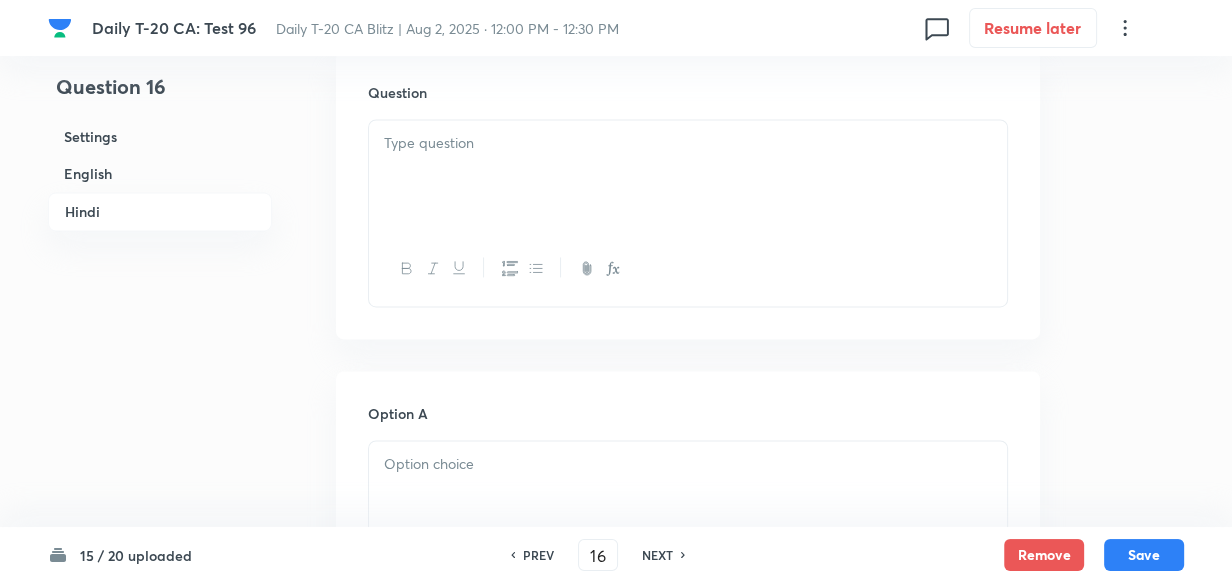 click at bounding box center [688, 176] 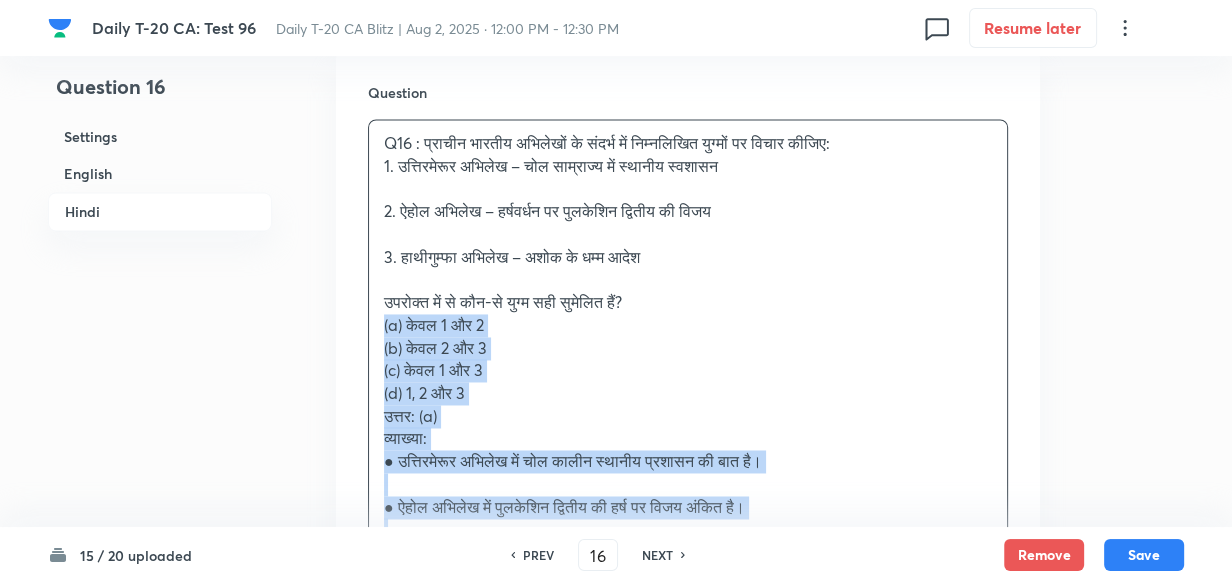 drag, startPoint x: 371, startPoint y: 320, endPoint x: 339, endPoint y: 329, distance: 33.24154 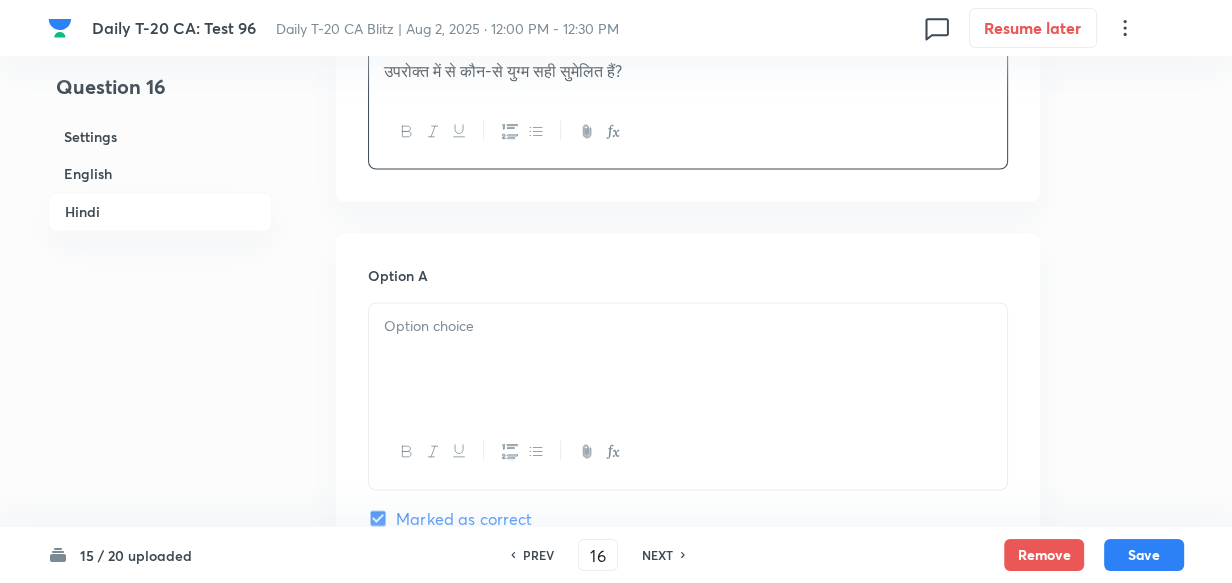 scroll, scrollTop: 3152, scrollLeft: 0, axis: vertical 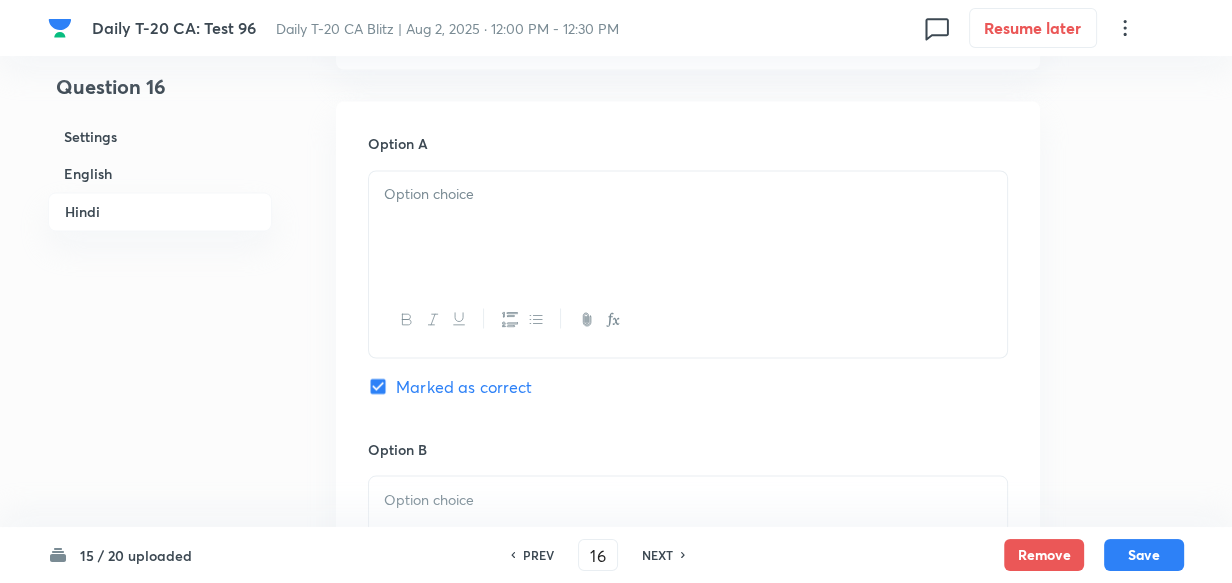 click at bounding box center (688, 227) 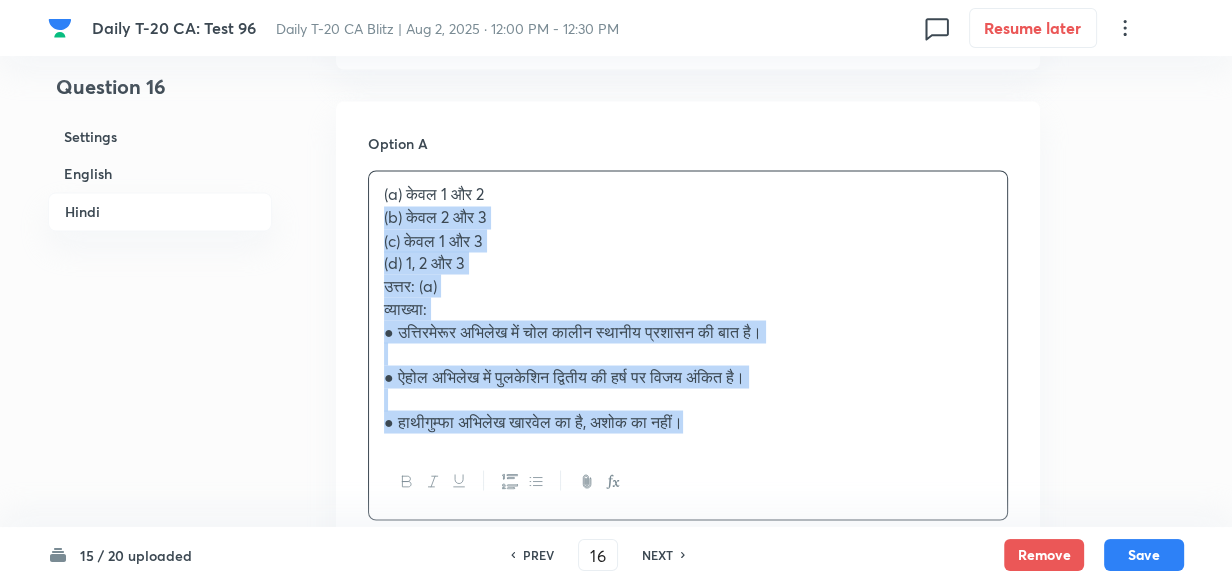 drag, startPoint x: 372, startPoint y: 214, endPoint x: 371, endPoint y: 229, distance: 15.033297 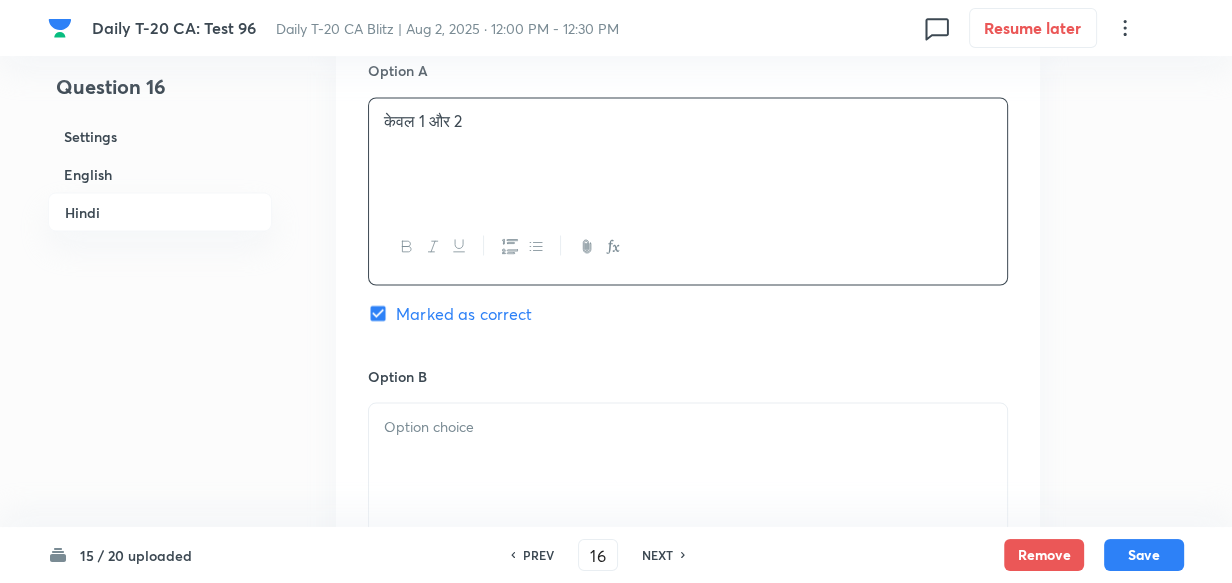 scroll, scrollTop: 3334, scrollLeft: 0, axis: vertical 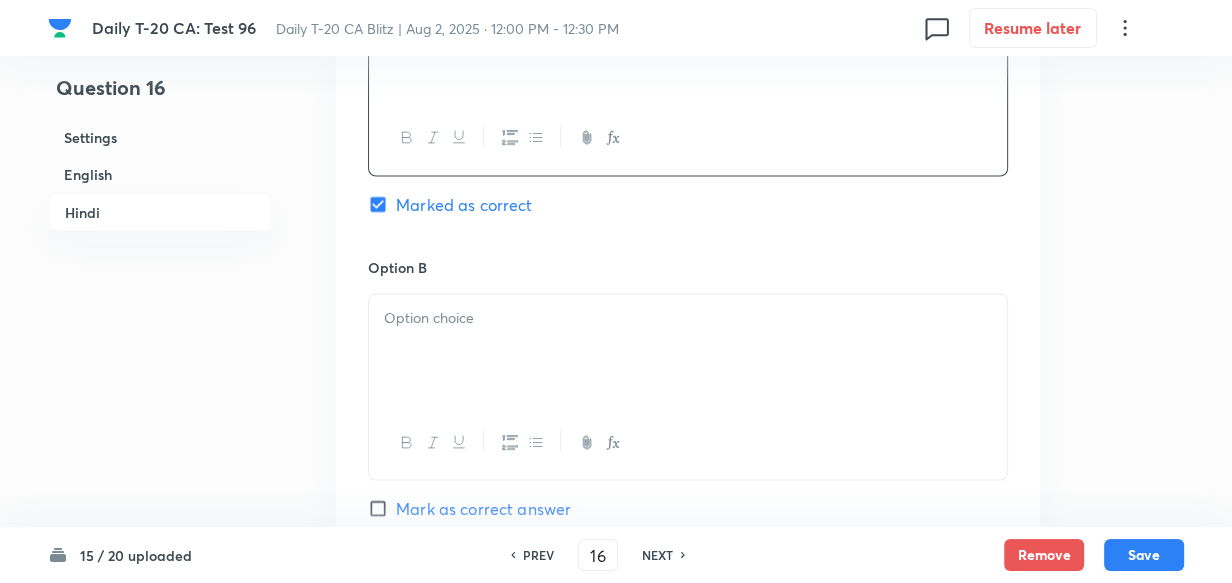 click at bounding box center (688, 350) 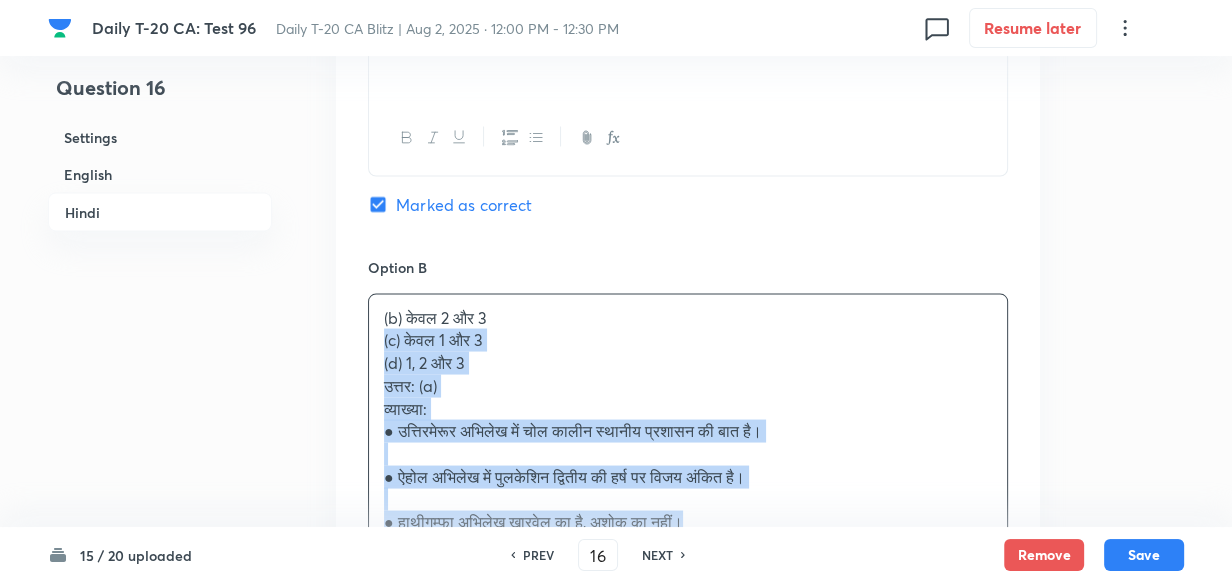 drag, startPoint x: 382, startPoint y: 346, endPoint x: 370, endPoint y: 346, distance: 12 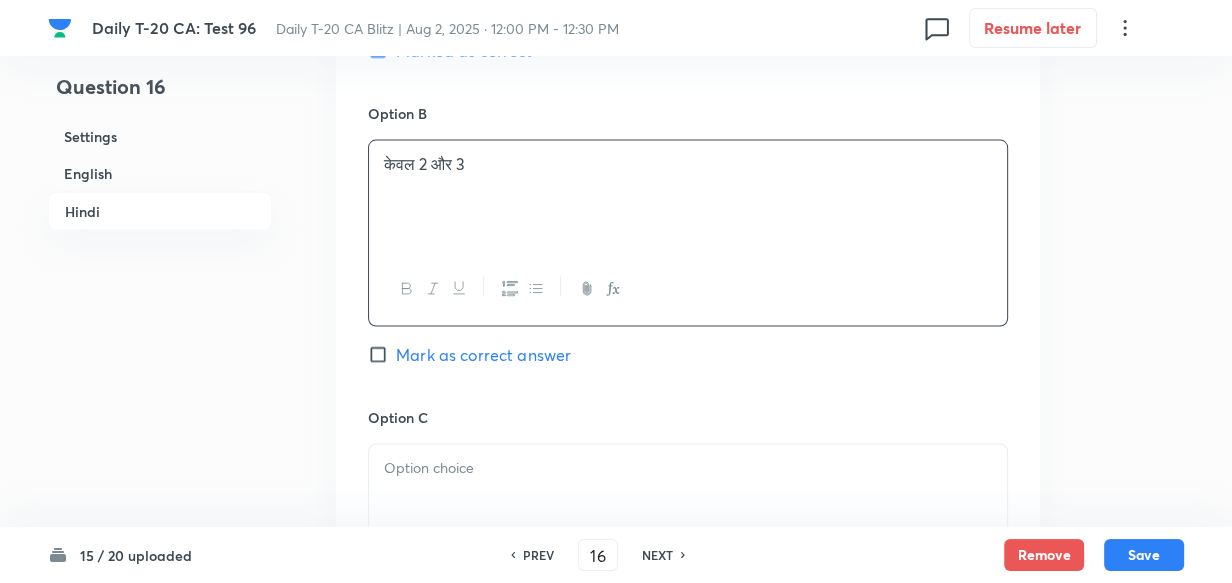 scroll, scrollTop: 3698, scrollLeft: 0, axis: vertical 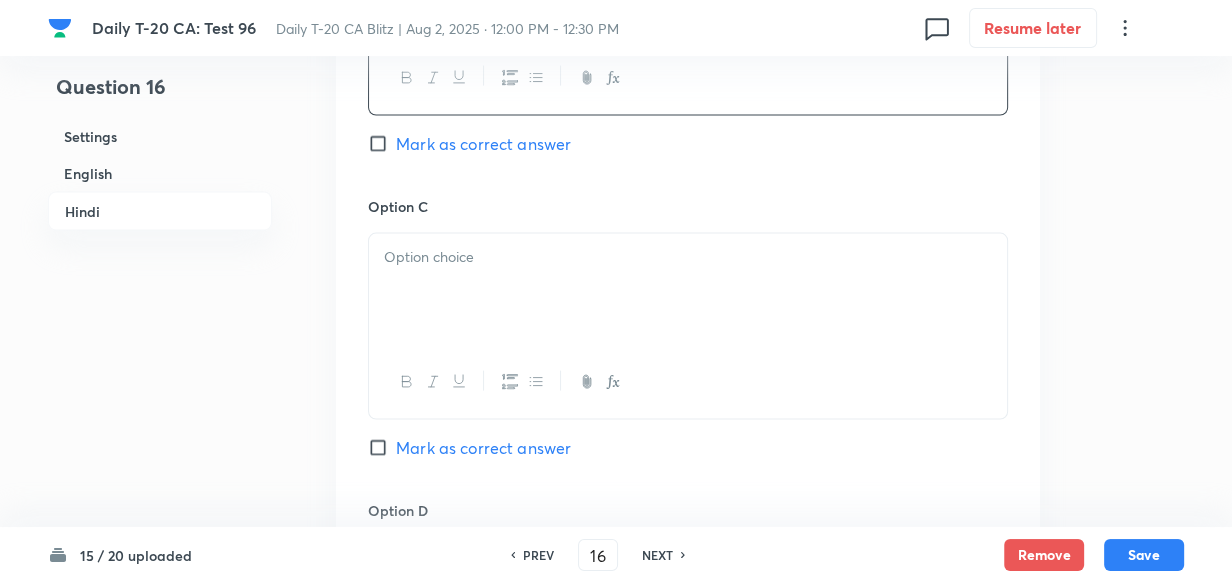 click at bounding box center (688, 290) 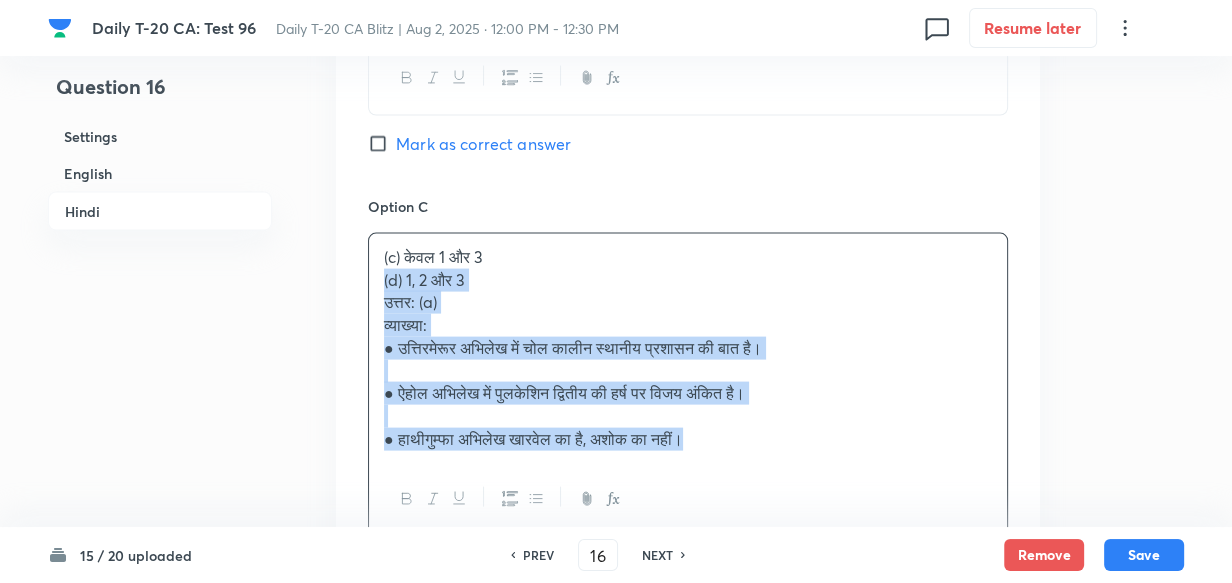 click on "(c) केवल 1 और 3 (d) 1, 2 और 3 उत्तर: (a) व्याख्या: ●	उत्तिरमेरूर अभिलेख में चोल कालीन स्थानीय प्रशासन की बात है। ●	ऐहोल अभिलेख में पुलकेशिन द्वितीय की हर्ष पर विजय अंकित है। ●	हाथीगुम्फा अभिलेख खारवेल का है, अशोक का नहीं।" at bounding box center (688, 348) 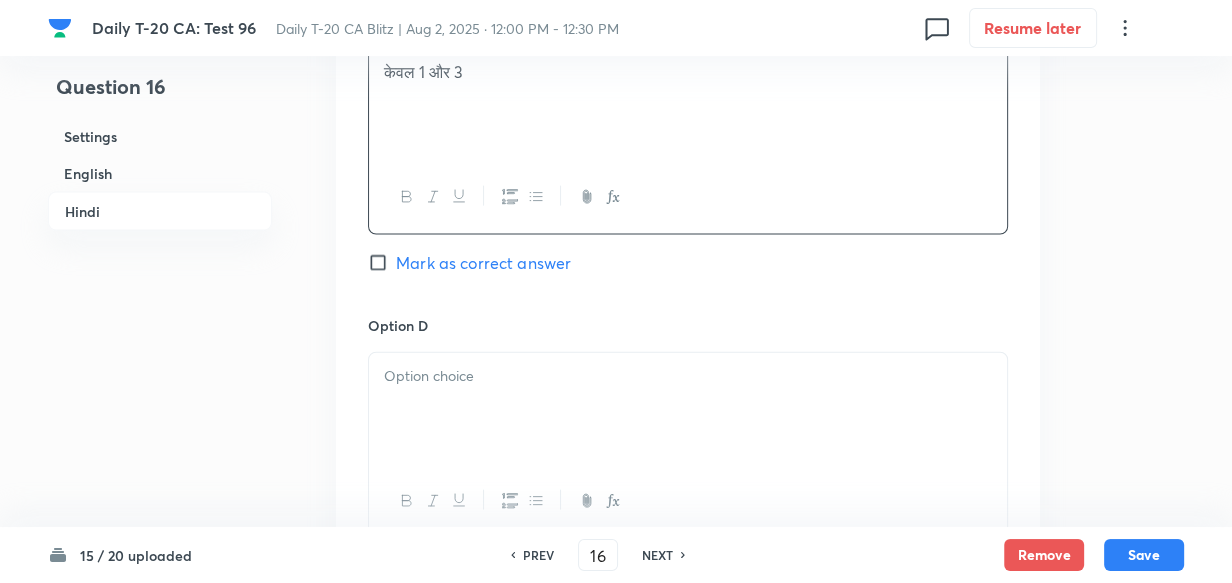 scroll, scrollTop: 4061, scrollLeft: 0, axis: vertical 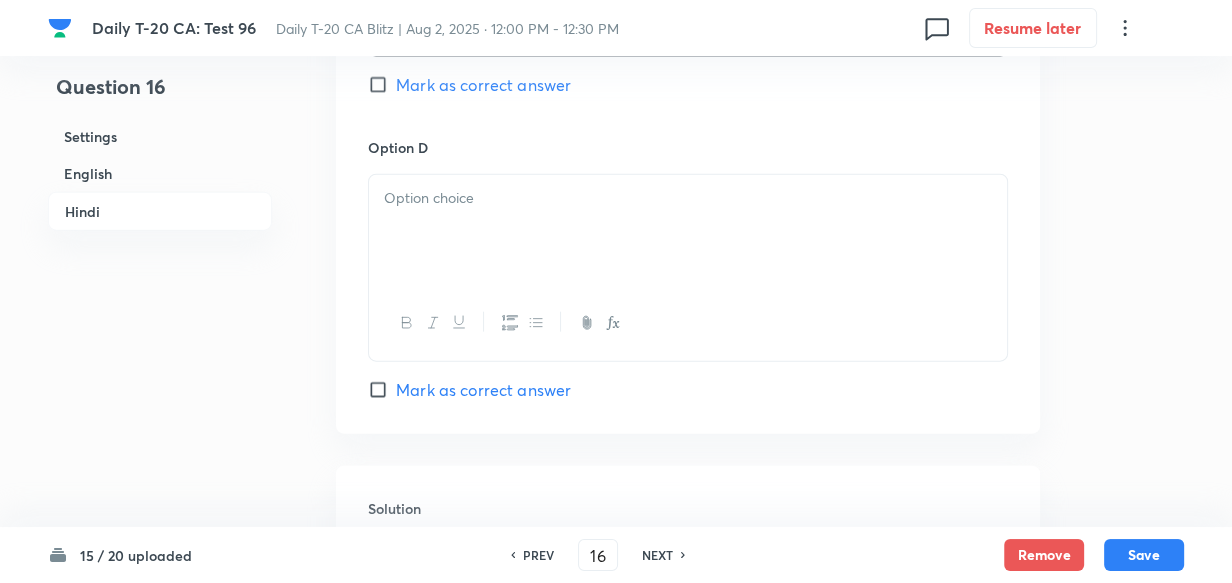click at bounding box center (688, 231) 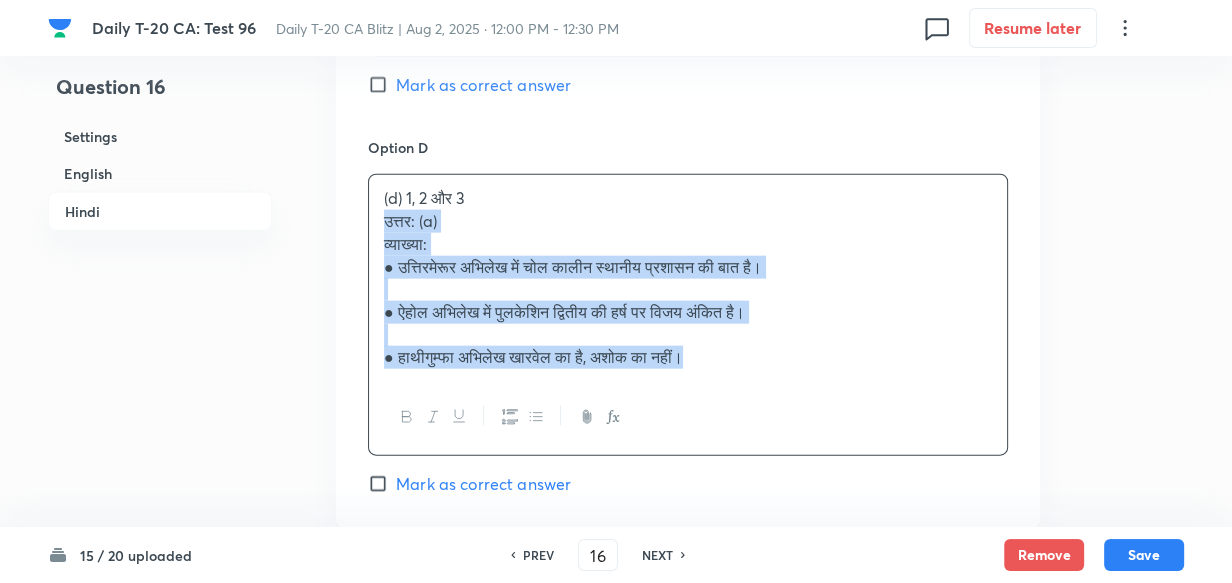 drag, startPoint x: 375, startPoint y: 245, endPoint x: 345, endPoint y: 229, distance: 34 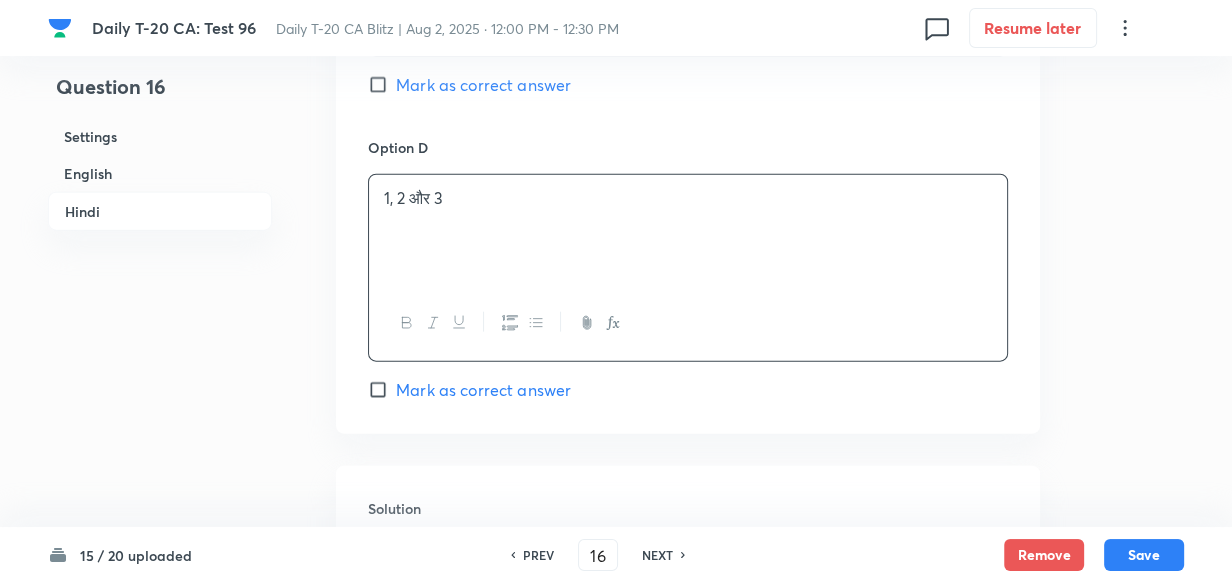 scroll, scrollTop: 4412, scrollLeft: 0, axis: vertical 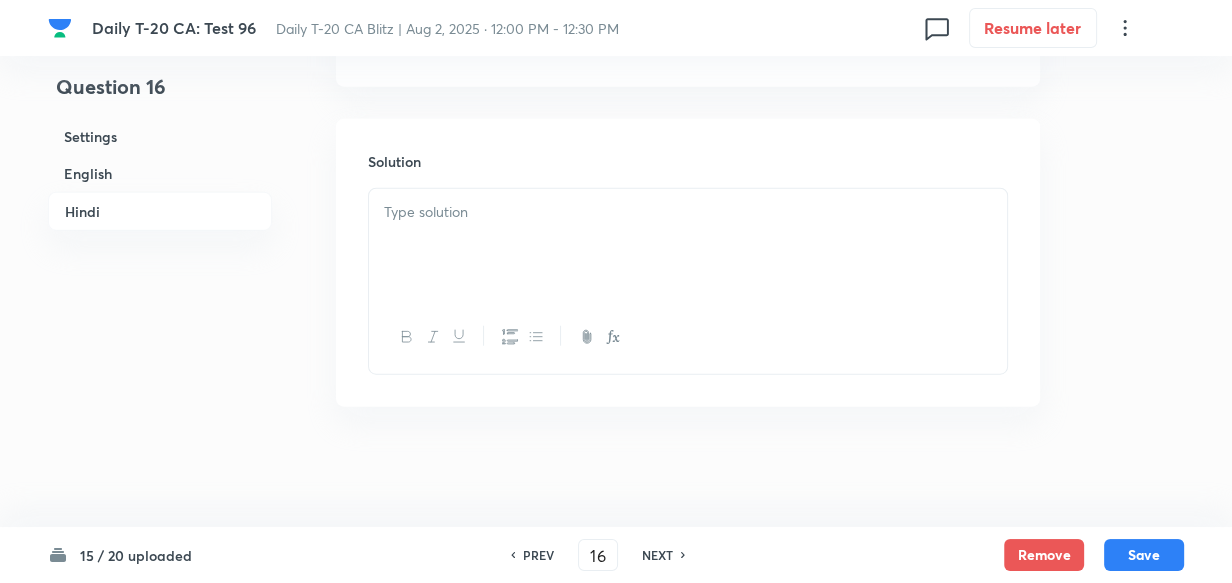 click at bounding box center [688, 245] 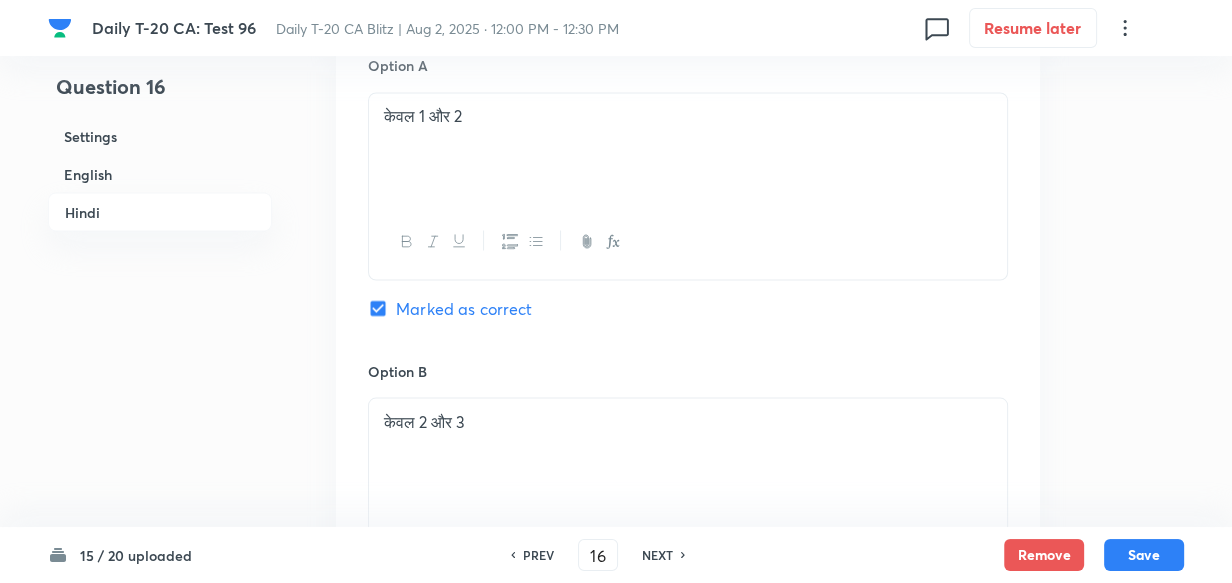 click on "Settings" at bounding box center [160, 136] 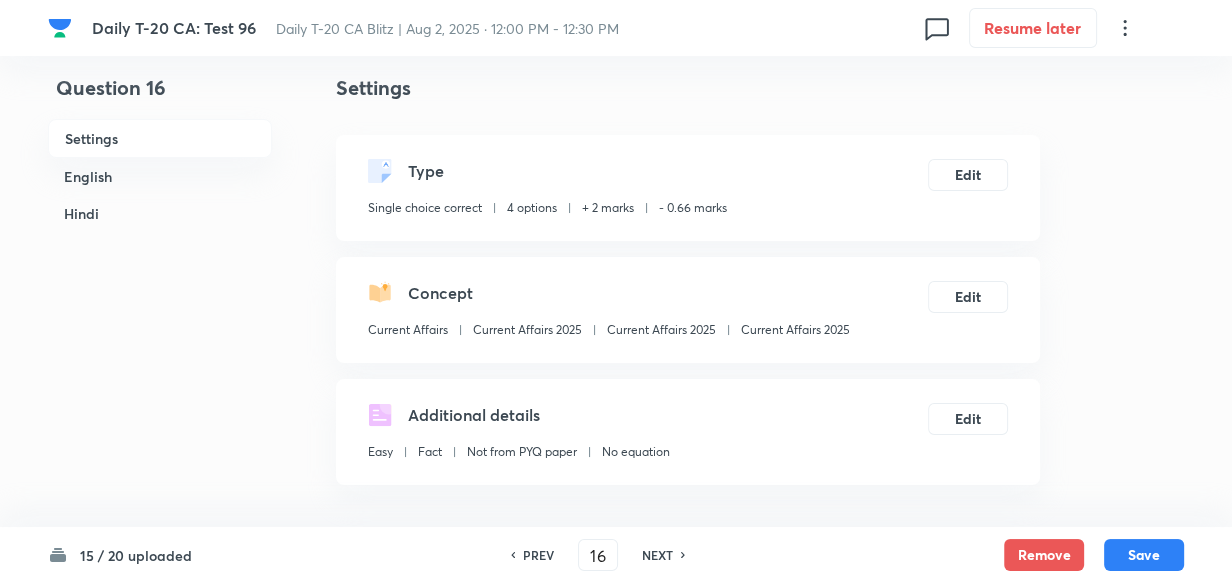 click on "Current Affairs 2025" at bounding box center (795, 330) 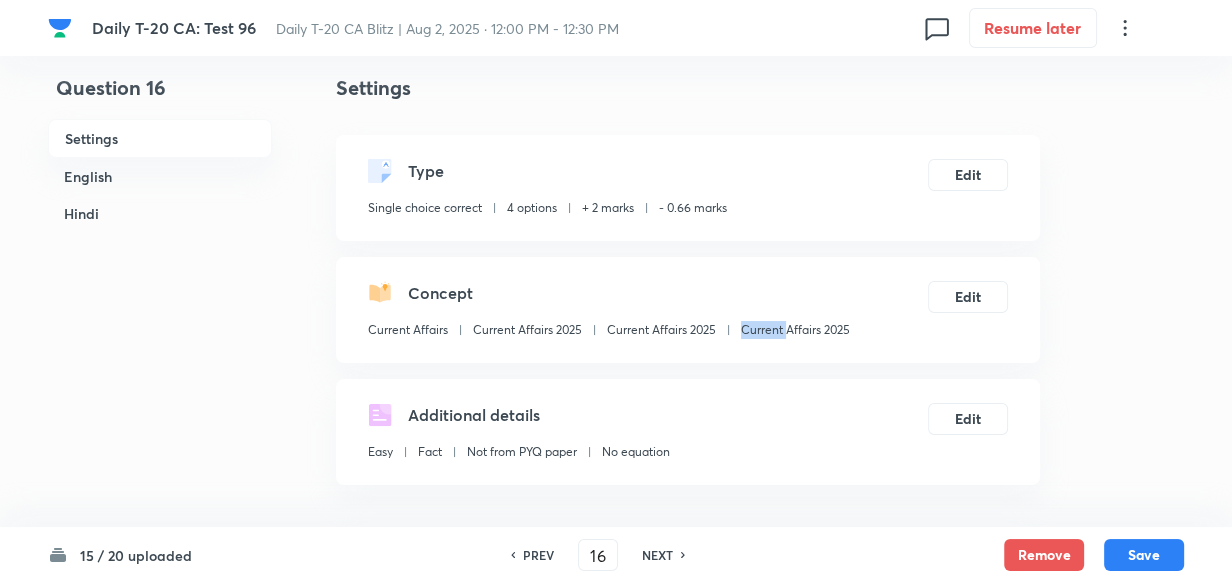 click on "Current Affairs 2025" at bounding box center [795, 330] 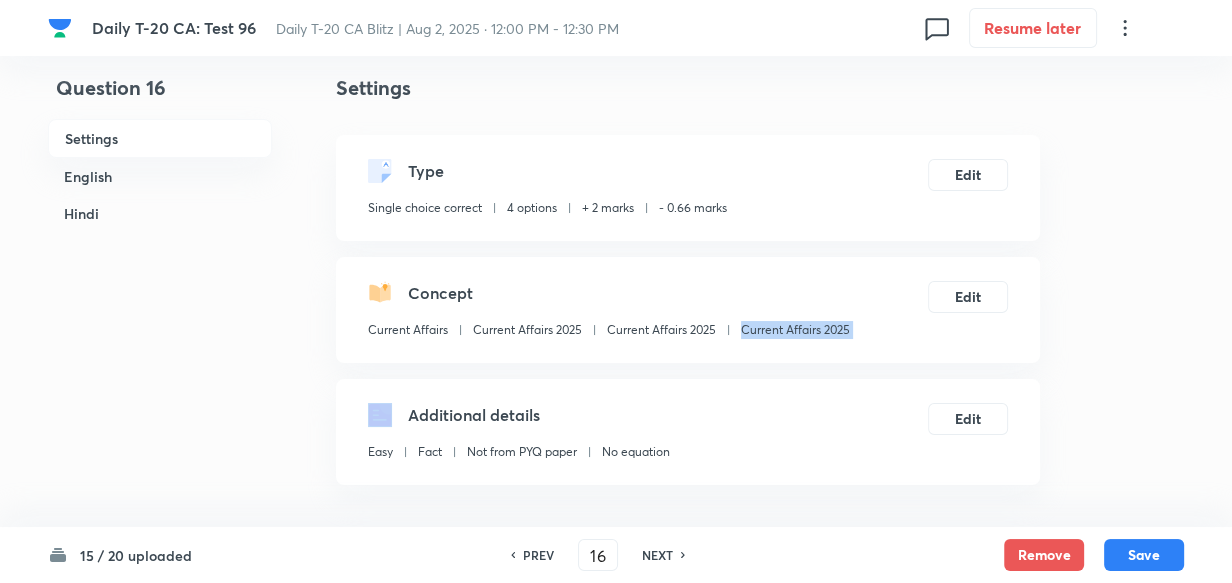 click on "Current Affairs 2025" at bounding box center [795, 330] 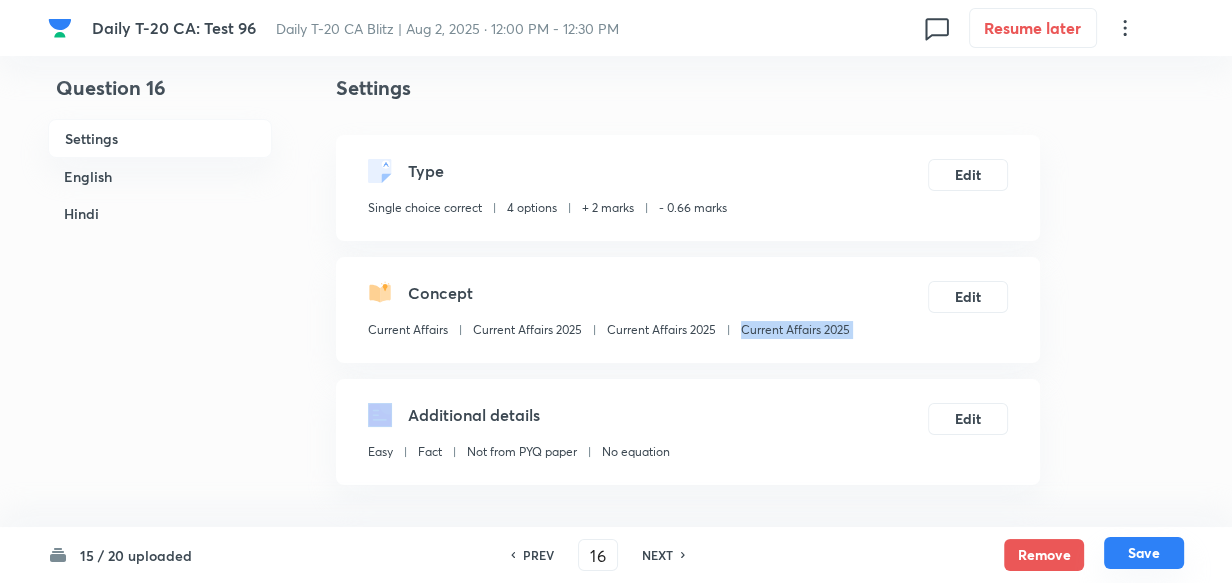 click on "Save" at bounding box center [1144, 553] 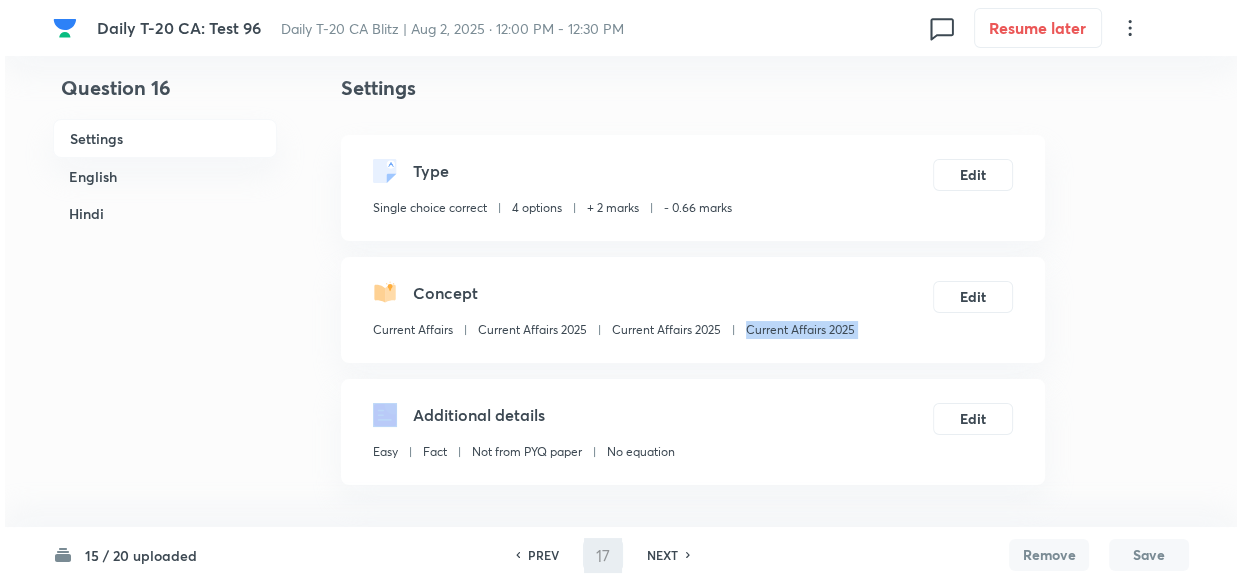 scroll, scrollTop: 0, scrollLeft: 0, axis: both 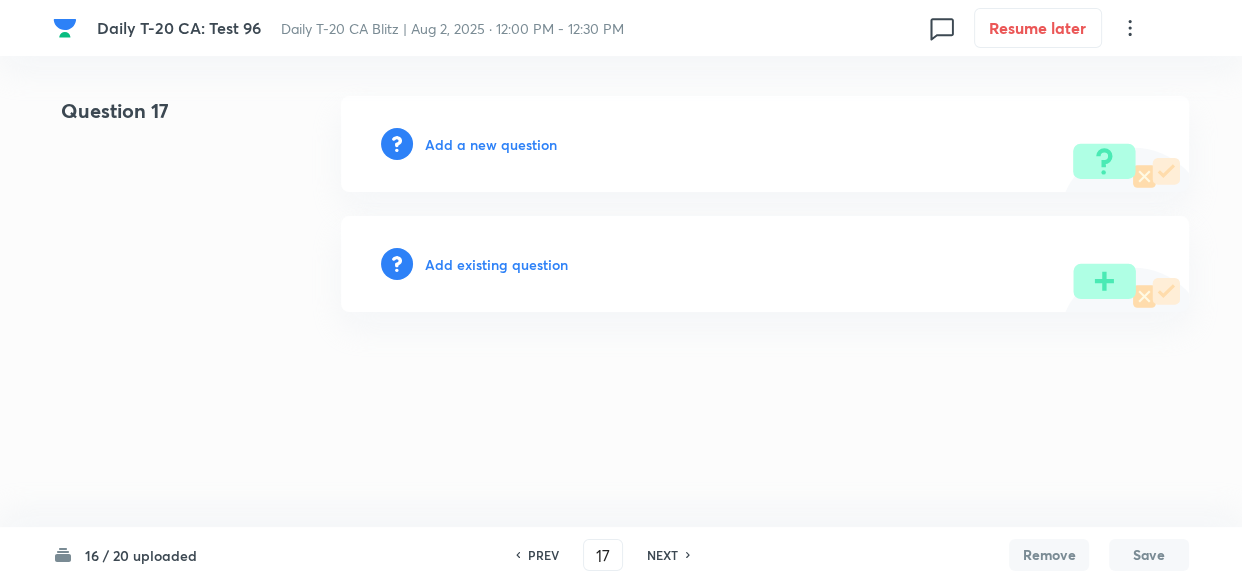 click on "Add a new question" at bounding box center [491, 144] 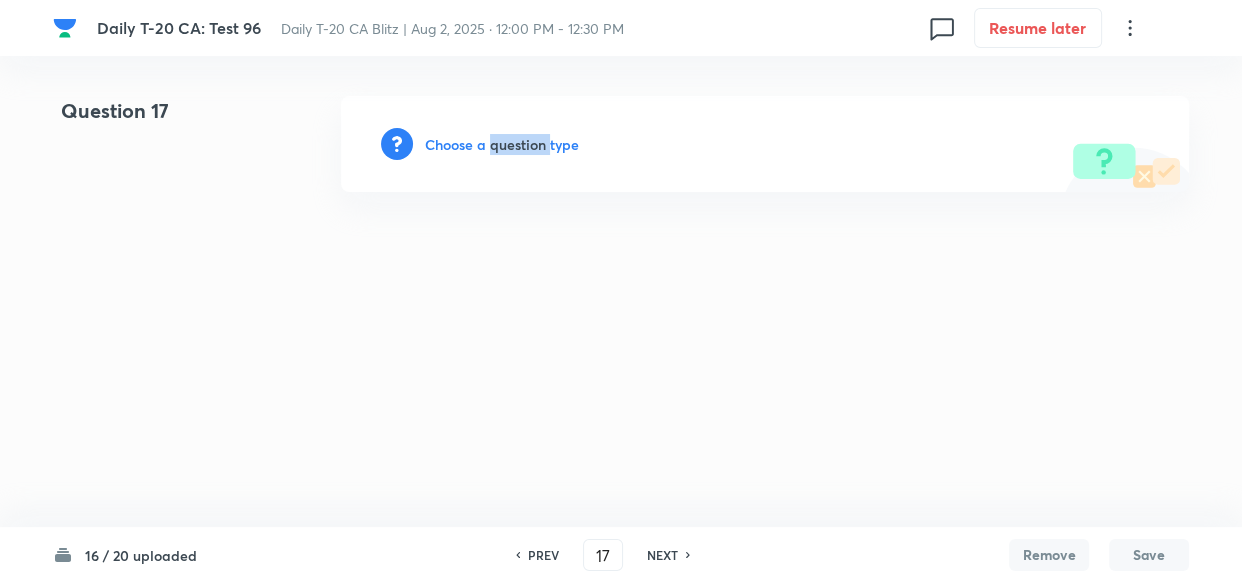 click on "Choose a question type" at bounding box center [502, 144] 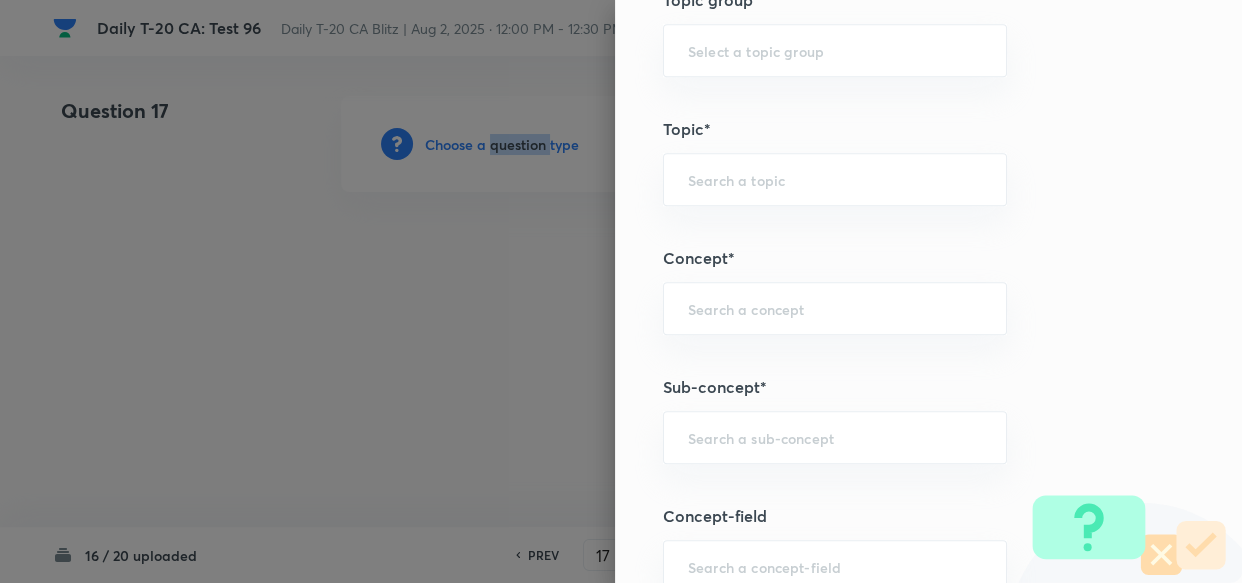 scroll, scrollTop: 1090, scrollLeft: 0, axis: vertical 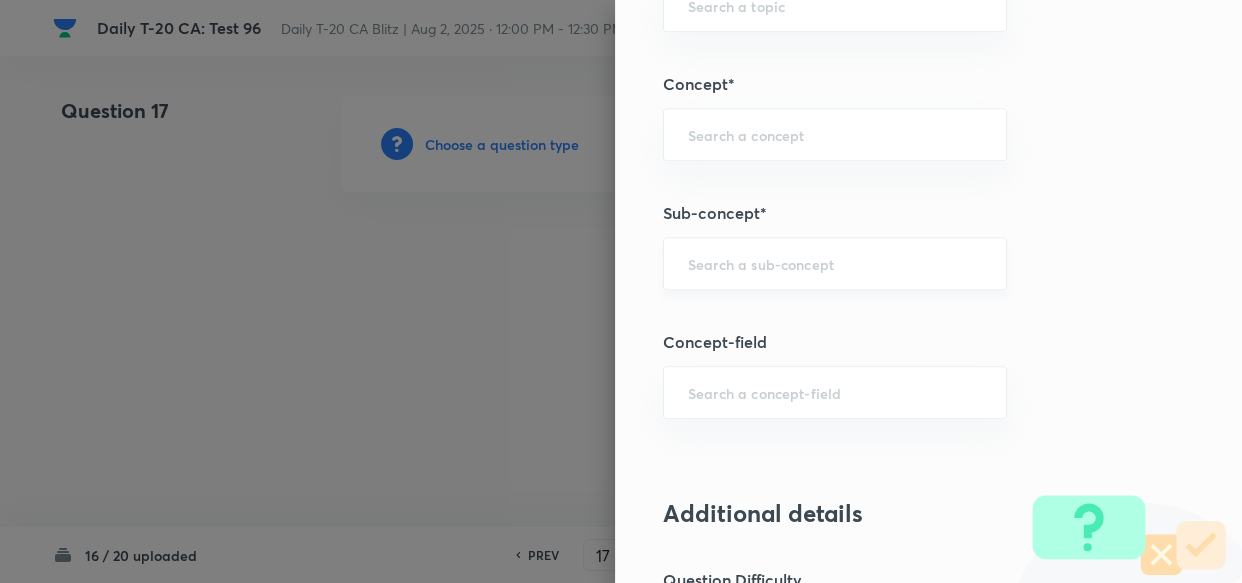 click at bounding box center (835, 263) 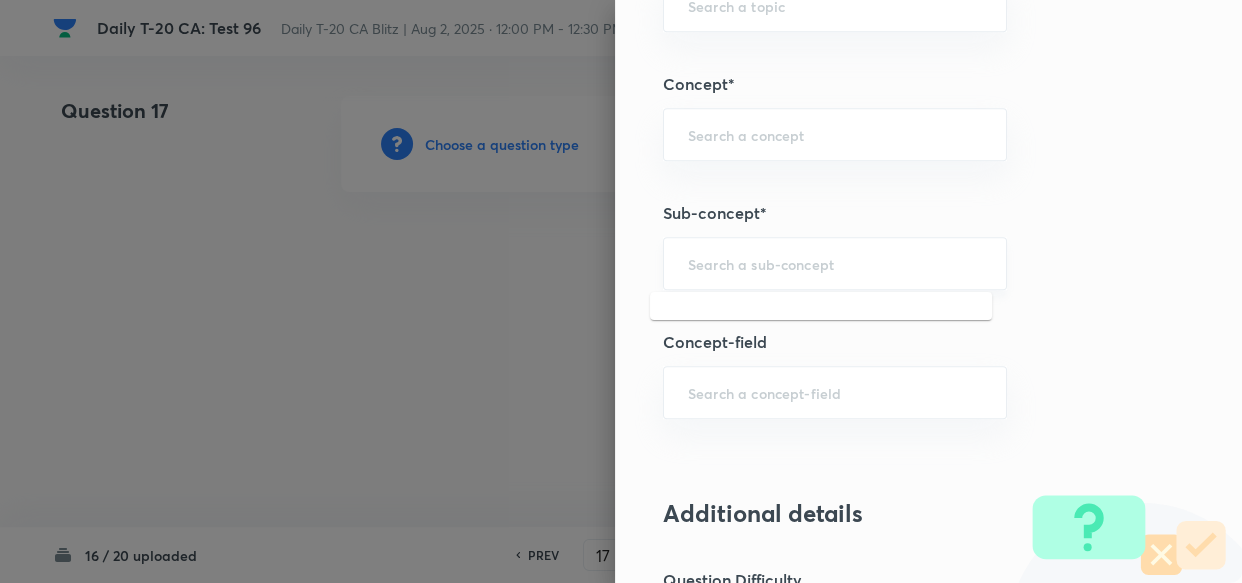 paste on "Current Affairs 2025" 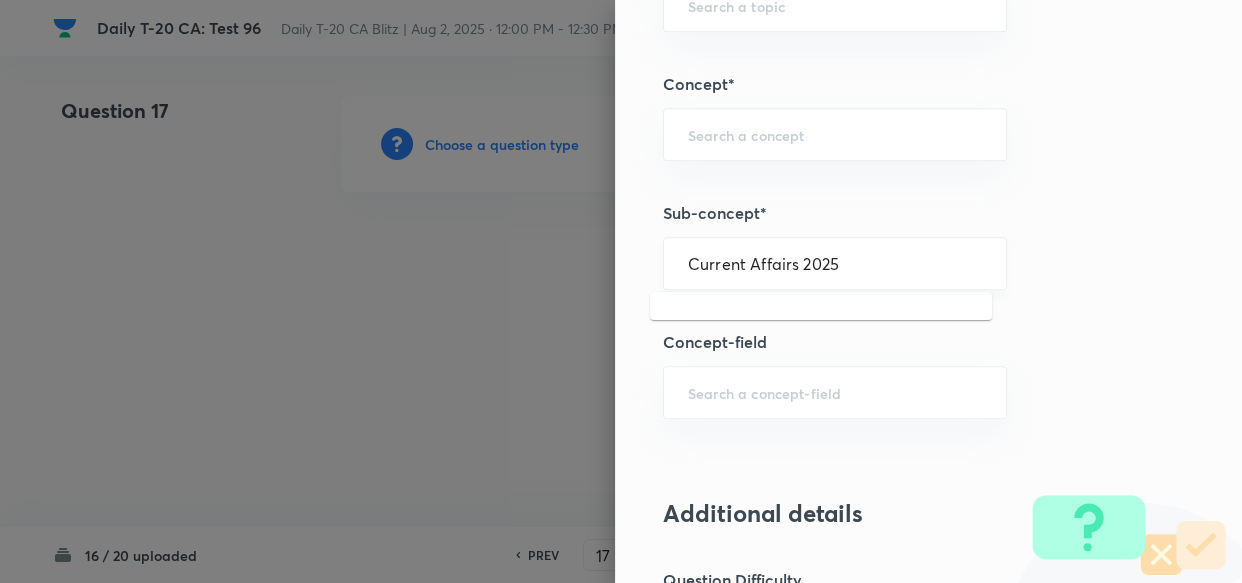 click on "Current Affairs 2025" at bounding box center [835, 263] 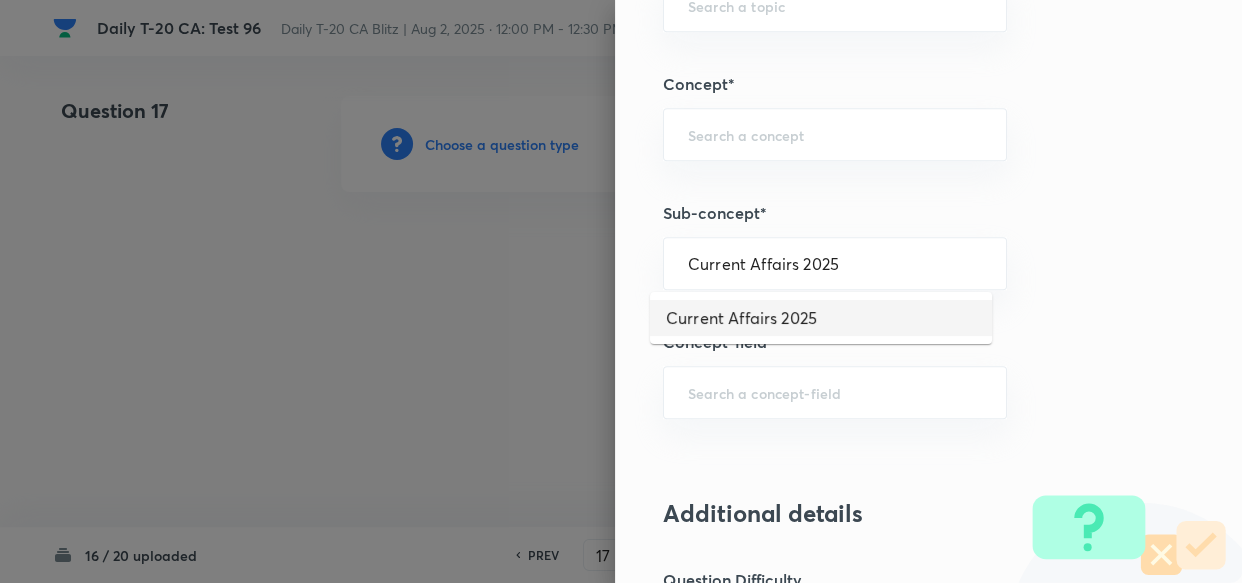 click on "Current Affairs 2025" at bounding box center (821, 318) 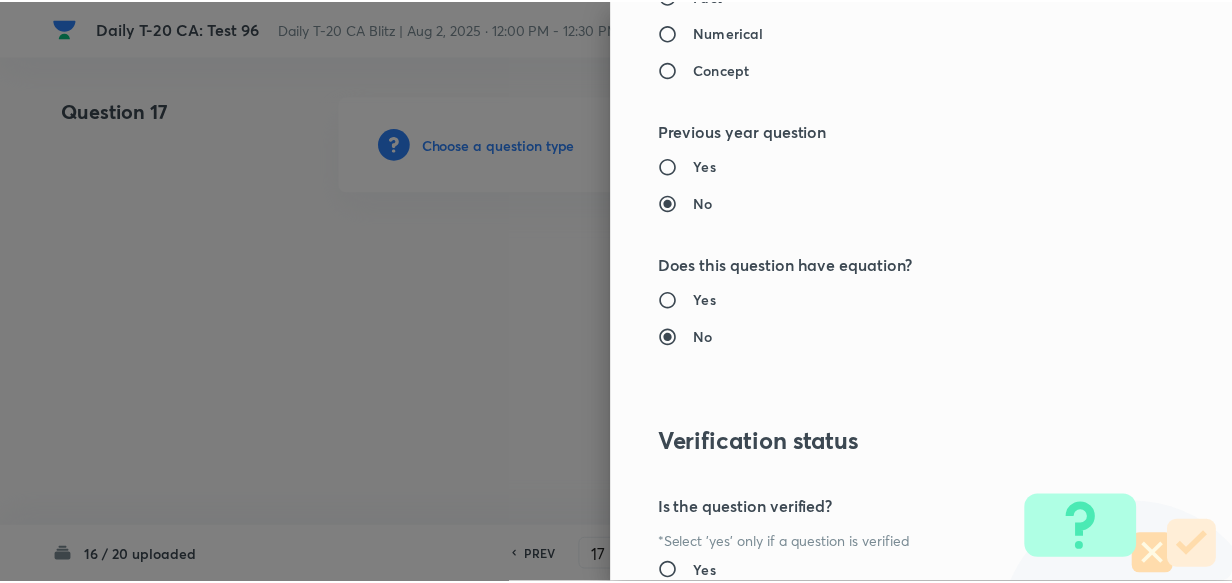 scroll, scrollTop: 2140, scrollLeft: 0, axis: vertical 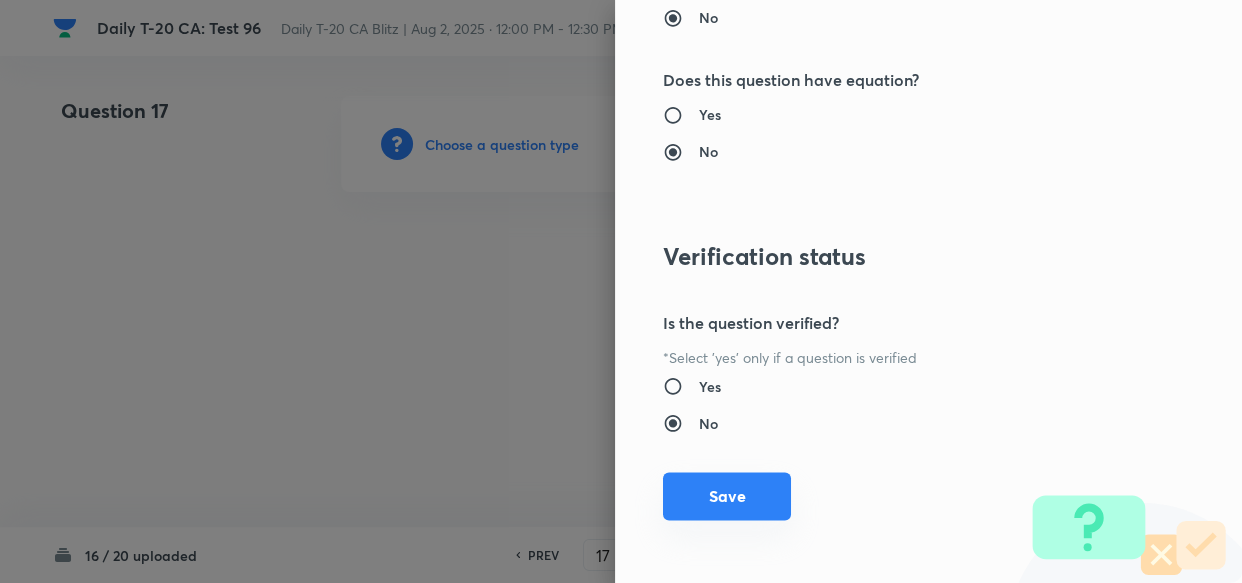 click on "Save" at bounding box center [727, 496] 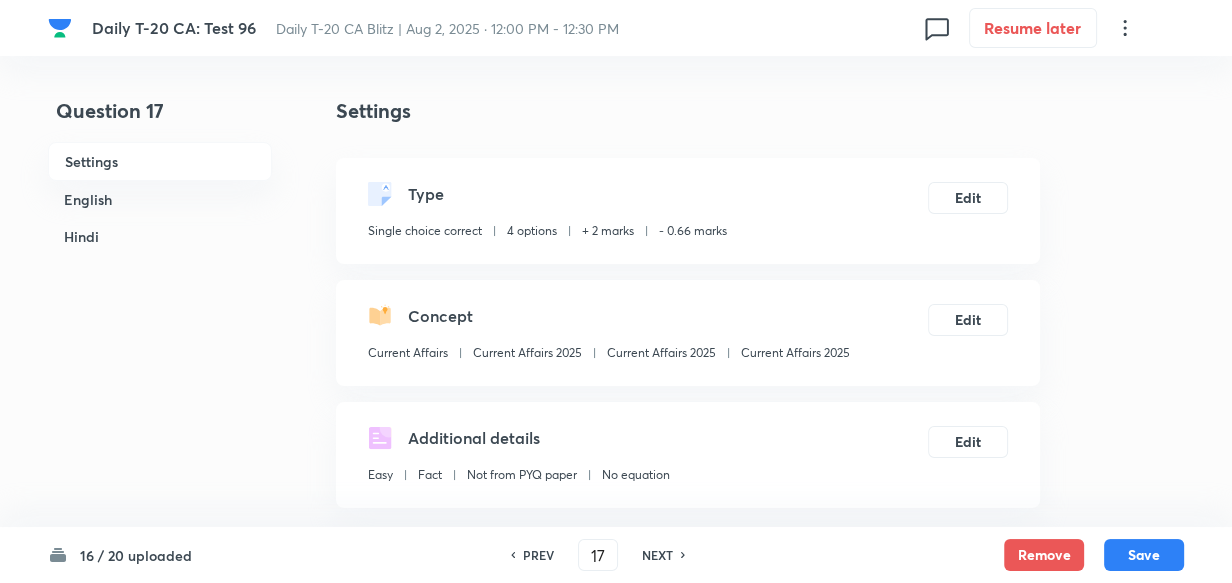 click on "English" at bounding box center (160, 199) 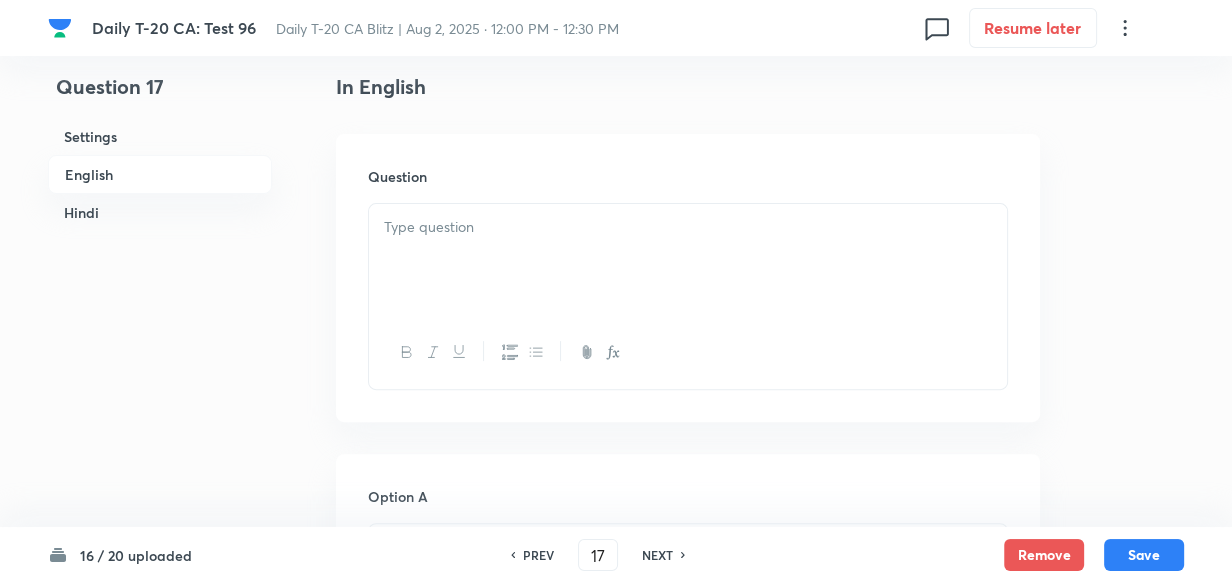 click at bounding box center (688, 260) 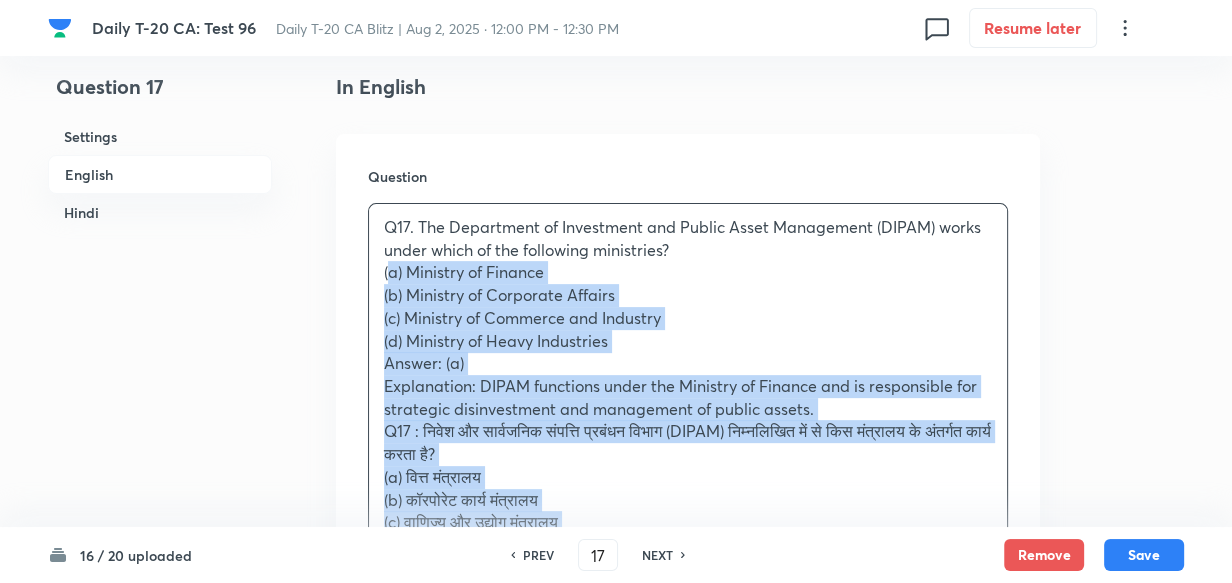 click on "Question Q17. The Department of Investment and Public Asset Management (DIPAM) works under which of the following ministries?  (a) Ministry of Finance  (b) Ministry of Corporate Affairs  (c) Ministry of Commerce and Industry  (d) Ministry of Heavy Industries  Answer: (a)  Explanation: DIPAM functions under the Ministry of Finance and is responsible for strategic disinvestment and management of public assets. Q17 : निवेश और सार्वजनिक संपत्ति प्रबंधन विभाग (DIPAM) निम्नलिखित में से किस मंत्रालय के अंतर्गत कार्य करता है?  (a) वित्त मंत्रालय  (b) कॉरपोरेट कार्य मंत्रालय  (c) वाणिज्य और उद्योग मंत्रालय  (d) भारी उद्योग मंत्रालय  उत्तर: (a)" at bounding box center (688, 450) 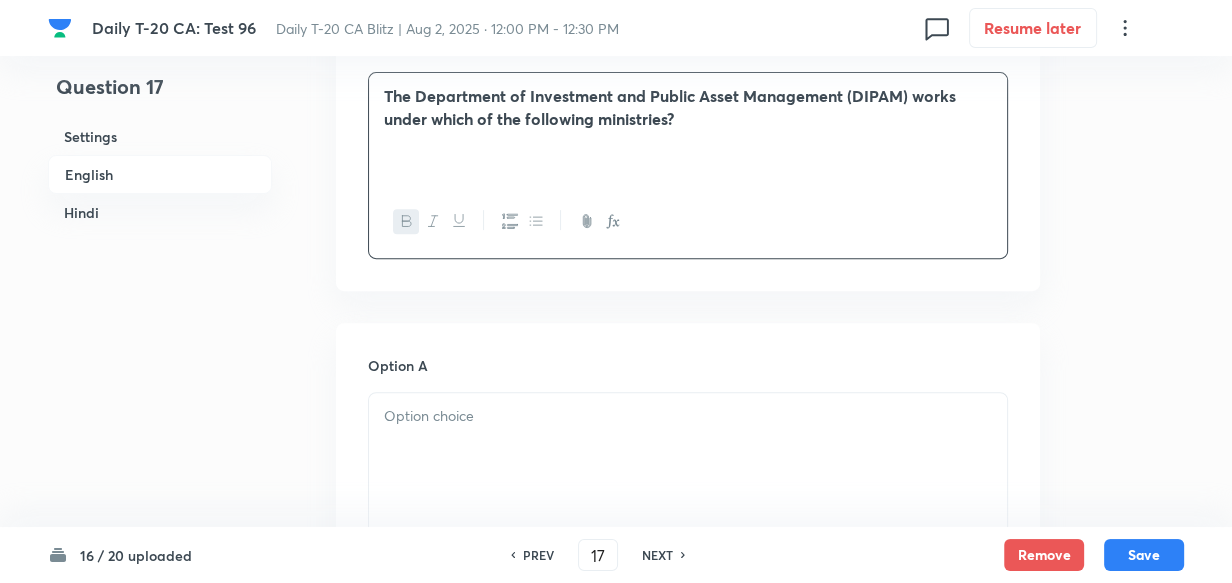 scroll, scrollTop: 789, scrollLeft: 0, axis: vertical 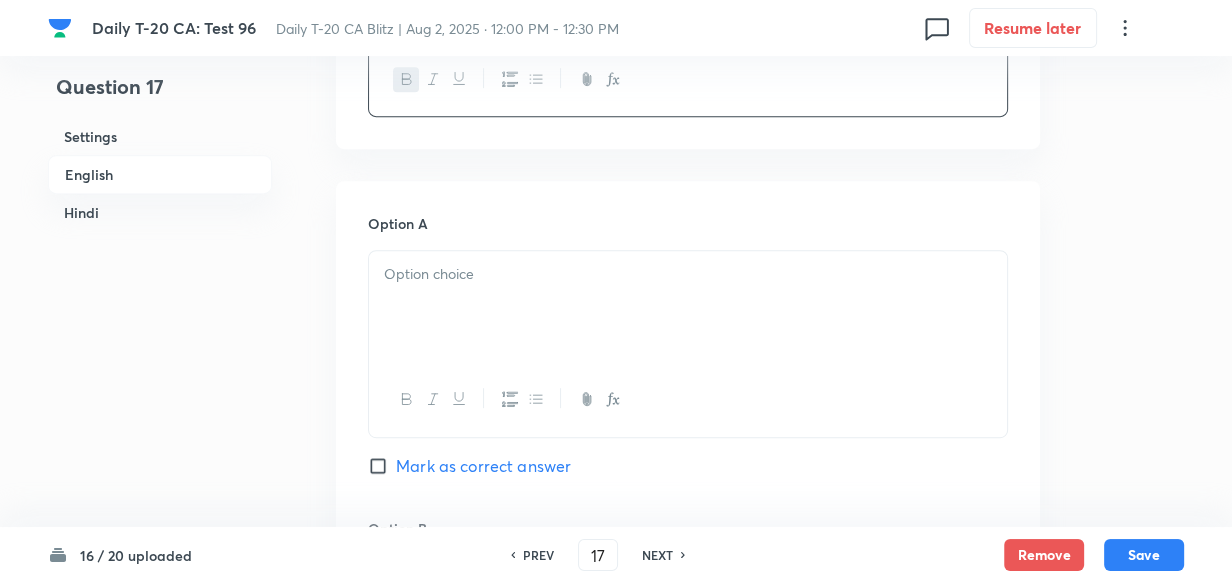 click at bounding box center [688, 274] 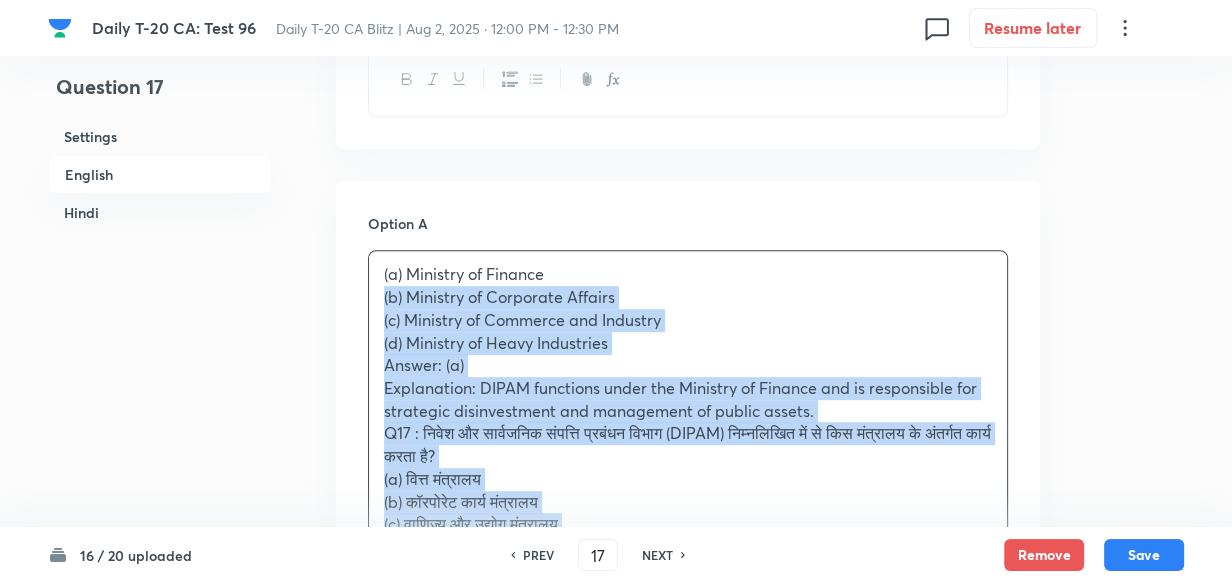 click on "Option A (a) Ministry of Finance (b) Ministry of Corporate Affairs (c) Ministry of Commerce and Industry (d) Ministry of Heavy Industries Answer: (a) Explanation: DIPAM functions under the Ministry of Finance and is responsible for strategic disinvestment and management of public assets. Q17 : निवेश और सार्वजनिक संपत्ति प्रबंधन विभाग (DIPAM) निम्नलिखित में से किस मंत्रालय के अंतर्गत कार्य करता है? (a) वित्त मंत्रालय (b) कॉरपोरेट कार्य मंत्रालय (c) वाणिज्य और उद्योग मंत्रालय (d) भारी उद्योग मंत्रालय उत्तर: (a) Mark as correct answer Option B Mark as correct answer Option C Mark as correct answer Option D Mark as correct answer" at bounding box center [688, 939] 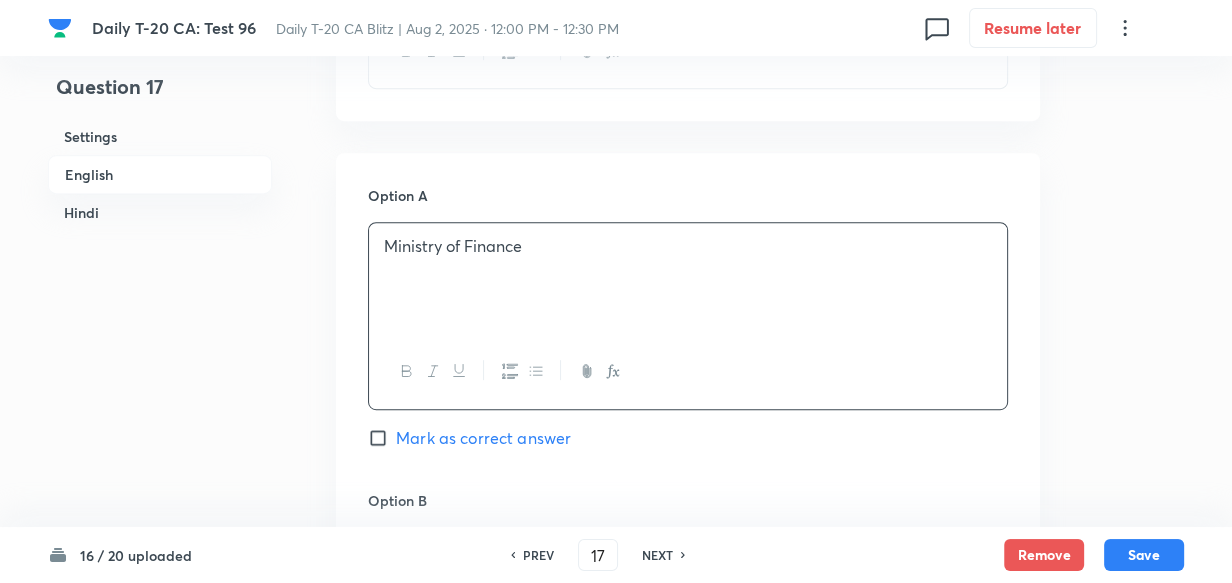 scroll, scrollTop: 1152, scrollLeft: 0, axis: vertical 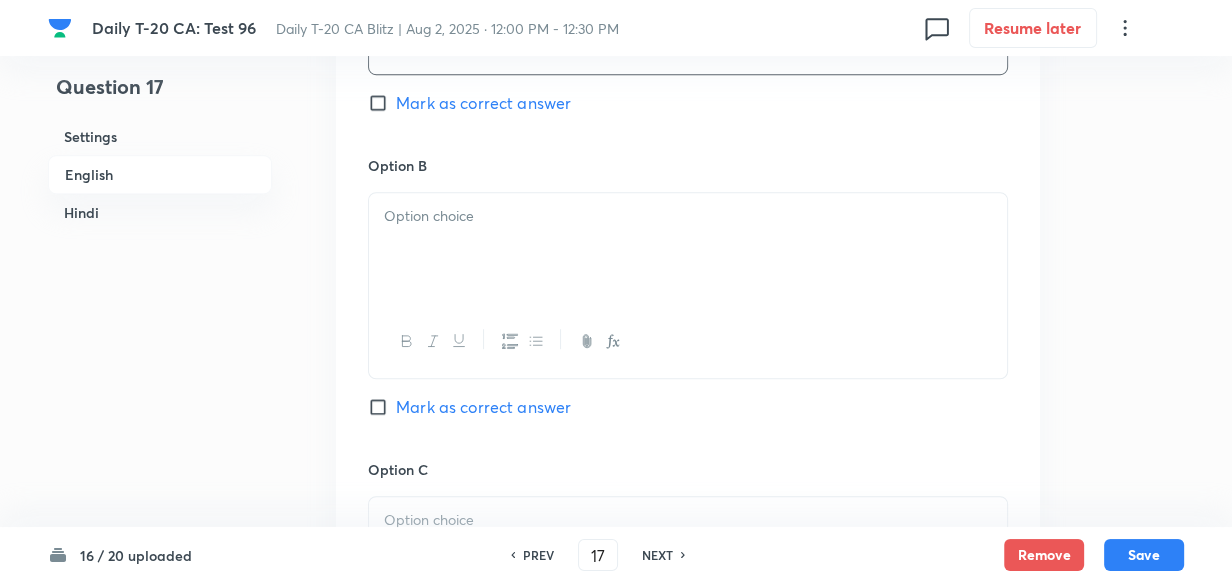 click at bounding box center (688, 216) 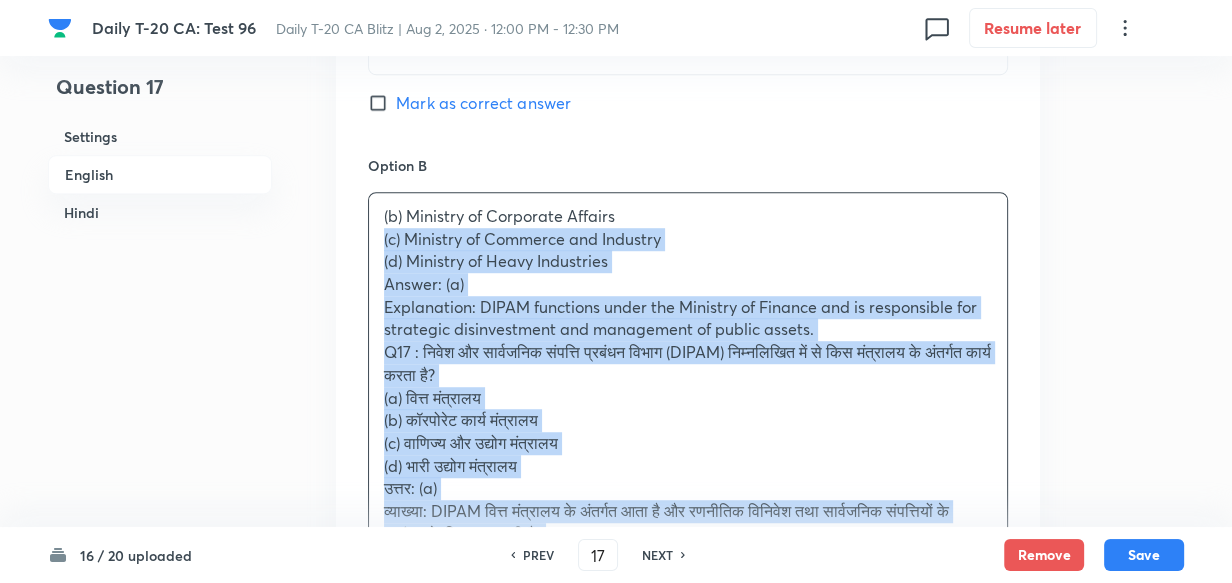 click on "(b) Ministry of Corporate Affairs (c) Ministry of Commerce and Industry (d) Ministry of Heavy Industries Answer: (a) Explanation: DIPAM functions under the Ministry of Finance and is responsible for strategic disinvestment and management of public assets. Q17 : निवेश और सार्वजनिक संपत्ति प्रबंधन विभाग (DIPAM) निम्नलिखित में से किस मंत्रालय के अंतर्गत कार्य करता है? (a) वित्त मंत्रालय (b) कॉरपोरेट कार्य मंत्रालय (c) वाणिज्य और उद्योग मंत्रालय (d) भारी उद्योग मंत्रालय उत्तर: (a)" at bounding box center (688, 375) 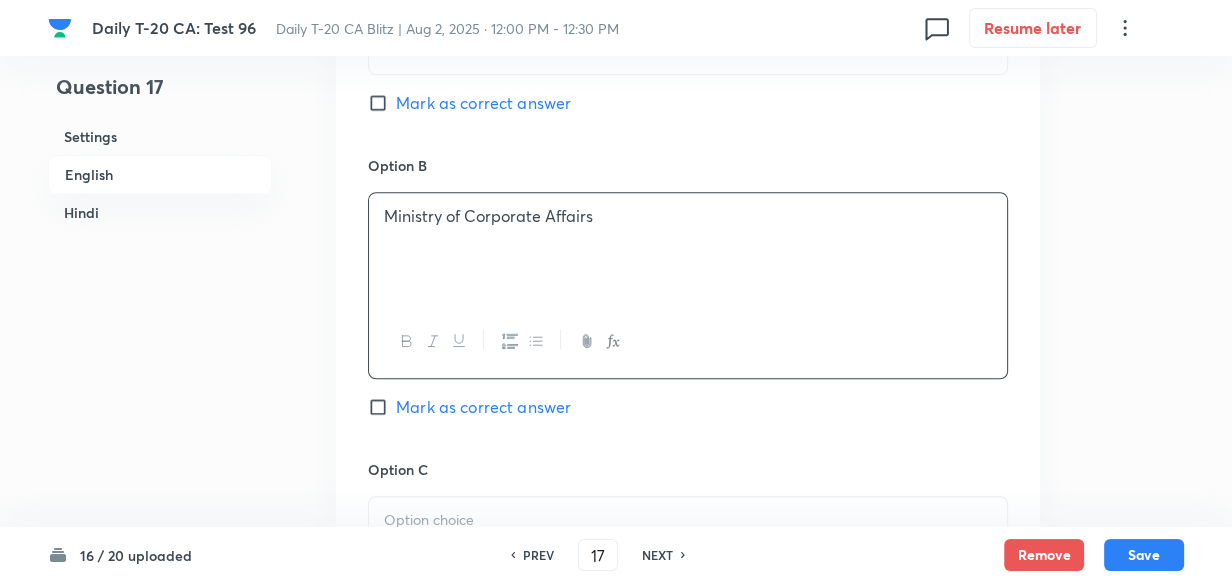 scroll, scrollTop: 1425, scrollLeft: 0, axis: vertical 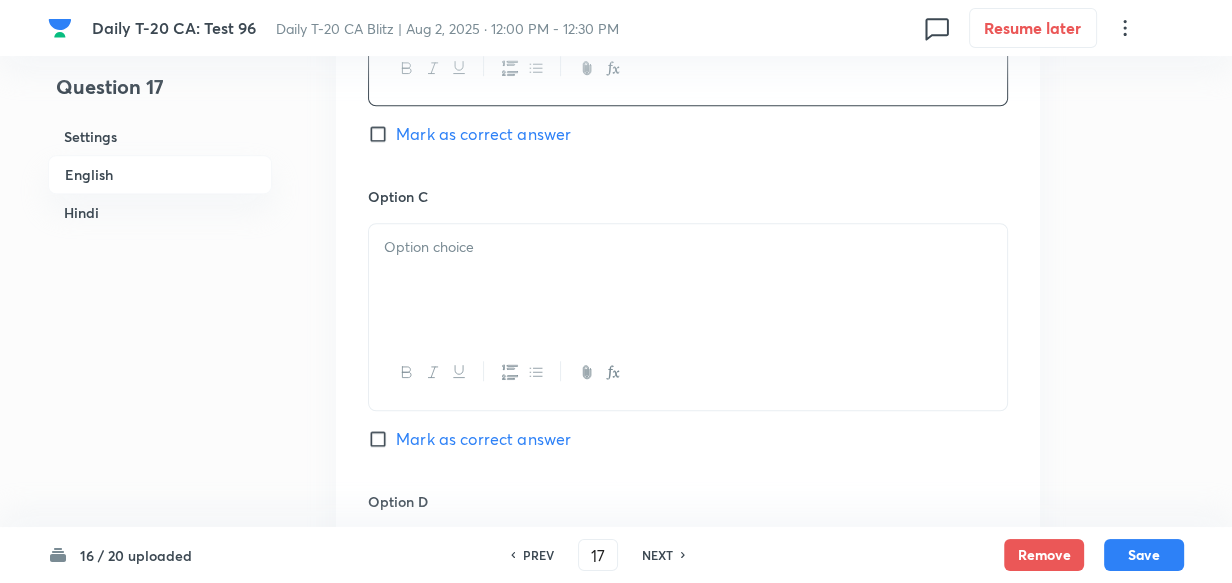 click at bounding box center [688, 280] 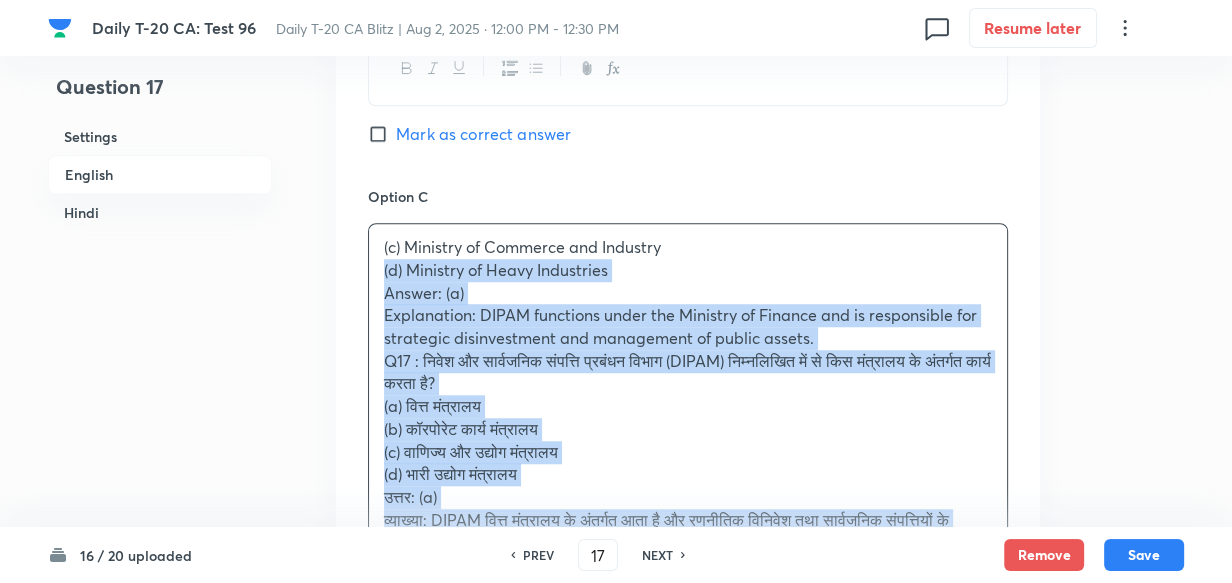 click on "(c) Ministry of Commerce and Industry (d) Ministry of Heavy Industries Answer: (a) Explanation: DIPAM functions under the Ministry of Finance and is responsible for strategic disinvestment and management of public assets. Q17 : निवेश और सार्वजनिक संपत्ति प्रबंधन विभाग (DIPAM) निम्नलिखित में से किस मंत्रालय के अंतर्गत कार्य करता है? (a) वित्त मंत्रालय (b) कॉरपोरेट कार्य मंत्रालय (c) वाणिज्य और उद्योग मंत्रालय (d) भारी उद्योग मंत्रालय उत्तर: (a)" at bounding box center [688, 395] 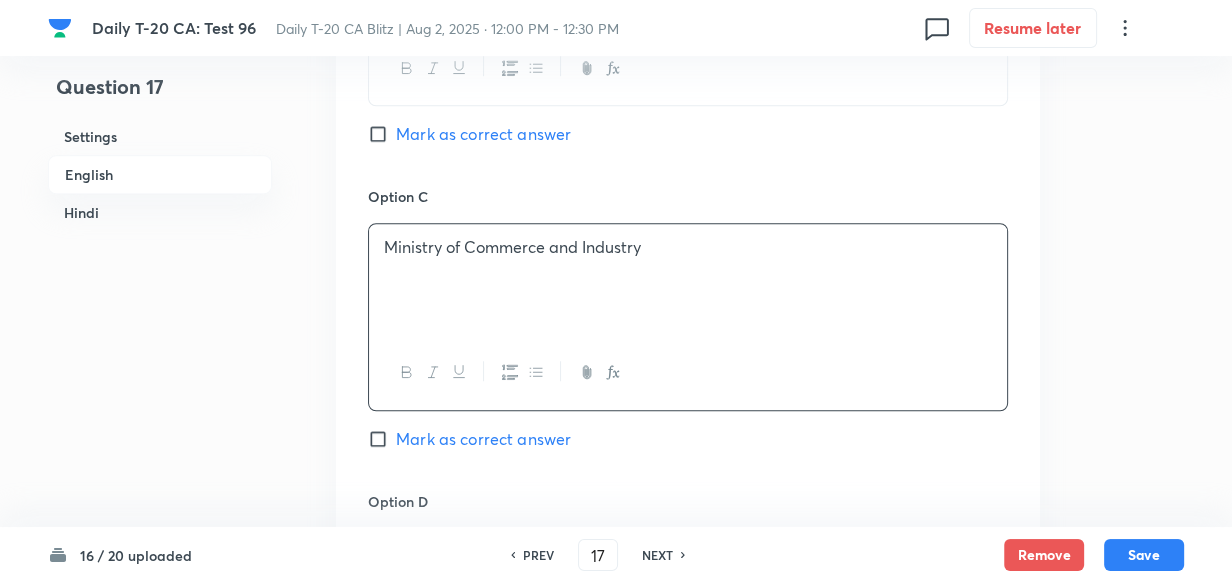 scroll, scrollTop: 1789, scrollLeft: 0, axis: vertical 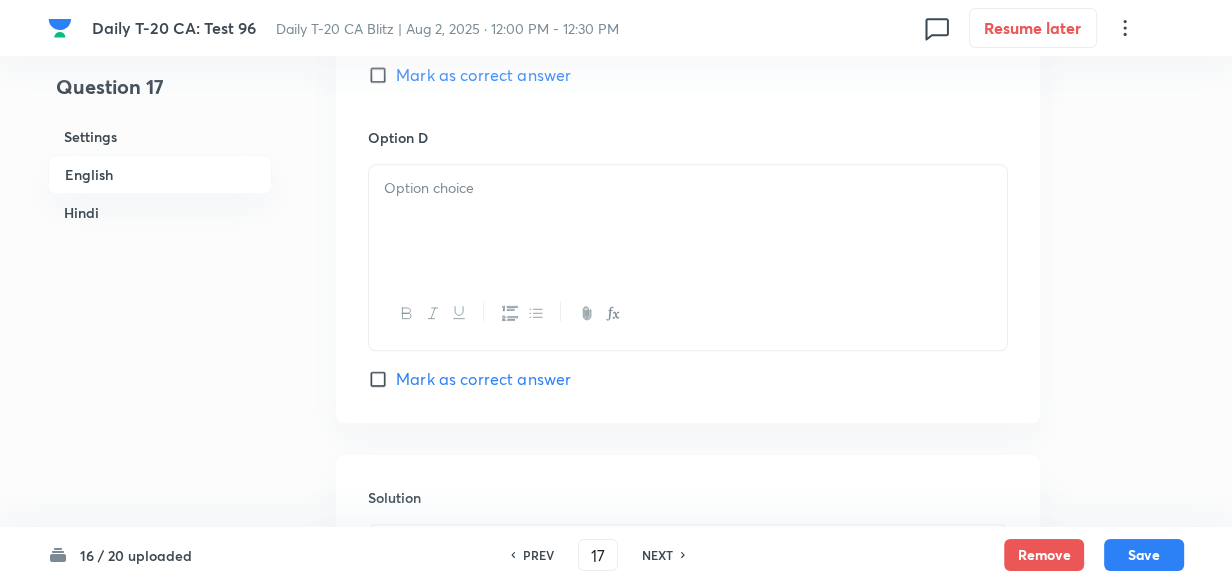 click at bounding box center (688, 221) 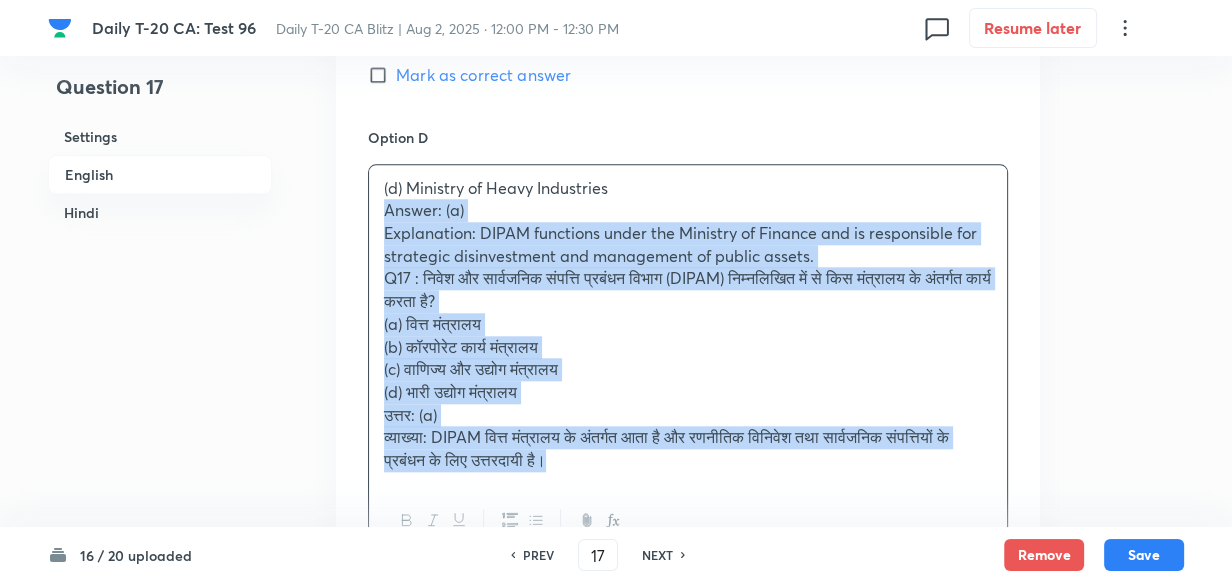 click on "Answer: (a)" at bounding box center (688, 210) 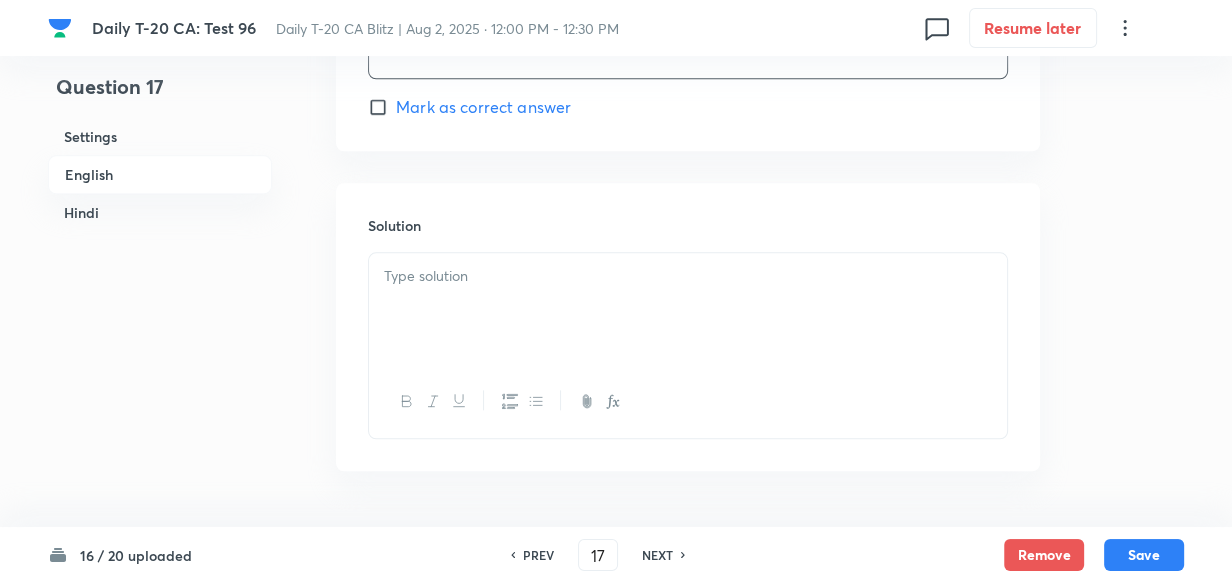 click at bounding box center [688, 309] 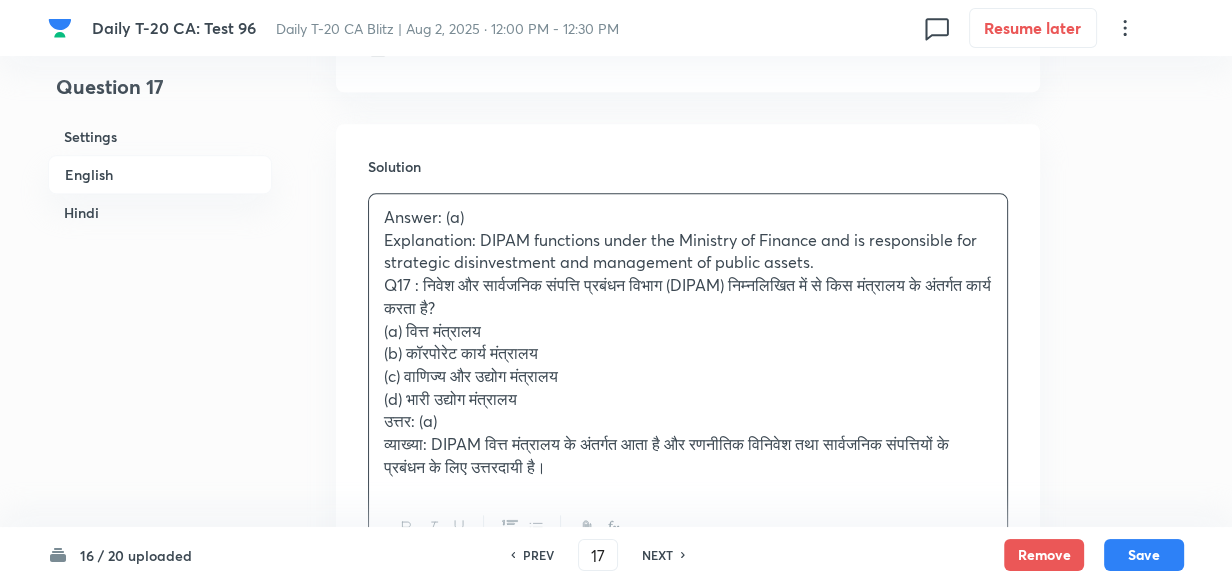 scroll, scrollTop: 2152, scrollLeft: 0, axis: vertical 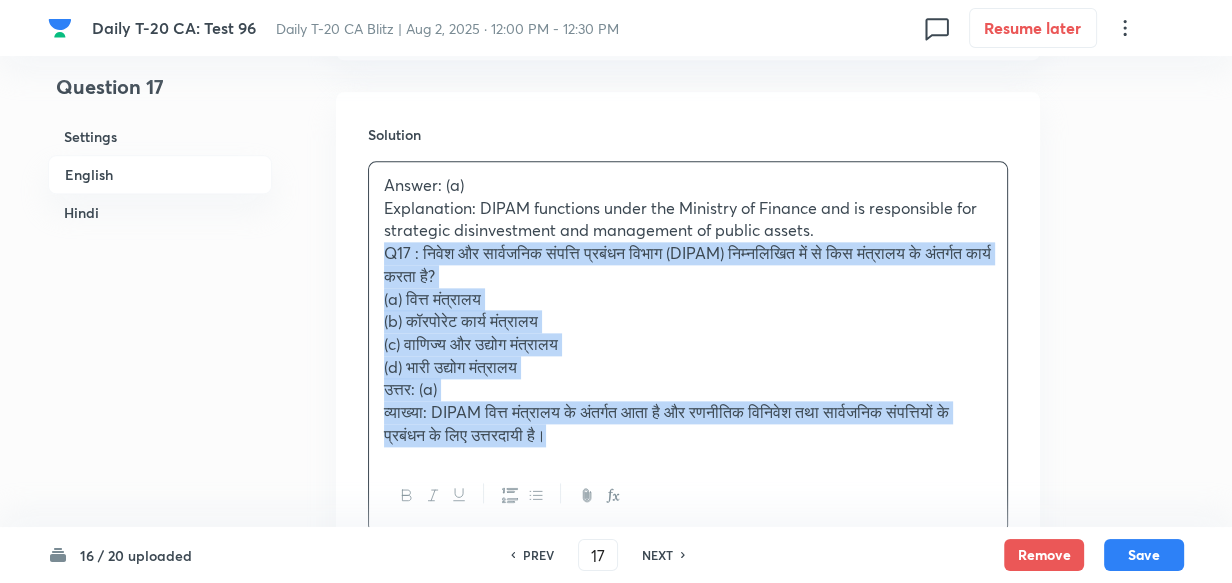 drag, startPoint x: 390, startPoint y: 260, endPoint x: 375, endPoint y: 257, distance: 15.297058 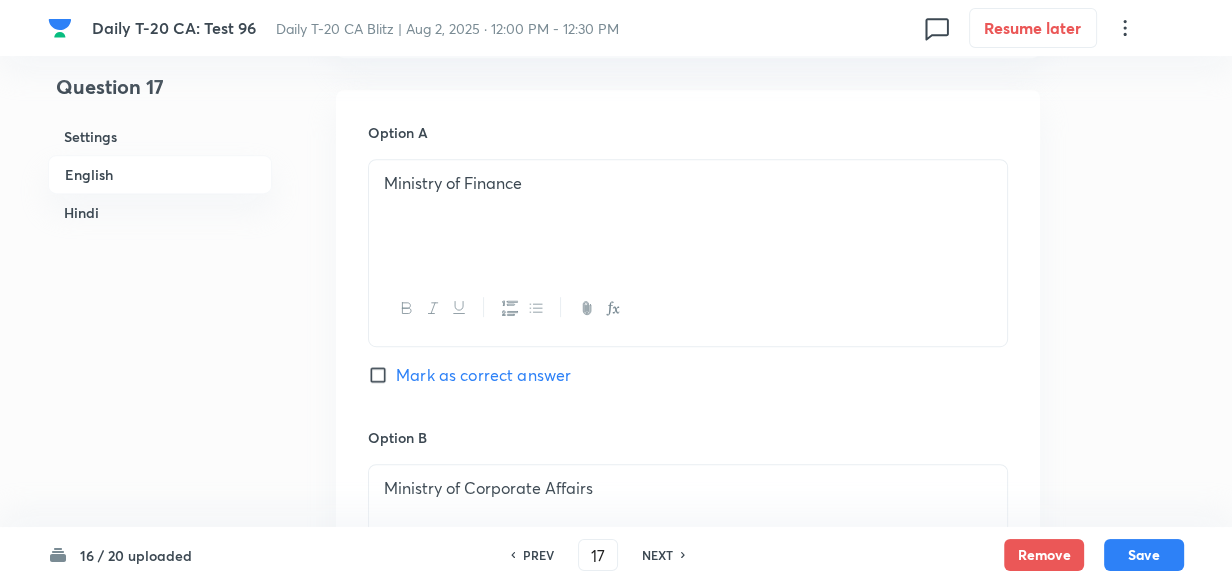 click on "Mark as correct answer" at bounding box center (483, 375) 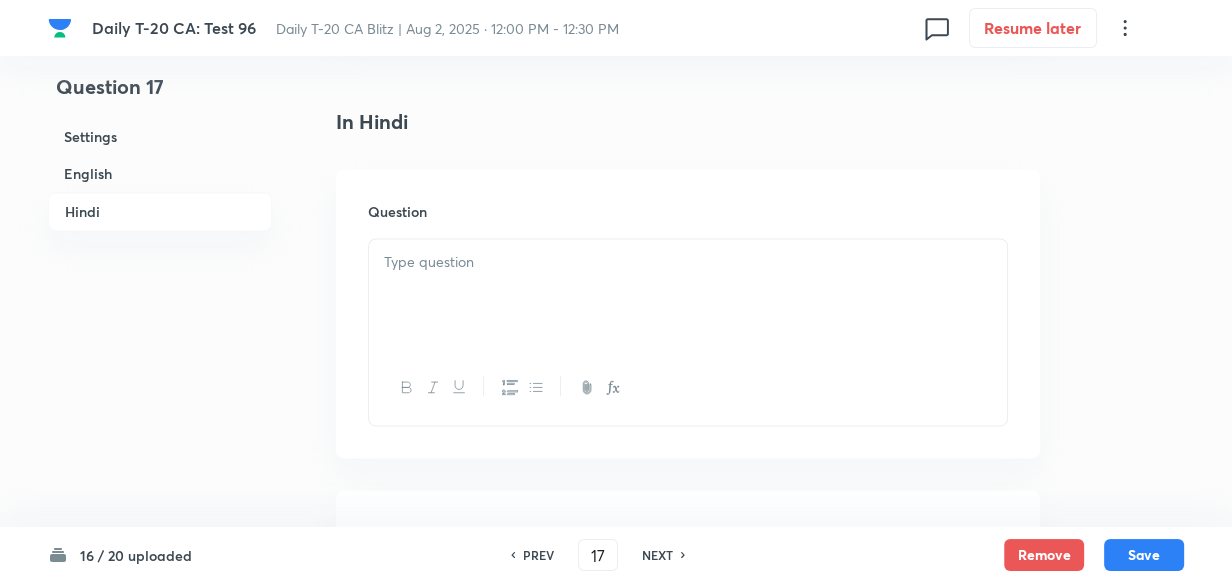 scroll, scrollTop: 2516, scrollLeft: 0, axis: vertical 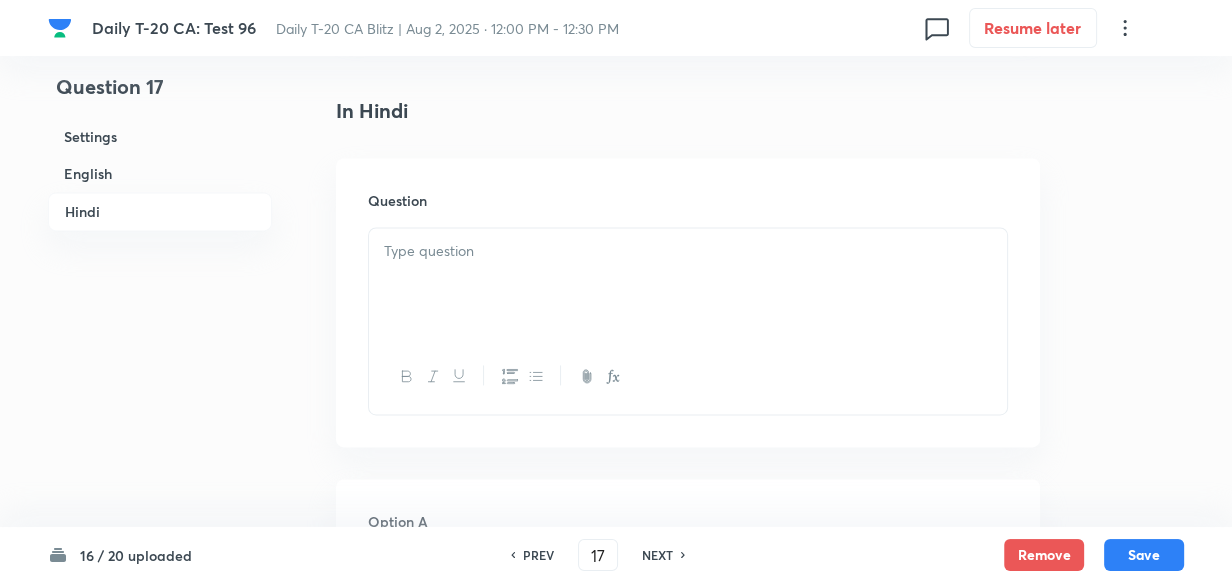 click at bounding box center (688, 251) 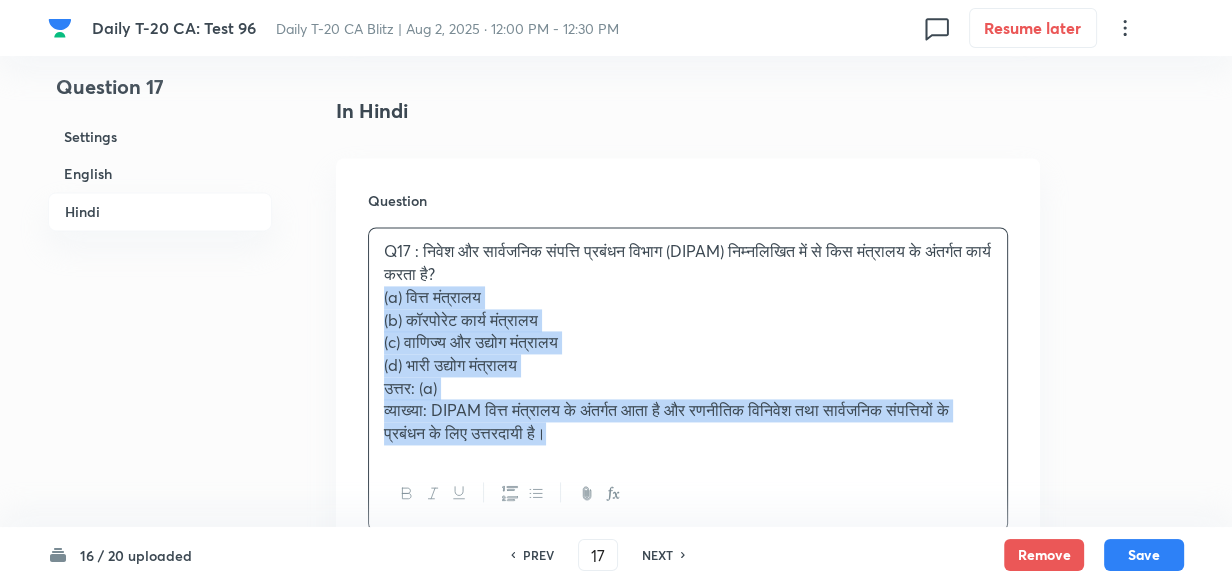 click on "Q17 : निवेश और सार्वजनिक संपत्ति प्रबंधन विभाग (DIPAM) निम्नलिखित में से किस मंत्रालय के अंतर्गत कार्य करता है? (a) वित्त मंत्रालय (b) कॉरपोरेट कार्य मंत्रालय (c) वाणिज्य और उद्योग मंत्रालय (d) भारी उद्योग मंत्रालय उत्तर: (a) व्याख्या: DIPAM वित्त मंत्रालय के अंतर्गत आता है और रणनीतिक विनिवेश तथा सार्वजनिक संपत्तियों के प्रबंधन के लिए उत्तरदायी है।" at bounding box center (688, 360) 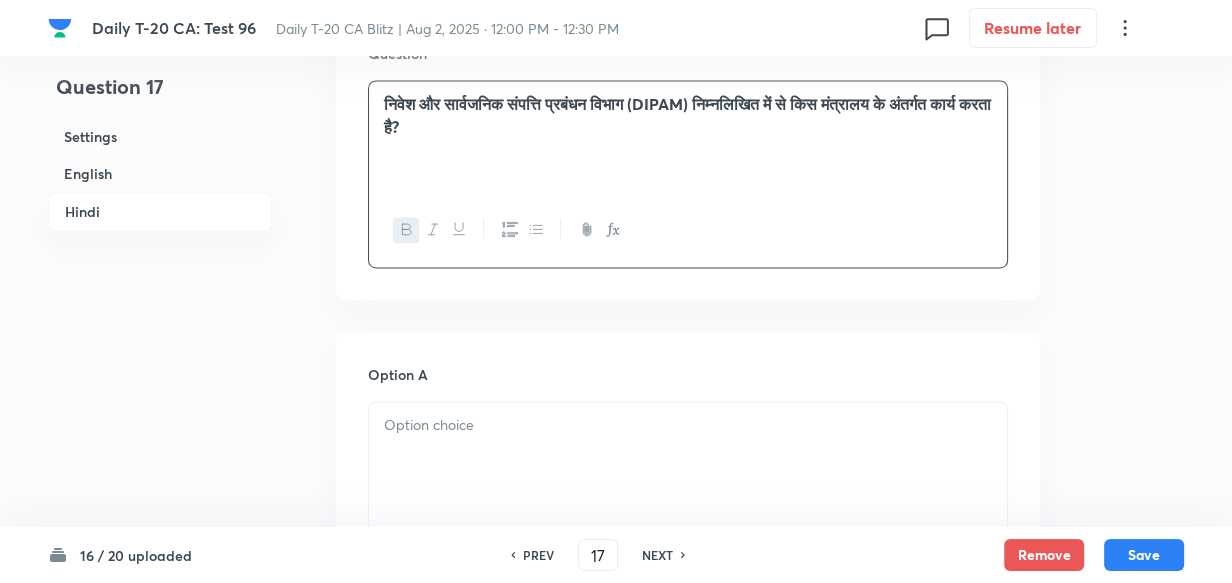 scroll, scrollTop: 2789, scrollLeft: 0, axis: vertical 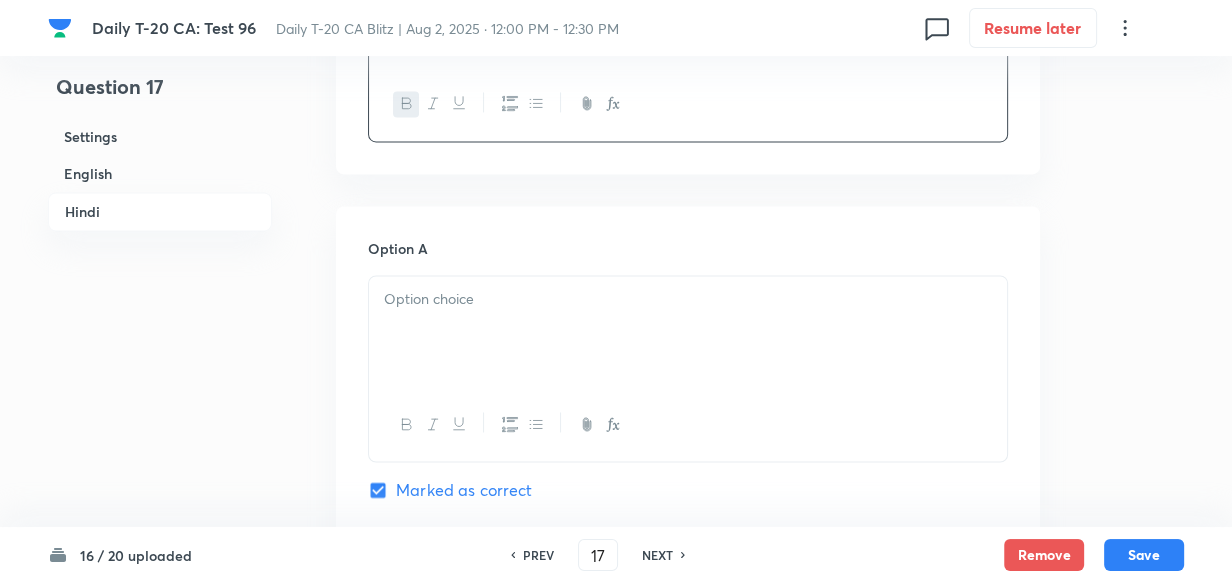 click at bounding box center (688, 332) 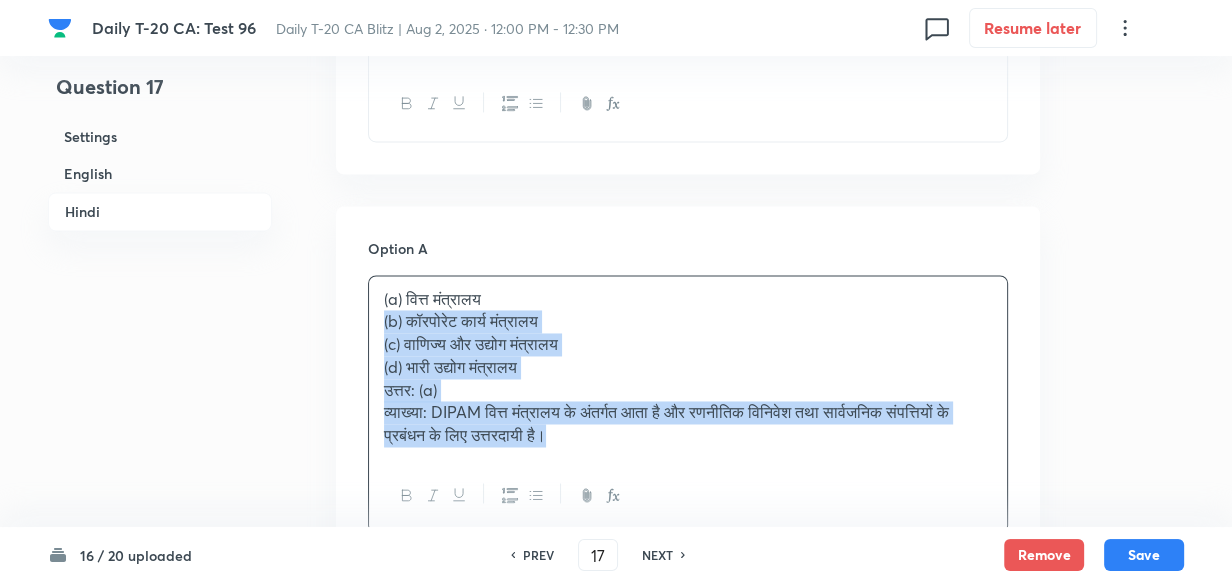 drag, startPoint x: 376, startPoint y: 323, endPoint x: 365, endPoint y: 323, distance: 11 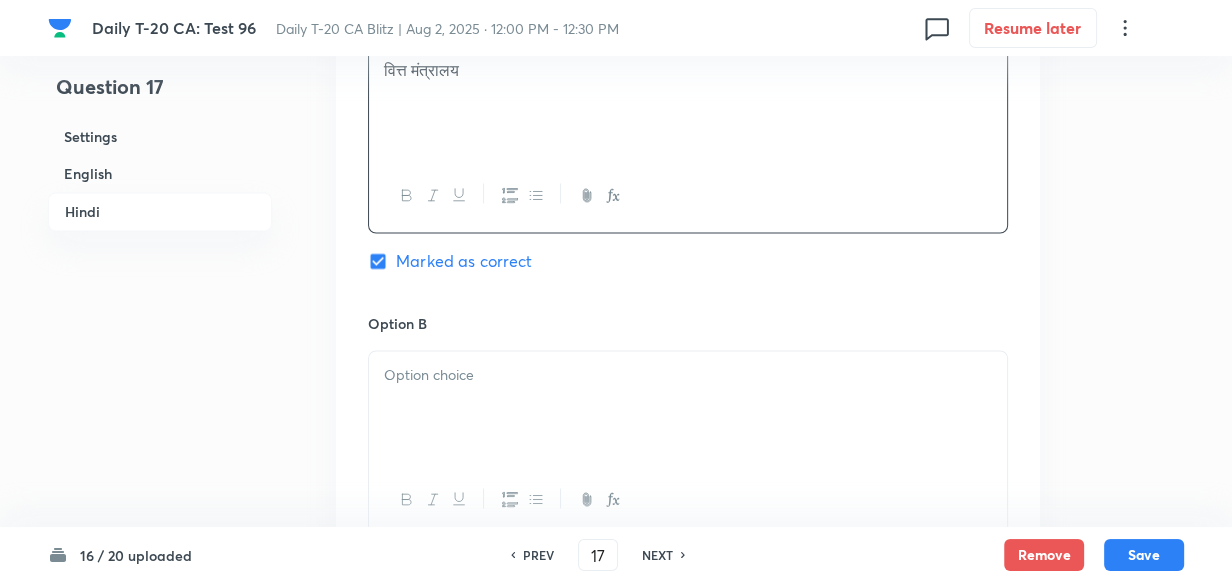 scroll, scrollTop: 3152, scrollLeft: 0, axis: vertical 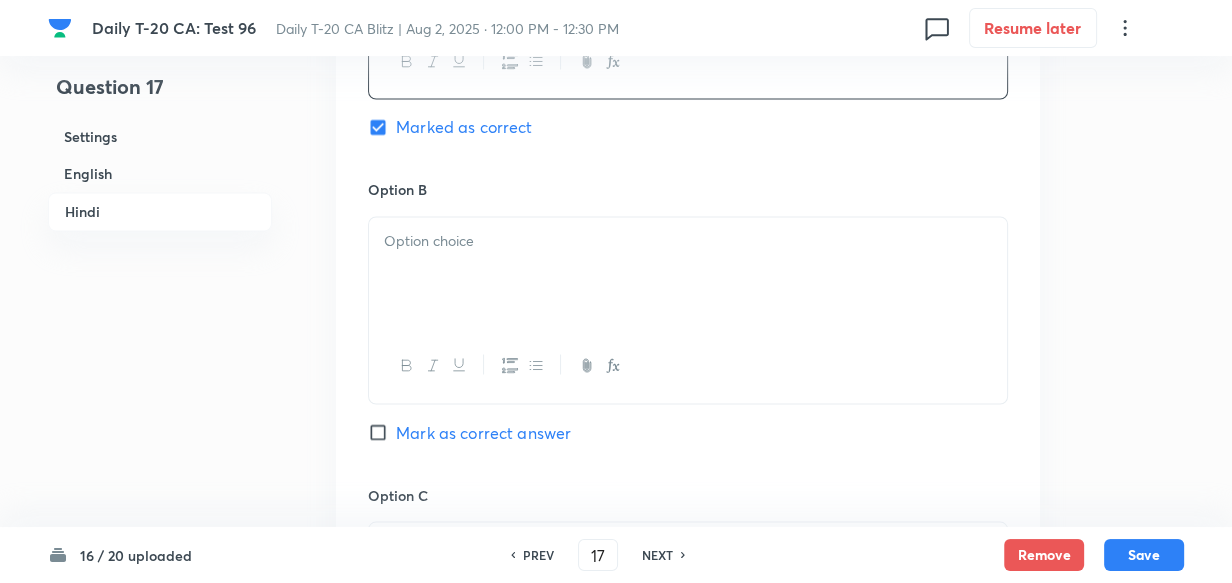 click at bounding box center [688, 273] 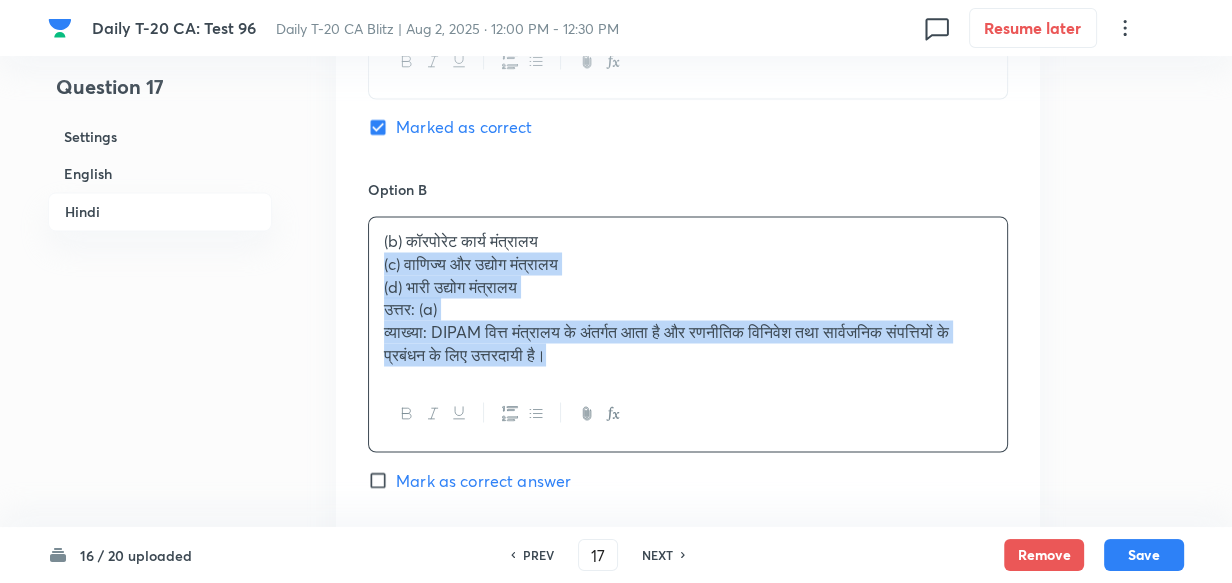 drag, startPoint x: 373, startPoint y: 266, endPoint x: 362, endPoint y: 263, distance: 11.401754 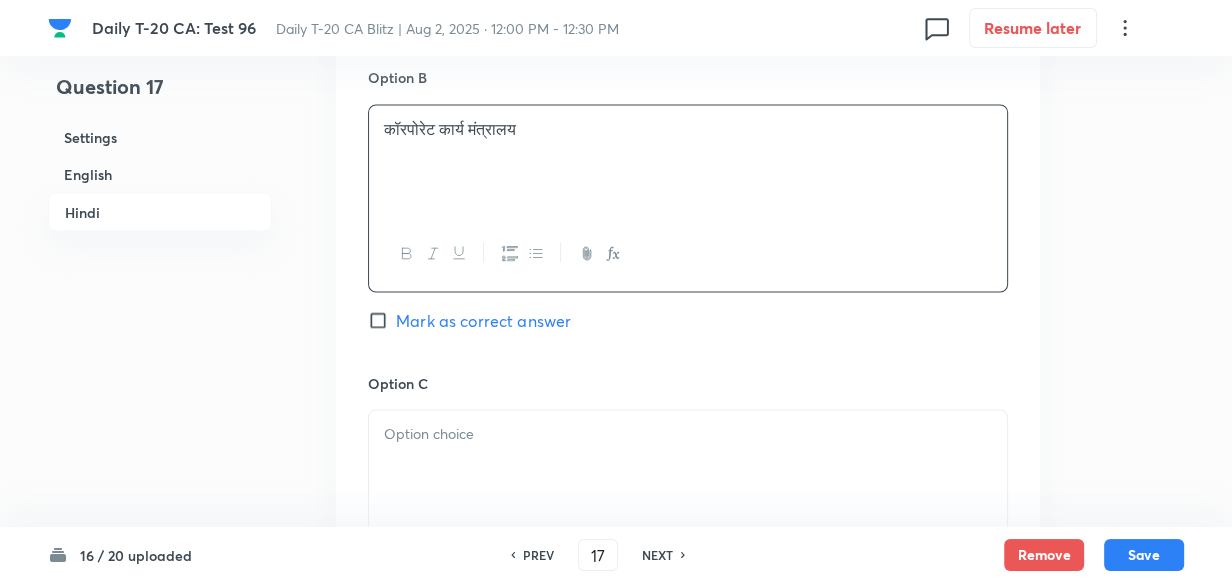 scroll, scrollTop: 3425, scrollLeft: 0, axis: vertical 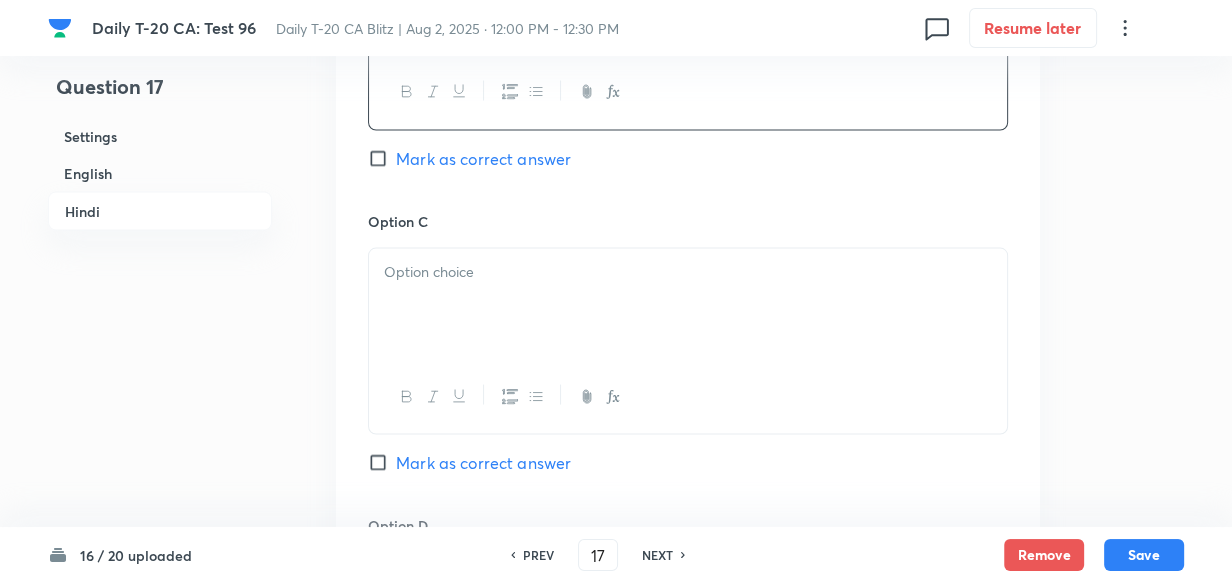 click at bounding box center [688, 272] 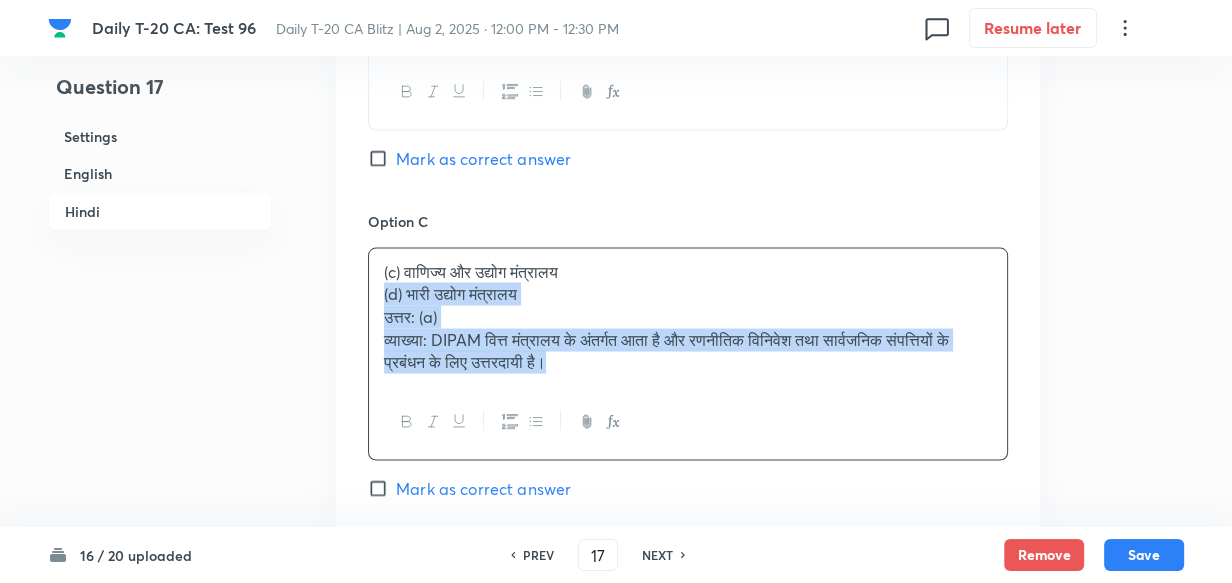 drag, startPoint x: 369, startPoint y: 294, endPoint x: 306, endPoint y: 328, distance: 71.5891 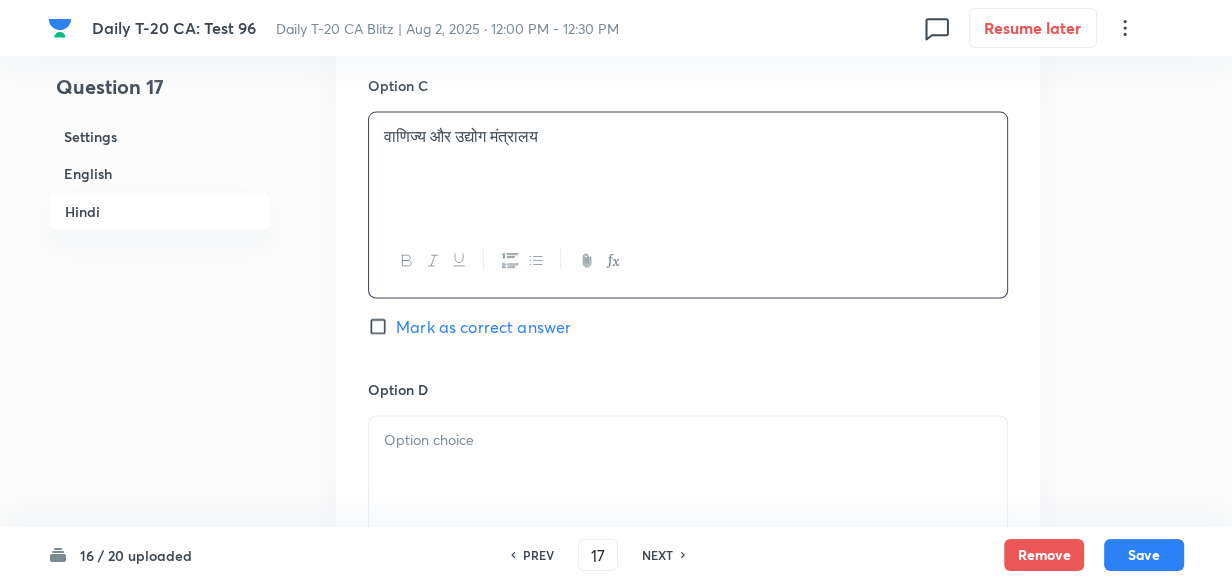 scroll, scrollTop: 3698, scrollLeft: 0, axis: vertical 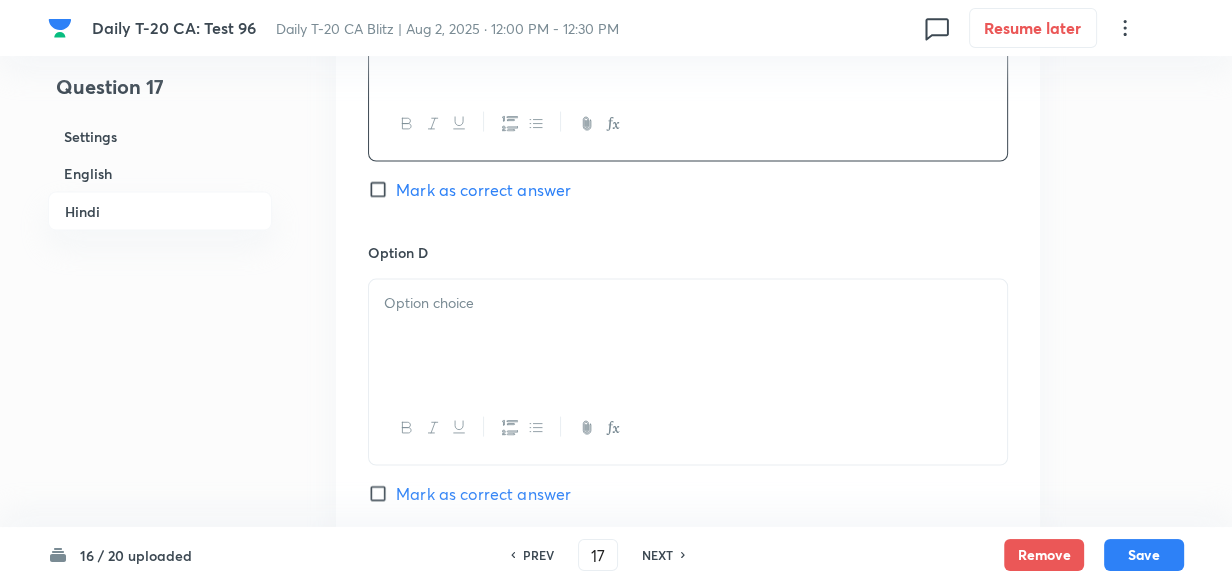 click at bounding box center (688, 336) 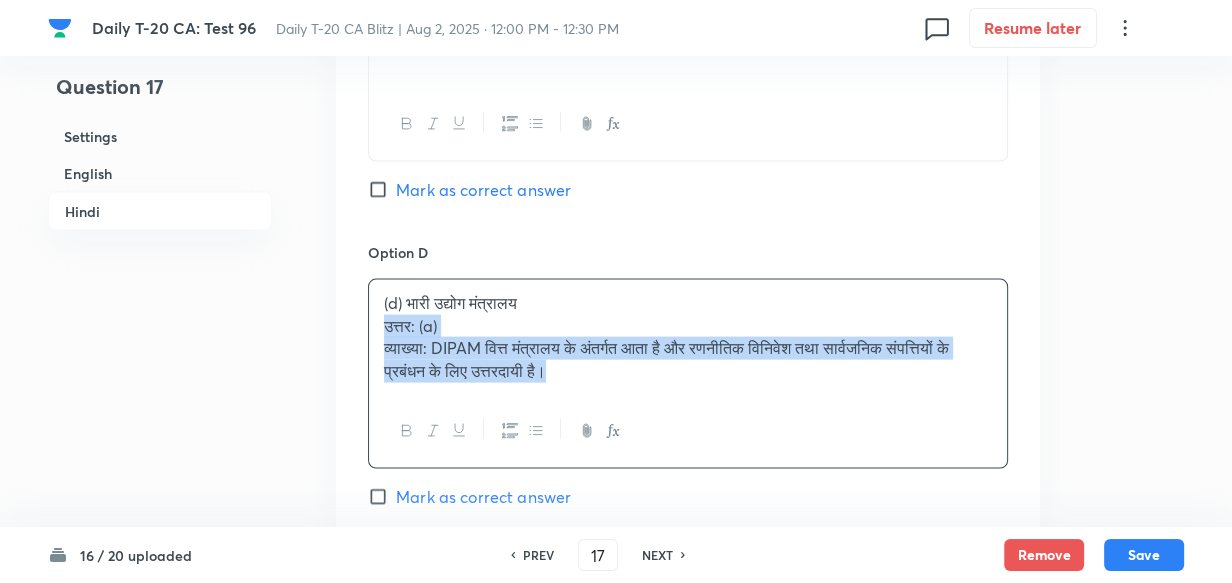 click on "(d) भारी उद्योग मंत्रालय उत्तर: (a) व्याख्या: DIPAM वित्त मंत्रालय के अंतर्गत आता है और रणनीतिक विनिवेश तथा सार्वजनिक संपत्तियों के प्रबंधन के लिए उत्तरदायी है।" at bounding box center [688, 374] 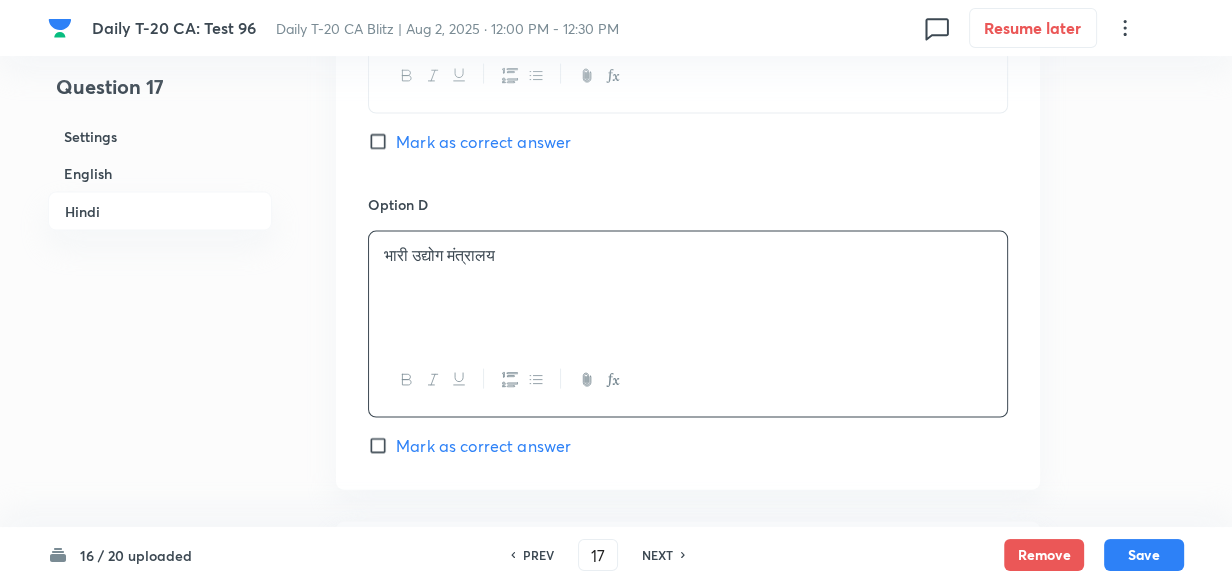 scroll, scrollTop: 4151, scrollLeft: 0, axis: vertical 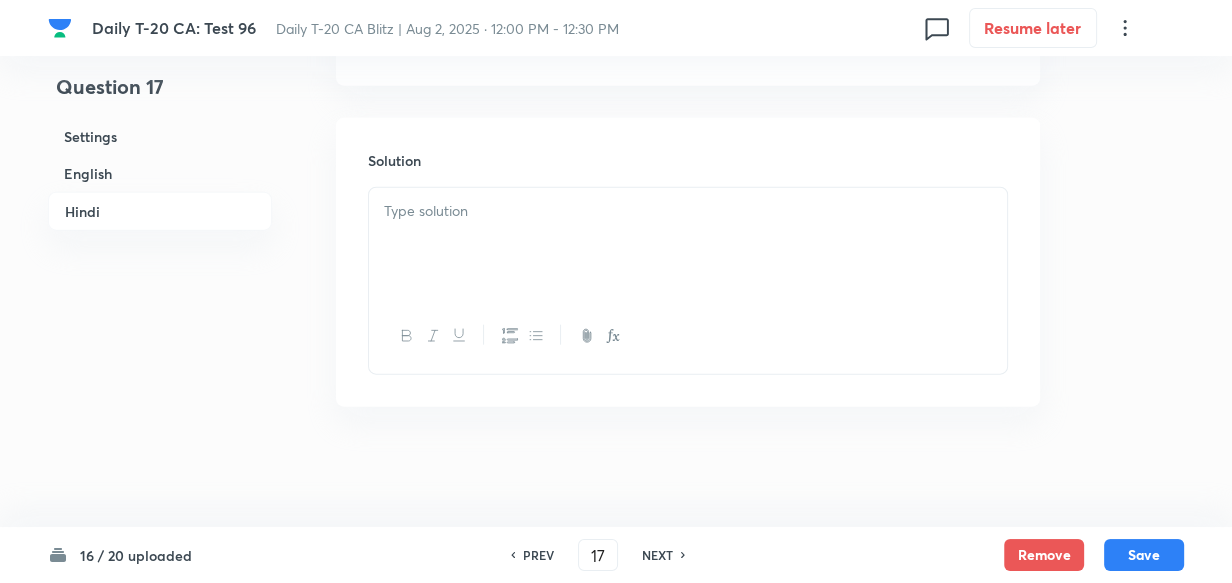 drag, startPoint x: 507, startPoint y: 290, endPoint x: 499, endPoint y: 278, distance: 14.422205 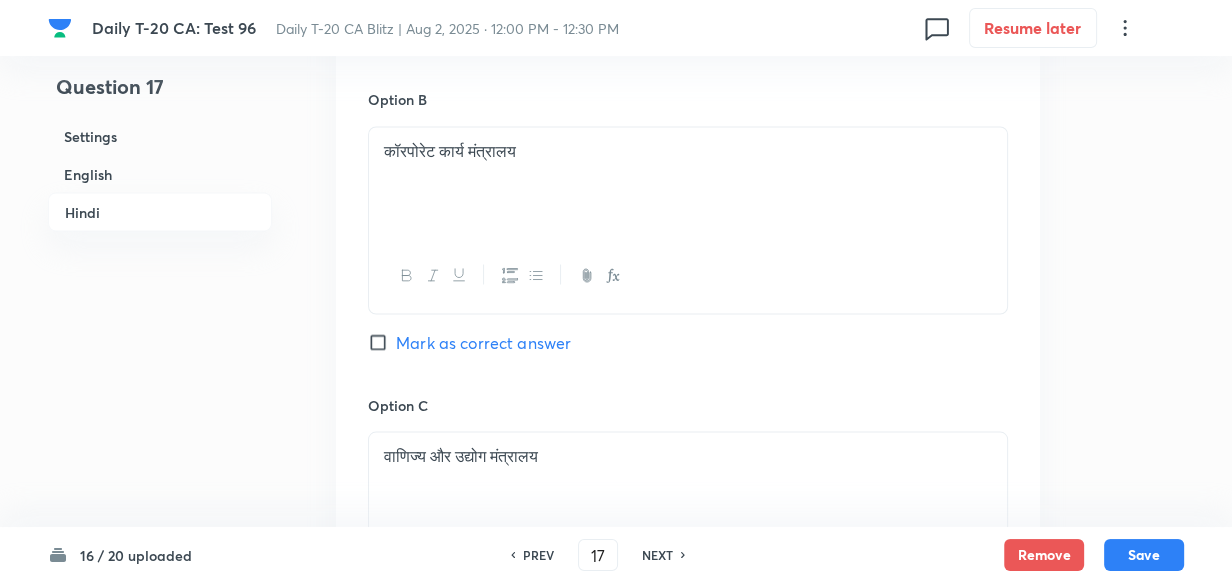 scroll, scrollTop: 3060, scrollLeft: 0, axis: vertical 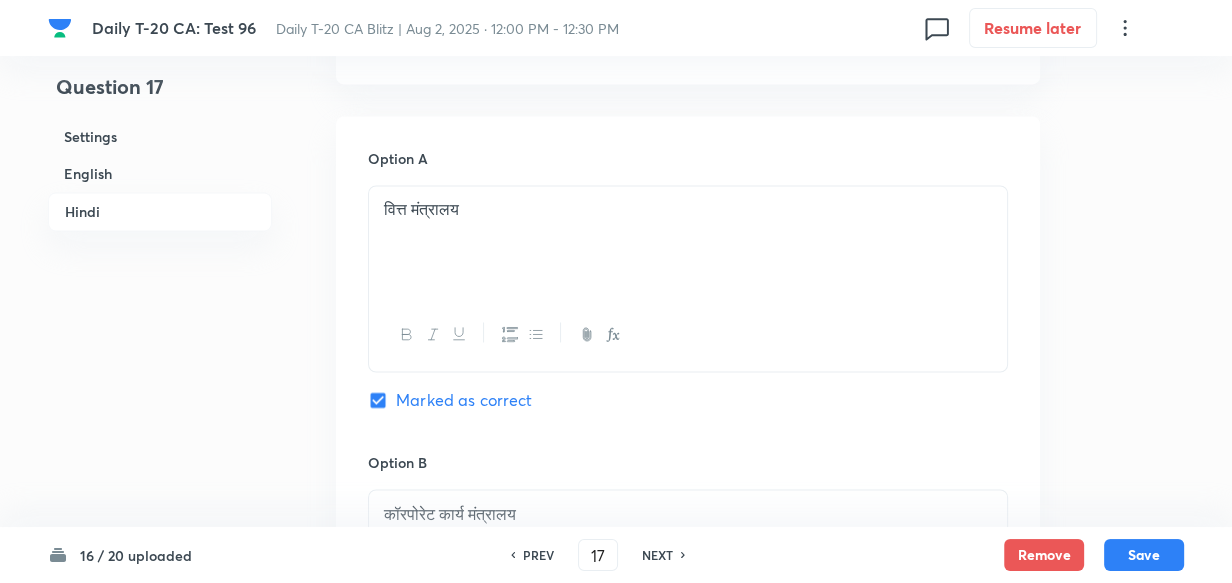 click on "Settings" at bounding box center (160, 136) 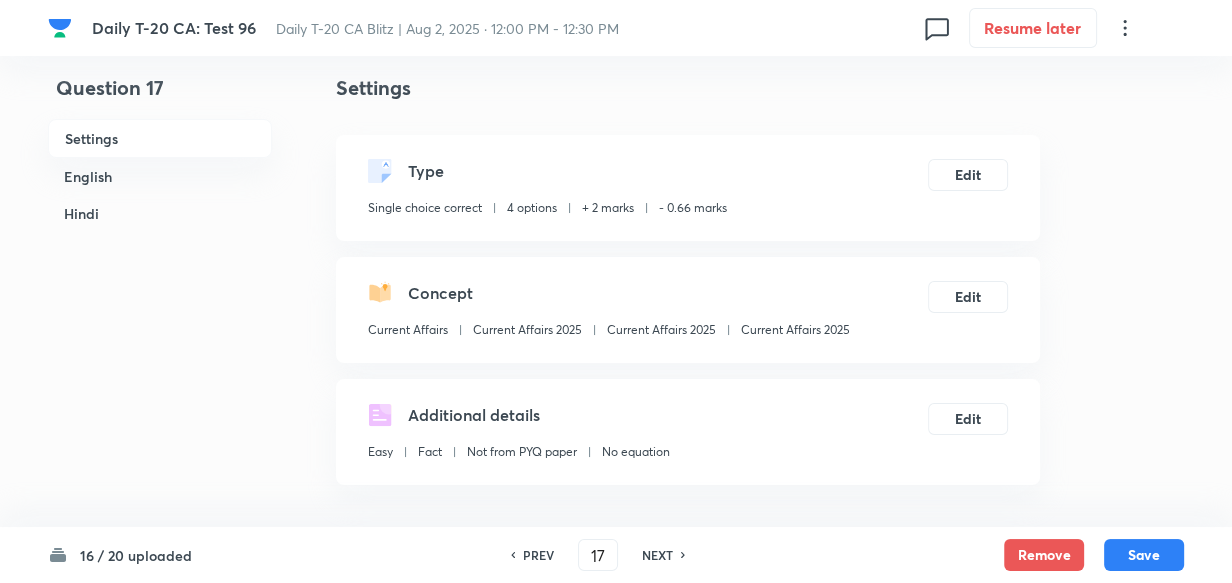 click on "Current Affairs 2025" at bounding box center [795, 330] 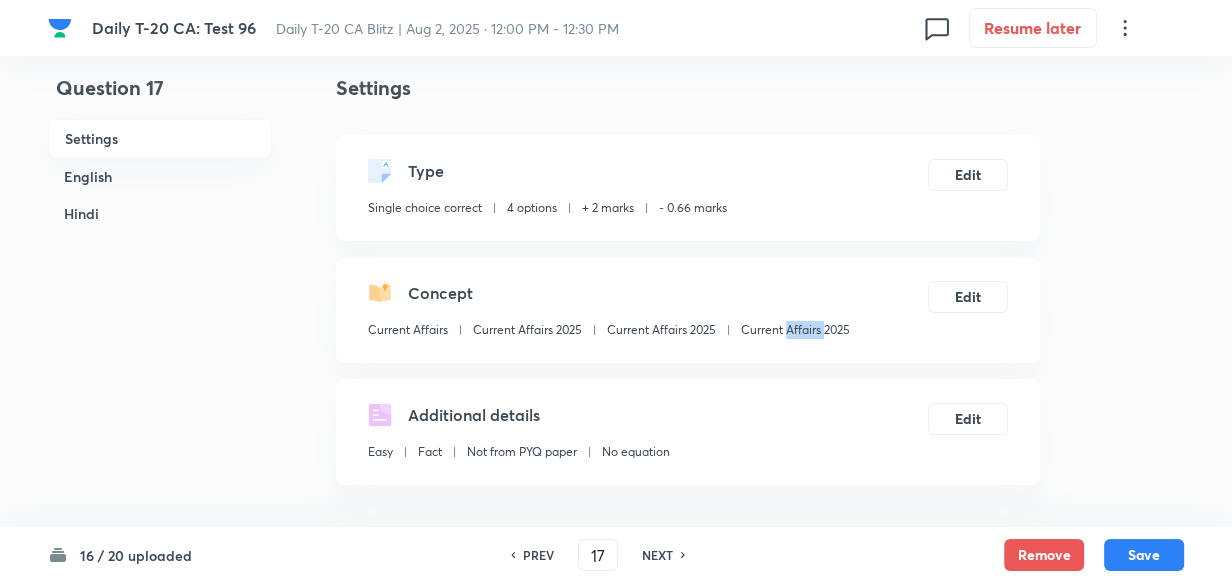 click on "Current Affairs 2025" at bounding box center (795, 330) 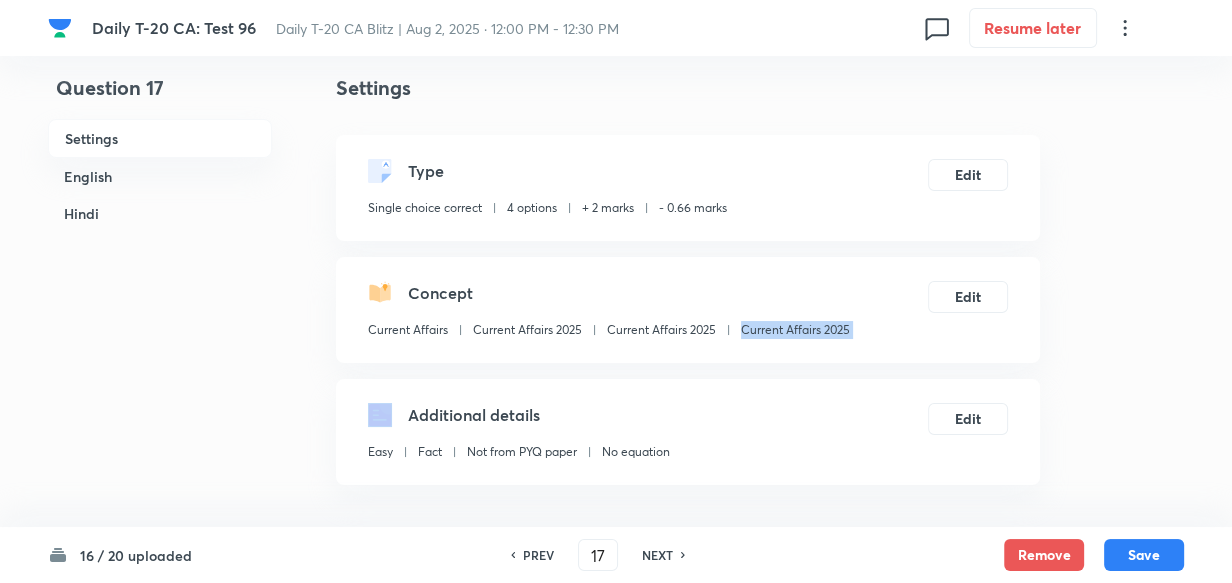 click on "Current Affairs 2025" at bounding box center (795, 330) 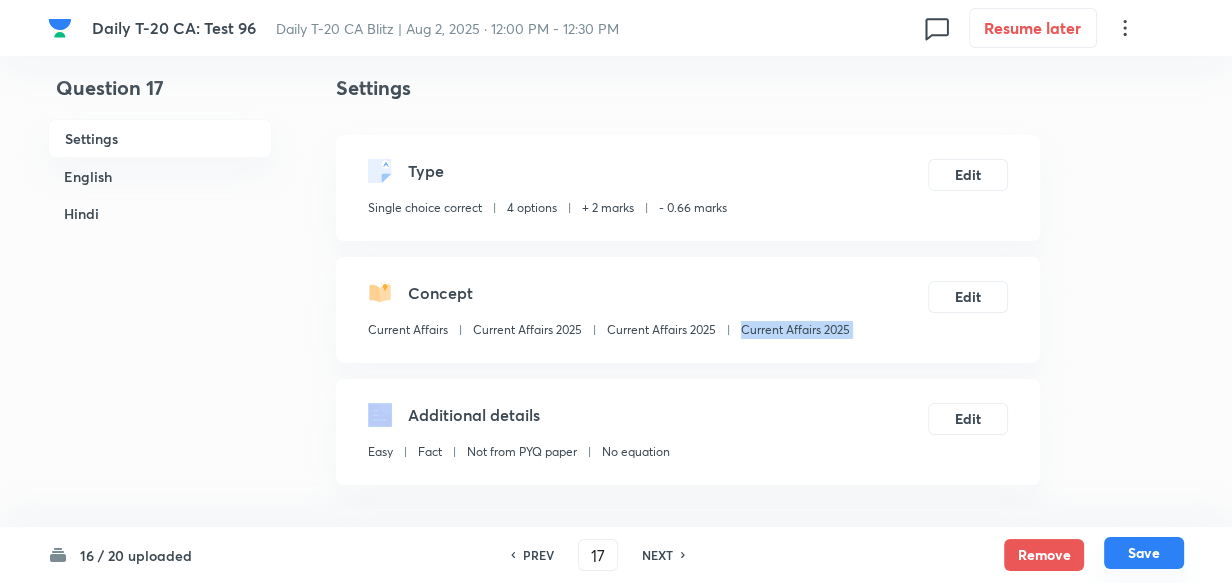 click on "Save" at bounding box center [1144, 553] 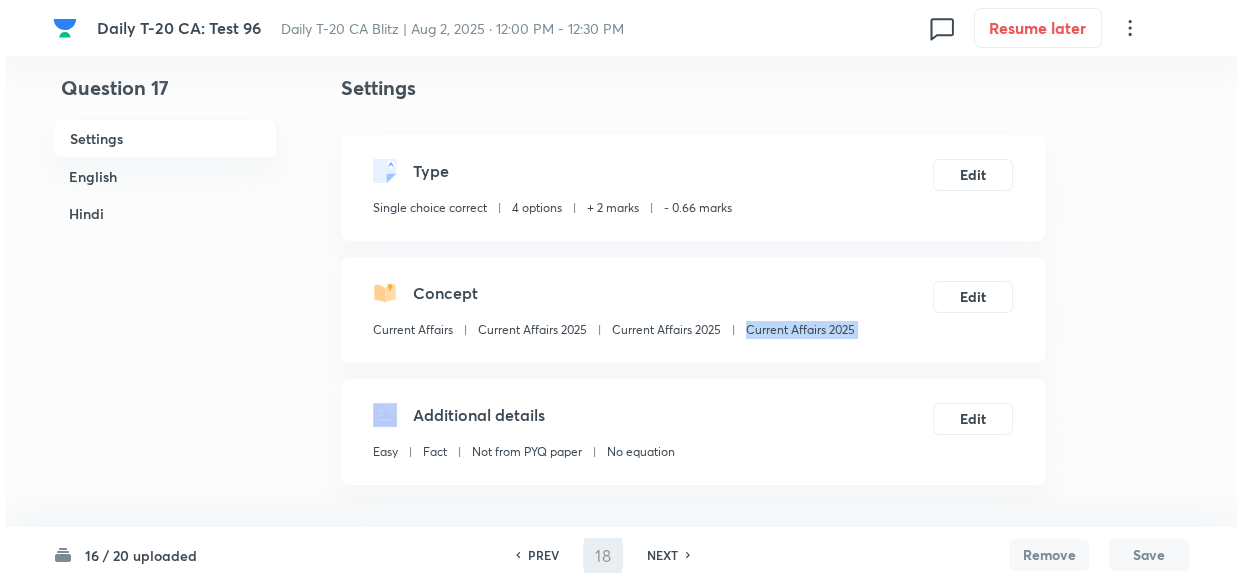 scroll, scrollTop: 0, scrollLeft: 0, axis: both 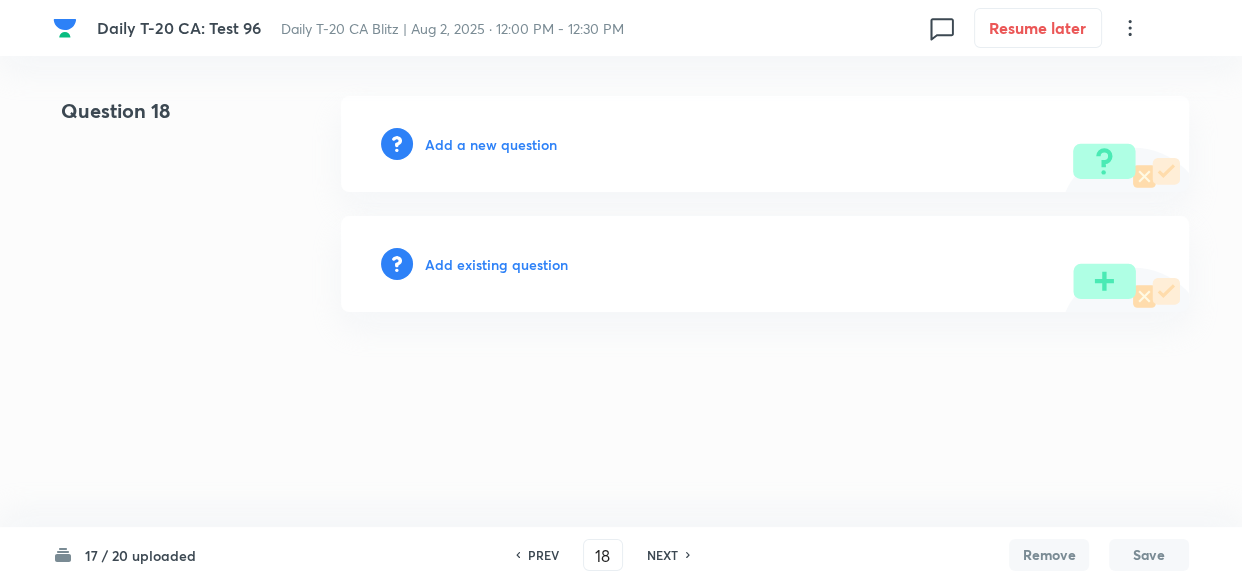 click on "Add a new question" at bounding box center (491, 144) 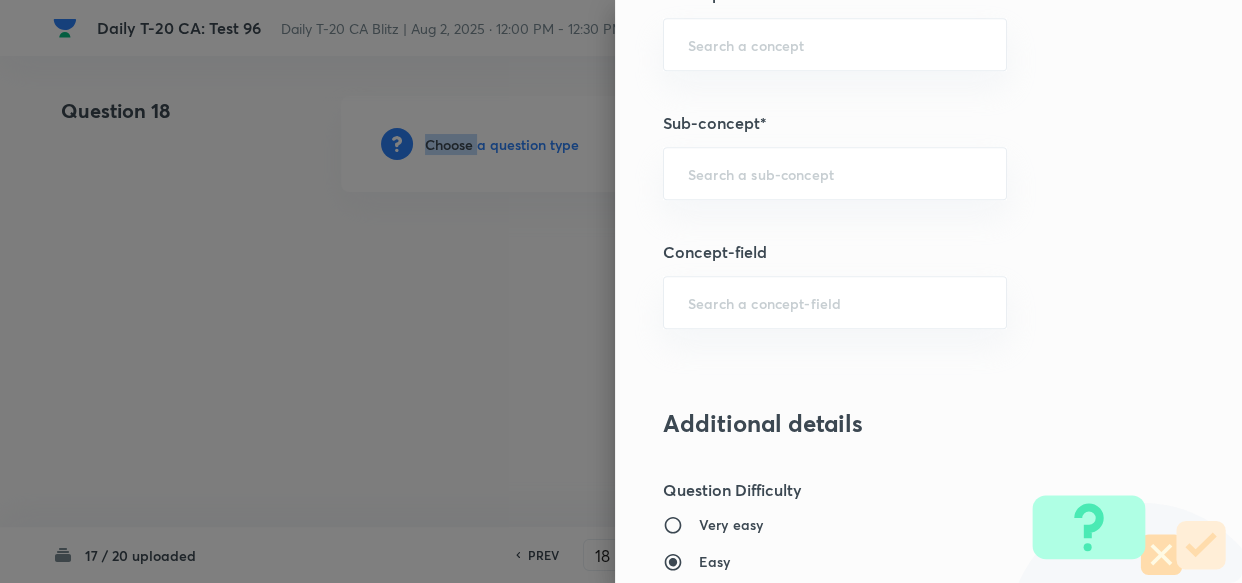 scroll, scrollTop: 1181, scrollLeft: 0, axis: vertical 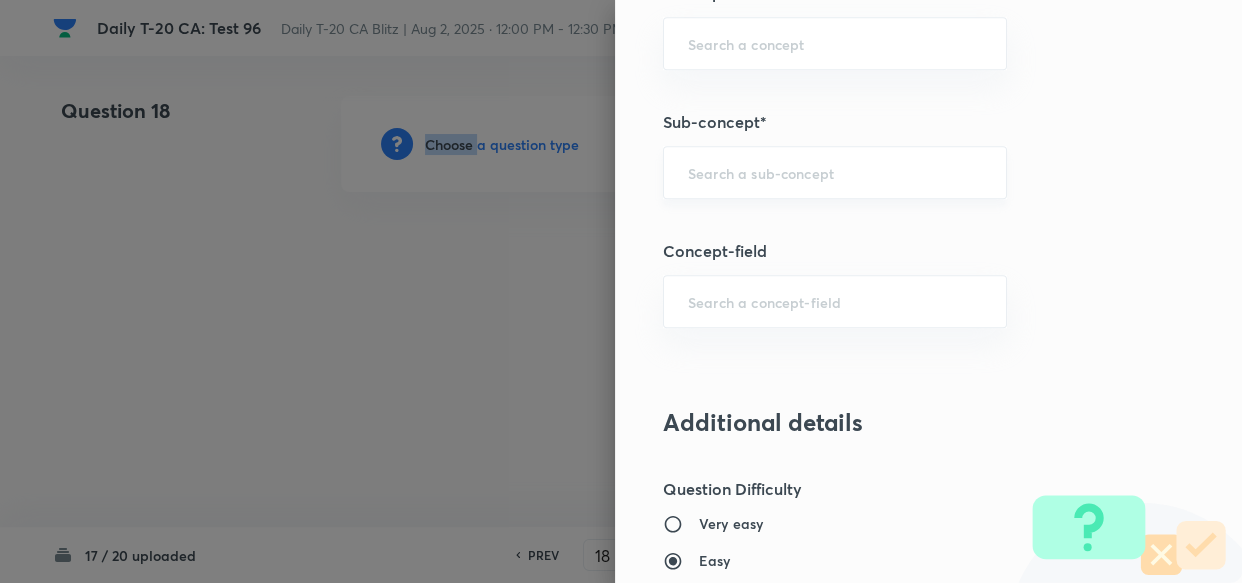 click on "​" at bounding box center (835, 172) 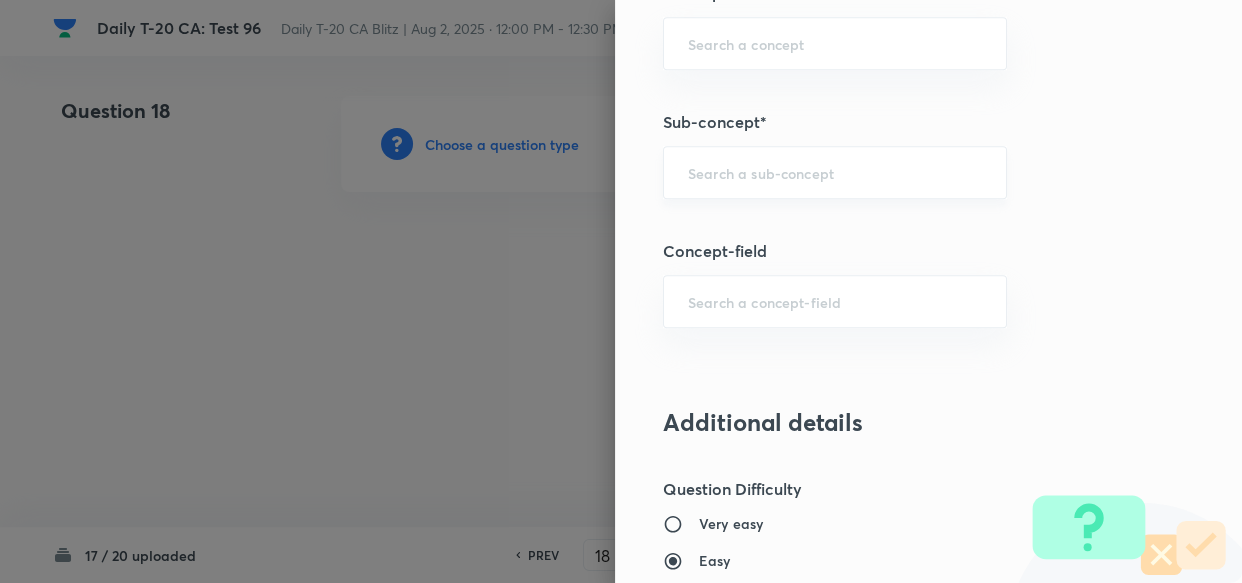 paste on "Current Affairs 2025" 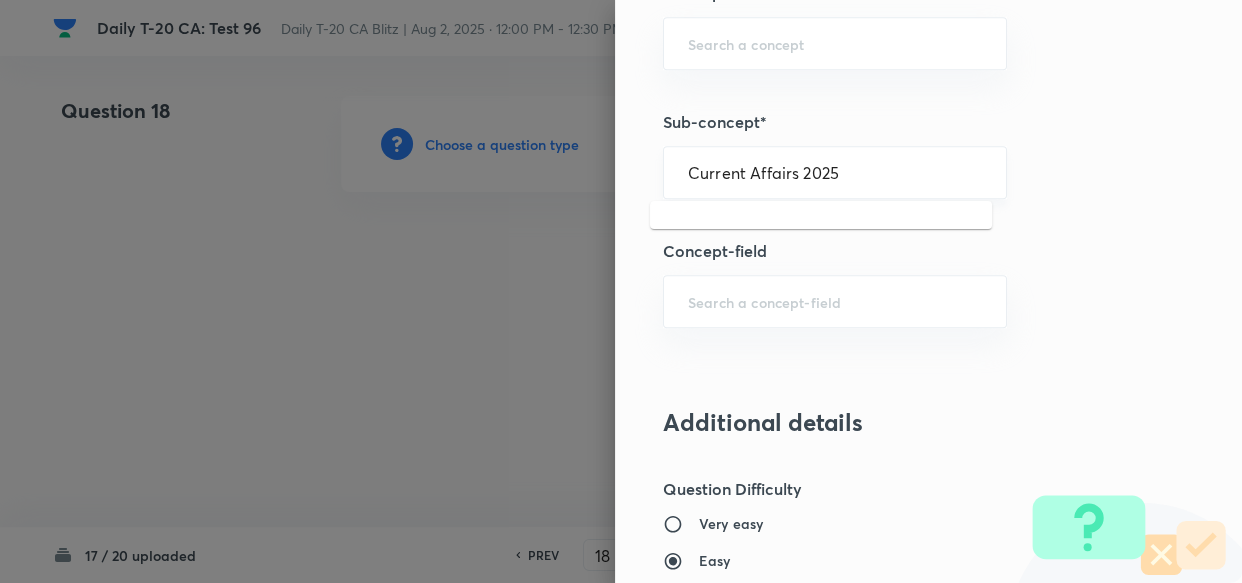 click on "Current Affairs 2025" at bounding box center (835, 172) 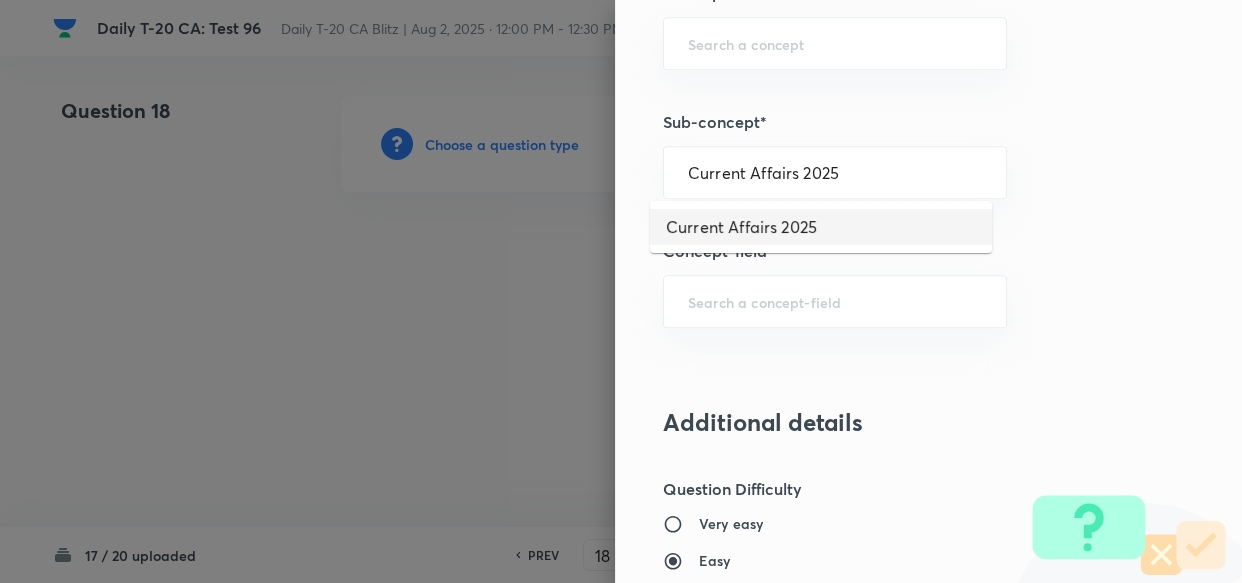click on "Current Affairs 2025" at bounding box center [821, 227] 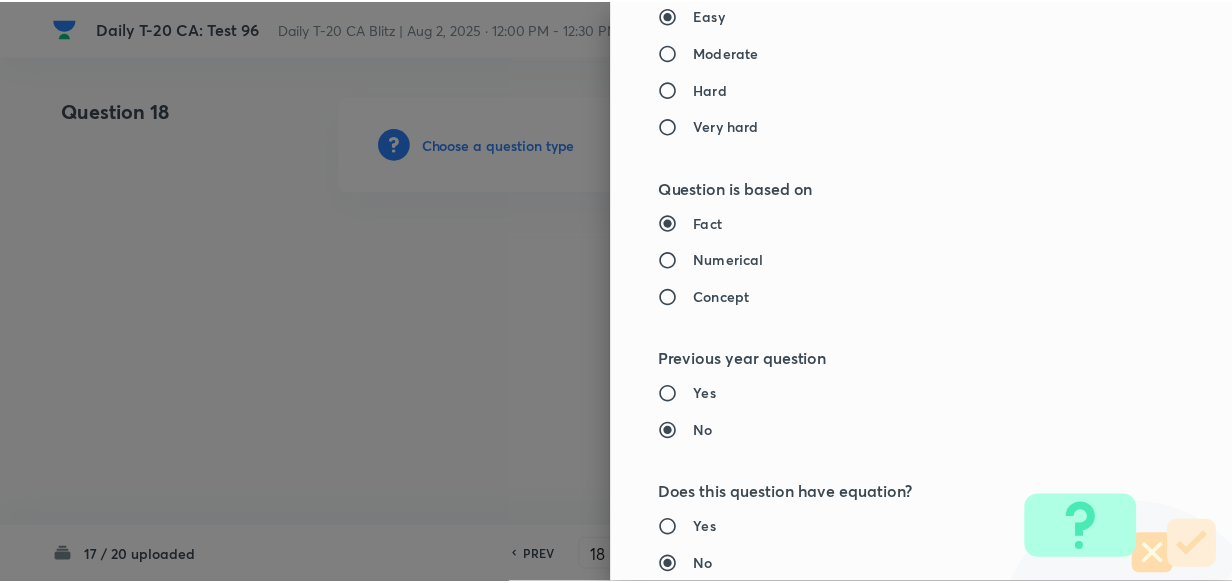 scroll, scrollTop: 2140, scrollLeft: 0, axis: vertical 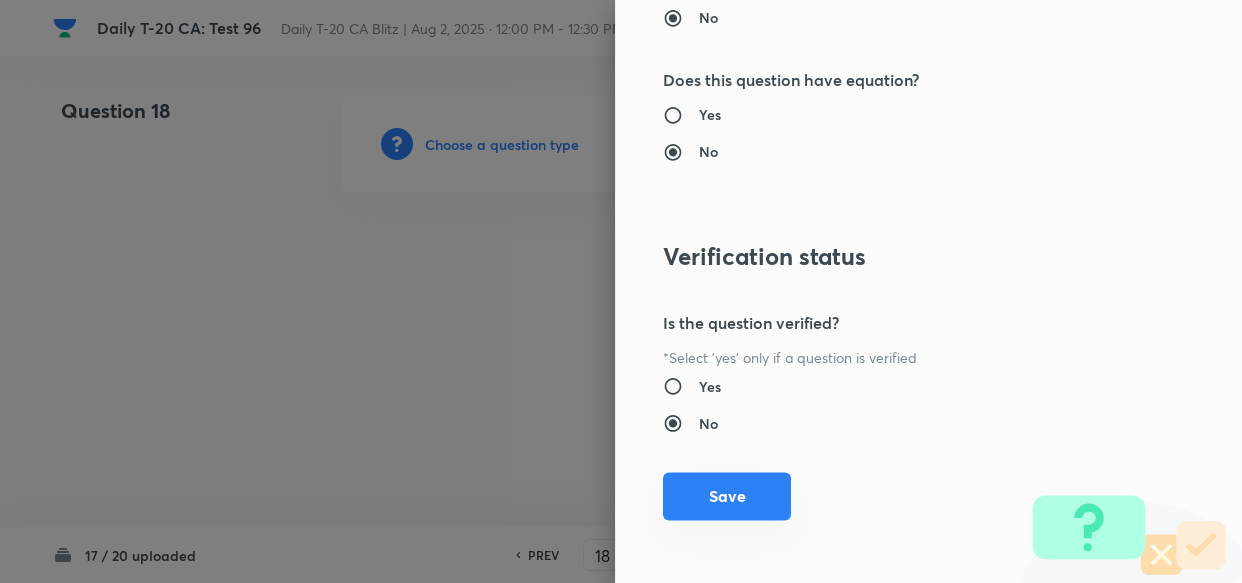 click on "Save" at bounding box center [727, 496] 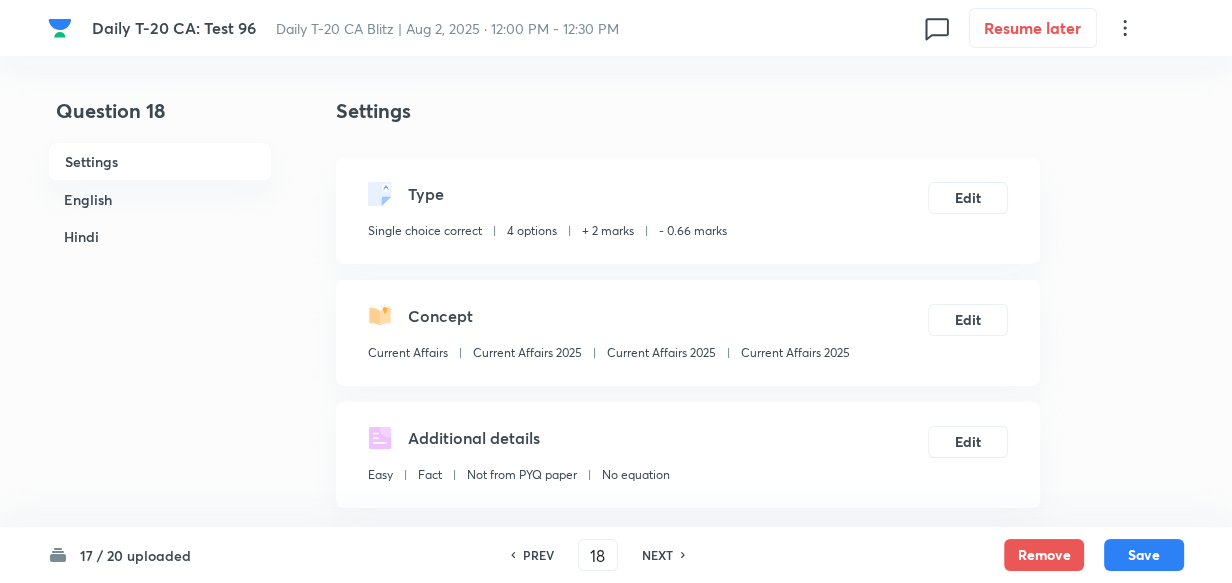 click on "English" at bounding box center (160, 199) 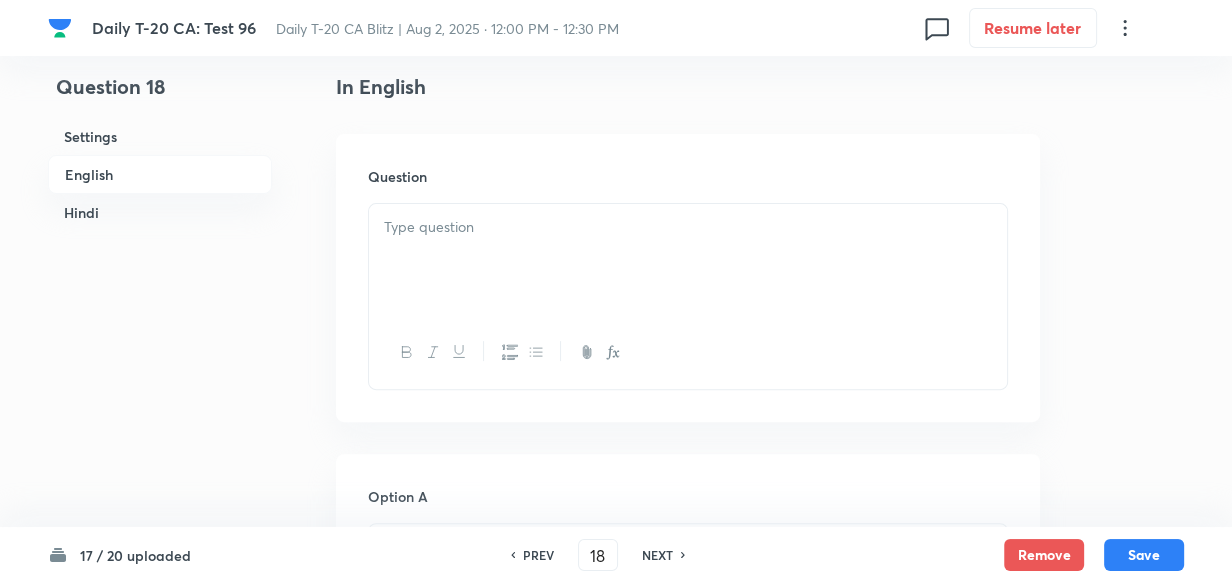 click at bounding box center (688, 260) 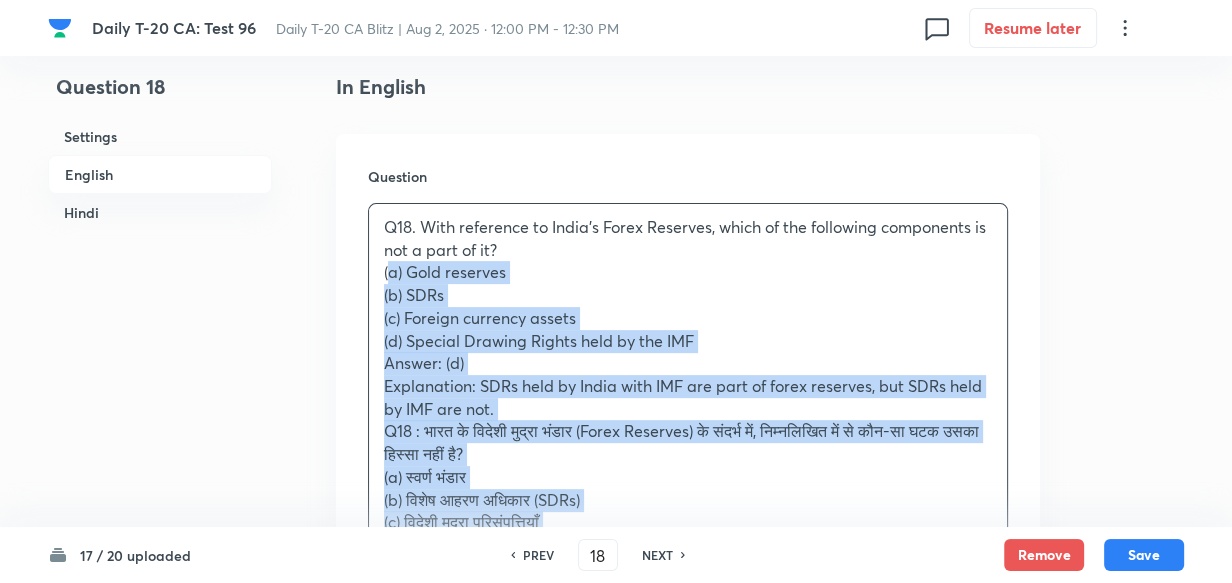 drag, startPoint x: 390, startPoint y: 271, endPoint x: 355, endPoint y: 274, distance: 35.128338 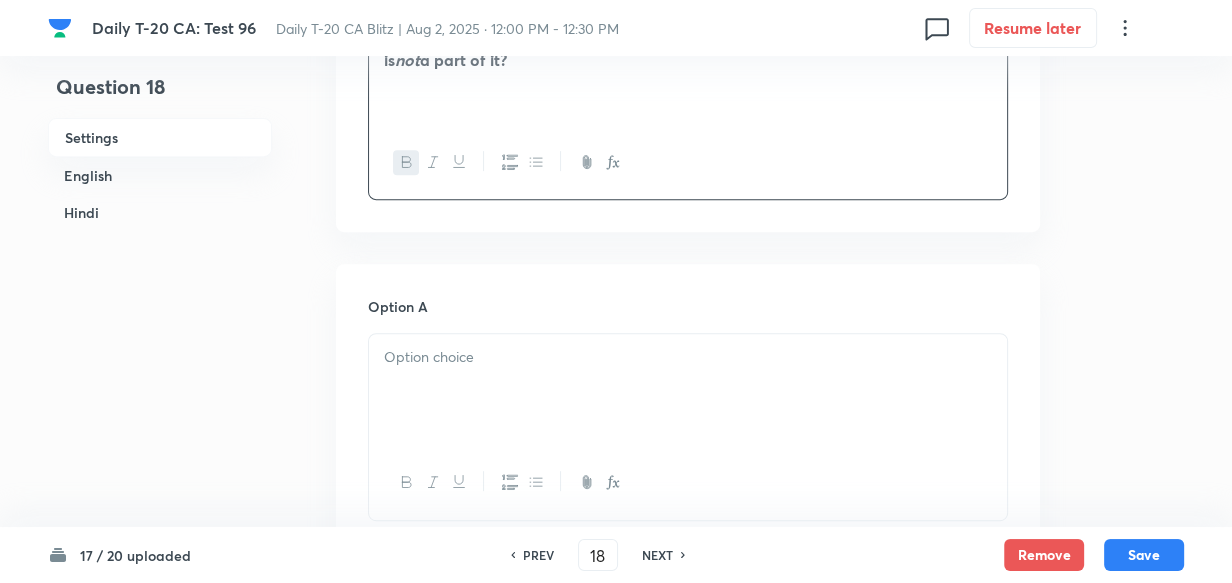 scroll, scrollTop: 778, scrollLeft: 0, axis: vertical 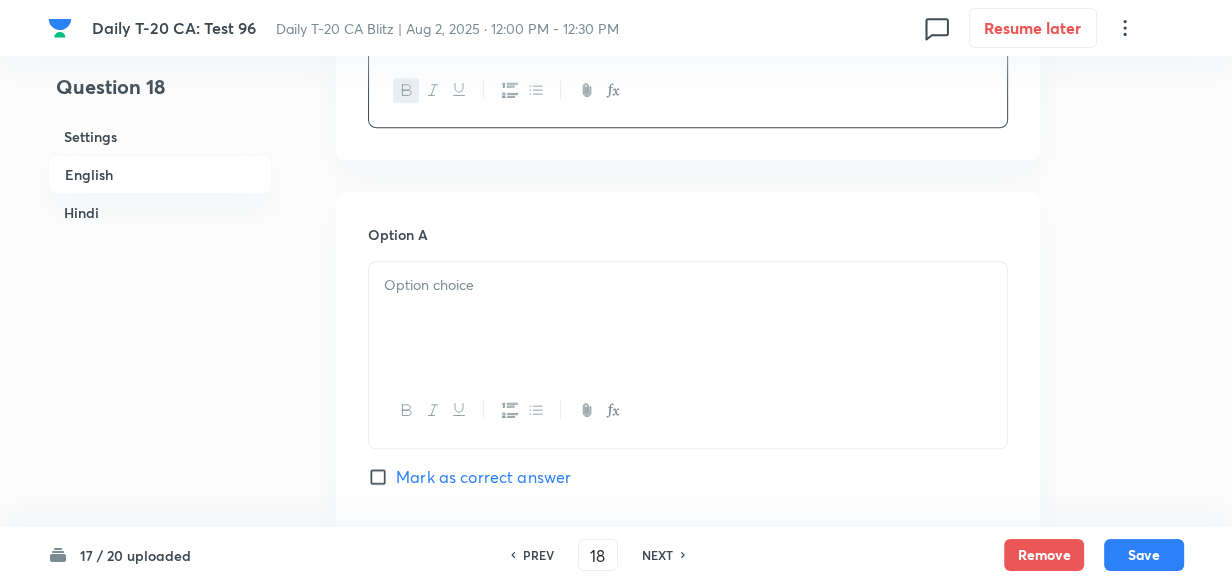 click at bounding box center (688, 318) 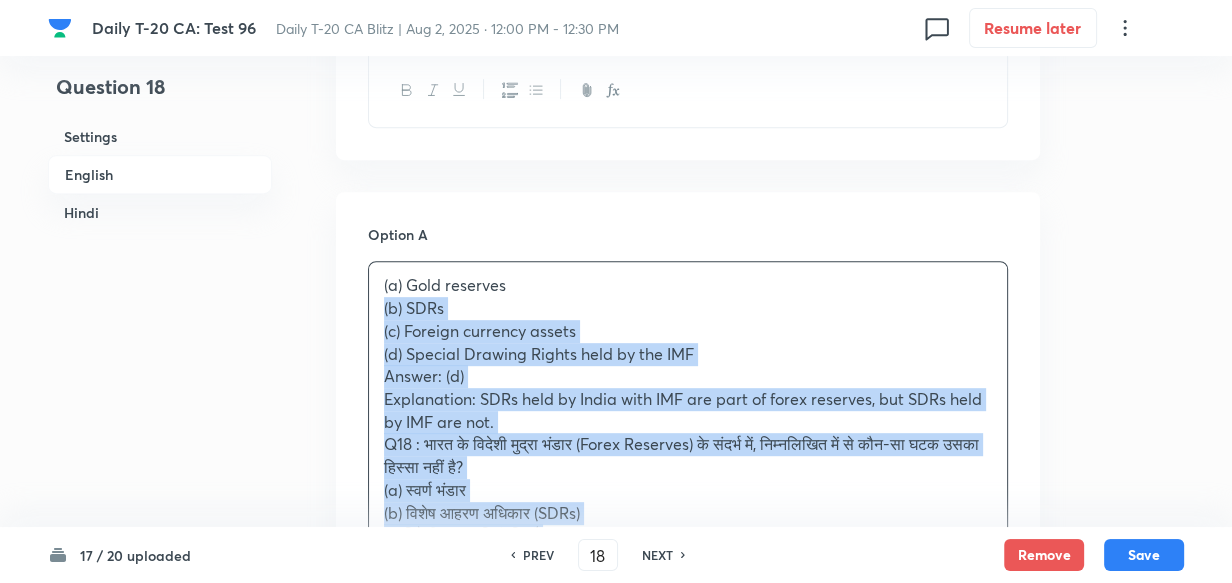 click on "(a) Gold reserves (b) SDRs (c) Foreign currency assets (d) Special Drawing Rights held by the IMF Answer: (d) Explanation: SDRs held by India with IMF are part of forex reserves, but SDRs held by IMF are not. Q18 : भारत के विदेशी मुद्रा भंडार (Forex Reserves) के संदर्भ में, निम्नलिखित में से कौन-सा घटक उसका हिस्सा नहीं है? (a) स्वर्ण भंडार (b) विशेष आहरण अधिकार (SDRs) (c) विदेशी मुद्रा परिसंपत्तियाँ (d) अंतर्राष्ट्रीय मुद्रा कोष (IMF) द्वारा धारित SDRs उत्तर: (d)" at bounding box center [688, 481] 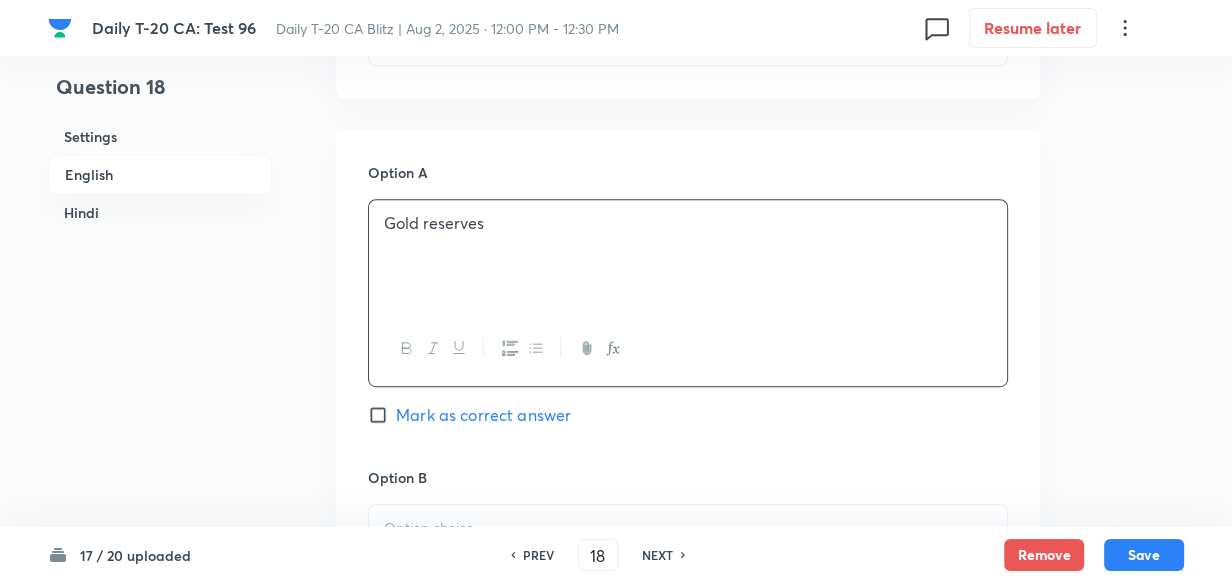 scroll, scrollTop: 1141, scrollLeft: 0, axis: vertical 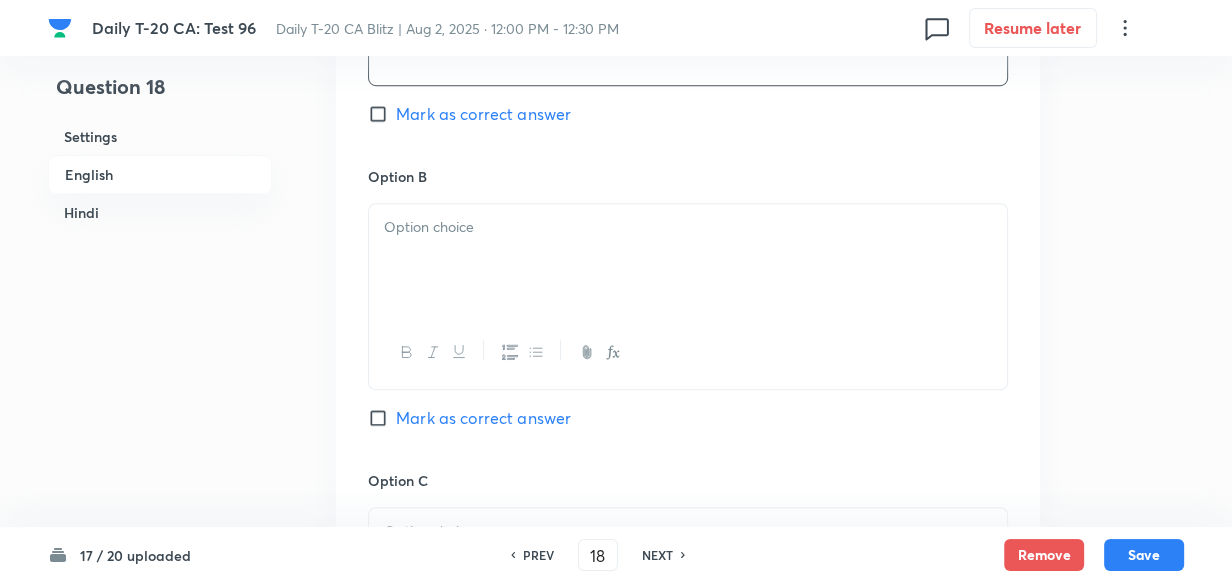 click at bounding box center [688, 260] 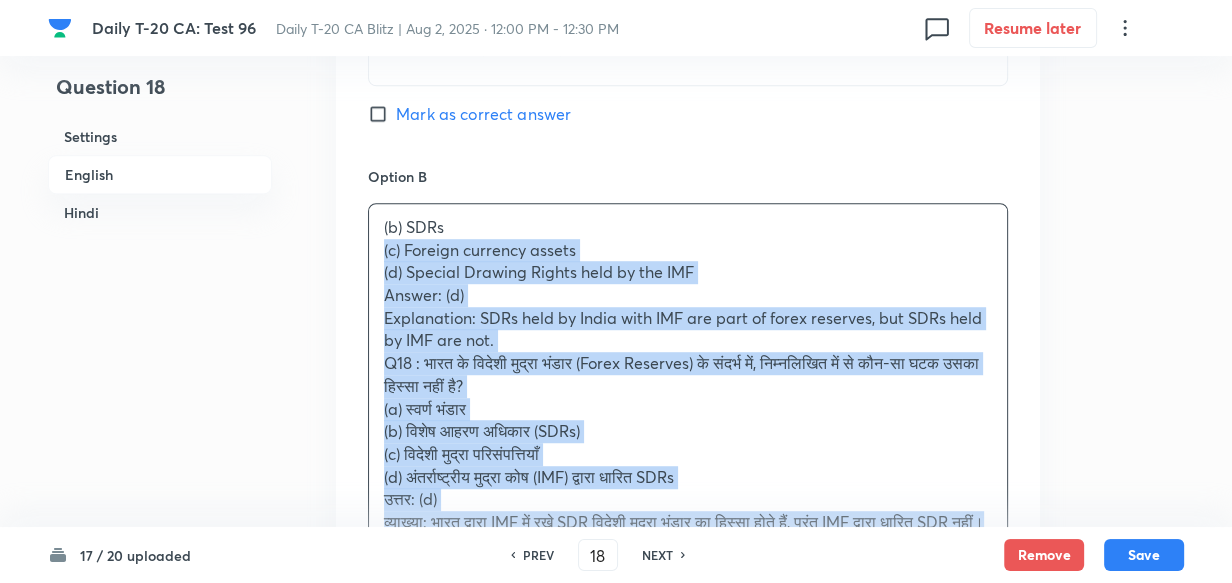 drag, startPoint x: 378, startPoint y: 254, endPoint x: 365, endPoint y: 261, distance: 14.764823 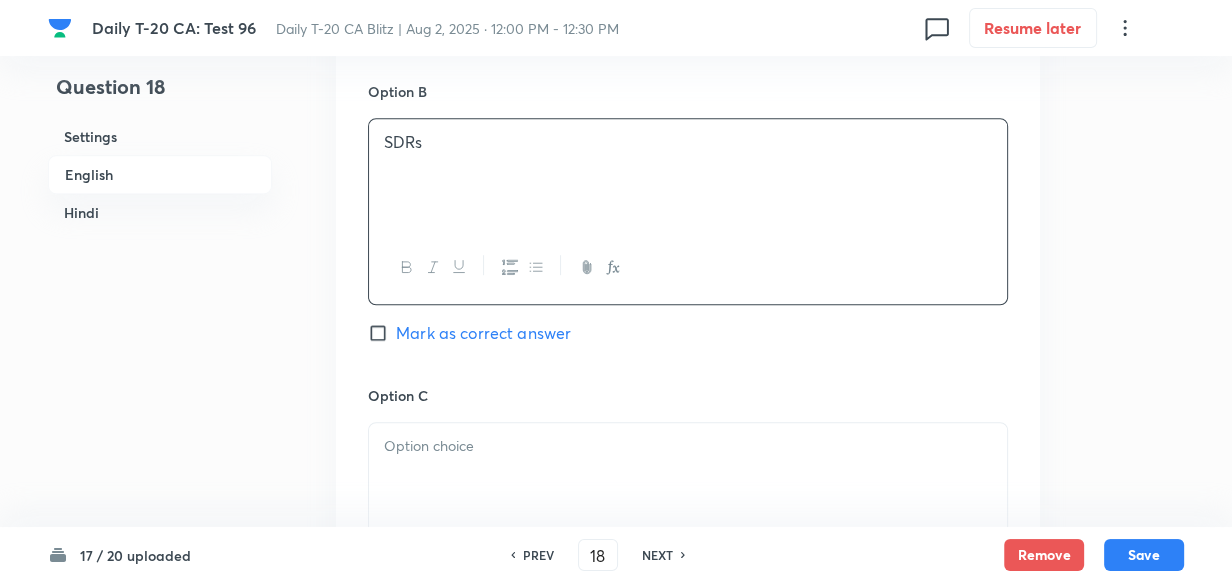 scroll, scrollTop: 1505, scrollLeft: 0, axis: vertical 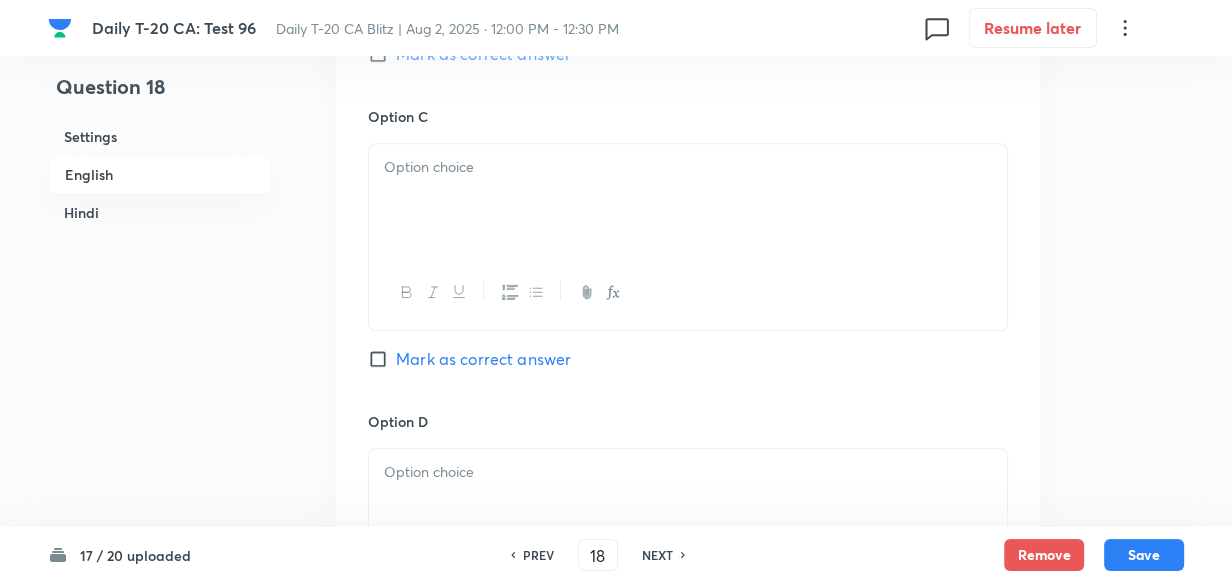 click at bounding box center (688, 200) 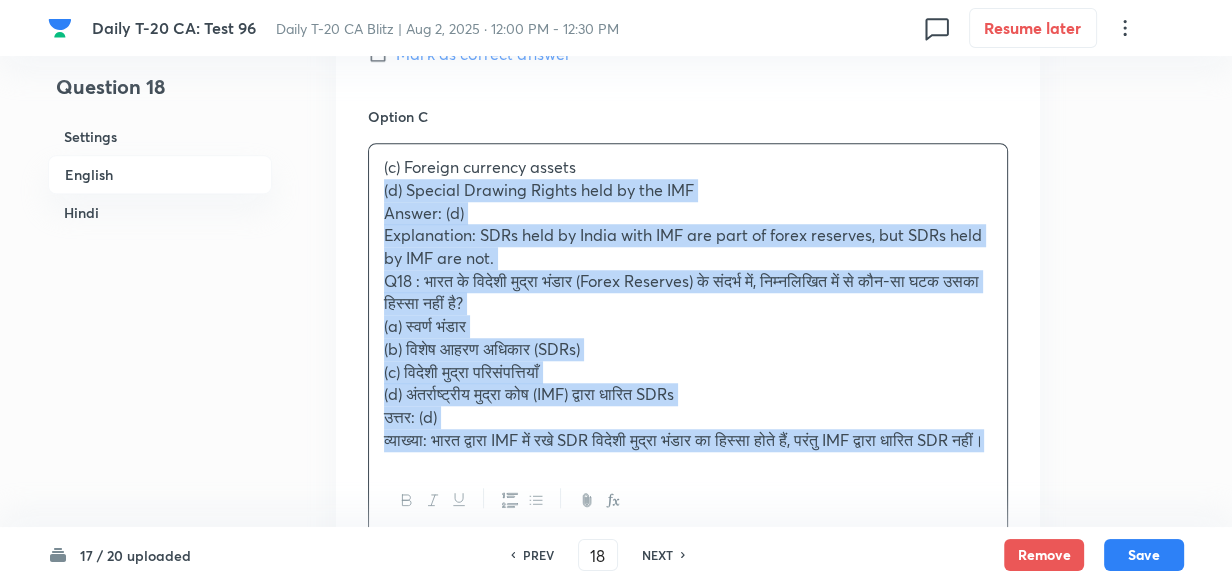 click on "(c) Foreign currency assets (d) Special Drawing Rights held by the IMF Answer: (d) Explanation: SDRs held by India with IMF are part of forex reserves, but SDRs held by IMF are not. Q18 : भारत के विदेशी मुद्रा भंडार (Forex Reserves) के संदर्भ में, निम्नलिखित में से कौन-सा घटक उसका हिस्सा नहीं है? (a) स्वर्ण भंडार (b) विशेष आहरण अधिकार (SDRs) (c) विदेशी मुद्रा परिसंपत्तियाँ (d) अंतर्राष्ट्रीय मुद्रा कोष (IMF) द्वारा धारित SDRs उत्तर: (d)" at bounding box center (688, 303) 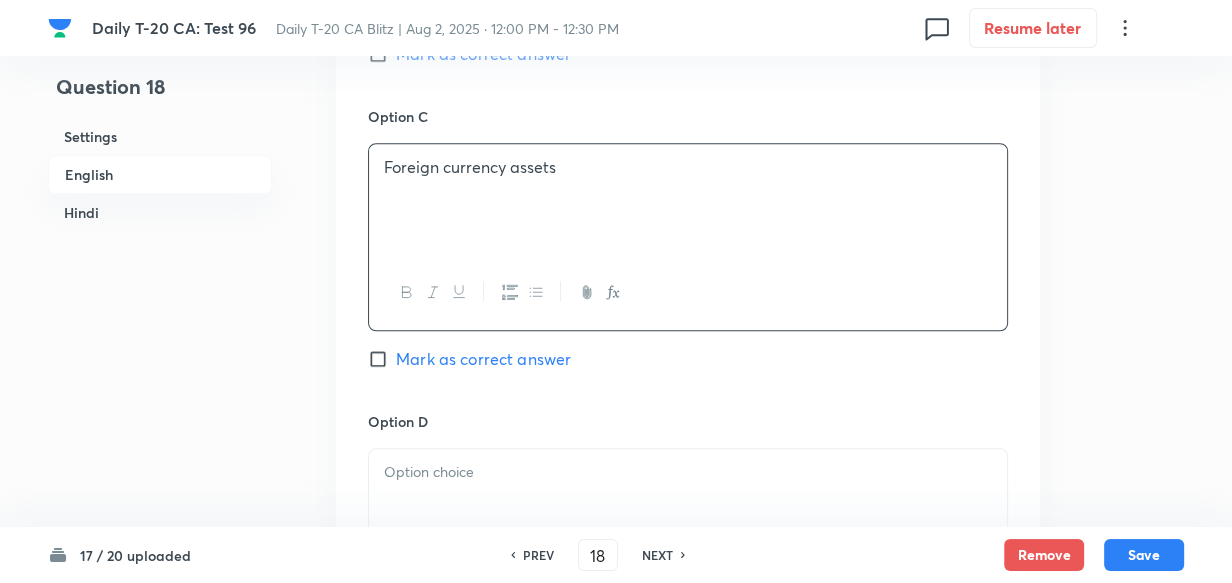 scroll, scrollTop: 1687, scrollLeft: 0, axis: vertical 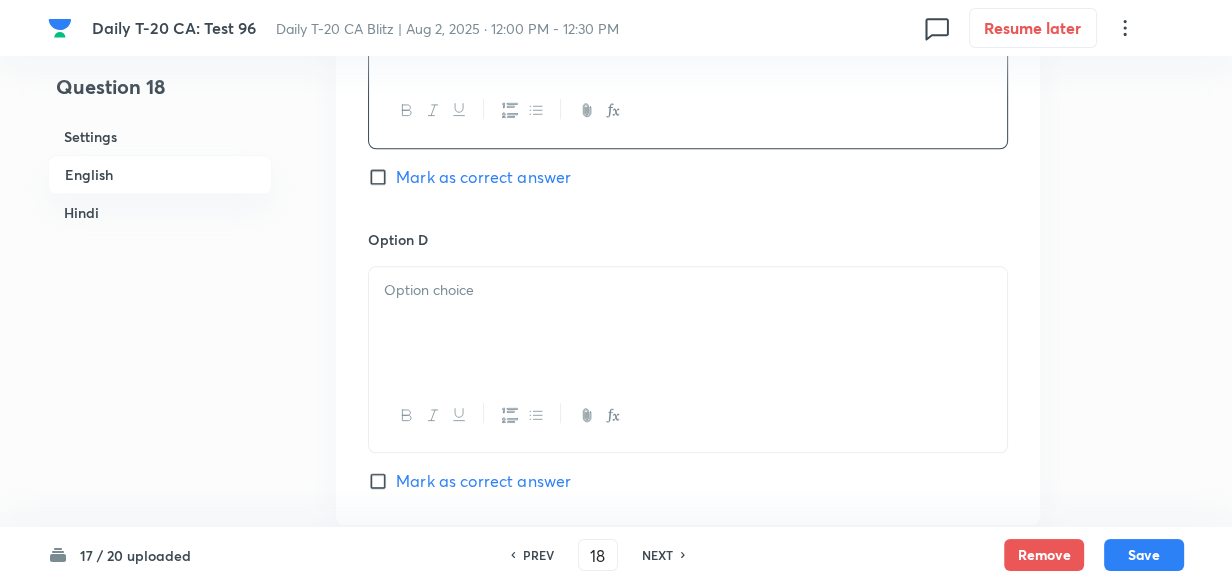 click at bounding box center [688, 323] 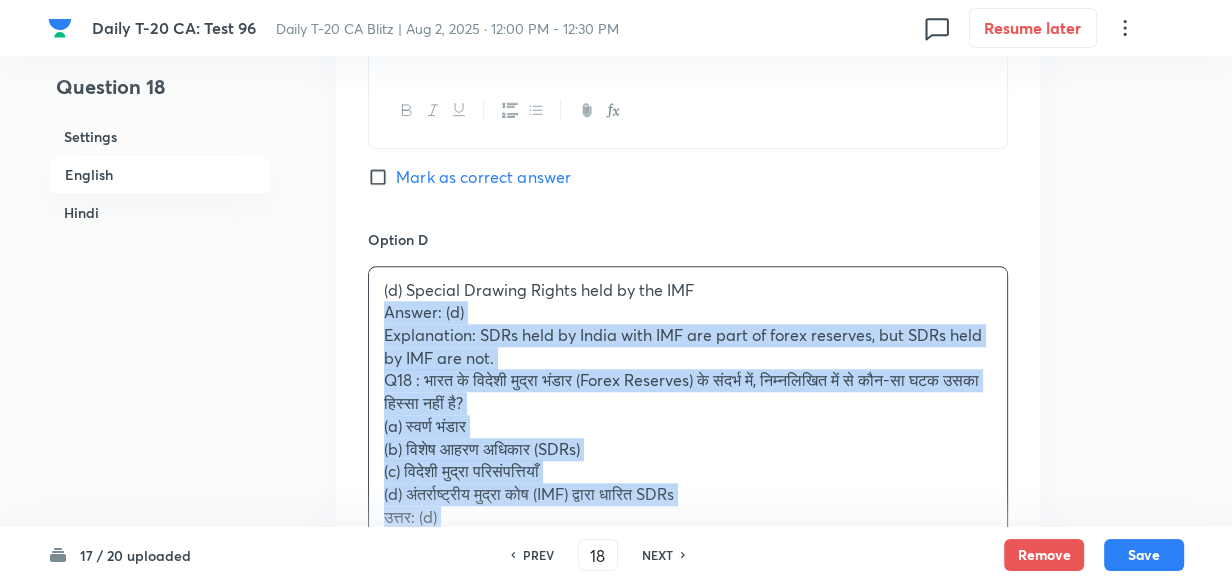 drag, startPoint x: 384, startPoint y: 322, endPoint x: 371, endPoint y: 319, distance: 13.341664 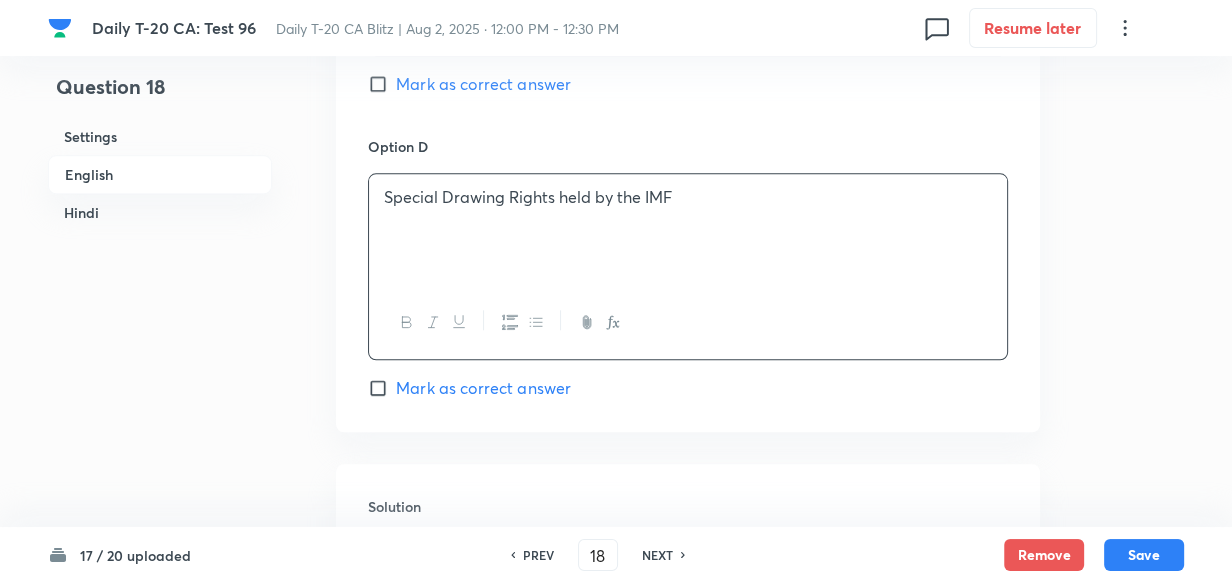 scroll, scrollTop: 1960, scrollLeft: 0, axis: vertical 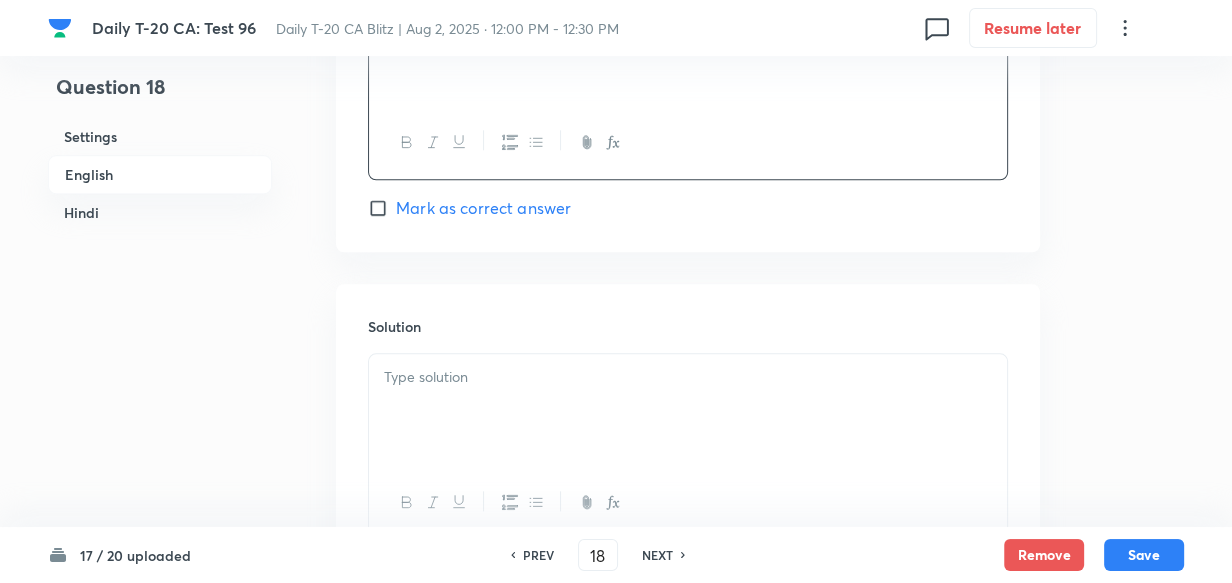 click on "Option D Special Drawing Rights held by the IMF Mark as correct answer" at bounding box center [688, 88] 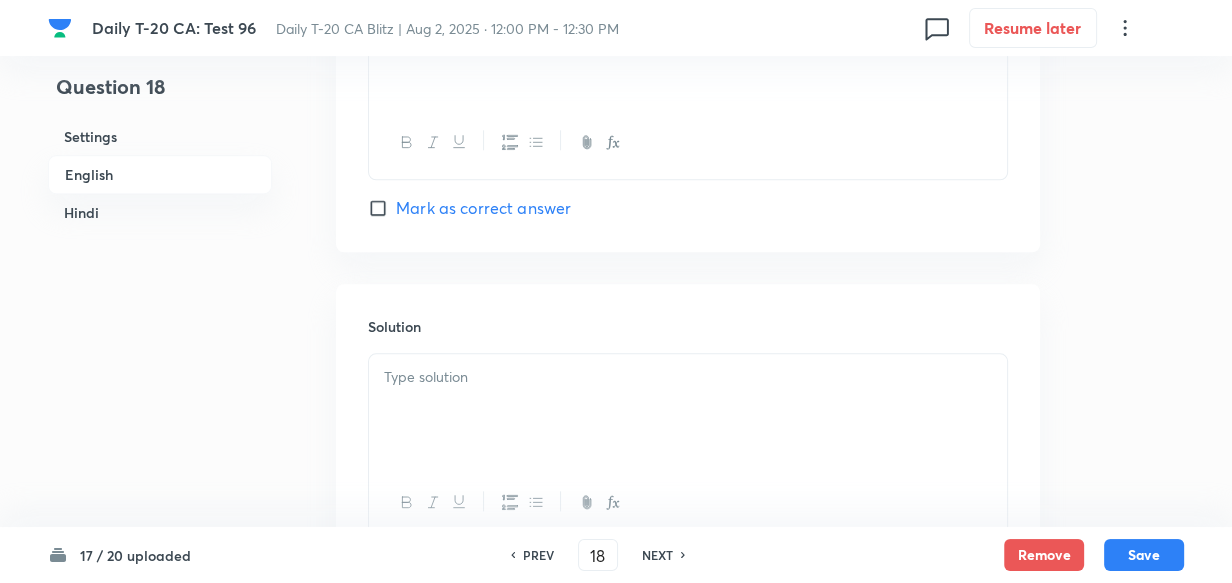 click on "Mark as correct answer" at bounding box center [483, 208] 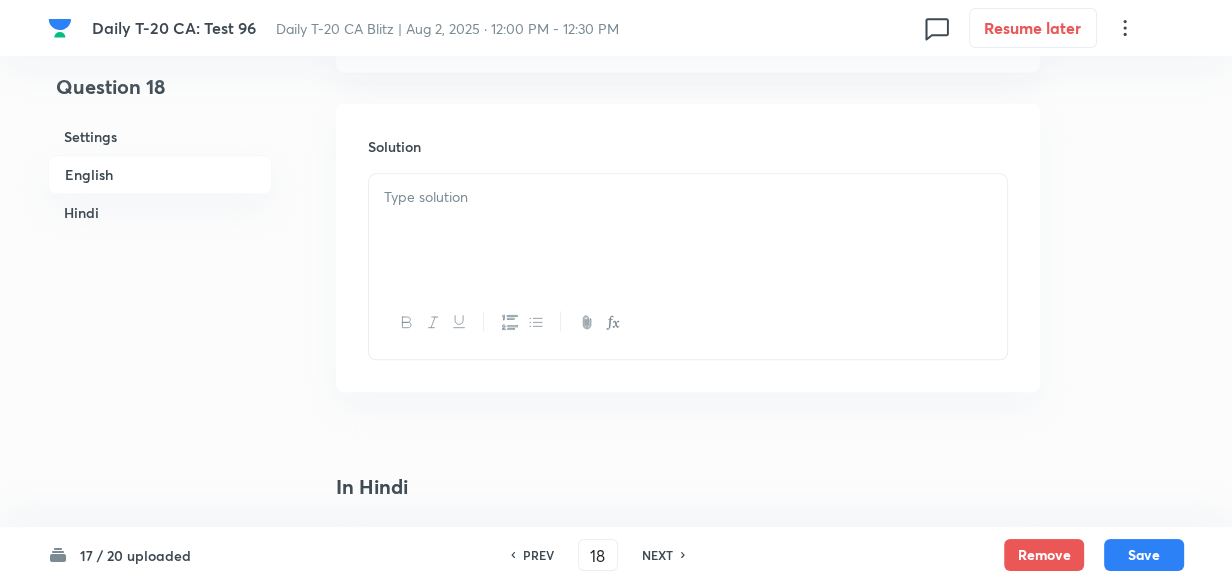 scroll, scrollTop: 2141, scrollLeft: 0, axis: vertical 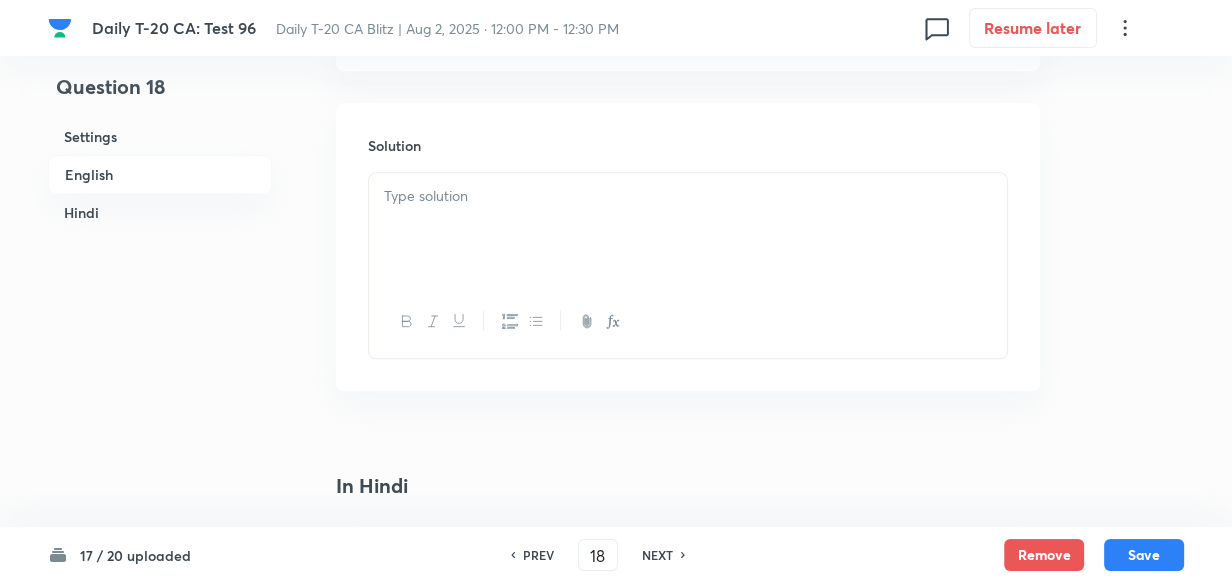 click at bounding box center (688, 229) 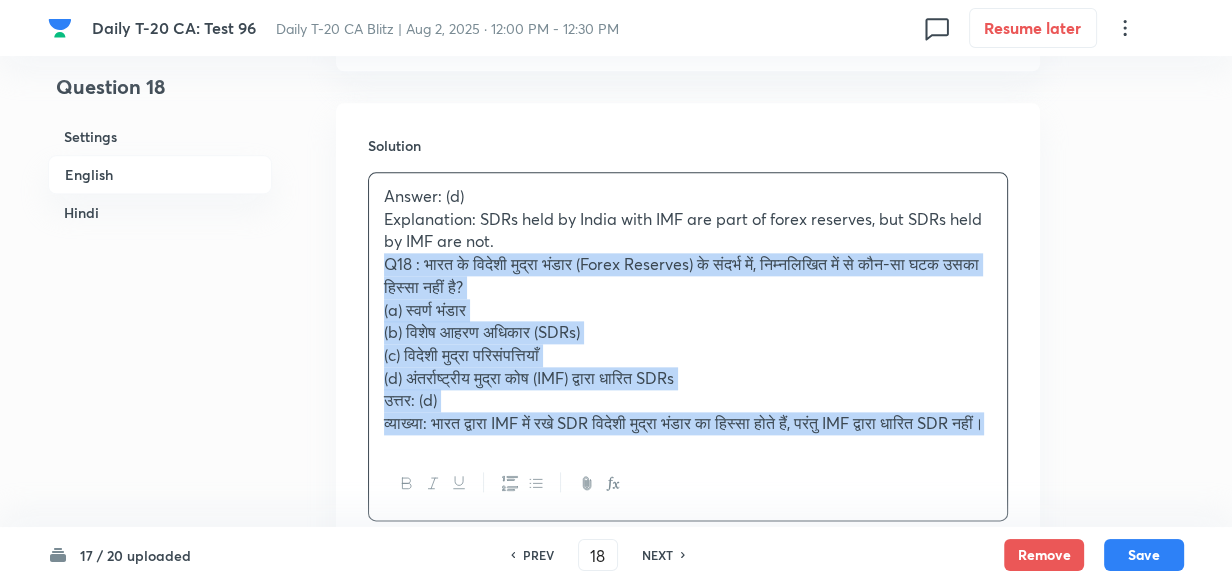 click on "Answer: (d) Explanation: SDRs held by India with IMF are part of forex reserves, but SDRs held by IMF are not. Q18 : भारत के विदेशी मुद्रा भंडार (Forex Reserves) के संदर्भ में, निम्नलिखित में से कौन-सा घटक उसका हिस्सा नहीं है? (a) स्वर्ण भंडार (b) विशेष आहरण अधिकार (SDRs) (c) विदेशी मुद्रा परिसंपत्तियाँ (d) अंतर्राष्ट्रीय मुद्रा कोष (IMF) द्वारा धारित SDRs उत्तर: (d) व्याख्या: भारत द्वारा IMF में रखे SDR विदेशी मुद्रा भंडार का हिस्सा होते हैं, परंतु IMF द्वारा धारित SDR नहीं।" at bounding box center [688, 310] 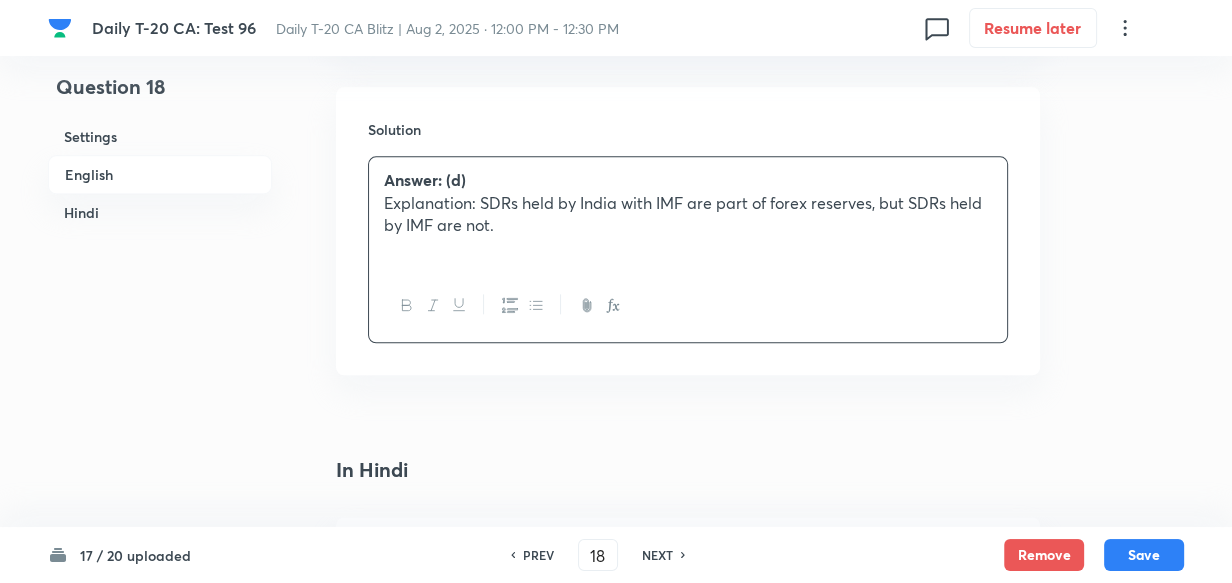 scroll, scrollTop: 2414, scrollLeft: 0, axis: vertical 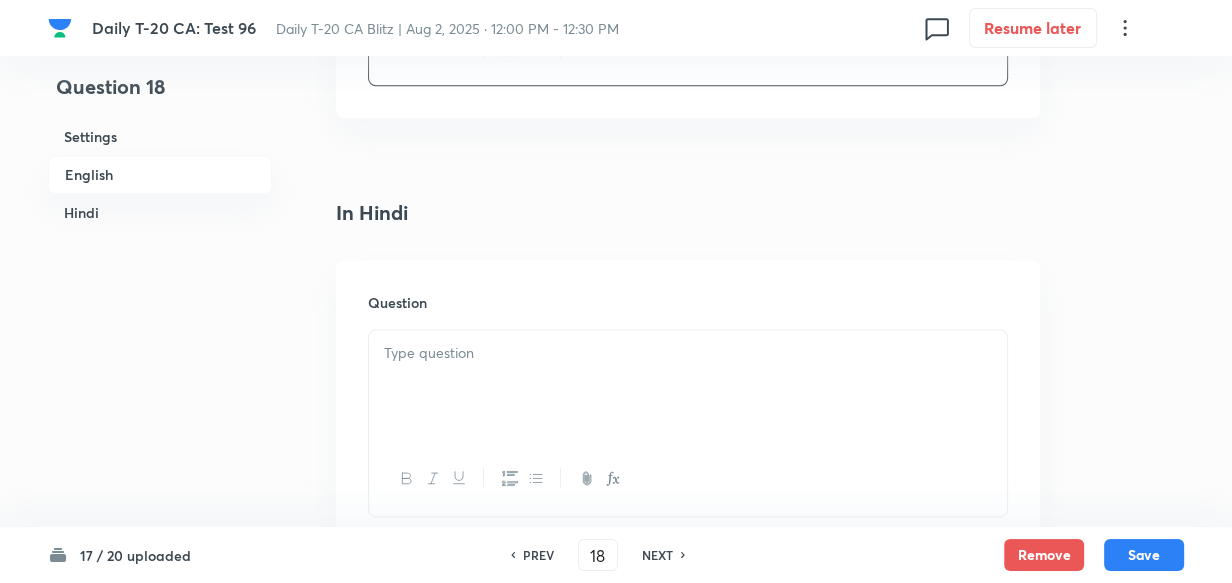 click at bounding box center (688, 353) 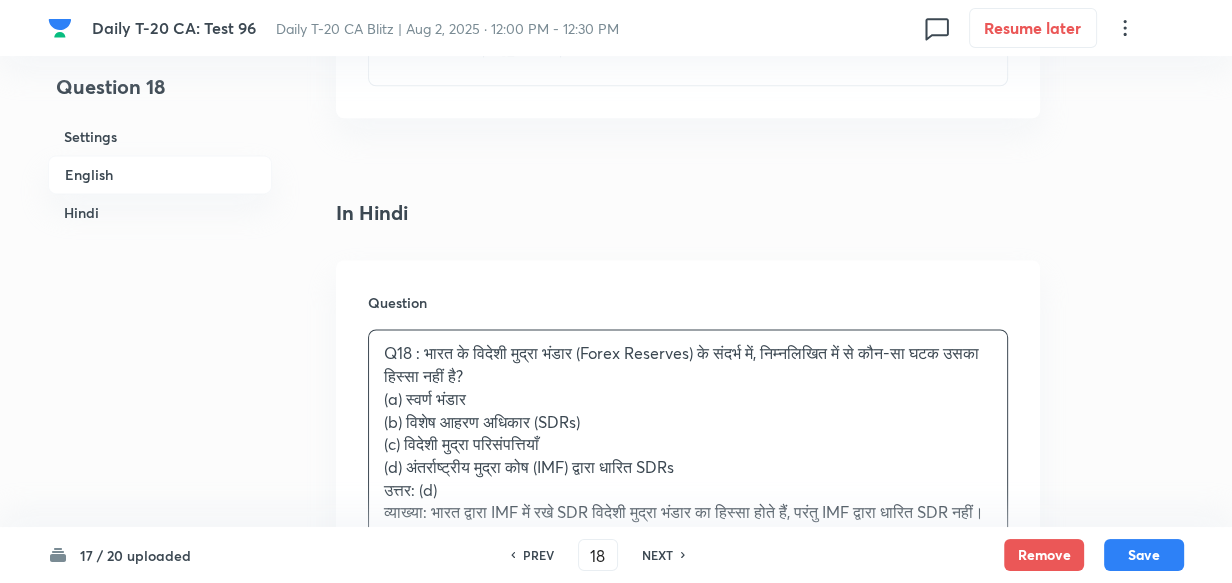 scroll, scrollTop: 2505, scrollLeft: 0, axis: vertical 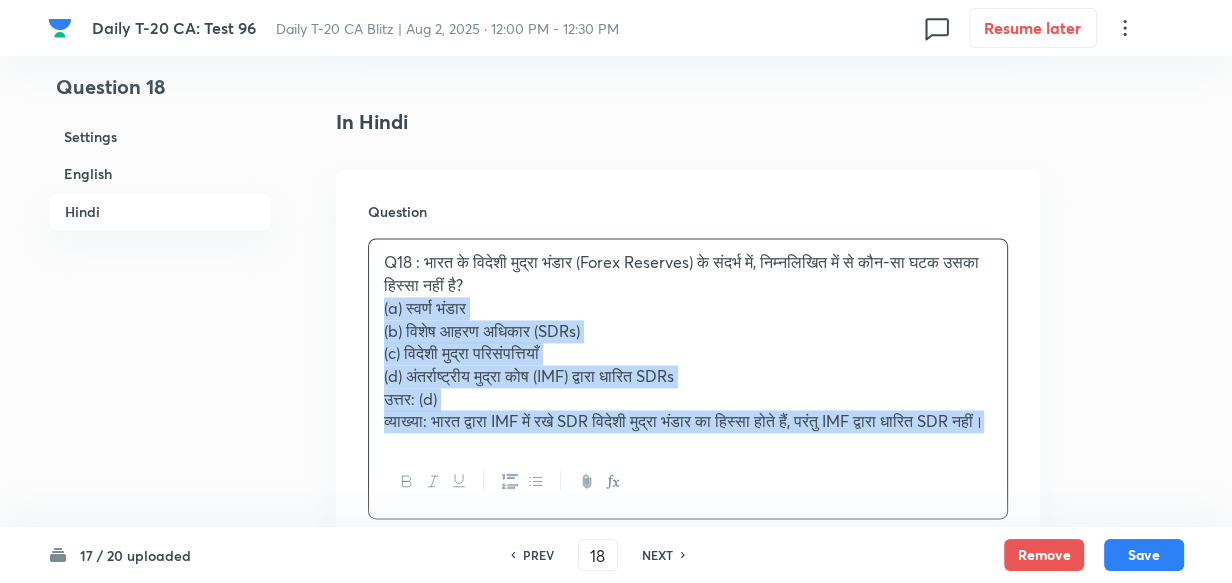 drag, startPoint x: 385, startPoint y: 315, endPoint x: 374, endPoint y: 315, distance: 11 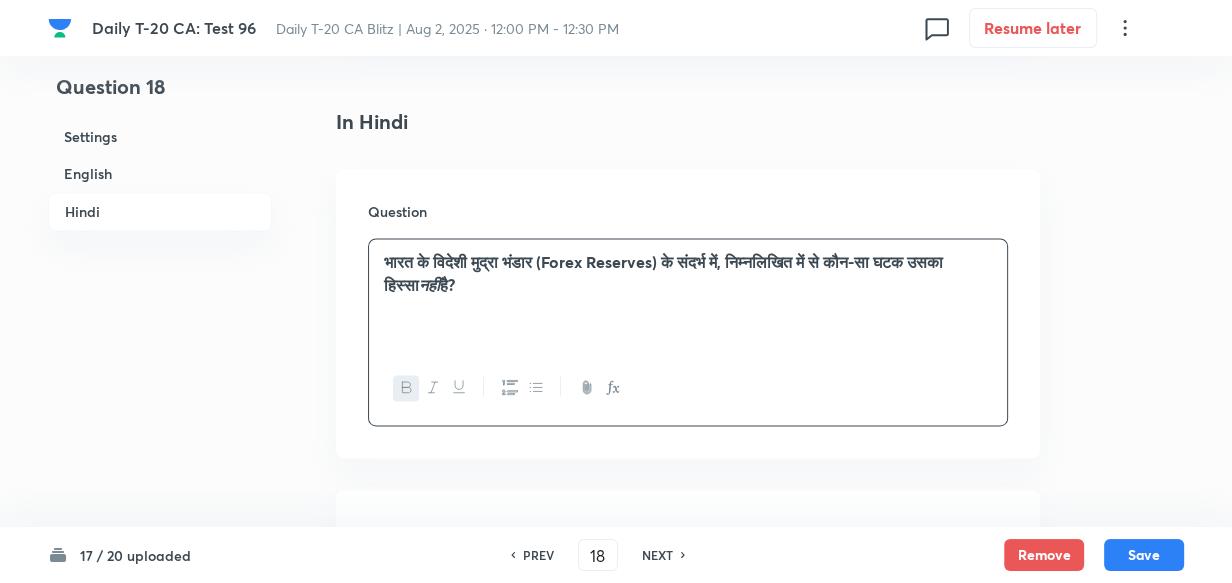 click on "English" at bounding box center [160, 173] 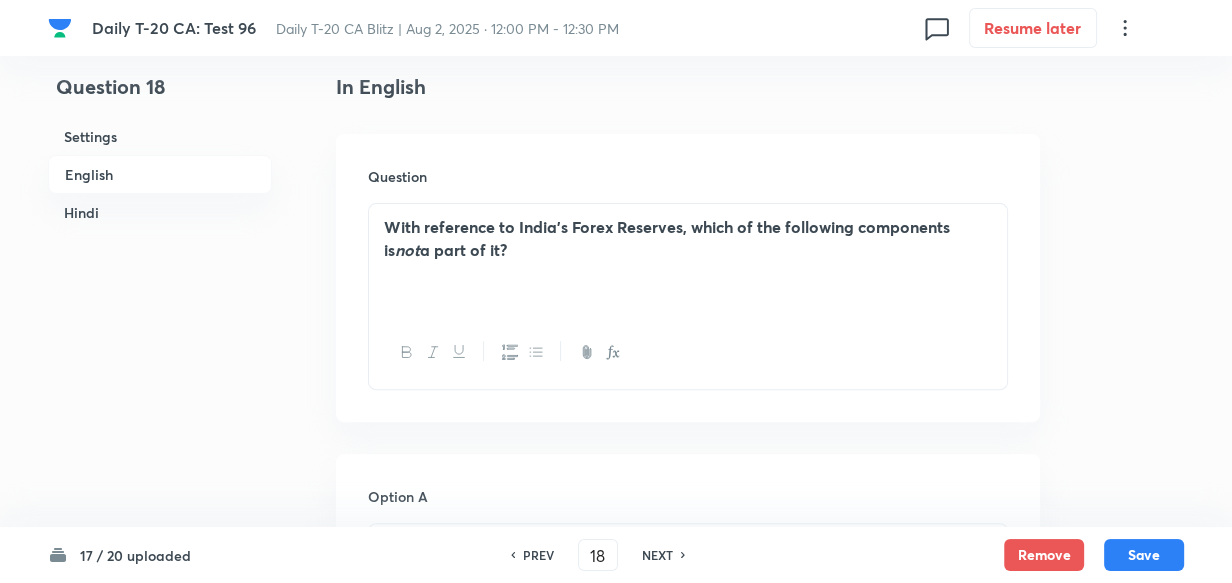 click on "Hindi" at bounding box center [160, 212] 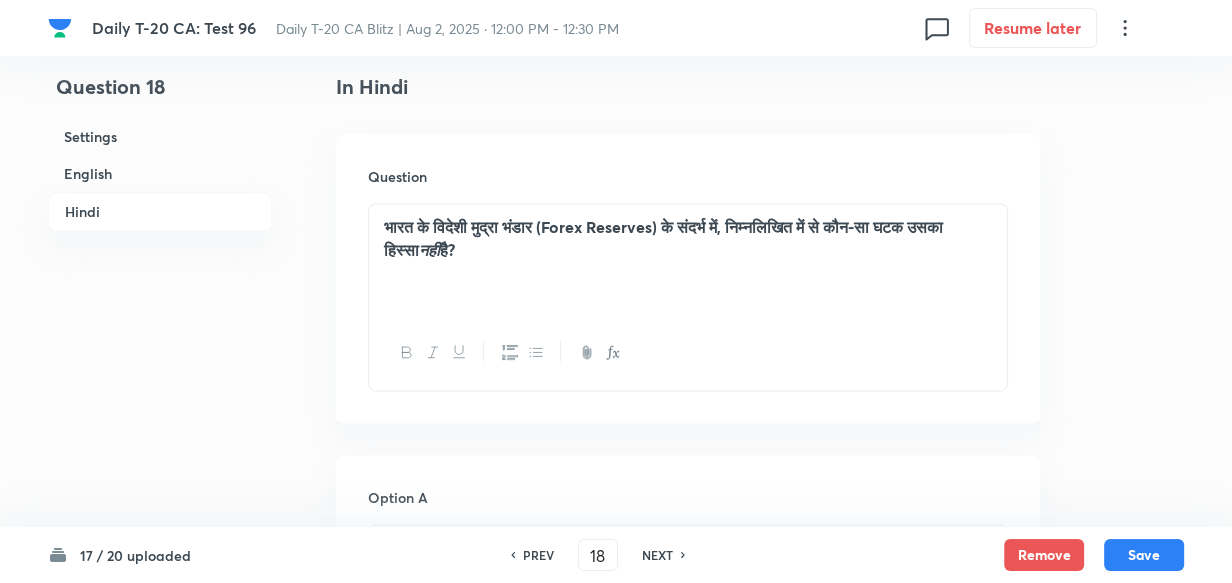 scroll, scrollTop: 2813, scrollLeft: 0, axis: vertical 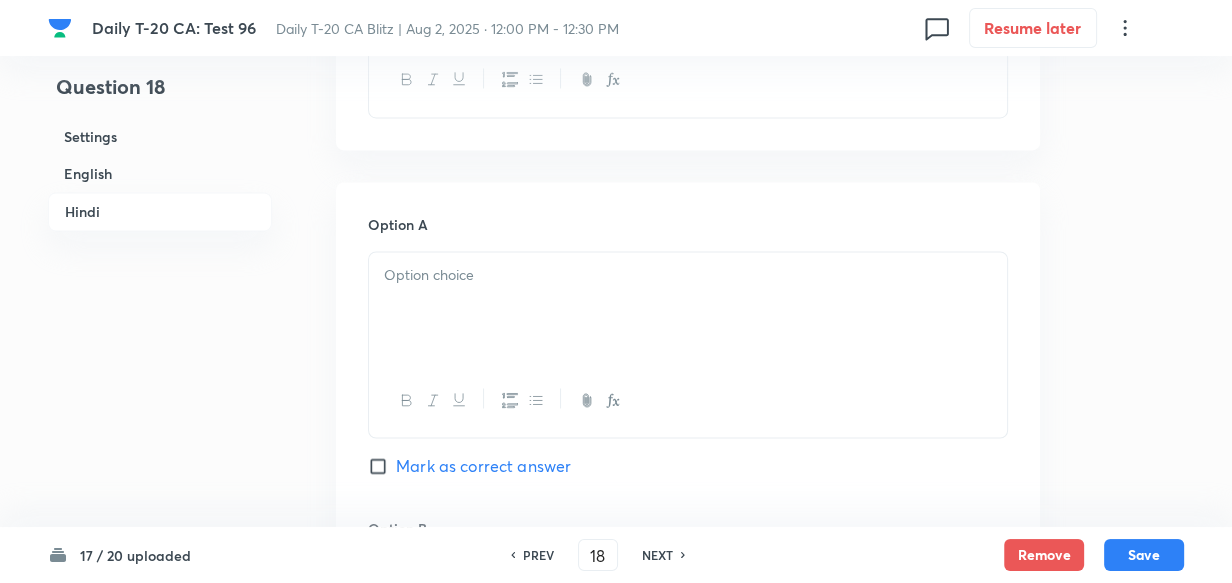 click at bounding box center [688, 308] 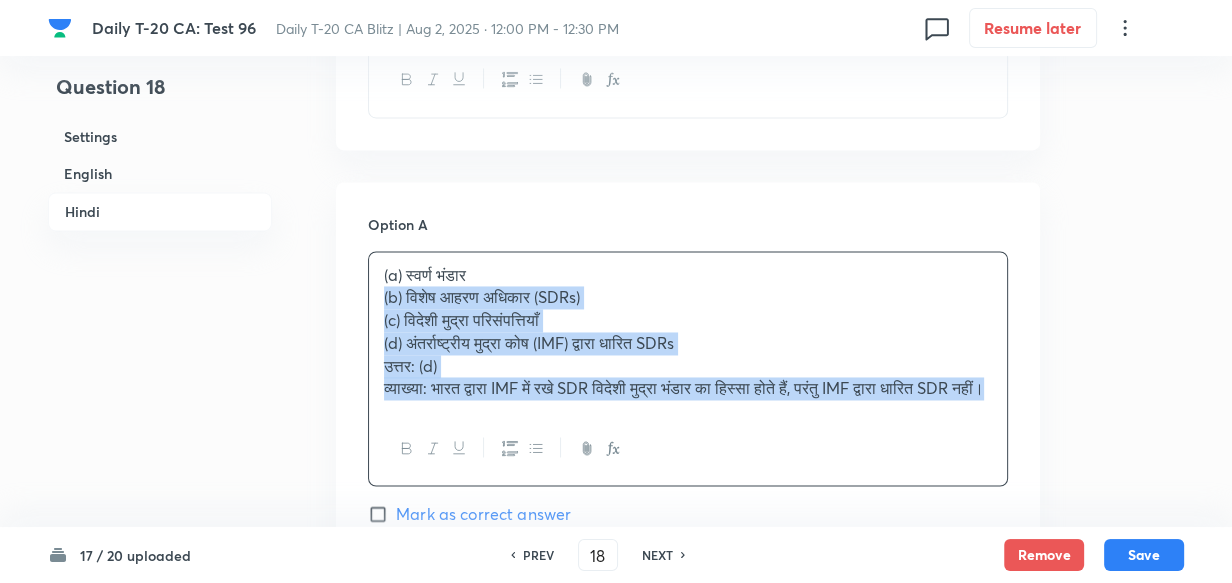 click on "Option A (a) स्वर्ण भंडार (b) विशेष आहरण अधिकार (SDRs) (c) विदेशी मुद्रा परिसंपत्तियाँ (d) अंतर्राष्ट्रीय मुद्रा कोष (IMF) द्वारा धारित SDRs उत्तर: (d) व्याख्या: भारत द्वारा IMF में रखे SDR विदेशी मुद्रा भंडार का हिस्सा होते हैं, परंतु IMF द्वारा धारित SDR नहीं। Mark as correct answer Option B Mark as correct answer Option C Mark as correct answer Option D Marked as correct" at bounding box center [688, 827] 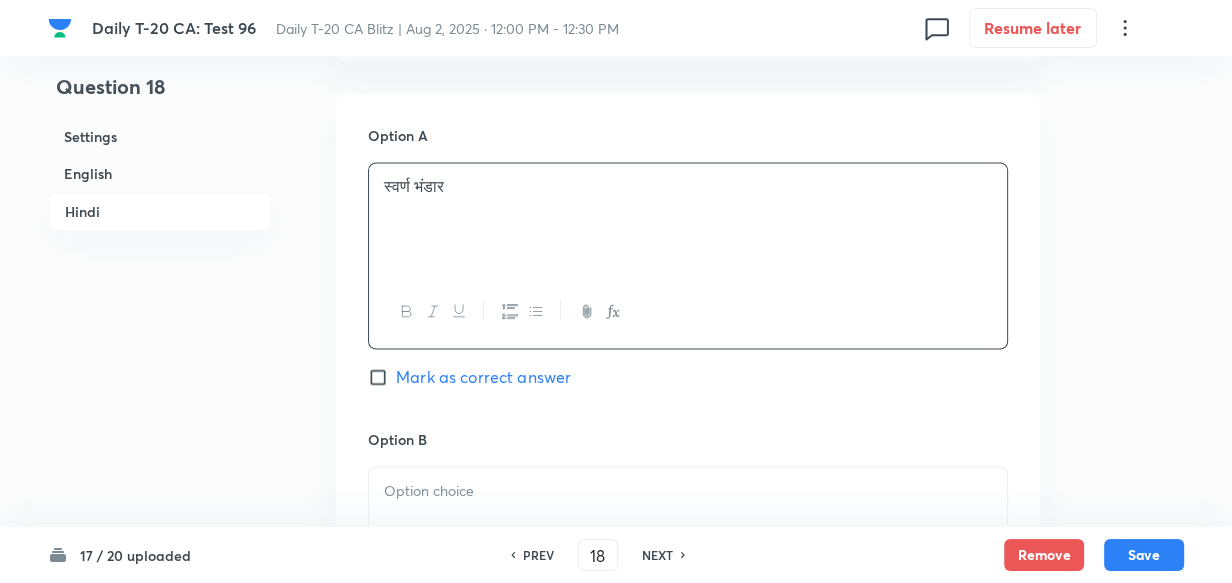 scroll, scrollTop: 3086, scrollLeft: 0, axis: vertical 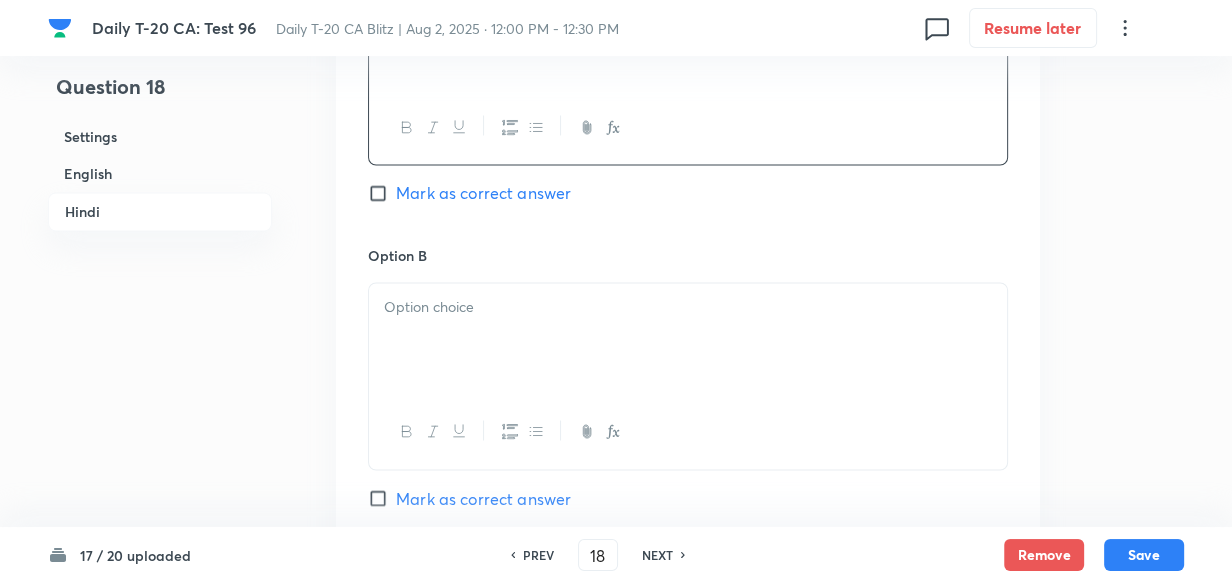 click at bounding box center [688, 339] 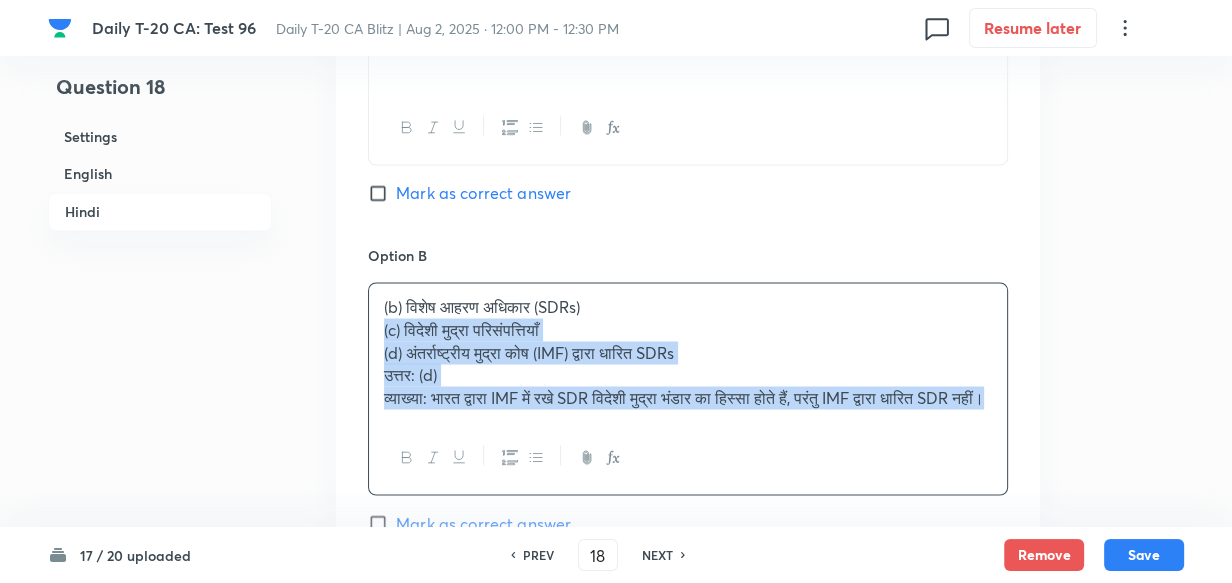 drag, startPoint x: 388, startPoint y: 324, endPoint x: 370, endPoint y: 325, distance: 18.027756 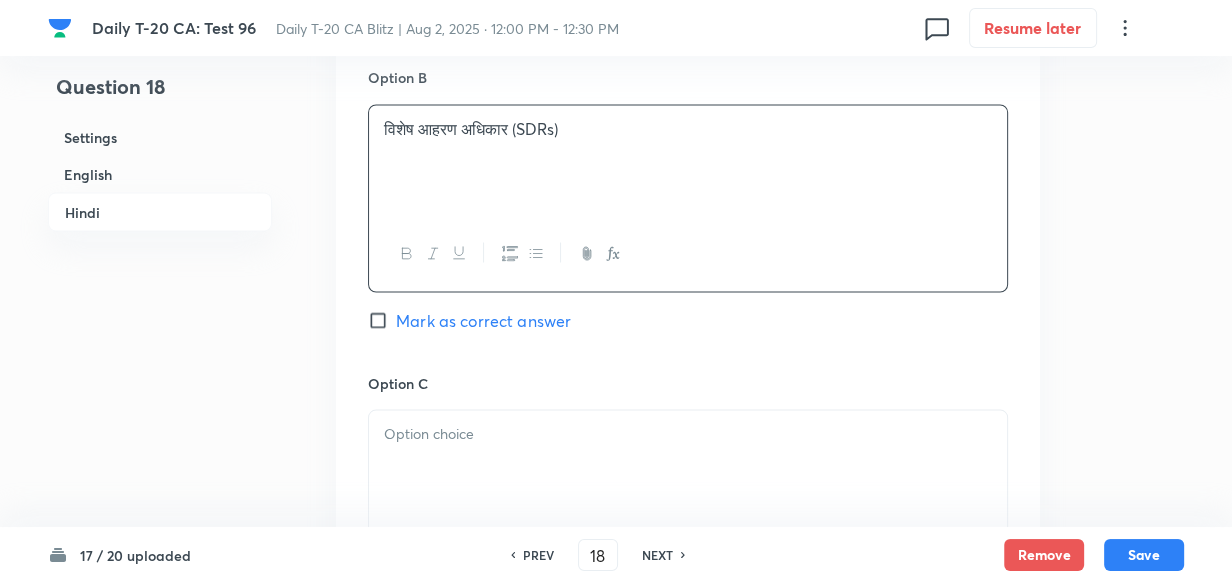 scroll, scrollTop: 3450, scrollLeft: 0, axis: vertical 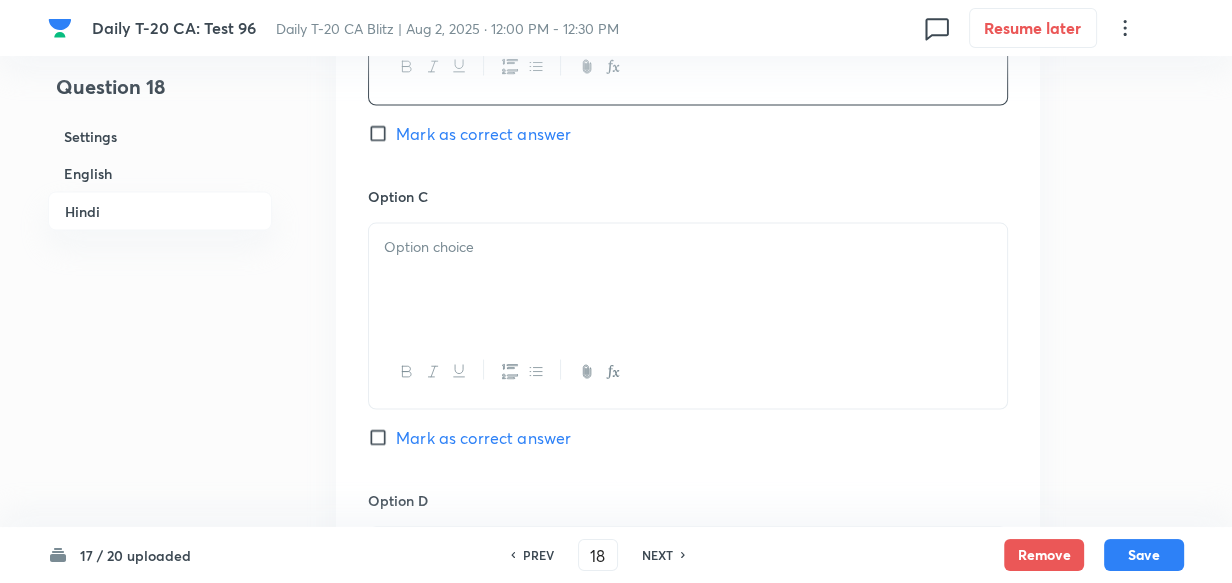 click at bounding box center (688, 280) 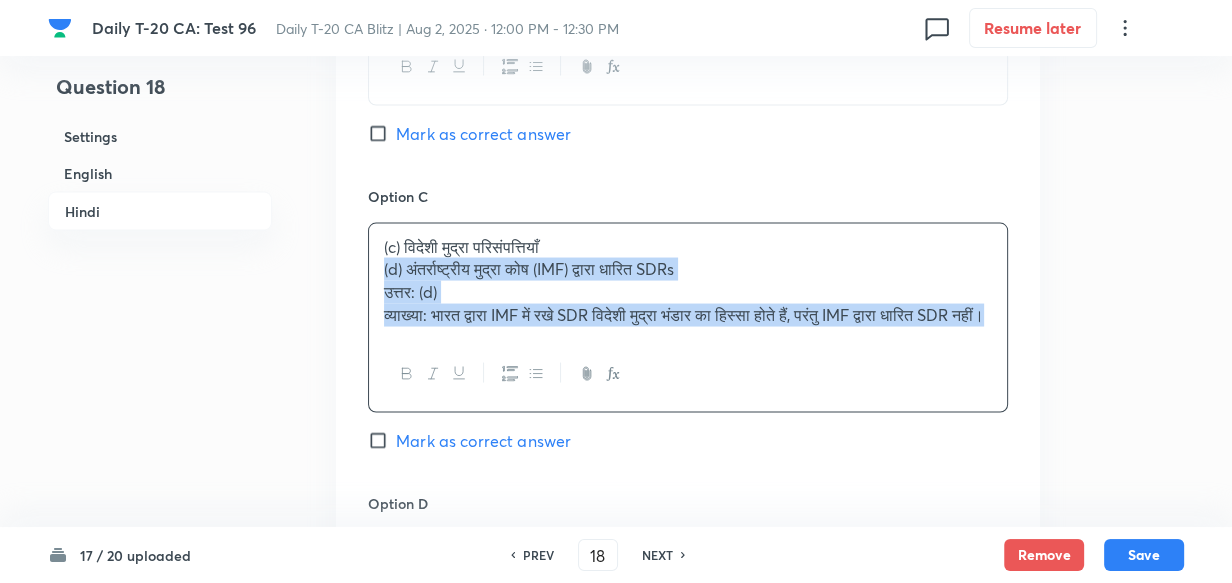 click on "Option A स्वर्ण भंडार Mark as correct answer Option B विशेष आहरण अधिकार (SDRs) Mark as correct answer Option C (c) विदेशी मुद्रा परिसंपत्तियाँ (d) अंतर्राष्ट्रीय मुद्रा कोष (IMF) द्वारा धारित SDRs उत्तर: (d) व्याख्या: भारत द्वारा IMF में रखे SDR विदेशी मुद्रा भंडार का हिस्सा होते हैं, परंतु IMF द्वारा धारित SDR नहीं। Mark as correct answer Option D Marked as correct" at bounding box center (688, 167) 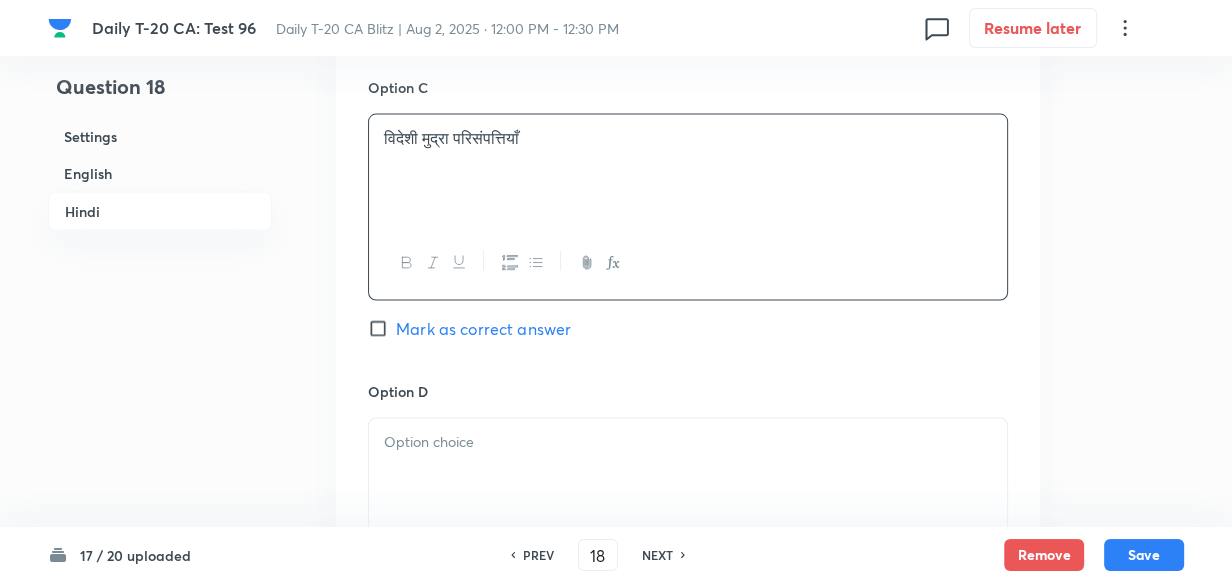 scroll, scrollTop: 3722, scrollLeft: 0, axis: vertical 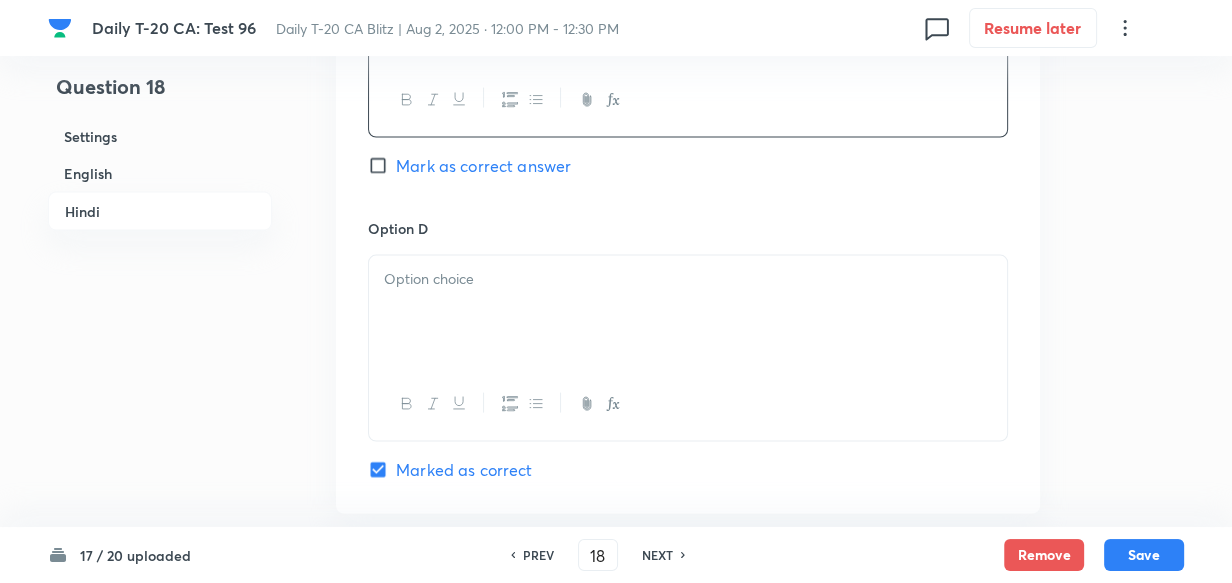 click at bounding box center (688, 312) 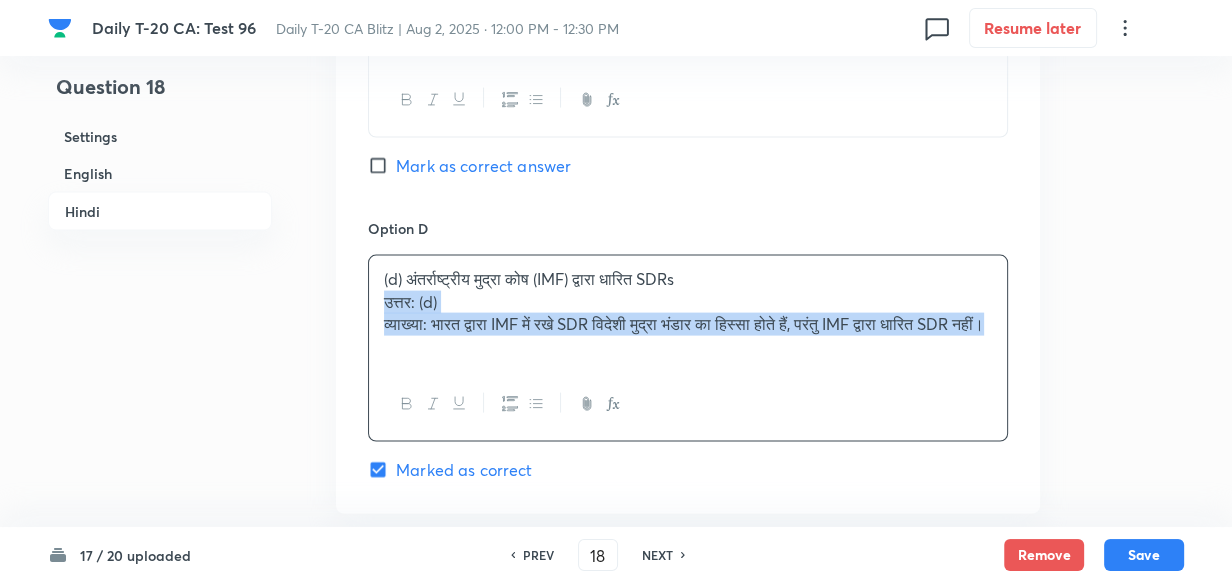 drag, startPoint x: 373, startPoint y: 300, endPoint x: 353, endPoint y: 308, distance: 21.540659 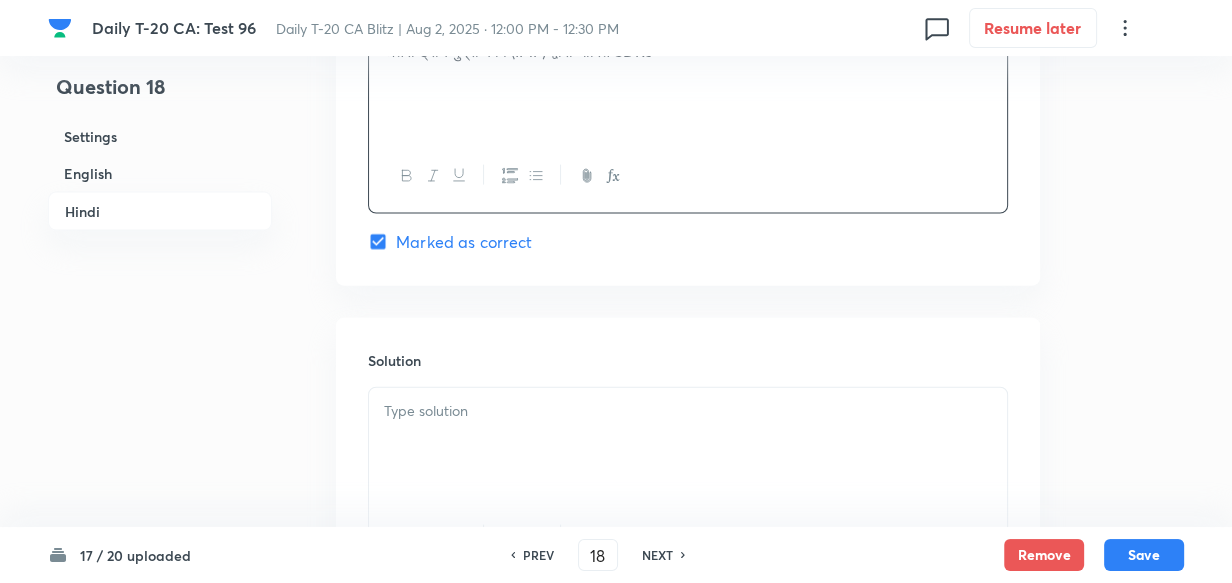 scroll, scrollTop: 4086, scrollLeft: 0, axis: vertical 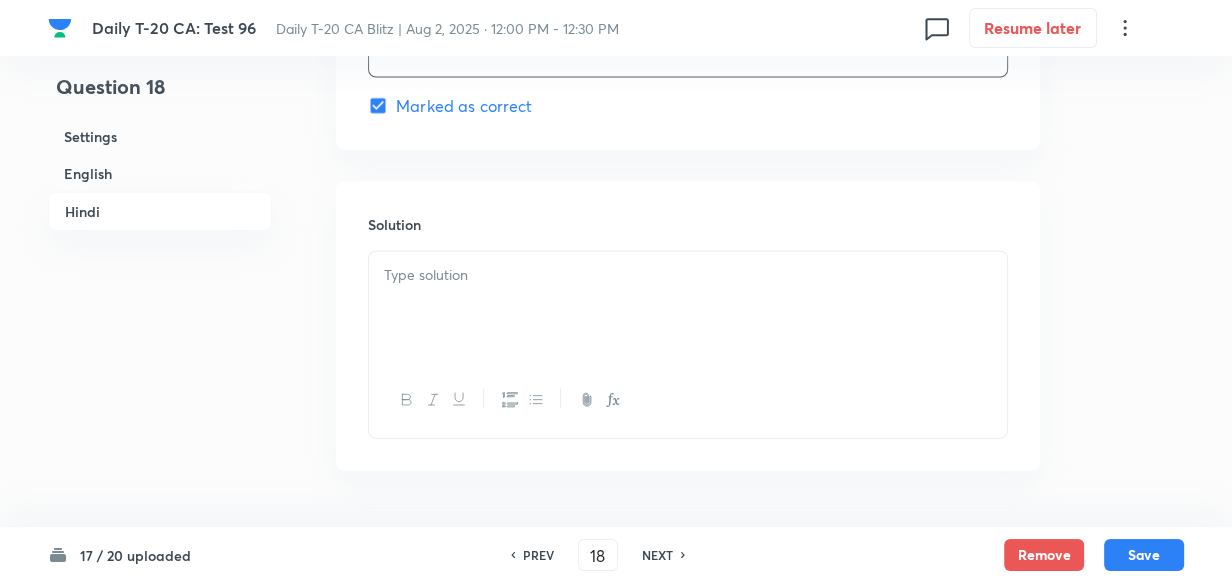 click at bounding box center (688, 308) 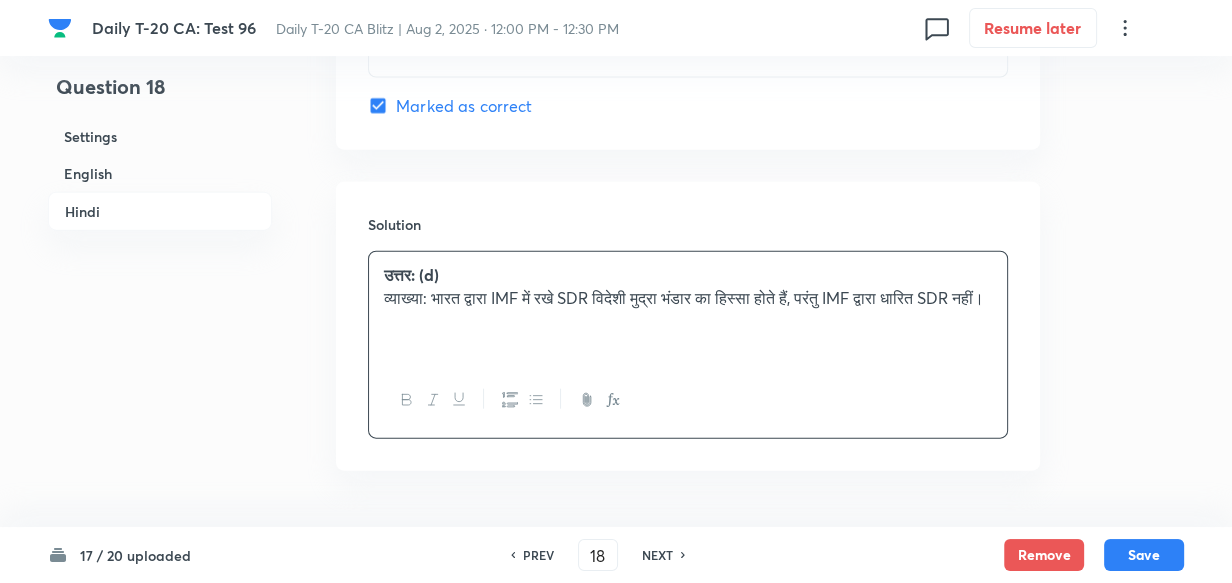 click on "Settings" at bounding box center [160, 136] 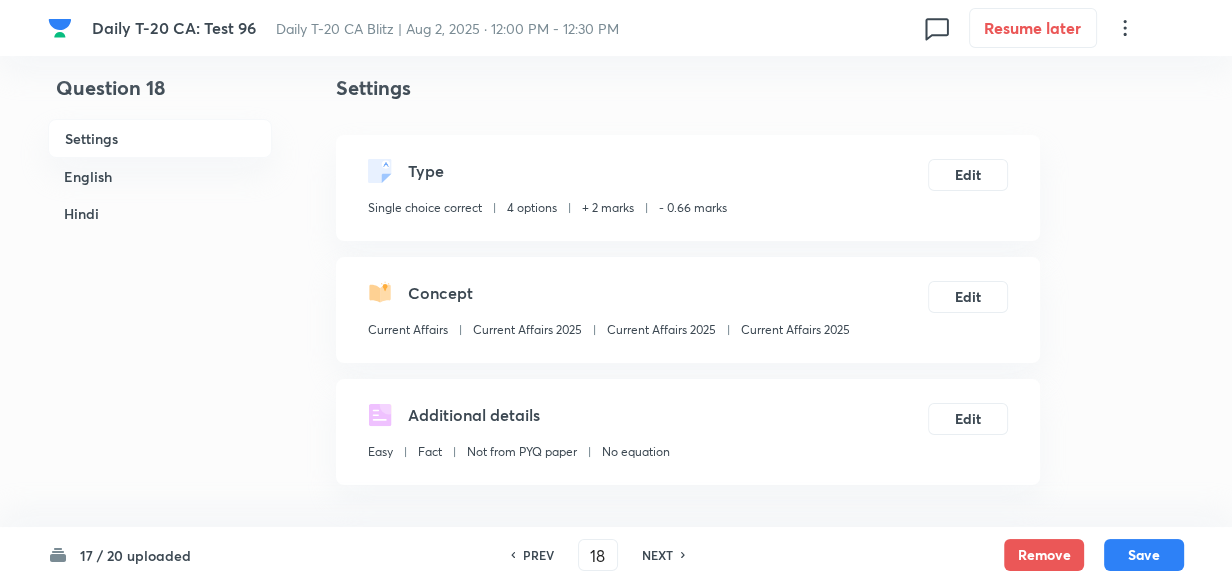 click on "Concept Current Affairs Current Affairs 2025 Current Affairs 2025 Current Affairs 2025 Edit" at bounding box center [688, 310] 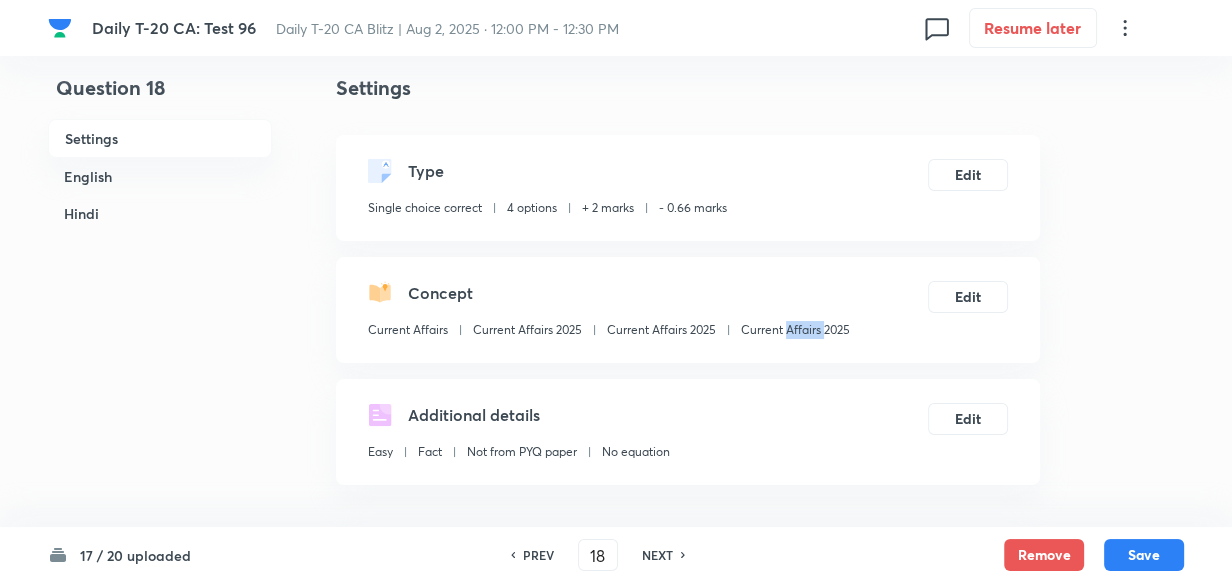click on "Concept Current Affairs Current Affairs 2025 Current Affairs 2025 Current Affairs 2025 Edit" at bounding box center (688, 310) 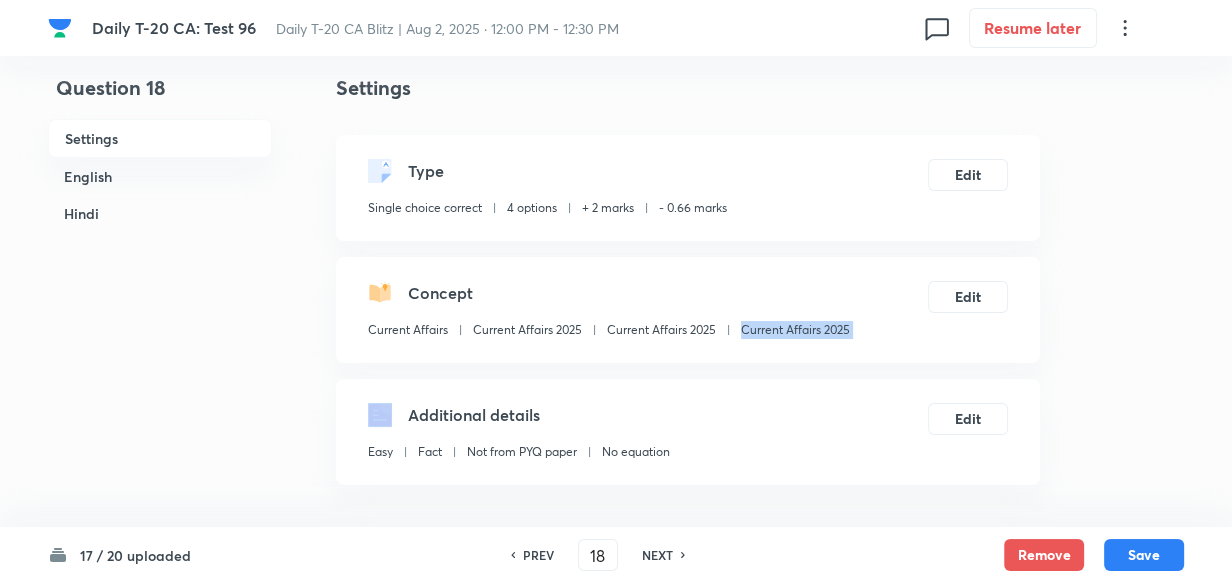 click on "Concept Current Affairs Current Affairs 2025 Current Affairs 2025 Current Affairs 2025 Edit" at bounding box center (688, 310) 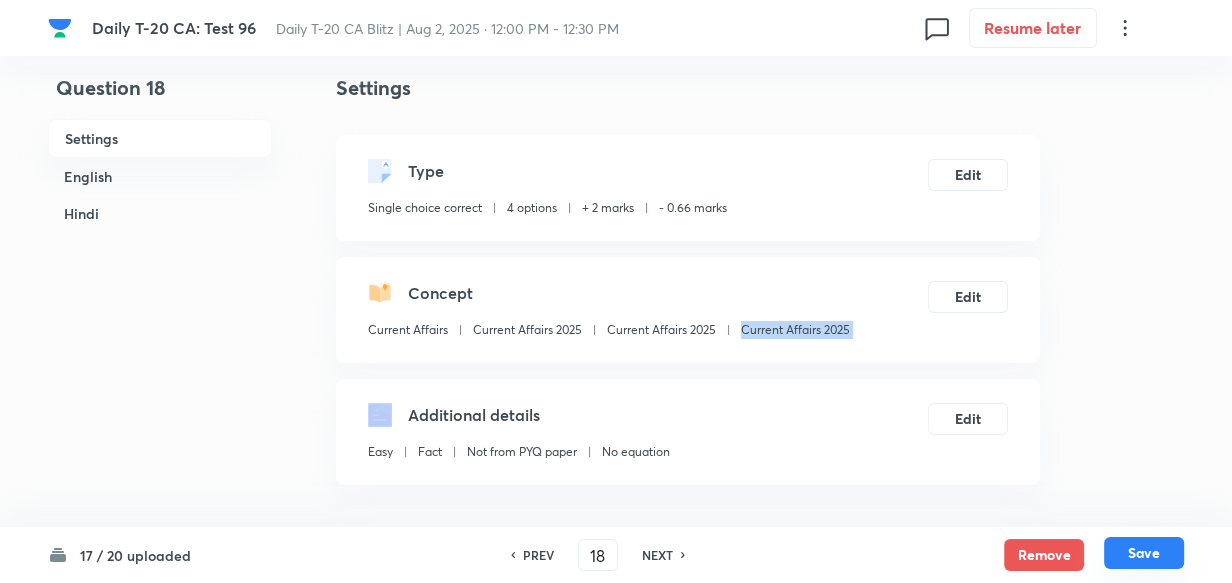 click on "Save" at bounding box center (1144, 553) 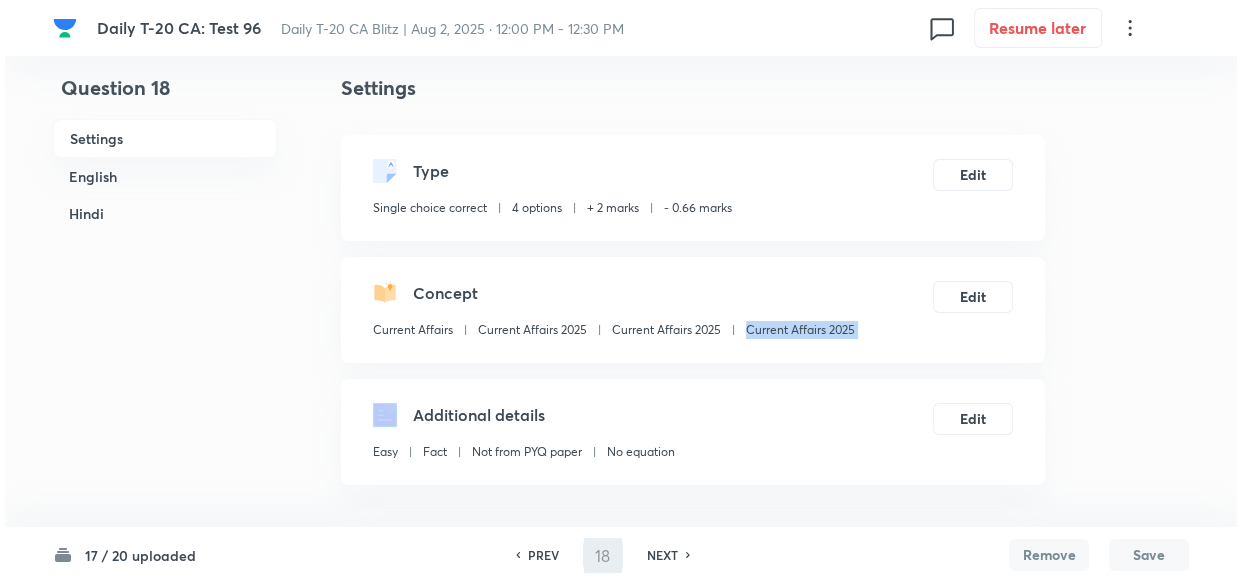 scroll, scrollTop: 0, scrollLeft: 0, axis: both 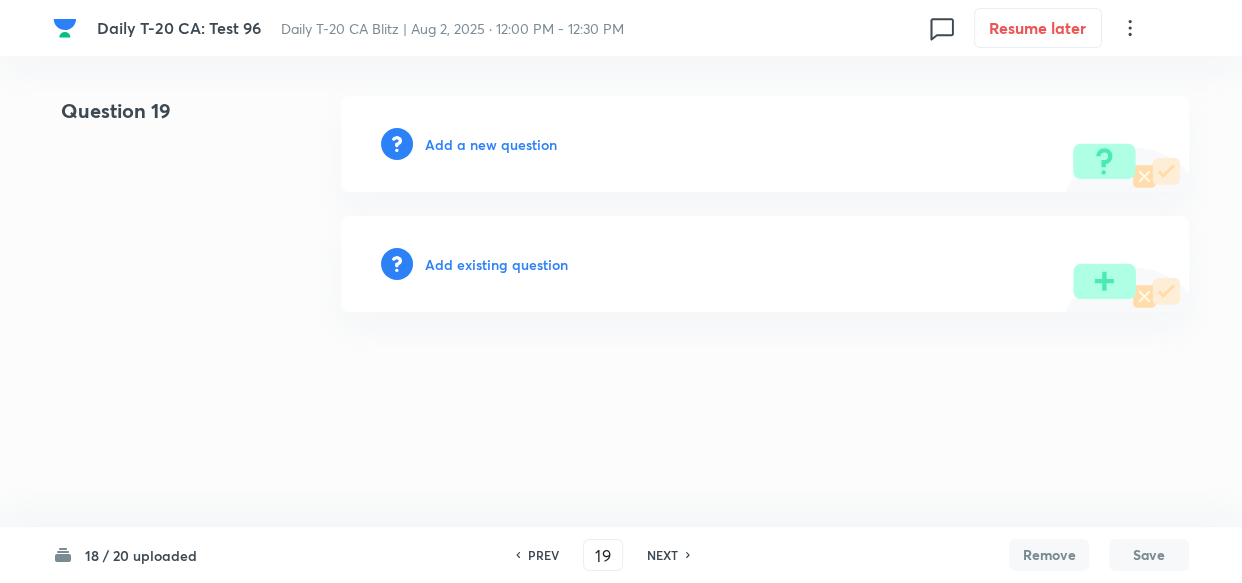 click on "Add a new question" at bounding box center [491, 144] 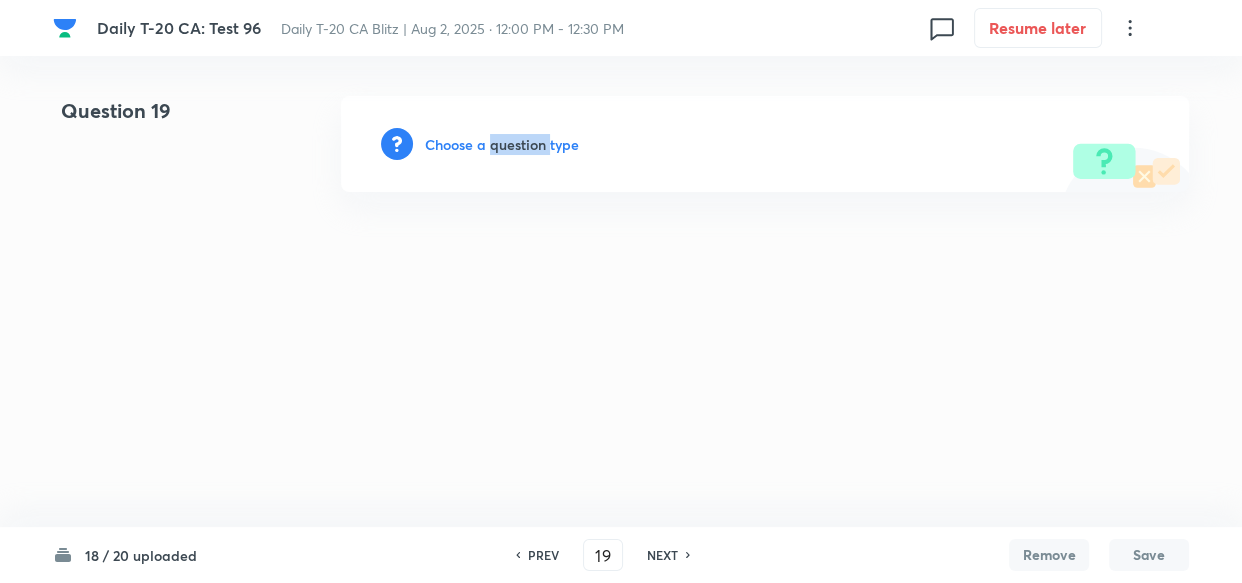 click on "Choose a question type" at bounding box center [502, 144] 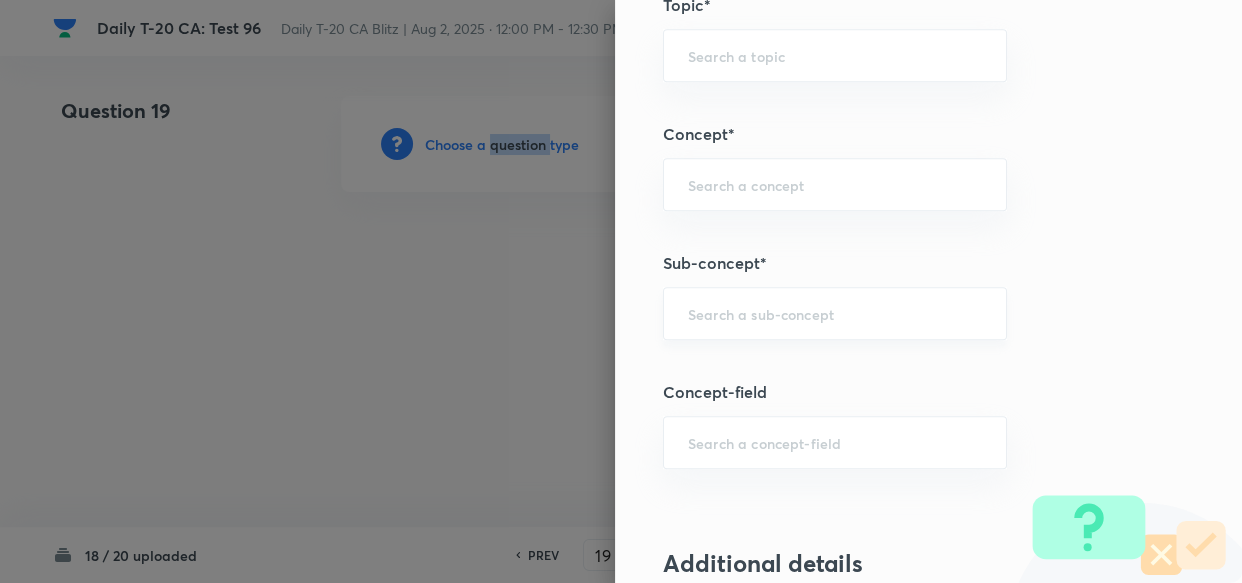scroll, scrollTop: 1090, scrollLeft: 0, axis: vertical 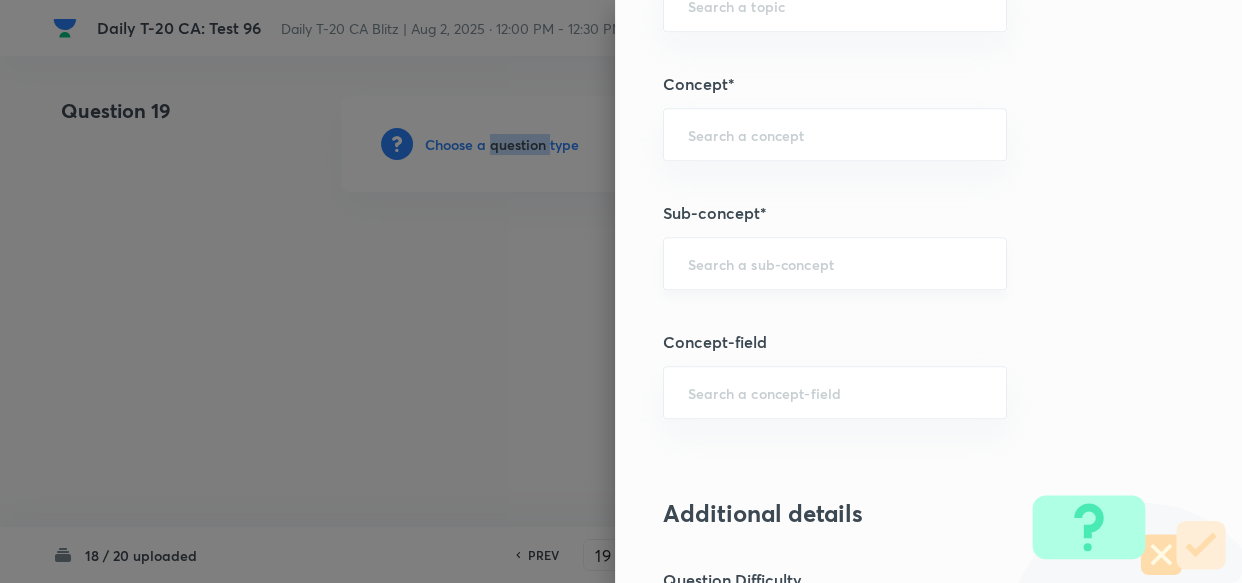 click on "​" at bounding box center (835, 263) 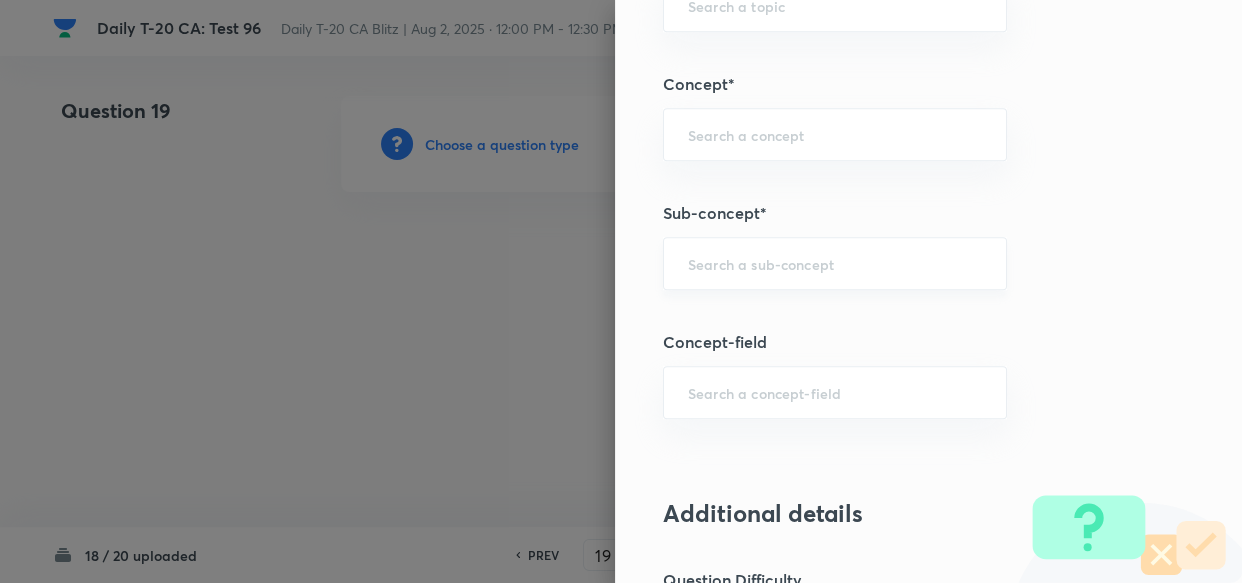 paste on "Current Affairs 2025" 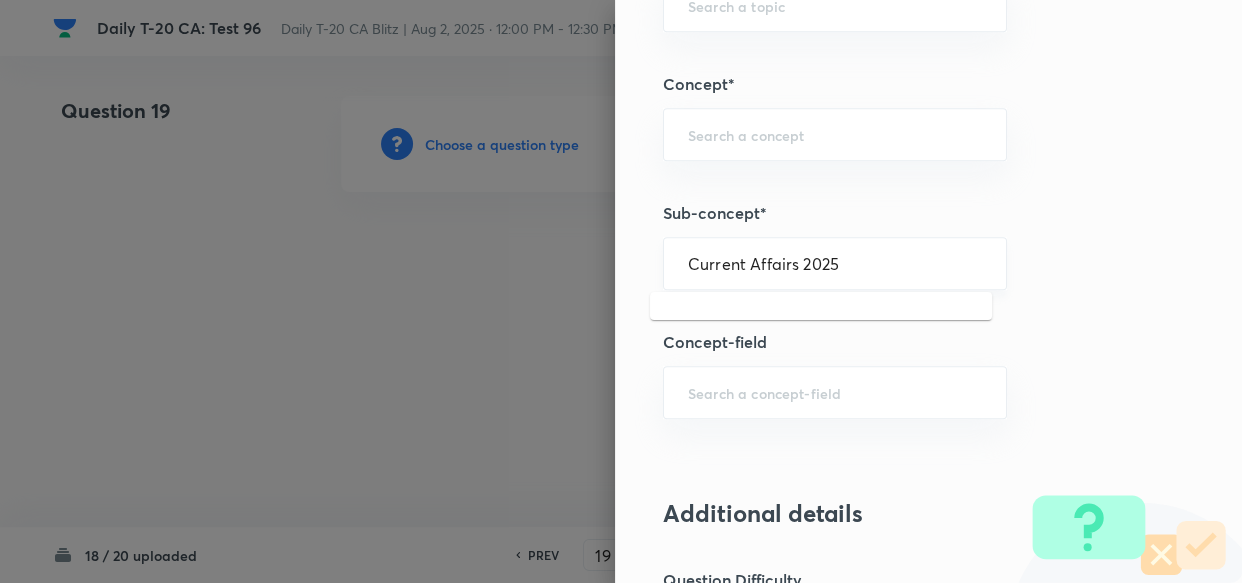 click on "Current Affairs 2025" at bounding box center (835, 263) 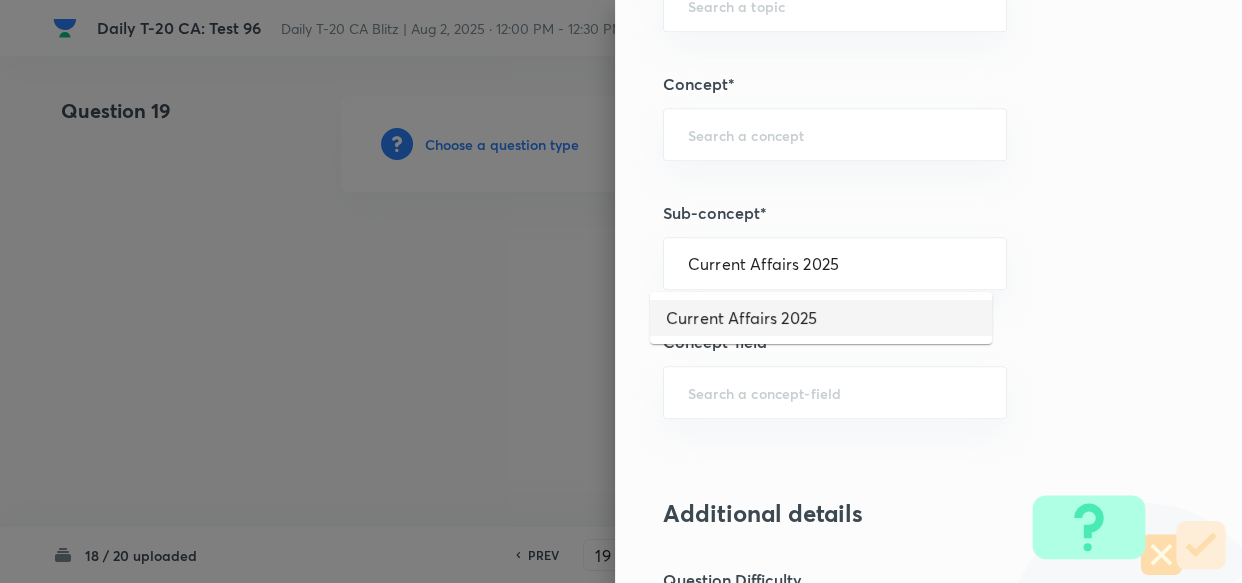 click on "Current Affairs 2025" at bounding box center [821, 318] 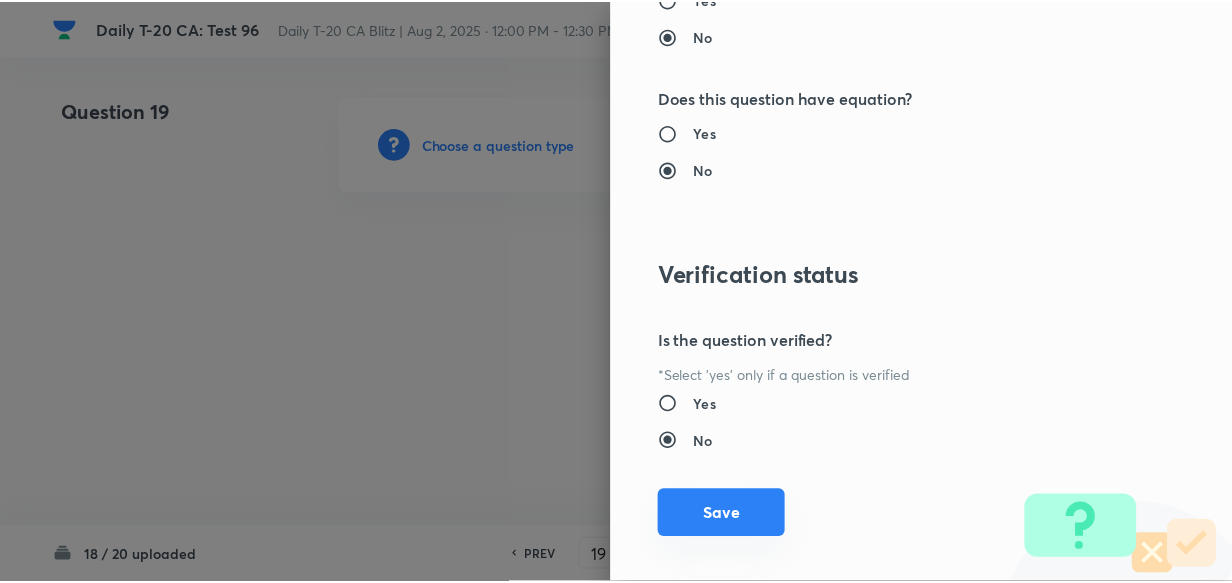 scroll, scrollTop: 2140, scrollLeft: 0, axis: vertical 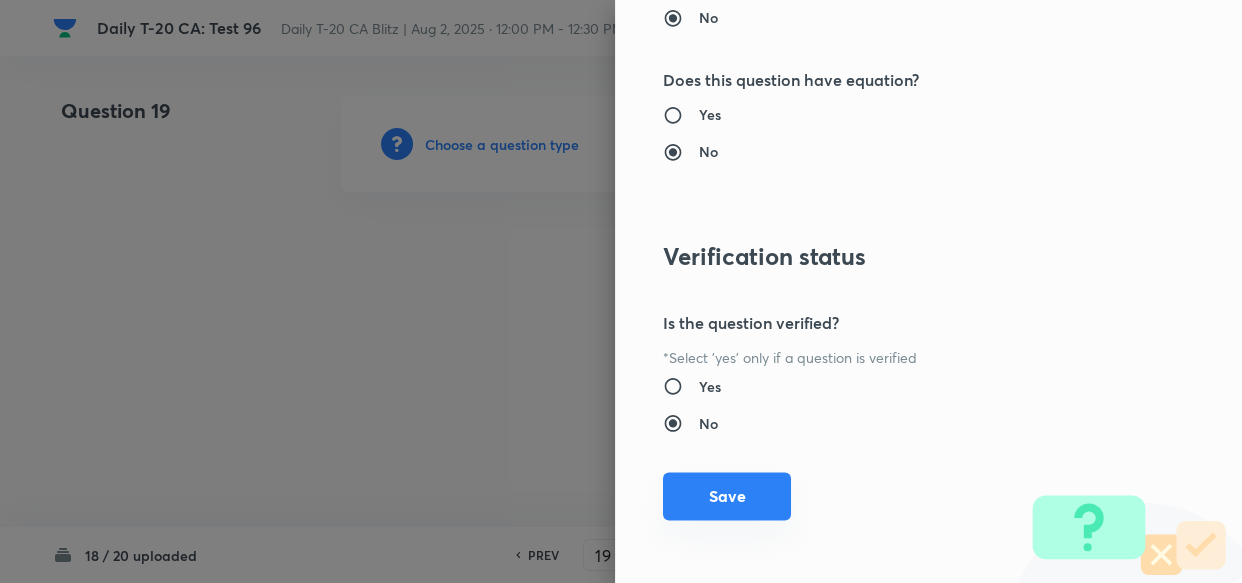 click on "Save" at bounding box center (727, 496) 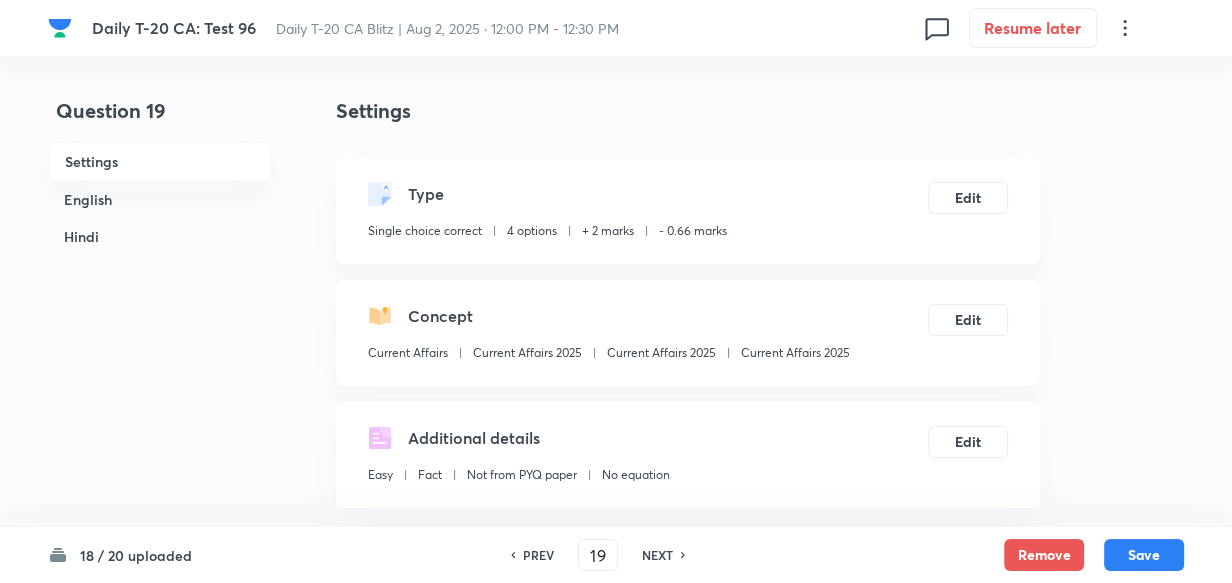 click on "English" at bounding box center (160, 199) 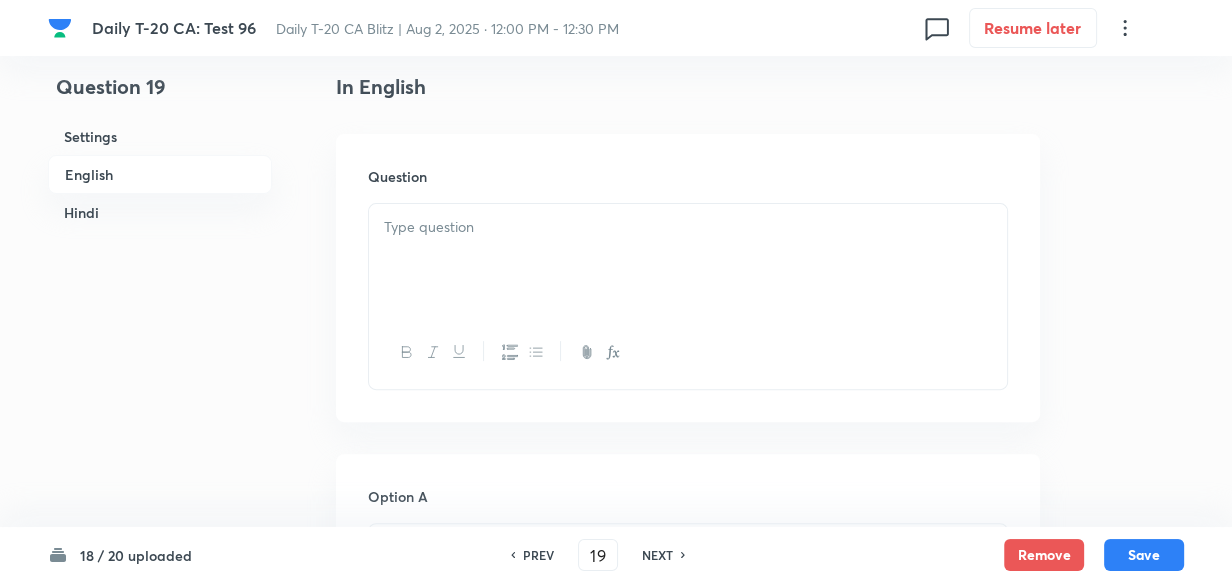 click at bounding box center [688, 260] 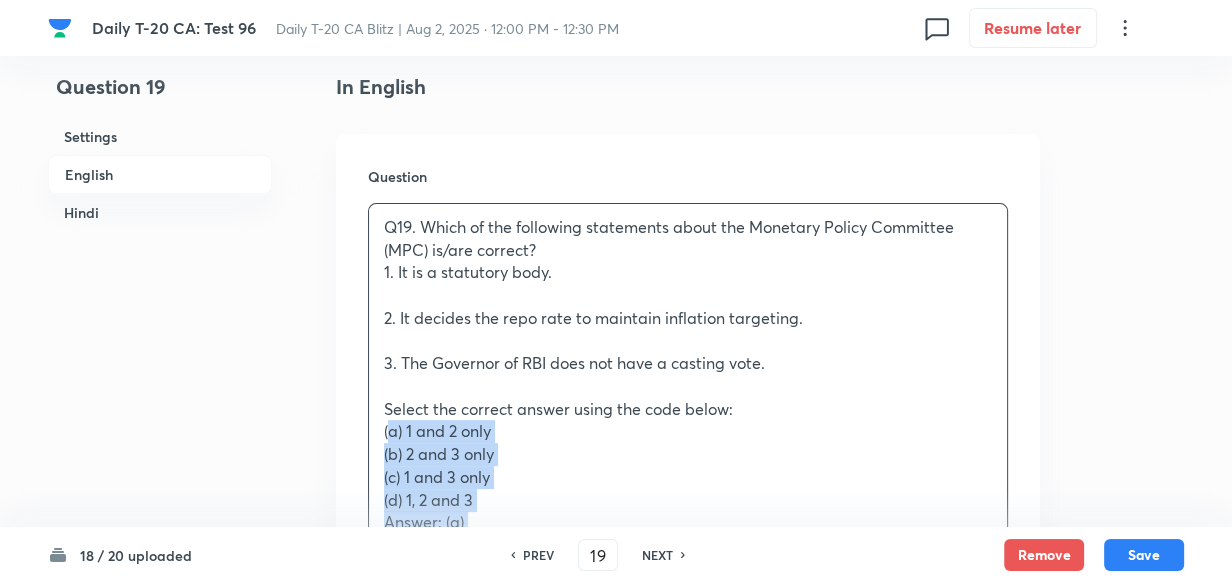 drag, startPoint x: 374, startPoint y: 440, endPoint x: 357, endPoint y: 440, distance: 17 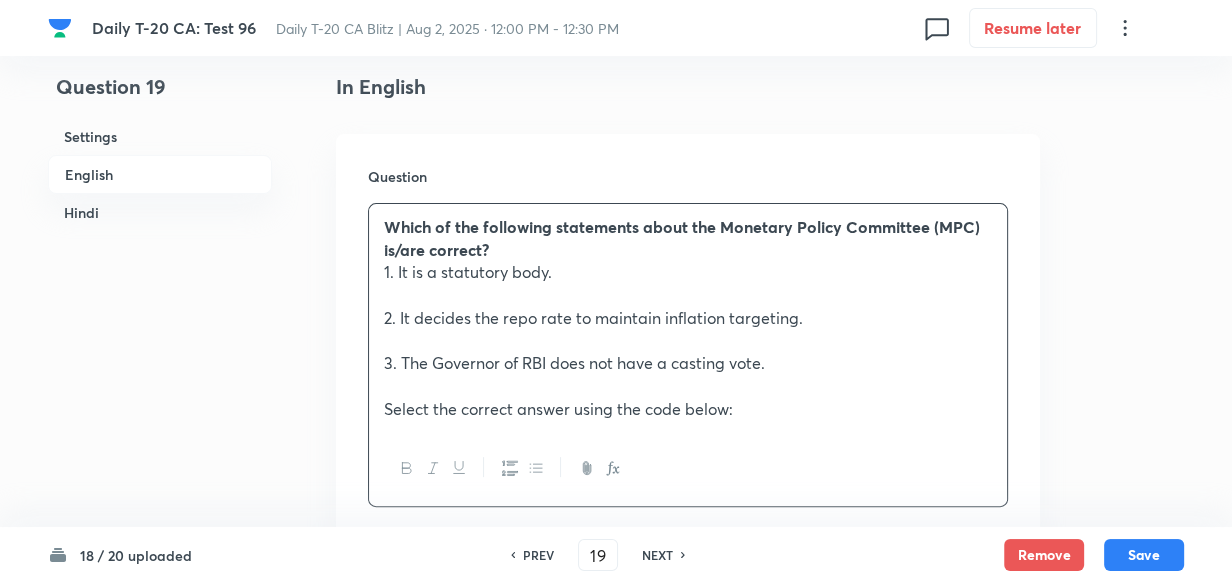 scroll, scrollTop: 970, scrollLeft: 0, axis: vertical 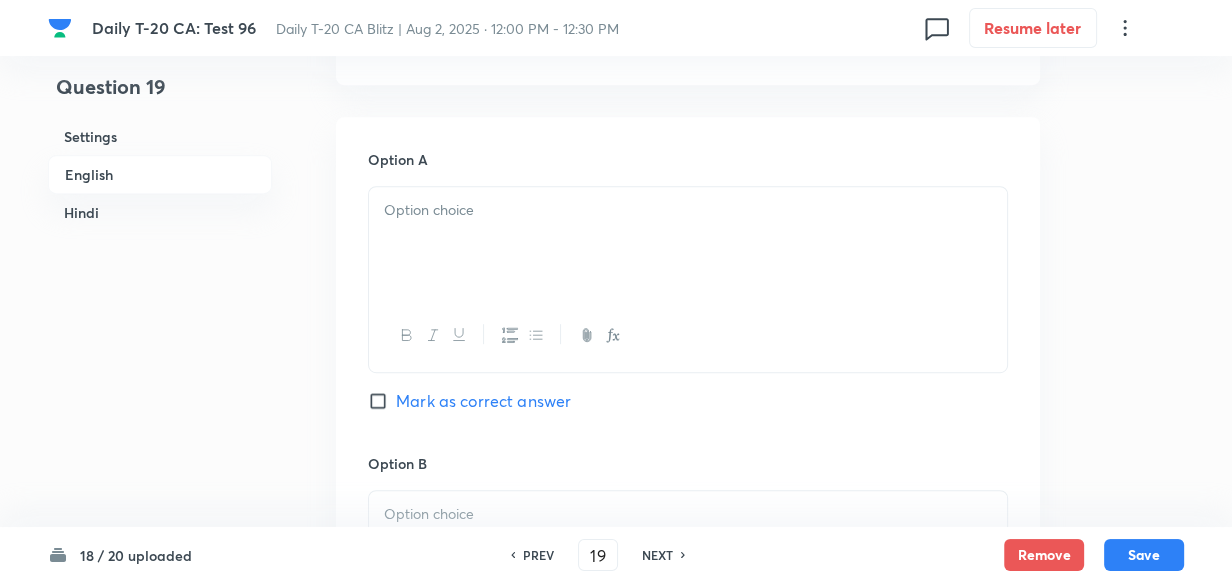 click at bounding box center (688, 243) 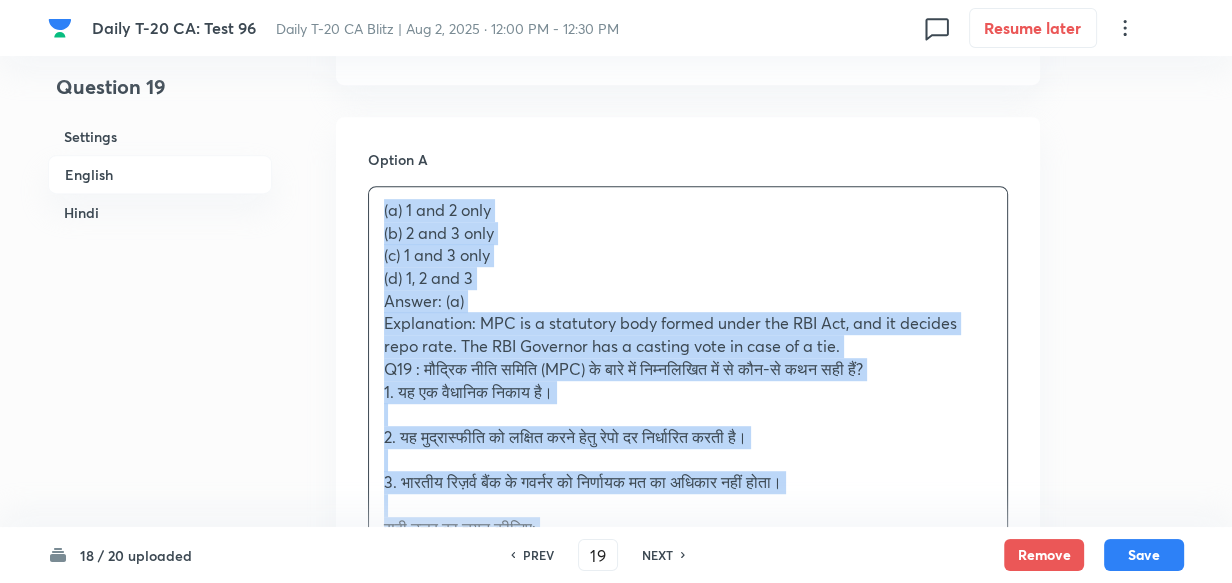 click on "Option A (a) 1 and 2 only (b) 2 and 3 only (c) 1 and 3 only (d) 1, 2 and 3 Answer: (a) Explanation: MPC is a statutory body formed under the RBI Act, and it decides repo rate. The RBI Governor has a casting vote in case of a tie. Q19 : मौद्रिक नीति समिति (MPC) के बारे में निम्नलिखित में से कौन-से कथन सही हैं? 1.	यह एक वैधानिक निकाय है। 2.	यह मुद्रास्फीति को लक्षित करने हेतु रेपो दर निर्धारित करती है। 3.	भारतीय रिज़र्व बैंक के गवर्नर को निर्णायक मत का अधिकार नहीं होता। सही उत्तर का चयन कीजिए: (a) केवल 1 और 2 (b) केवल 2 और 3 (c) केवल 1 और 3 (d) 1, 2 और 3 उत्तर: (a) Option B" at bounding box center (688, 943) 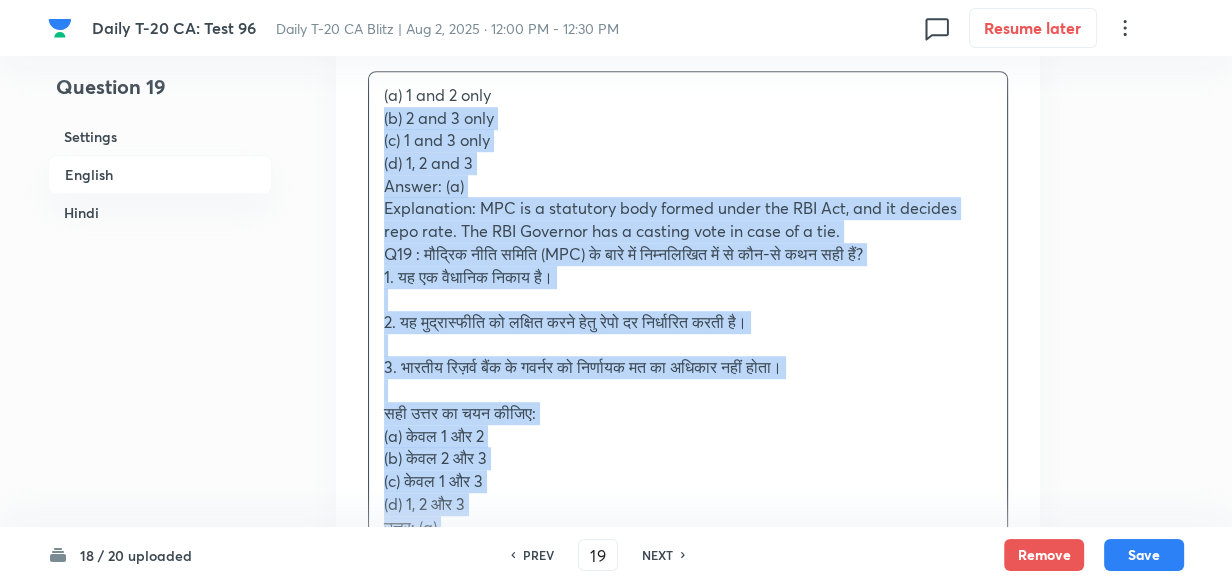 drag, startPoint x: 384, startPoint y: 147, endPoint x: 342, endPoint y: 115, distance: 52.801514 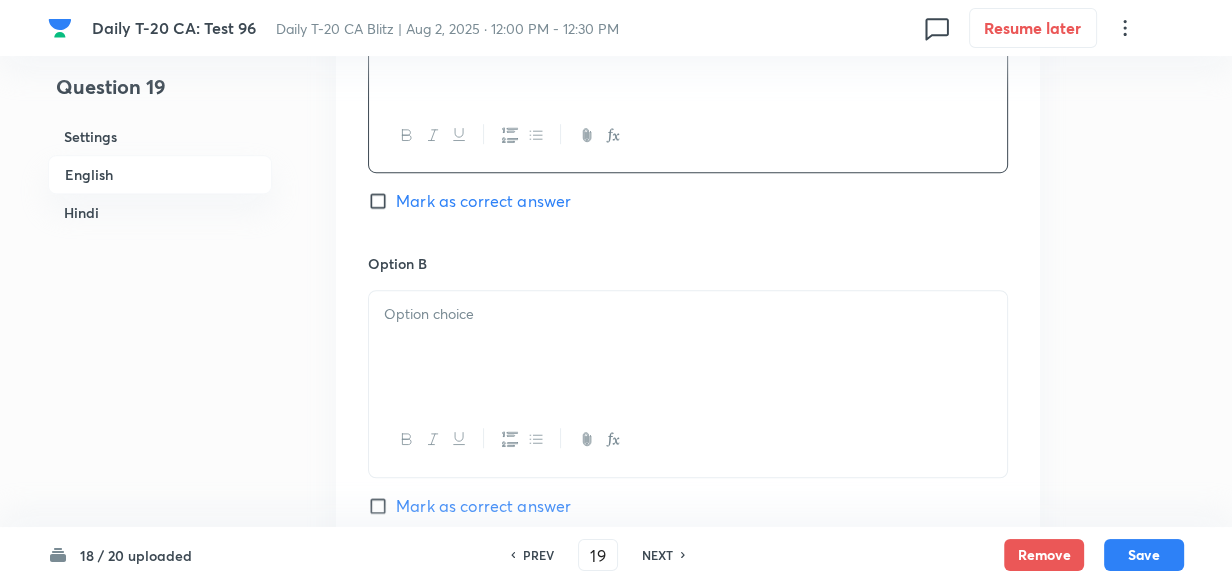 scroll, scrollTop: 1267, scrollLeft: 0, axis: vertical 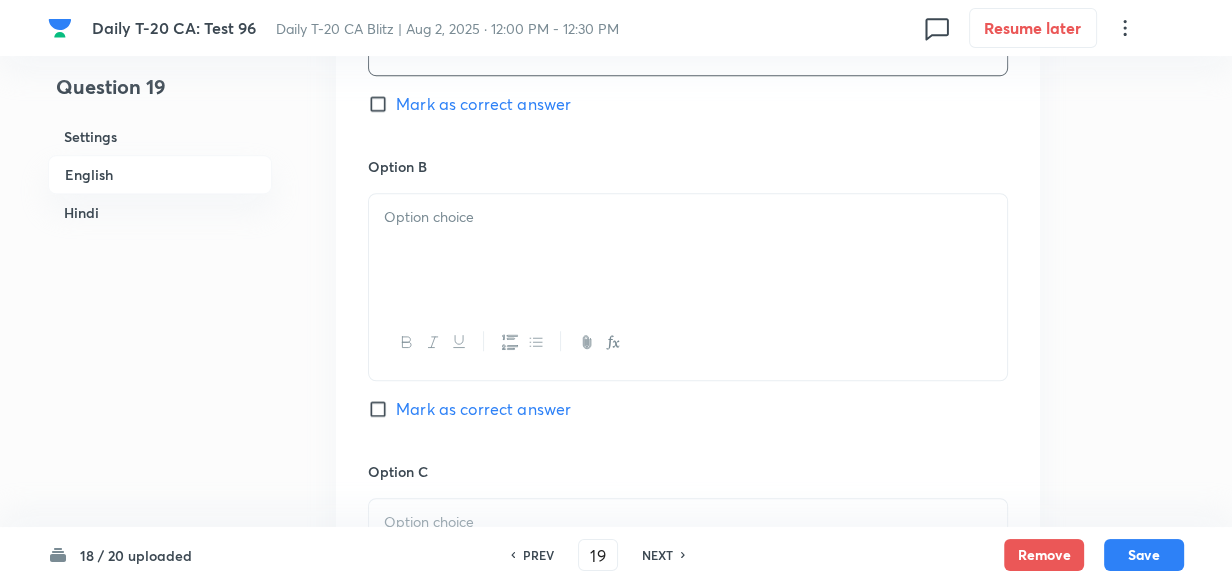 click at bounding box center [688, 217] 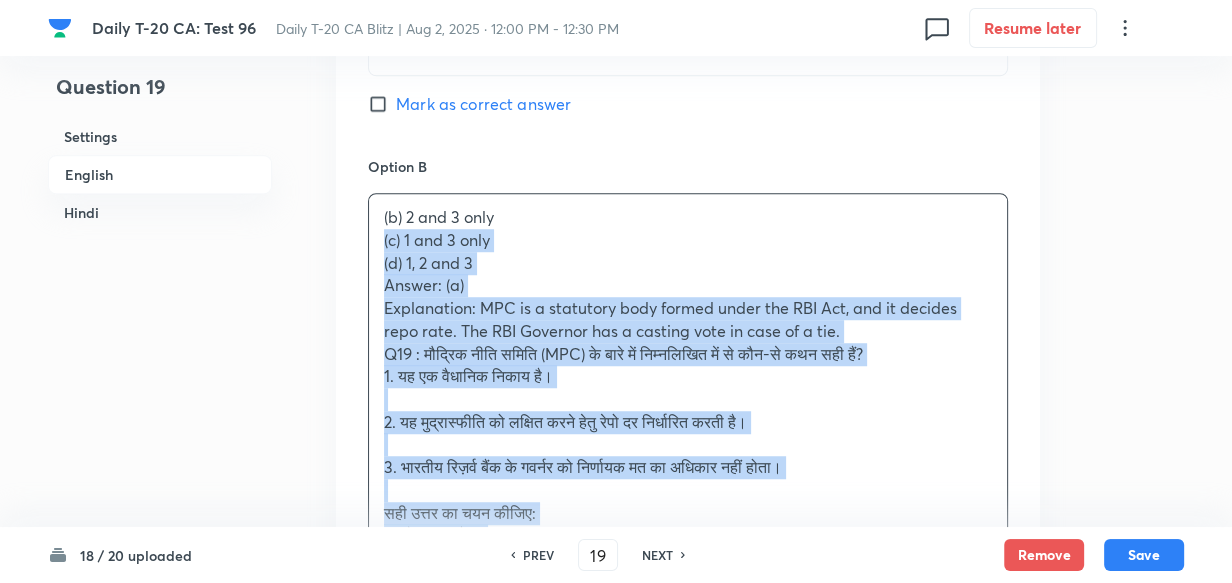 drag, startPoint x: 380, startPoint y: 238, endPoint x: 308, endPoint y: 259, distance: 75 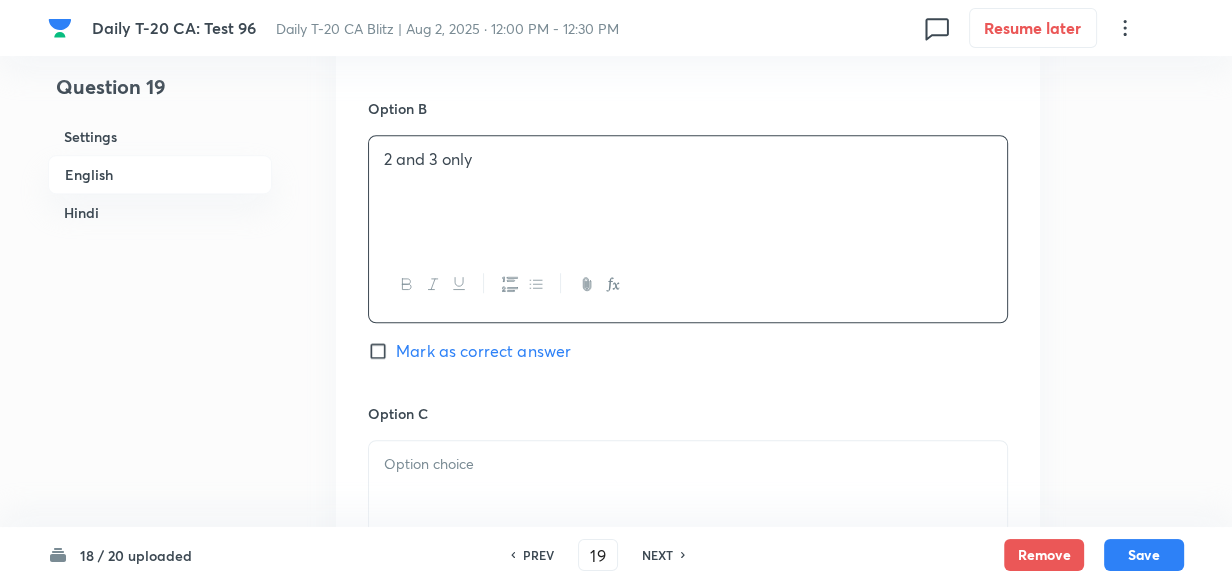 scroll, scrollTop: 1540, scrollLeft: 0, axis: vertical 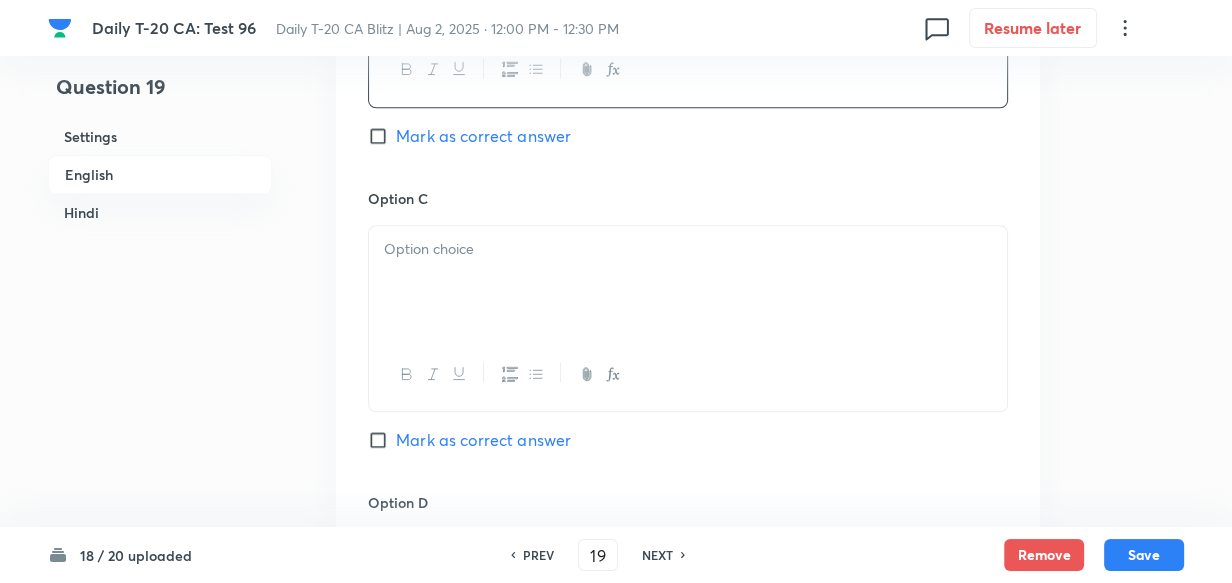 click at bounding box center [688, 282] 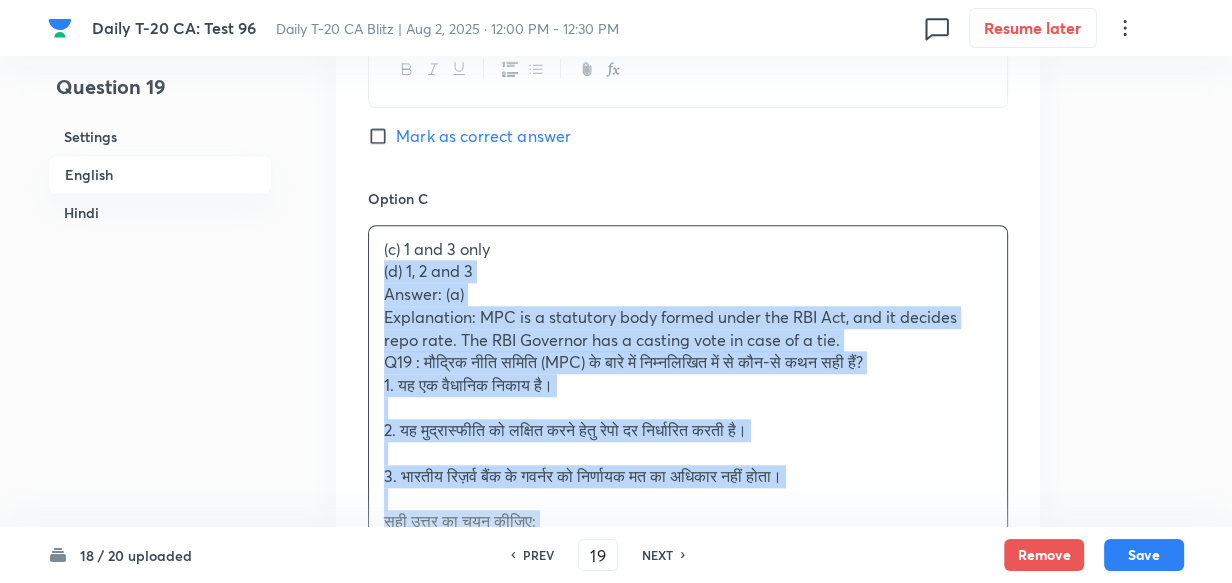 click on "Option A केवल 1 और 2 Mark as correct answer Option B (b) केवल 2 और 3 (c) केवल 1 और 3 (d) 1, 2 और 3 उत्तर: (a) व्याख्या: MPC is a statutory body formed under the RBI Act, and it decides repo rate. The RBI Governor has a casting vote in case of a tie. Q19 : मौद्रिक नीति समिति (MPC) के बारे में निम्नलिखित में से कौन-से कथन सही हैं? 1.	यह एक वैधानिक निकाय है। 2.	यह मुद्रास्फीति को लक्षित करने हेतु रेपो दर निर्धारित करती है। 3.	भारतीय रिज़र्व बैंक के गवर्नर को निर्णायक मत का अधिकार नहीं होता। सही उत्तर का चयन कीजिए: (a) केवल 1 और 2 (b) केवल 2 और 3 (d) 1, 2 और 3" at bounding box center [688, 351] 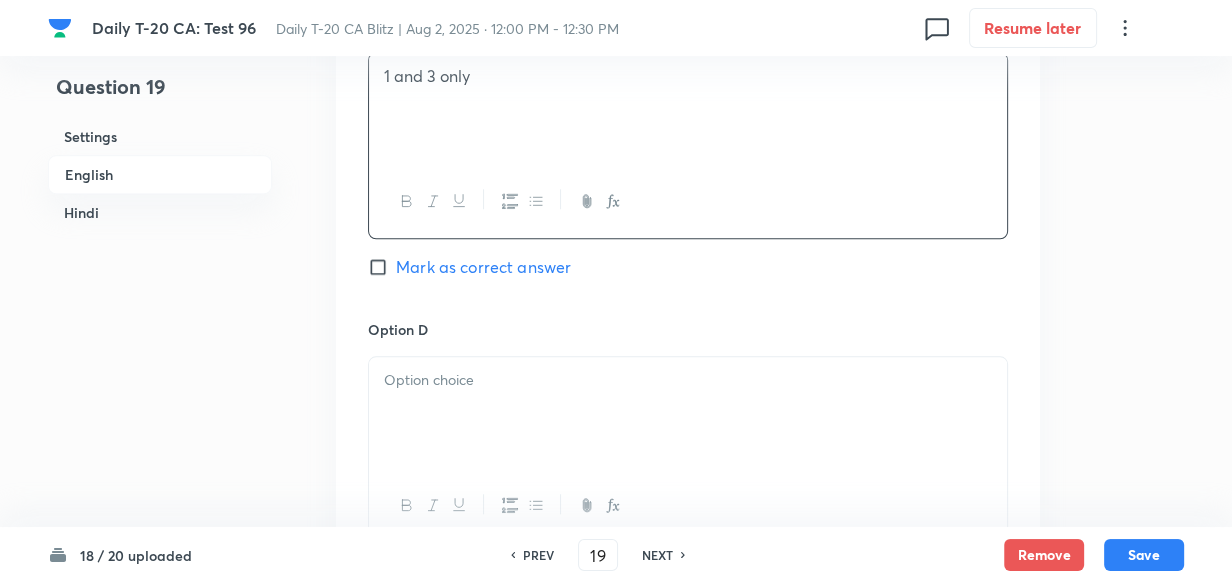 scroll, scrollTop: 1812, scrollLeft: 0, axis: vertical 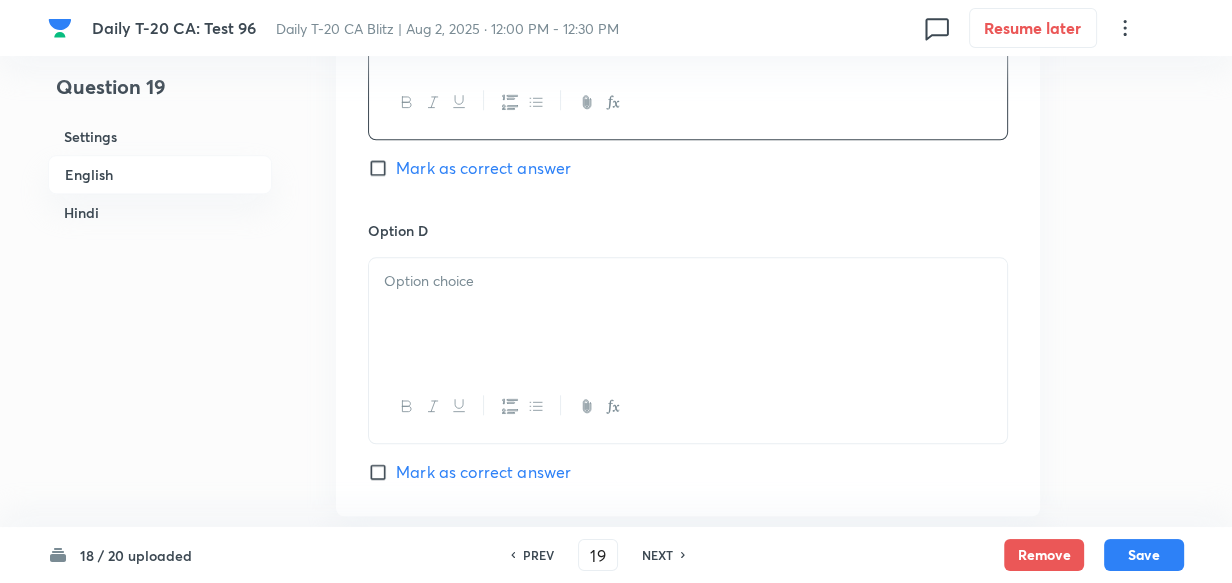 click at bounding box center [688, 281] 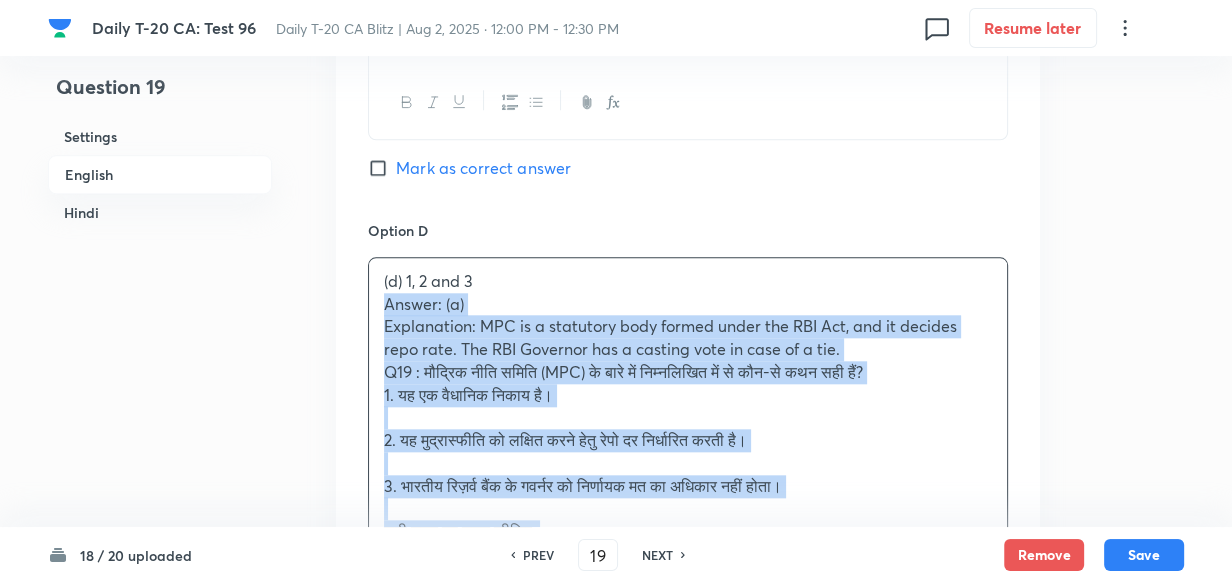 click on "(d) 1, 2 and 3 Answer: (a) Explanation: MPC is a statutory body formed under the RBI Act, and it decides repo rate. The RBI Governor has a casting vote in case of a tie. Q19 : मौद्रिक नीति समिति (MPC) के बारे में निम्नलिखित में से कौन-से कथन सही हैं? 1.	यह एक वैधानिक निकाय है। 2.	यह मुद्रास्फीति को लक्षित करने हेतु रेपो दर निर्धारित करती है। 3.	भारतीय रिज़र्व बैंक के गवर्नर को निर्णायक मत का अधिकार नहीं होता। सही उत्तर का चयन कीजिए: (a) केवल 1 और 2 (b) केवल 2 और 3 (c) केवल 1 और 3 (d) 1, 2 और 3 उत्तर: (a)" at bounding box center (688, 486) 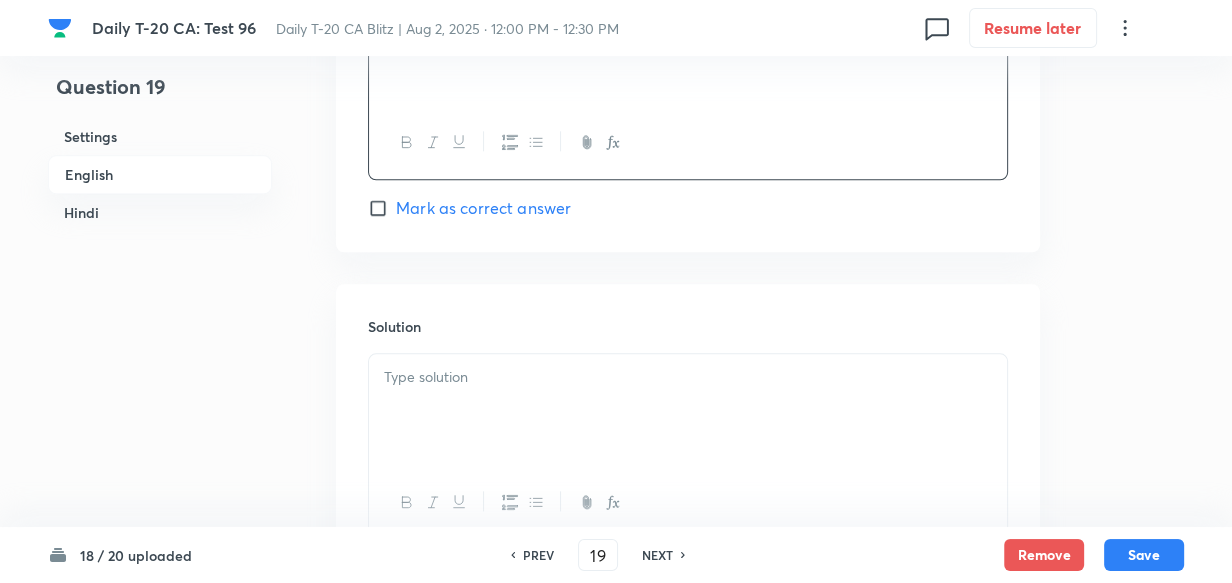 scroll, scrollTop: 2176, scrollLeft: 0, axis: vertical 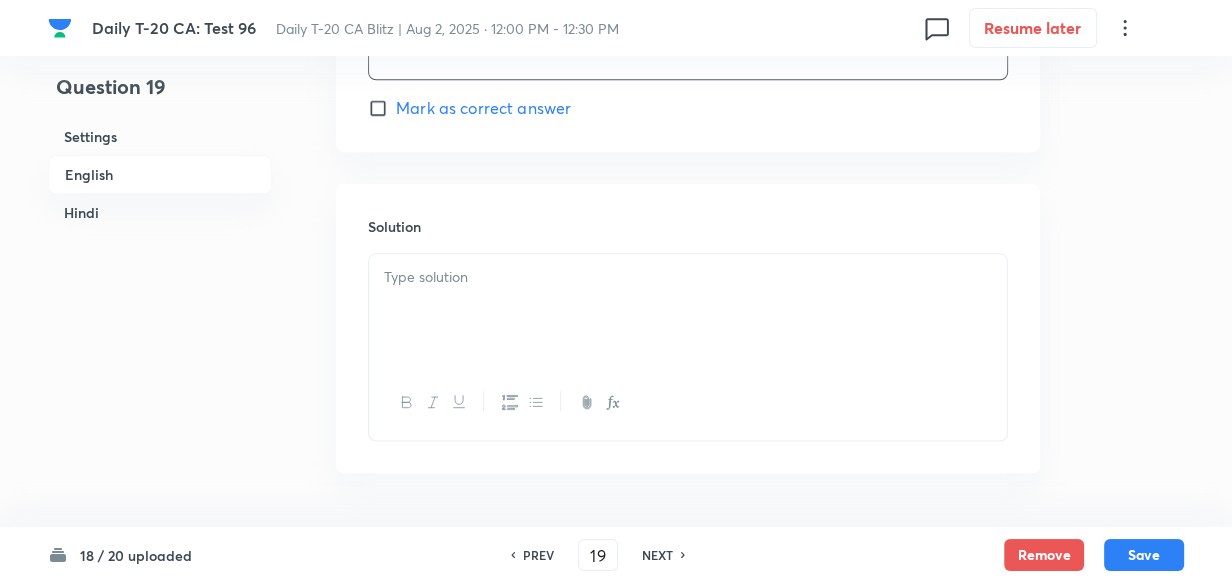 click at bounding box center [688, 310] 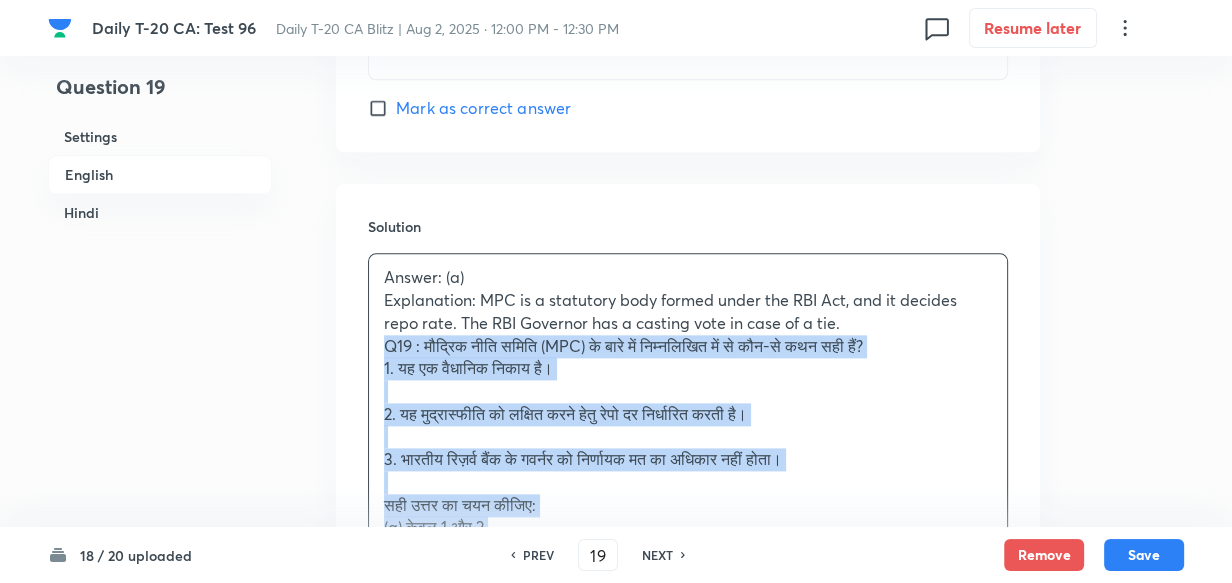 drag, startPoint x: 375, startPoint y: 357, endPoint x: 364, endPoint y: 354, distance: 11.401754 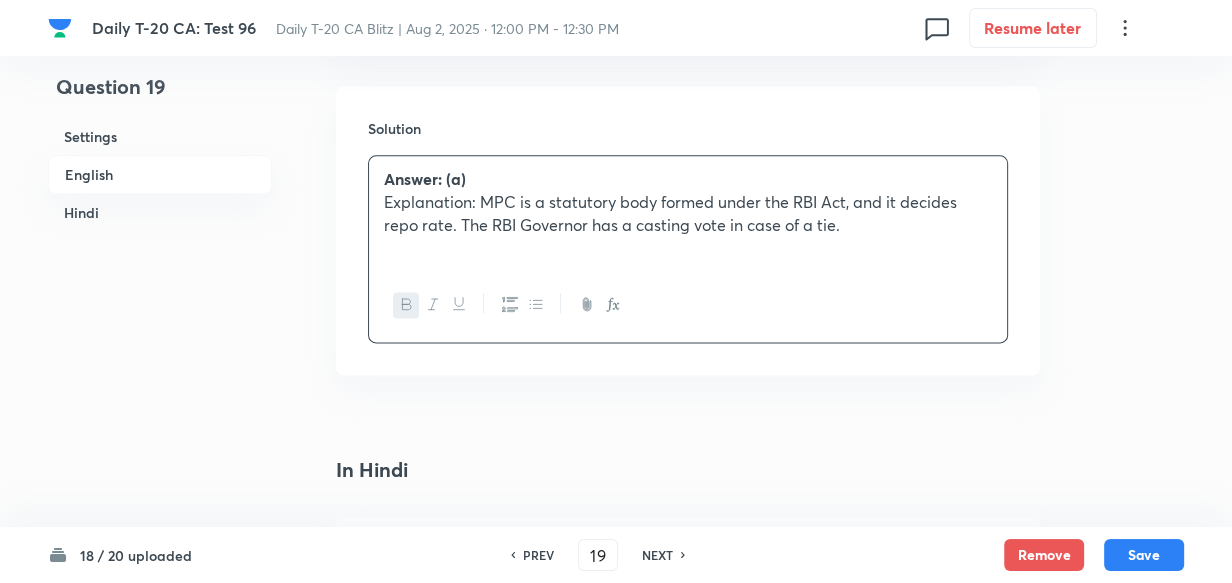 scroll, scrollTop: 2630, scrollLeft: 0, axis: vertical 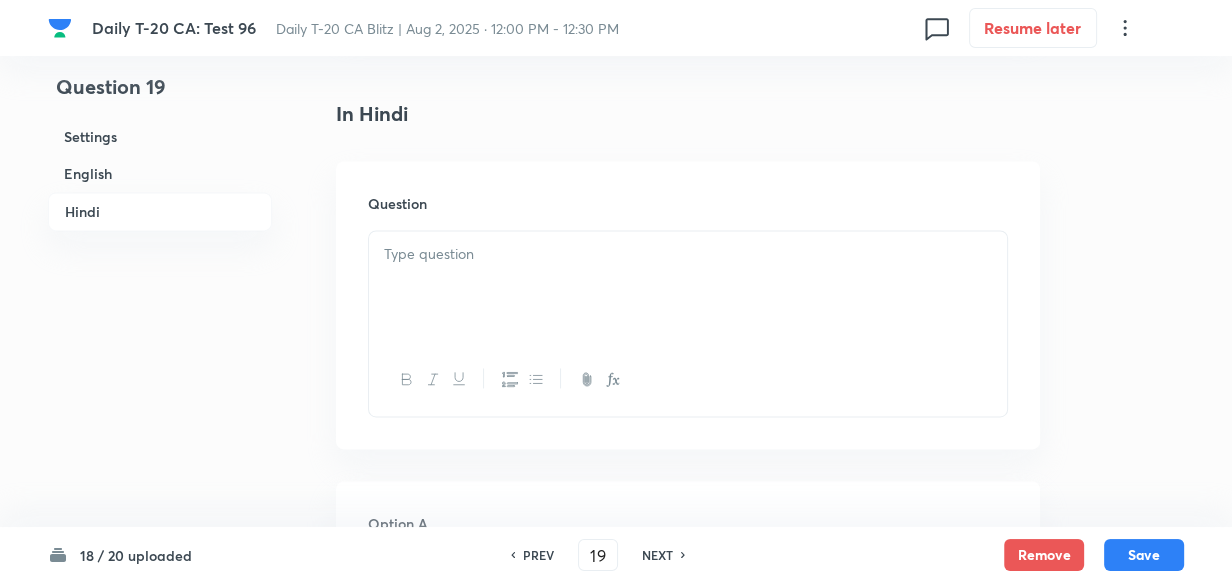 click at bounding box center (688, 287) 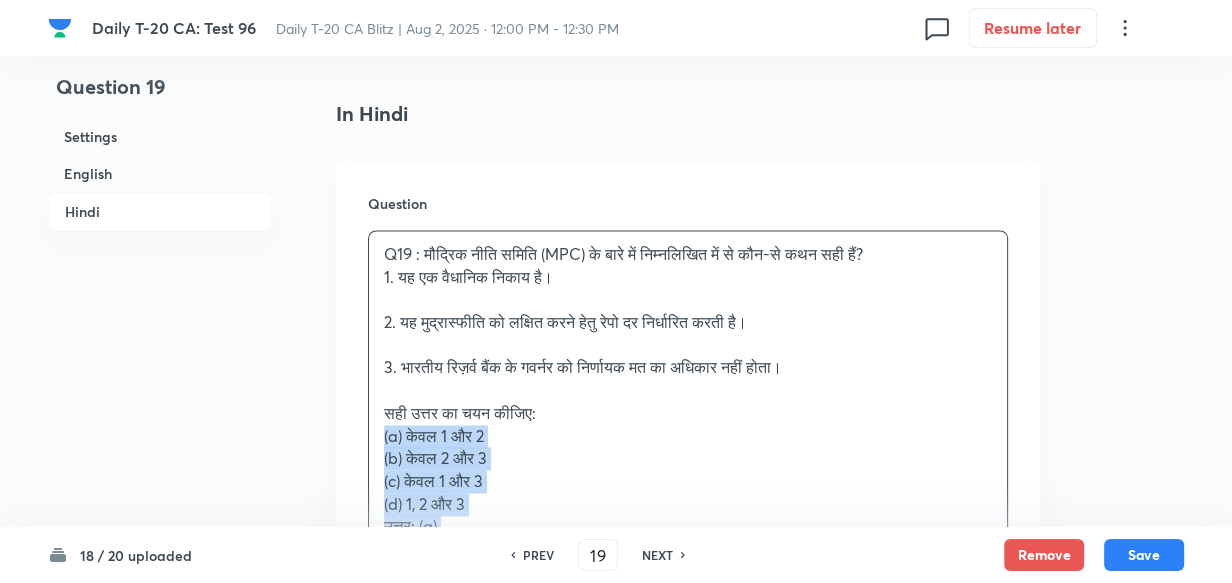 drag, startPoint x: 375, startPoint y: 442, endPoint x: 362, endPoint y: 440, distance: 13.152946 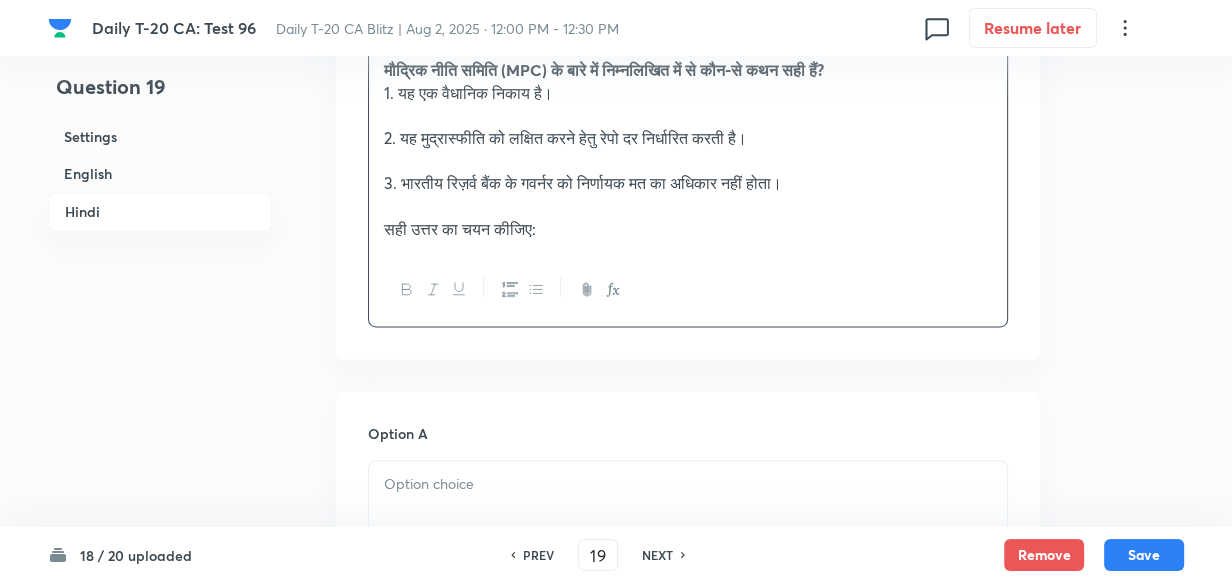 scroll, scrollTop: 3085, scrollLeft: 0, axis: vertical 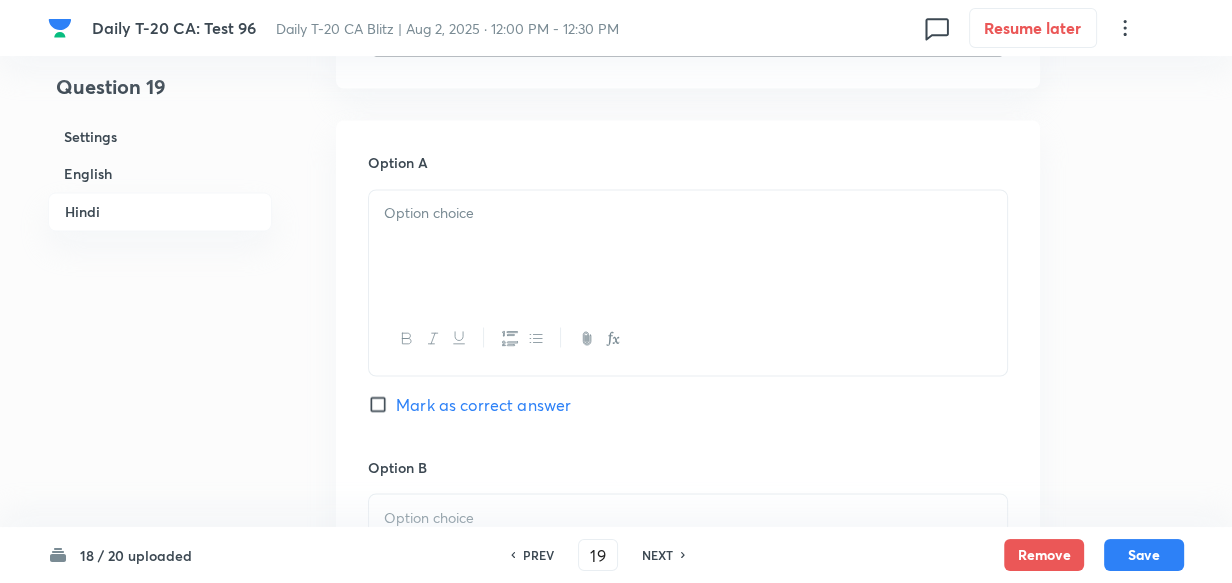 click at bounding box center [688, 246] 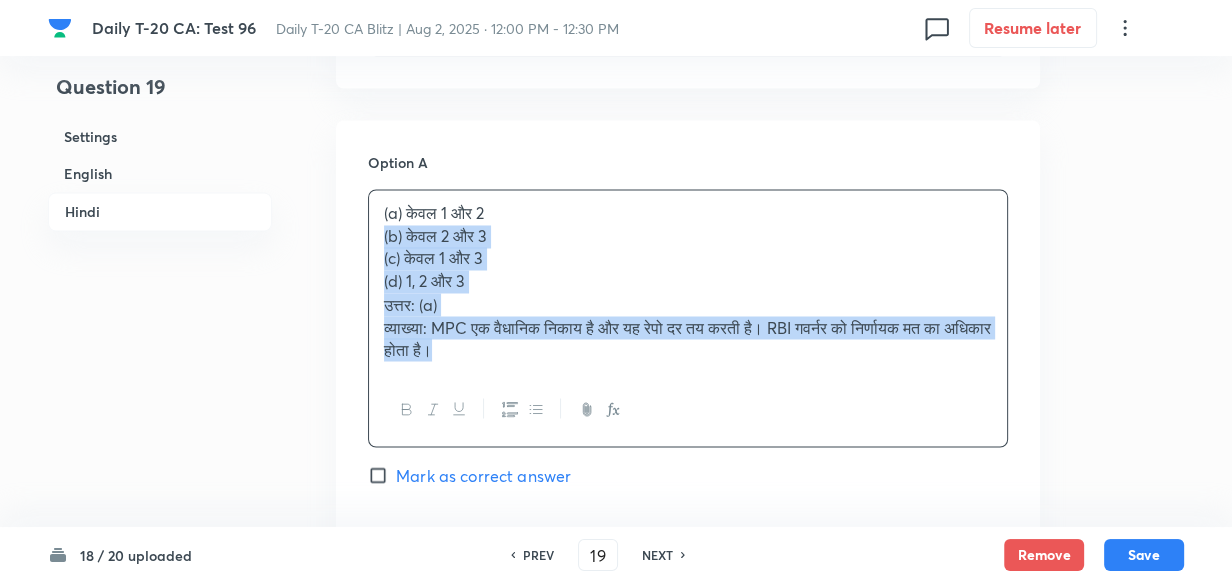 drag, startPoint x: 372, startPoint y: 244, endPoint x: 280, endPoint y: 273, distance: 96.462425 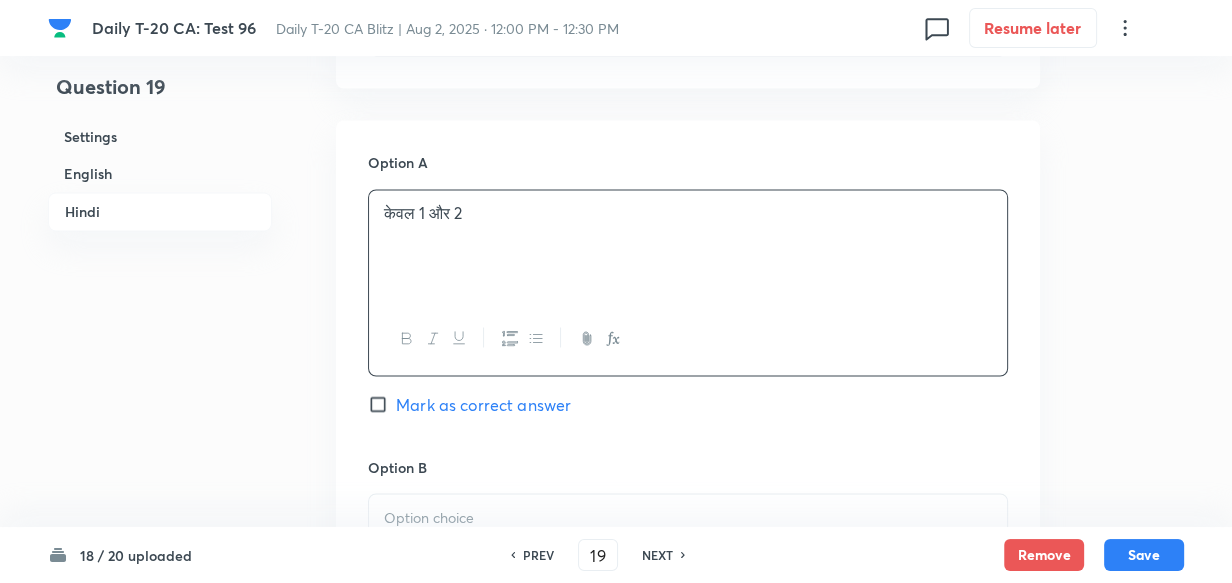 scroll, scrollTop: 3358, scrollLeft: 0, axis: vertical 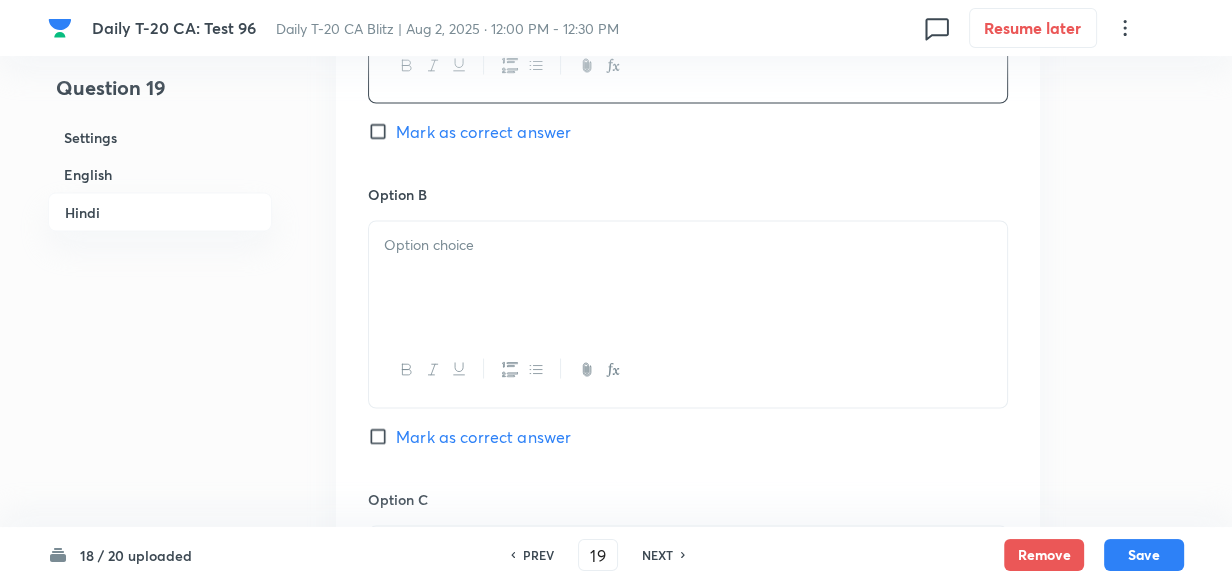 click at bounding box center [688, 277] 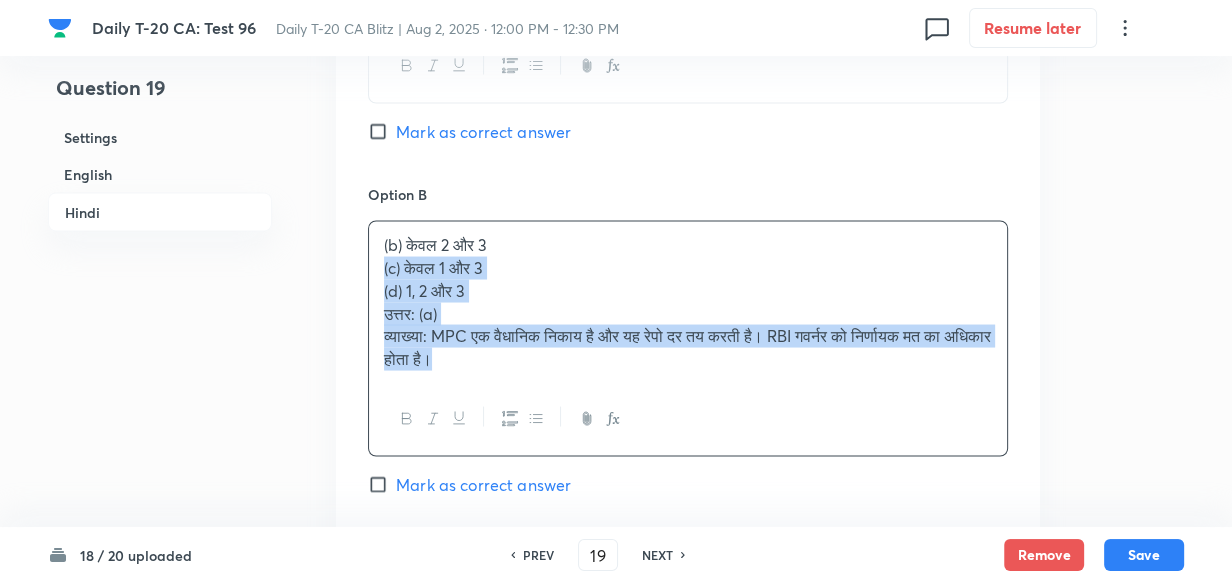 click on "(b) केवल 2 और 3 (c) केवल 1 और 3 (d) 1, 2 और 3 उत्तर: (a) व्याख्या: MPC एक वैधानिक निकाय है और यह रेपो दर तय करती है। RBI गवर्नर को निर्णायक मत का अधिकार होता है।" at bounding box center [688, 338] 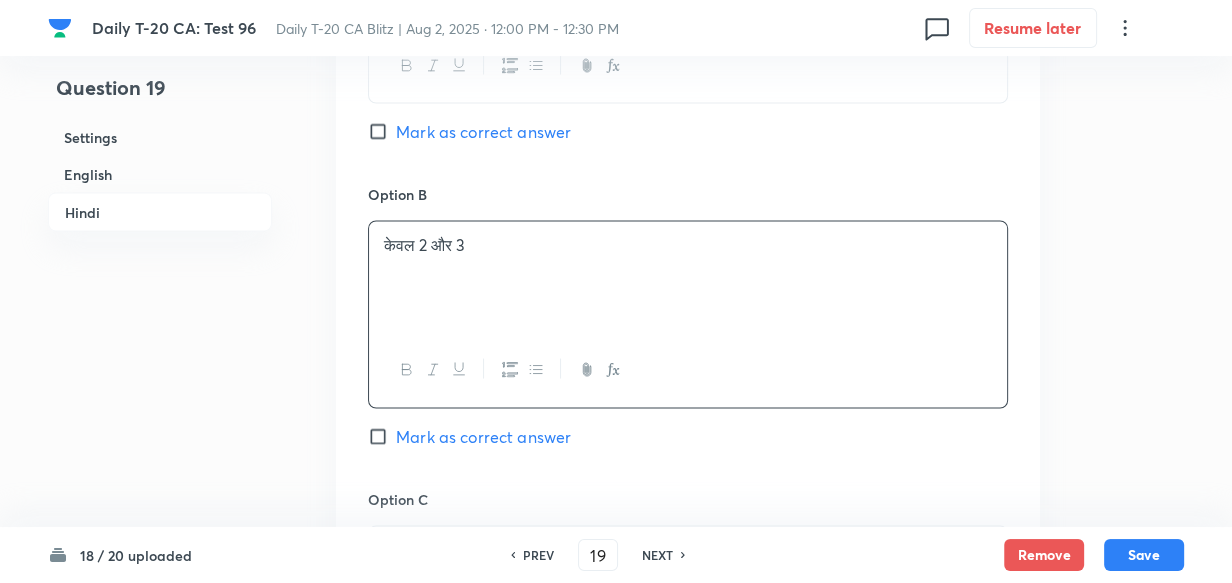 scroll, scrollTop: 3630, scrollLeft: 0, axis: vertical 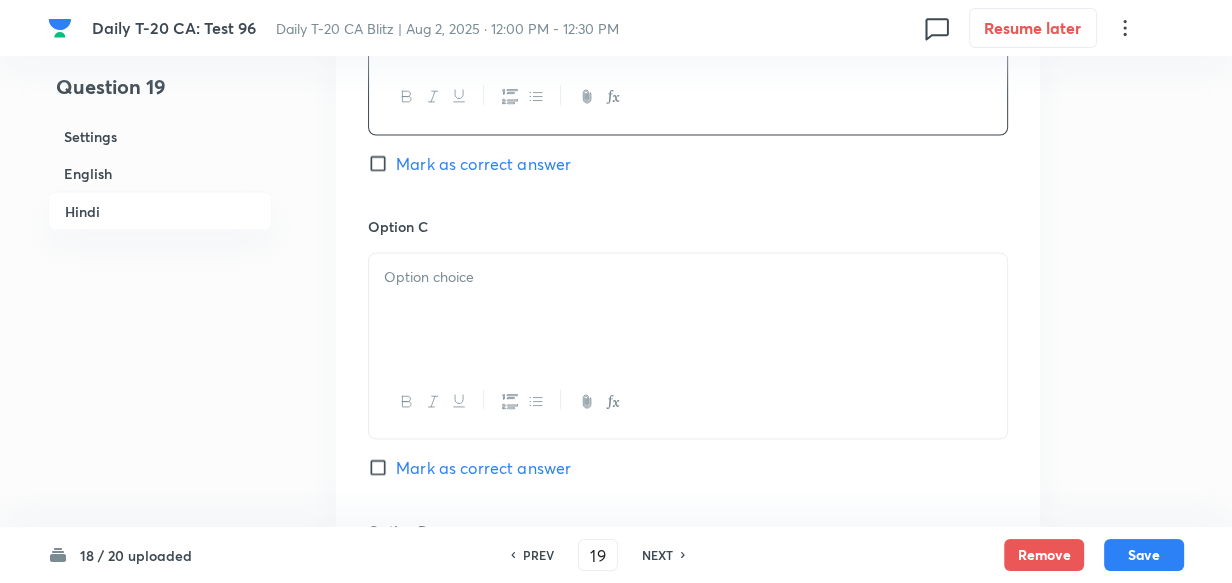 click at bounding box center [688, 277] 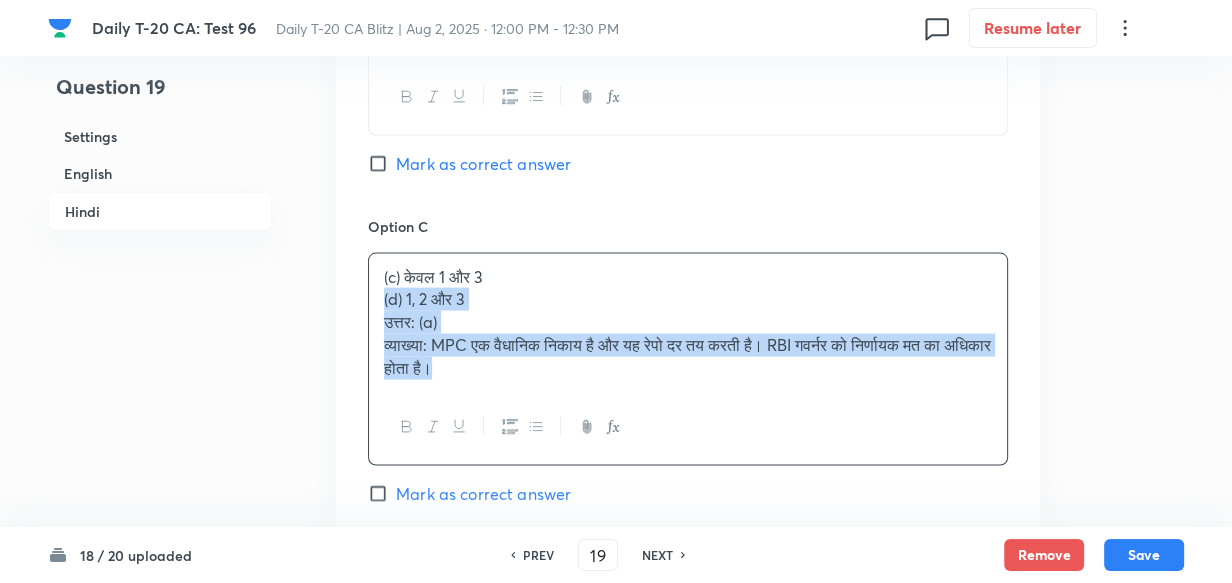 drag, startPoint x: 372, startPoint y: 304, endPoint x: 314, endPoint y: 345, distance: 71.02816 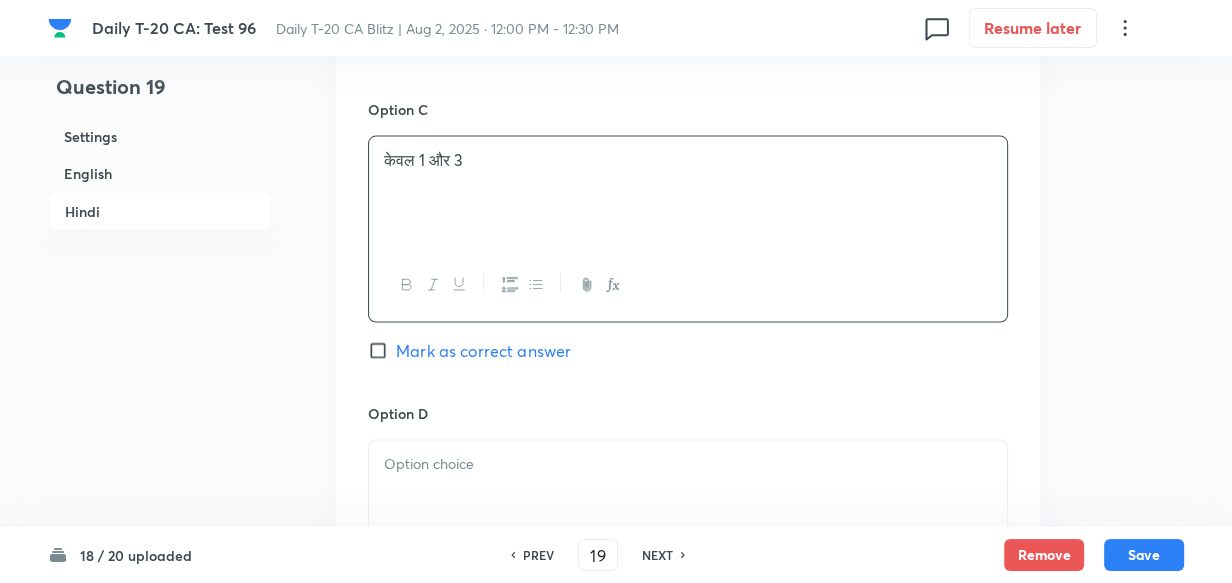 scroll, scrollTop: 3812, scrollLeft: 0, axis: vertical 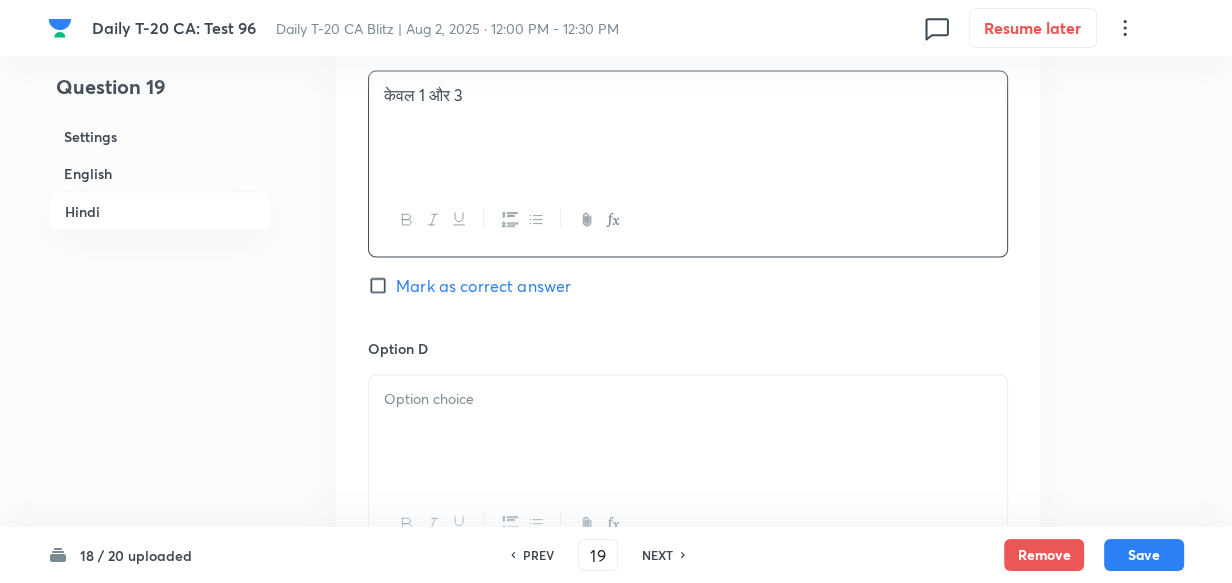 click at bounding box center (688, 432) 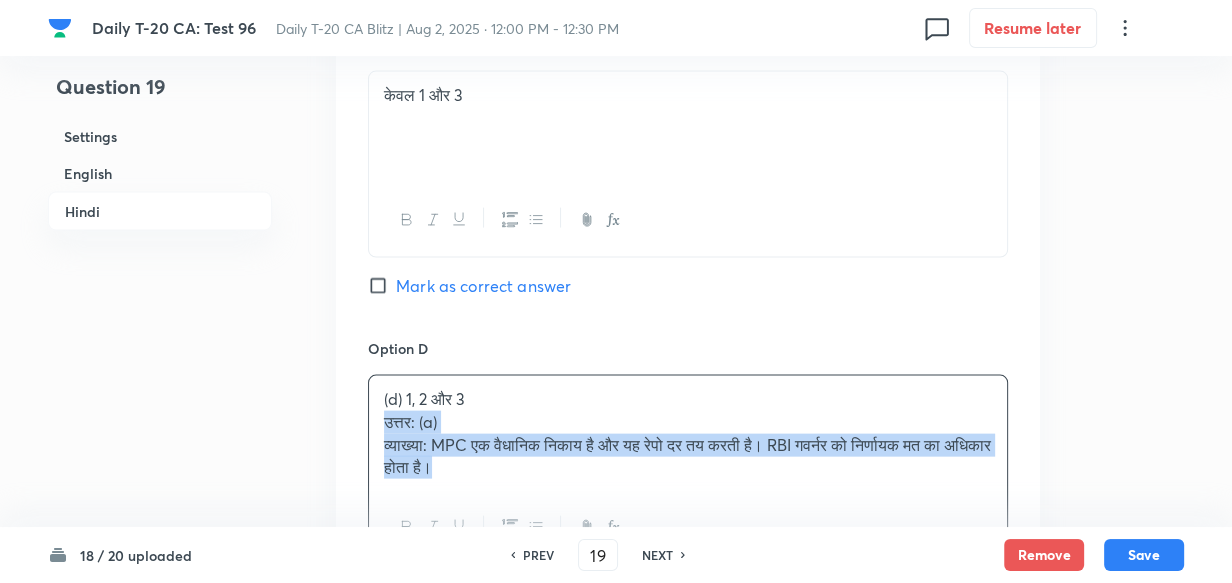 drag, startPoint x: 380, startPoint y: 427, endPoint x: 369, endPoint y: 427, distance: 11 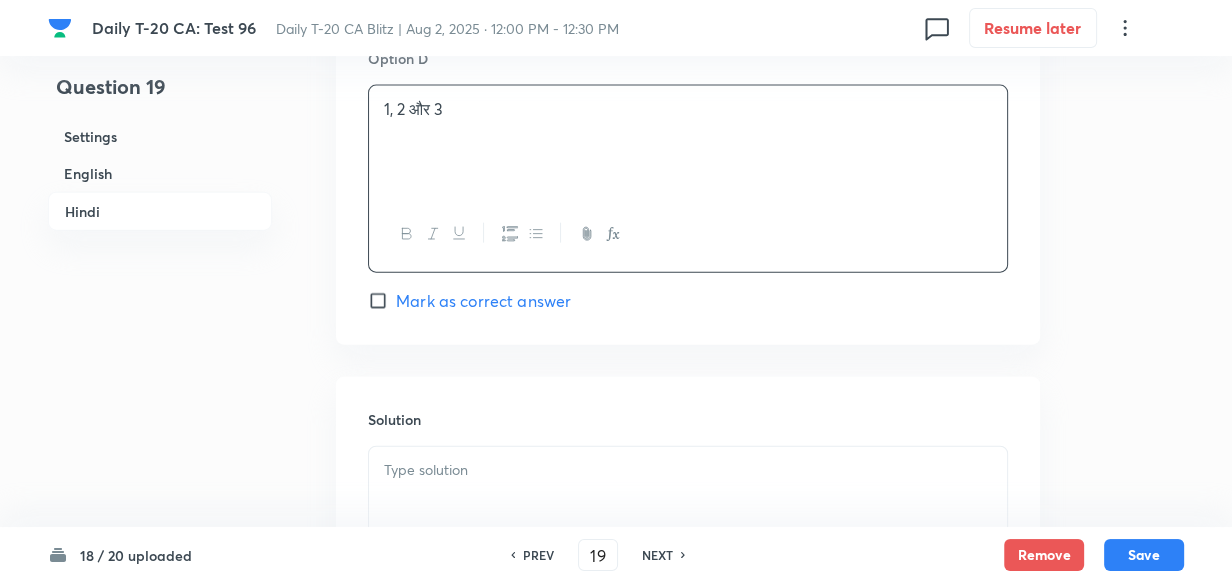 scroll, scrollTop: 4267, scrollLeft: 0, axis: vertical 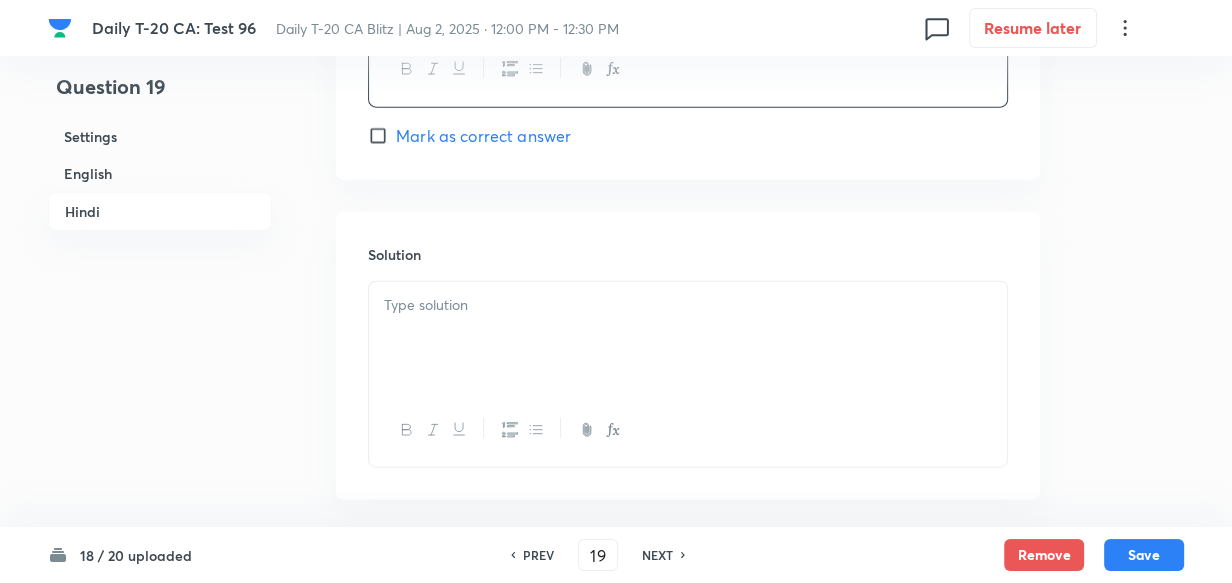 click at bounding box center (688, 338) 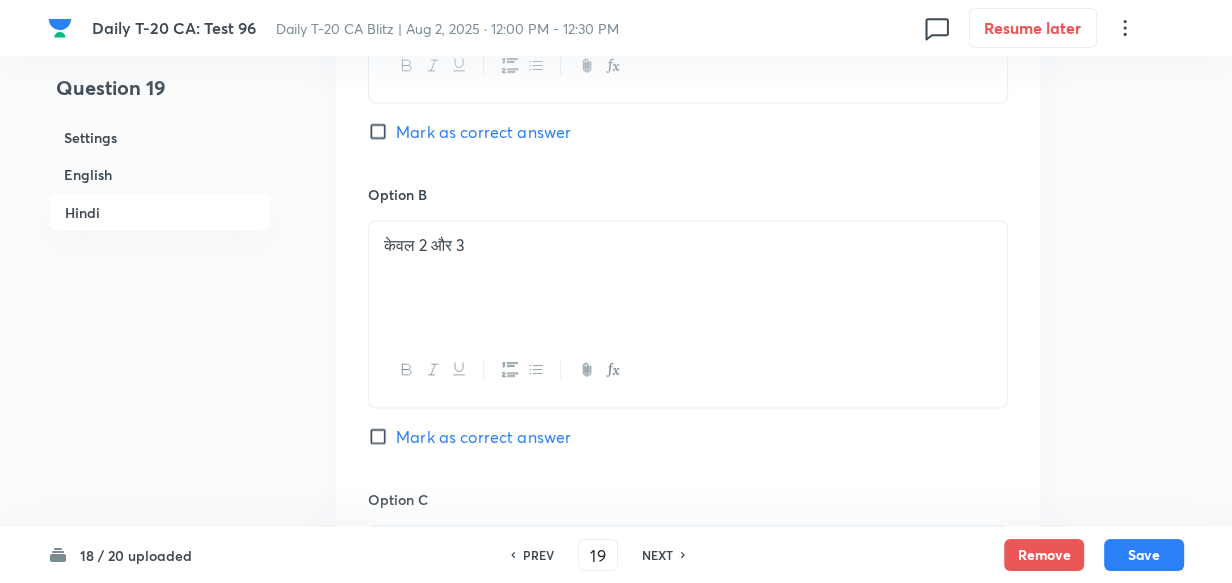 scroll, scrollTop: 3176, scrollLeft: 0, axis: vertical 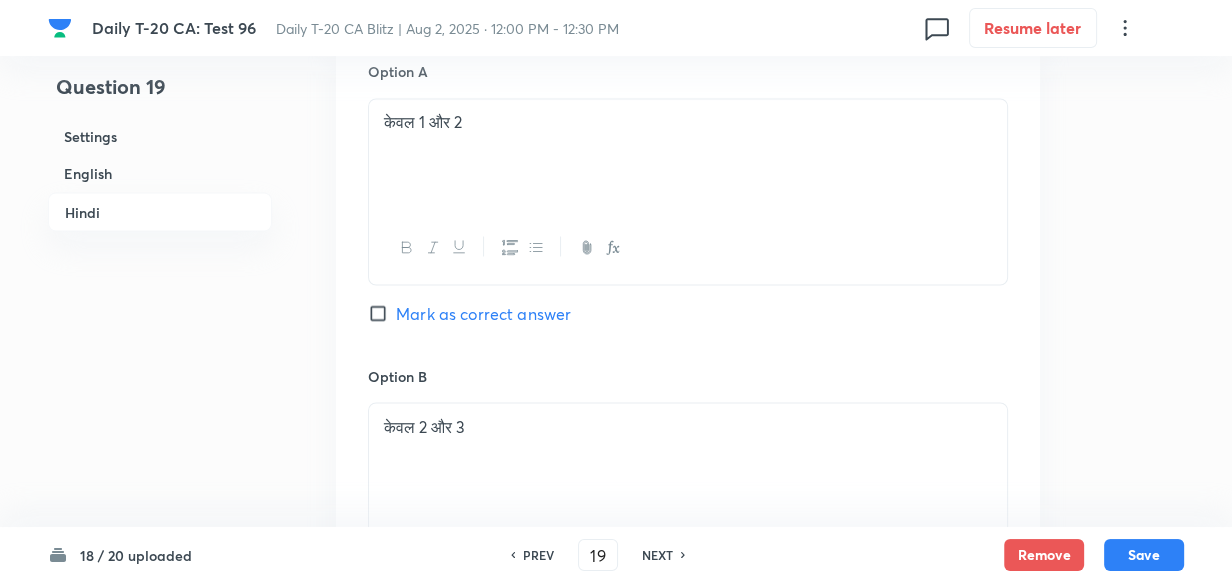 click on "Mark as correct answer" at bounding box center [483, 313] 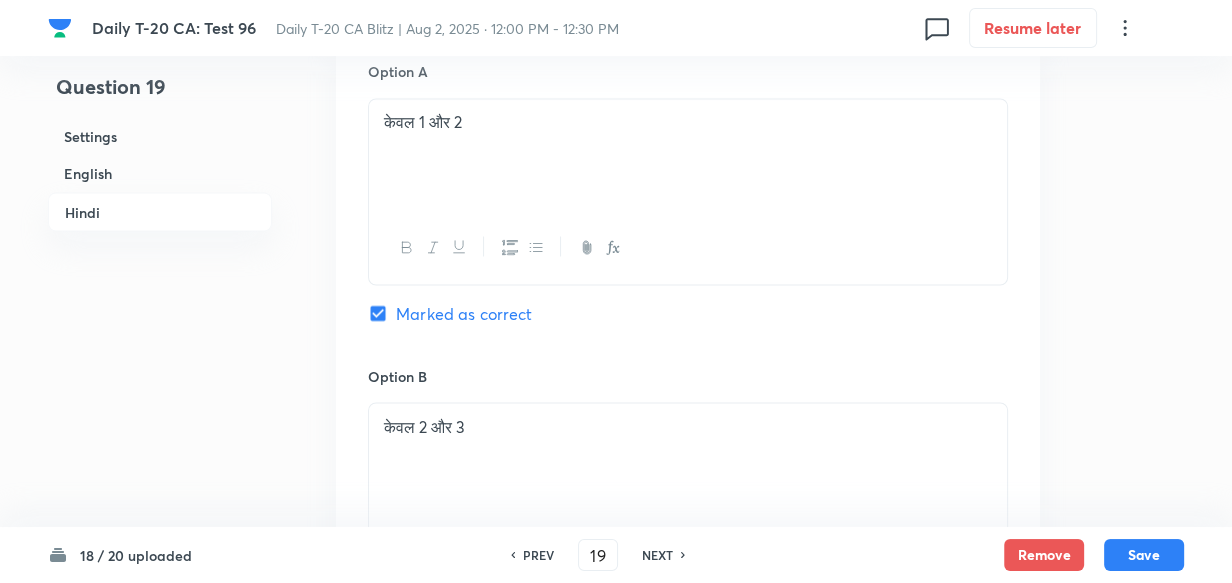 click on "Settings" at bounding box center (160, 136) 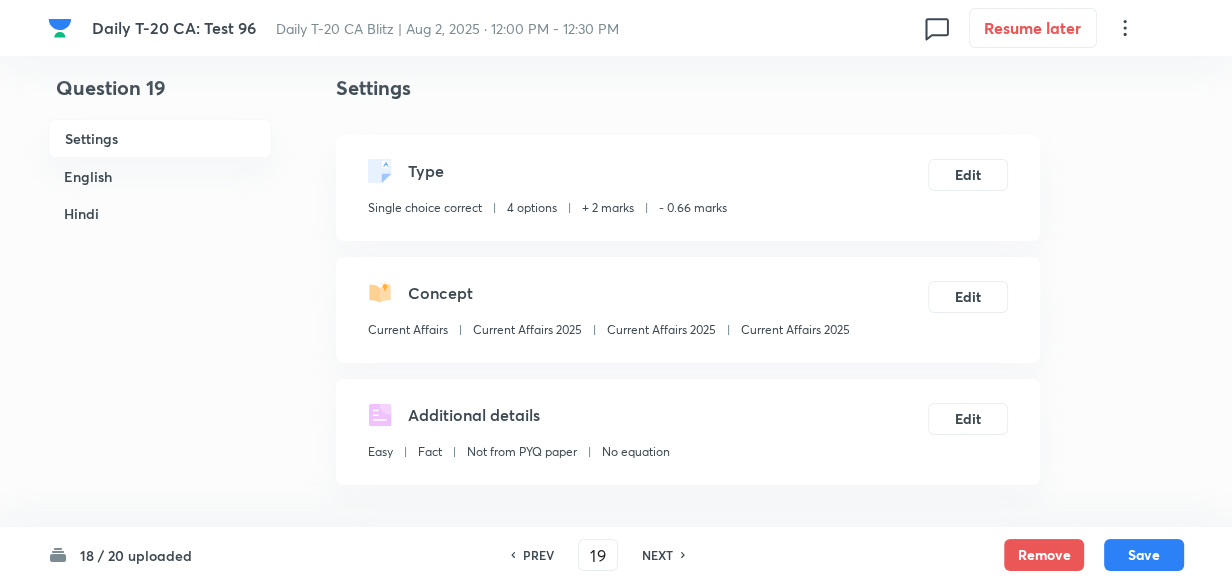 click on "Current Affairs 2025" at bounding box center (795, 330) 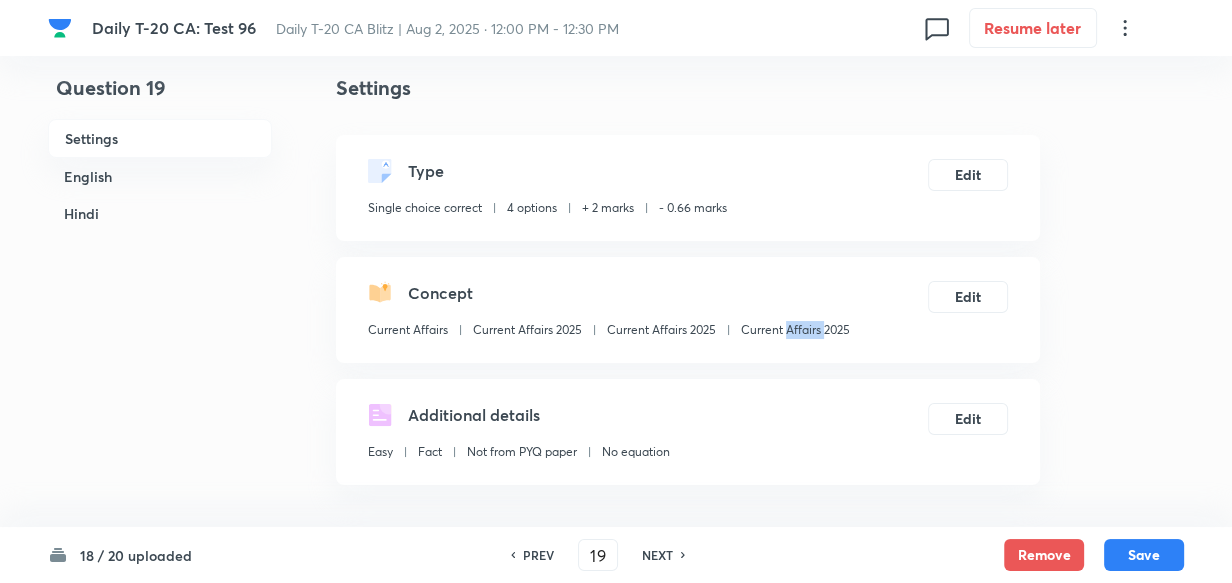 click on "Current Affairs 2025" at bounding box center (795, 330) 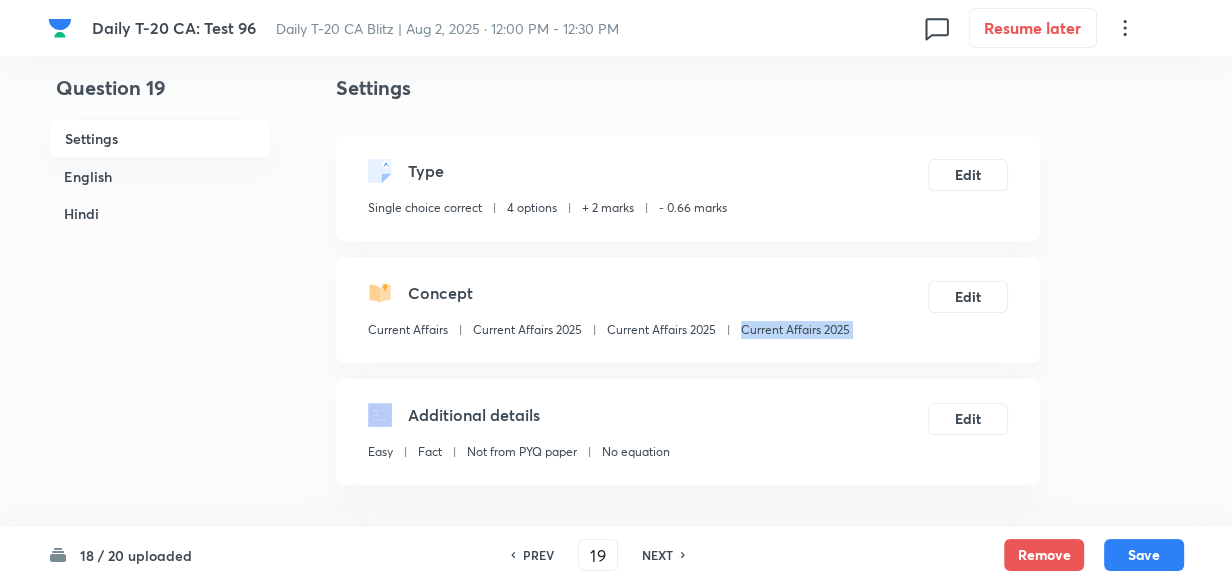 click on "Current Affairs 2025" at bounding box center [795, 330] 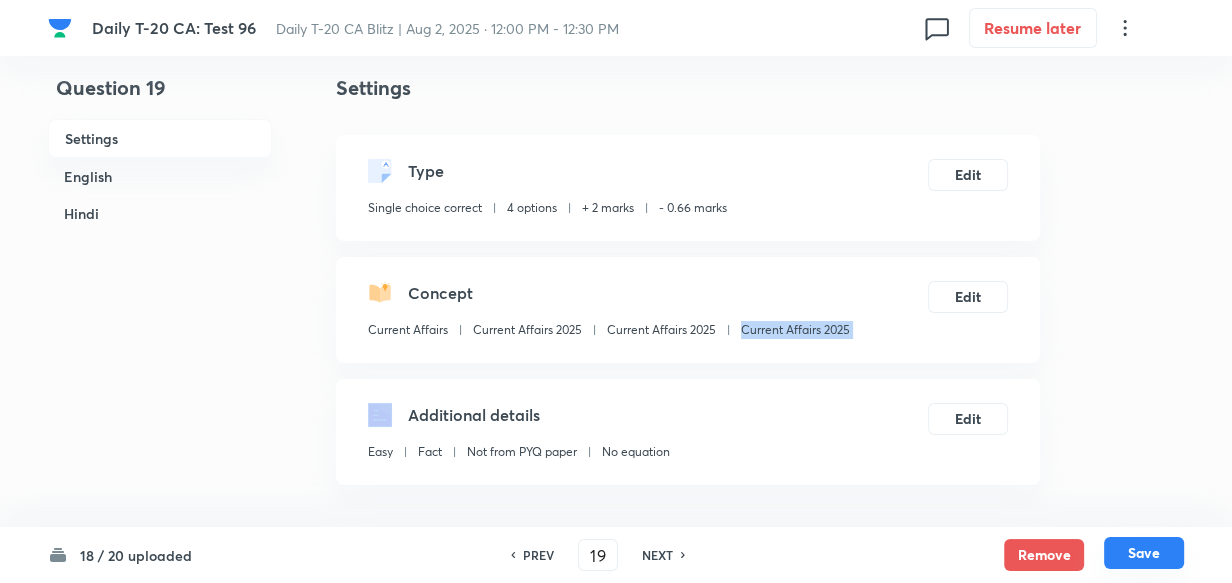 click on "Save" at bounding box center (1144, 553) 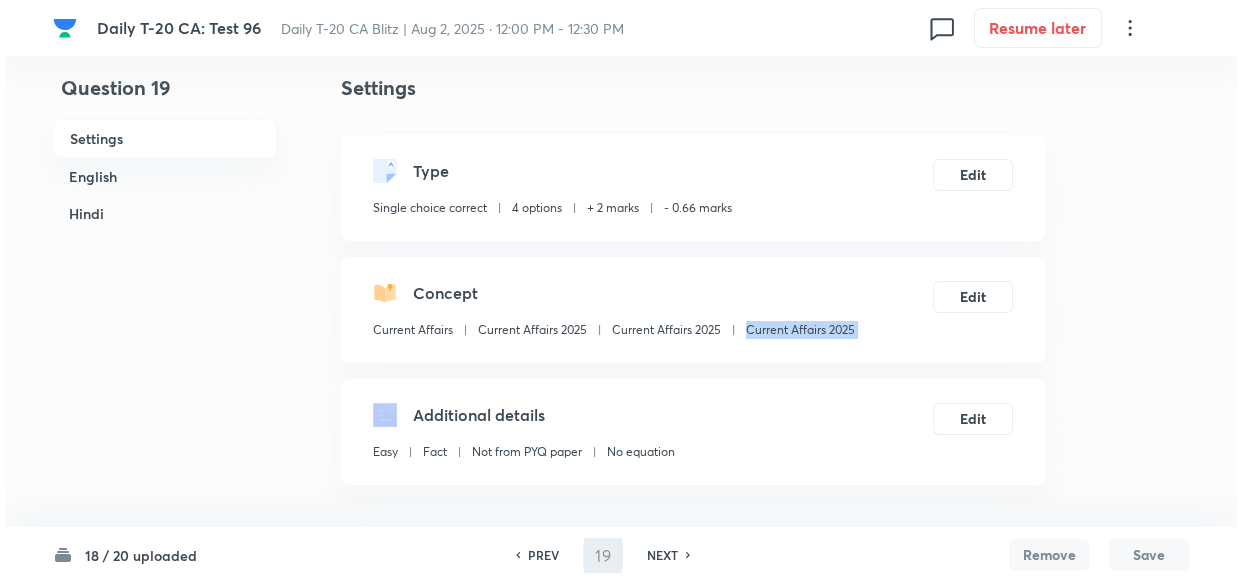 scroll, scrollTop: 0, scrollLeft: 0, axis: both 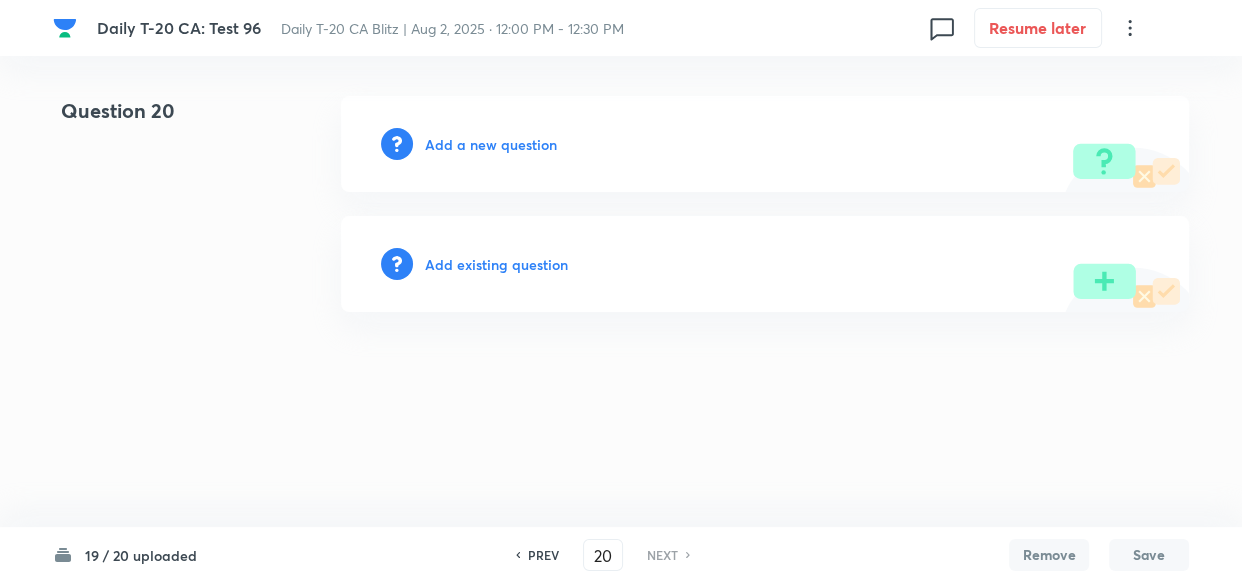 click on "Add a new question" at bounding box center [491, 144] 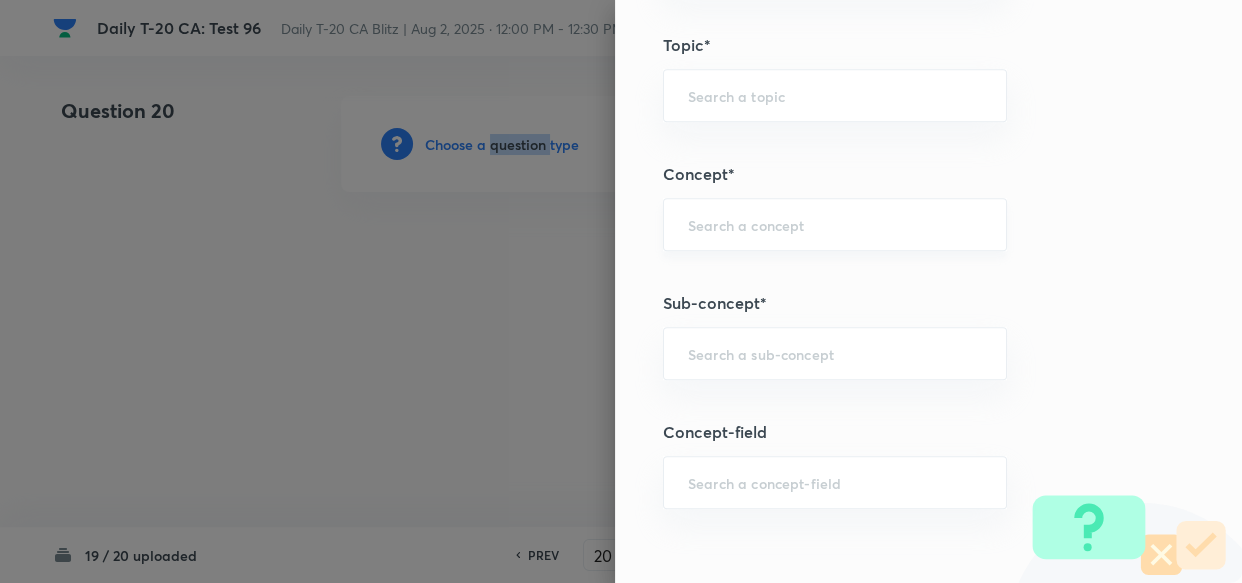 click on "​" at bounding box center (835, 224) 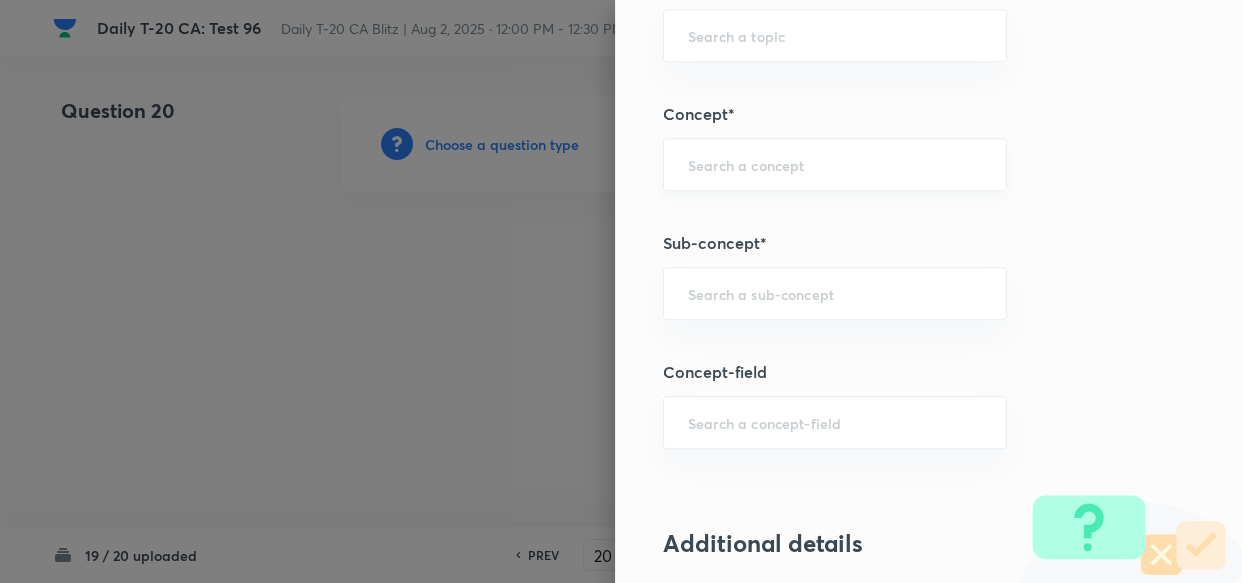 scroll, scrollTop: 1090, scrollLeft: 0, axis: vertical 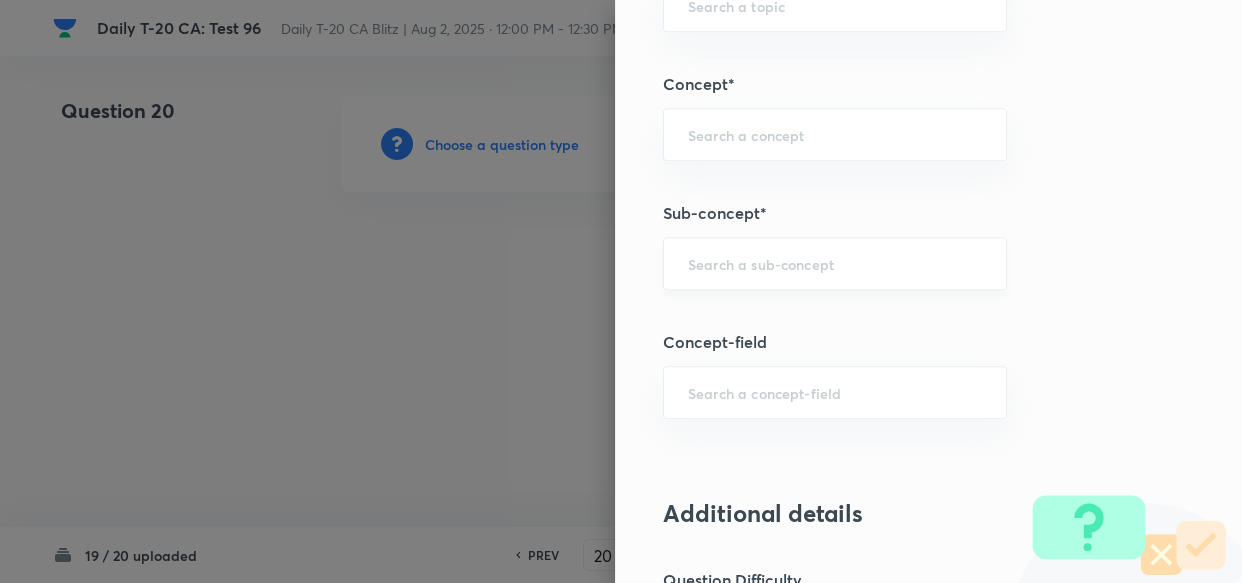 click on "​" at bounding box center [835, 263] 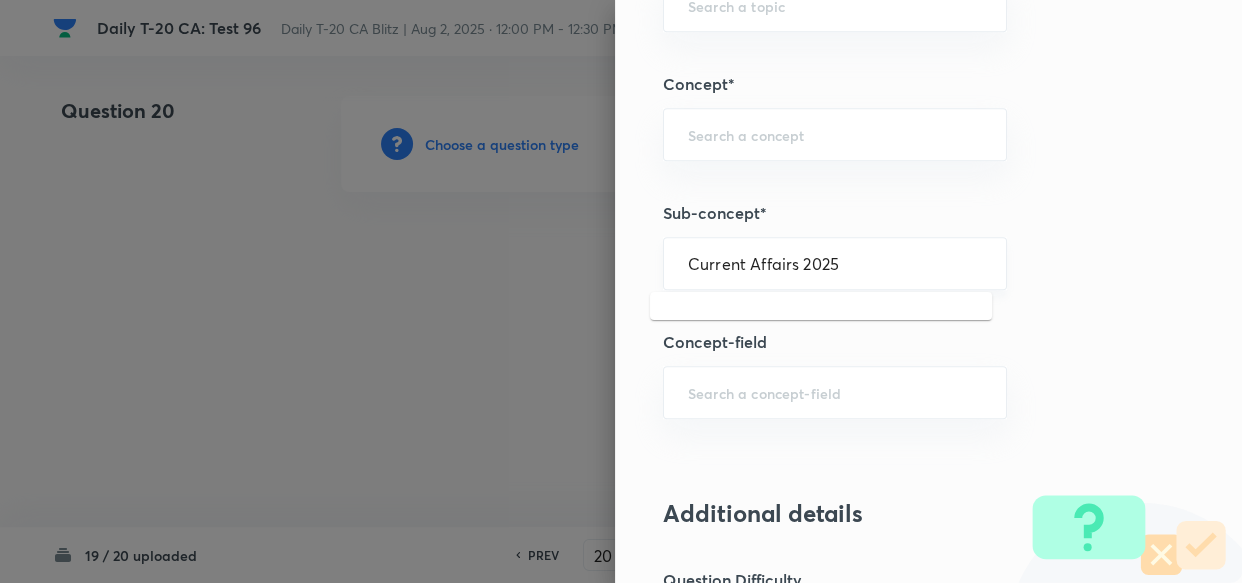 click on "Current Affairs 2025" at bounding box center [835, 263] 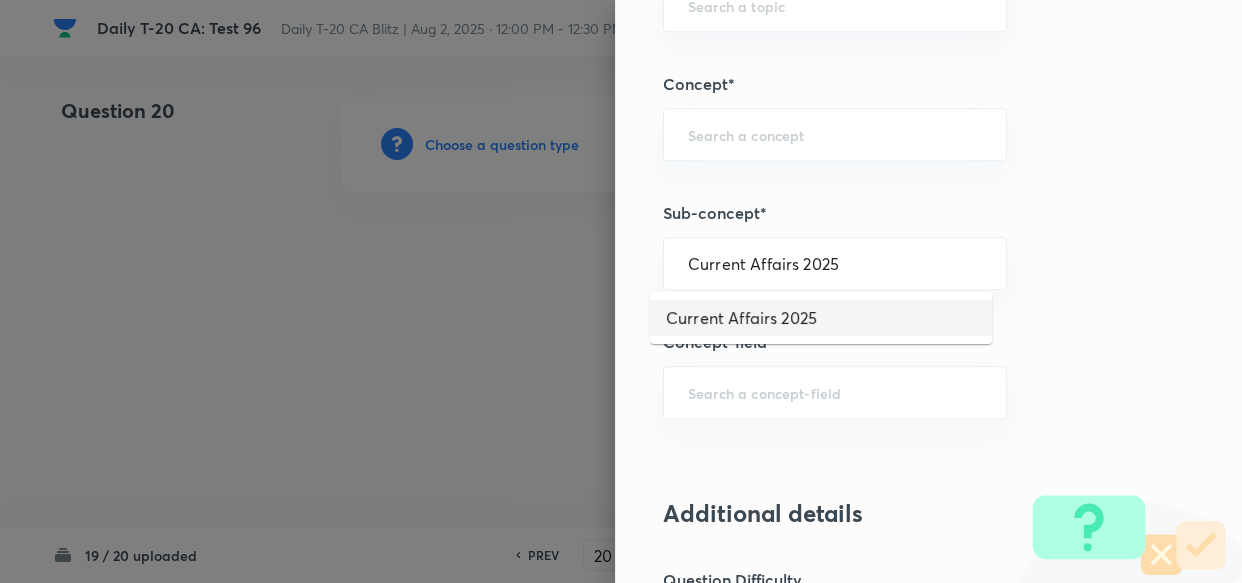 click on "Current Affairs 2025" at bounding box center (821, 318) 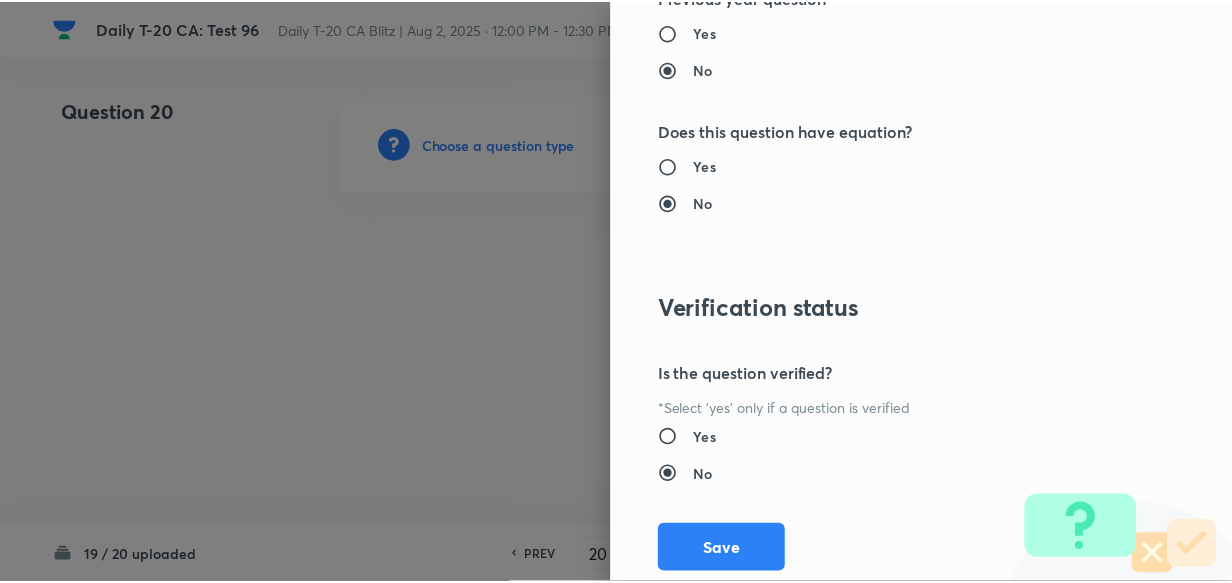 scroll, scrollTop: 2140, scrollLeft: 0, axis: vertical 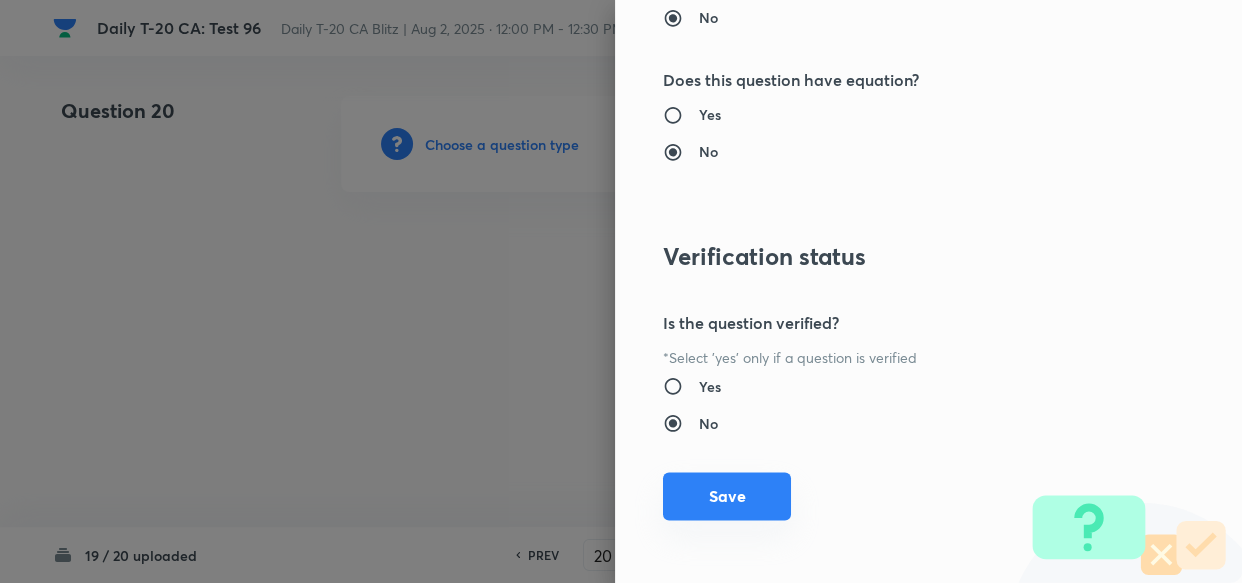 click on "Save" at bounding box center (727, 496) 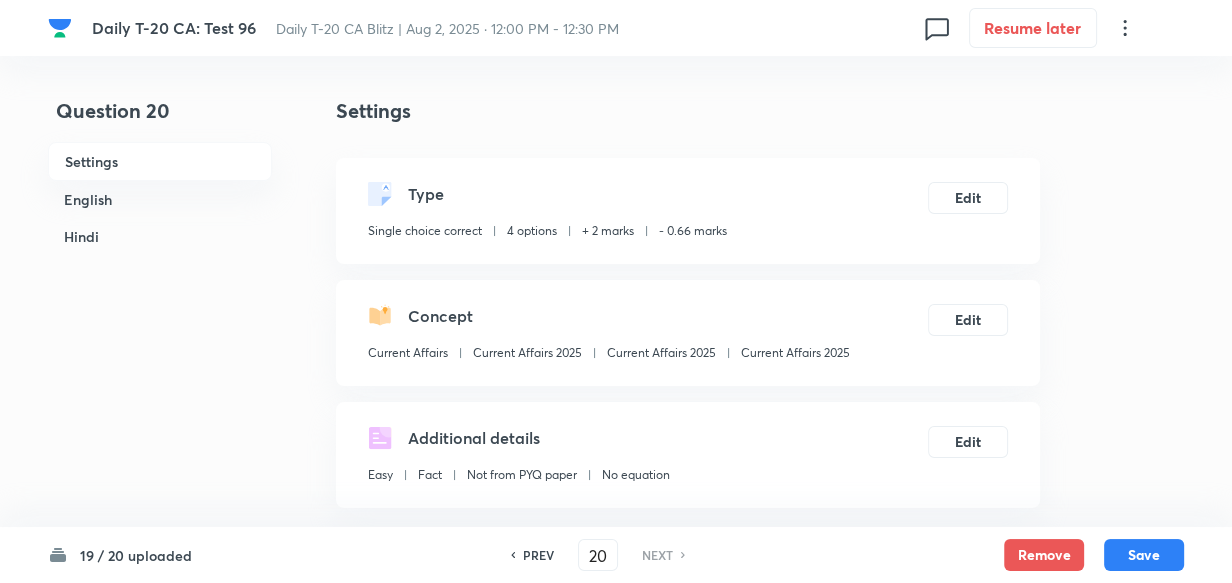 click on "English" at bounding box center (160, 199) 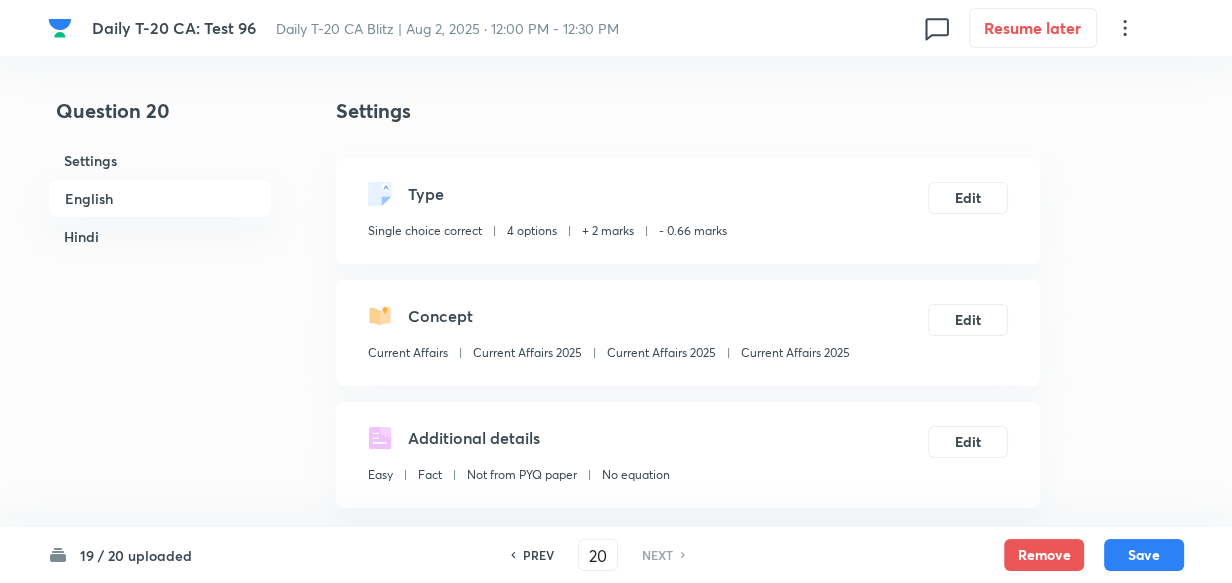 scroll, scrollTop: 516, scrollLeft: 0, axis: vertical 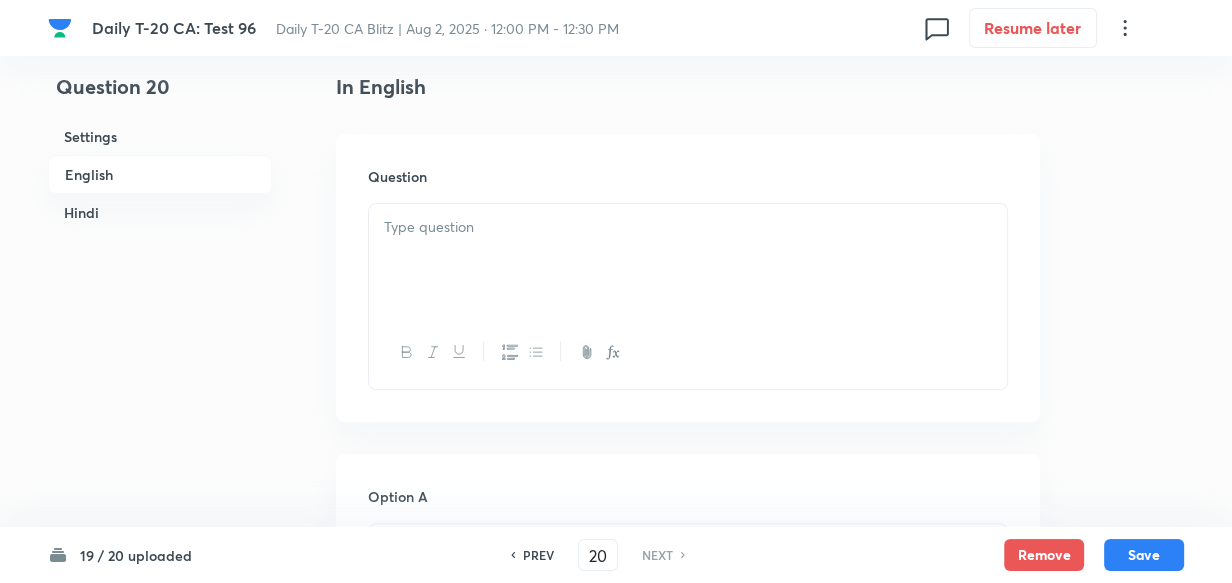 click at bounding box center [688, 227] 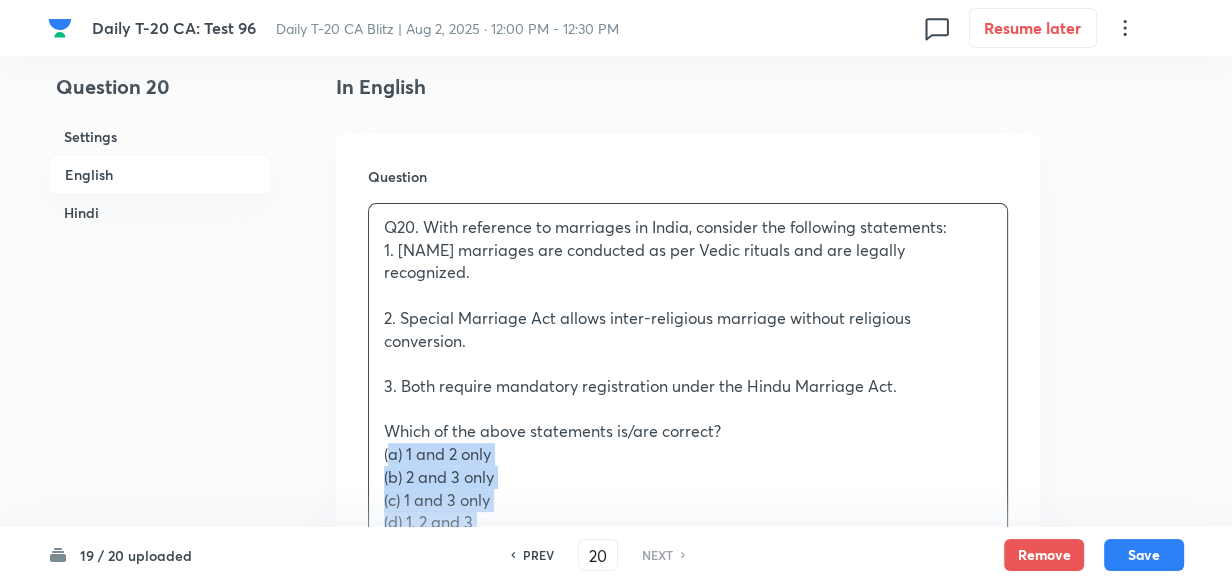 drag, startPoint x: 391, startPoint y: 451, endPoint x: 353, endPoint y: 452, distance: 38.013157 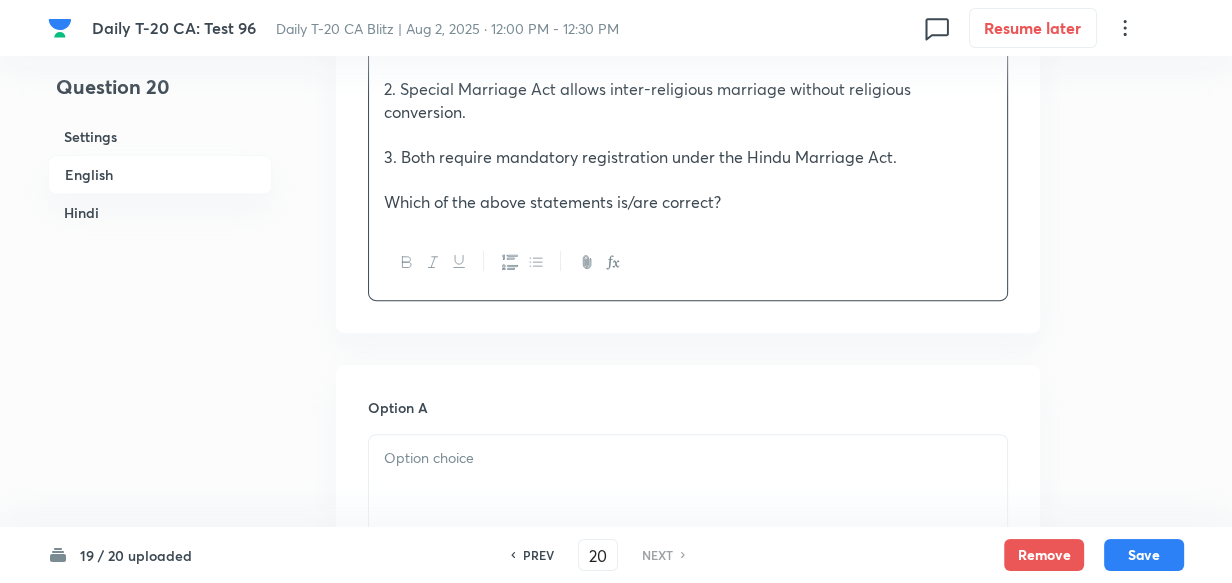 scroll, scrollTop: 880, scrollLeft: 0, axis: vertical 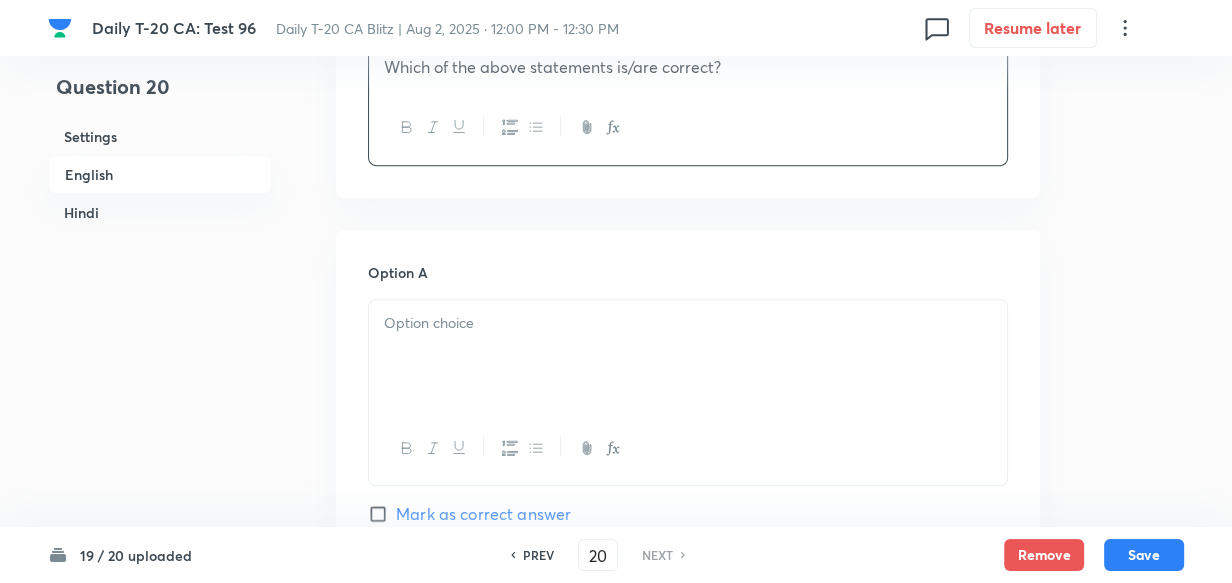 click at bounding box center [688, 323] 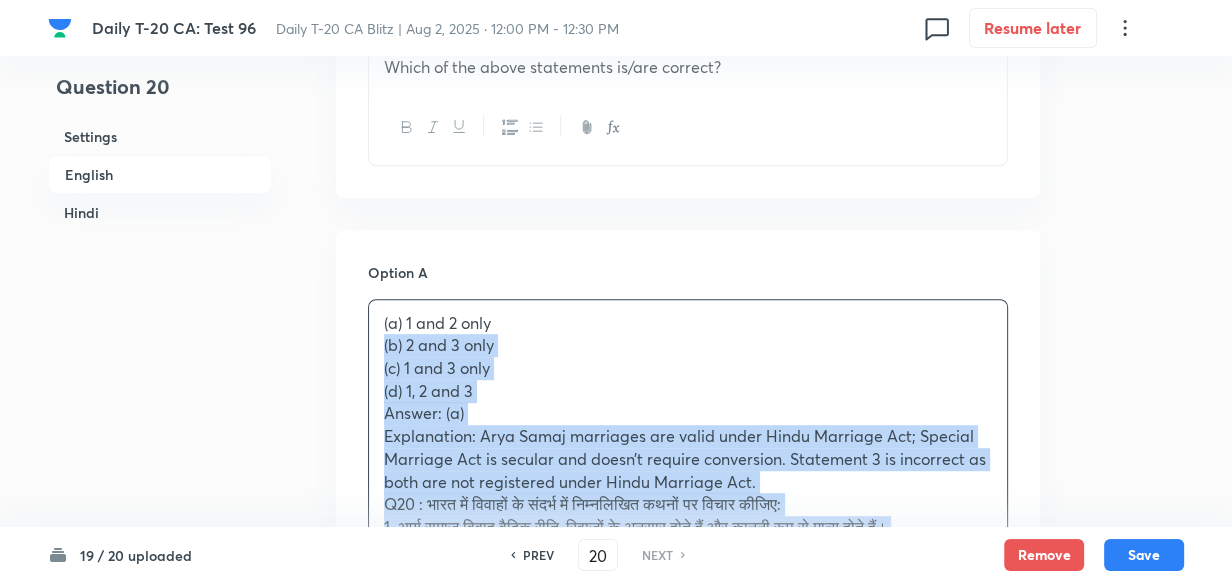 drag, startPoint x: 365, startPoint y: 350, endPoint x: 335, endPoint y: 337, distance: 32.695564 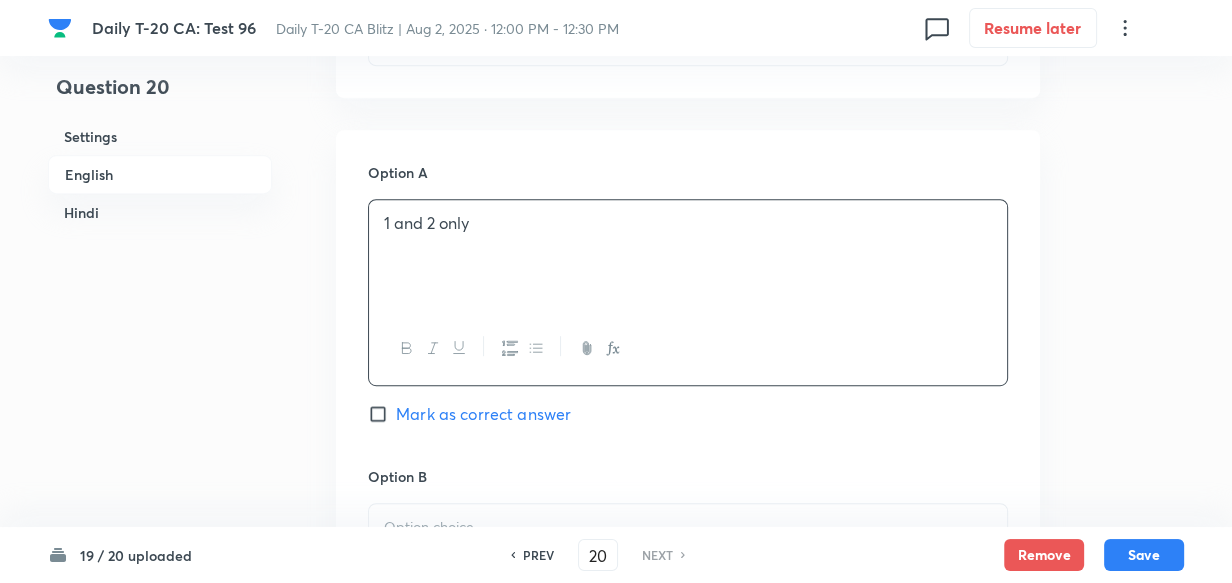 scroll, scrollTop: 1152, scrollLeft: 0, axis: vertical 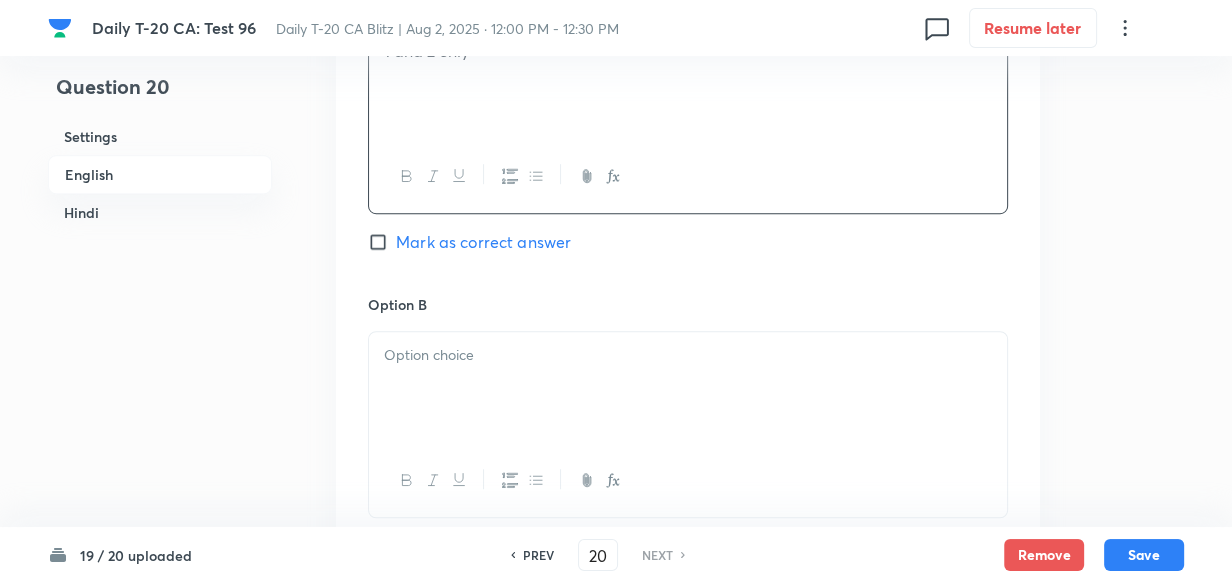 click at bounding box center [688, 355] 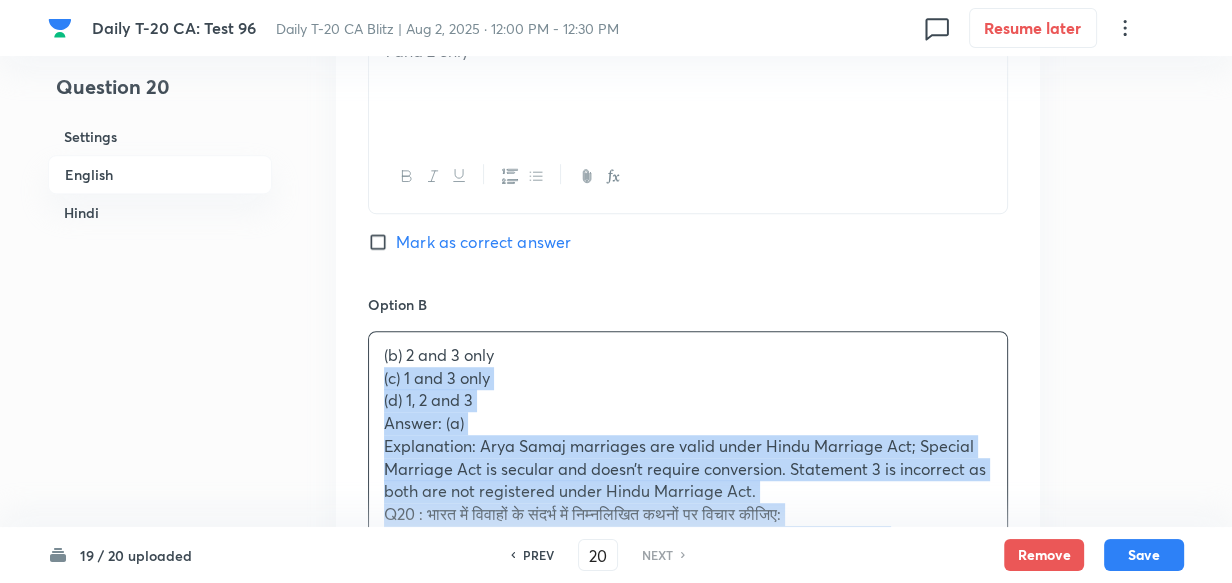 drag, startPoint x: 366, startPoint y: 372, endPoint x: 333, endPoint y: 372, distance: 33 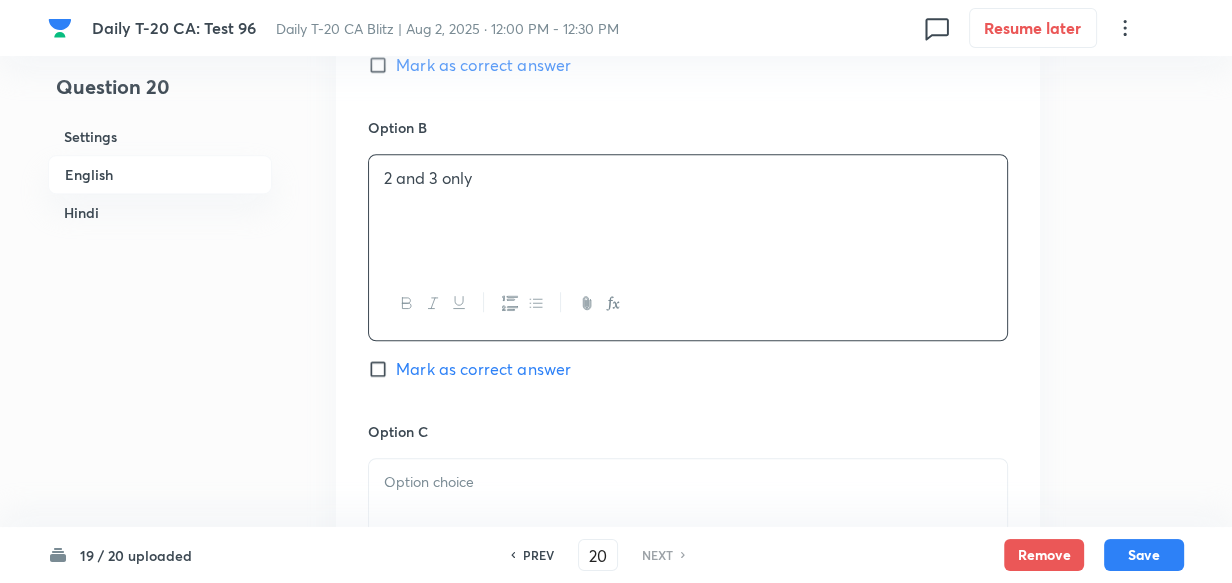 scroll, scrollTop: 1425, scrollLeft: 0, axis: vertical 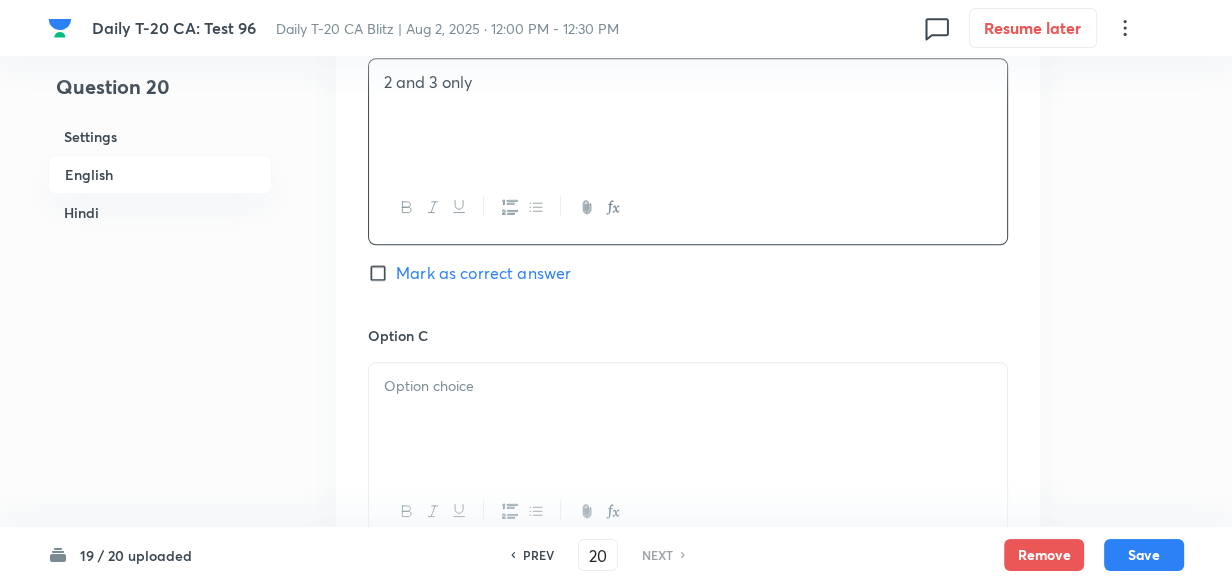 click at bounding box center (688, 419) 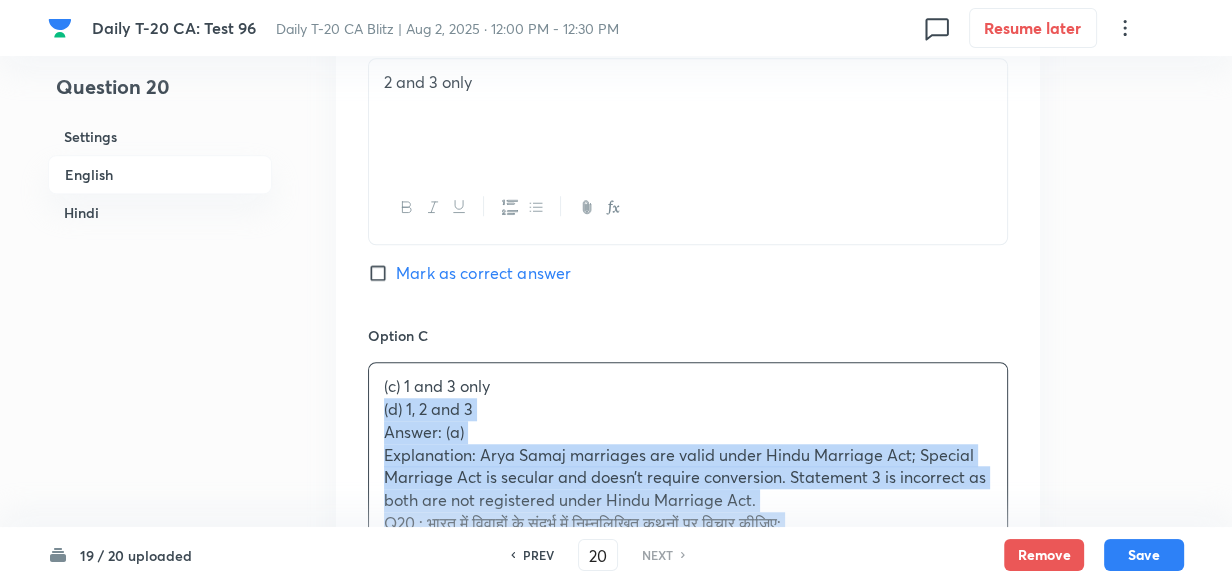 click on "Option A 1 and 2 only Mark as correct answer Option B 2 and 3 only Mark as correct answer Option C (c) 1 and 3 only (d) 1, 2 and 3 Answer: (a) Explanation: Arya Samaj marriages are valid under Hindu Marriage Act; Special Marriage Act is secular and doesn’t require conversion. Statement 3 is incorrect as both are not registered under Hindu Marriage Act. Q20 : भारत में विवाहों के संदर्भ में निम्नलिखित कथनों पर विचार कीजिए: 1.	आर्य समाज विवाह वैदिक रीति-रिवाजों के अनुसार होते हैं और कानूनी रूप से मान्य होते हैं। 2.	विशेष विवाह अधिनियम बिना धर्म परिवर्तन के अंतर्धार्मिक विवाह की अनुमति देता है। (a) केवल 1 और 2 (d) 1, 2 और 3" at bounding box center [688, 500] 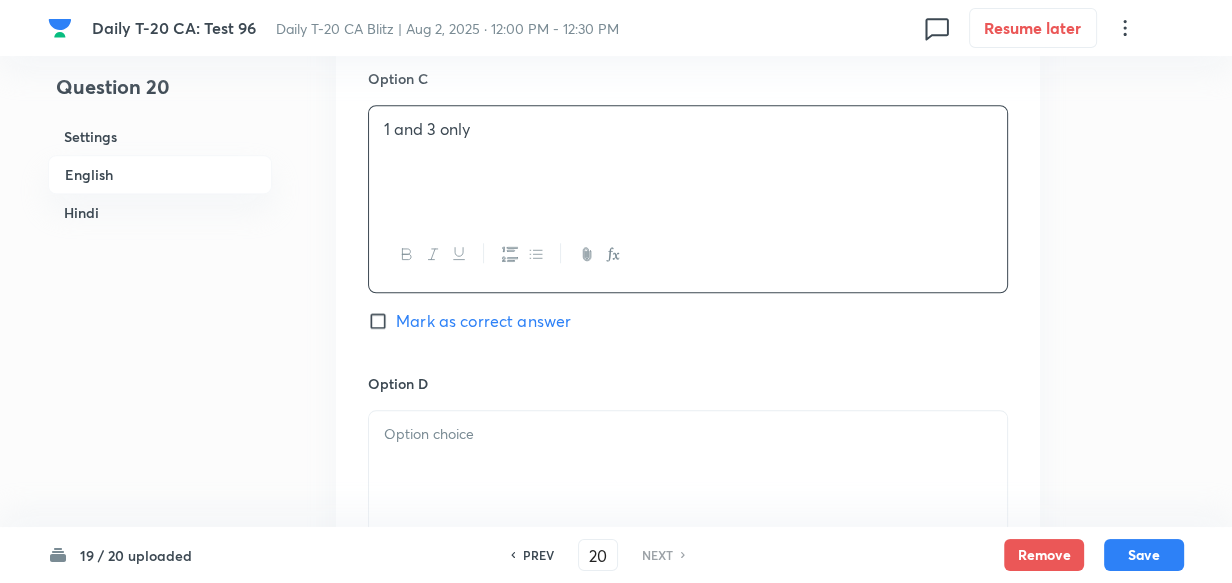 scroll, scrollTop: 1789, scrollLeft: 0, axis: vertical 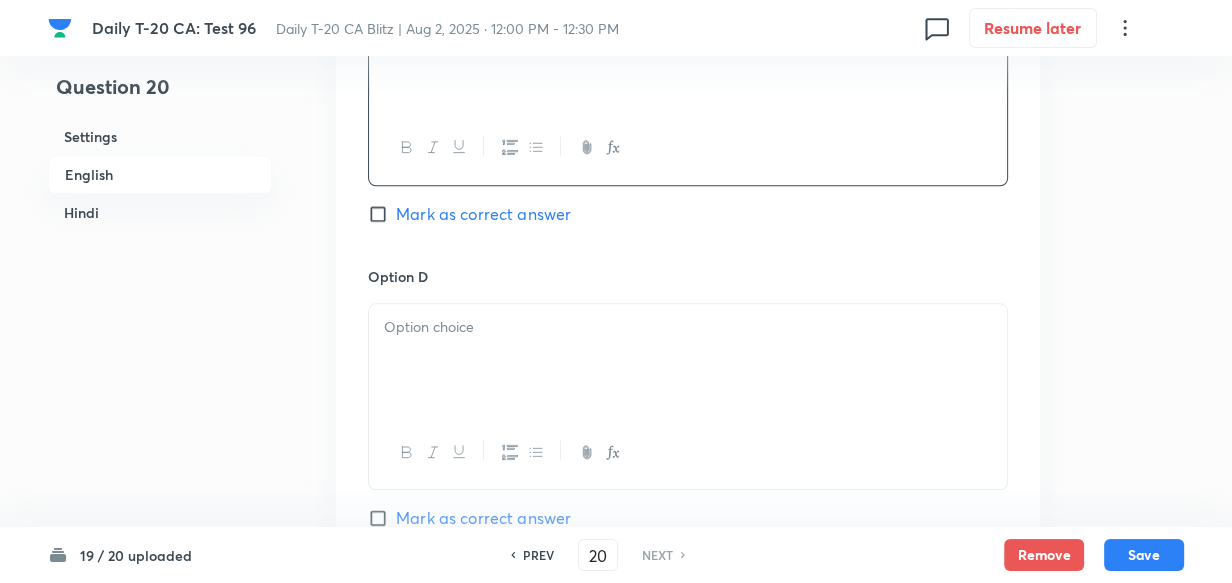 click at bounding box center [688, 360] 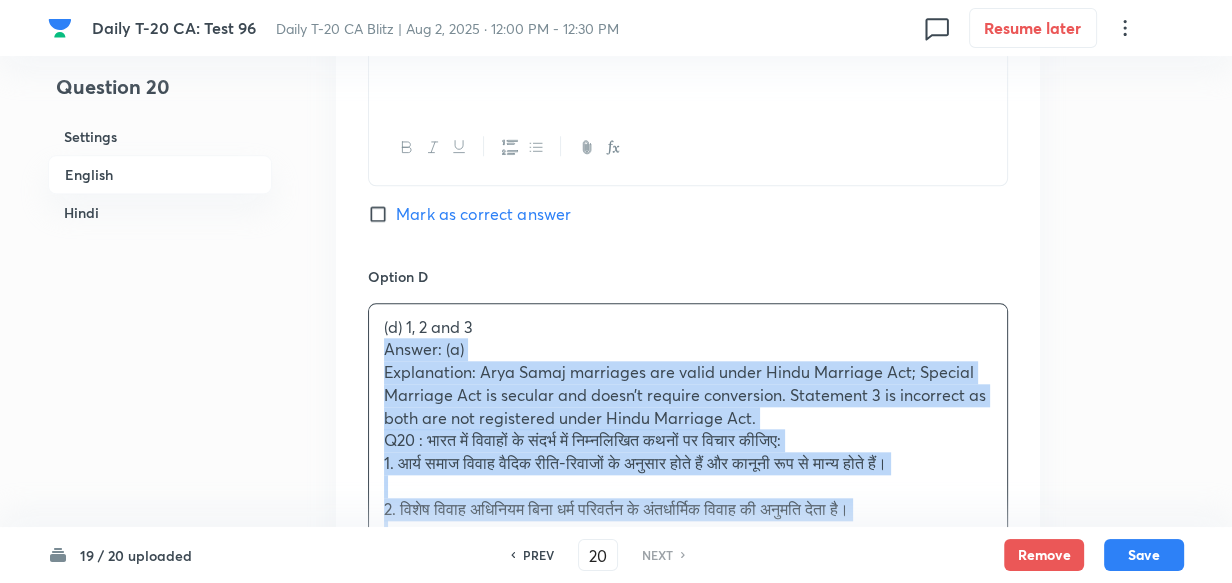 click on "Option A 1 and 2 only Mark as correct answer Option B 2 and 3 only Mark as correct answer Option C 1 and 3 only Mark as correct answer Option D (d) 1, 2 and 3 Answer: (a) Explanation: Arya Samaj marriages are valid under Hindu Marriage Act; Special Marriage Act is secular and doesn’t require conversion. Statement 3 is incorrect as both are not registered under Hindu Marriage Act. Q20 : भारत में विवाहों के संदर्भ में निम्नलिखित कथनों पर विचार कीजिए: 1.	आर्य समाज विवाह वैदिक रीति-रिवाजों के अनुसार होते हैं और कानूनी रूप से मान्य होते हैं। 2.	विशेष विवाह अधिनियम बिना धर्म परिवर्तन के अंतर्धार्मिक विवाह की अनुमति देता है। (d) 1, 2 और 3" at bounding box center [688, 125] 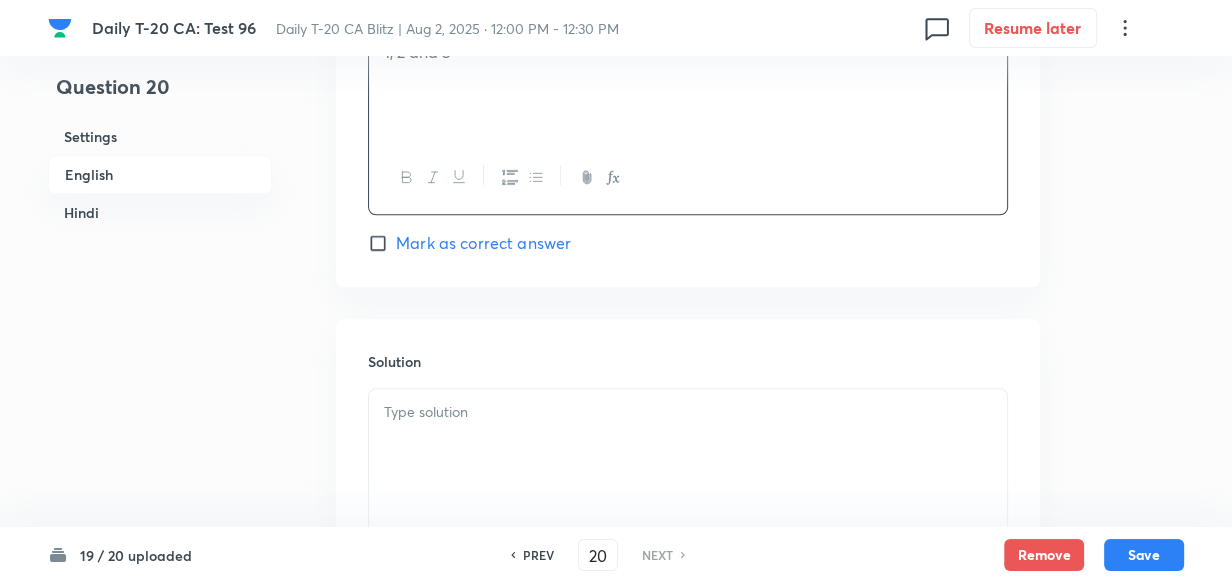 scroll, scrollTop: 2243, scrollLeft: 0, axis: vertical 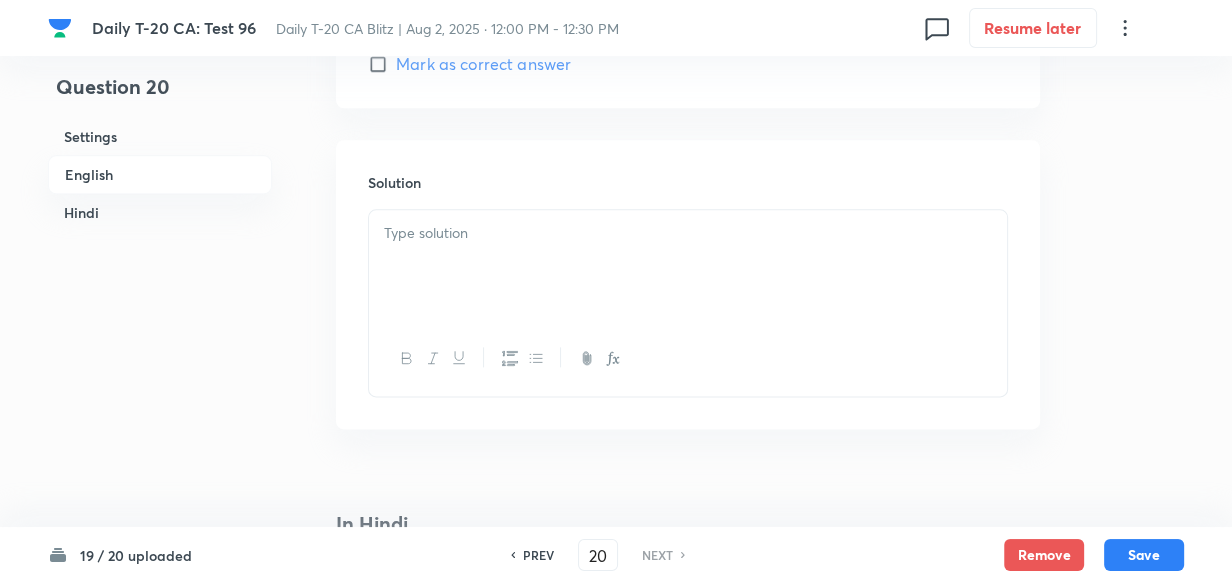 click at bounding box center [688, 266] 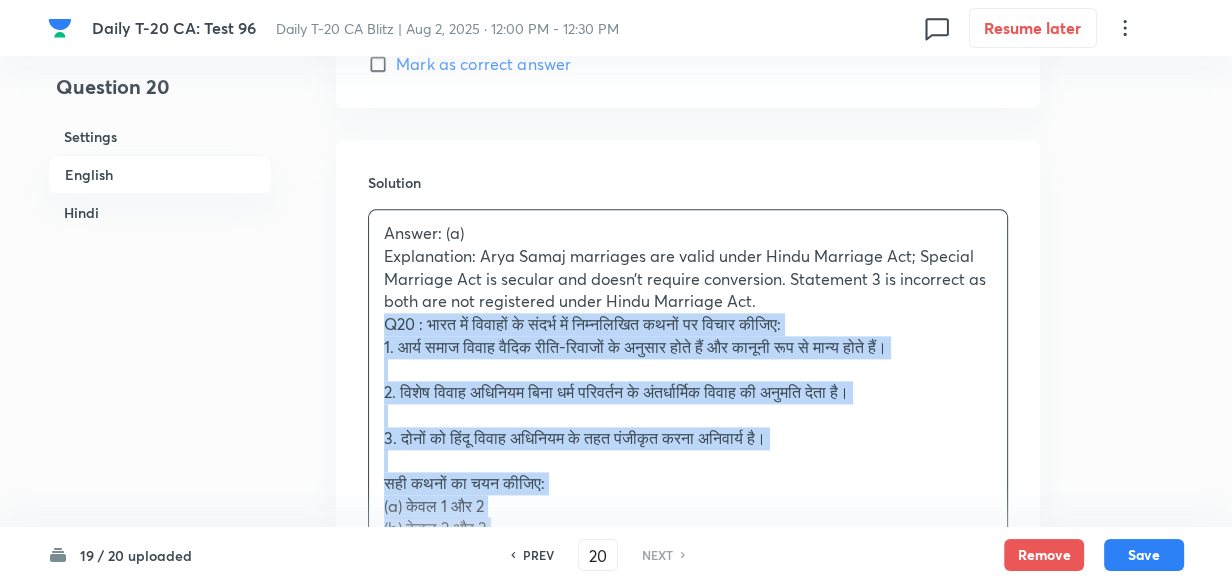 click on "Answer: (a) Explanation: Arya Samaj marriages are valid under Hindu Marriage Act; Special Marriage Act is secular and doesn’t require conversion. Statement 3 is incorrect as both are not registered under Hindu Marriage Act. Q20 : भारत में विवाहों के संदर्भ में निम्नलिखित कथनों पर विचार कीजिए: 1. आर्य समाज विवाह वैदिक रीति-रिवाजों के अनुसार होते हैं और कानूनी रूप से मान्य होते हैं। 2. विशेष विवाह अधिनियम बिना धर्म परिवर्तन के अंतर्धार्मिक विवाह की अनुमति देता है। 3. दोनों को हिंदू विवाह अधिनियम के तहत पंजीकृत करना अनिवार्य है।" at bounding box center [688, 438] 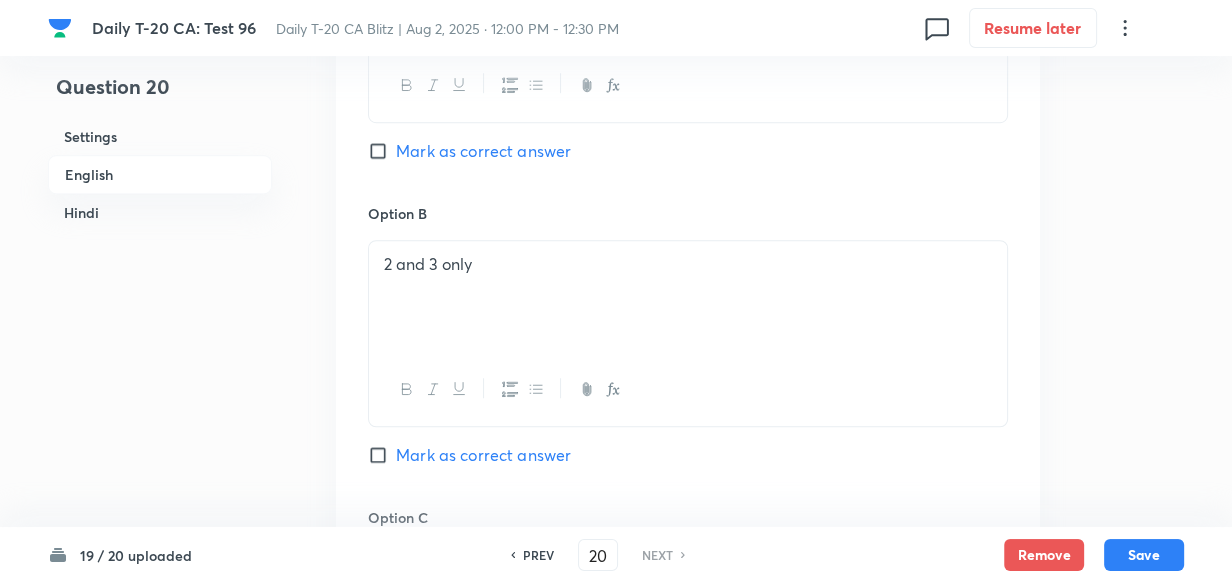 scroll, scrollTop: 970, scrollLeft: 0, axis: vertical 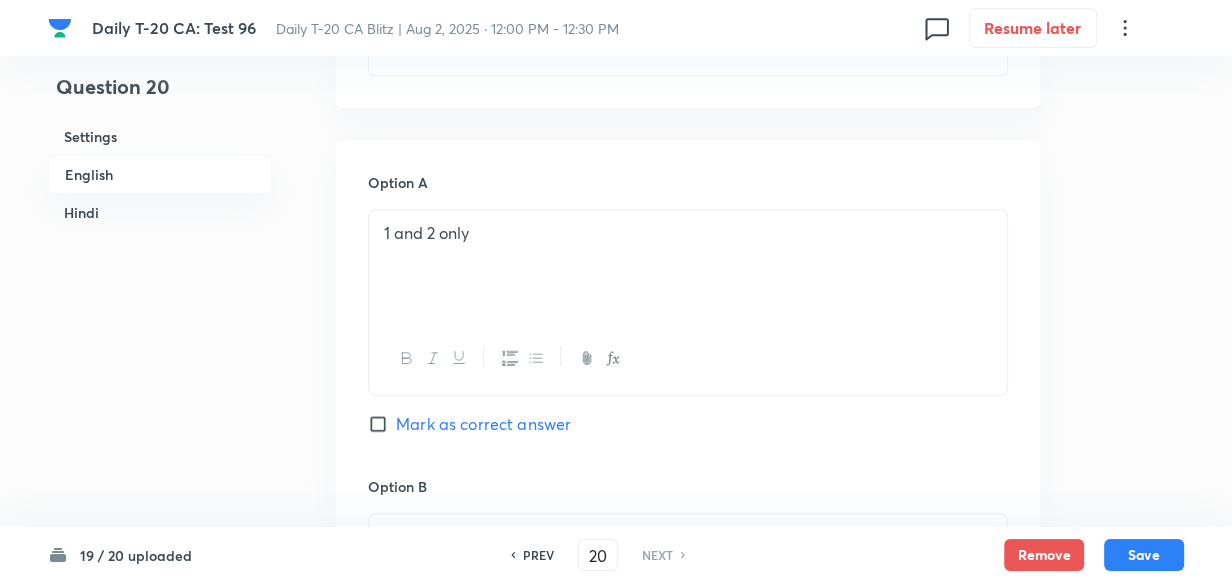click on "Mark as correct answer" at bounding box center [483, 424] 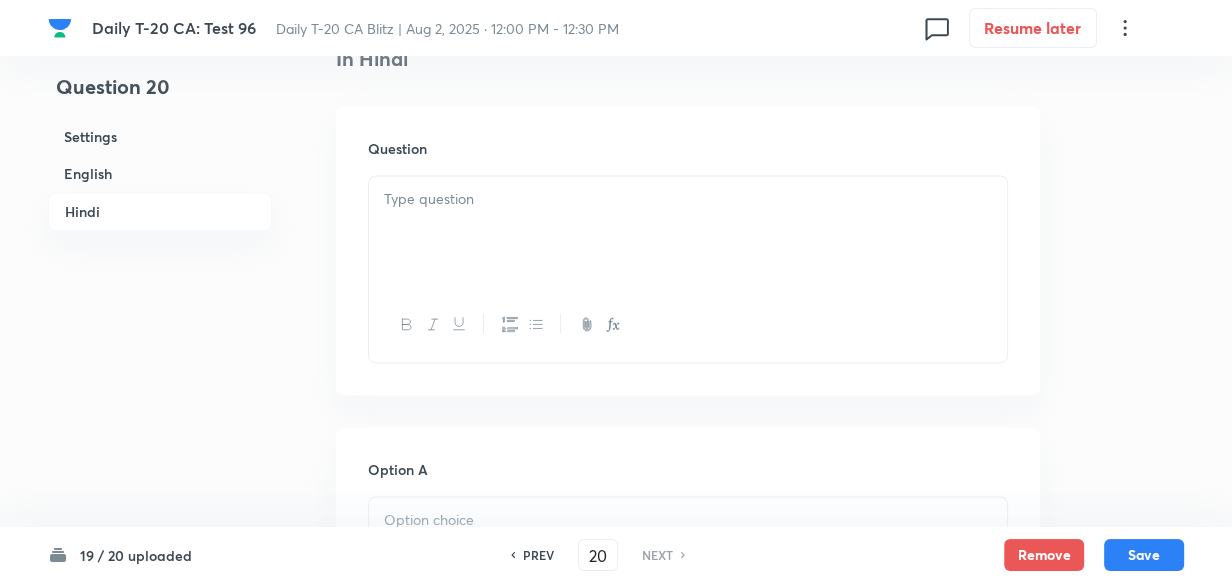 scroll, scrollTop: 2789, scrollLeft: 0, axis: vertical 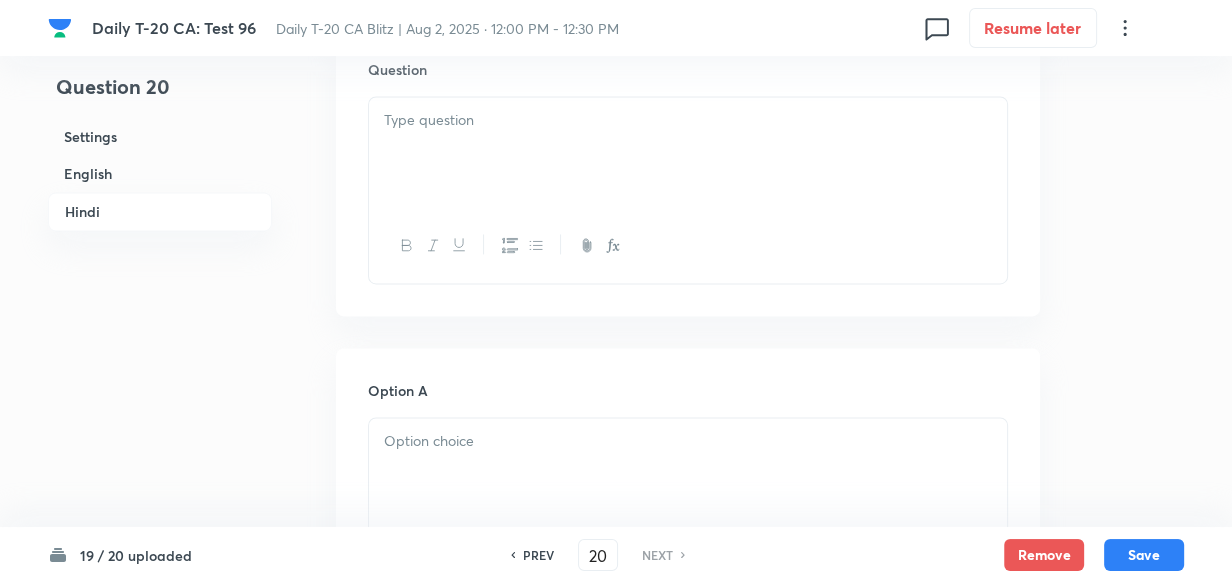 click at bounding box center [688, 153] 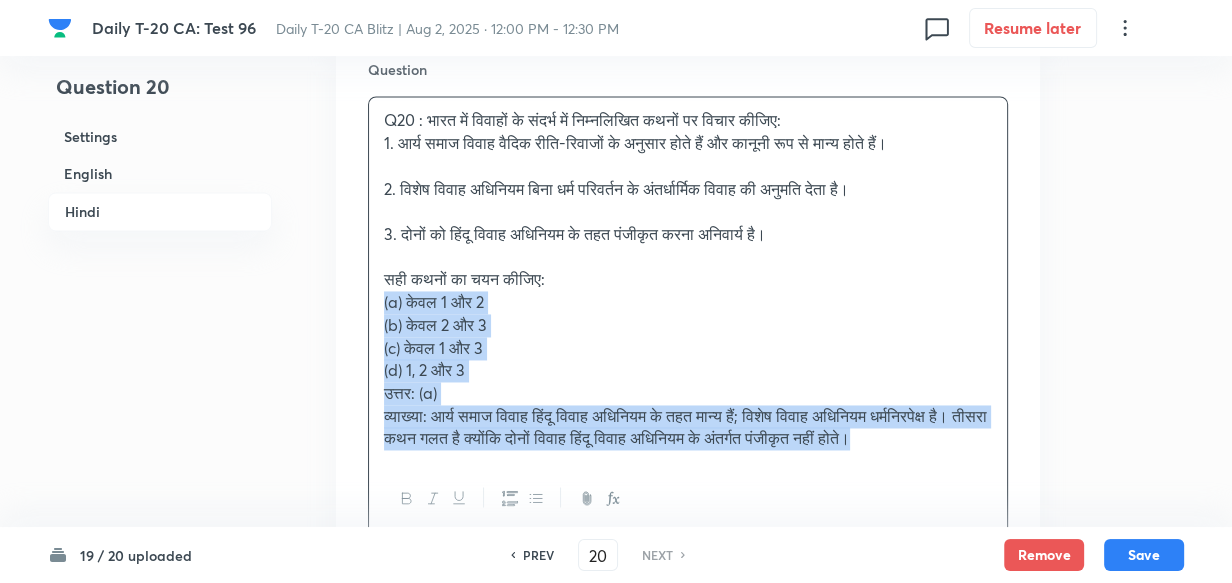 drag, startPoint x: 379, startPoint y: 294, endPoint x: 369, endPoint y: 299, distance: 11.18034 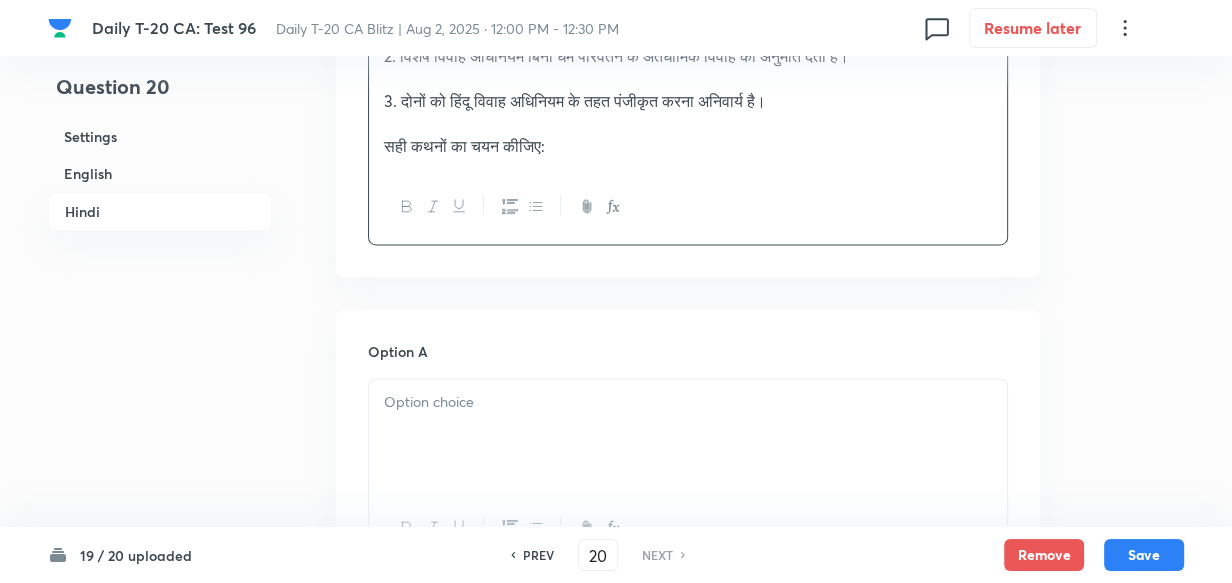 scroll, scrollTop: 3061, scrollLeft: 0, axis: vertical 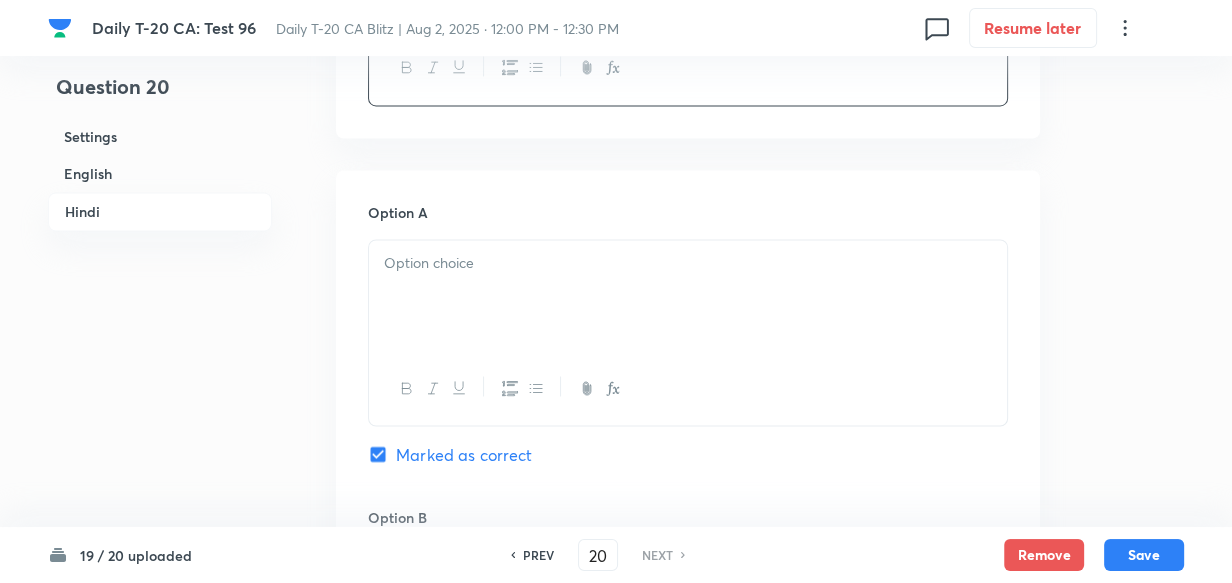 click at bounding box center [688, 296] 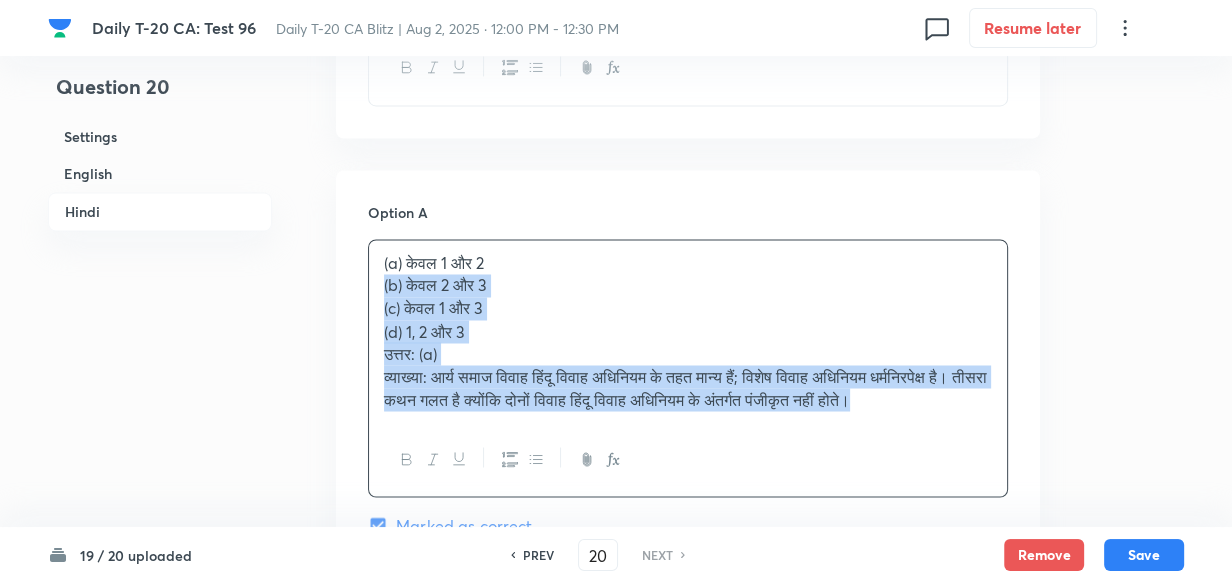 click on "Option A (a) केवल 1 और 2 (b) केवल 2 और 3 (c) केवल 1 और 3 (d) 1, 2 और 3 उत्तर: (a) व्याख्या: आर्य समाज विवाह हिंदू विवाह अधिनियम के तहत मान्य हैं; विशेष विवाह अधिनियम धर्मनिरपेक्ष है। तीसरा कथन गलत है क्योंकि दोनों विवाह हिंदू विवाह अधिनियम के अंतर्गत पंजीकृत नहीं होते। Marked as correct Option B Mark as correct answer Option C Mark as correct answer Option D Mark as correct answer" at bounding box center [688, 826] 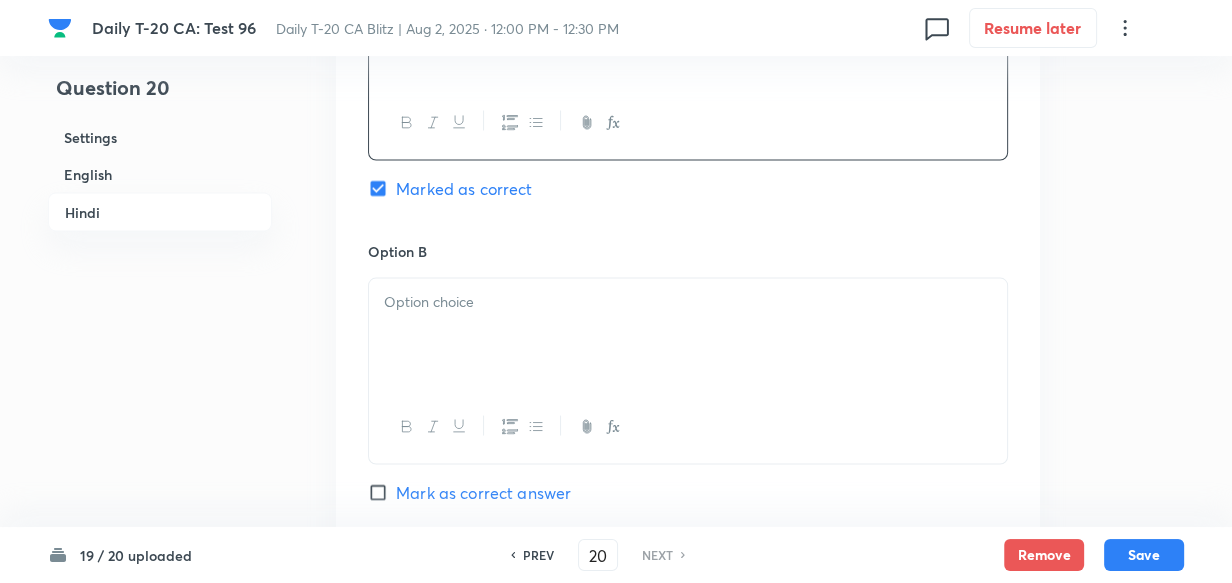 scroll, scrollTop: 3334, scrollLeft: 0, axis: vertical 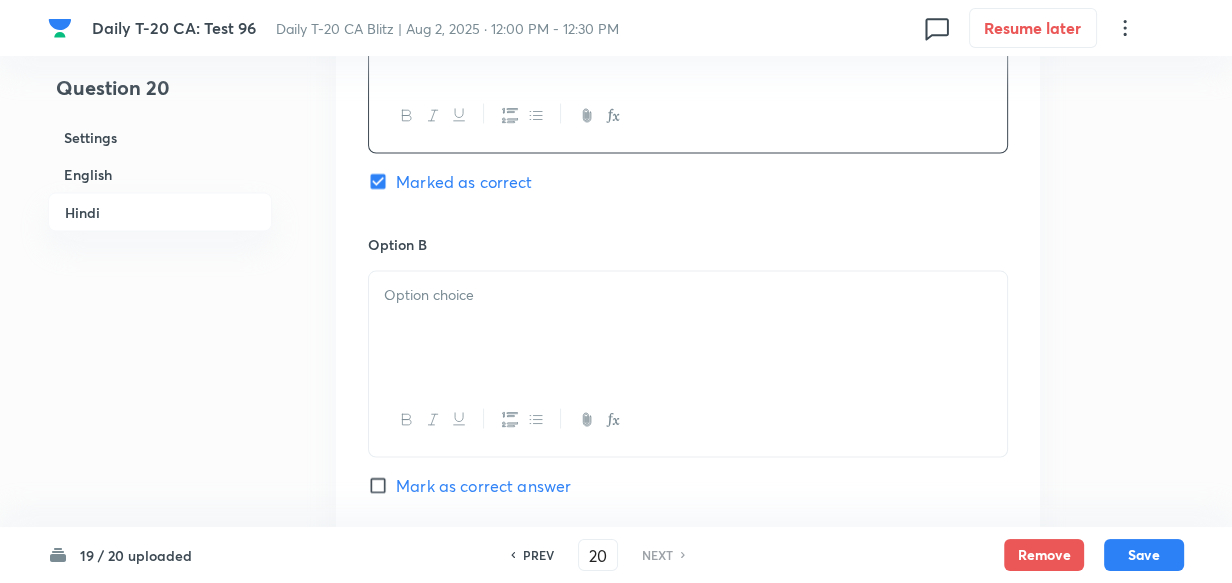 click at bounding box center (688, 327) 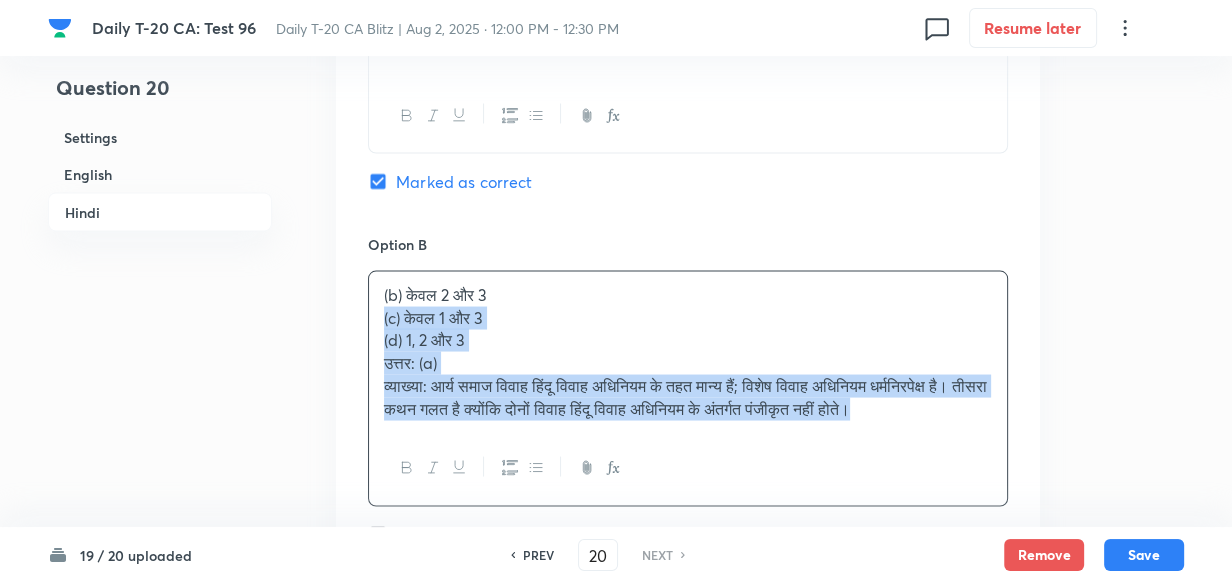 click on "(b) केवल 2 और 3 (c) केवल 1 और 3 (d) 1, 2 और 3 उत्तर: (a) व्याख्या: आर्य समाज विवाह हिंदू विवाह अधिनियम के तहत मान्य हैं; विशेष विवाह अधिनियम धर्मनिरपेक्ष है। तीसरा कथन गलत है क्योंकि दोनों विवाह हिंदू विवाह अधिनियम के अंतर्गत पंजीकृत नहीं होते।" at bounding box center (688, 351) 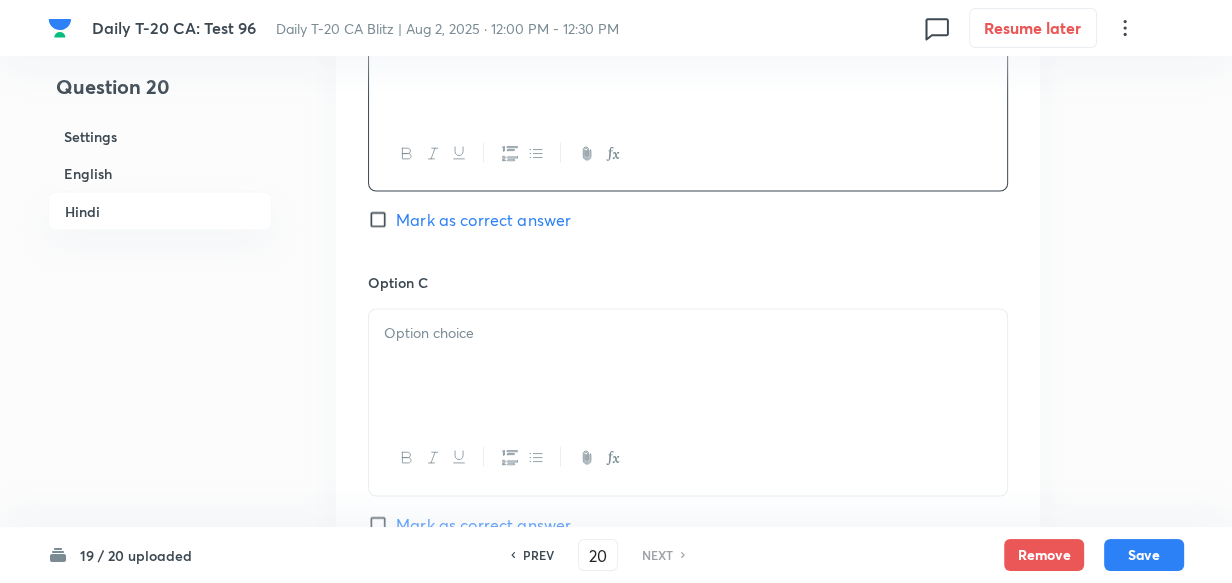 scroll, scrollTop: 3607, scrollLeft: 0, axis: vertical 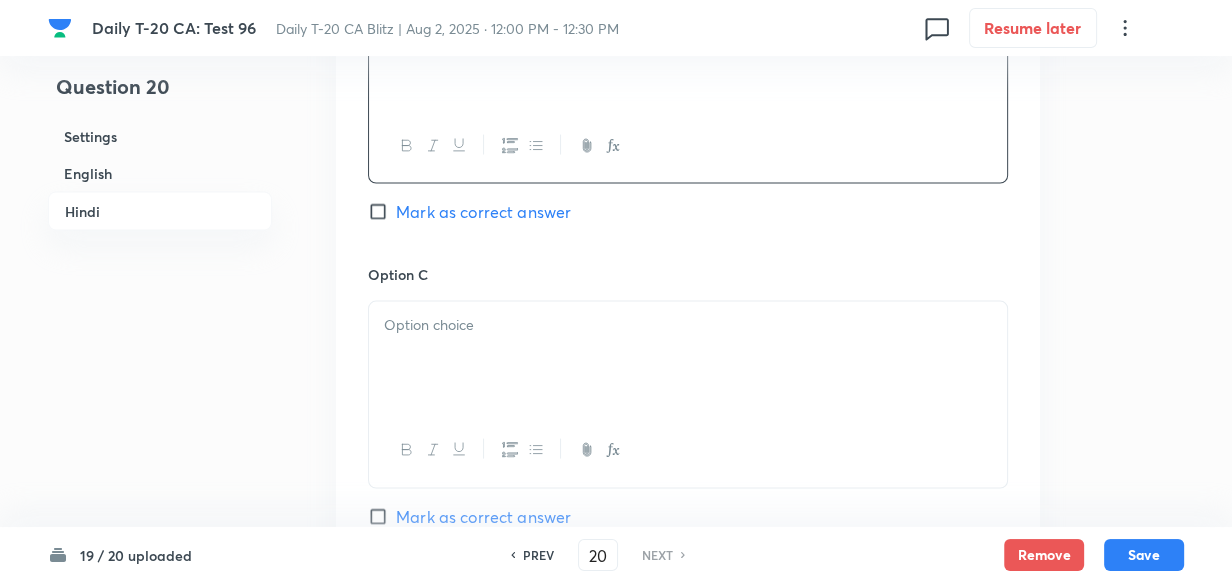 click at bounding box center [688, 358] 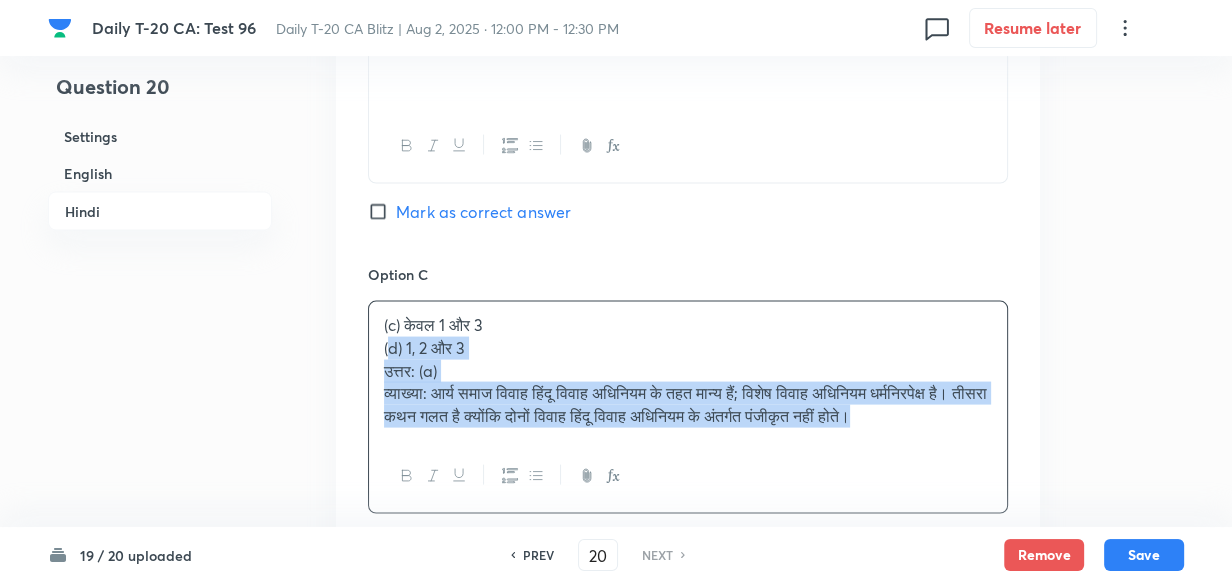 click on "(d) 1, 2 और 3" at bounding box center (688, 348) 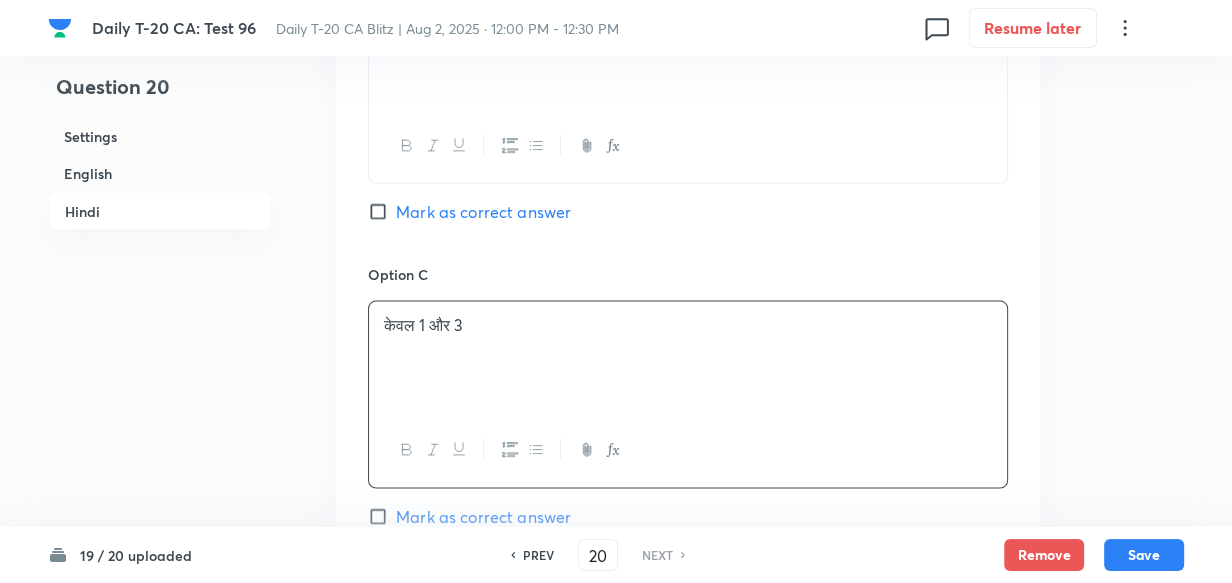 scroll, scrollTop: 3970, scrollLeft: 0, axis: vertical 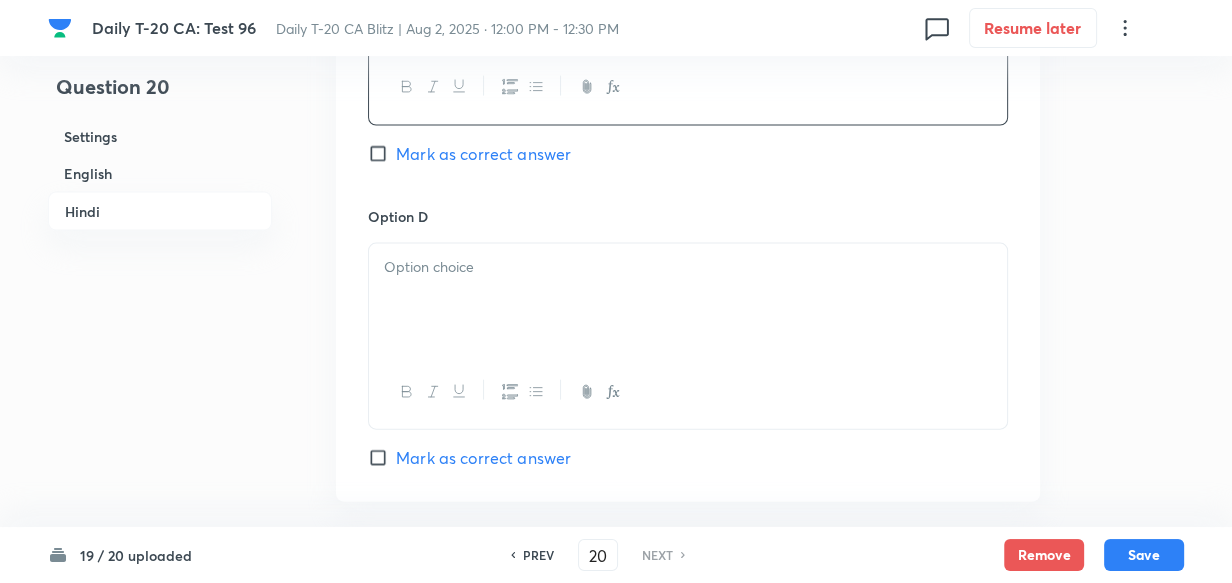 click at bounding box center (688, 392) 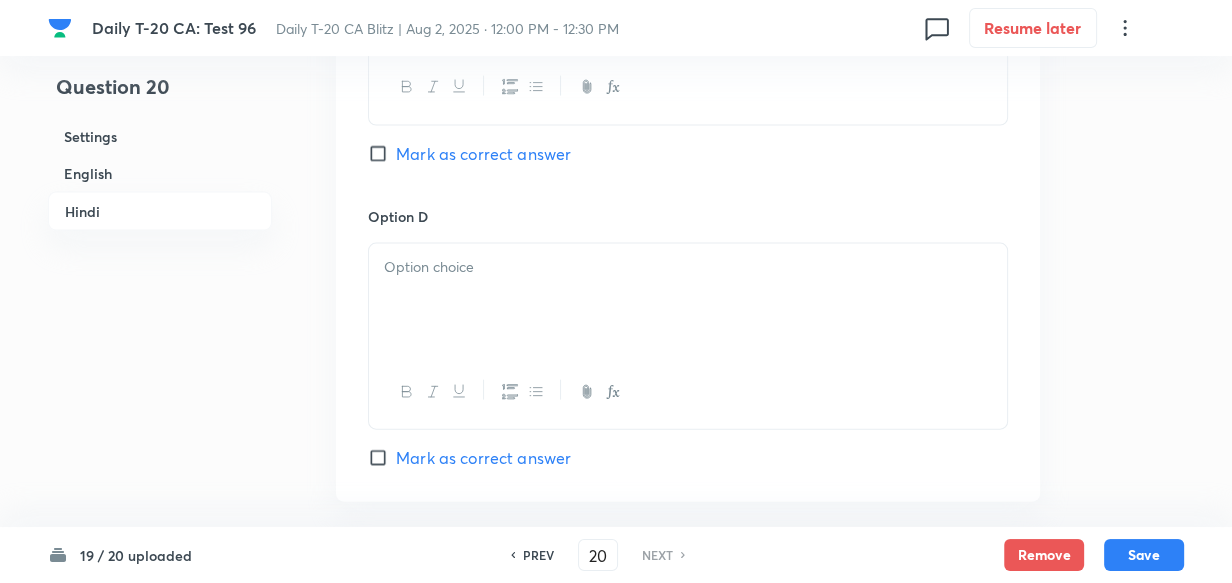 click at bounding box center [688, 300] 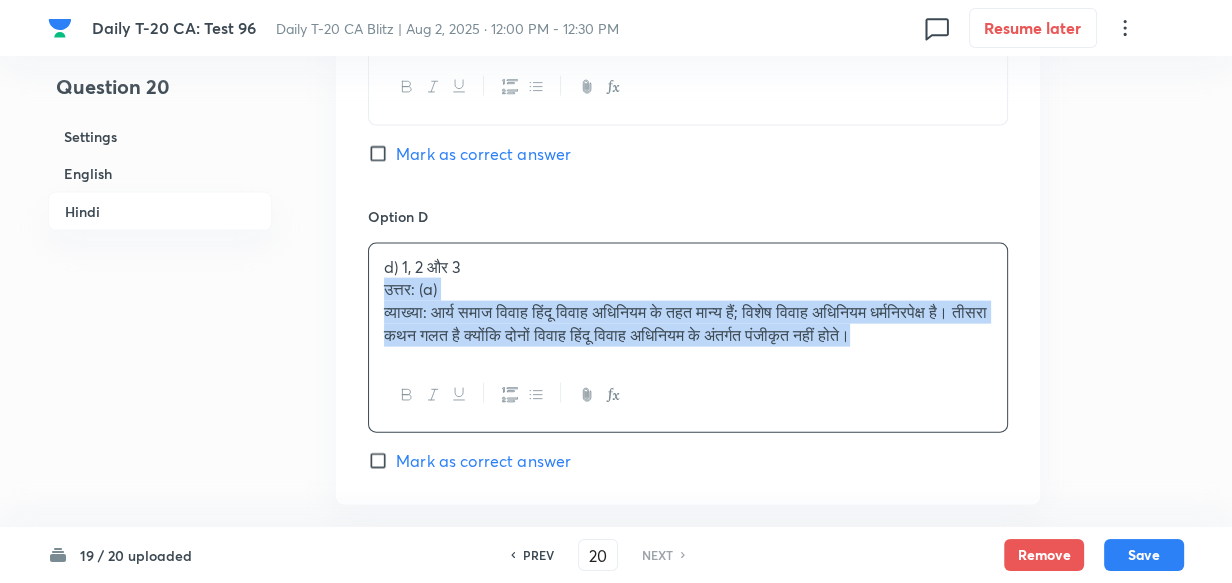 click on "d) 1, 2 और 3 उत्तर: (a) व्याख्या: आर्य समाज विवाह हिंदू विवाह अधिनियम के तहत मान्य हैं; विशेष विवाह अधिनियम धर्मनिरपेक्ष है। तीसरा कथन गलत है क्योंकि दोनों विवाह हिंदू विवाह अधिनियम के अंतर्गत पंजीकृत नहीं होते।" at bounding box center [688, 301] 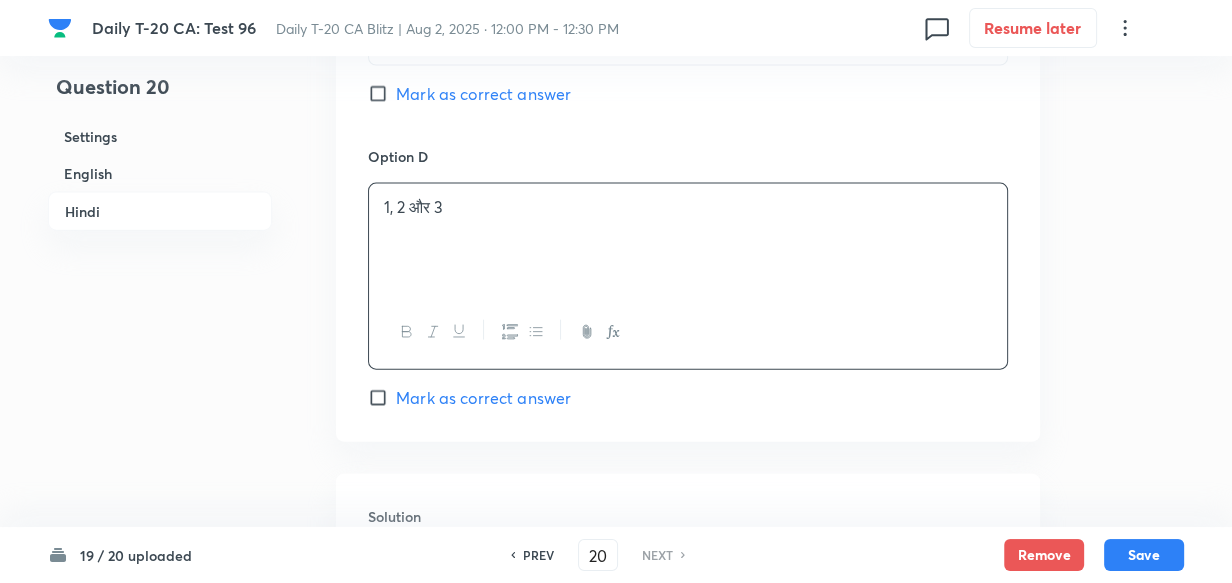 scroll, scrollTop: 4390, scrollLeft: 0, axis: vertical 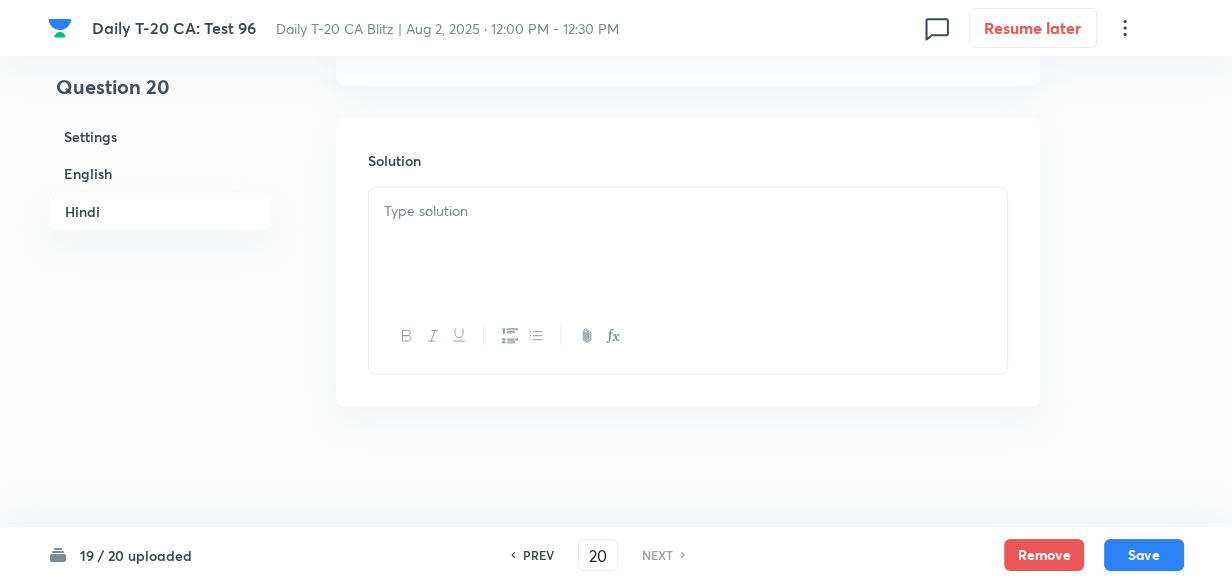 click at bounding box center (688, 336) 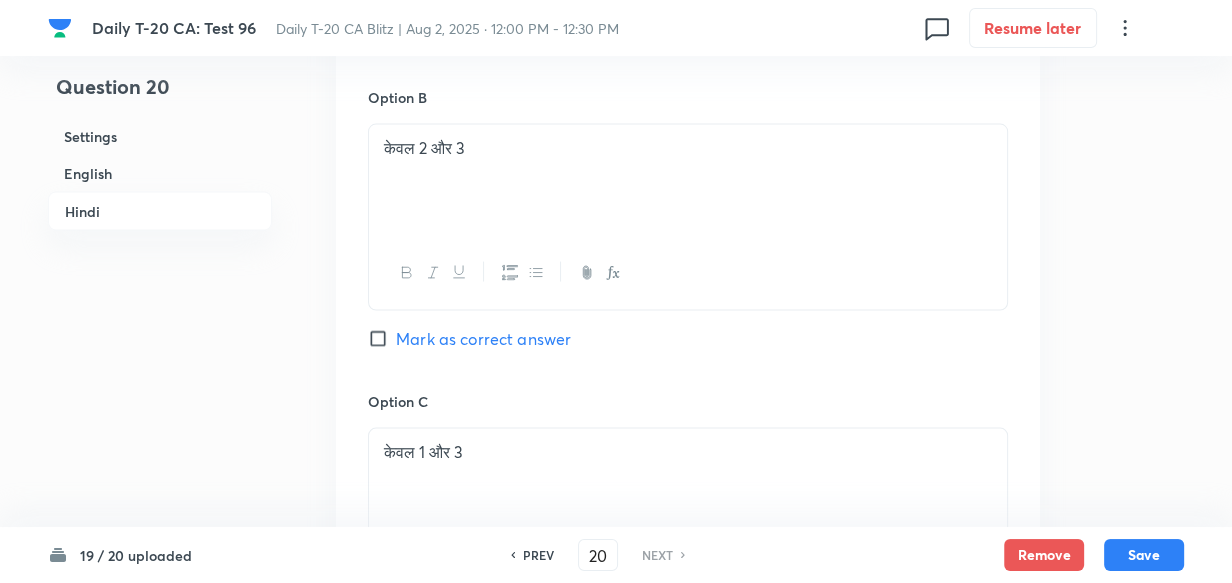 scroll, scrollTop: 3208, scrollLeft: 0, axis: vertical 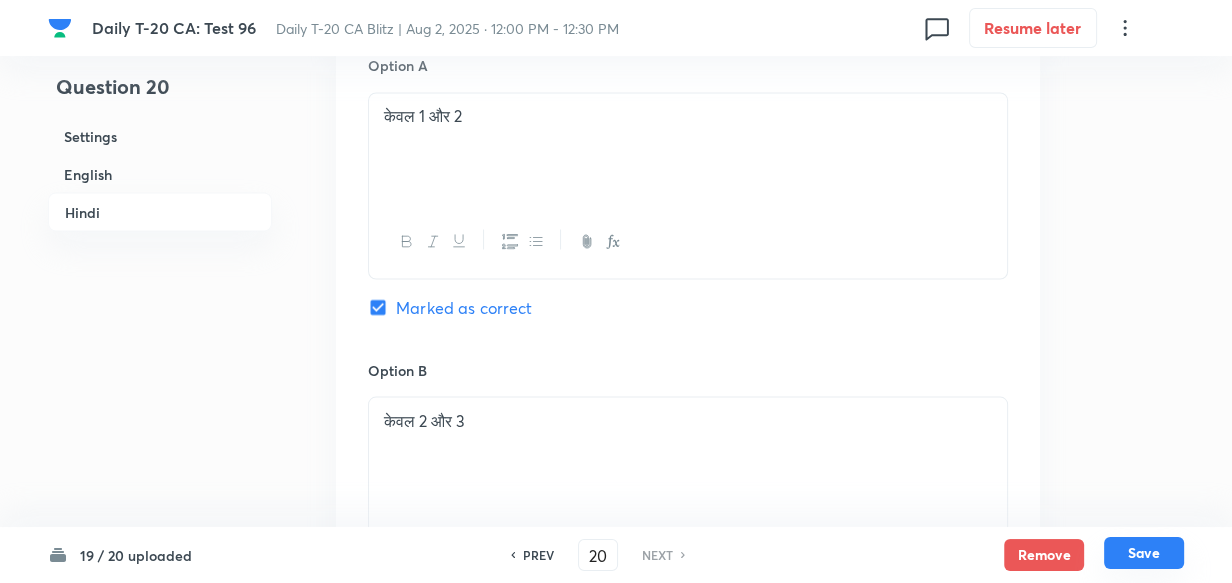 click on "Save" at bounding box center [1144, 553] 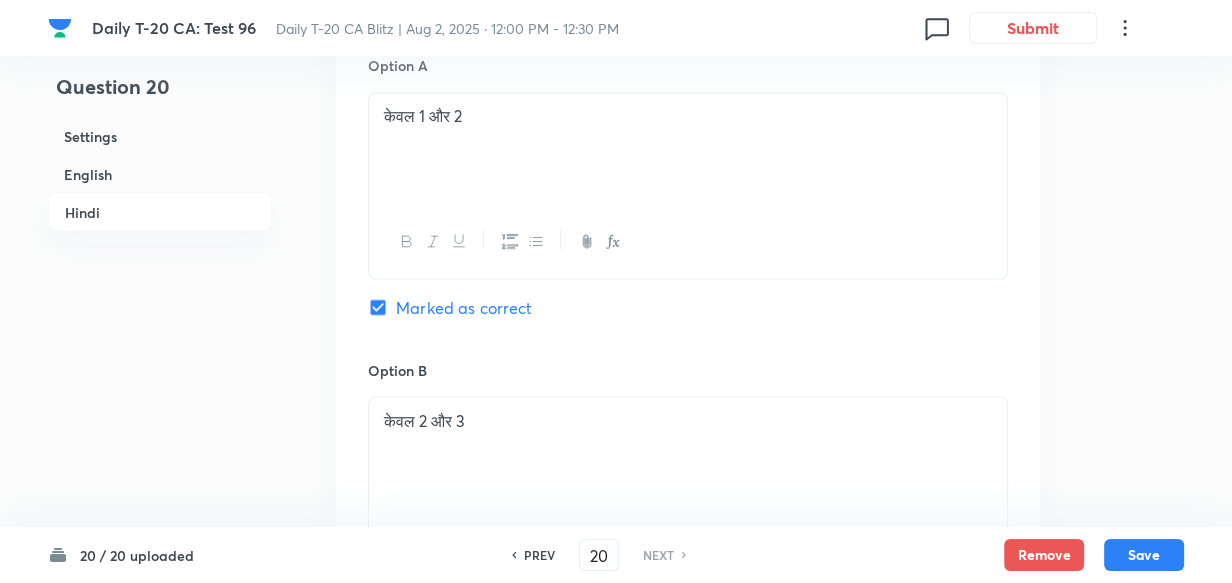 scroll, scrollTop: 4310, scrollLeft: 0, axis: vertical 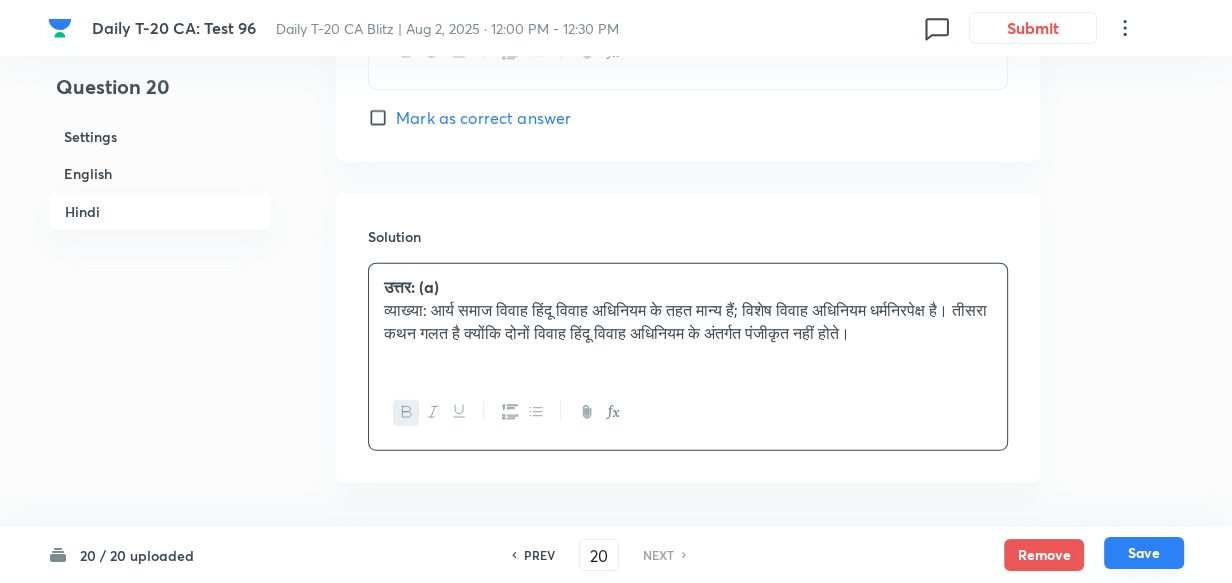 click on "Save" at bounding box center (1144, 553) 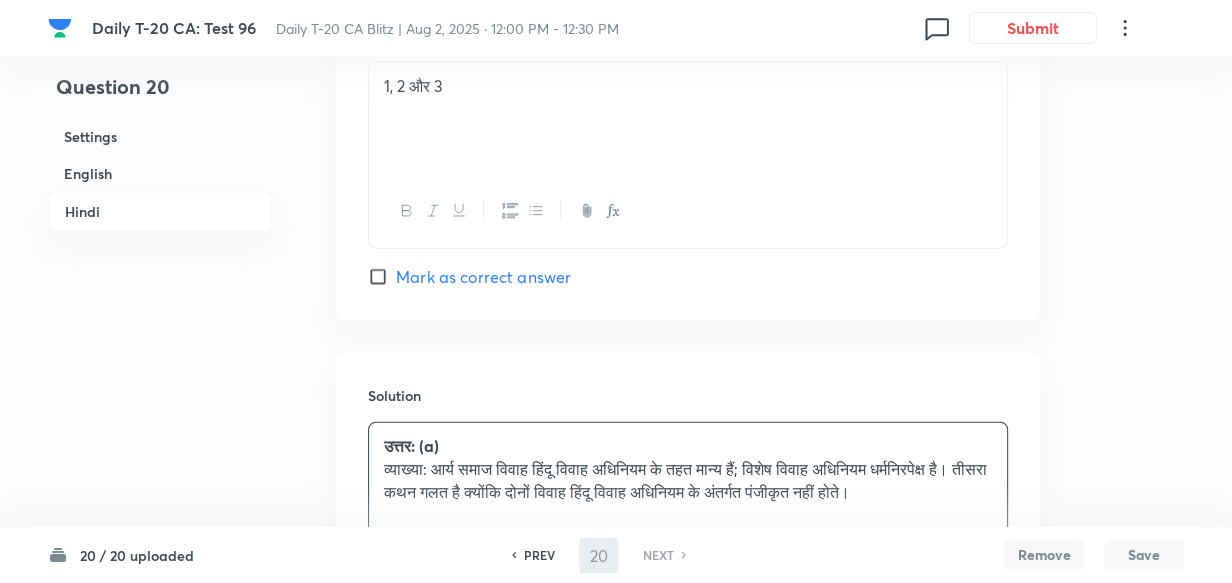 scroll, scrollTop: 4390, scrollLeft: 0, axis: vertical 